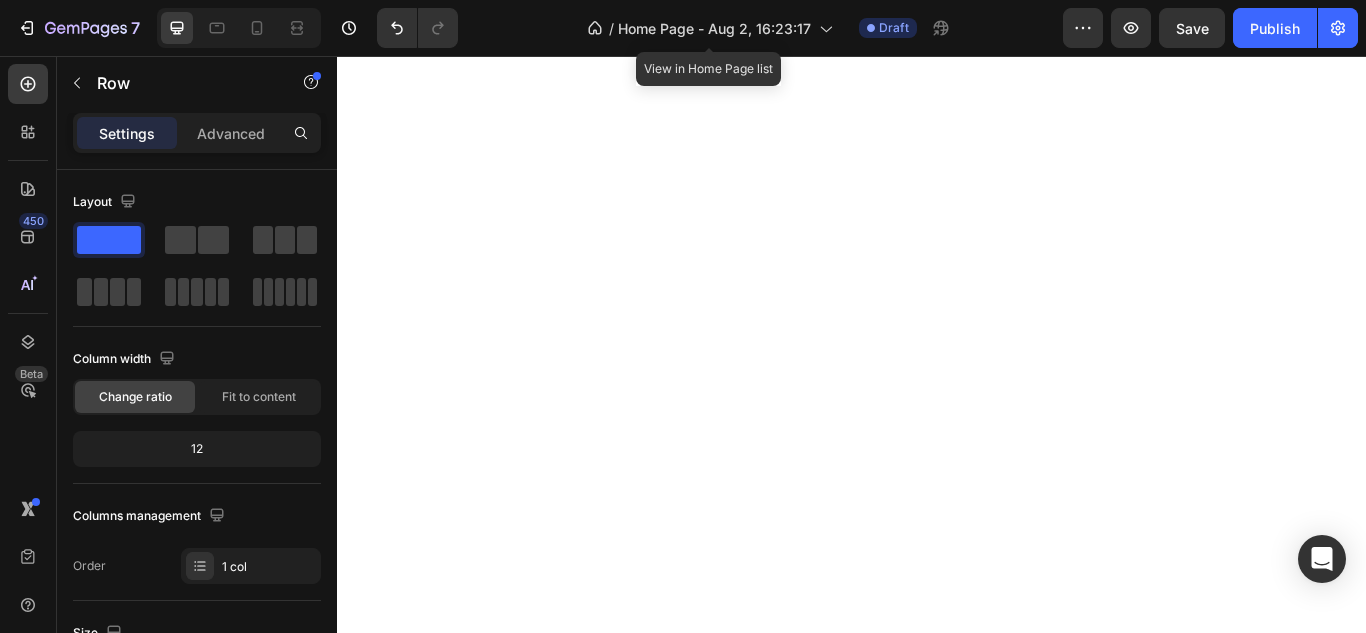 scroll, scrollTop: 0, scrollLeft: 0, axis: both 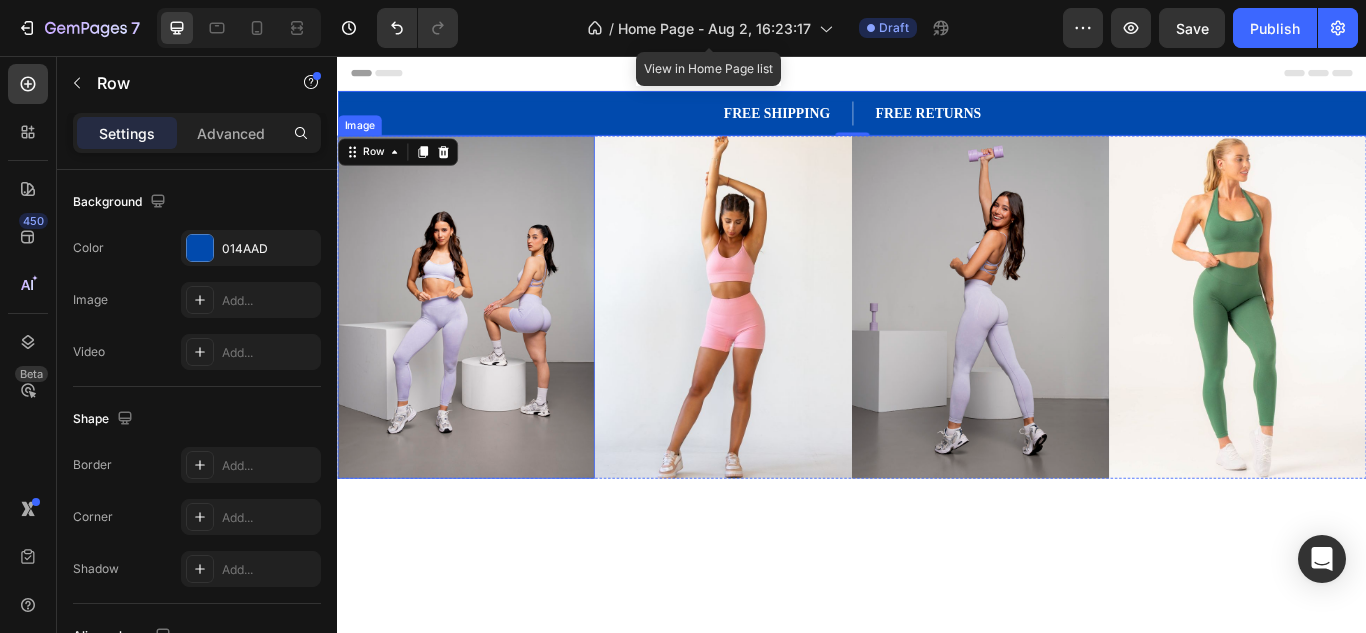 click at bounding box center (487, 349) 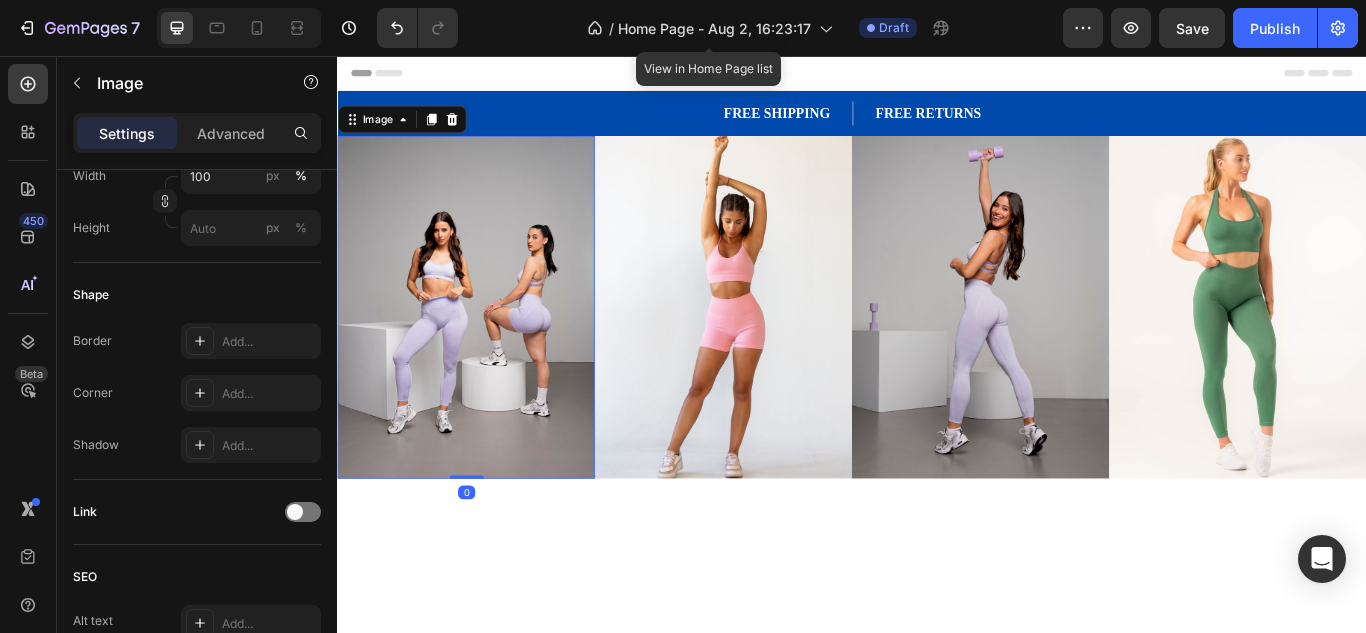 scroll, scrollTop: 0, scrollLeft: 0, axis: both 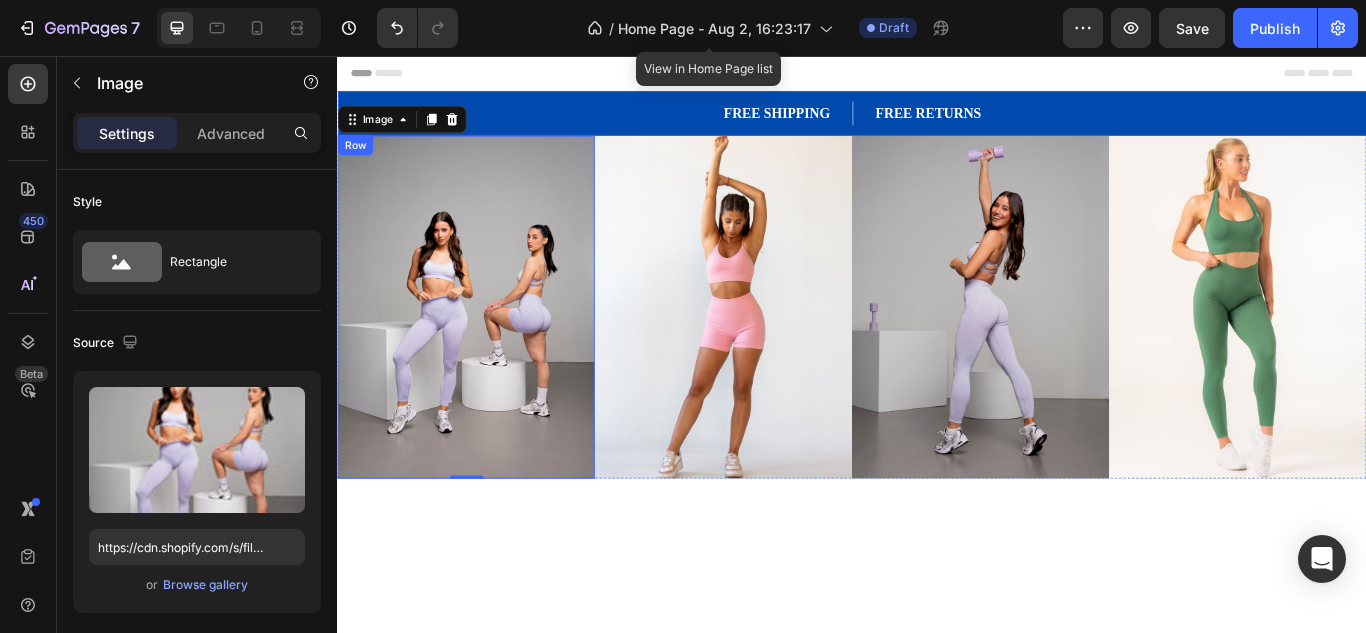 click on "FREE SHIPPING  Text block FREE RETURNS   Text block Row Back-to-School Sale Up To 35% OFF  Text block Row Row" at bounding box center (937, 123) 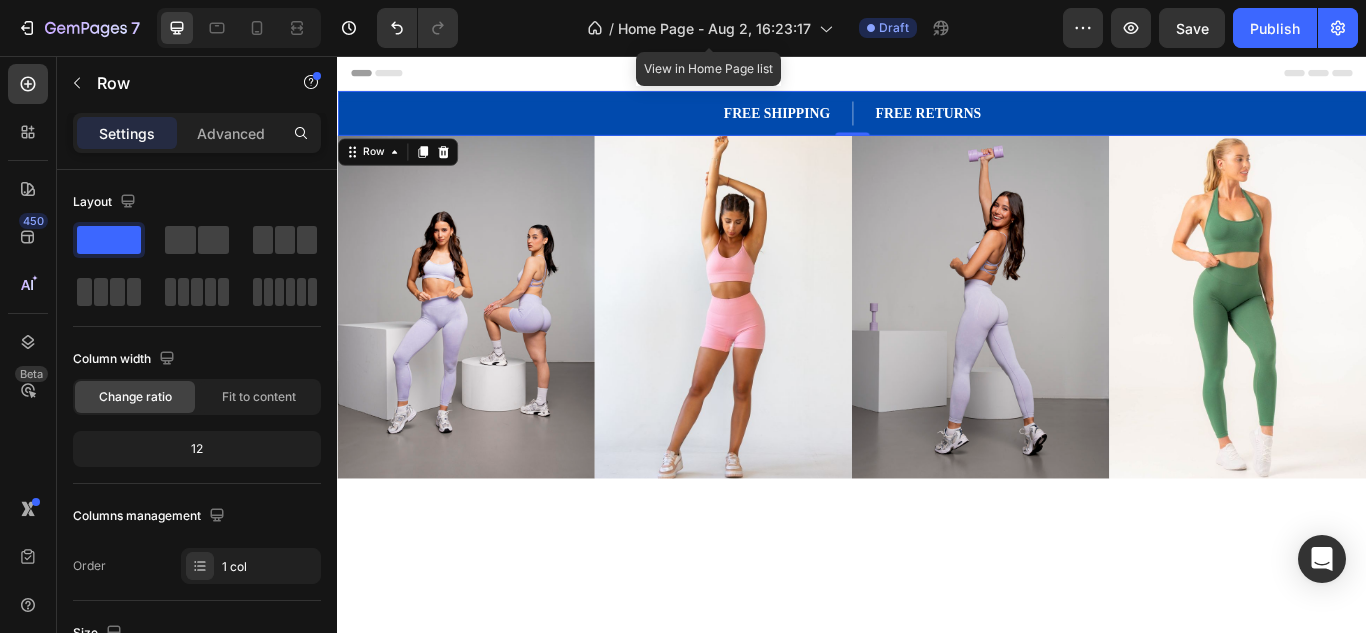 click on "FREE SHIPPING  Text block FREE RETURNS   Text block Row Back-to-School Sale Up To 35% OFF  Text block Row Row   0" at bounding box center (937, 123) 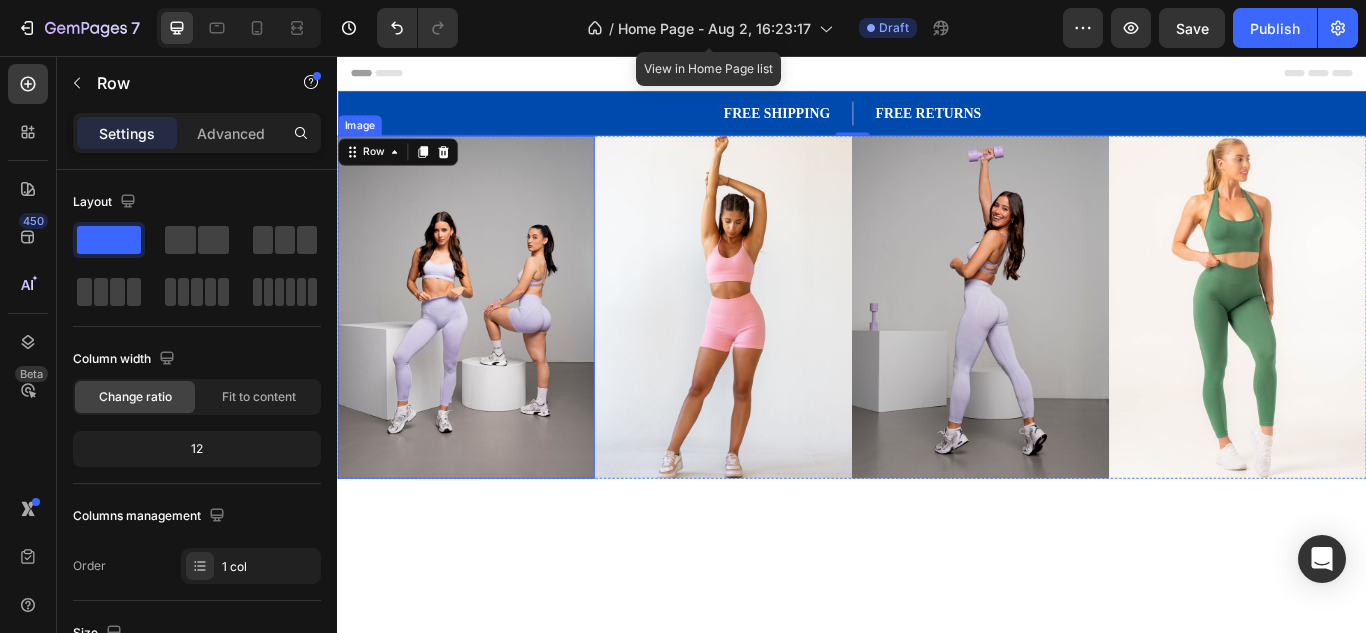 click at bounding box center [487, 349] 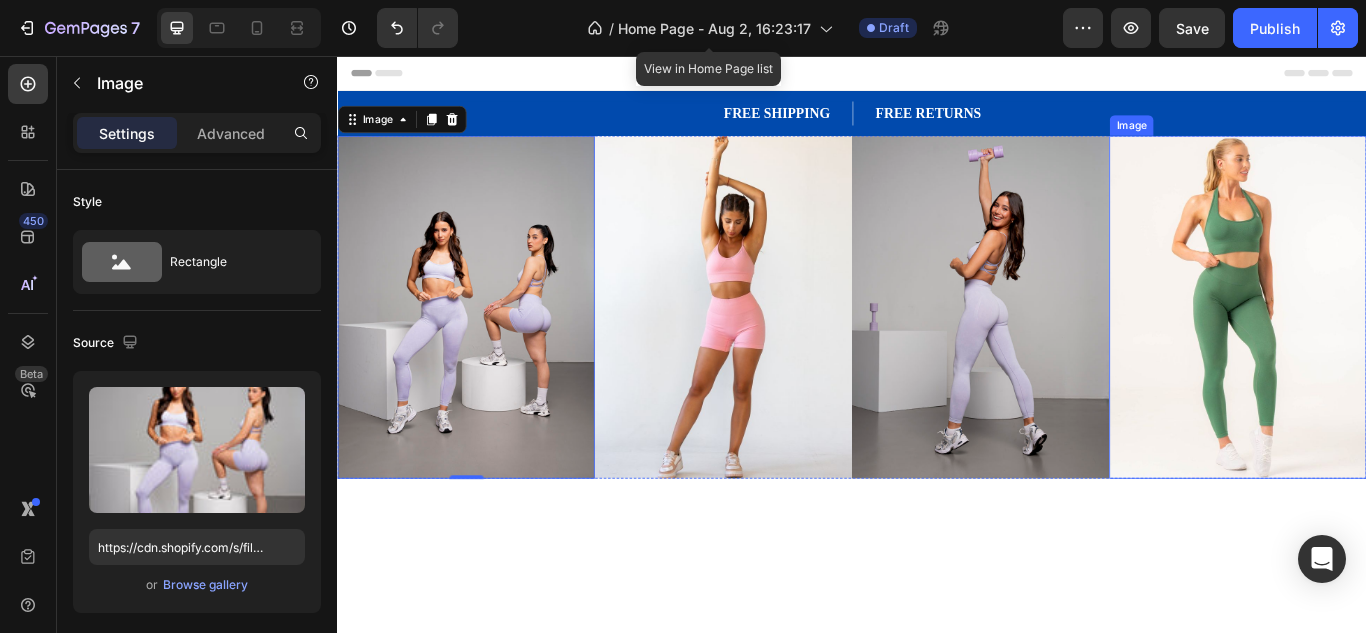 click at bounding box center (1387, 349) 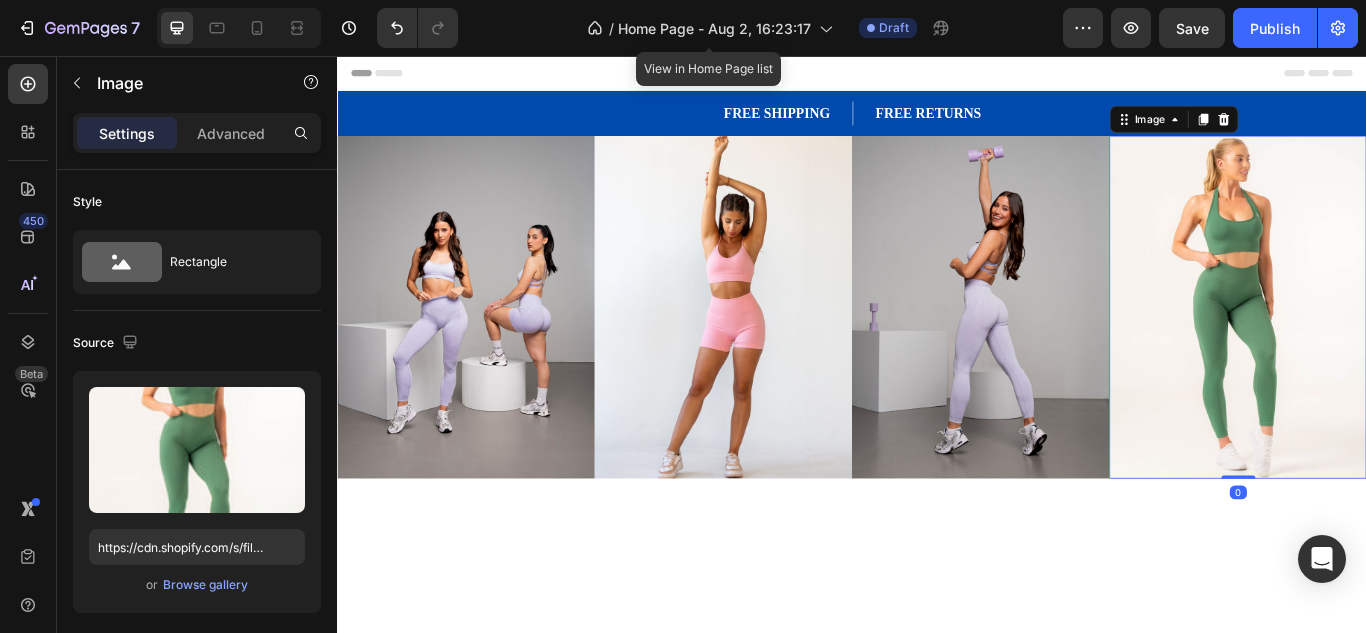 click at bounding box center (937, 860) 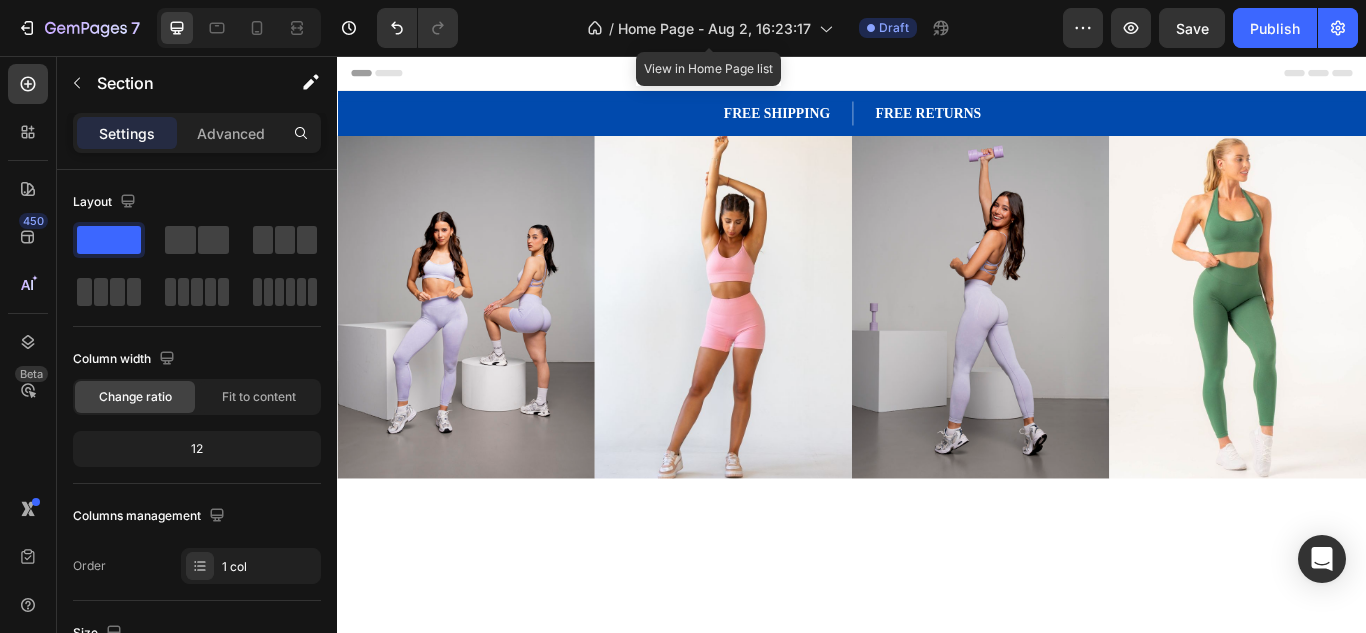click at bounding box center [937, 860] 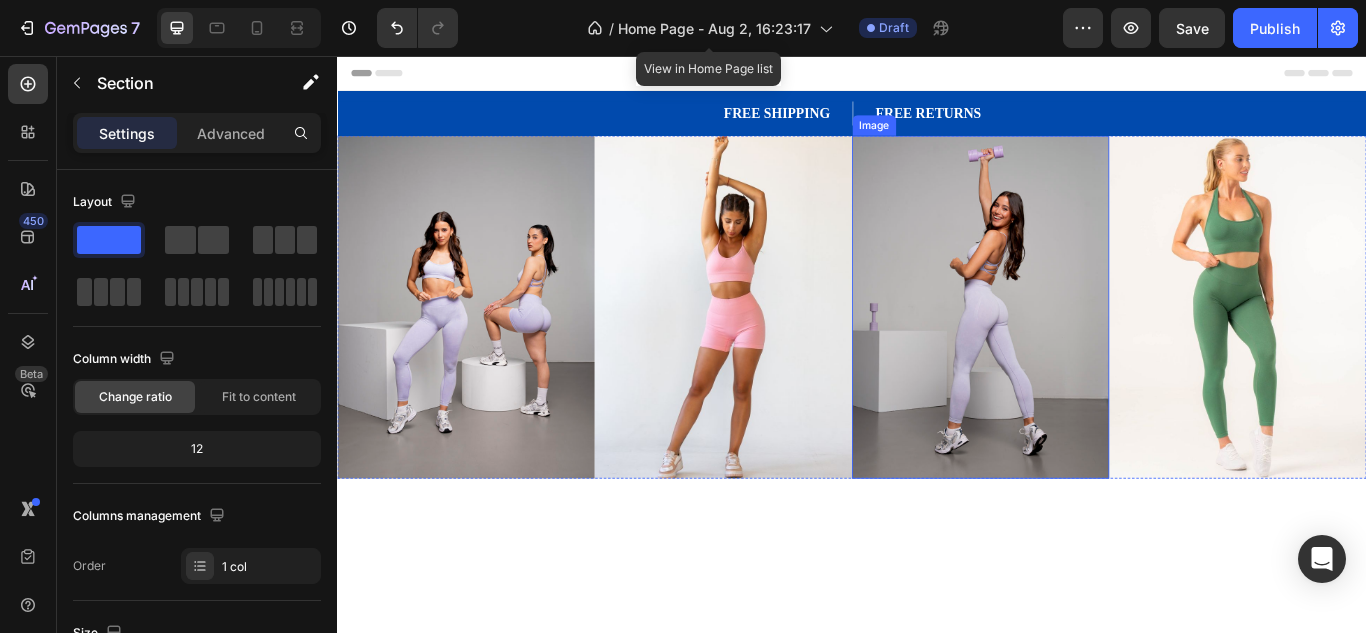 click at bounding box center [1087, 349] 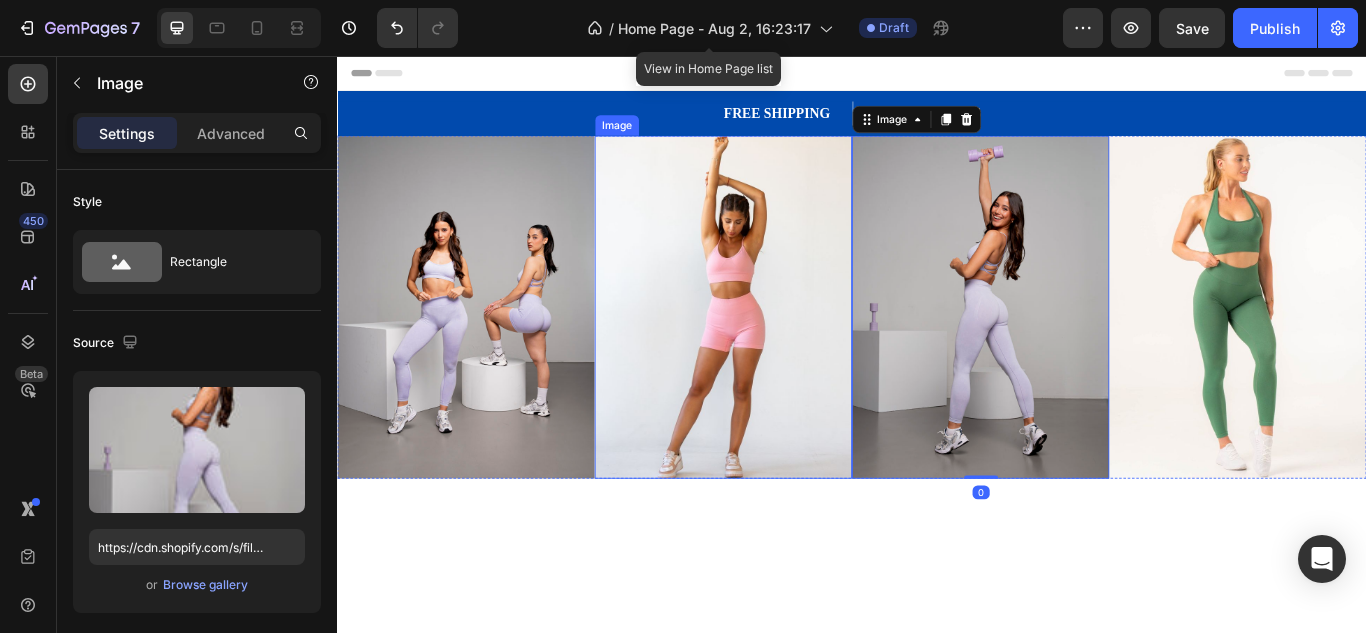 click at bounding box center (787, 349) 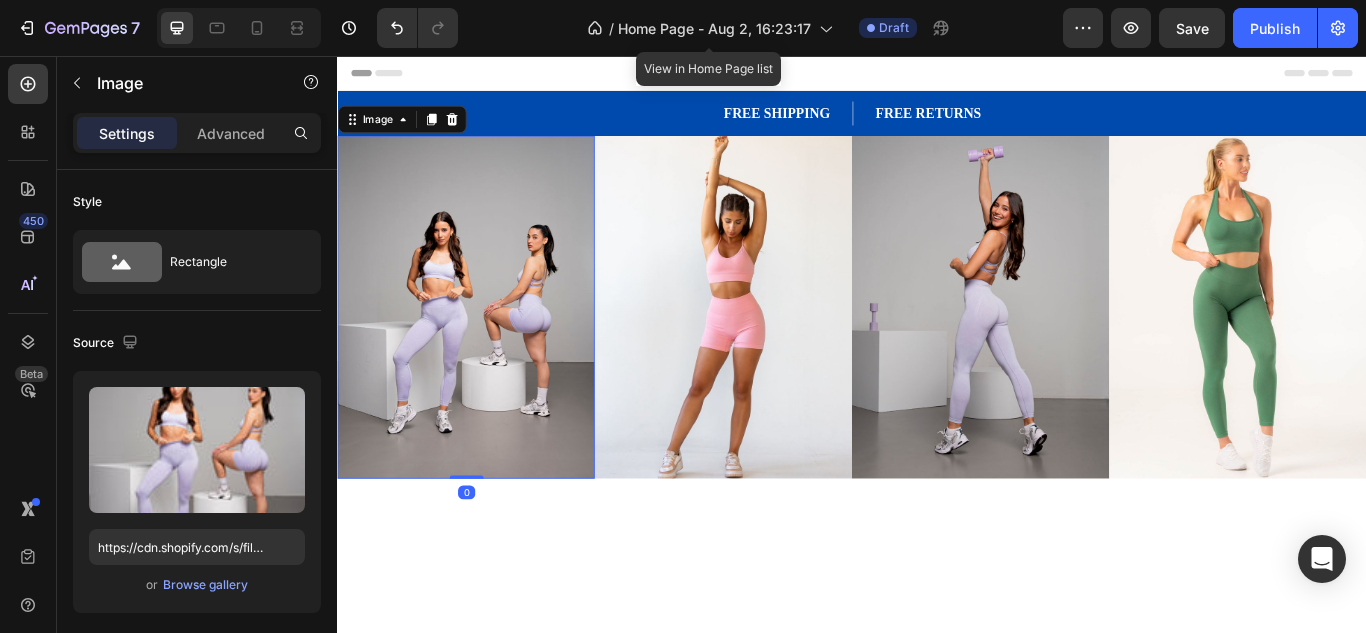 click at bounding box center [487, 349] 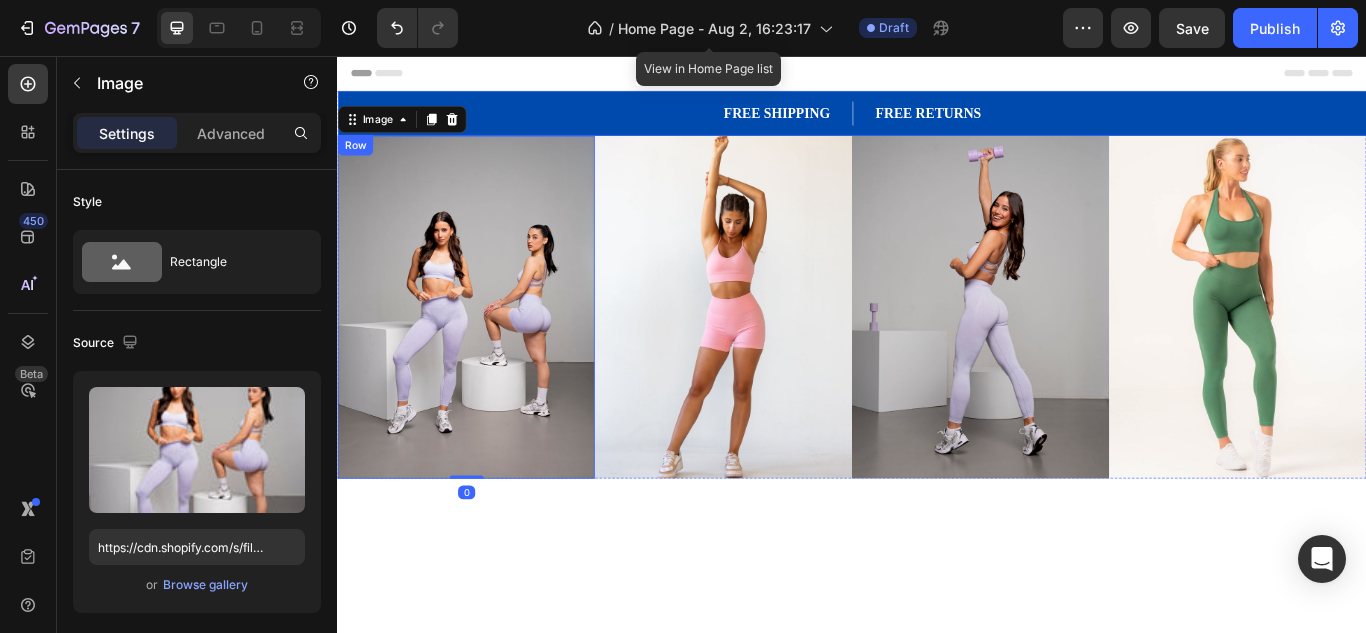 click on "FREE SHIPPING  Text block FREE RETURNS   Text block Row Back-to-School Sale Up To 35% OFF  Text block Row Row" at bounding box center [937, 123] 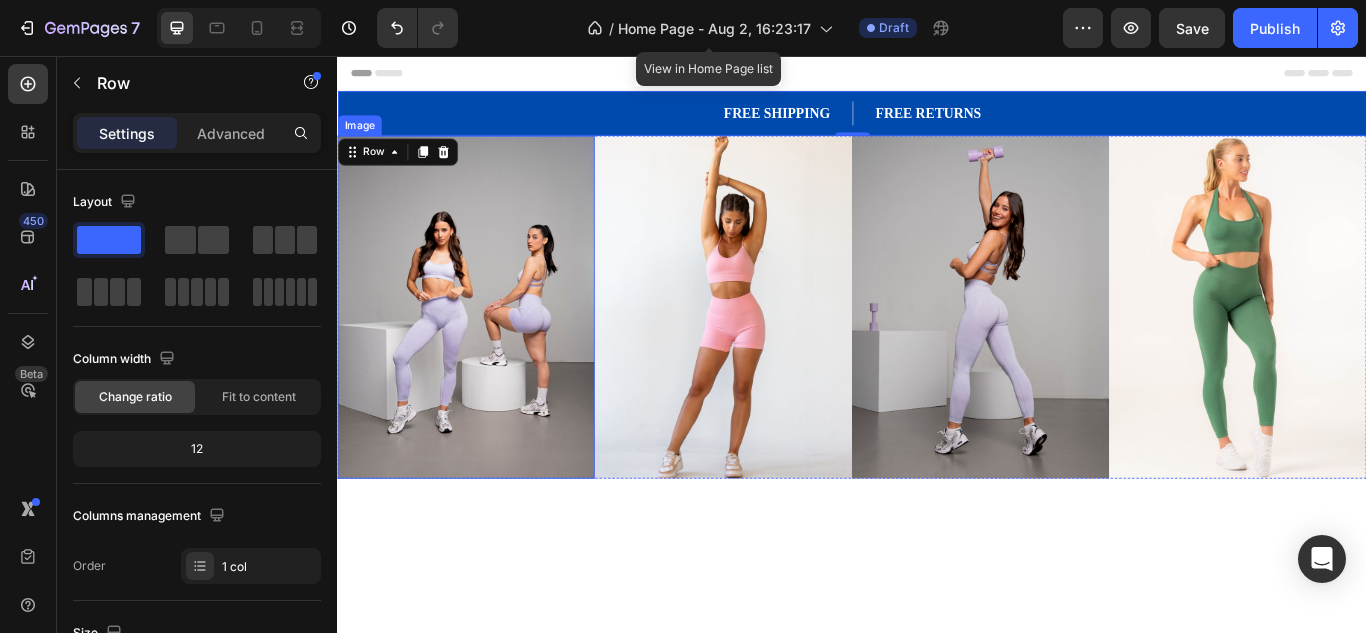 click at bounding box center (487, 349) 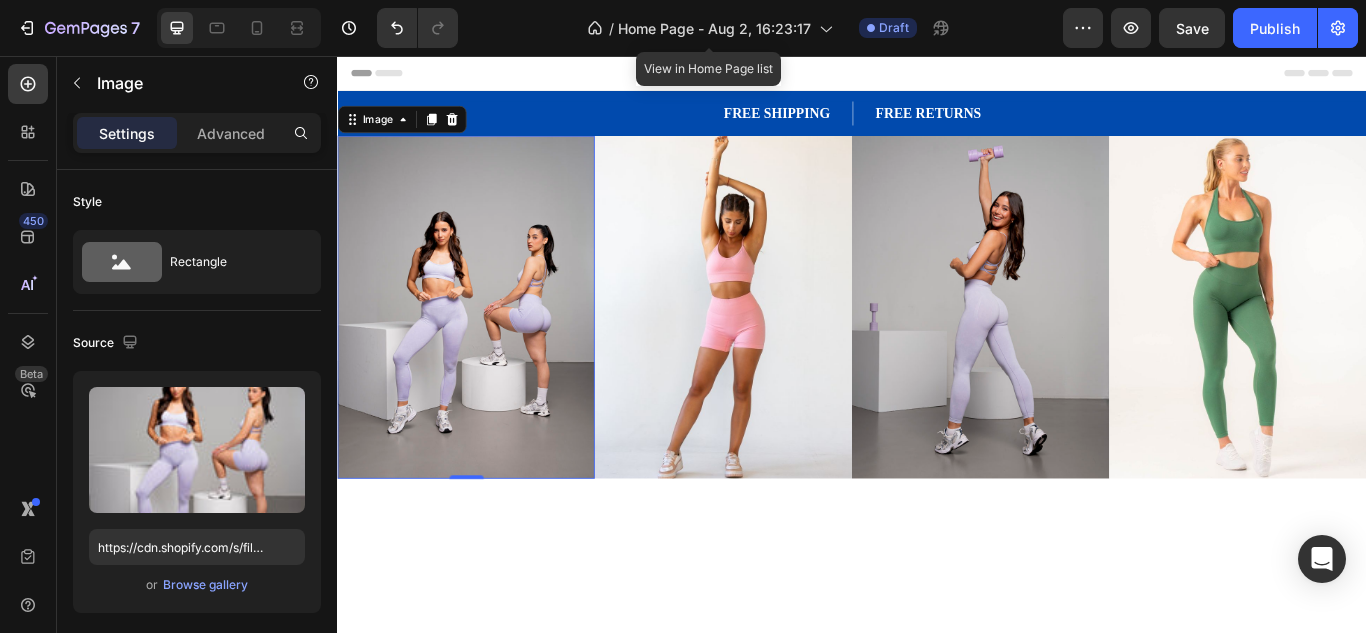 click at bounding box center (487, 349) 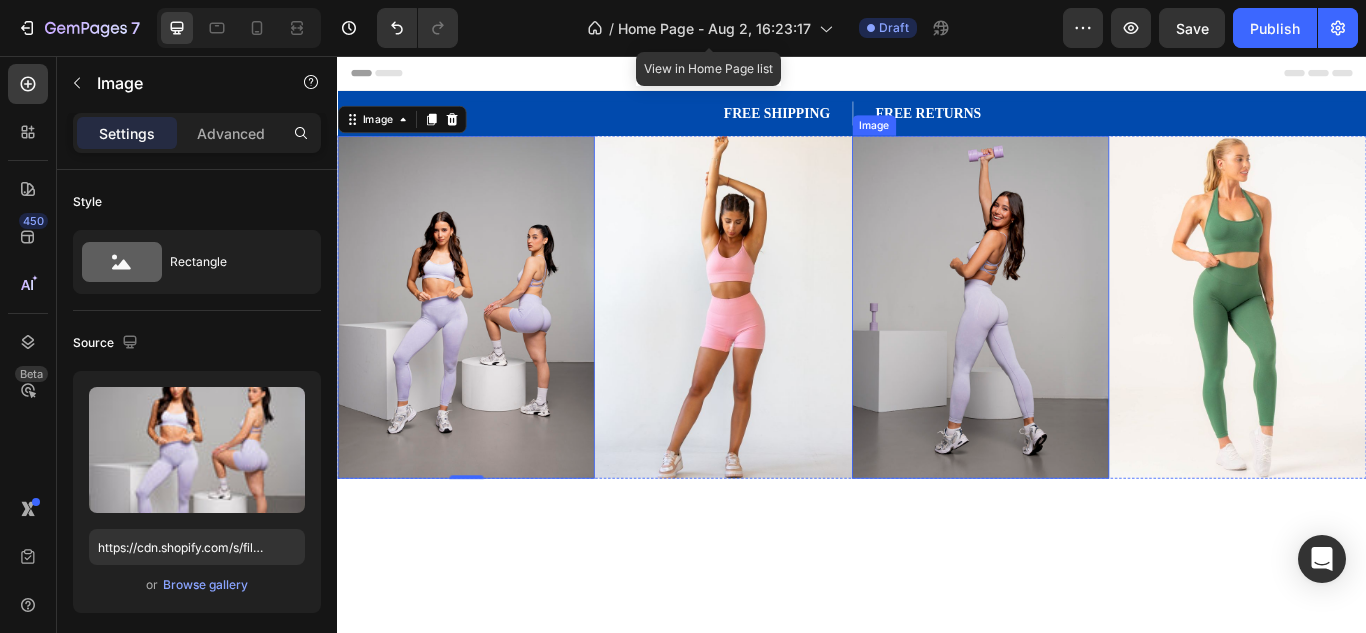 click at bounding box center [787, 349] 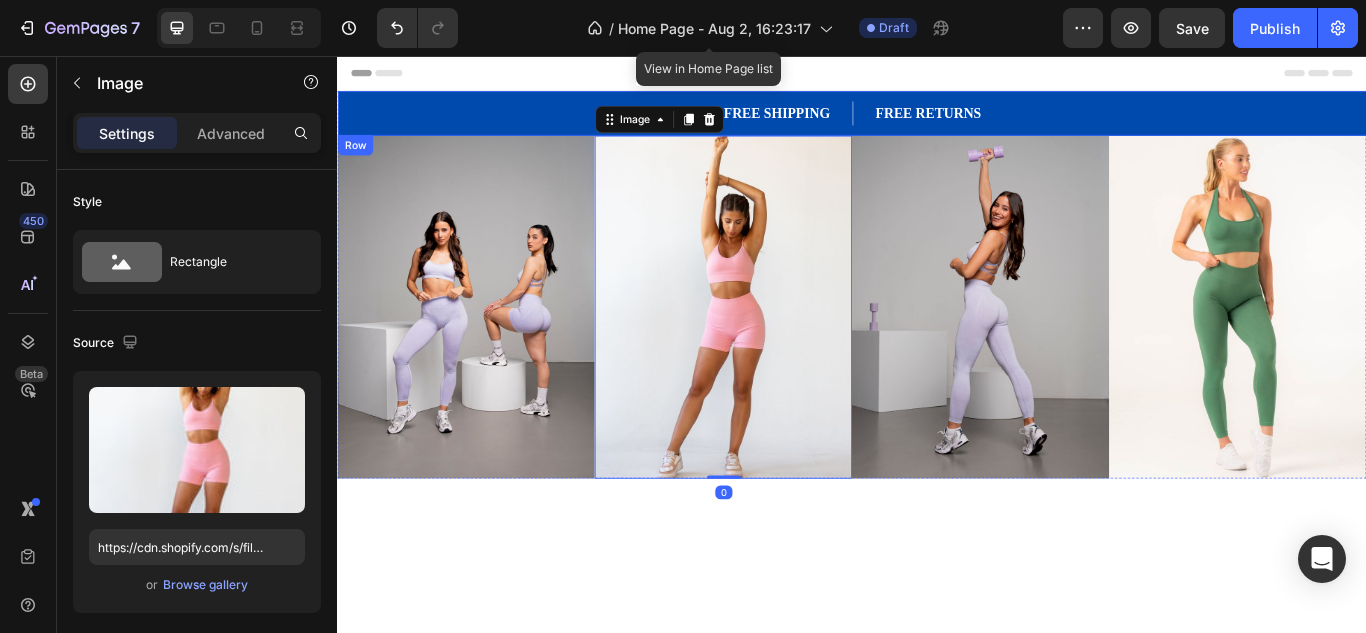 click on "FREE SHIPPING  Text block FREE RETURNS   Text block Row Back-to-School Sale Up To 35% OFF  Text block Row Row" at bounding box center (937, 123) 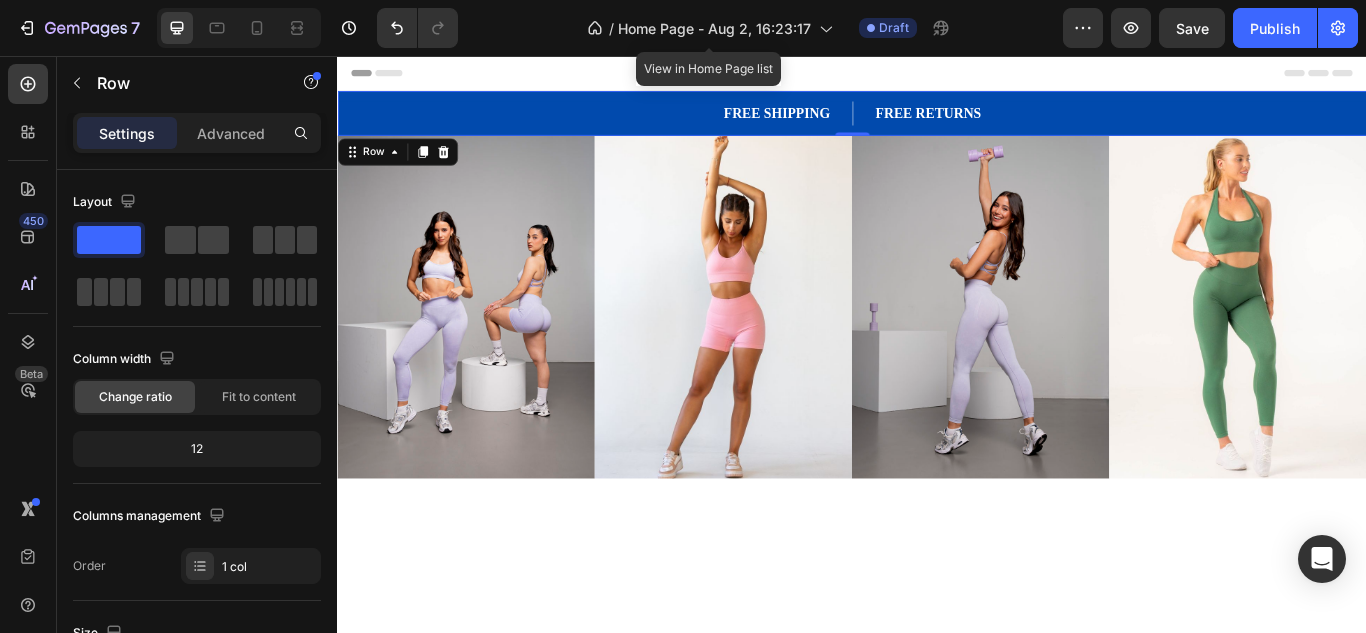 click at bounding box center (937, 860) 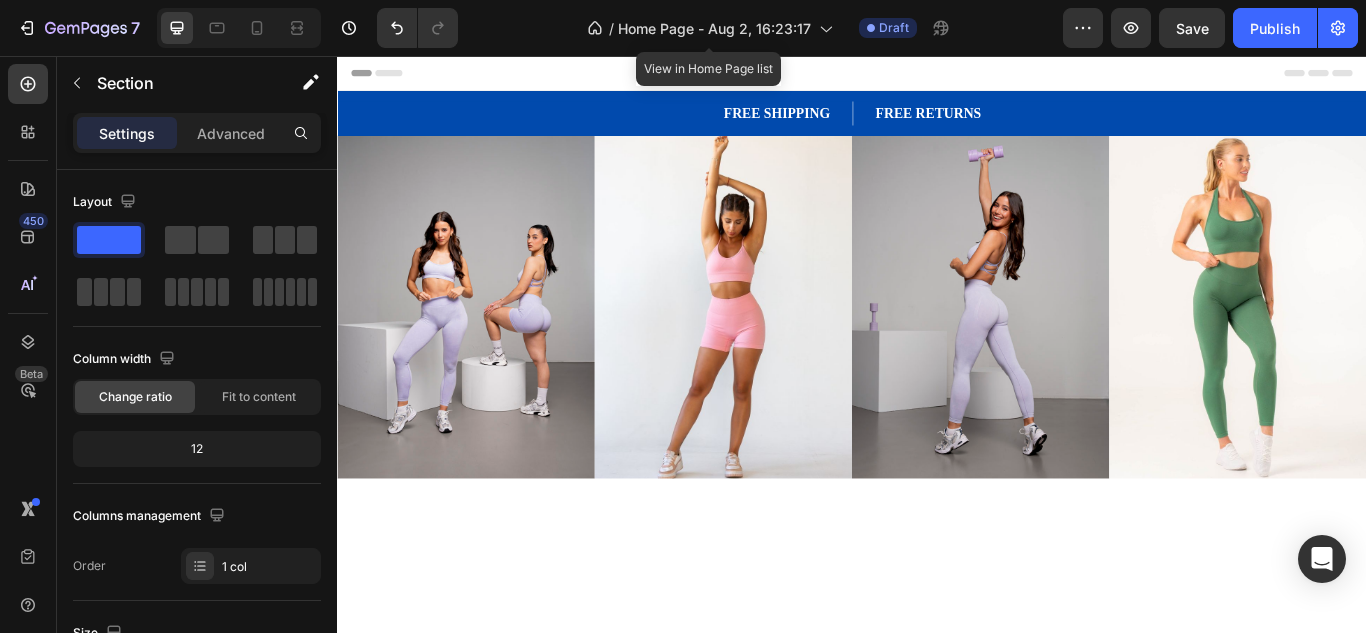 click at bounding box center (937, 860) 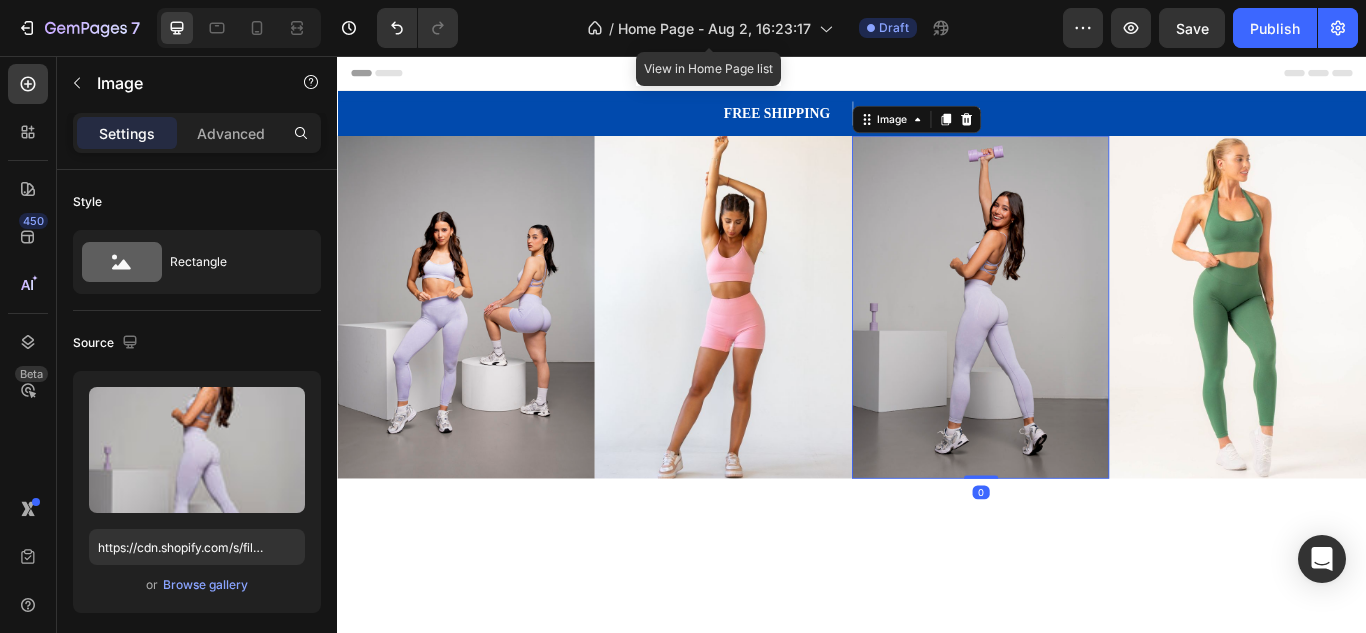 click at bounding box center [1087, 349] 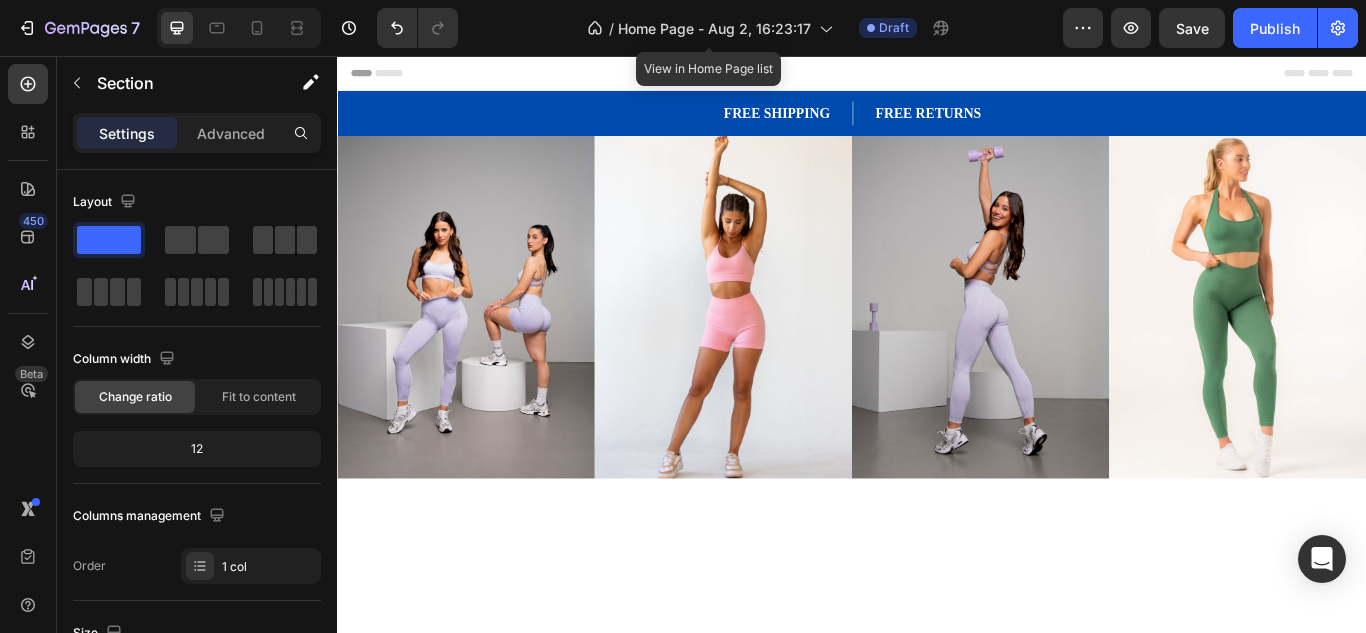 click at bounding box center [937, 876] 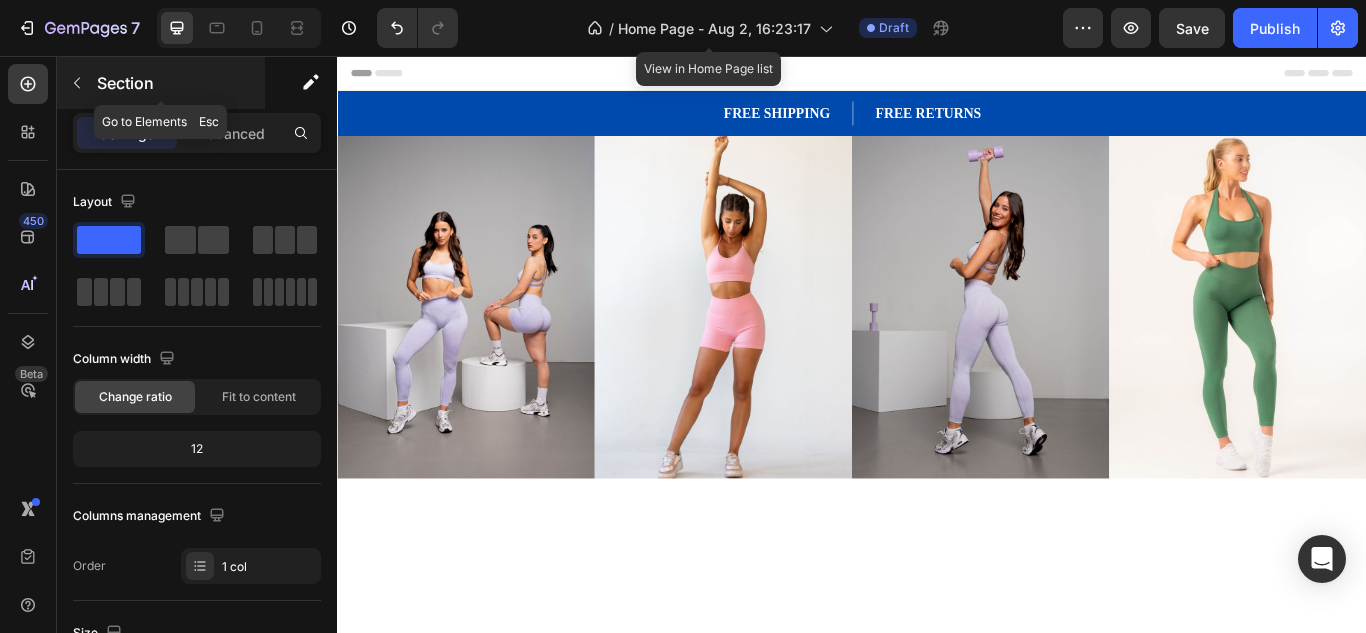 click 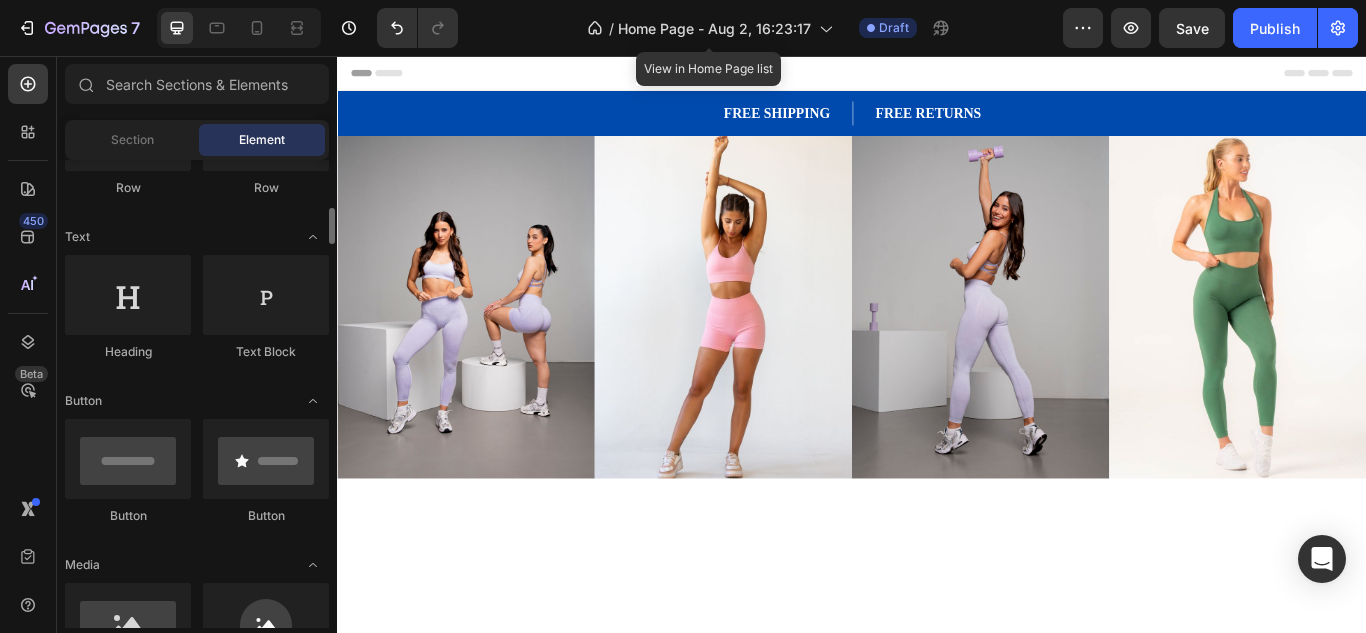 scroll, scrollTop: 233, scrollLeft: 0, axis: vertical 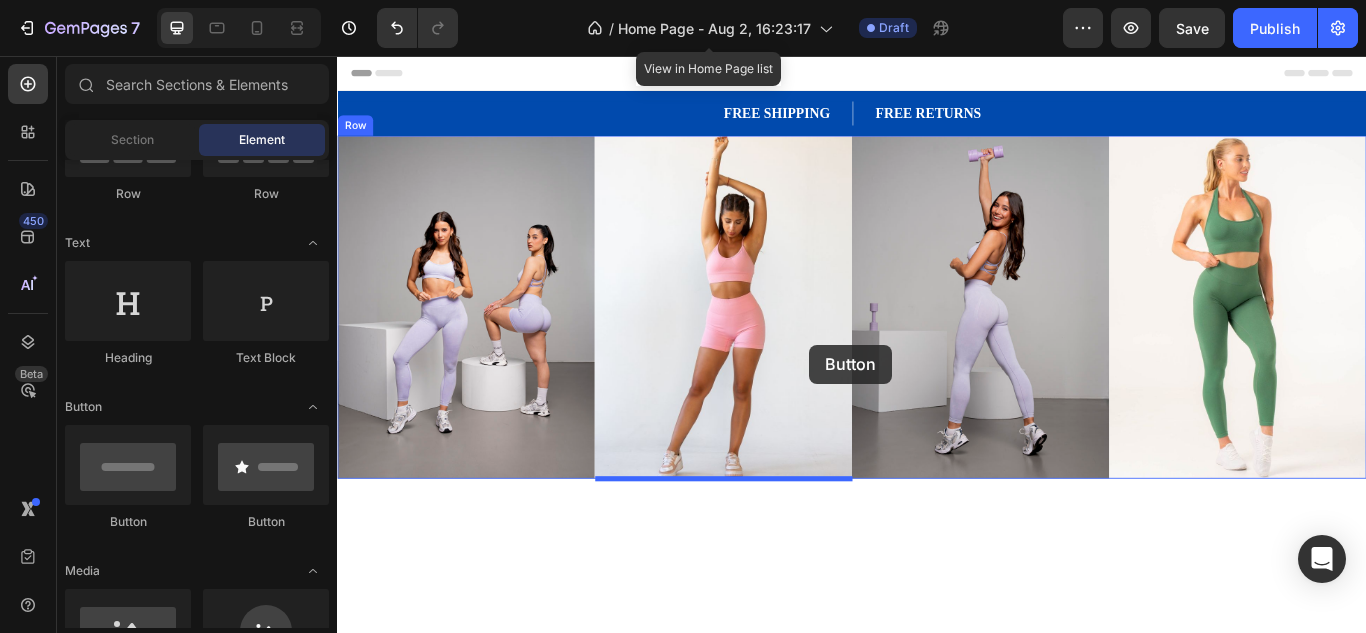 drag, startPoint x: 675, startPoint y: 310, endPoint x: 888, endPoint y: 393, distance: 228.60008 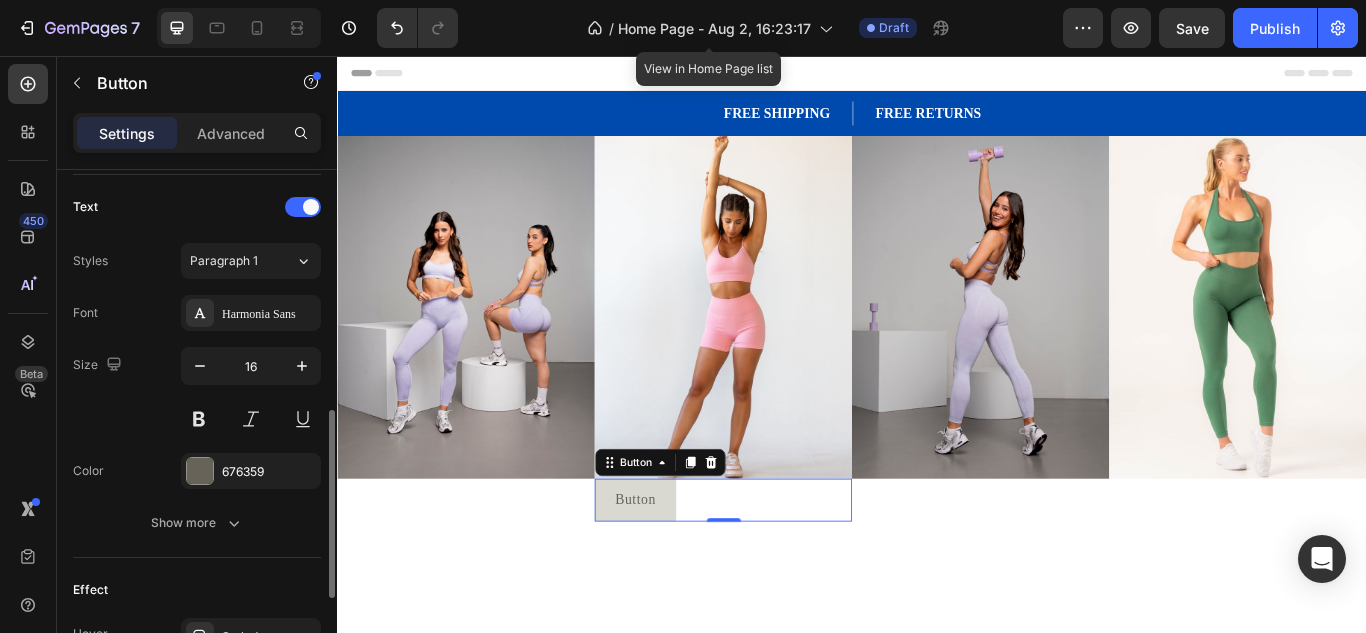 scroll, scrollTop: 858, scrollLeft: 0, axis: vertical 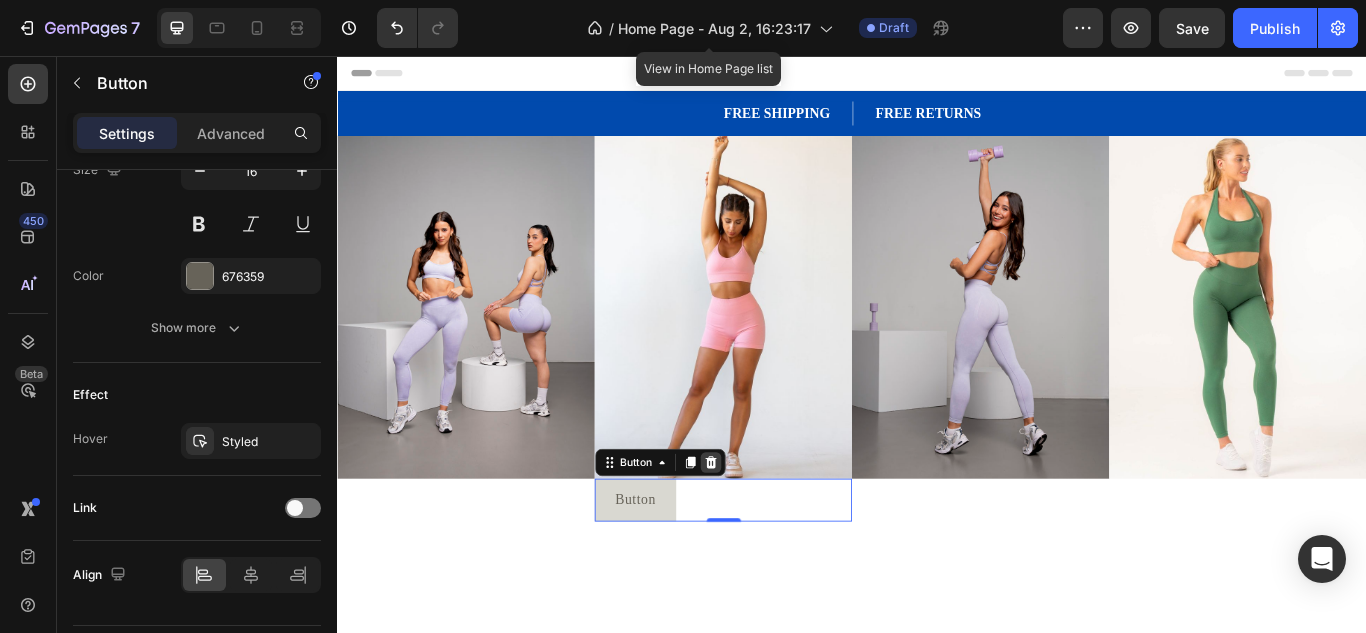 click at bounding box center [772, 530] 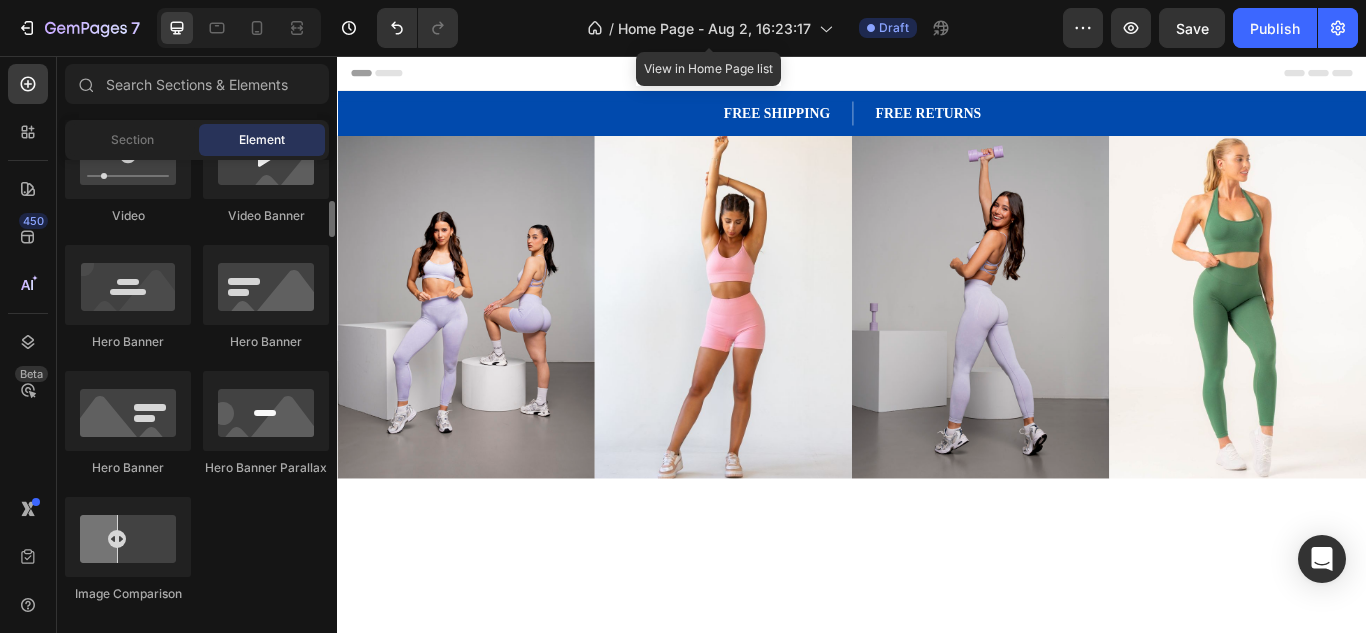scroll, scrollTop: 847, scrollLeft: 0, axis: vertical 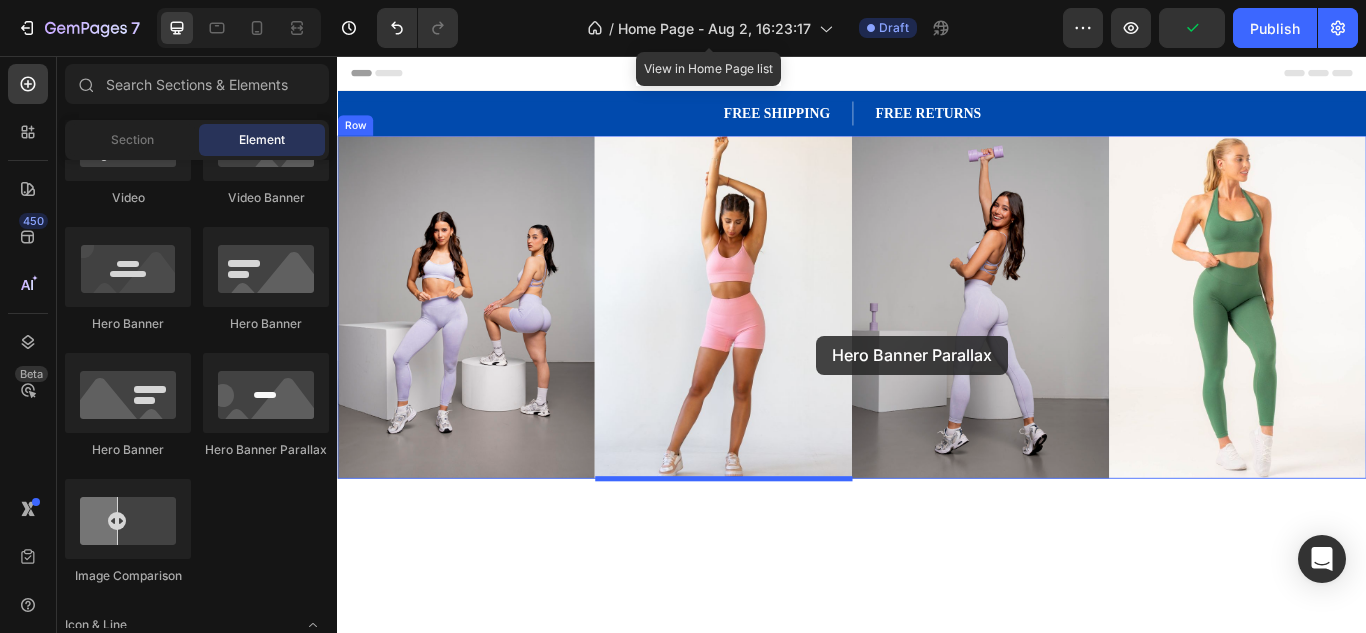 drag, startPoint x: 727, startPoint y: 428, endPoint x: 896, endPoint y: 382, distance: 175.14851 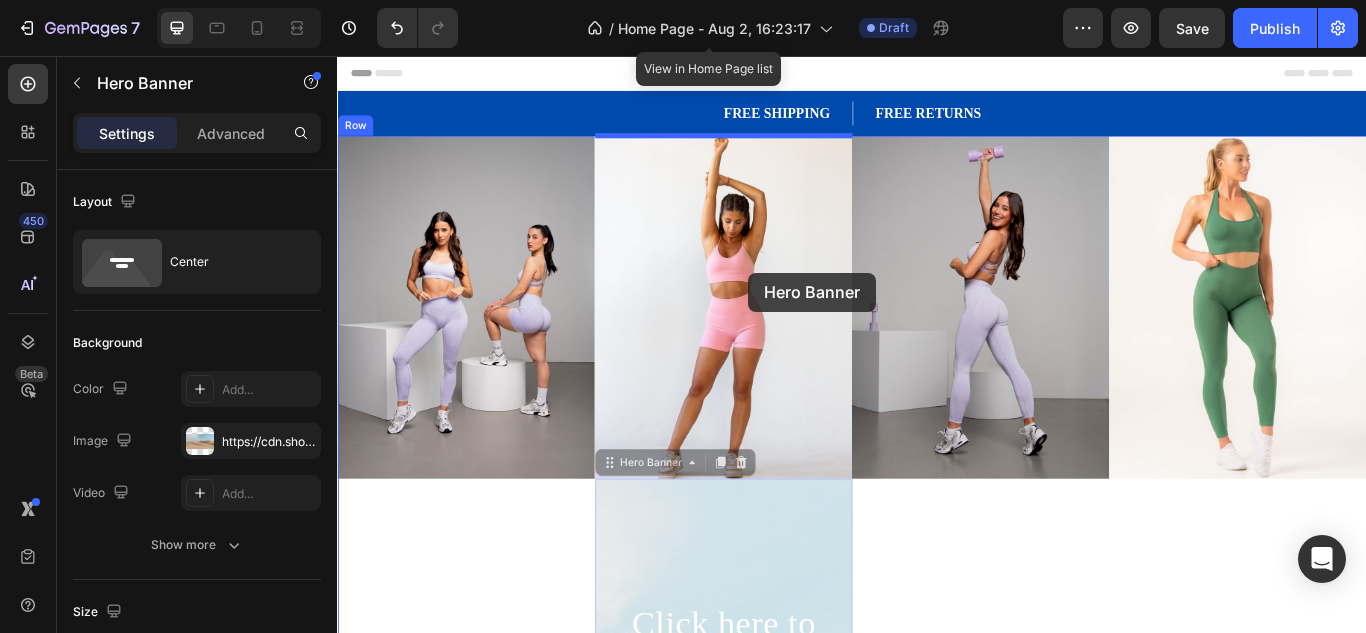 drag, startPoint x: 799, startPoint y: 637, endPoint x: 816, endPoint y: 309, distance: 328.44025 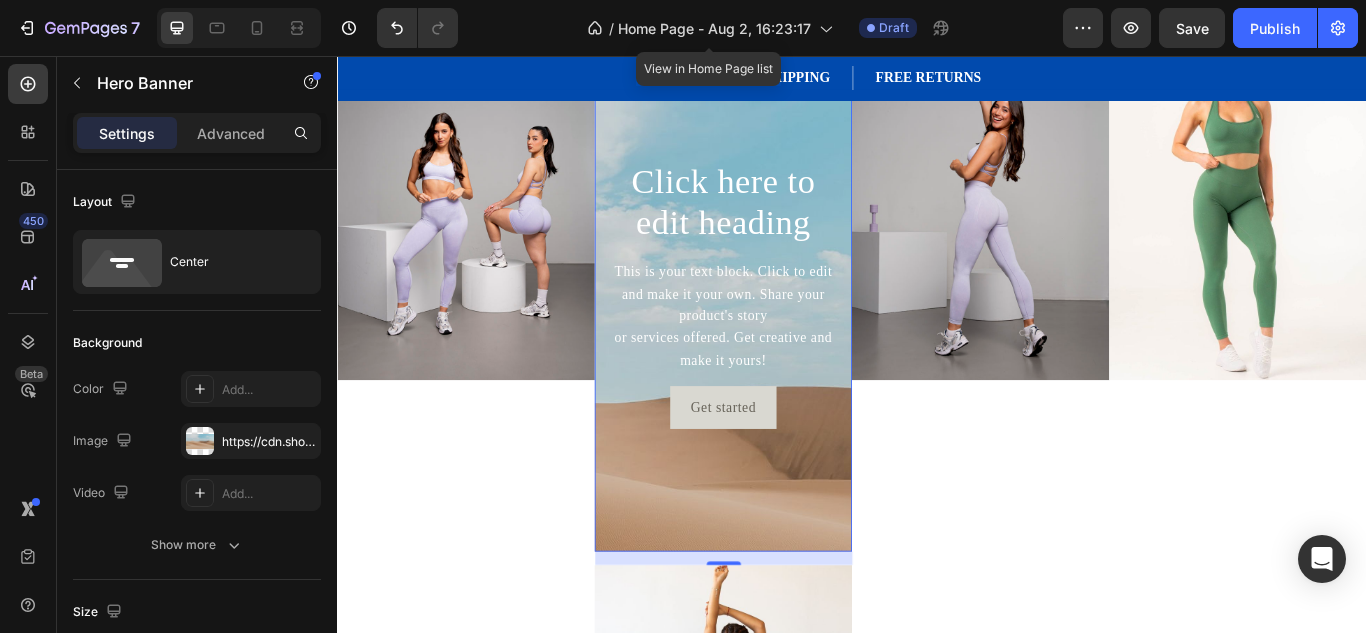 scroll, scrollTop: 98, scrollLeft: 0, axis: vertical 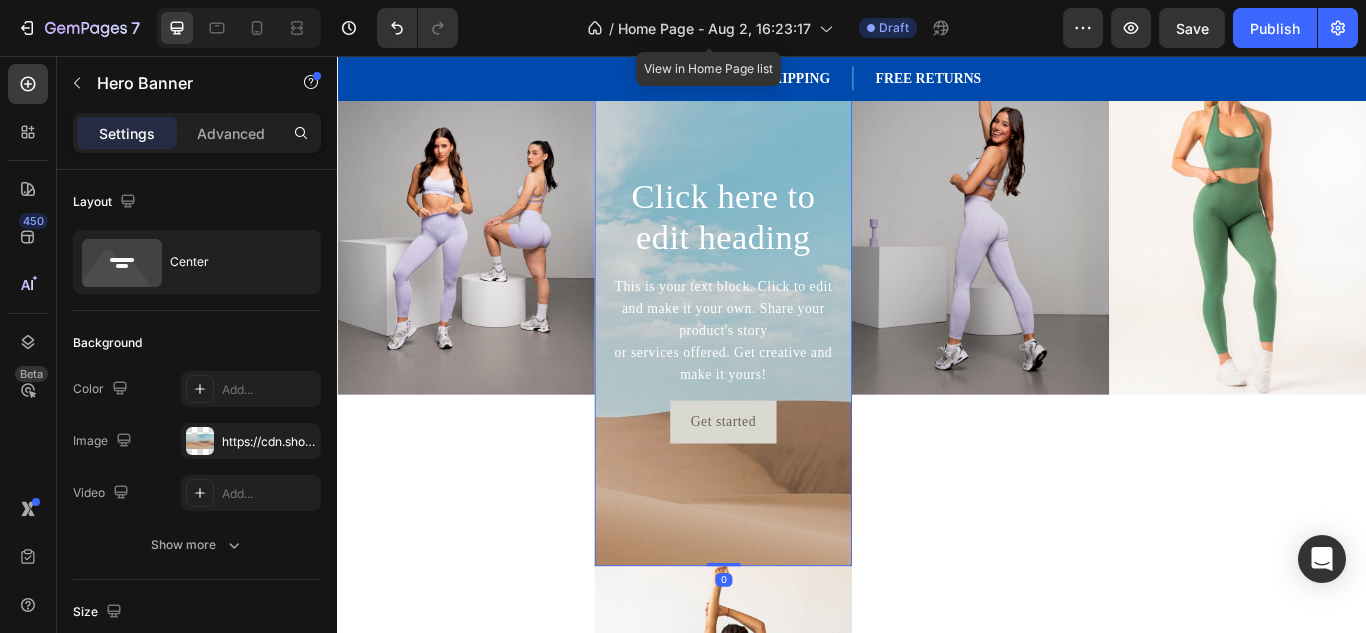 drag, startPoint x: 791, startPoint y: 663, endPoint x: 799, endPoint y: 634, distance: 30.083218 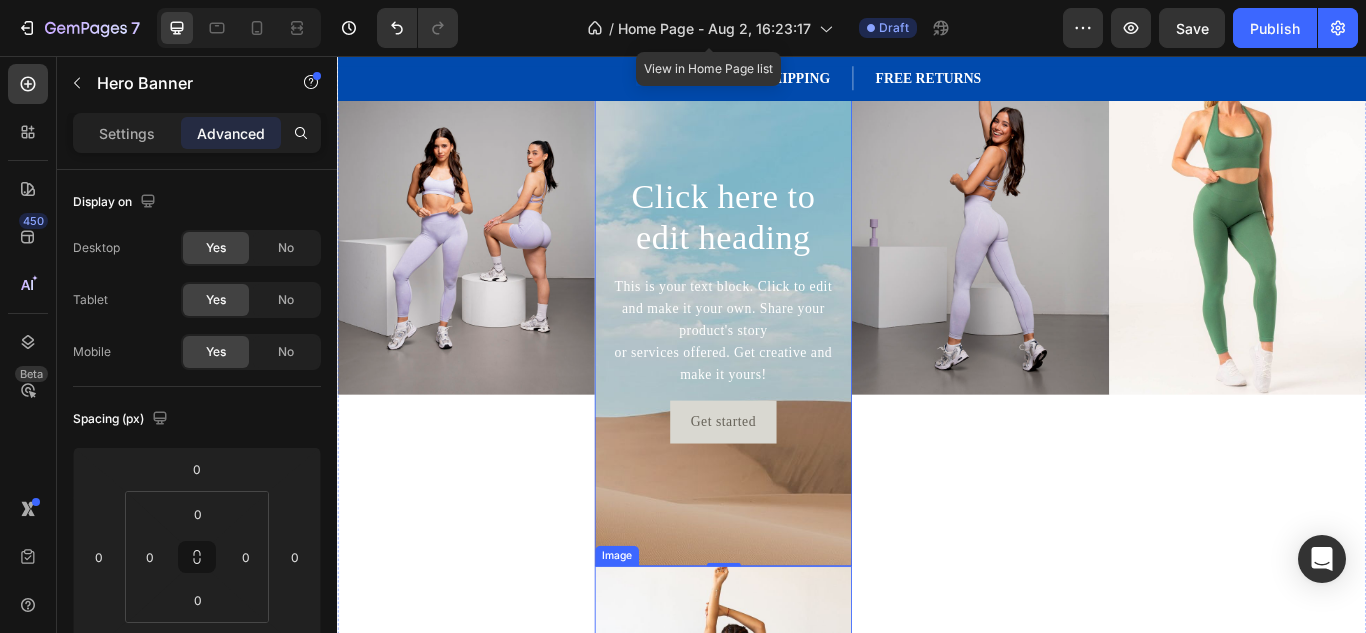 click at bounding box center (787, 851) 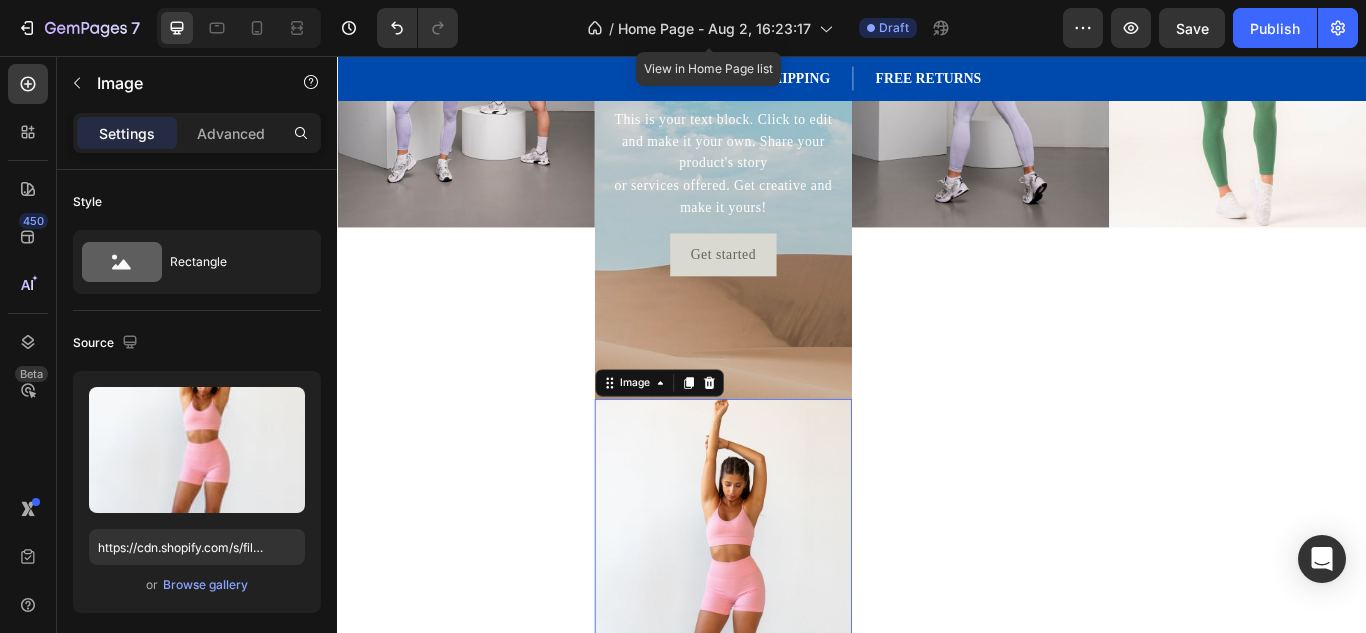 scroll, scrollTop: 347, scrollLeft: 0, axis: vertical 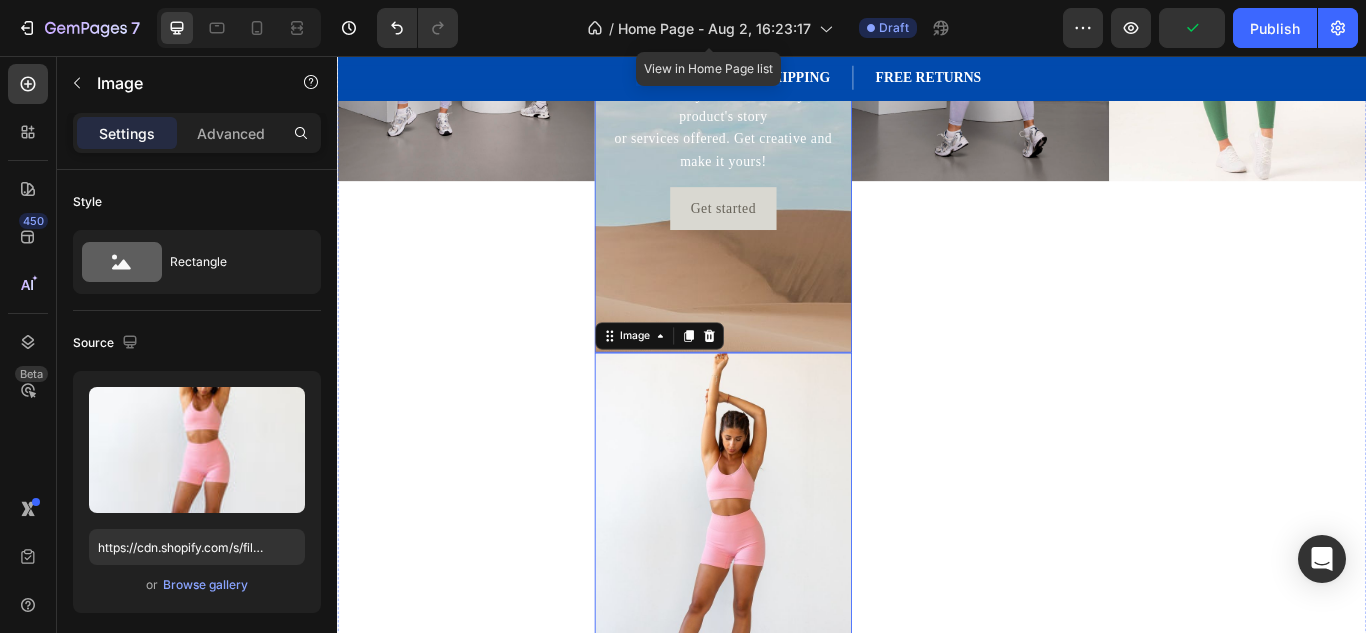click at bounding box center [787, 267] 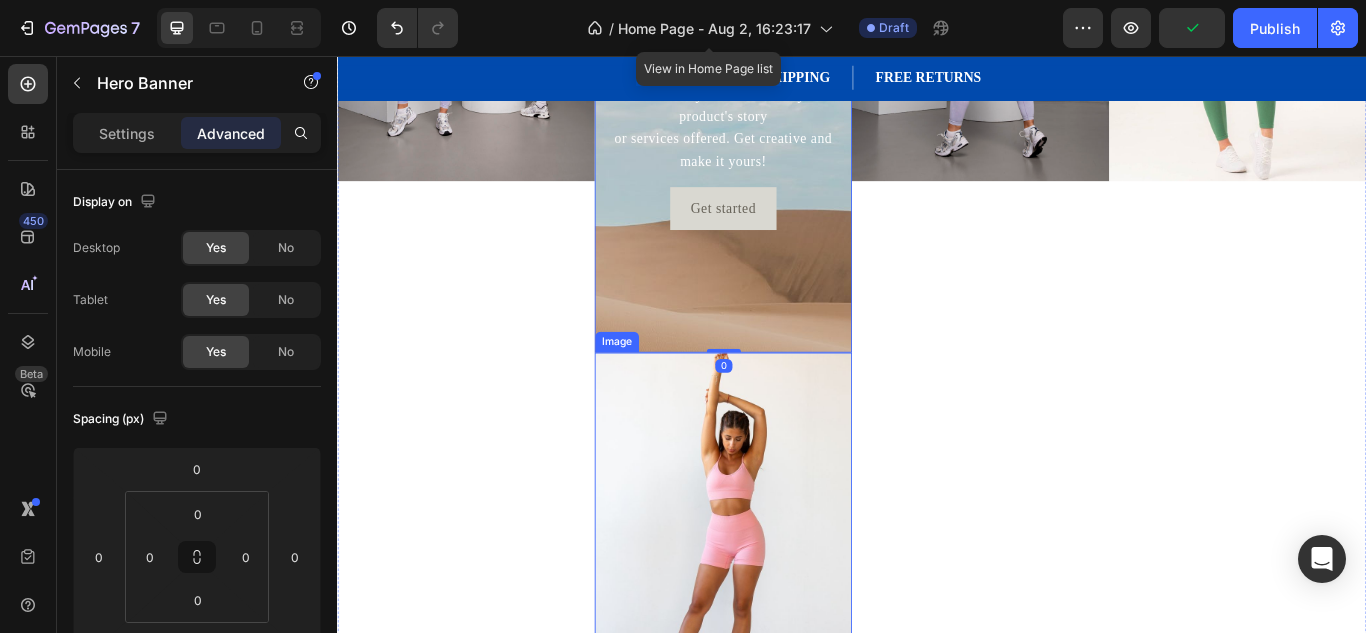 click at bounding box center (787, 602) 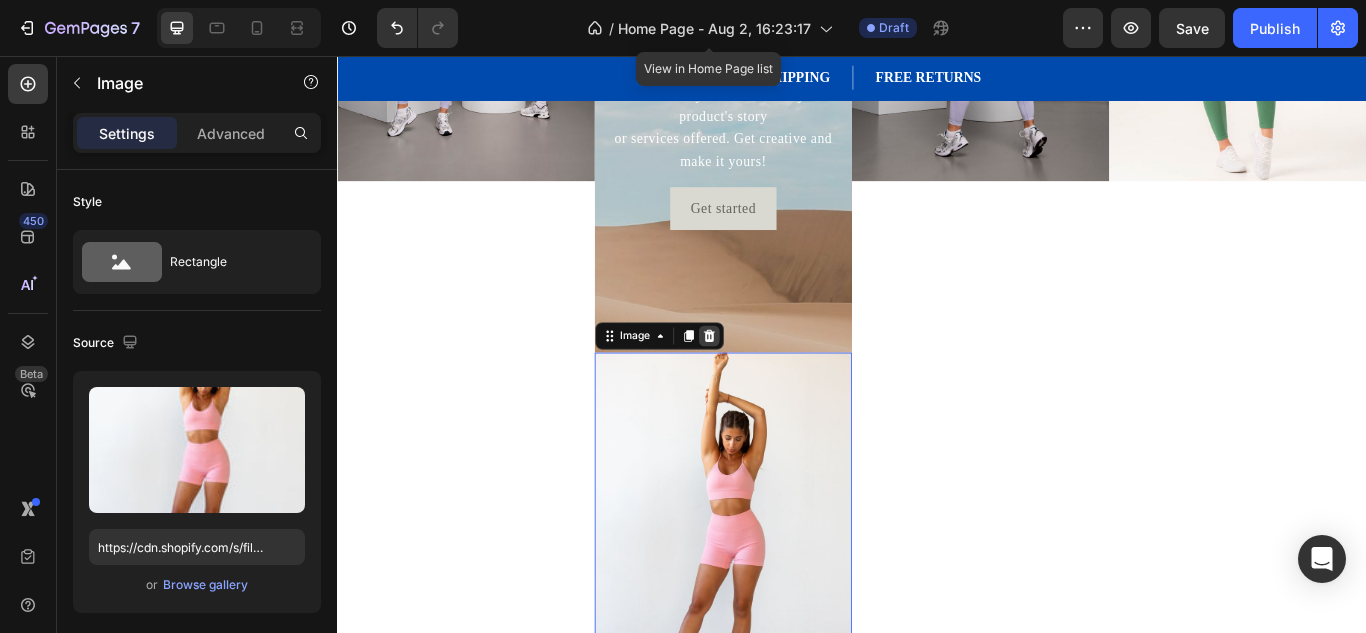 click 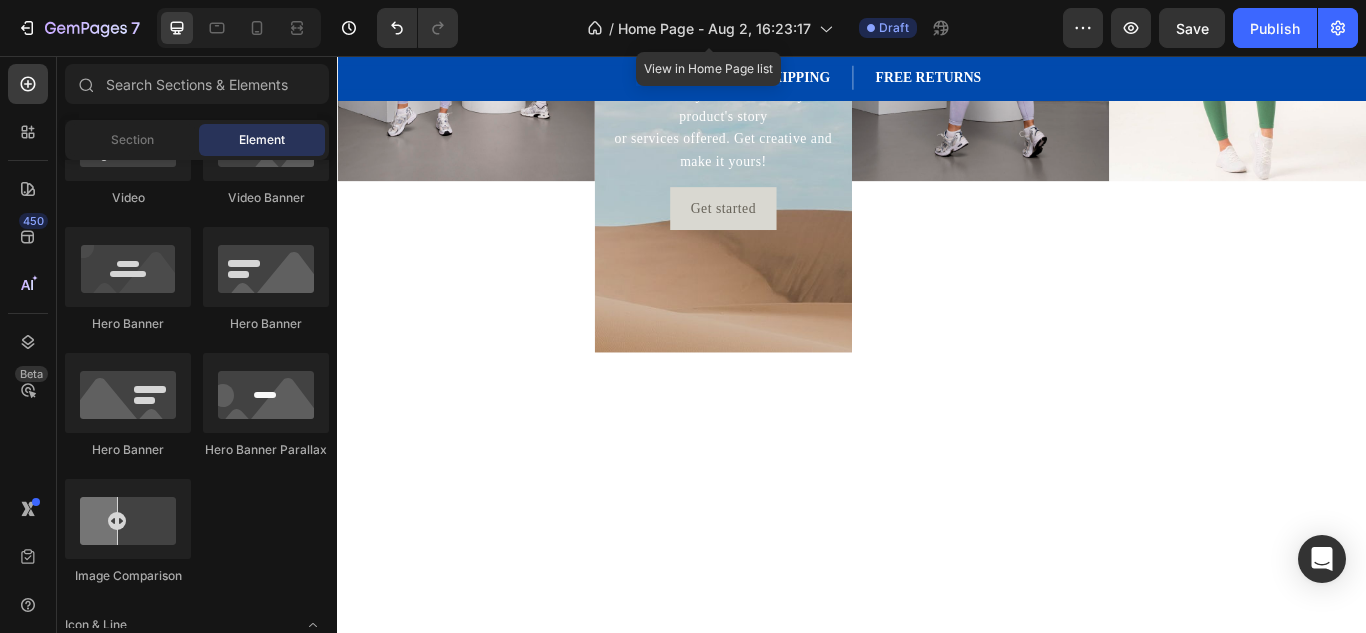 click at bounding box center (787, 267) 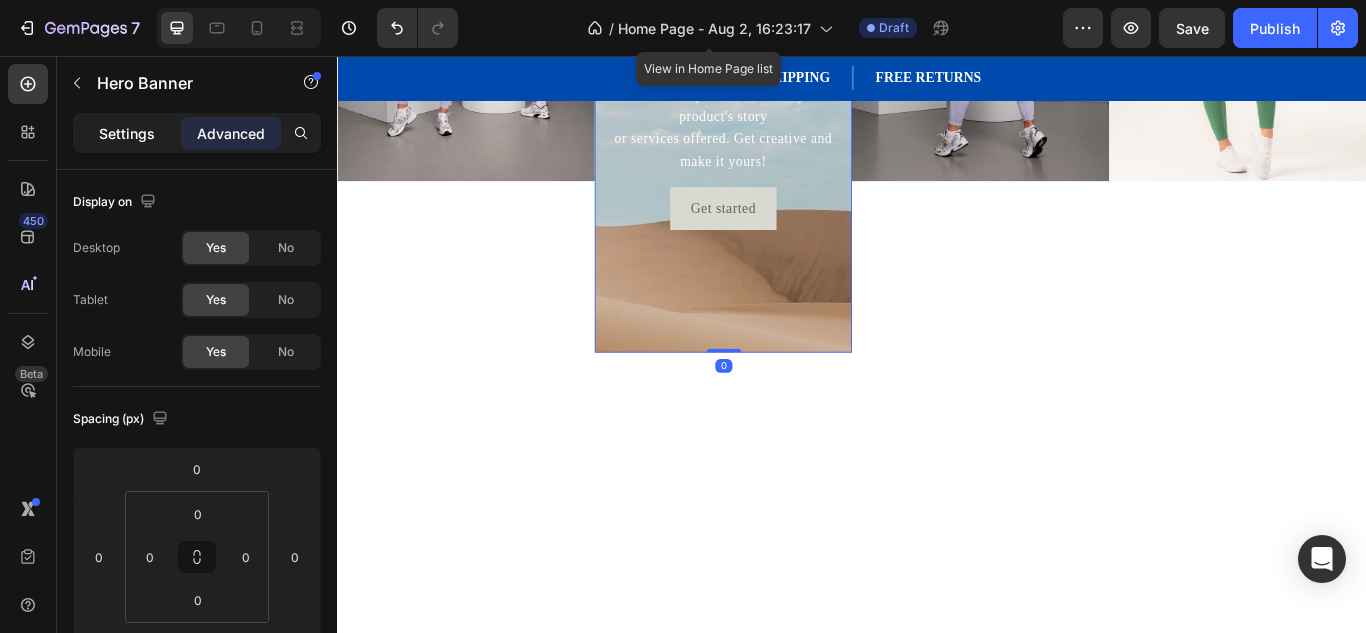 click on "Settings" at bounding box center (127, 133) 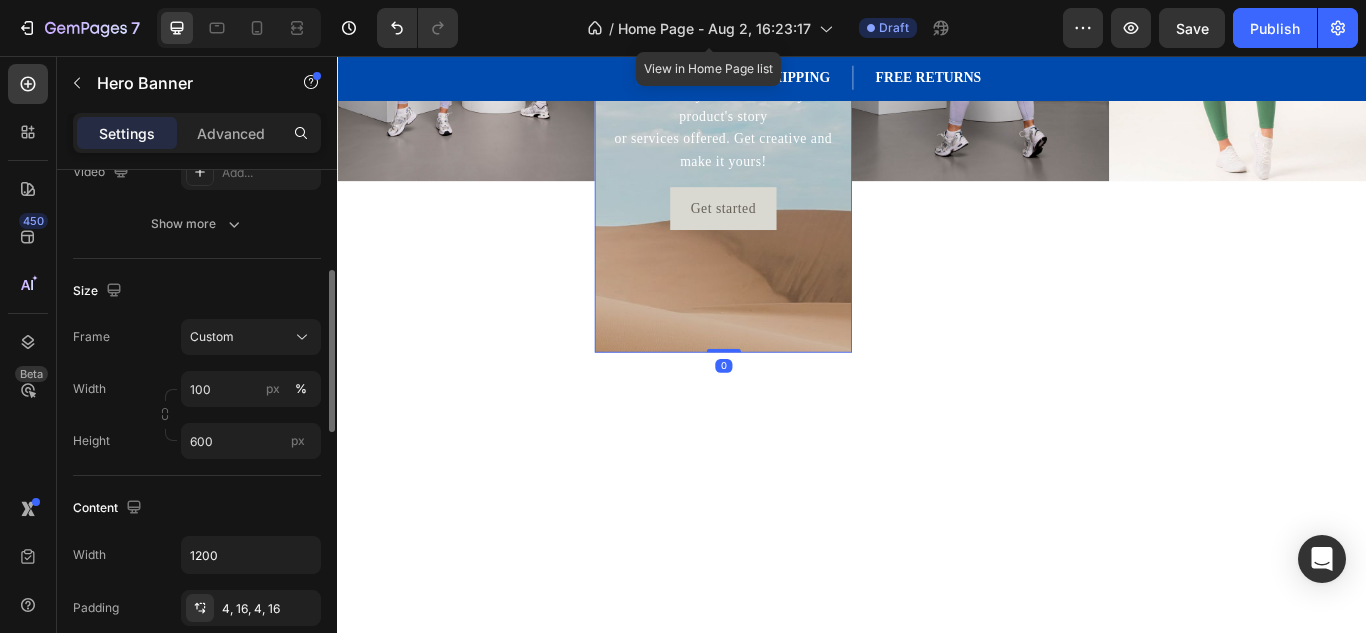 scroll, scrollTop: 342, scrollLeft: 0, axis: vertical 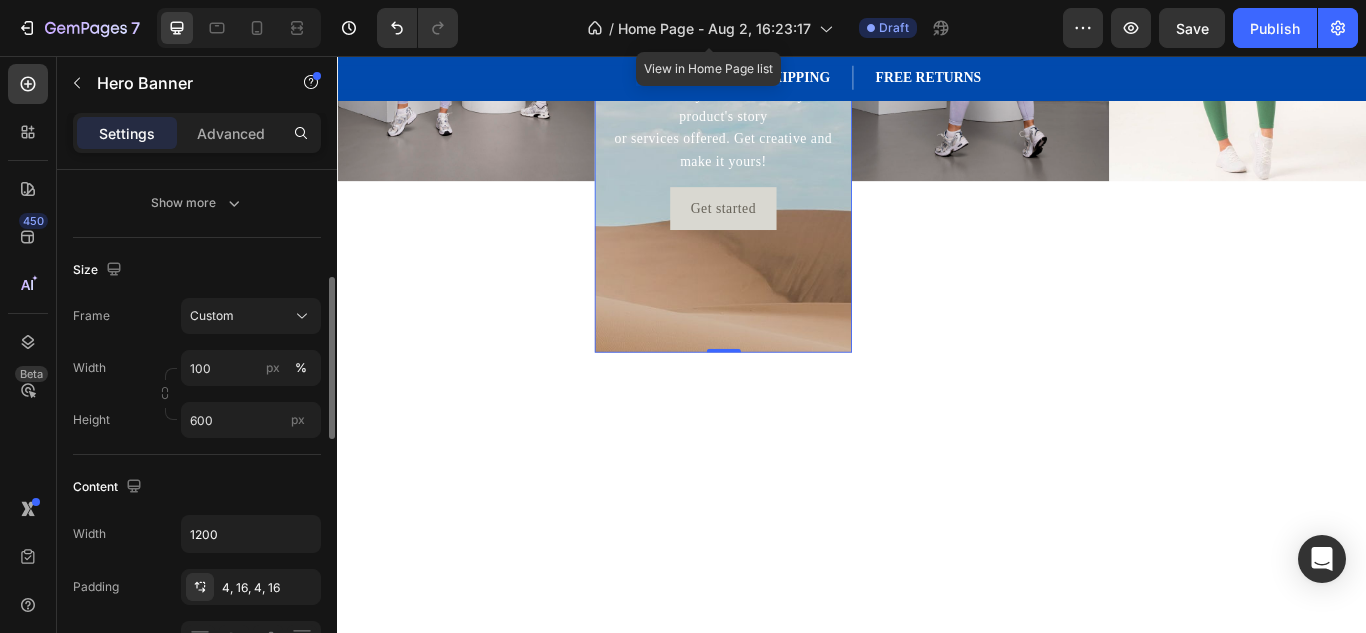 click on "Custom" at bounding box center [251, 316] 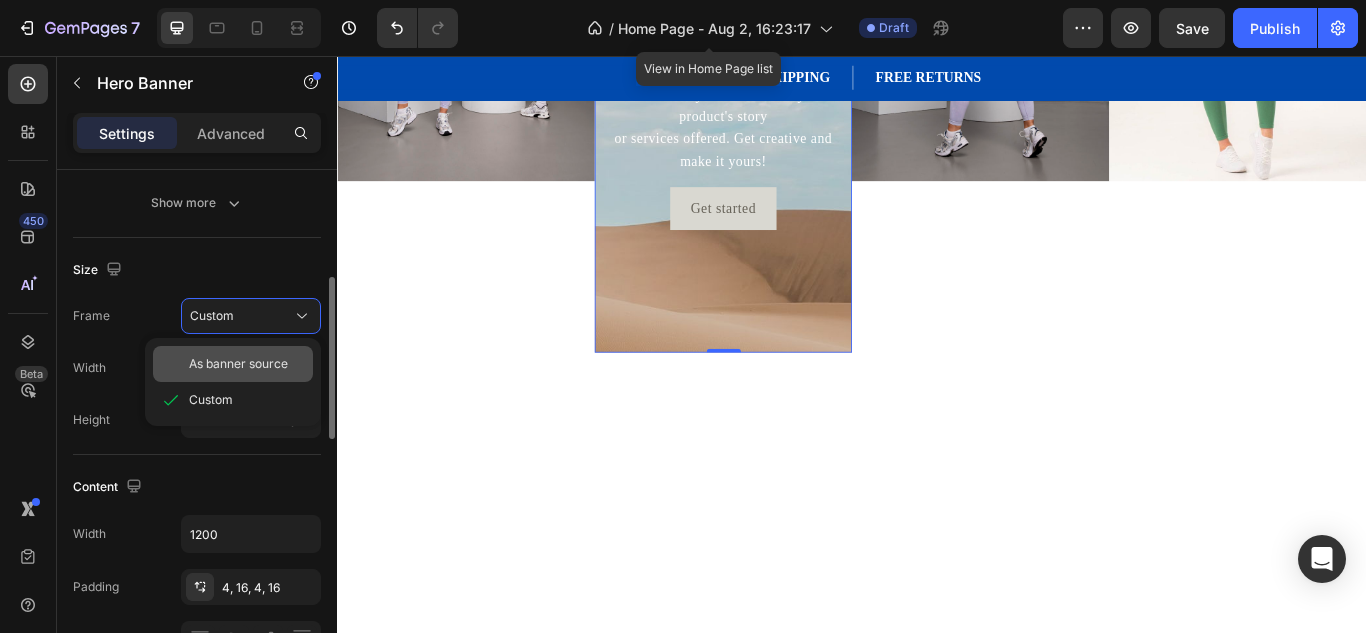 click on "As banner source" at bounding box center (238, 364) 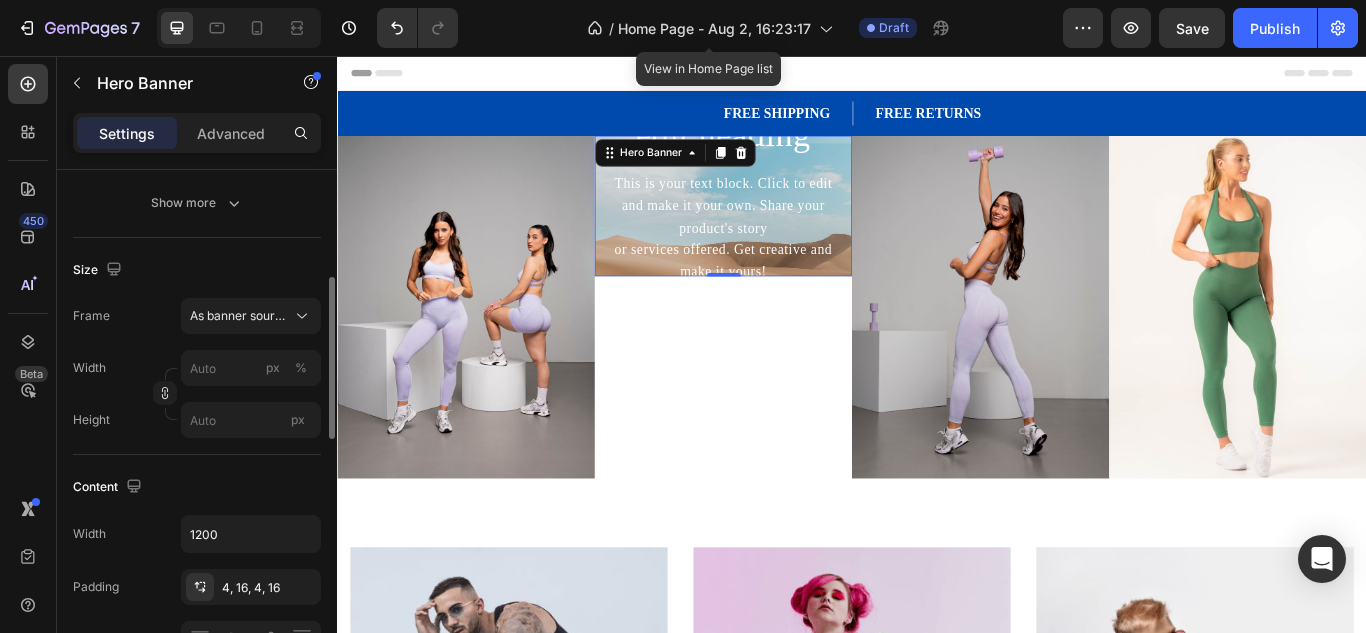 scroll, scrollTop: 60, scrollLeft: 0, axis: vertical 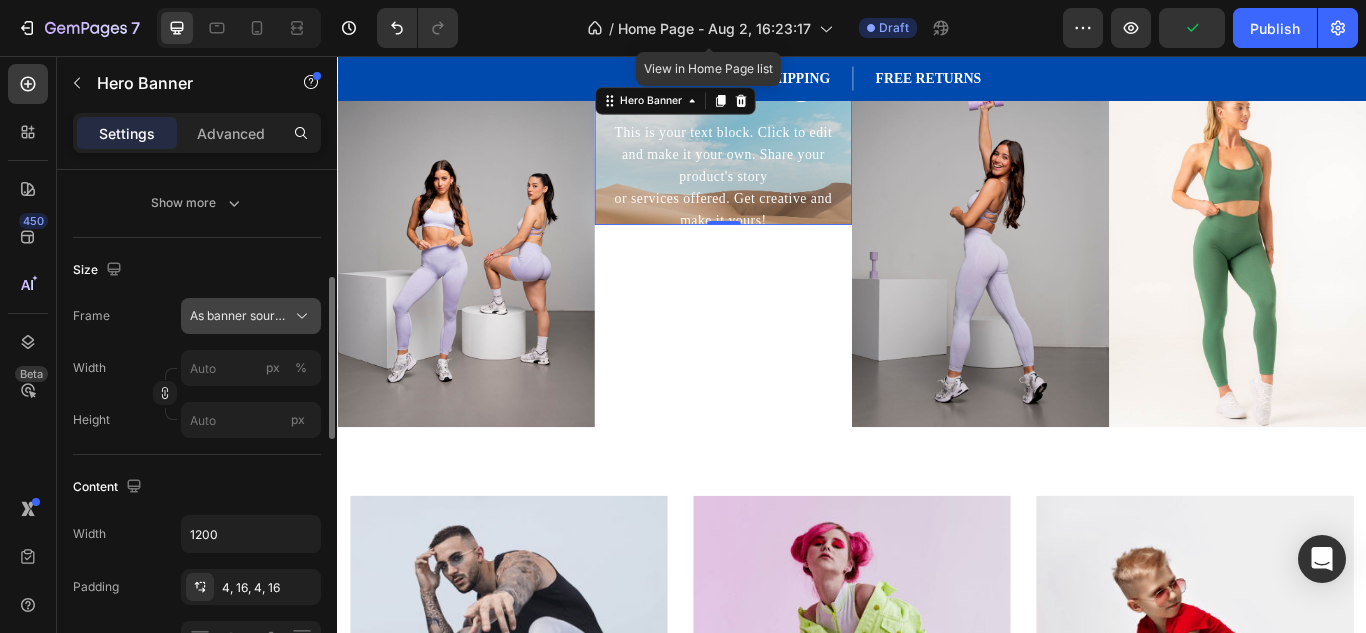 click on "As banner source" at bounding box center [239, 316] 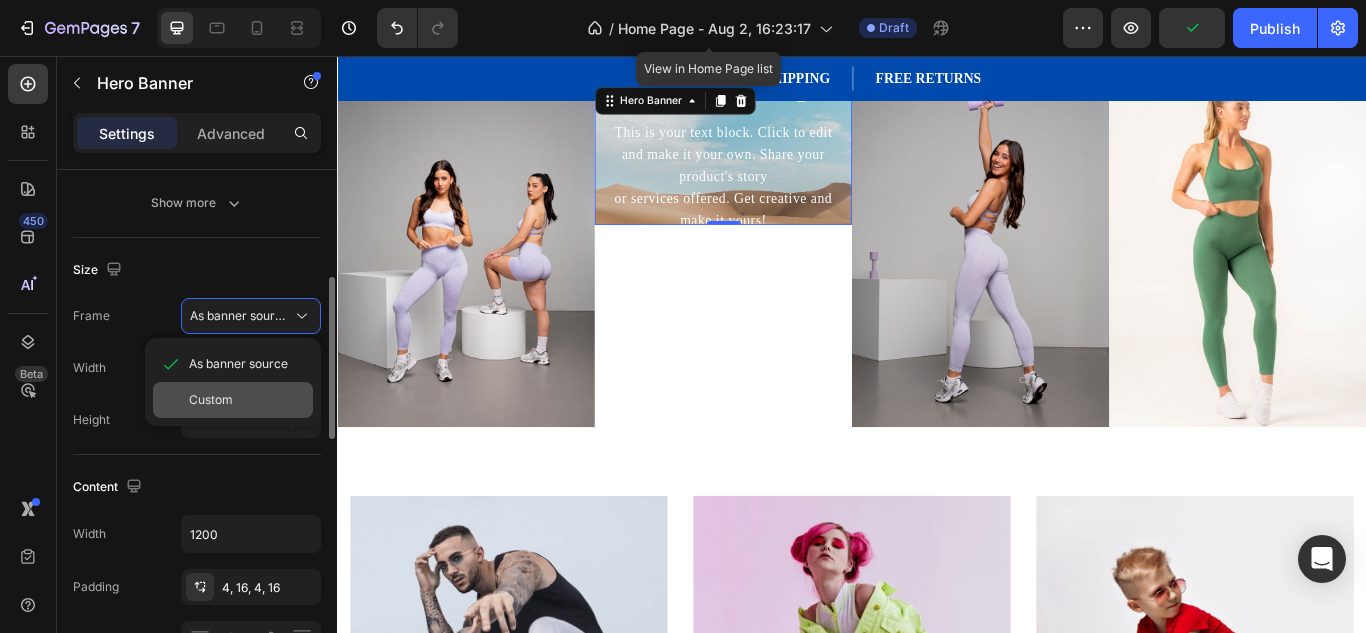 click on "Custom" 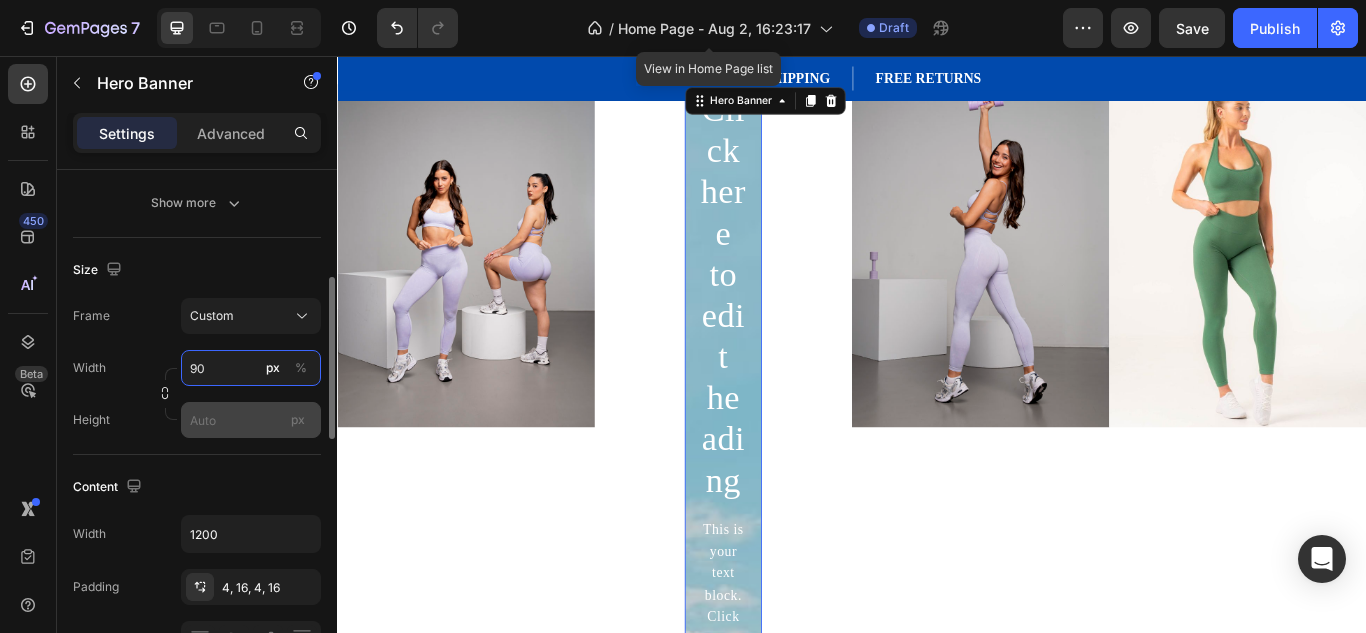 type on "9" 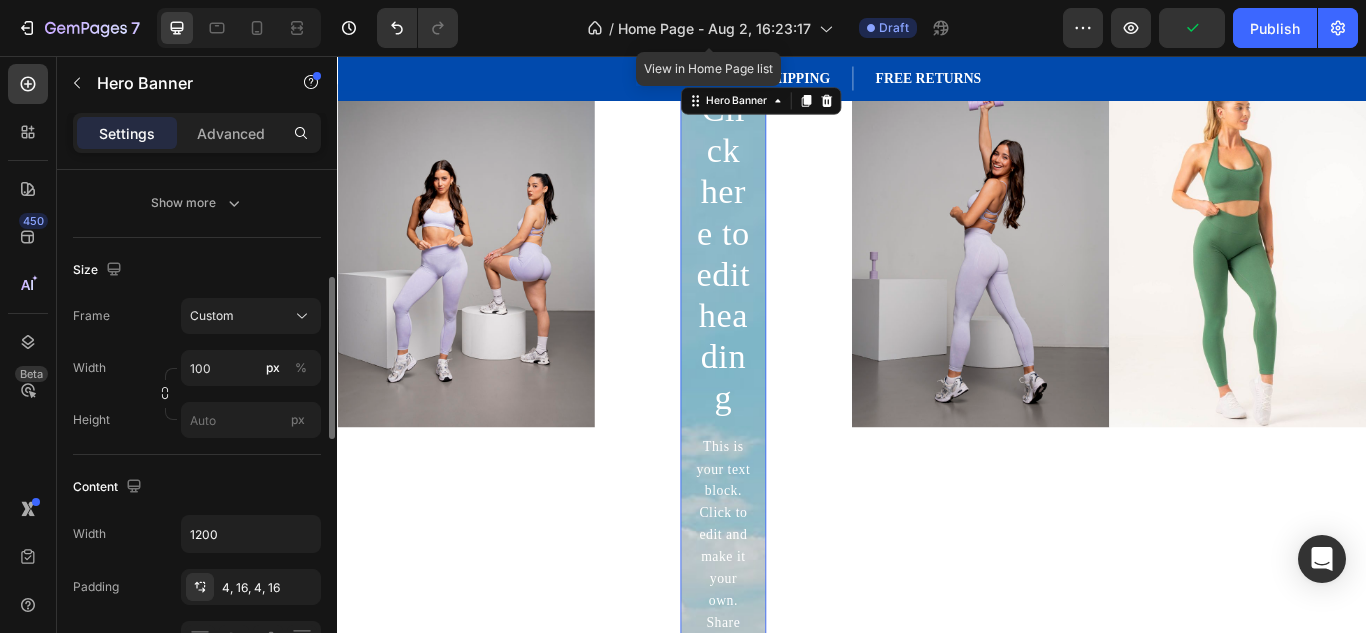 click on "Content Width 1200 Padding 4, 16, 4, 16 Align" 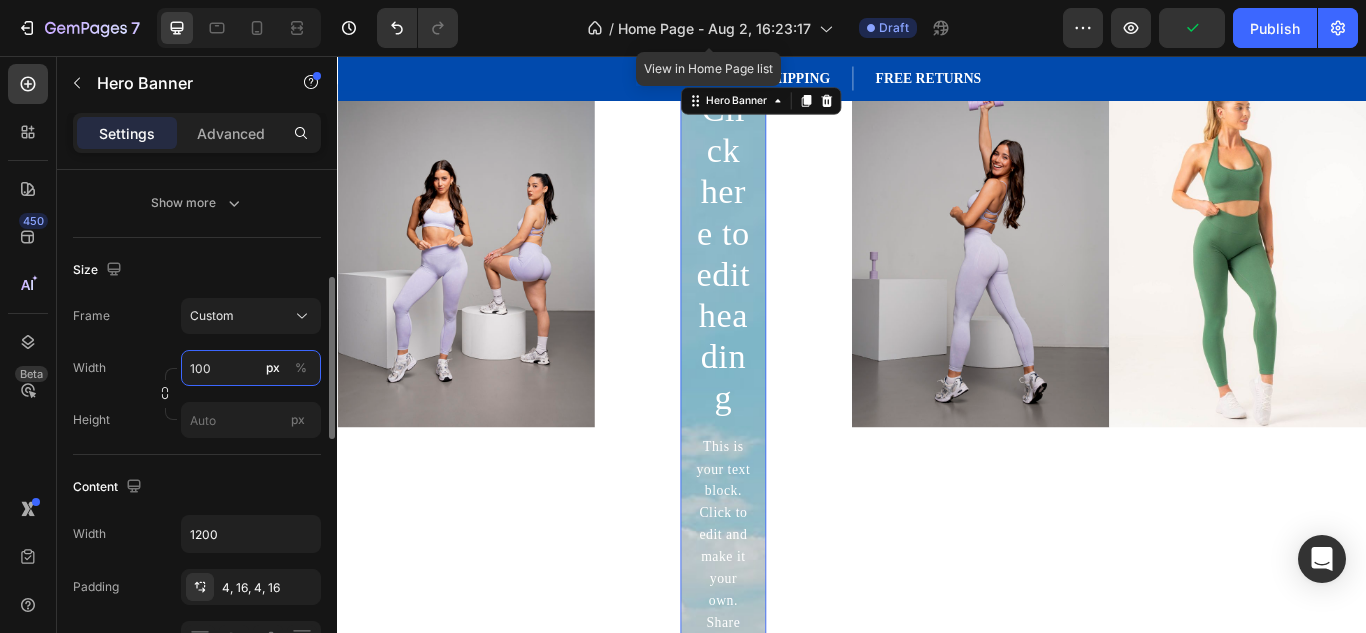 click on "100" at bounding box center (251, 368) 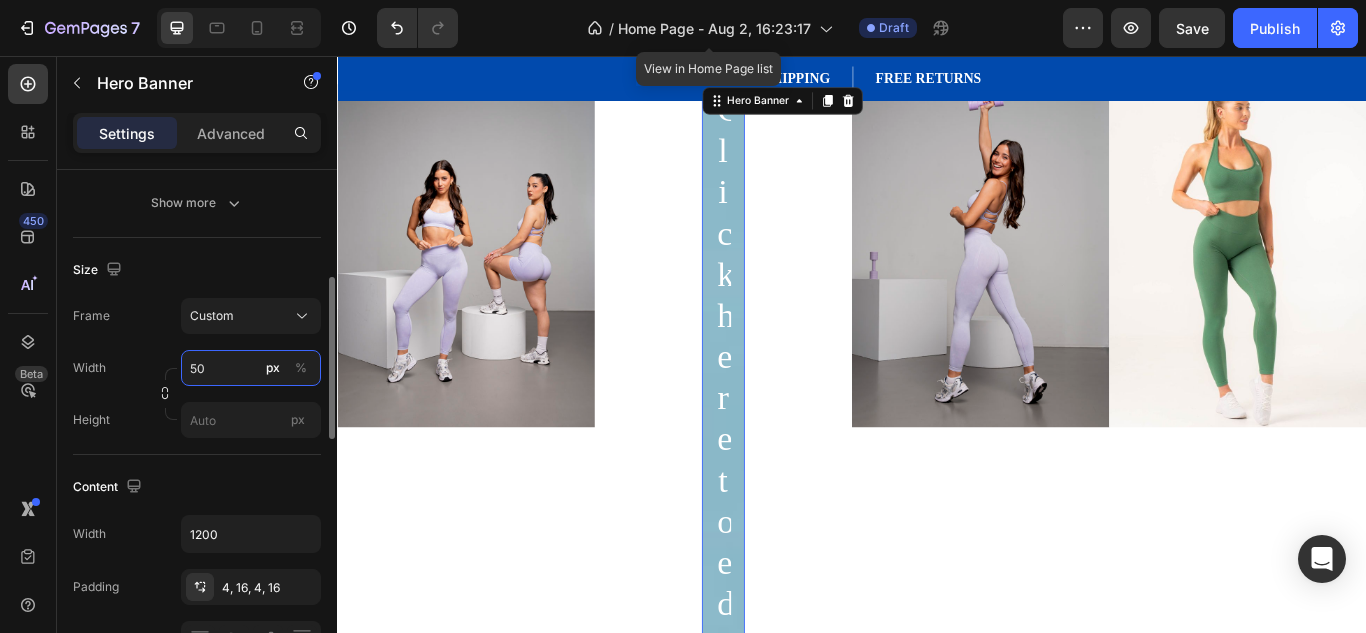 type on "50" 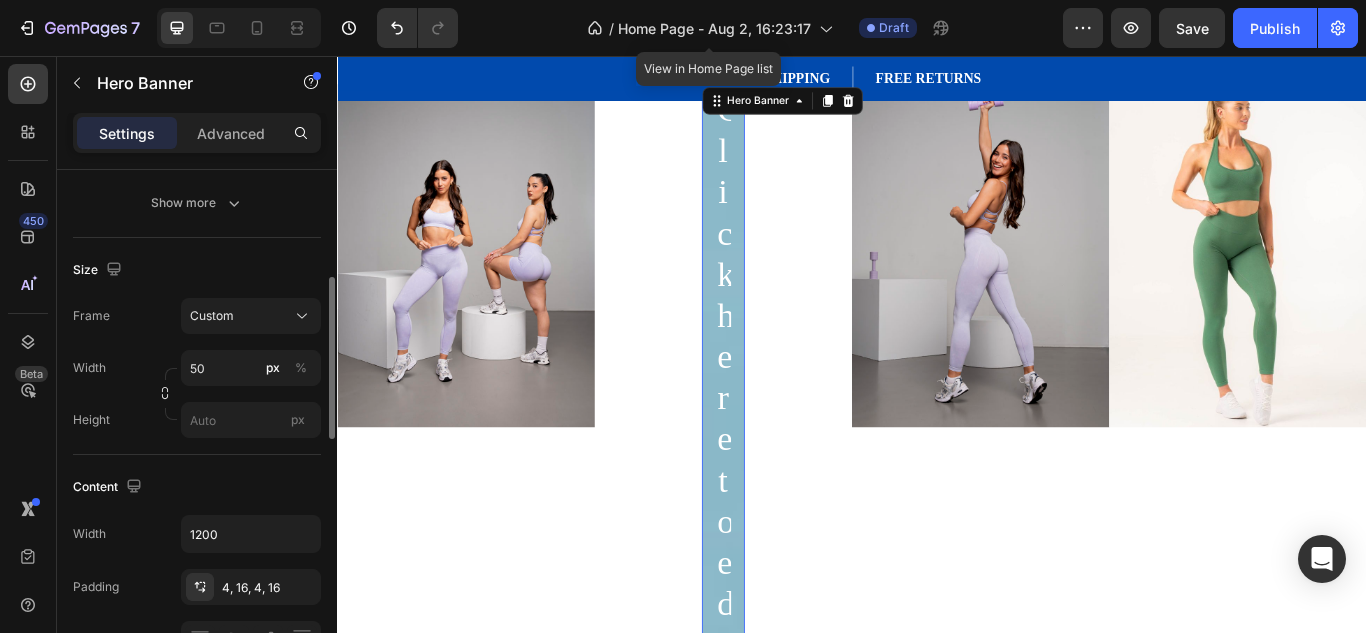 click on "Content" at bounding box center [197, 487] 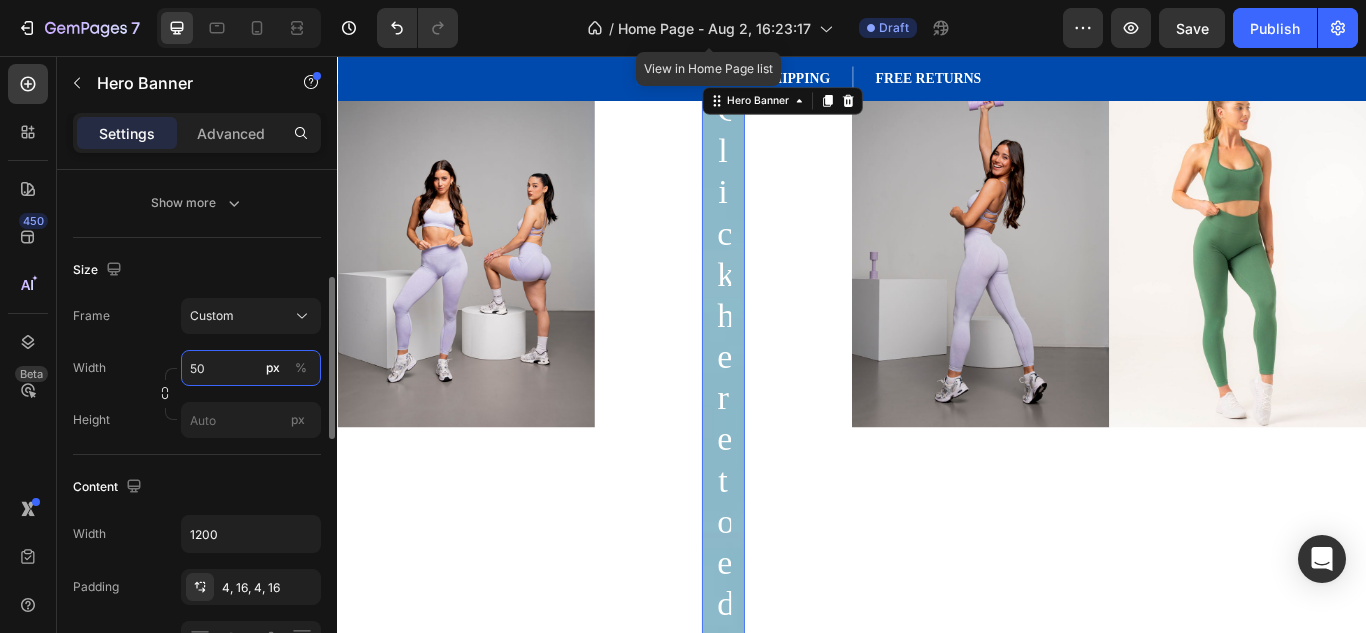 click on "50" at bounding box center (251, 368) 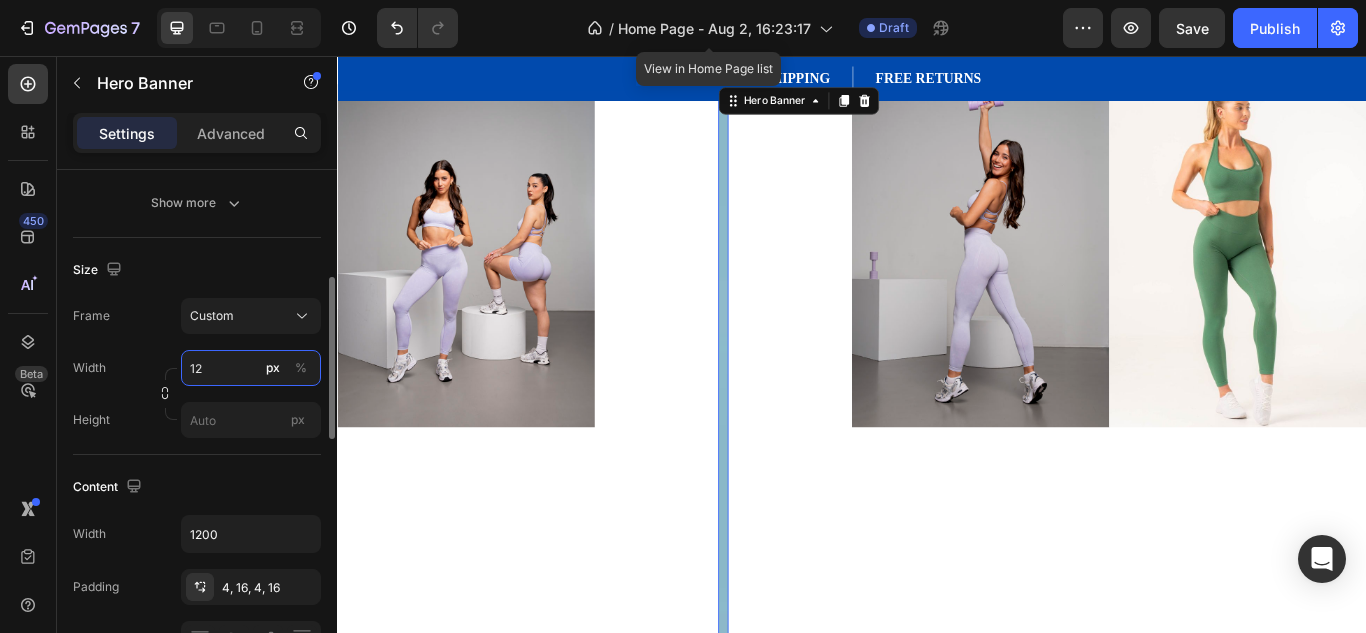 type on "1" 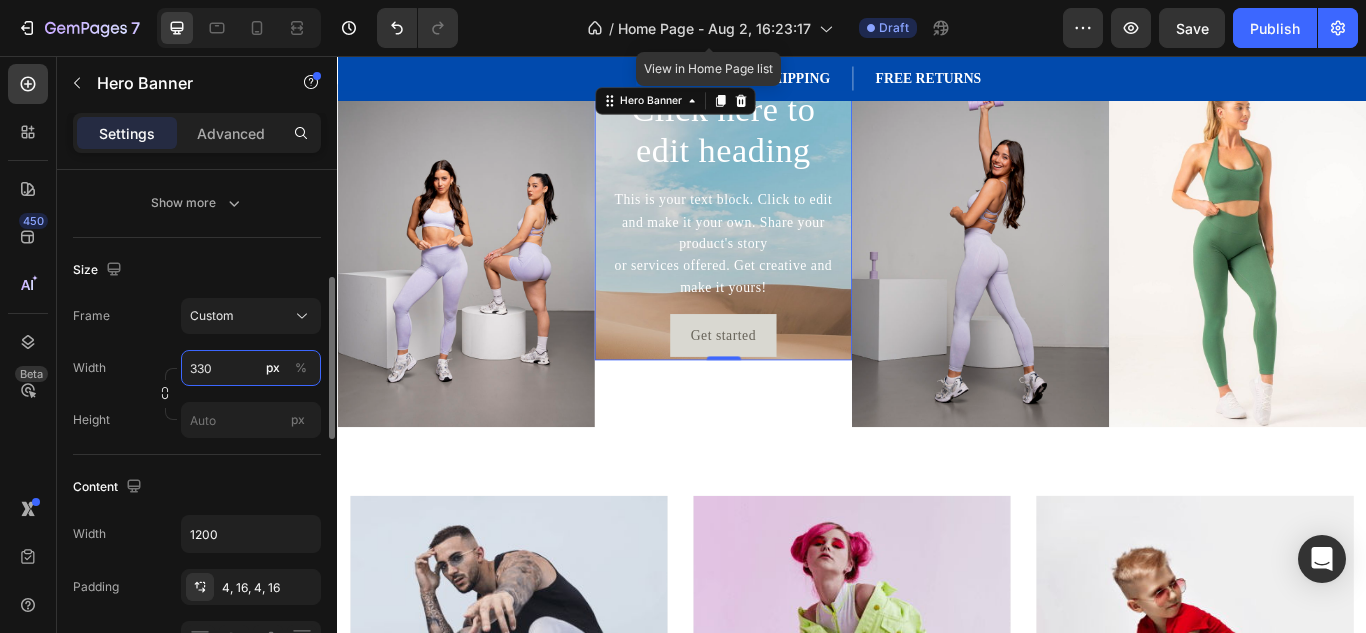 type on "330" 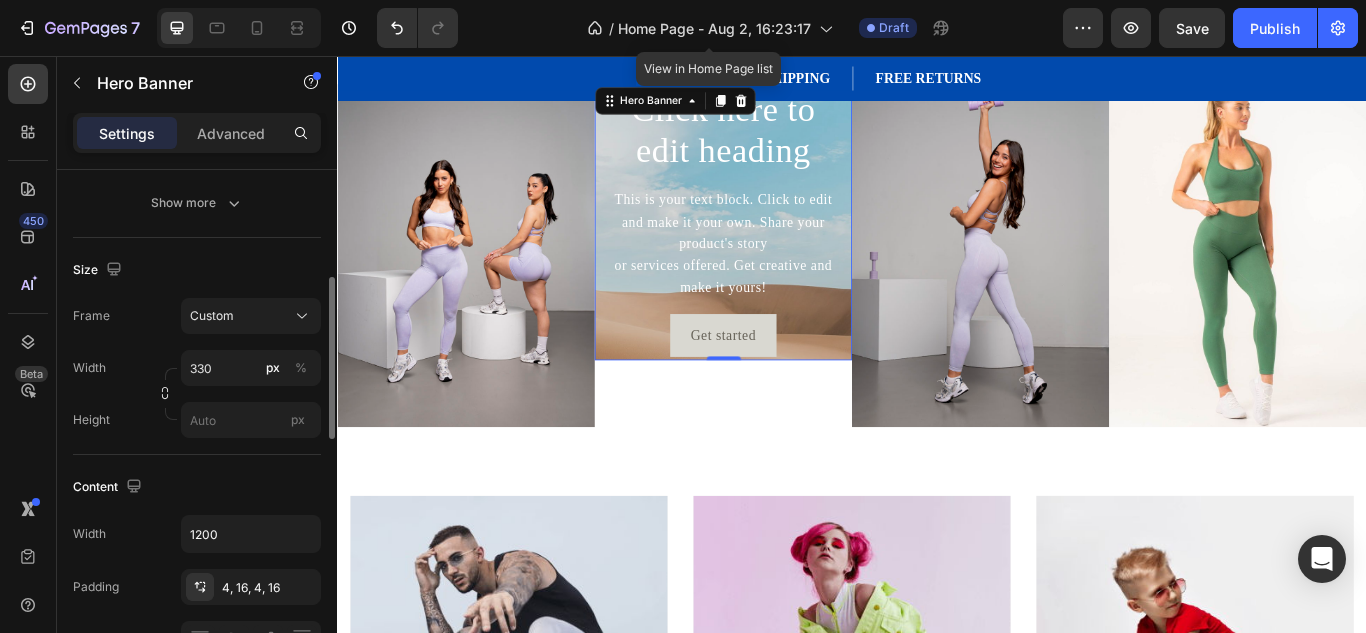click on "Content" at bounding box center (197, 487) 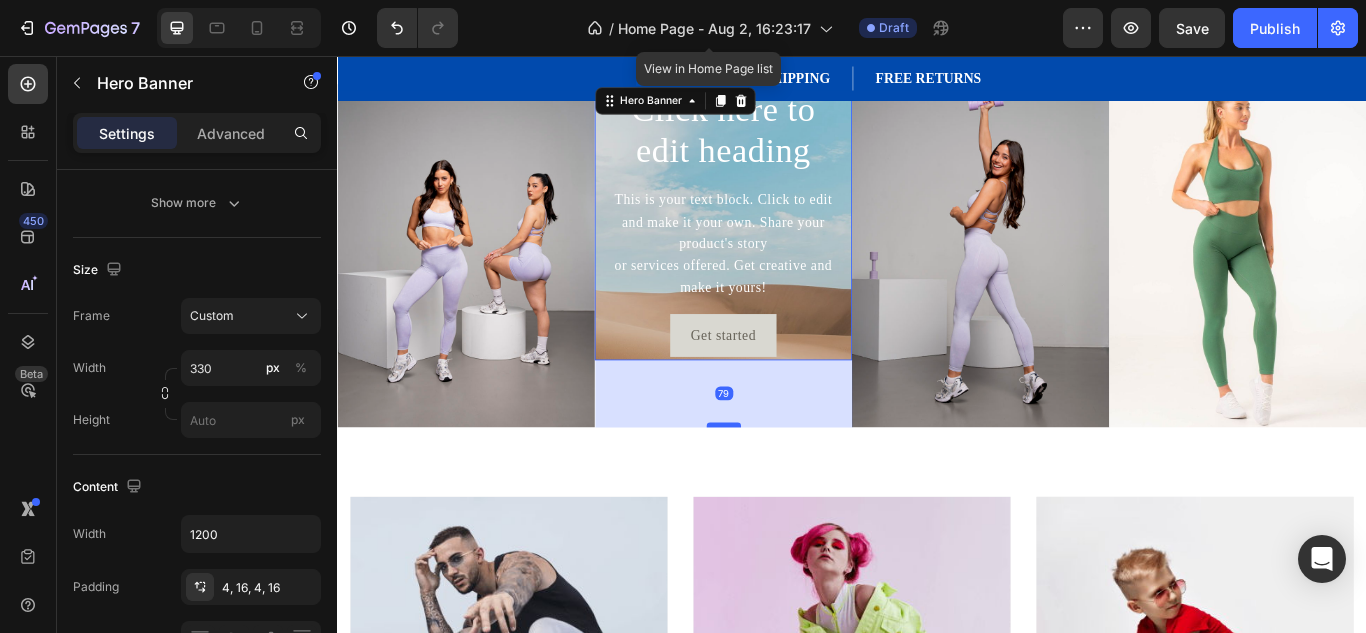 drag, startPoint x: 790, startPoint y: 404, endPoint x: 788, endPoint y: 481, distance: 77.02597 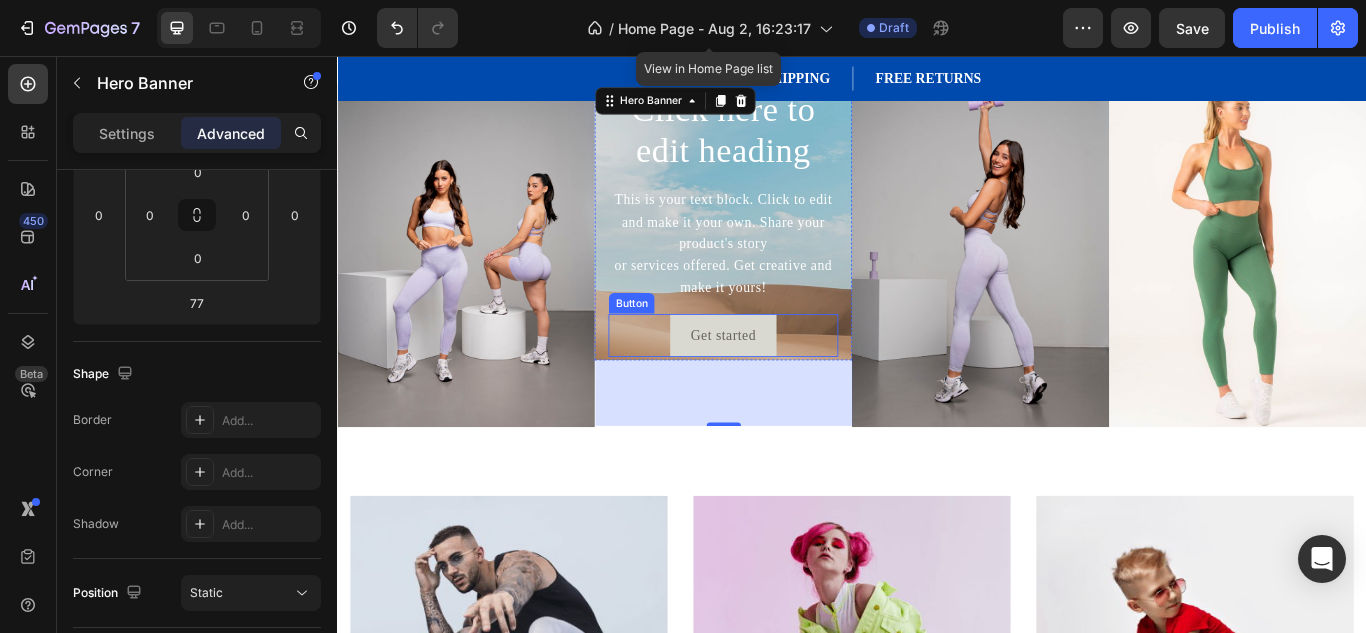 click on "Get started Button" at bounding box center (787, 382) 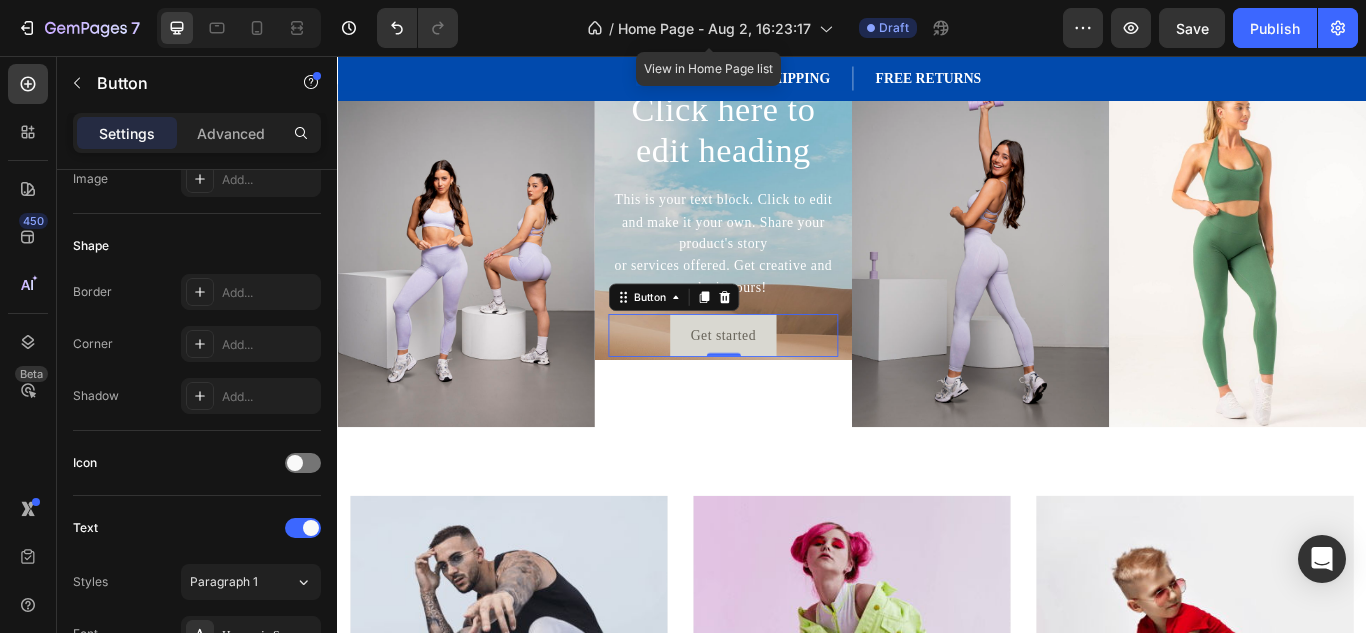 scroll, scrollTop: 0, scrollLeft: 0, axis: both 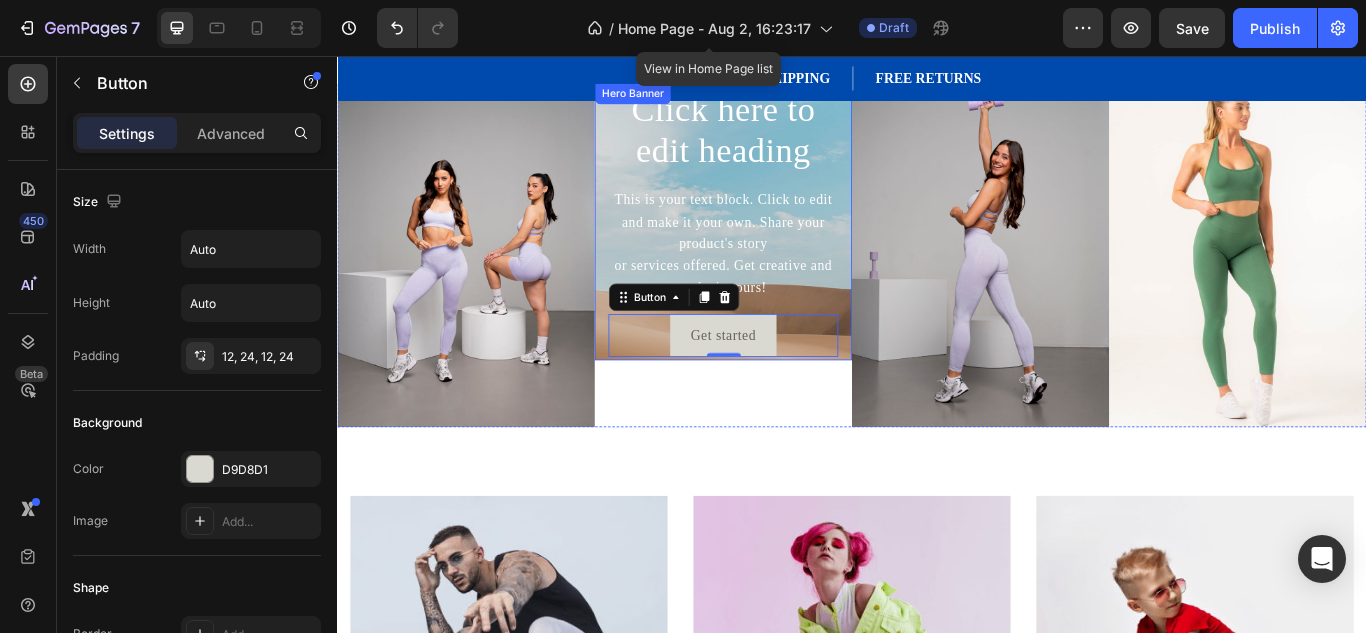 click on "Click here to edit heading Heading This is your text block. Click to edit and make it your own. Share your product's story                   or services offered. Get creative and make it yours! Text Block Get started Button   0" at bounding box center [787, 250] 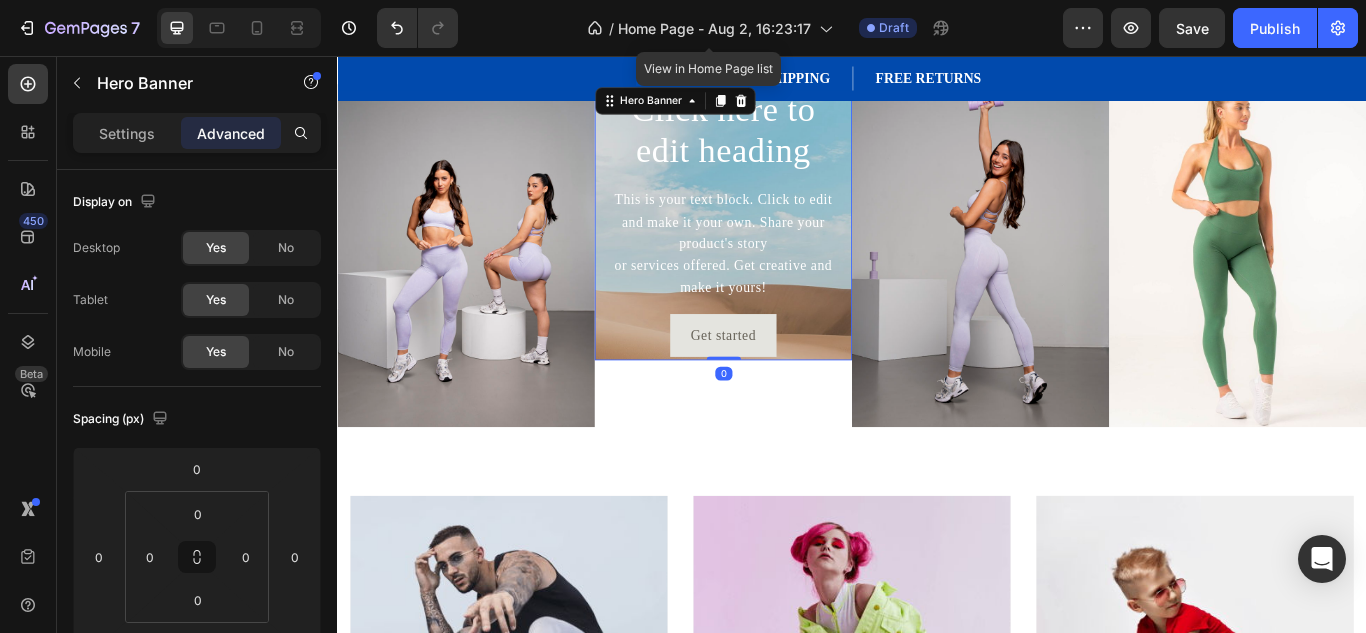 drag, startPoint x: 790, startPoint y: 485, endPoint x: 787, endPoint y: 402, distance: 83.0542 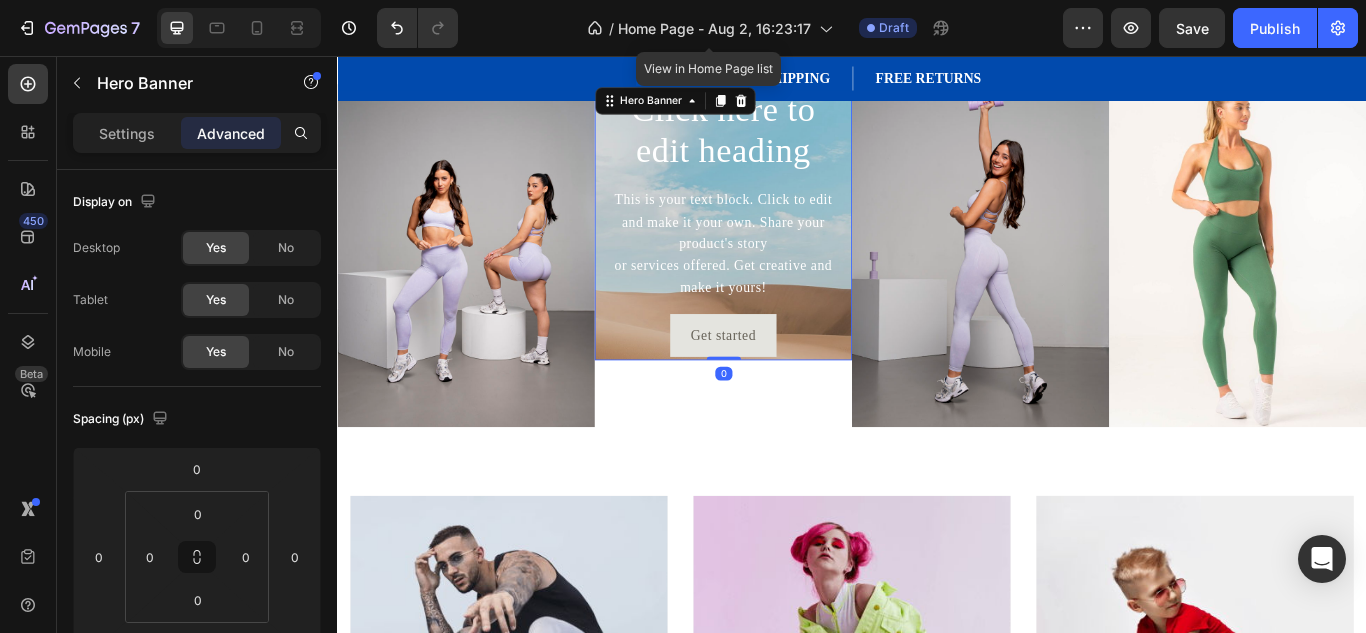 click on "Click here to edit heading Heading This is your text block. Click to edit and make it your own. Share your product's story                   or services offered. Get creative and make it yours! Text Block Get started Button Hero Banner   0" at bounding box center (787, 250) 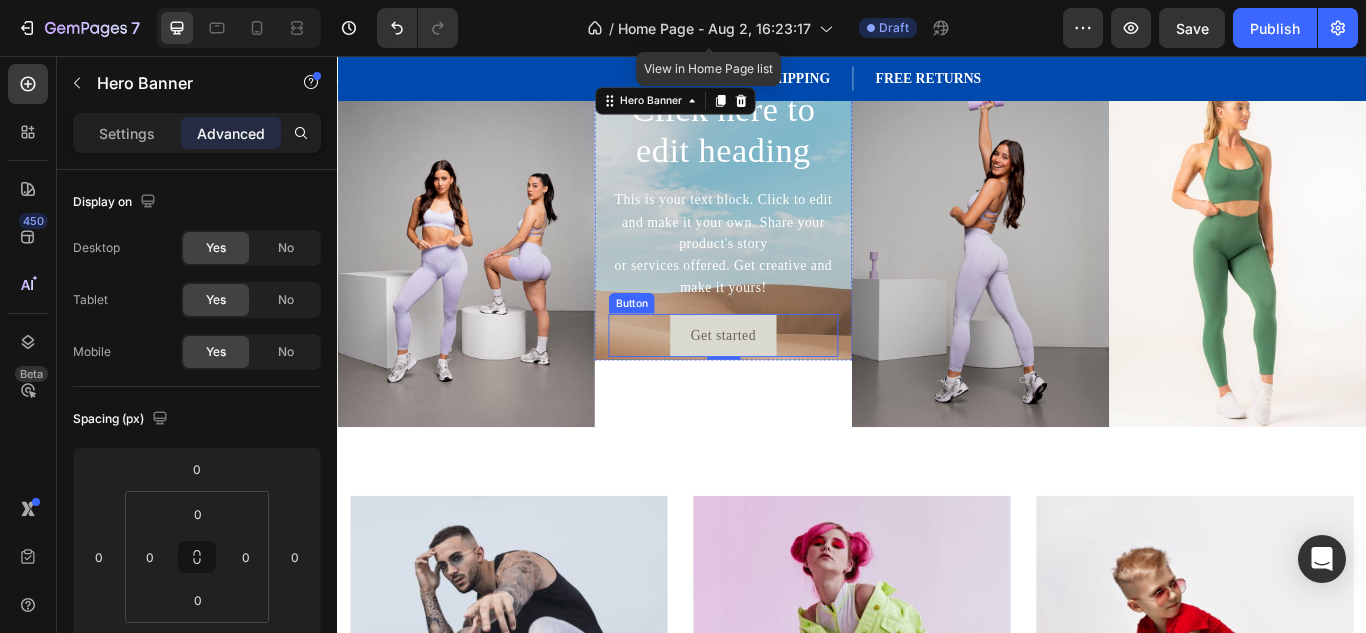 click on "Get started Button" at bounding box center [787, 382] 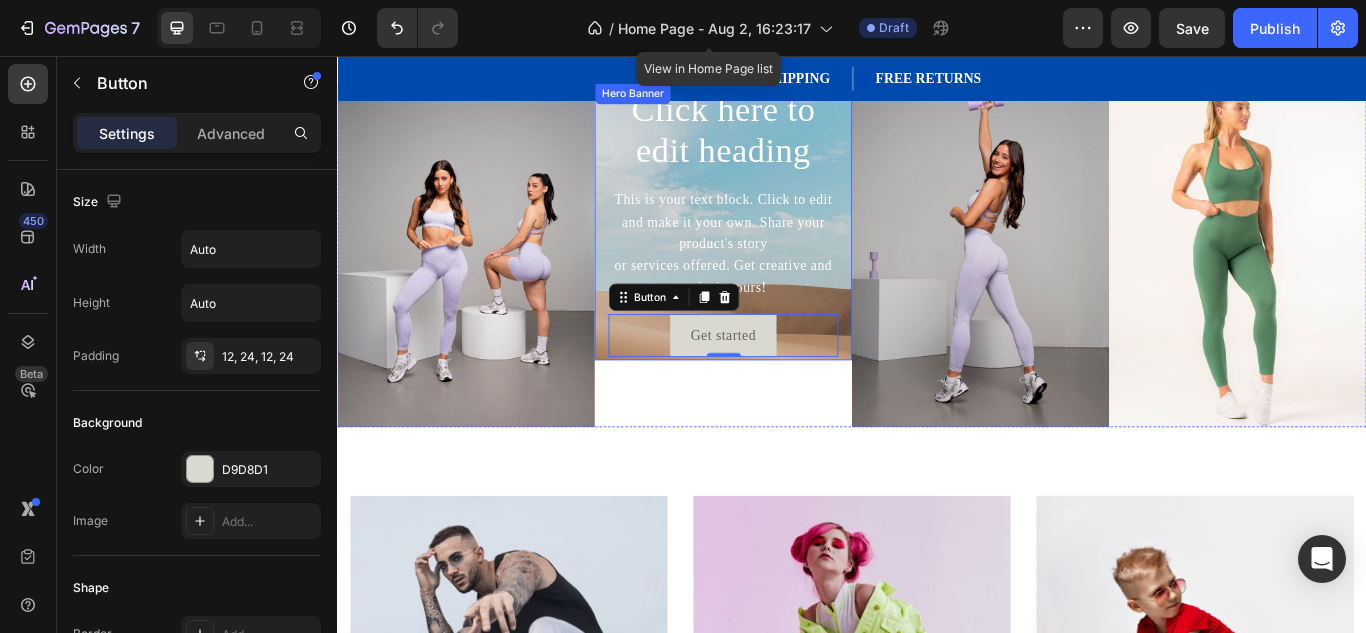 click on "Click here to edit heading Heading This is your text block. Click to edit and make it your own. Share your product's story                   or services offered. Get creative and make it yours! Text Block Get started Button   0" at bounding box center [787, 250] 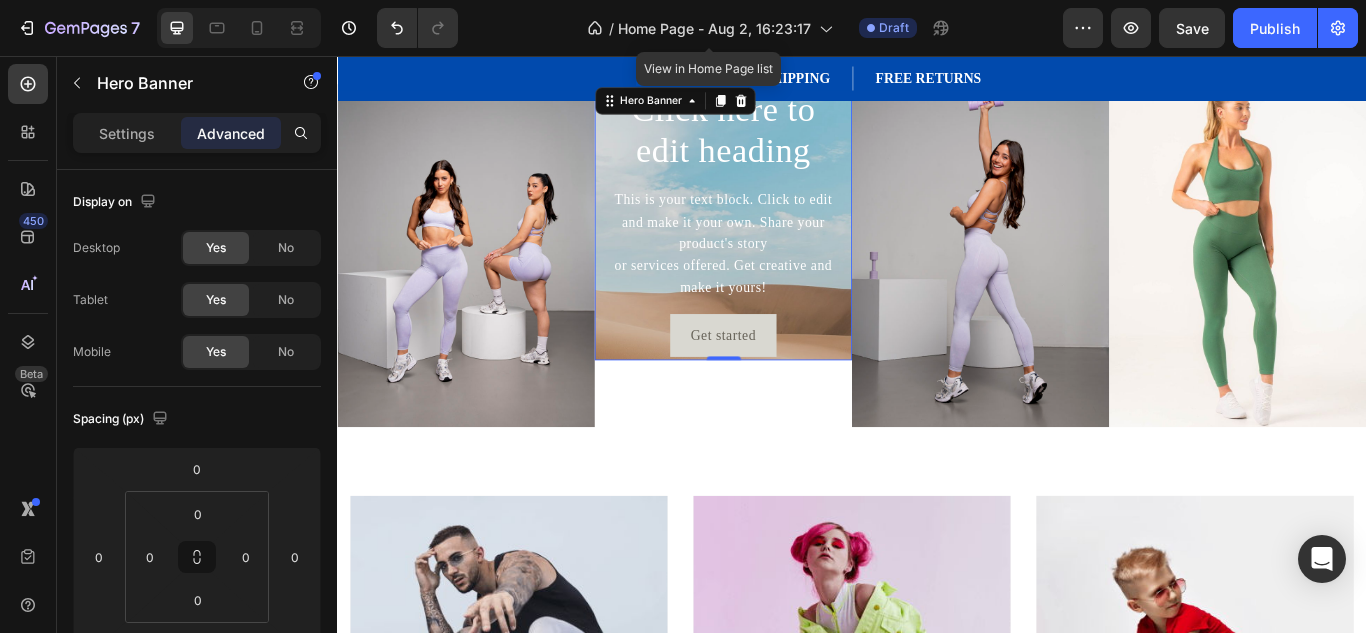 click on "Click here to edit heading Heading This is your text block. Click to edit and make it your own. Share your product's story                   or services offered. Get creative and make it yours! Text Block Get started Button" at bounding box center (787, 250) 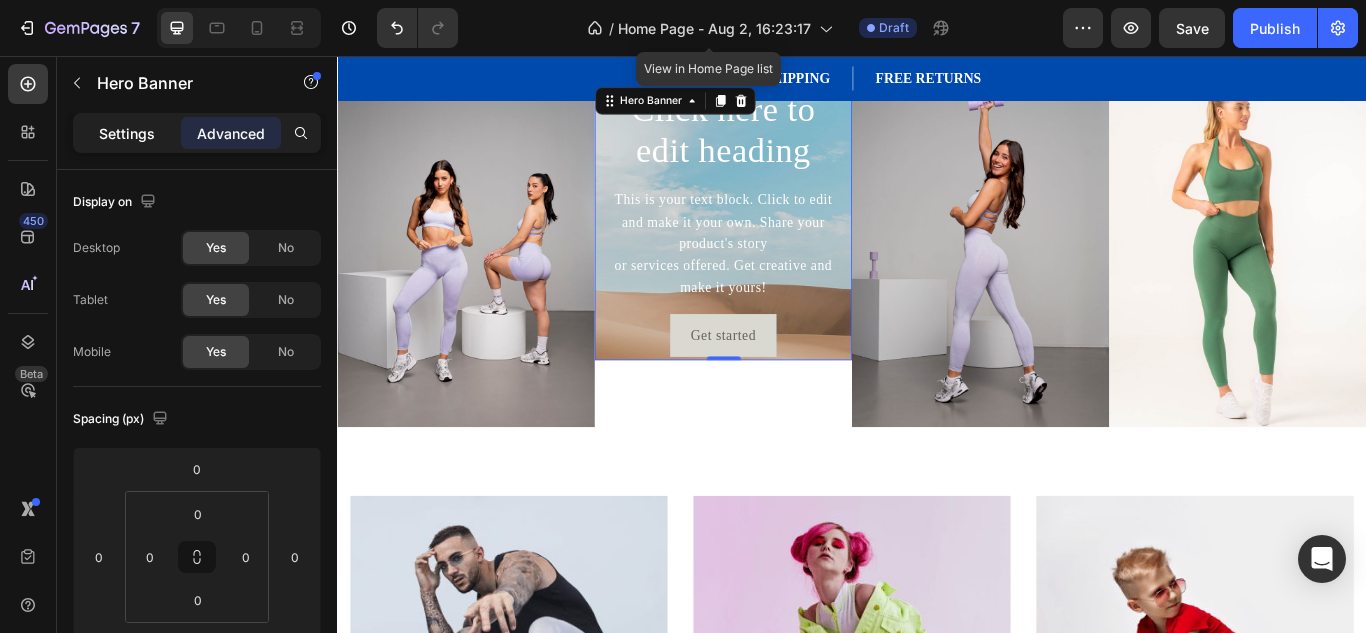 click on "Settings" at bounding box center (127, 133) 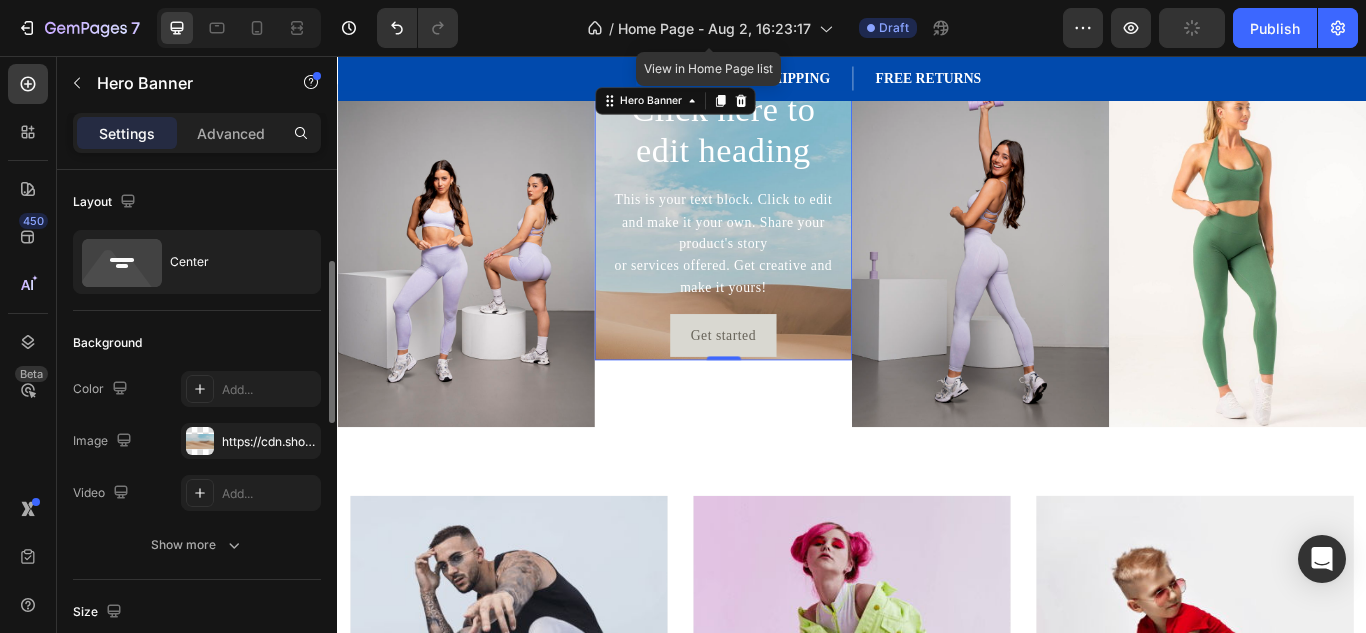 scroll, scrollTop: 76, scrollLeft: 0, axis: vertical 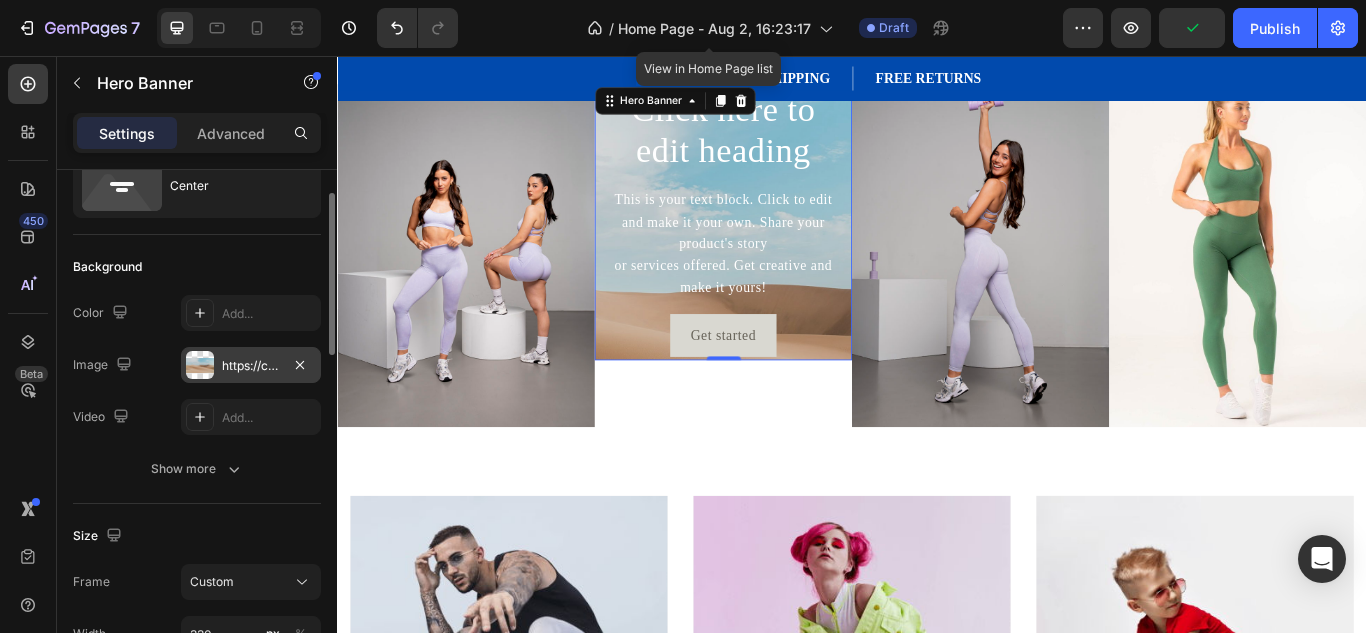 click on "https://cdn.shopify.com/s/files/1/2005/9307/files/background_settings.jpg" at bounding box center [251, 366] 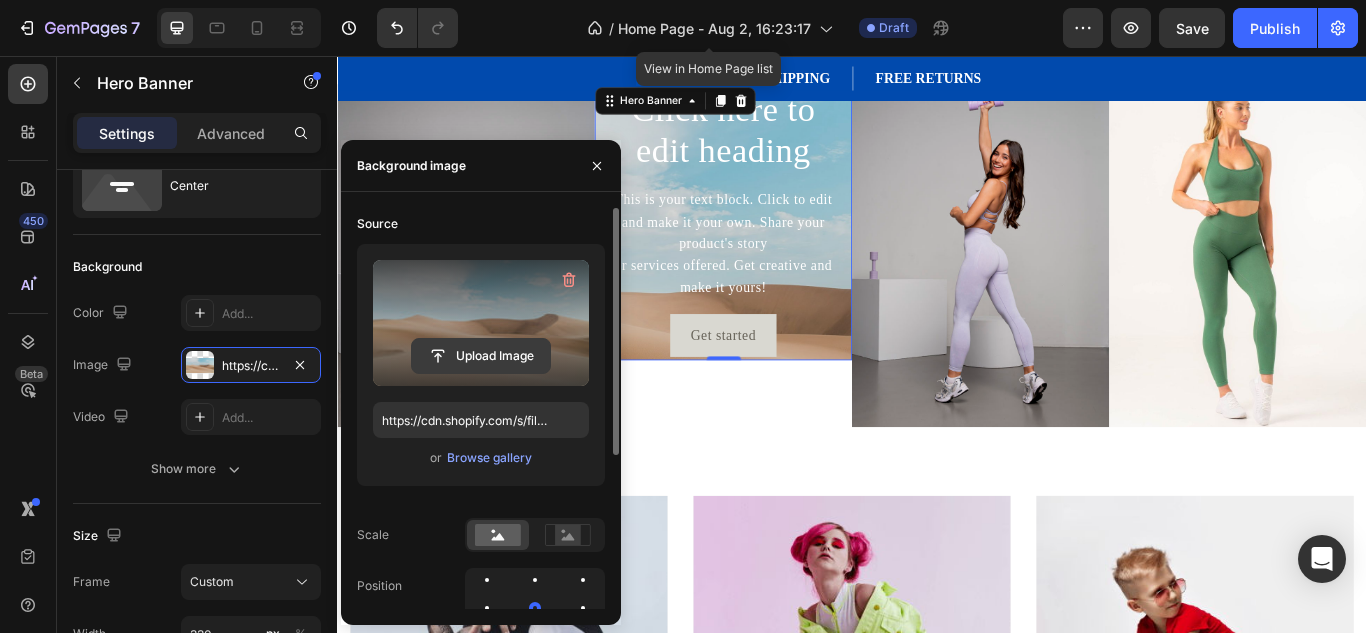 click 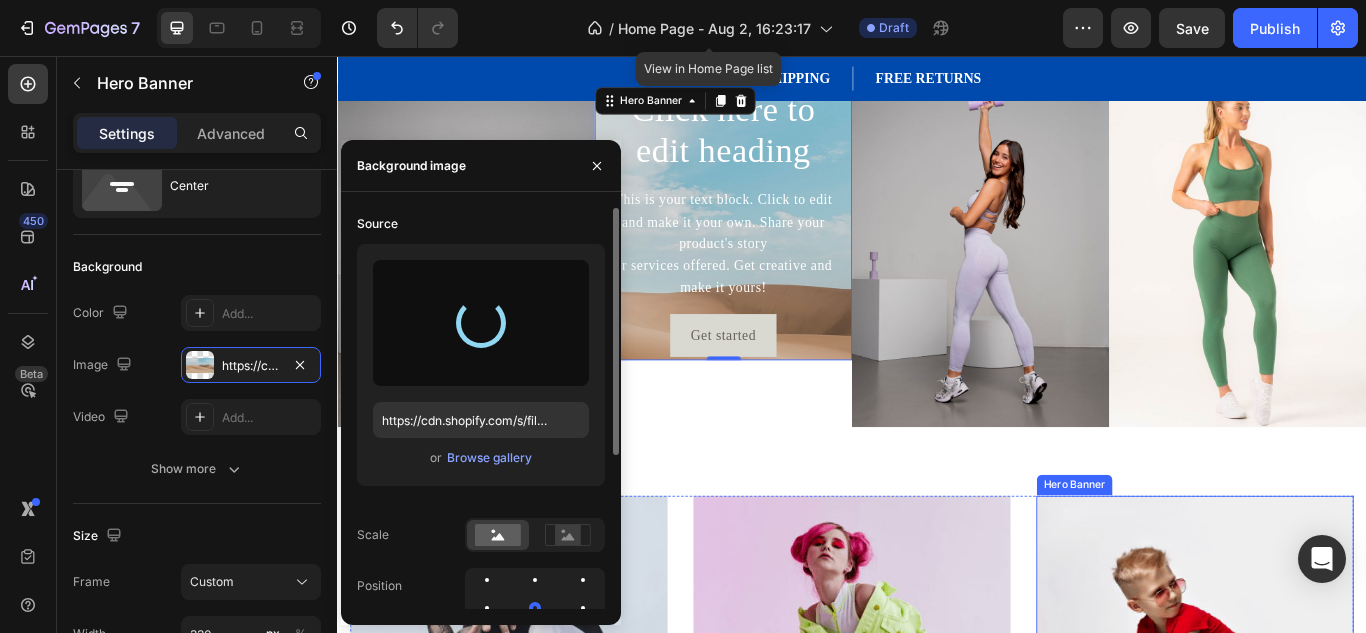 type on "https://cdn.shopify.com/s/files/1/0929/2365/8515/files/gempages_563465570620539666-617a23a4-b752-468f-a5fd-20f1c4a88868.jpg" 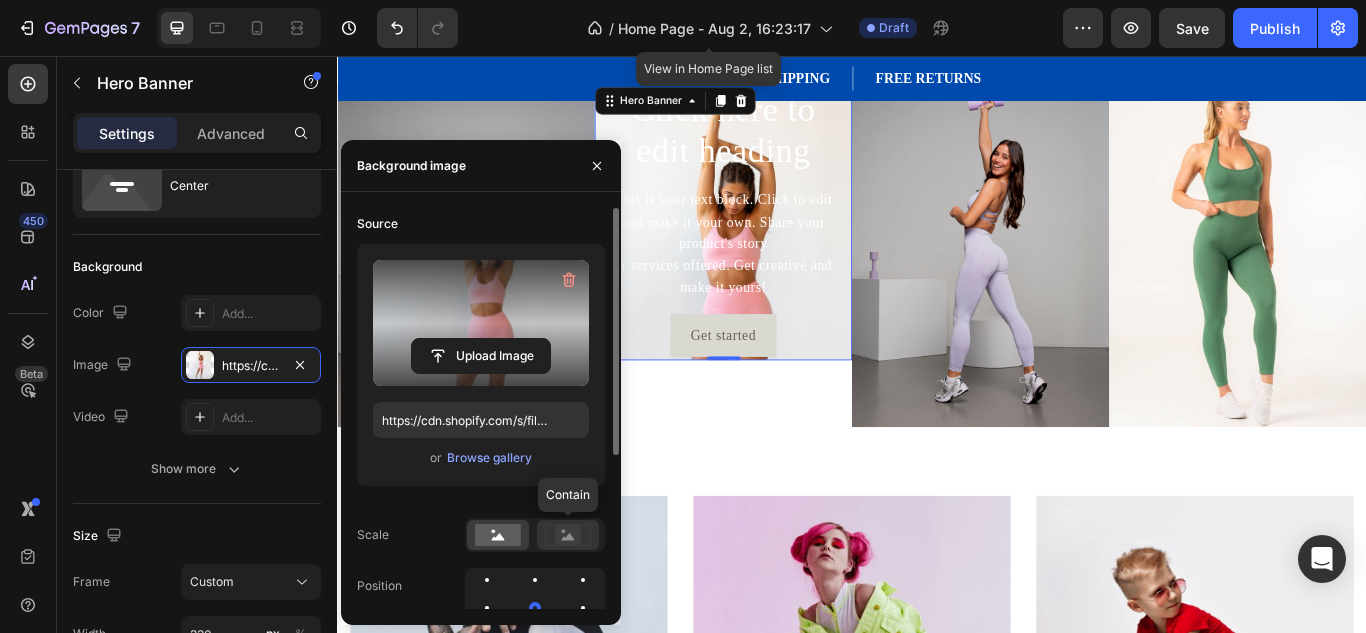 click 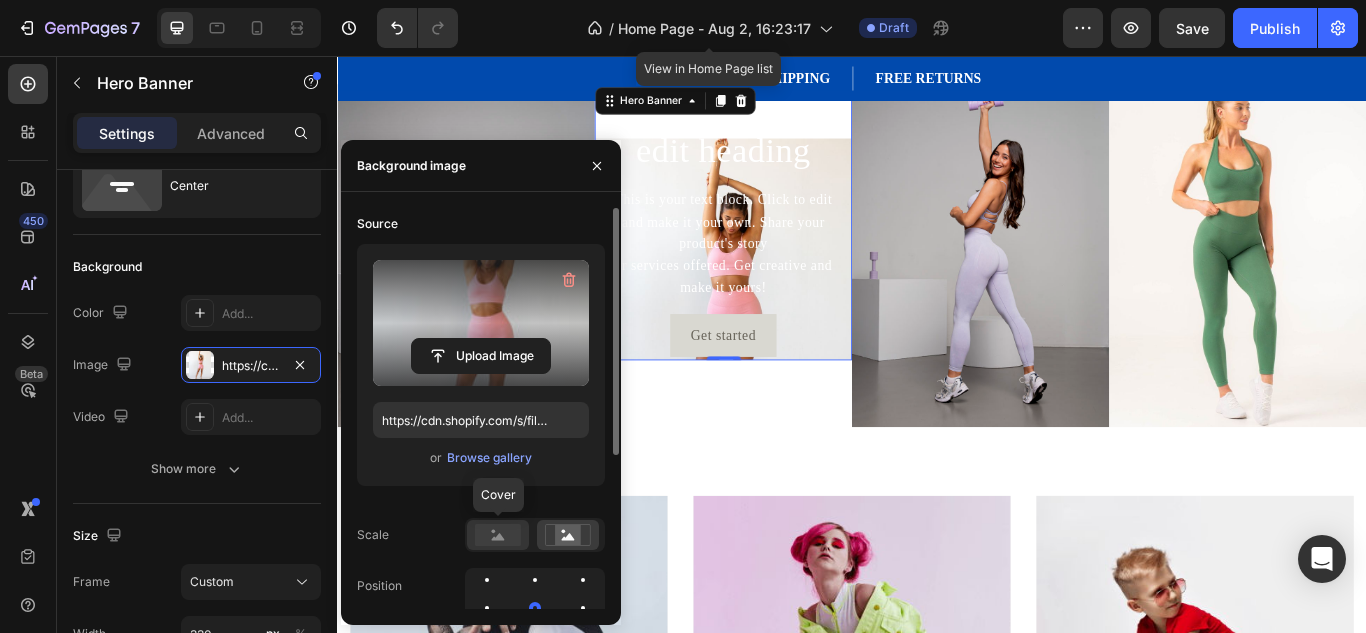 click 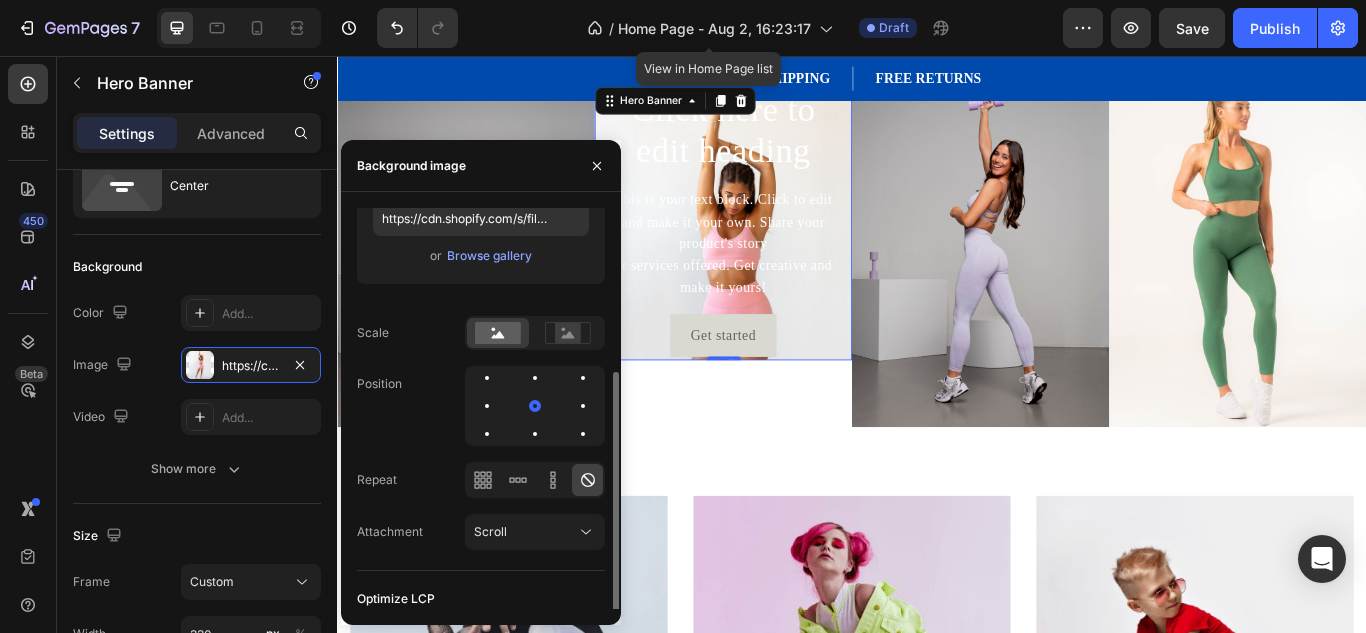 scroll, scrollTop: 248, scrollLeft: 0, axis: vertical 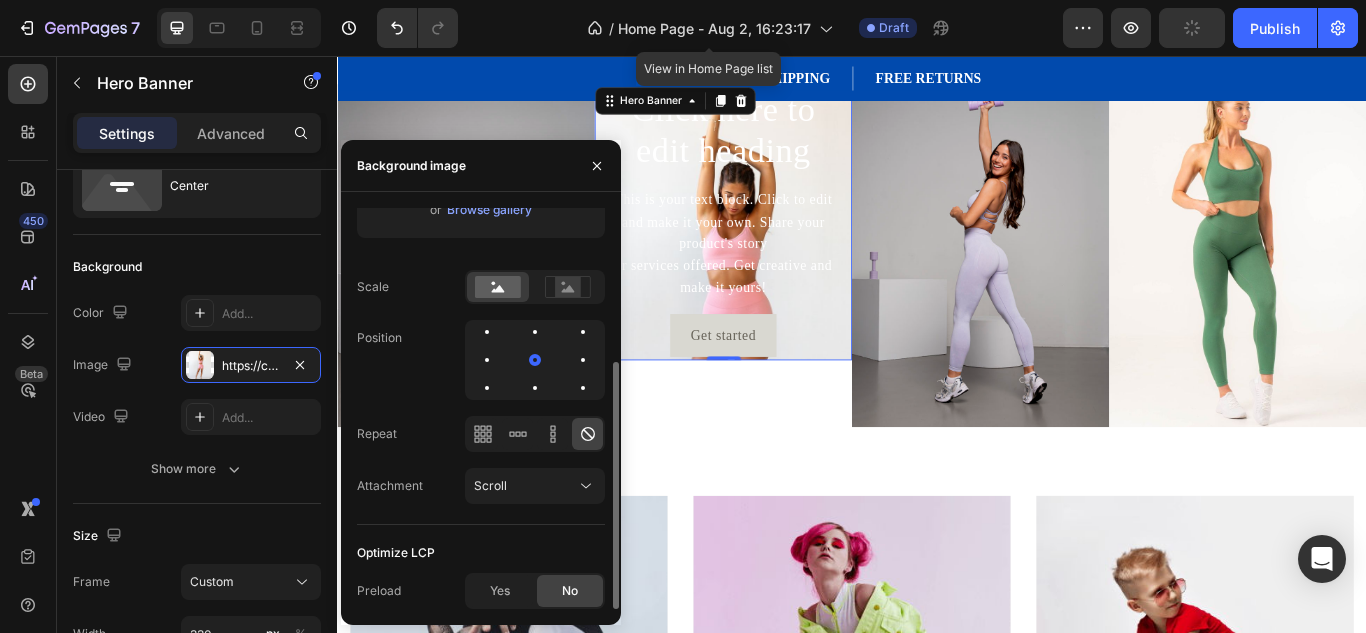 click on "Scroll" 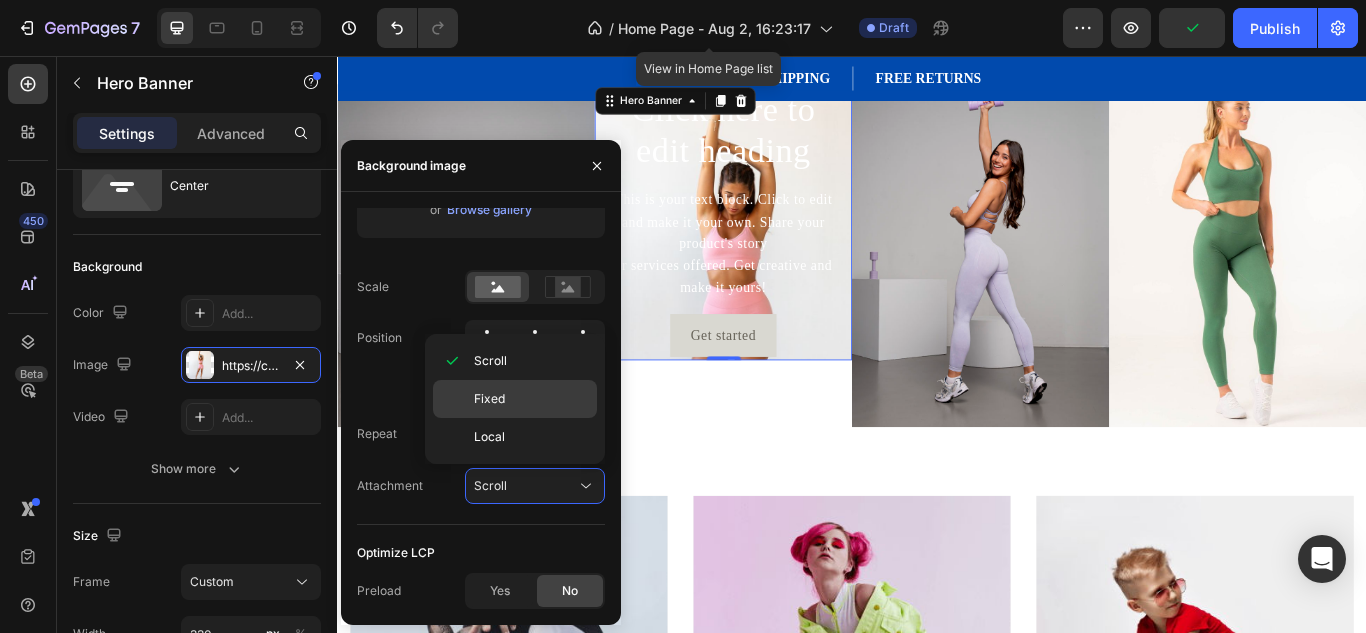 click on "Fixed" at bounding box center (531, 399) 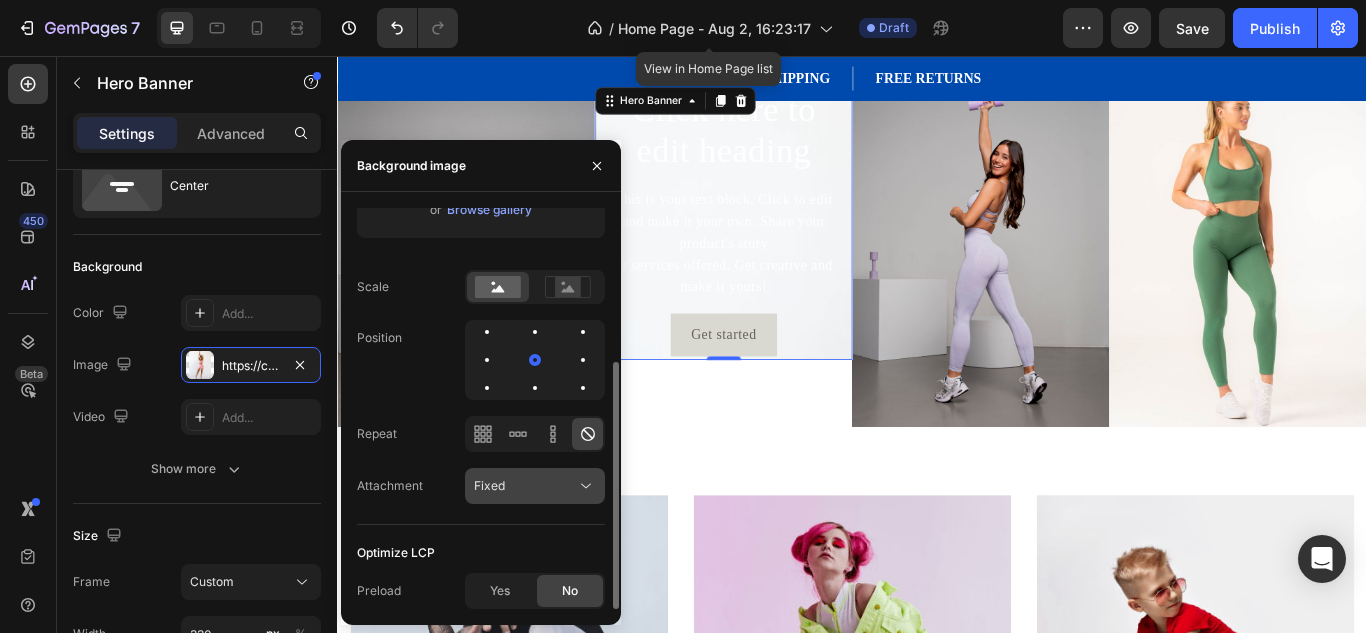 click on "Fixed" at bounding box center [525, 486] 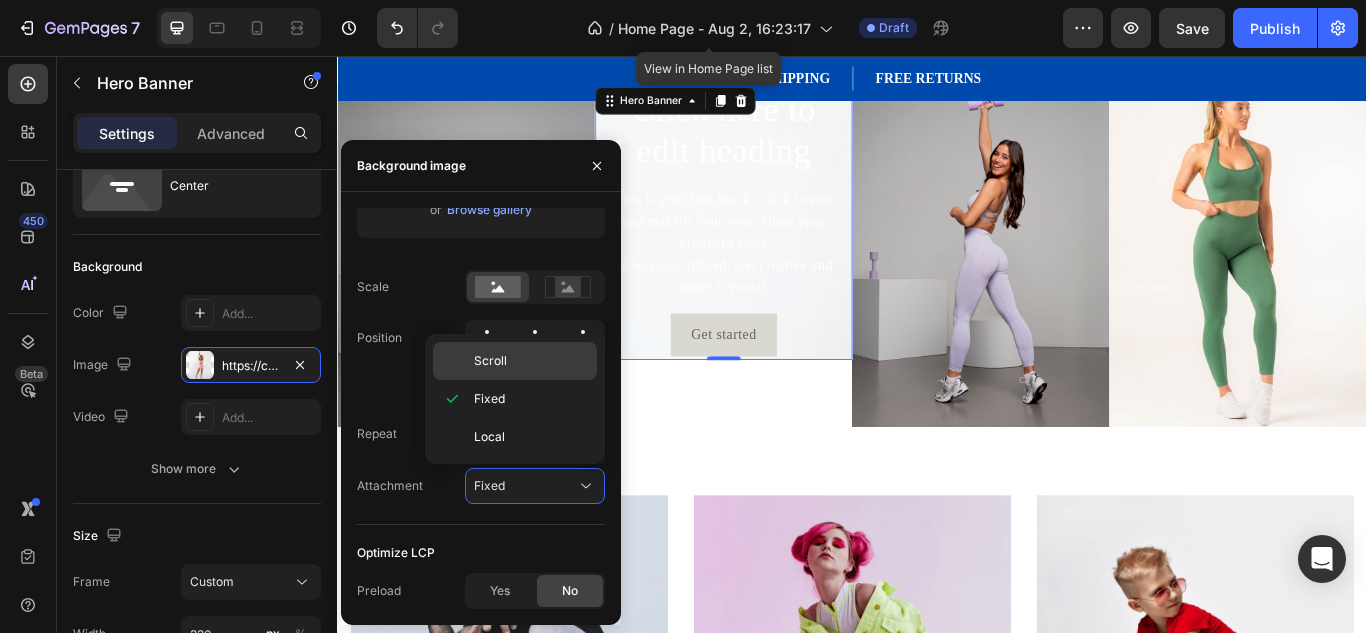 click on "Scroll" at bounding box center [531, 361] 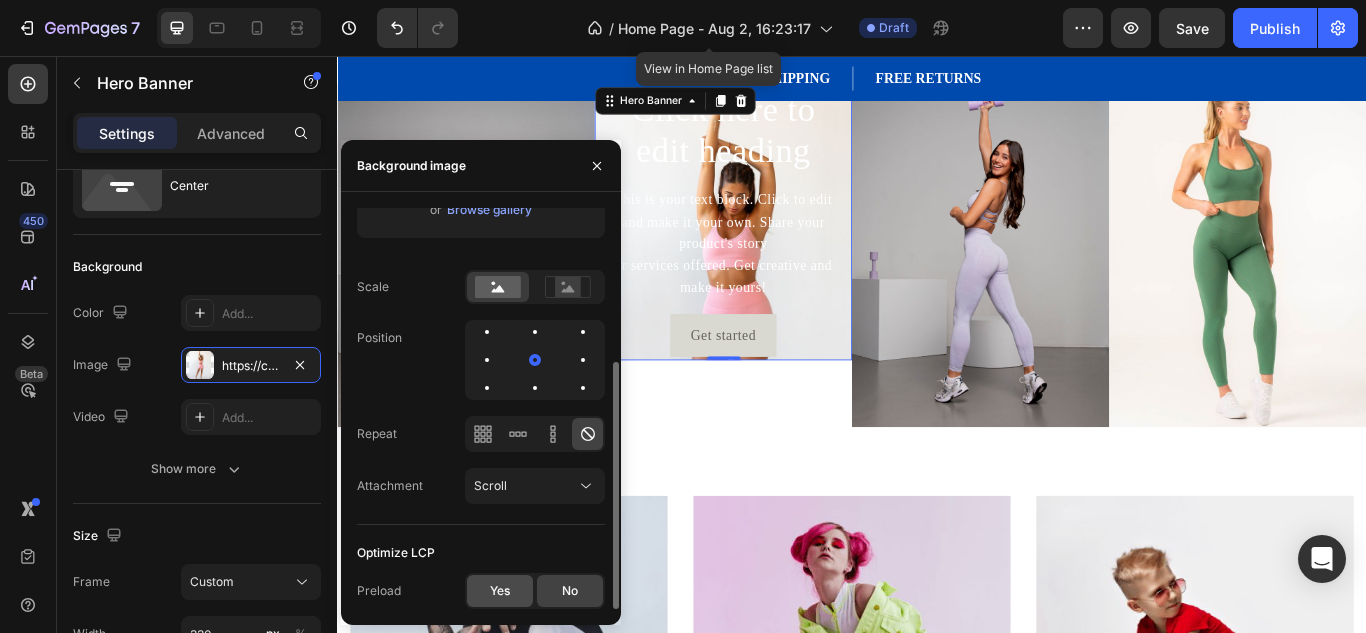 click on "Yes" 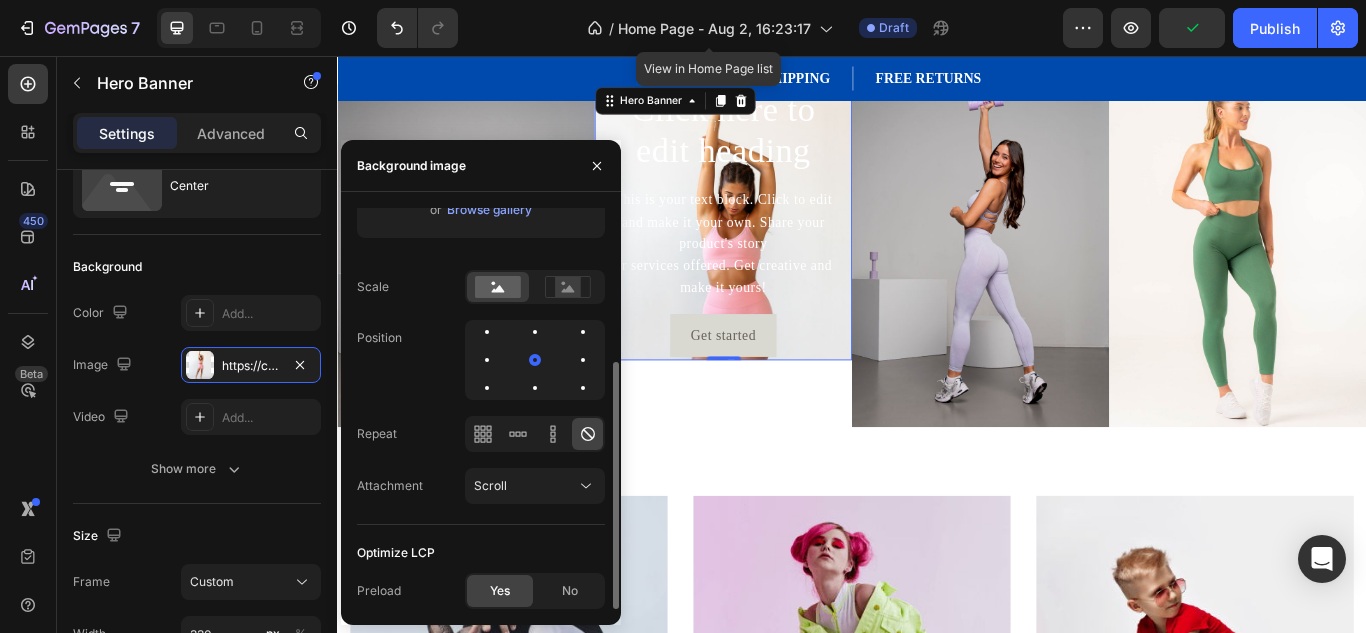 click on "Optimize LCP" at bounding box center [481, 553] 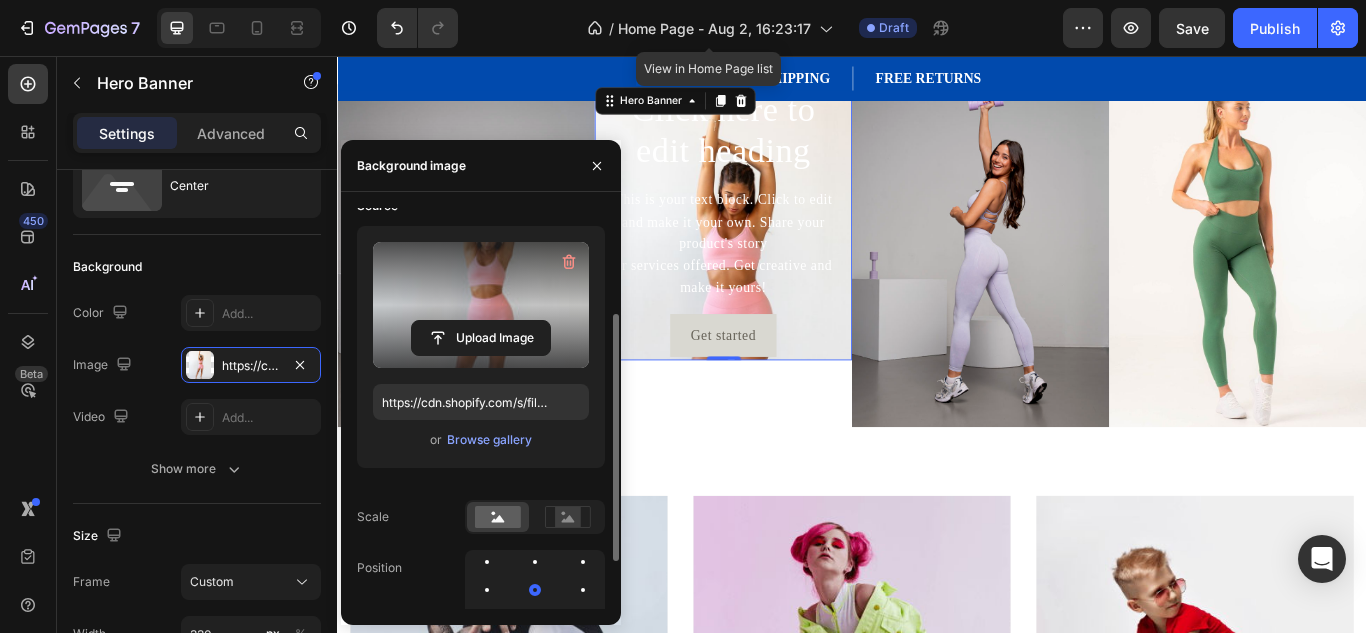 scroll, scrollTop: 0, scrollLeft: 0, axis: both 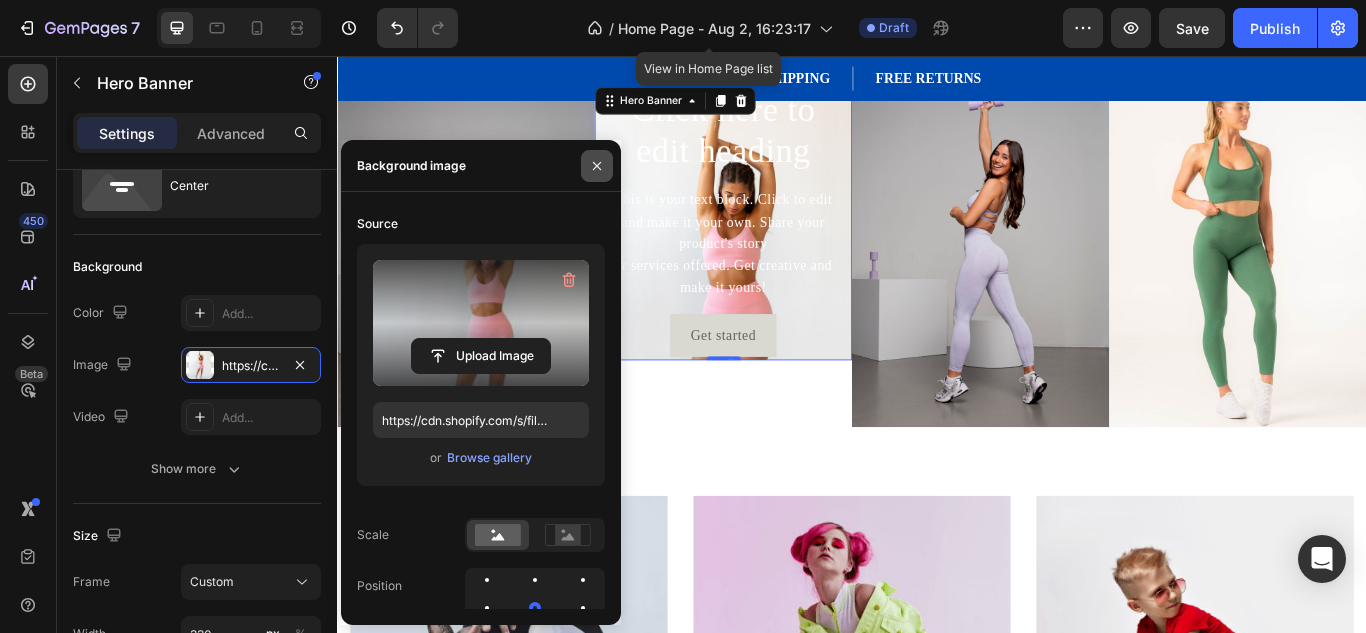click 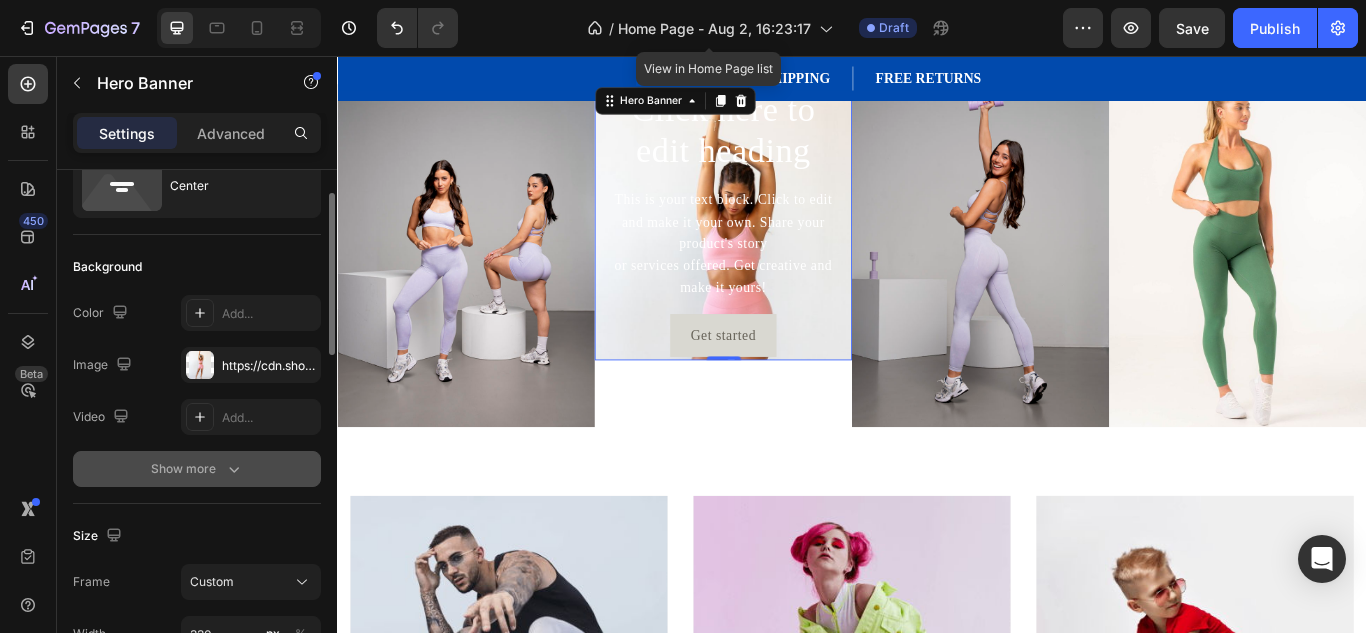click 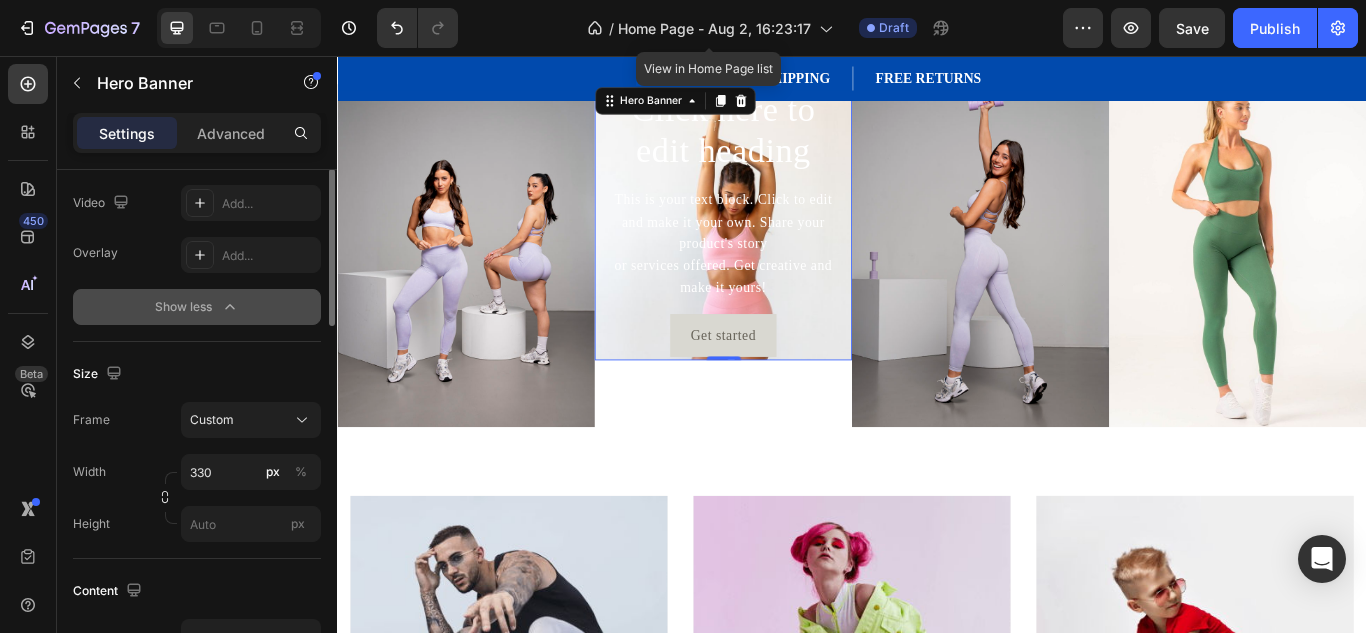 scroll, scrollTop: 338, scrollLeft: 0, axis: vertical 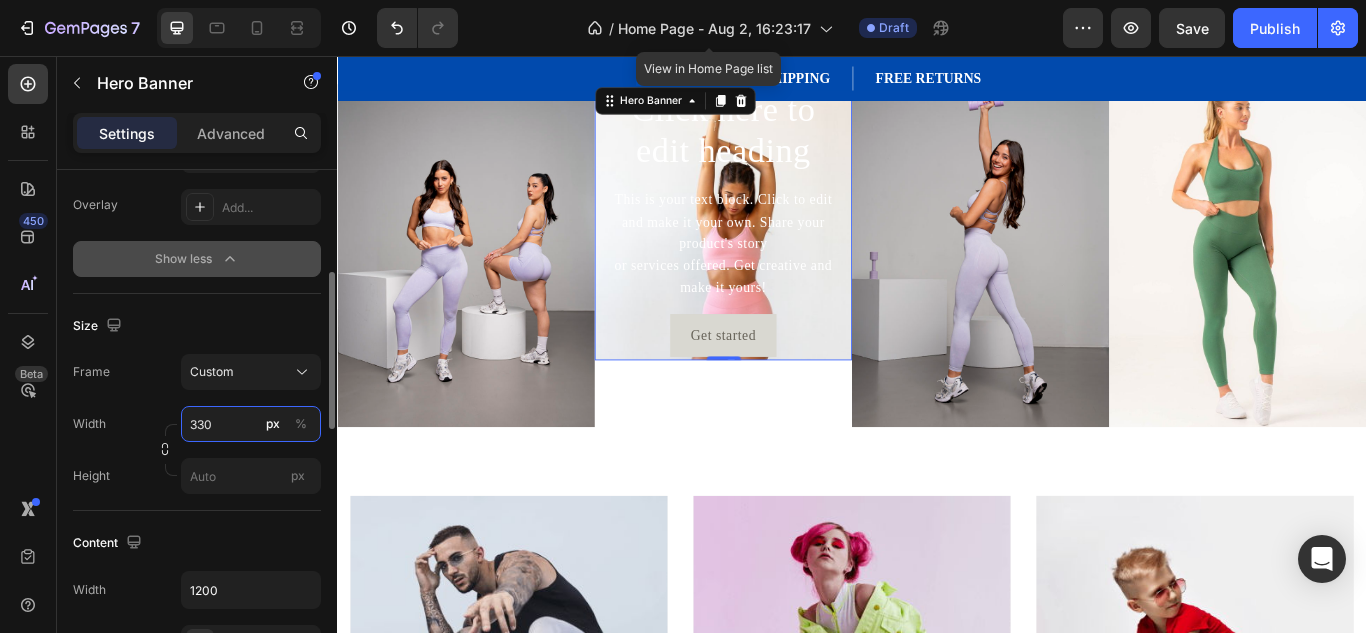 click on "330" at bounding box center [251, 424] 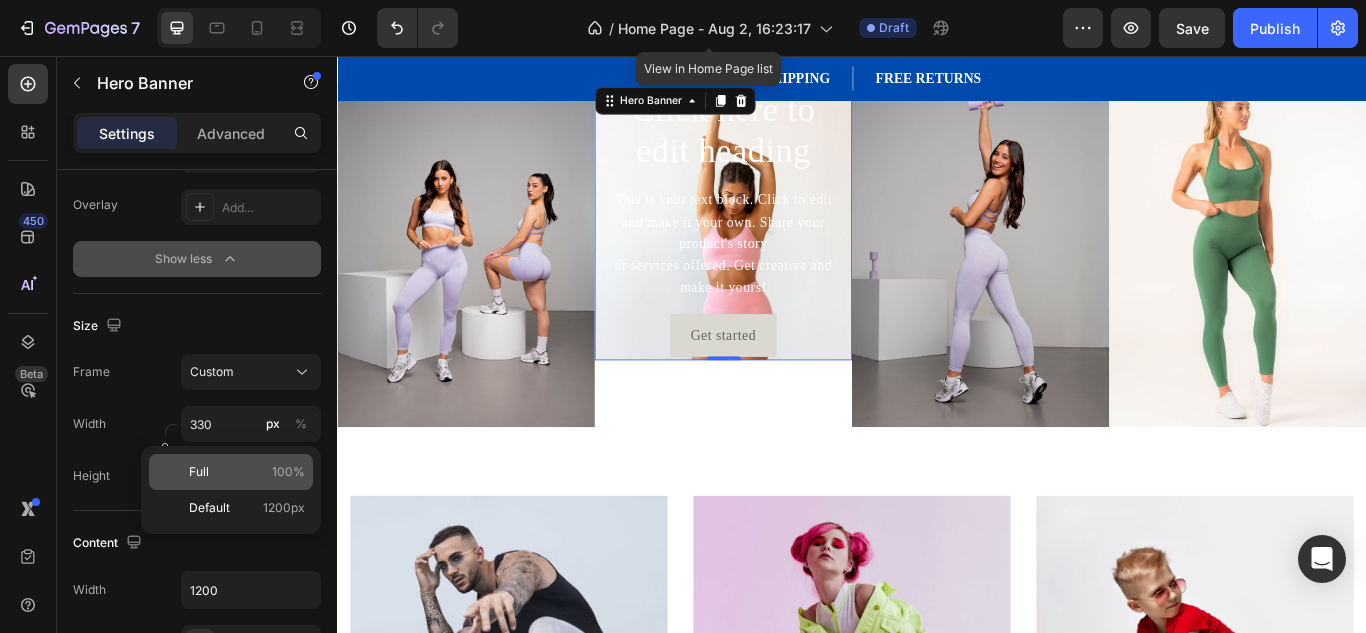 click on "Full 100%" at bounding box center [247, 472] 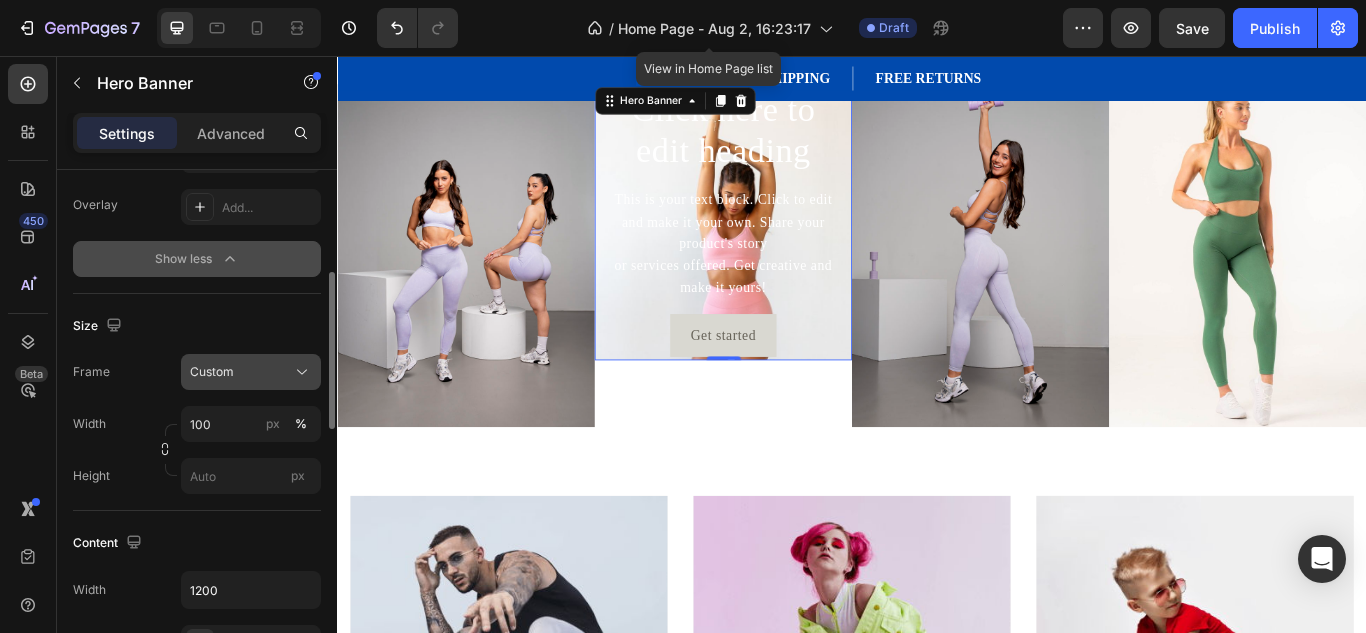 click on "Custom" 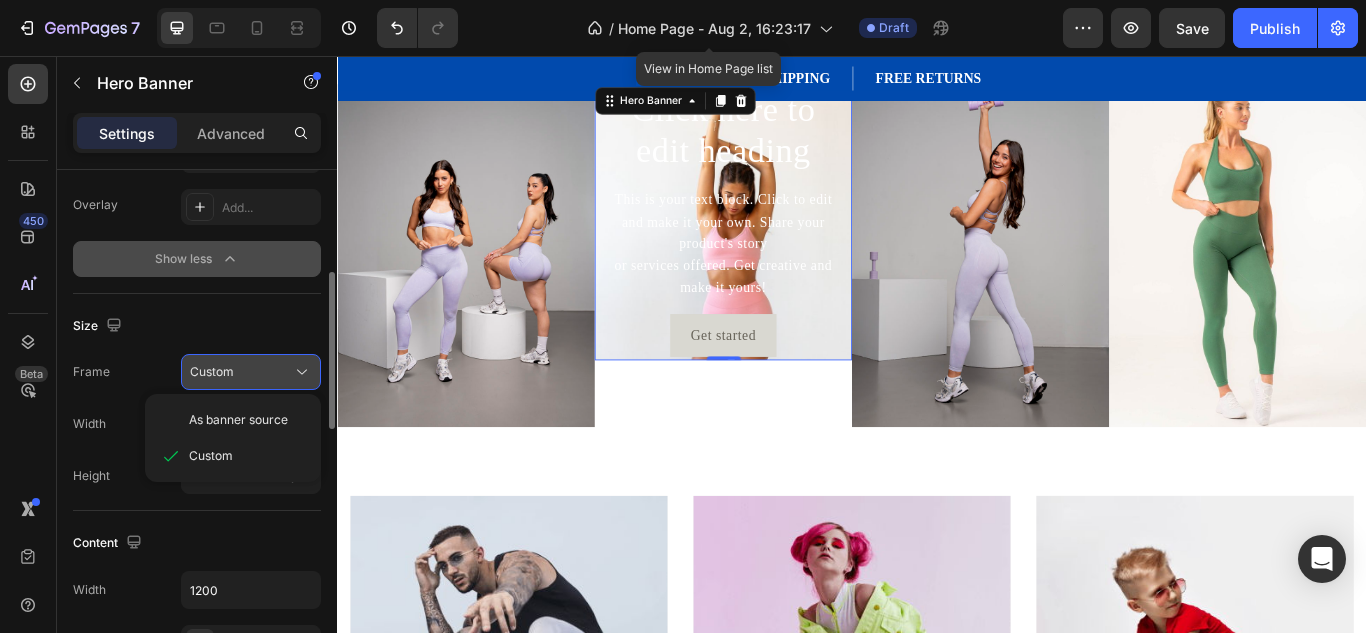 click 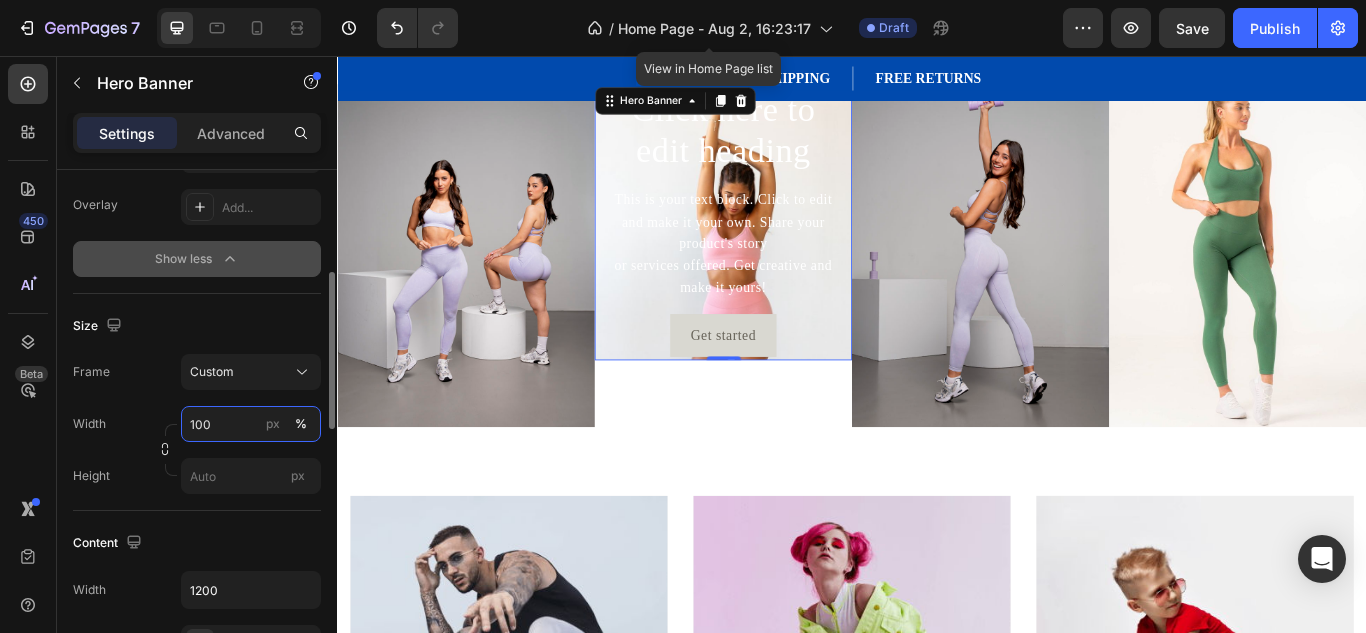 click on "100" at bounding box center [251, 424] 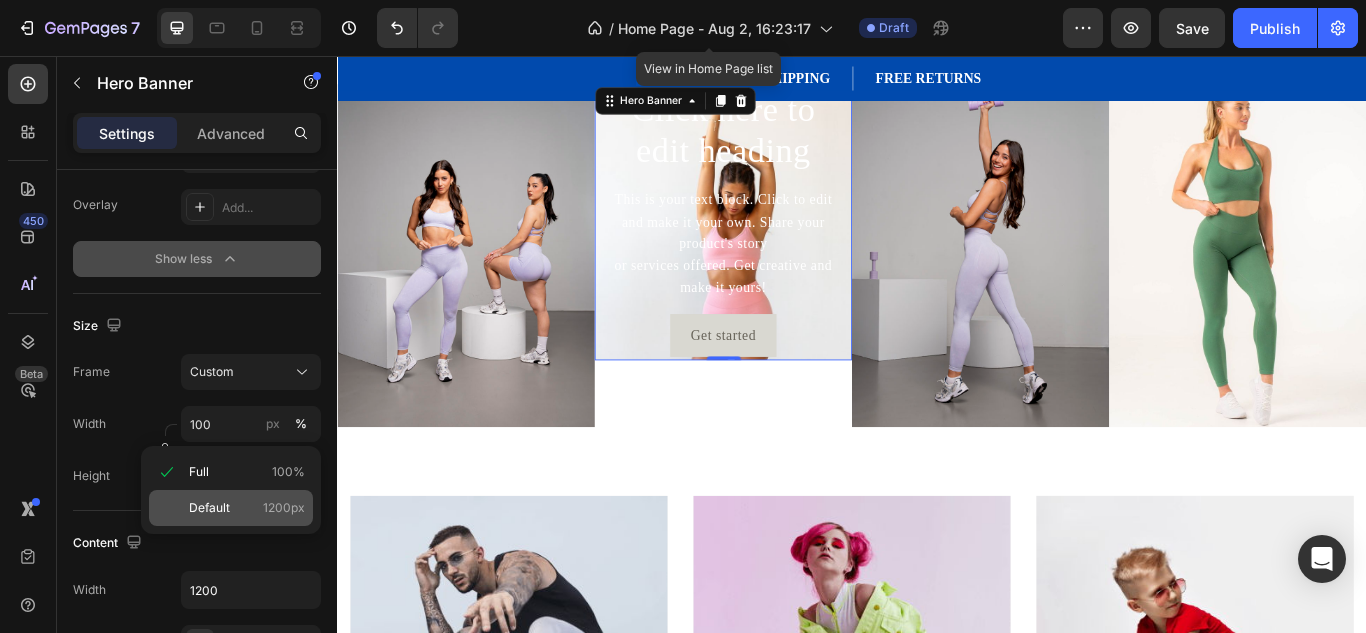 click on "Default 1200px" at bounding box center [247, 508] 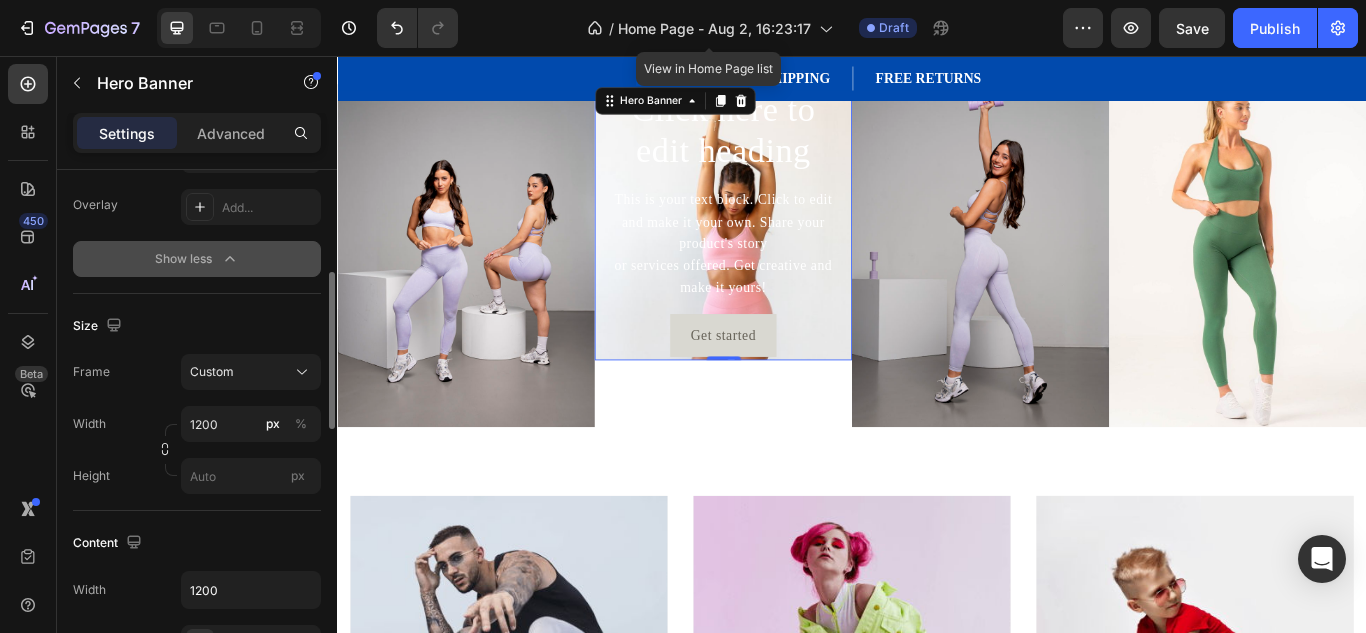 click on "Content" at bounding box center (197, 543) 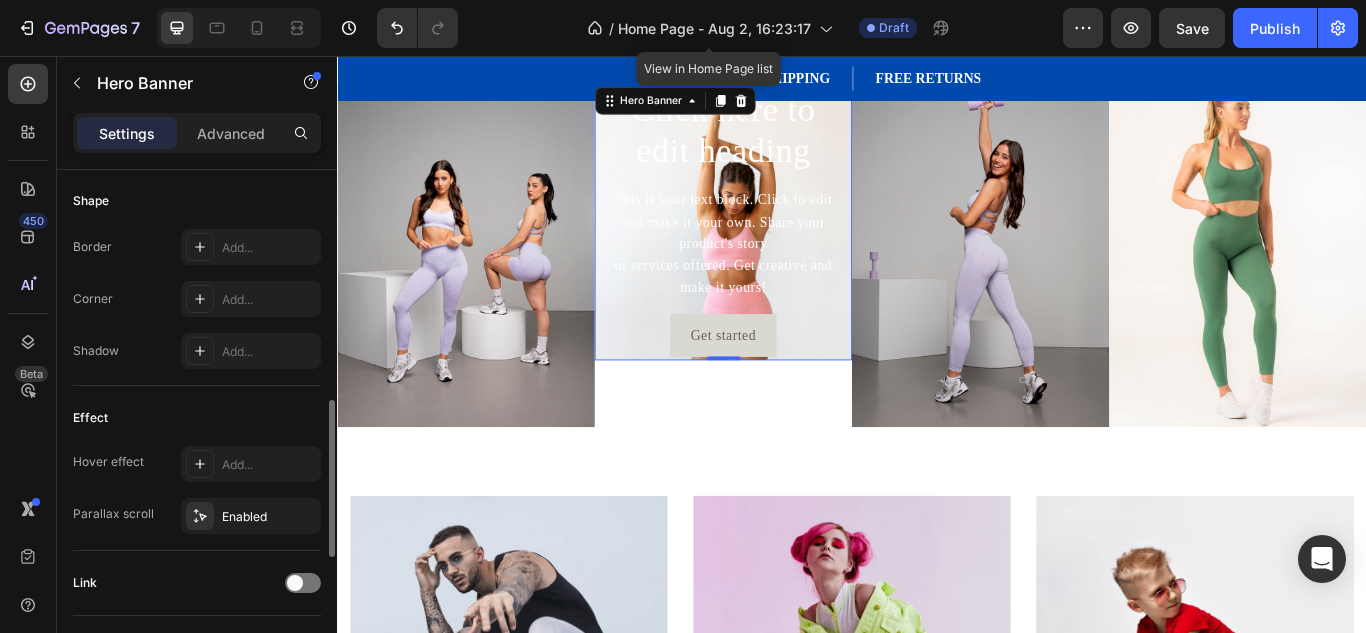 scroll, scrollTop: 954, scrollLeft: 0, axis: vertical 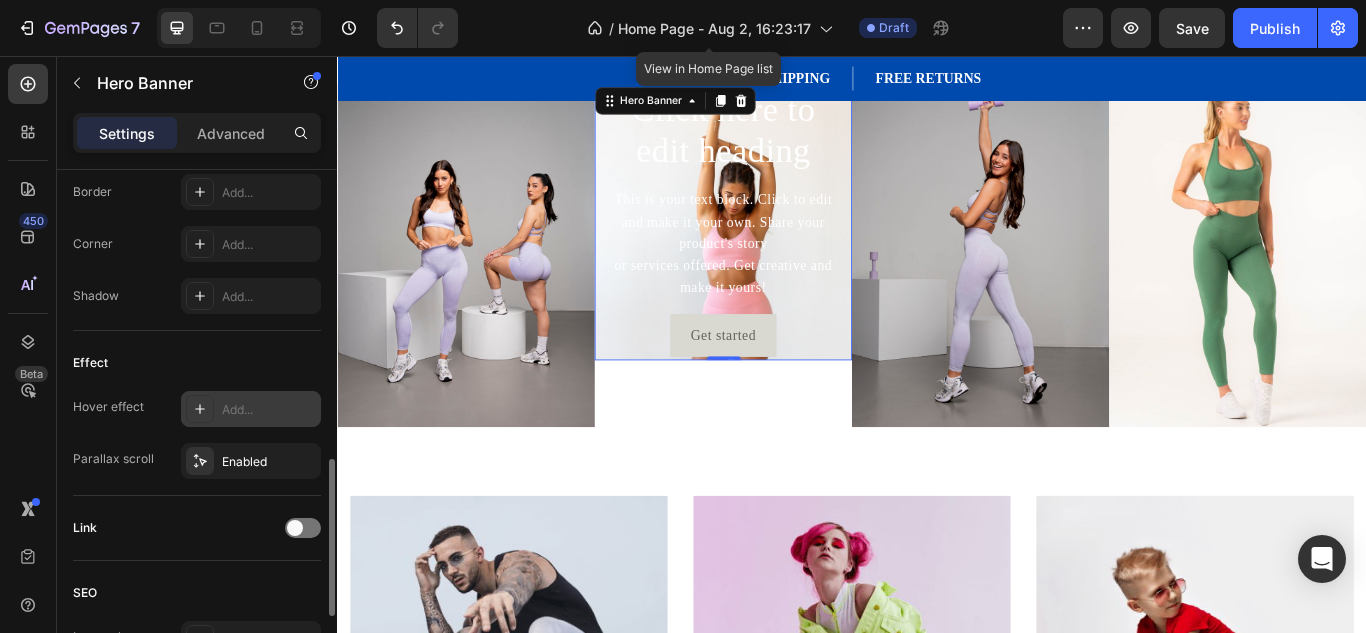 click 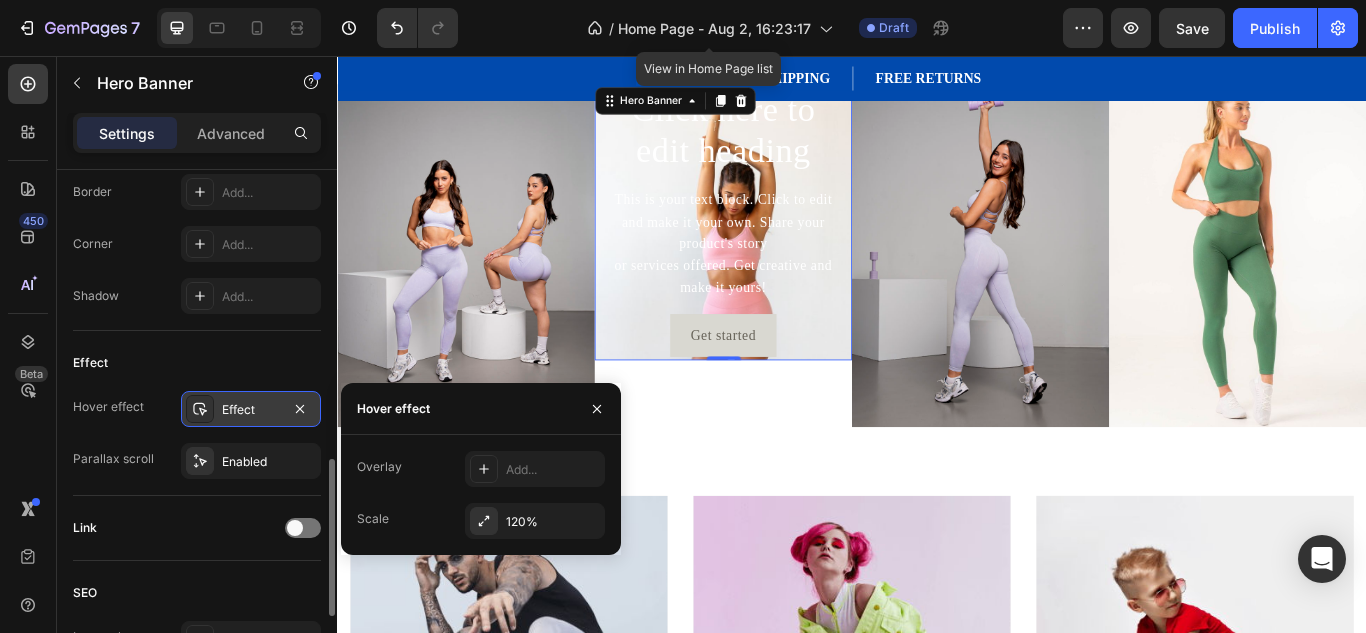 click 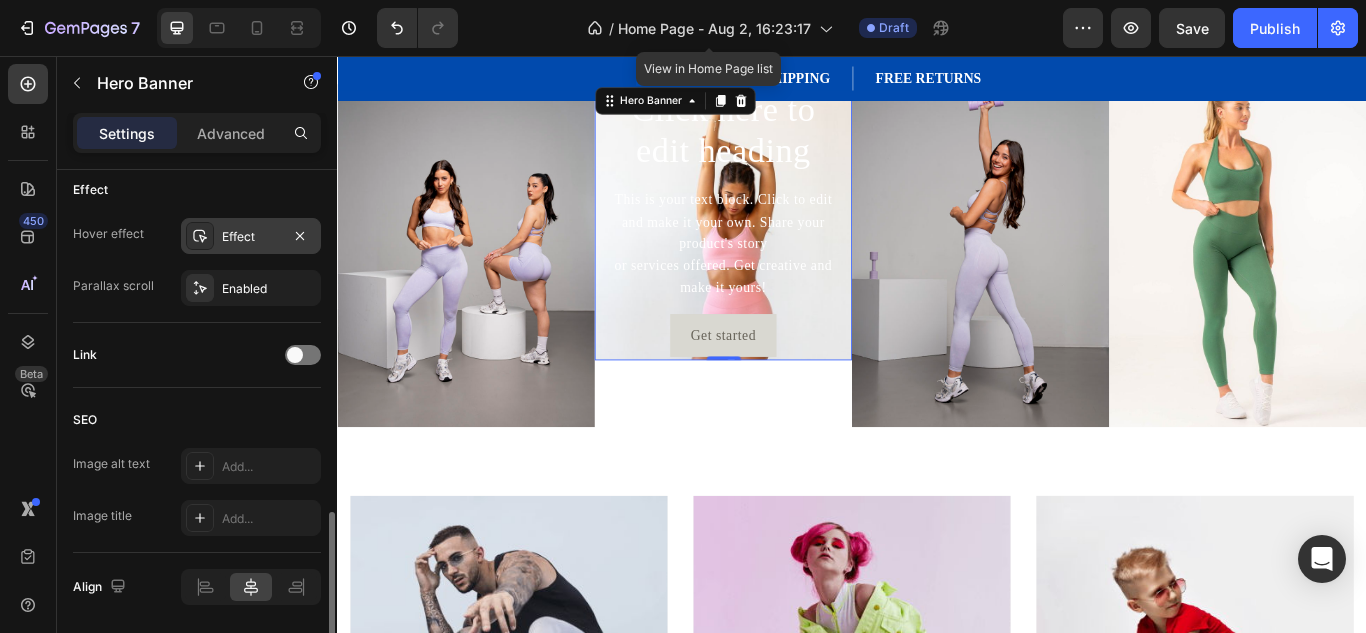 scroll, scrollTop: 1195, scrollLeft: 0, axis: vertical 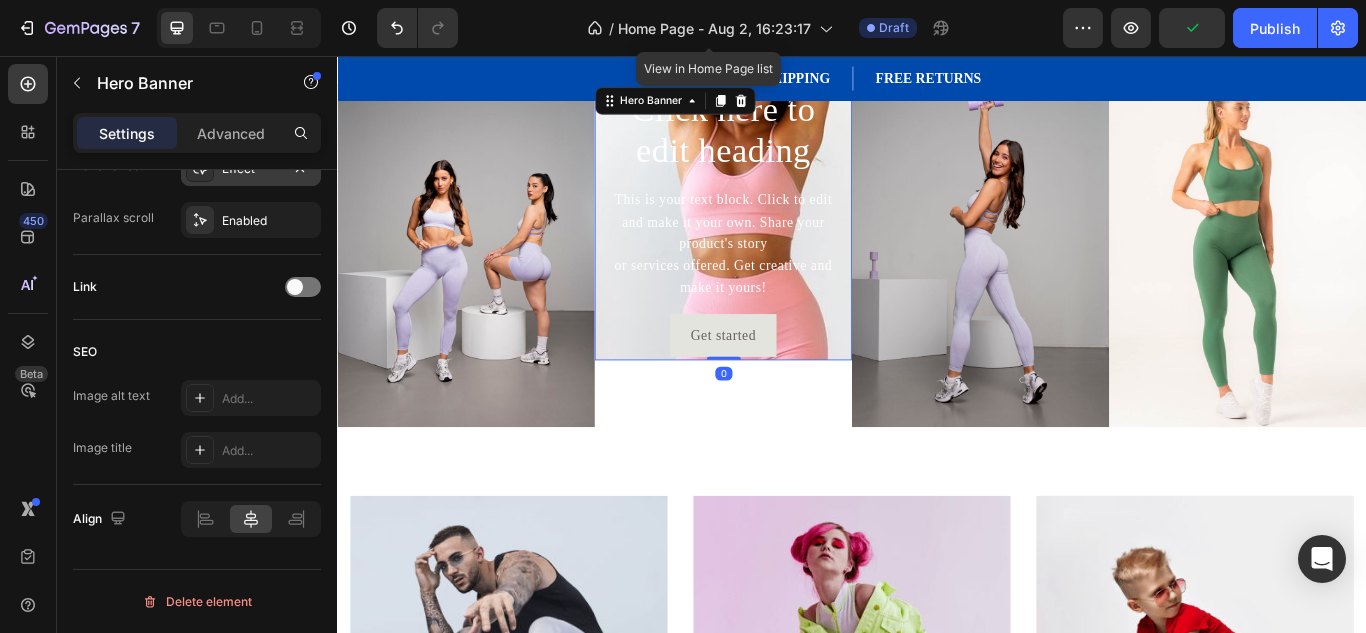 drag, startPoint x: 783, startPoint y: 406, endPoint x: 789, endPoint y: 366, distance: 40.4475 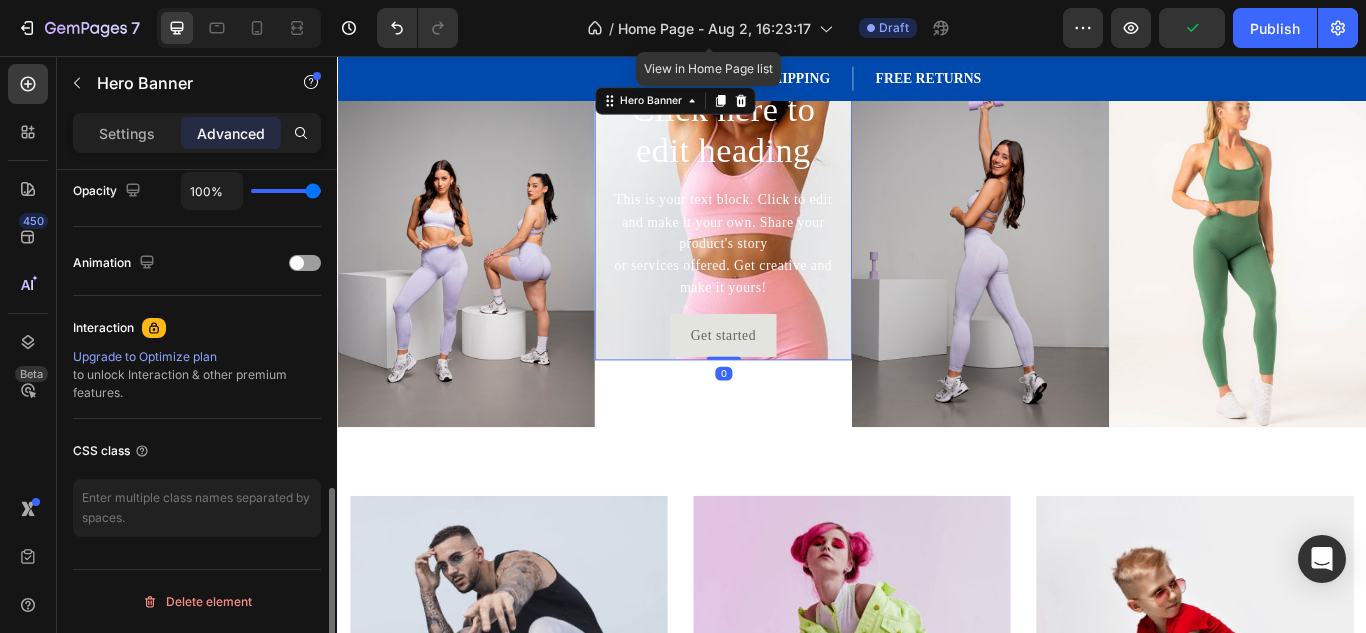 scroll, scrollTop: 814, scrollLeft: 0, axis: vertical 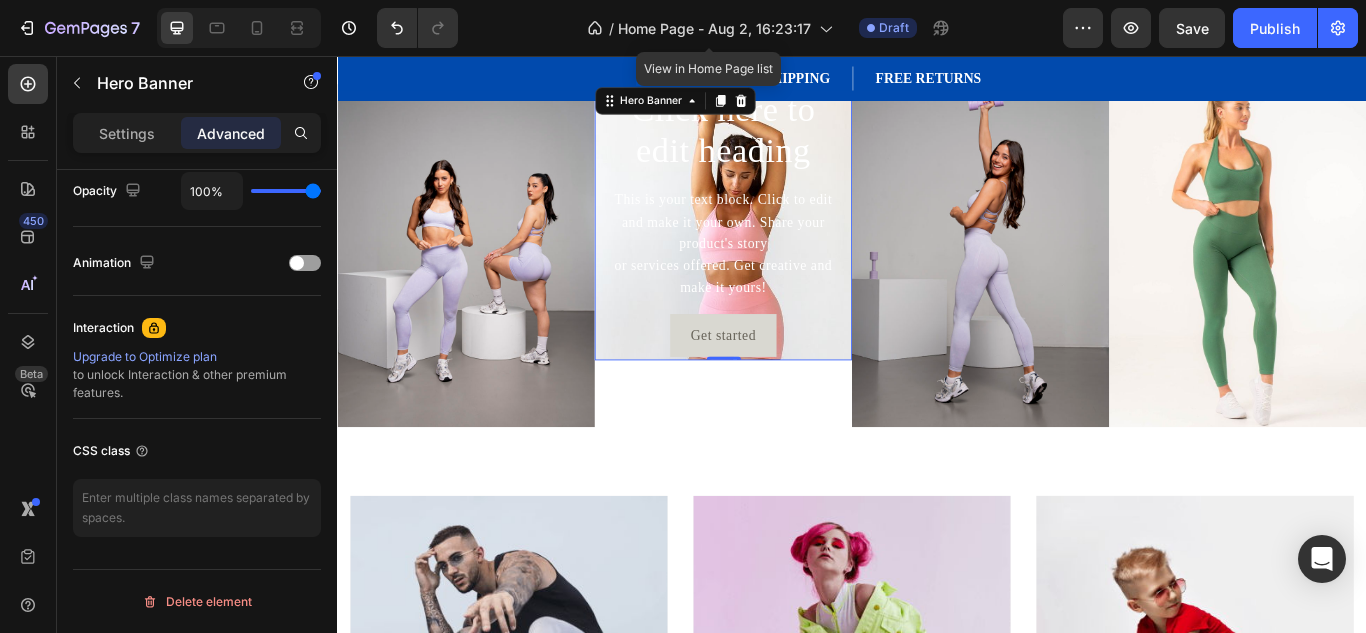 click on "Click here to edit heading Heading This is your text block. Click to edit and make it your own. Share your product's story                   or services offered. Get creative and make it yours! Text Block Get started Button" at bounding box center (787, 250) 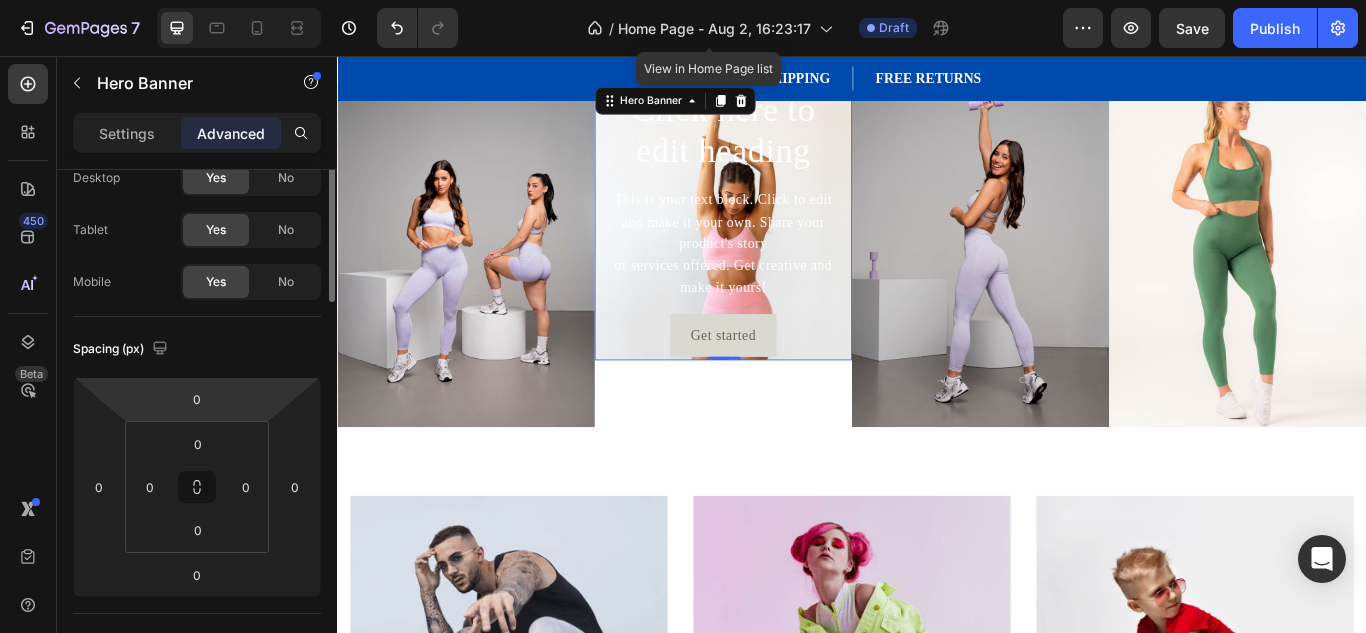 scroll, scrollTop: 0, scrollLeft: 0, axis: both 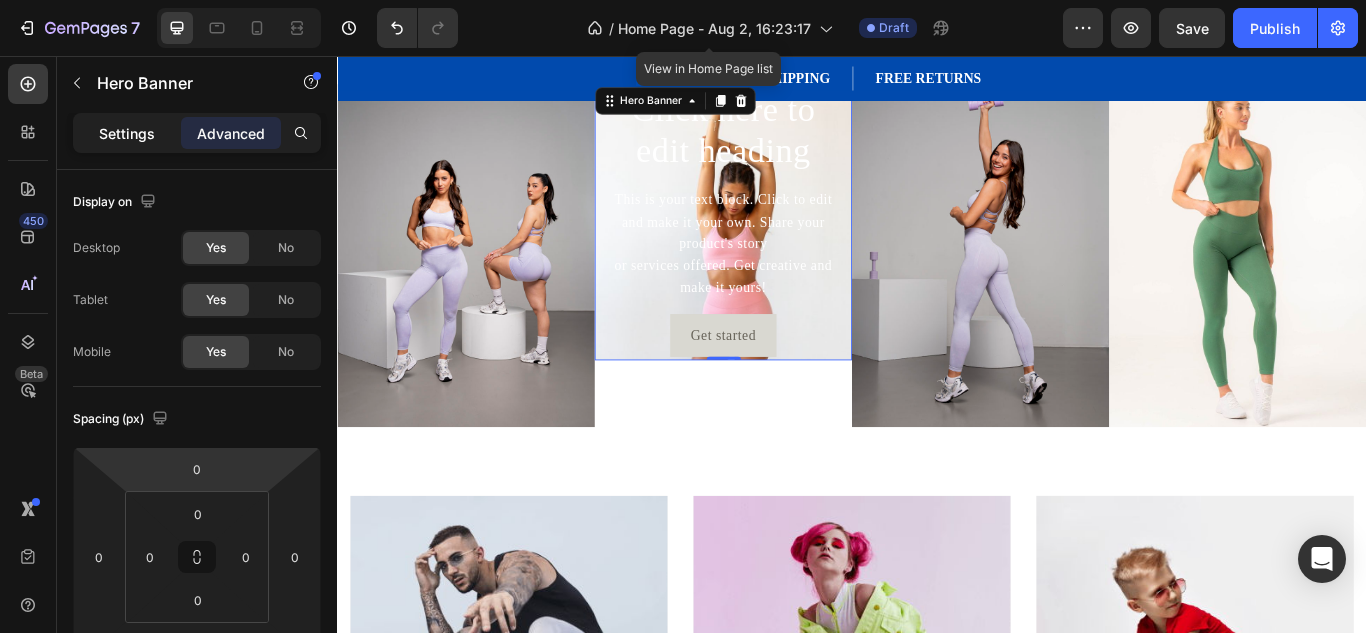 click on "Settings" 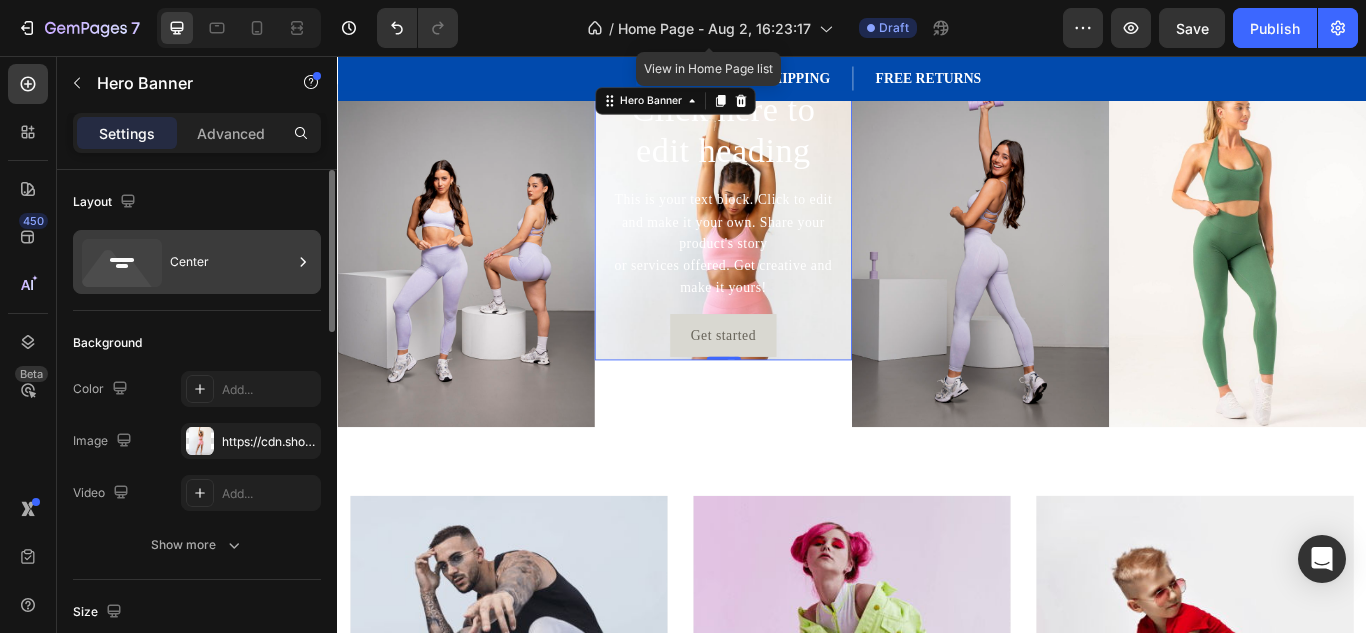 click on "Center" at bounding box center [197, 262] 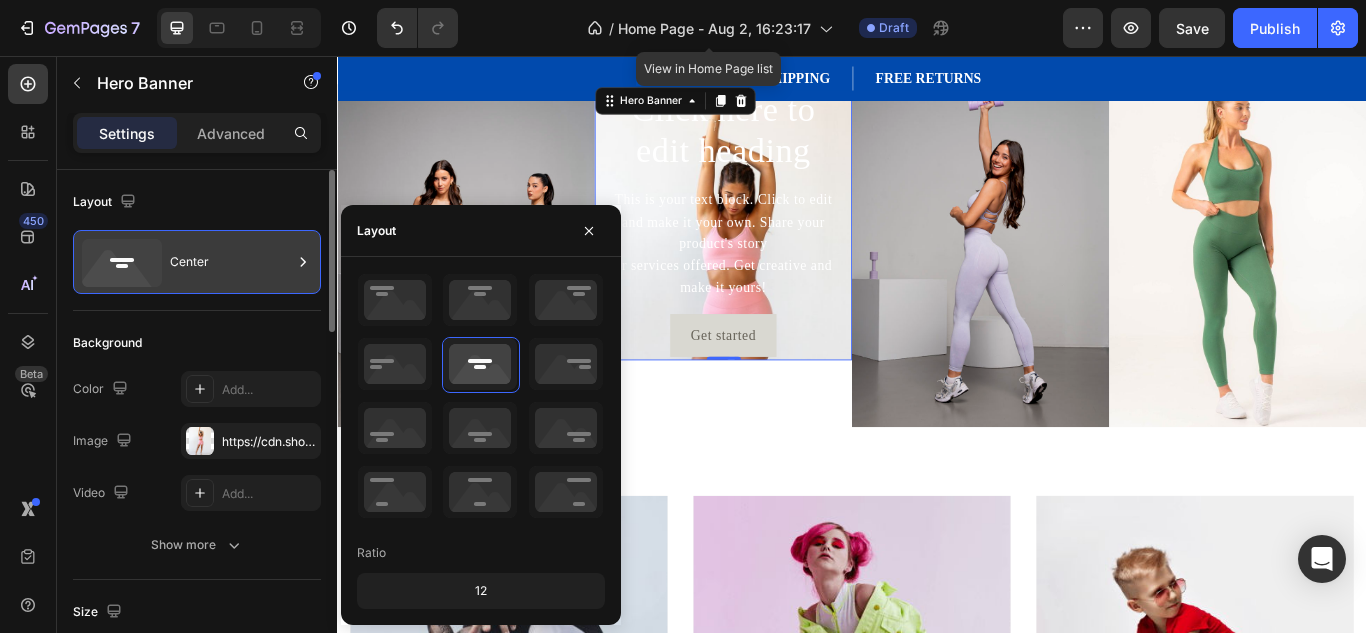 click on "Center" at bounding box center [197, 262] 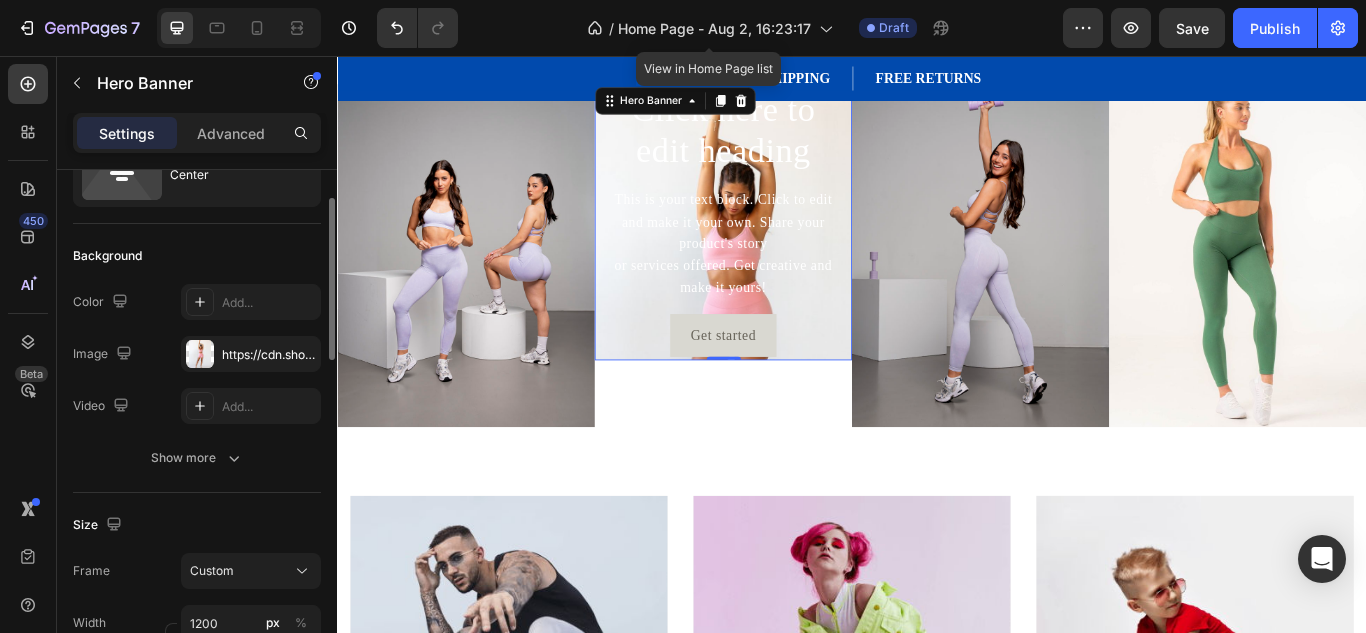 scroll, scrollTop: 88, scrollLeft: 0, axis: vertical 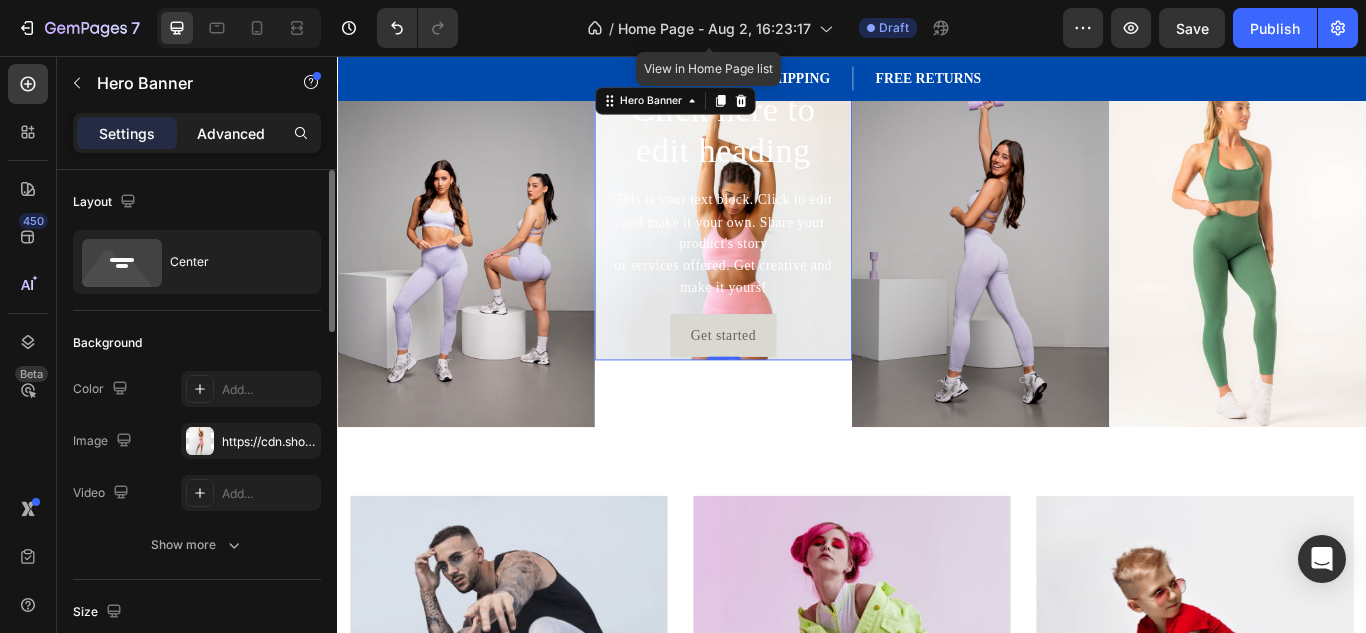 click on "Advanced" at bounding box center (231, 133) 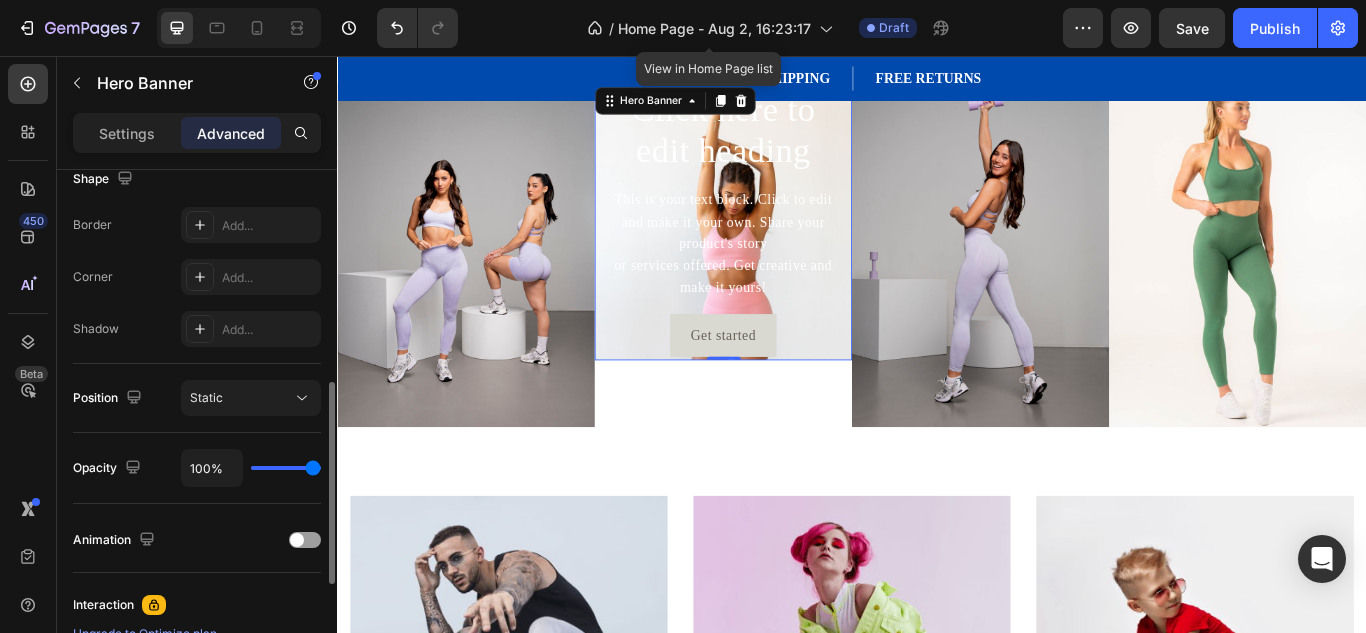 scroll, scrollTop: 539, scrollLeft: 0, axis: vertical 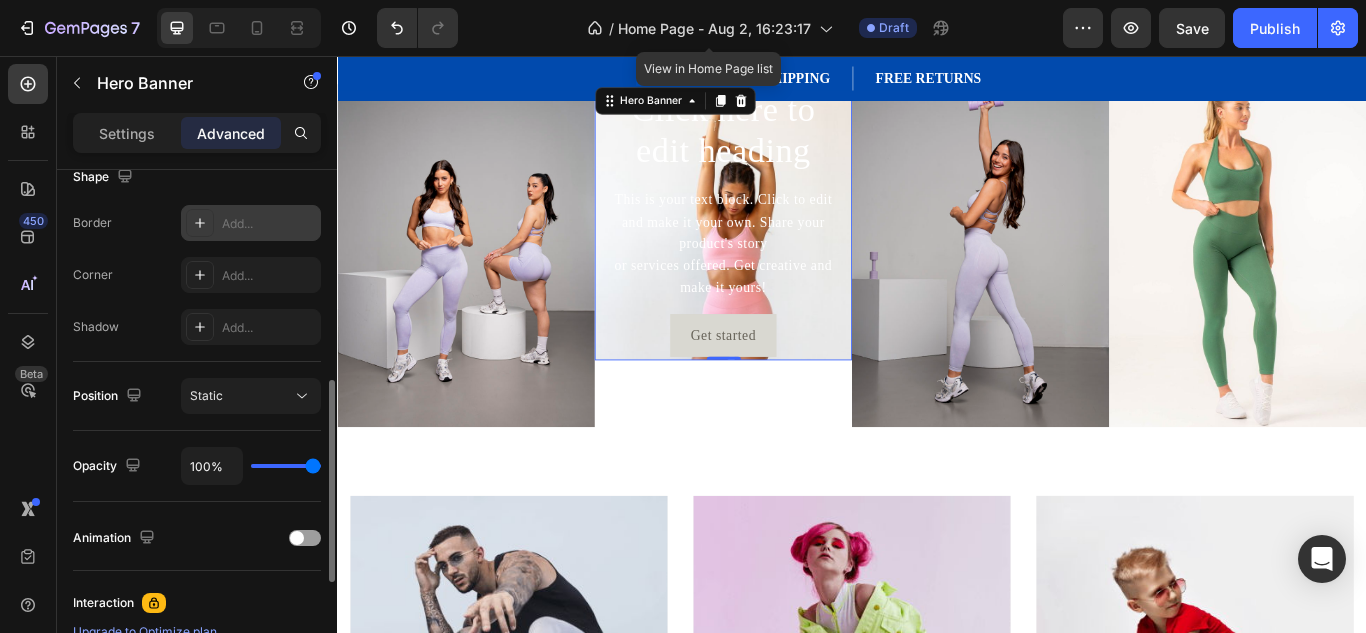 click on "Add..." at bounding box center [251, 223] 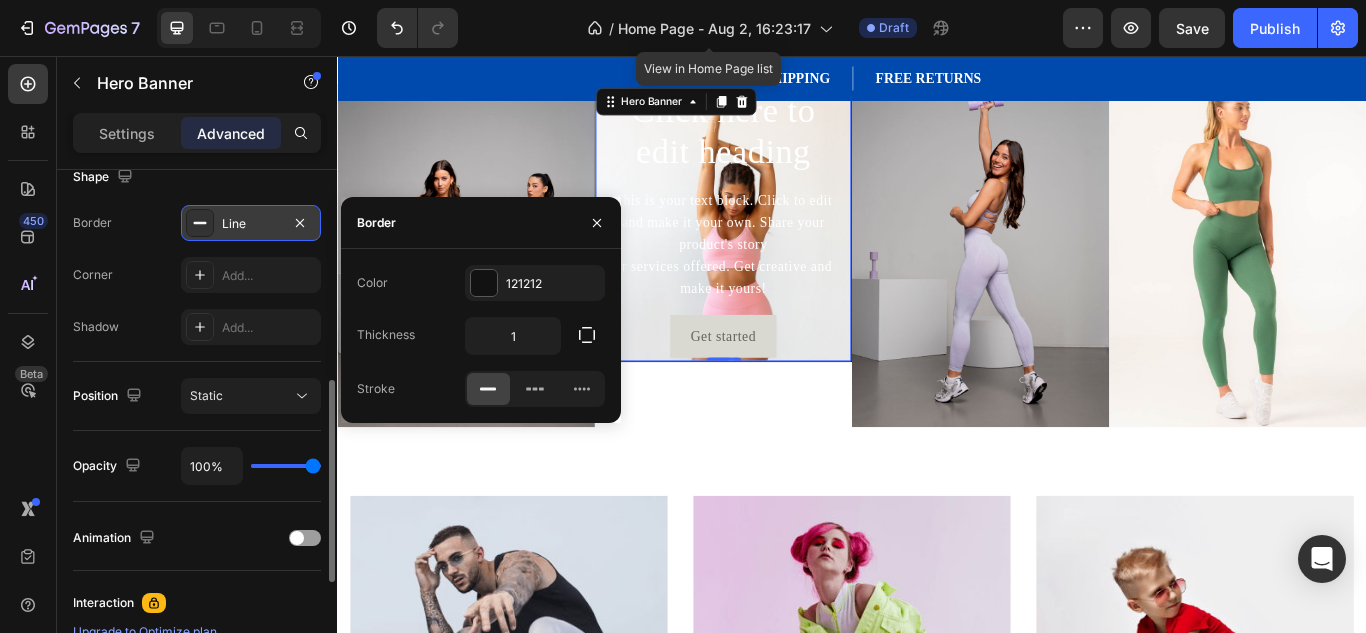 click on "Line" at bounding box center [251, 223] 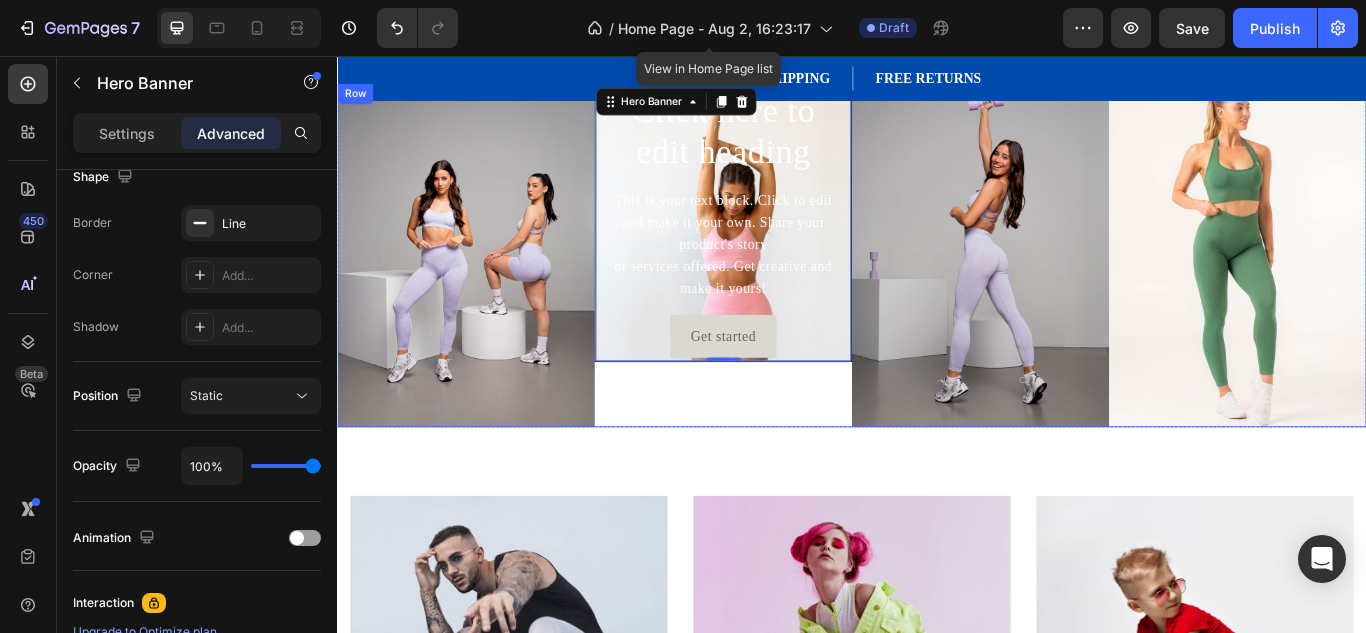 click on "Click here to edit heading Heading This is your text block. Click to edit and make it your own. Share your product's story                   or services offered. Get creative and make it yours! Text Block Get started Button Hero Banner   0" at bounding box center (787, 289) 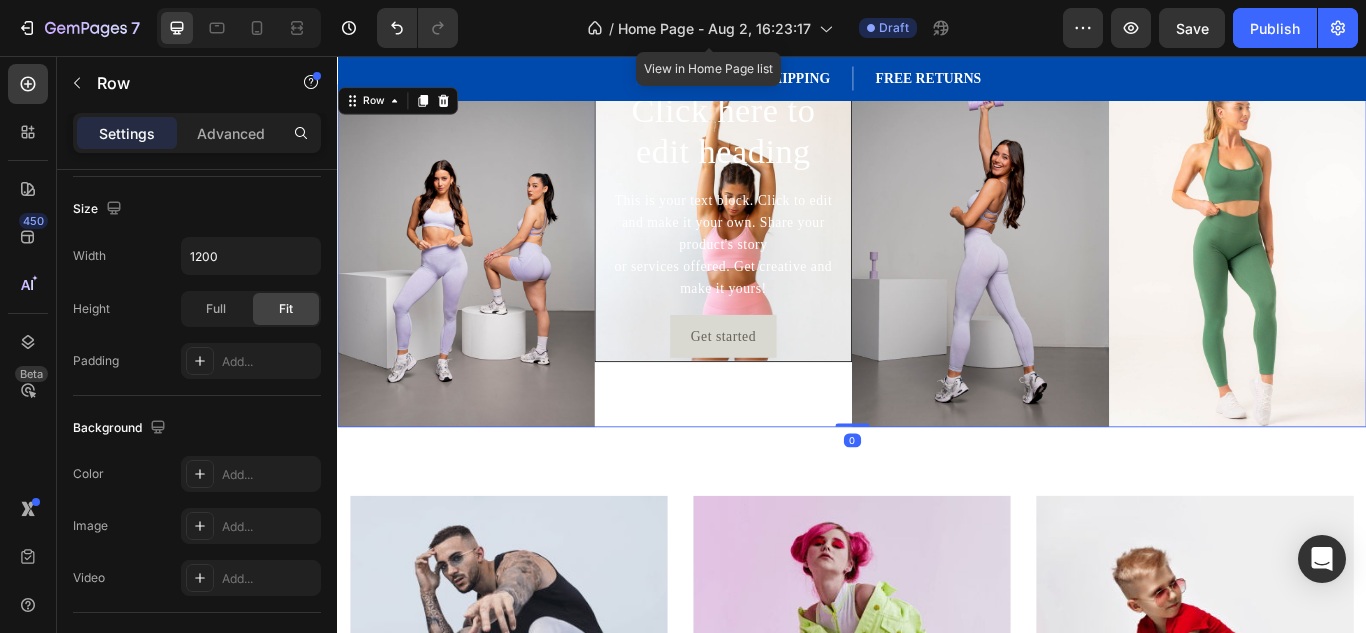 scroll, scrollTop: 0, scrollLeft: 0, axis: both 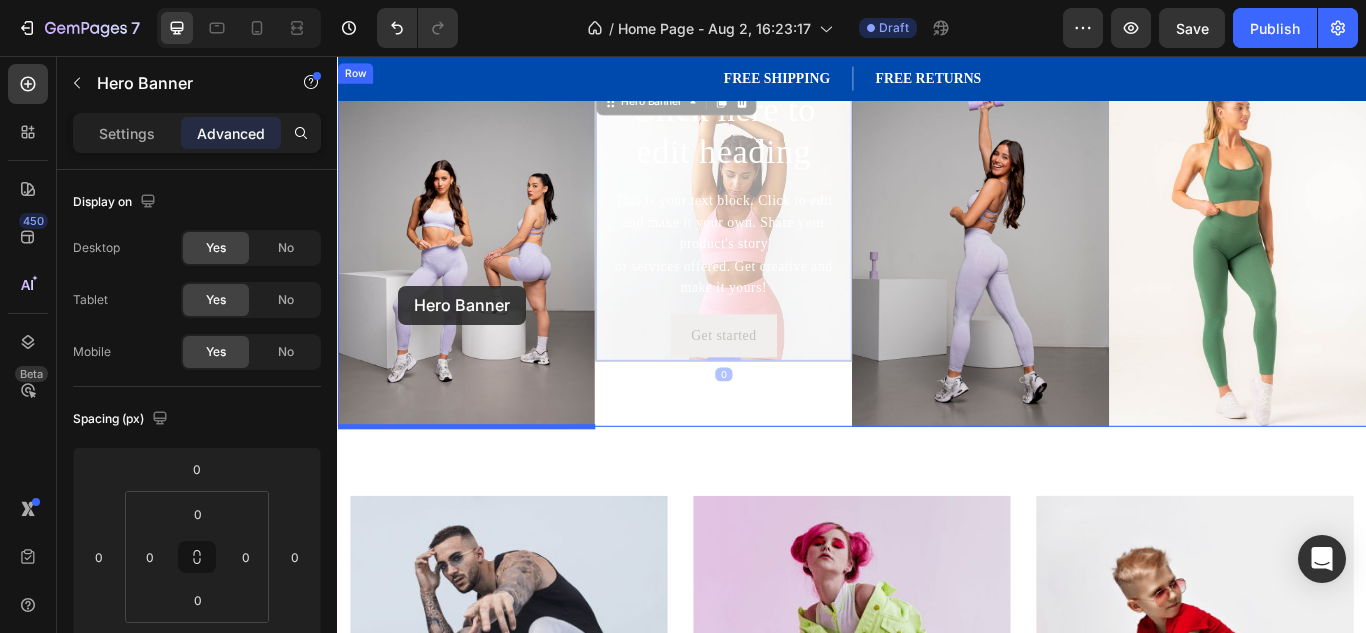 drag, startPoint x: 649, startPoint y: 388, endPoint x: 407, endPoint y: 324, distance: 250.3198 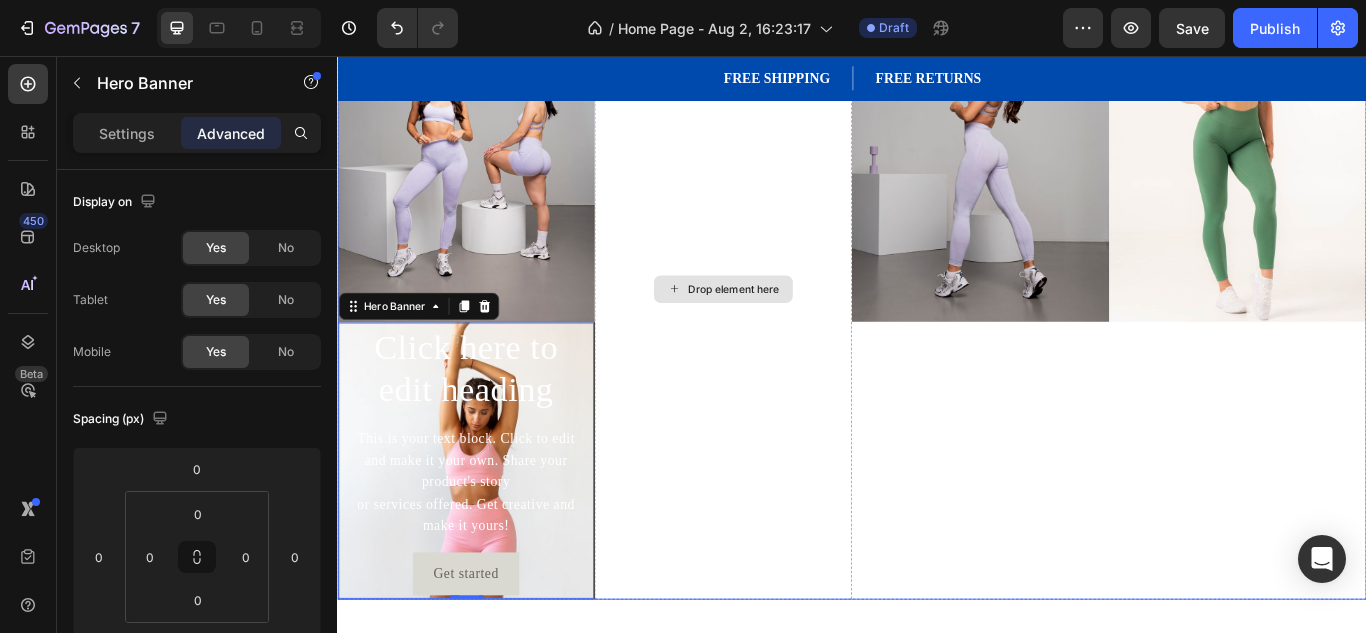 scroll, scrollTop: 180, scrollLeft: 0, axis: vertical 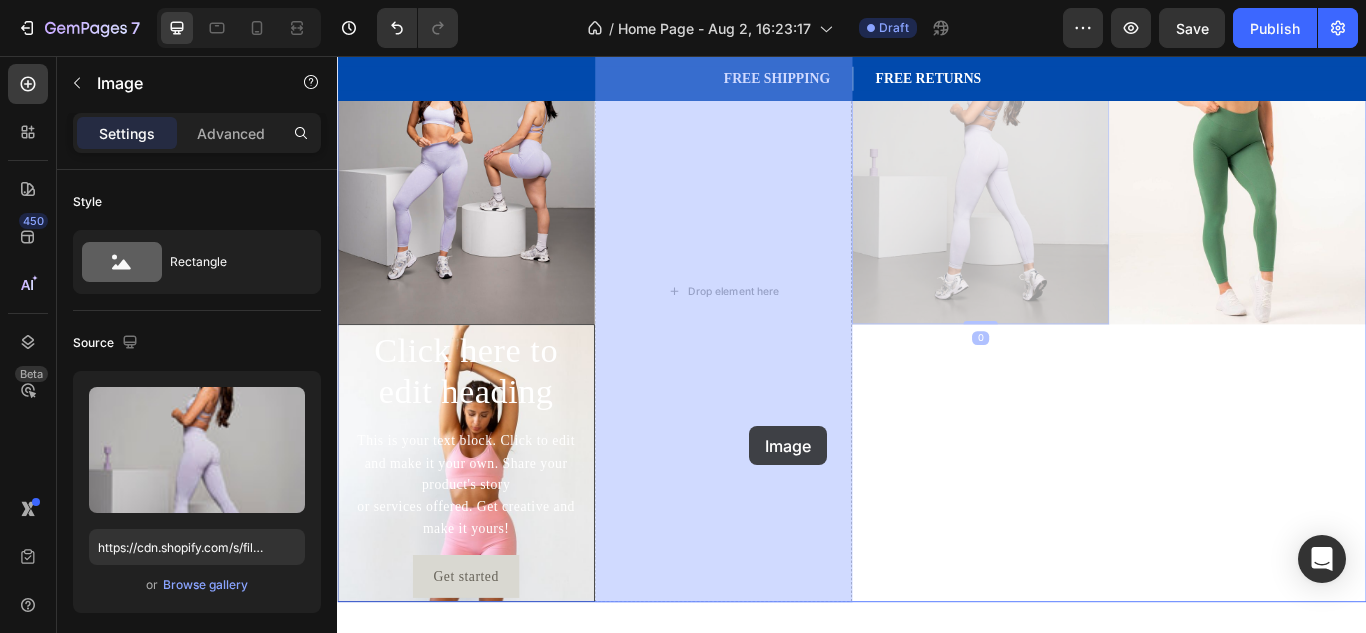 drag, startPoint x: 1012, startPoint y: 331, endPoint x: 829, endPoint y: 482, distance: 237.25514 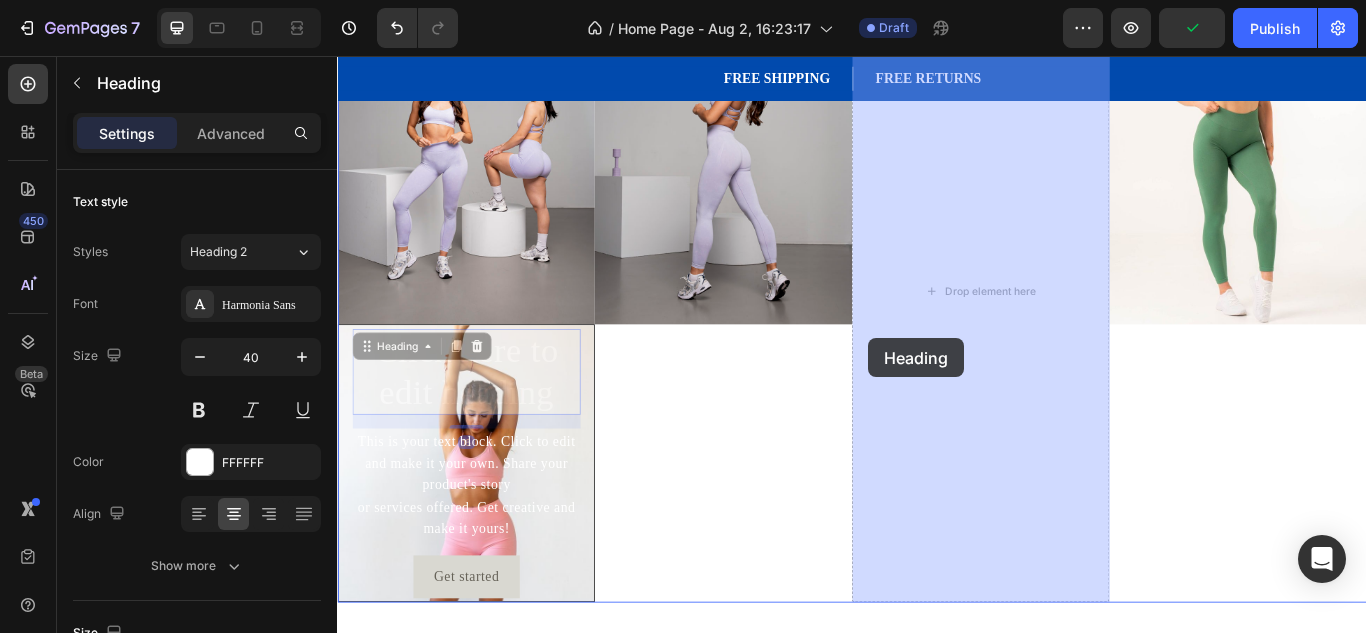 drag, startPoint x: 616, startPoint y: 440, endPoint x: 958, endPoint y: 375, distance: 348.1221 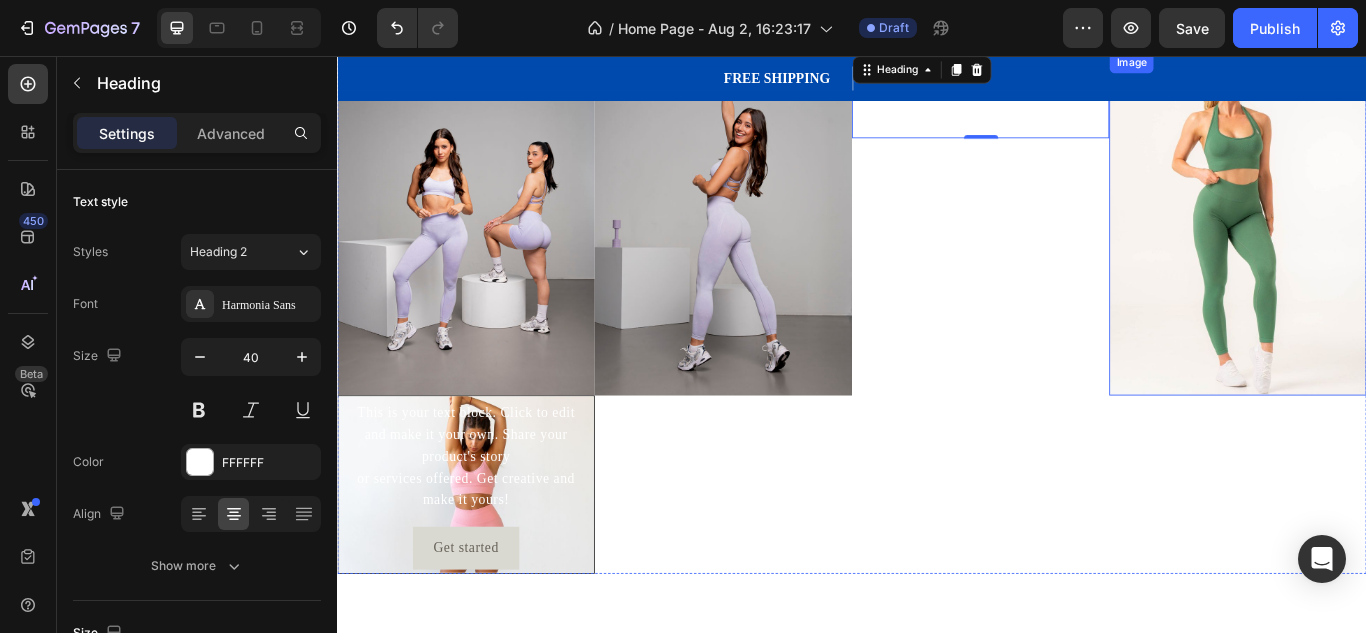 scroll, scrollTop: 98, scrollLeft: 0, axis: vertical 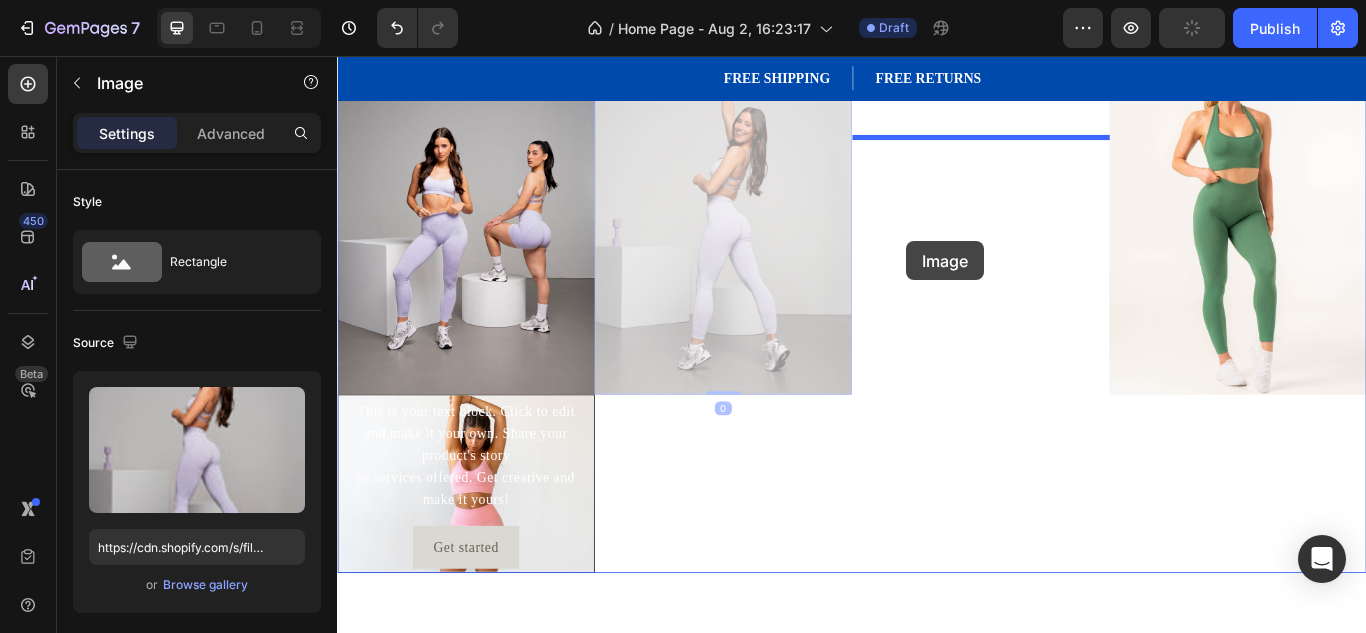 drag, startPoint x: 859, startPoint y: 281, endPoint x: 1001, endPoint y: 272, distance: 142.28493 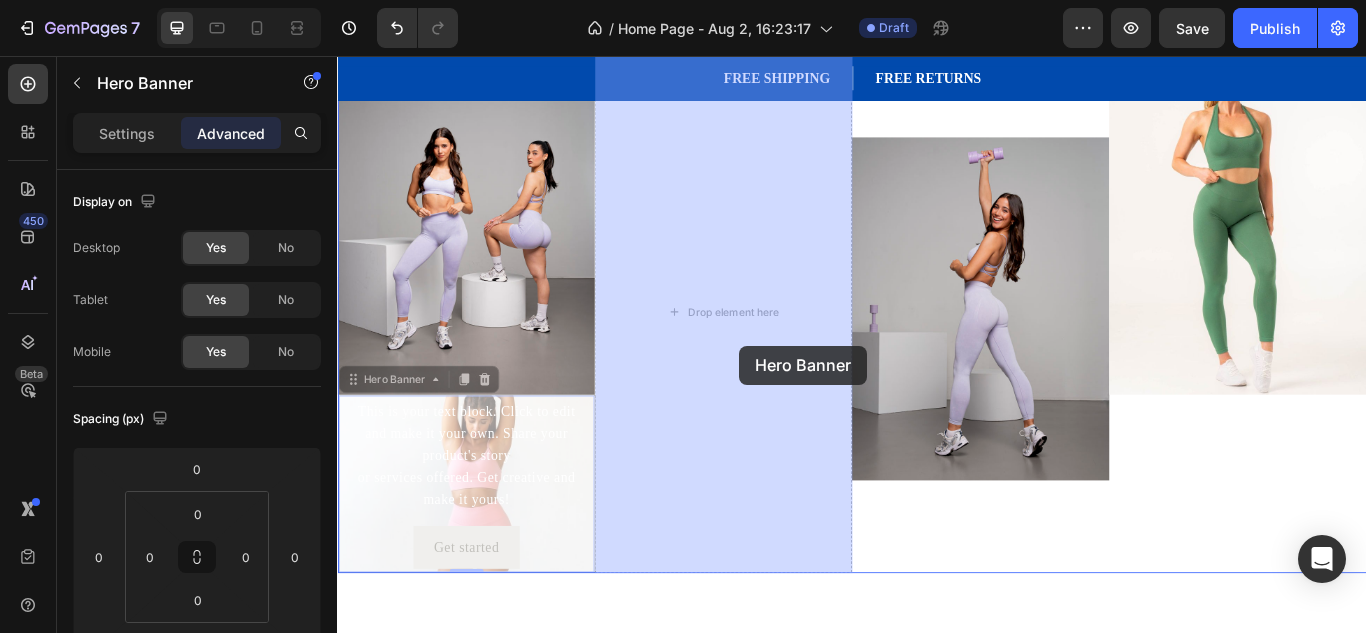 drag, startPoint x: 629, startPoint y: 589, endPoint x: 804, endPoint y: 395, distance: 261.26807 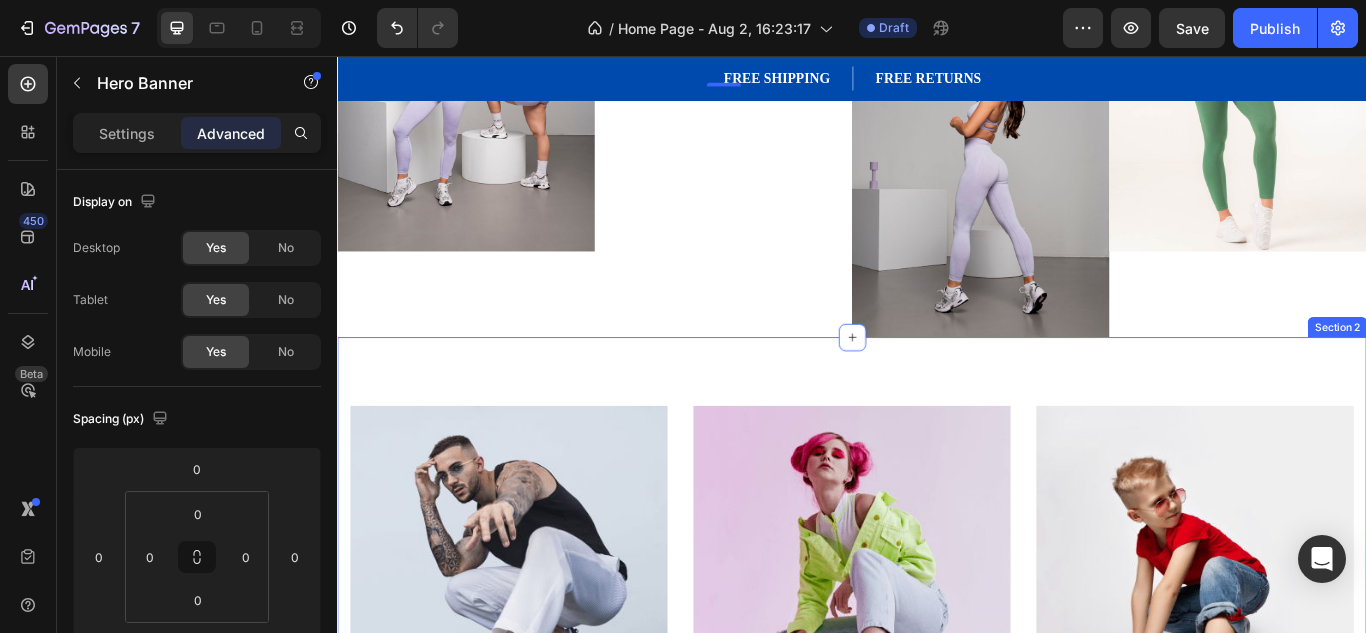 scroll, scrollTop: 0, scrollLeft: 0, axis: both 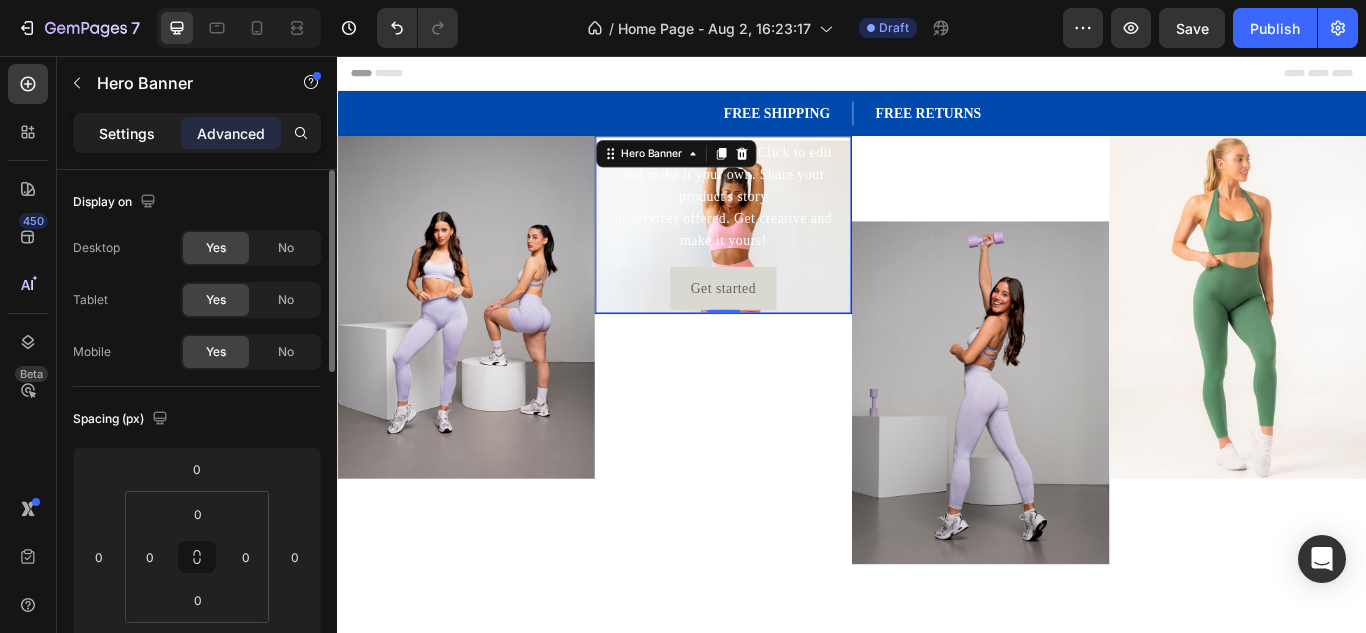 click on "Settings" 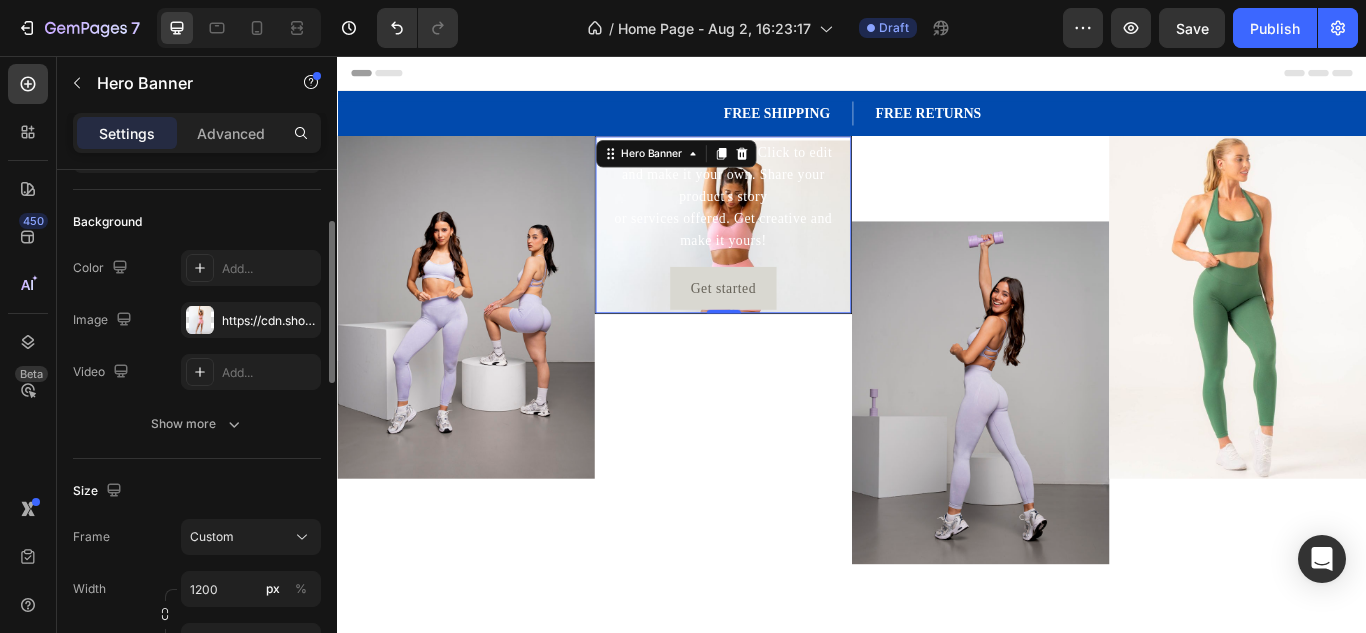 scroll, scrollTop: 133, scrollLeft: 0, axis: vertical 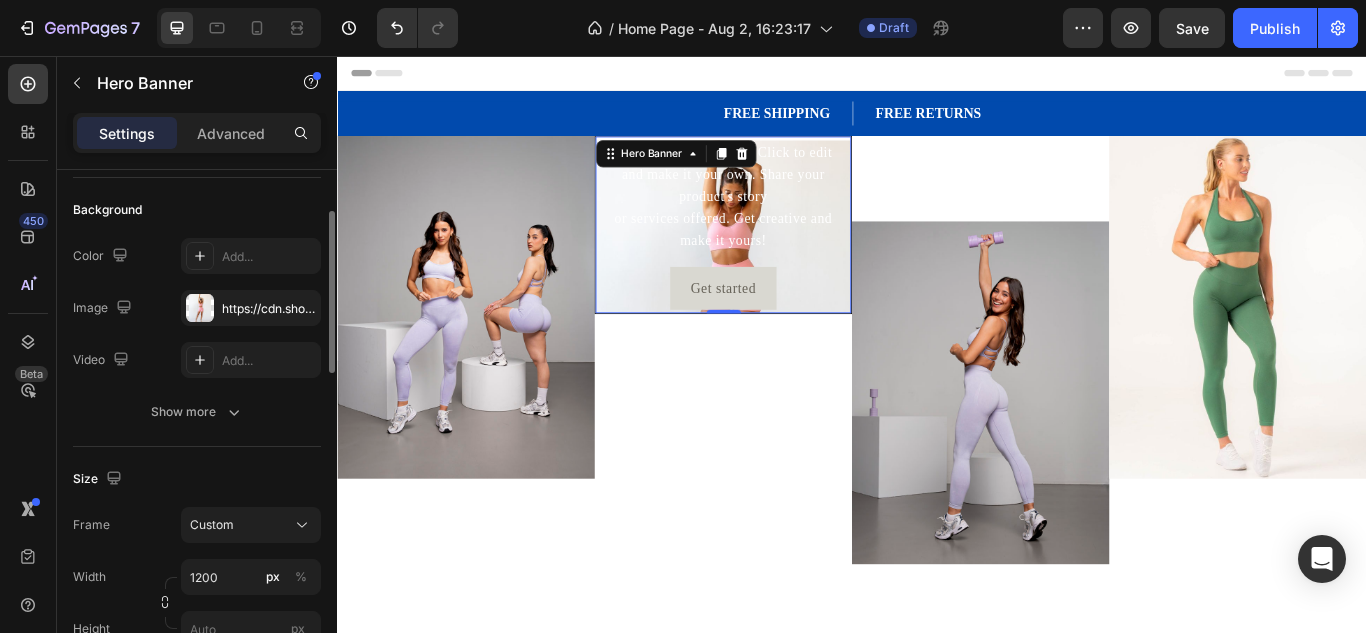 click on "https://cdn.shopify.com/s/files/1/0929/2365/8515/files/gempages_563465570620539666-617a23a4-b752-468f-a5fd-20f1c4a88868.jpg" at bounding box center [269, 309] 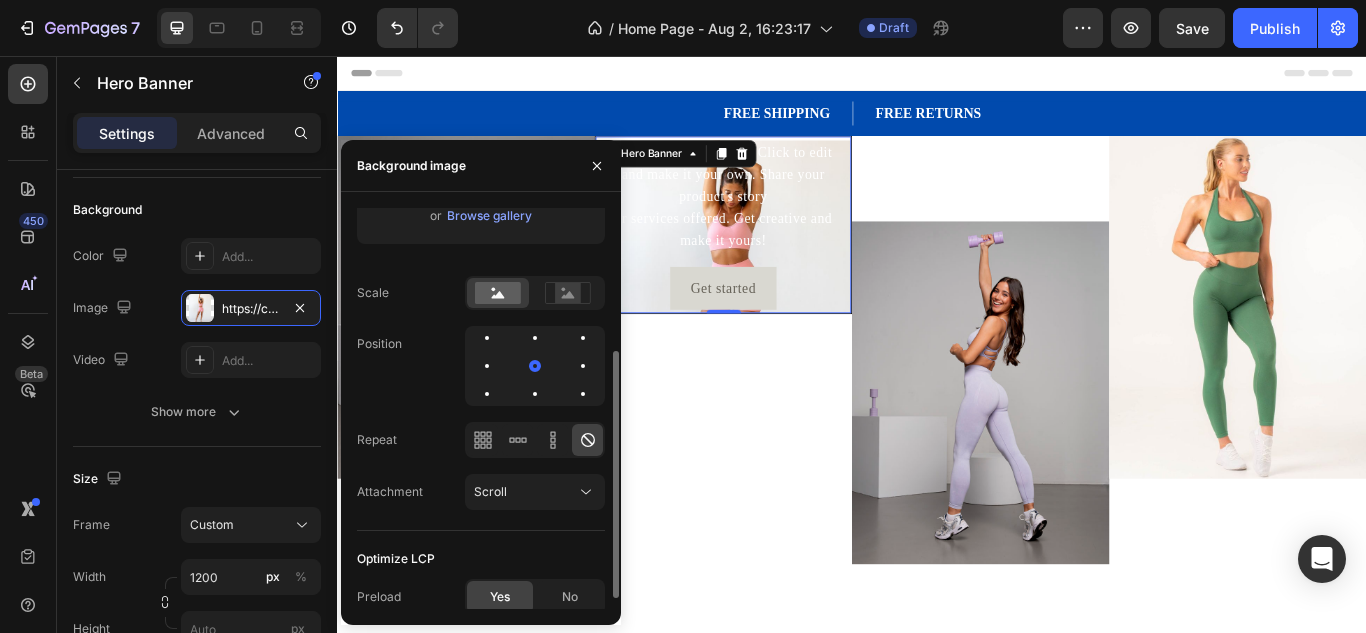 scroll, scrollTop: 248, scrollLeft: 0, axis: vertical 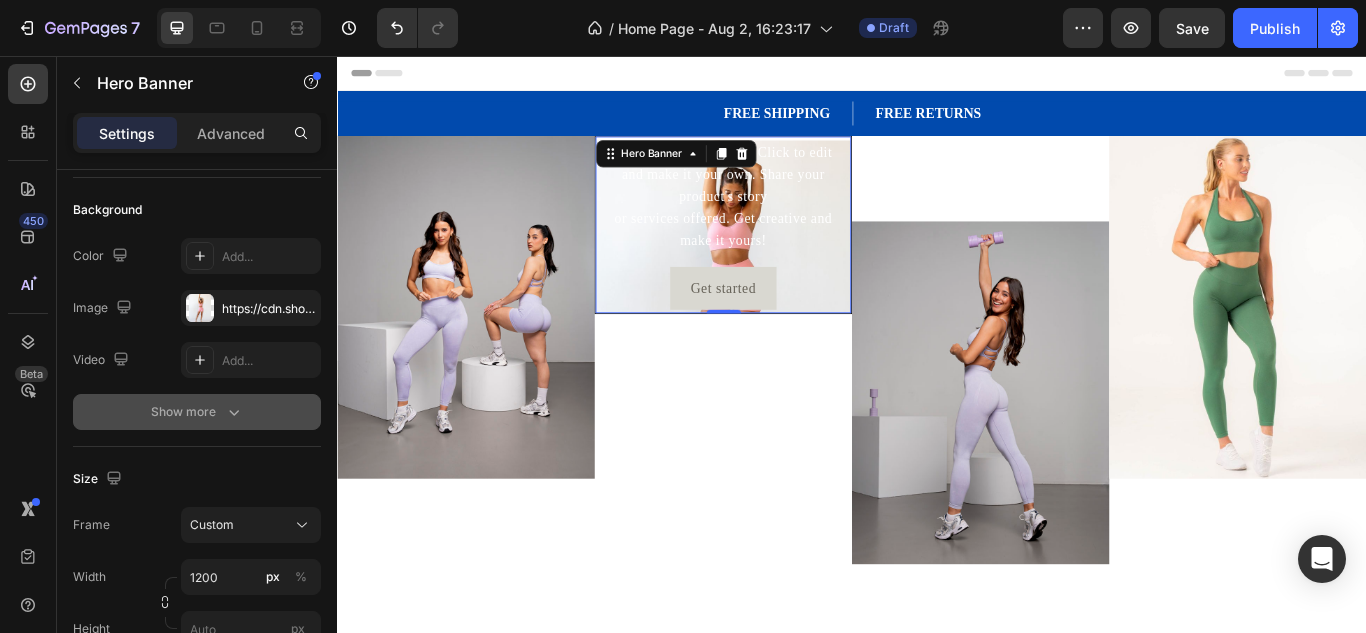 click on "Show more" at bounding box center [197, 412] 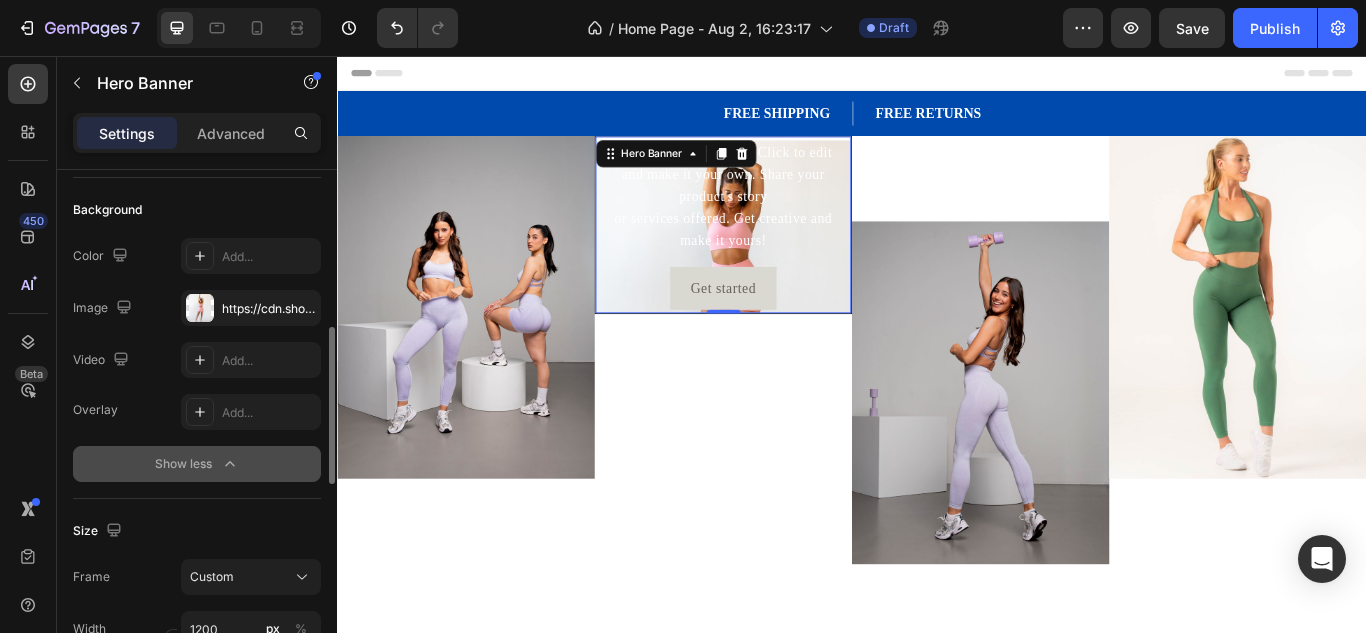 scroll, scrollTop: 259, scrollLeft: 0, axis: vertical 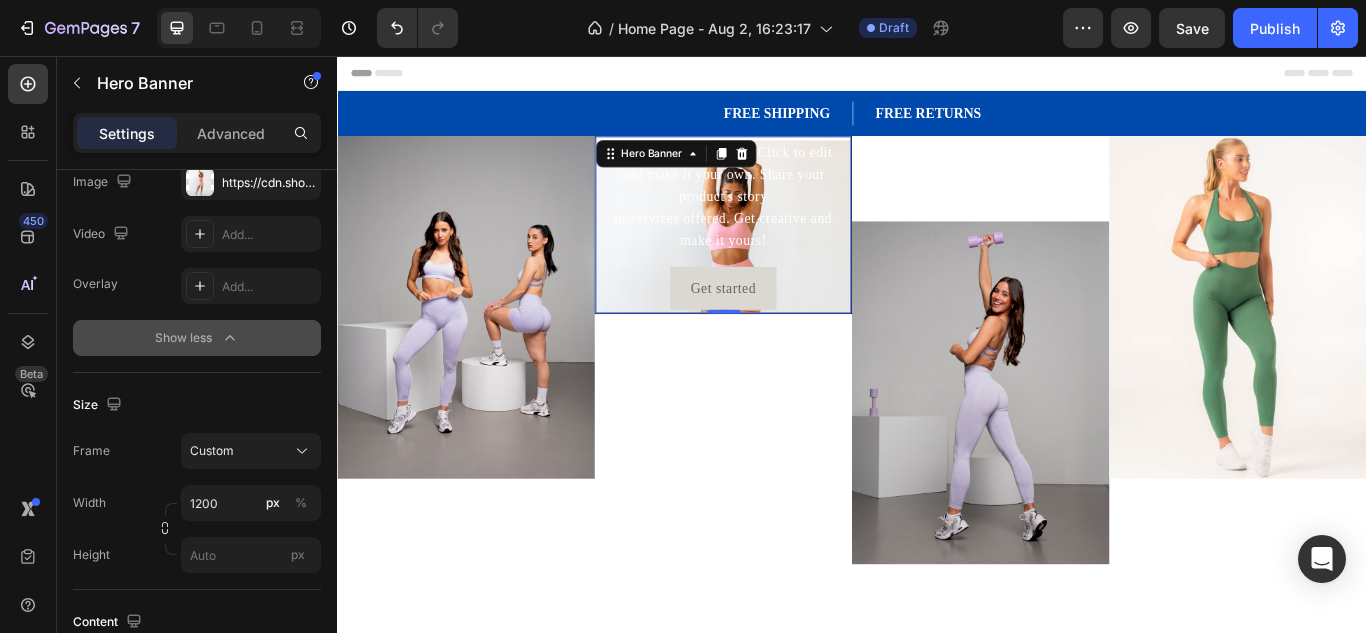 click on "Custom" 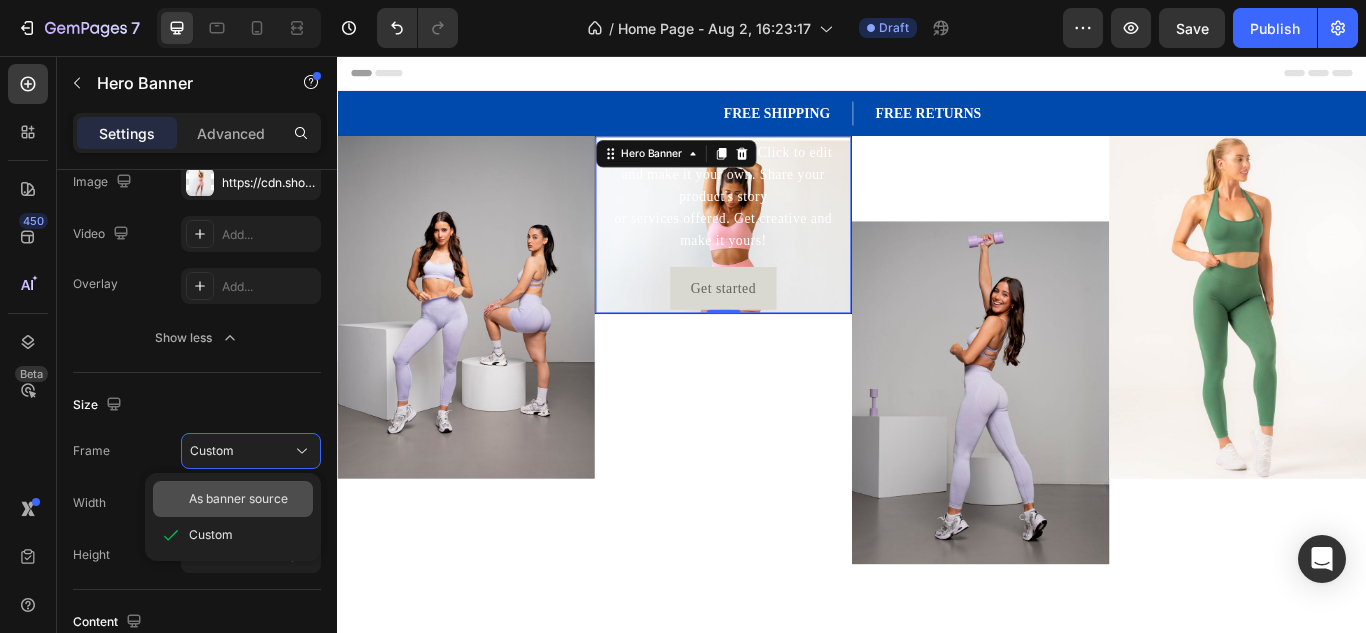 click on "As banner source" 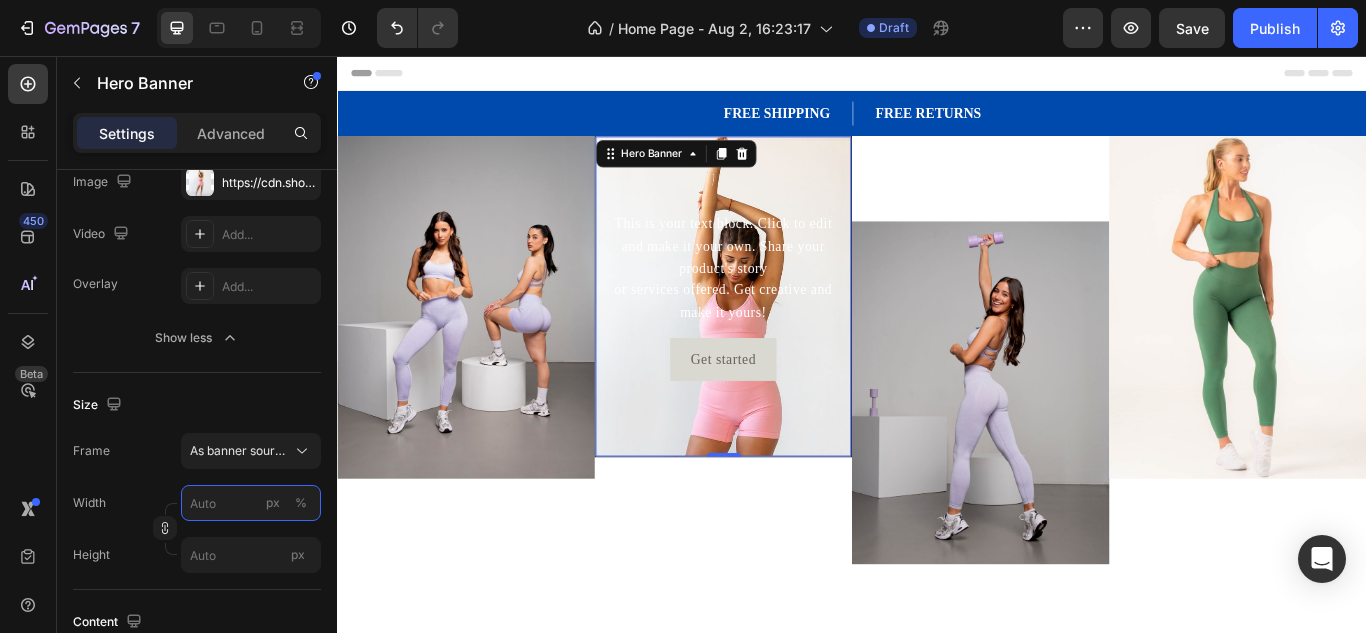 click on "px %" at bounding box center [251, 503] 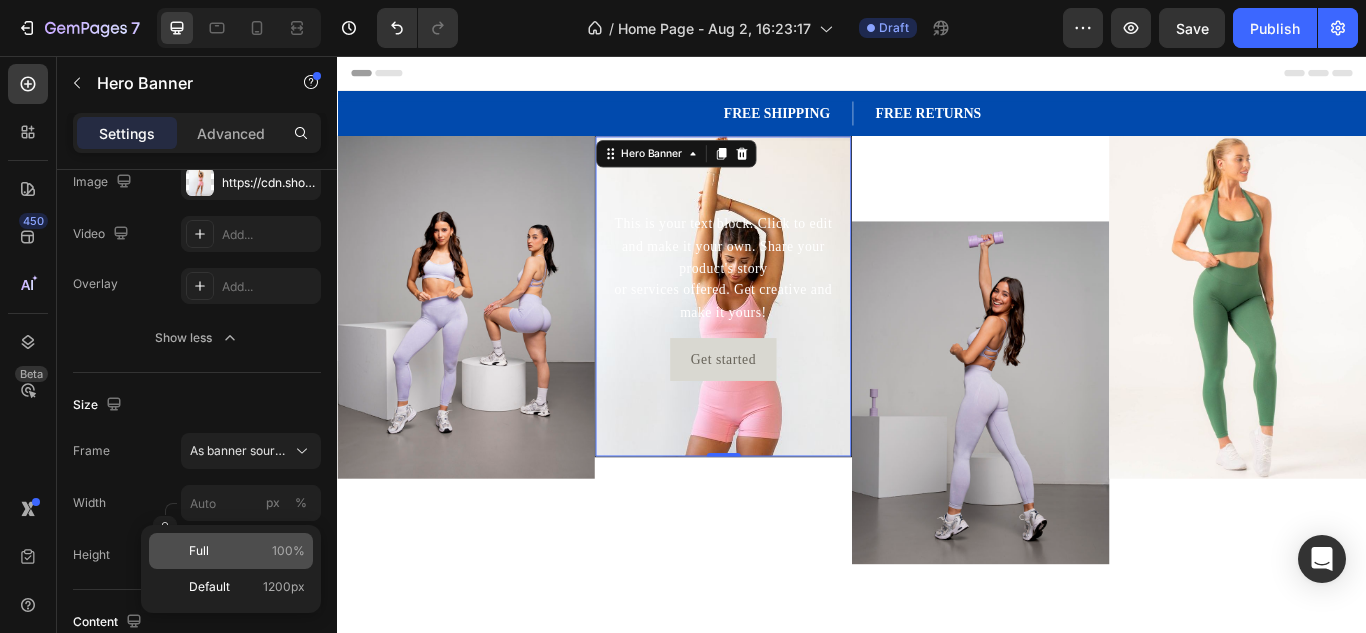 click on "Full 100%" at bounding box center [247, 551] 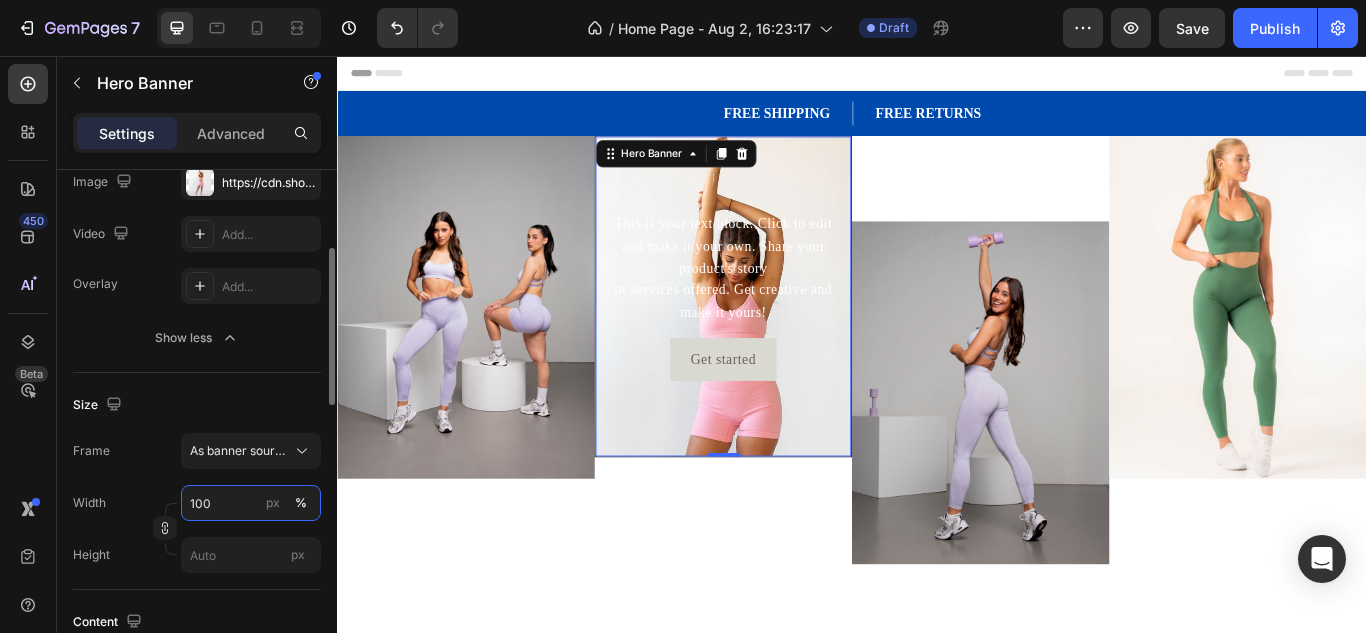 click on "100" at bounding box center [251, 503] 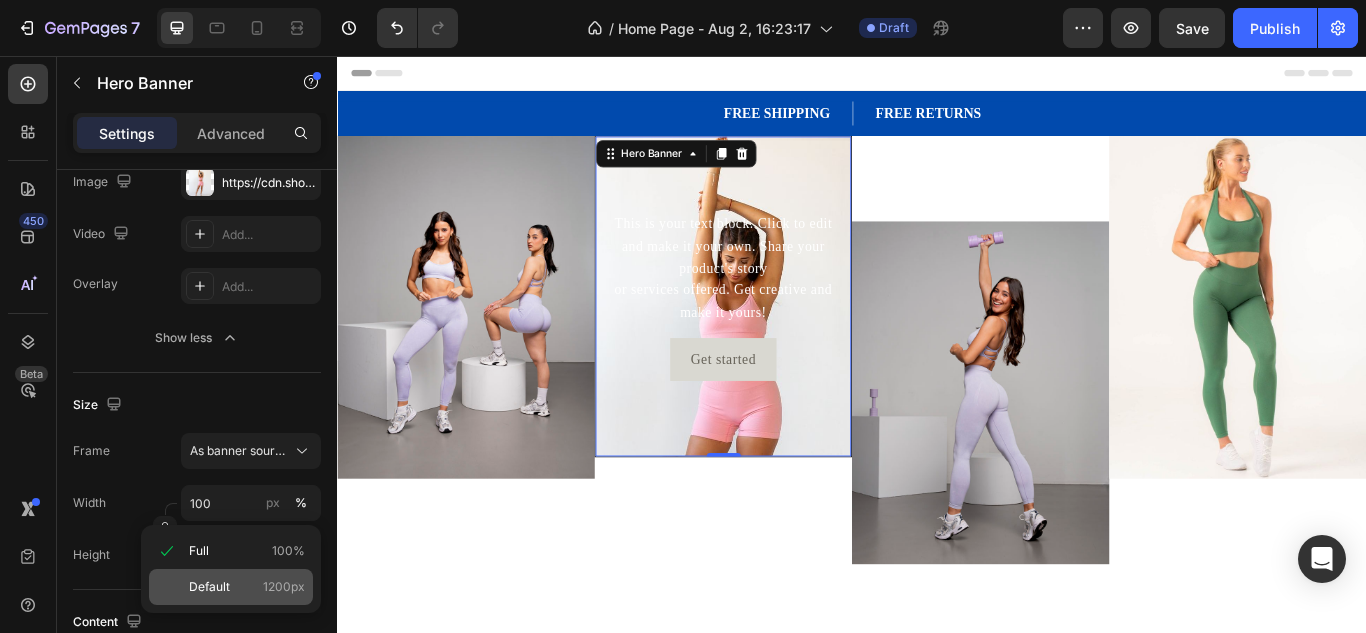 click on "Default 1200px" at bounding box center (247, 587) 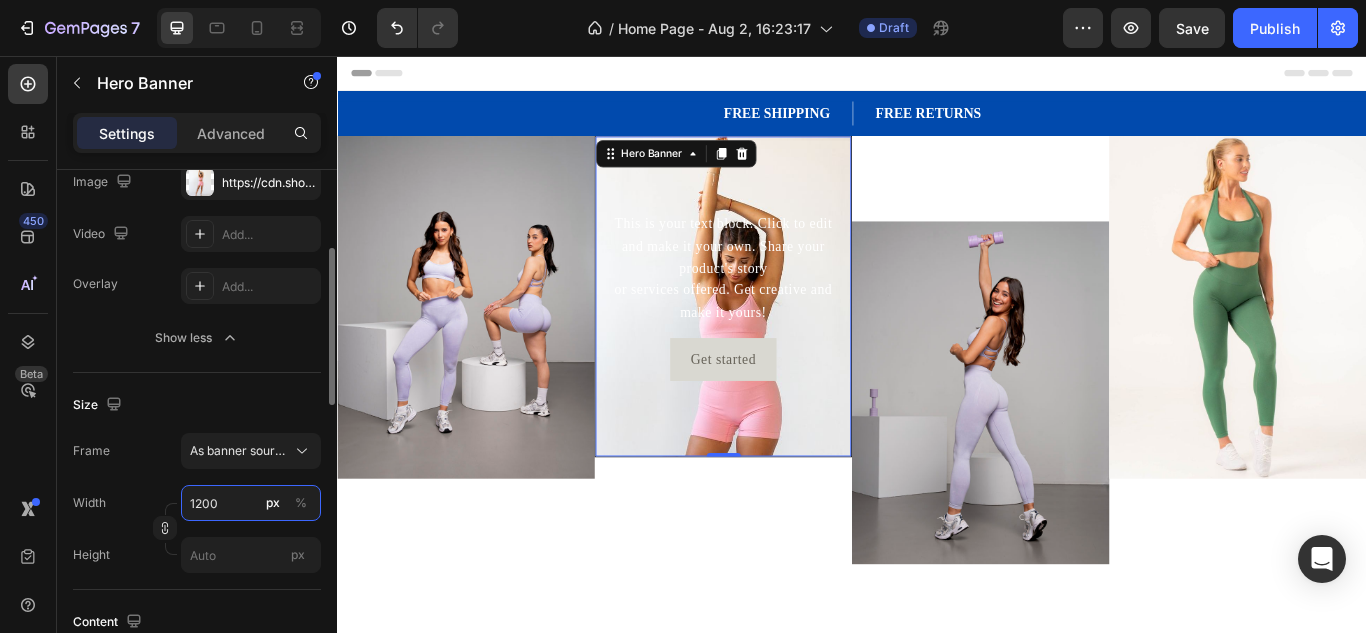 click on "1200" at bounding box center (251, 503) 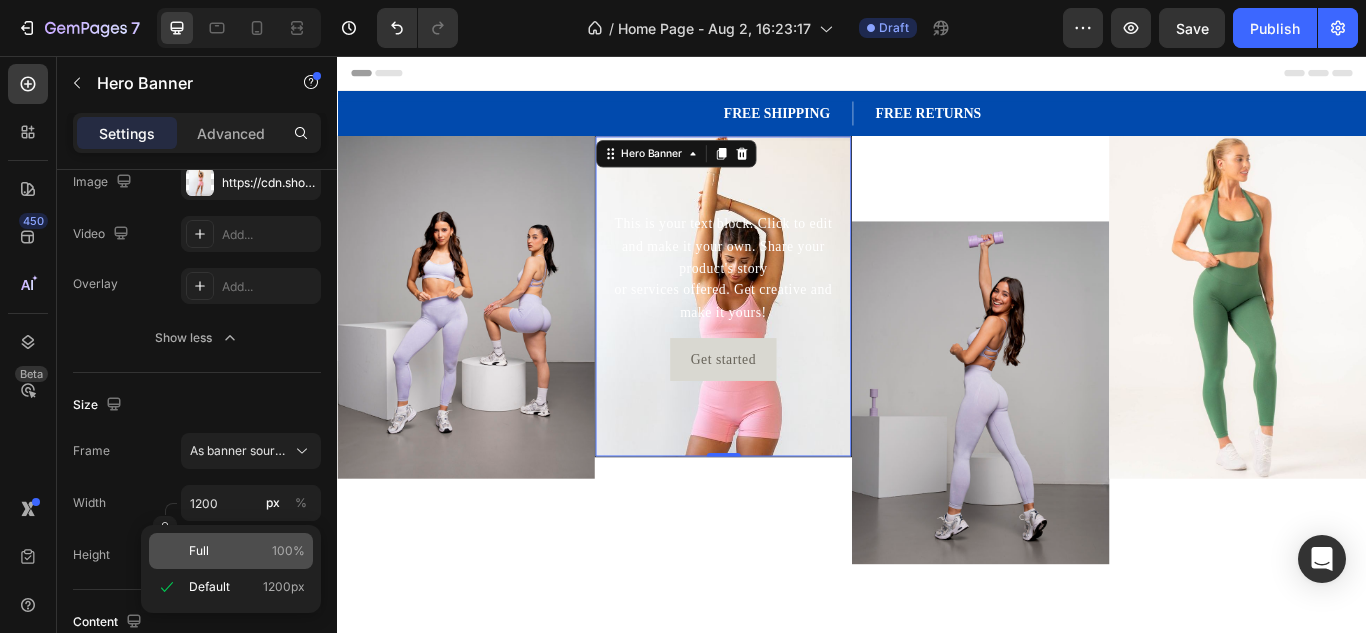click on "Full" at bounding box center [199, 551] 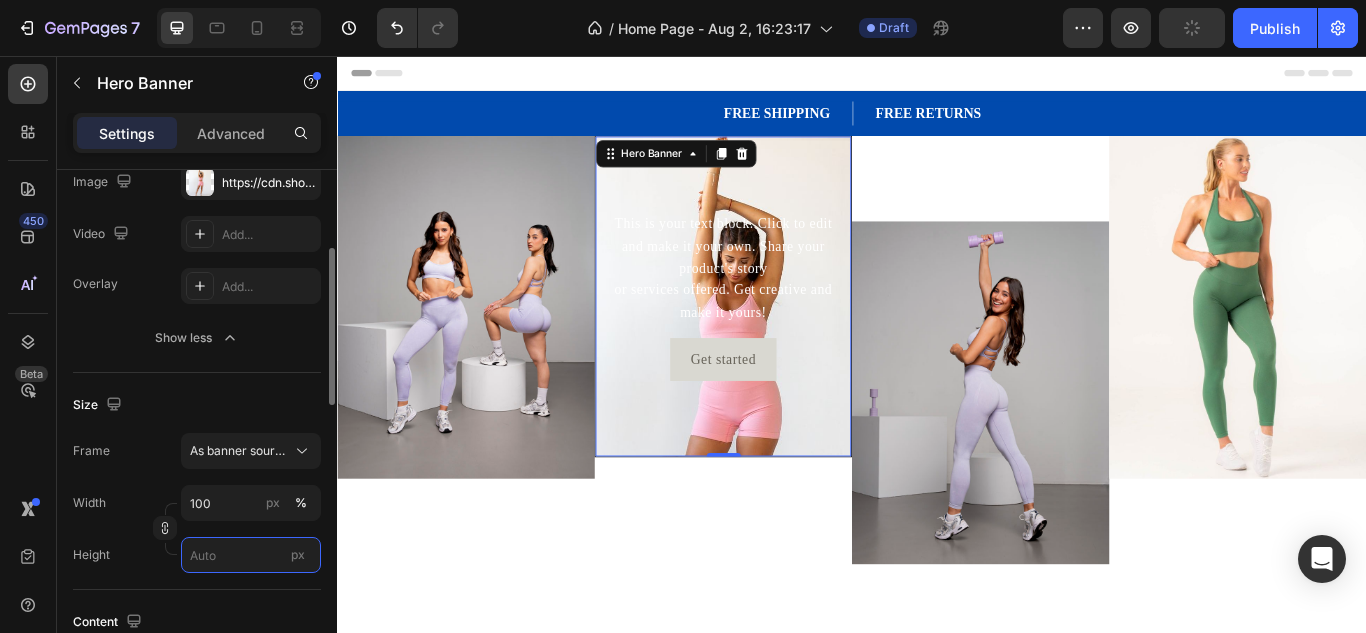 click on "px" at bounding box center [251, 555] 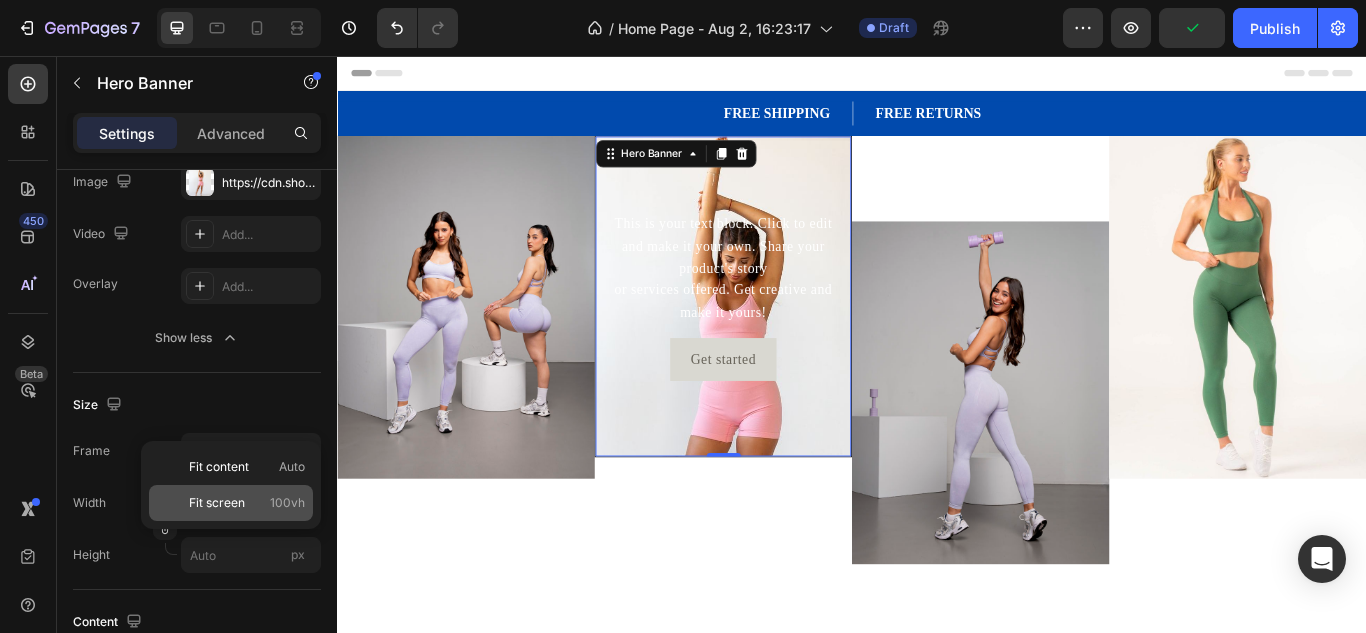 click on "Fit screen 100vh" 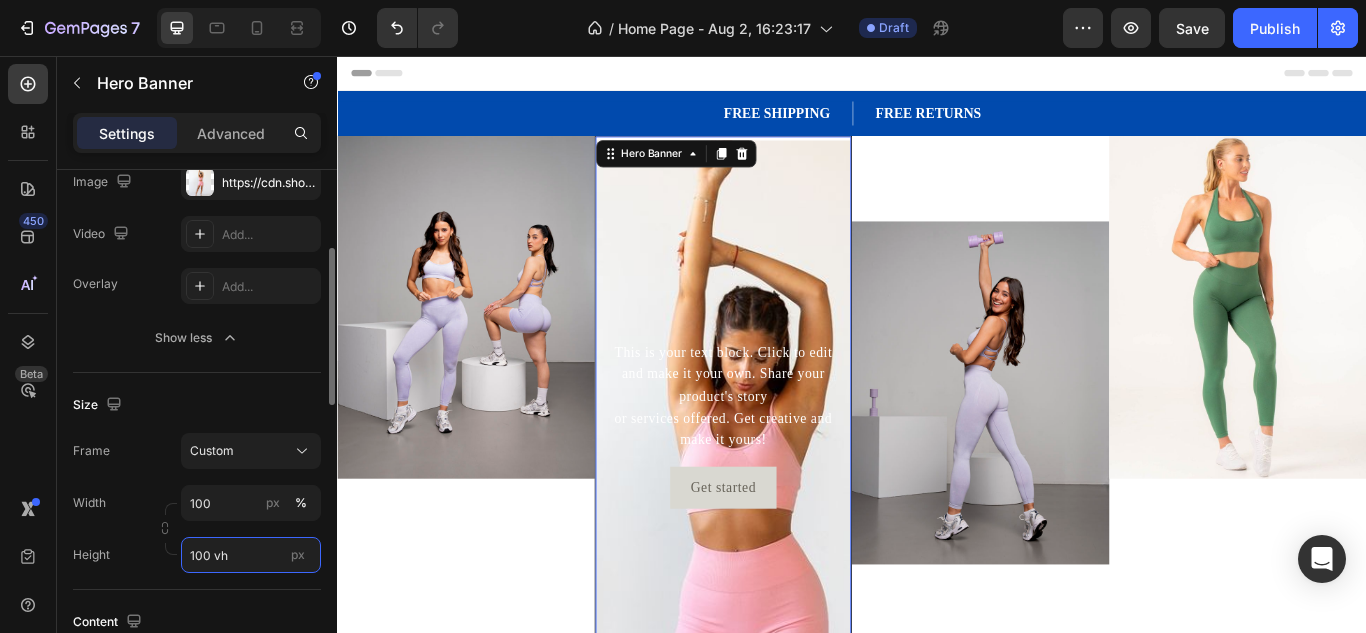 click on "100 vh" at bounding box center [251, 555] 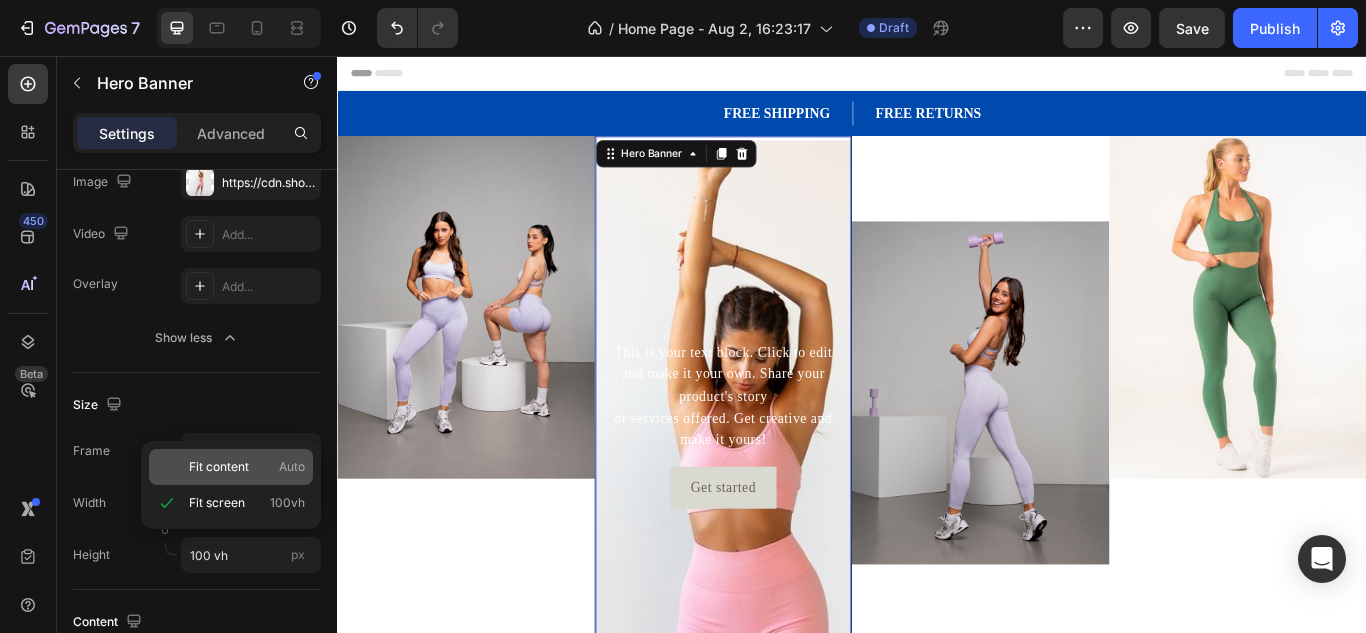click on "Fit content Auto" at bounding box center [247, 467] 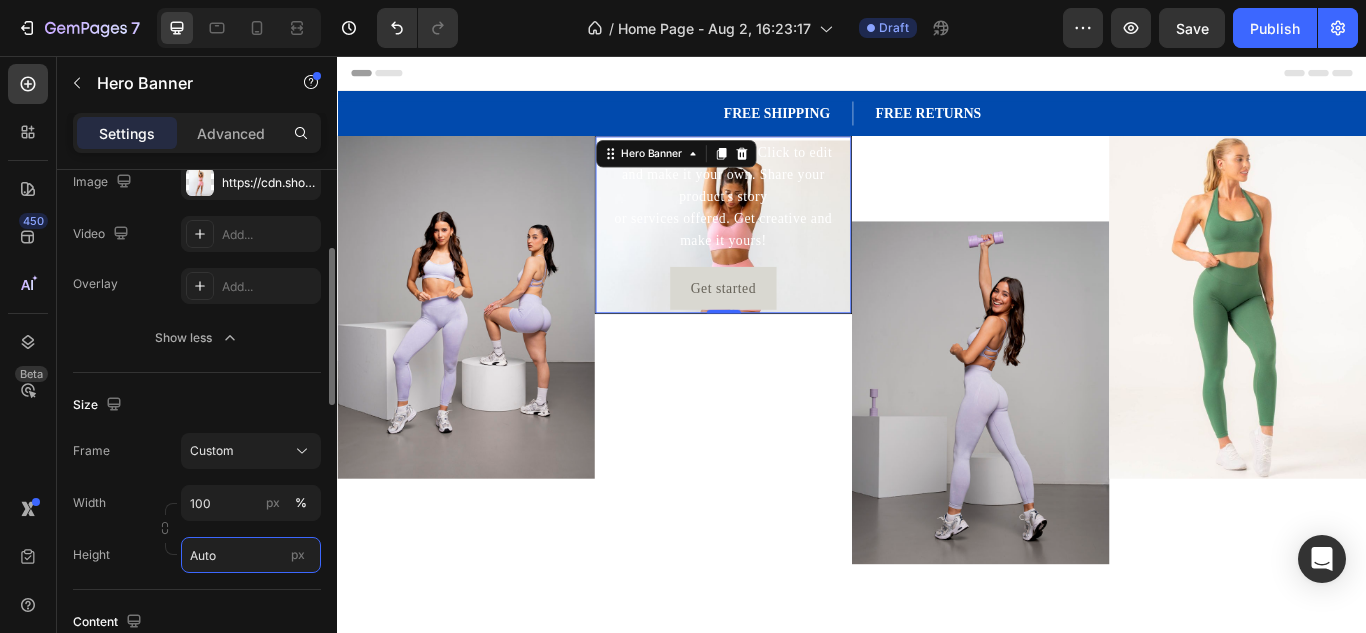 click on "Auto" at bounding box center [251, 555] 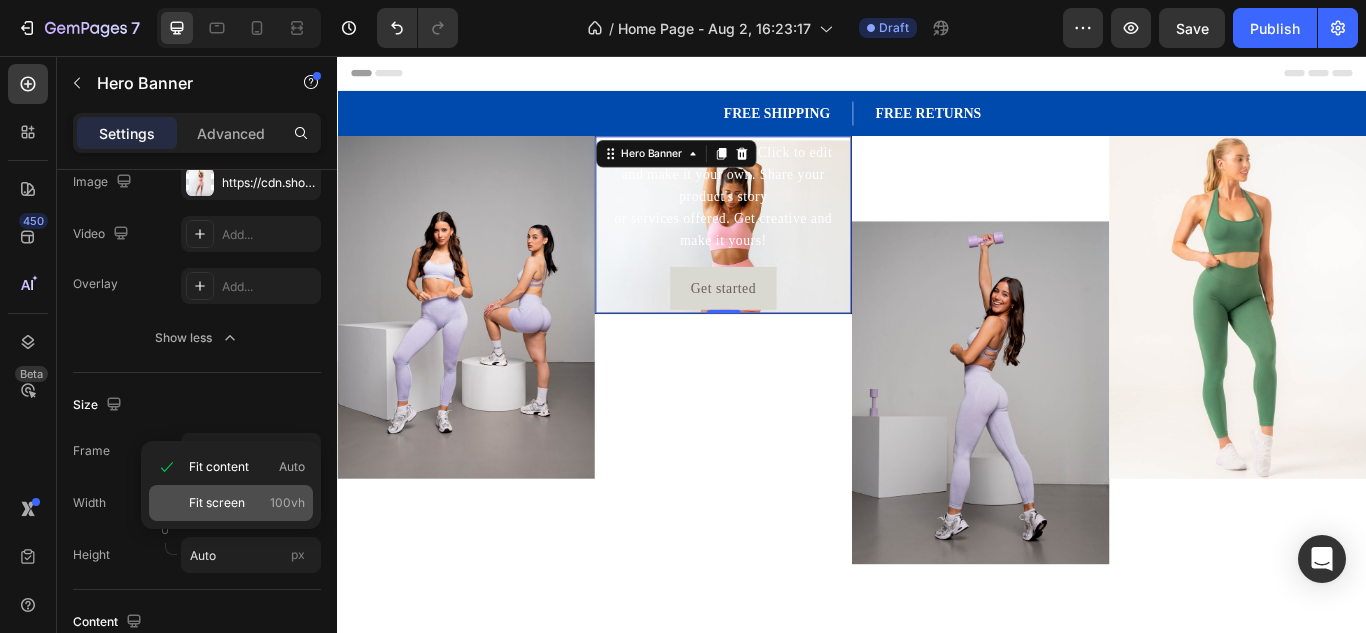 click on "Fit screen 100vh" at bounding box center [247, 503] 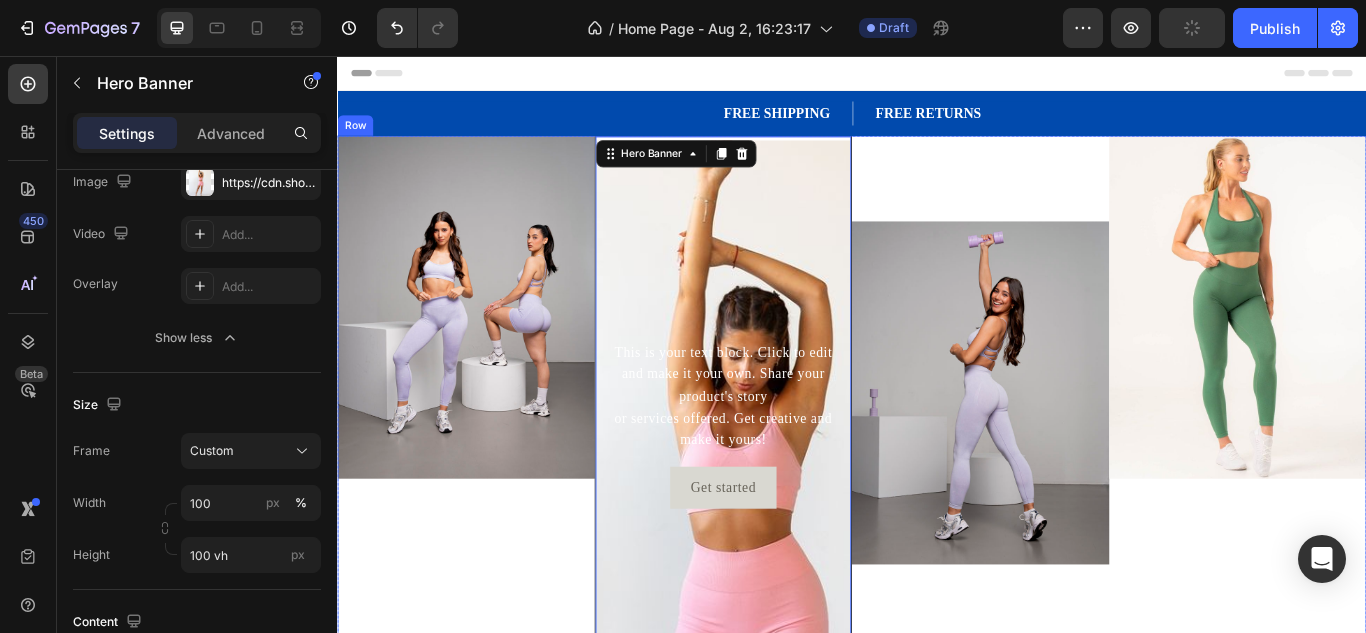 click on "Image" at bounding box center [487, 485] 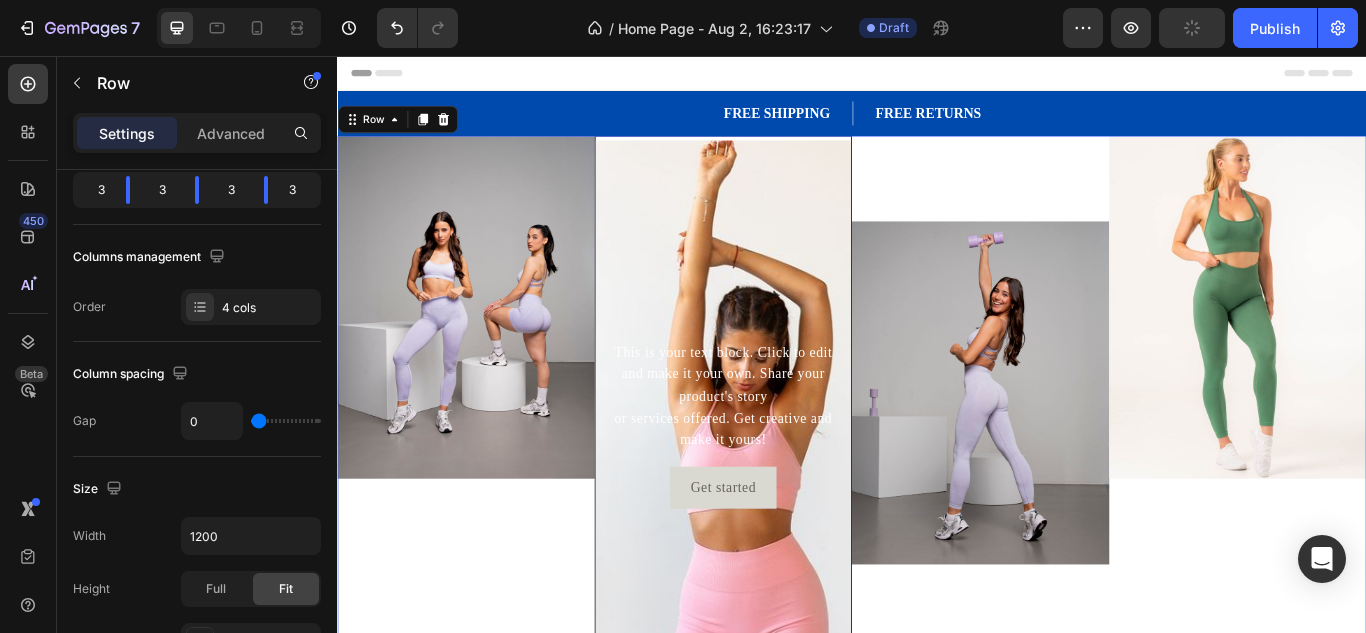scroll, scrollTop: 0, scrollLeft: 0, axis: both 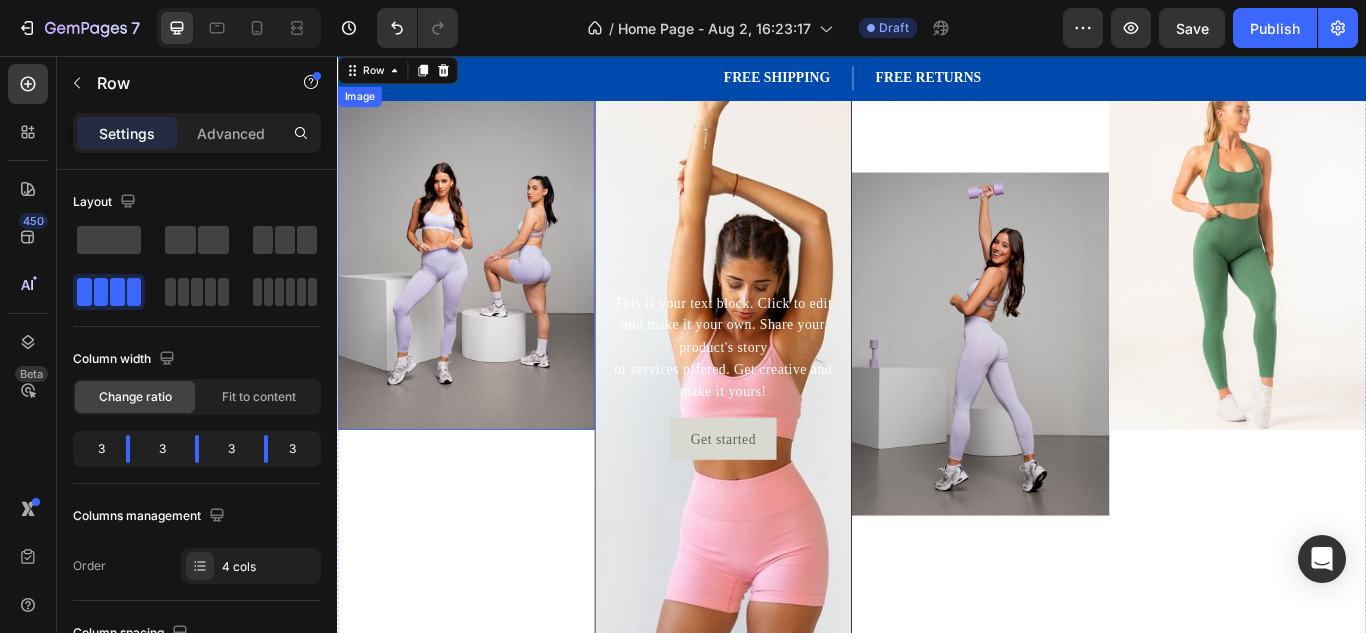 click at bounding box center [487, 292] 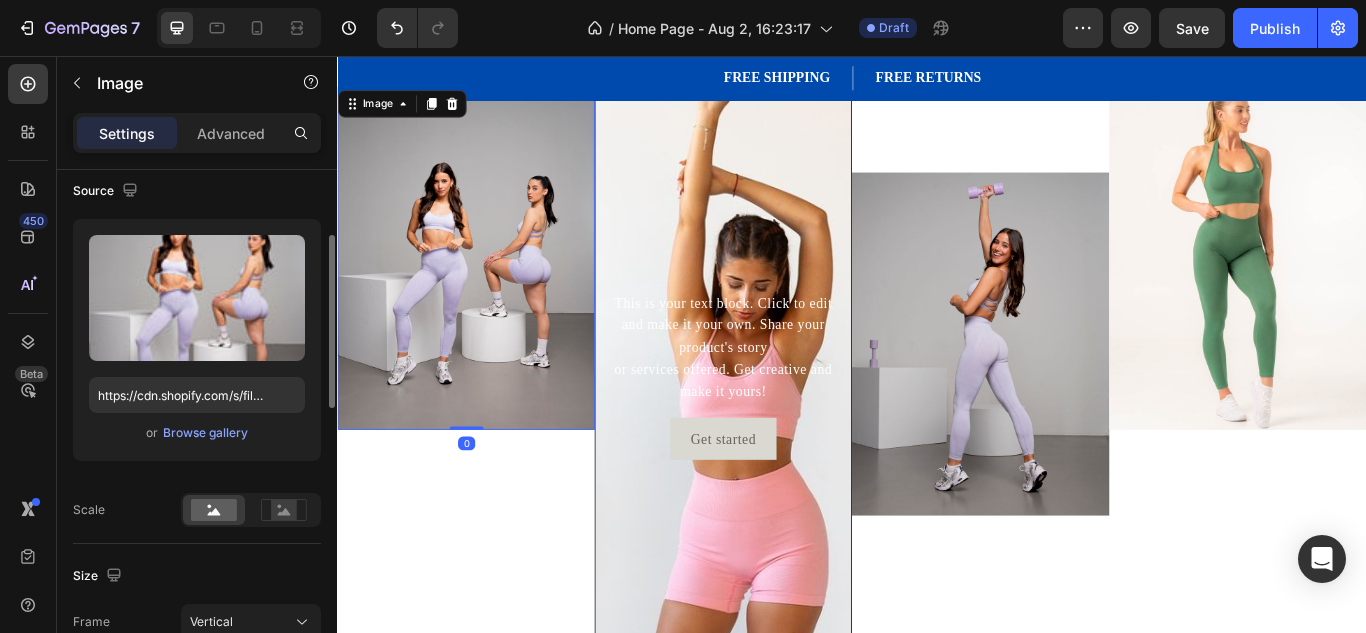 scroll, scrollTop: 213, scrollLeft: 0, axis: vertical 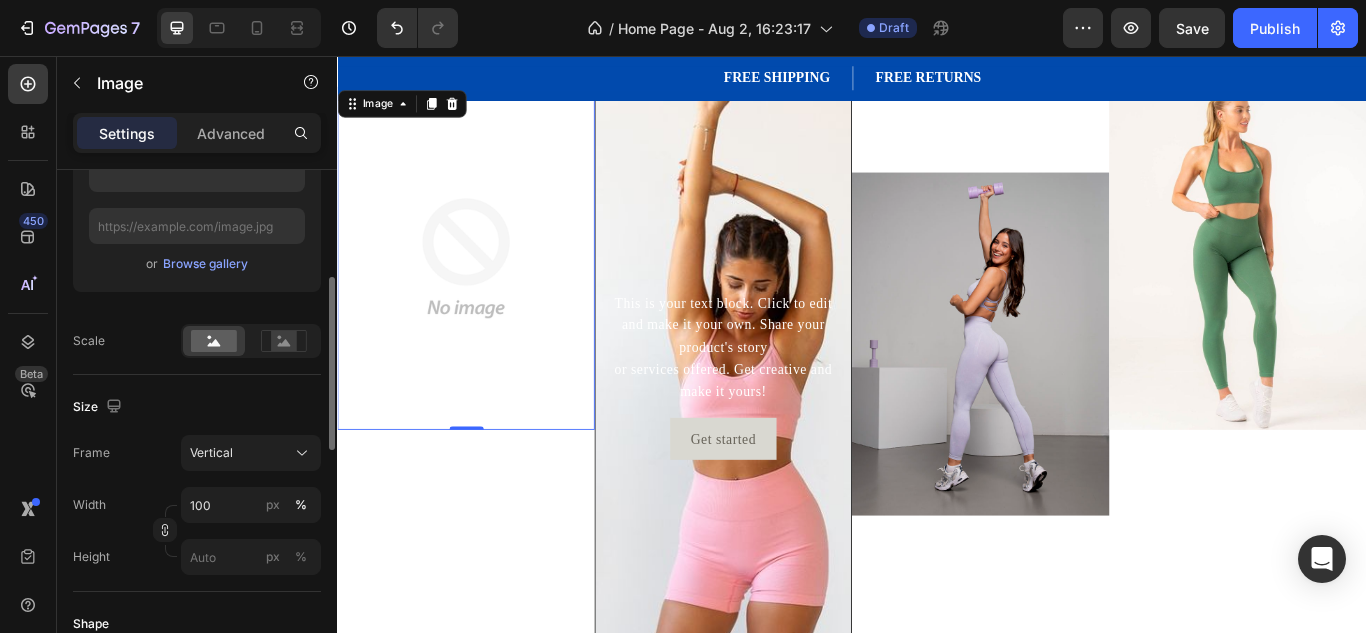 click on "Scale" at bounding box center [197, 341] 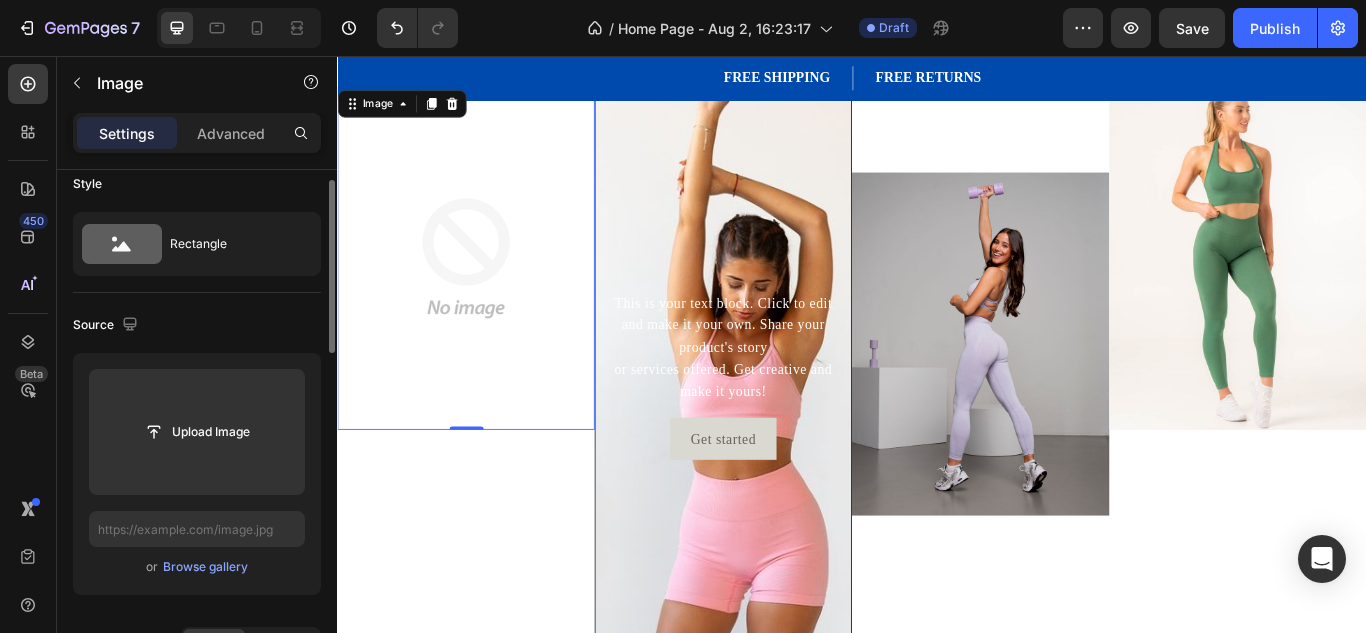scroll, scrollTop: 24, scrollLeft: 0, axis: vertical 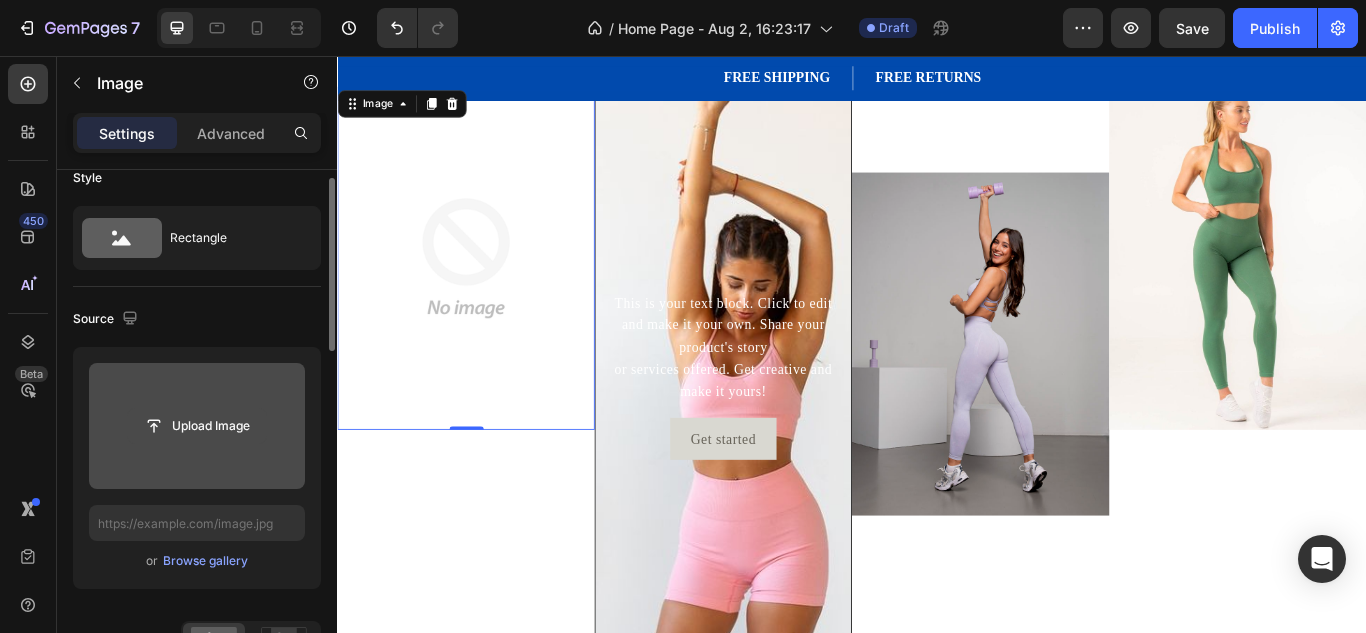 click 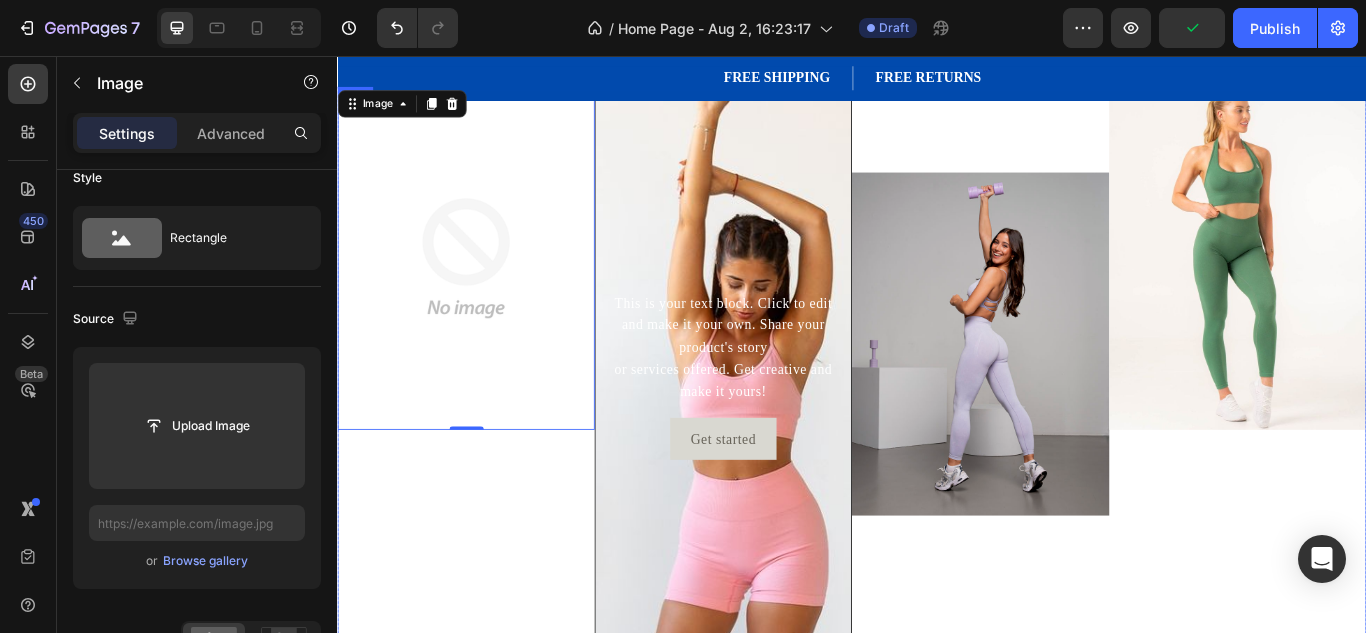 type on "https://cdn.shopify.com/s/files/1/0929/2365/8515/files/gempages_563465570620539666-4b58dbe4-60b1-4f2a-8e1c-22d396254784.jpg" 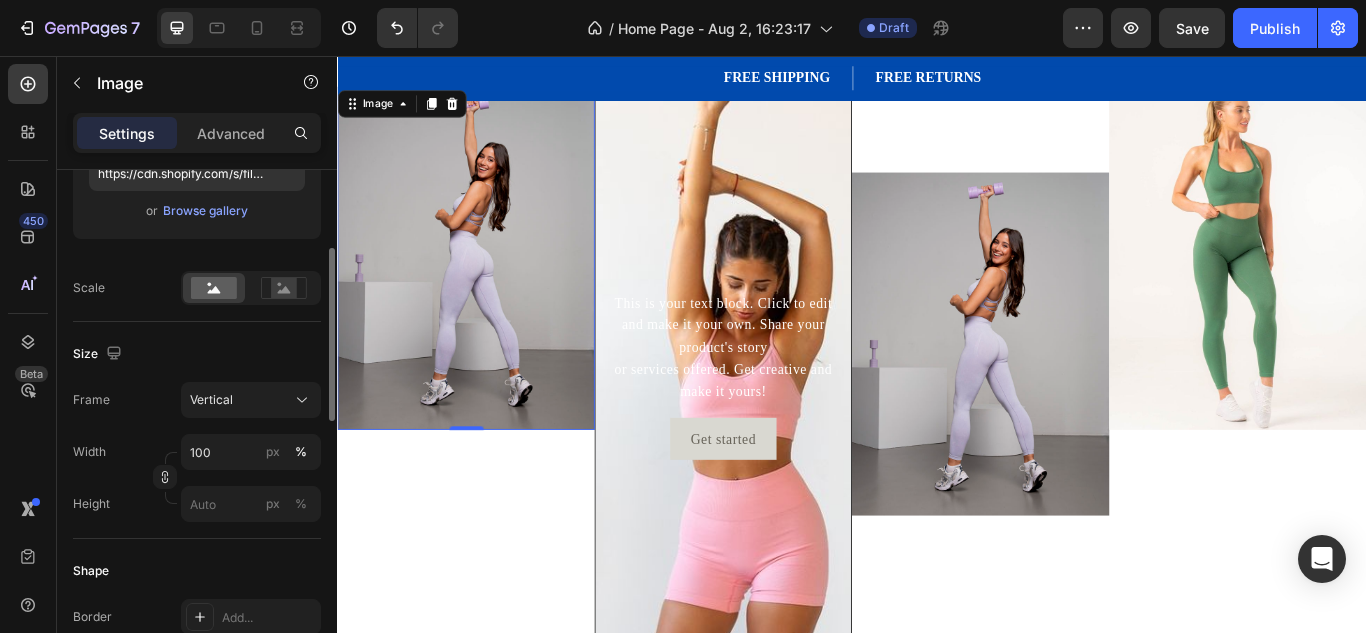 scroll, scrollTop: 407, scrollLeft: 0, axis: vertical 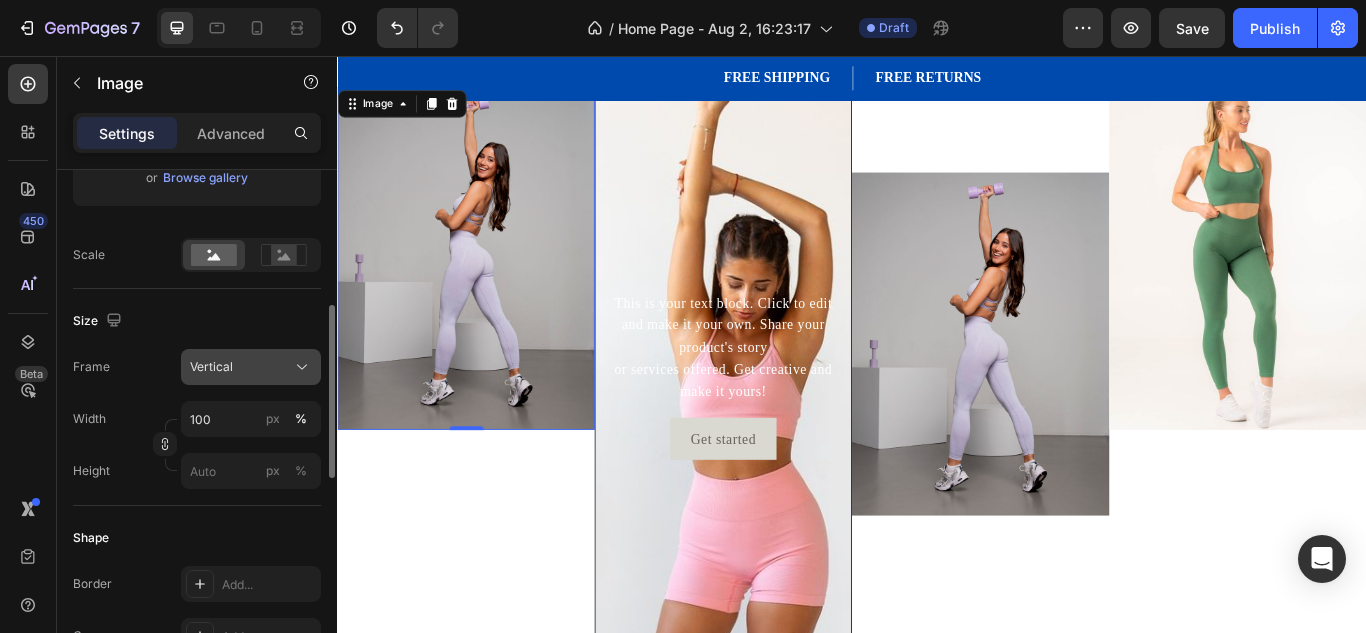 click on "Vertical" 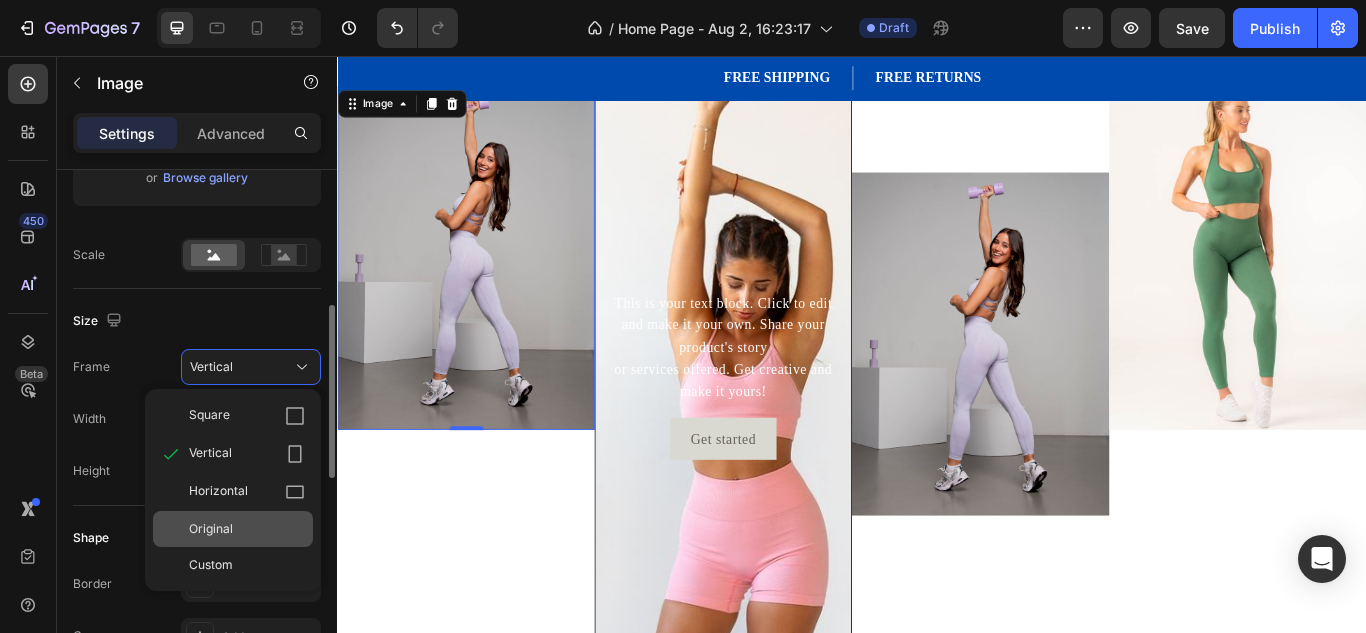 click on "Original" at bounding box center (211, 529) 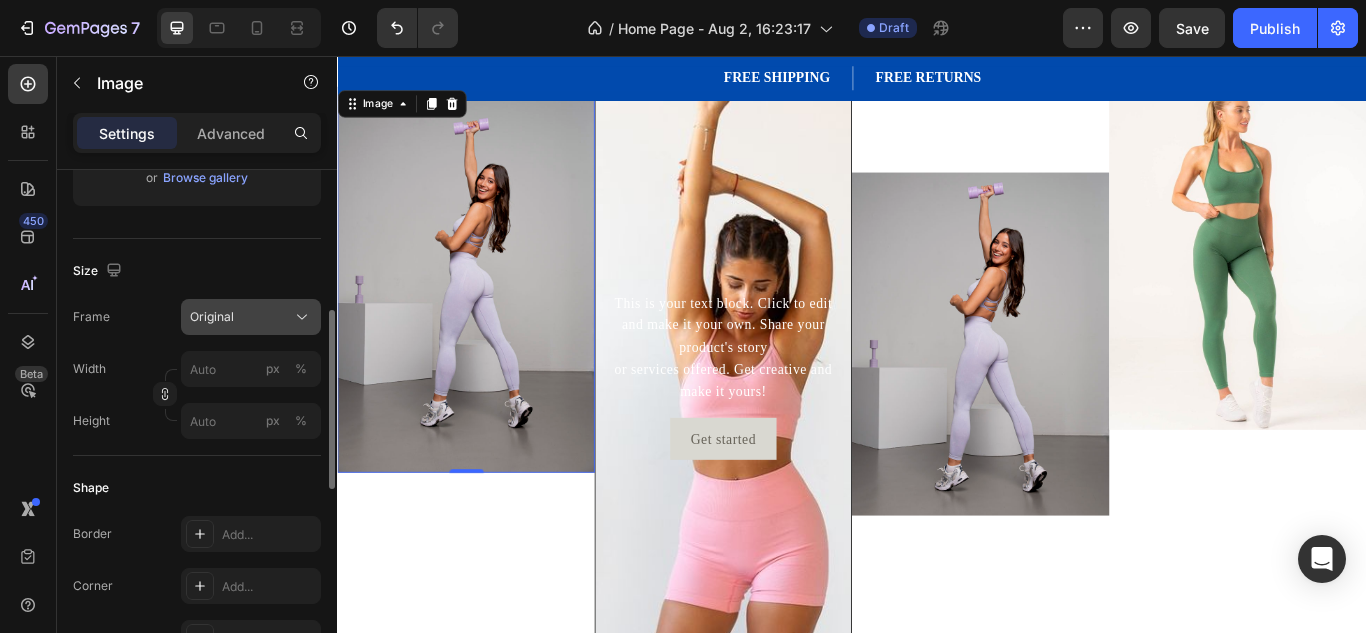 click on "Original" at bounding box center (251, 317) 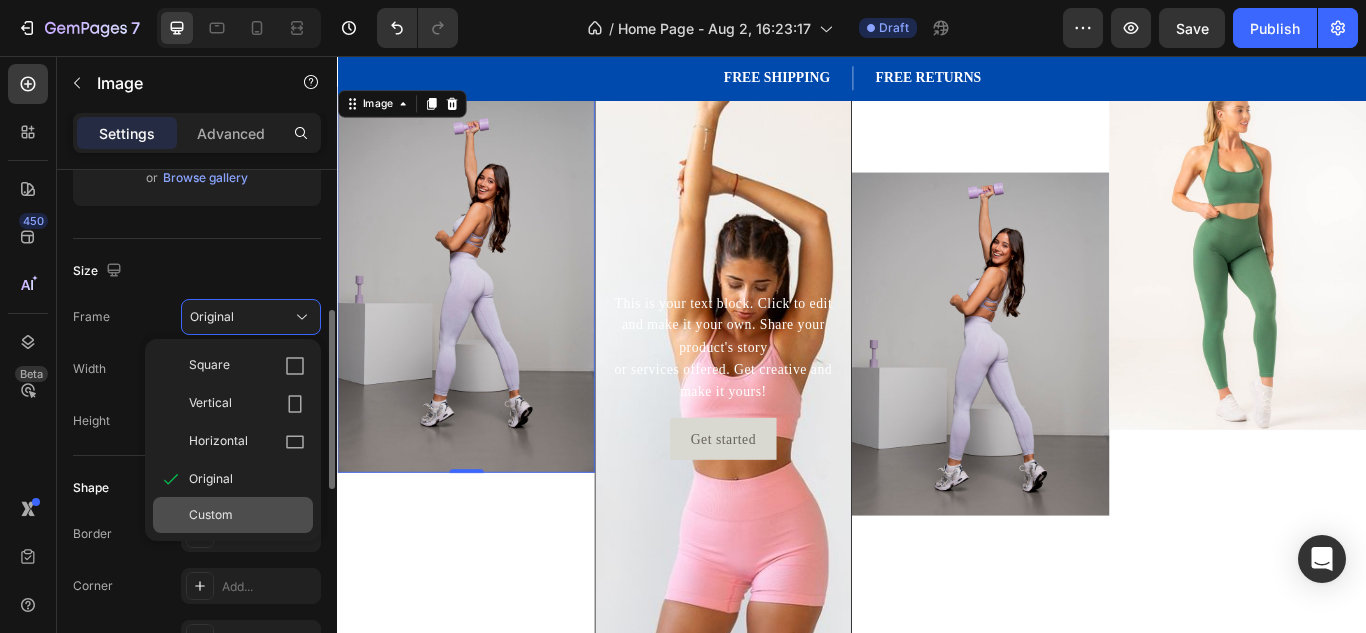 click on "Custom" 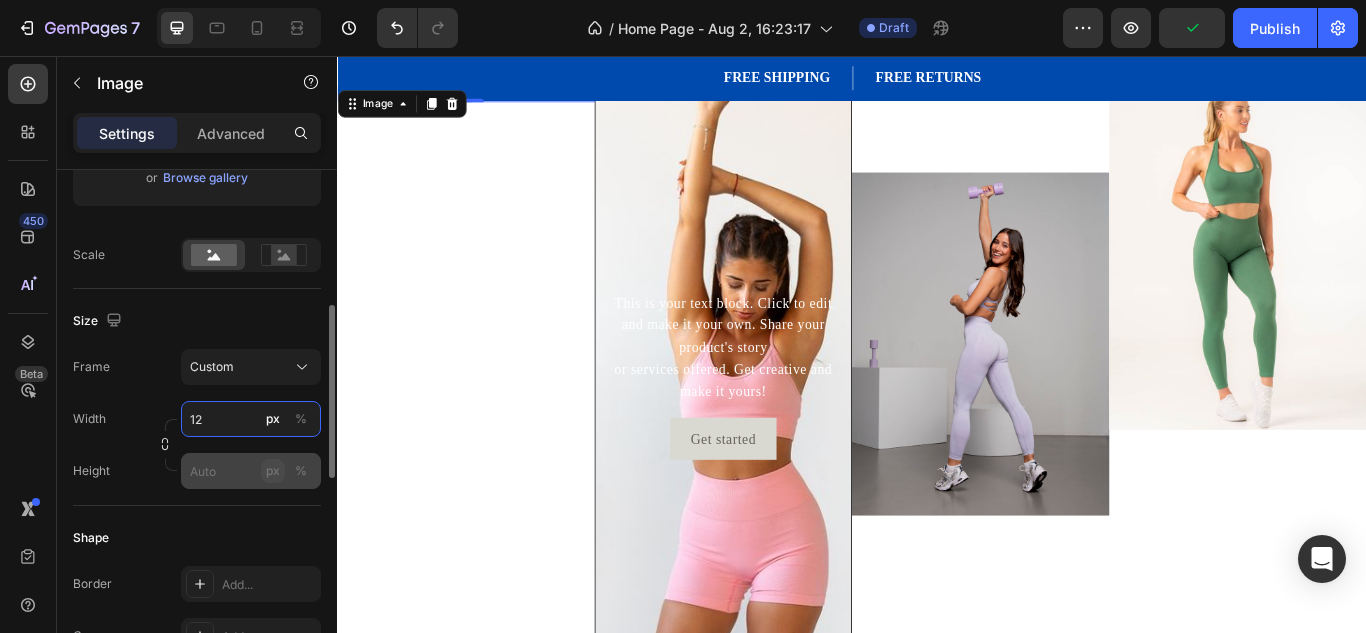 type on "1" 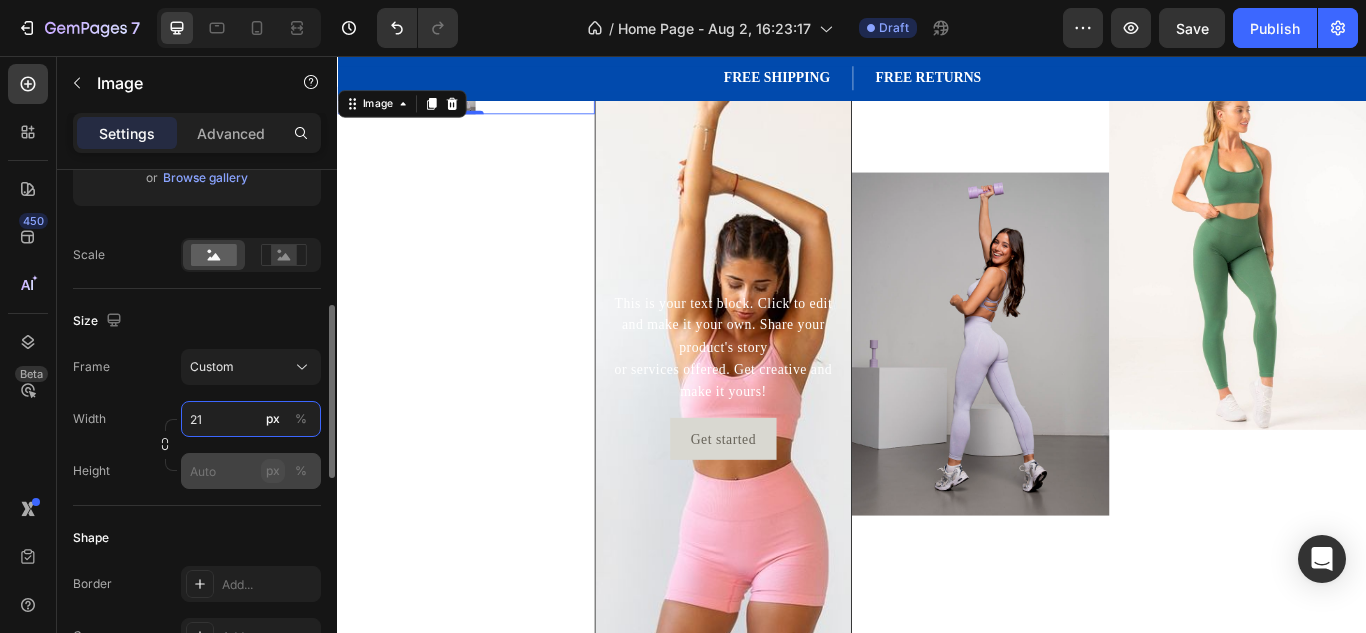 type on "2" 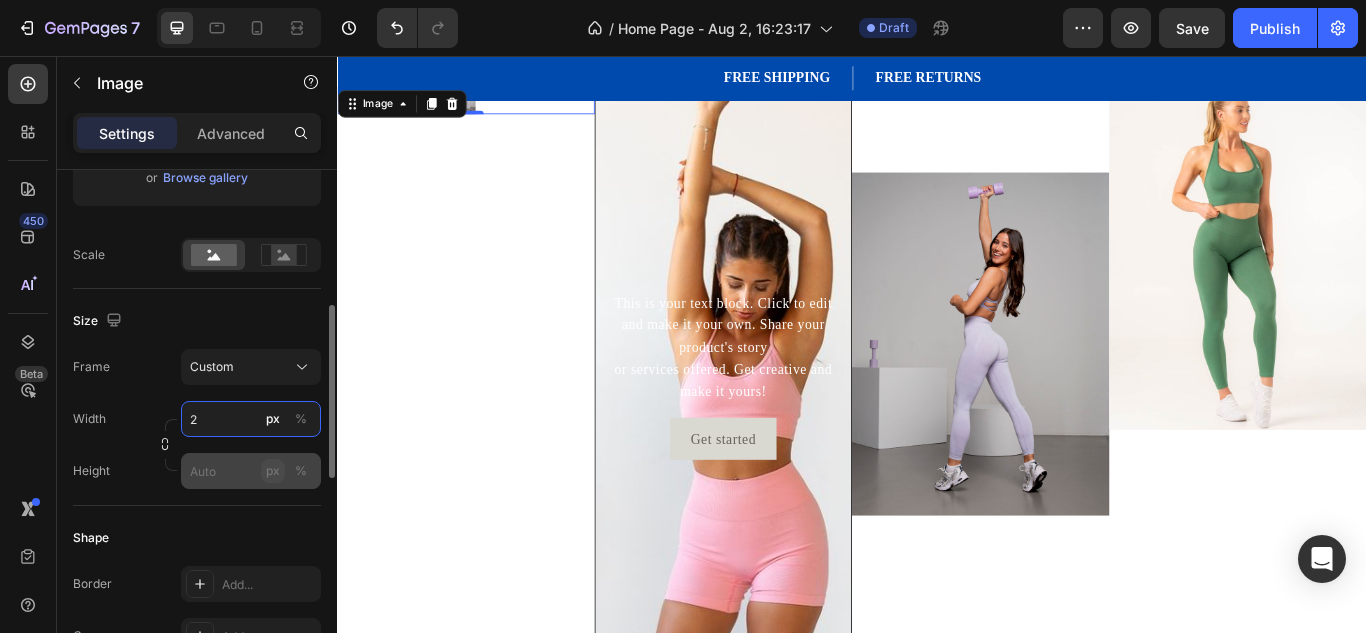 type 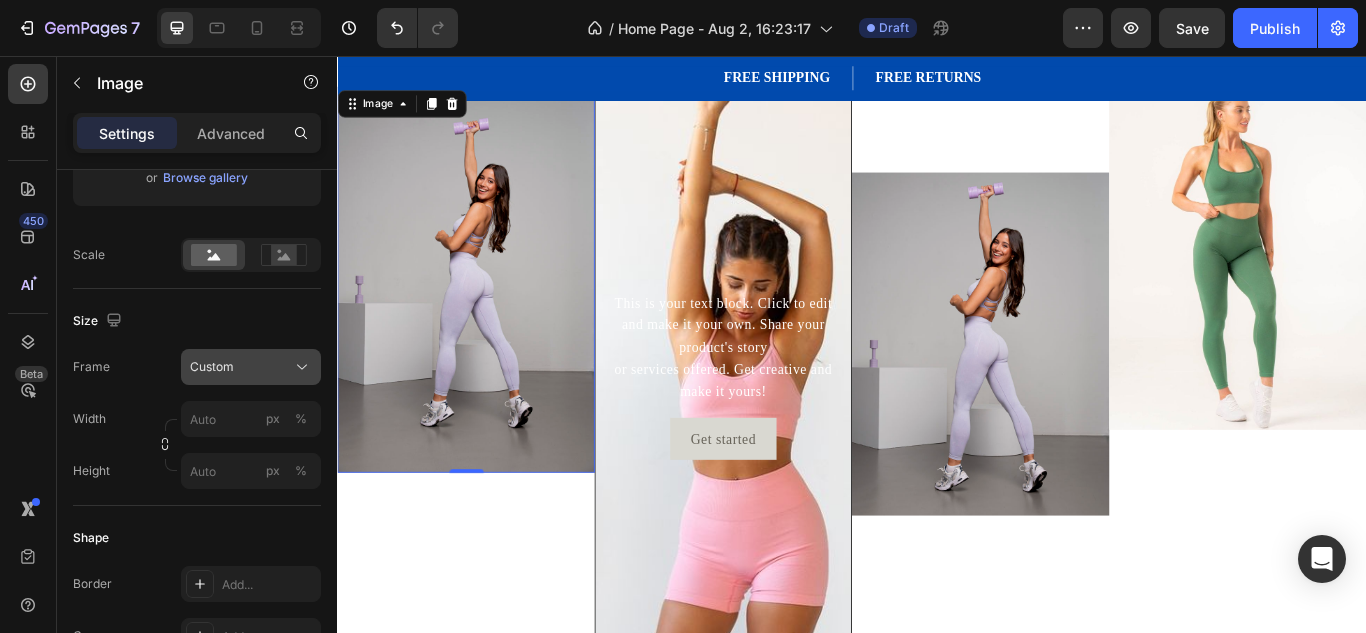 click on "Frame Custom Width px % Height px %" 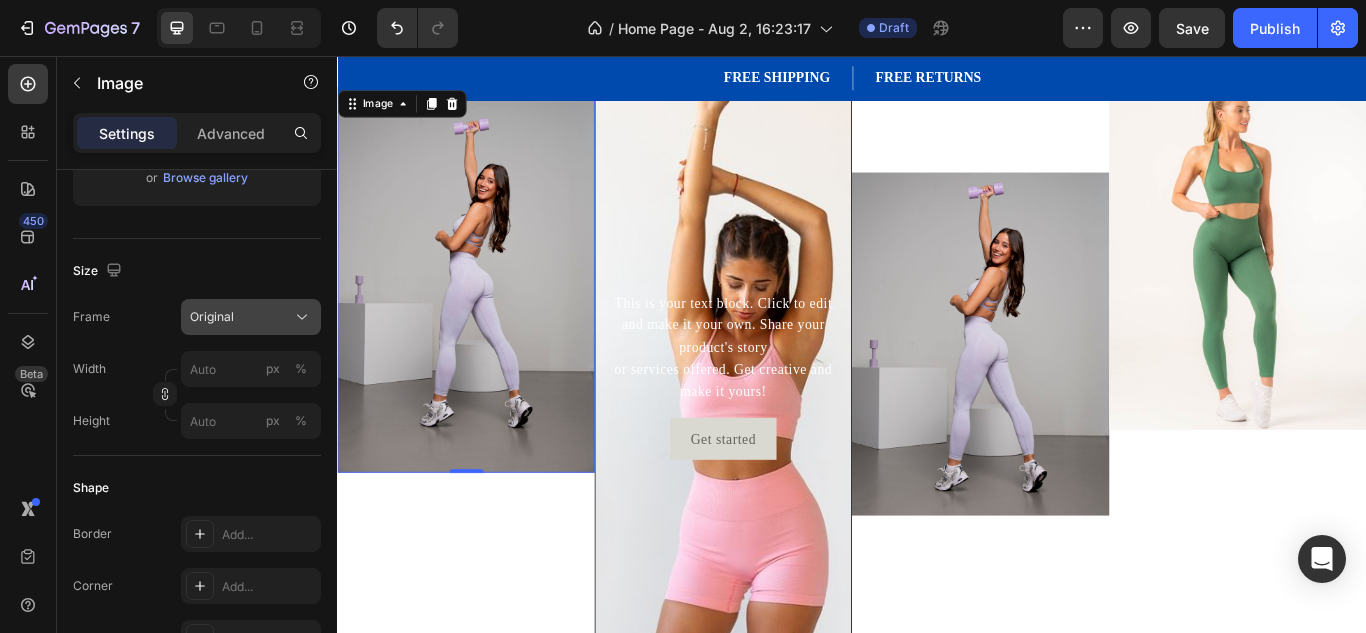 click 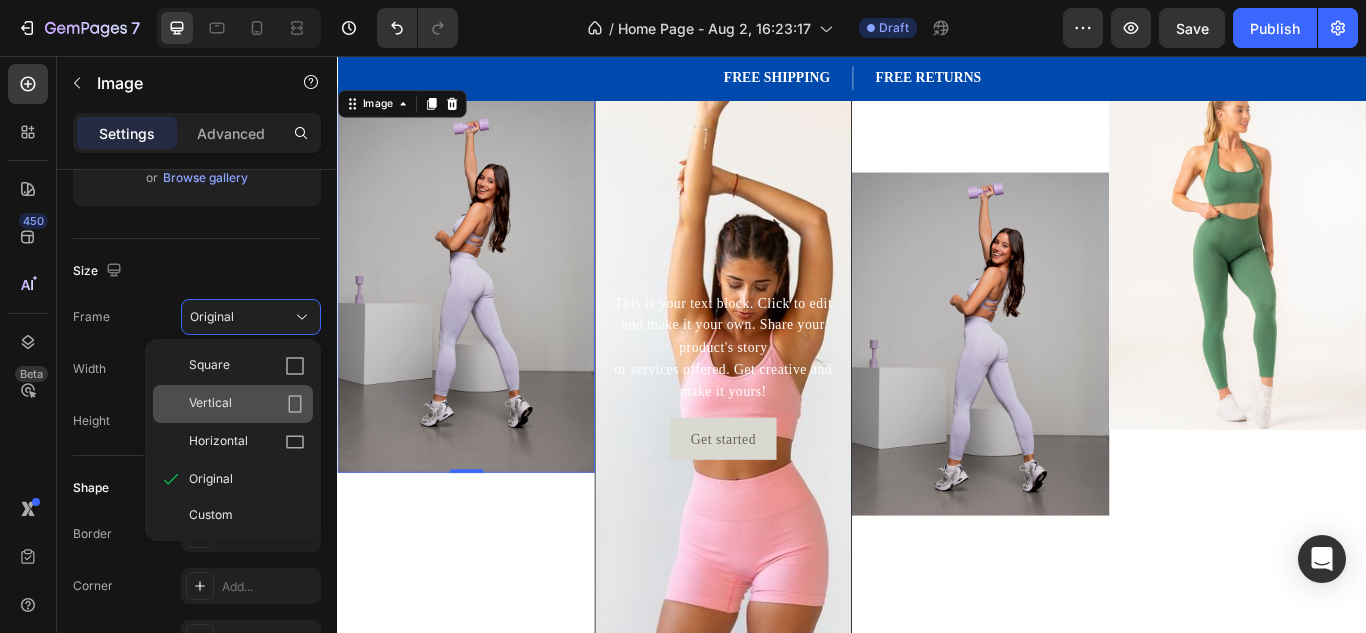 click on "Vertical" 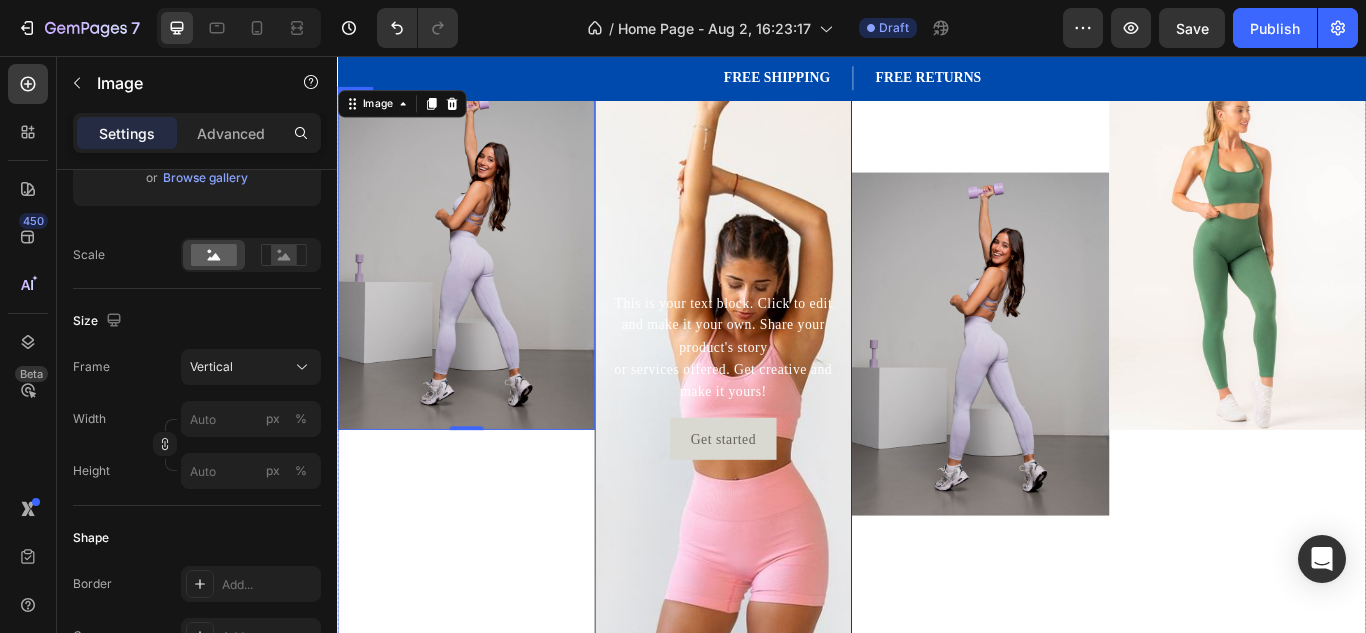 click on "Image   0" at bounding box center (487, 428) 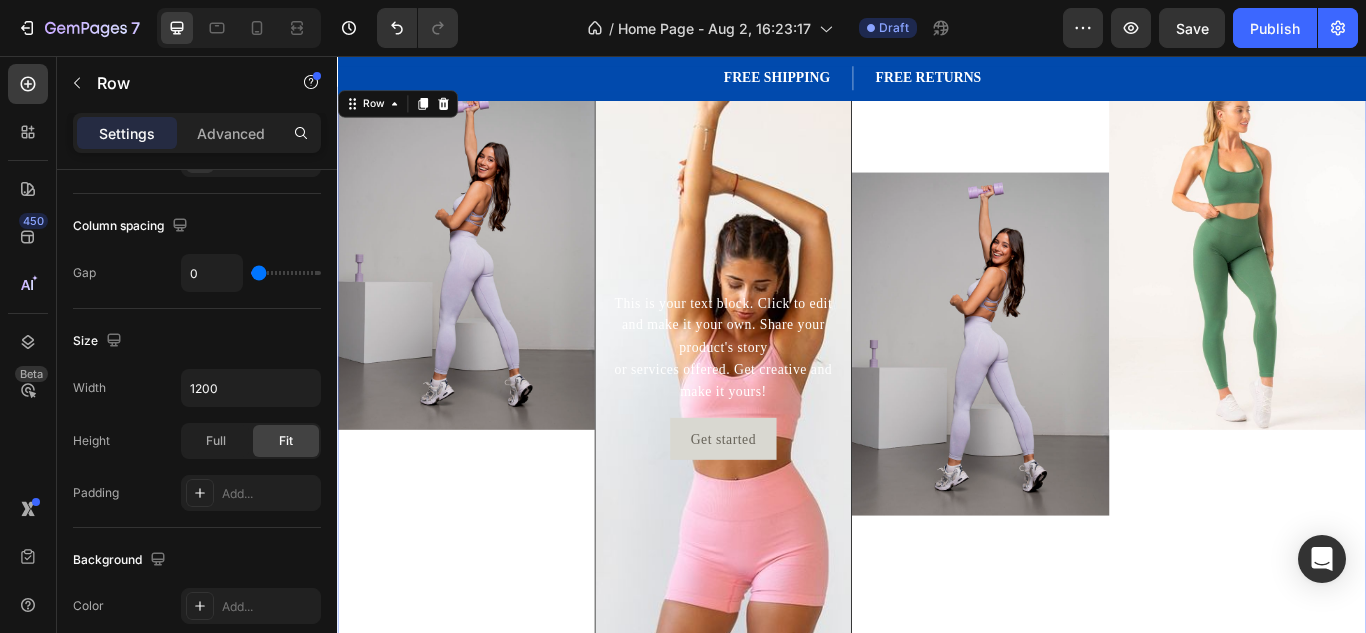 scroll, scrollTop: 0, scrollLeft: 0, axis: both 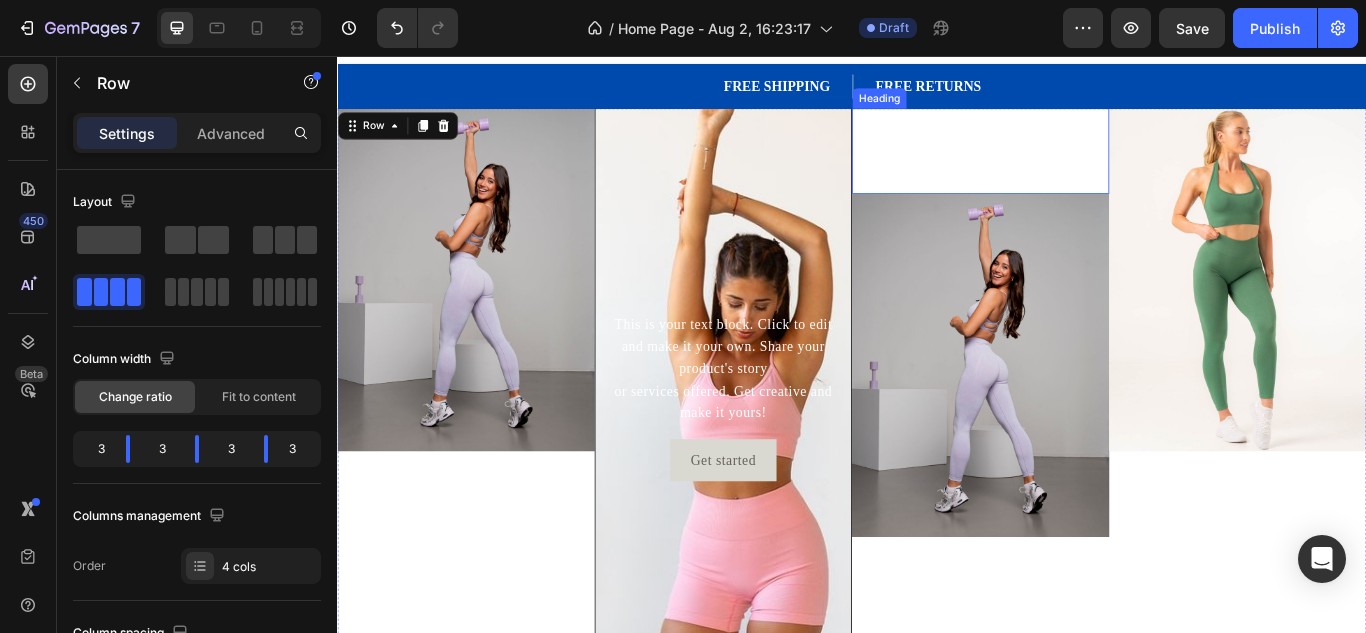 click on "Click here to edit heading" at bounding box center (1087, 167) 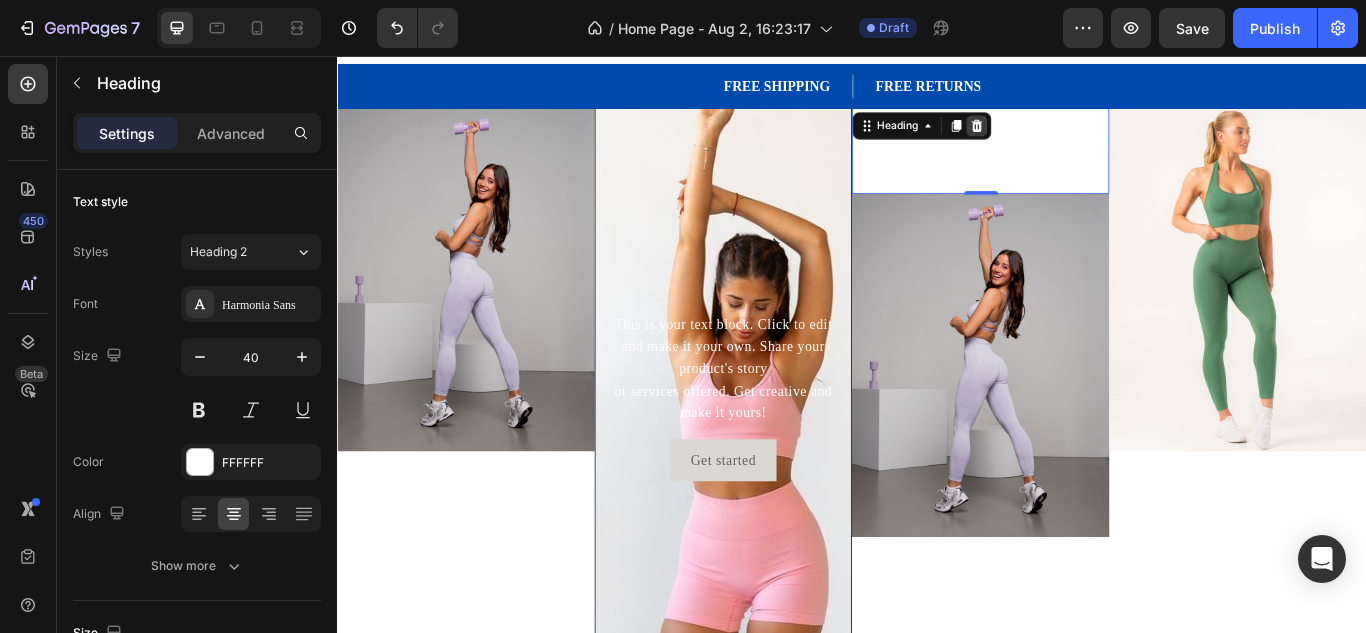click 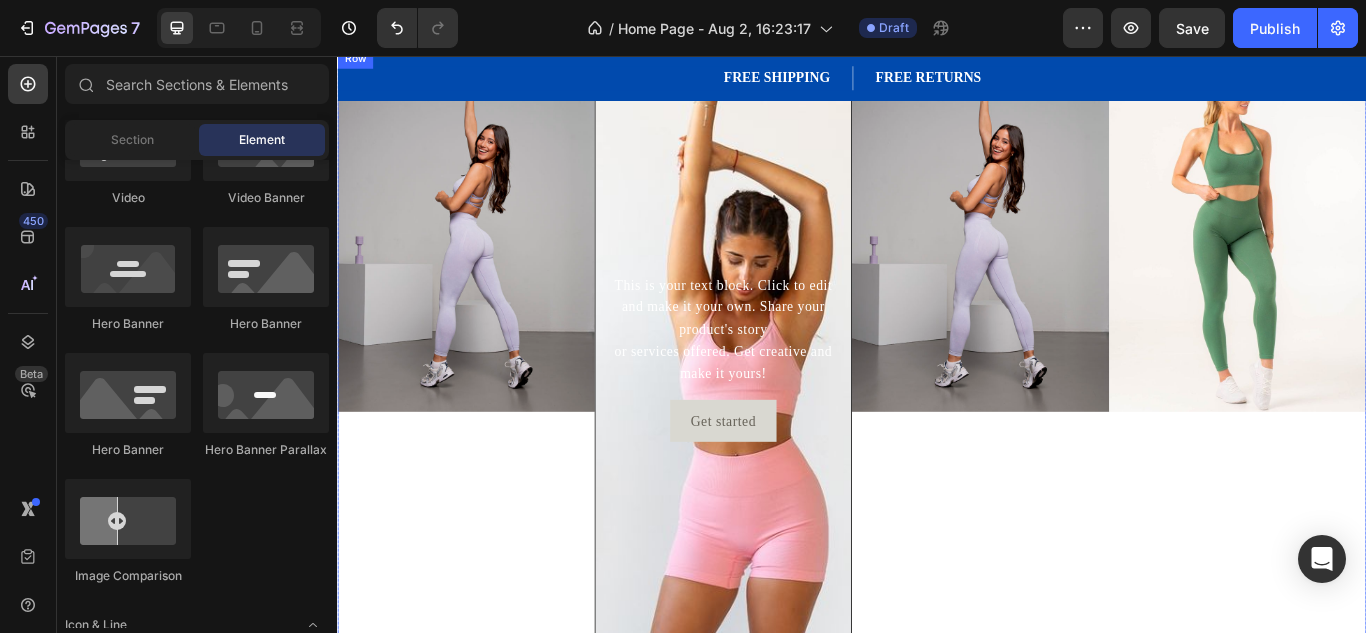 scroll, scrollTop: 0, scrollLeft: 0, axis: both 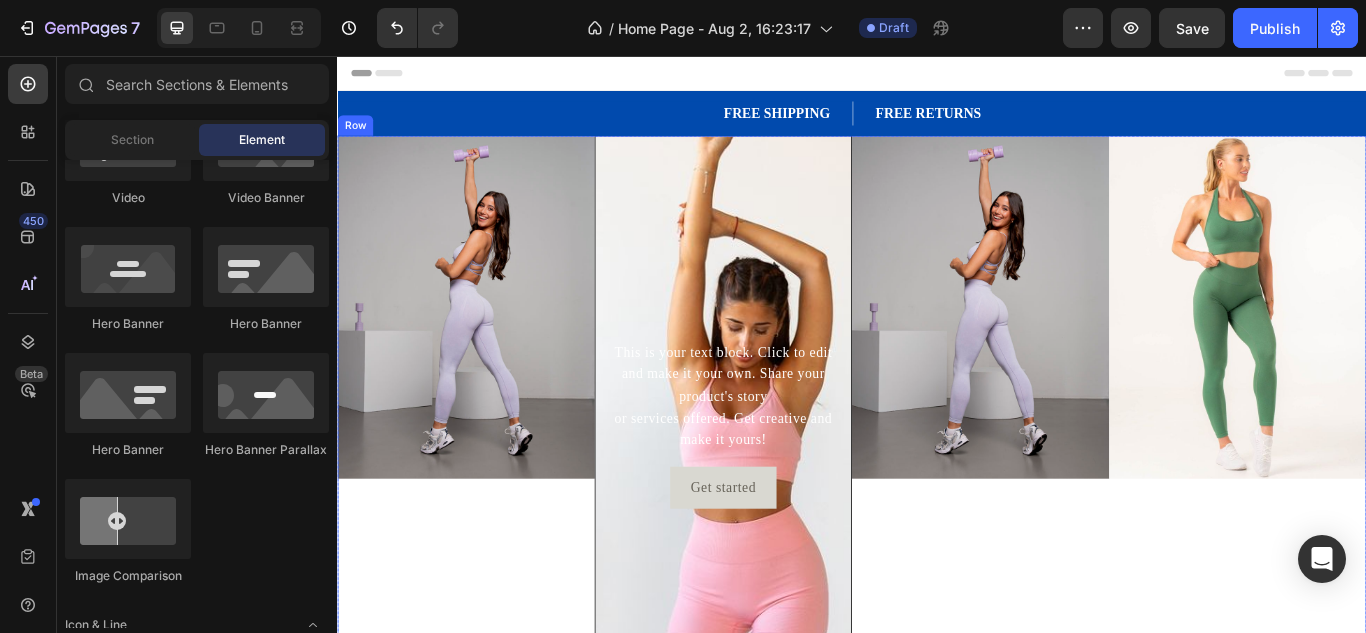 click on "Image" at bounding box center [1087, 485] 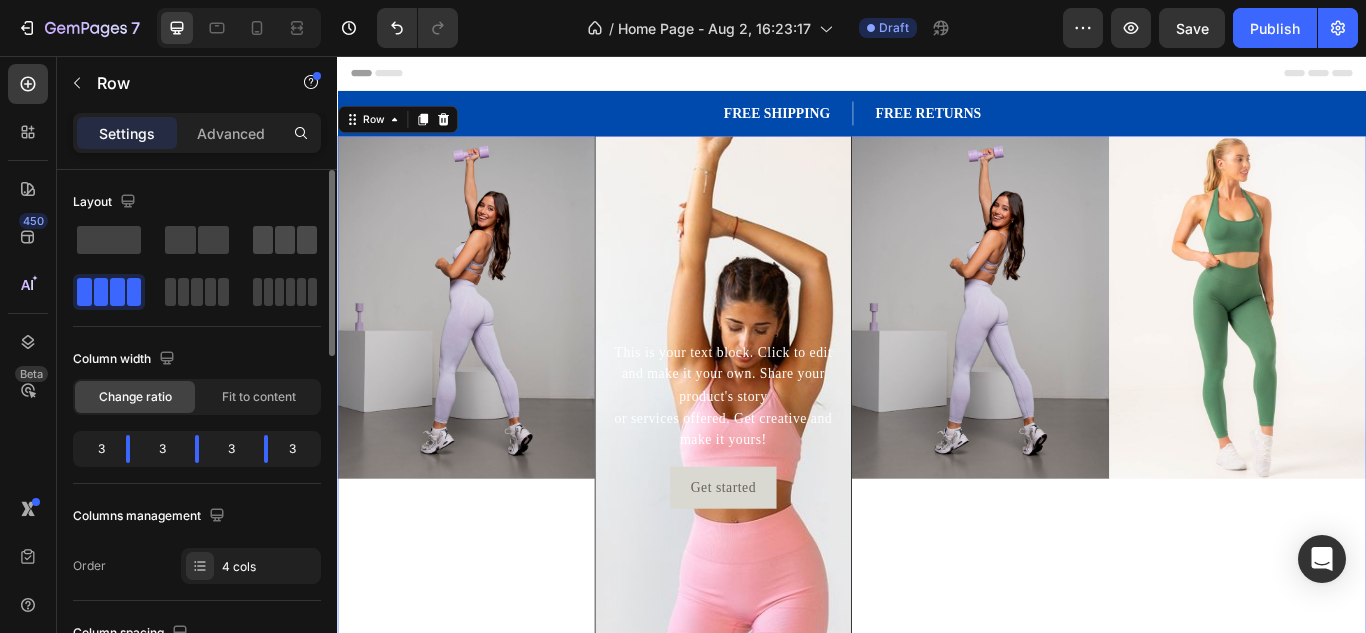 click 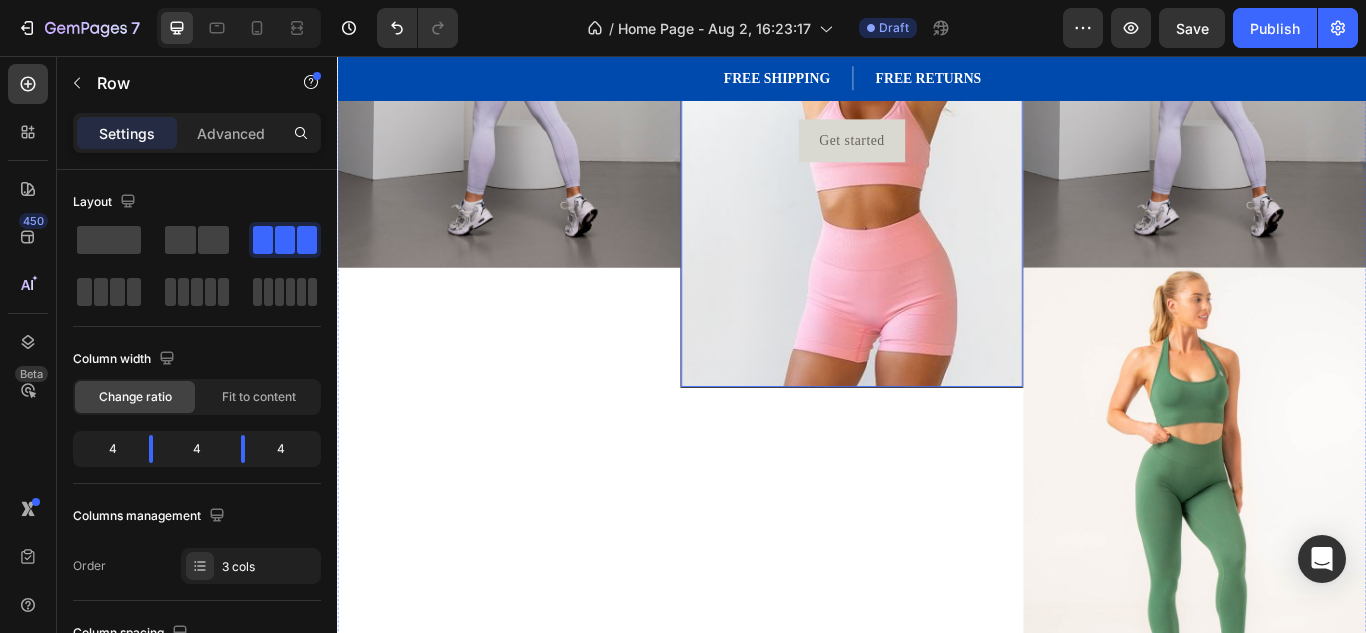 scroll, scrollTop: 326, scrollLeft: 0, axis: vertical 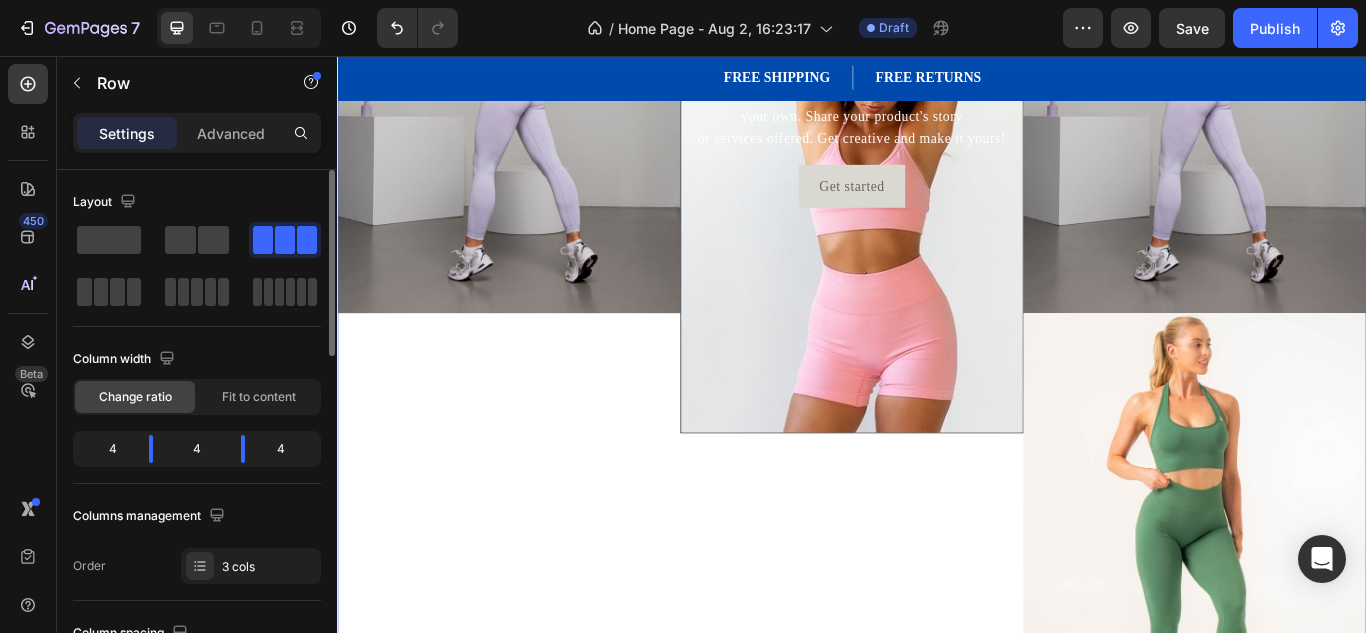 click 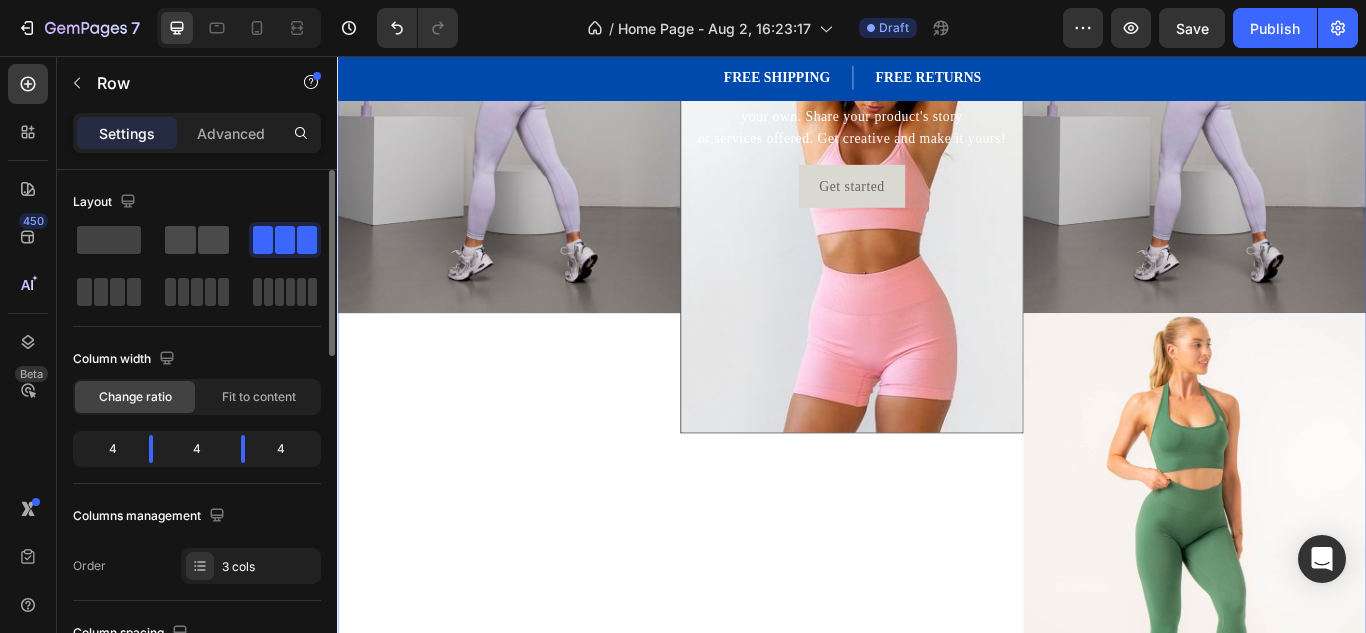 click 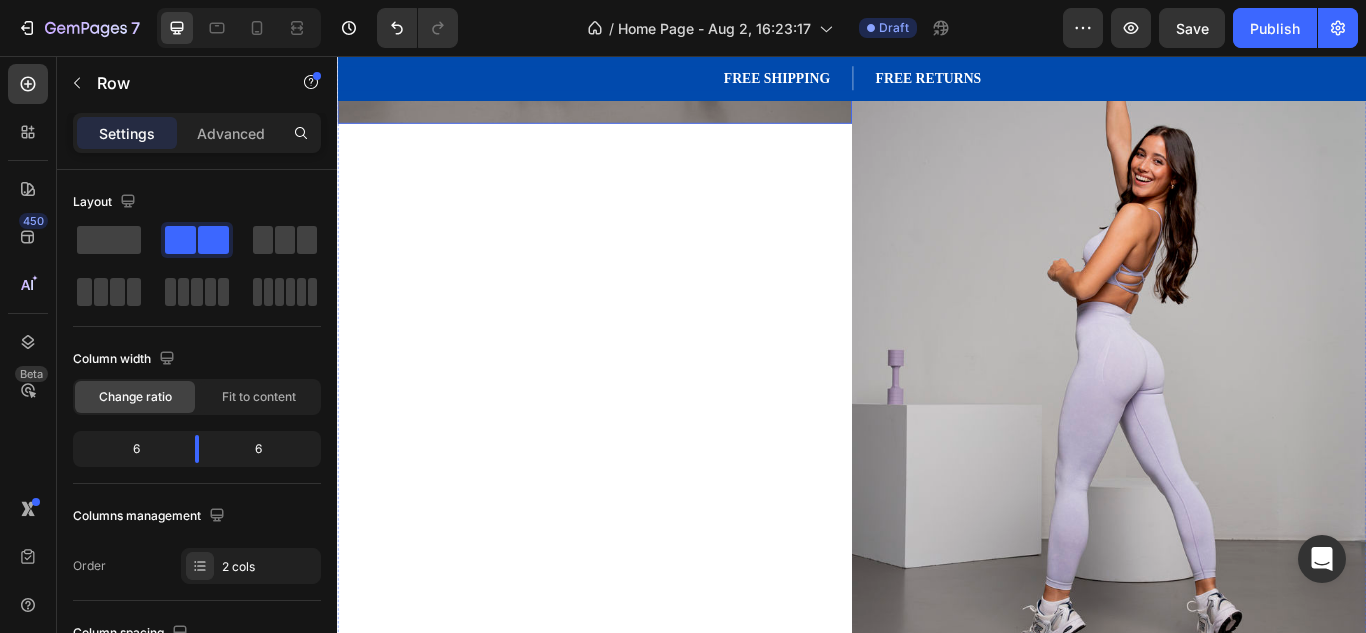 scroll, scrollTop: 804, scrollLeft: 0, axis: vertical 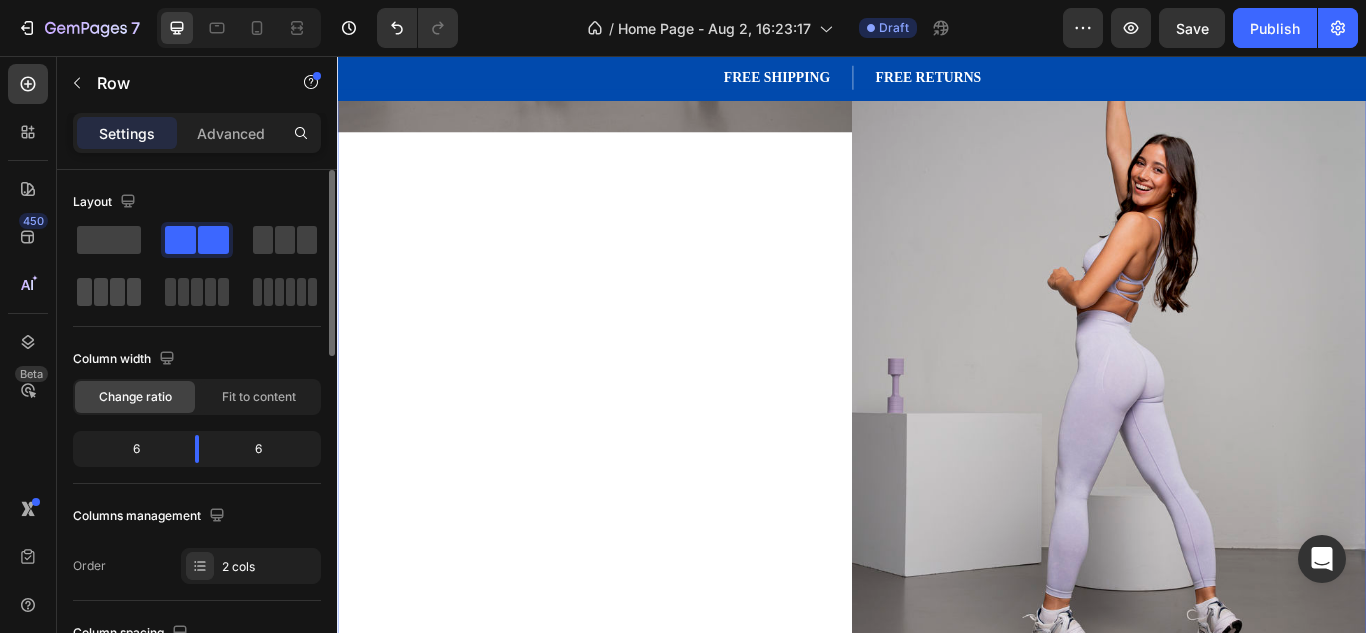 click at bounding box center (109, 292) 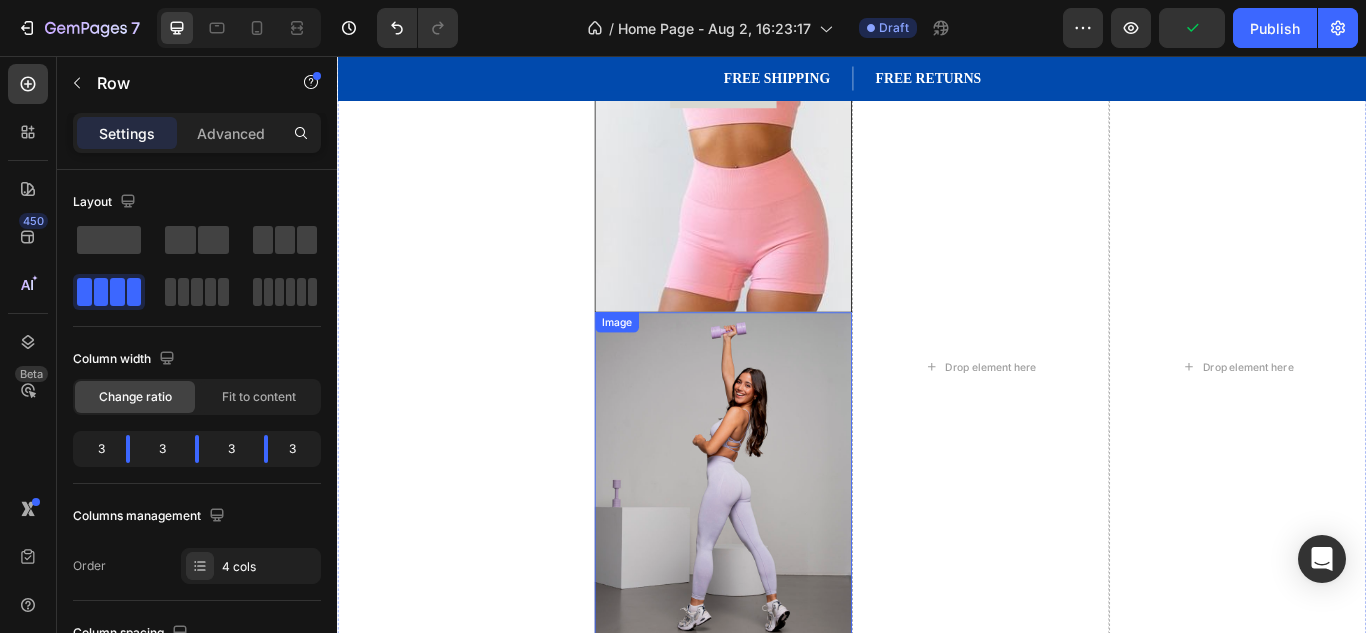 scroll, scrollTop: 487, scrollLeft: 0, axis: vertical 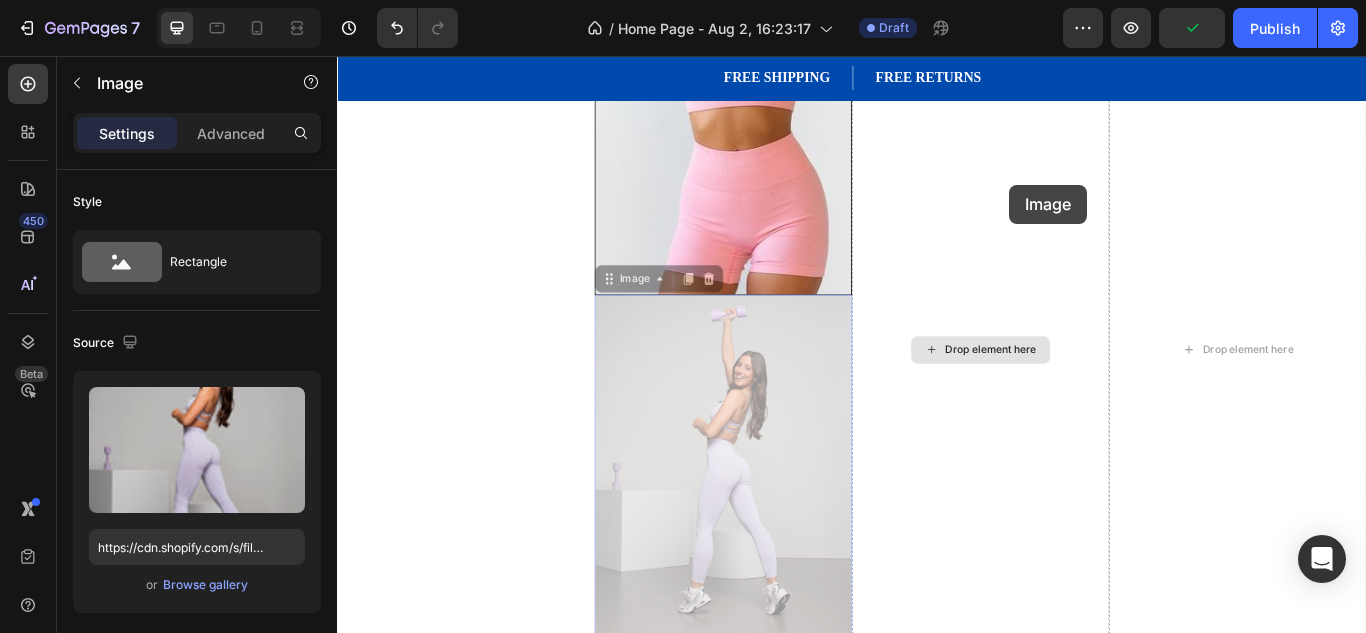 drag, startPoint x: 746, startPoint y: 421, endPoint x: 1121, endPoint y: 206, distance: 432.2615 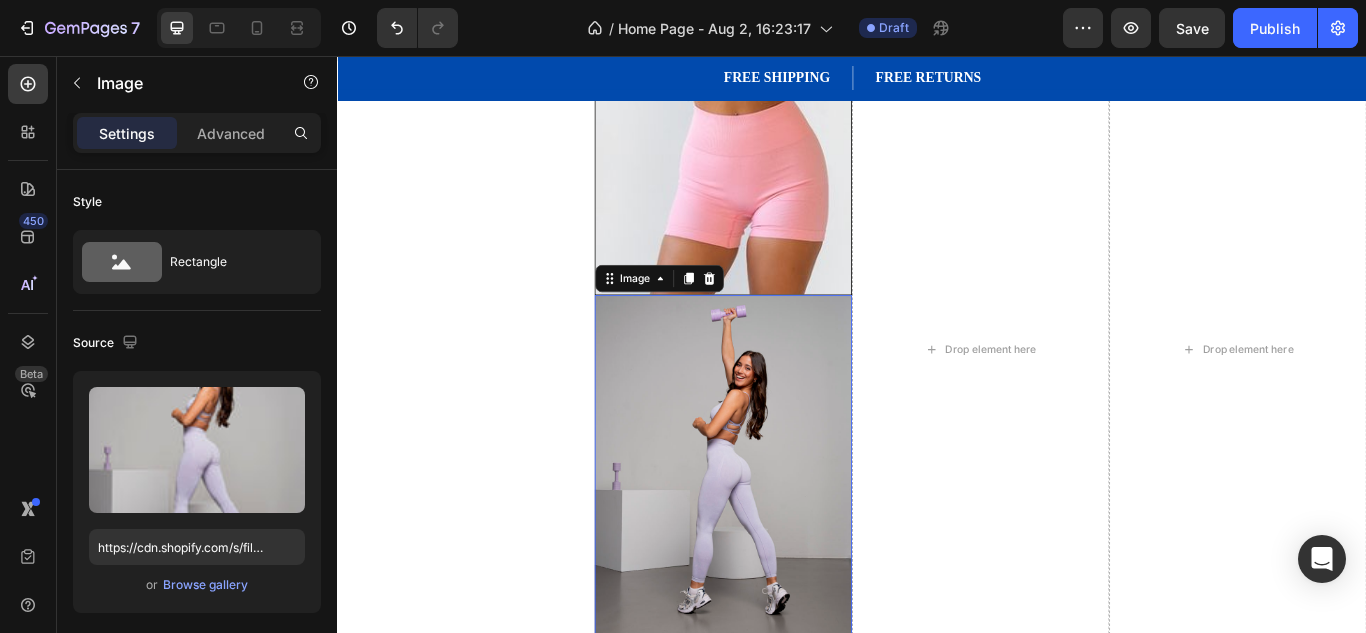 scroll, scrollTop: 0, scrollLeft: 0, axis: both 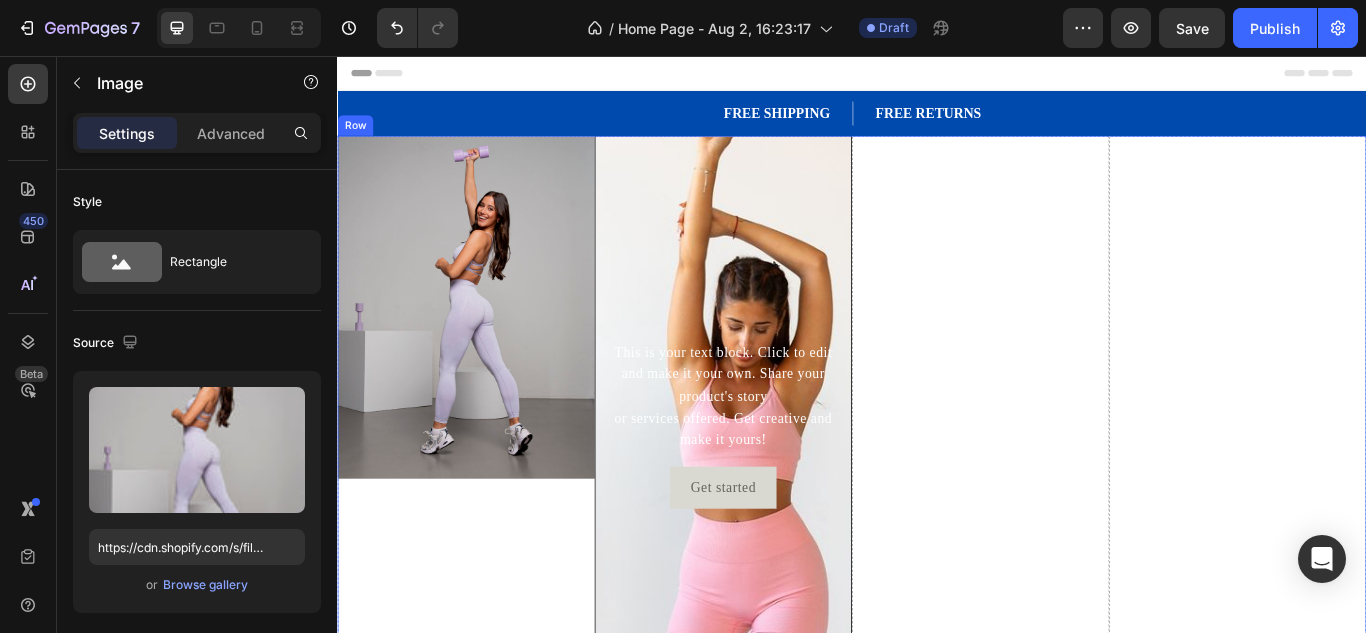 click on "Image" at bounding box center [487, 885] 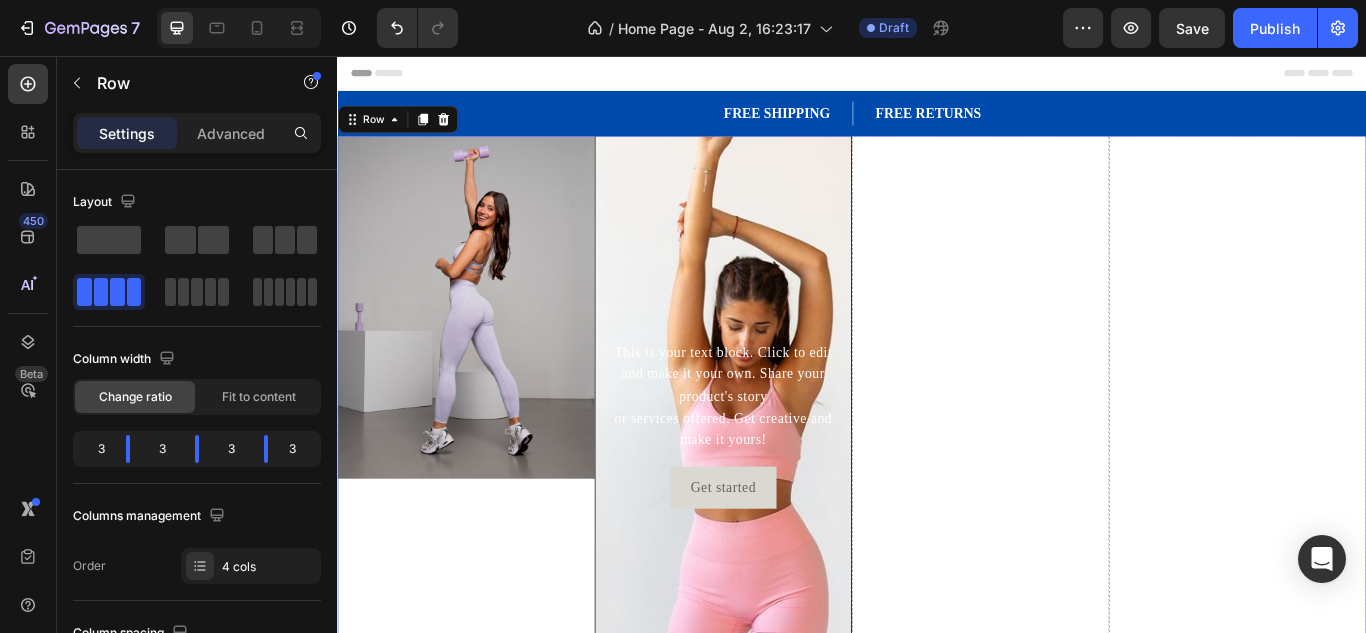 click on "Image" at bounding box center (487, 885) 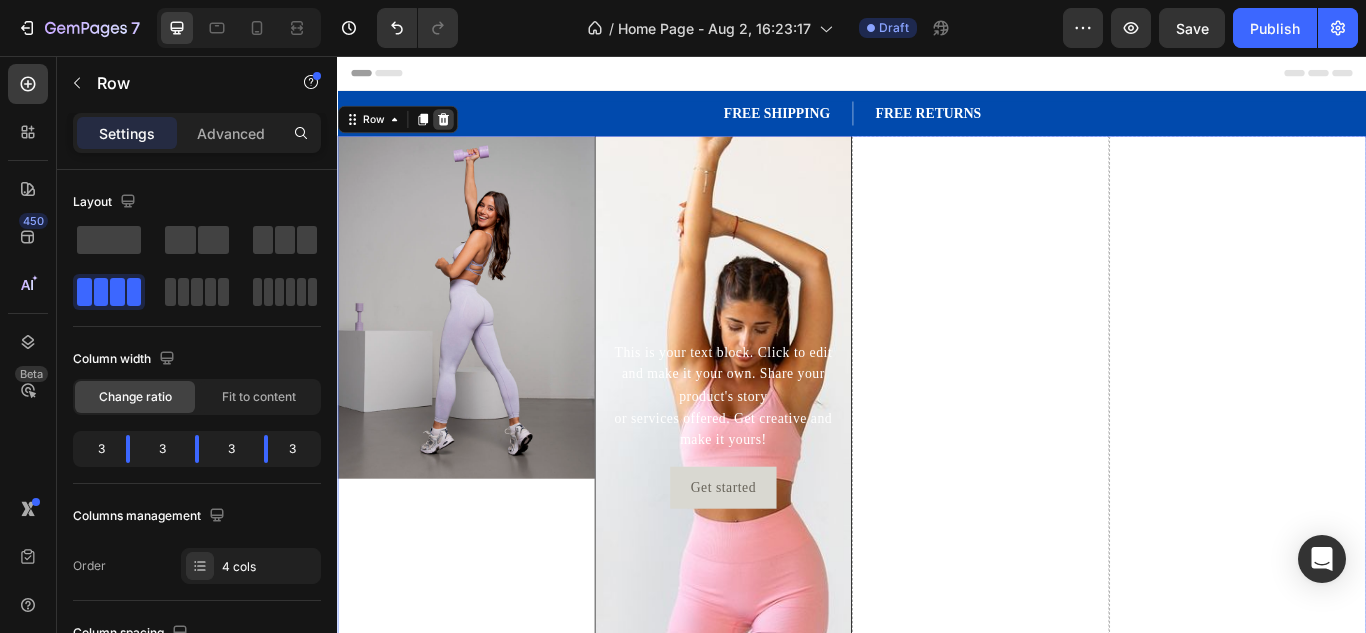 click 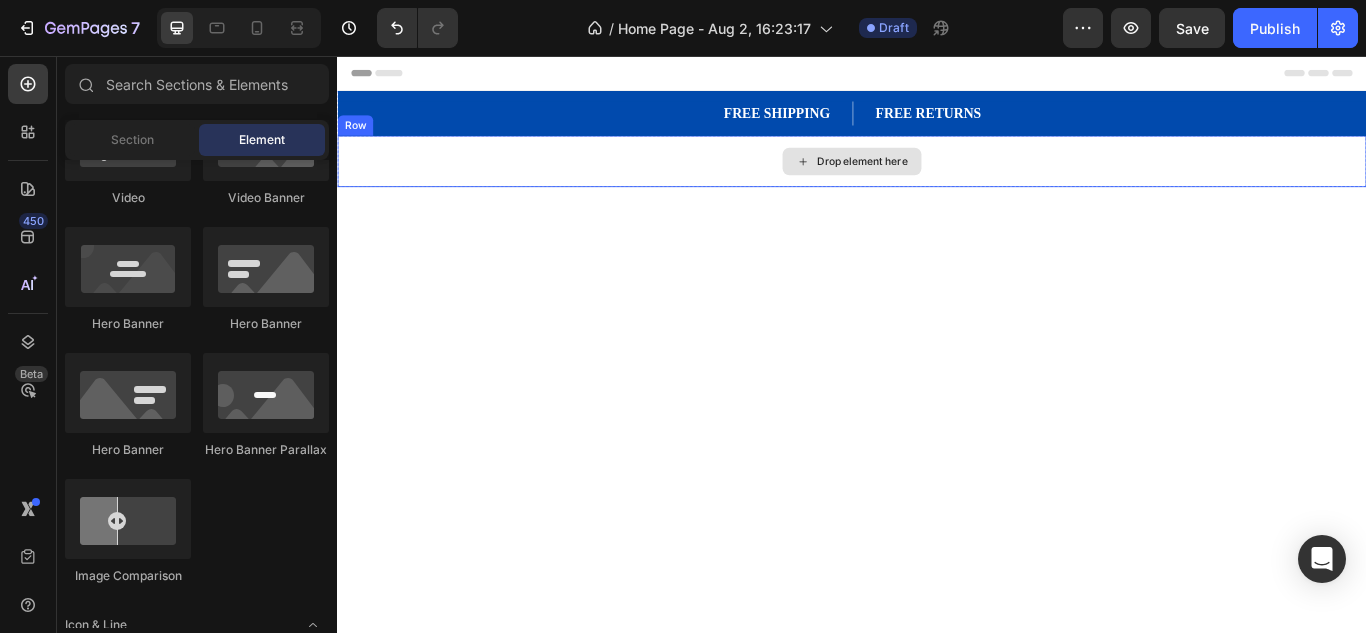 click on "Drop element here" at bounding box center (937, 179) 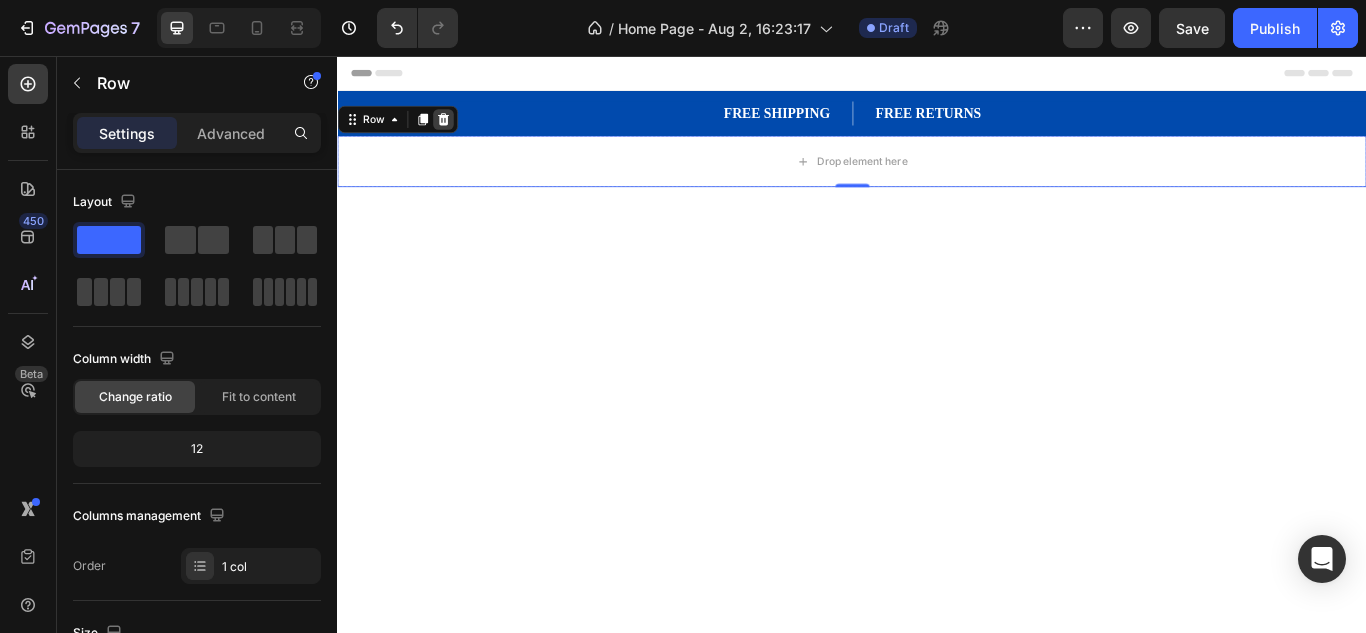 click 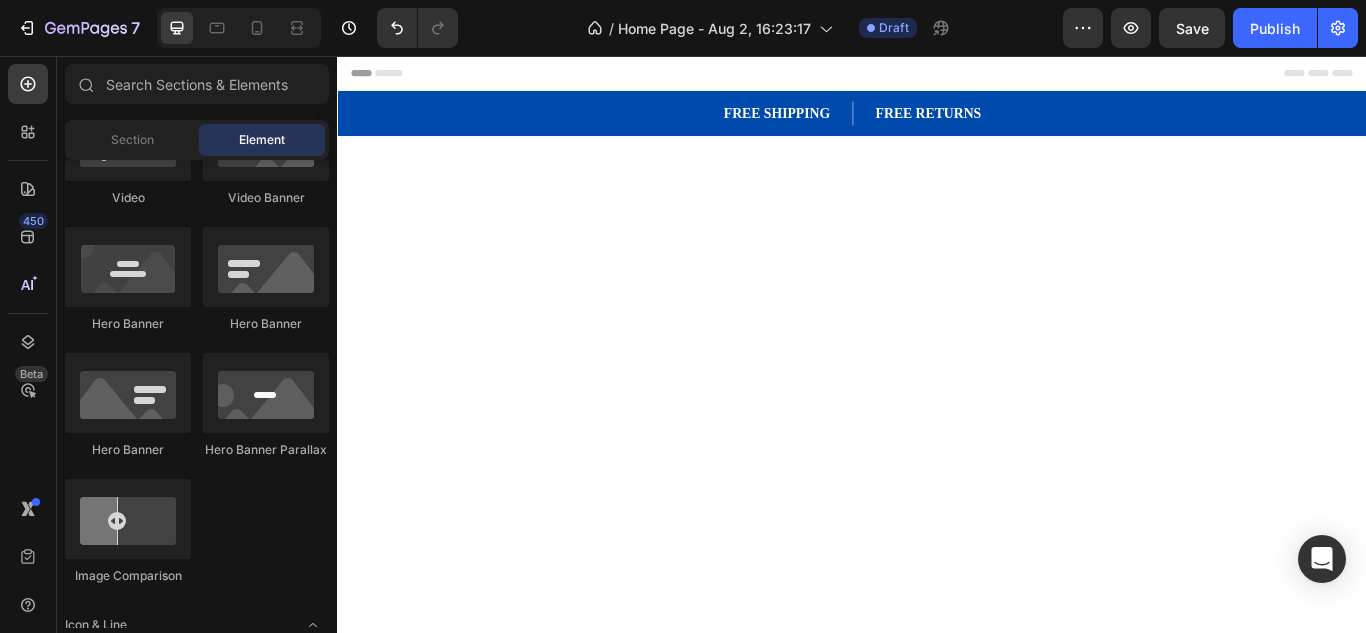 click at bounding box center [937, 476] 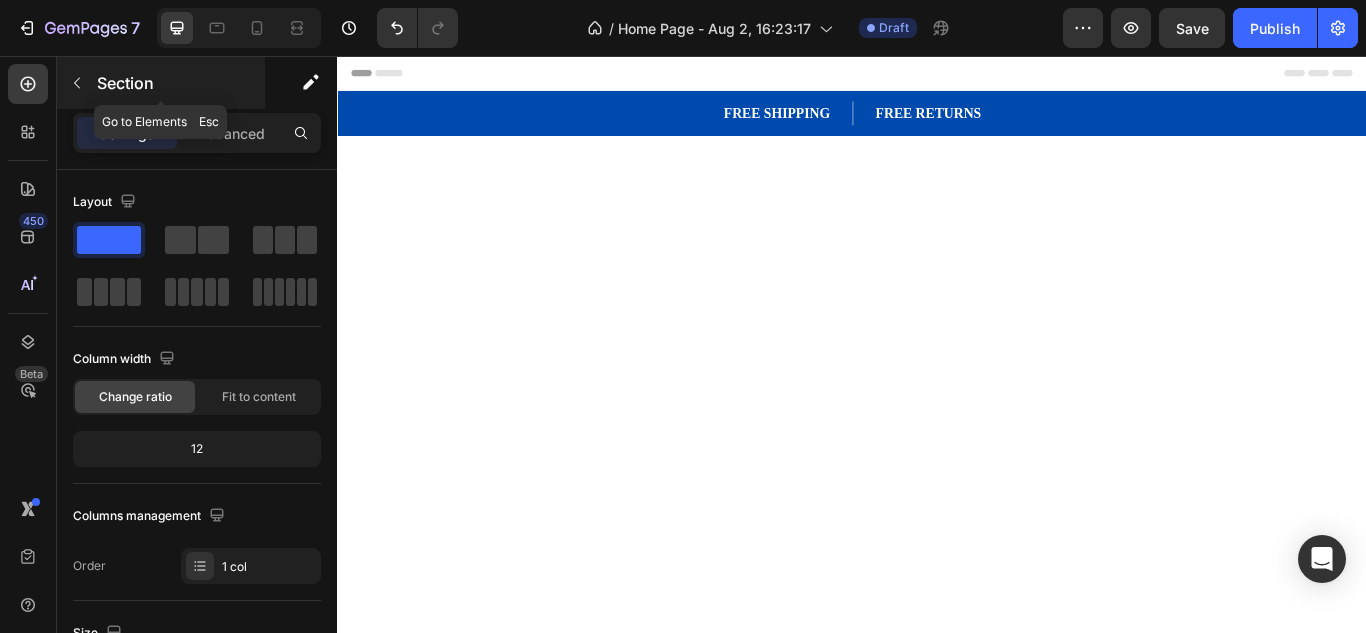 click 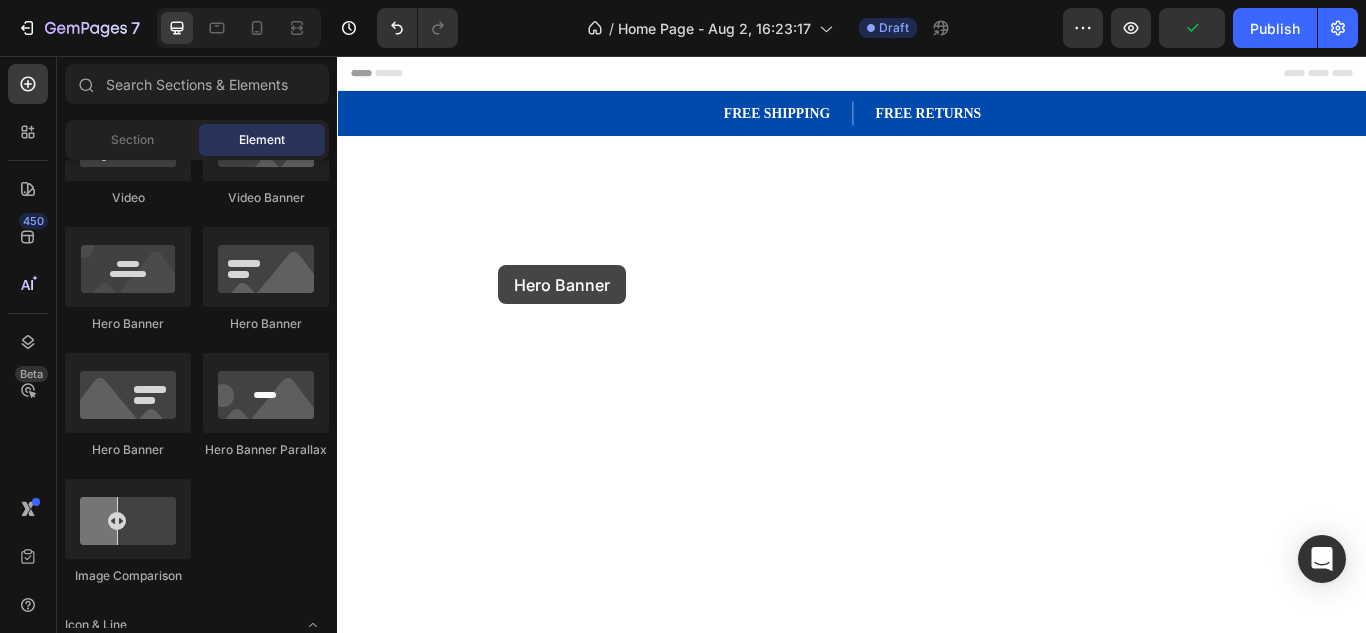 drag, startPoint x: 623, startPoint y: 327, endPoint x: 525, endPoint y: 300, distance: 101.65137 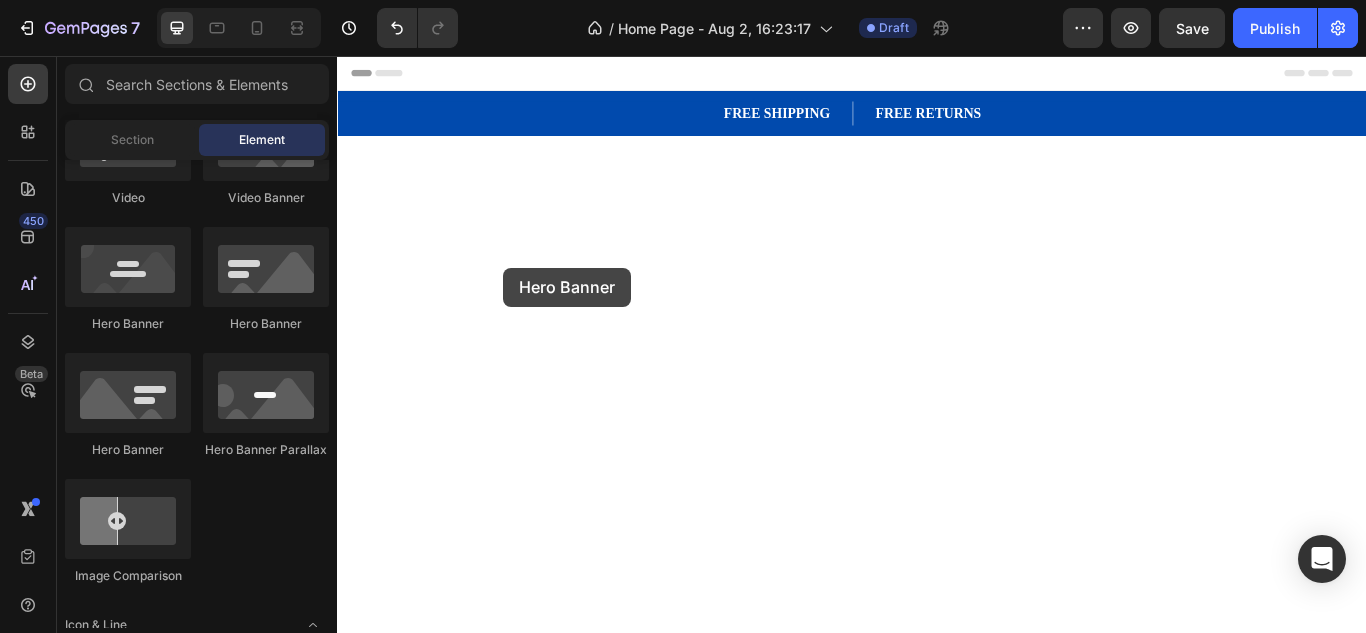 drag, startPoint x: 569, startPoint y: 318, endPoint x: 532, endPoint y: 300, distance: 41.14608 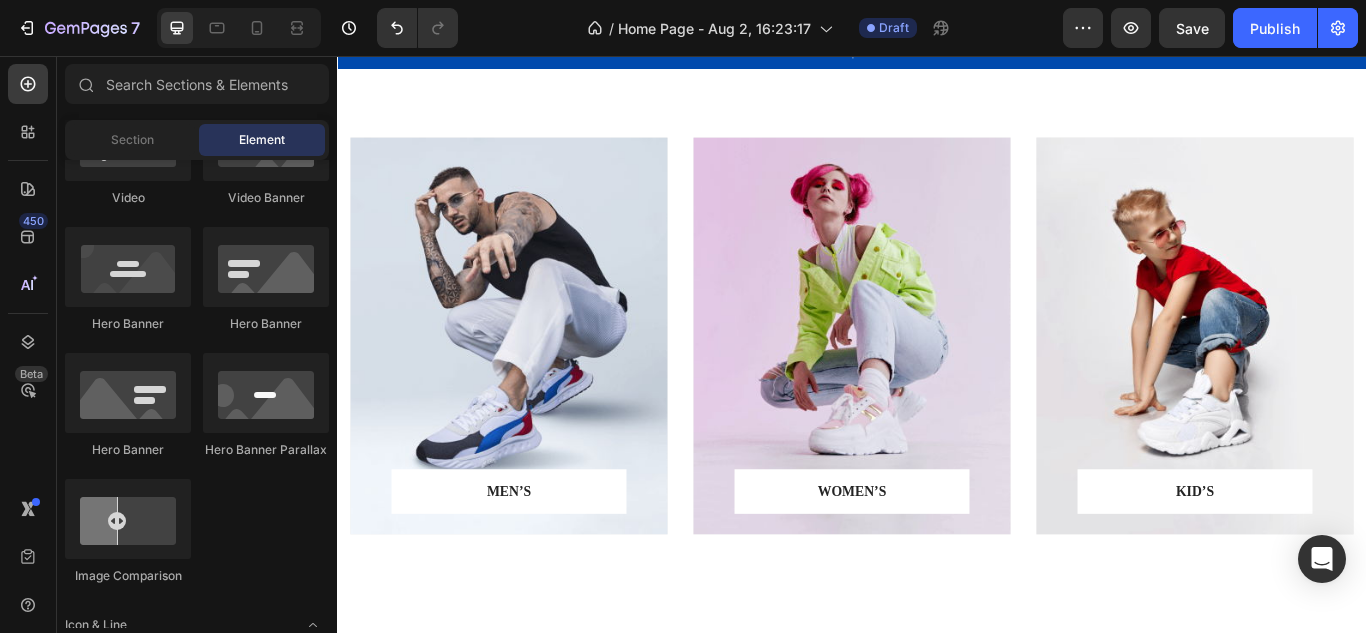 scroll, scrollTop: 0, scrollLeft: 0, axis: both 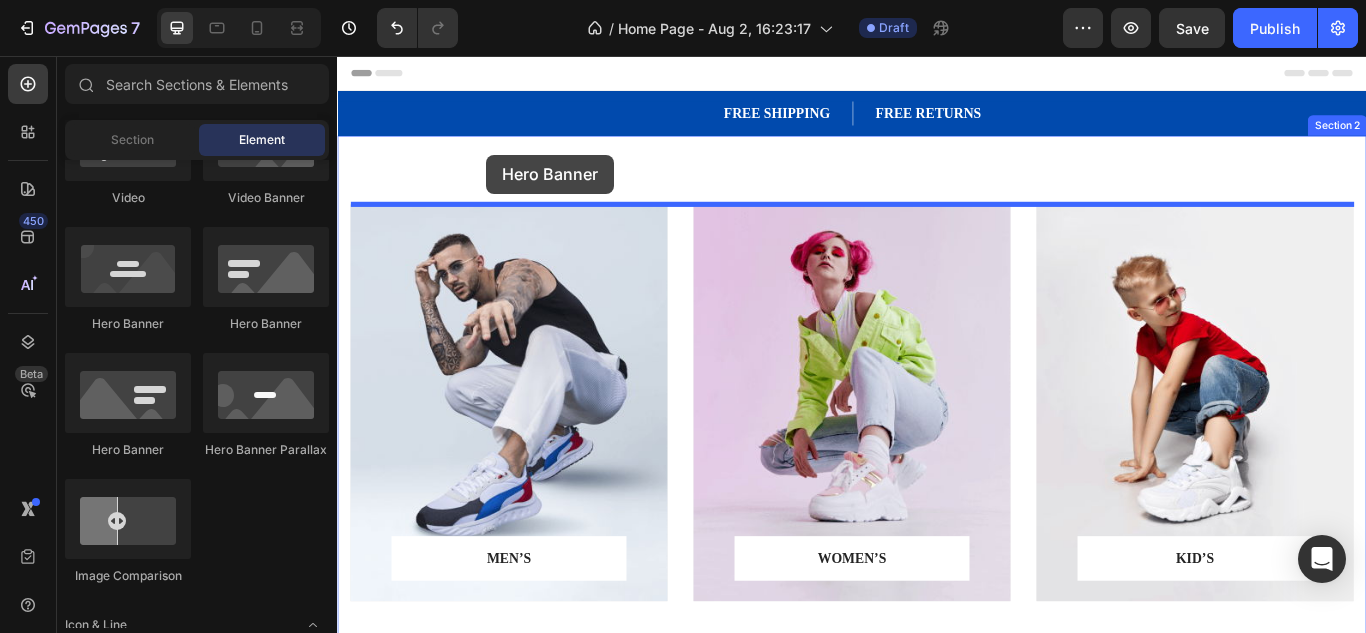 drag, startPoint x: 584, startPoint y: 332, endPoint x: 511, endPoint y: 171, distance: 176.7767 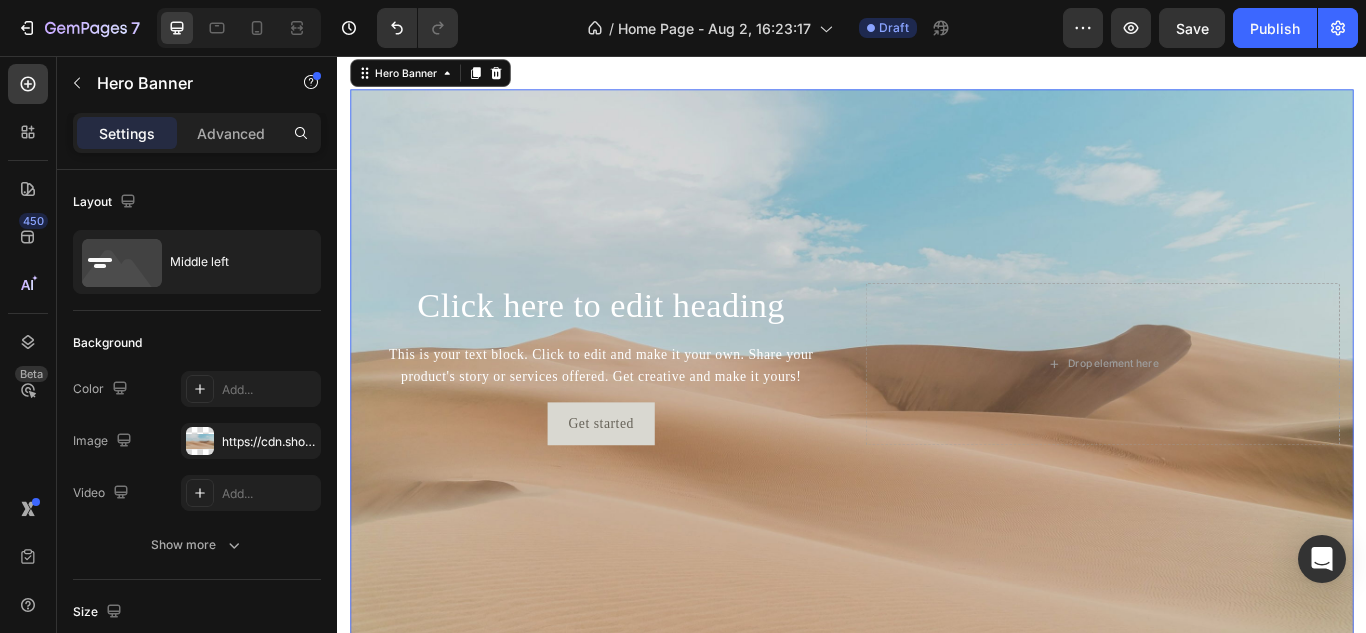 scroll, scrollTop: 131, scrollLeft: 0, axis: vertical 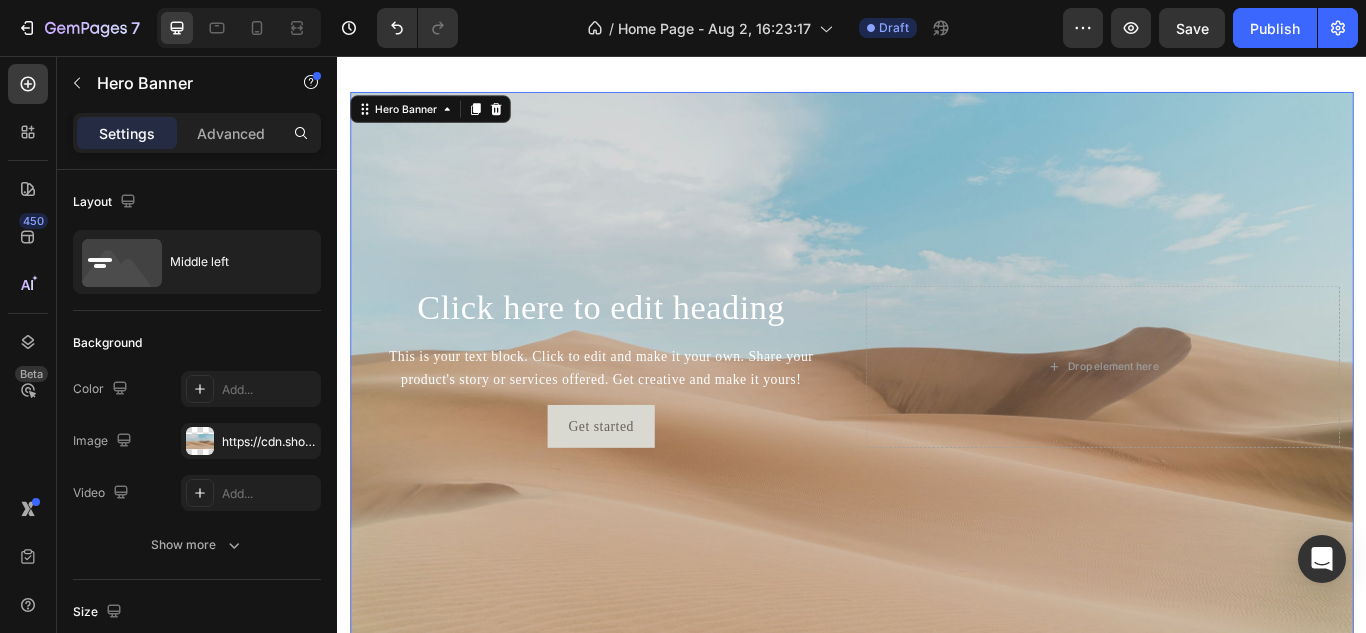 click at bounding box center (937, 418) 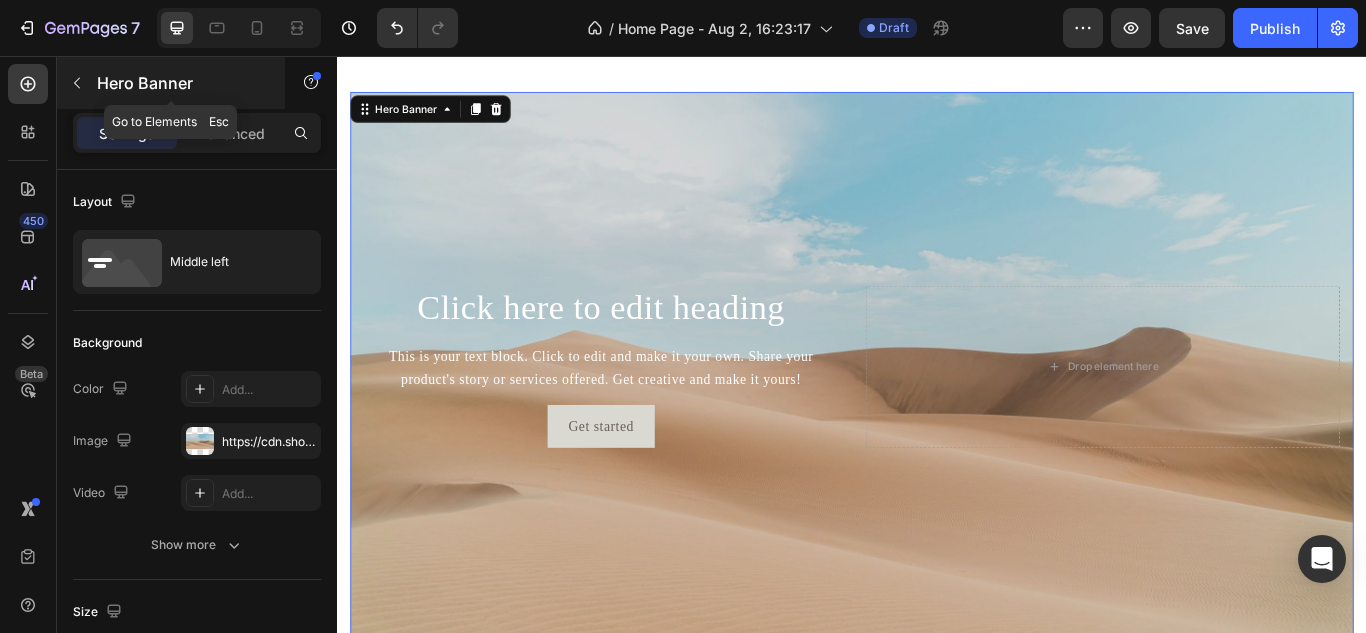 click at bounding box center (77, 83) 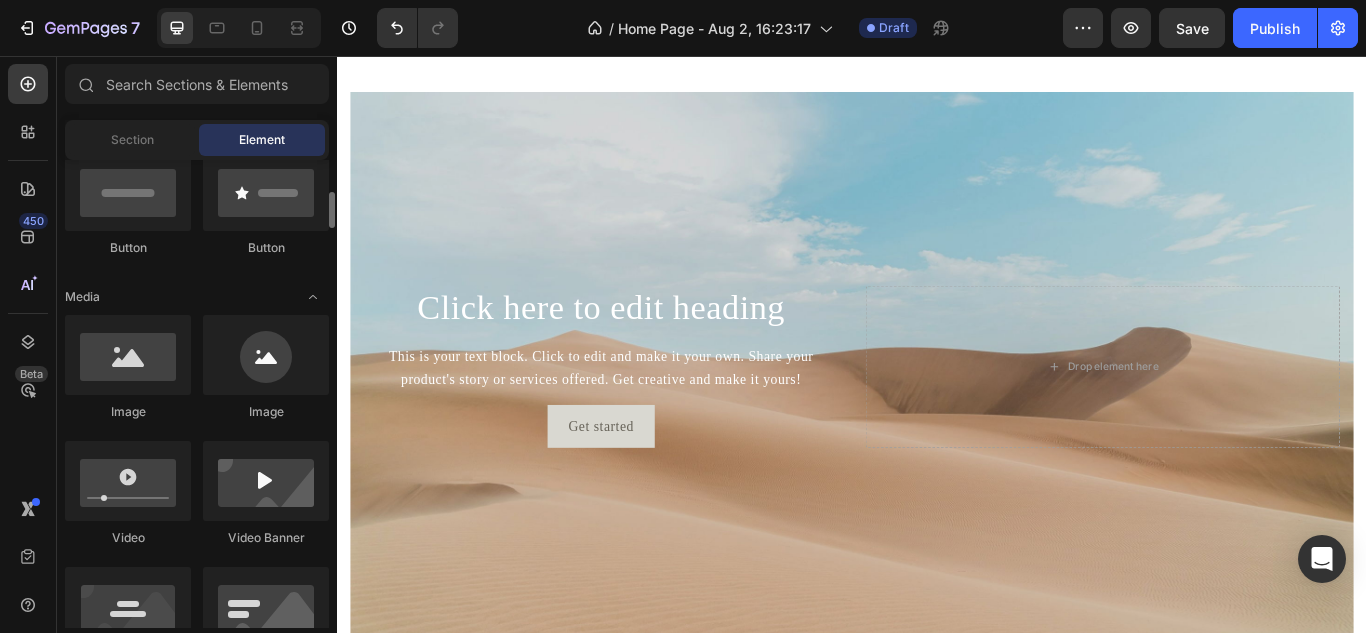 scroll, scrollTop: 500, scrollLeft: 0, axis: vertical 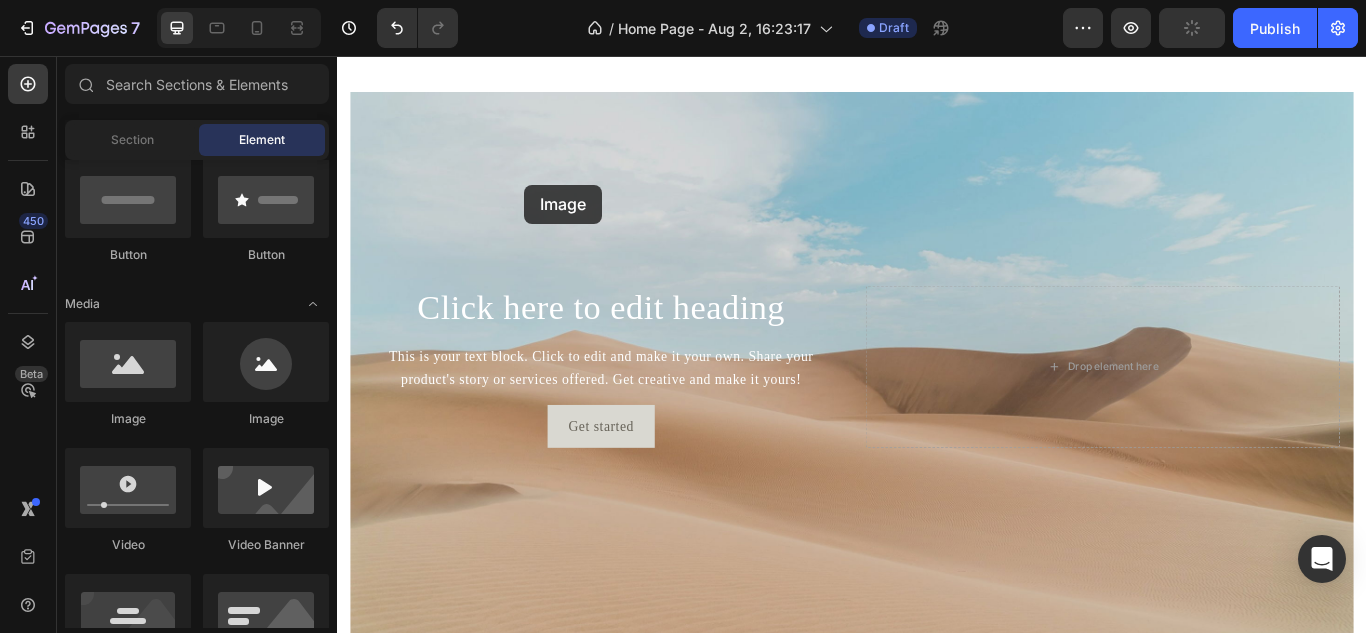 drag, startPoint x: 469, startPoint y: 394, endPoint x: 555, endPoint y: 206, distance: 206.73654 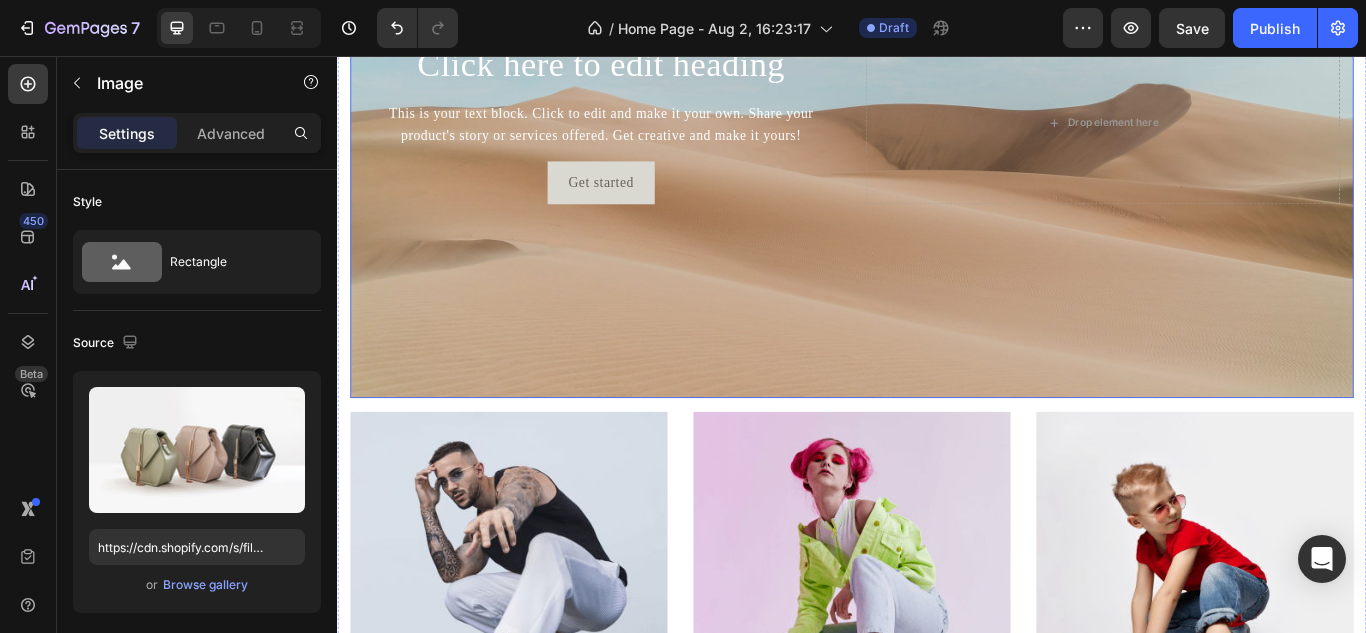 scroll, scrollTop: 244, scrollLeft: 0, axis: vertical 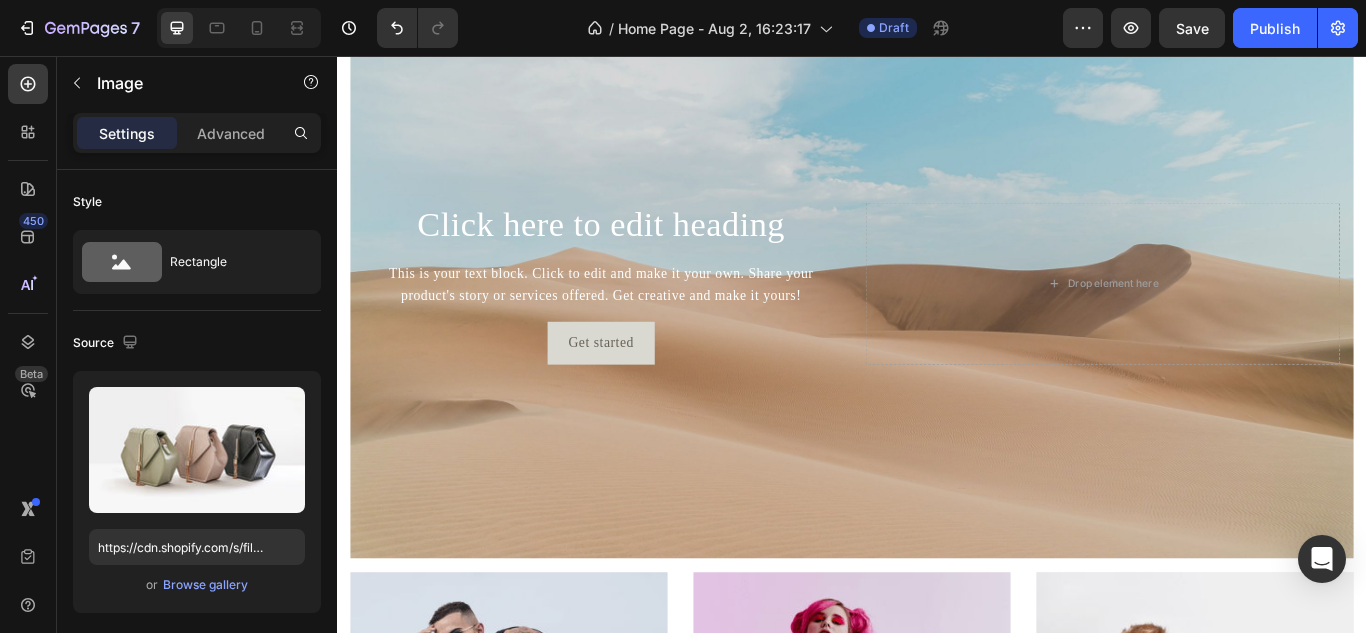 click at bounding box center [937, -15] 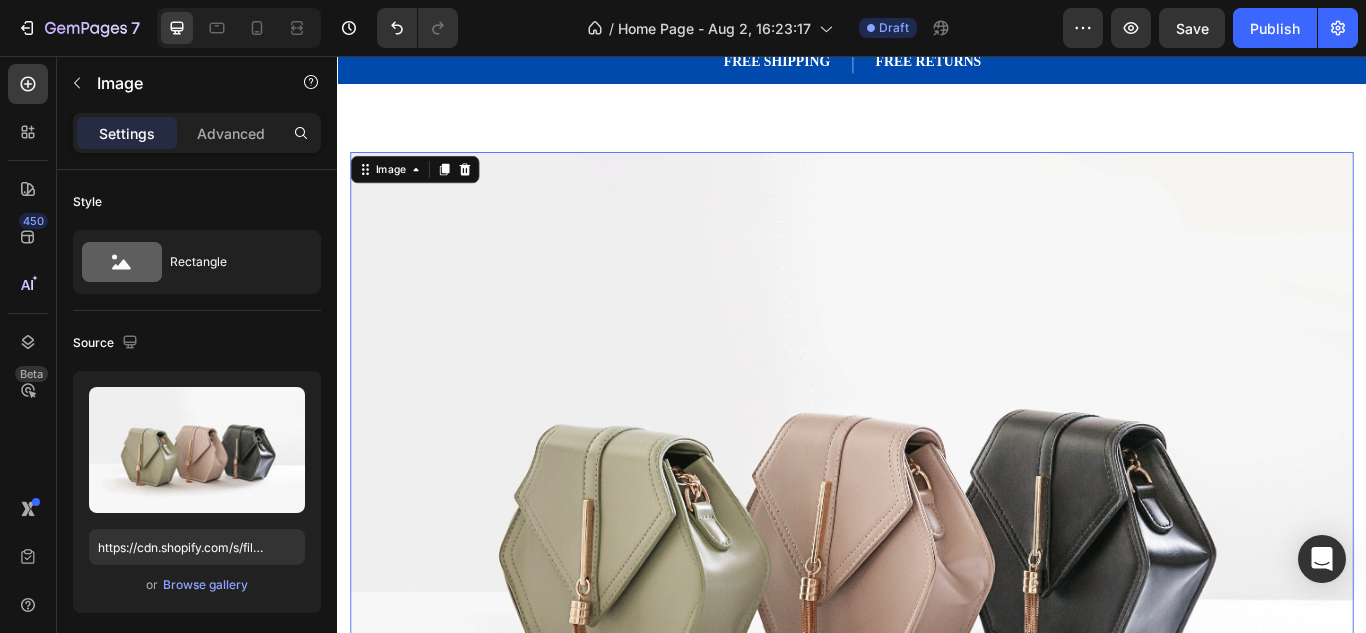 scroll, scrollTop: 7, scrollLeft: 0, axis: vertical 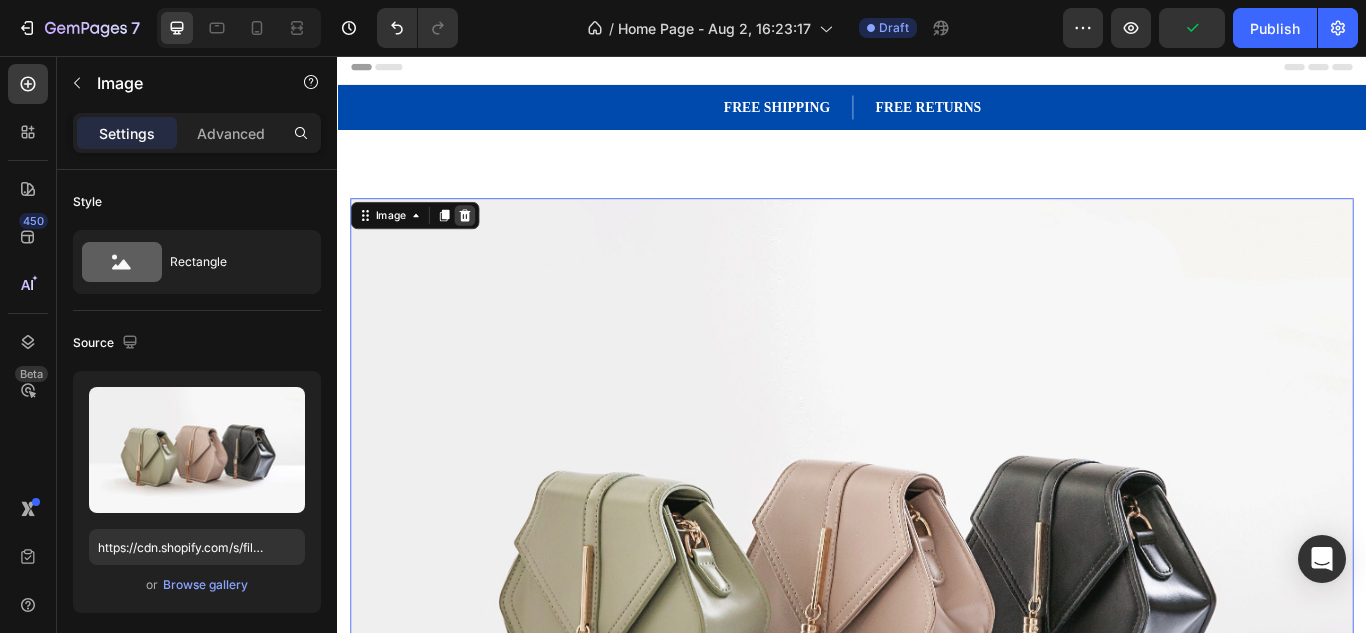 click 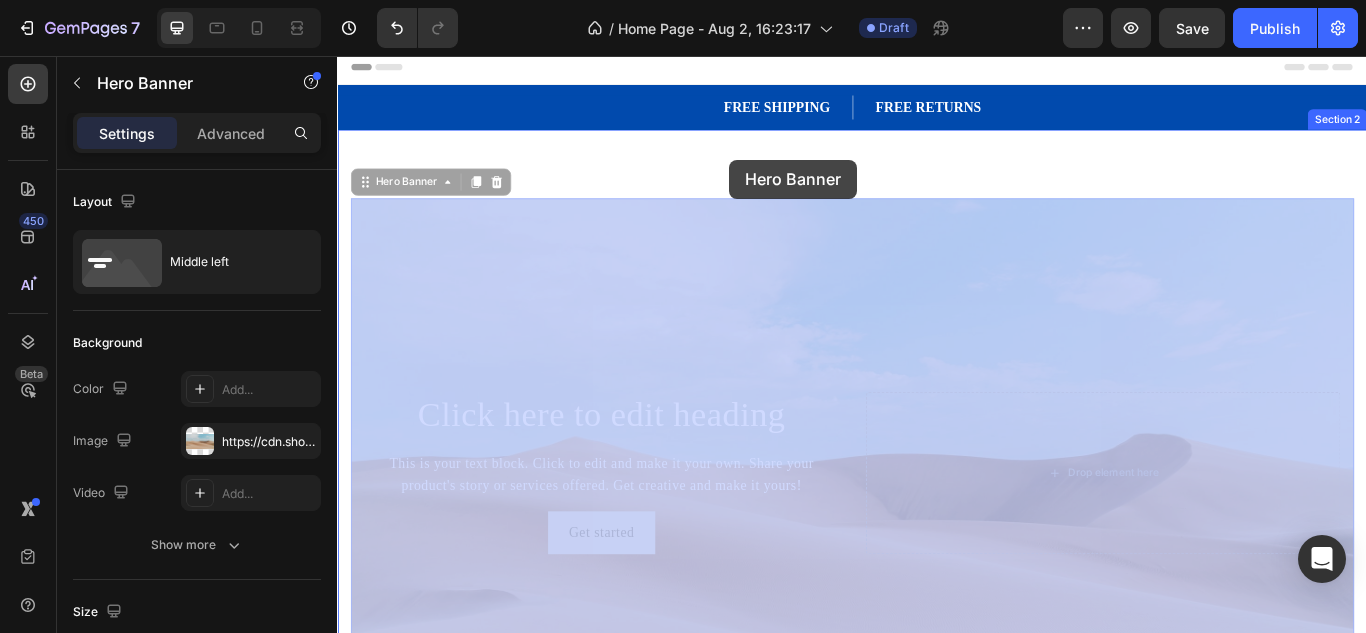 drag, startPoint x: 885, startPoint y: 271, endPoint x: 781, endPoint y: 167, distance: 147.07822 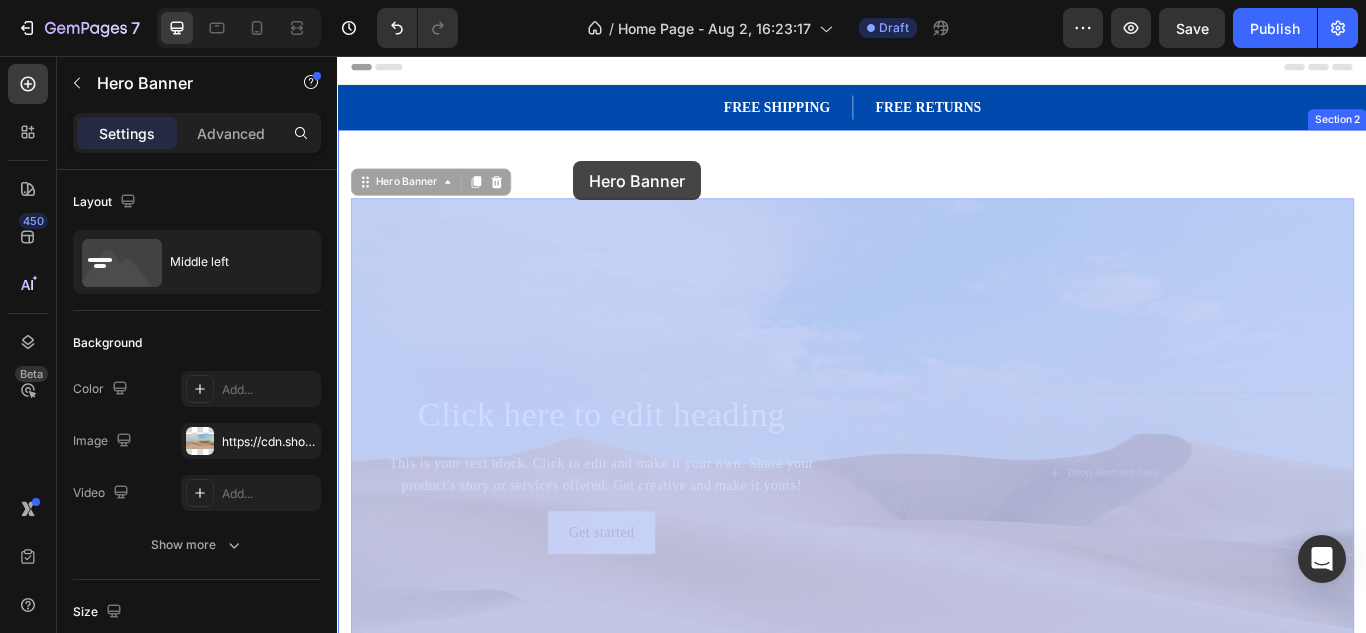 drag, startPoint x: 675, startPoint y: 341, endPoint x: 612, endPoint y: 175, distance: 177.55281 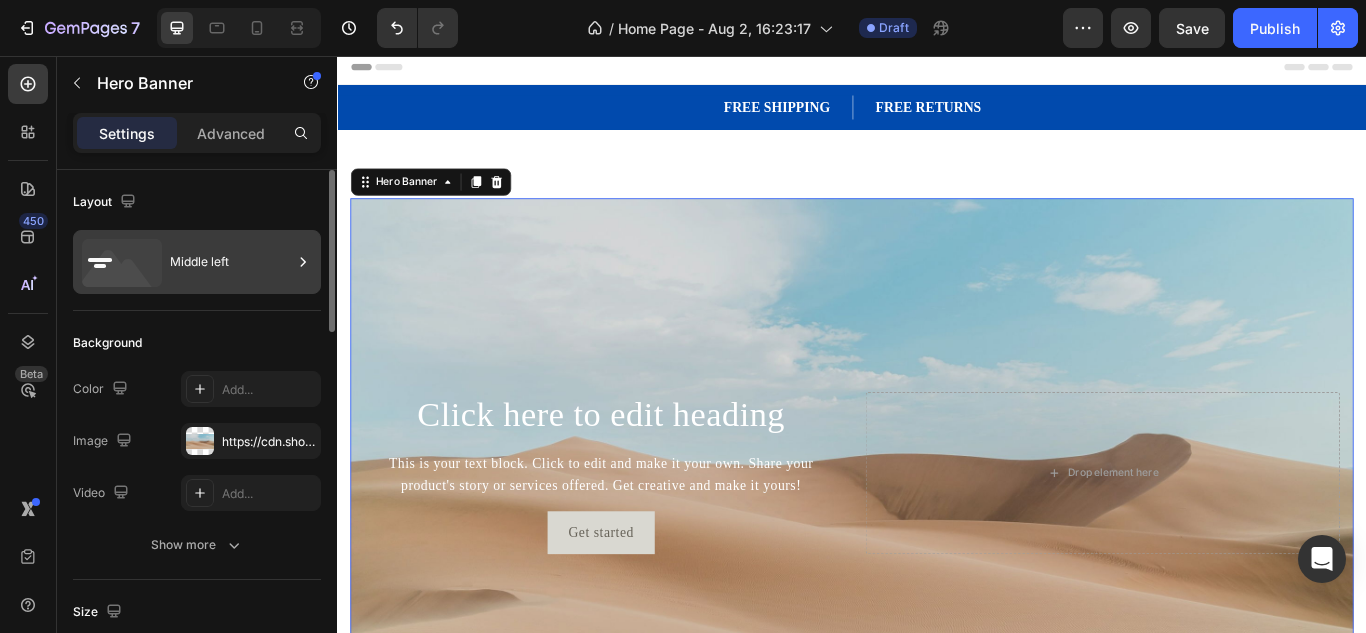 click on "Middle left" at bounding box center [231, 262] 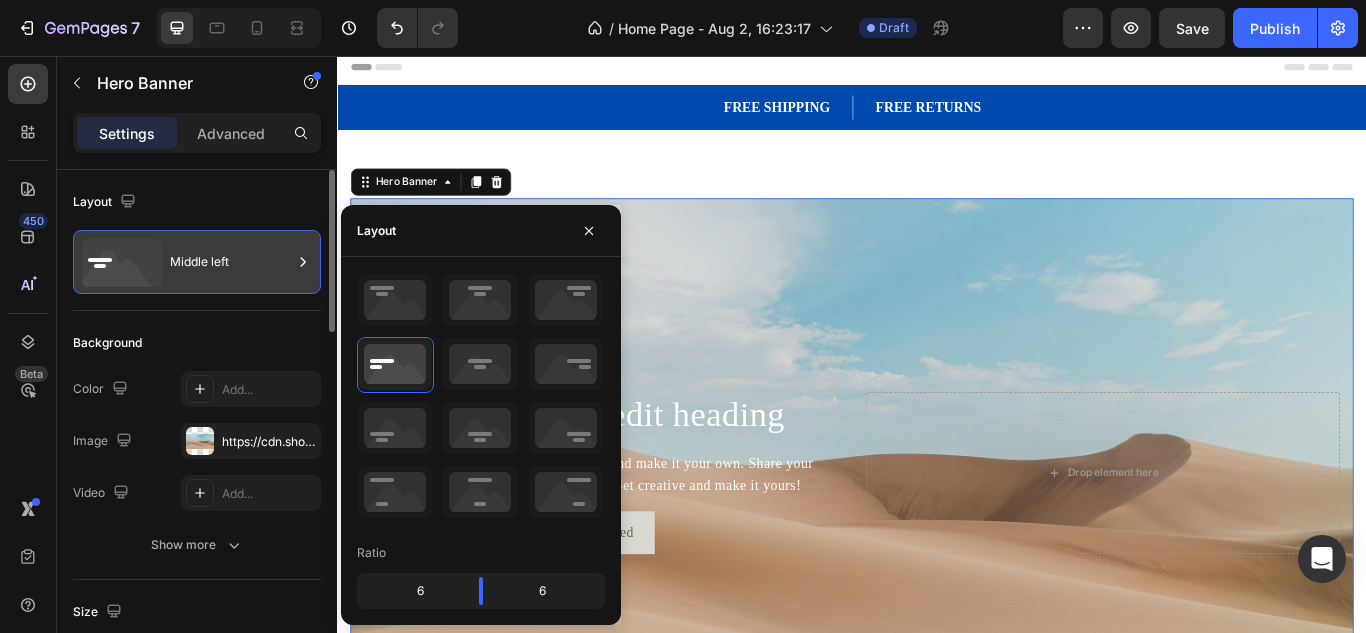 click on "Middle left" at bounding box center [231, 262] 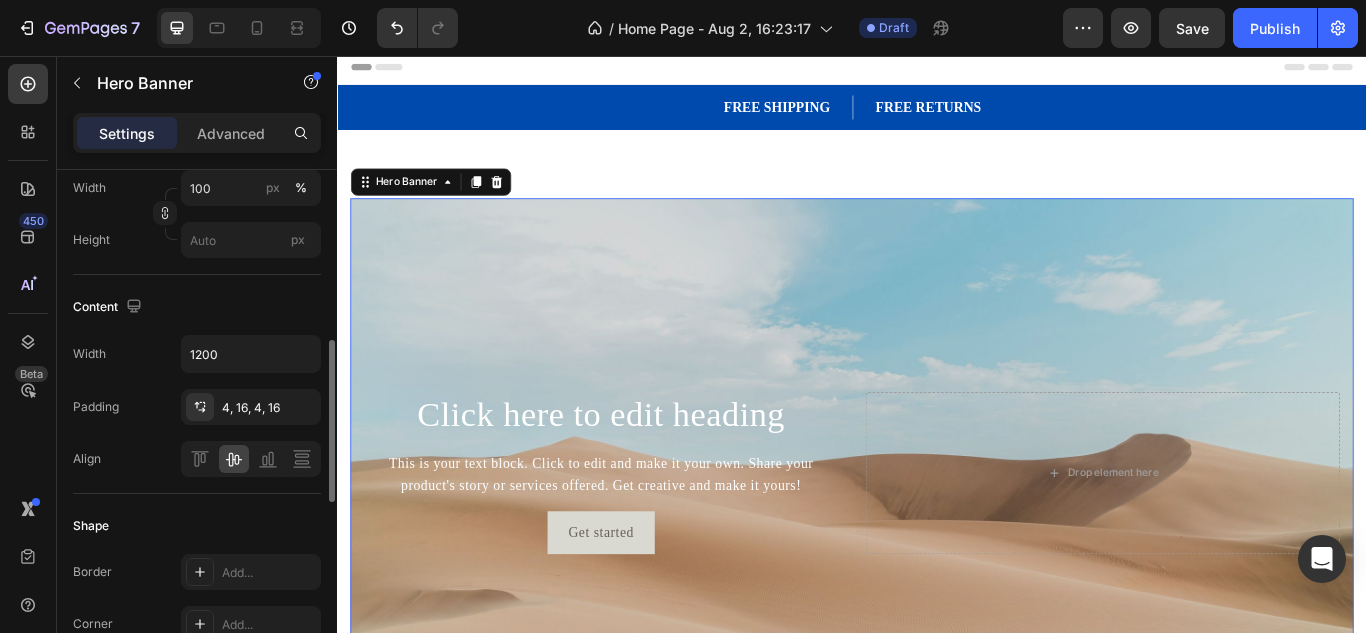 scroll, scrollTop: 527, scrollLeft: 0, axis: vertical 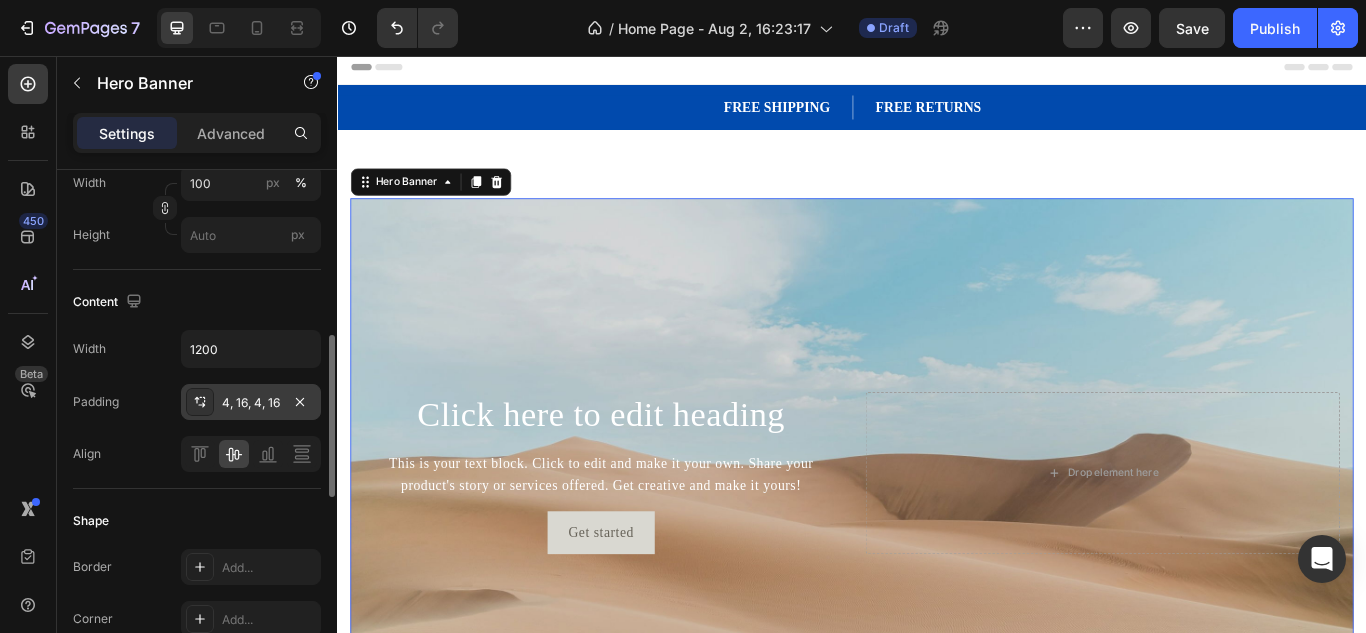click 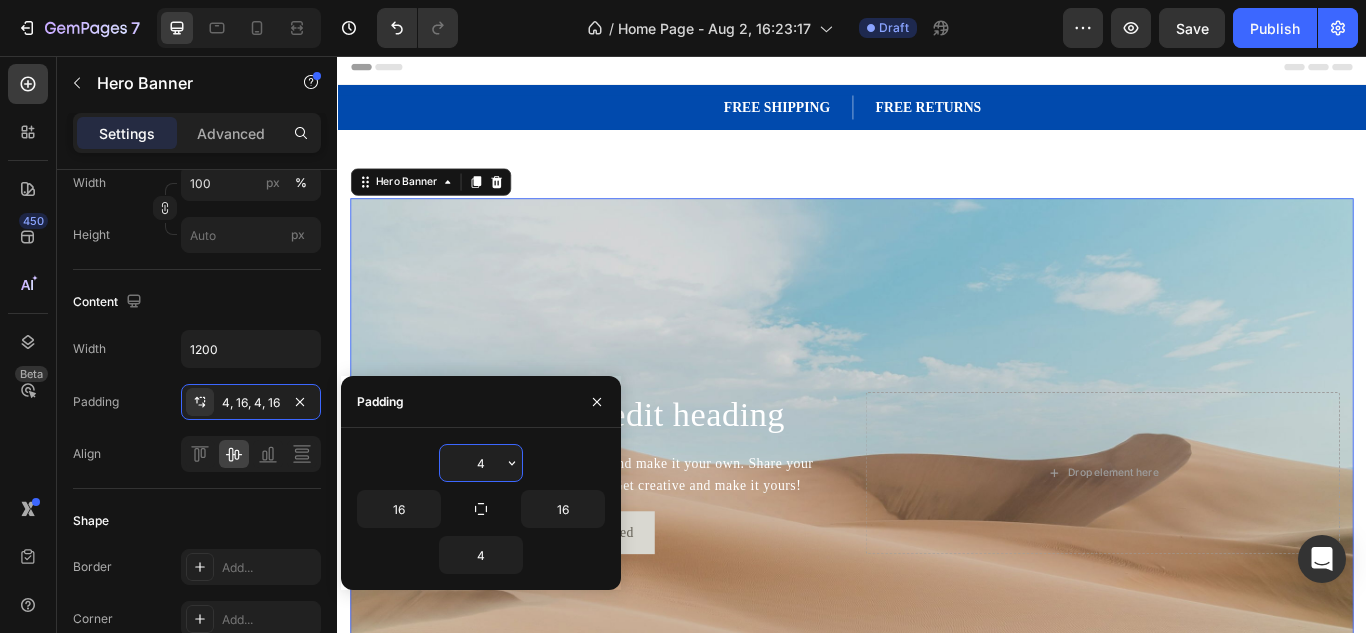 click on "4" at bounding box center [481, 463] 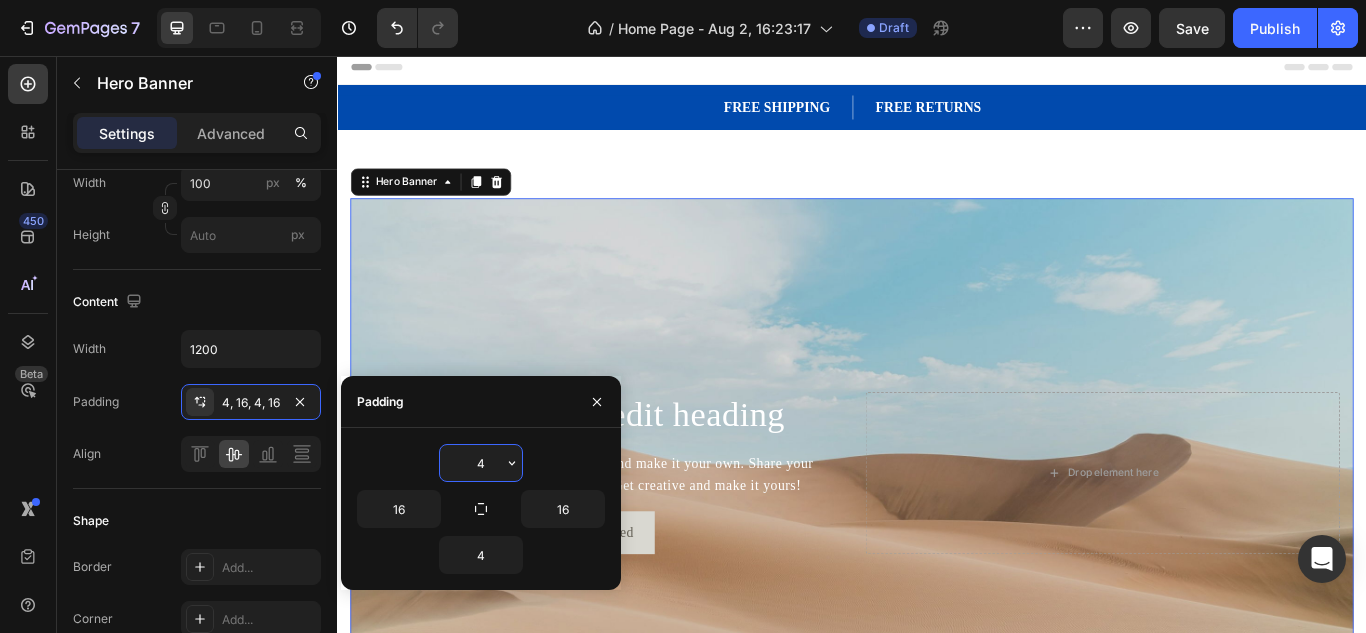 type on "0" 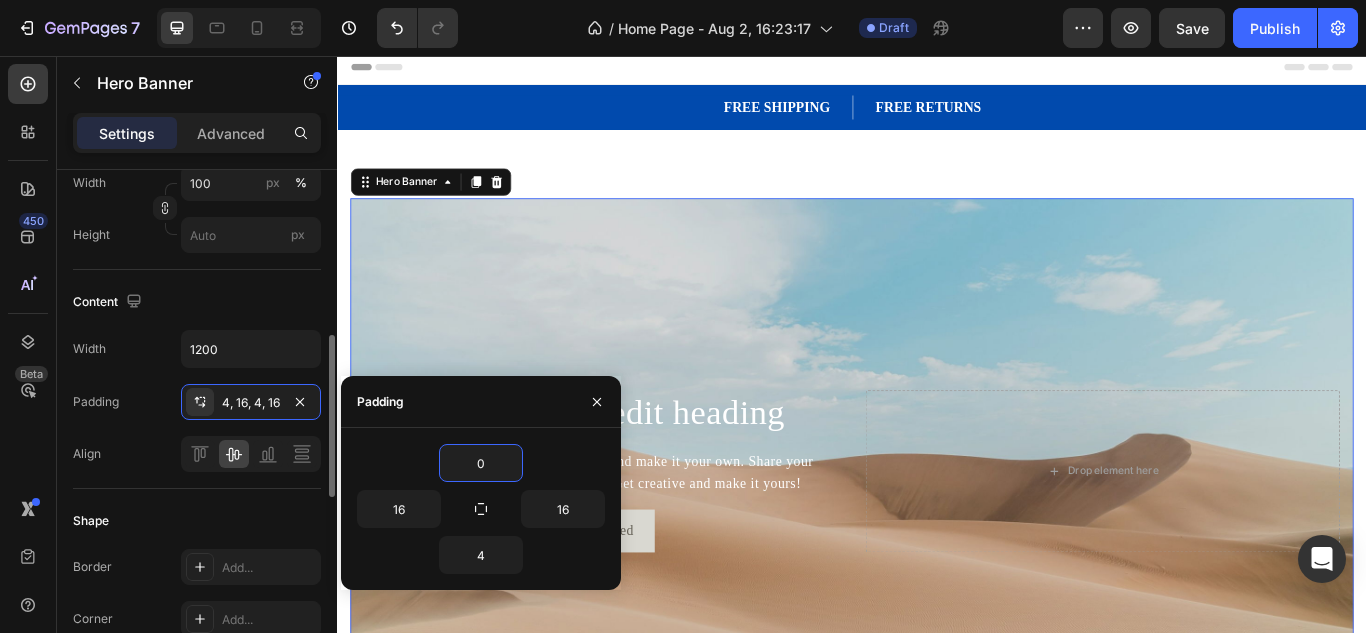 click on "Shape Border Add... Corner Add... Shadow Add..." 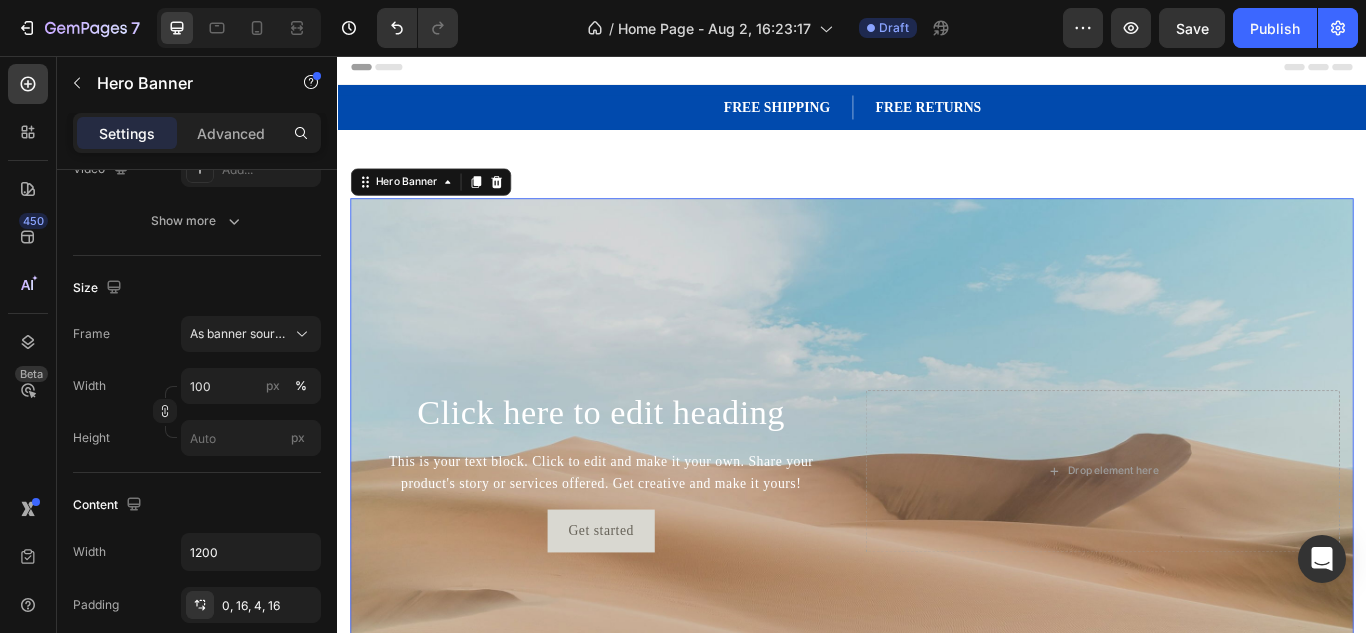 scroll, scrollTop: 0, scrollLeft: 0, axis: both 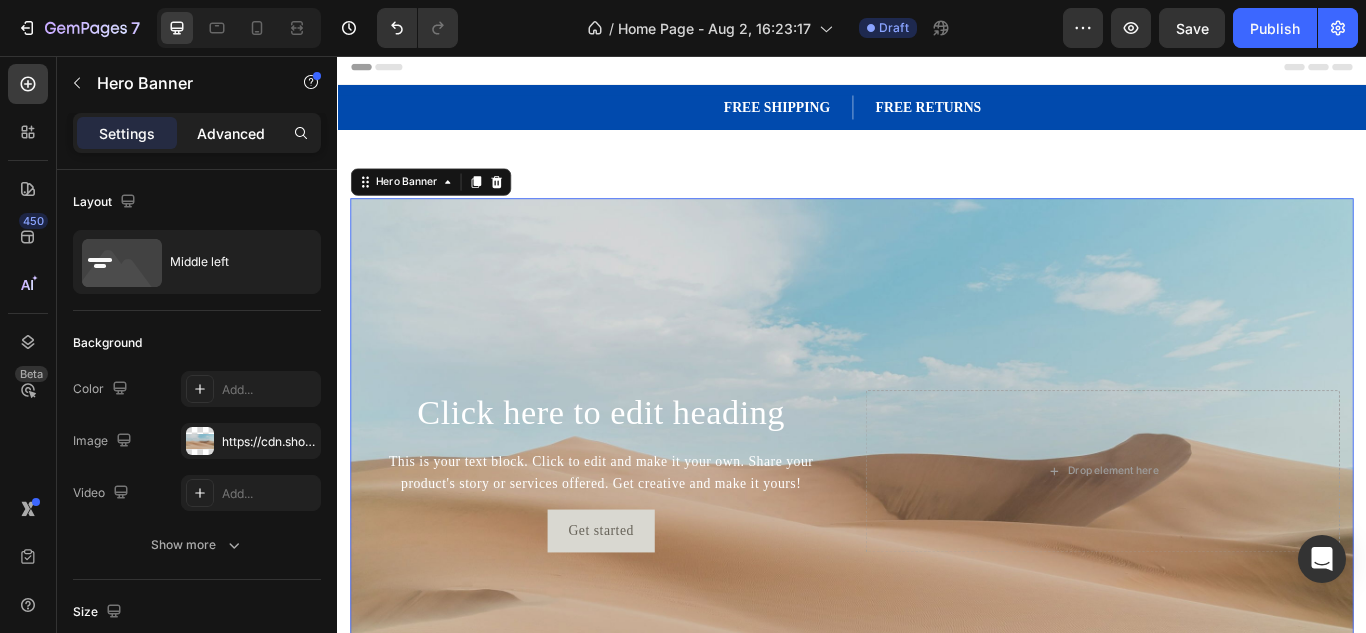 click on "Advanced" 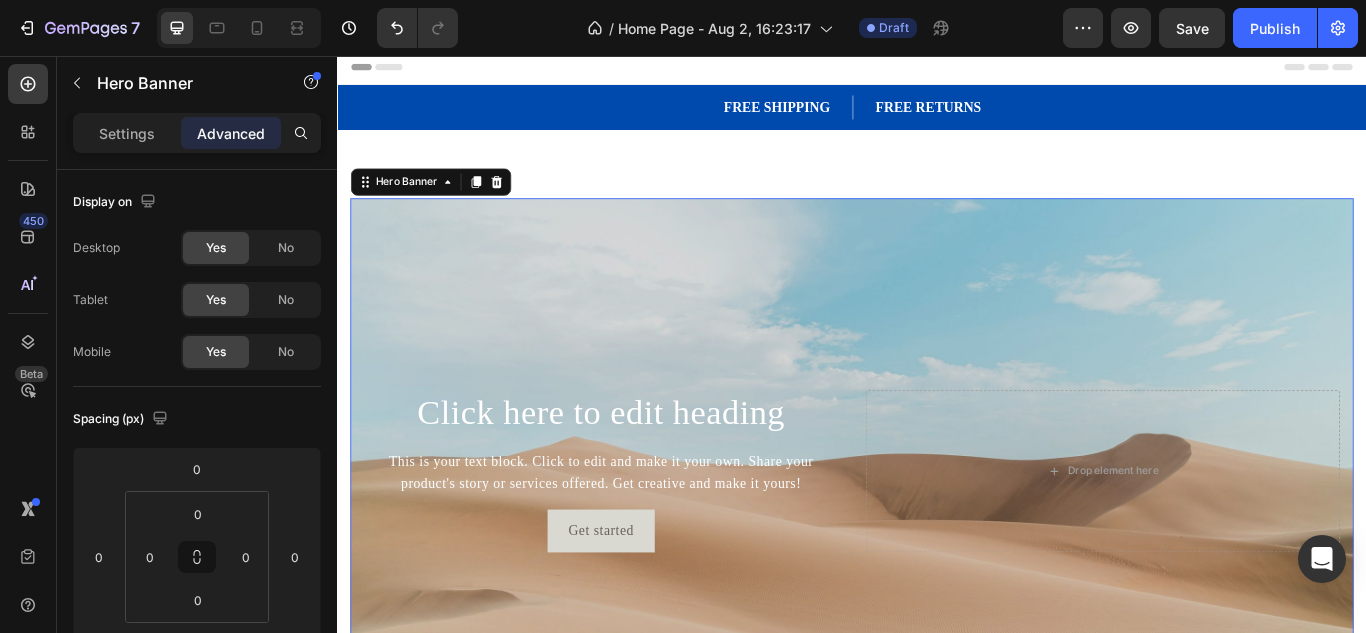 click at bounding box center [937, 542] 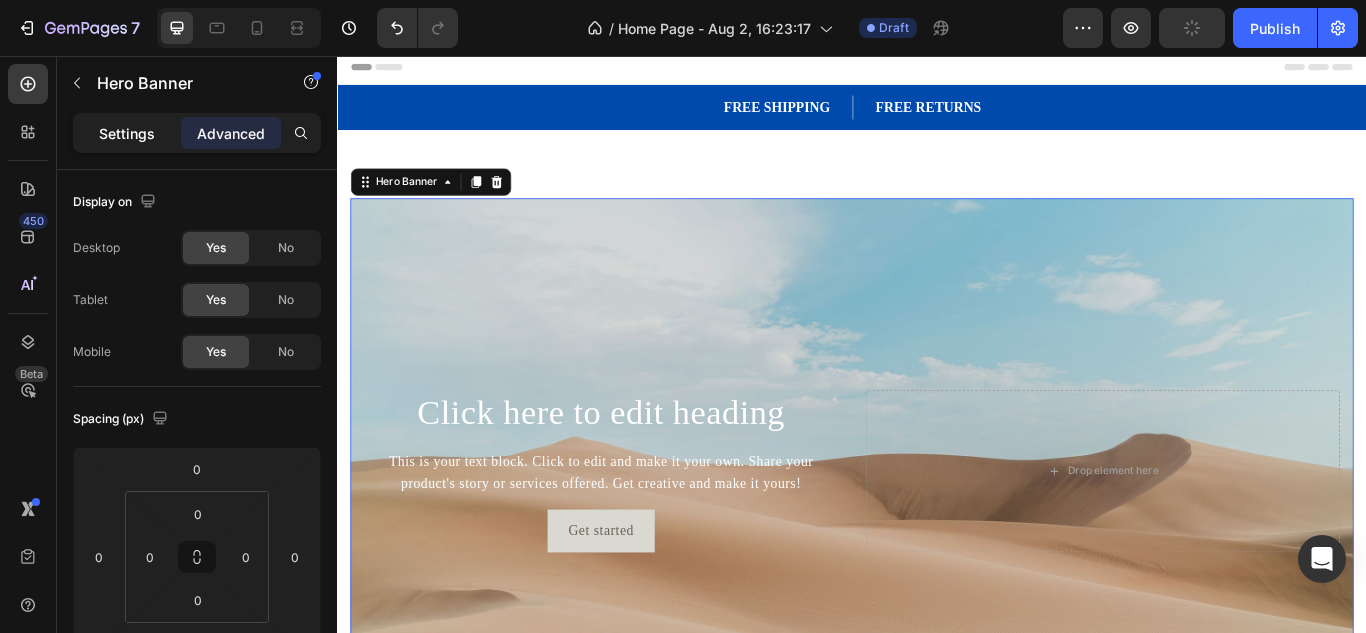 click on "Settings" 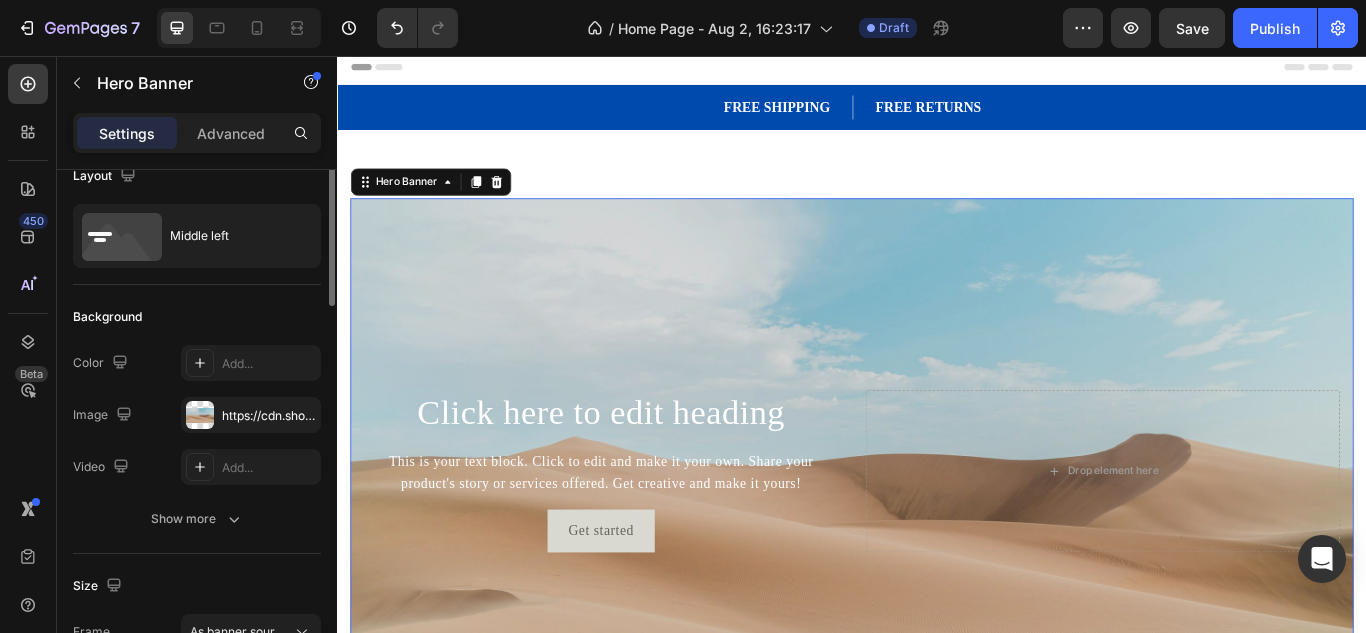 scroll, scrollTop: 0, scrollLeft: 0, axis: both 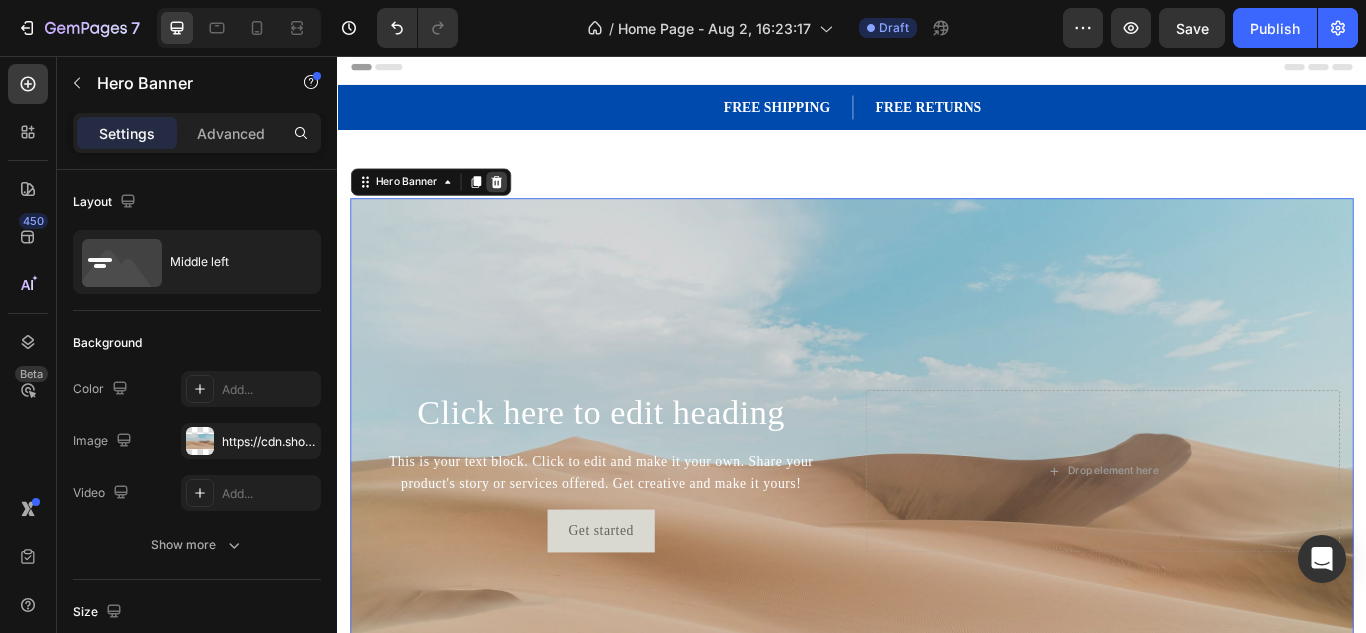 click at bounding box center [522, 203] 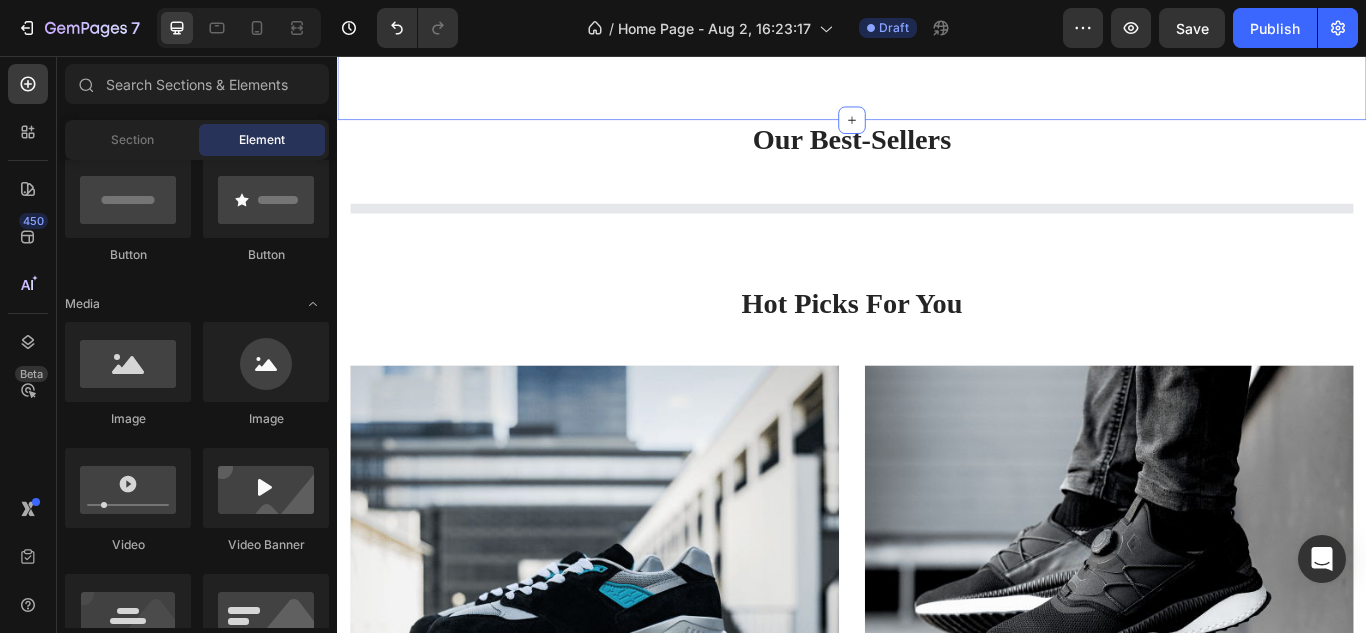 scroll, scrollTop: 647, scrollLeft: 0, axis: vertical 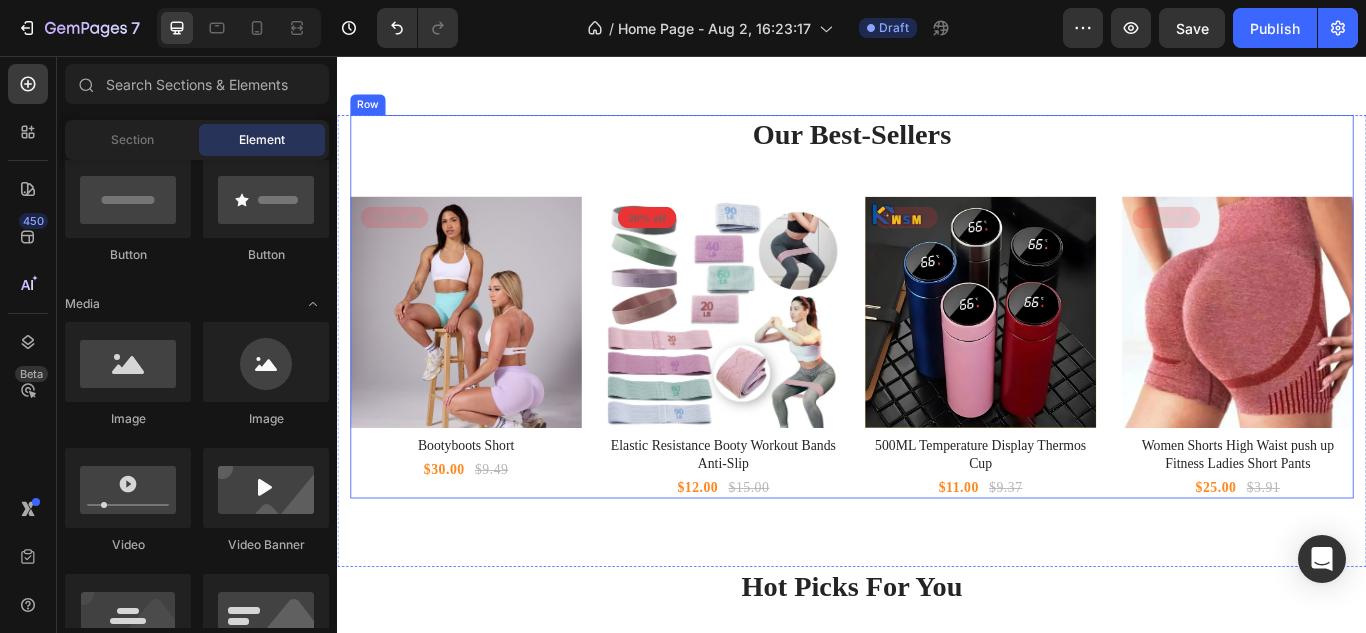 click on "Our Best-Sellers Heading Product Images -216% off Product Badge Row Bootyboots Short Product Title $30.00 Product Price Product Price $9.49 Product Price Product Price Row Product List Product Images 20% off Product Badge Row Elastic Resistance Booty Workout Bands Anti-Slip Product Title $12.00 Product Price Product Price $15.00 Product Price Product Price Row Product List Product Images -17% off Product Badge Row 500ML Temperature Display Thermos Cup Product Title $11.00 Product Price Product Price $9.37 Product Price Product Price Row Product List Product Images -539% off Product Badge Row Women Shorts High Waist  push up  Fitness Ladies Short Pants Product Title $25.00 Product Price Product Price $3.91 Product Price Product Price Row Product List Product List" at bounding box center (937, 348) 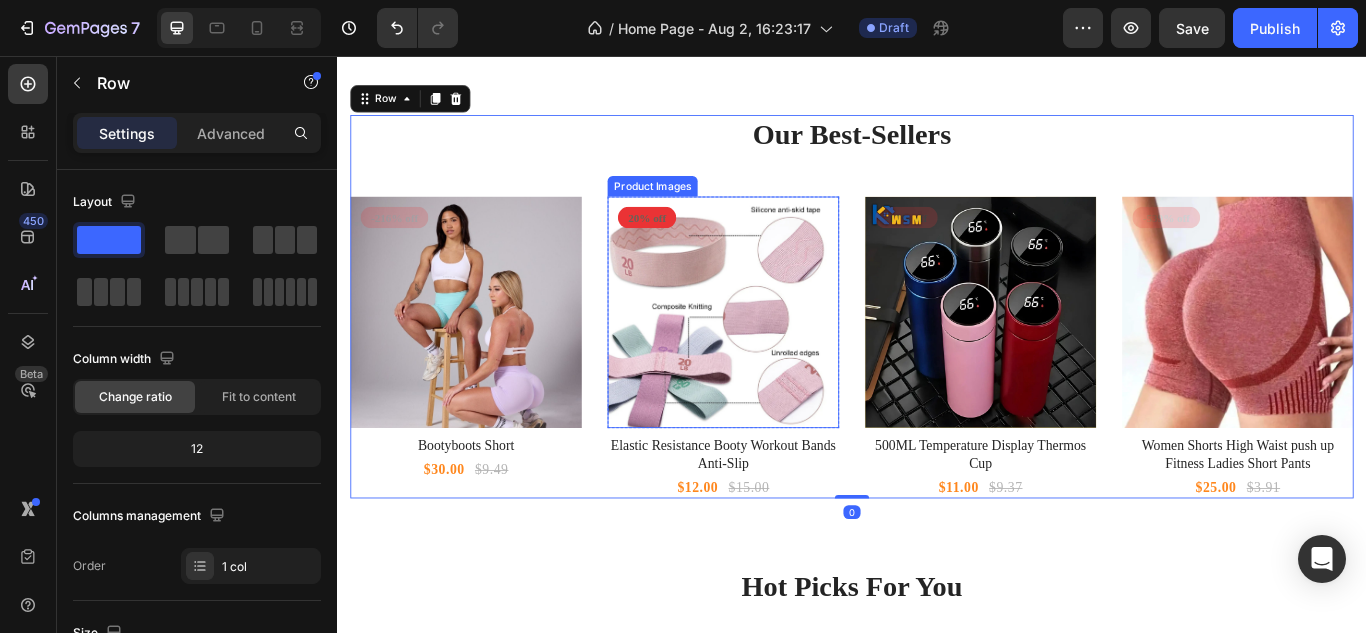click at bounding box center (787, 355) 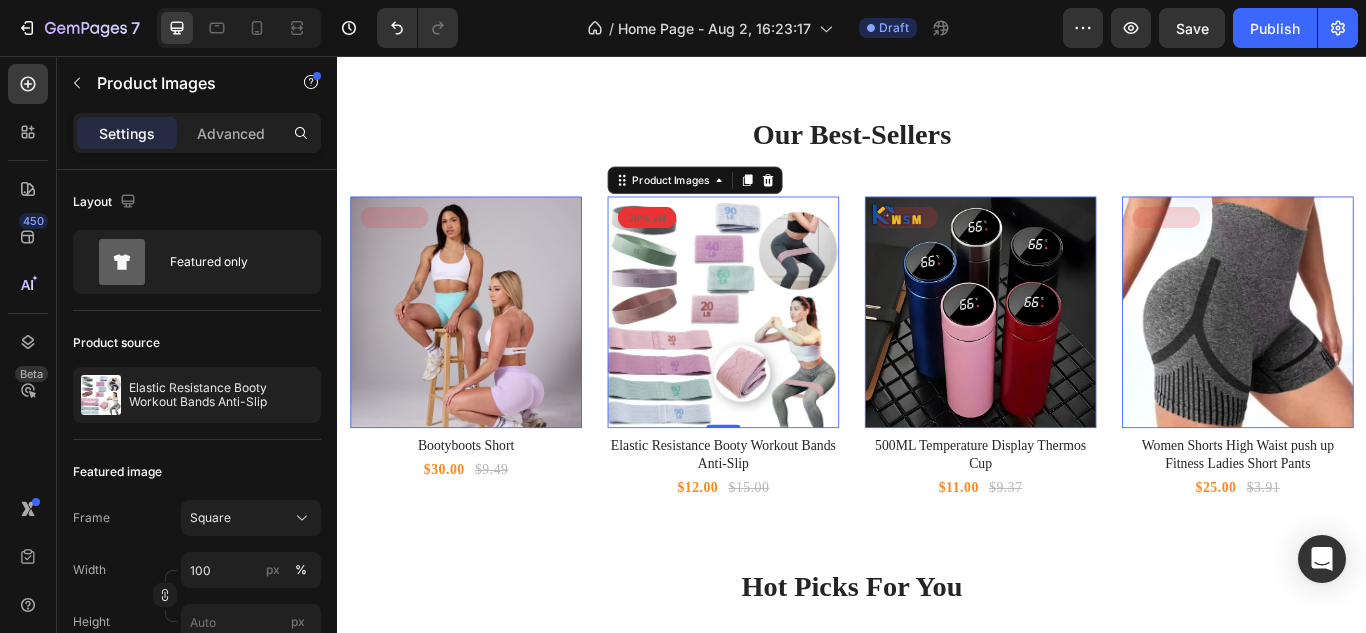 click at bounding box center (1387, 355) 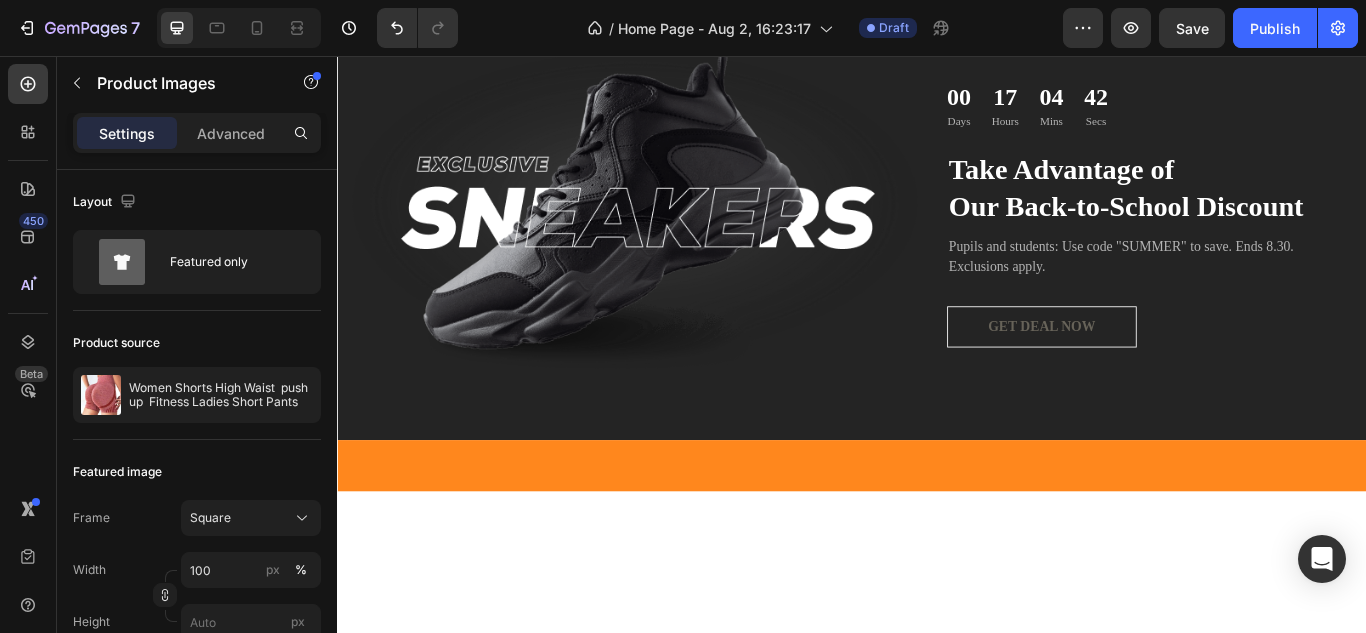 scroll, scrollTop: 0, scrollLeft: 0, axis: both 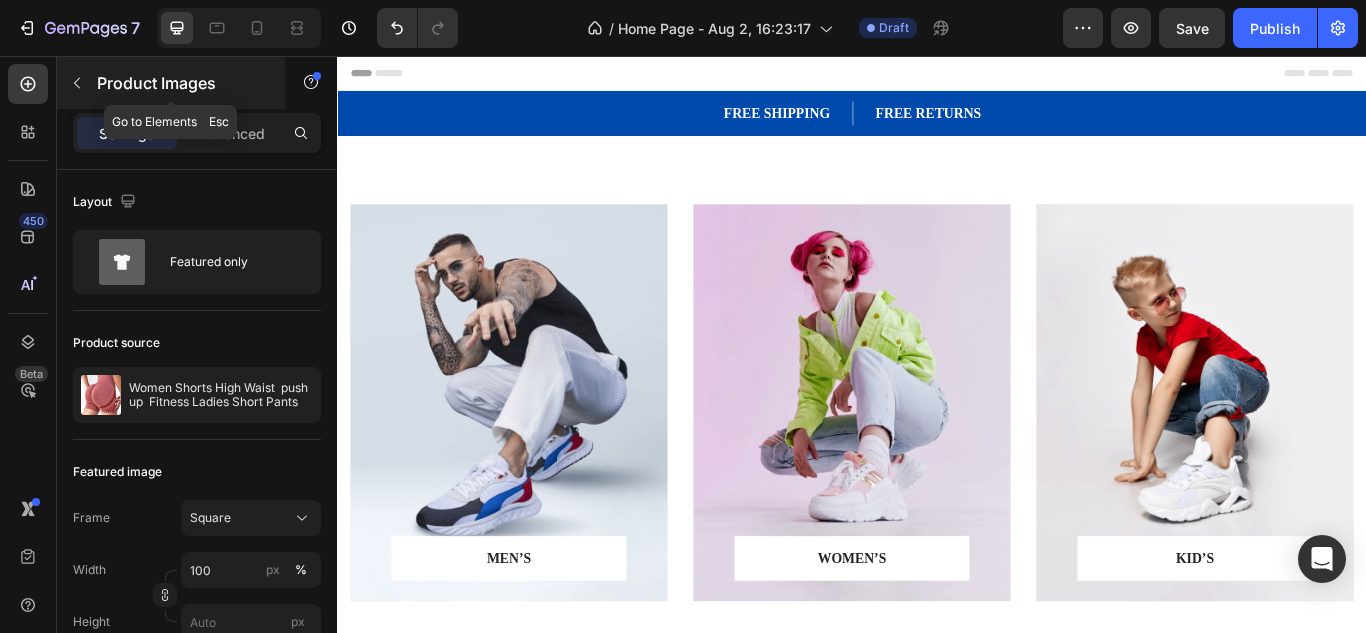 click 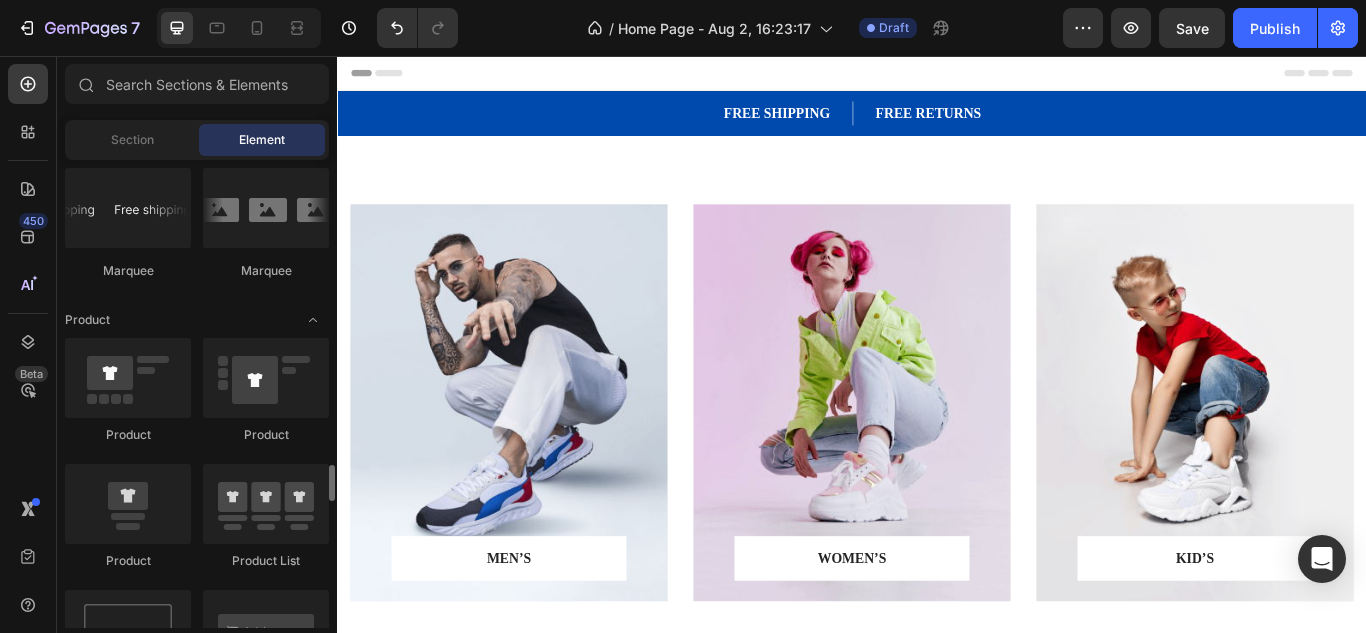 scroll, scrollTop: 2639, scrollLeft: 0, axis: vertical 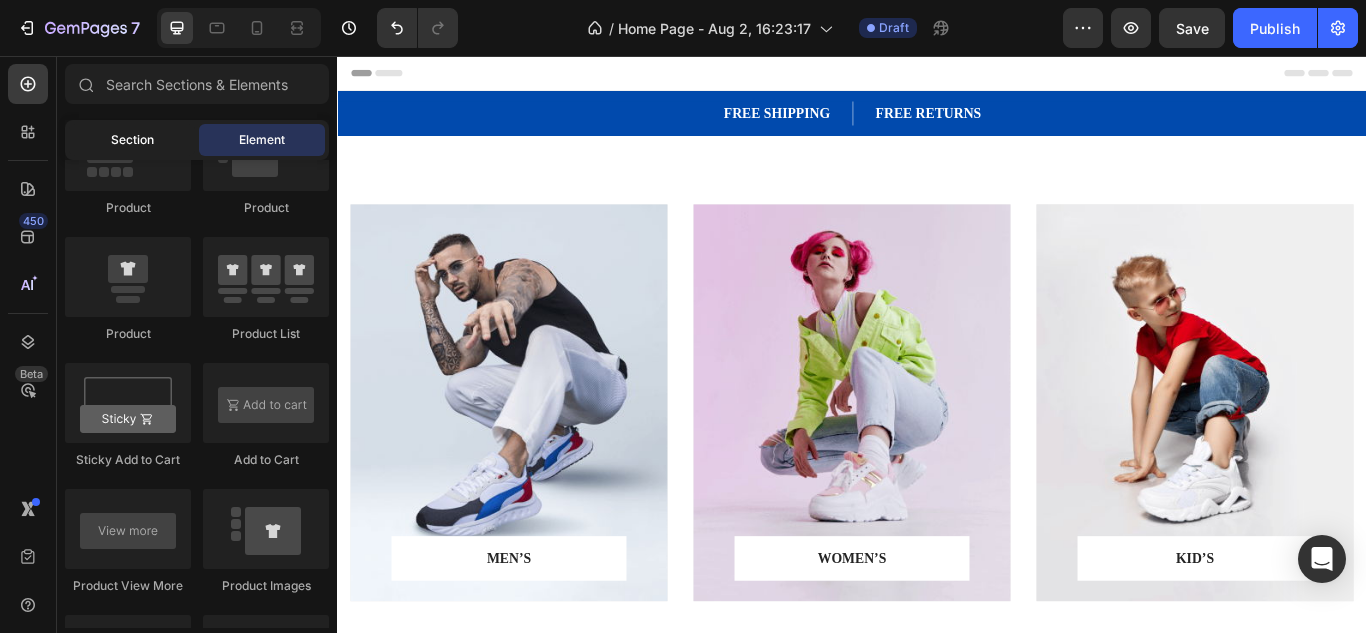 click on "Section" at bounding box center (132, 140) 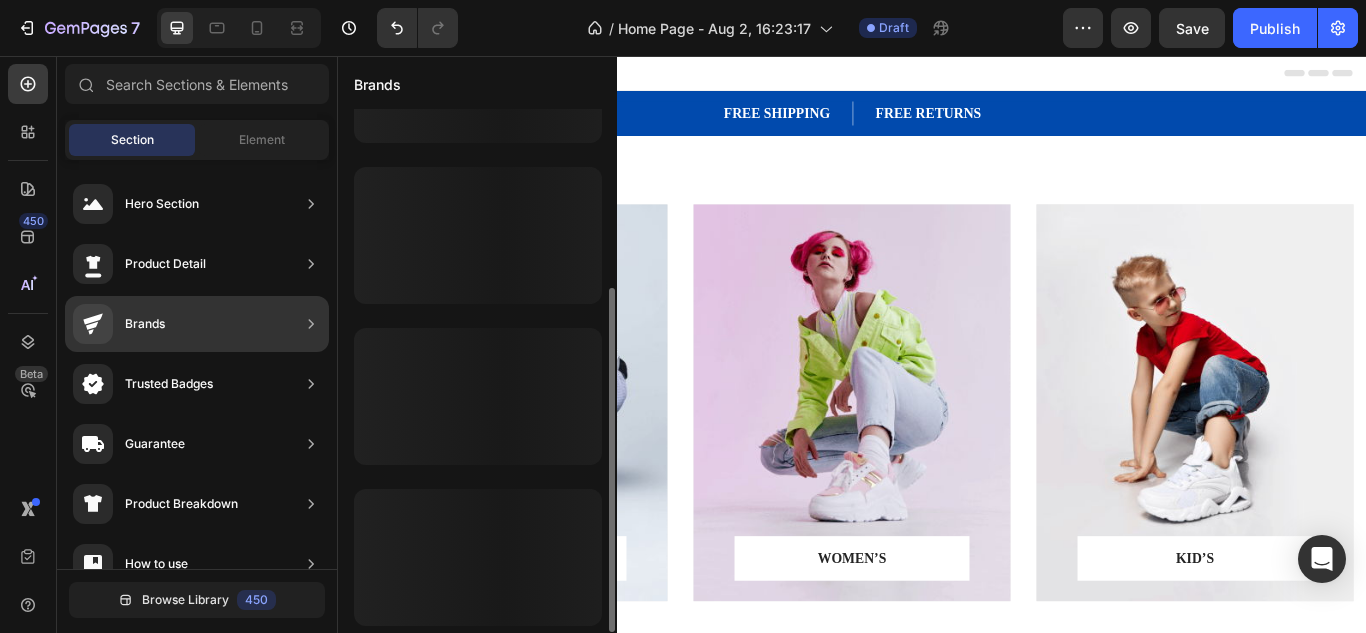 scroll, scrollTop: 270, scrollLeft: 0, axis: vertical 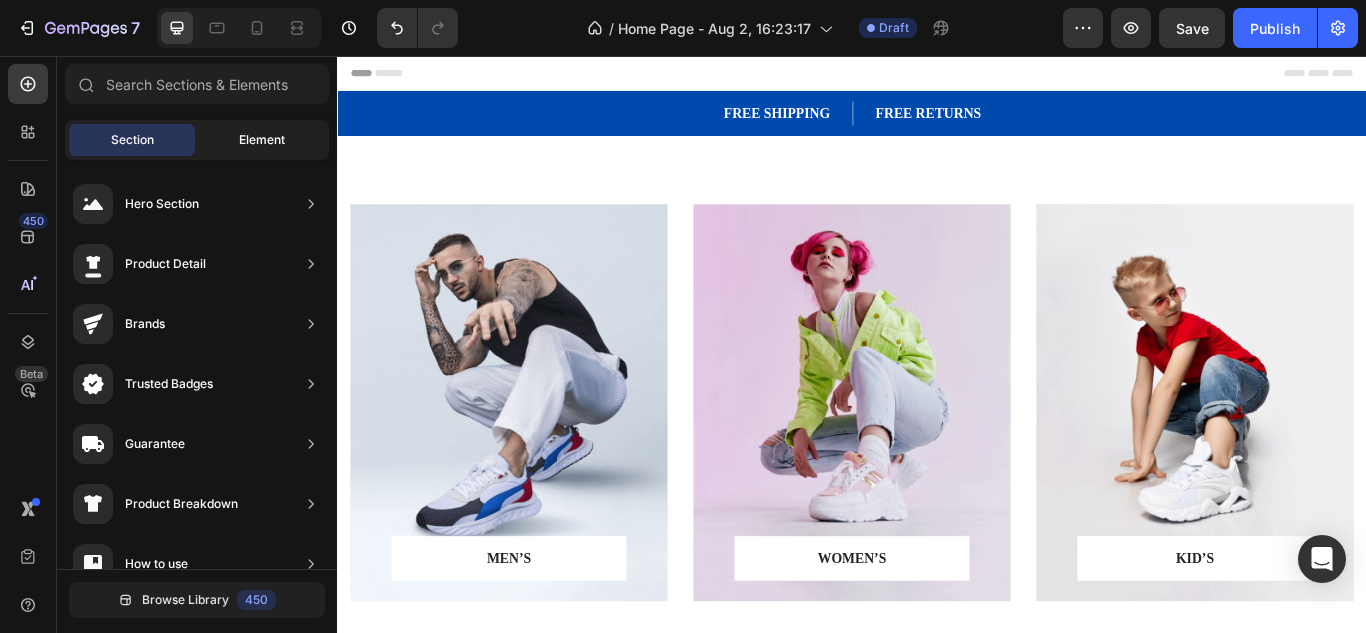 click on "Element" at bounding box center [262, 140] 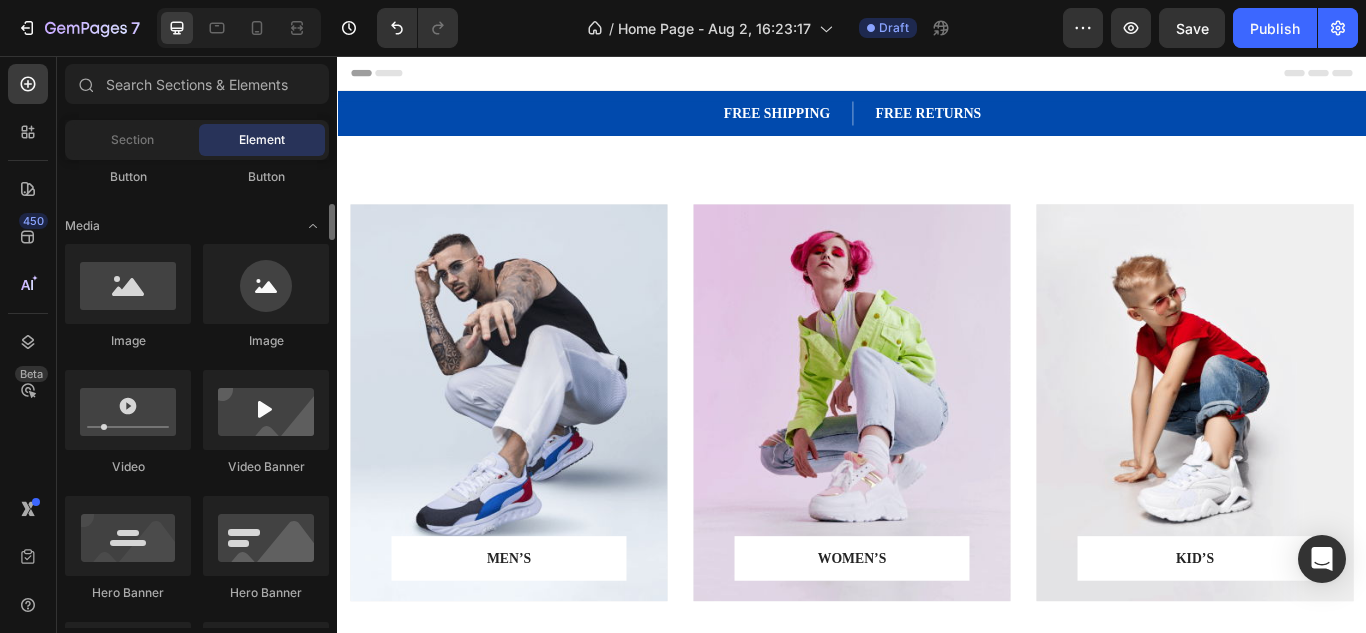scroll, scrollTop: 573, scrollLeft: 0, axis: vertical 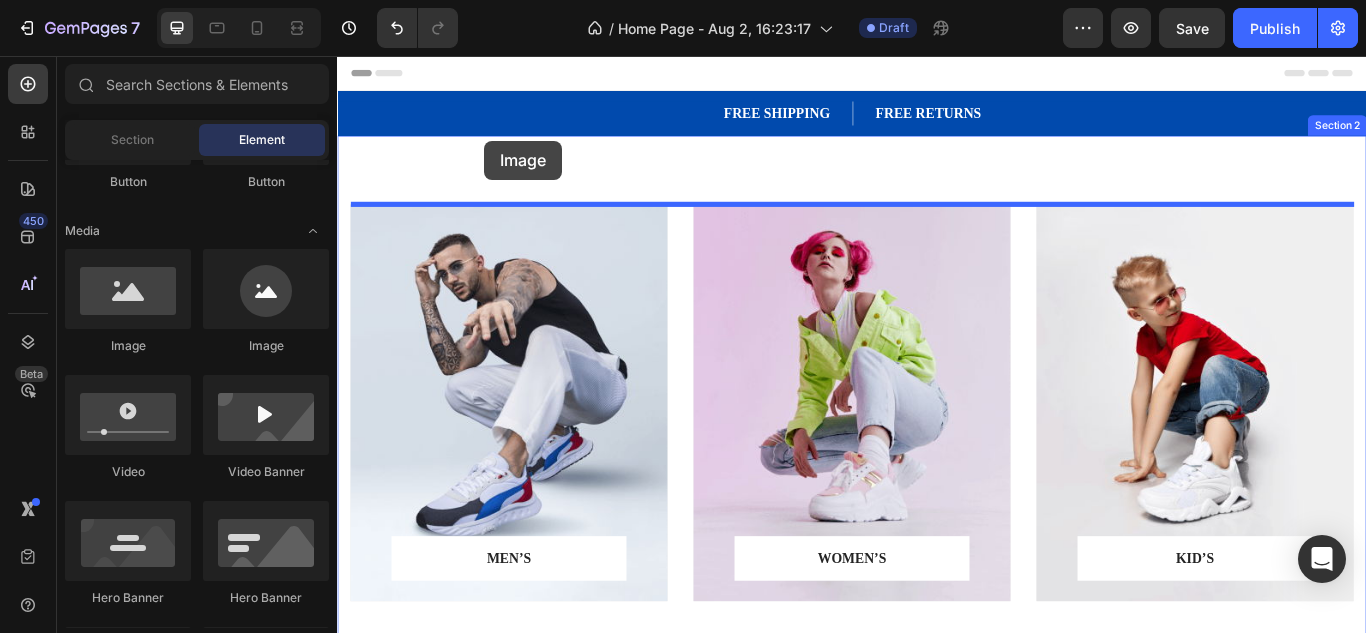 drag, startPoint x: 470, startPoint y: 353, endPoint x: 509, endPoint y: 155, distance: 201.80437 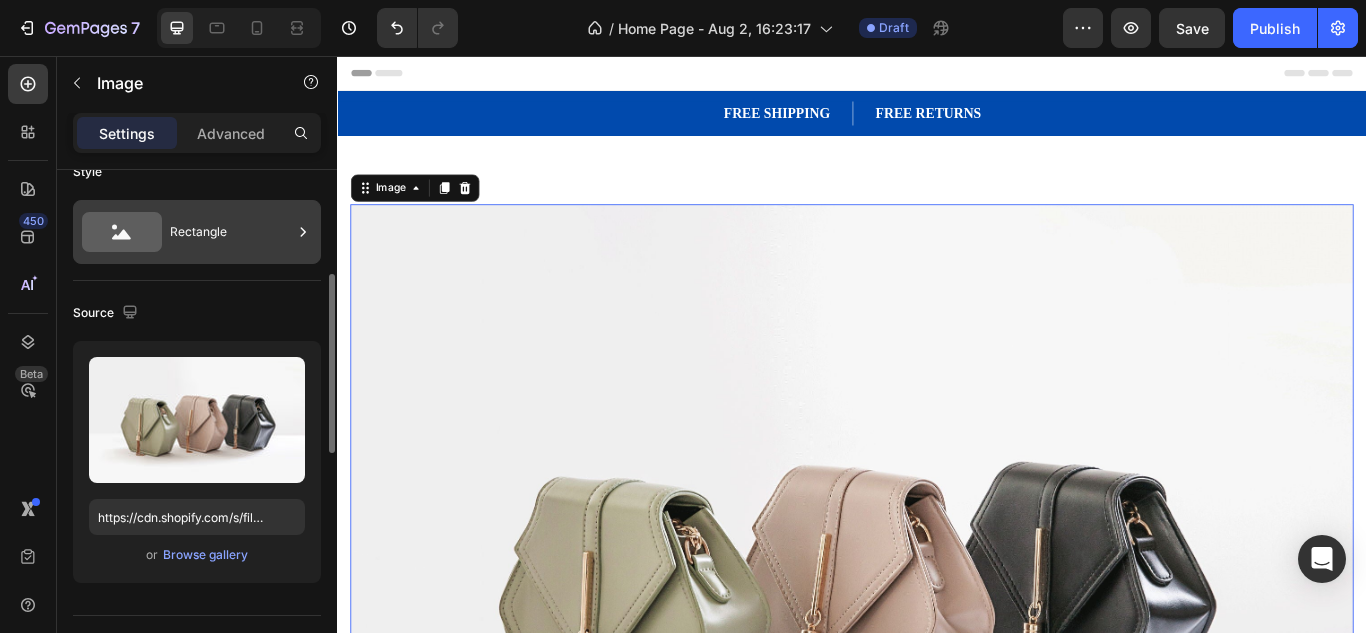 scroll, scrollTop: 21, scrollLeft: 0, axis: vertical 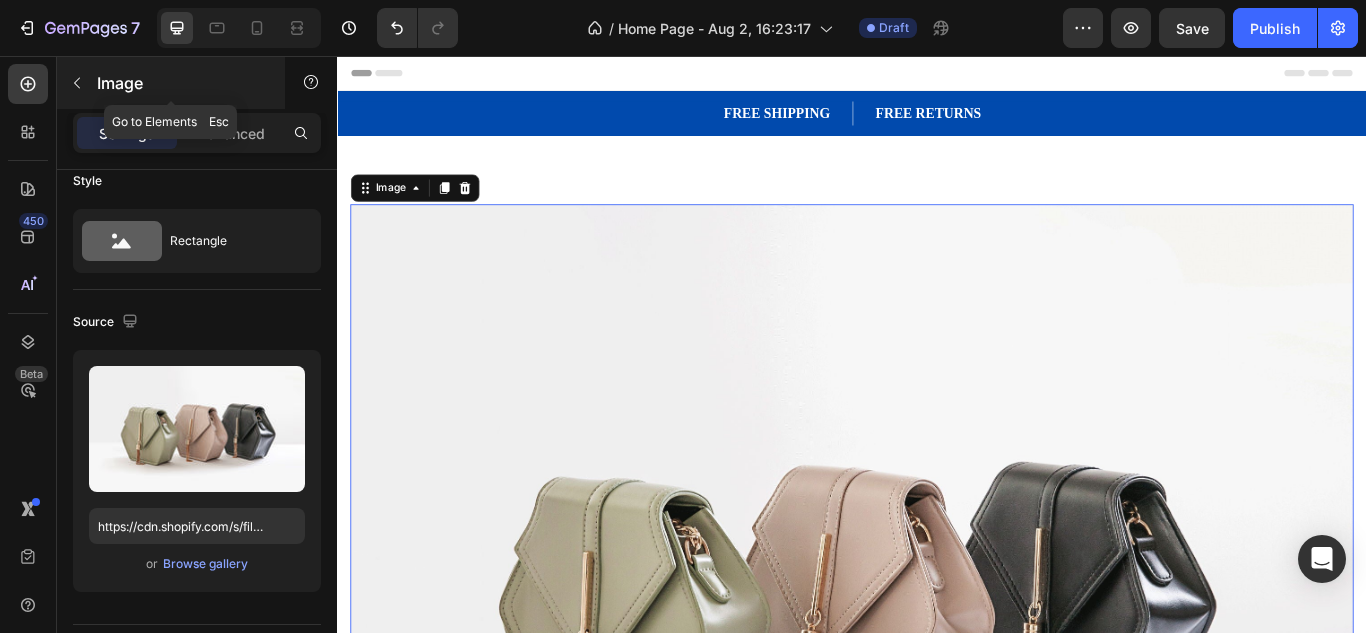 click at bounding box center [77, 83] 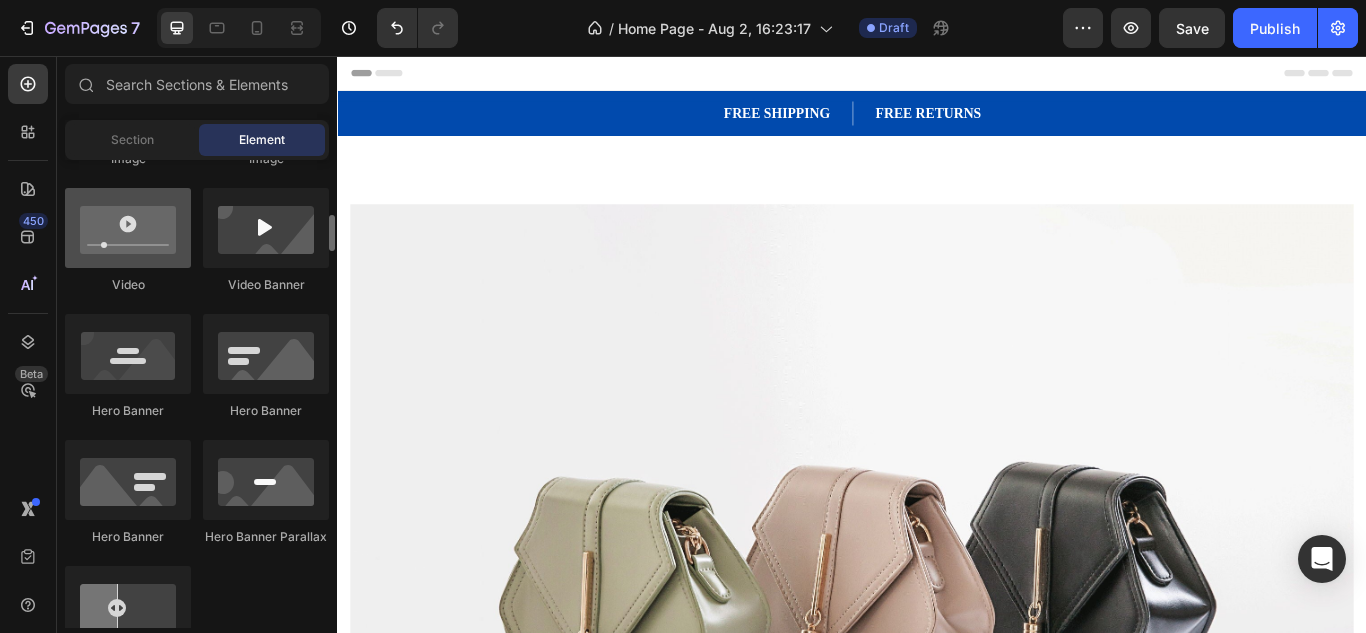 scroll, scrollTop: 756, scrollLeft: 0, axis: vertical 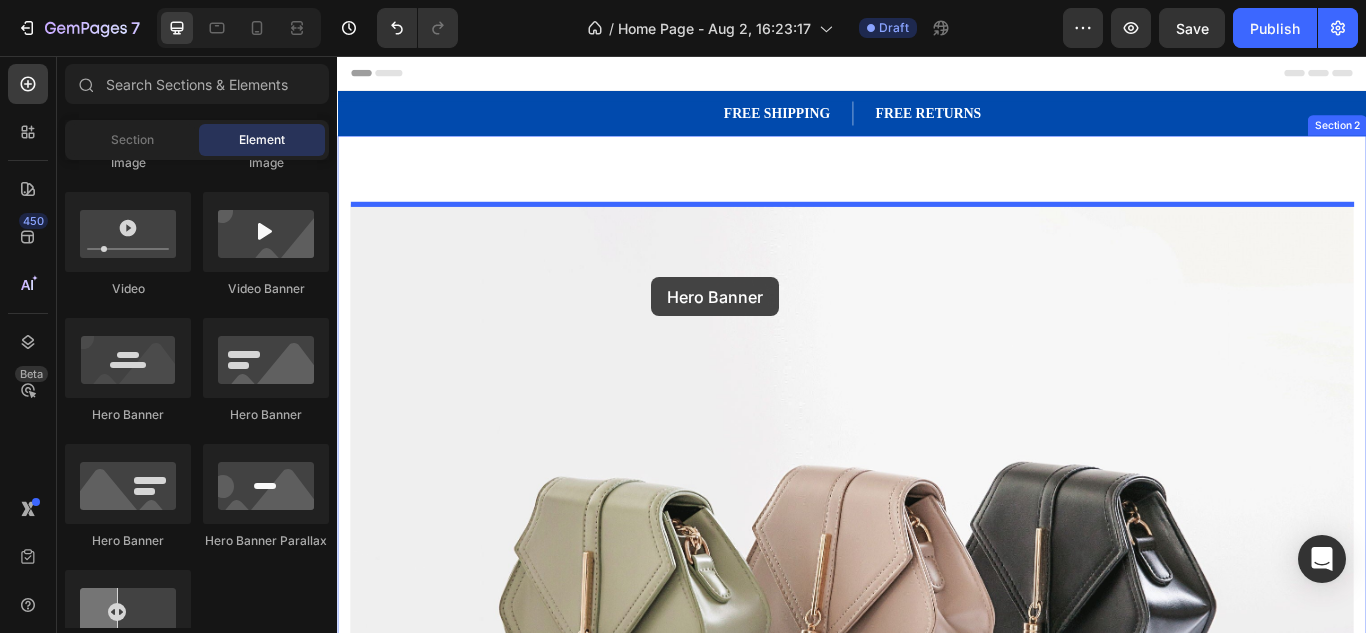 drag, startPoint x: 605, startPoint y: 420, endPoint x: 706, endPoint y: 314, distance: 146.4138 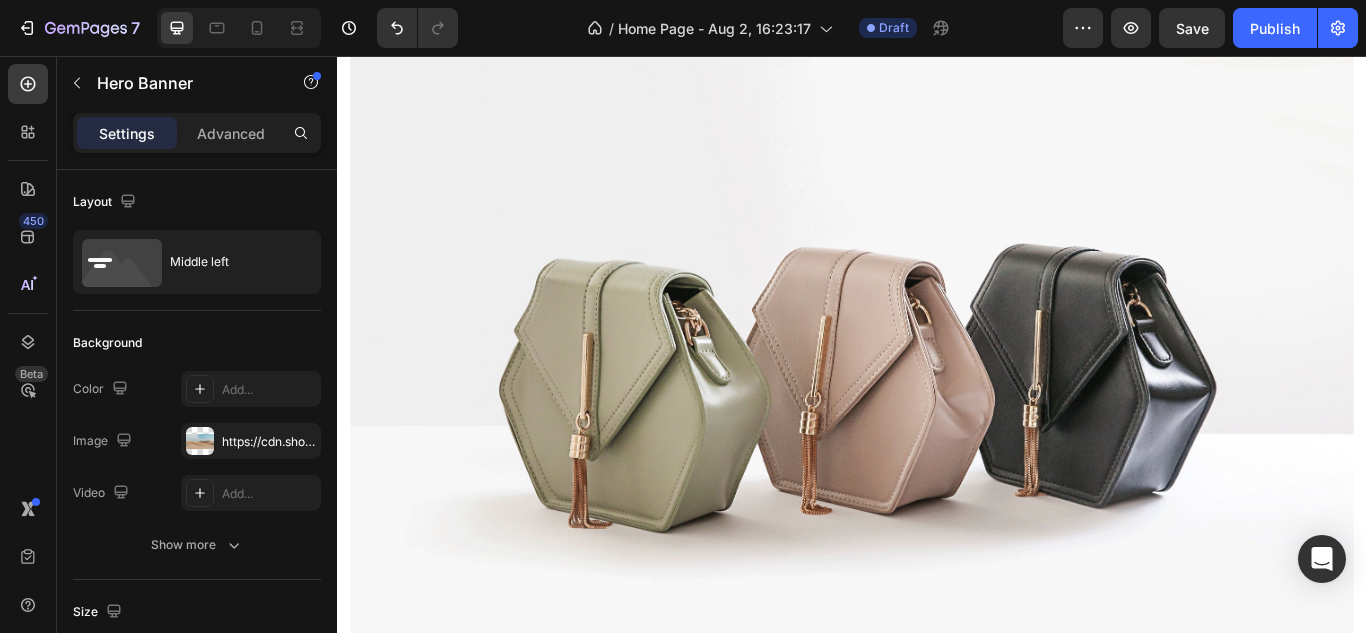 scroll, scrollTop: 915, scrollLeft: 0, axis: vertical 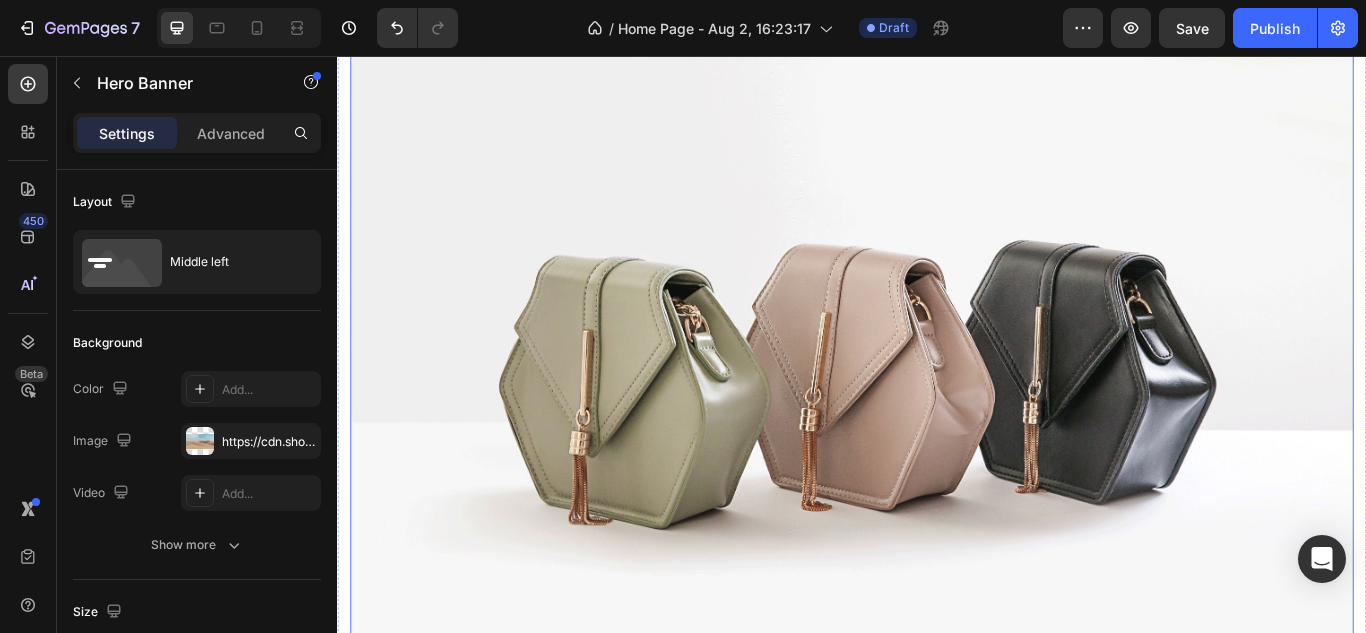 click at bounding box center [937, 410] 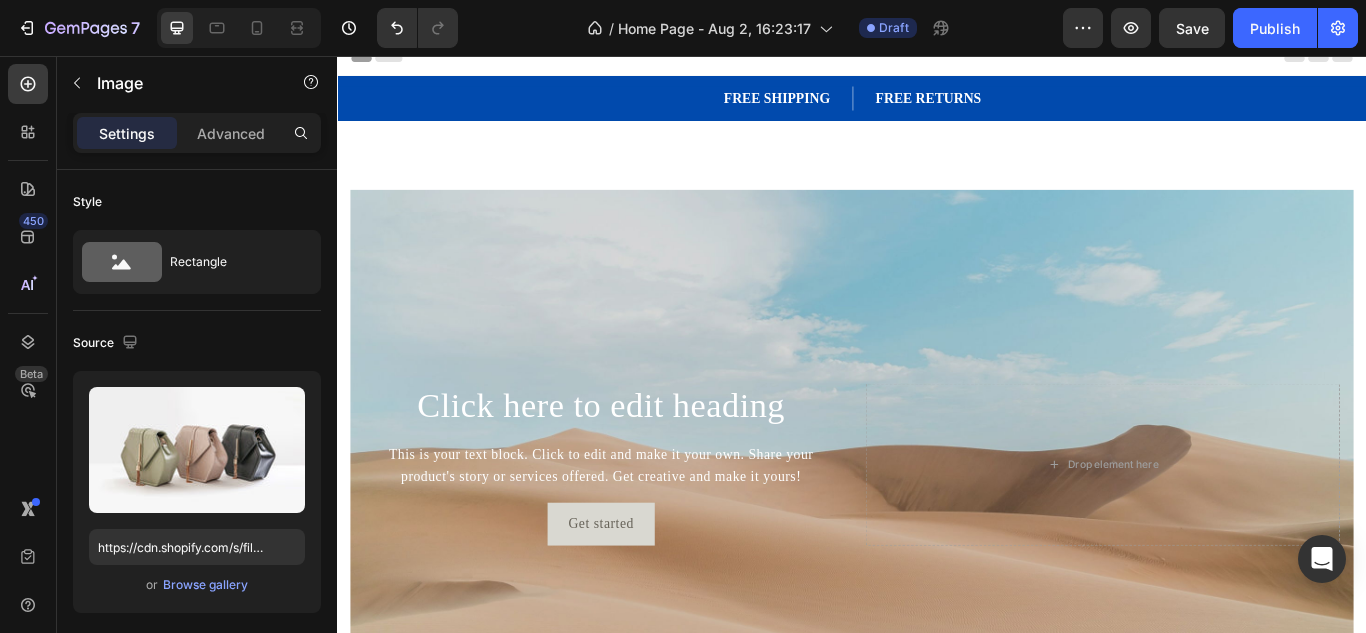scroll, scrollTop: 25, scrollLeft: 0, axis: vertical 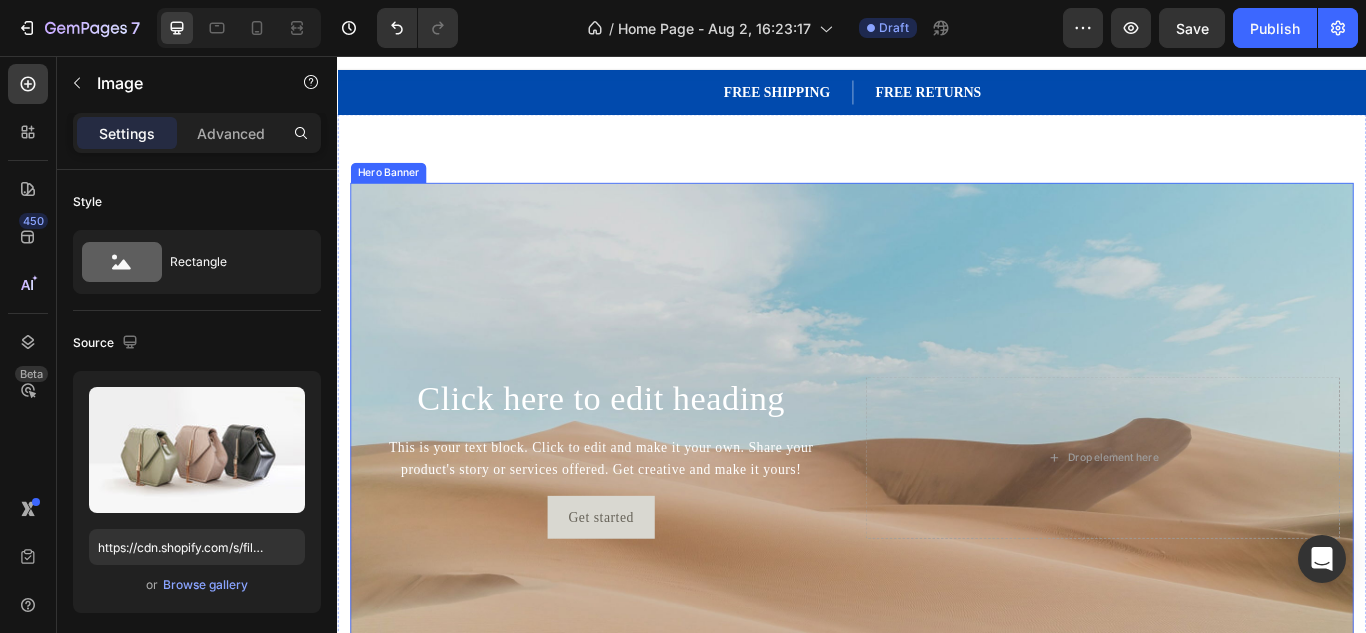 click at bounding box center (937, 524) 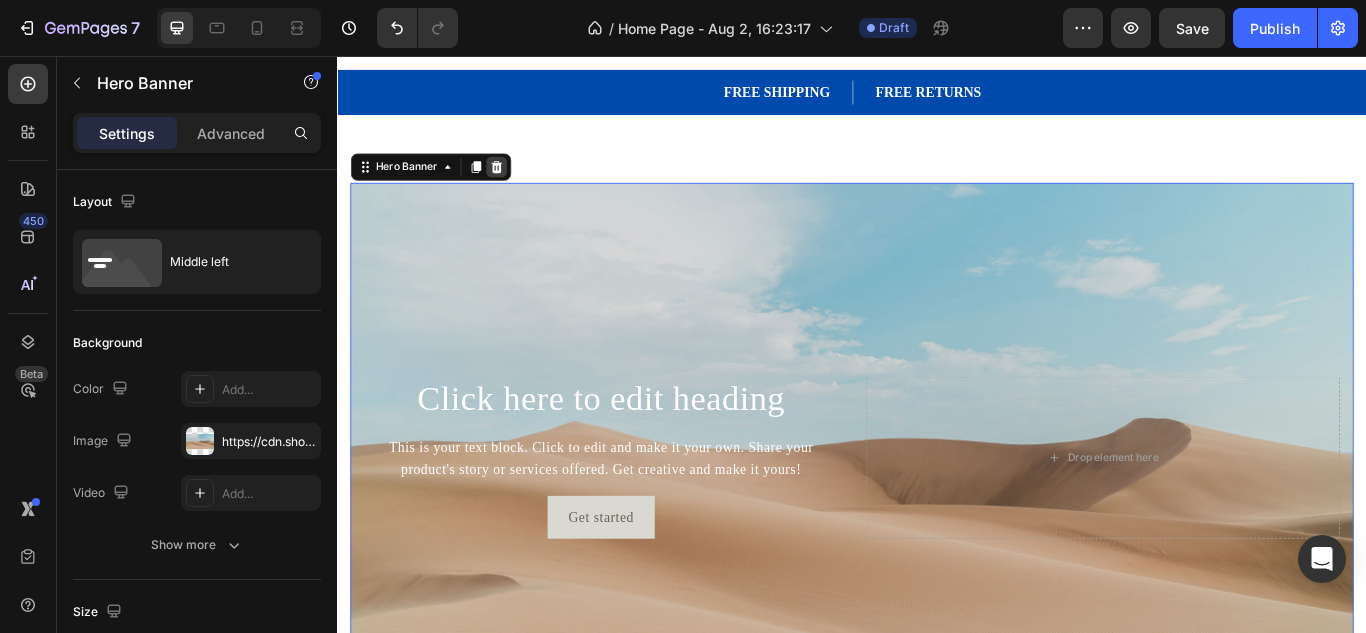 click at bounding box center (522, 185) 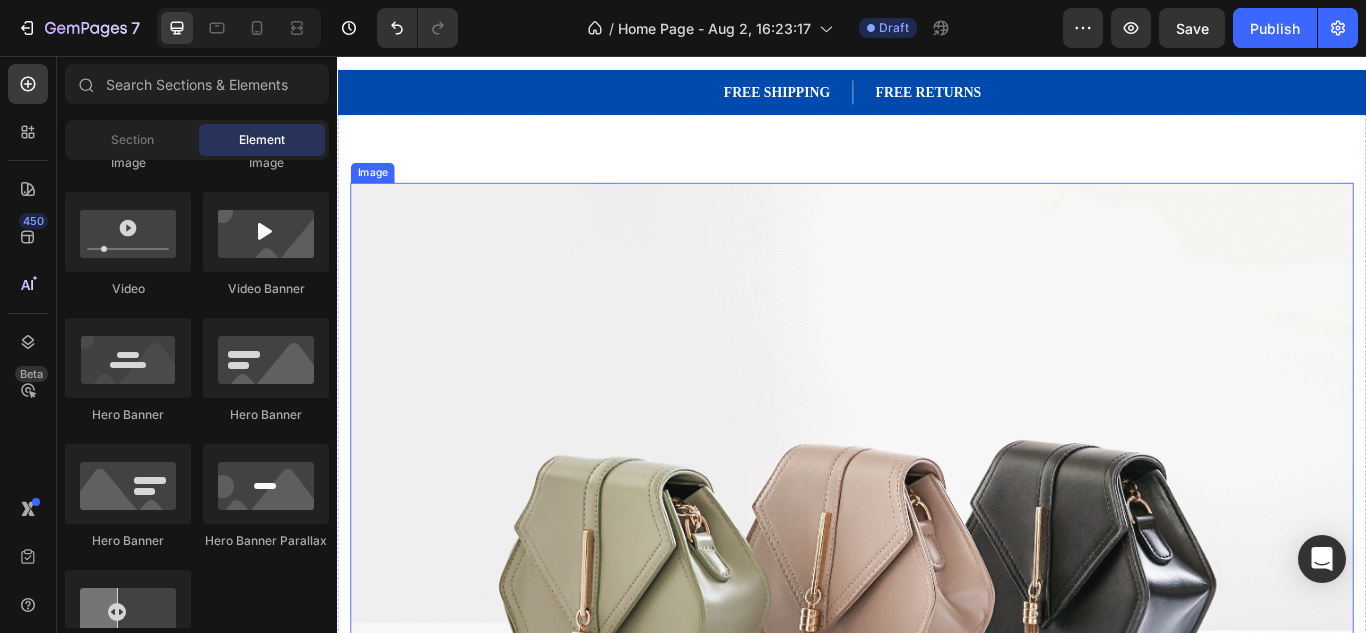 click at bounding box center (937, 643) 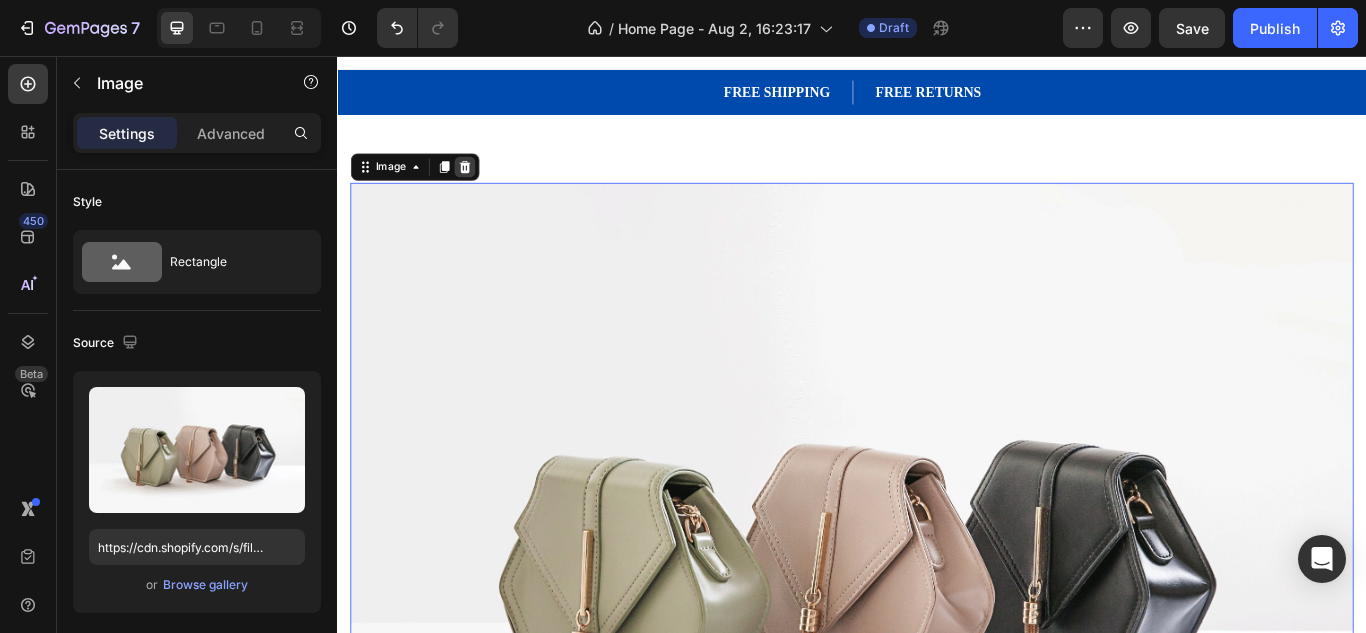 click 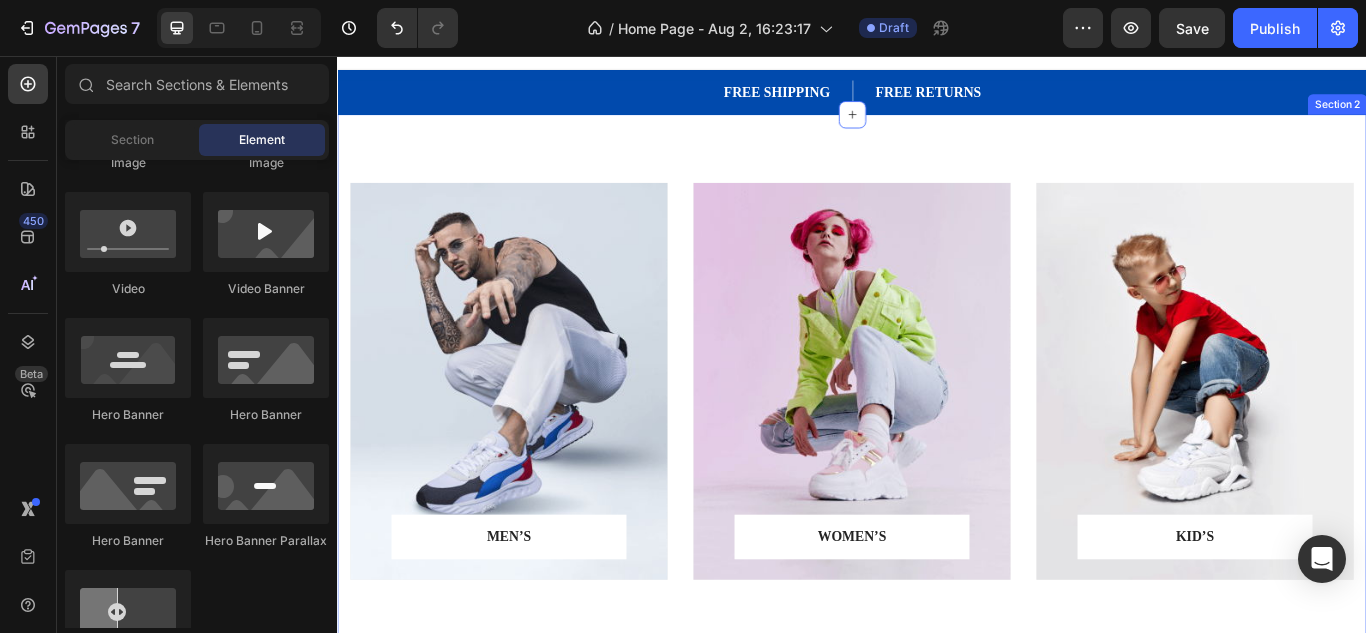 click on "MEN’S Text block Row Row Hero Banner WOMEN’S Text block Row Row Hero Banner KID’S Text block Row Row Hero Banner Row Section 2" at bounding box center (937, 435) 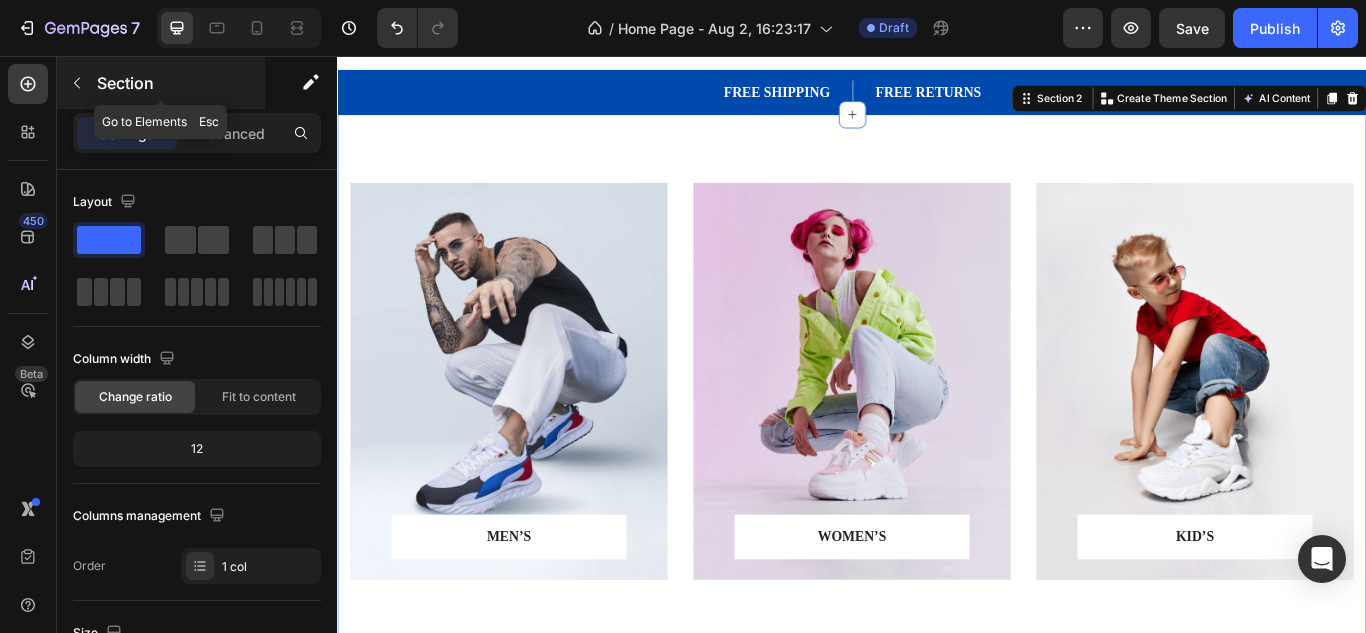 click at bounding box center (77, 83) 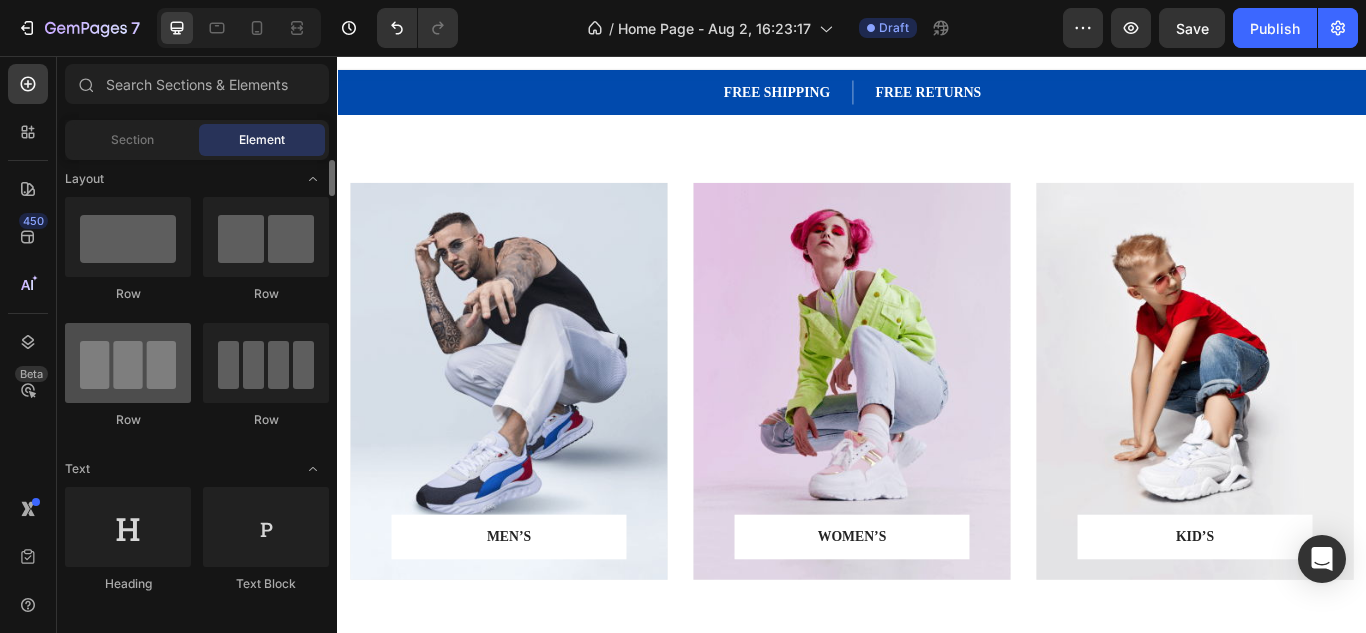 scroll, scrollTop: 0, scrollLeft: 0, axis: both 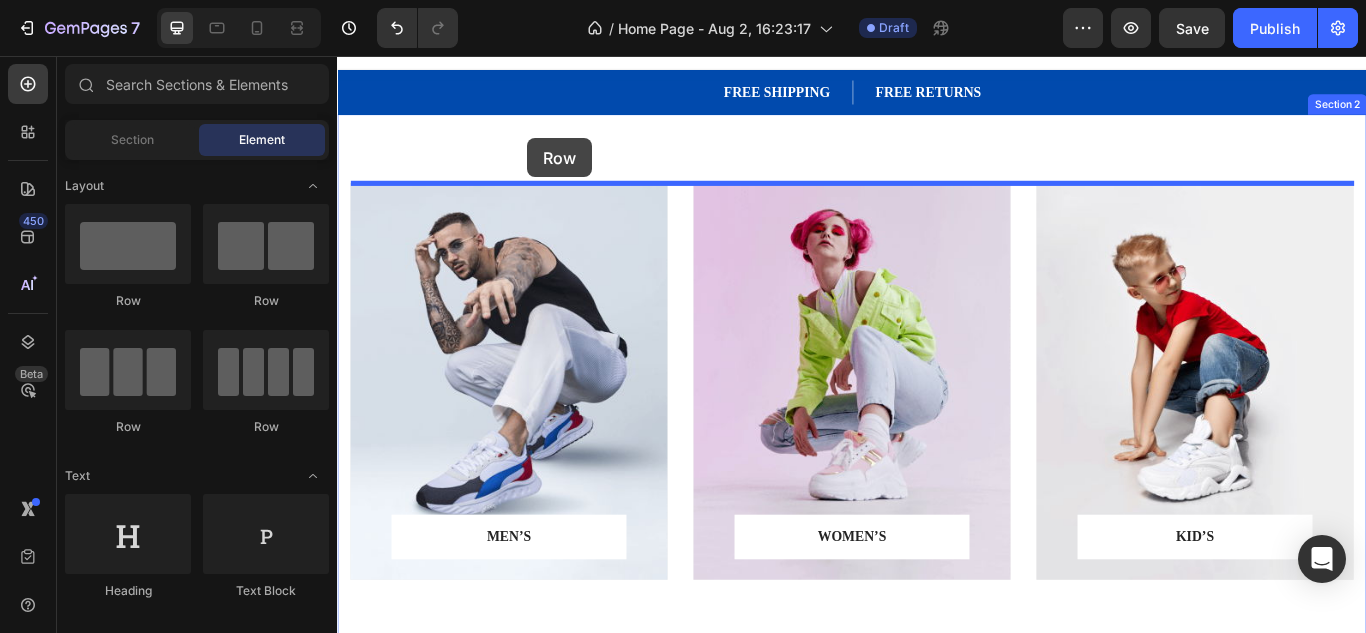 drag, startPoint x: 562, startPoint y: 440, endPoint x: 558, endPoint y: 152, distance: 288.02777 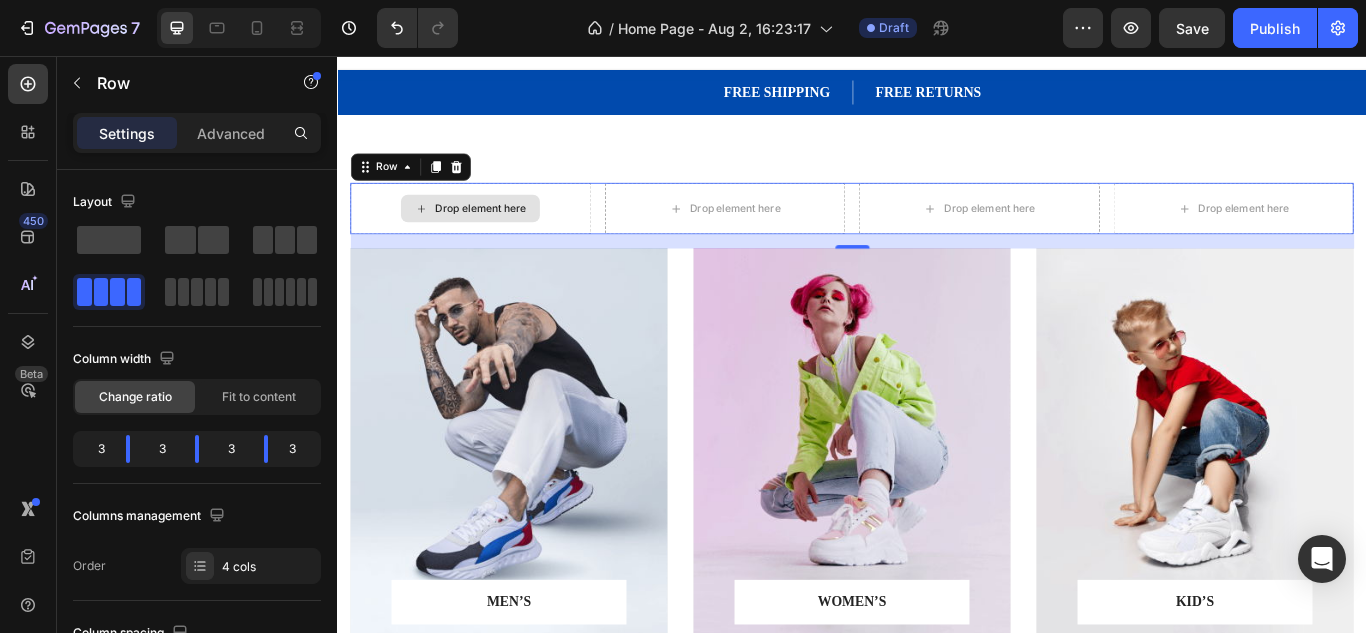 click on "Drop element here" at bounding box center (492, 234) 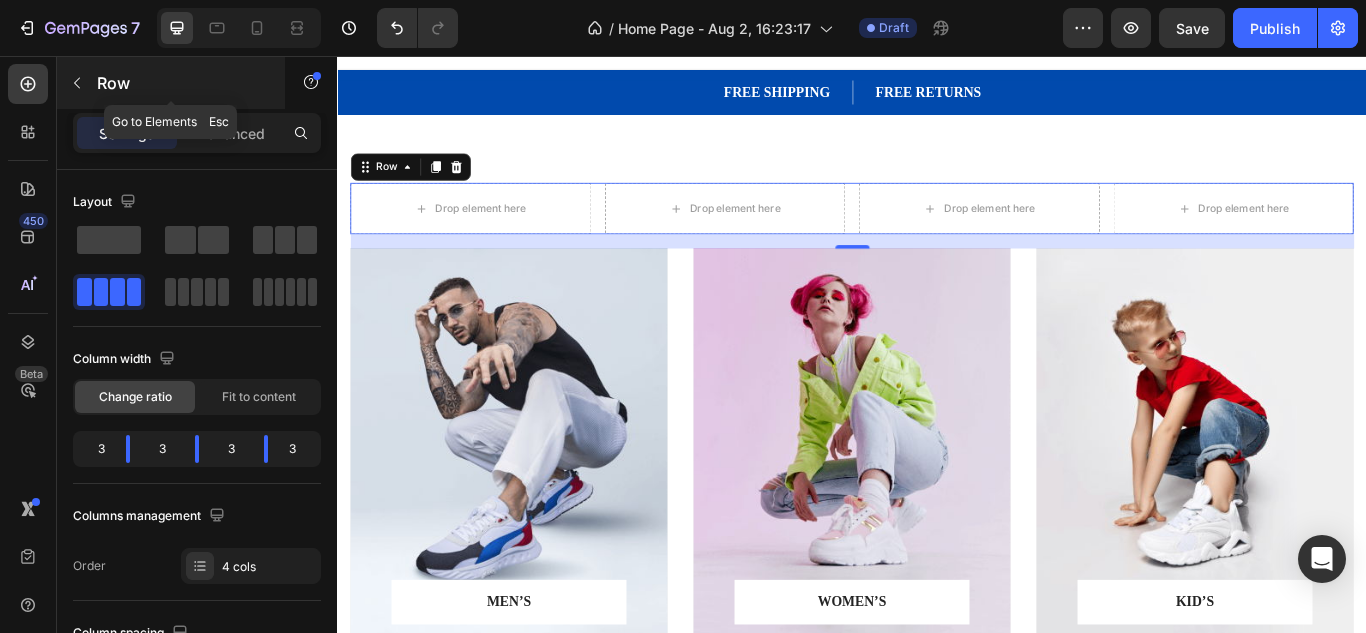 click 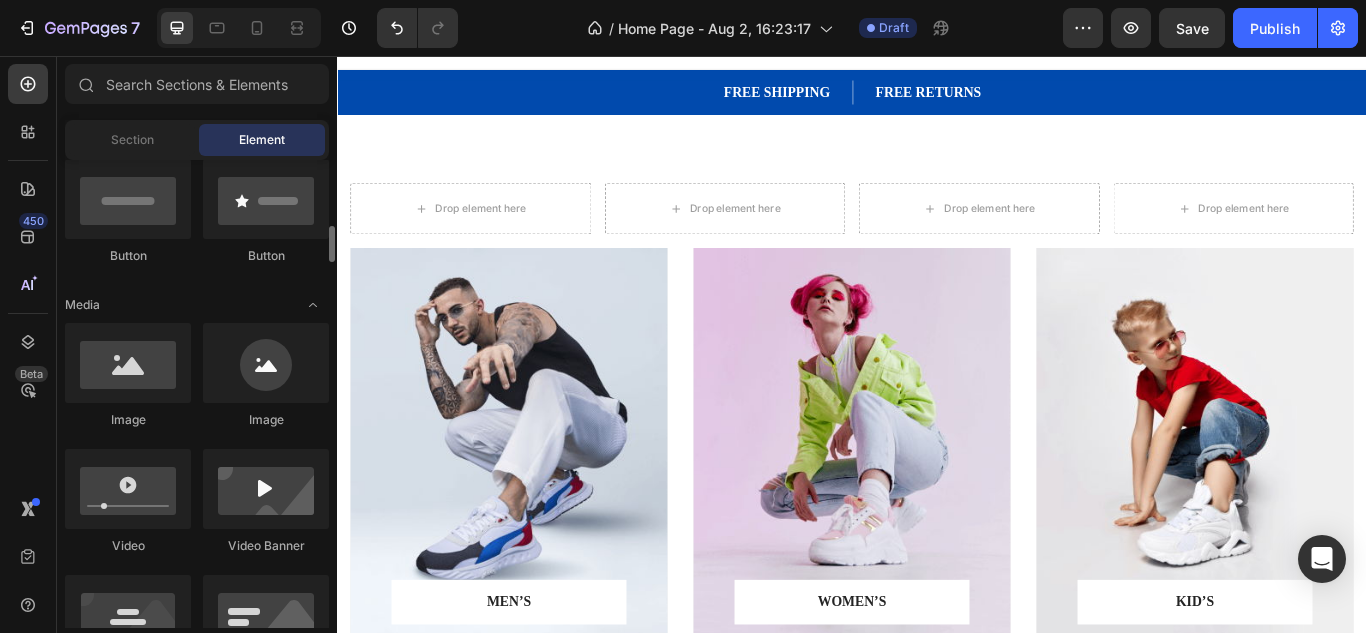 scroll, scrollTop: 524, scrollLeft: 0, axis: vertical 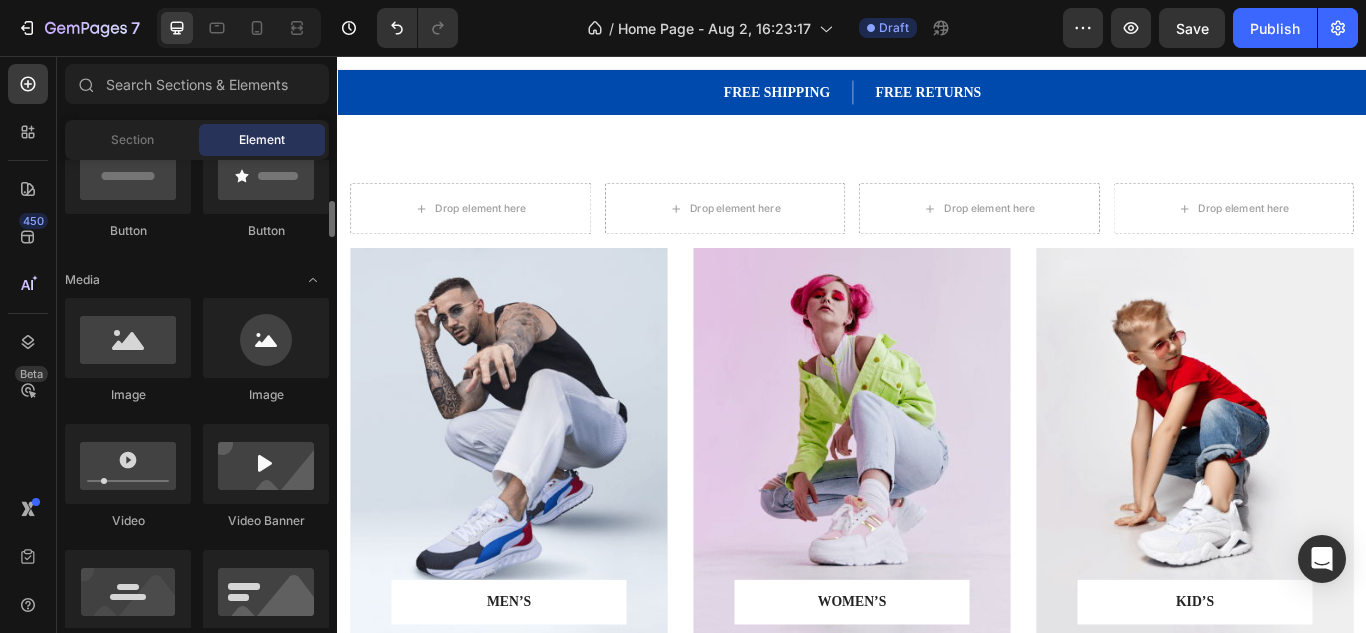 click on "Button
Button" 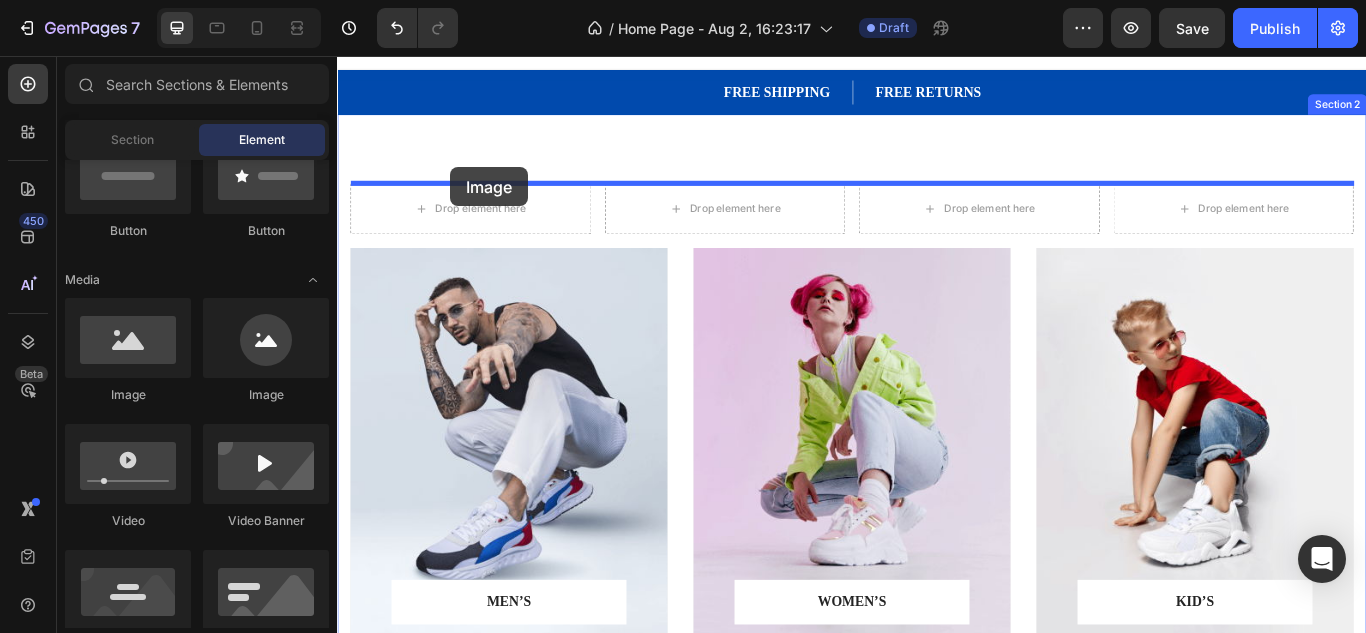 drag, startPoint x: 477, startPoint y: 377, endPoint x: 469, endPoint y: 186, distance: 191.16747 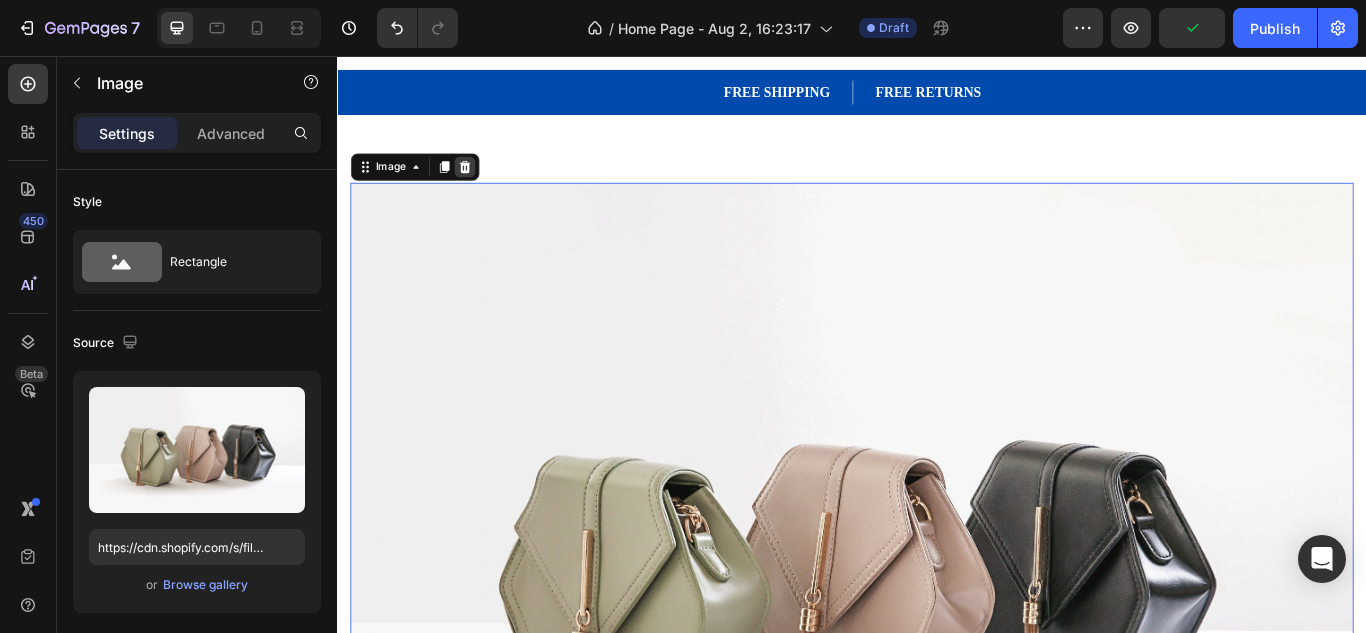 click 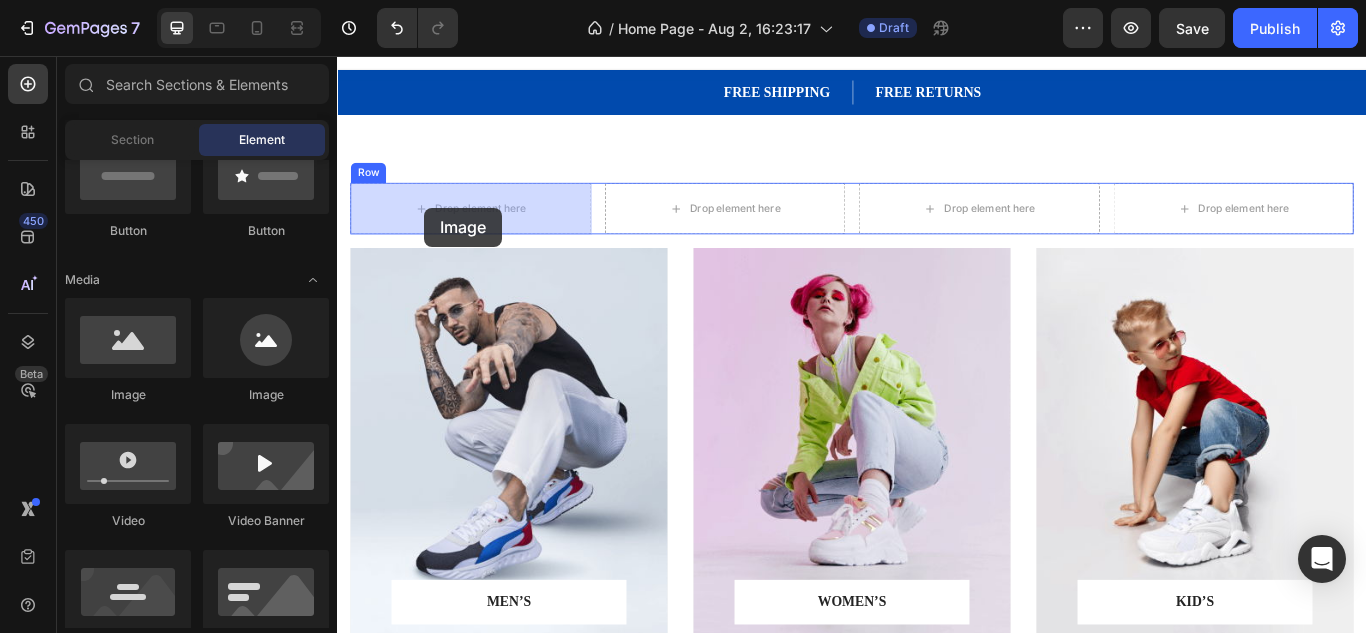 drag, startPoint x: 477, startPoint y: 398, endPoint x: 440, endPoint y: 232, distance: 170.07352 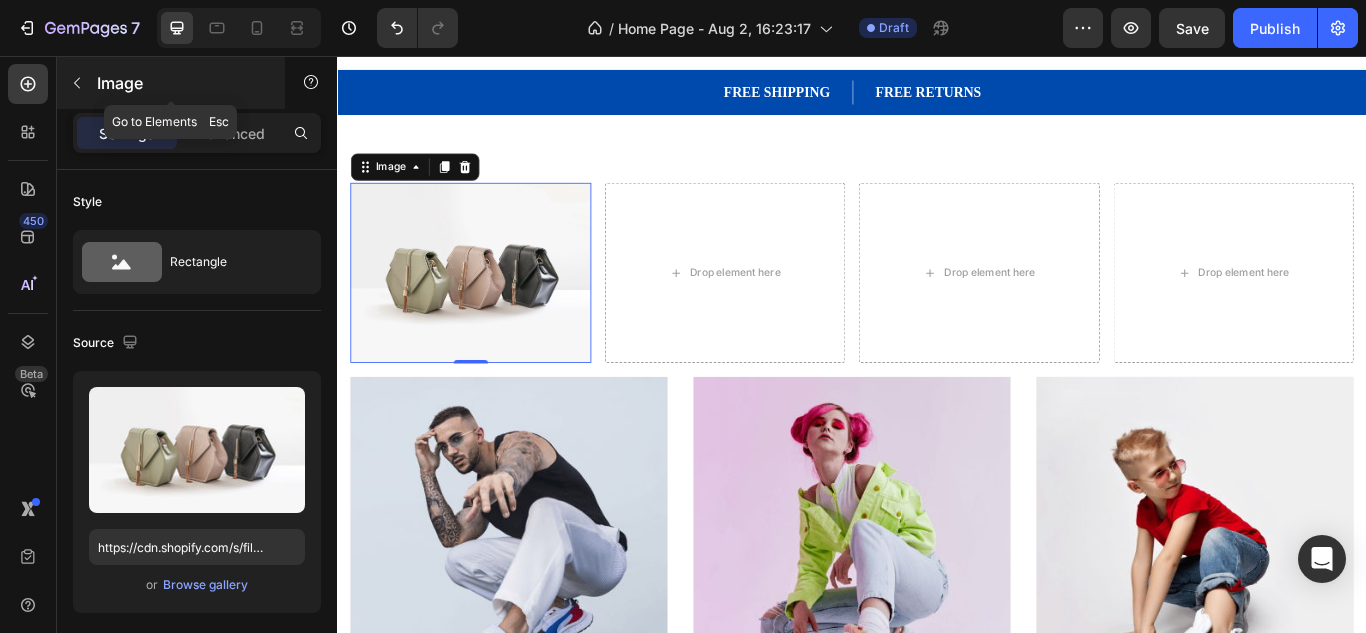 click at bounding box center [77, 83] 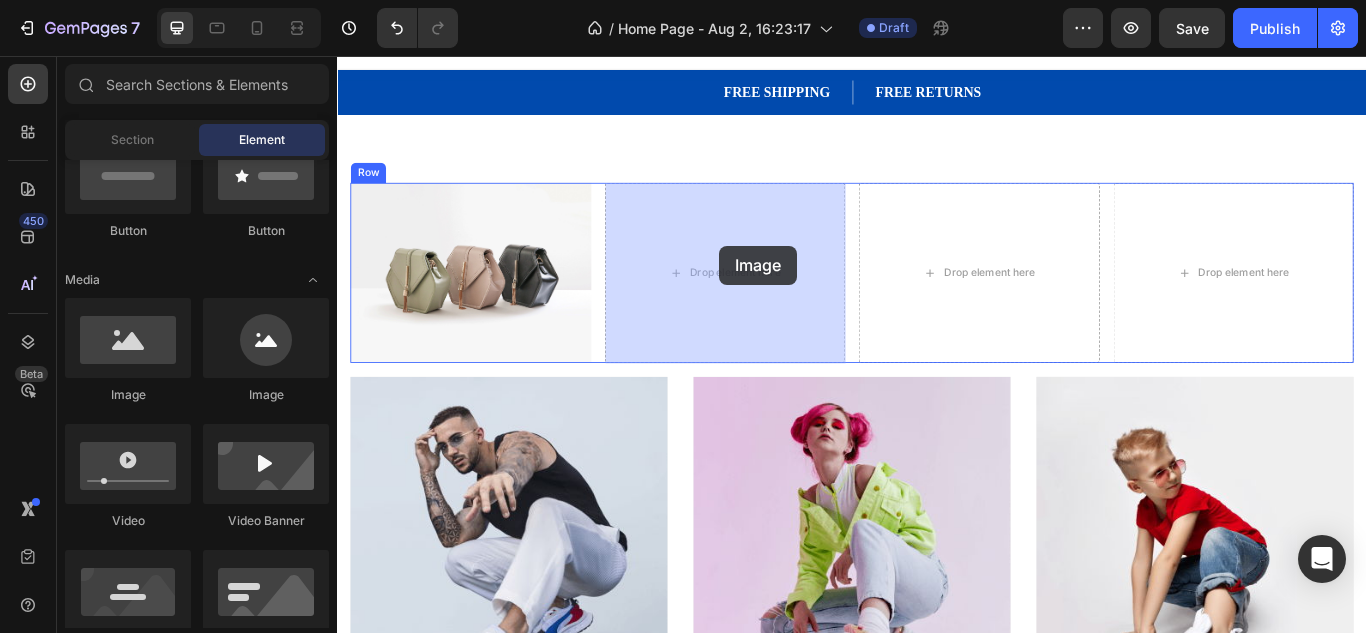 drag, startPoint x: 498, startPoint y: 398, endPoint x: 782, endPoint y: 277, distance: 308.70212 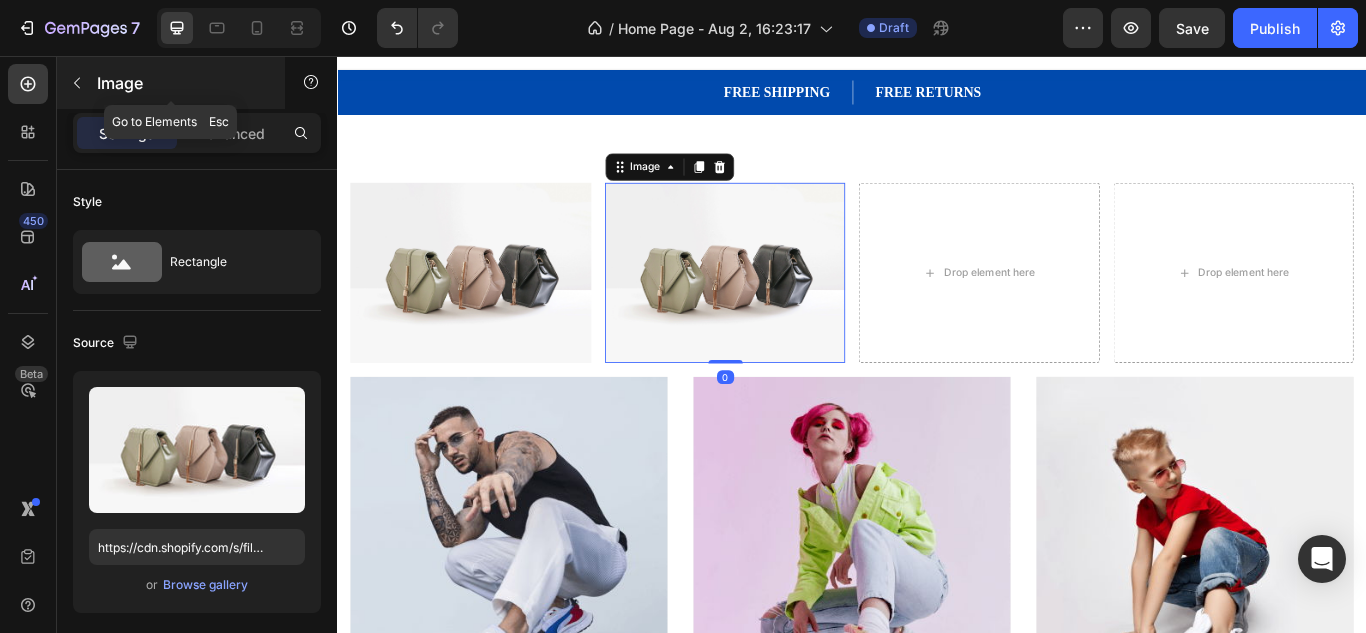click 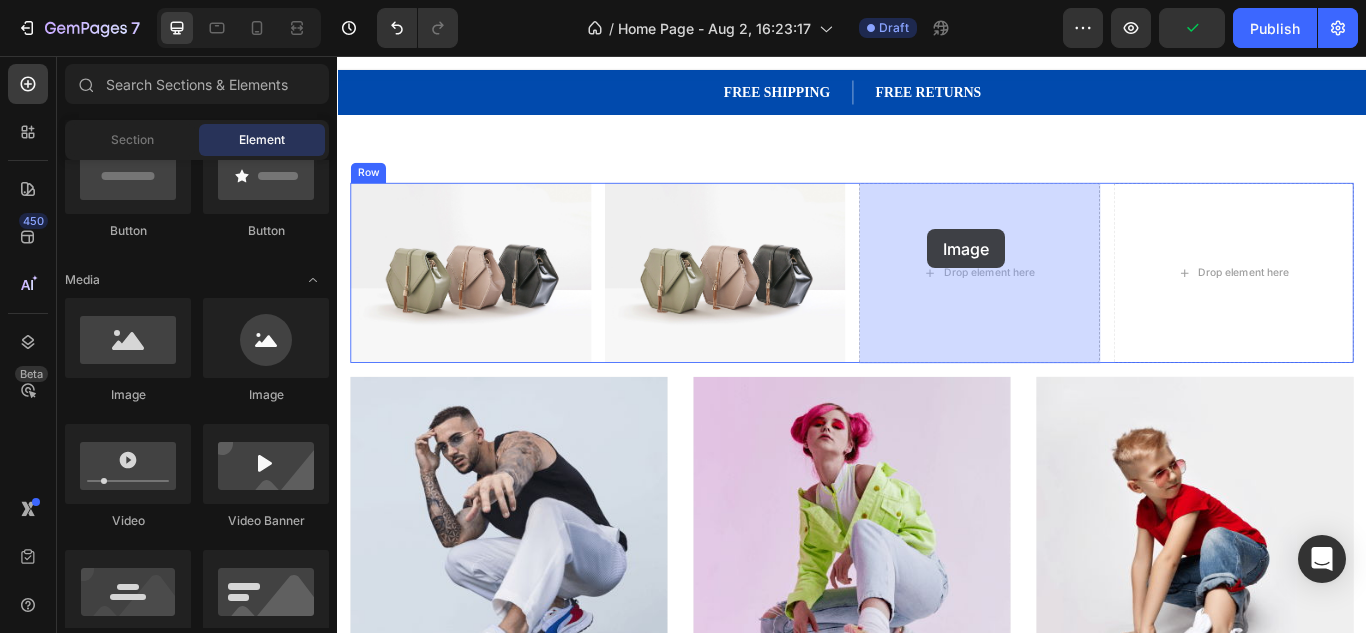 drag, startPoint x: 465, startPoint y: 407, endPoint x: 1025, endPoint y: 258, distance: 579.4834 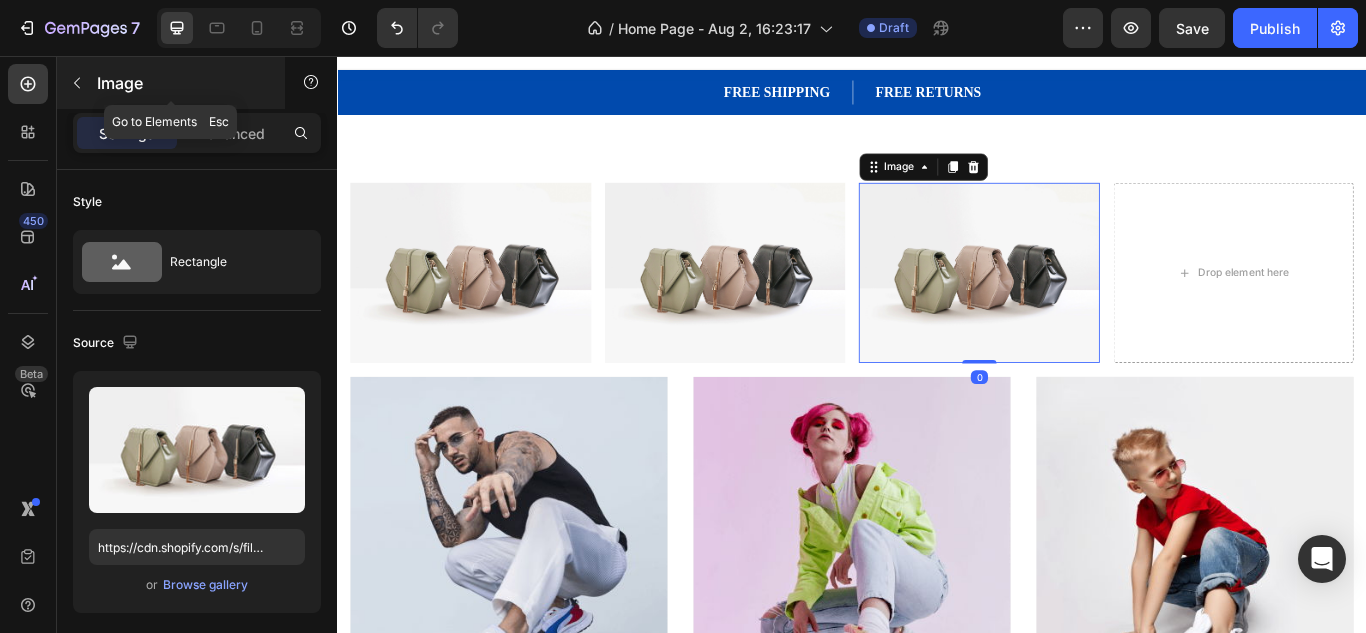 click 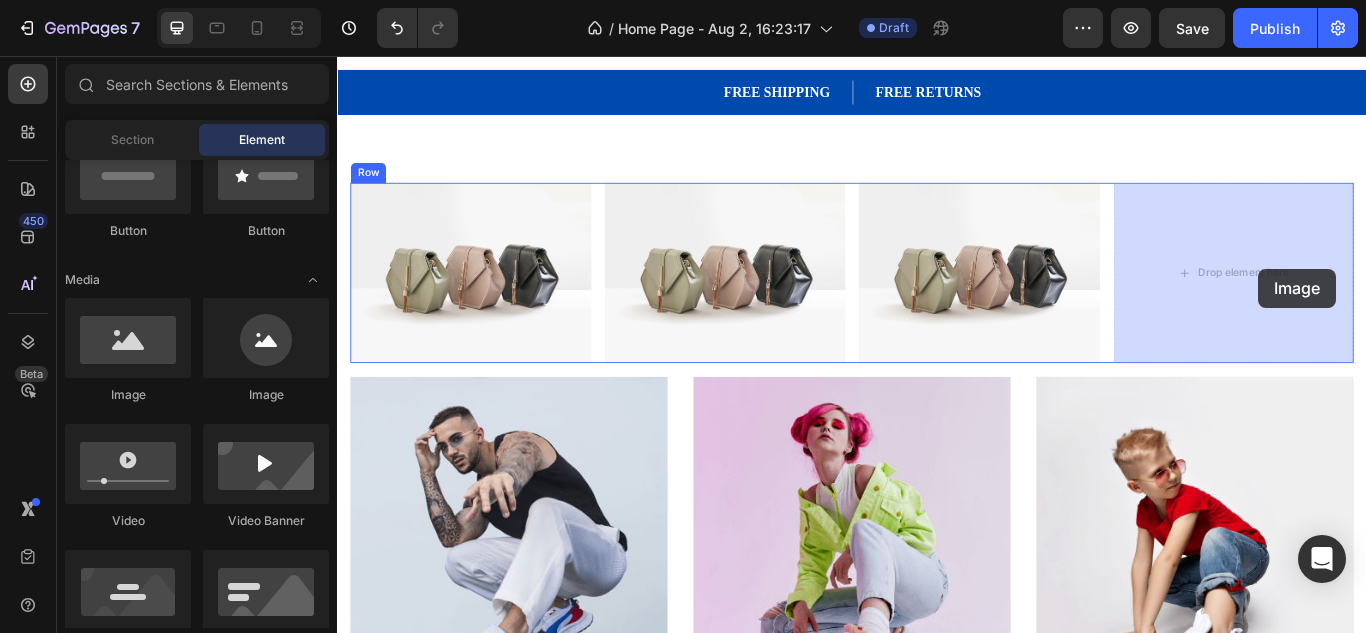 drag, startPoint x: 731, startPoint y: 394, endPoint x: 1411, endPoint y: 304, distance: 685.93005 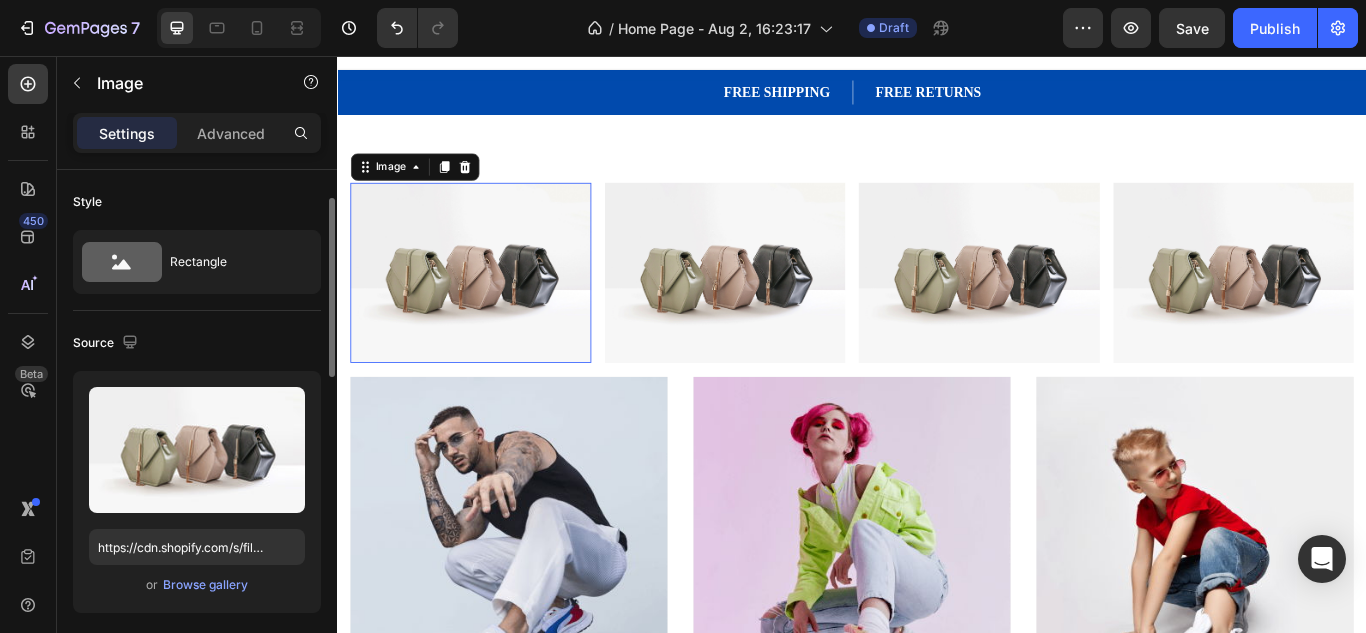 click at bounding box center (492, 309) 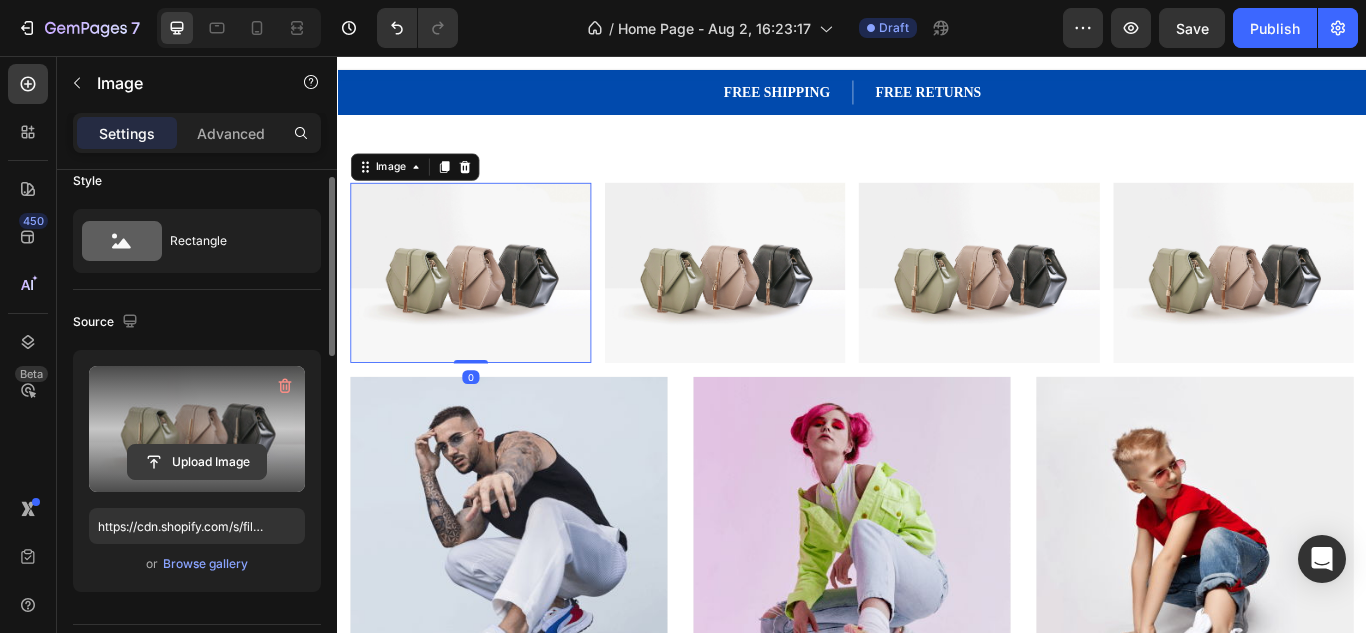 click 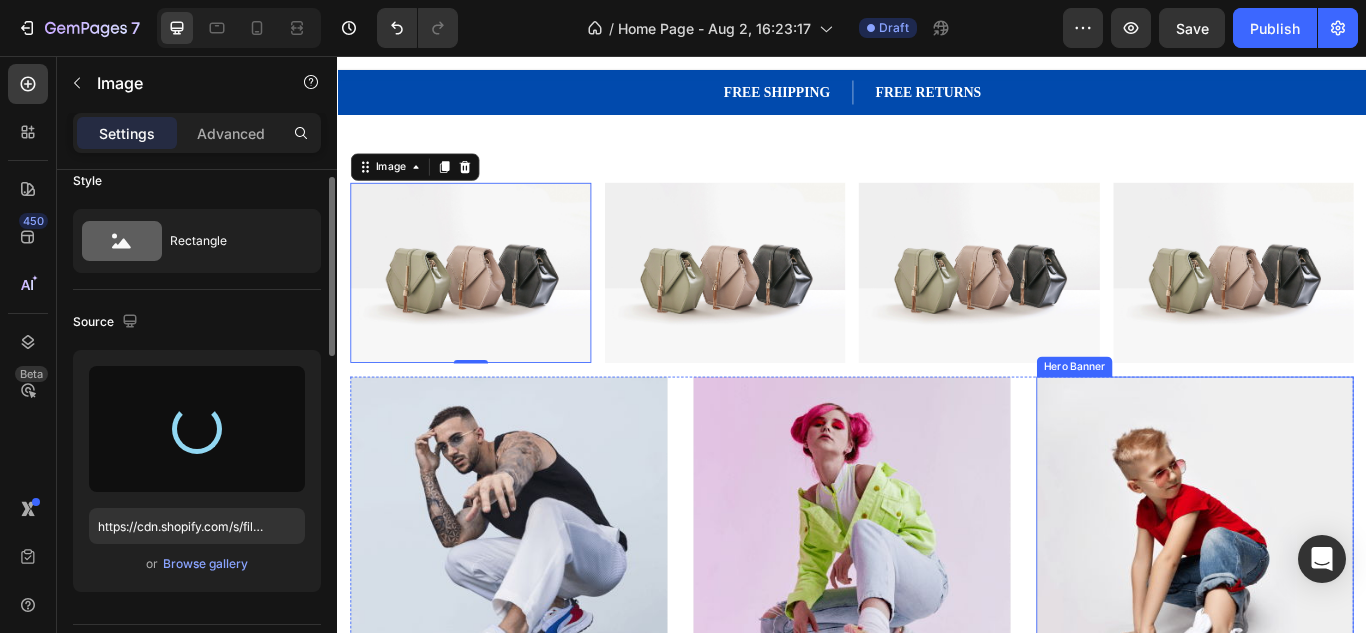 type on "https://cdn.shopify.com/s/files/1/0929/2365/8515/files/gempages_563465570620539666-23fa0bc8-a75f-45e1-83c1-24fa08a2cc59.jpg" 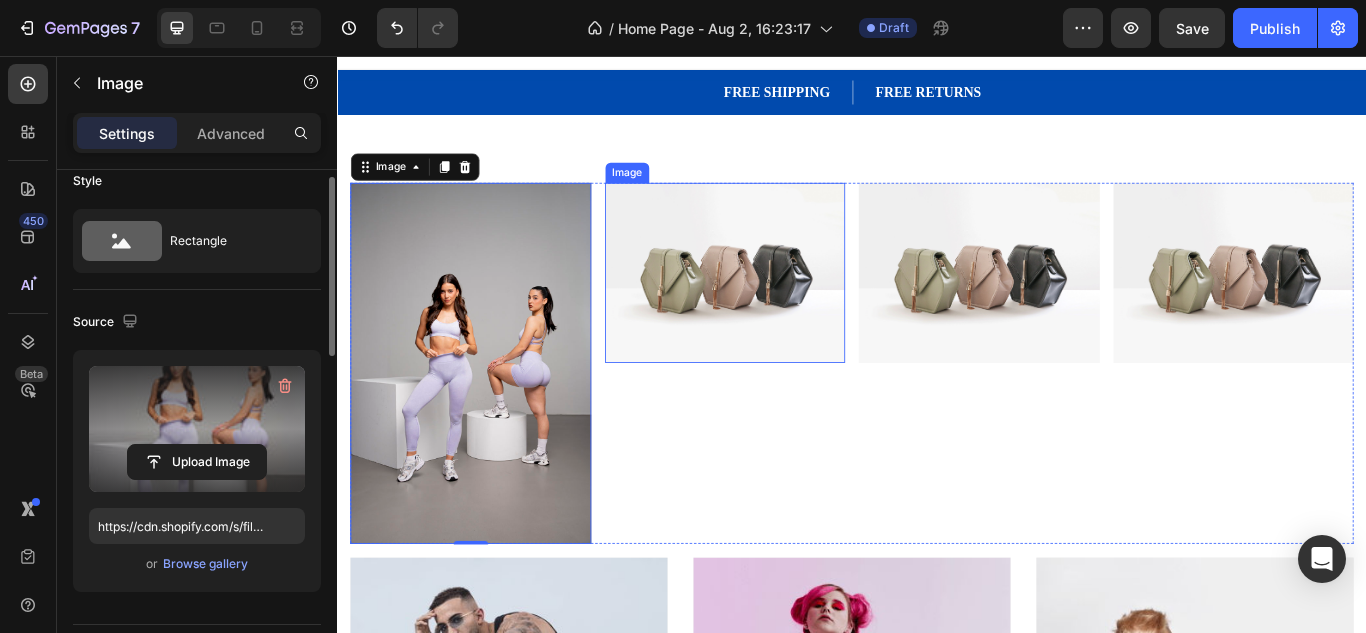 click at bounding box center (789, 309) 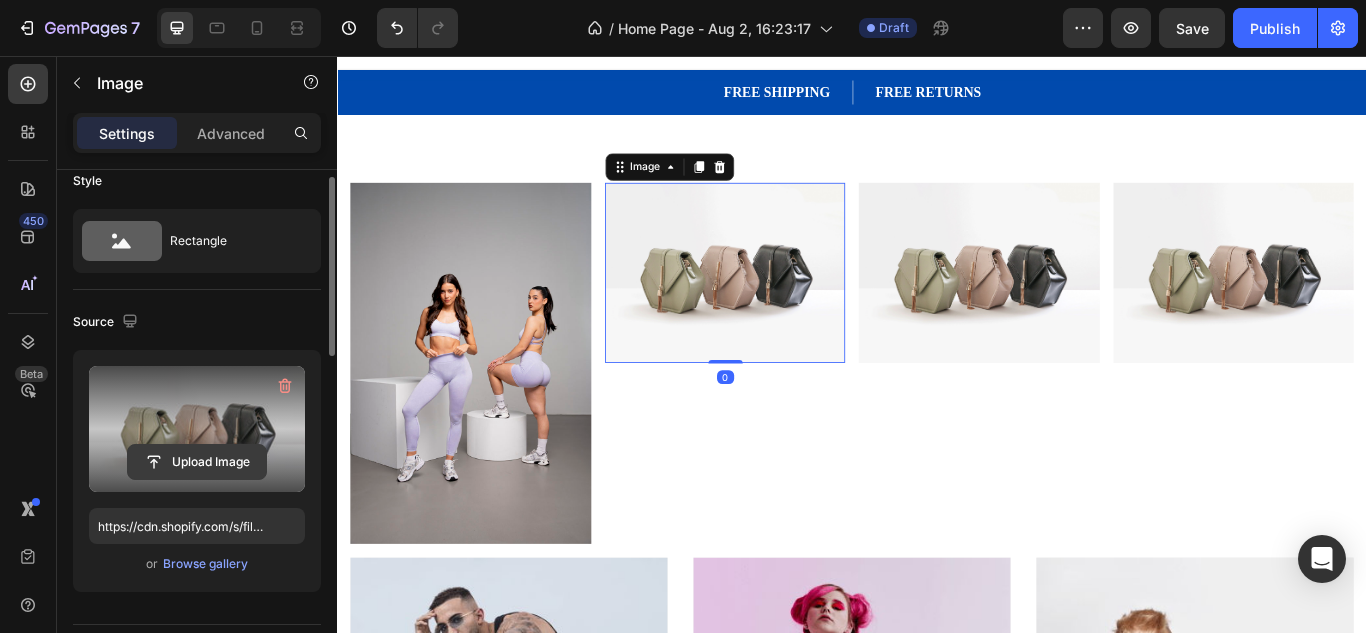 click 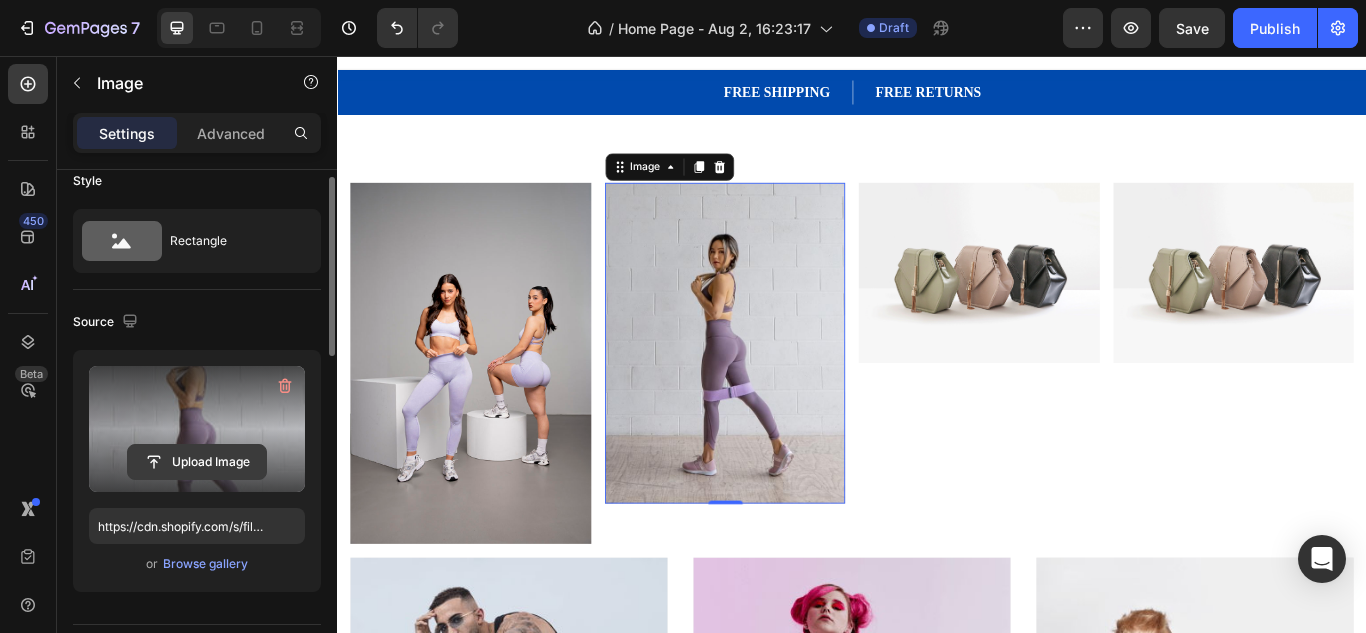 click 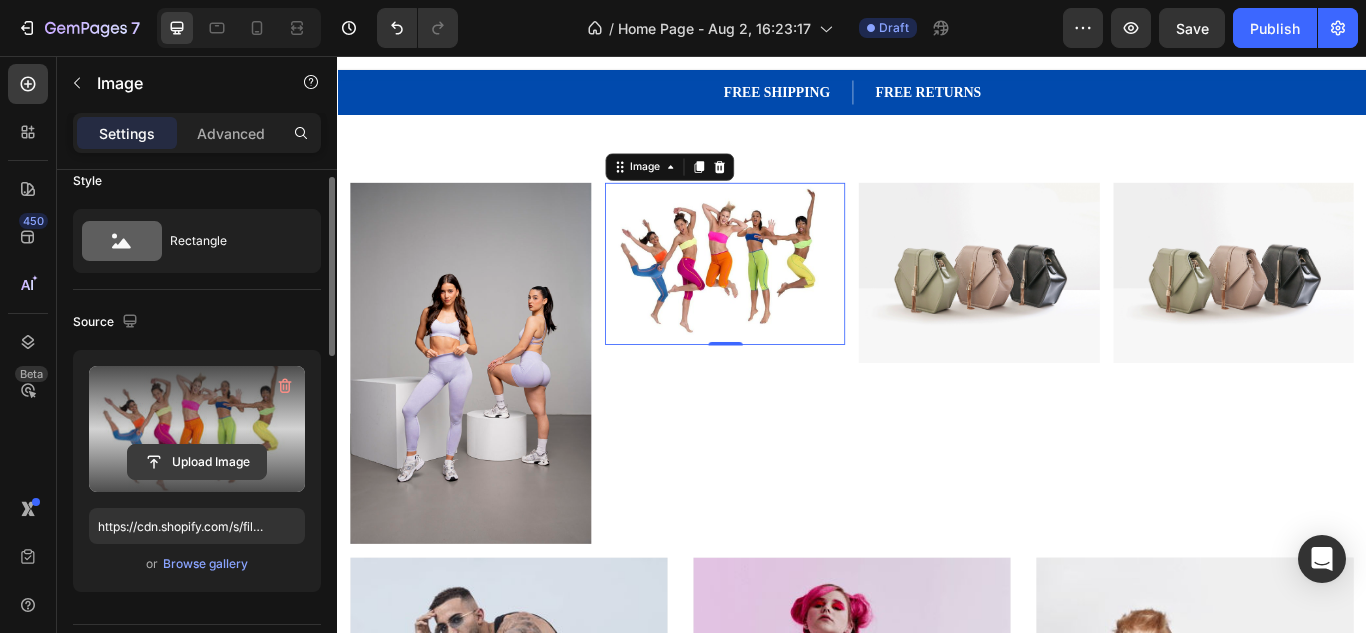 click 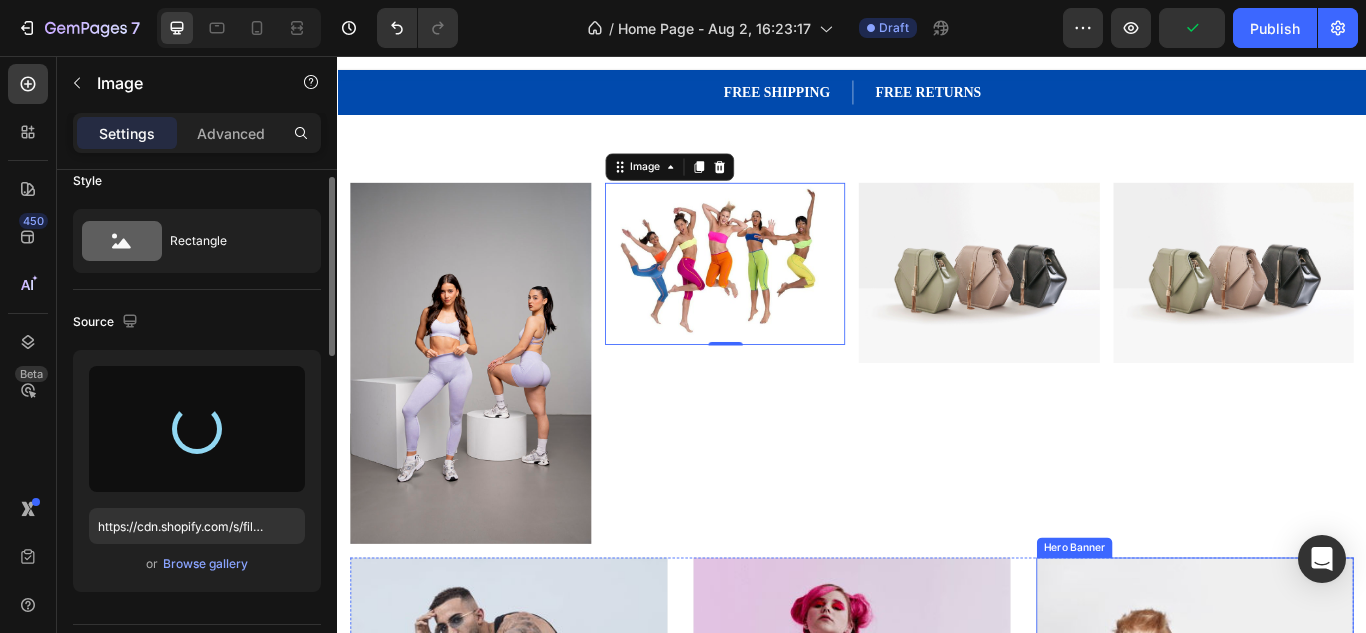 type on "https://cdn.shopify.com/s/files/1/0929/2365/8515/files/gempages_563465570620539666-5aac9622-dc93-49ee-a750-10286c65c863.jpg" 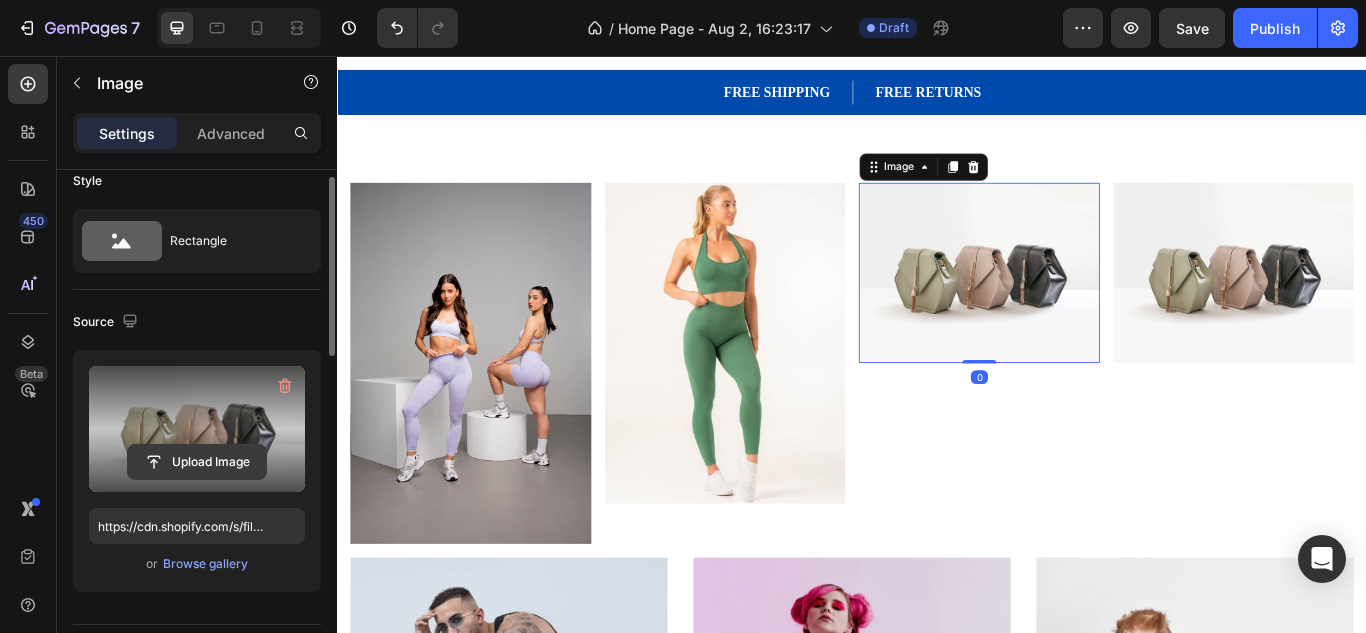 click 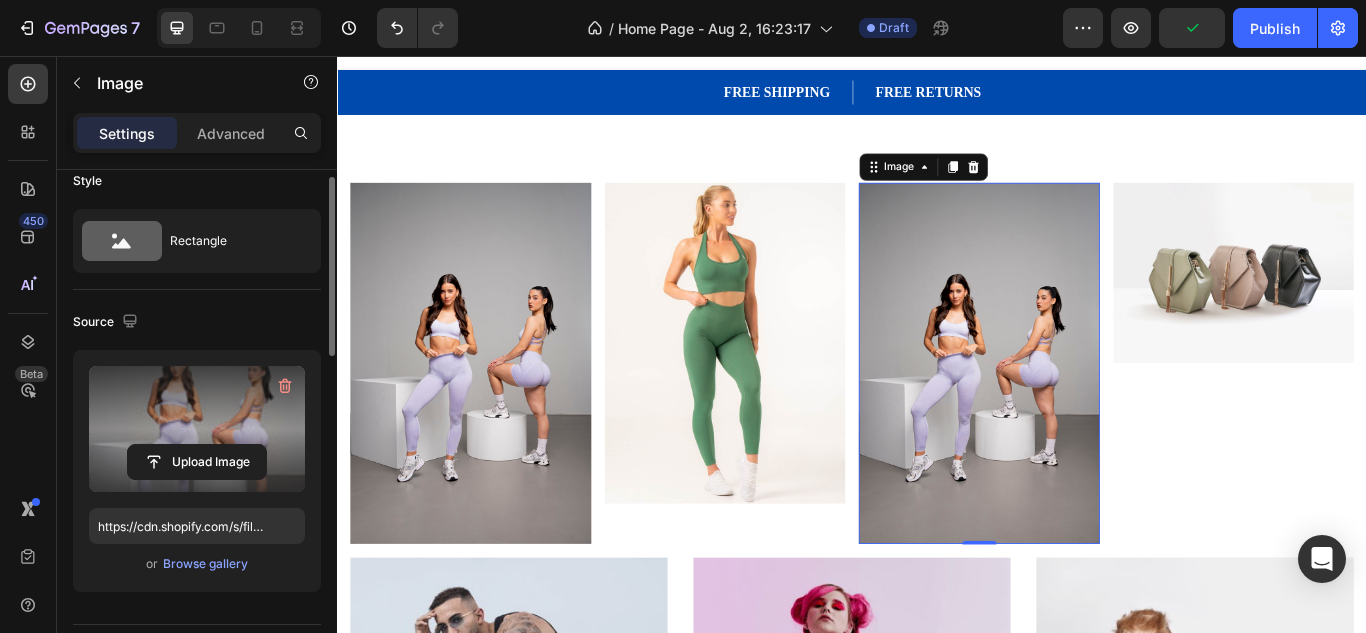 click at bounding box center (197, 429) 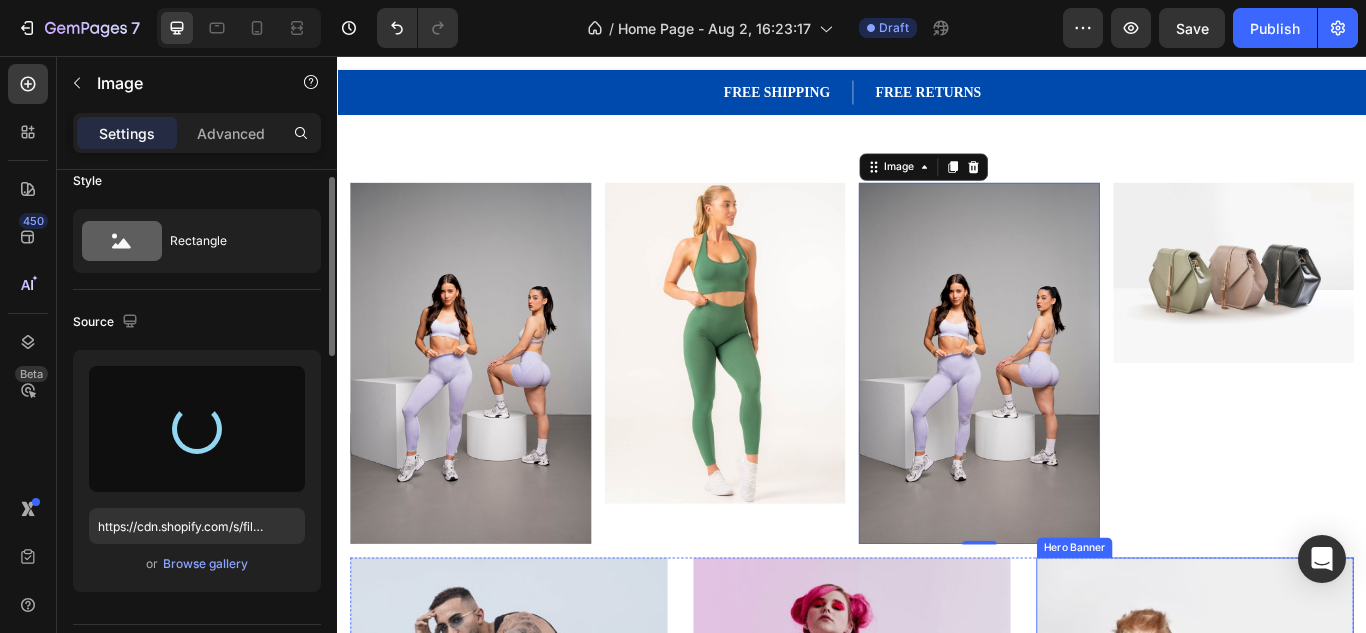 type on "https://cdn.shopify.com/s/files/1/0929/2365/8515/files/gempages_563465570620539666-4b58dbe4-60b1-4f2a-8e1c-22d396254784.jpg" 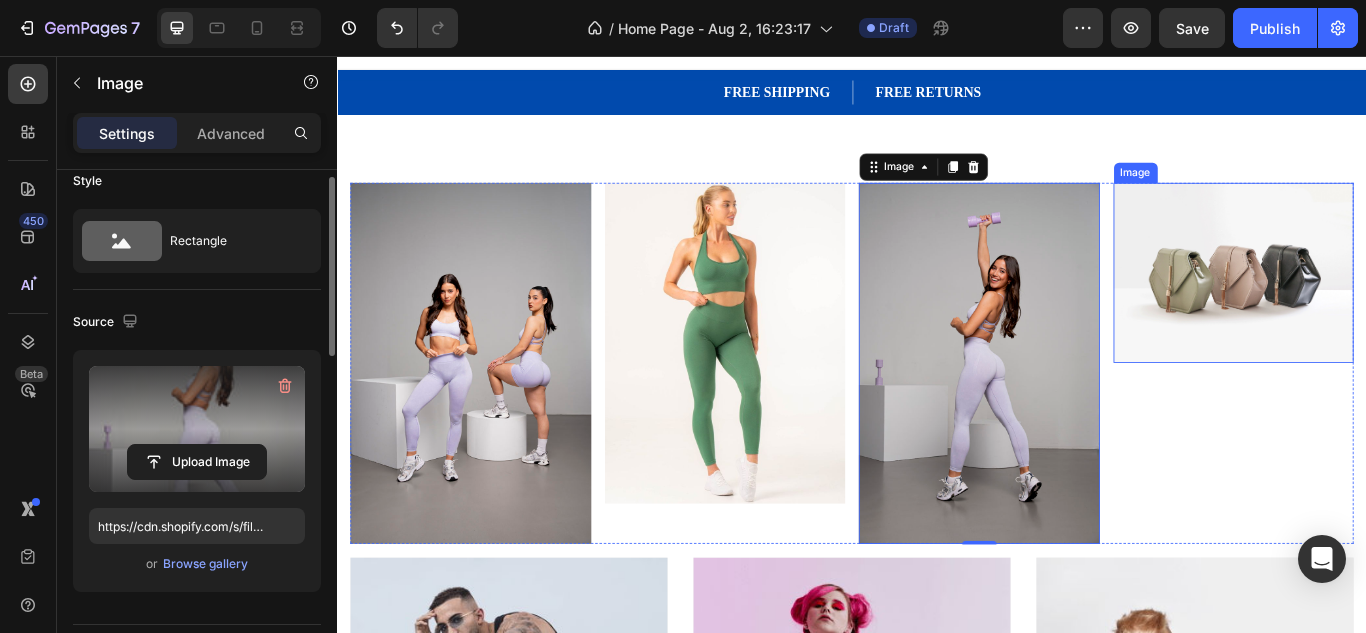 click at bounding box center (1382, 309) 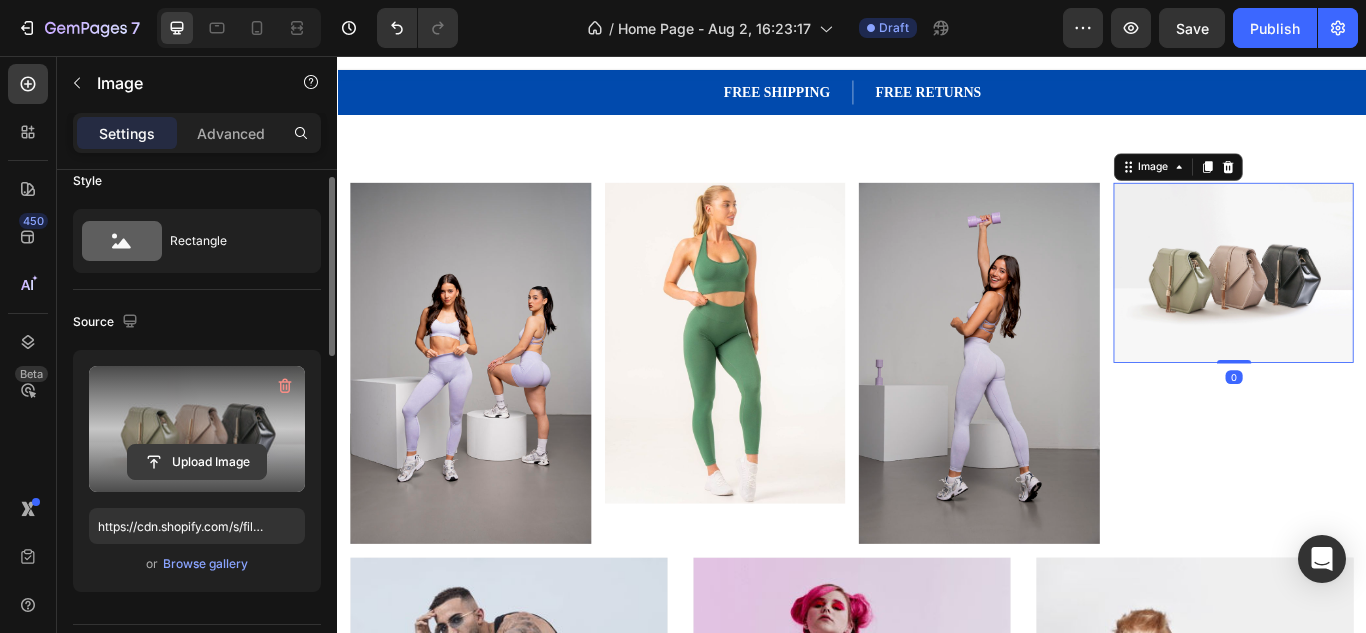 click 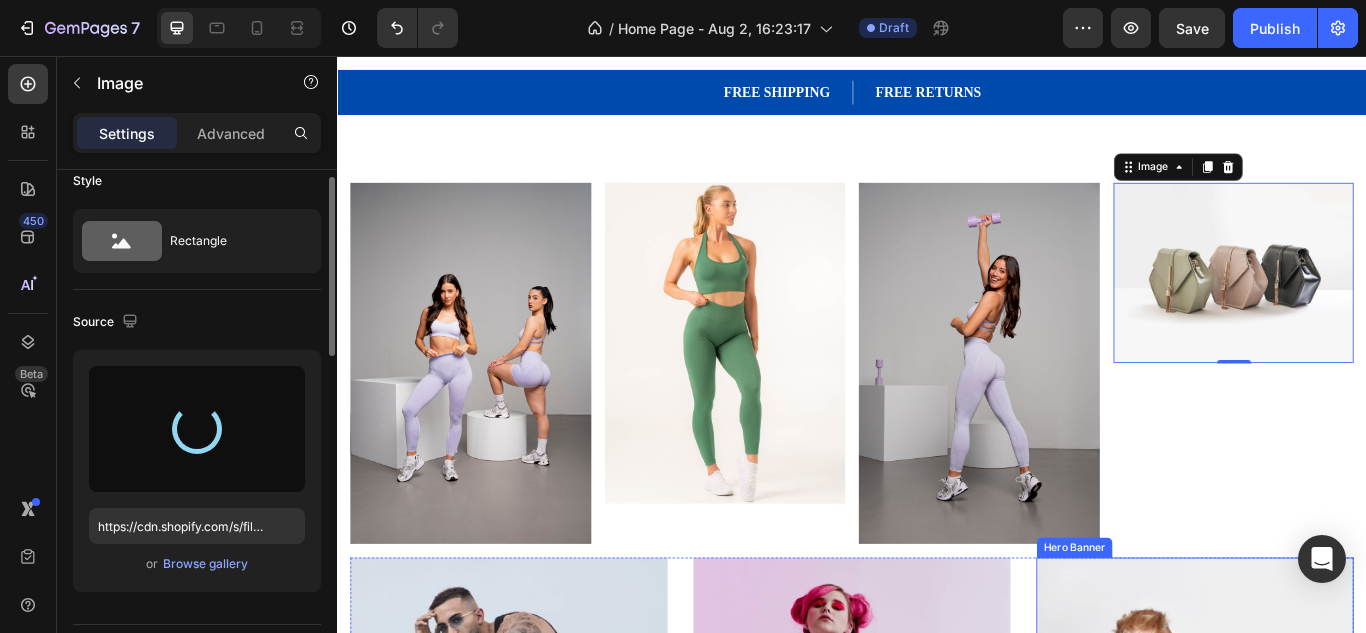 type on "https://cdn.shopify.com/s/files/1/0929/2365/8515/files/gempages_563465570620539666-617a23a4-b752-468f-a5fd-20f1c4a88868.jpg" 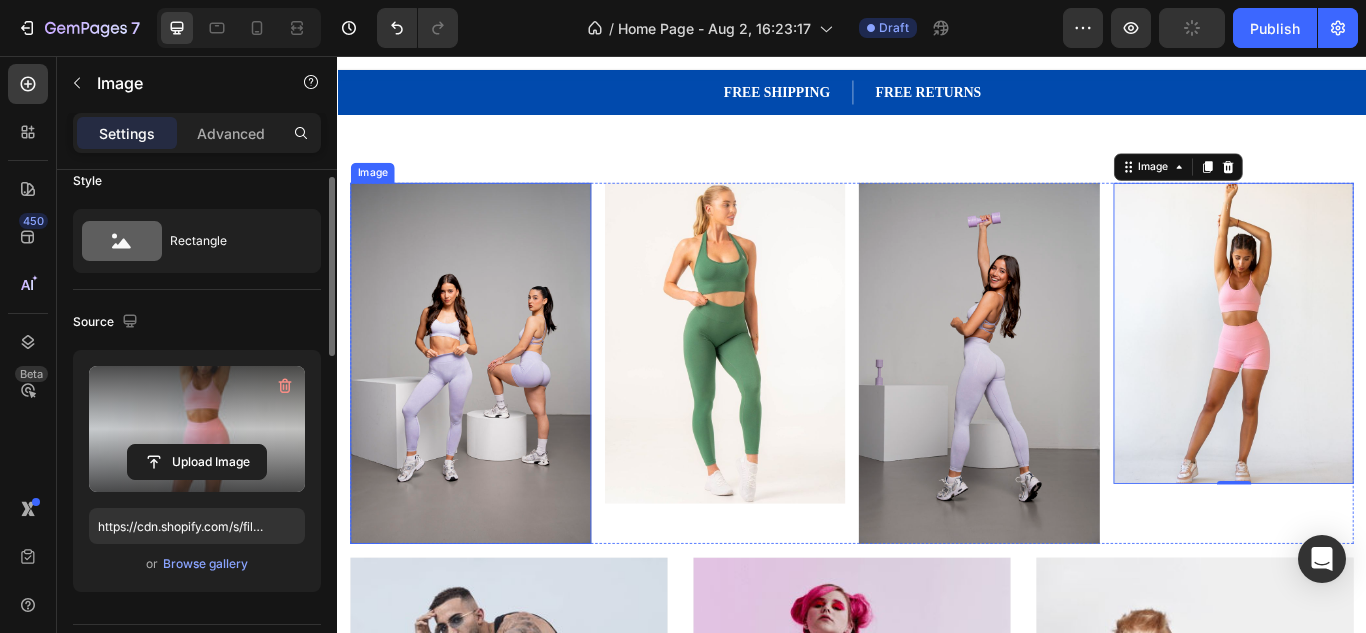 click at bounding box center (492, 414) 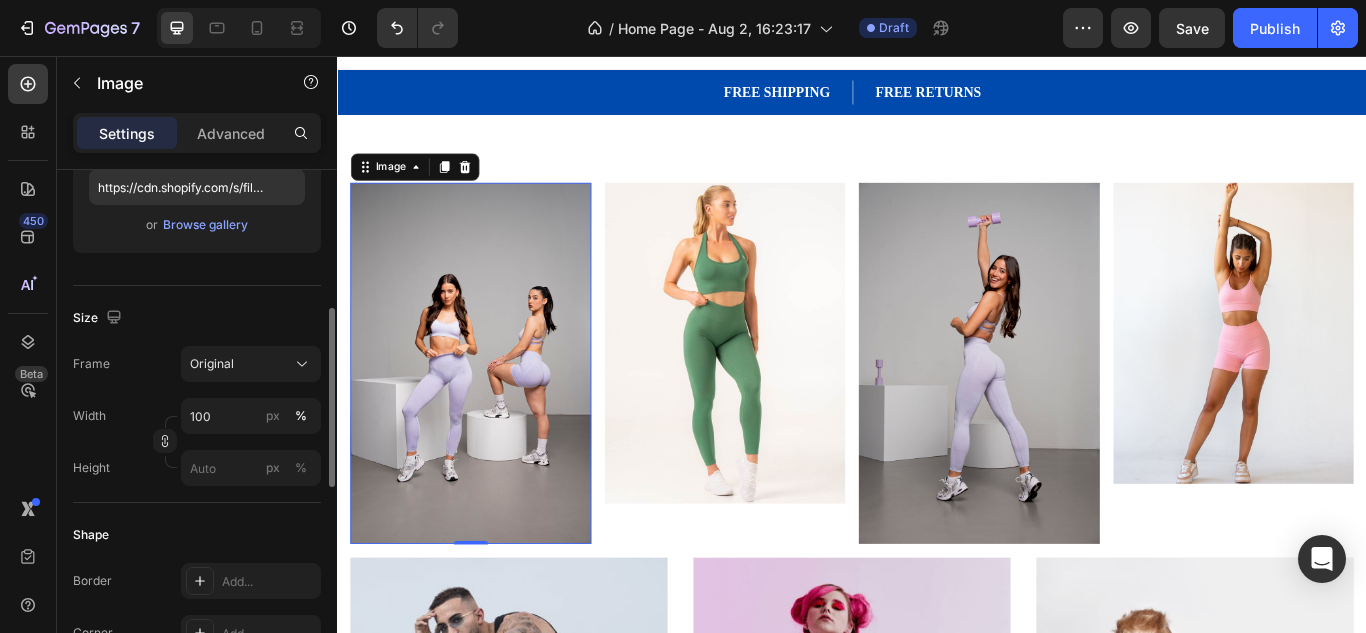 scroll, scrollTop: 397, scrollLeft: 0, axis: vertical 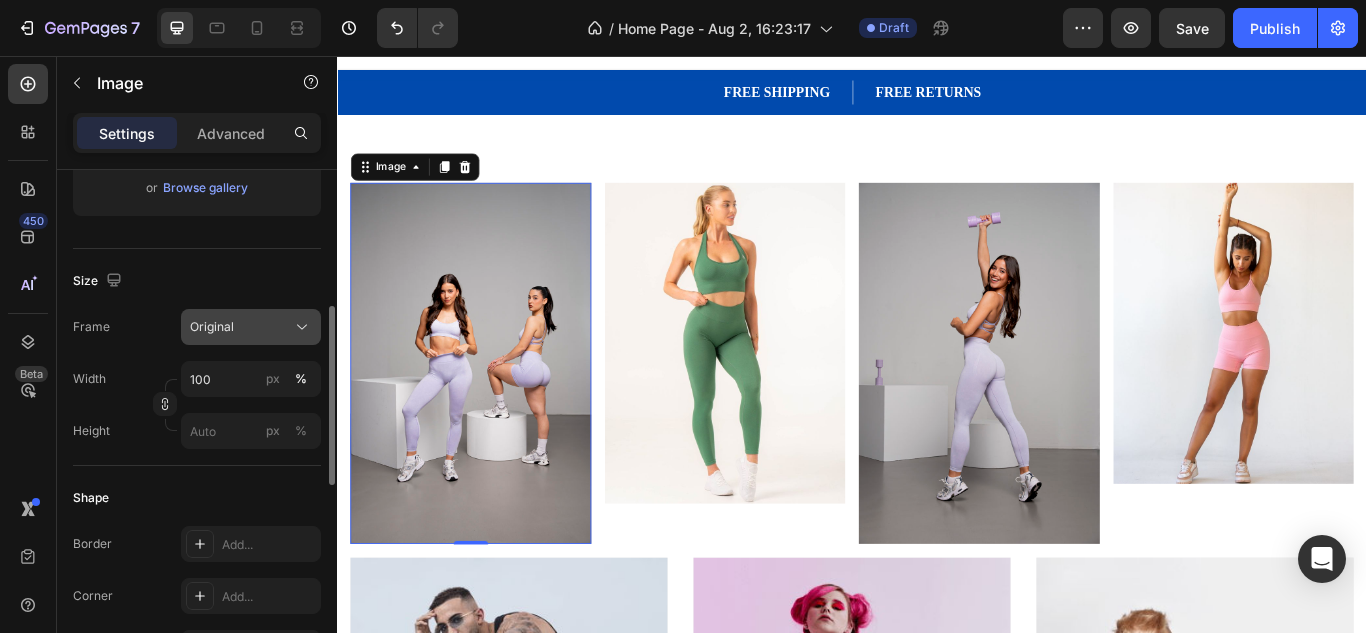 click on "Original" 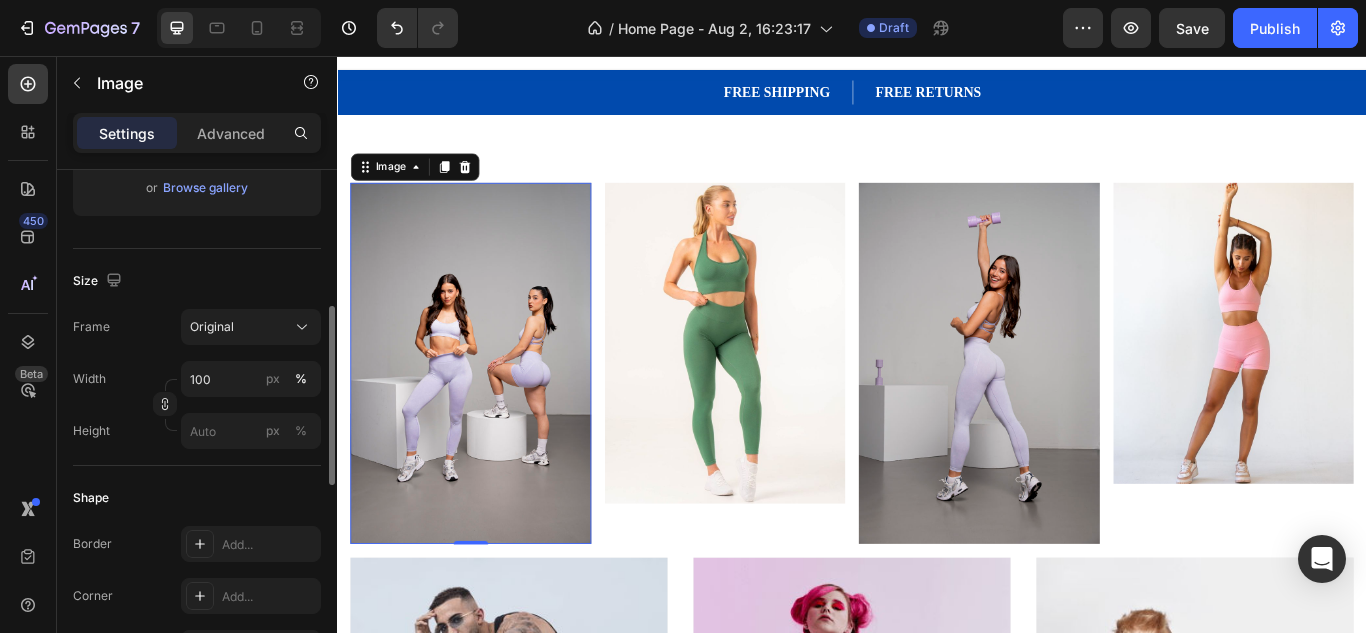click on "Size" at bounding box center [197, 281] 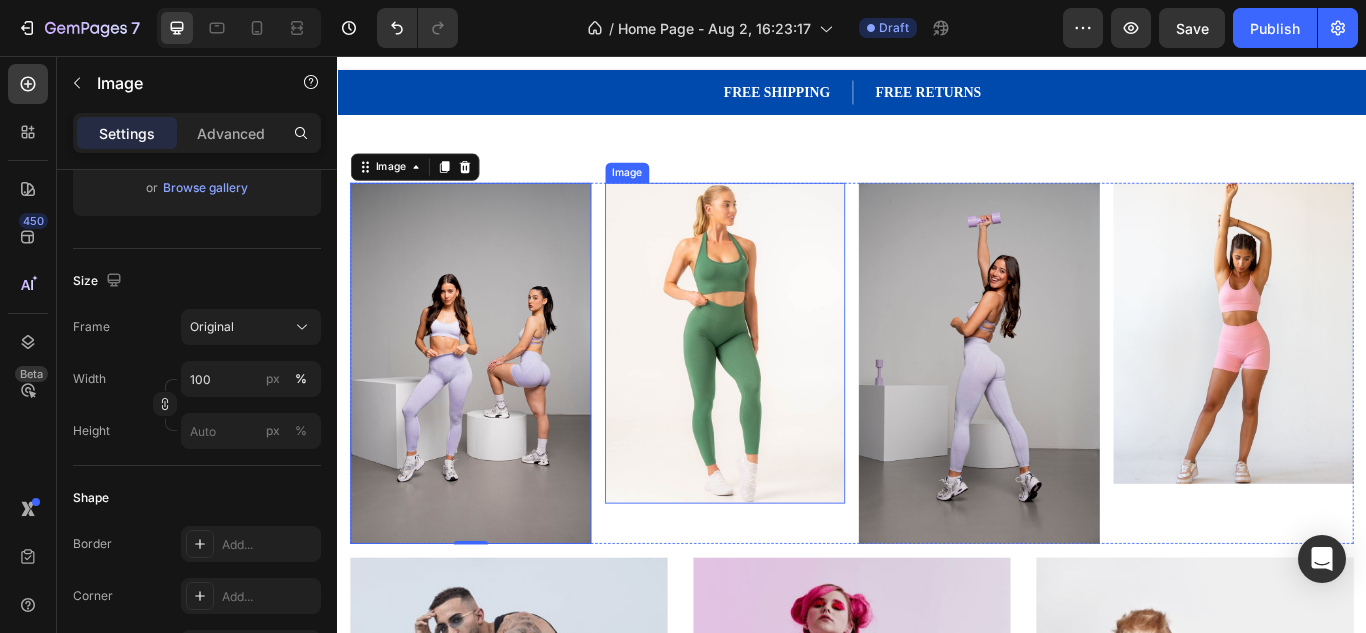 click at bounding box center [789, 391] 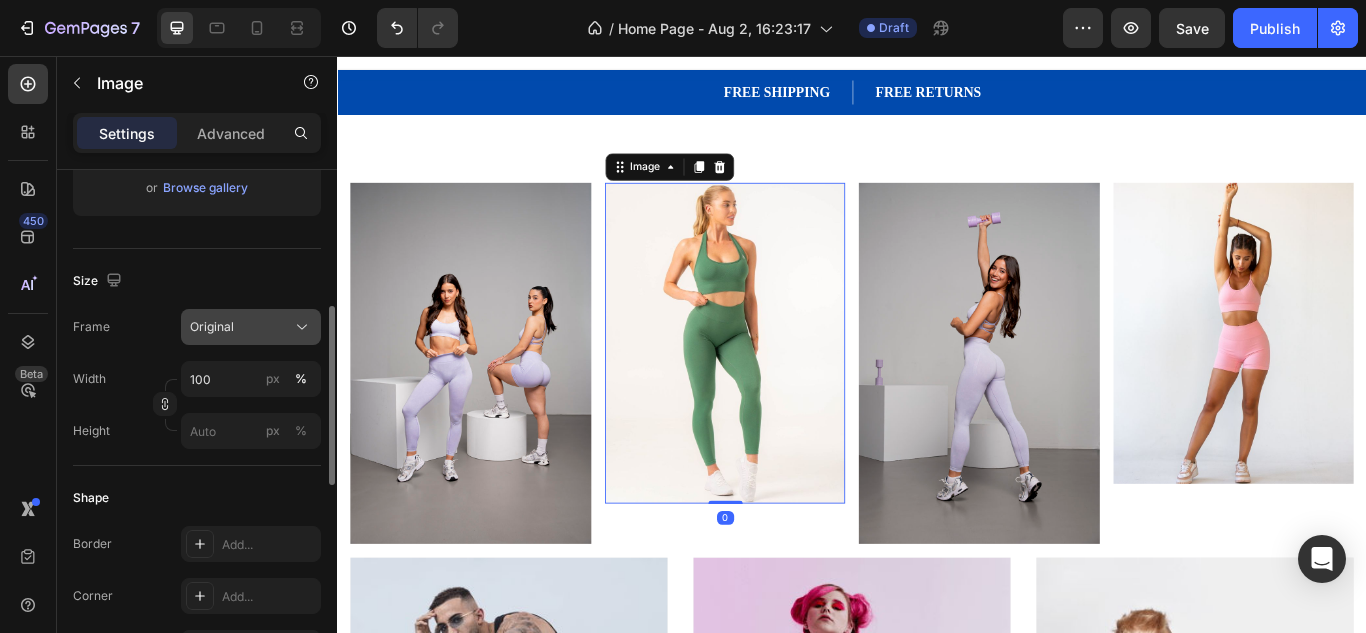 click on "Original" 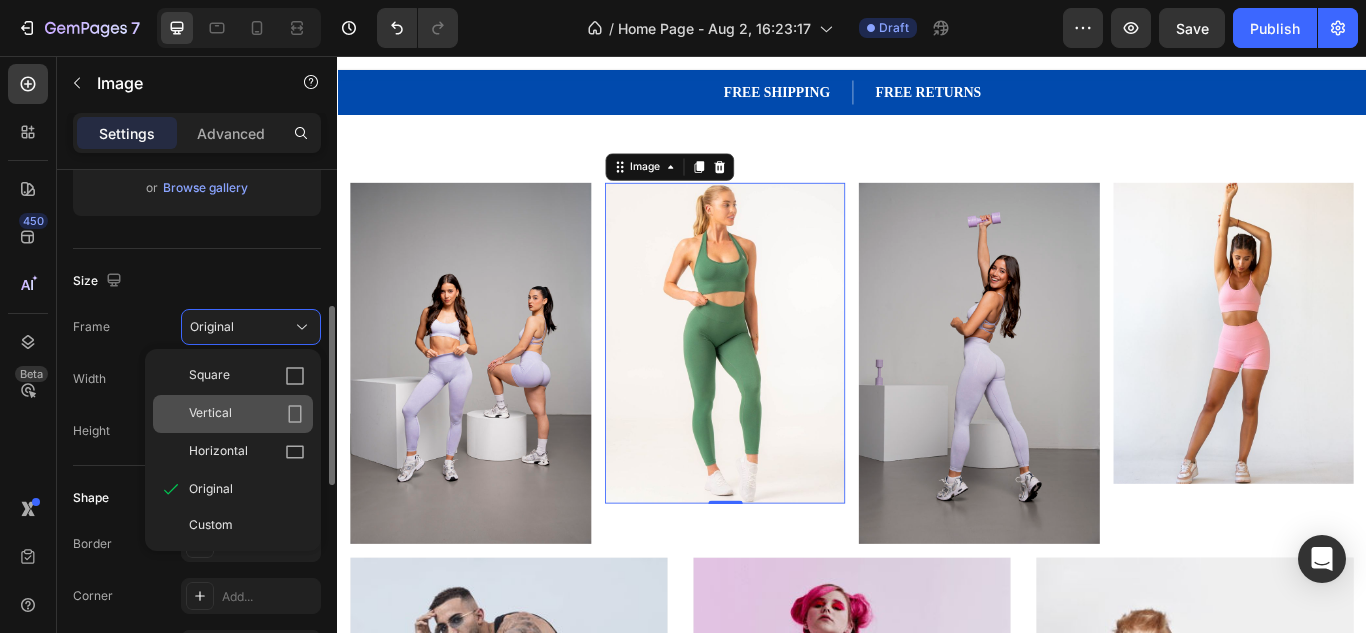 click on "Vertical" at bounding box center [247, 414] 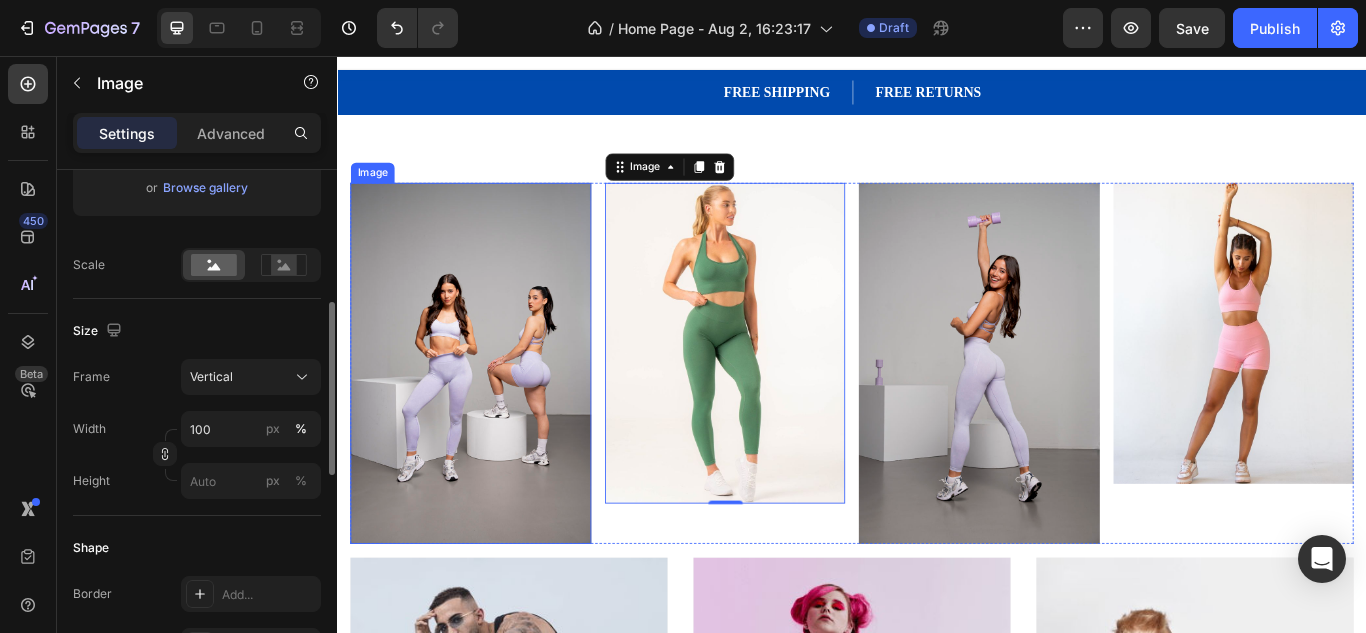 click at bounding box center (492, 414) 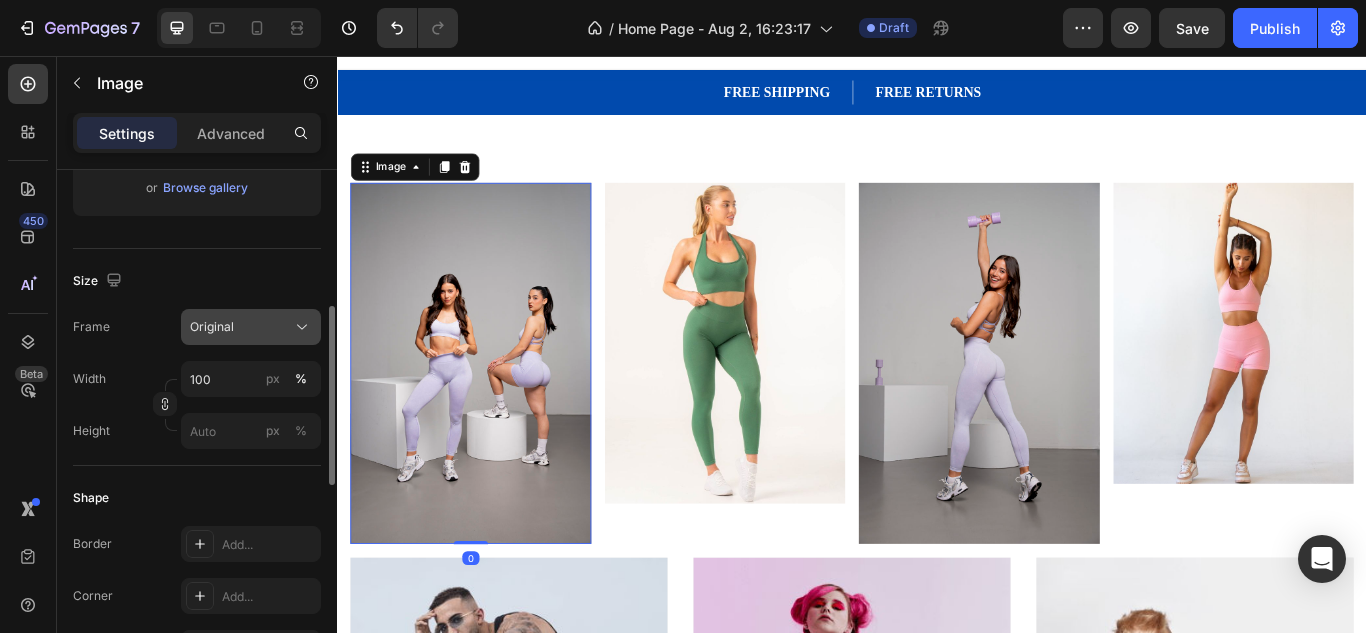click on "Original" at bounding box center [212, 327] 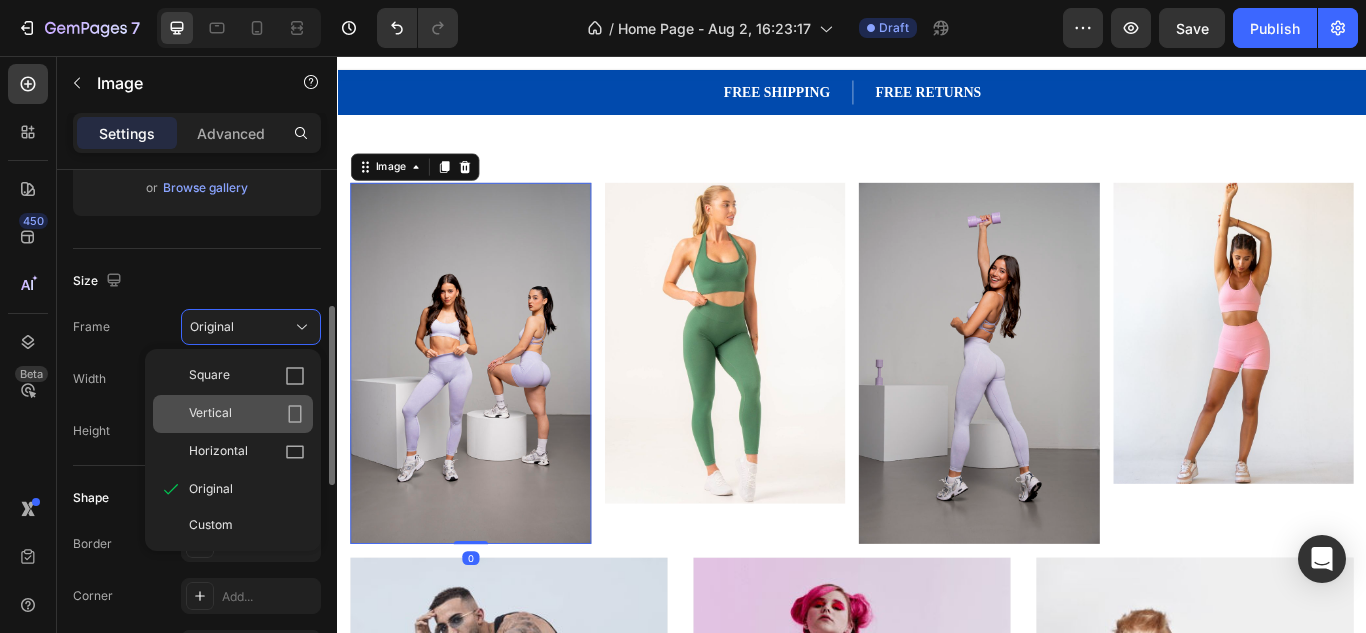 click on "Vertical" at bounding box center [210, 414] 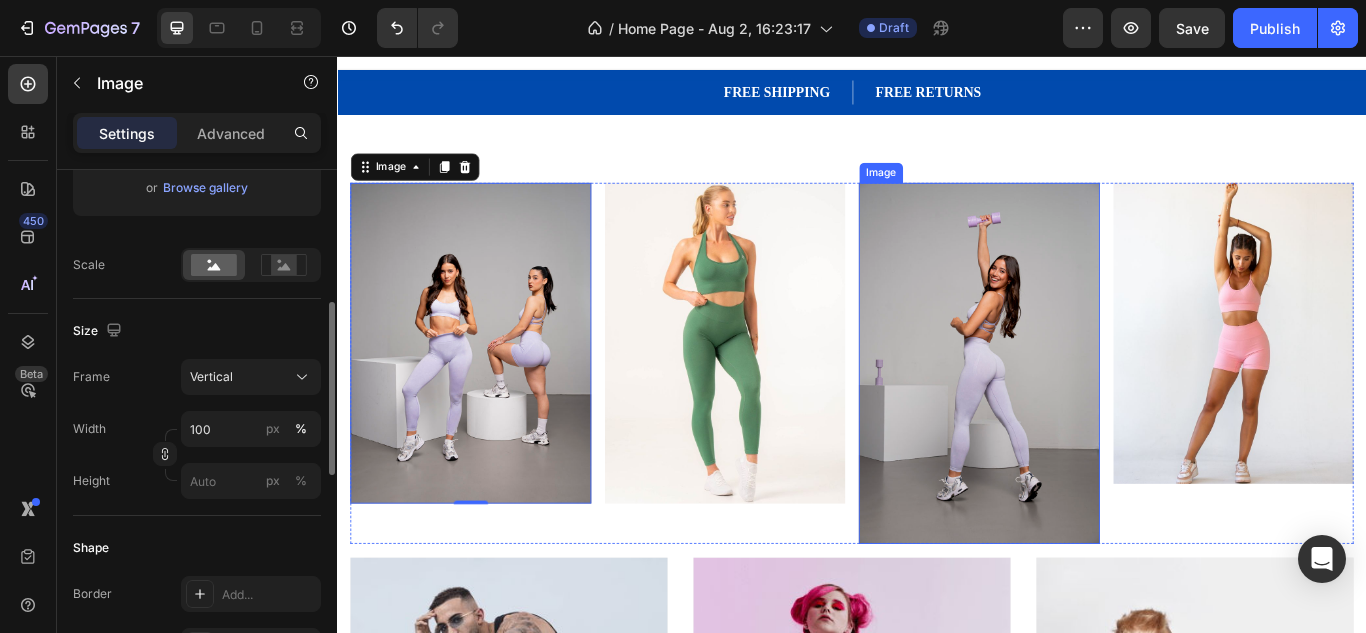 click at bounding box center (1085, 414) 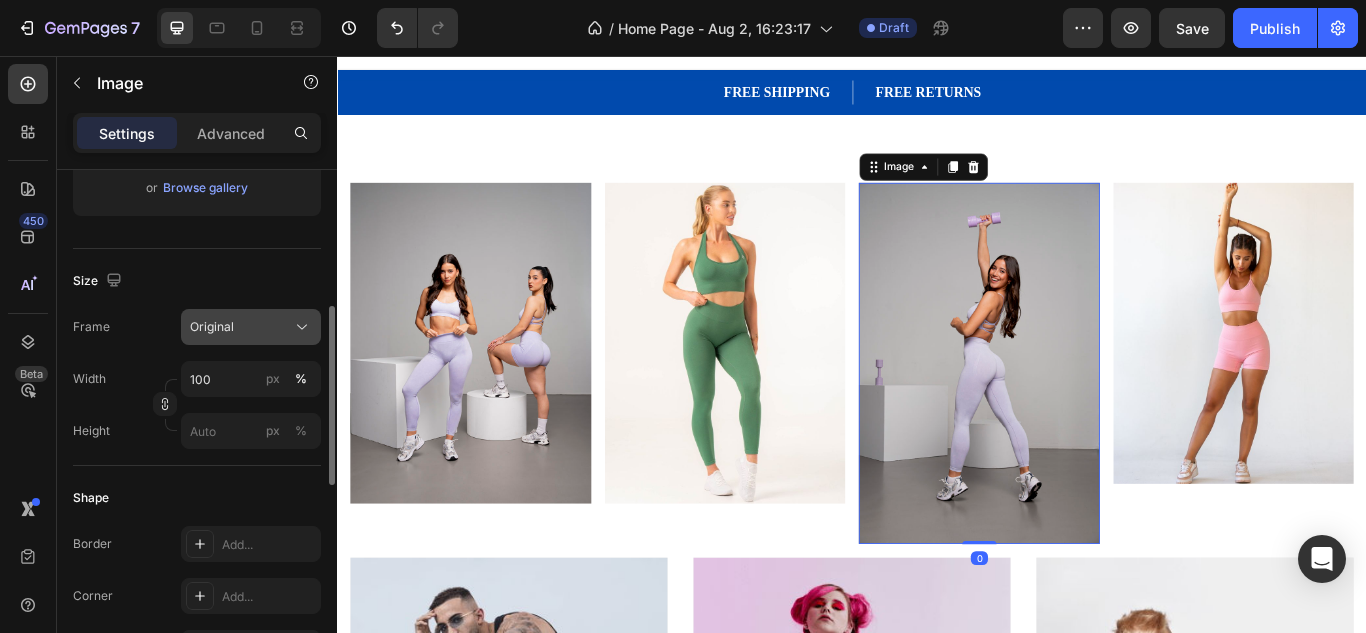 click 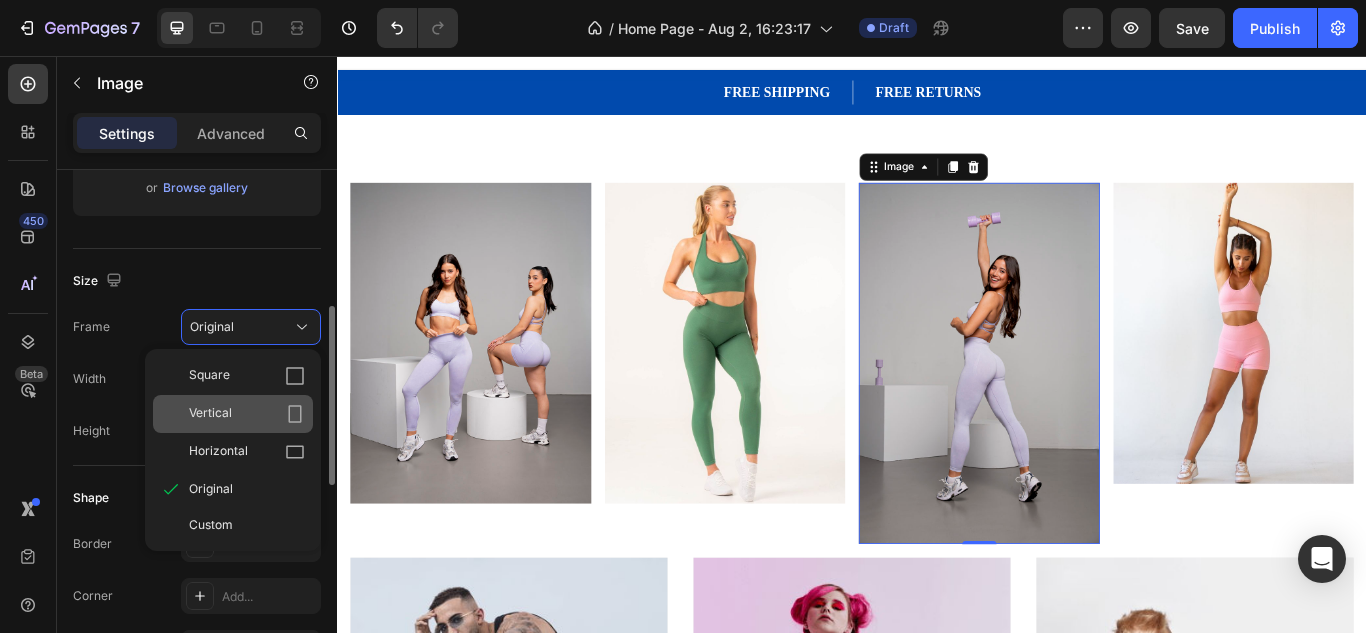 click on "Vertical" at bounding box center [247, 414] 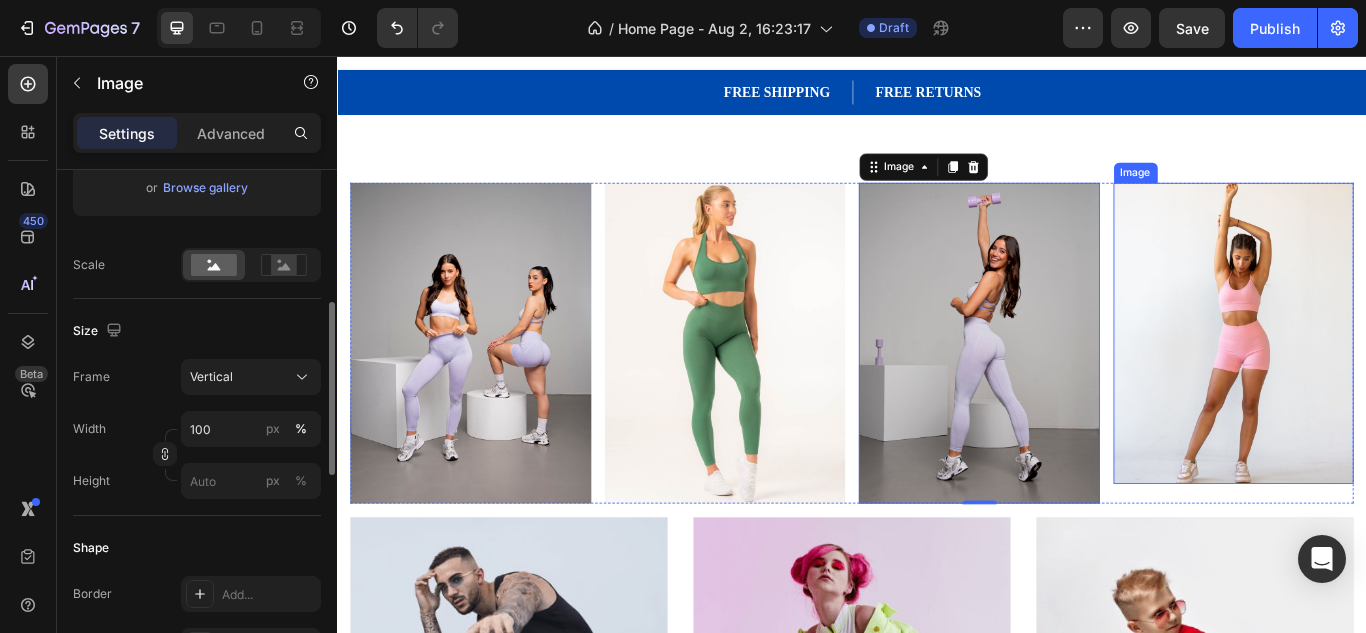 click at bounding box center [1382, 379] 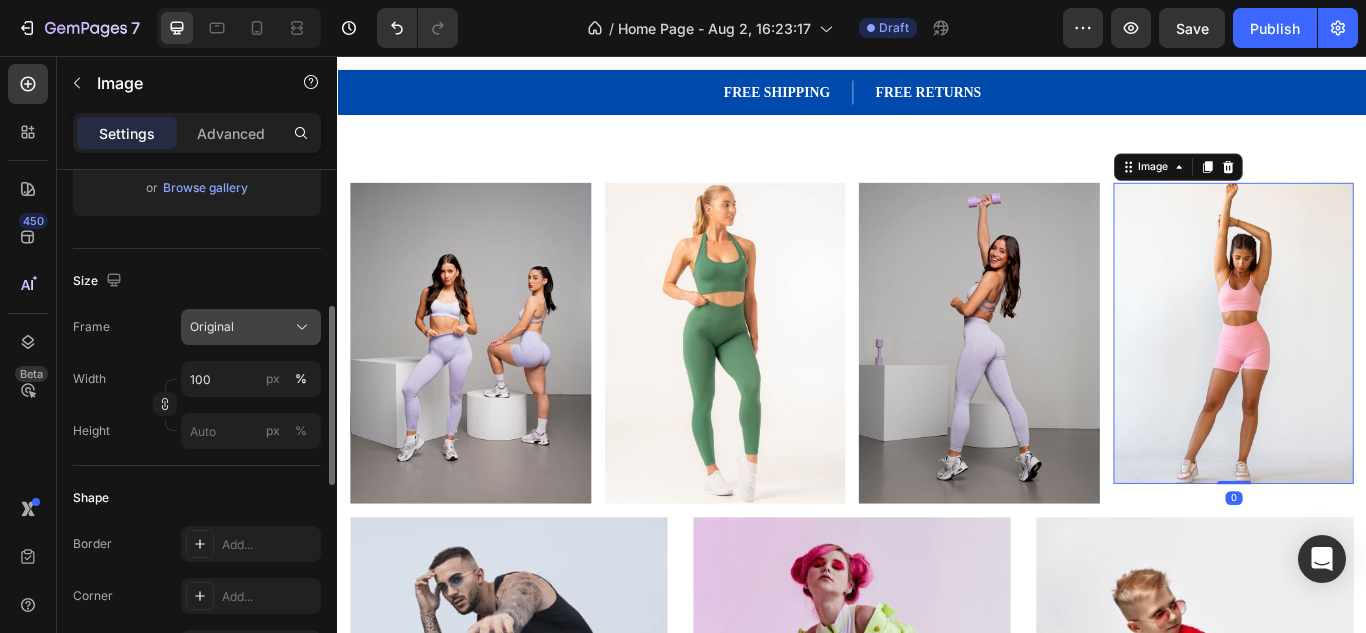 click on "Original" at bounding box center [251, 327] 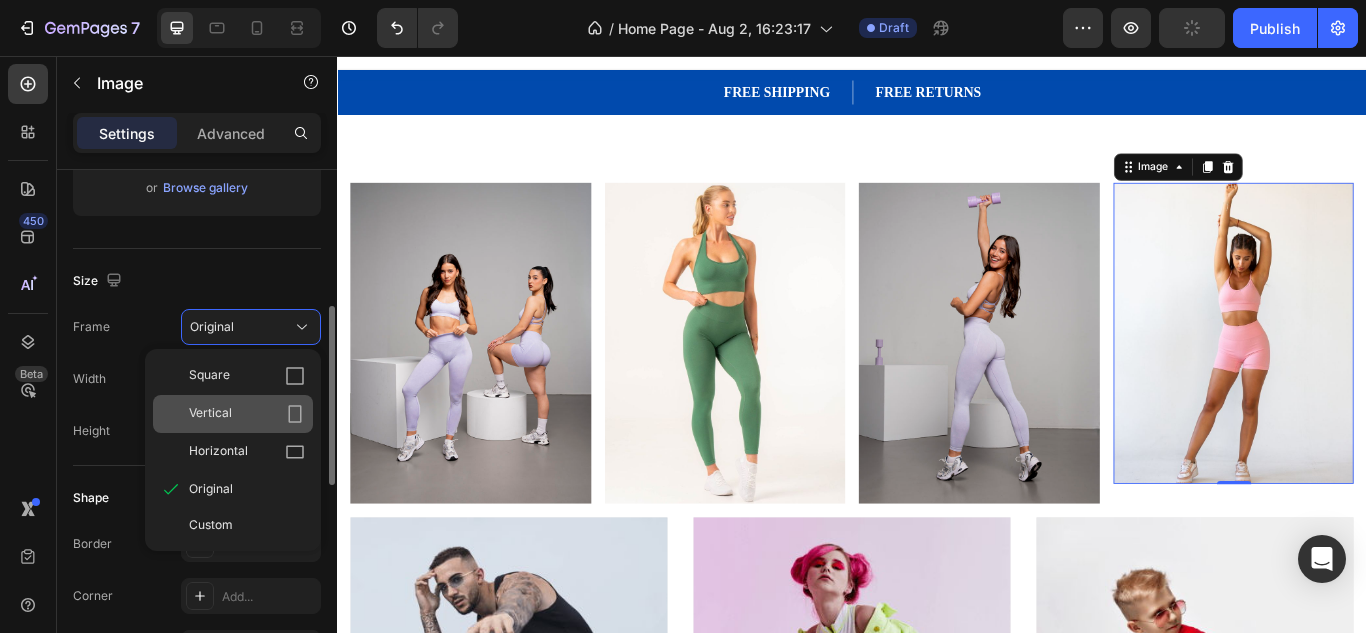 click on "Vertical" 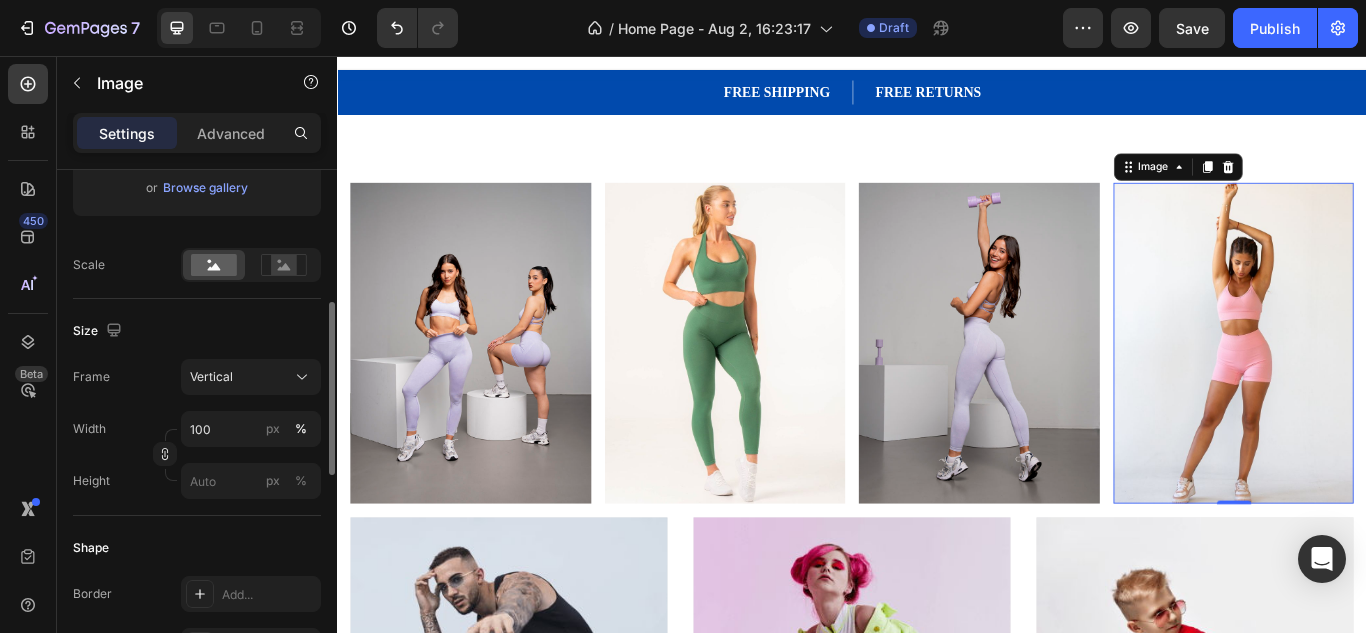 click on "Size Frame Vertical Width 100 px % Height px %" 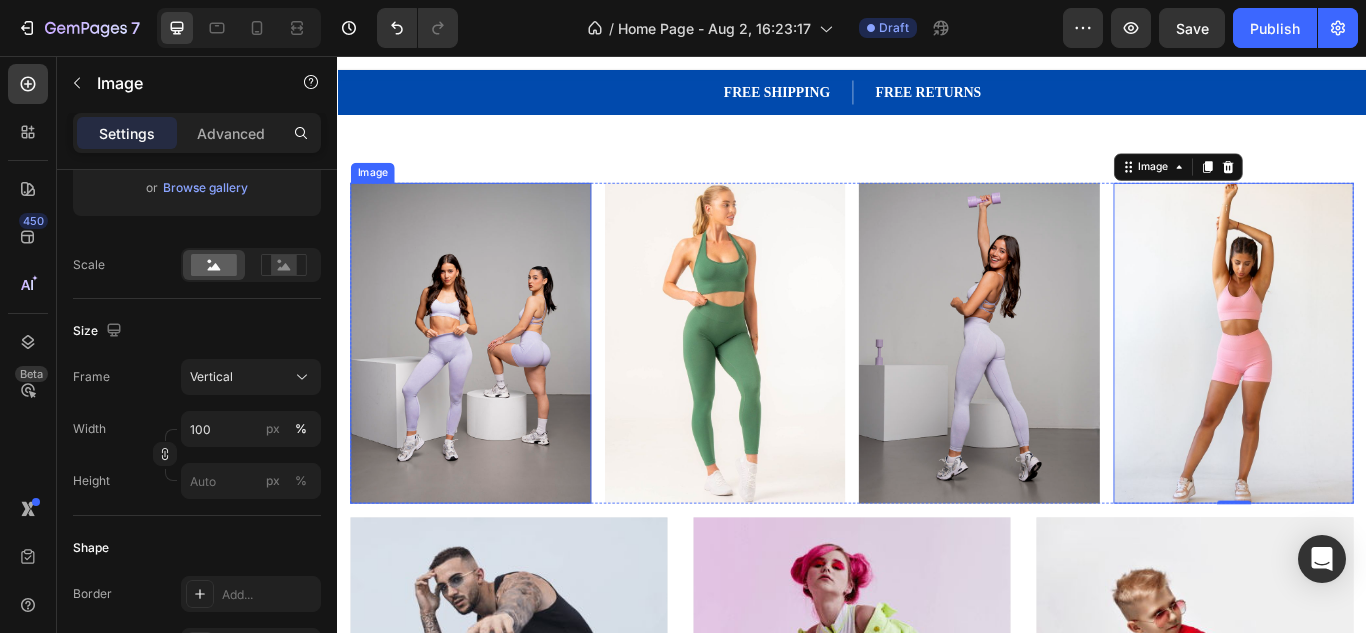 click at bounding box center [492, 391] 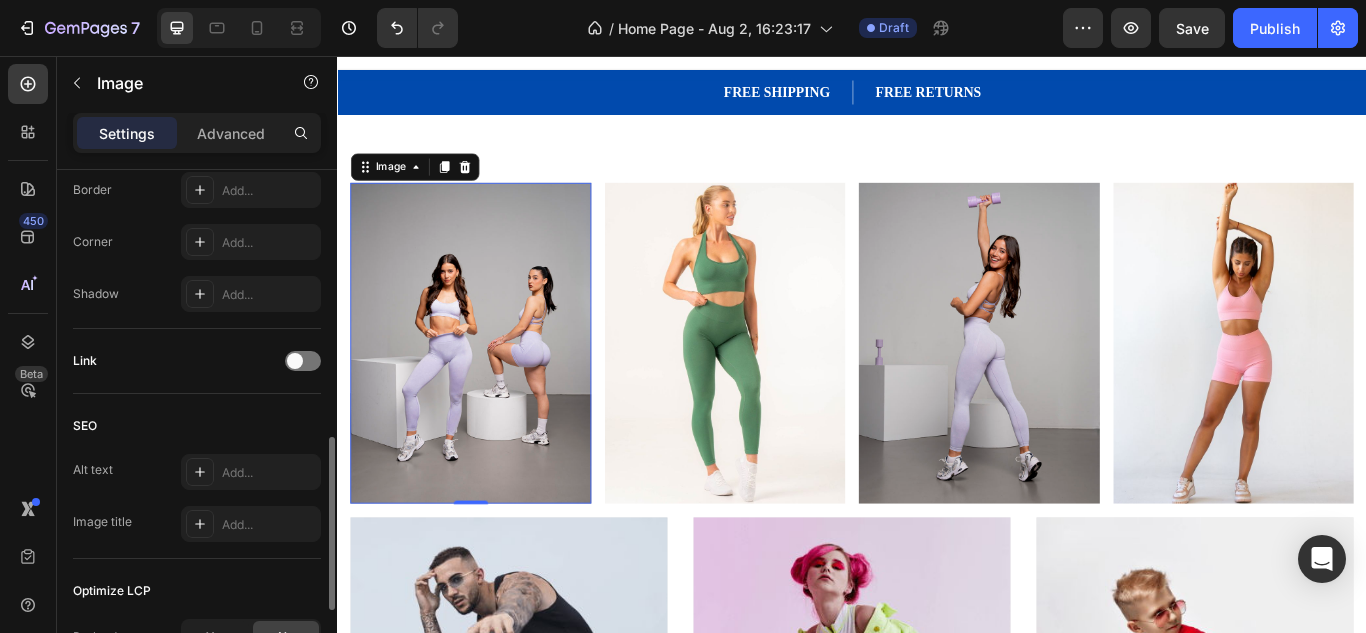 scroll, scrollTop: 803, scrollLeft: 0, axis: vertical 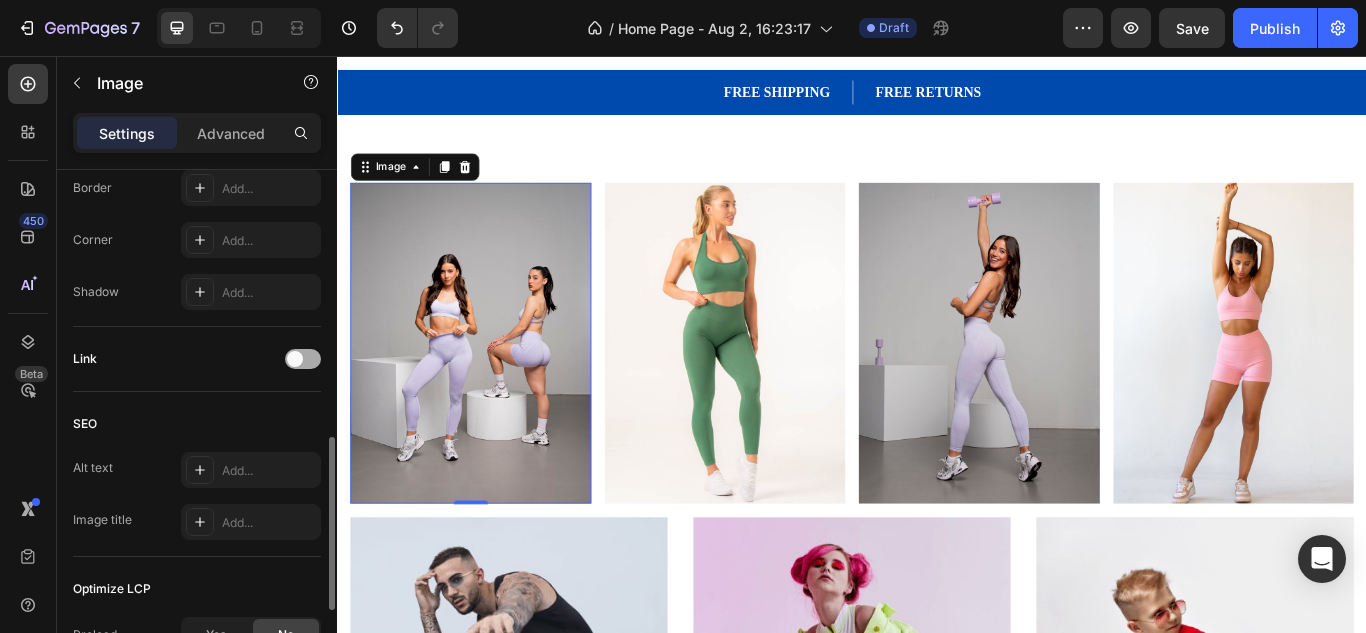 click at bounding box center [303, 359] 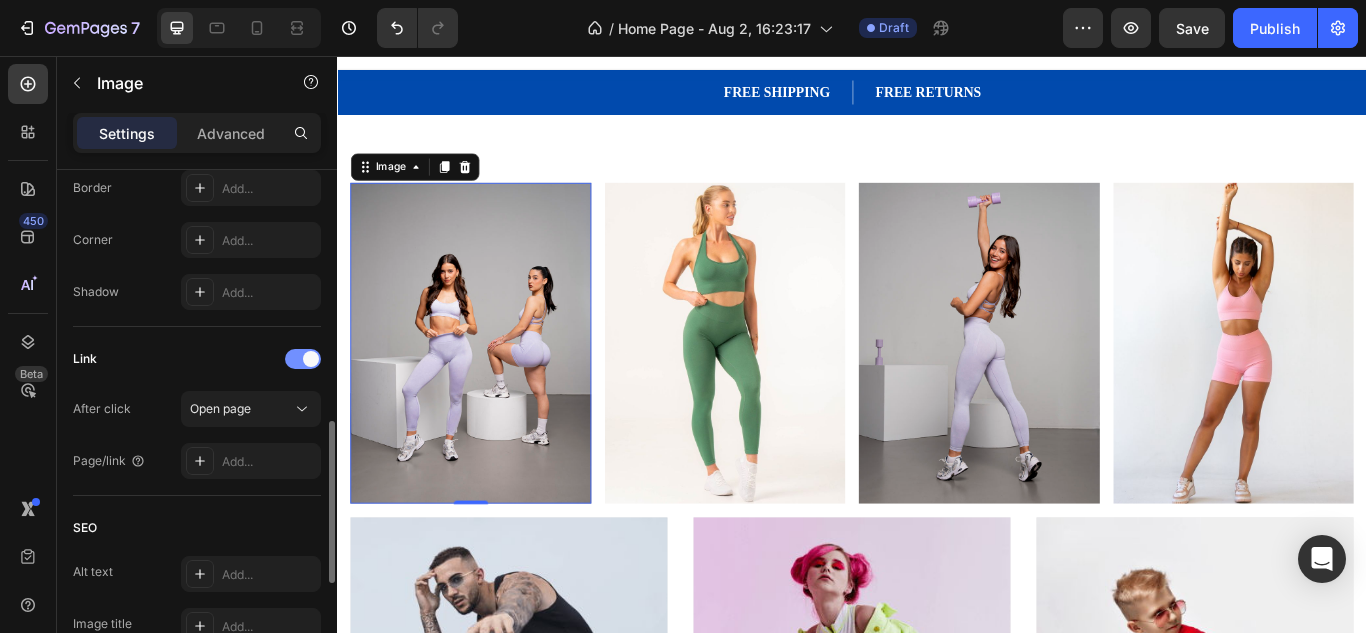 click at bounding box center (311, 359) 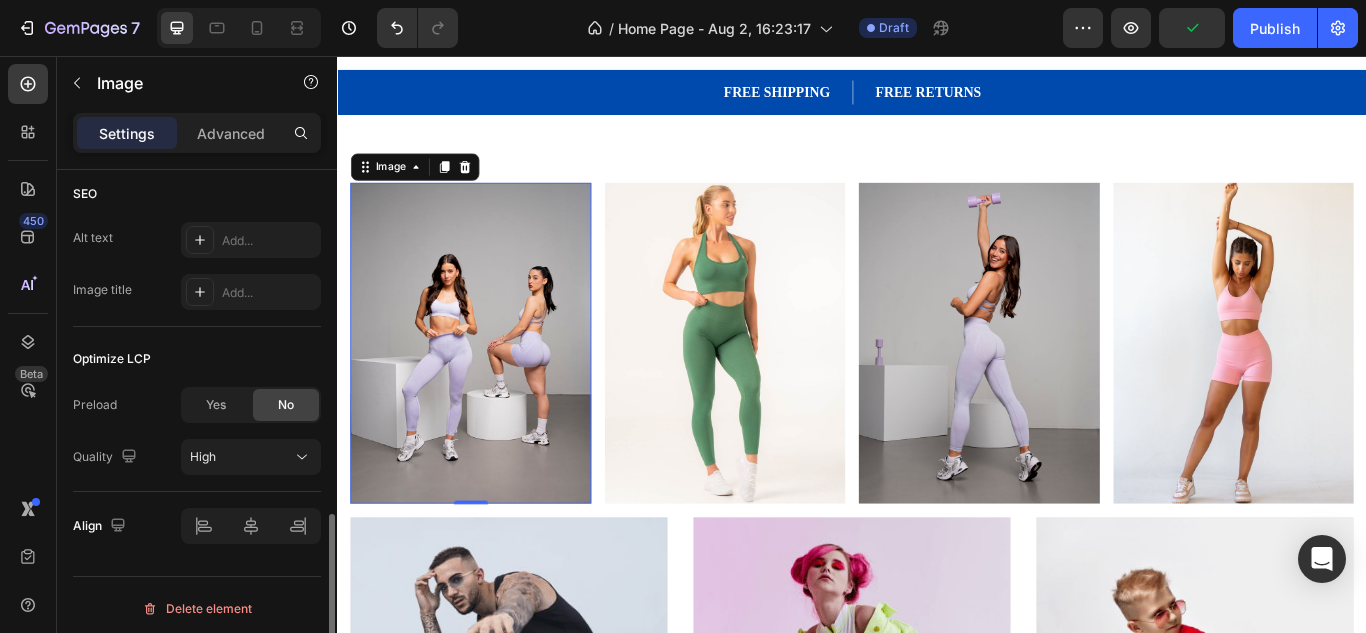 scroll, scrollTop: 1040, scrollLeft: 0, axis: vertical 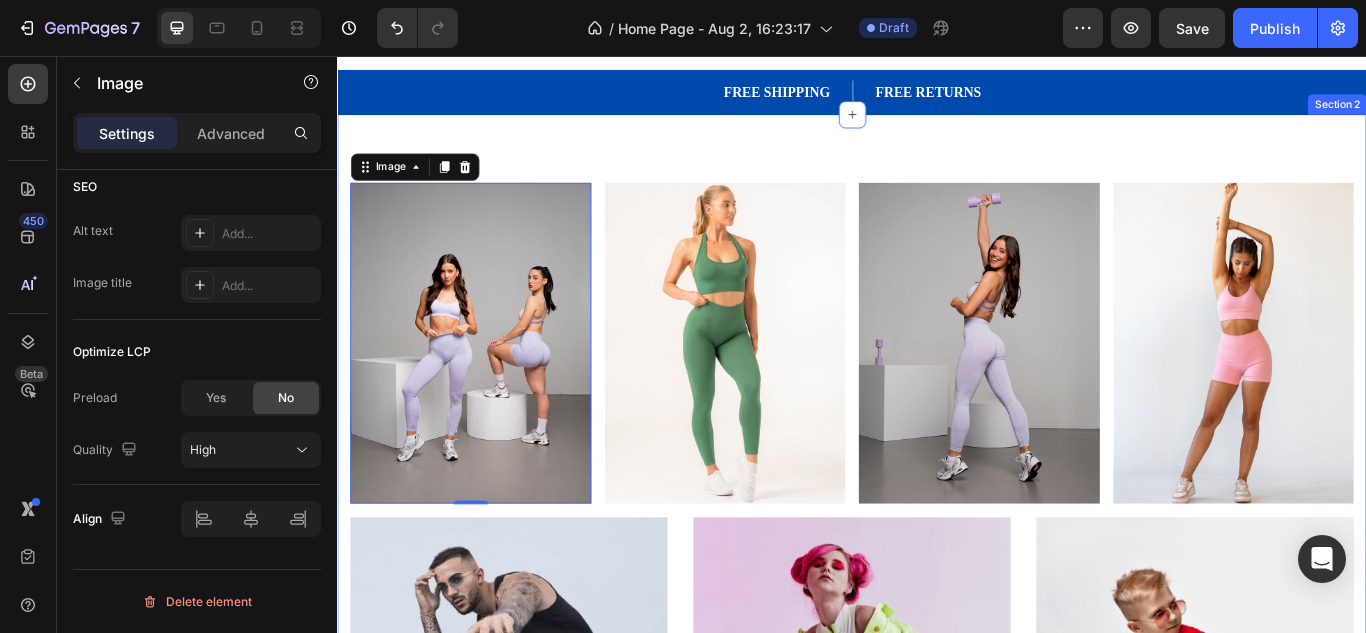 click on "Image   0 Image Image Image Row MEN’S Text block Row Row Hero Banner WOMEN’S Text block Row Row Hero Banner KID’S Text block Row Row Hero Banner Row Section 2" at bounding box center (937, 630) 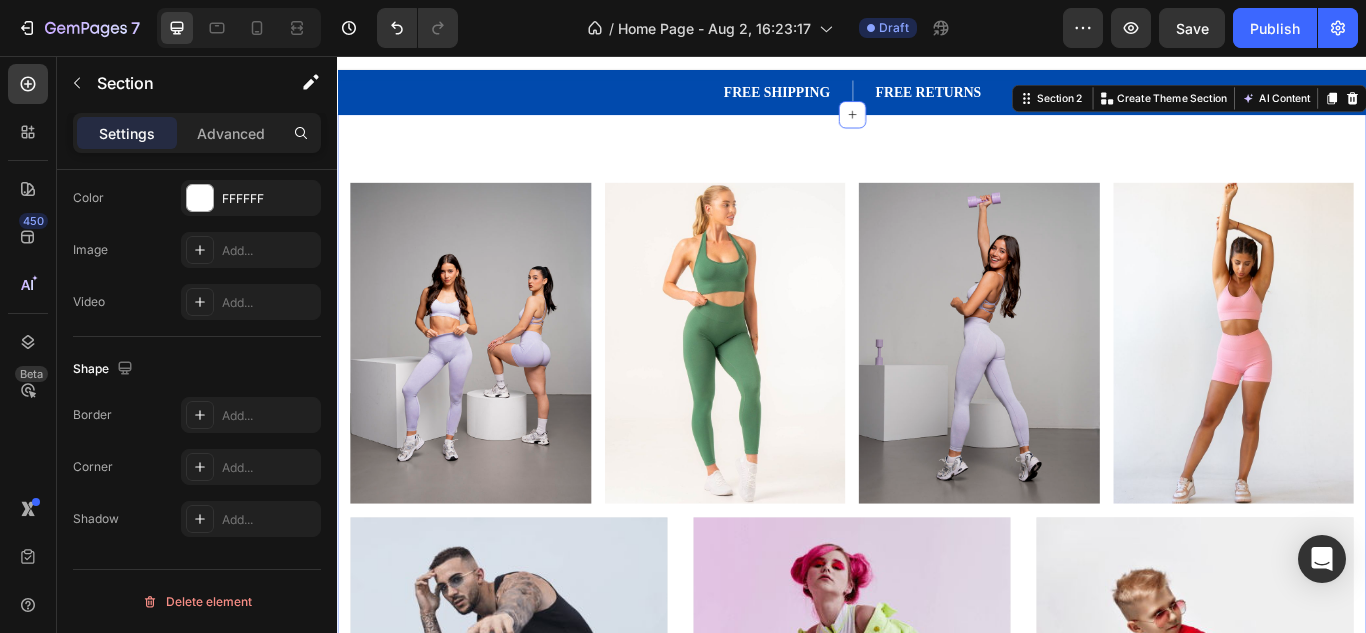 scroll, scrollTop: 0, scrollLeft: 0, axis: both 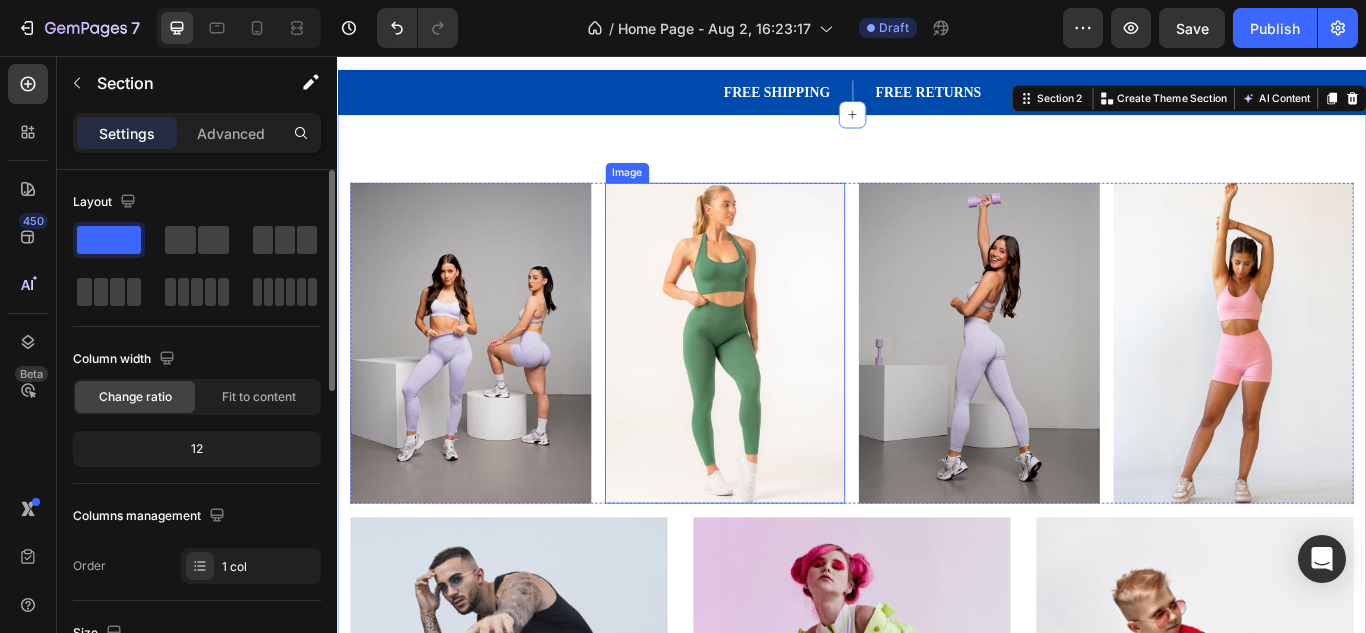 click on "Image Image Image Image Row MEN’S Text block Row Row Hero Banner WOMEN’S Text block Row Row Hero Banner KID’S Text block Row Row Hero Banner Row Section 2   Create Theme Section AI Content Write with GemAI What would you like to describe here? Tone and Voice Persuasive Product Bootyboots Short Show more Generate" at bounding box center (937, 630) 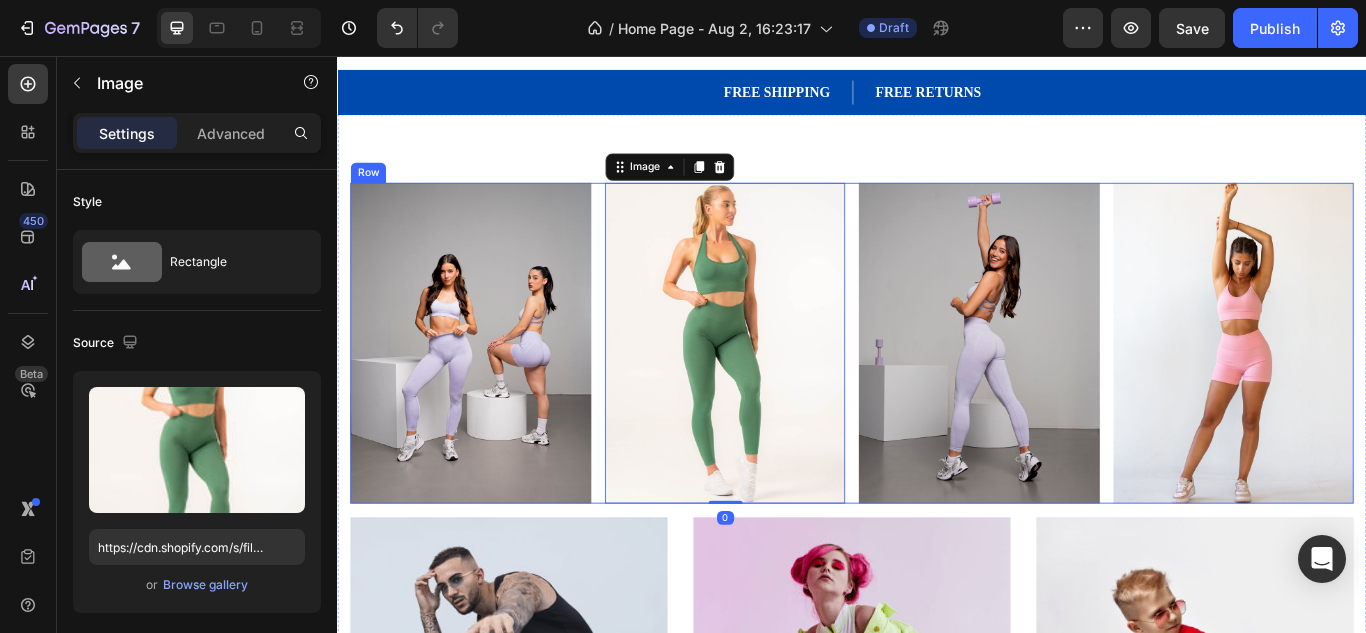 click on "Image Image   0 Image Image Row" at bounding box center (937, 391) 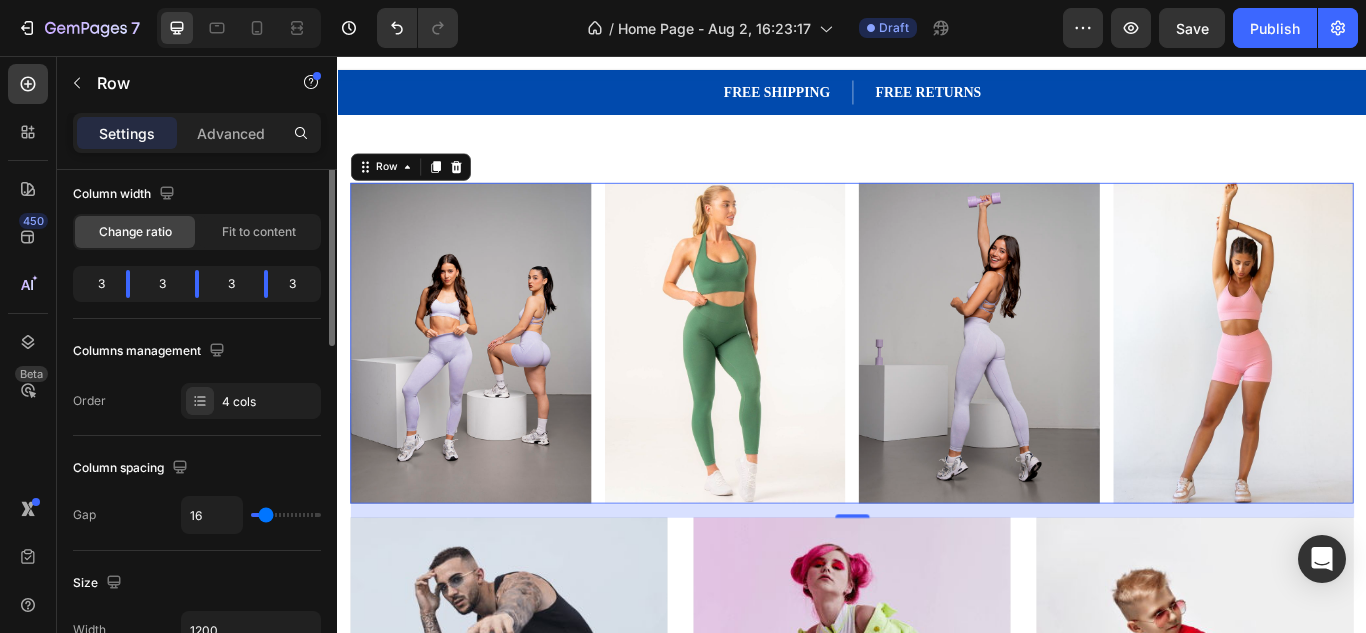 scroll, scrollTop: 184, scrollLeft: 0, axis: vertical 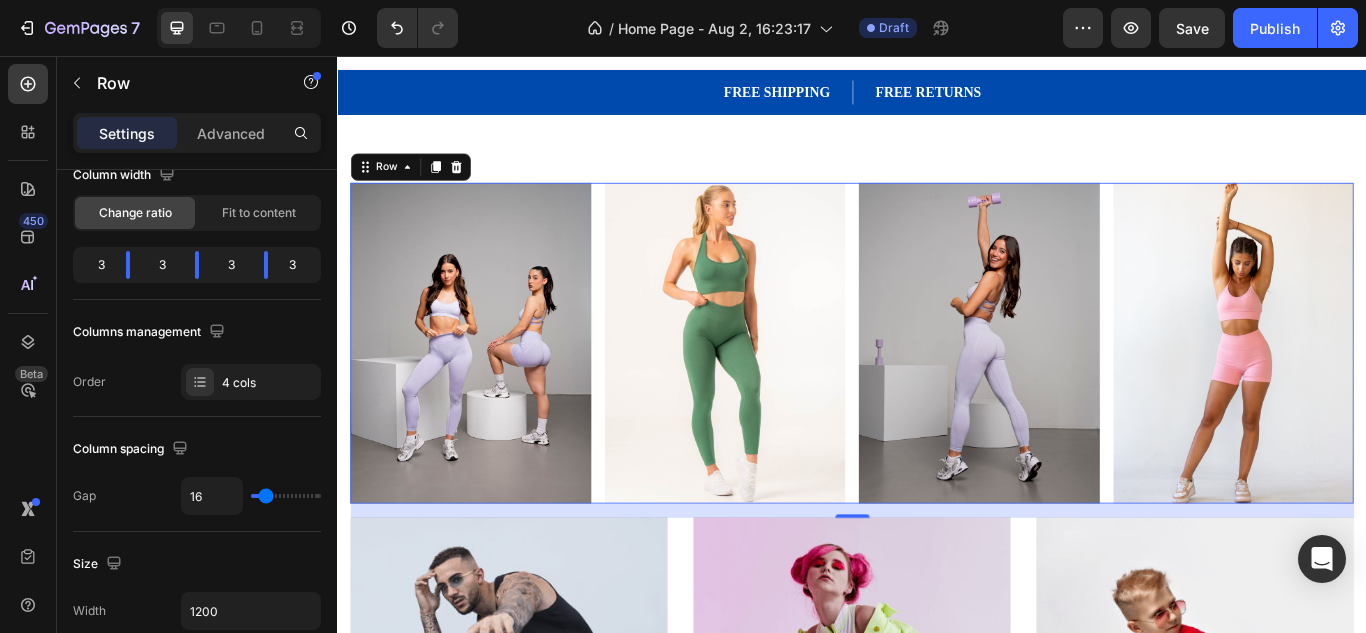 type on "0" 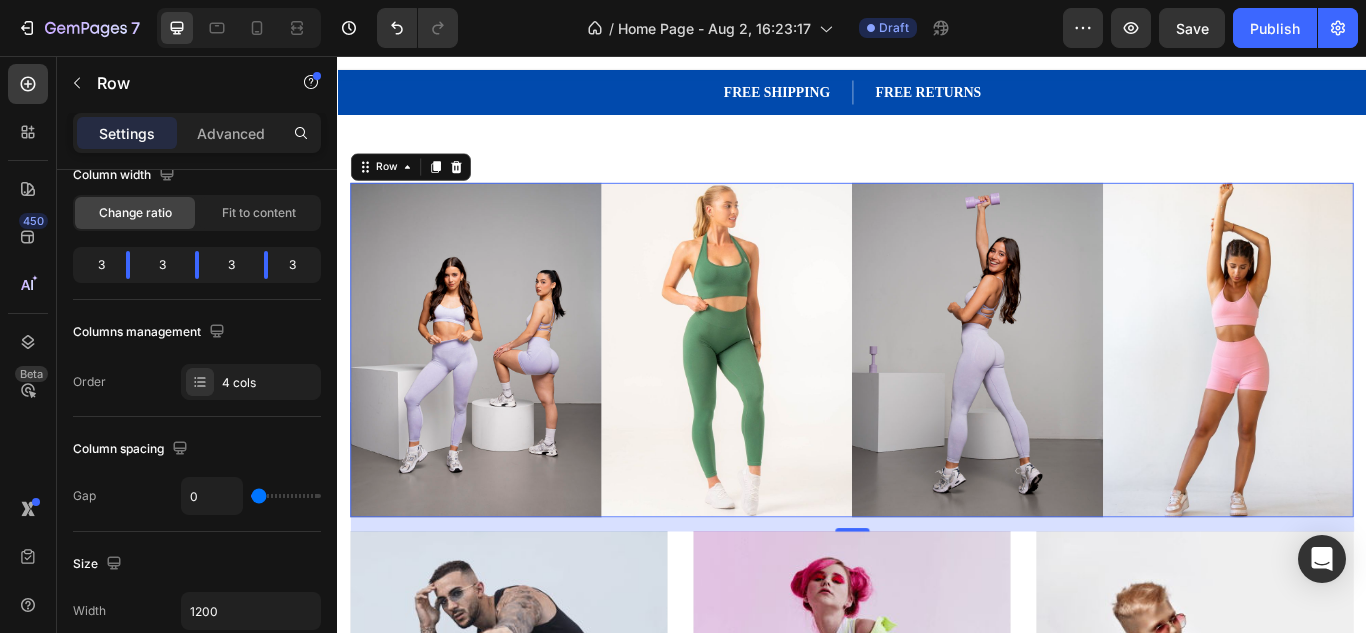 drag, startPoint x: 264, startPoint y: 498, endPoint x: 237, endPoint y: 499, distance: 27.018513 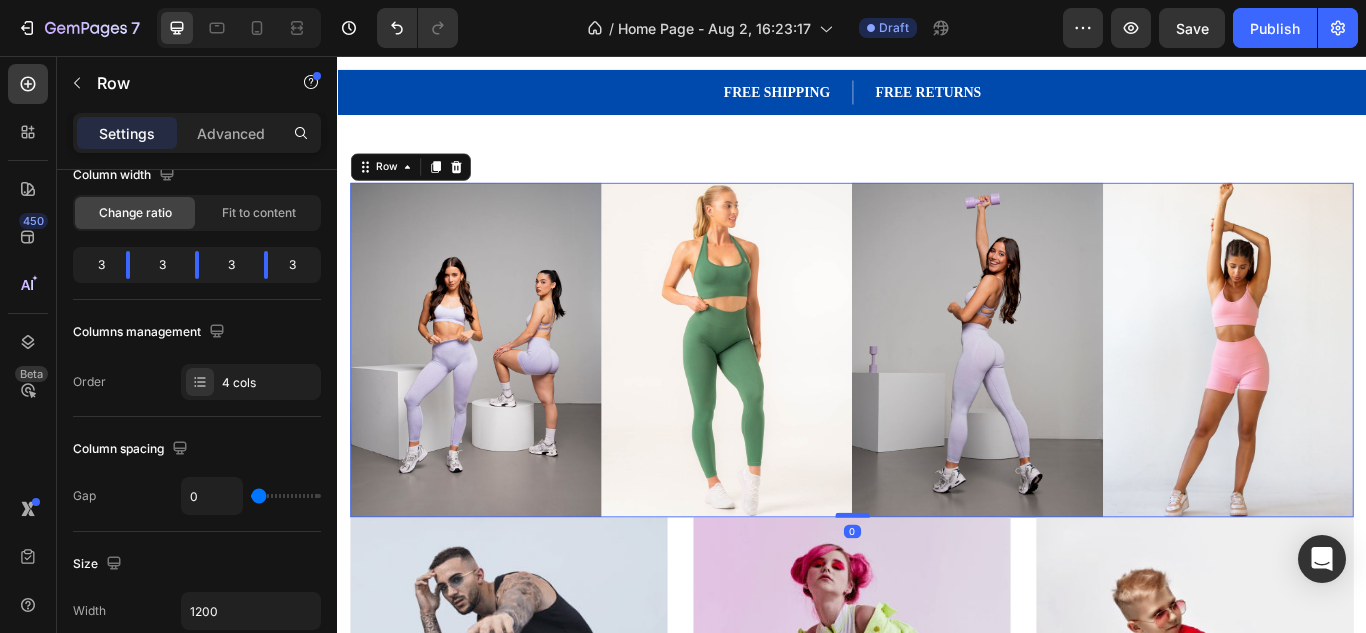 drag, startPoint x: 940, startPoint y: 607, endPoint x: 938, endPoint y: 590, distance: 17.117243 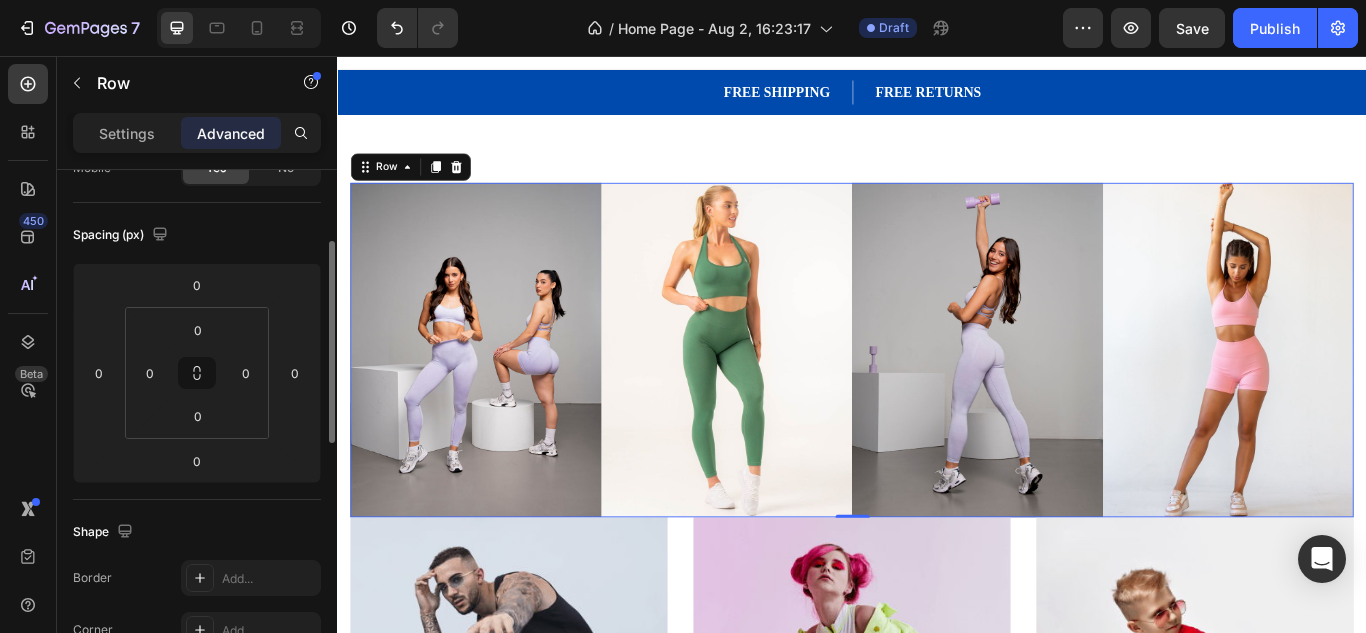 click on "Spacing (px)" at bounding box center [197, 235] 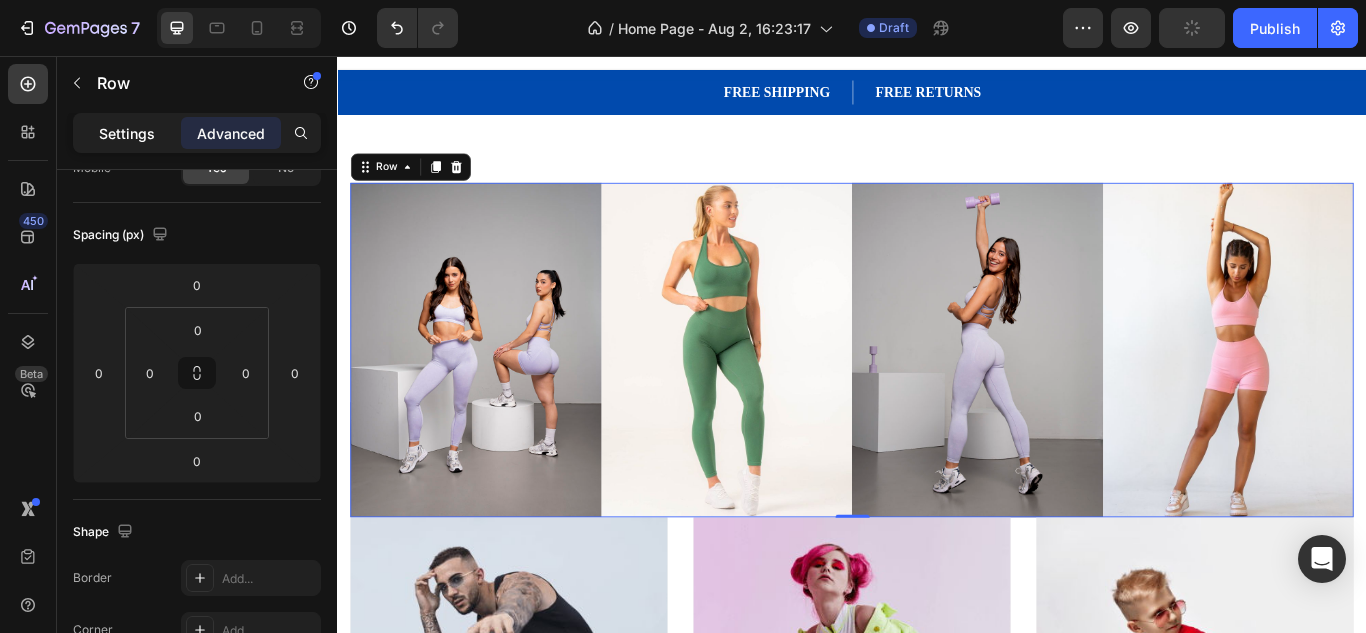 click on "Settings" at bounding box center (127, 133) 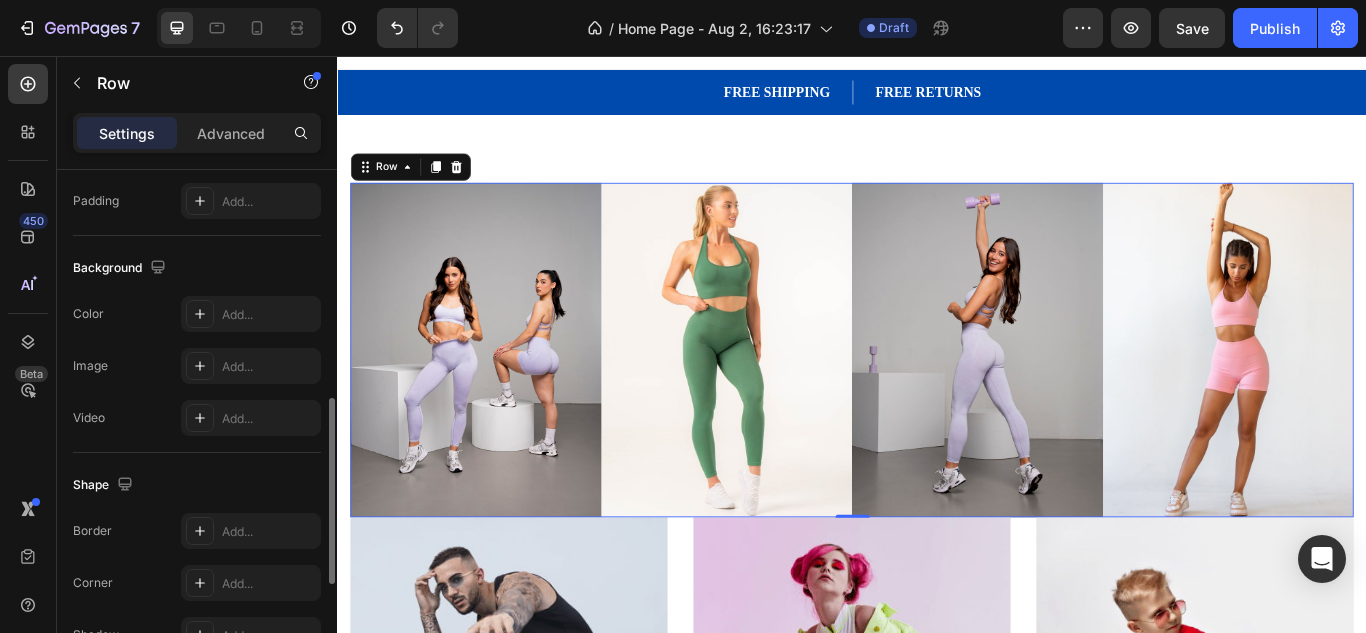 scroll, scrollTop: 682, scrollLeft: 0, axis: vertical 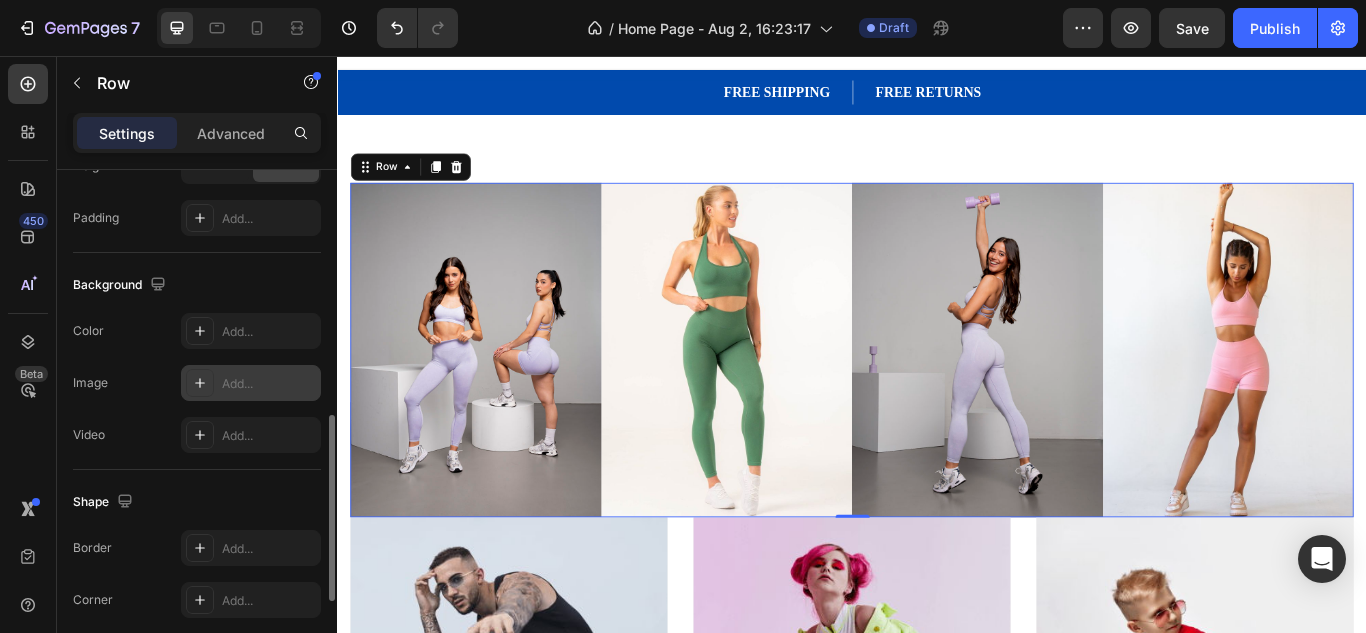 click on "Add..." at bounding box center [269, 384] 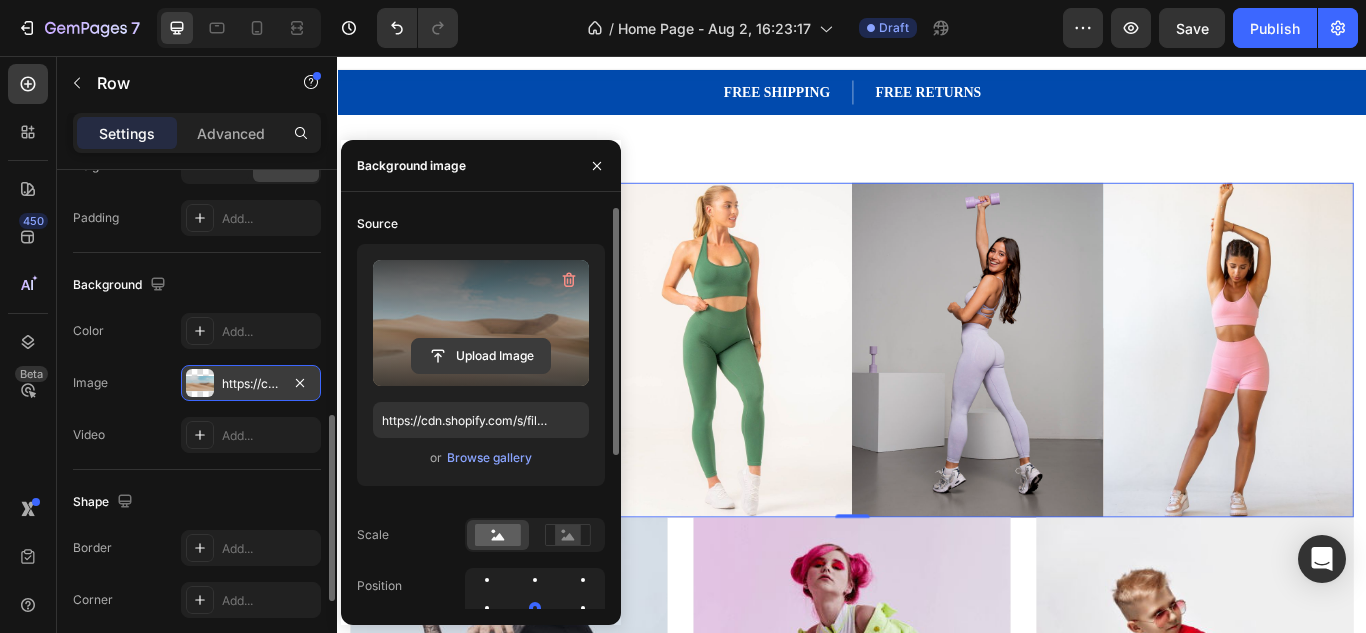 click 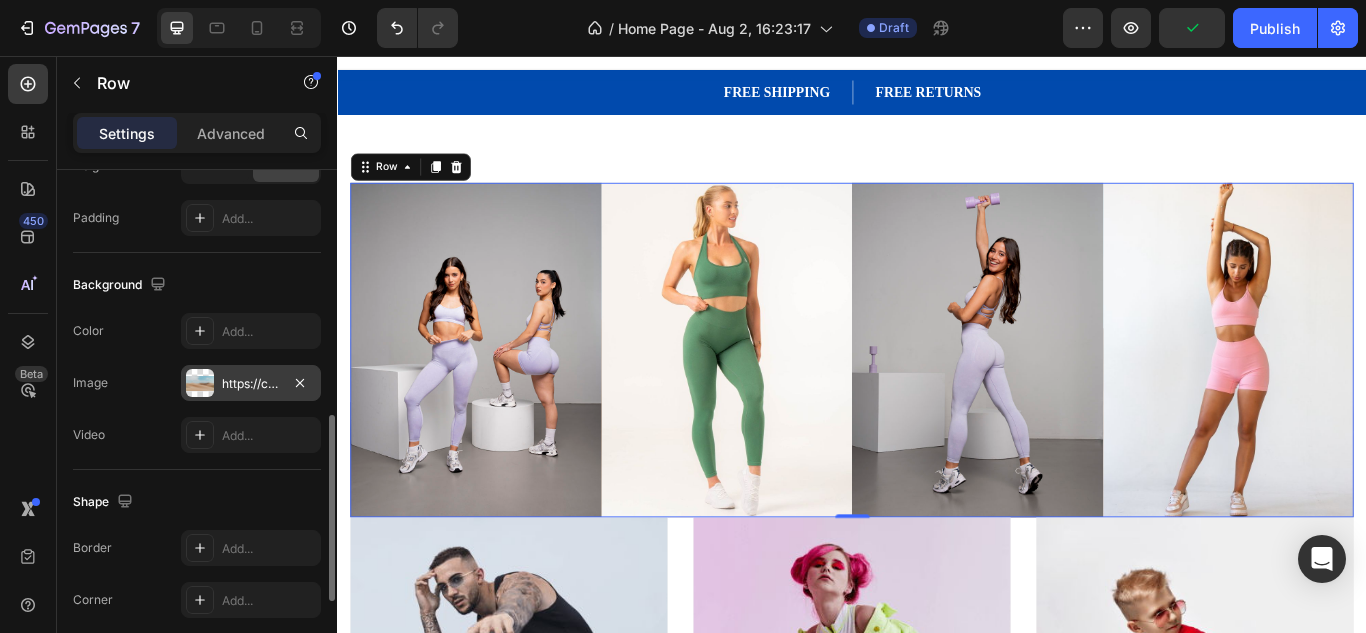 click on "Background" at bounding box center (197, 285) 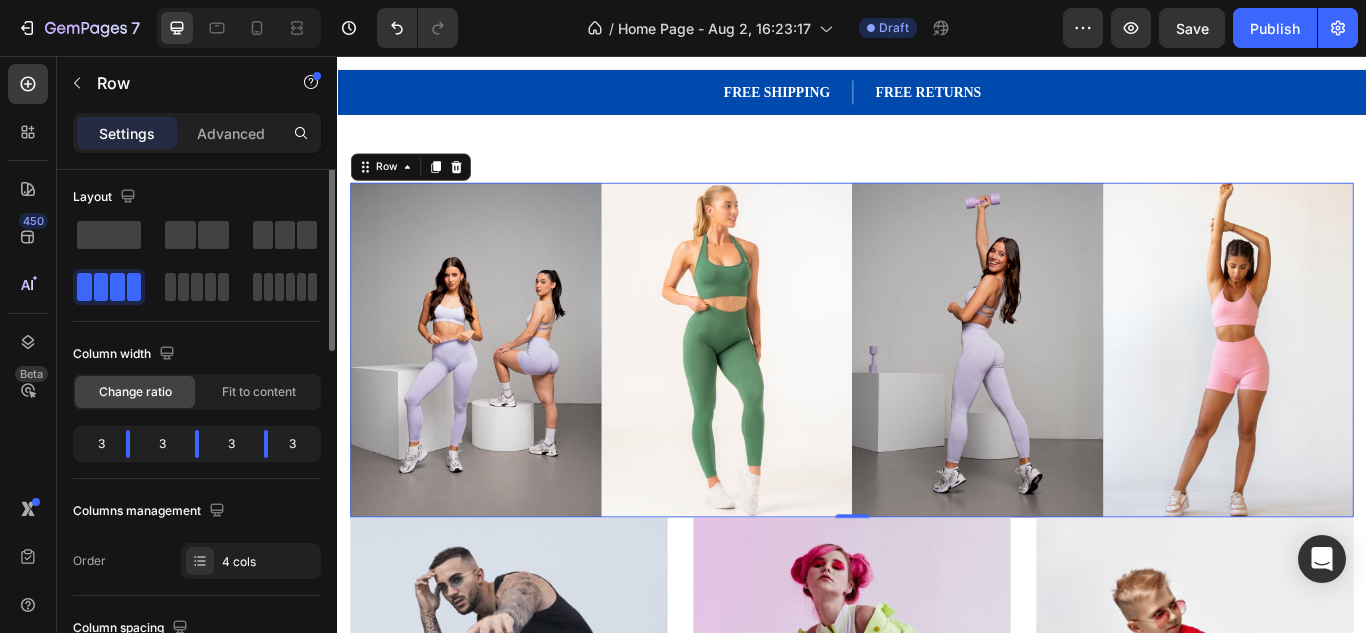 scroll, scrollTop: 0, scrollLeft: 0, axis: both 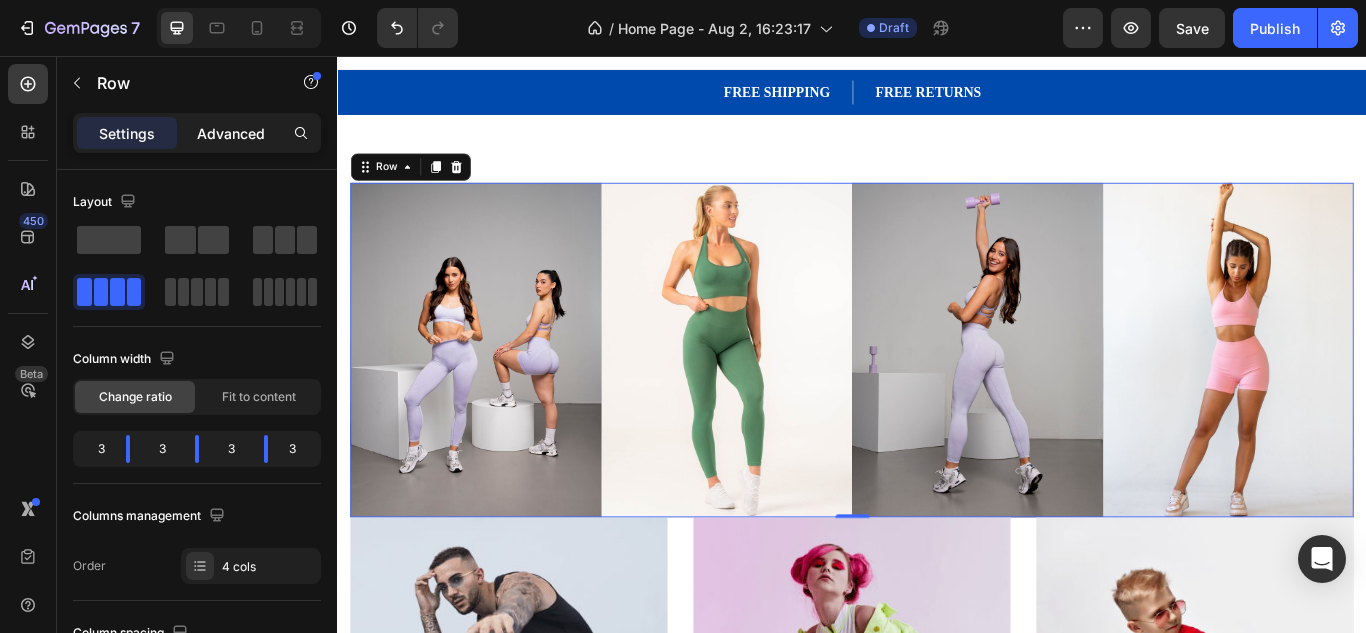 click on "Advanced" 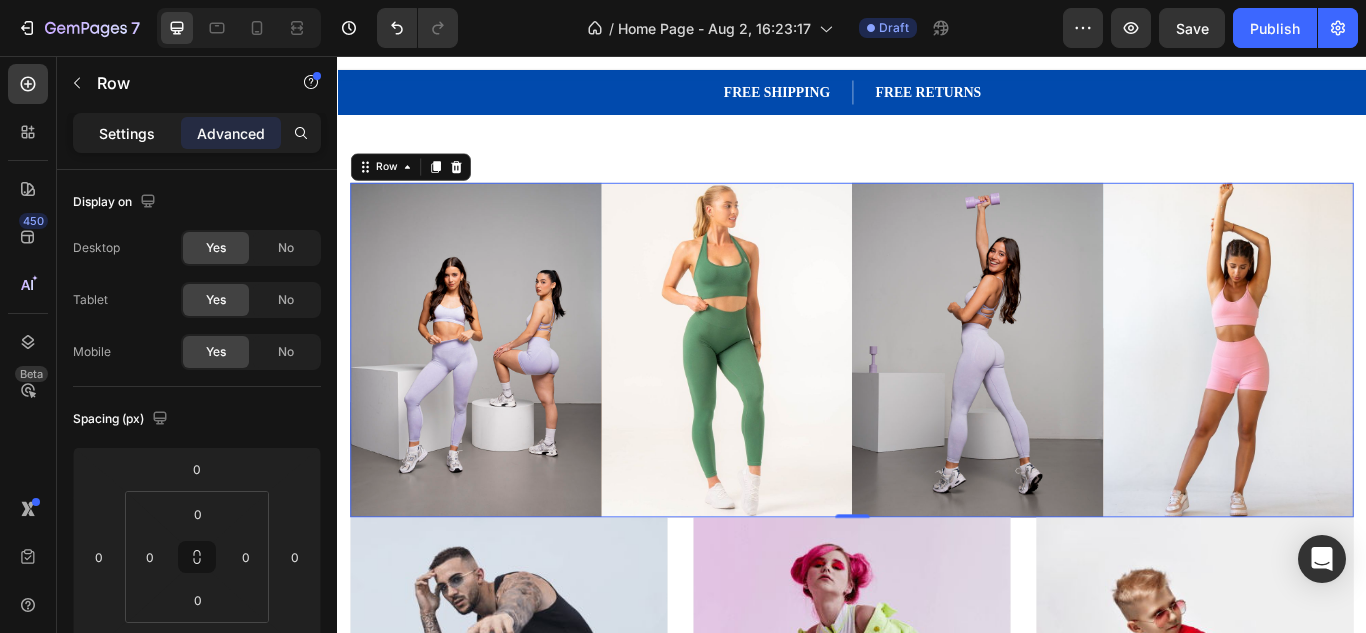 click on "Settings" at bounding box center [127, 133] 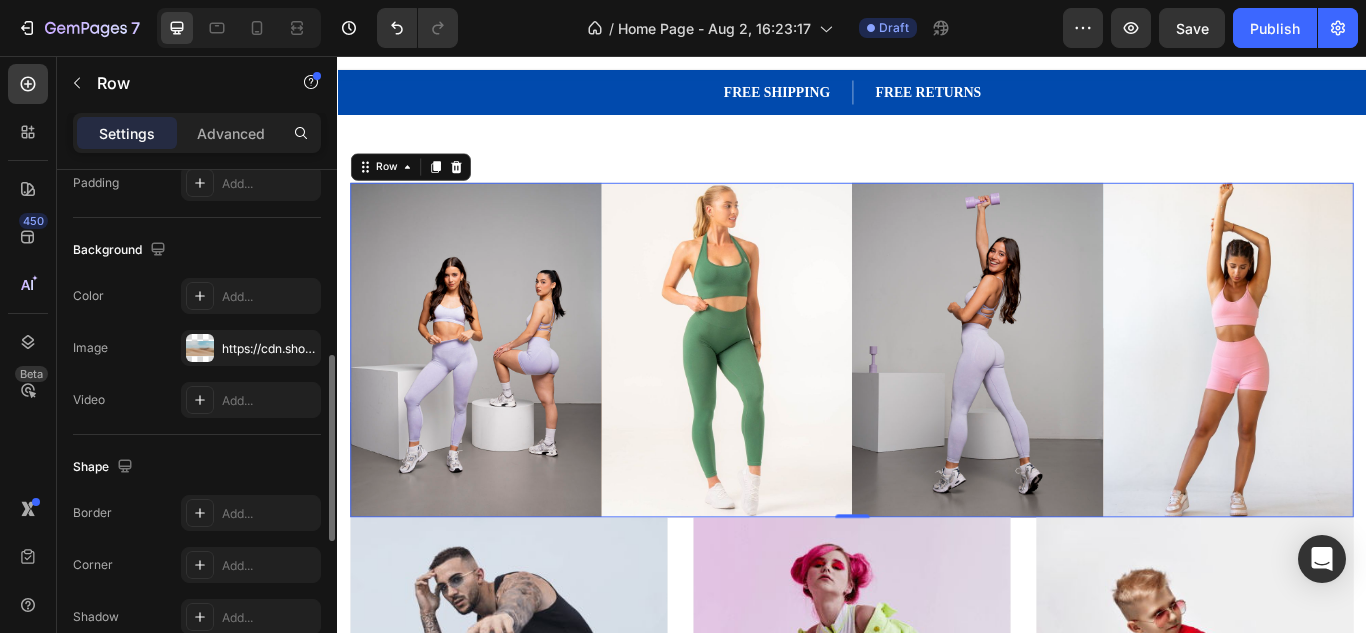 scroll, scrollTop: 721, scrollLeft: 0, axis: vertical 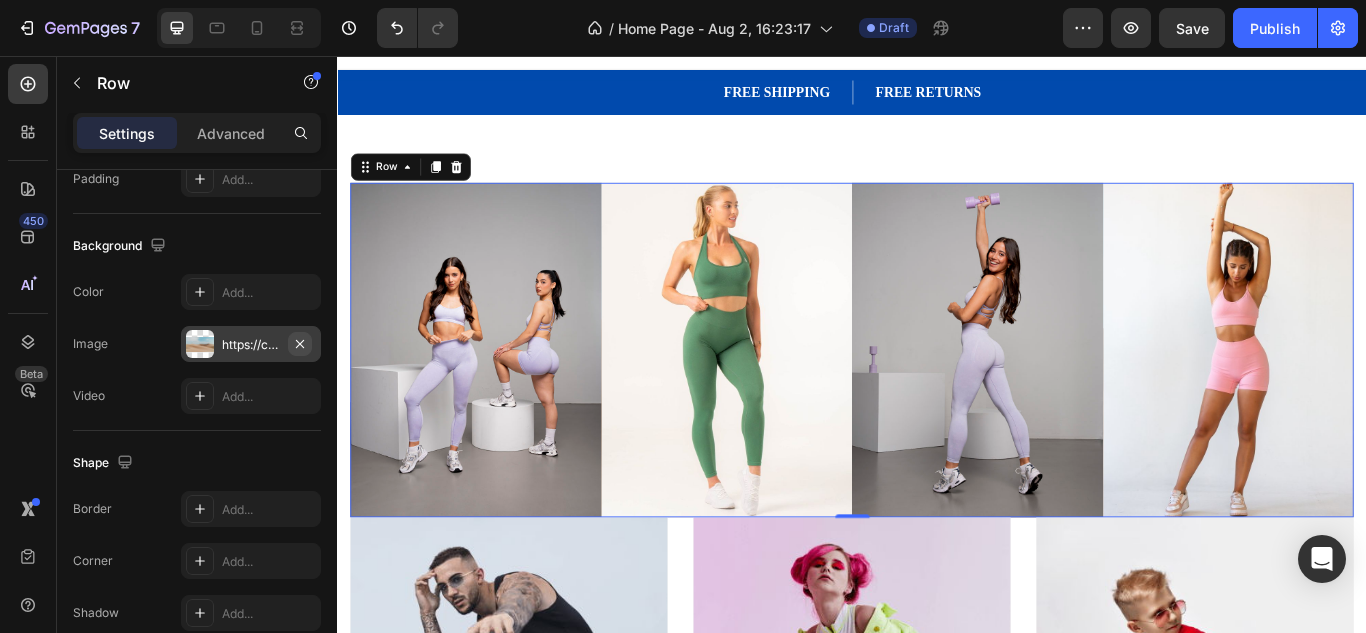 click 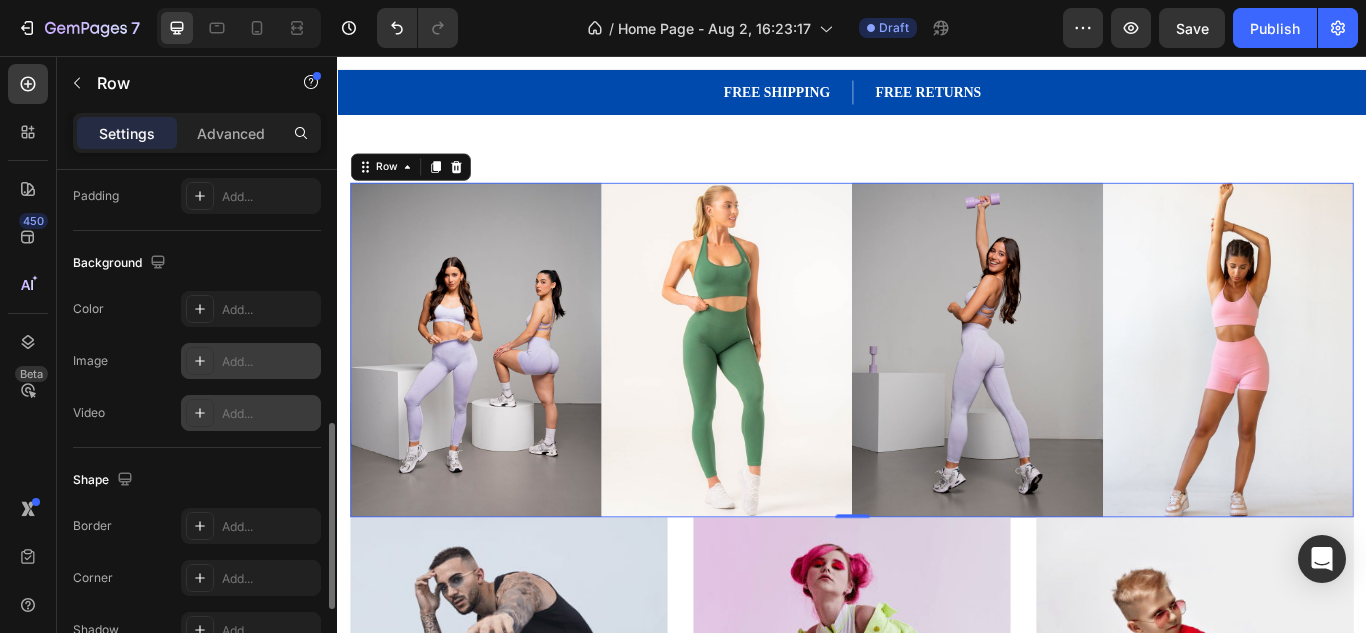 scroll, scrollTop: 256, scrollLeft: 0, axis: vertical 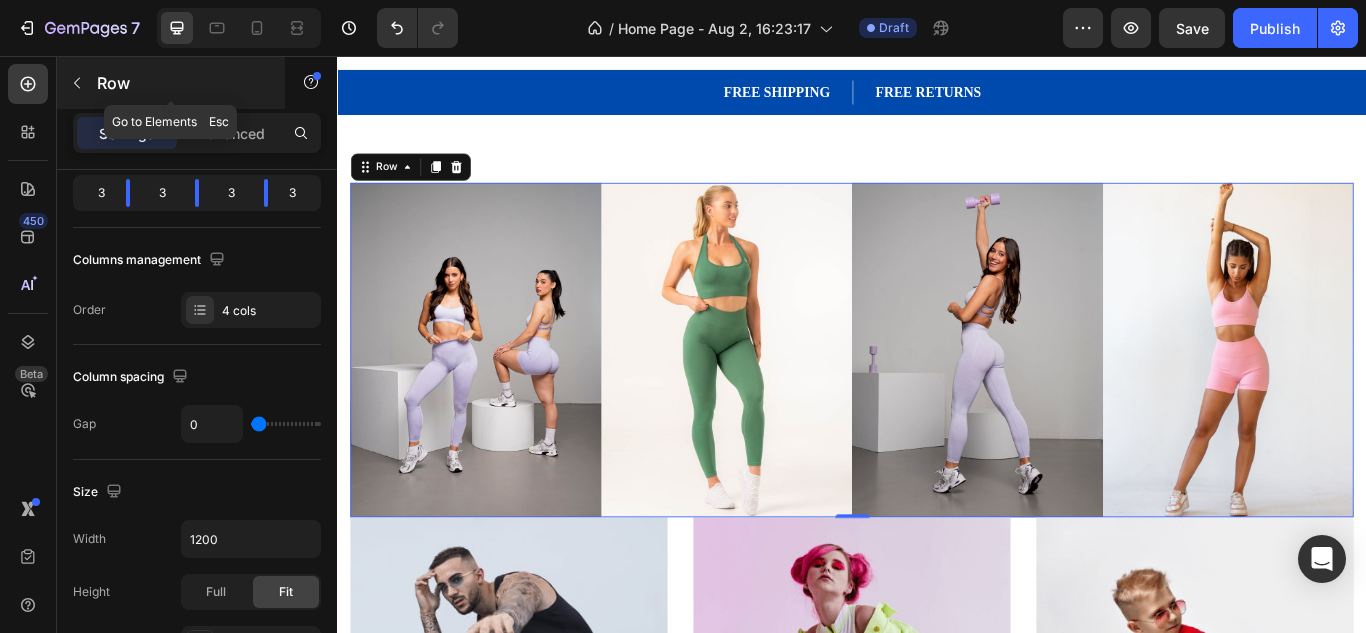 click at bounding box center (77, 83) 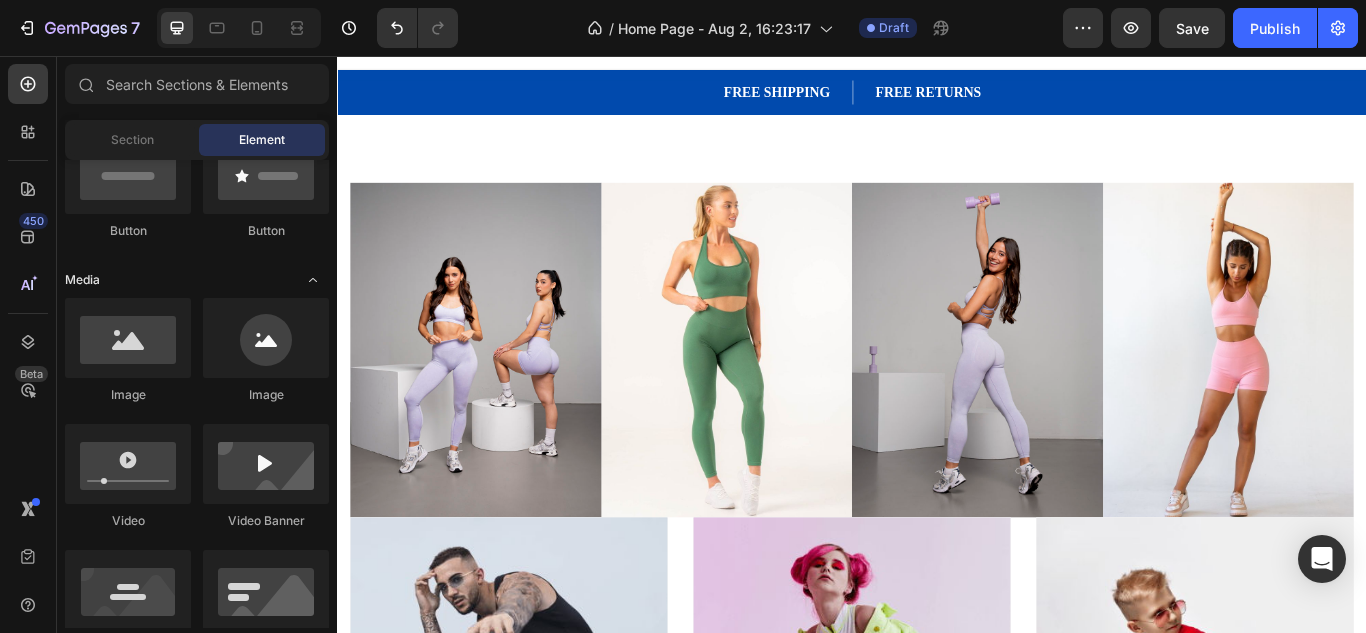 click on "Media" 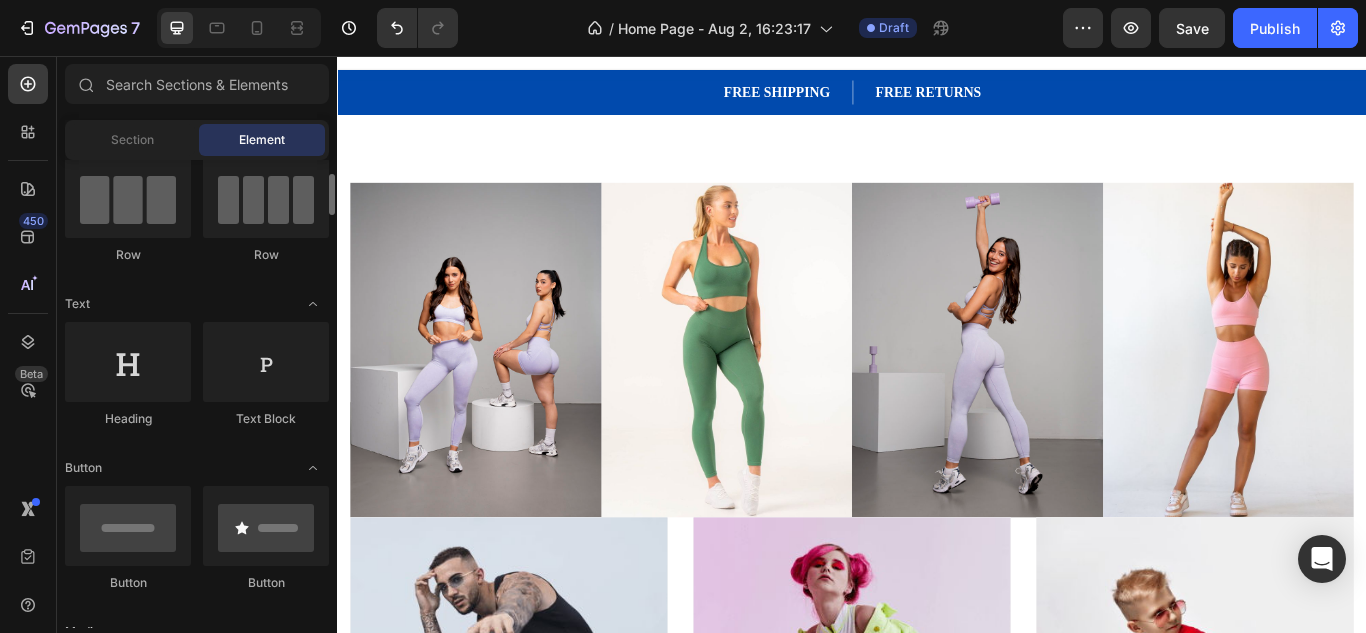 scroll, scrollTop: 171, scrollLeft: 0, axis: vertical 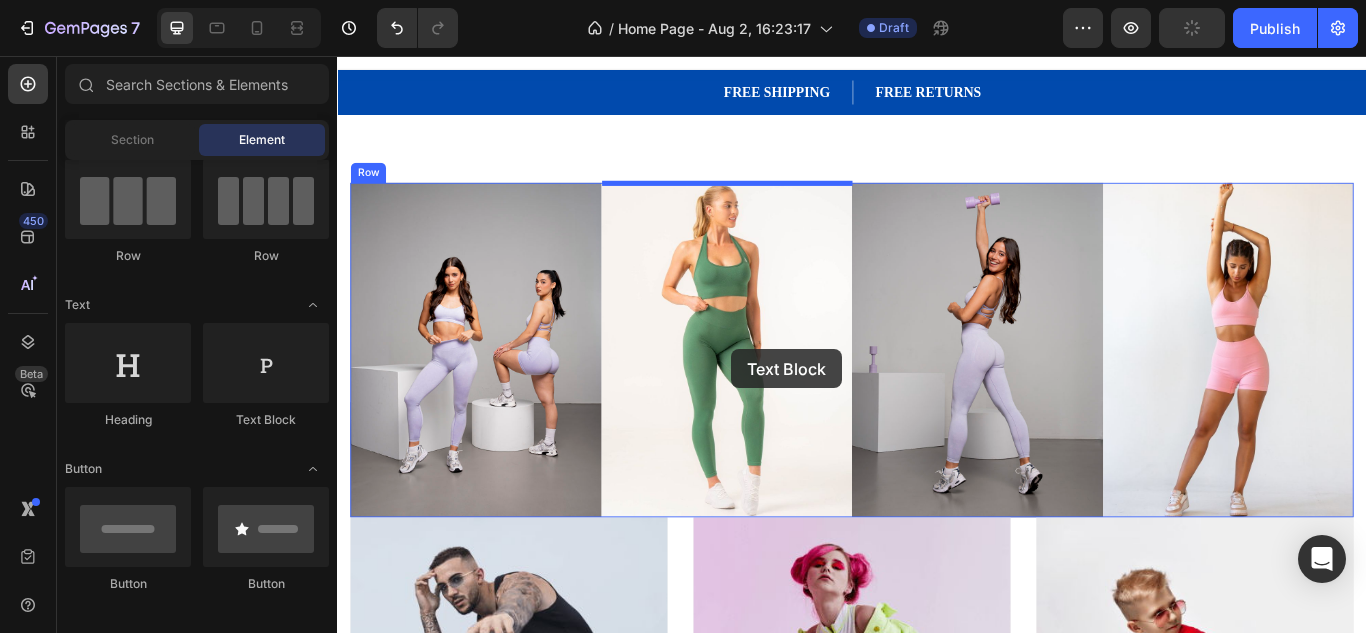 drag, startPoint x: 598, startPoint y: 401, endPoint x: 796, endPoint y: 398, distance: 198.02272 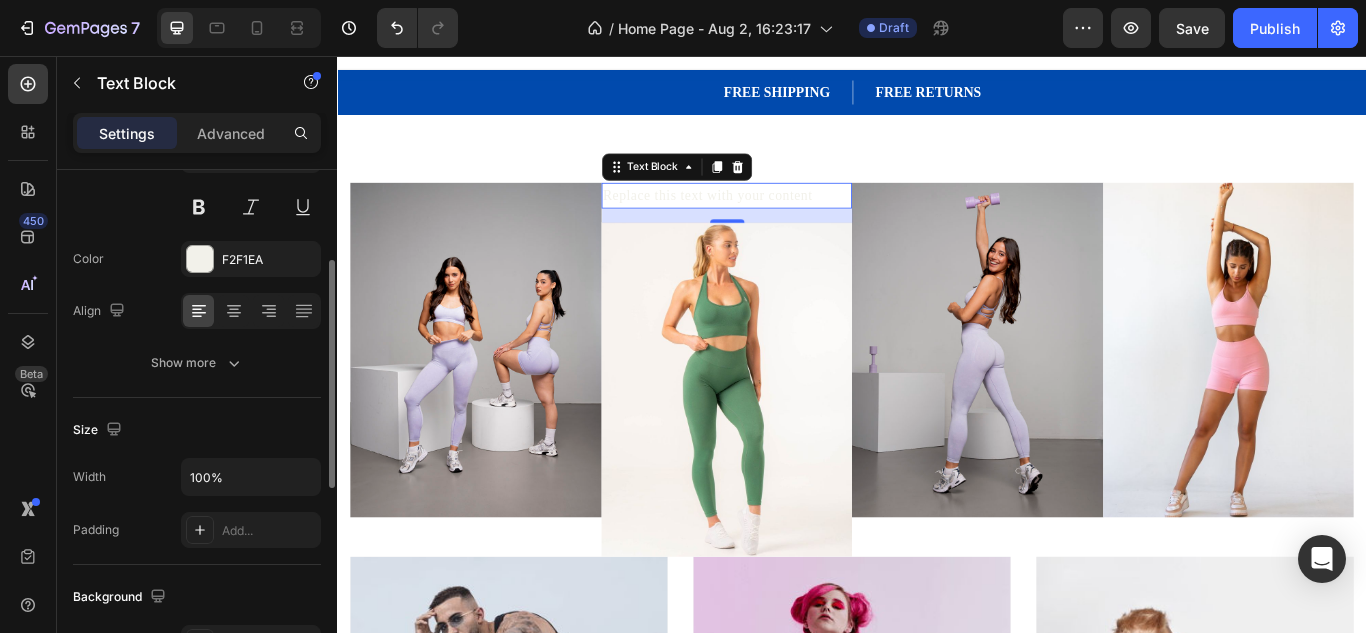 scroll, scrollTop: 204, scrollLeft: 0, axis: vertical 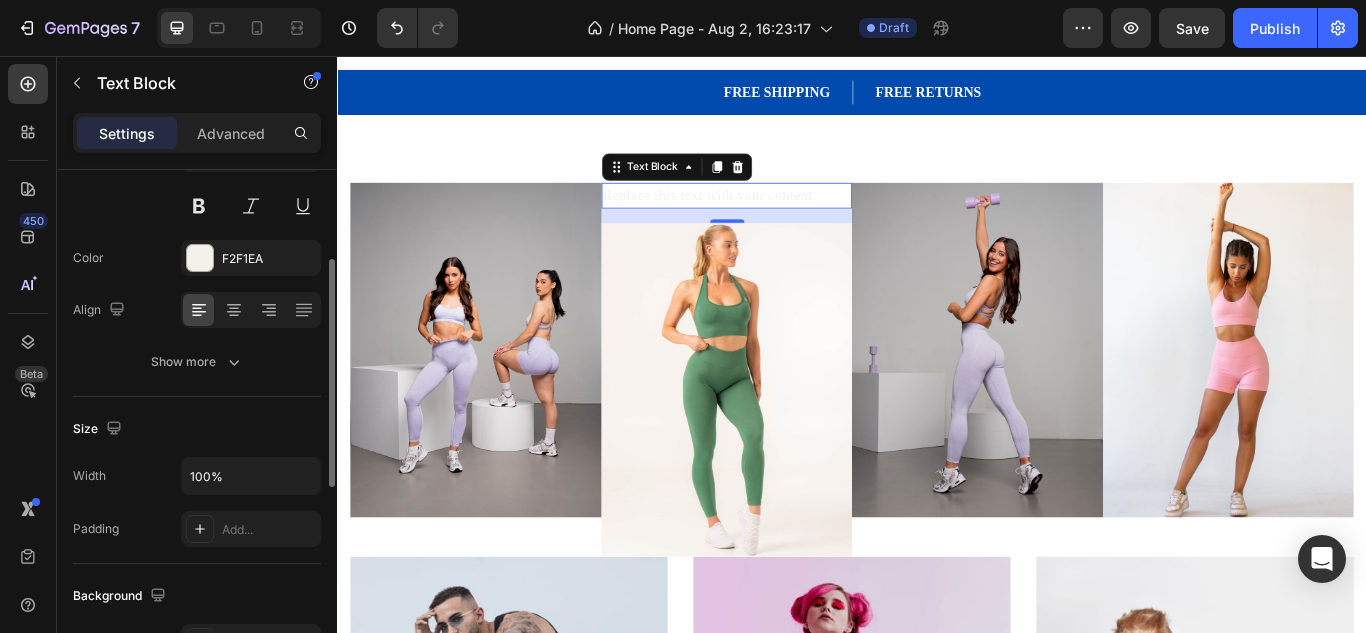 click on "Show more" at bounding box center (197, 362) 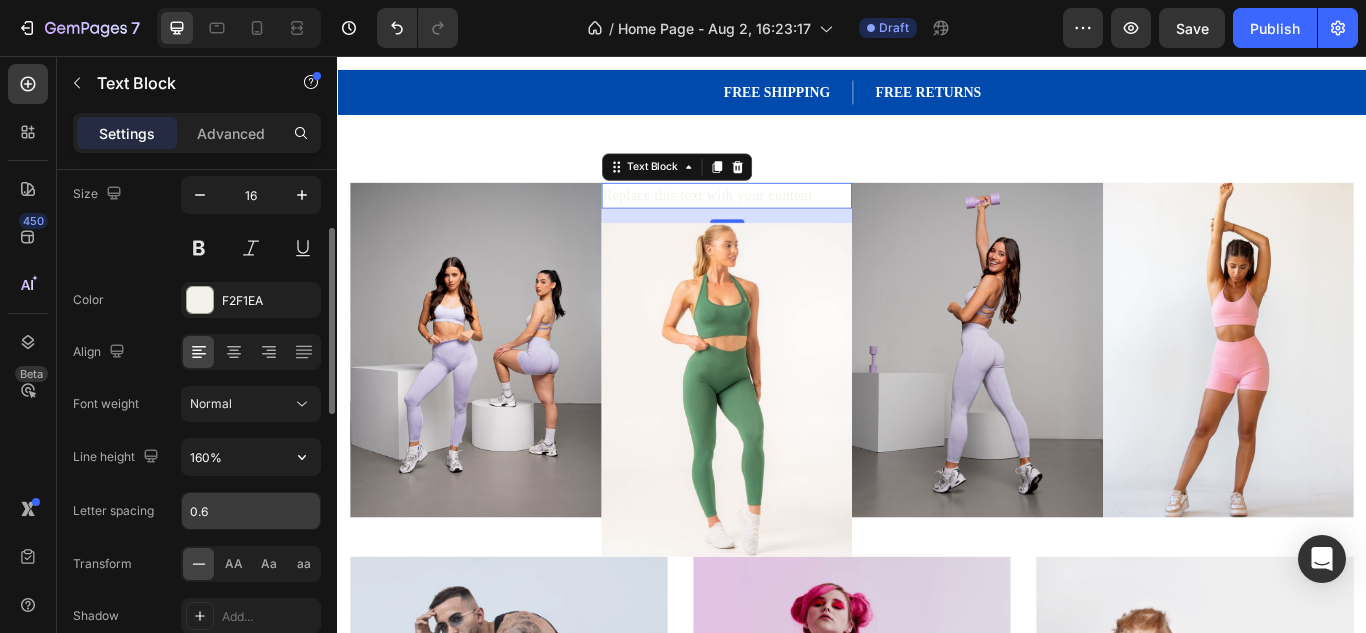 scroll, scrollTop: 0, scrollLeft: 0, axis: both 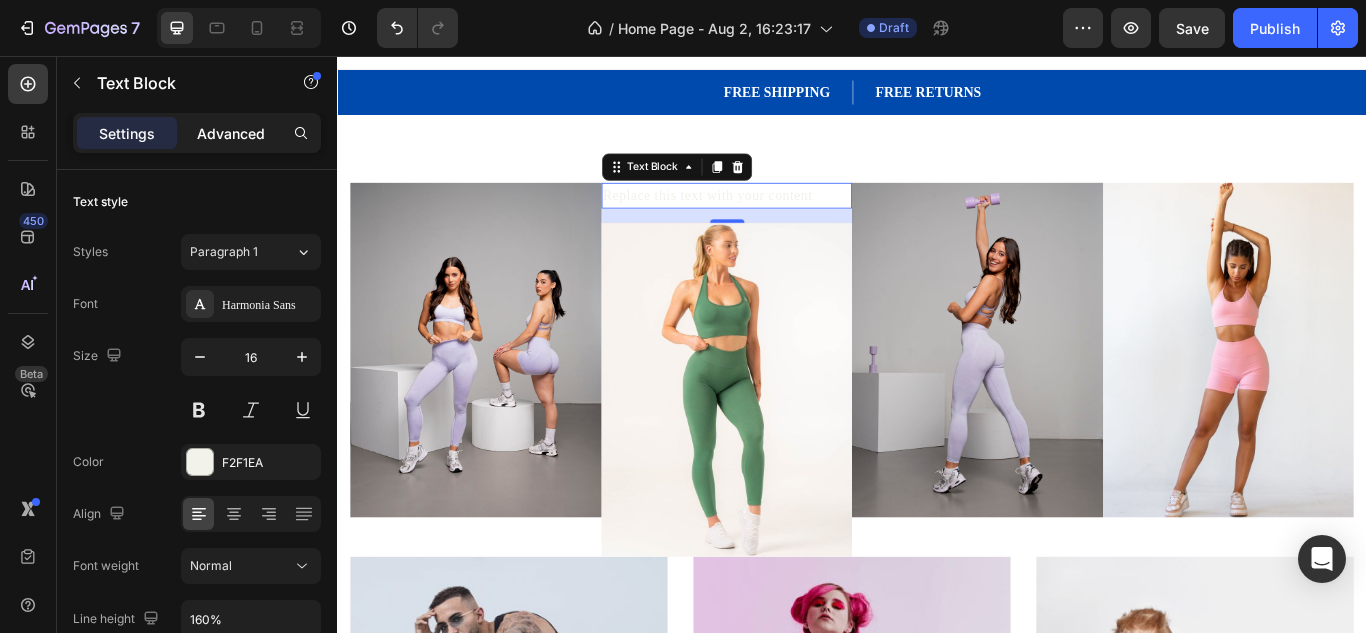 click on "Advanced" at bounding box center (231, 133) 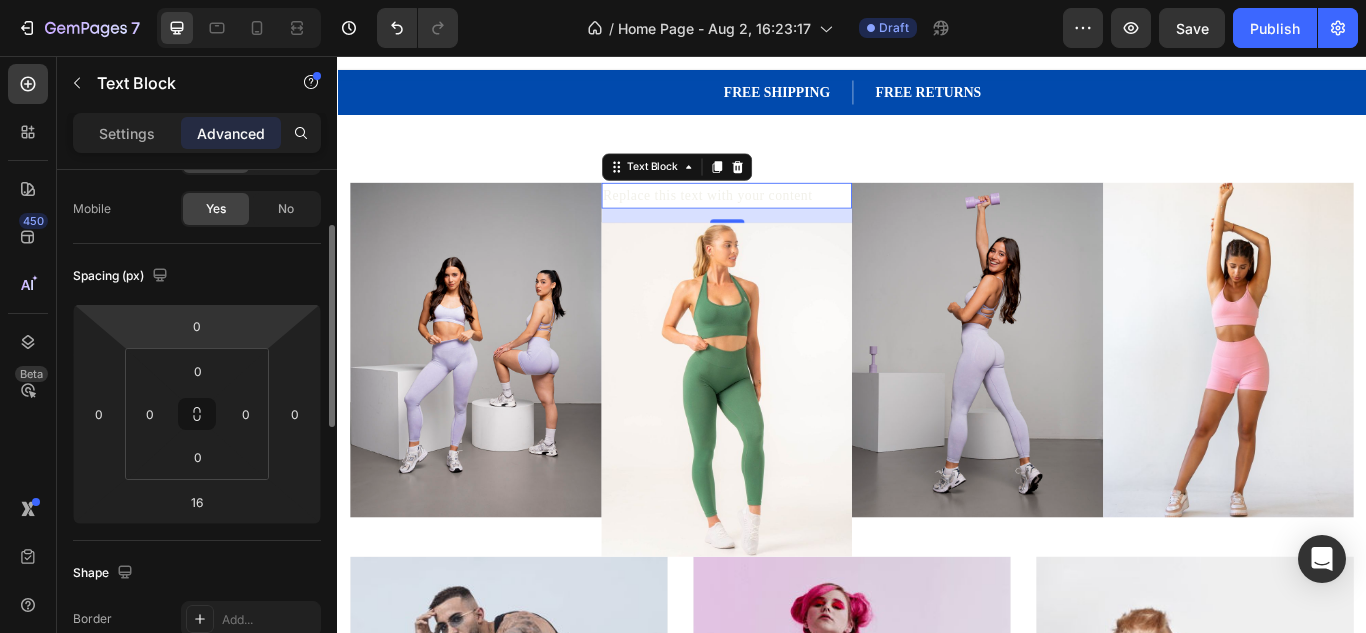 scroll, scrollTop: 0, scrollLeft: 0, axis: both 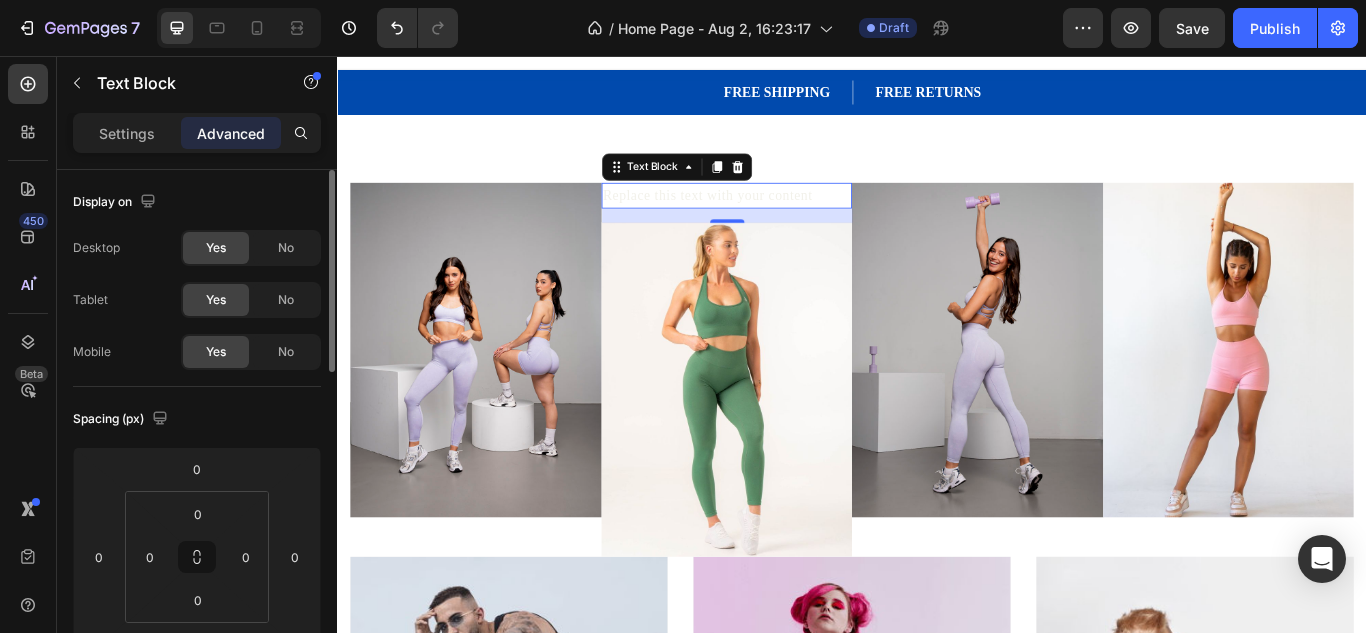 click on "No" 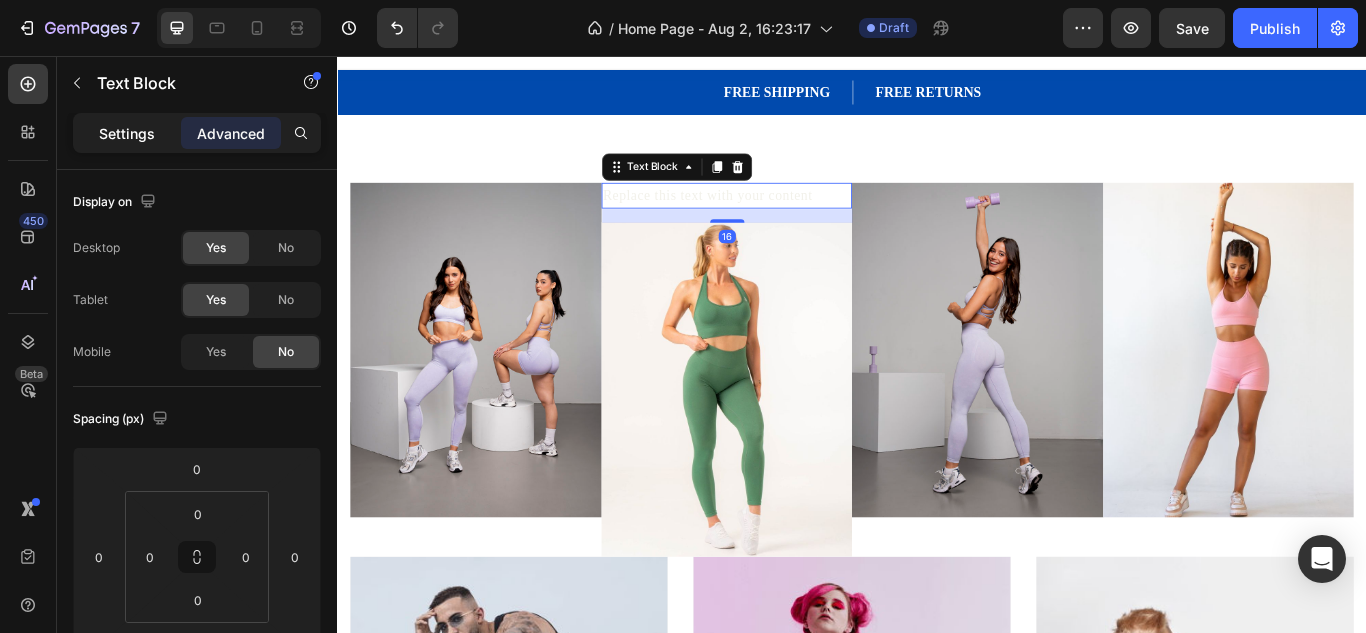 click on "Settings" at bounding box center [127, 133] 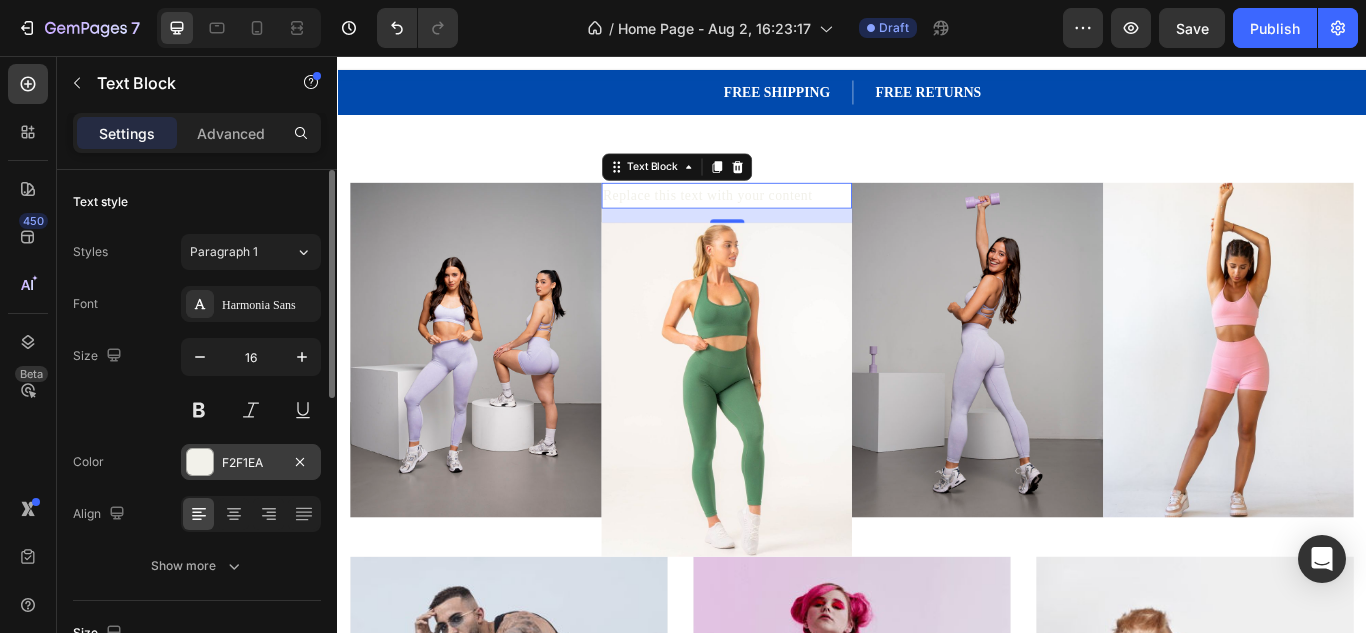 click at bounding box center (200, 462) 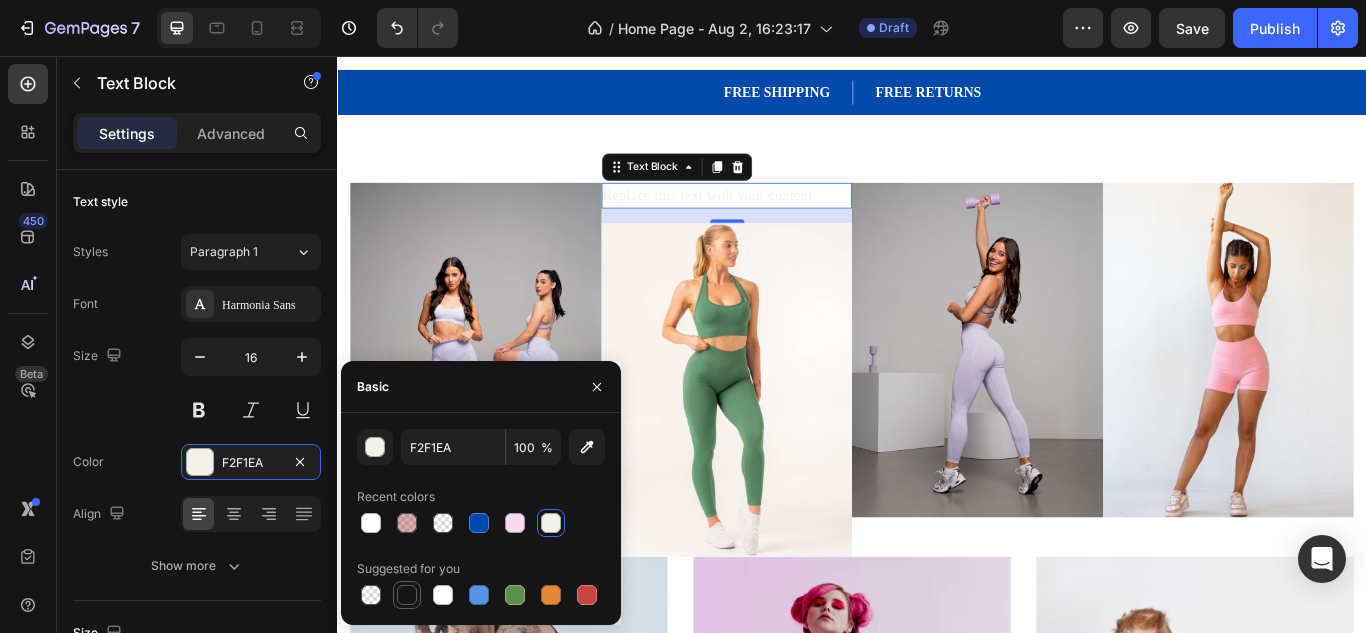 click at bounding box center [407, 595] 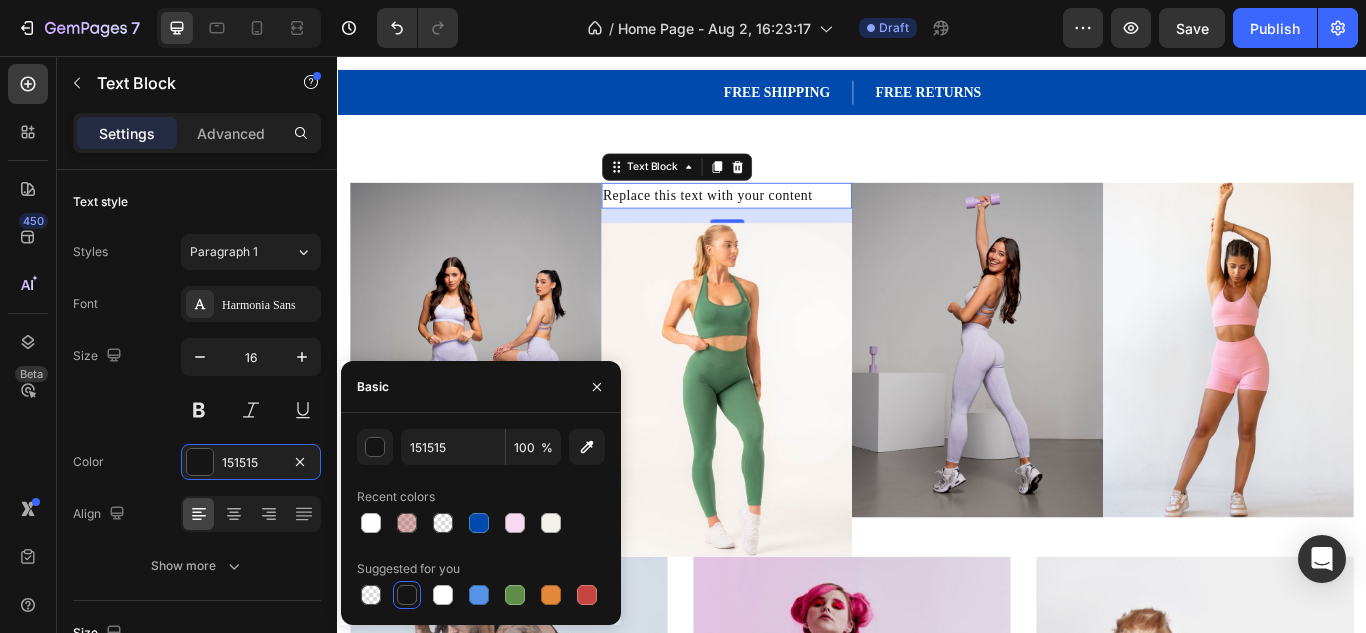 click on "Replace this text with your content" at bounding box center (791, 219) 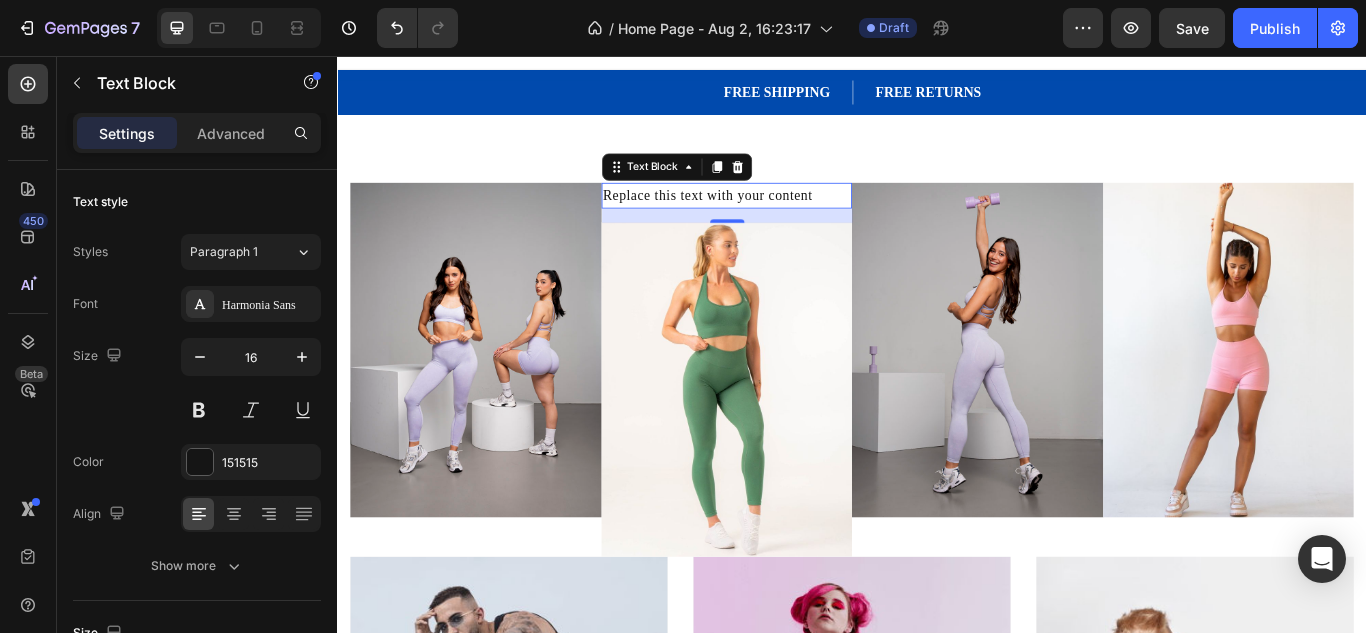 click on "Replace this text with your content" at bounding box center (791, 219) 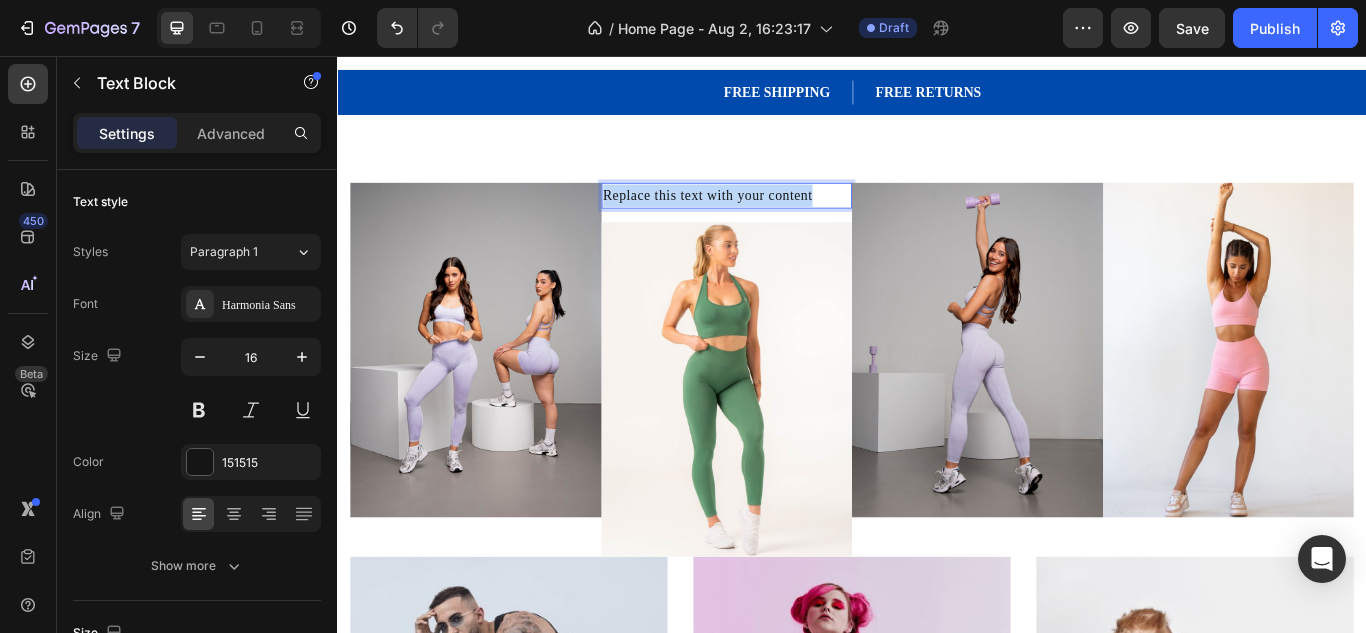 click on "Replace this text with your content" at bounding box center (791, 219) 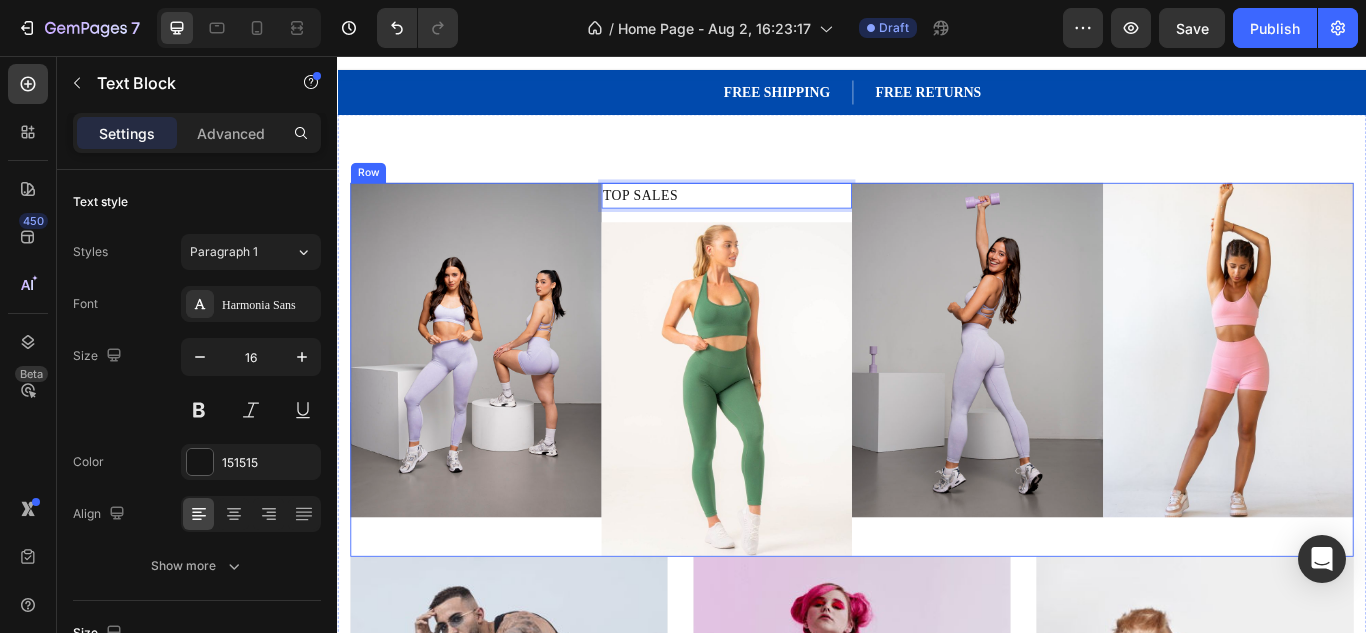 click on "TOP SALES Text Block   16 Image" at bounding box center (791, 422) 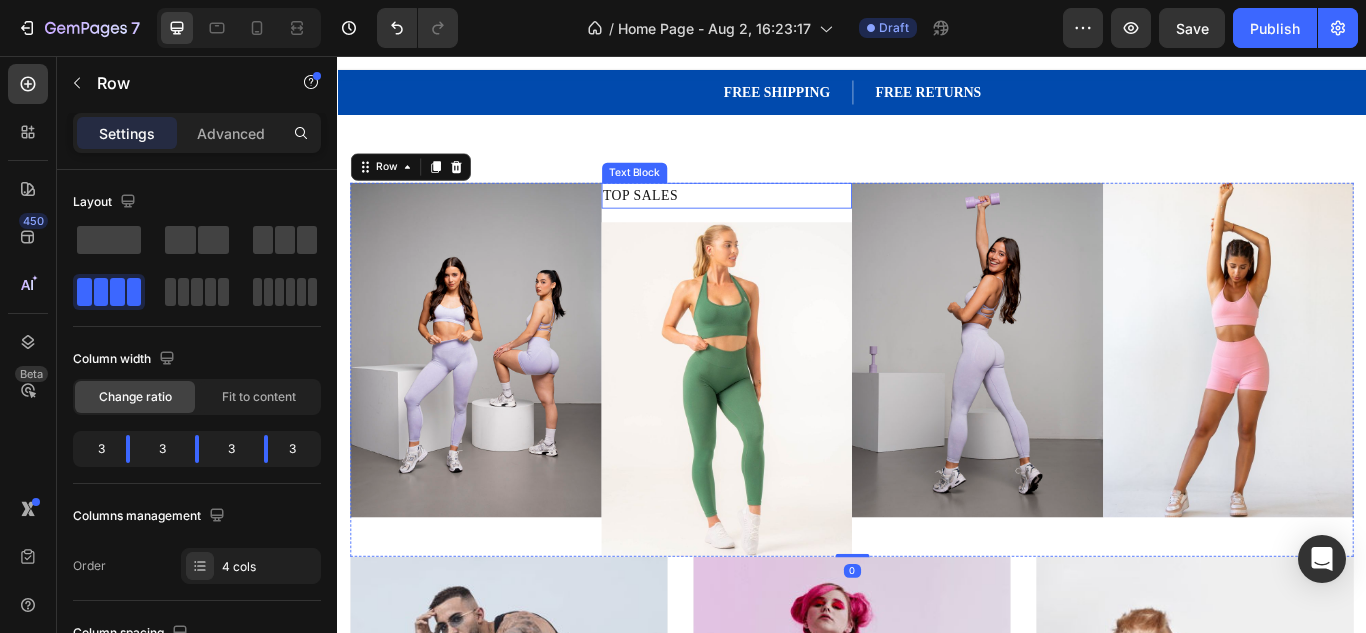 click on "TOP SALES" at bounding box center (791, 219) 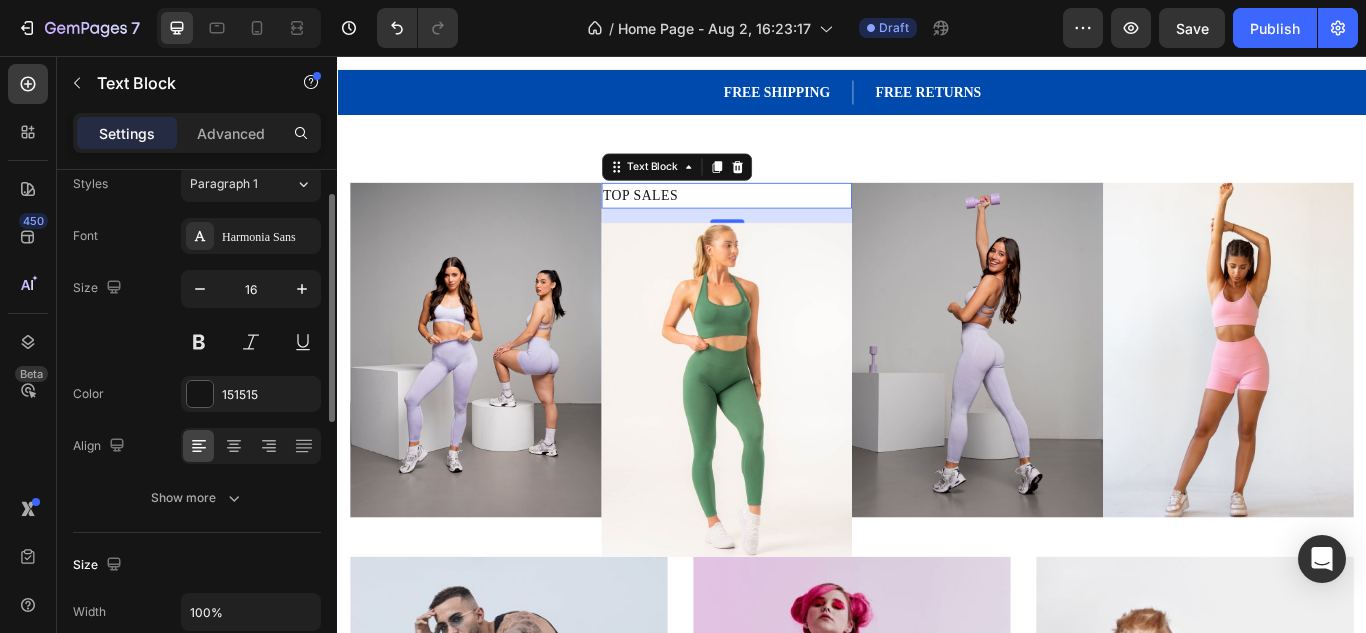 scroll, scrollTop: 69, scrollLeft: 0, axis: vertical 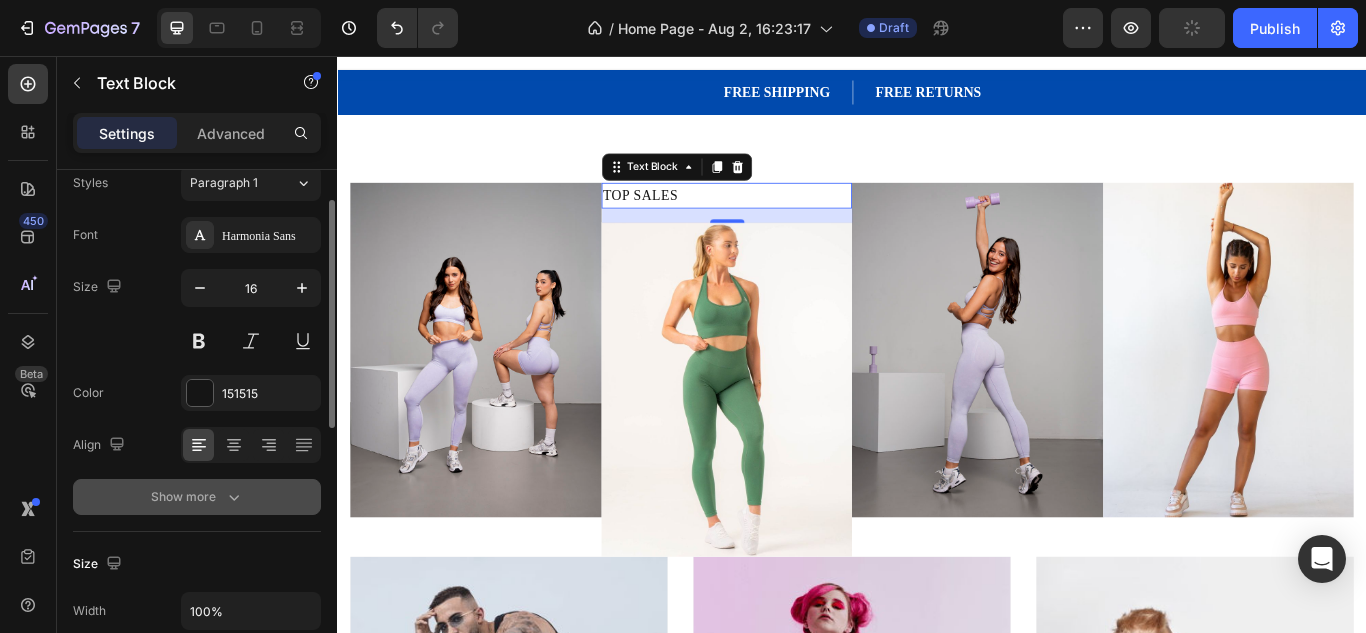 click on "Show more" at bounding box center (197, 497) 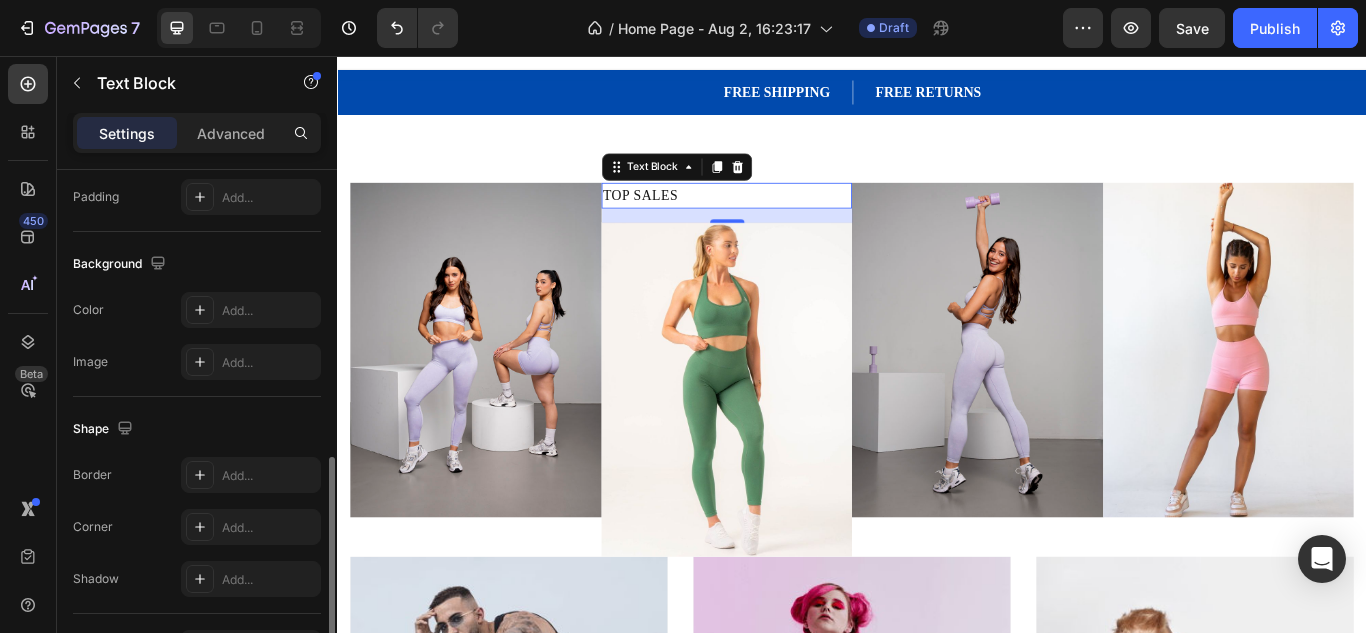 scroll, scrollTop: 929, scrollLeft: 0, axis: vertical 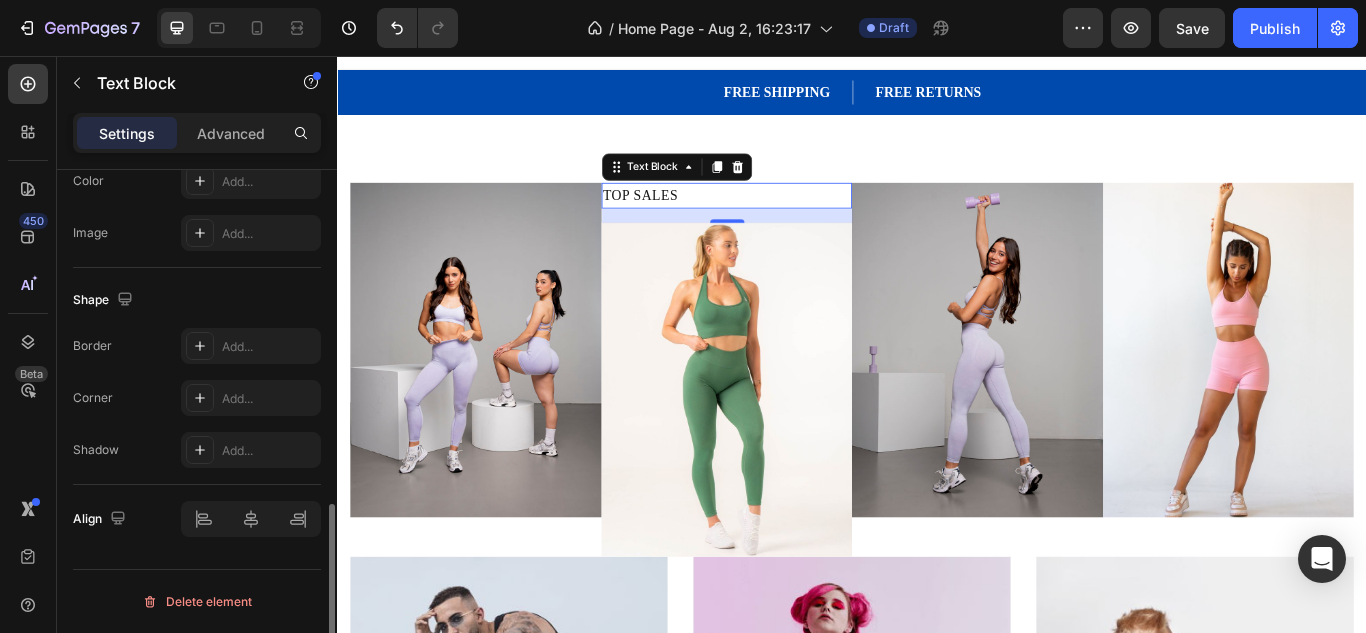 click on "Align" 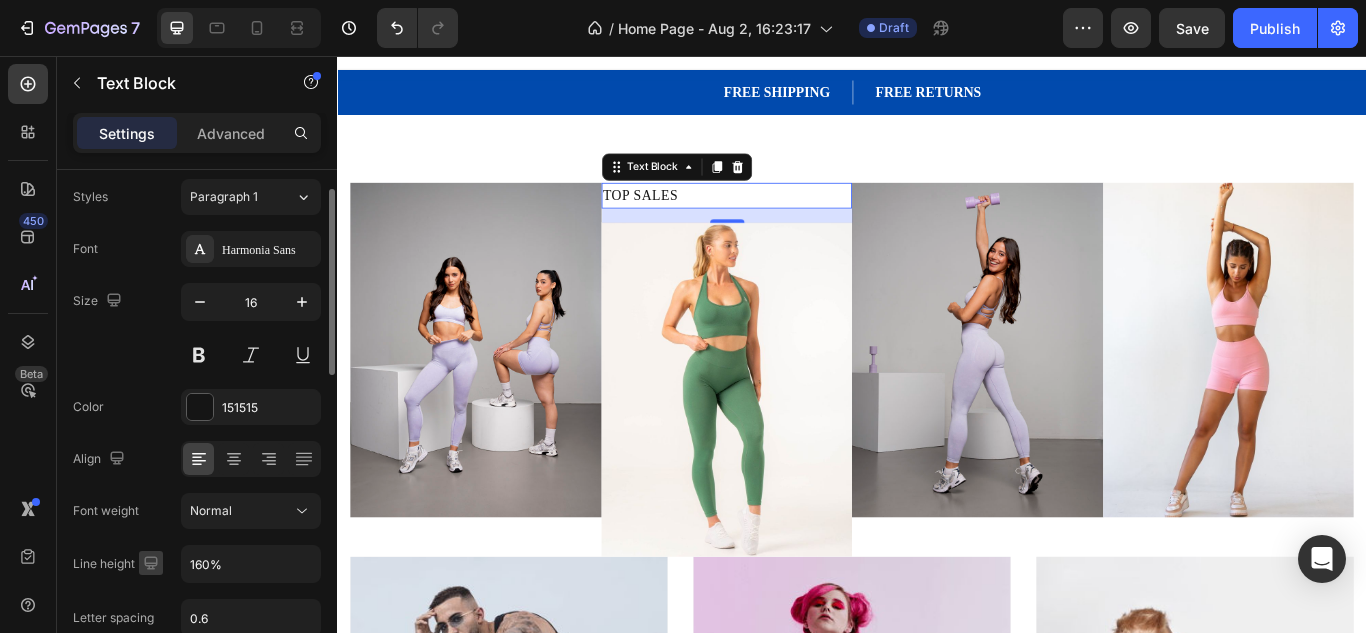 scroll, scrollTop: 0, scrollLeft: 0, axis: both 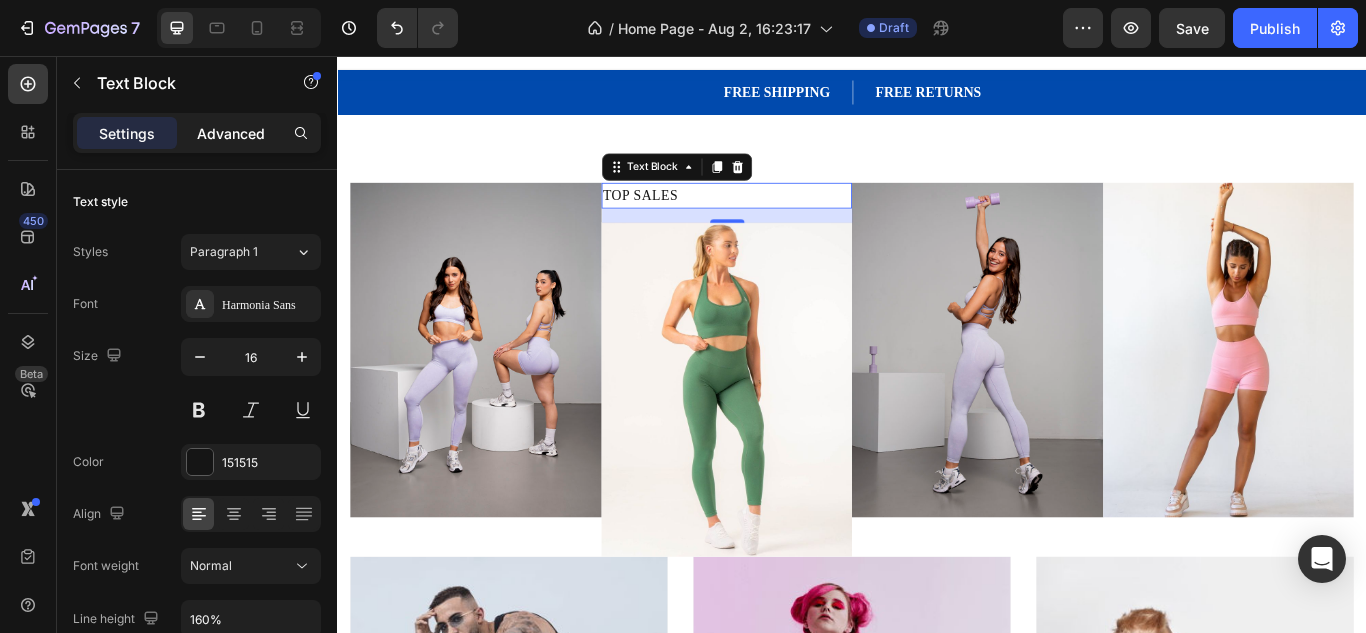 click on "Advanced" at bounding box center [231, 133] 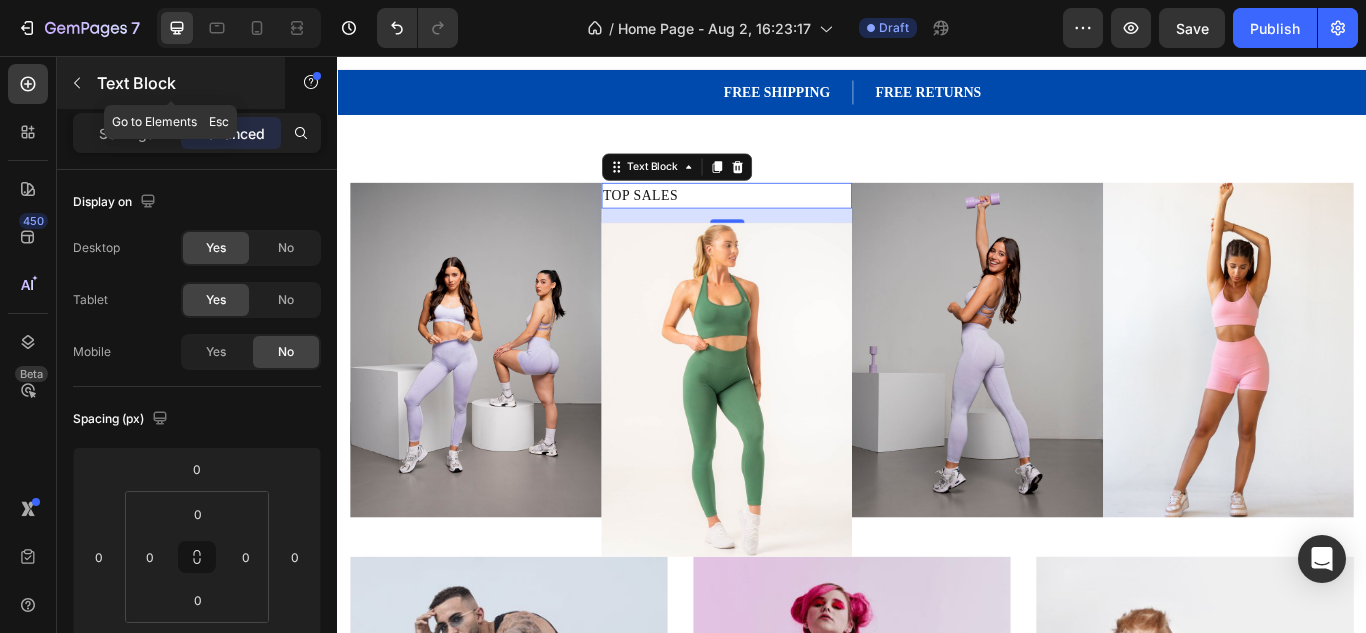 click on "Text Block" at bounding box center (182, 83) 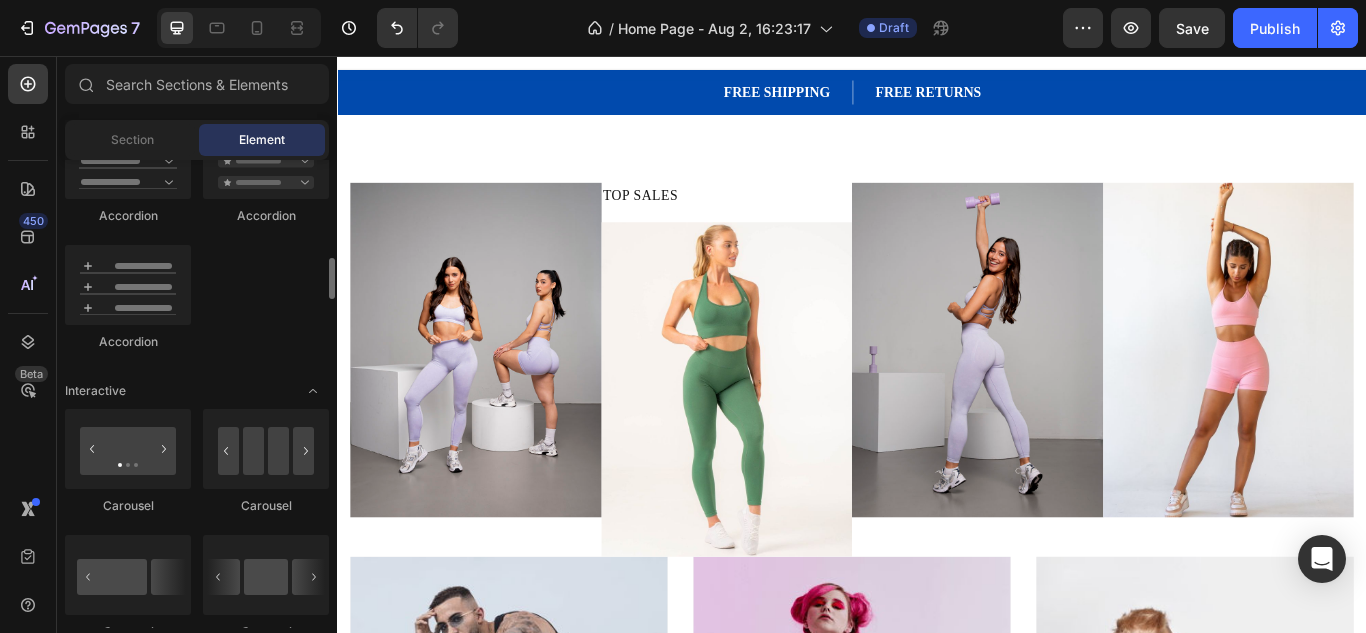 scroll, scrollTop: 1160, scrollLeft: 0, axis: vertical 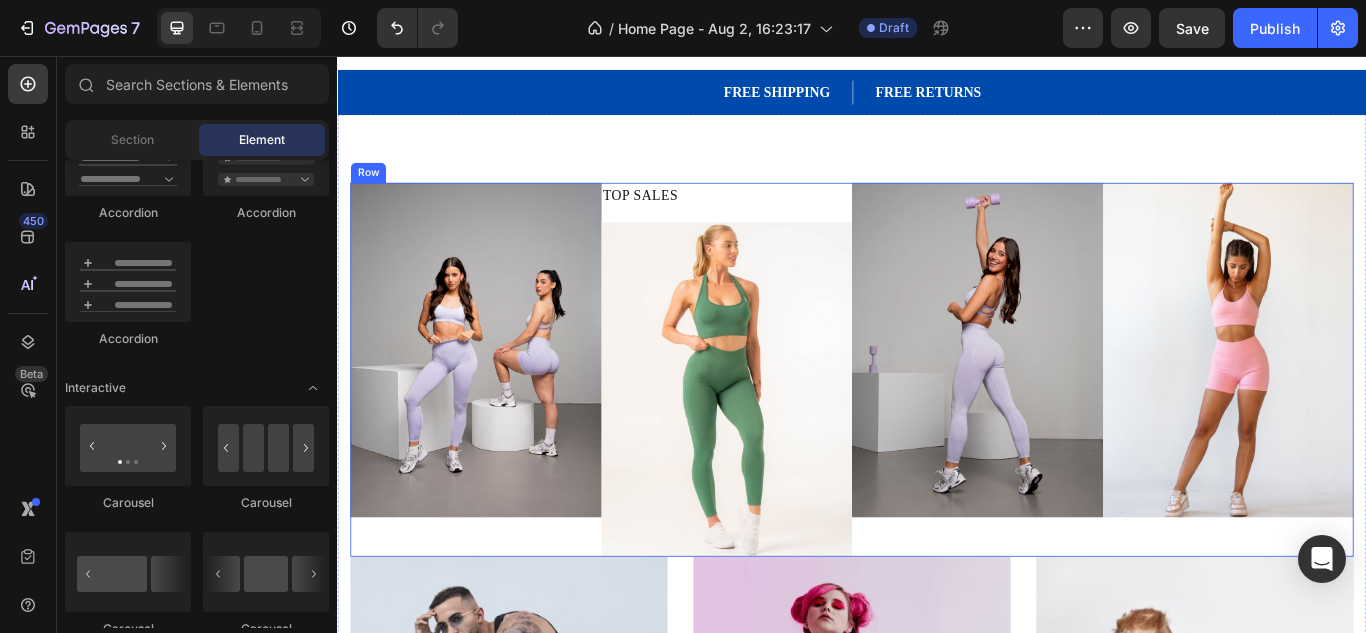 click on "TOP SALES Text Block Image" at bounding box center [791, 422] 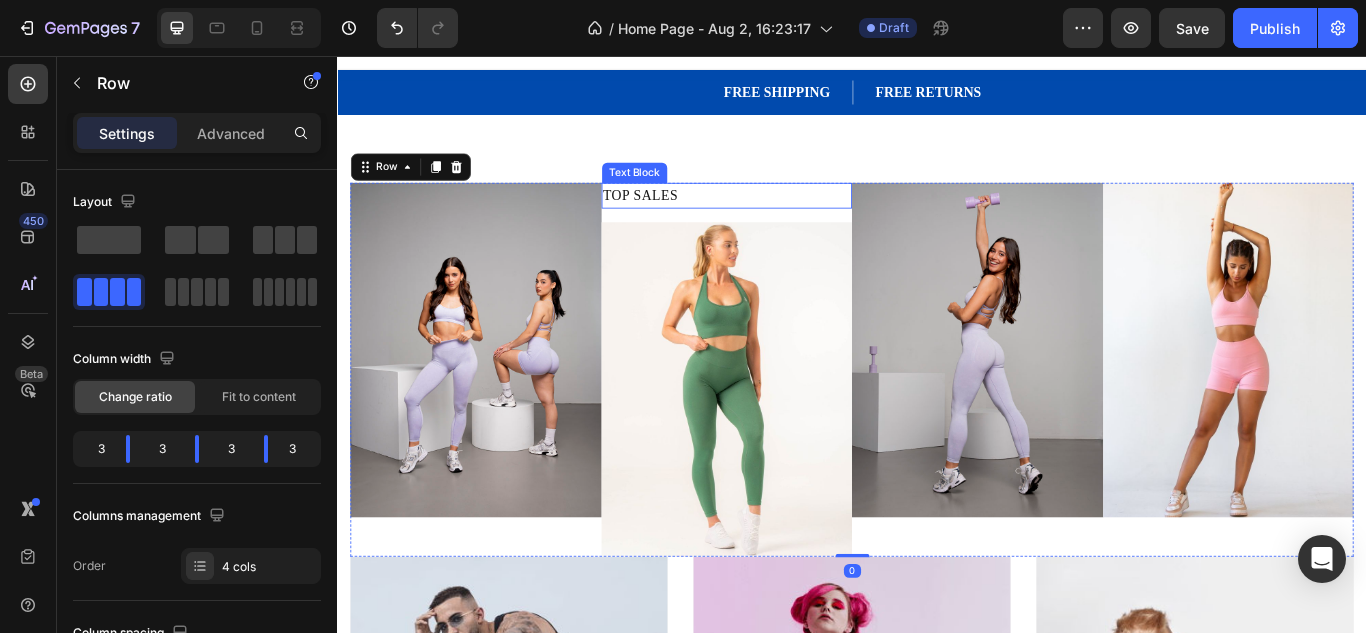 click on "TOP SALES" at bounding box center (791, 219) 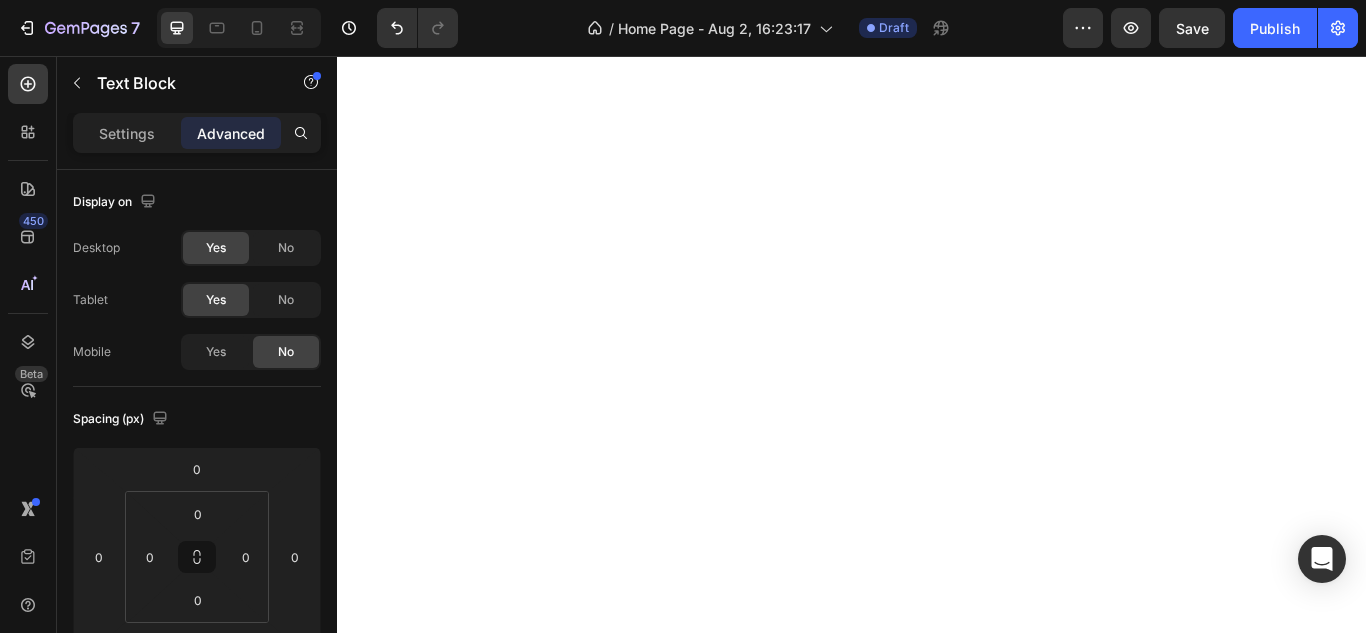 scroll, scrollTop: 0, scrollLeft: 0, axis: both 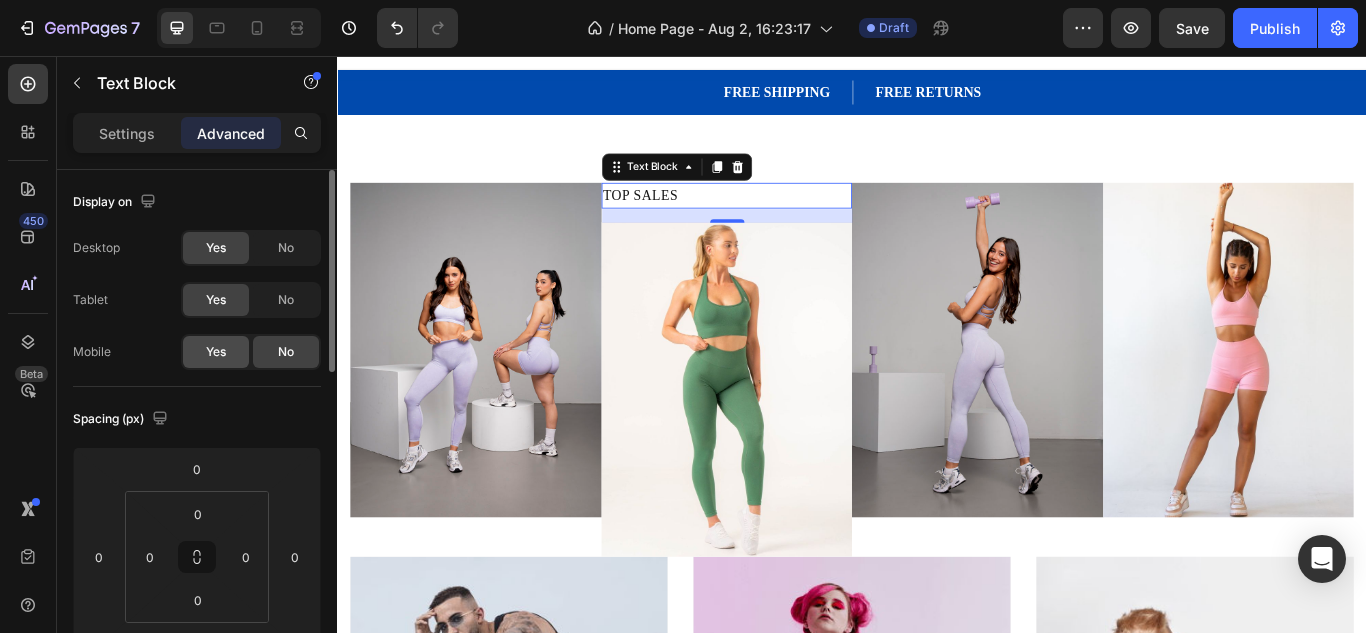 click on "Yes" 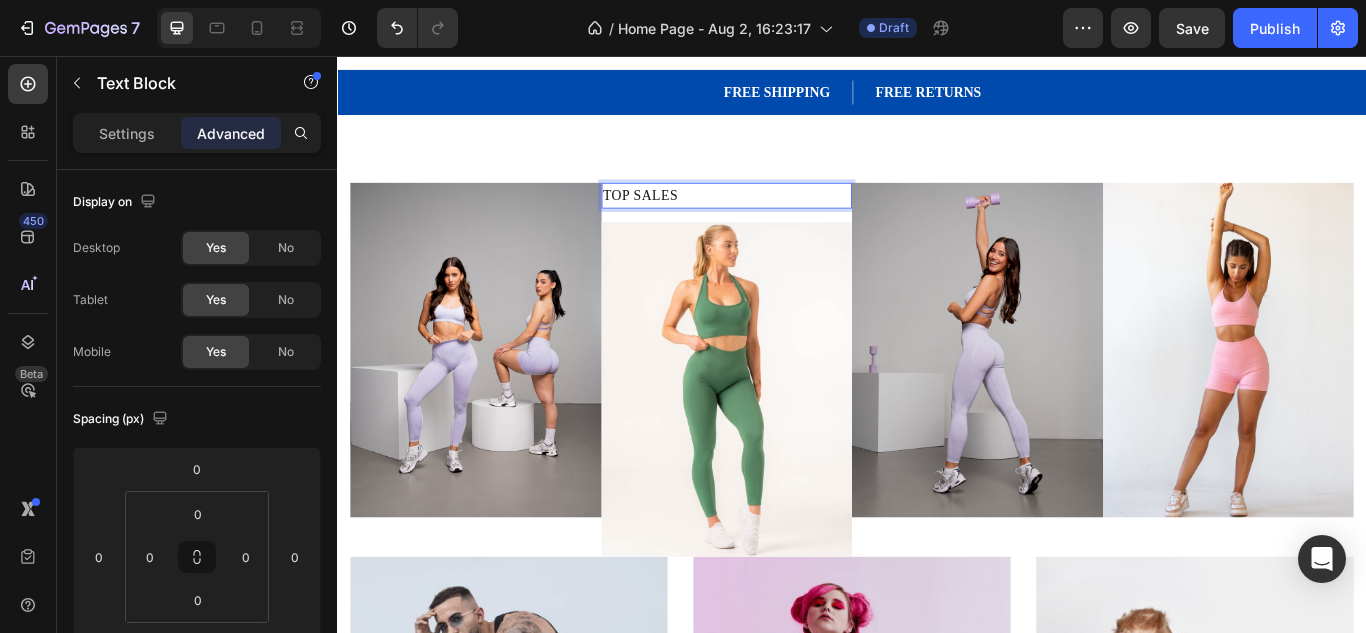 click on "TOP SALES" at bounding box center [791, 219] 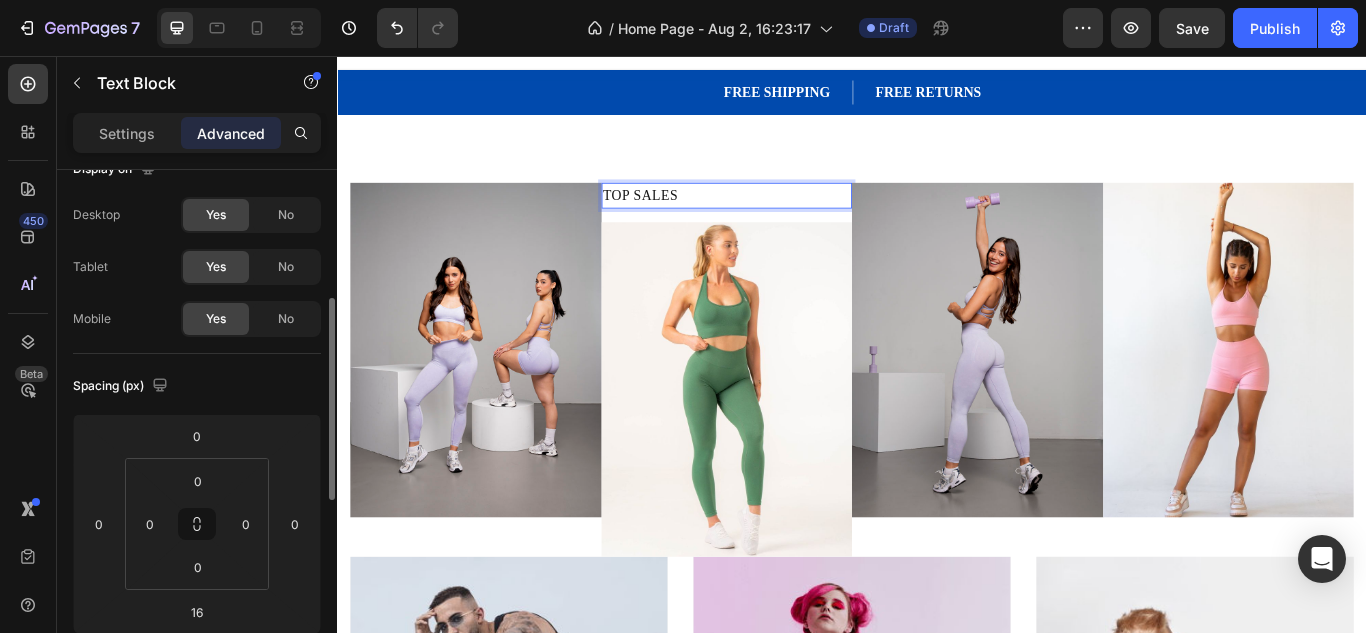 scroll, scrollTop: 178, scrollLeft: 0, axis: vertical 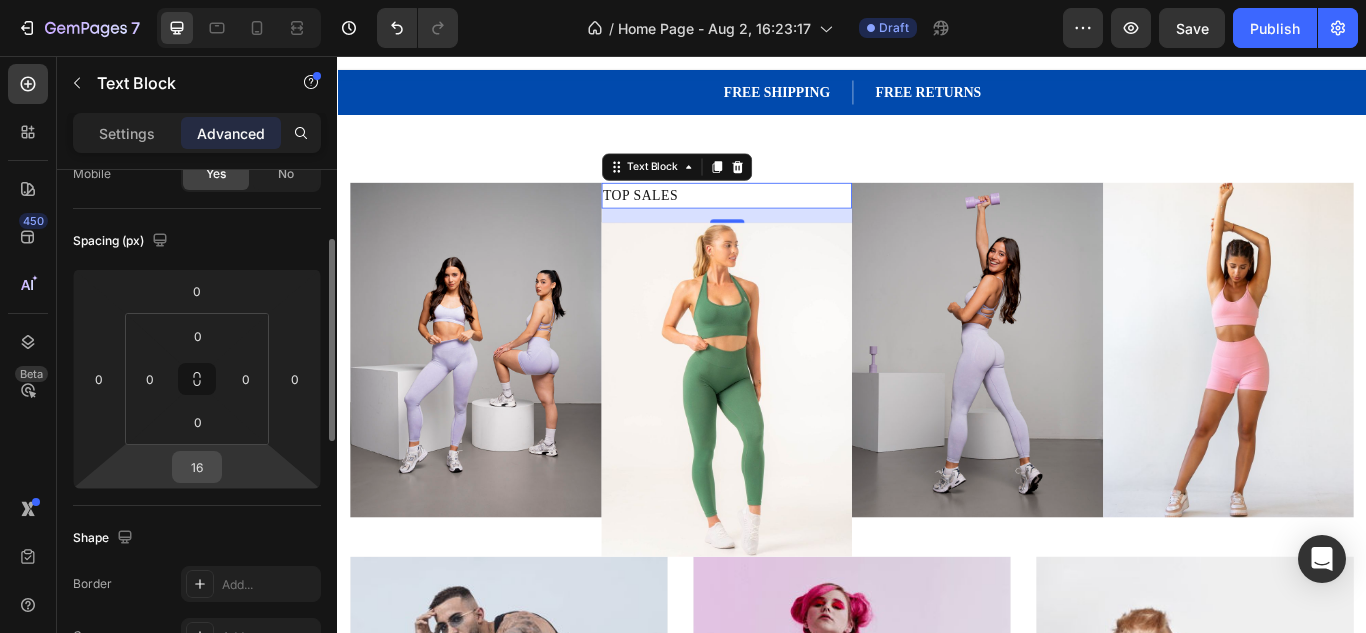 click on "16" at bounding box center (197, 467) 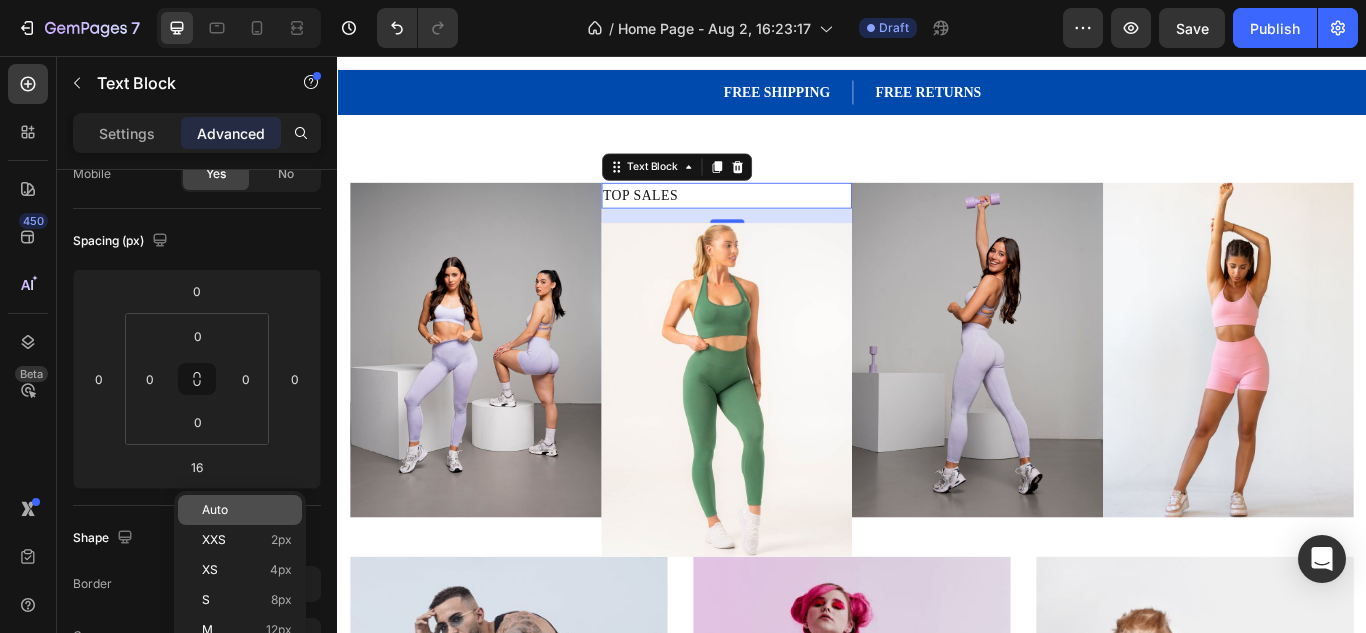 click on "Auto" 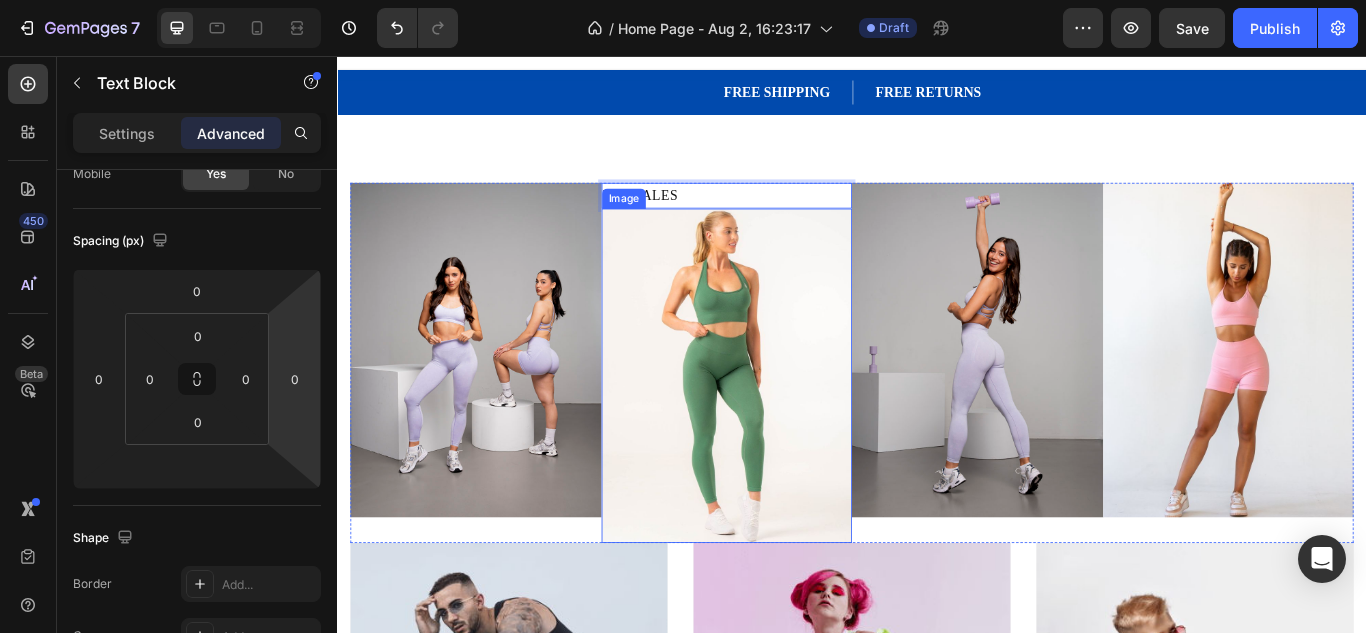 drag, startPoint x: 736, startPoint y: 217, endPoint x: 936, endPoint y: 483, distance: 332.80023 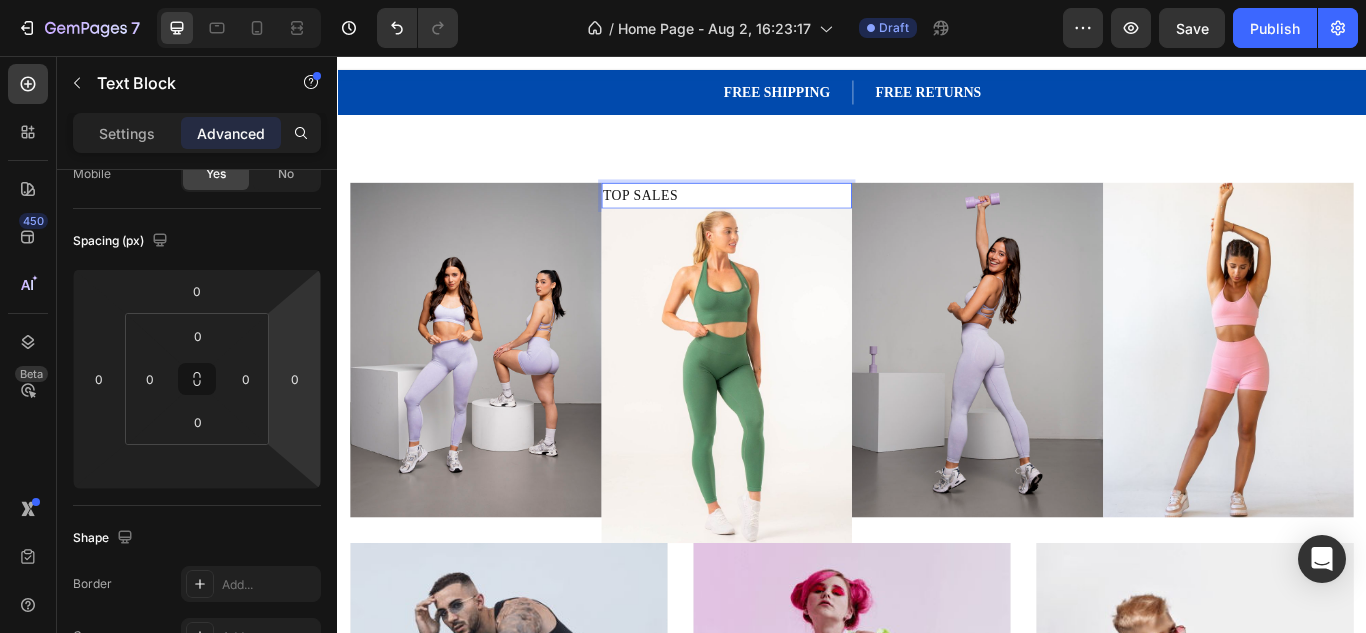 click on "TOP SALES" at bounding box center [791, 219] 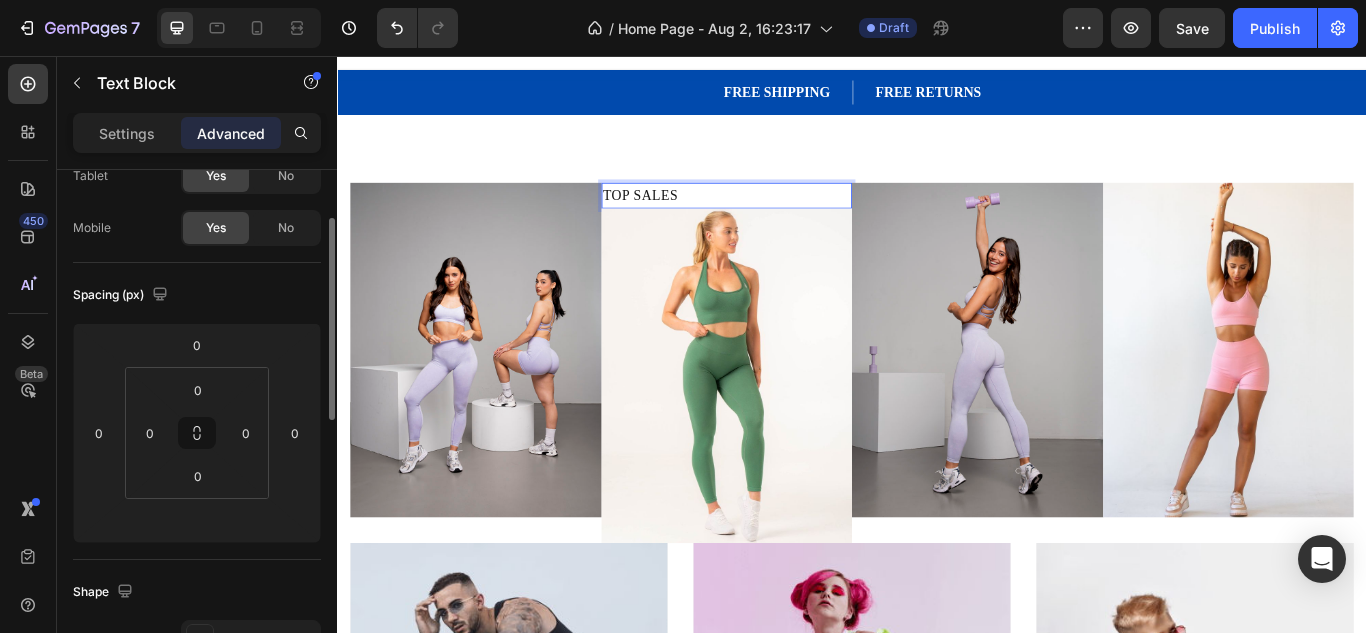scroll, scrollTop: 0, scrollLeft: 0, axis: both 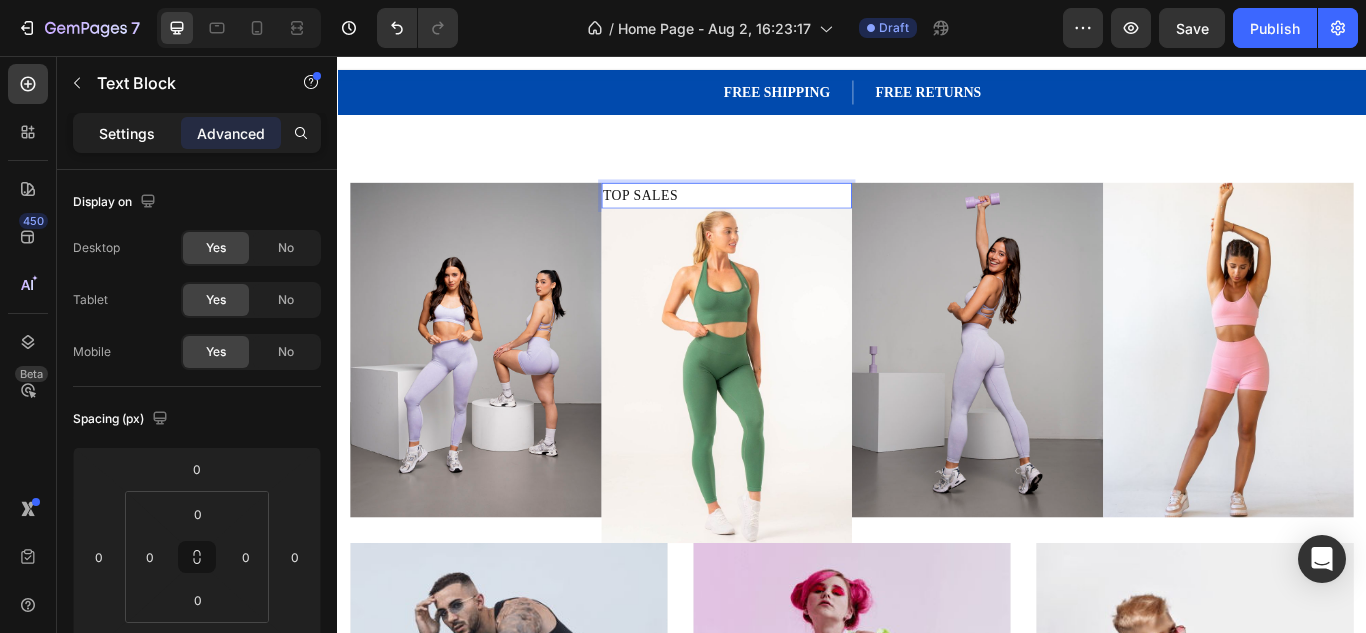 click on "Settings" 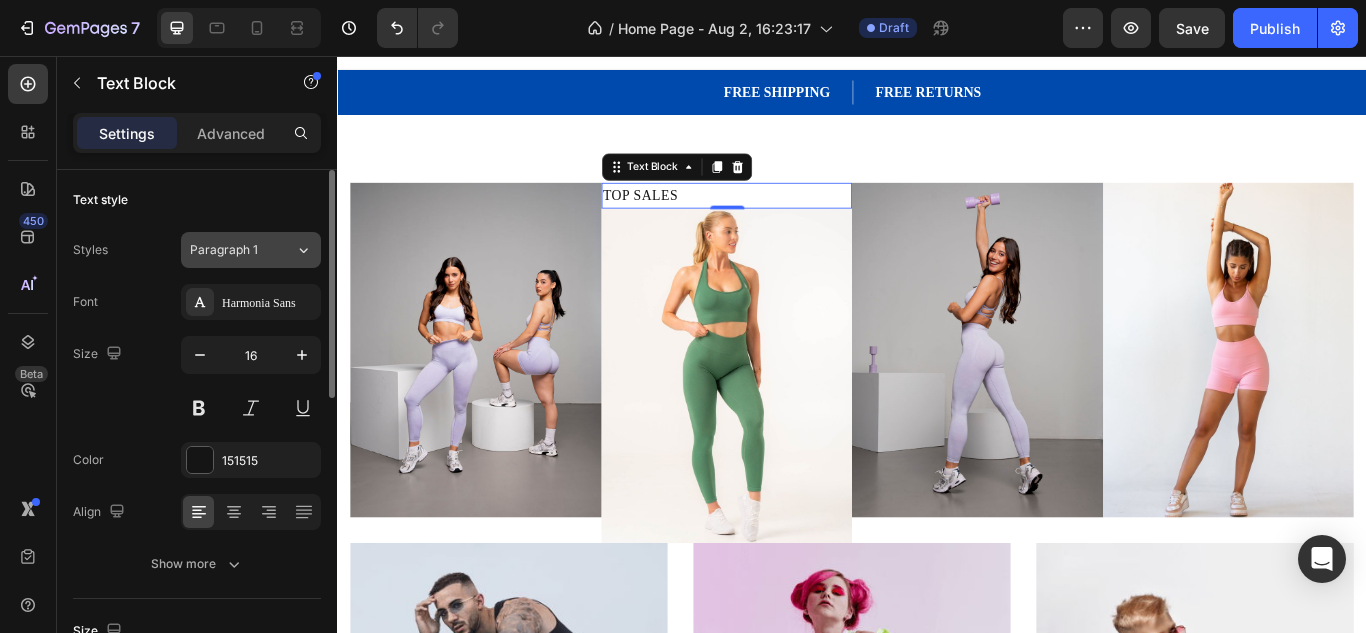 scroll, scrollTop: 0, scrollLeft: 0, axis: both 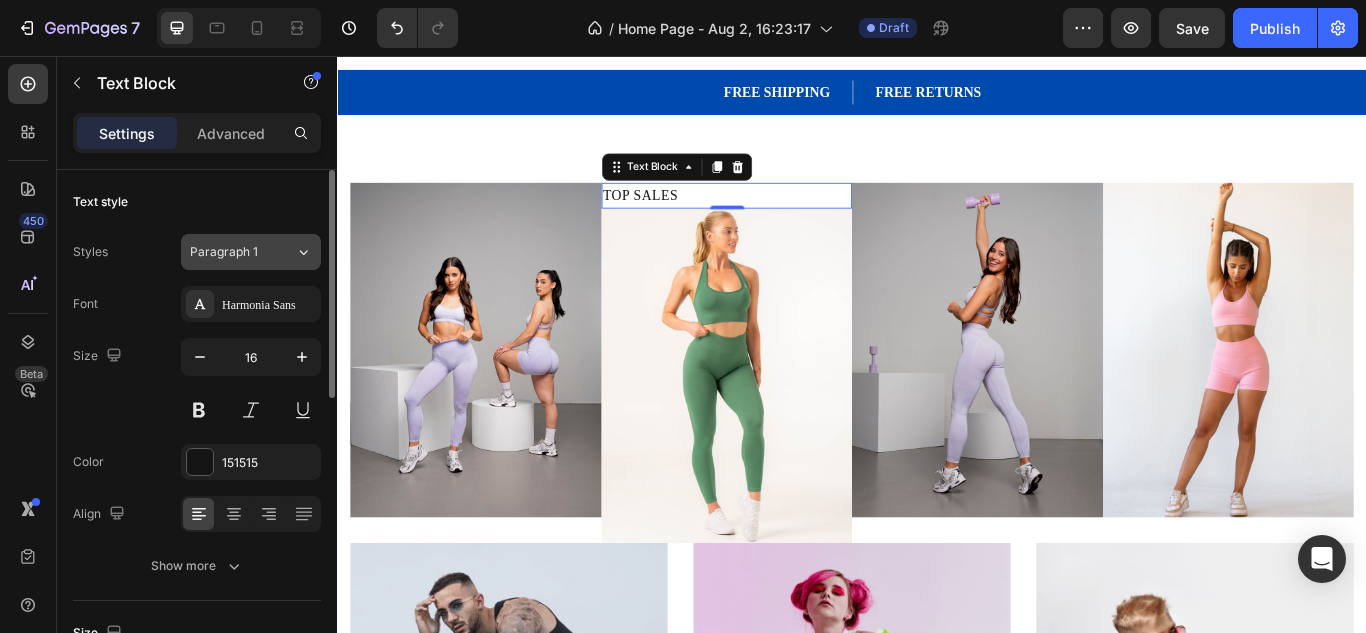 click on "Paragraph 1" 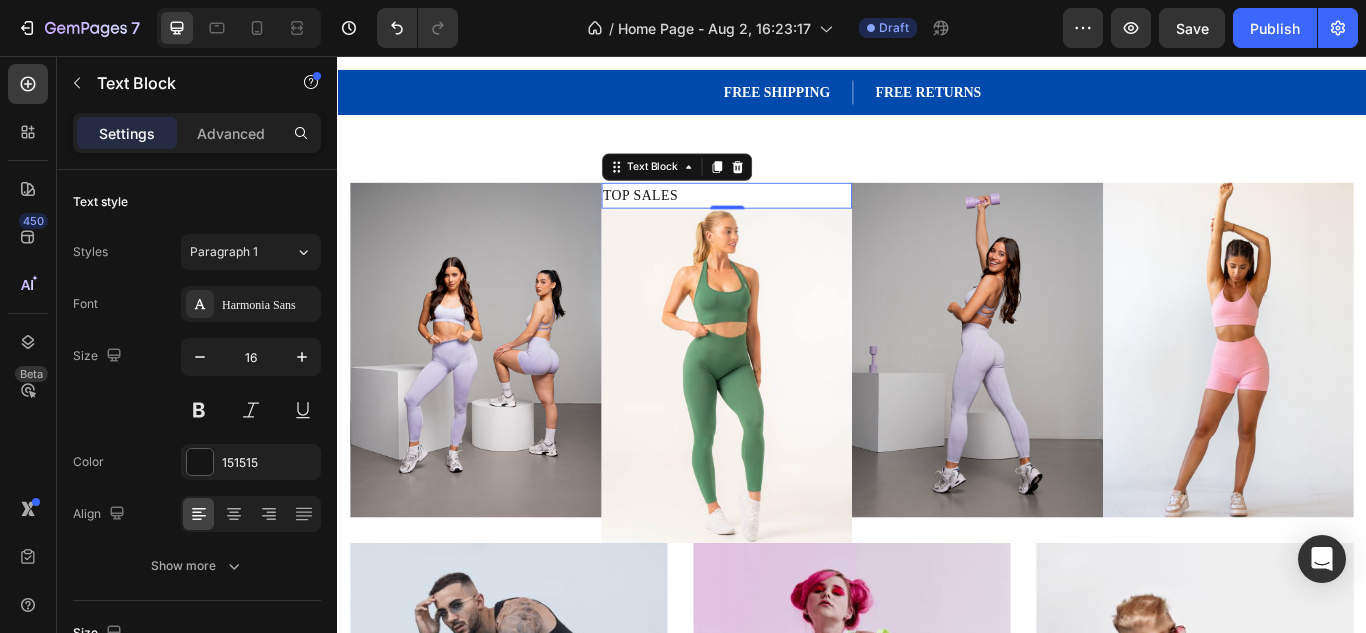 click on "Settings Advanced" at bounding box center (197, 141) 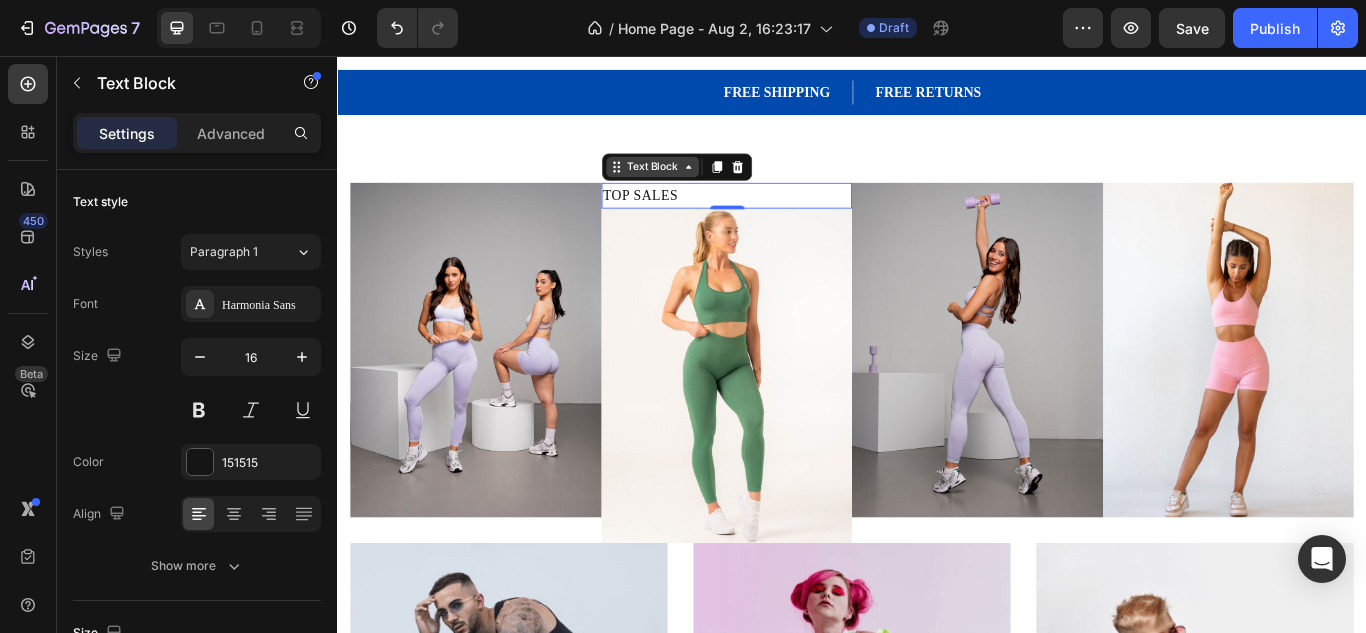 click 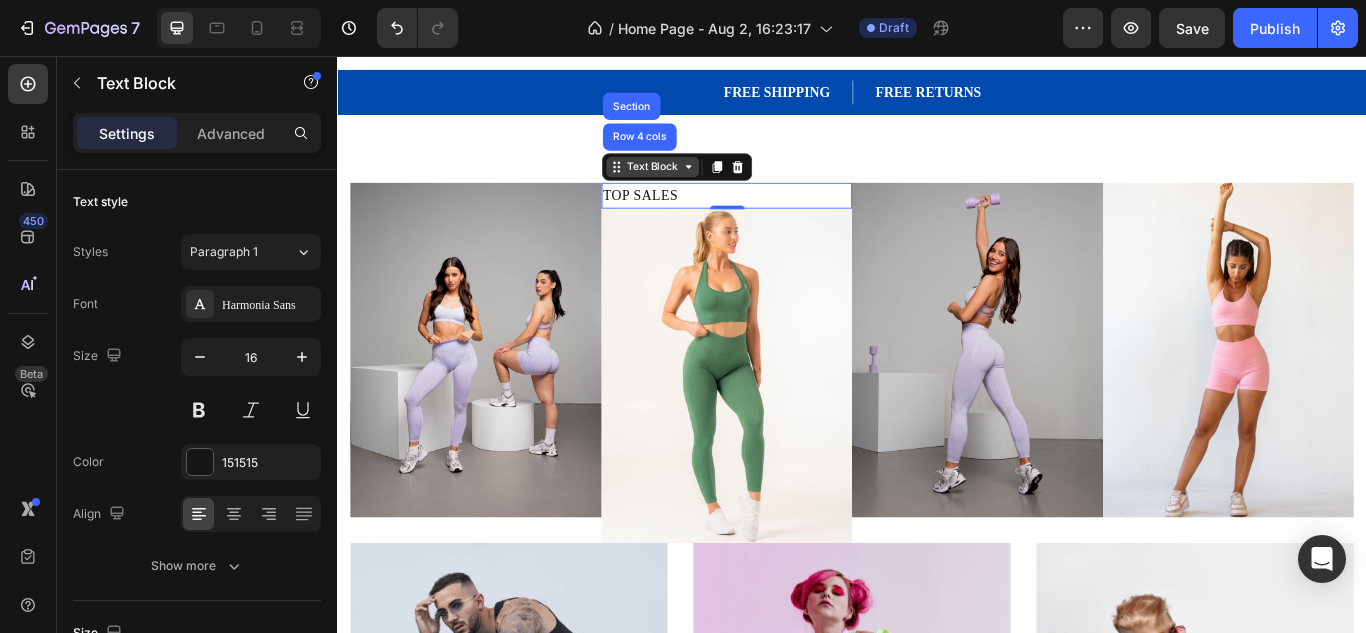 click on "Text Block" at bounding box center (704, 185) 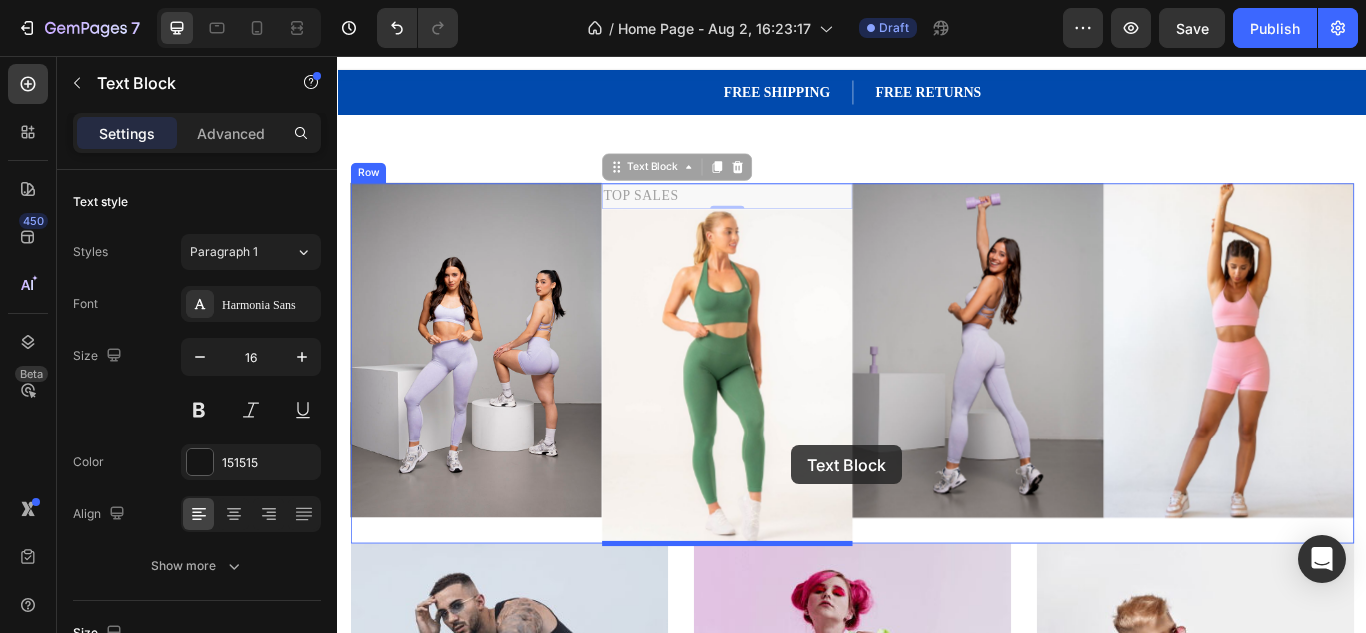 drag, startPoint x: 671, startPoint y: 183, endPoint x: 866, endPoint y: 509, distance: 379.86972 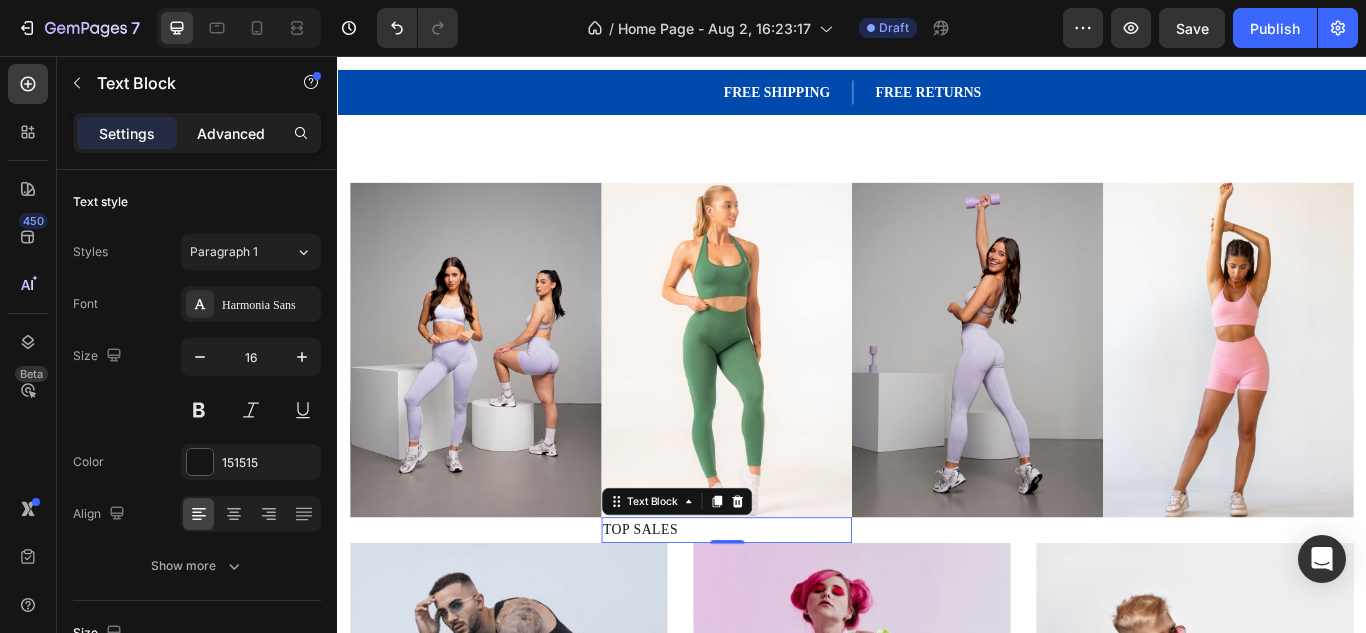 click on "Advanced" at bounding box center [231, 133] 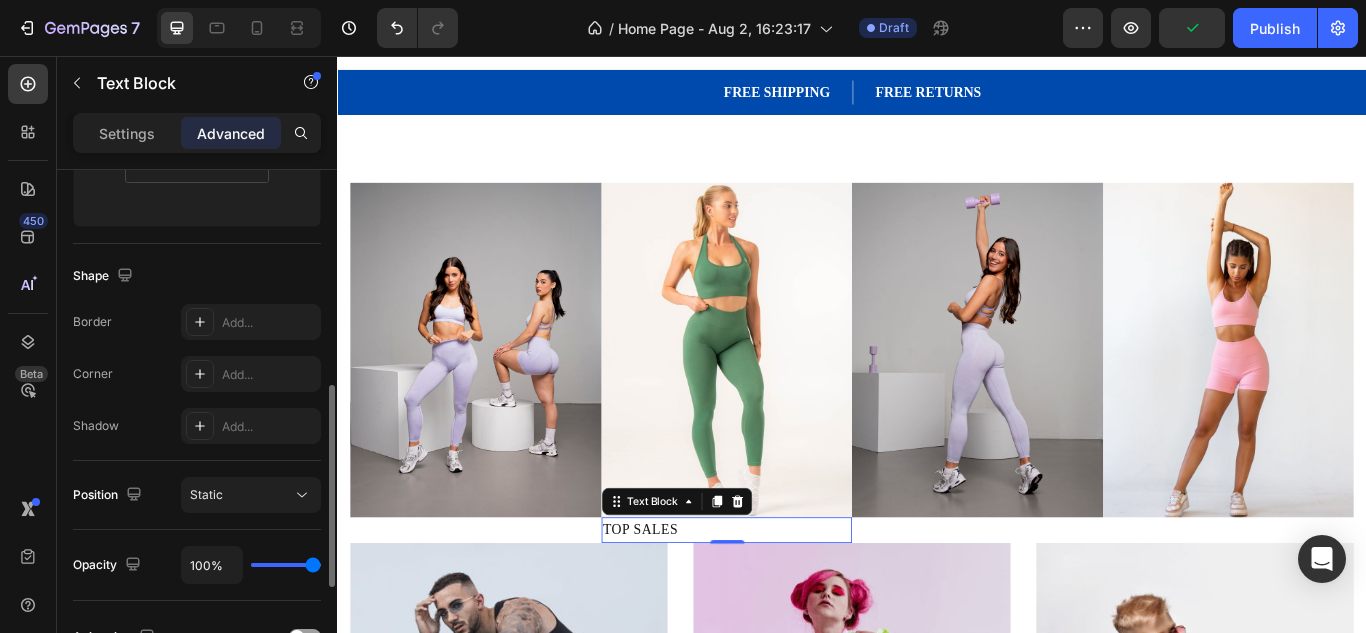 scroll, scrollTop: 483, scrollLeft: 0, axis: vertical 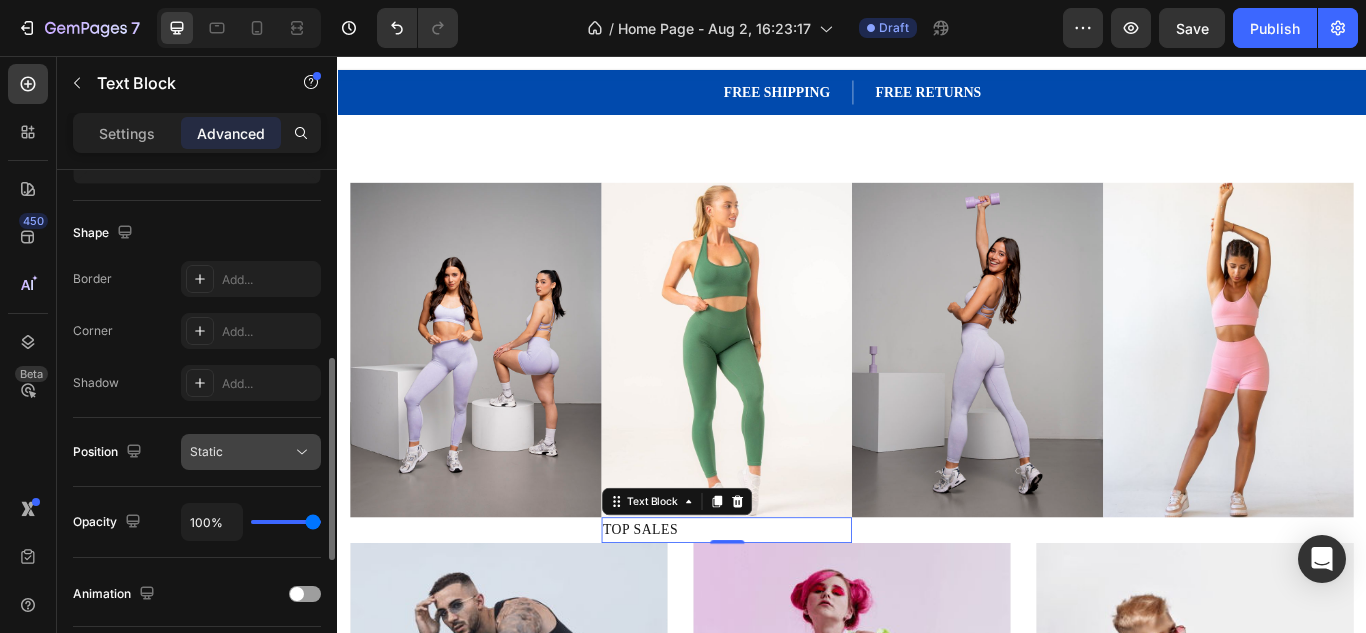 click on "Static" at bounding box center [241, 452] 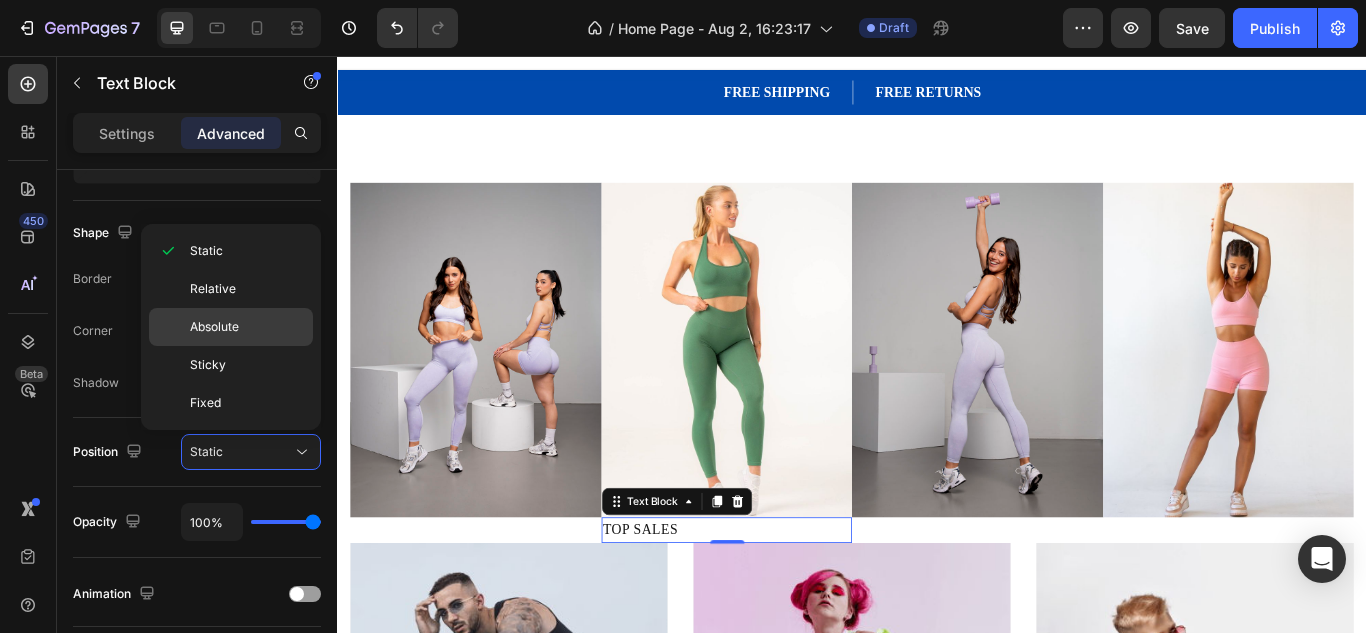 click on "Absolute" at bounding box center [214, 327] 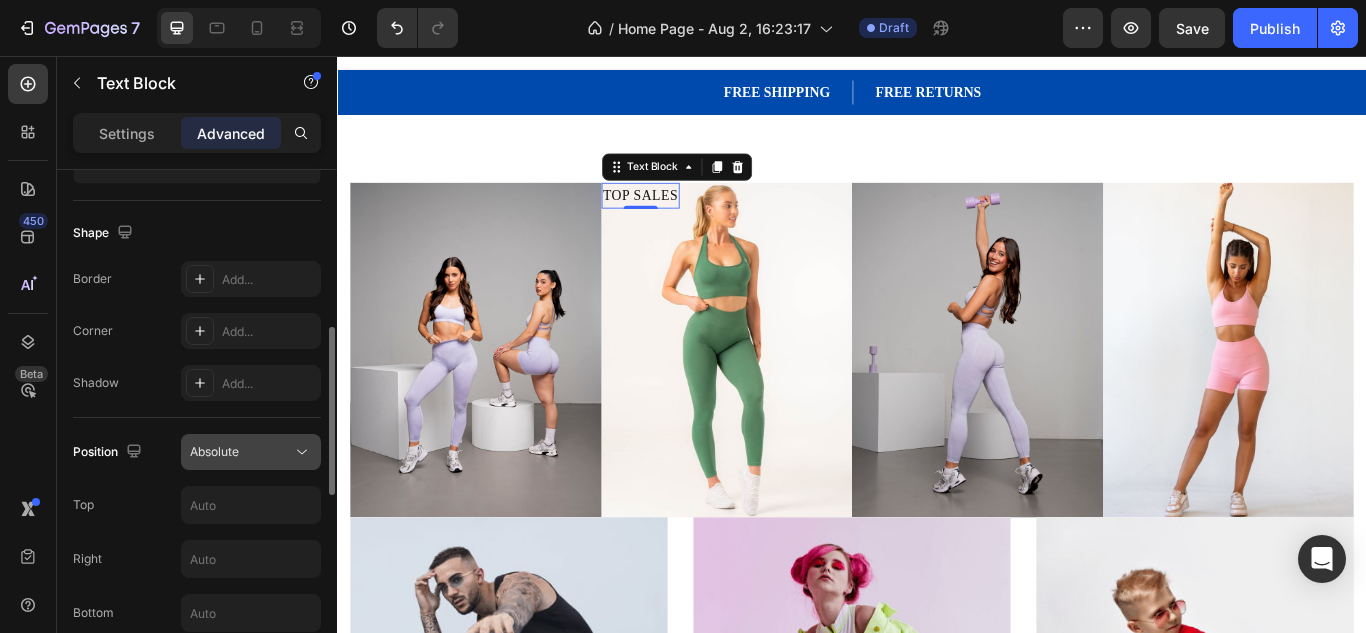 click on "Absolute" at bounding box center [214, 451] 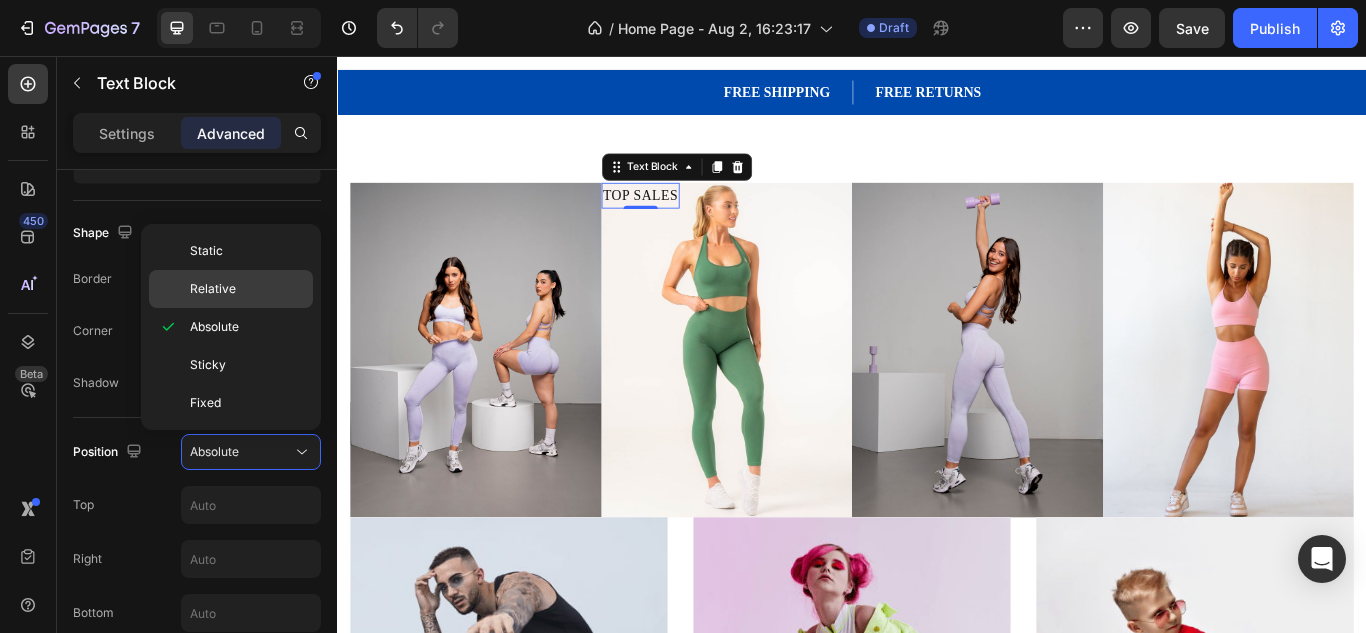 click on "Relative" 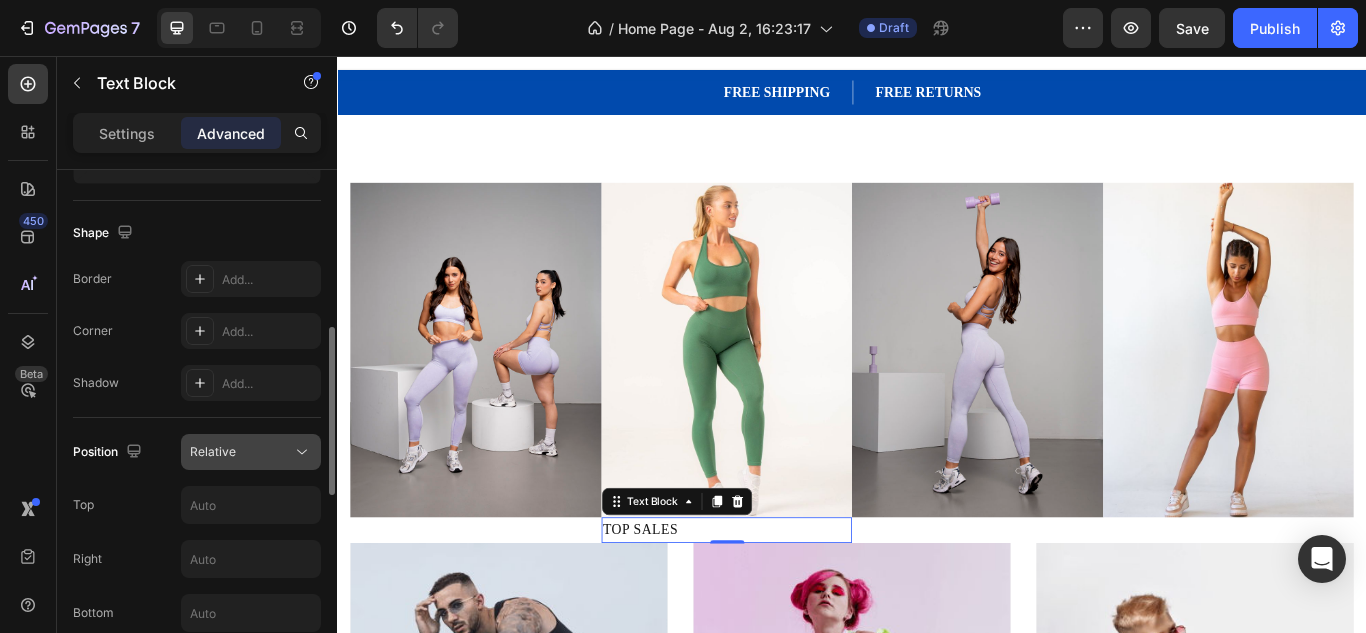 click on "Relative" at bounding box center [251, 452] 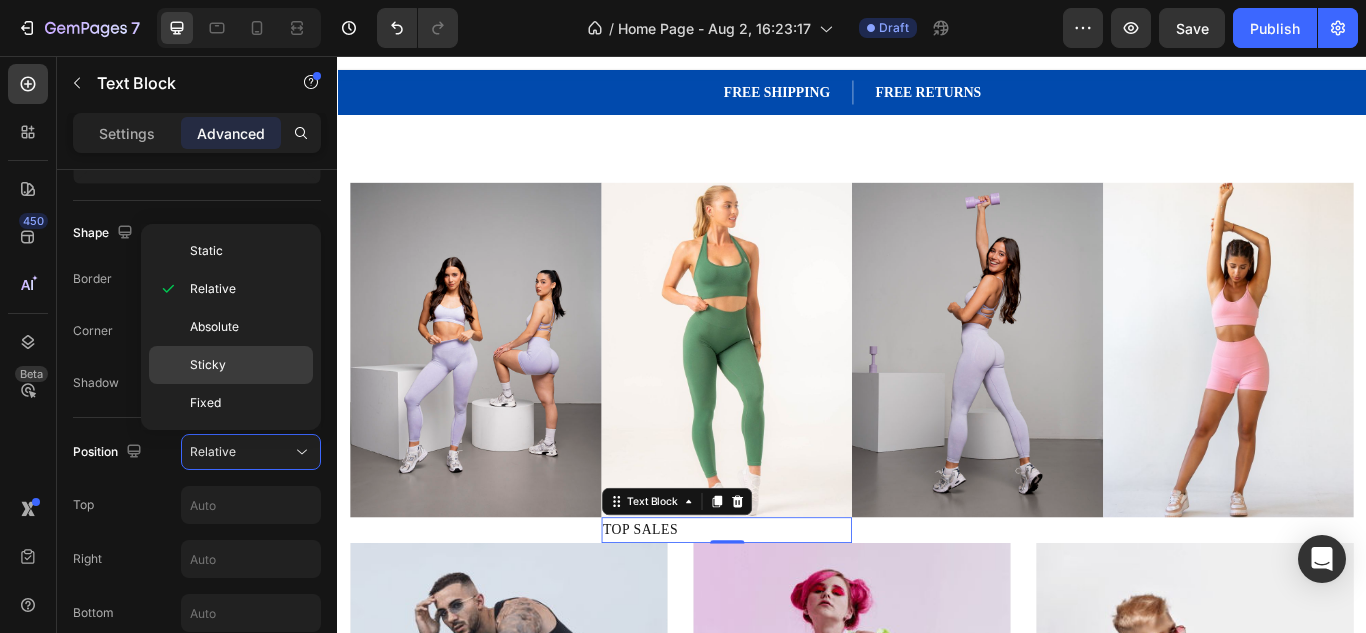 click on "Sticky" at bounding box center (247, 365) 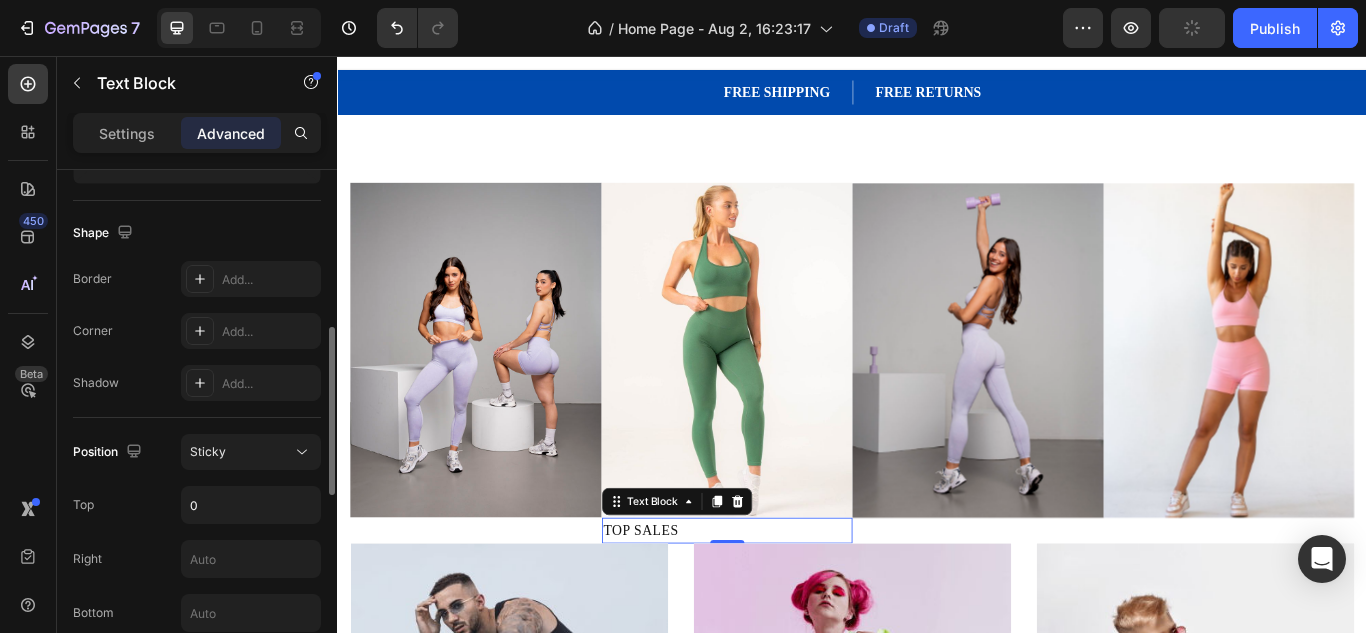 click on "Position Sticky Top 0 Right Bottom Left Z-Index" at bounding box center [197, 586] 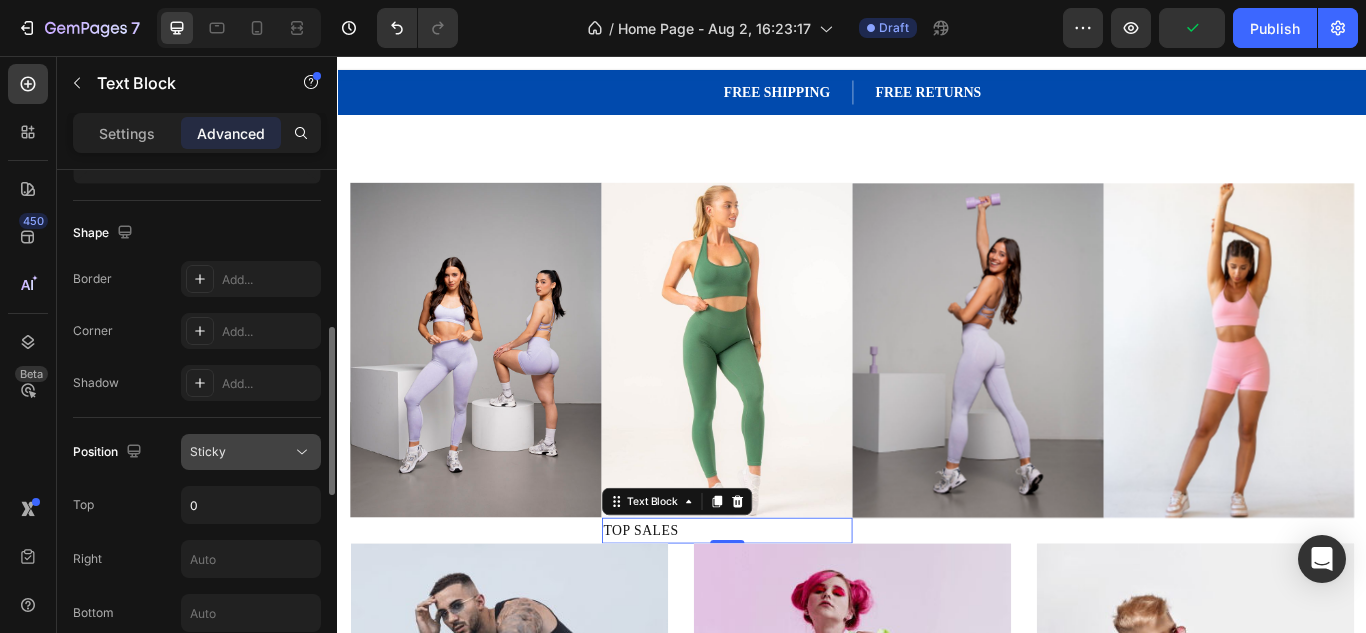 click on "Sticky" at bounding box center [241, 452] 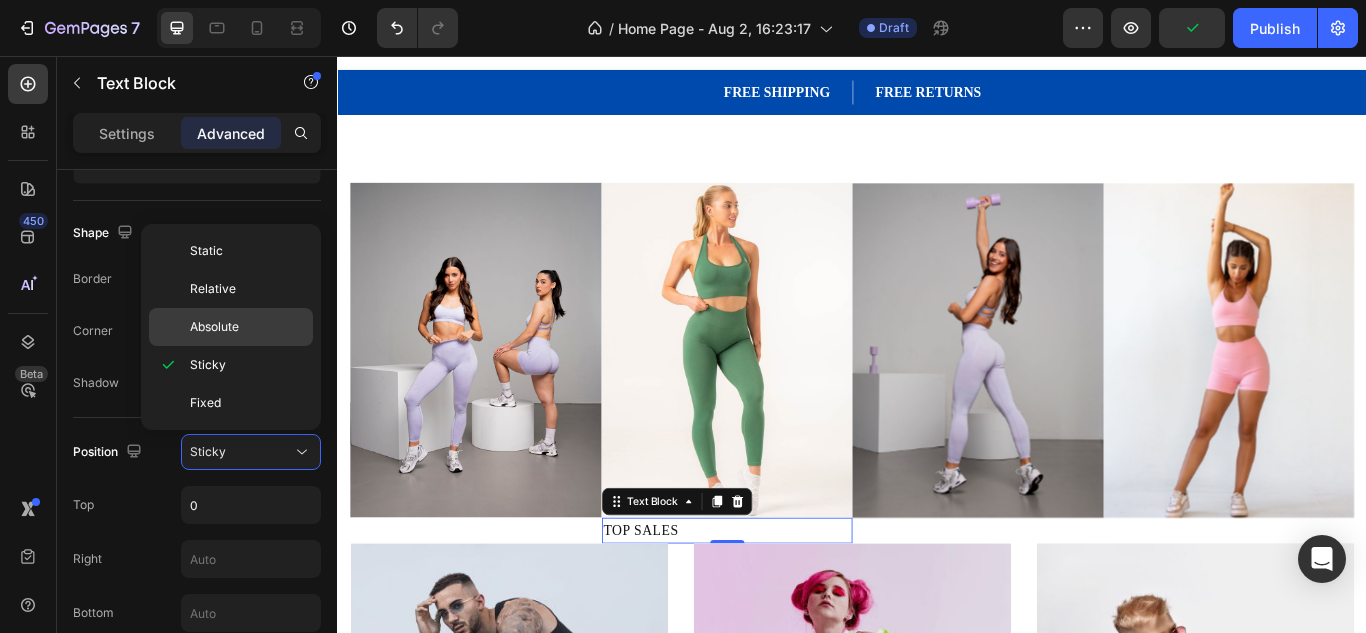click on "Absolute" at bounding box center (247, 327) 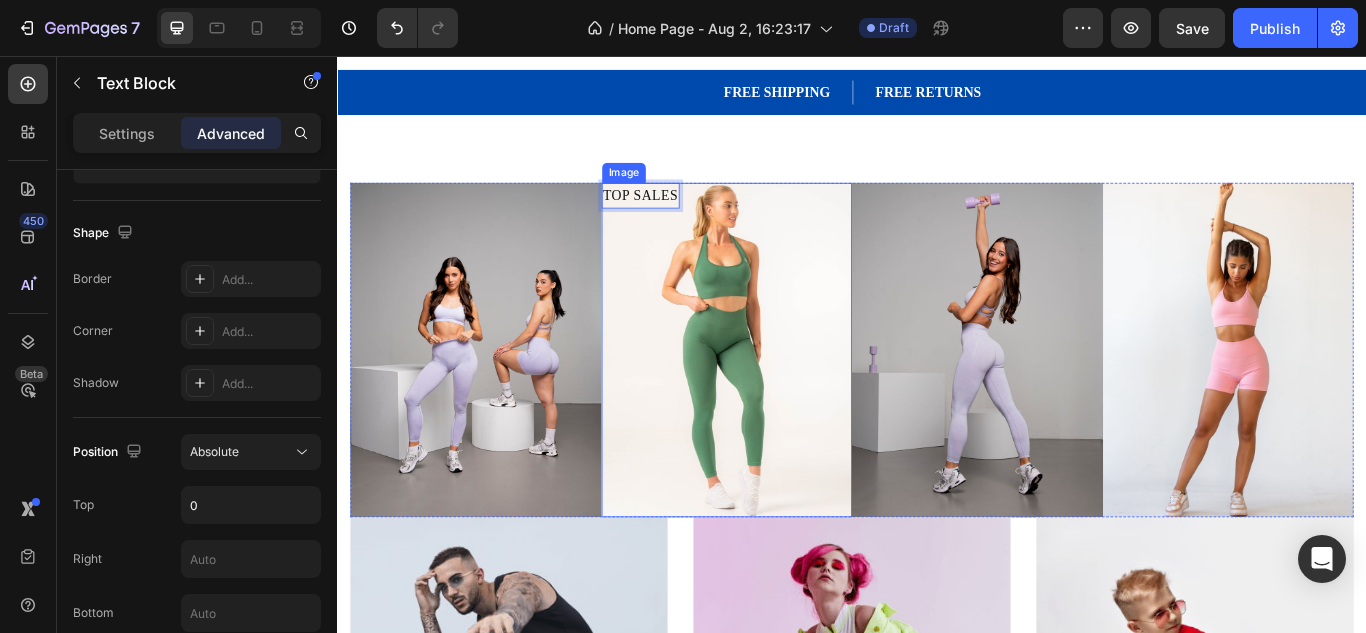 drag, startPoint x: 671, startPoint y: 218, endPoint x: 750, endPoint y: 367, distance: 168.64757 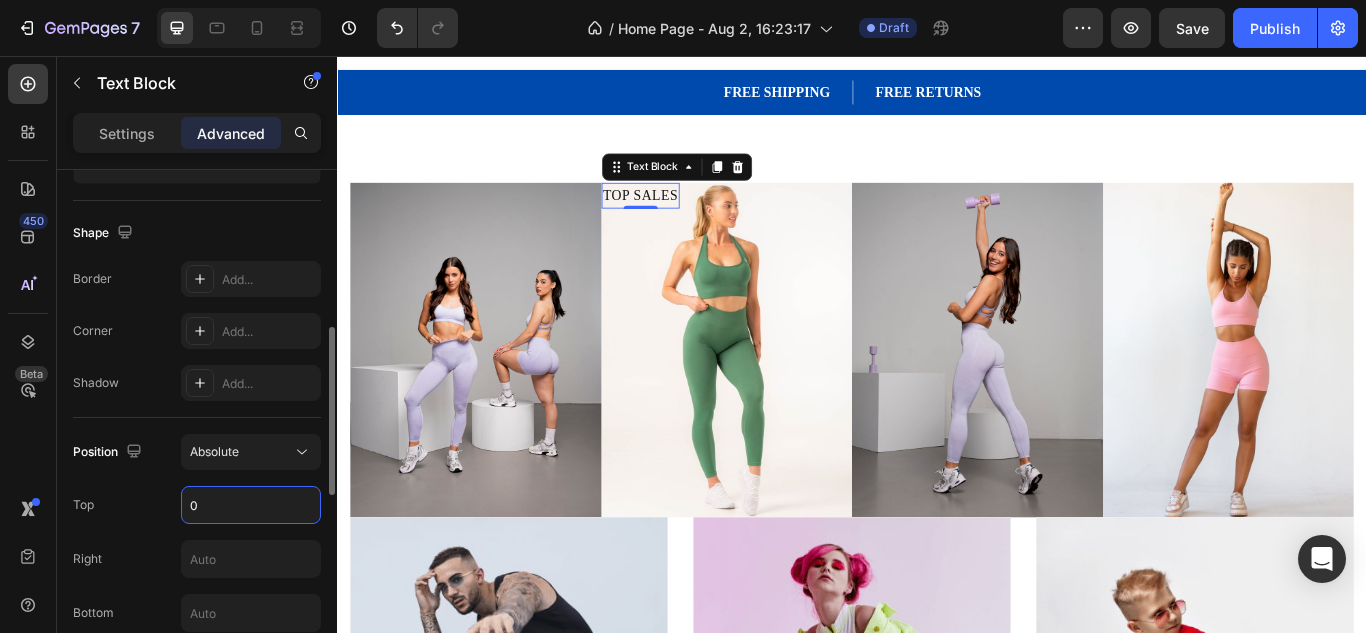 click on "0" at bounding box center [251, 505] 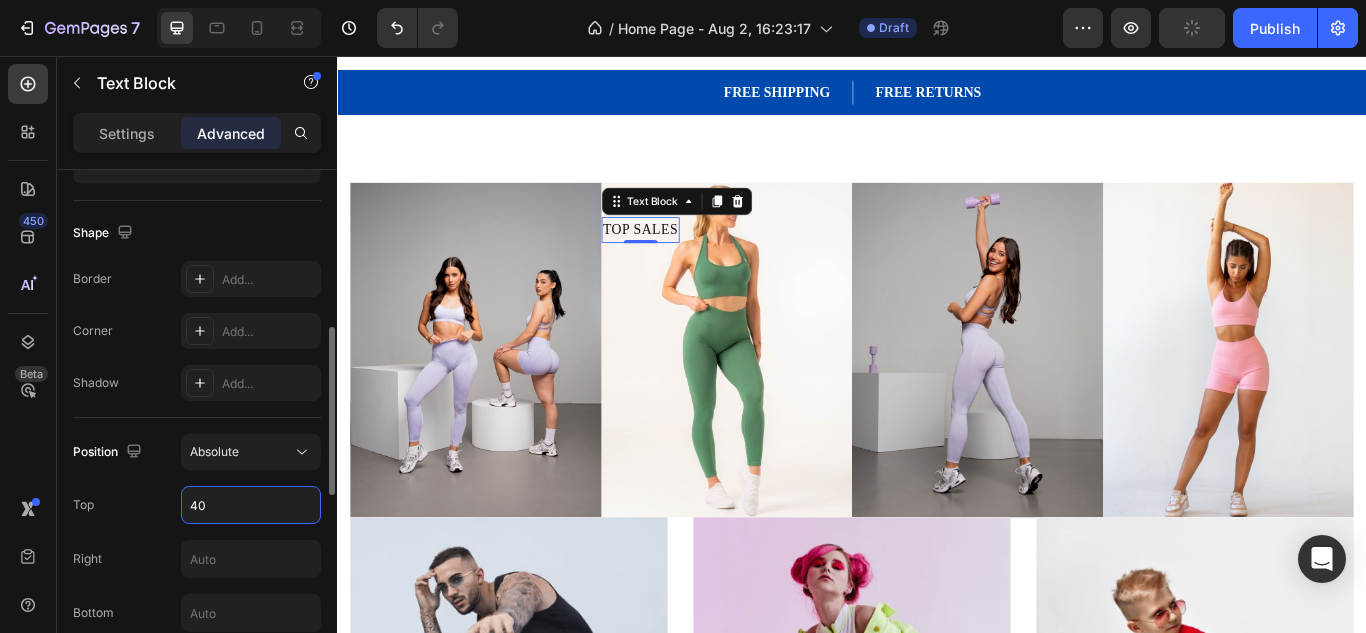 type on "4" 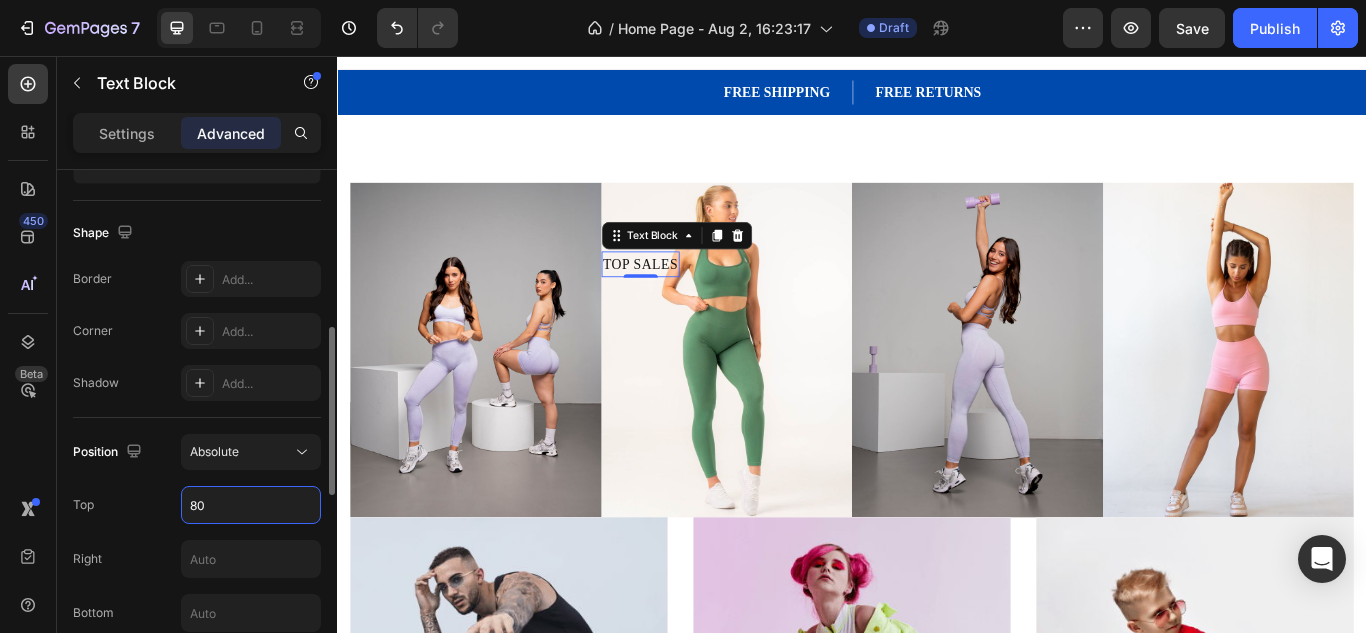 type on "8" 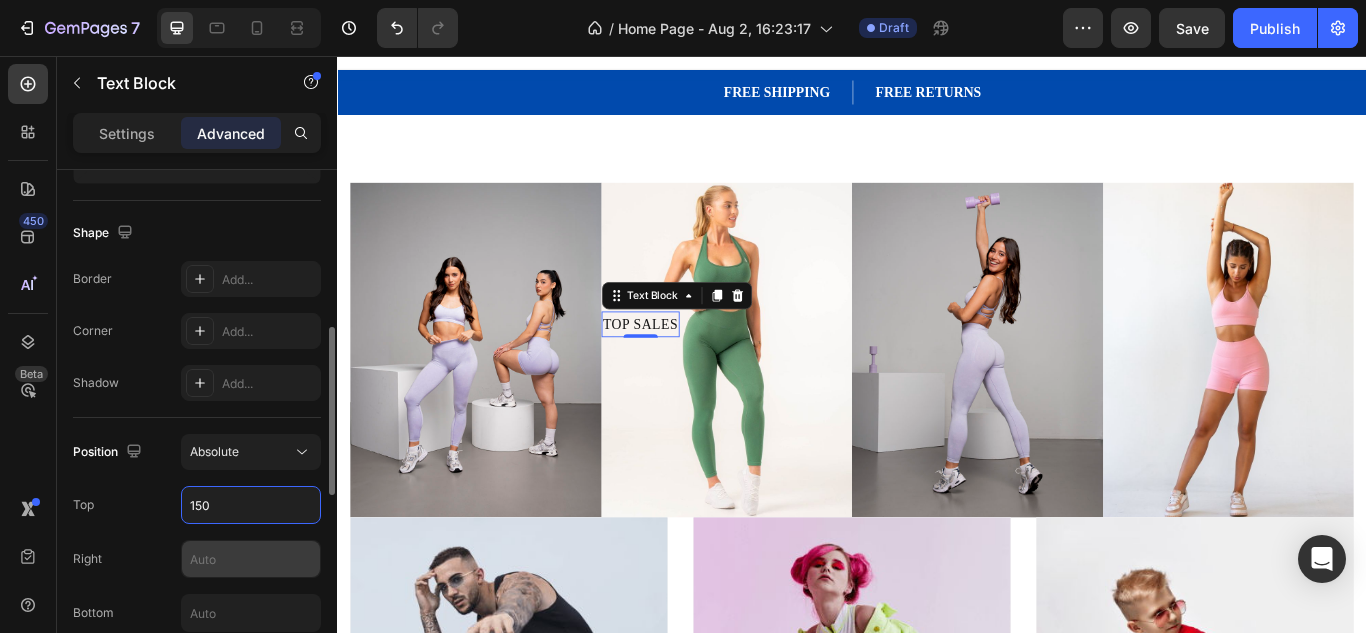 type on "150" 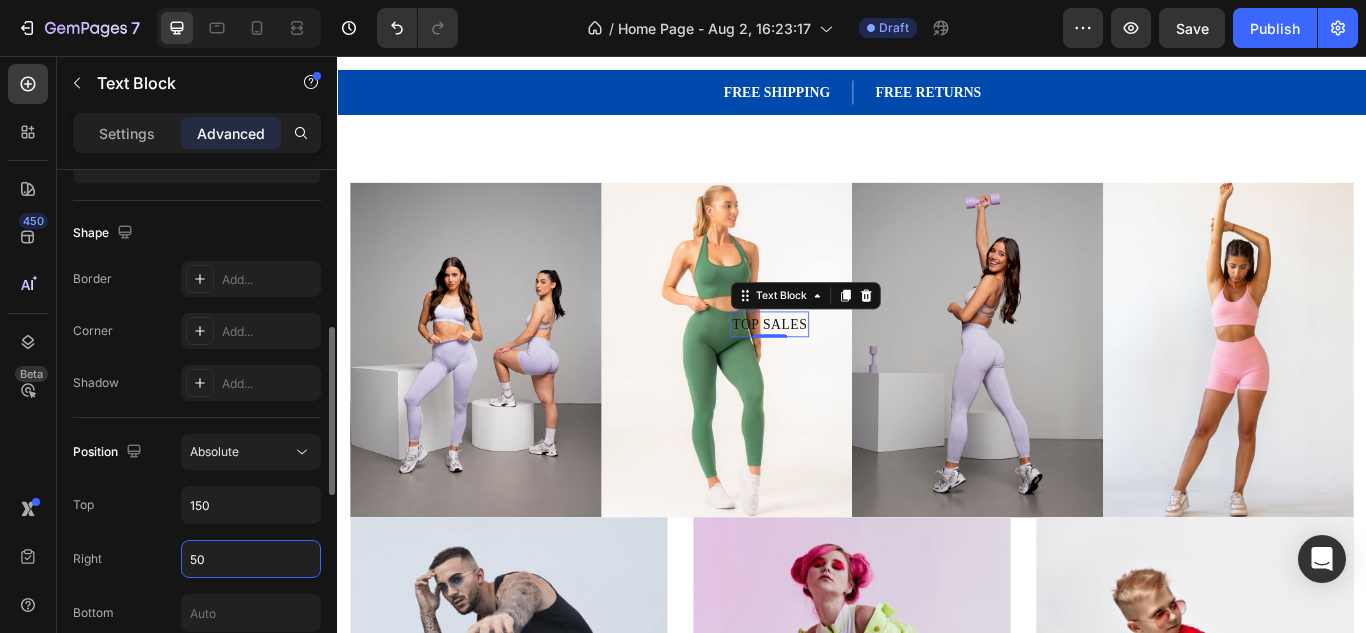 type on "5" 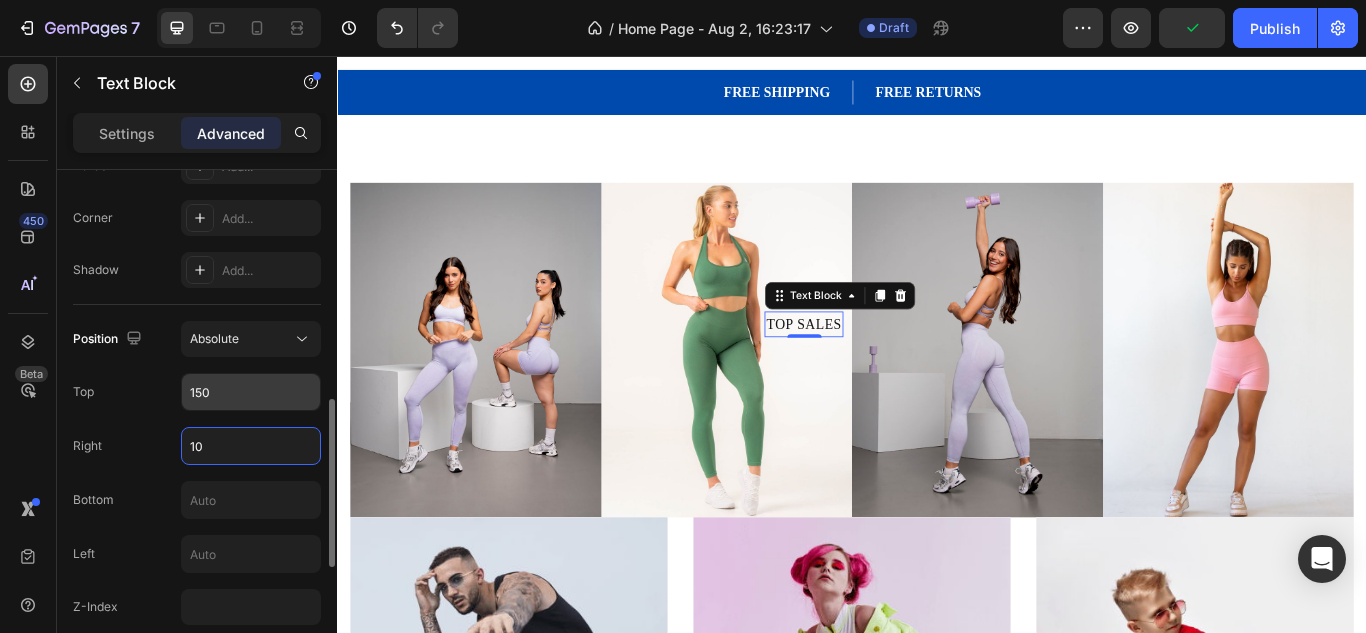 scroll, scrollTop: 659, scrollLeft: 0, axis: vertical 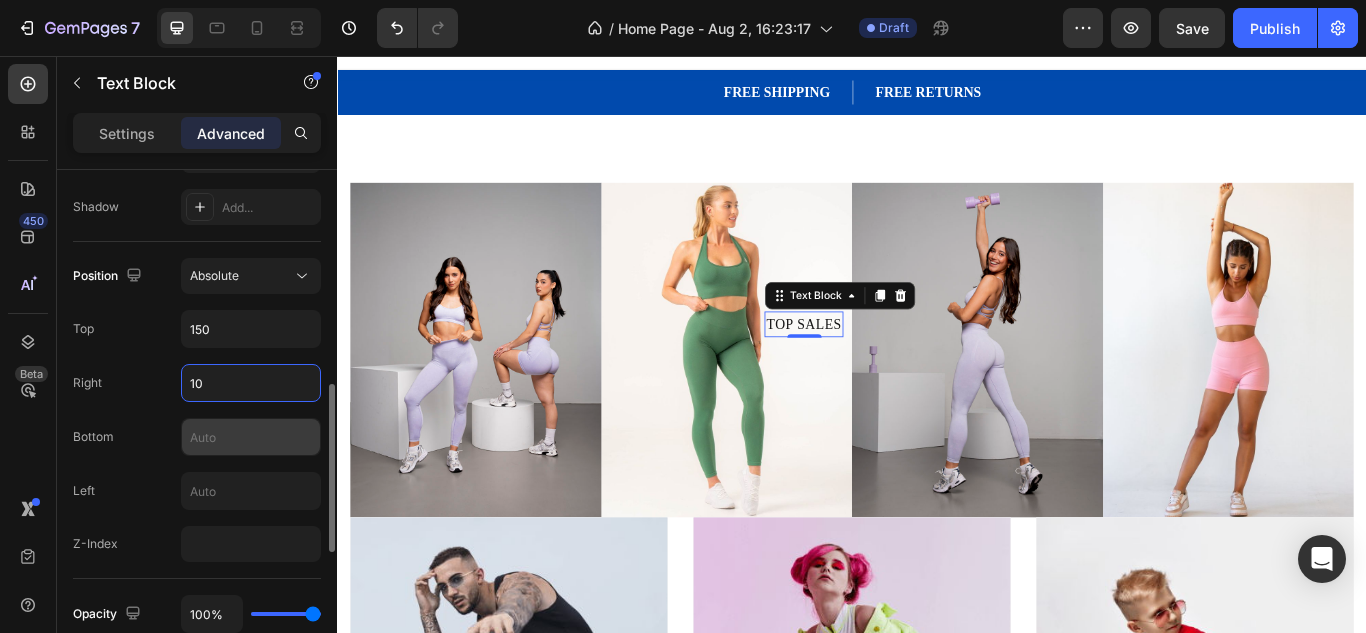 type on "10" 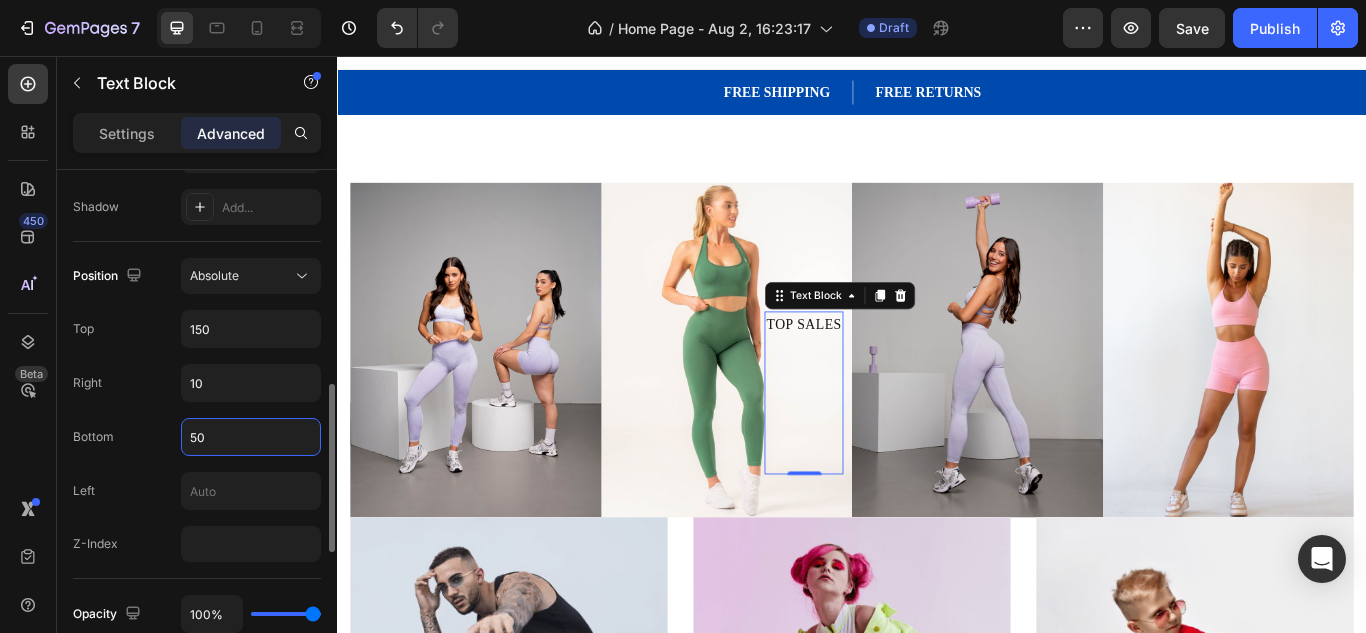 type on "5" 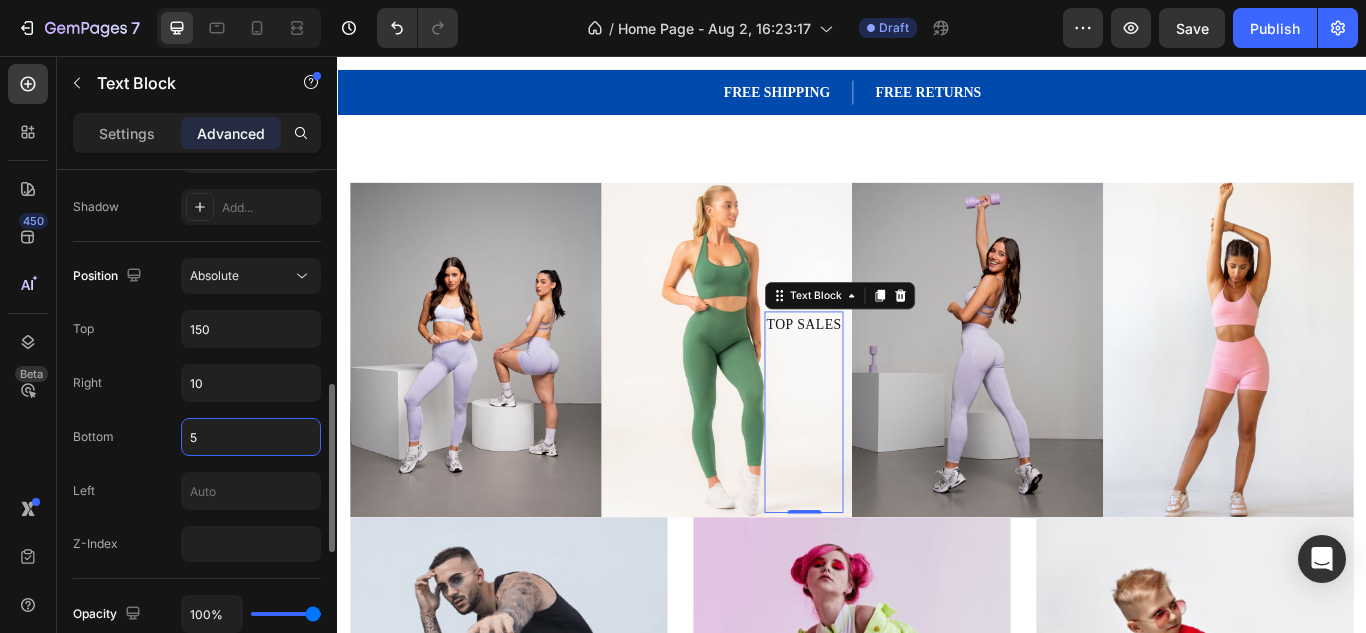 type 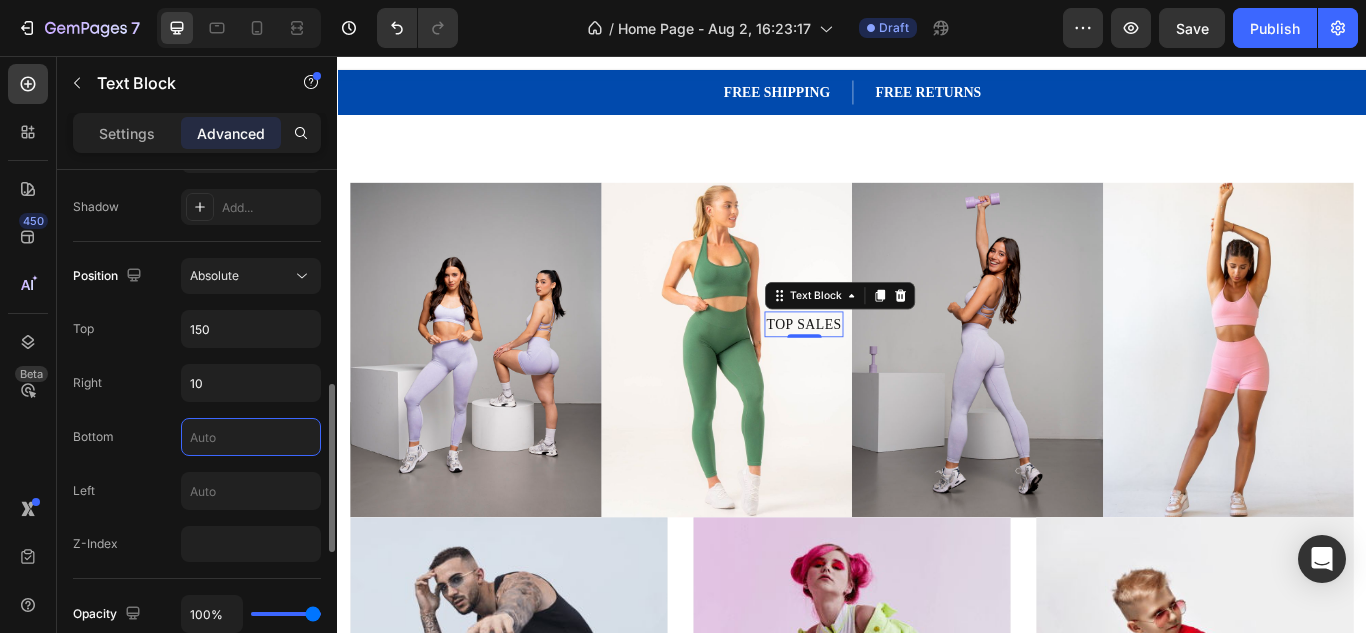 click on "Z-Index" at bounding box center (197, 544) 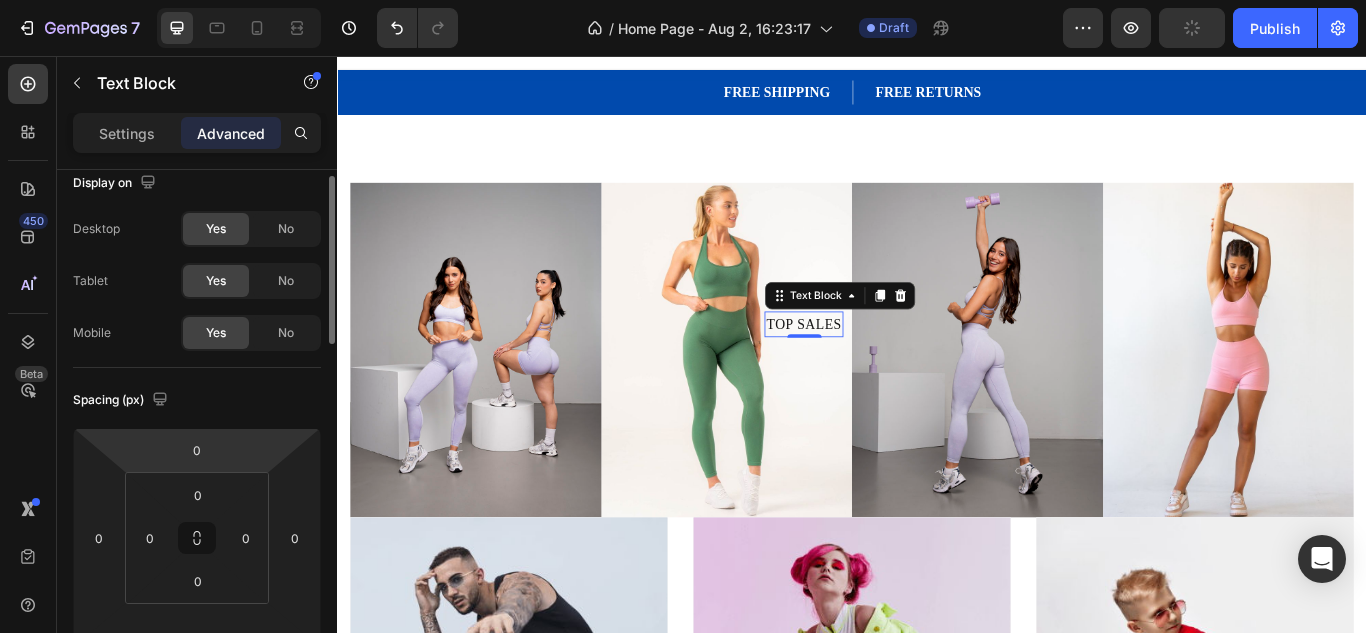 scroll, scrollTop: 0, scrollLeft: 0, axis: both 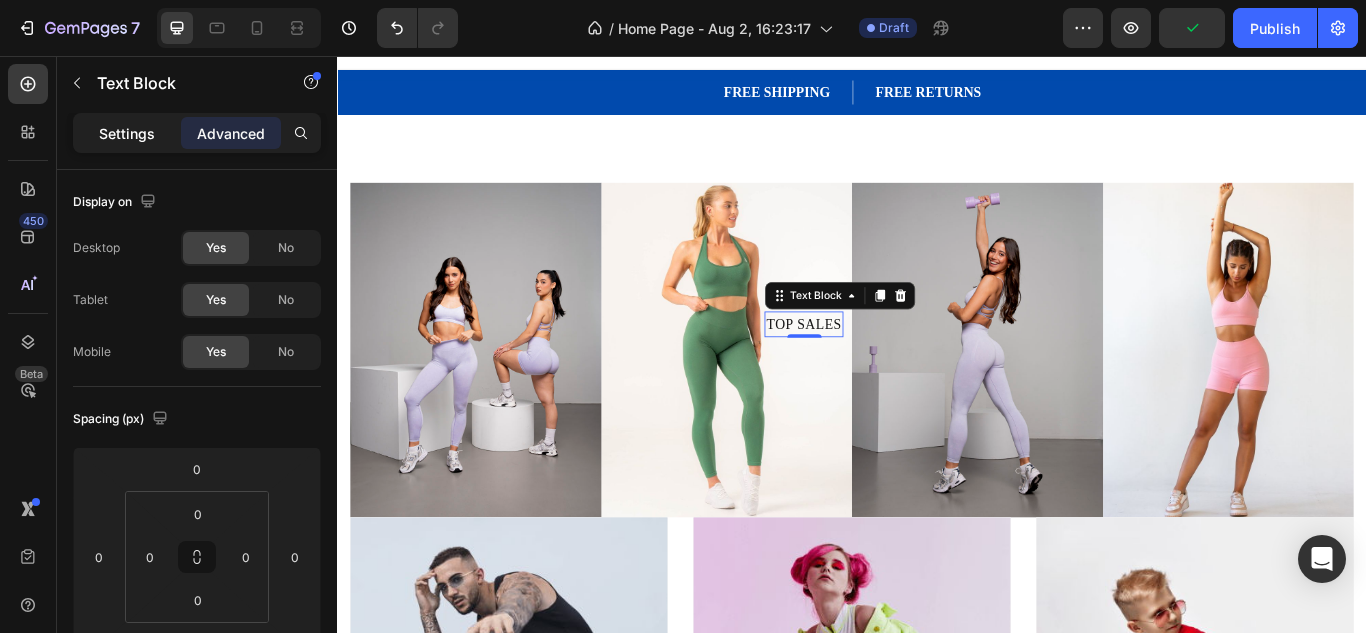 click on "Settings" at bounding box center (127, 133) 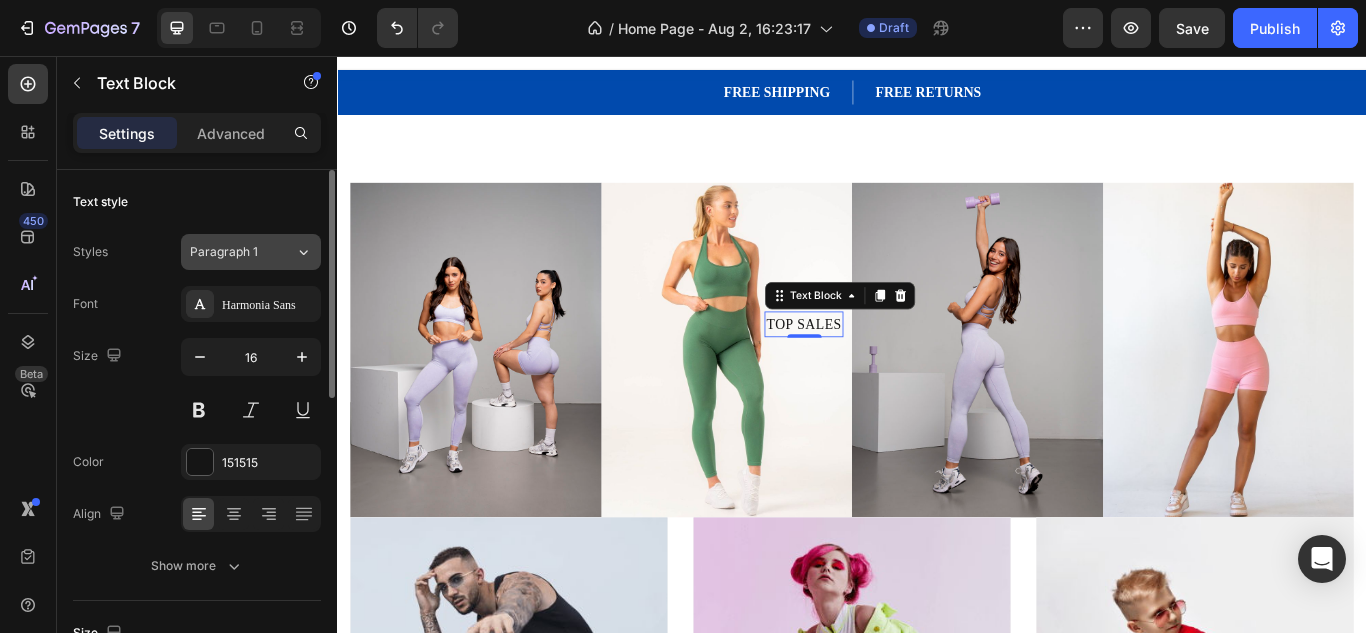 click on "Paragraph 1" 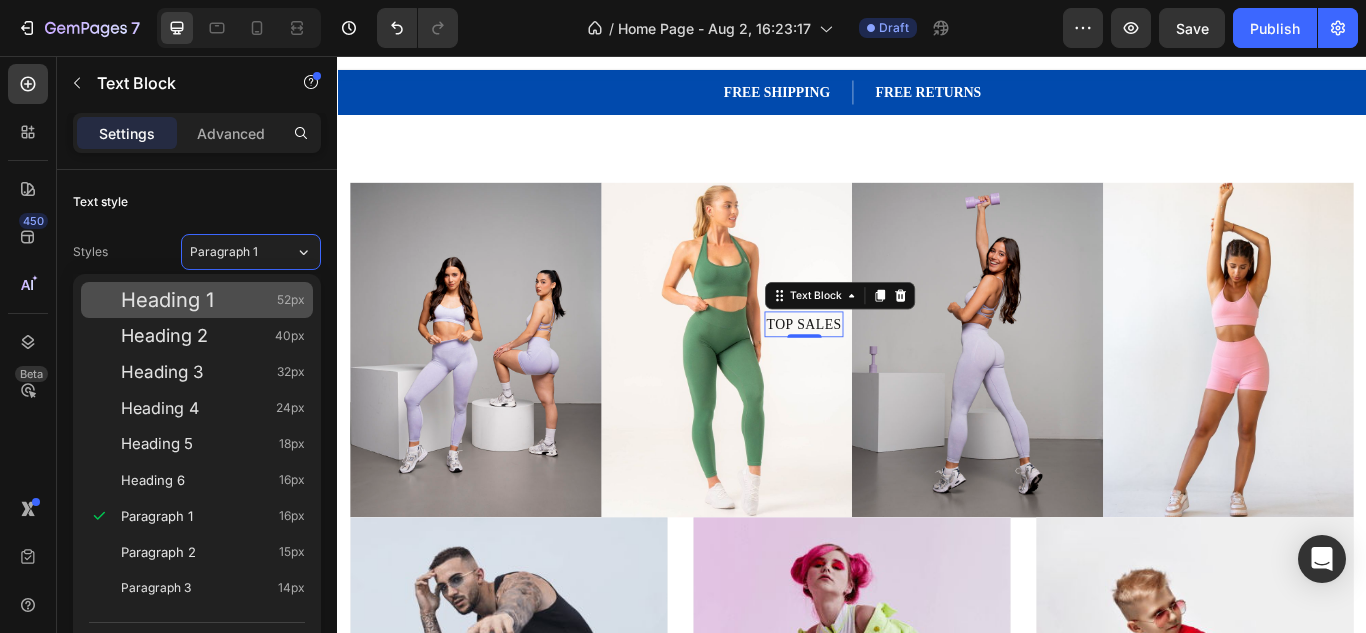 click on "Heading 1 52px" at bounding box center (197, 300) 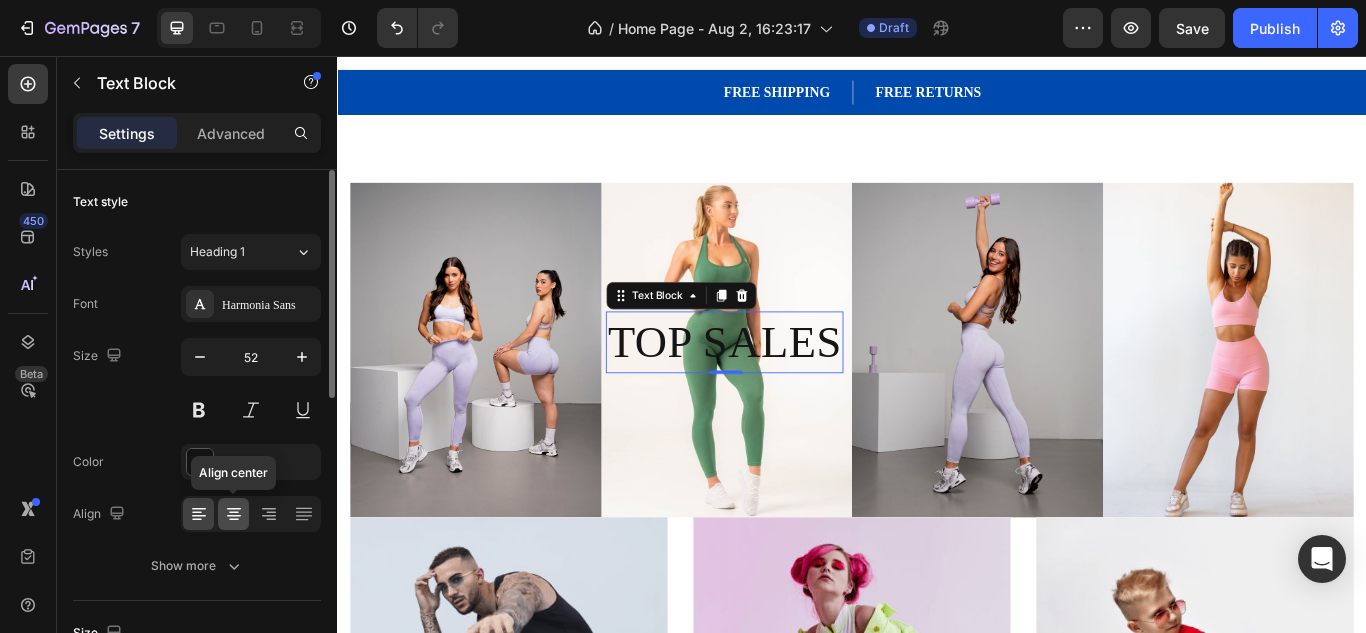 click 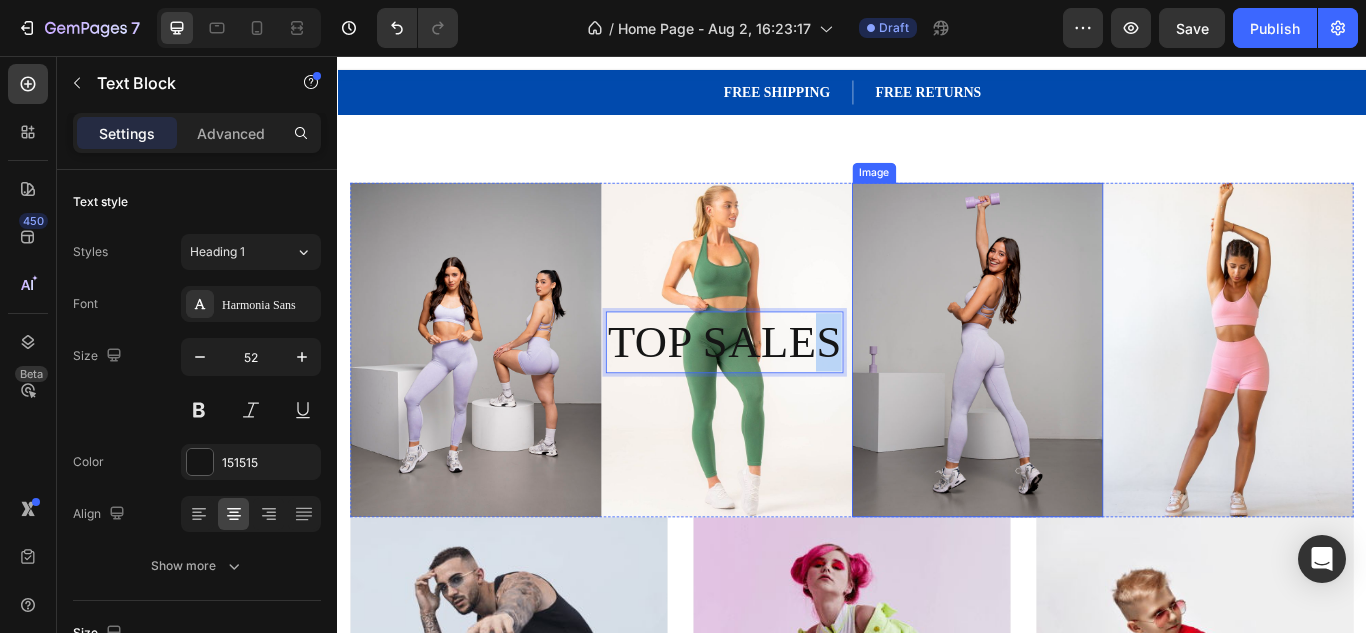 drag, startPoint x: 905, startPoint y: 415, endPoint x: 957, endPoint y: 434, distance: 55.362442 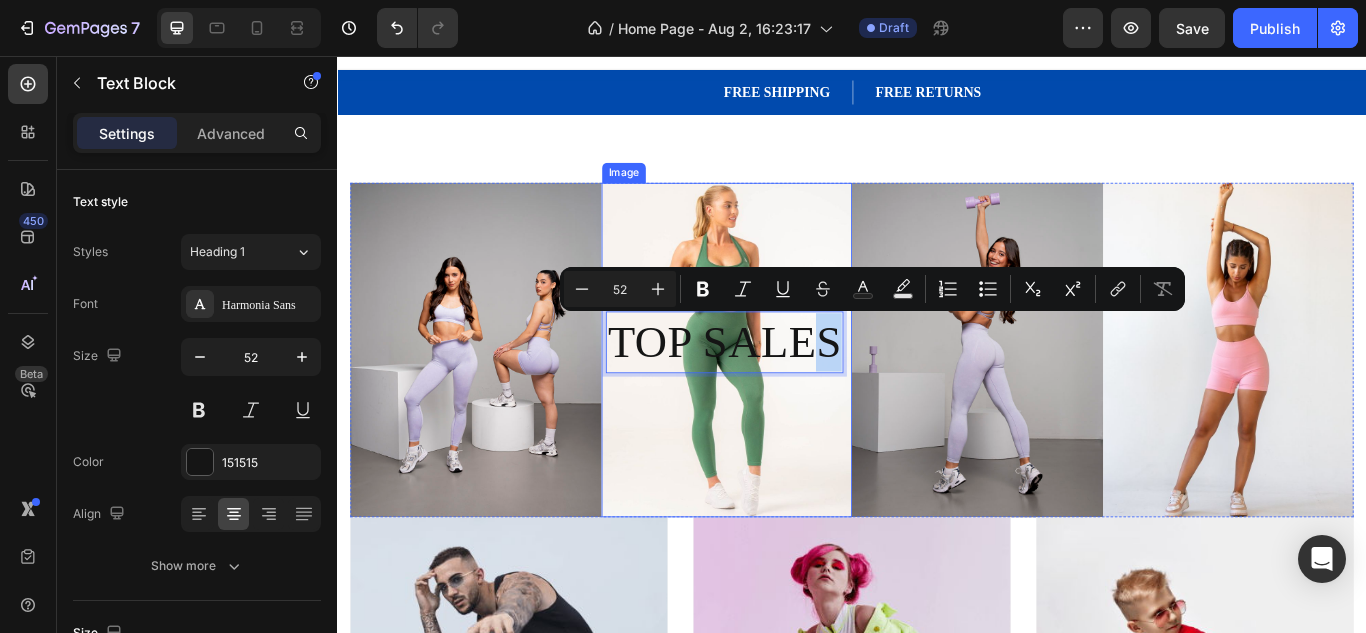 click at bounding box center (791, 399) 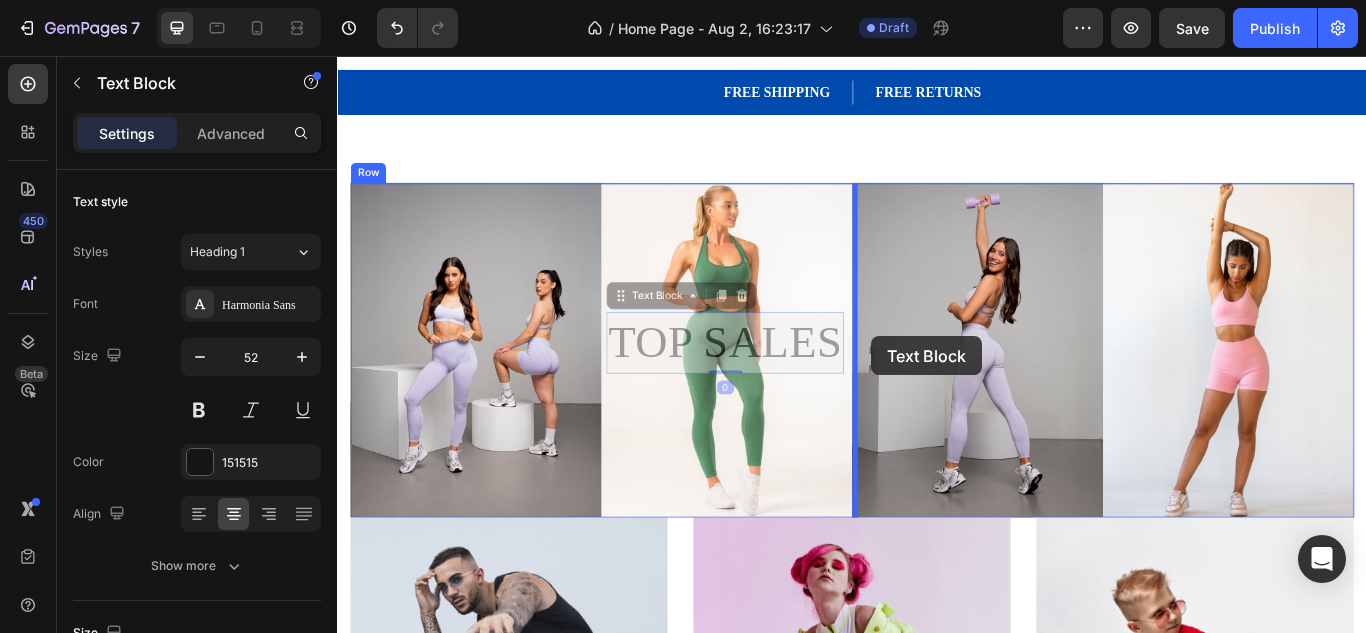 drag, startPoint x: 831, startPoint y: 376, endPoint x: 960, endPoint y: 383, distance: 129.18979 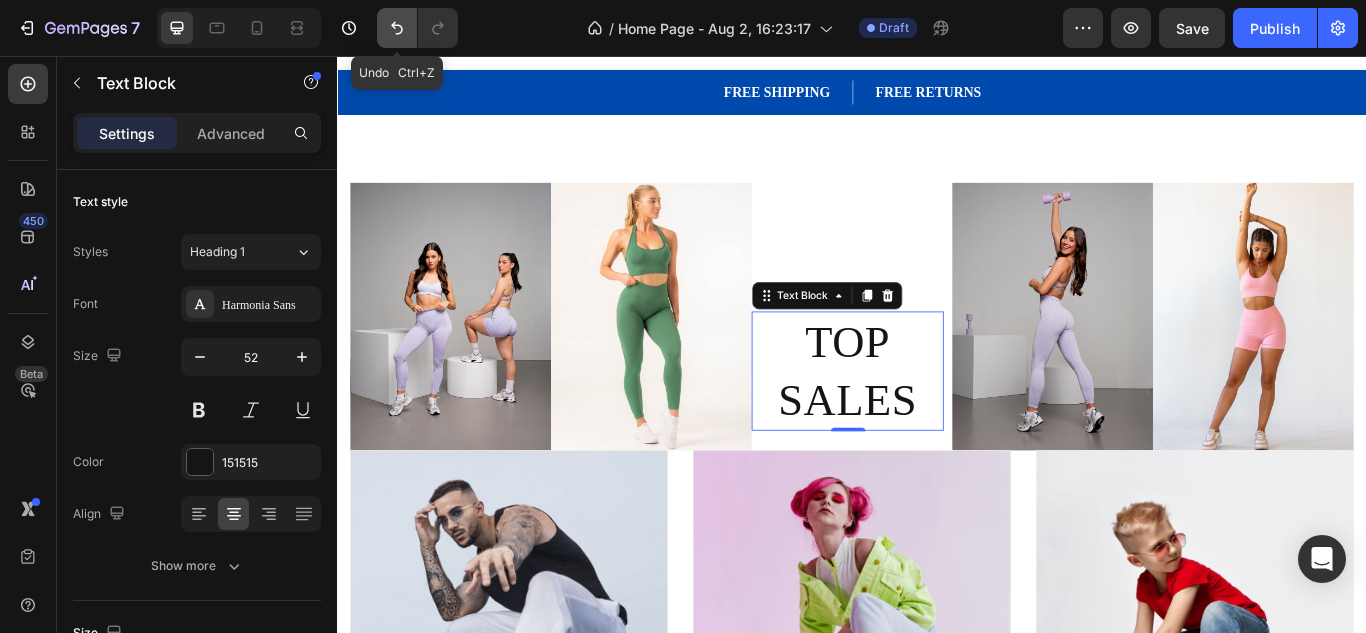 click 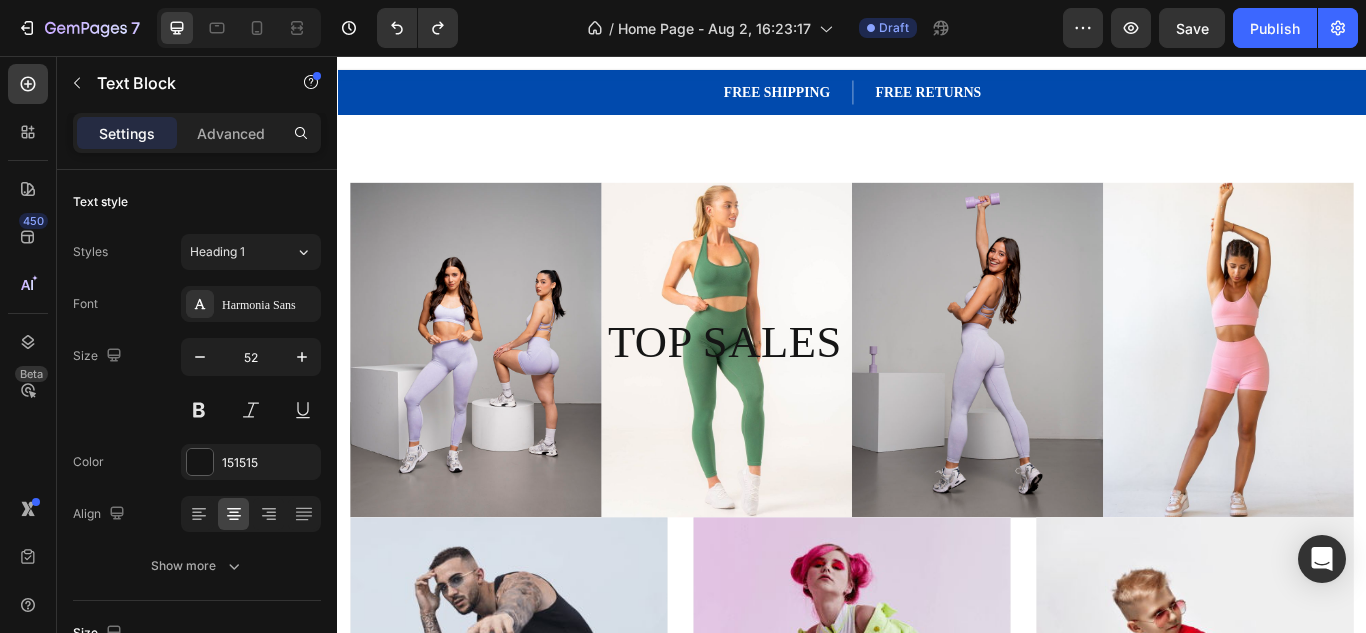 click on "TOP SALES" at bounding box center (788, 390) 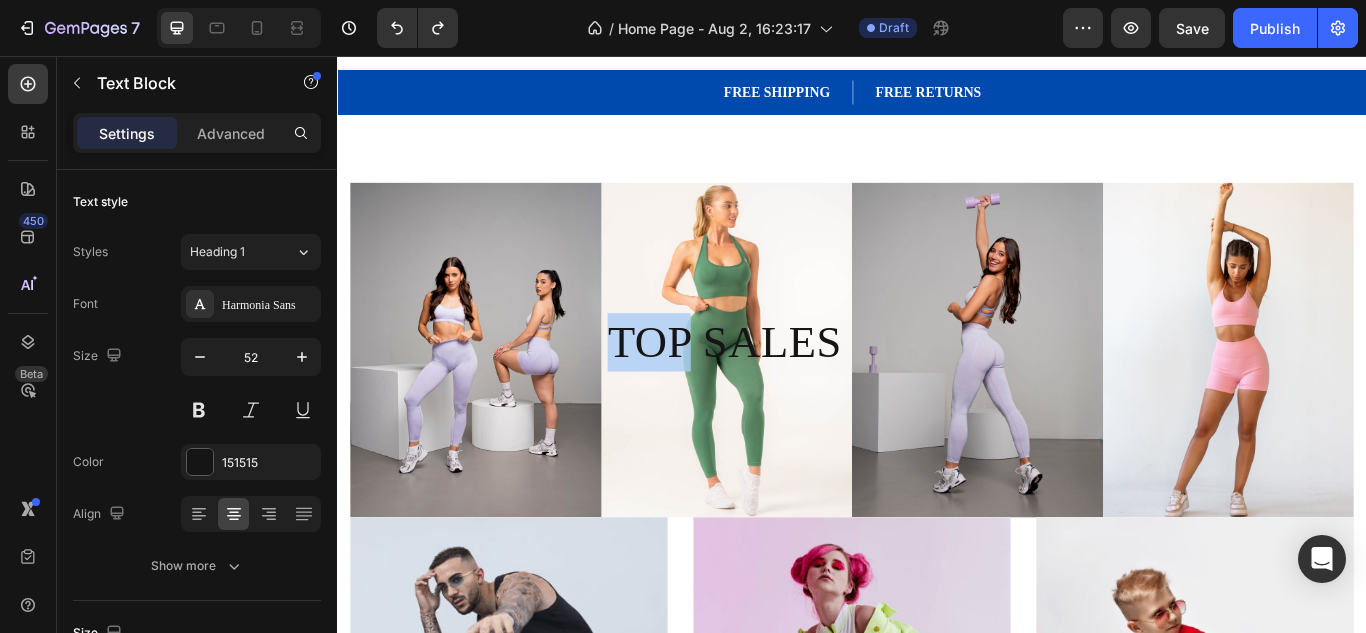 click on "TOP SALES" at bounding box center [788, 390] 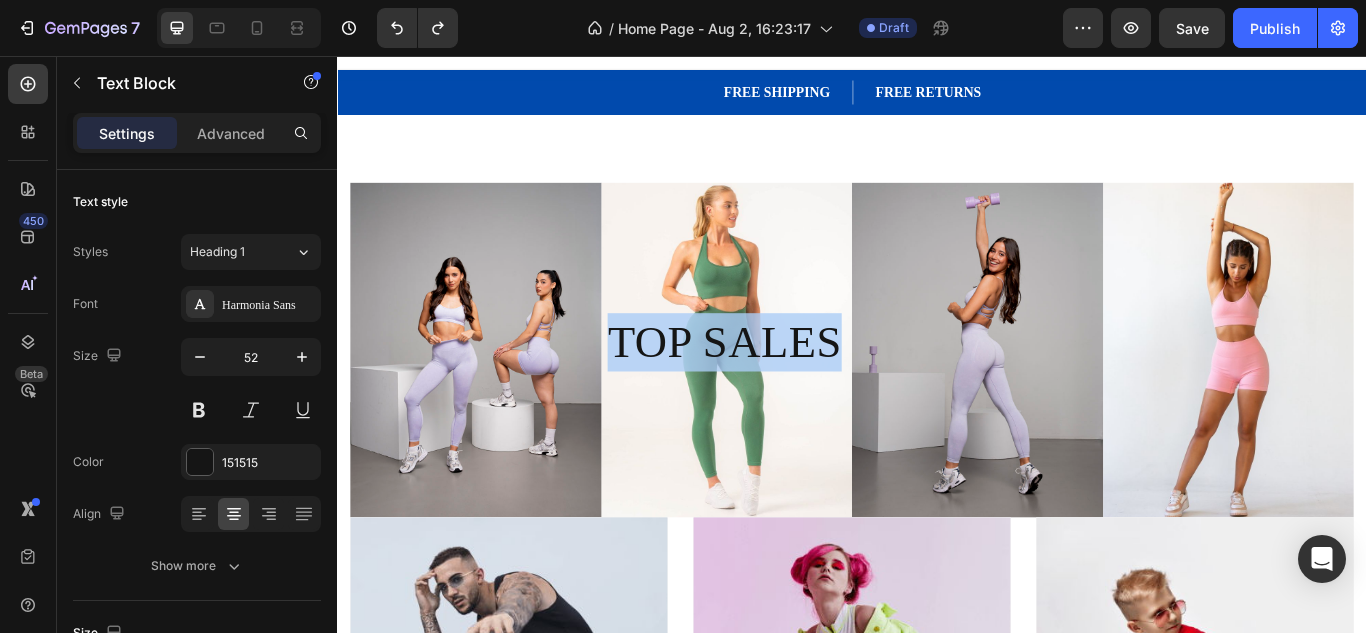 click on "TOP SALES" at bounding box center [788, 390] 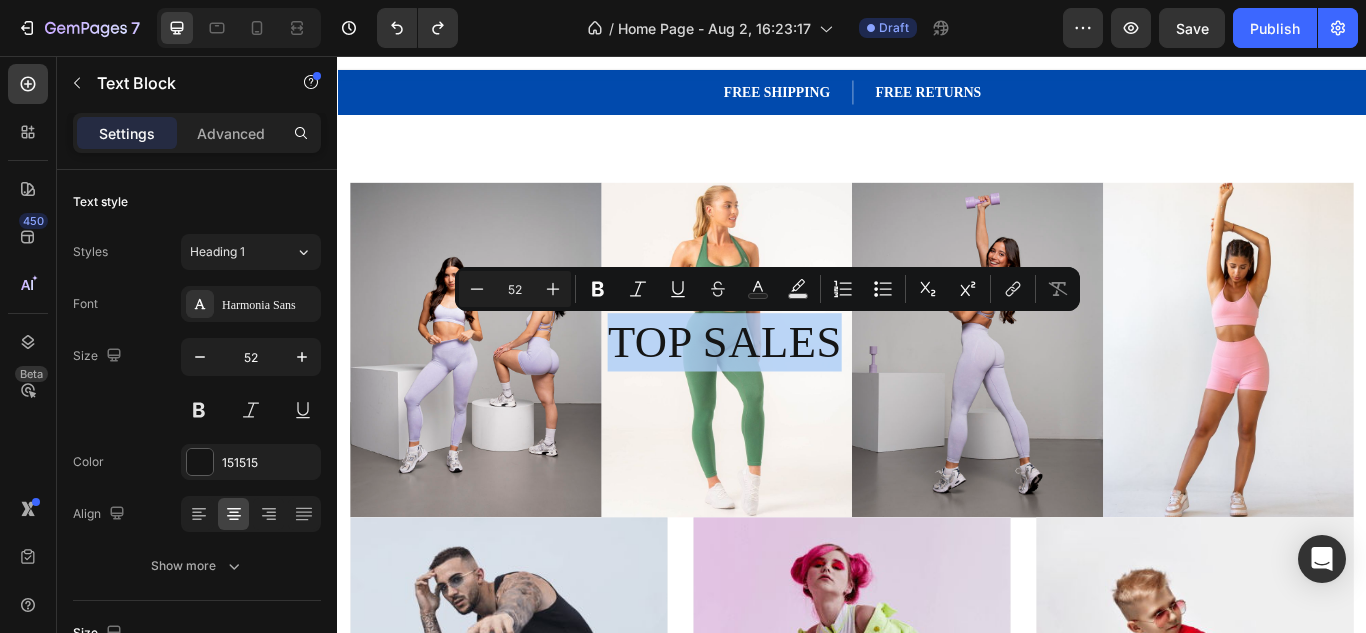 click on "TOP SALES" at bounding box center [788, 390] 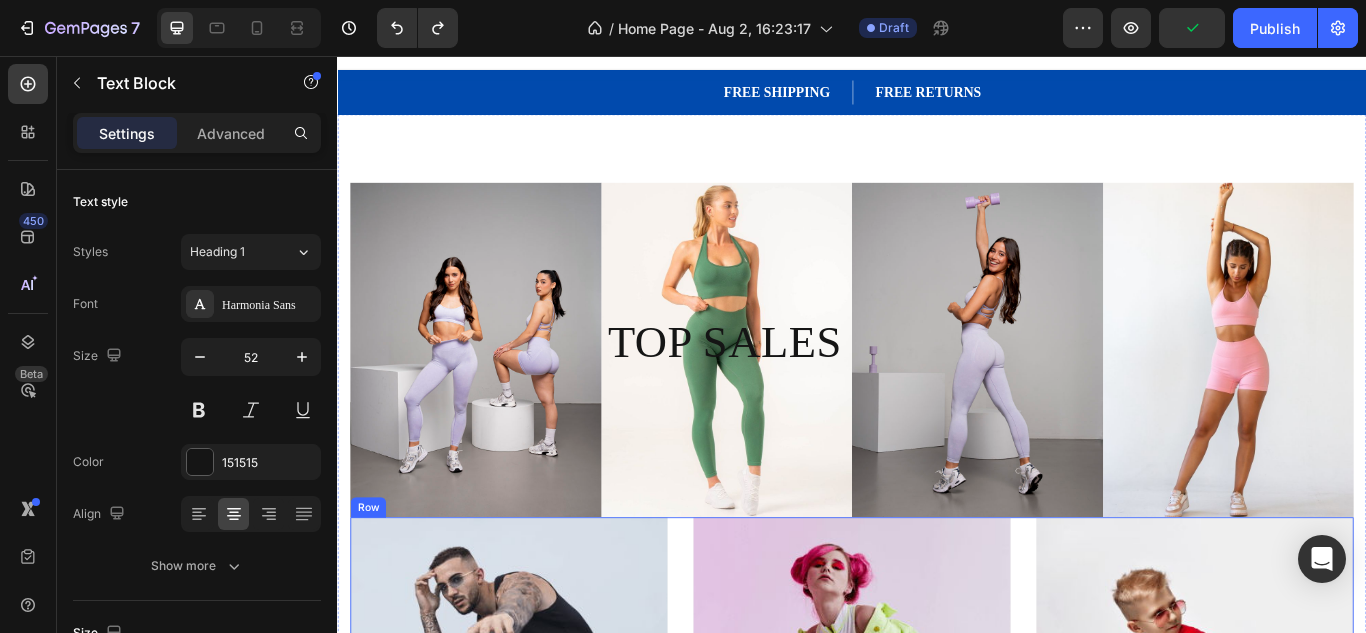 click on "MEN’S Text block Row Row Hero Banner WOMEN’S Text block Row Row Hero Banner KID’S Text block Row Row Hero Banner Row" at bounding box center [937, 833] 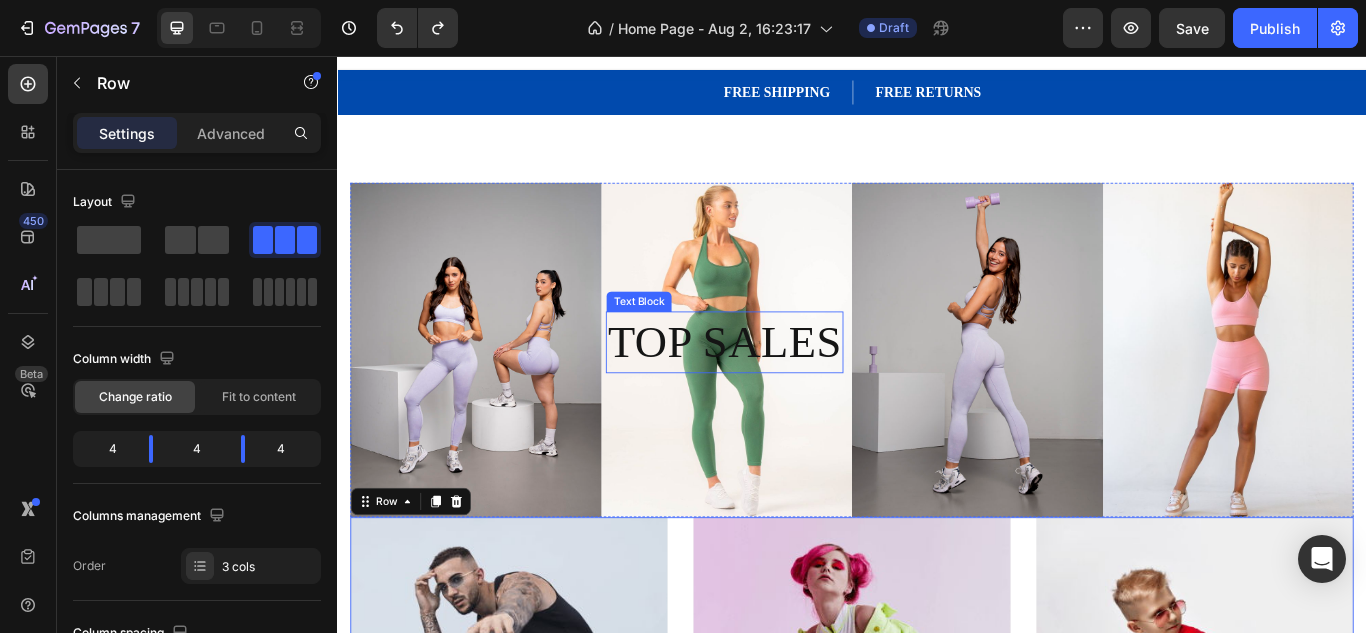 click on "TOP SALES" at bounding box center (788, 390) 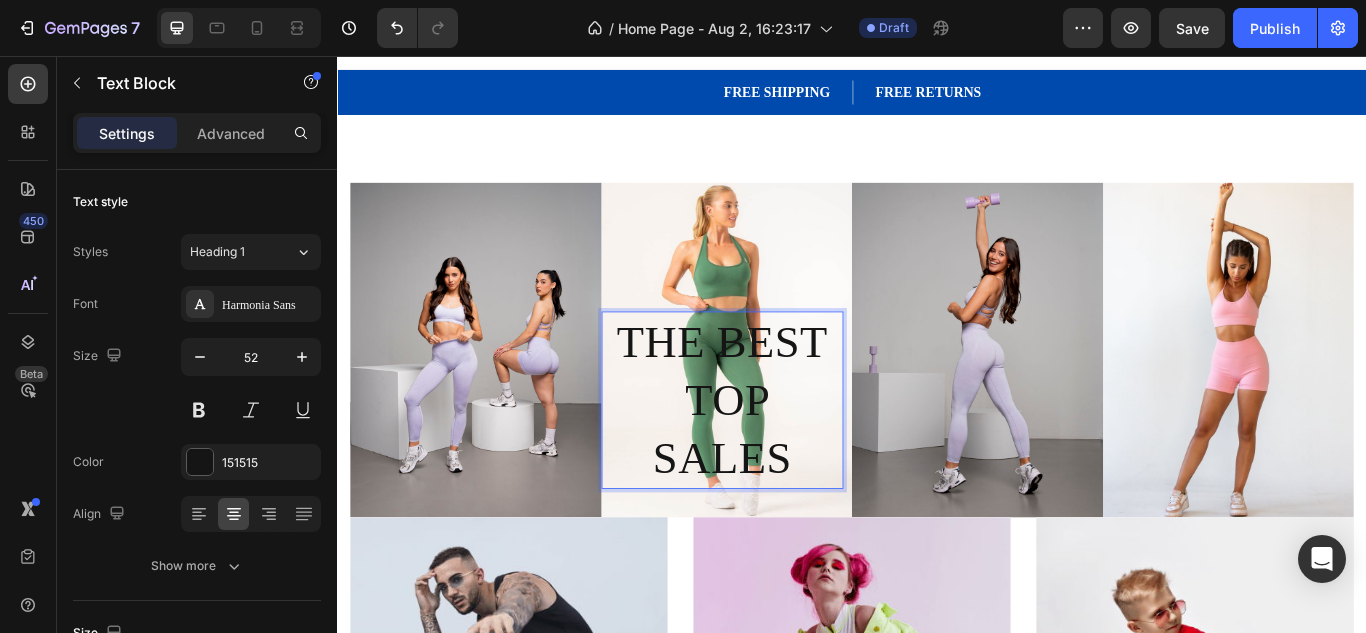 click on "THE BEST  TOP SALES" at bounding box center [786, 457] 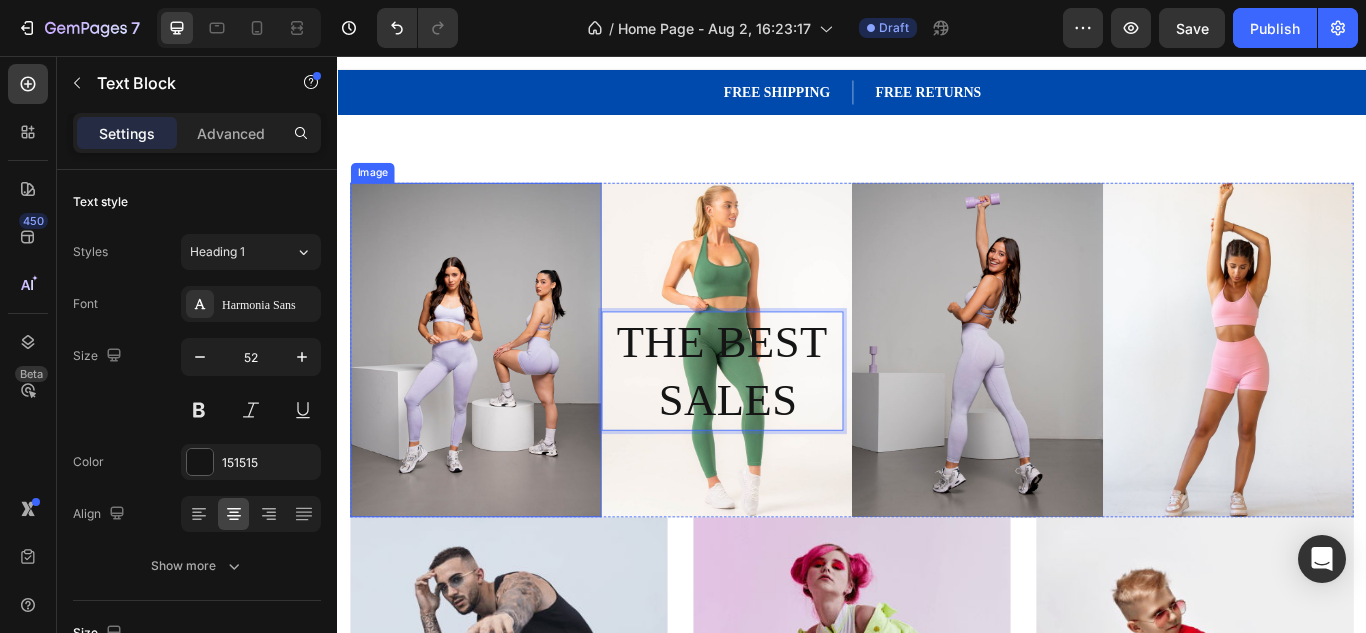 click at bounding box center (498, 399) 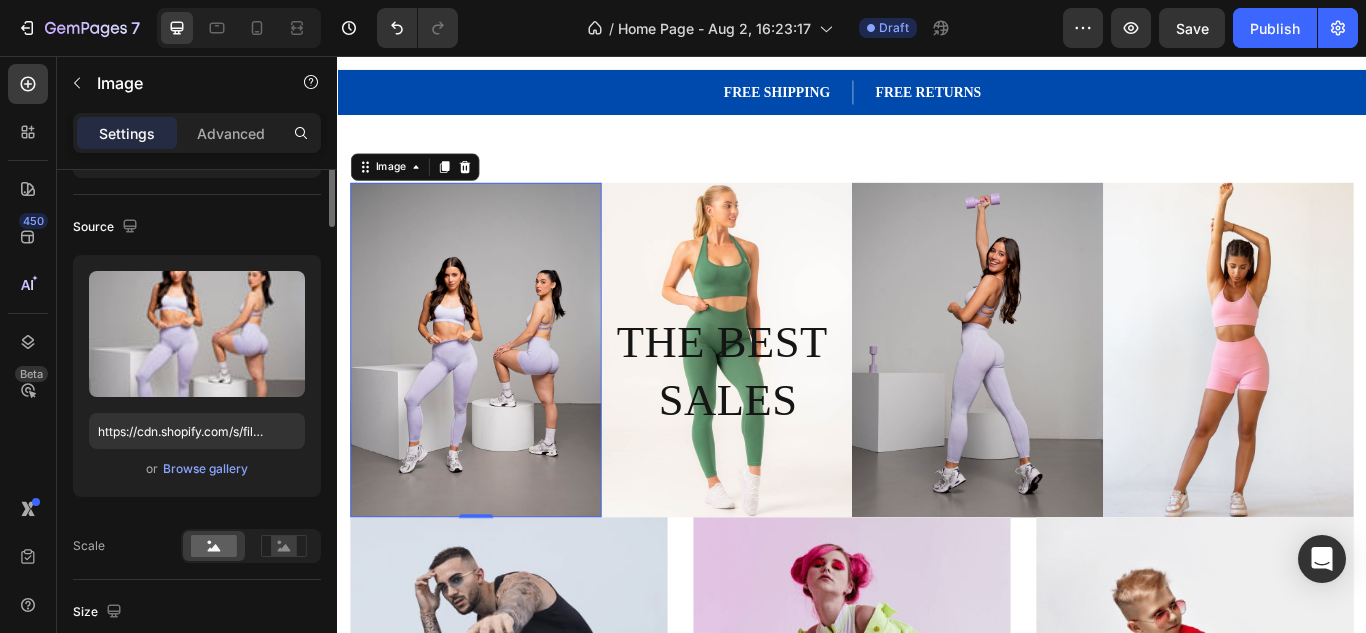 scroll, scrollTop: 0, scrollLeft: 0, axis: both 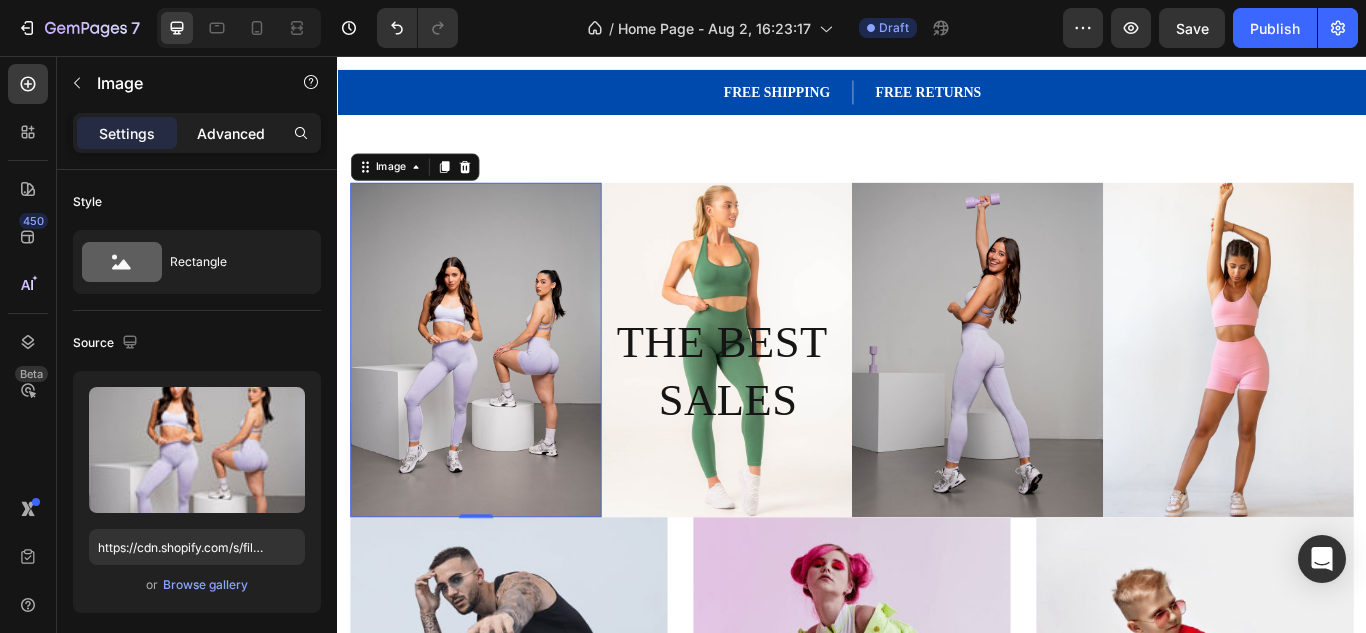 click on "Advanced" at bounding box center (231, 133) 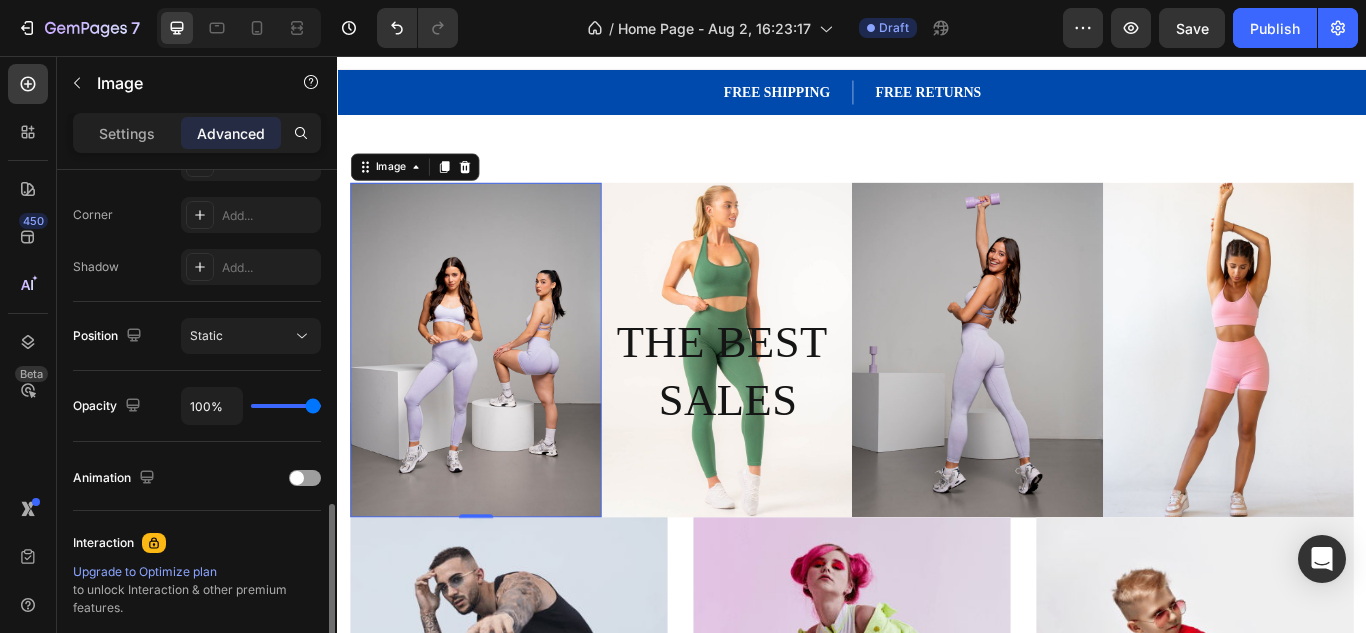 scroll, scrollTop: 671, scrollLeft: 0, axis: vertical 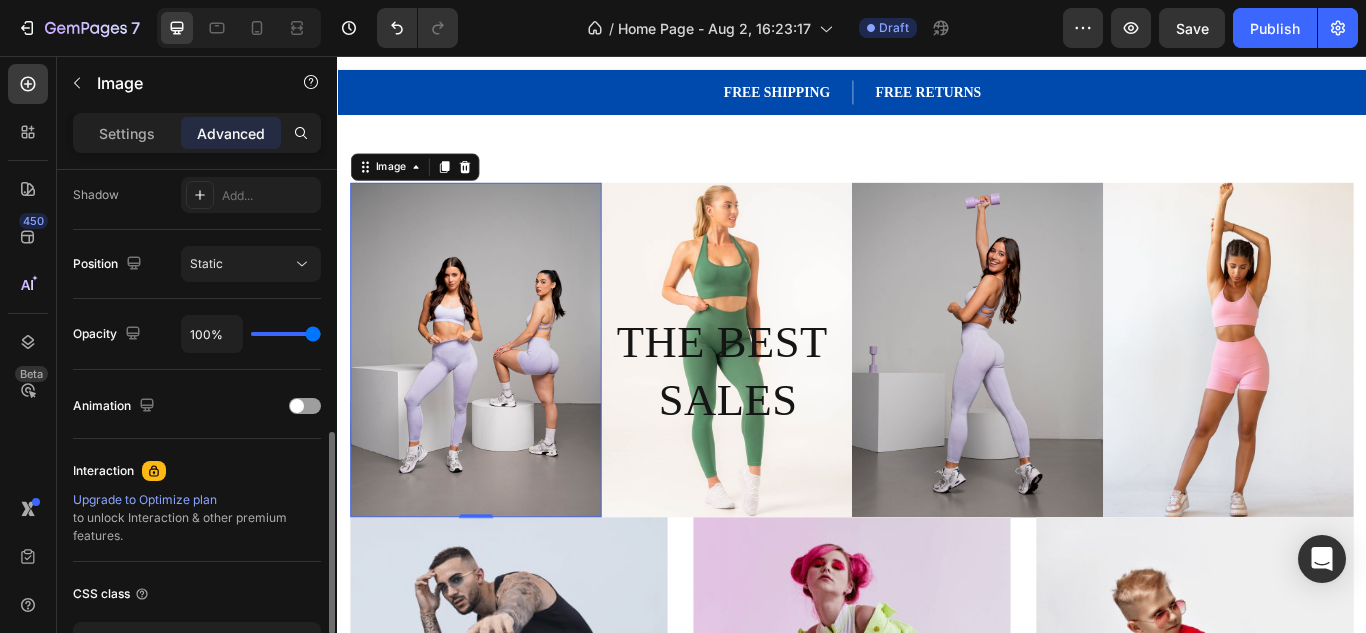 type on "78%" 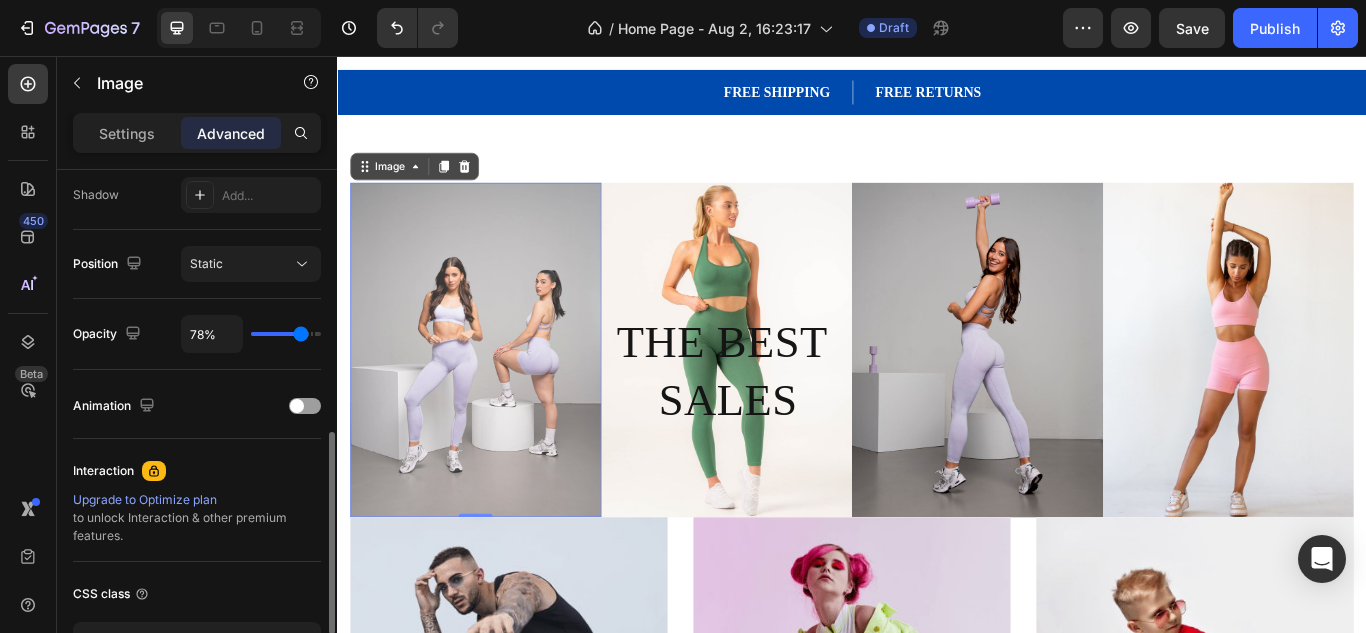 drag, startPoint x: 315, startPoint y: 338, endPoint x: 301, endPoint y: 337, distance: 14.035668 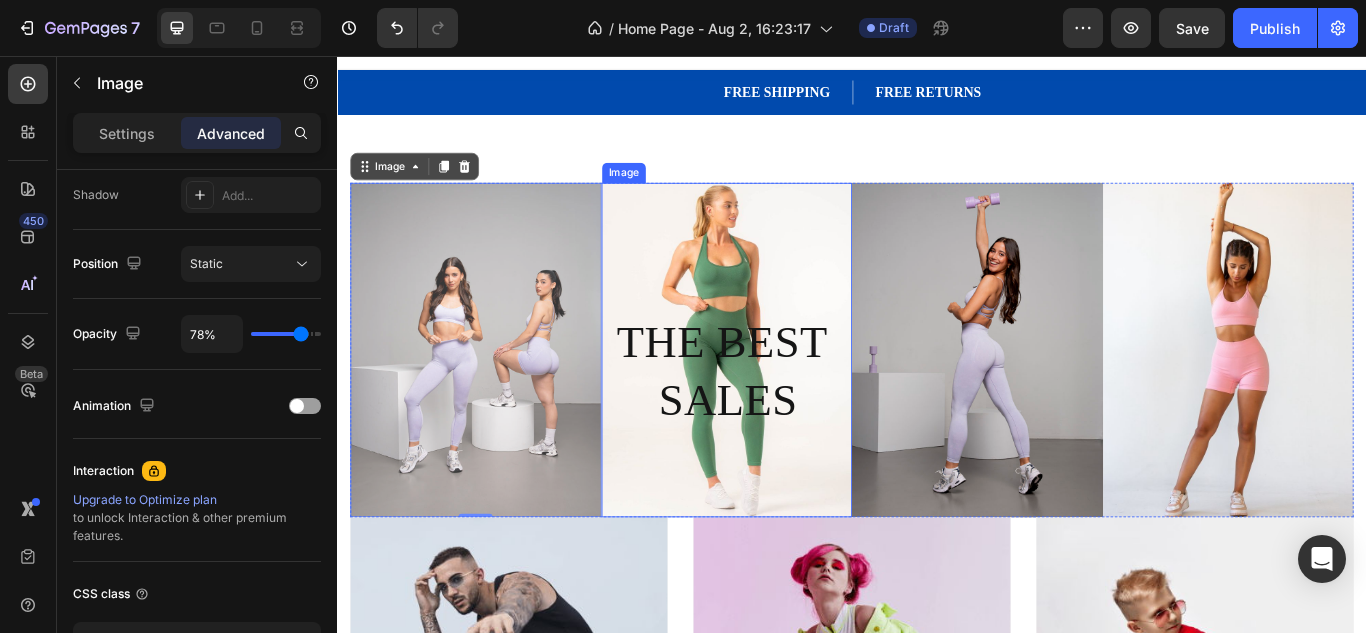 click at bounding box center [791, 399] 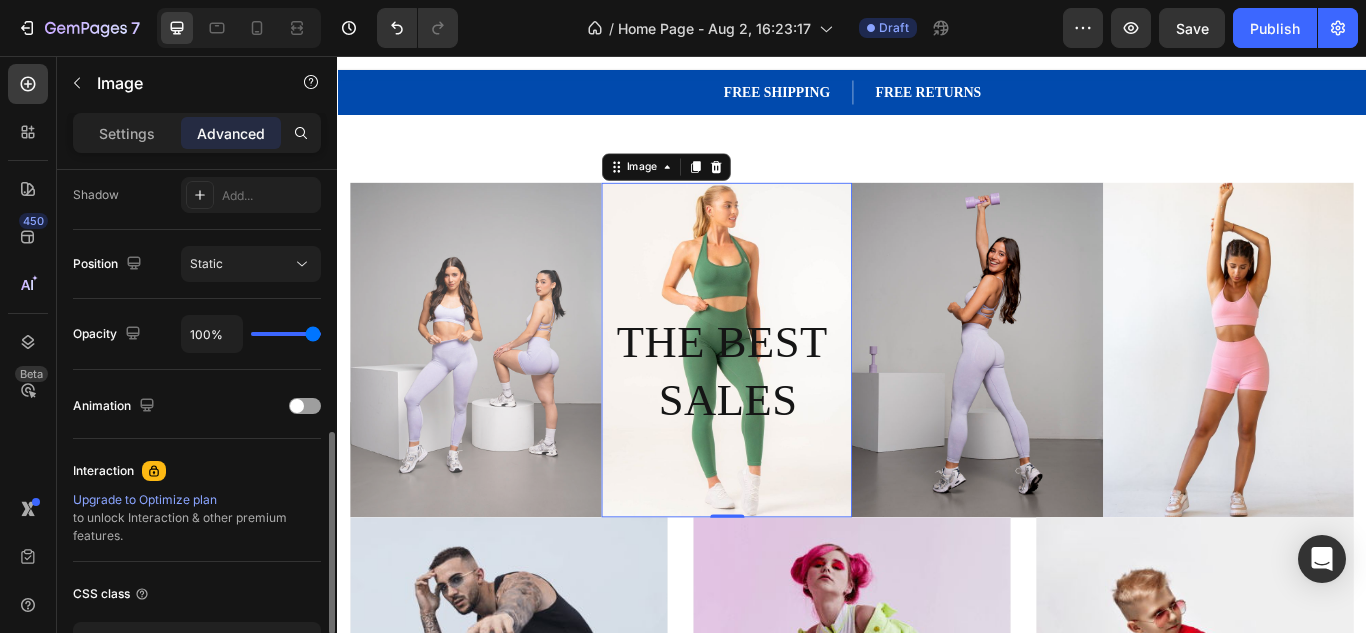 drag, startPoint x: 318, startPoint y: 341, endPoint x: 278, endPoint y: 340, distance: 40.012497 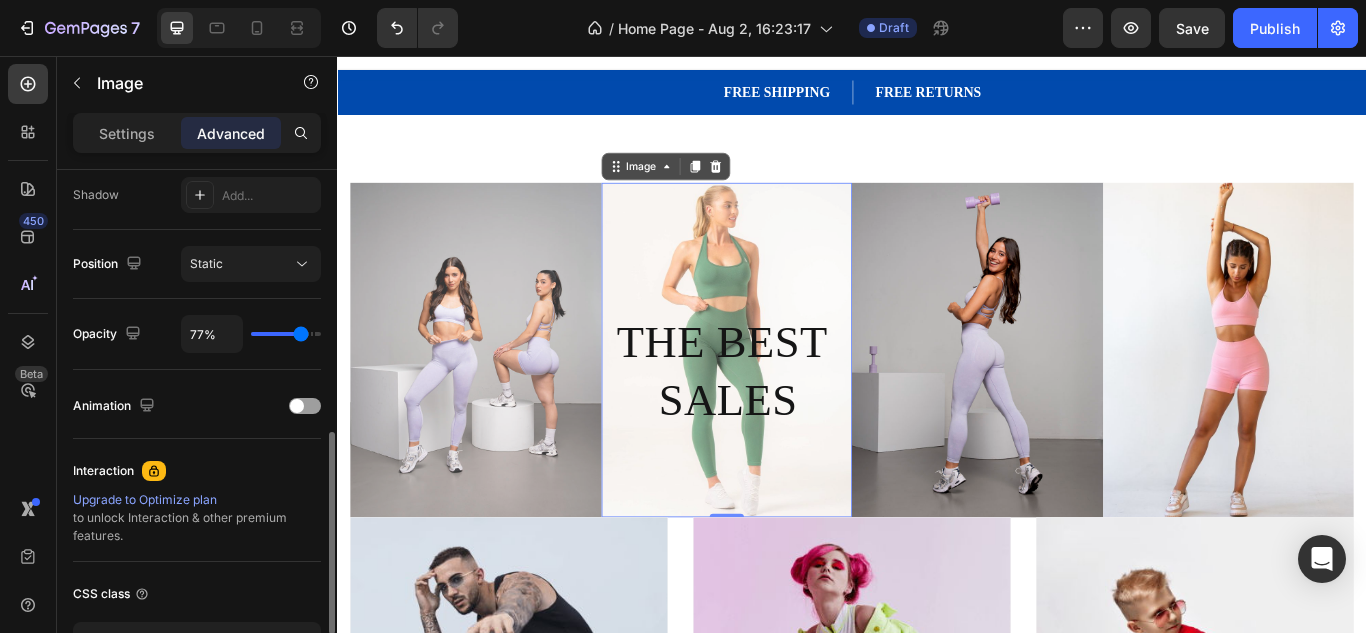 type on "76%" 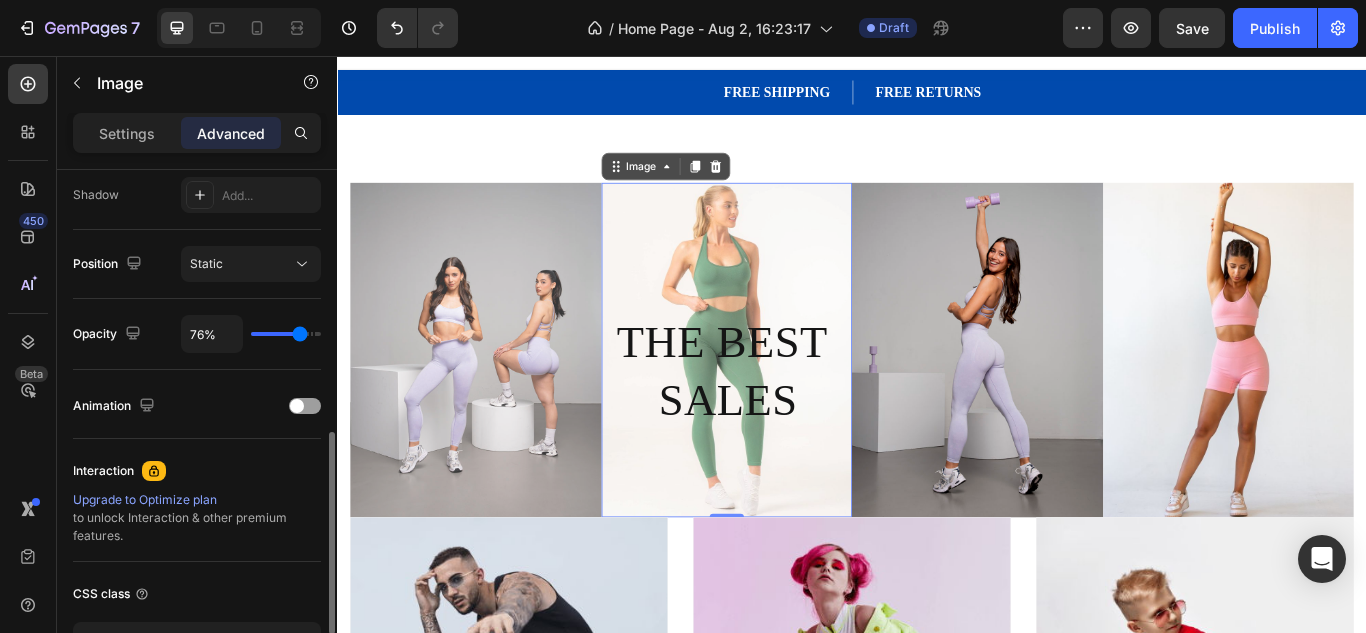 type on "75%" 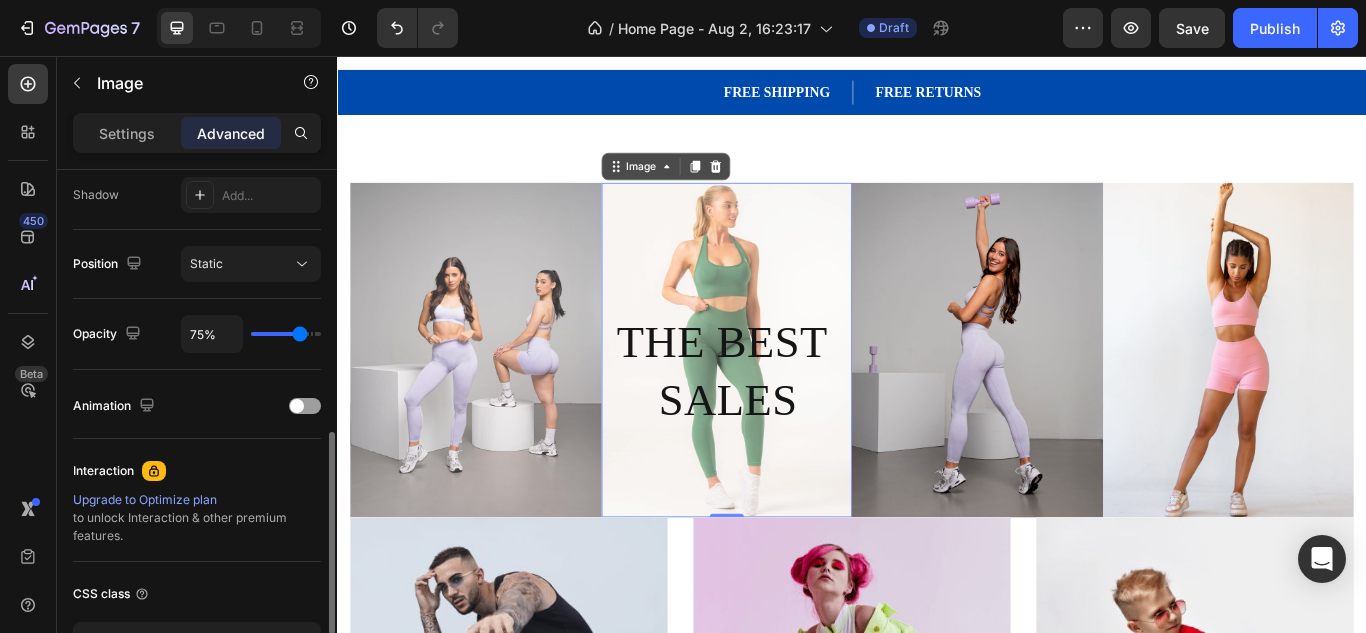 type on "74%" 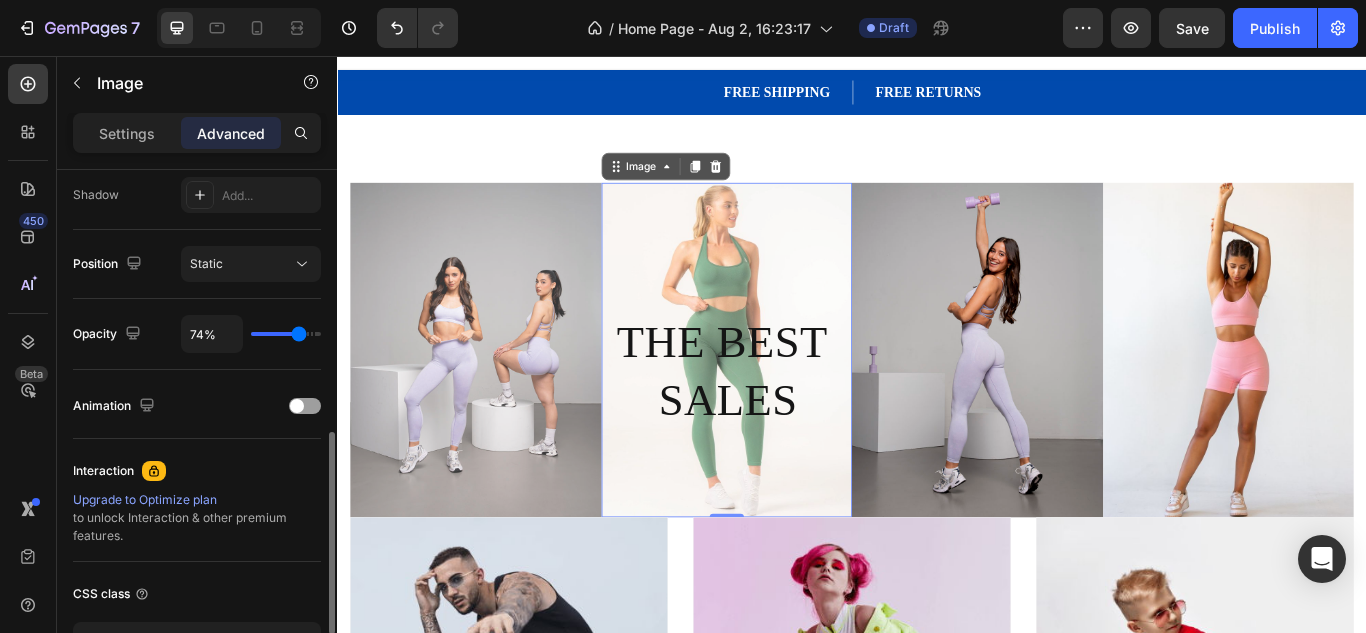 type on "65%" 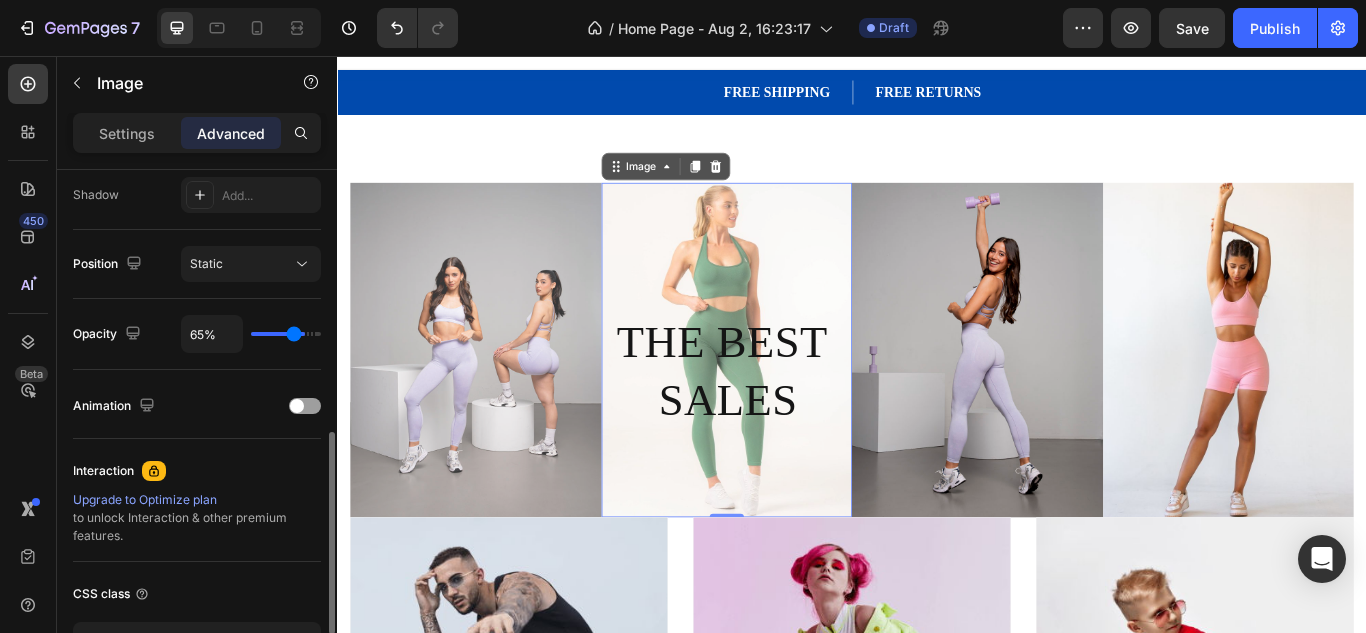 type on "63%" 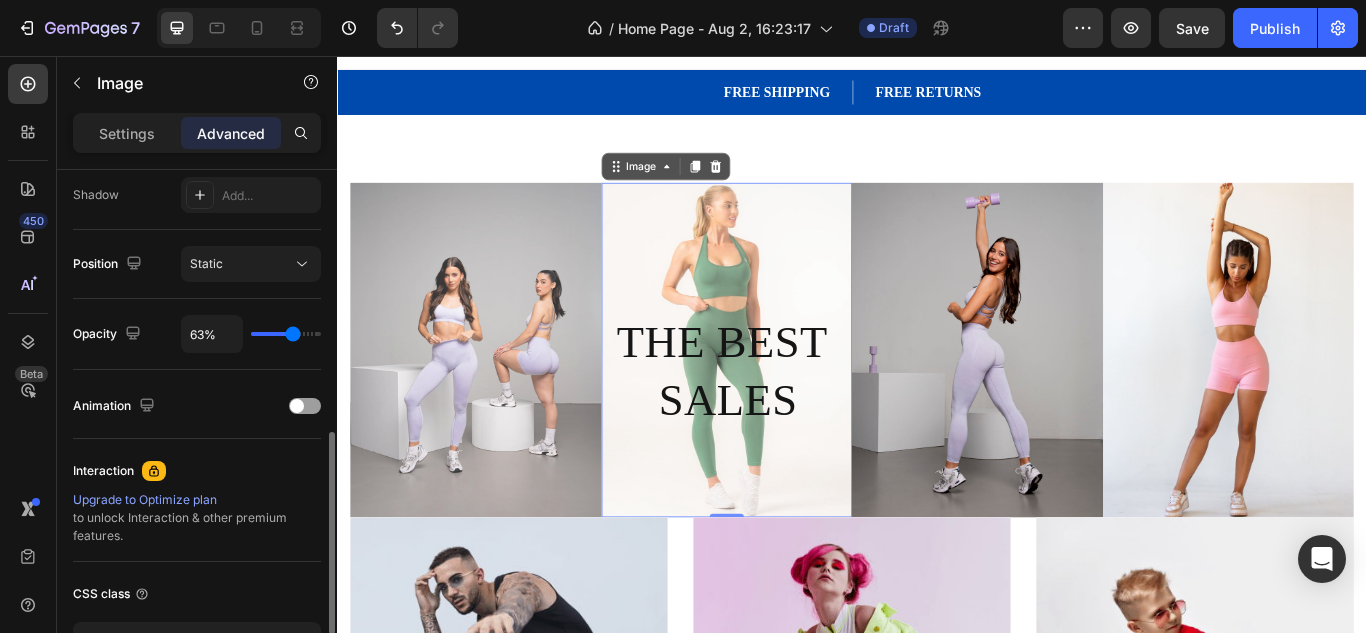 type on "62%" 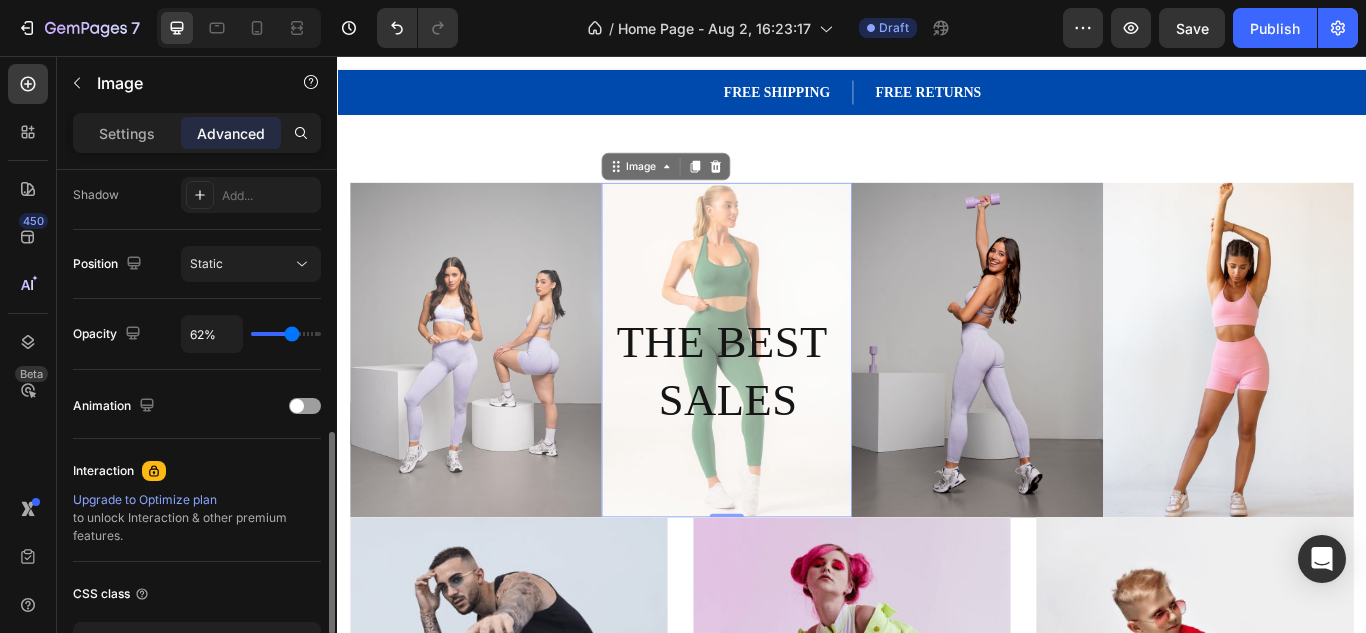 type on "61%" 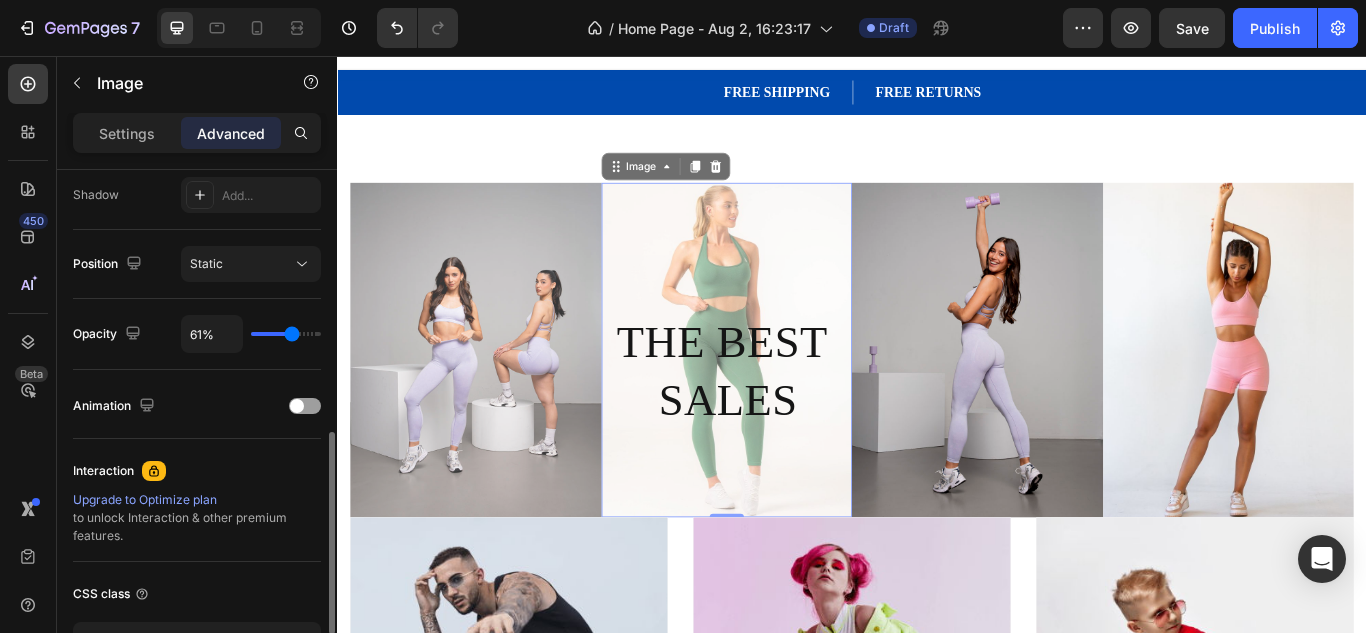 type on "60%" 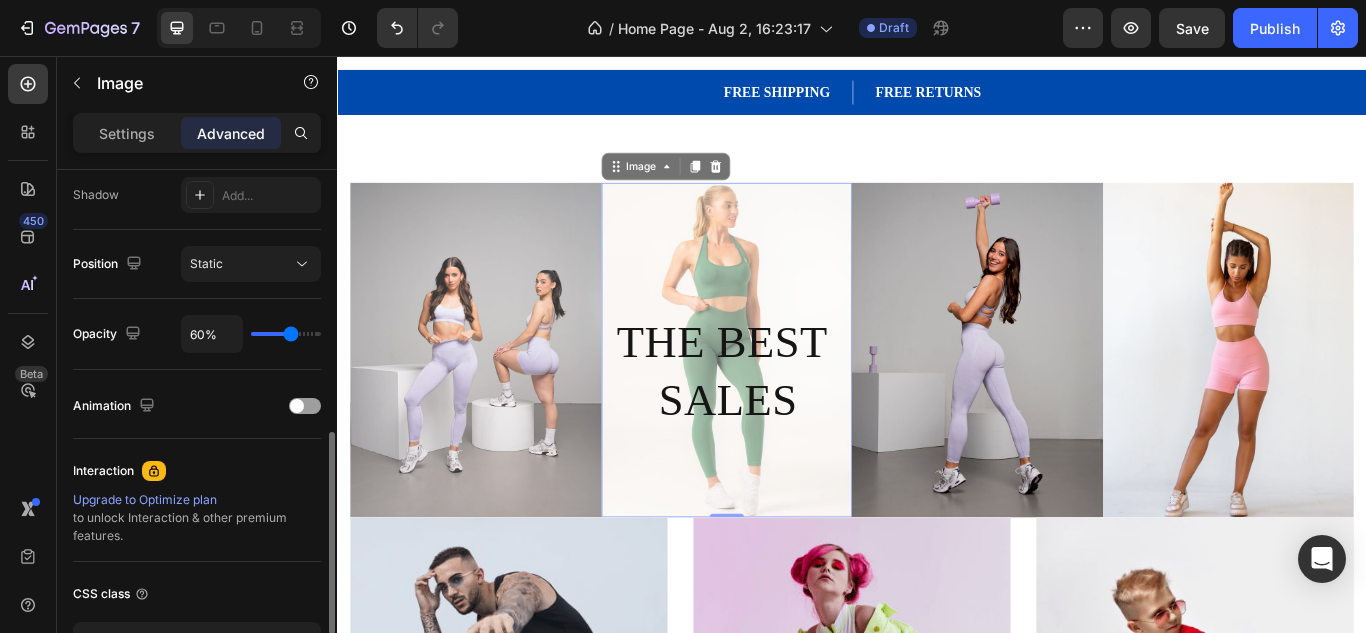 type on "64%" 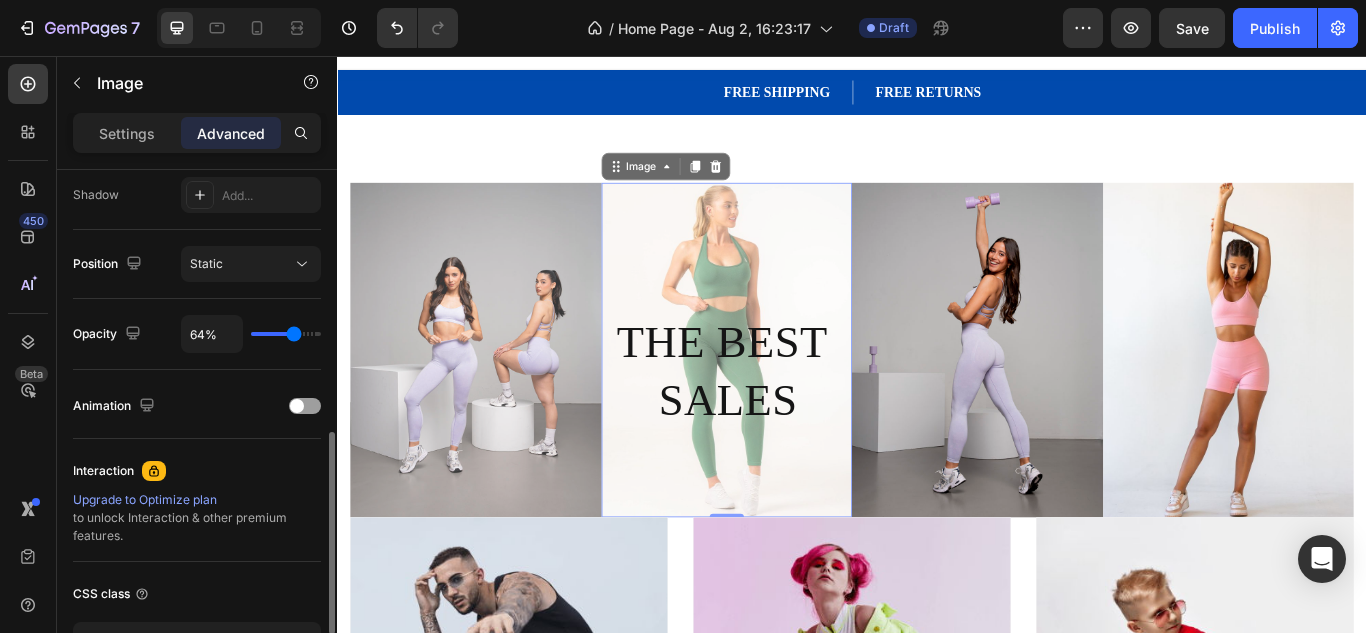 type on "65%" 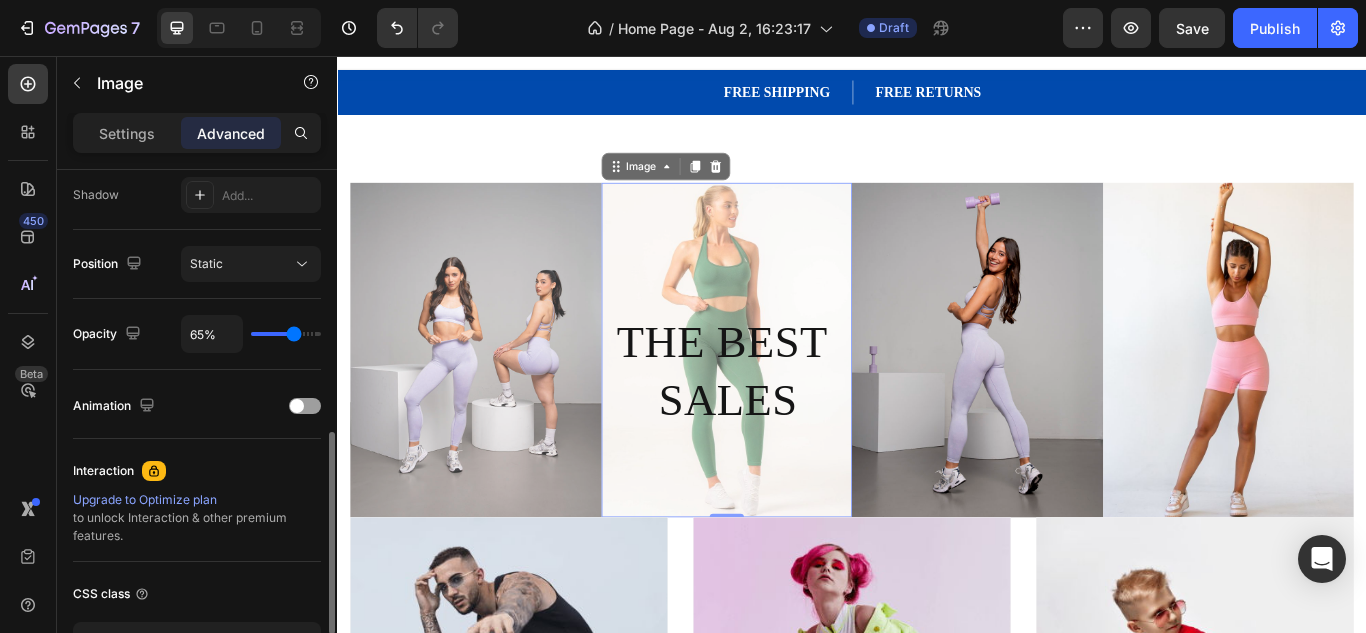 type on "73%" 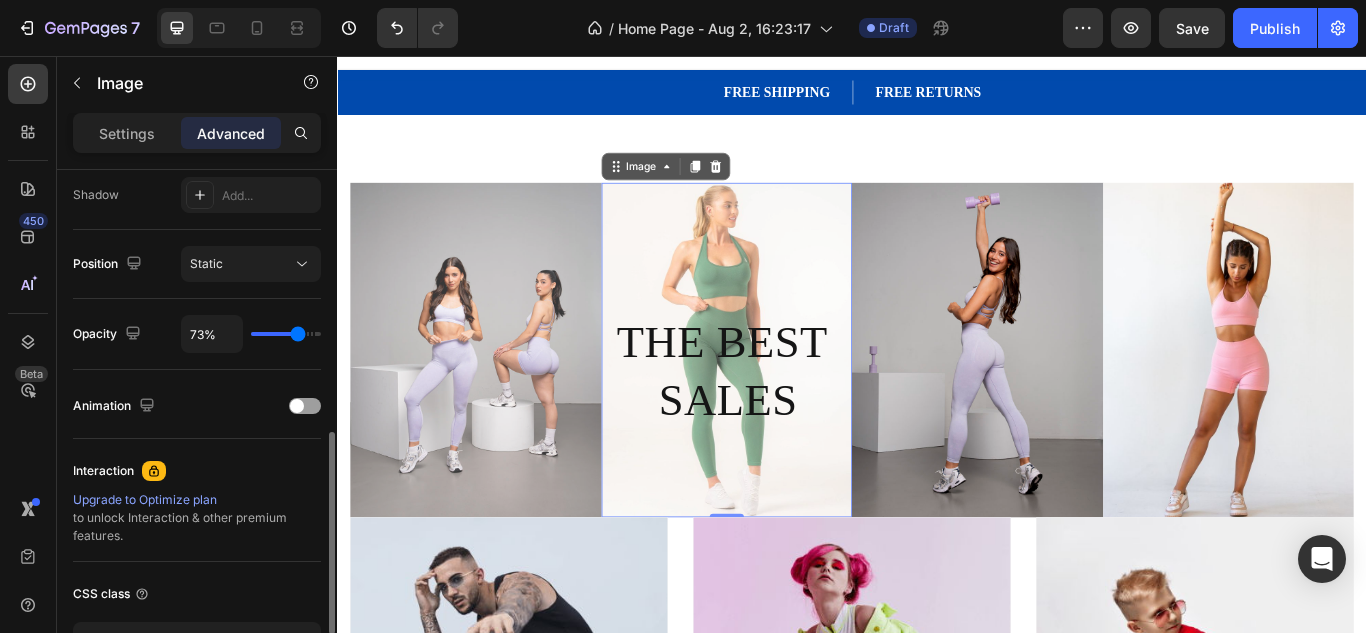 drag, startPoint x: 319, startPoint y: 335, endPoint x: 298, endPoint y: 340, distance: 21.587032 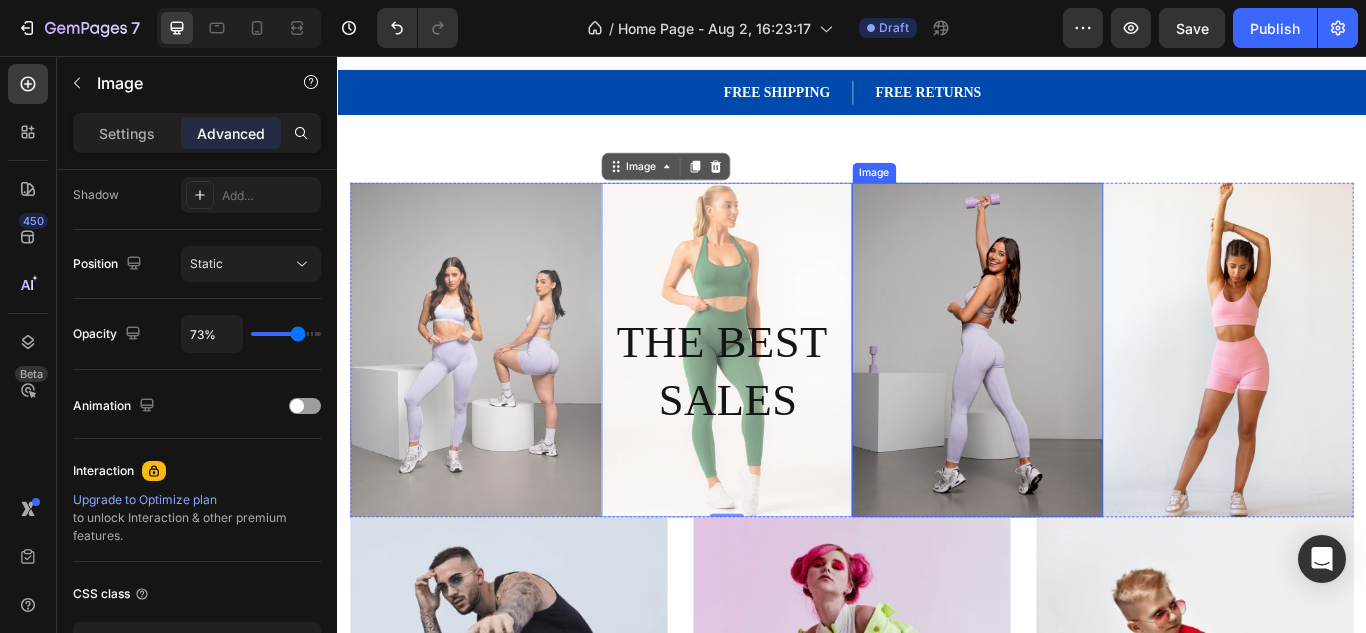 click at bounding box center [1083, 399] 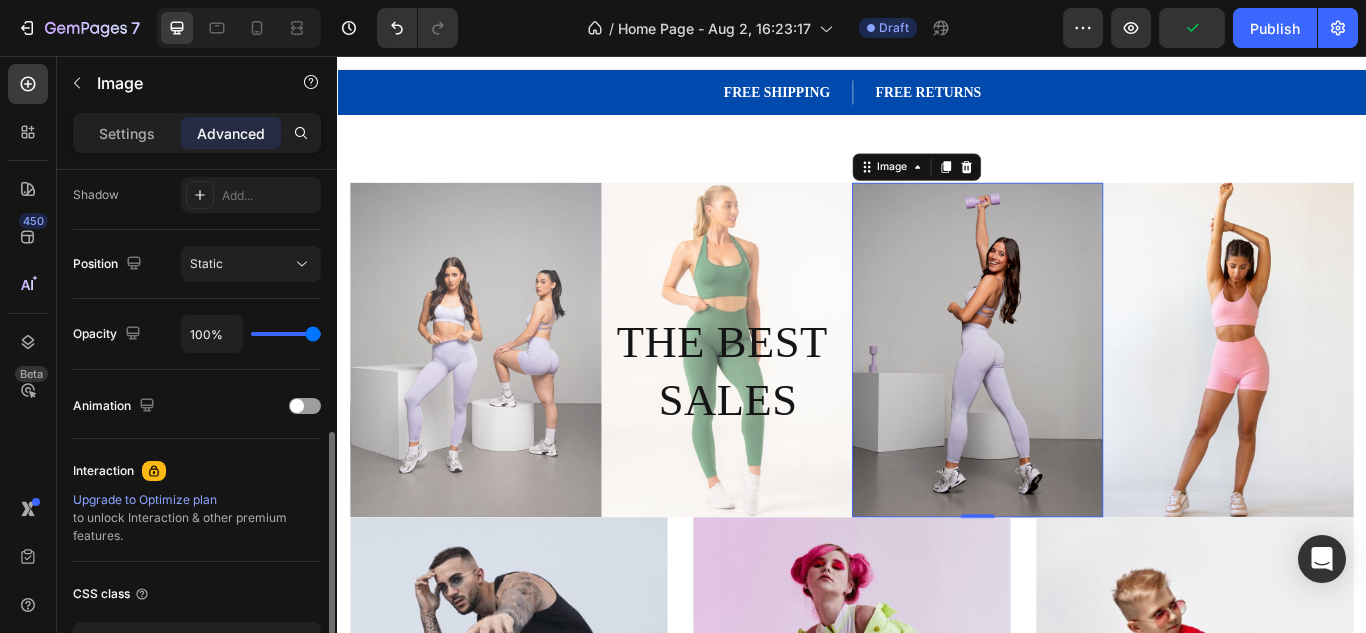 type on "71%" 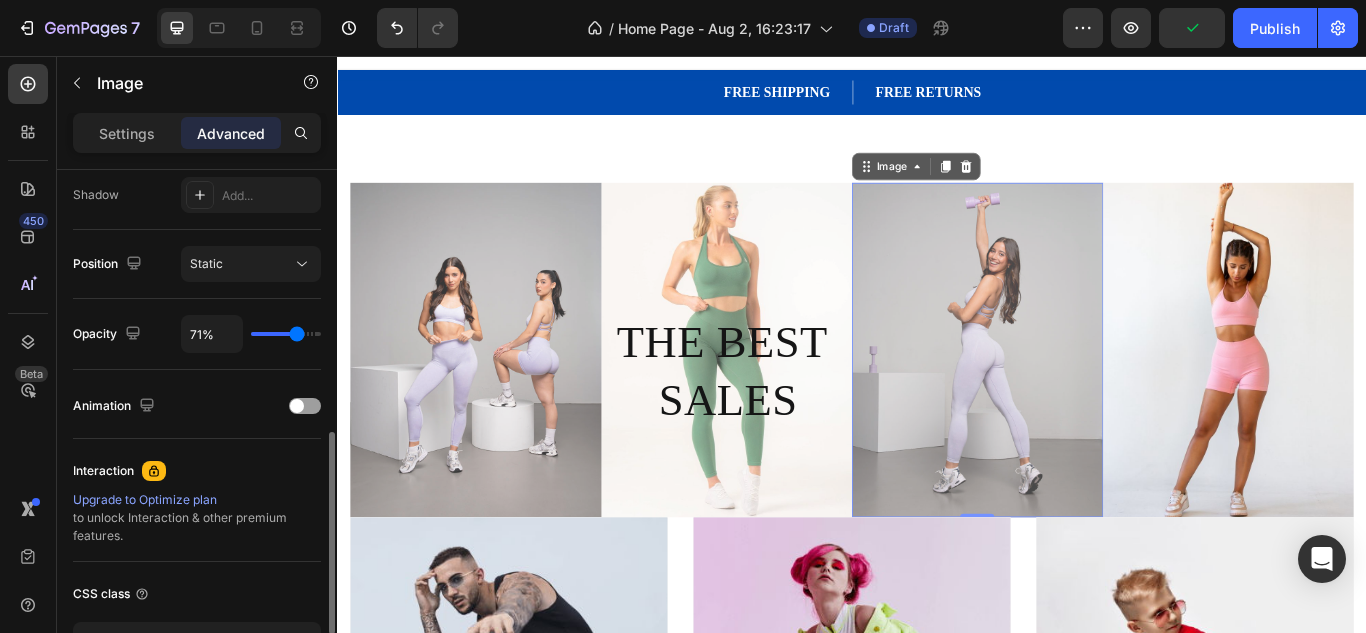 drag, startPoint x: 318, startPoint y: 339, endPoint x: 297, endPoint y: 340, distance: 21.023796 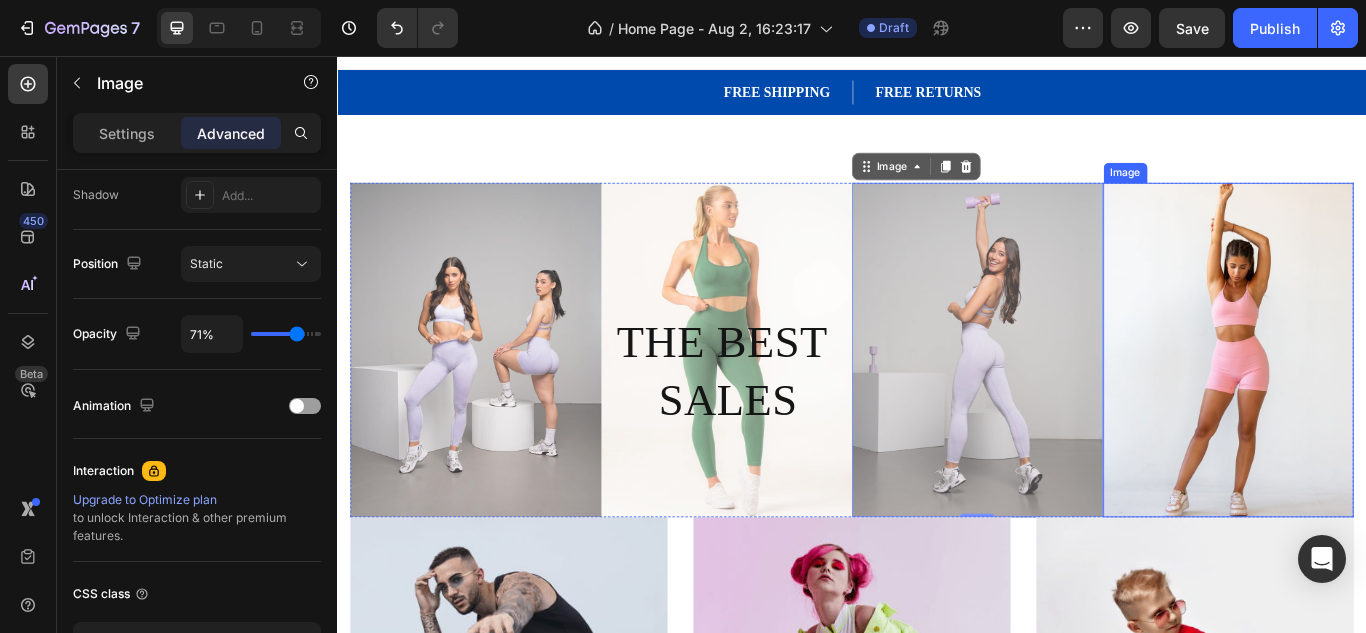 click at bounding box center [1376, 399] 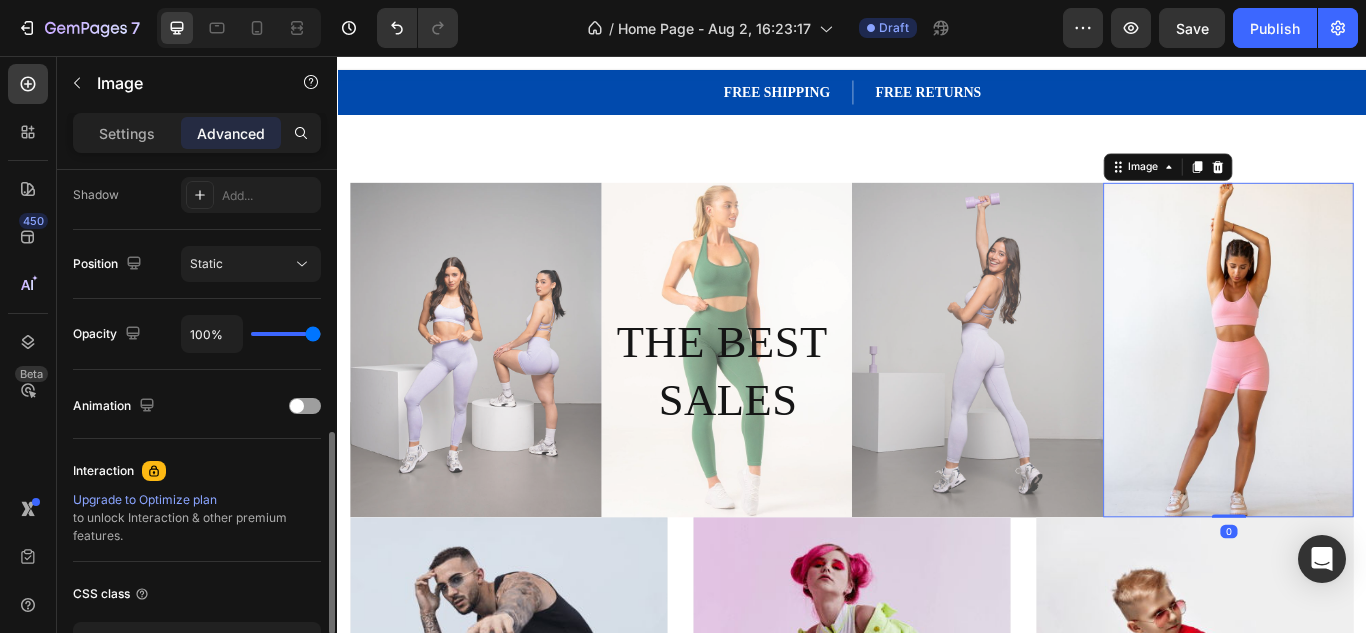 type on "77%" 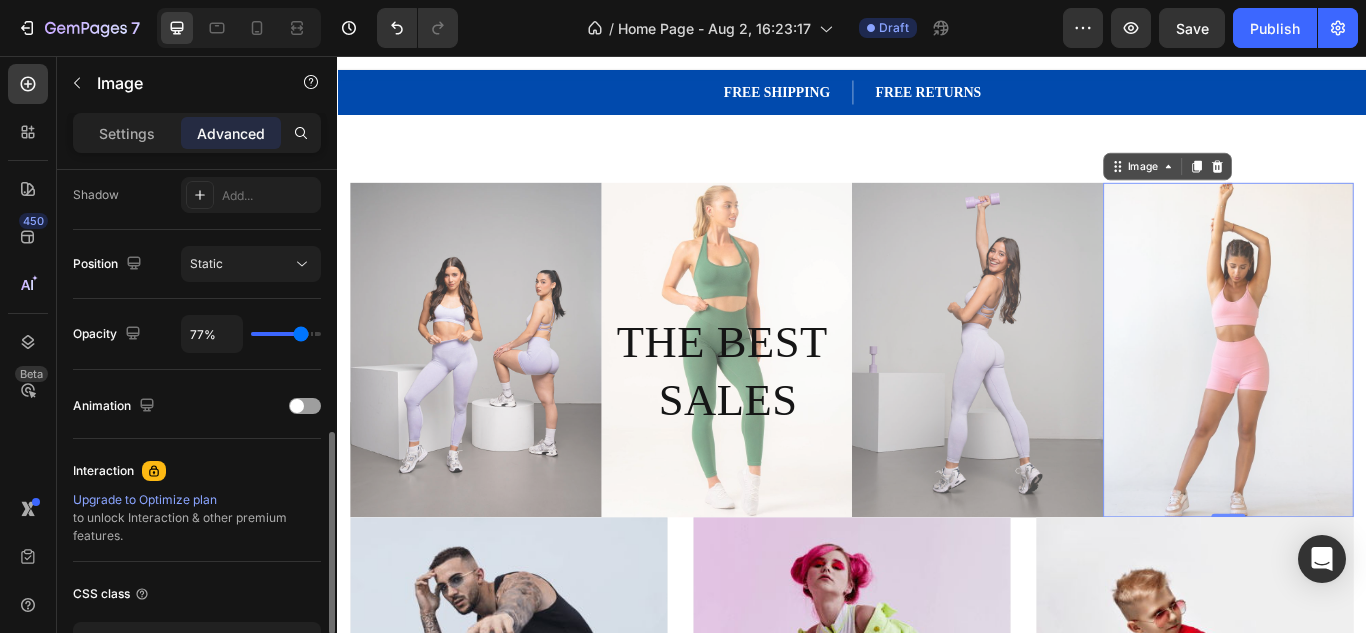 type on "76%" 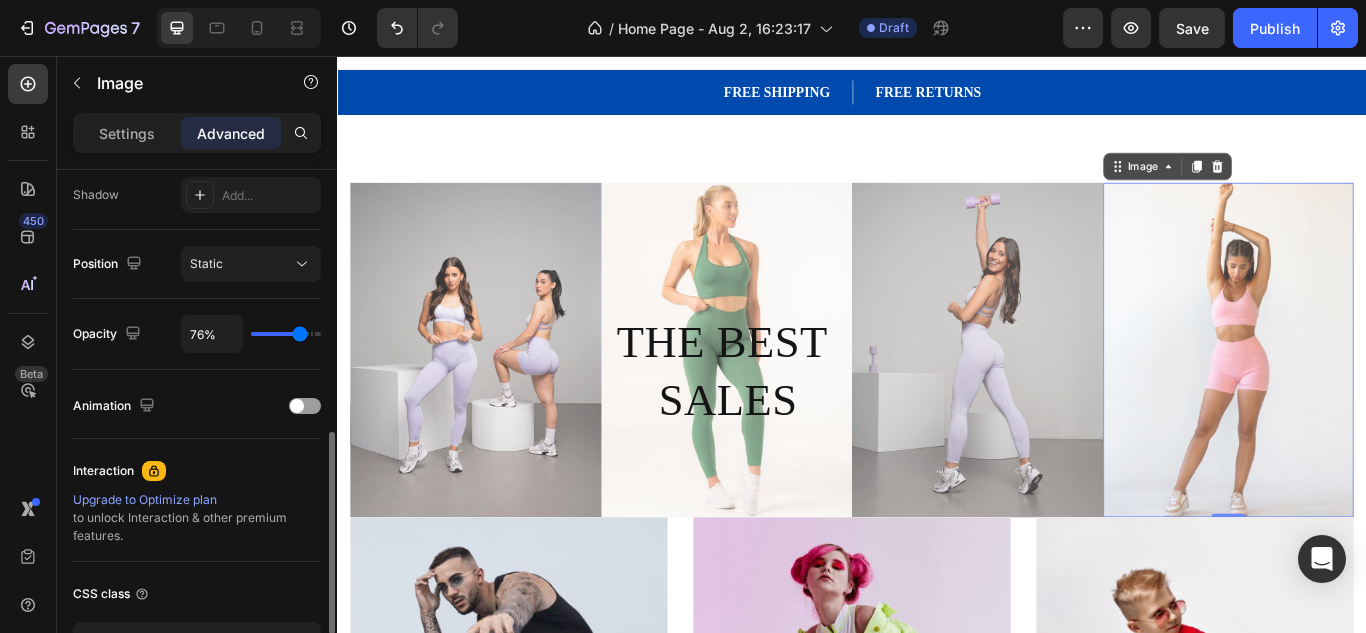 type on "75%" 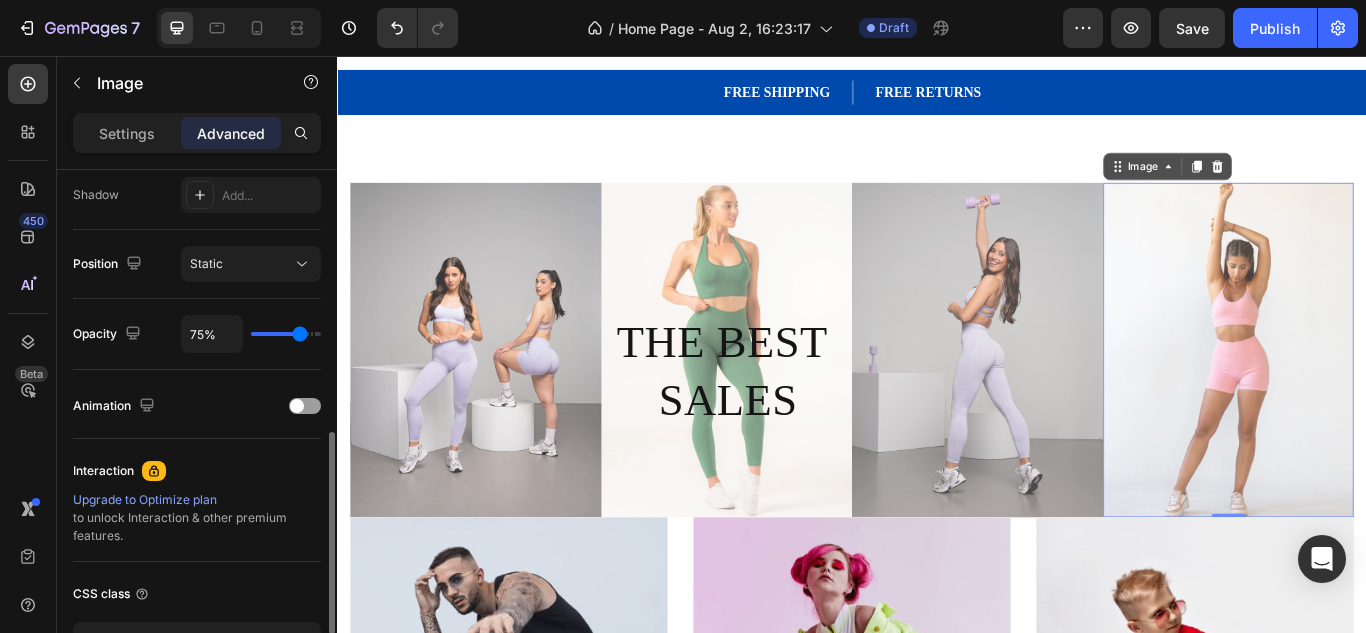 drag, startPoint x: 315, startPoint y: 337, endPoint x: 299, endPoint y: 341, distance: 16.492422 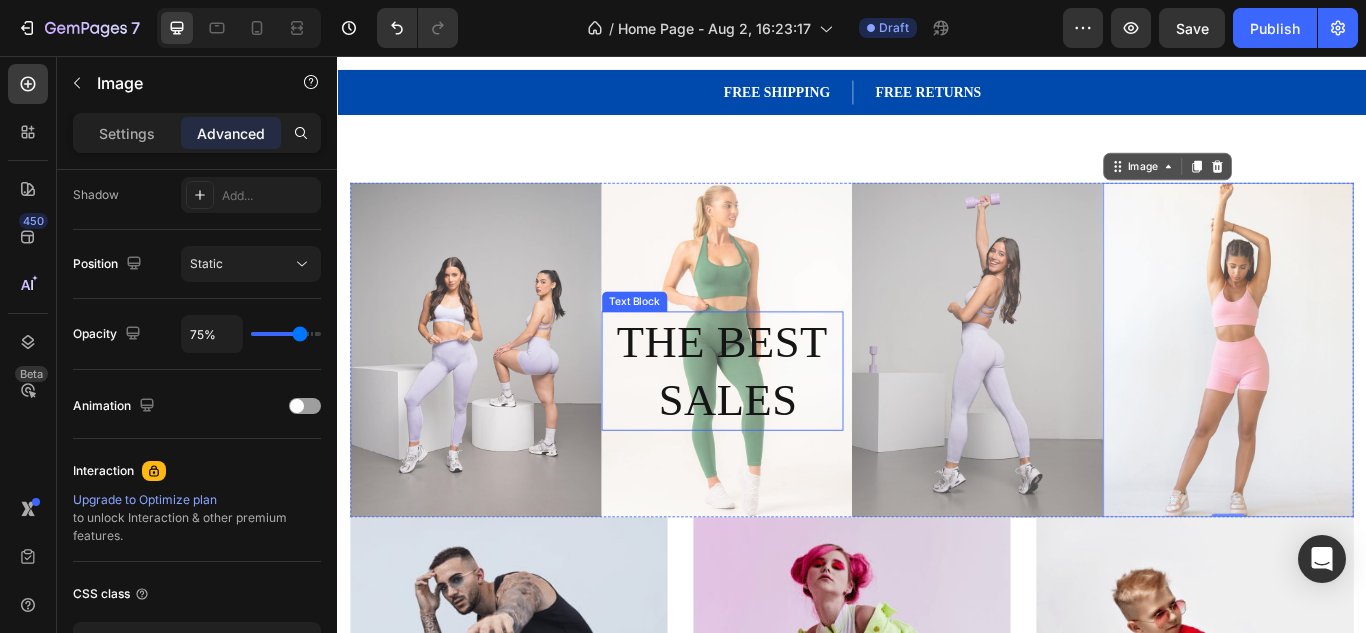 click on "THE BEST  SALES" at bounding box center [786, 423] 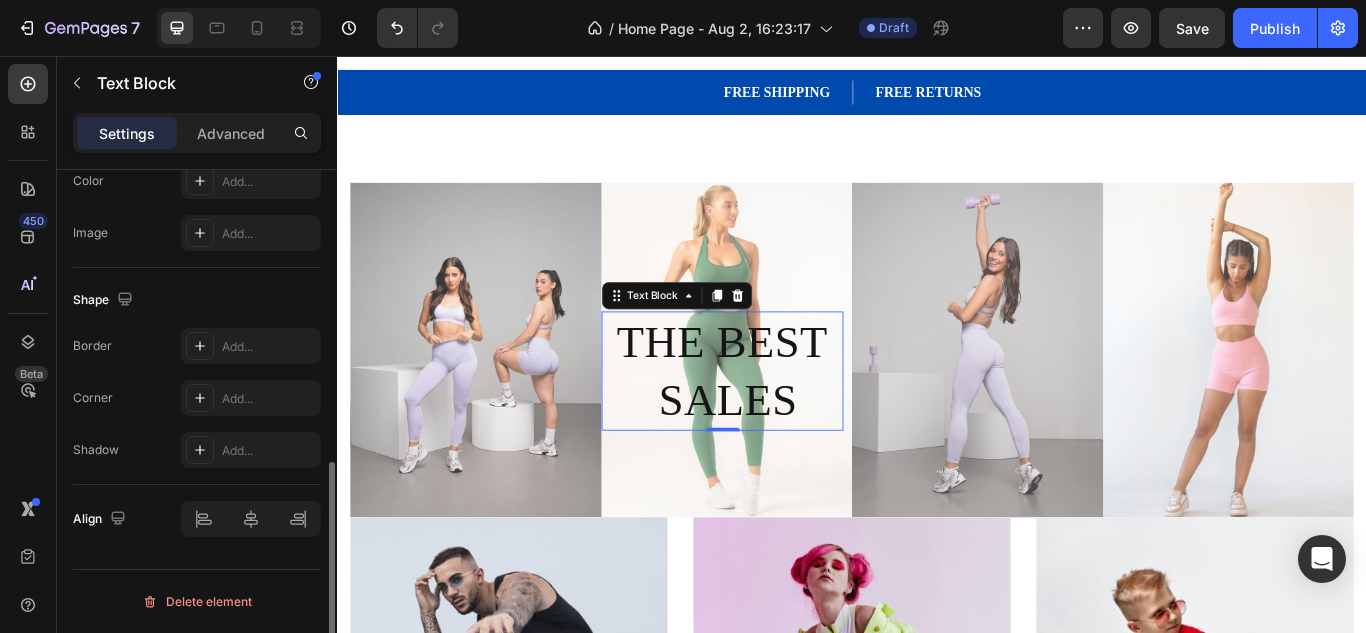 scroll, scrollTop: 0, scrollLeft: 0, axis: both 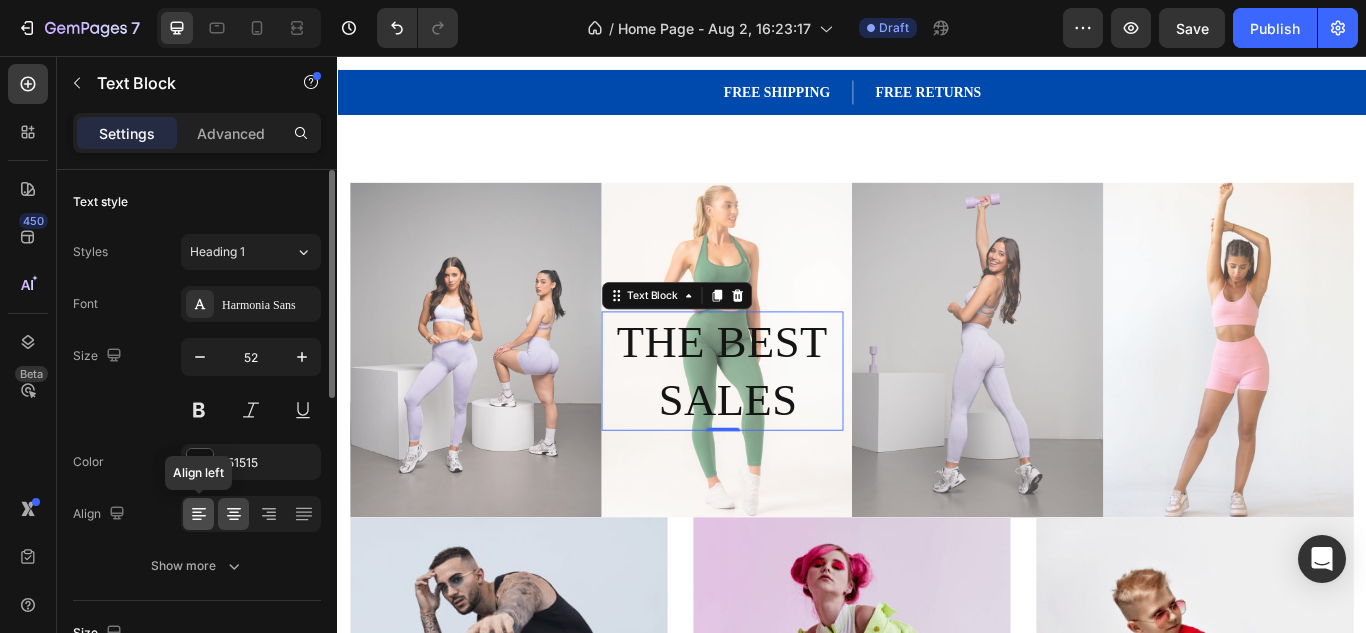 click 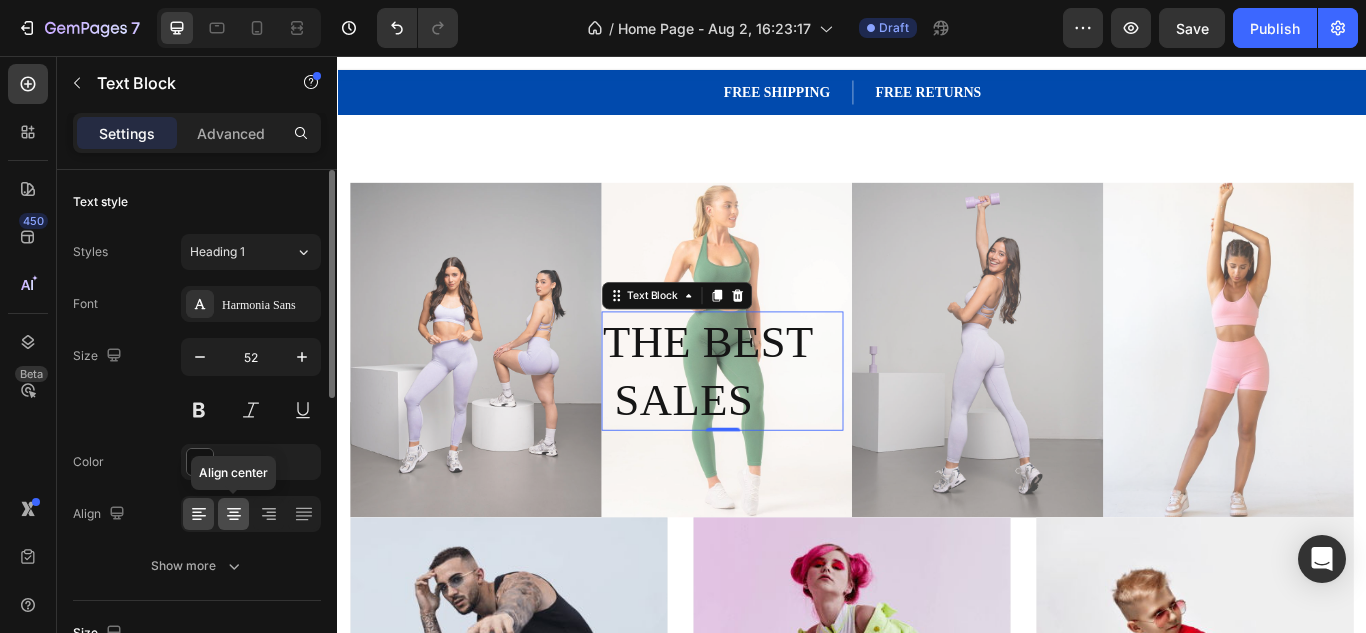 click 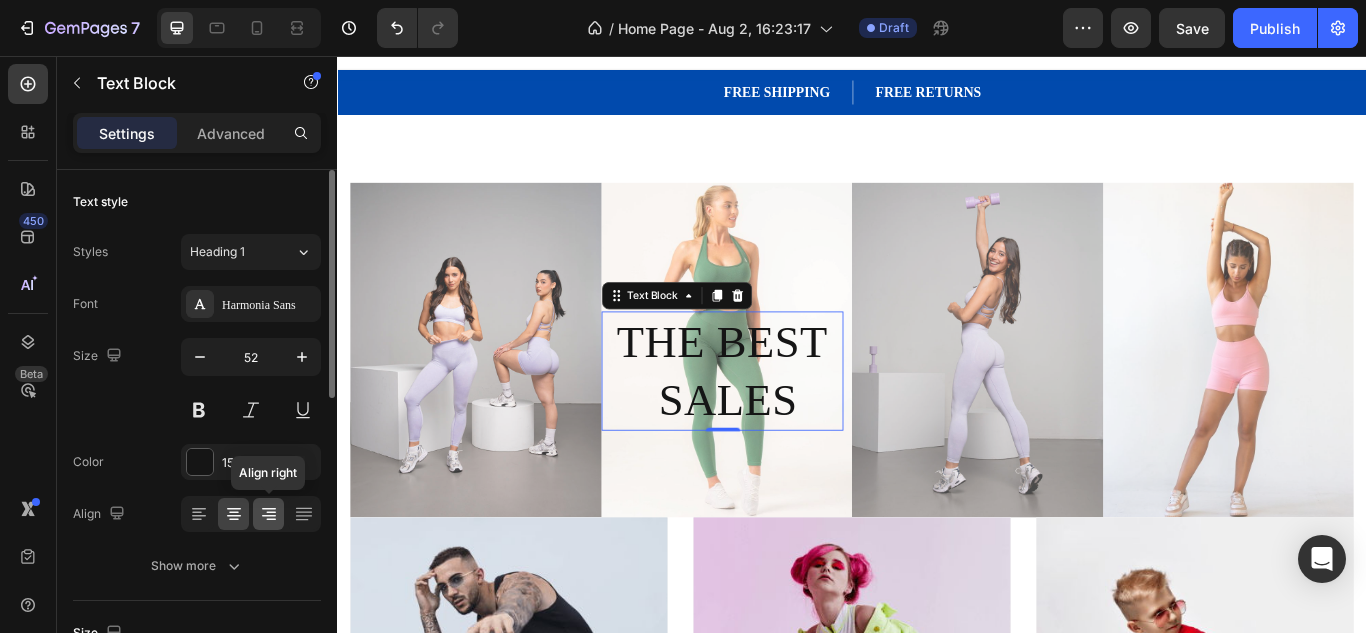 click 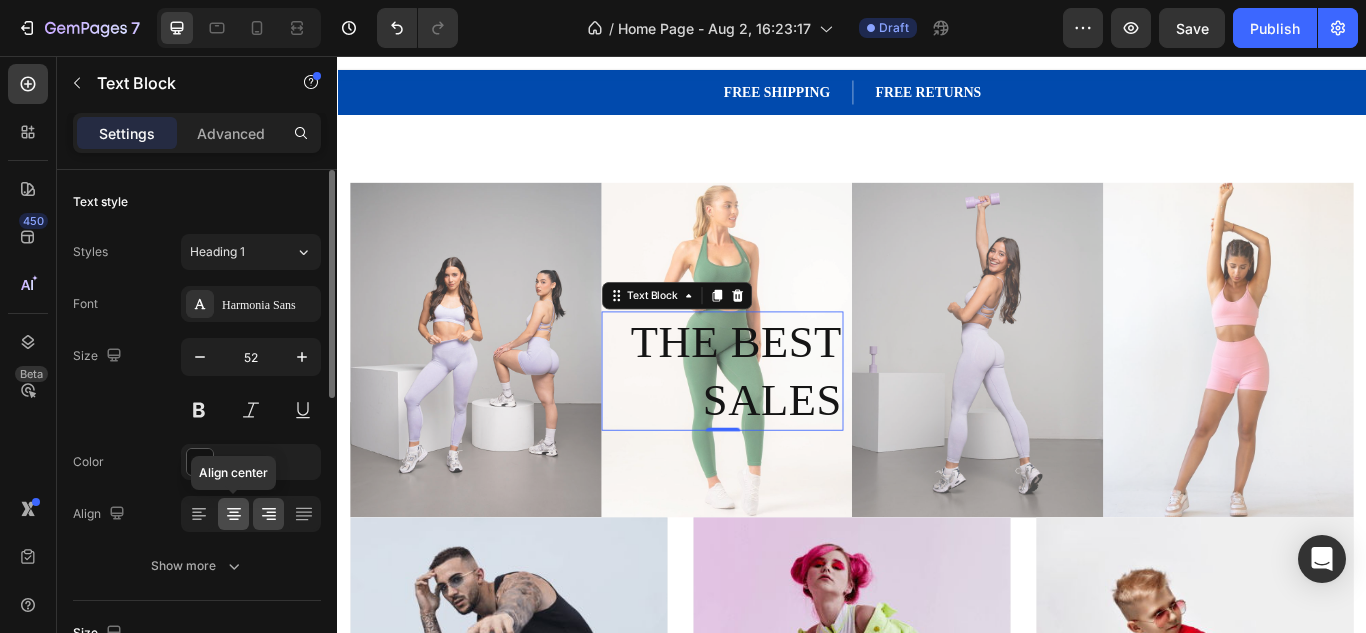 click 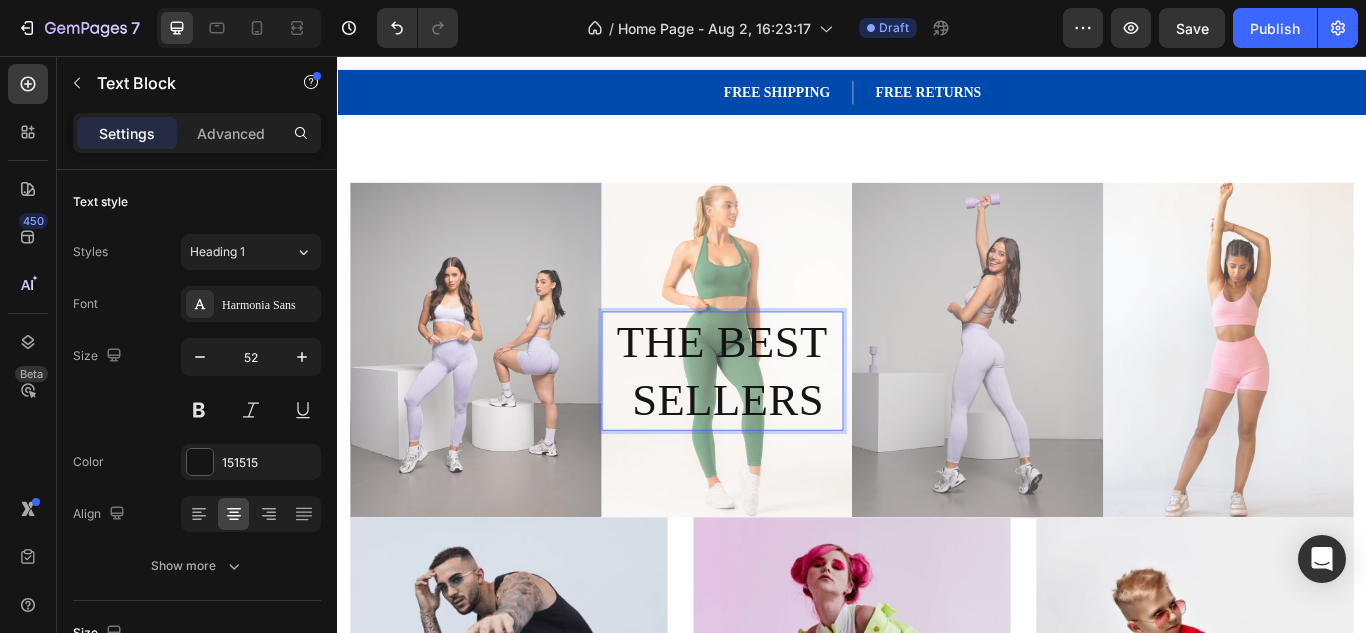 click on "THE BEST  SELLERS" at bounding box center [786, 423] 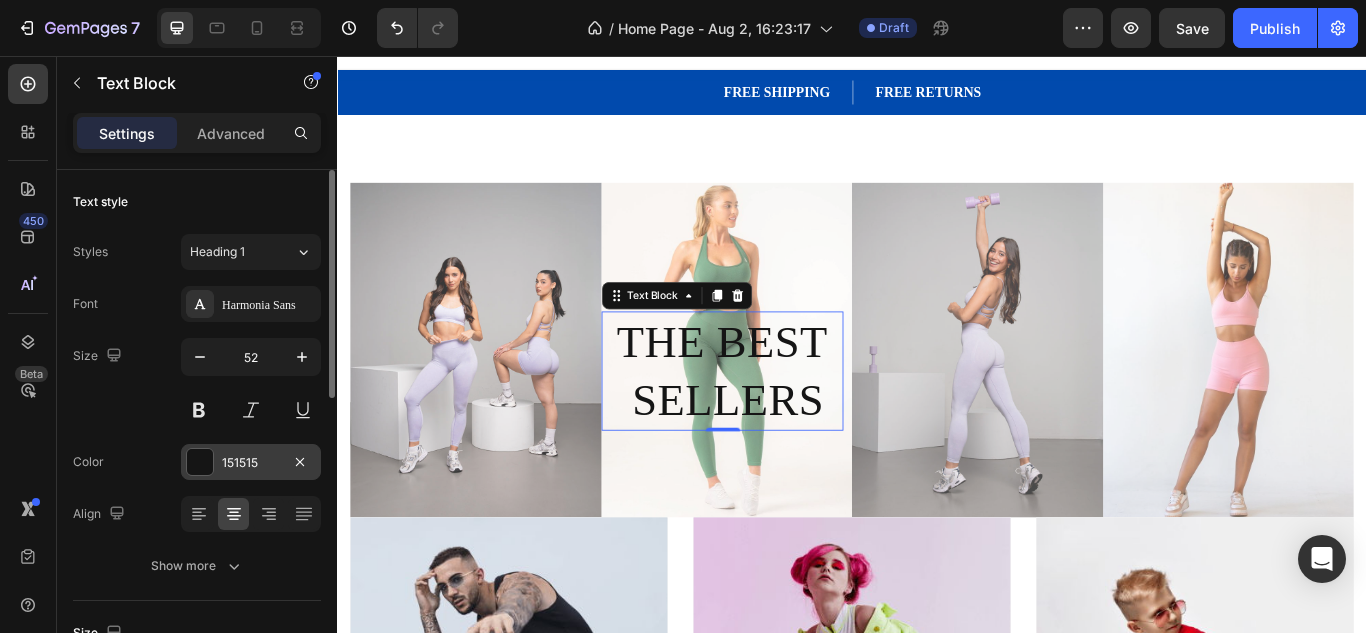 click at bounding box center [200, 462] 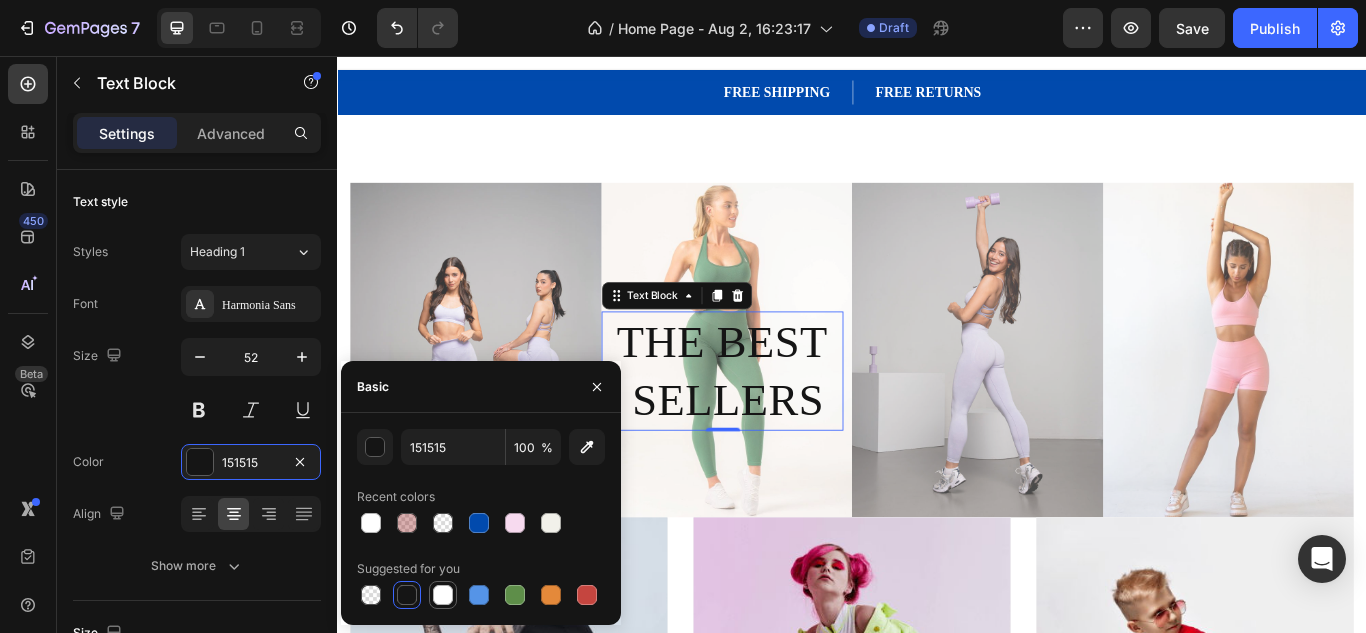 click at bounding box center (443, 595) 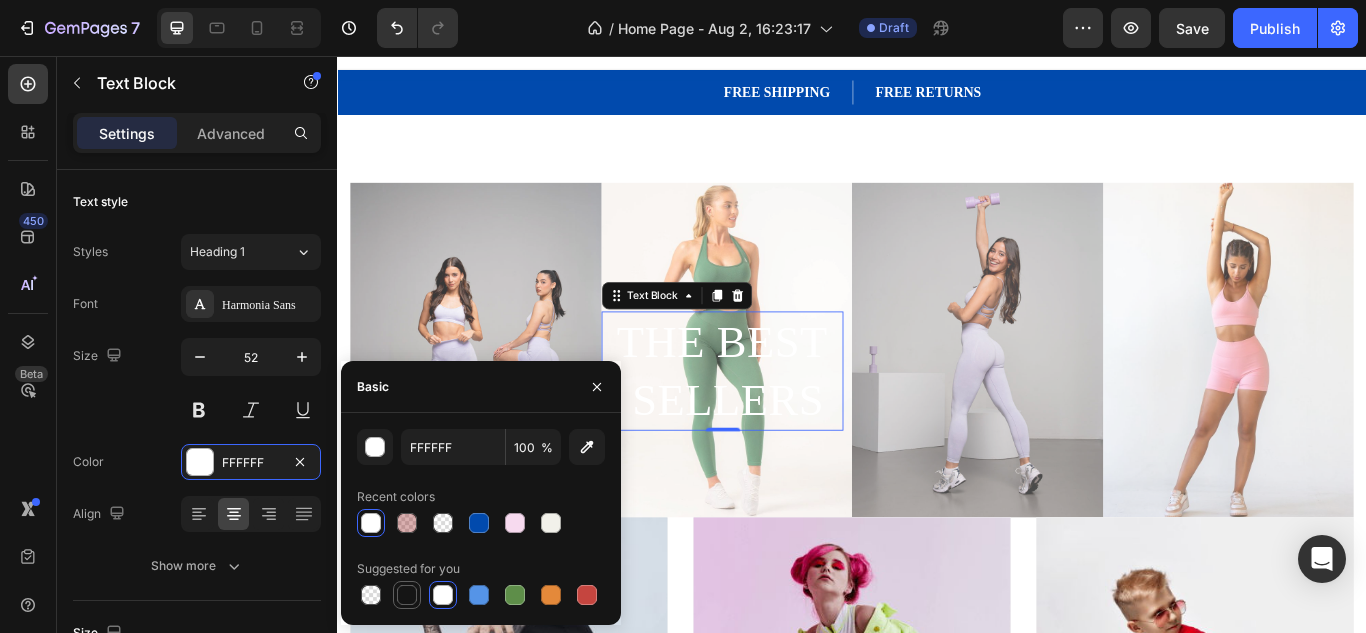 click at bounding box center [407, 595] 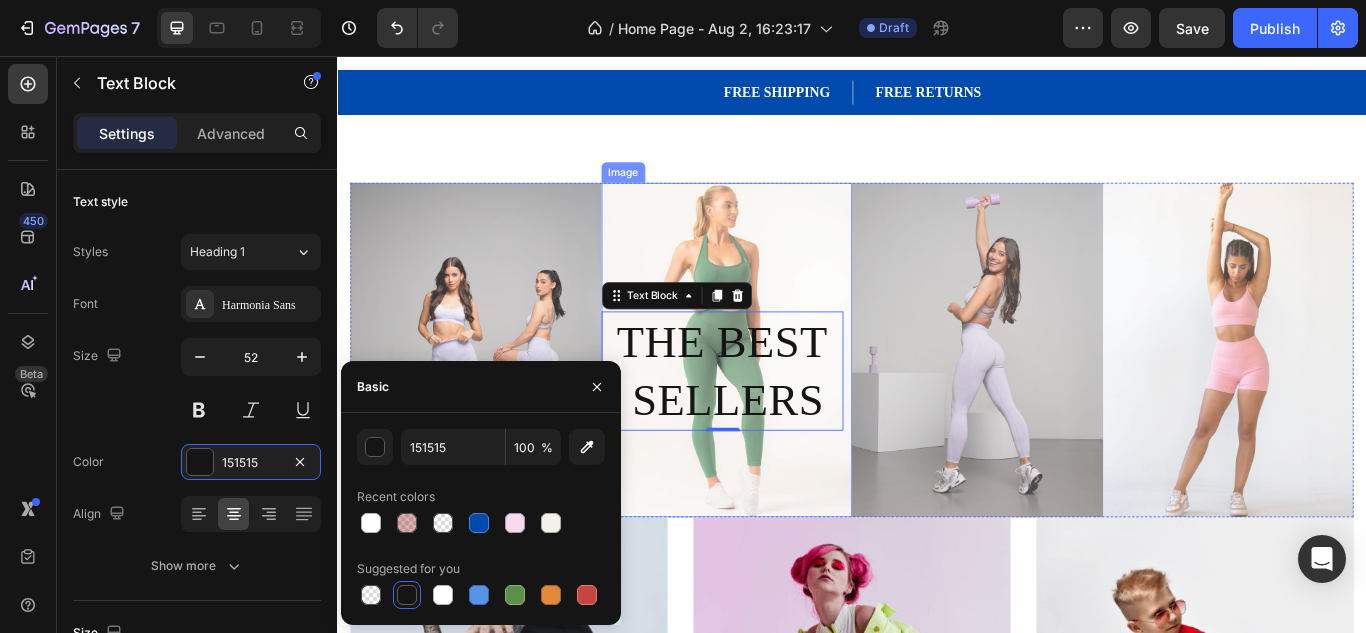 click at bounding box center (791, 399) 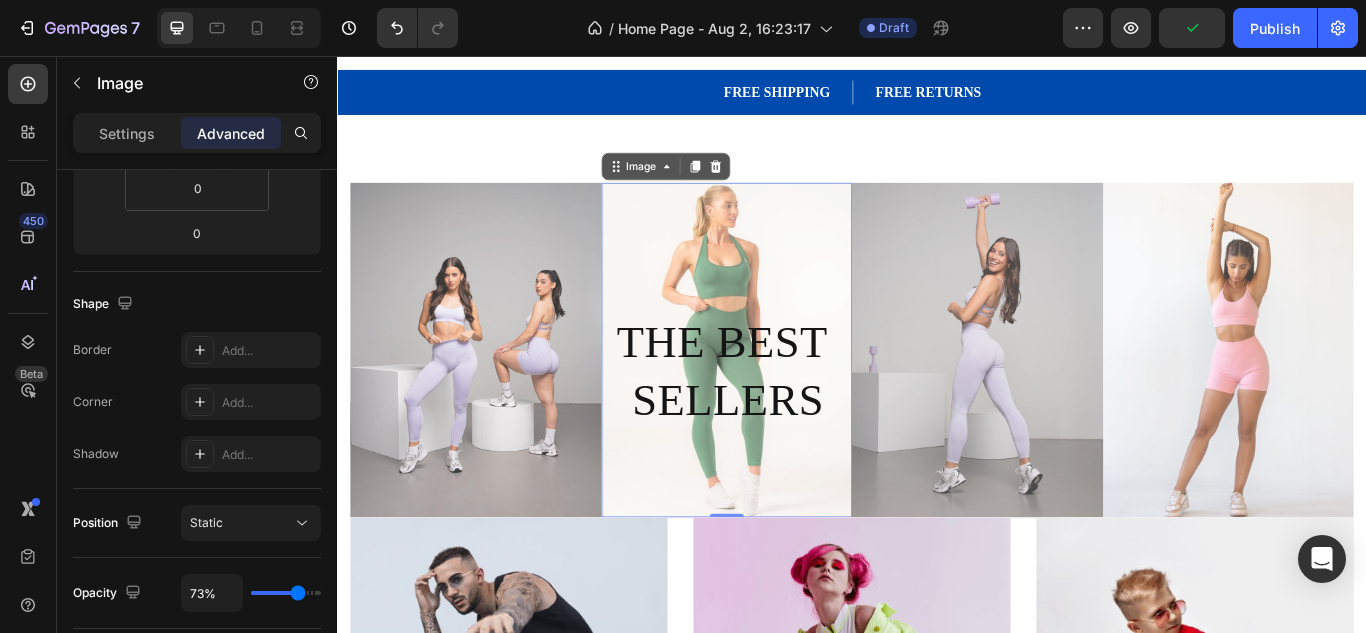 scroll, scrollTop: 814, scrollLeft: 0, axis: vertical 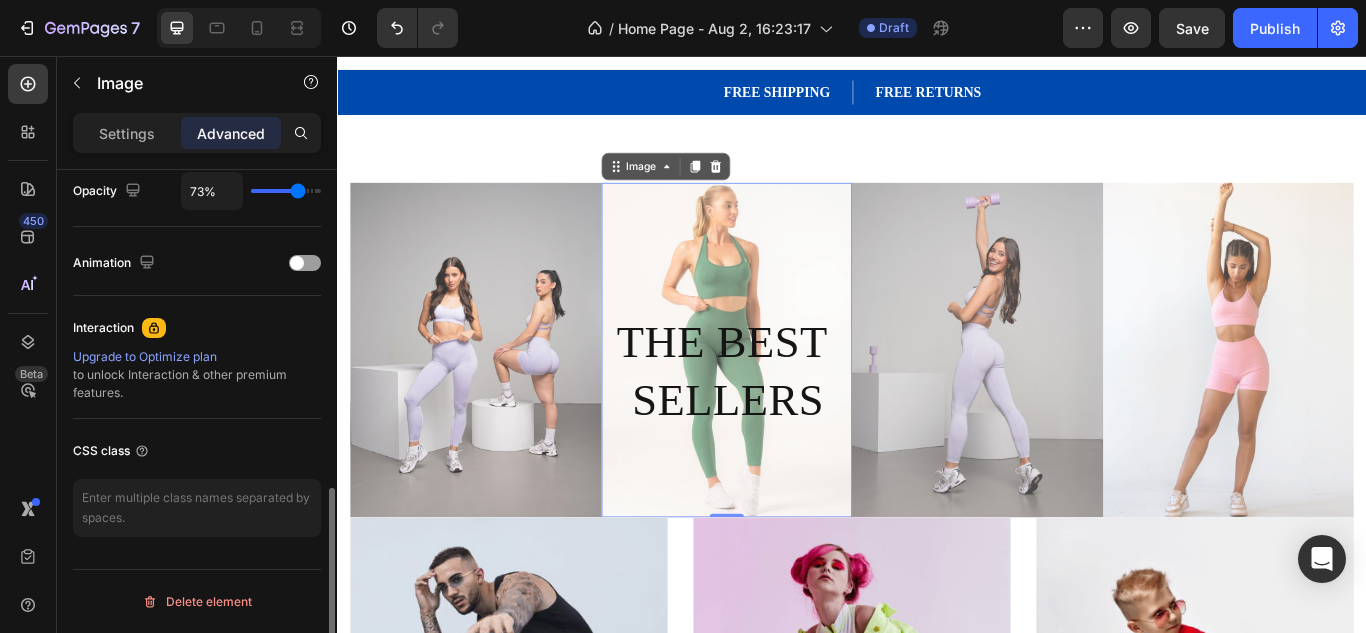 type on "100%" 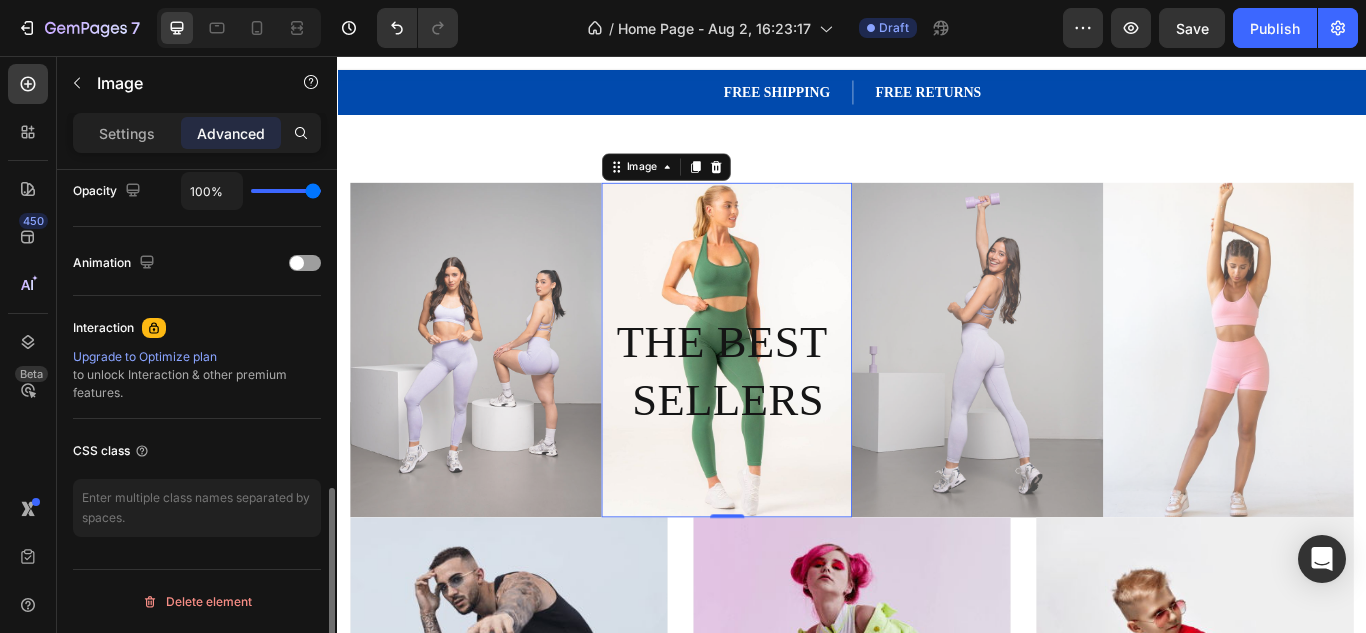 drag, startPoint x: 299, startPoint y: 193, endPoint x: 352, endPoint y: 186, distance: 53.460266 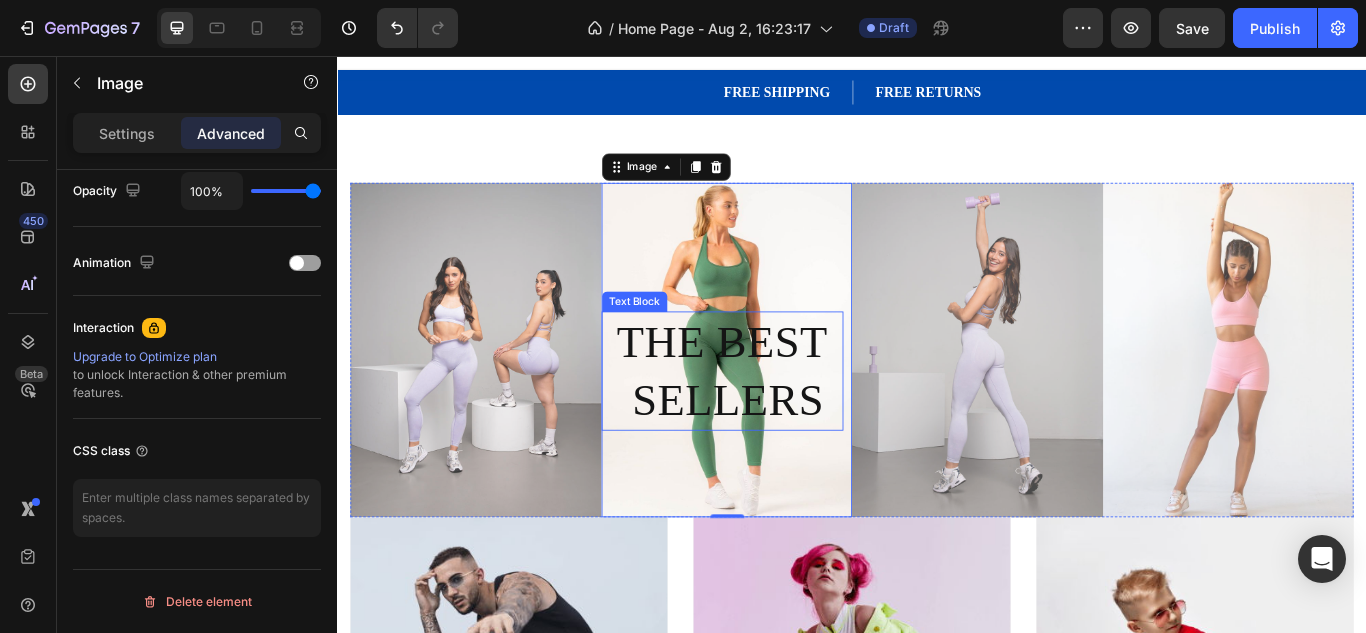 click on "THE BEST  SELLERS" at bounding box center (786, 423) 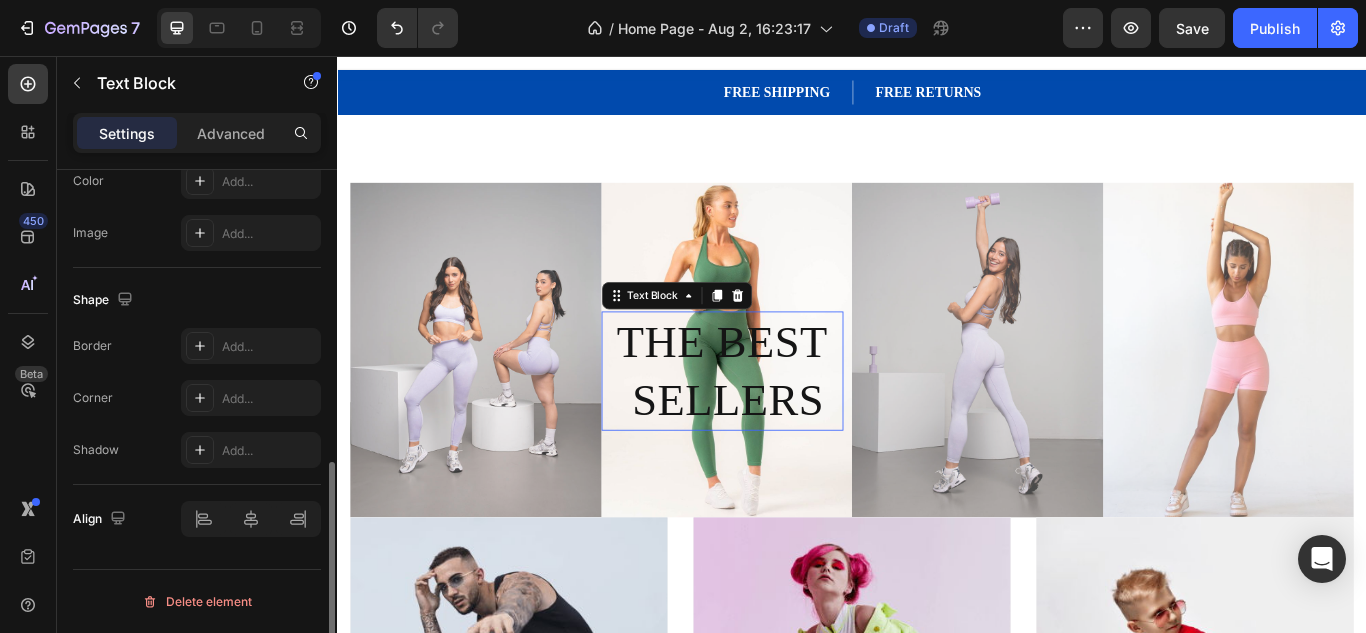 scroll, scrollTop: 0, scrollLeft: 0, axis: both 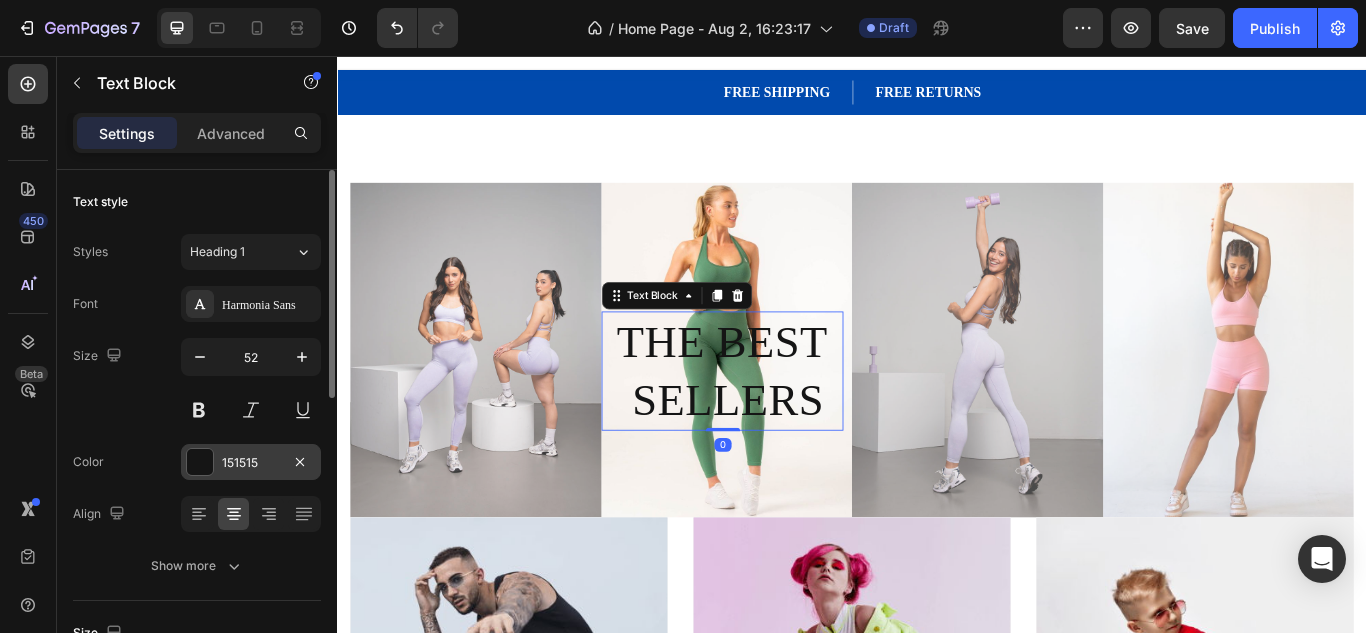 click at bounding box center [200, 462] 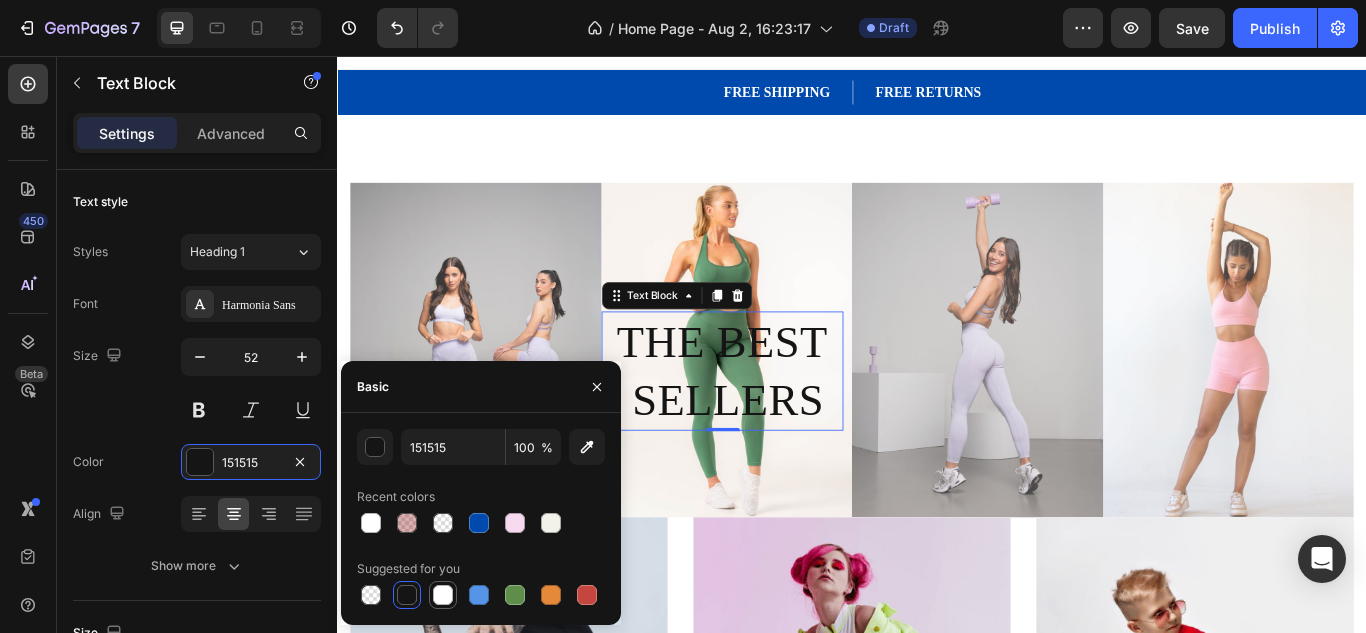 click at bounding box center (443, 595) 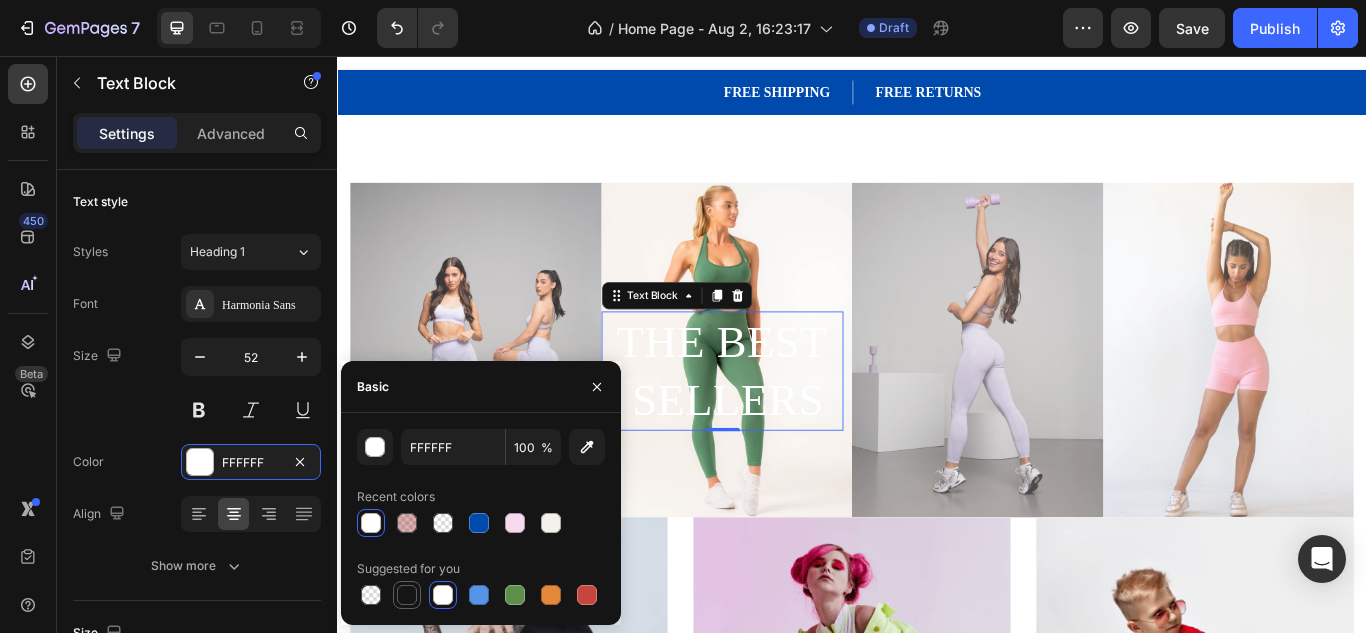 click at bounding box center [407, 595] 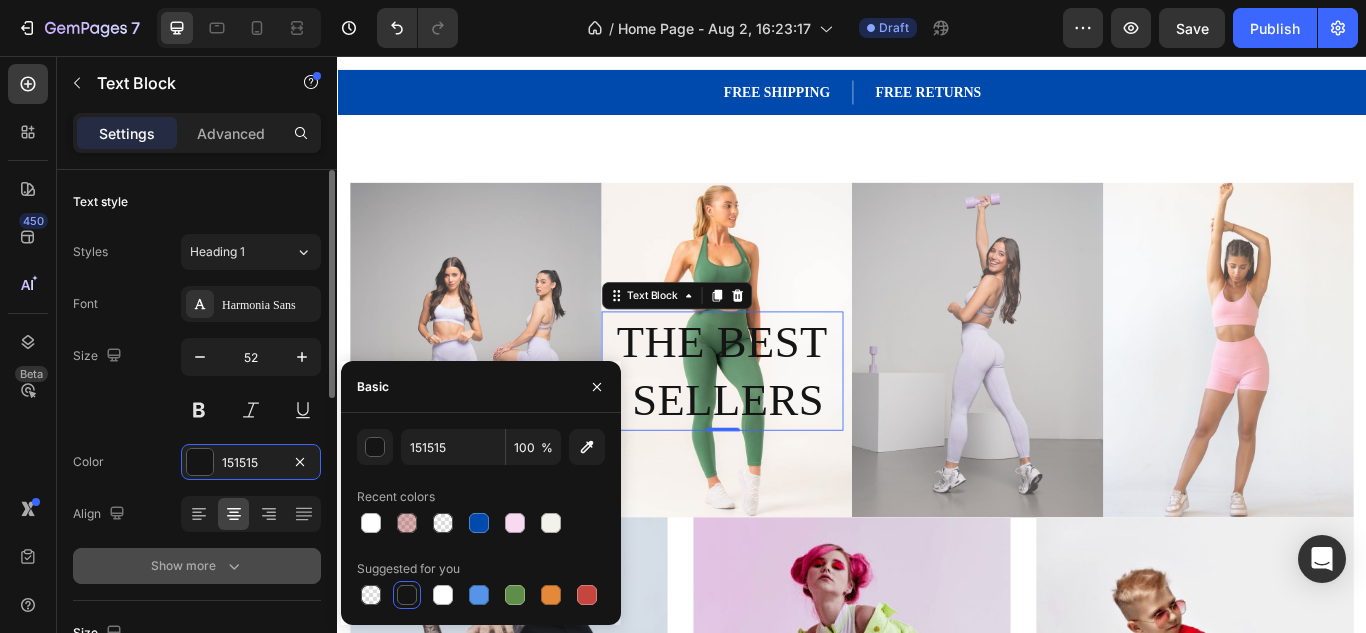 click on "Show more" at bounding box center (197, 566) 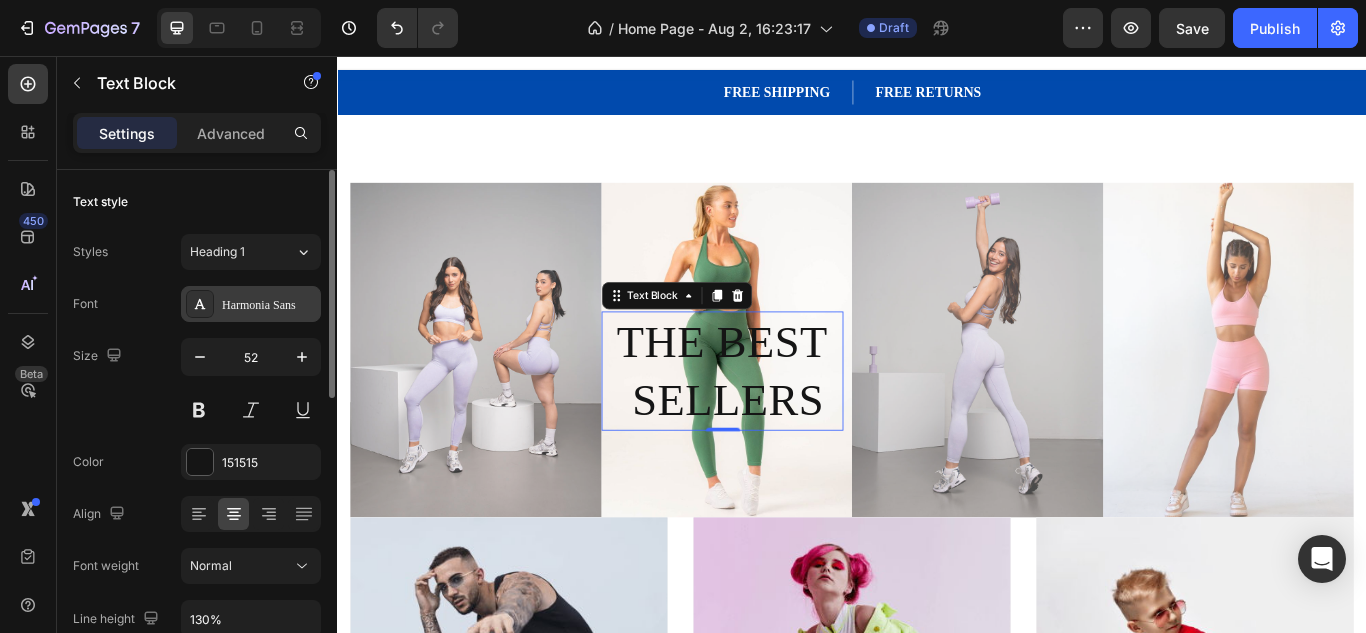 click on "Harmonia Sans" at bounding box center [269, 305] 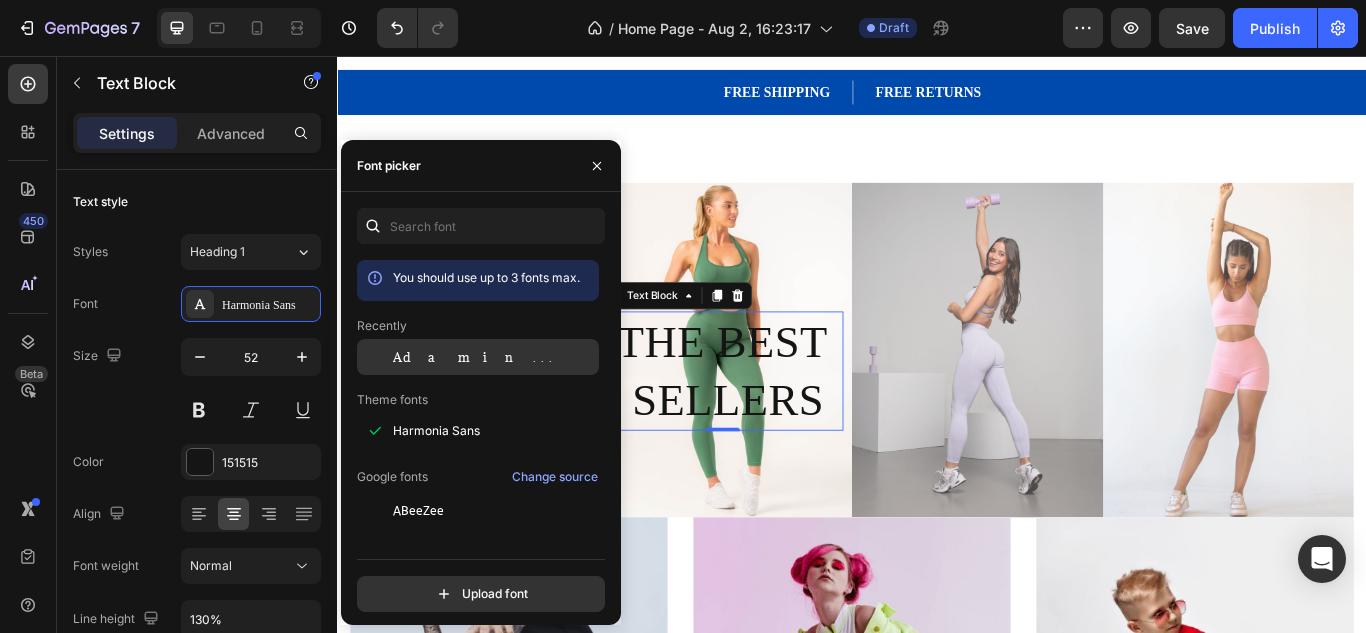 click on "Adamina" at bounding box center (476, 357) 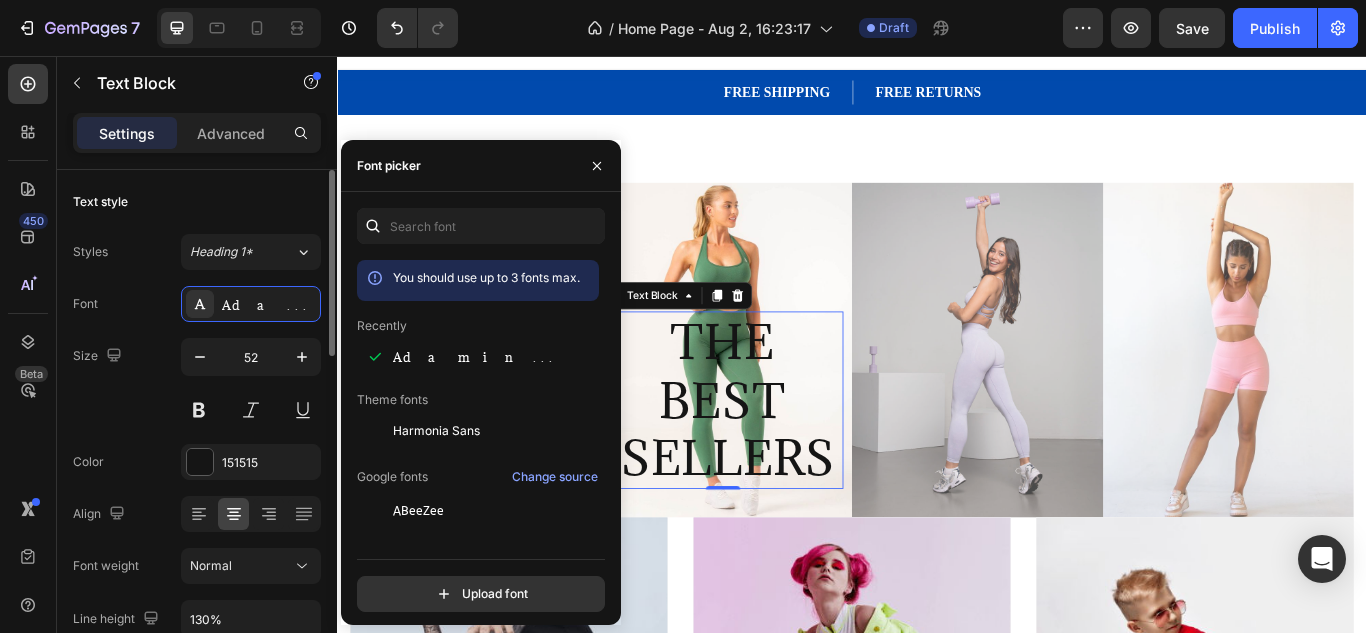 click on "Font Adamina" at bounding box center [197, 304] 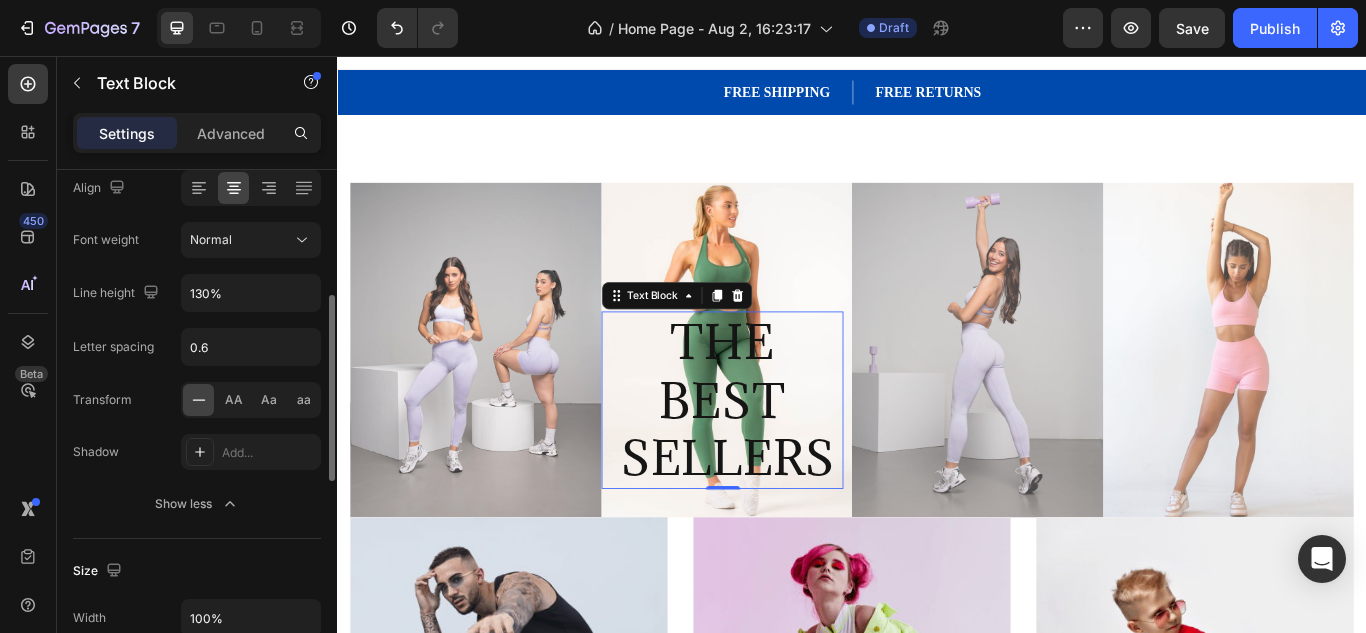 scroll, scrollTop: 333, scrollLeft: 0, axis: vertical 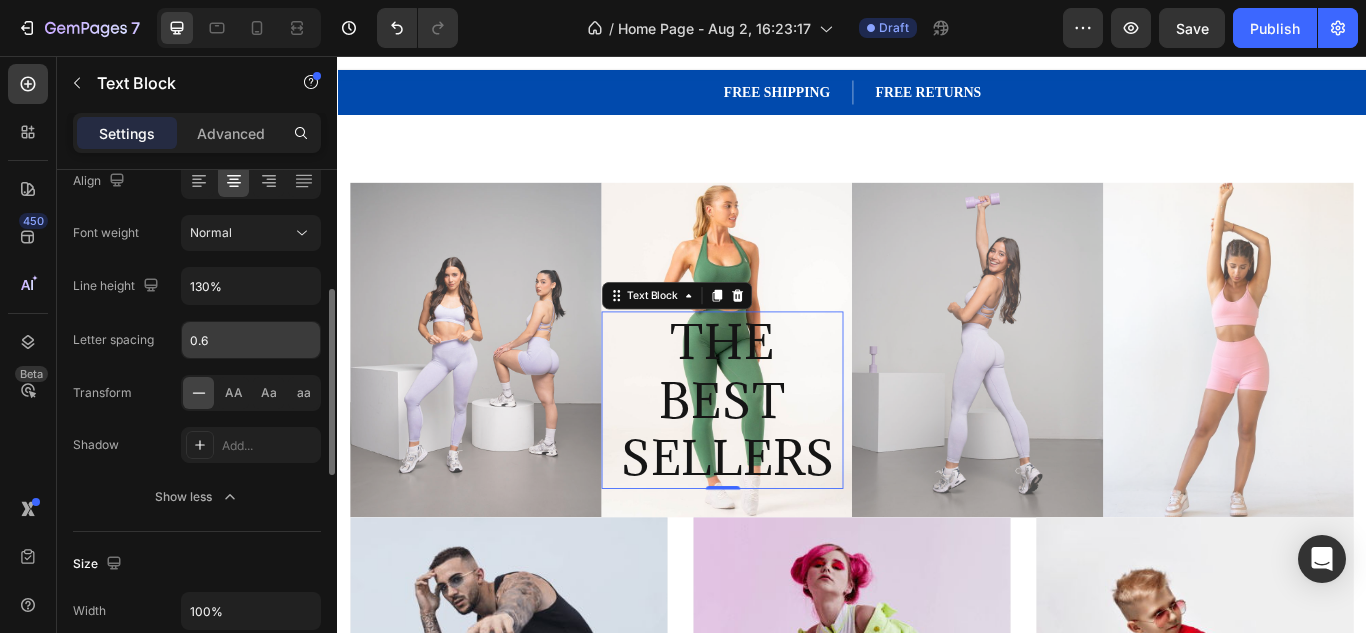 click on "0.6" at bounding box center (251, 340) 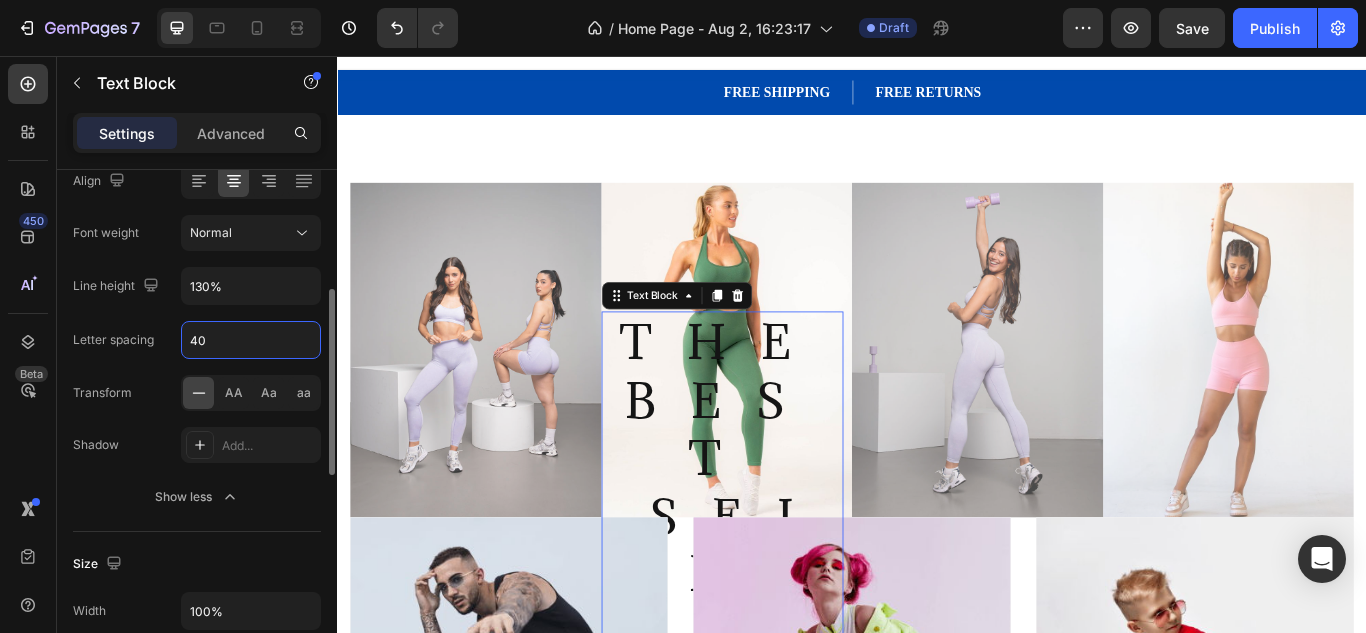 type on "4" 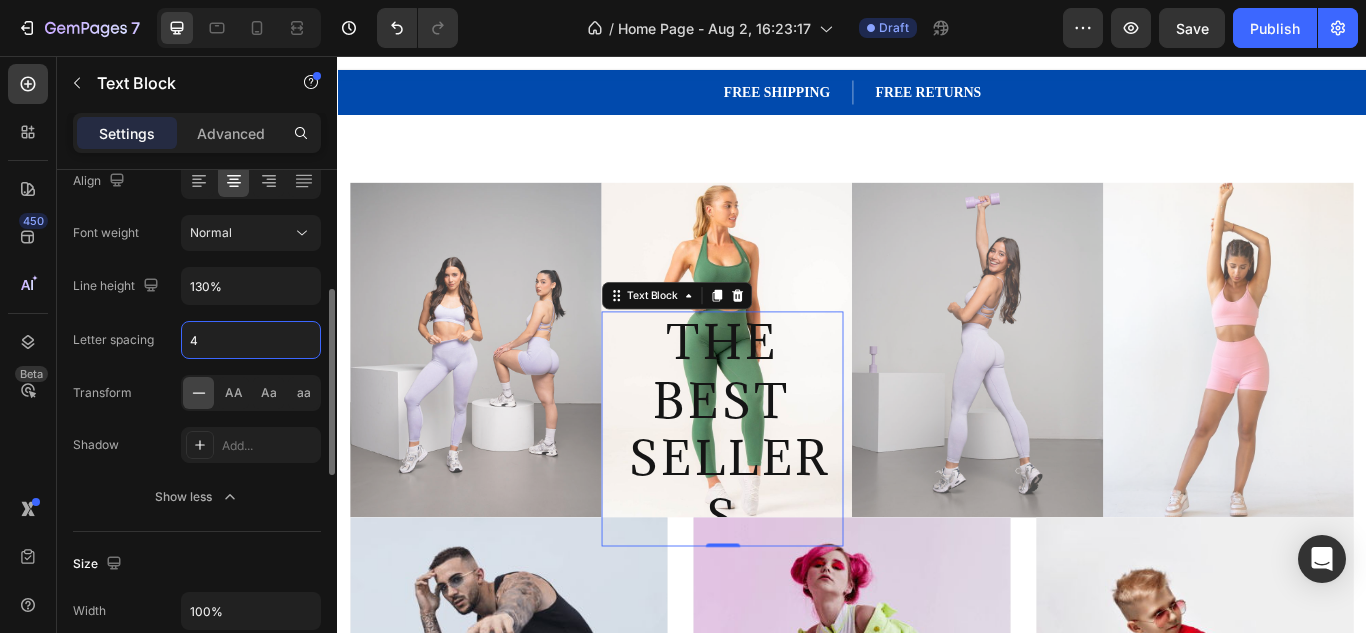 type 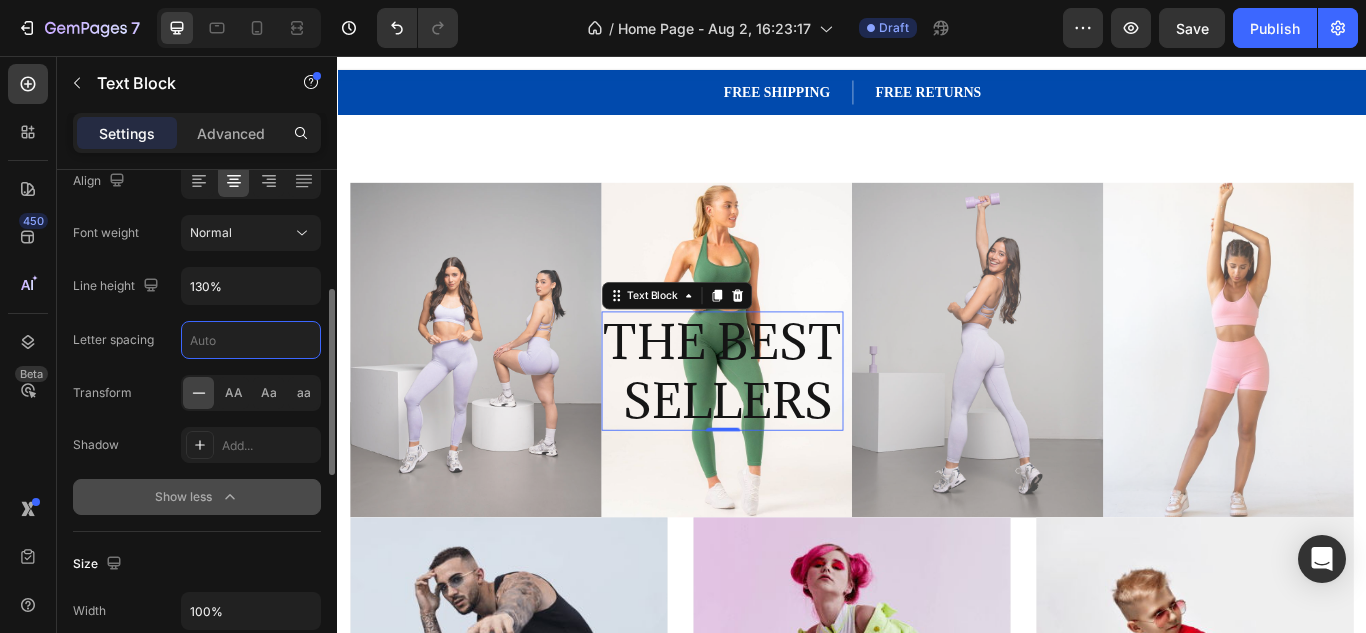 click on "Show less" 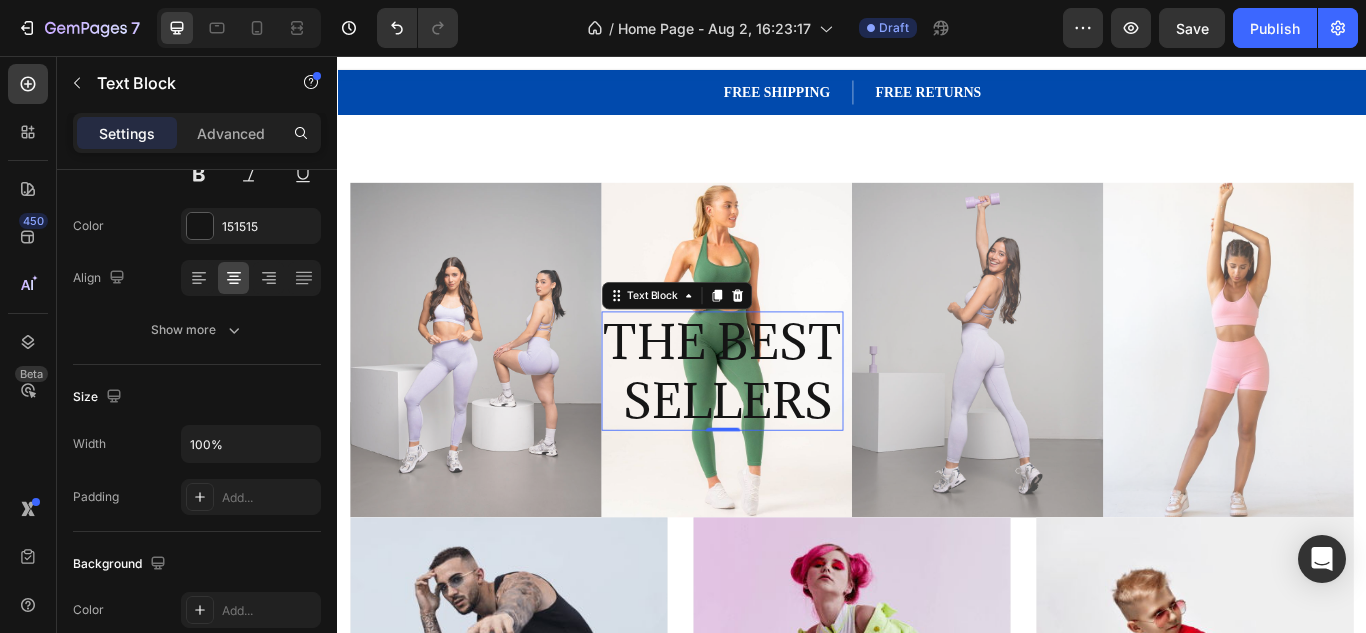 scroll, scrollTop: 0, scrollLeft: 0, axis: both 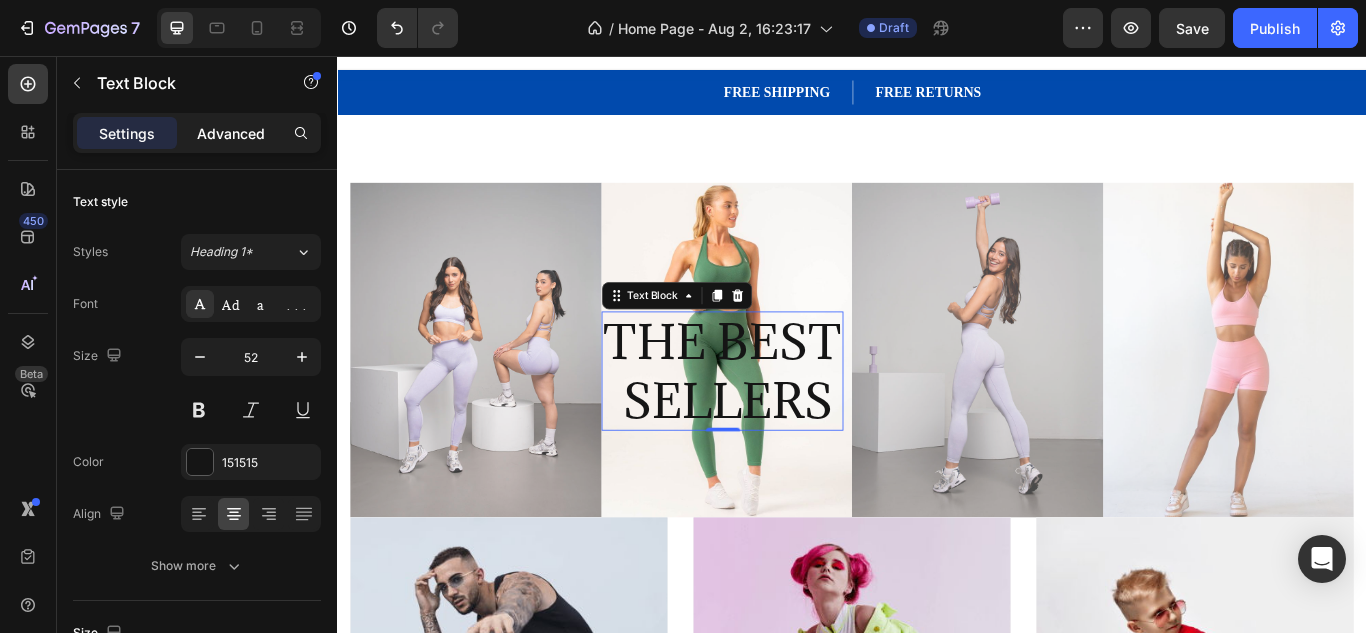 click on "Advanced" at bounding box center (231, 133) 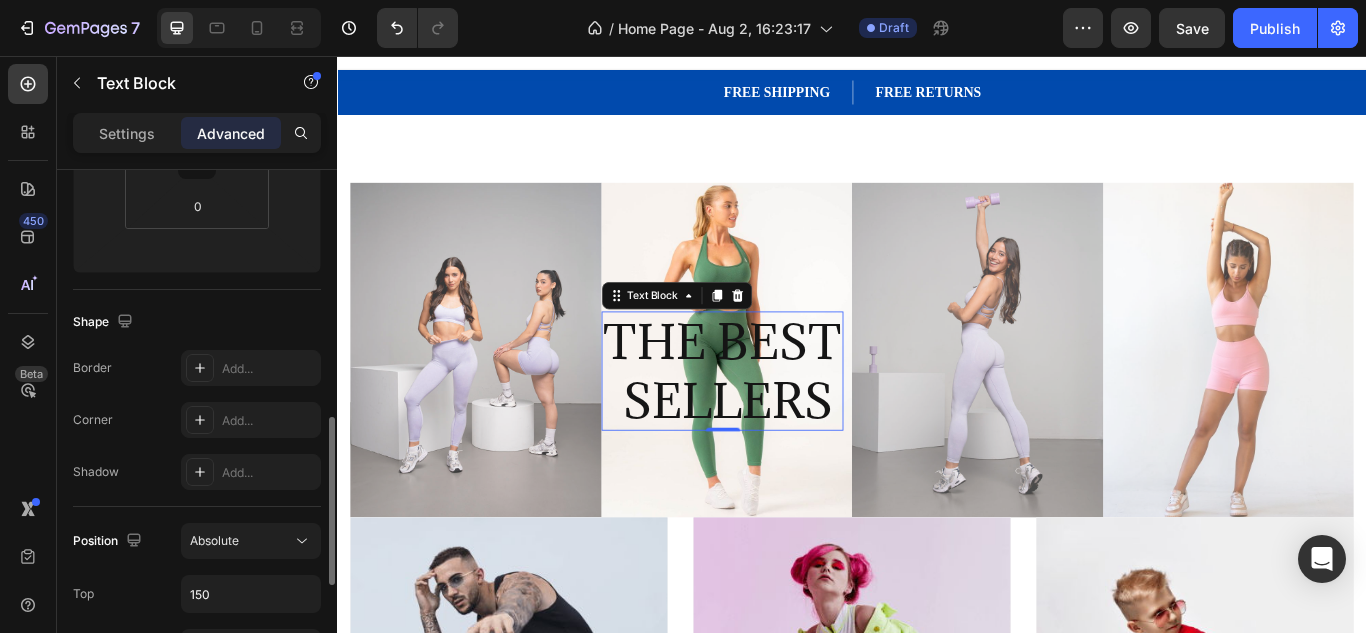 scroll, scrollTop: 532, scrollLeft: 0, axis: vertical 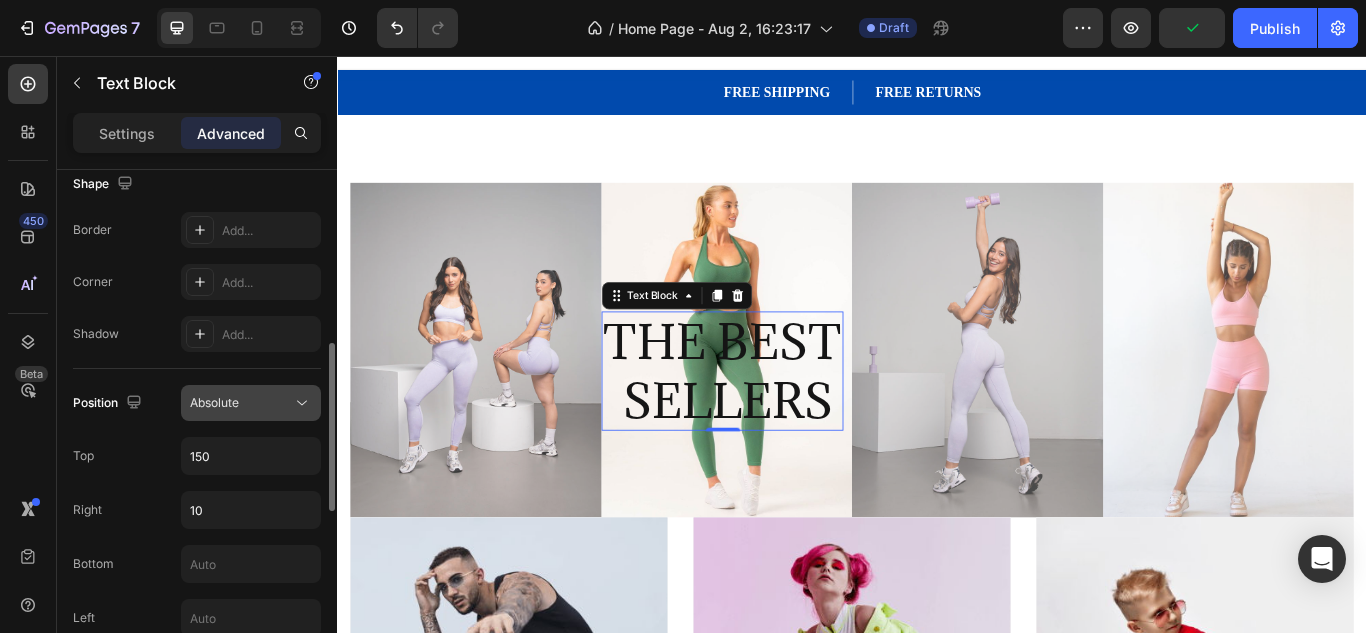 click 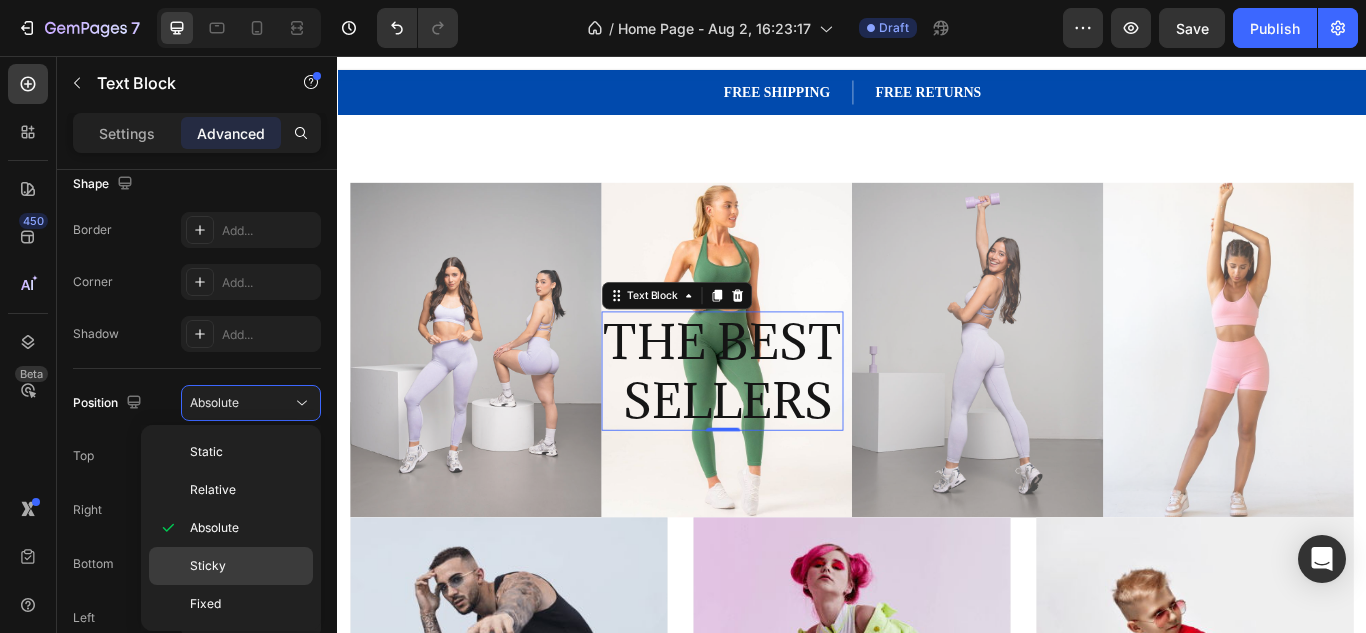click on "Sticky" at bounding box center (247, 566) 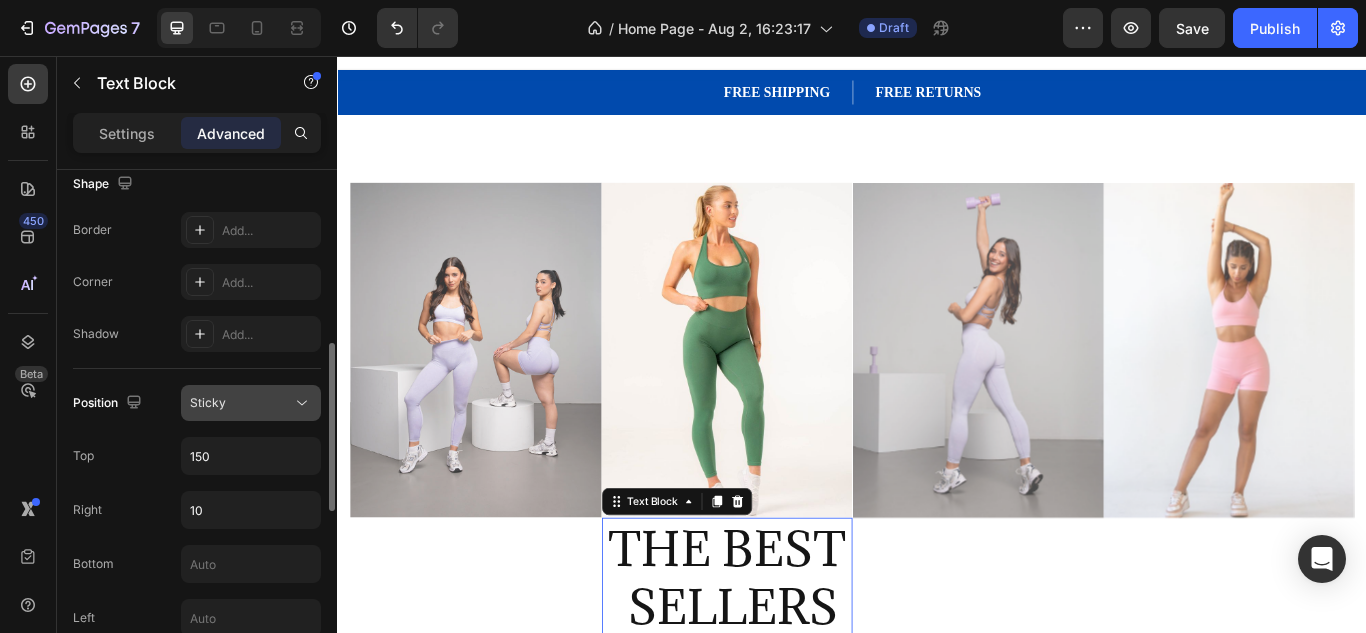 click 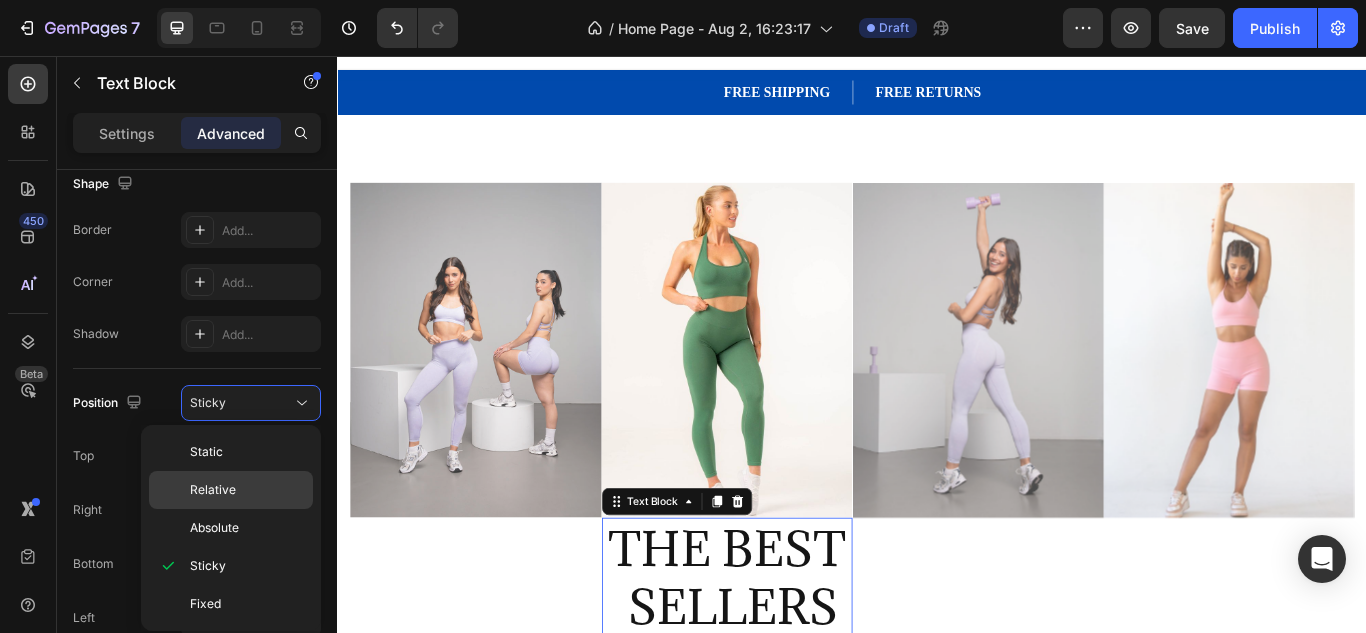 click on "Relative" 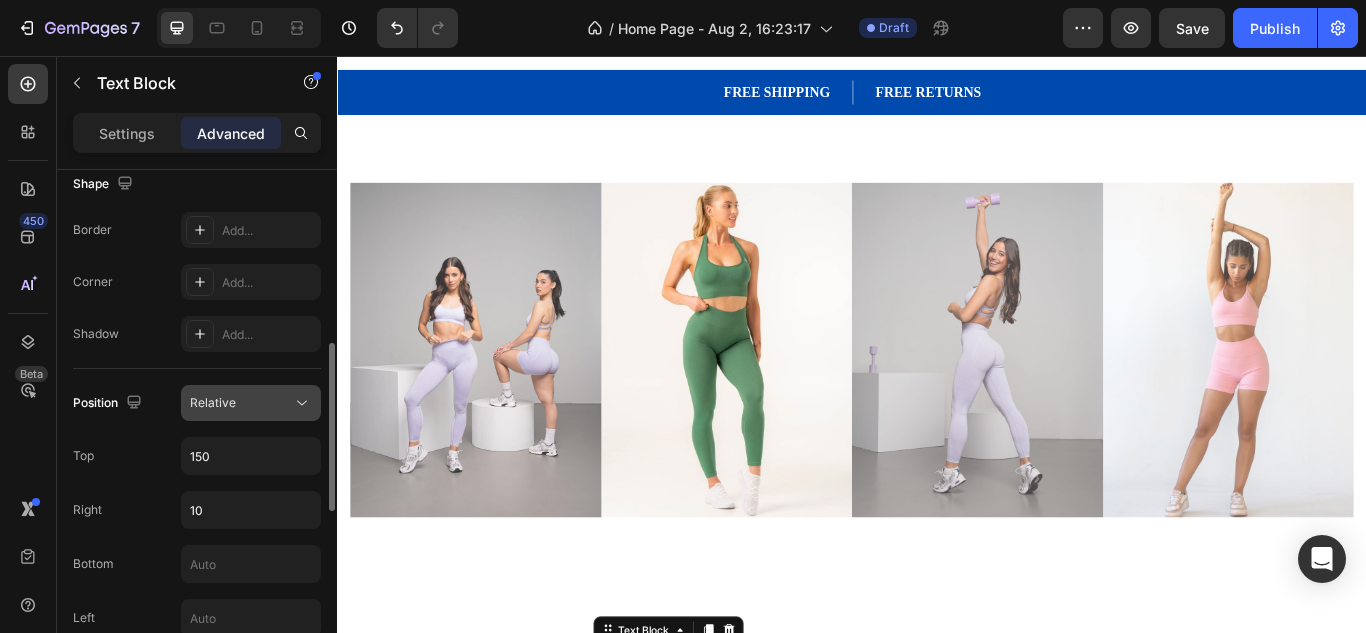 click on "Relative" at bounding box center [241, 403] 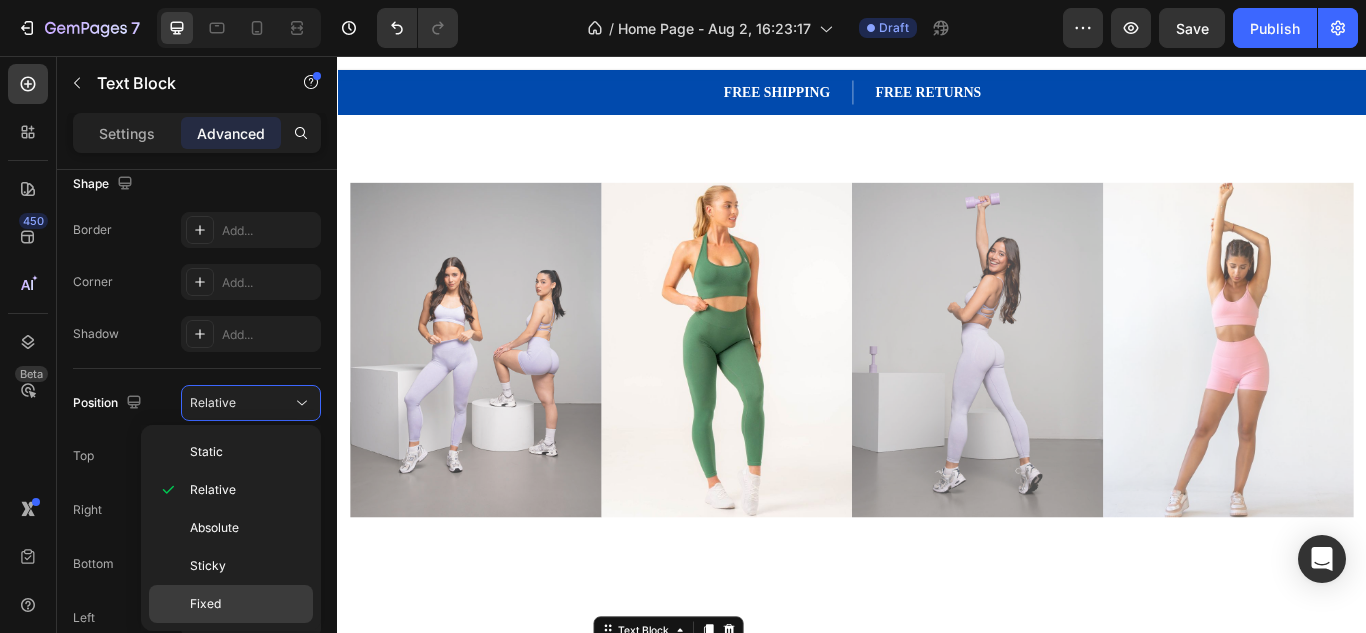 click on "Fixed" at bounding box center [247, 604] 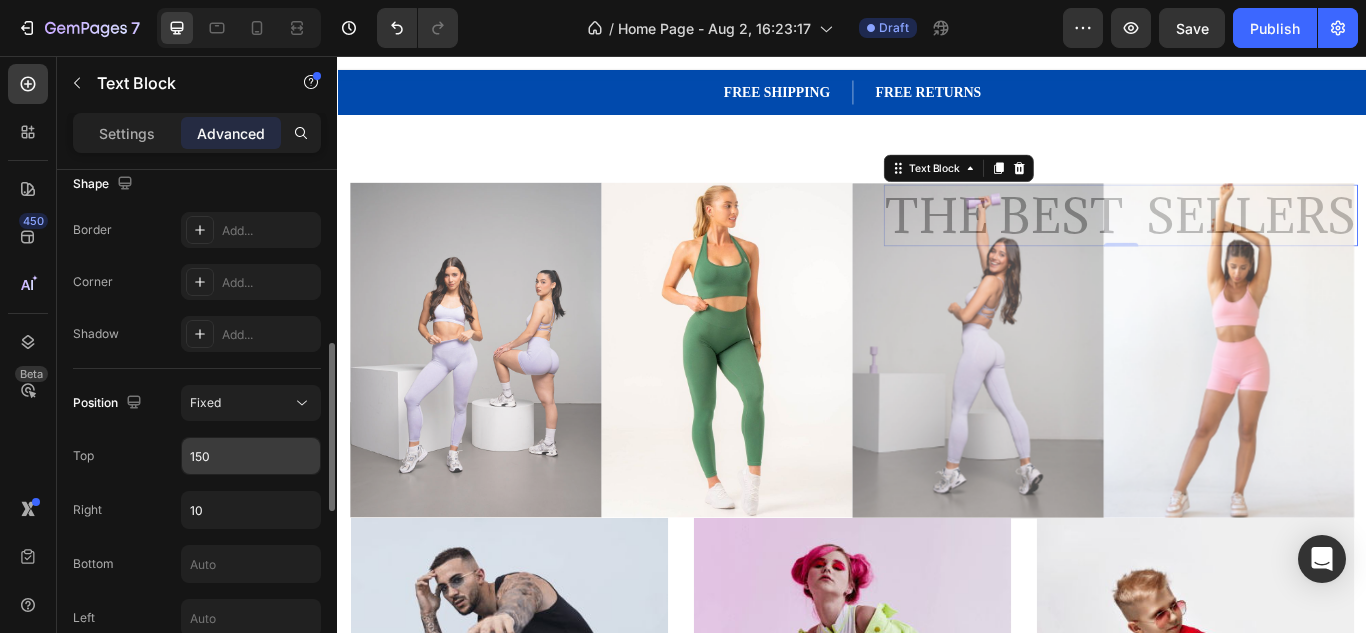 click on "150" at bounding box center (251, 456) 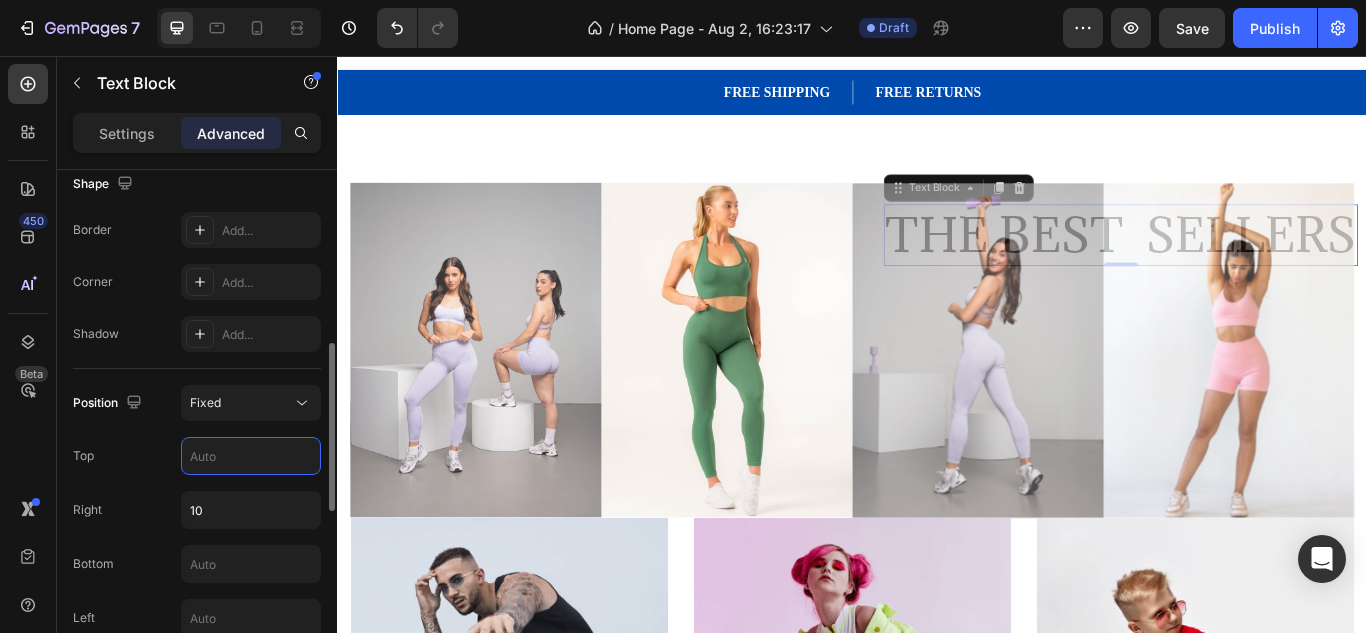 type on "4" 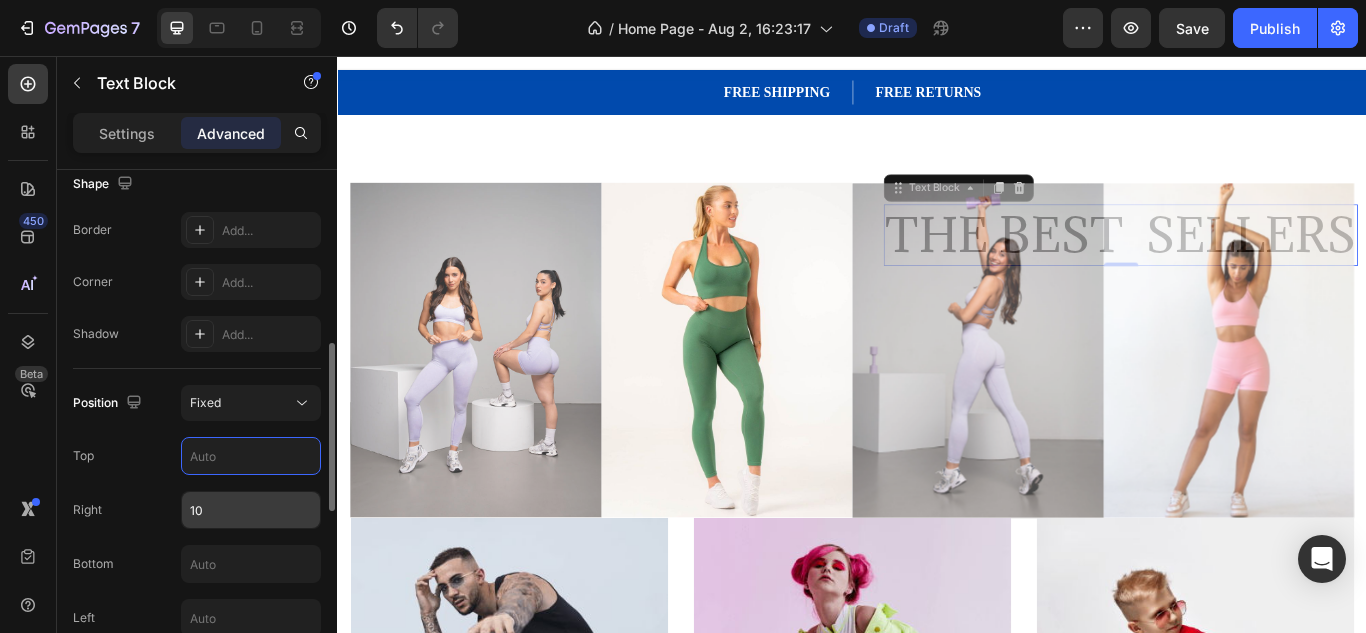 type 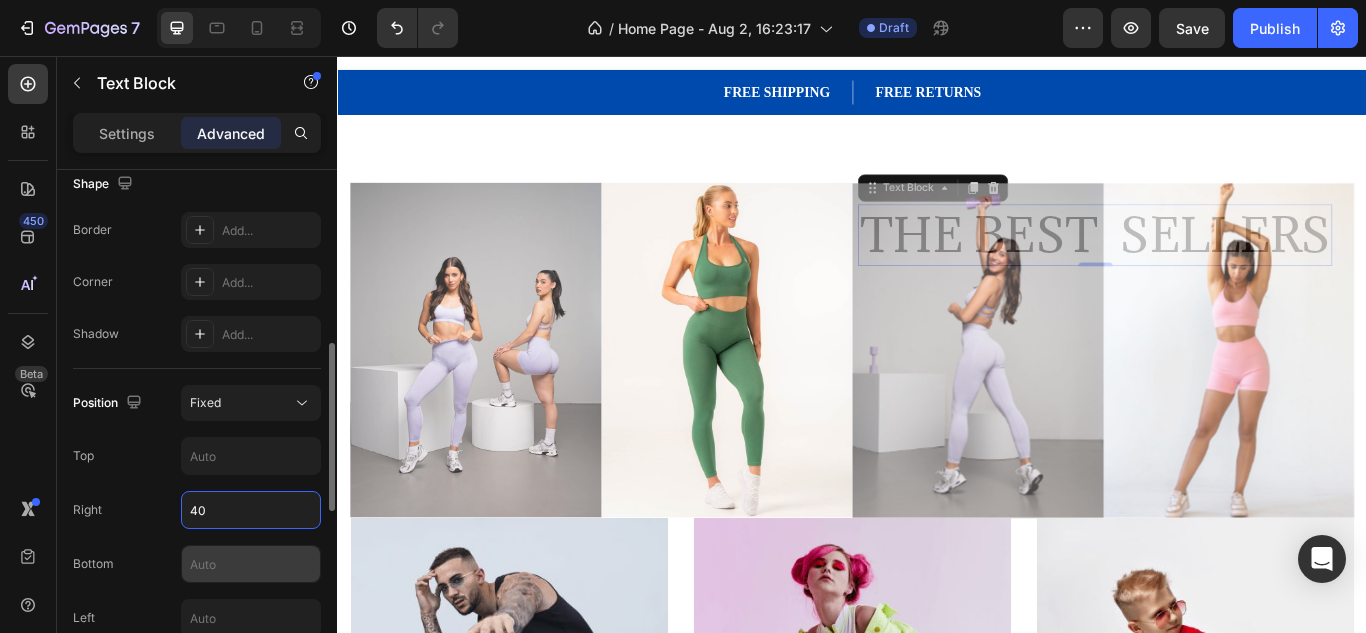 type on "40" 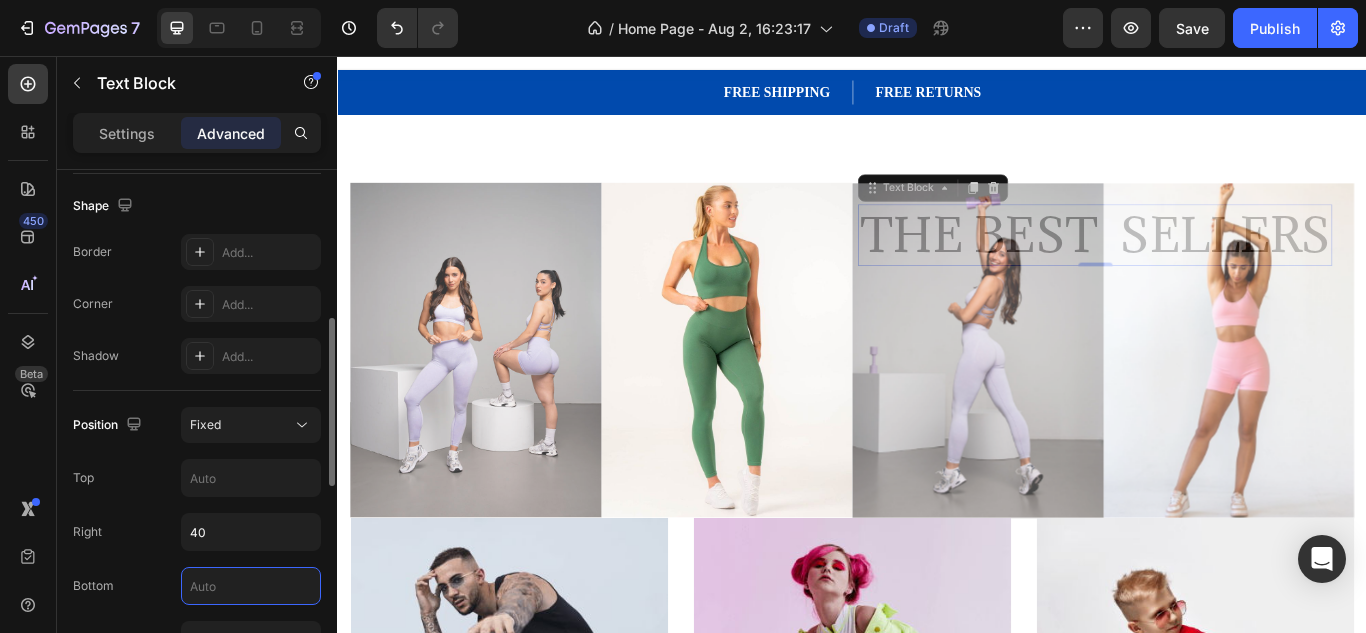 scroll, scrollTop: 516, scrollLeft: 0, axis: vertical 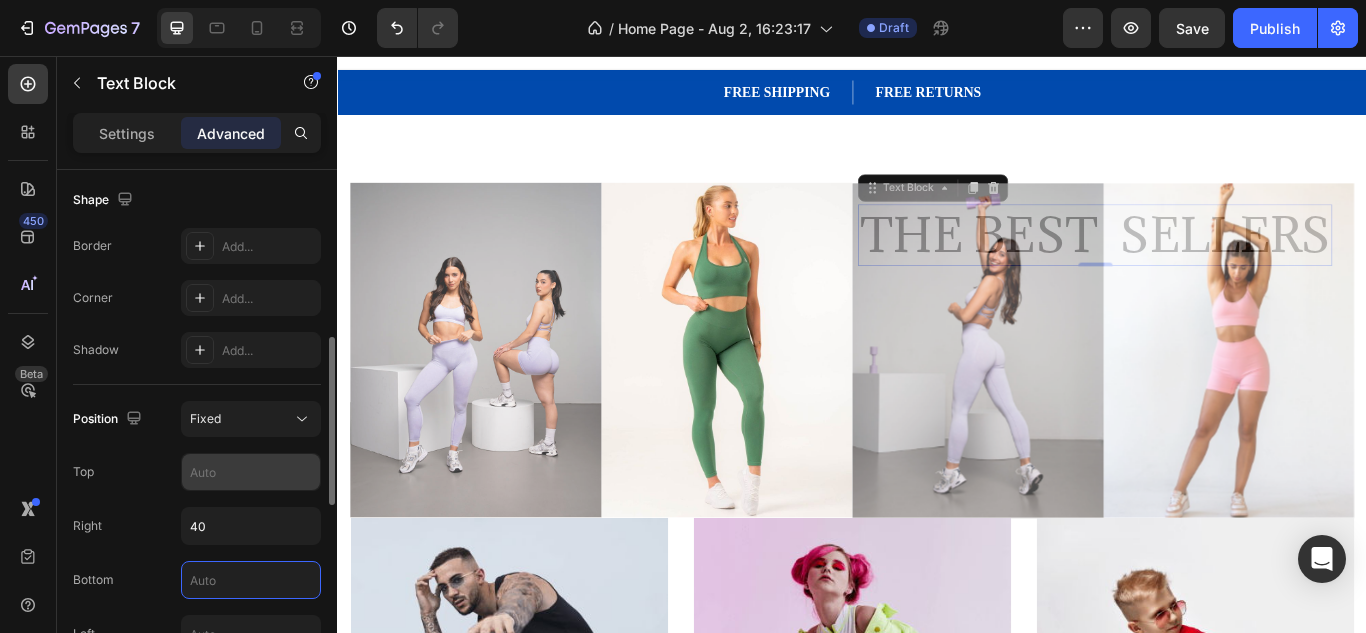 click at bounding box center [251, 472] 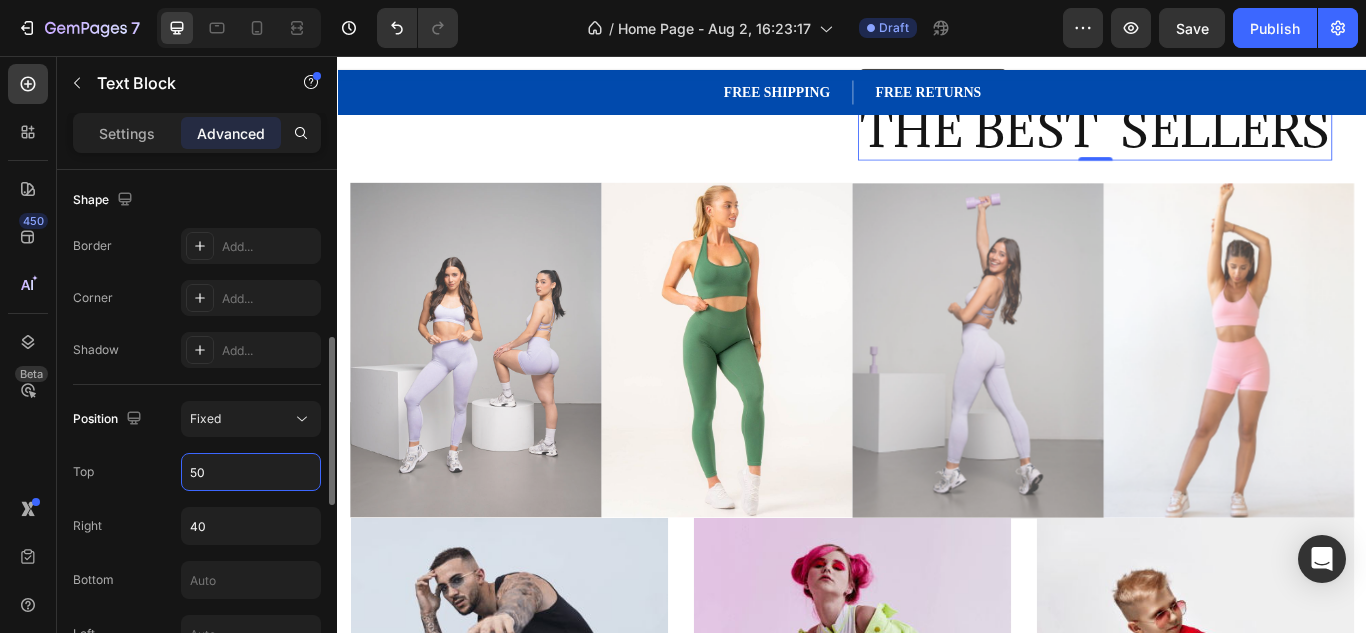 type on "5" 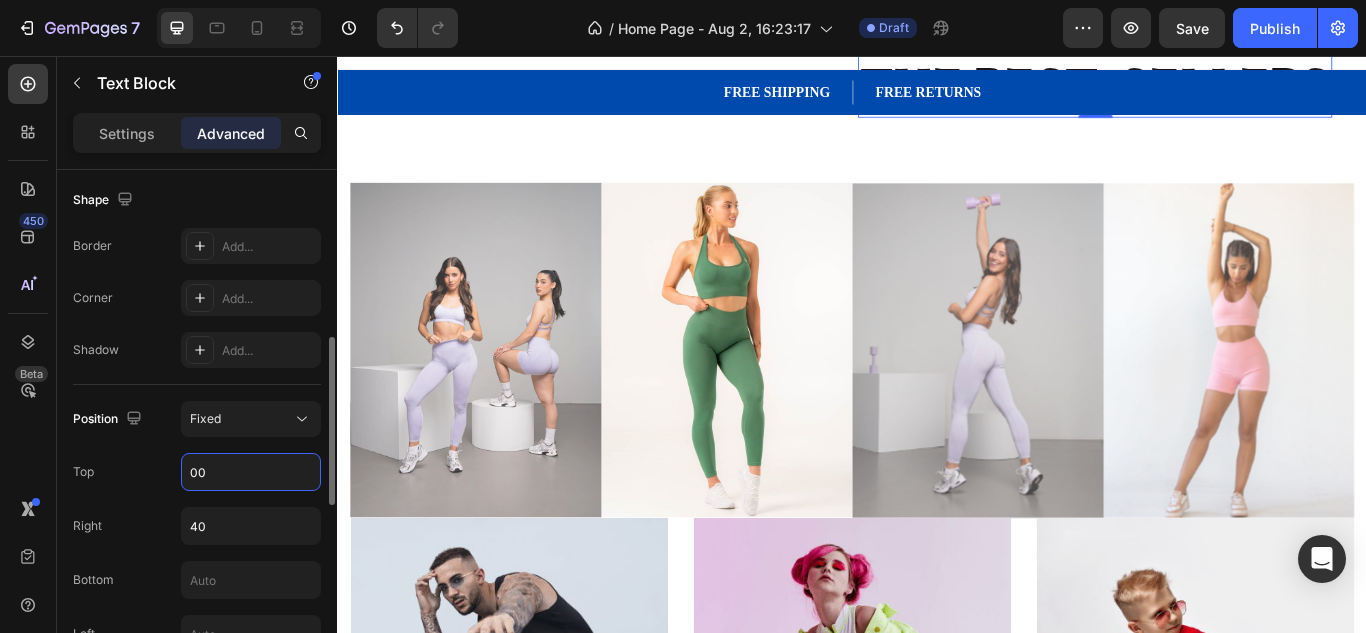 type on "0" 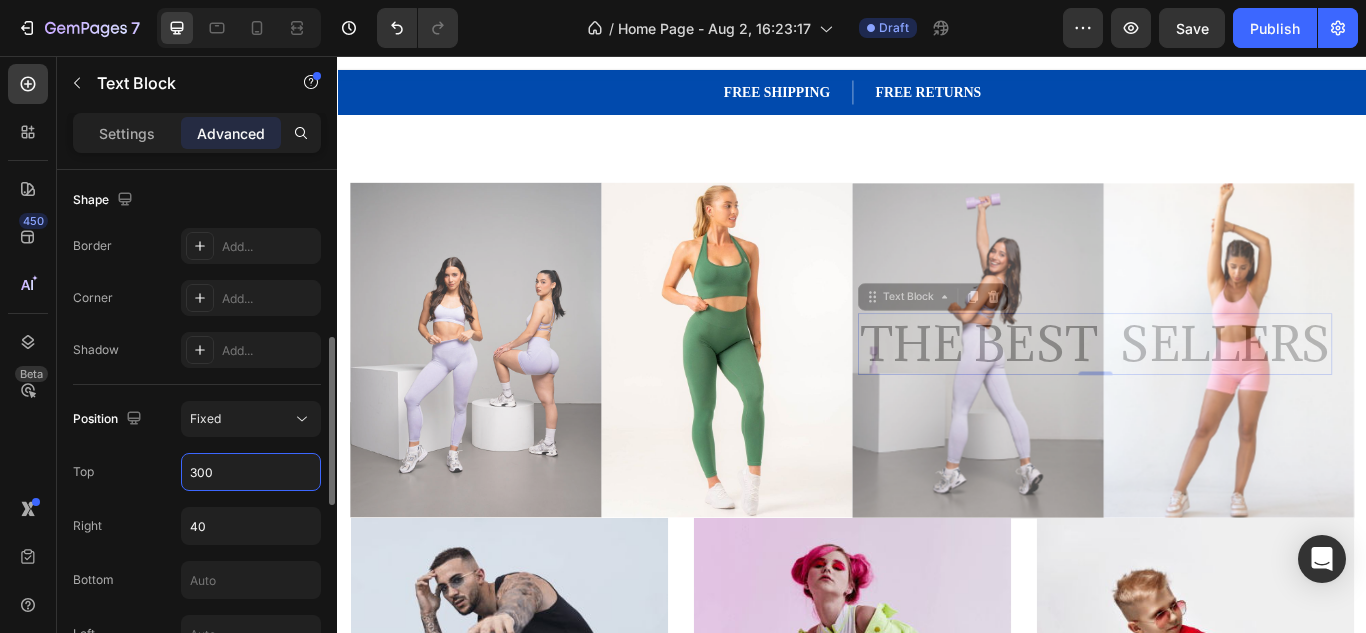 type on "300" 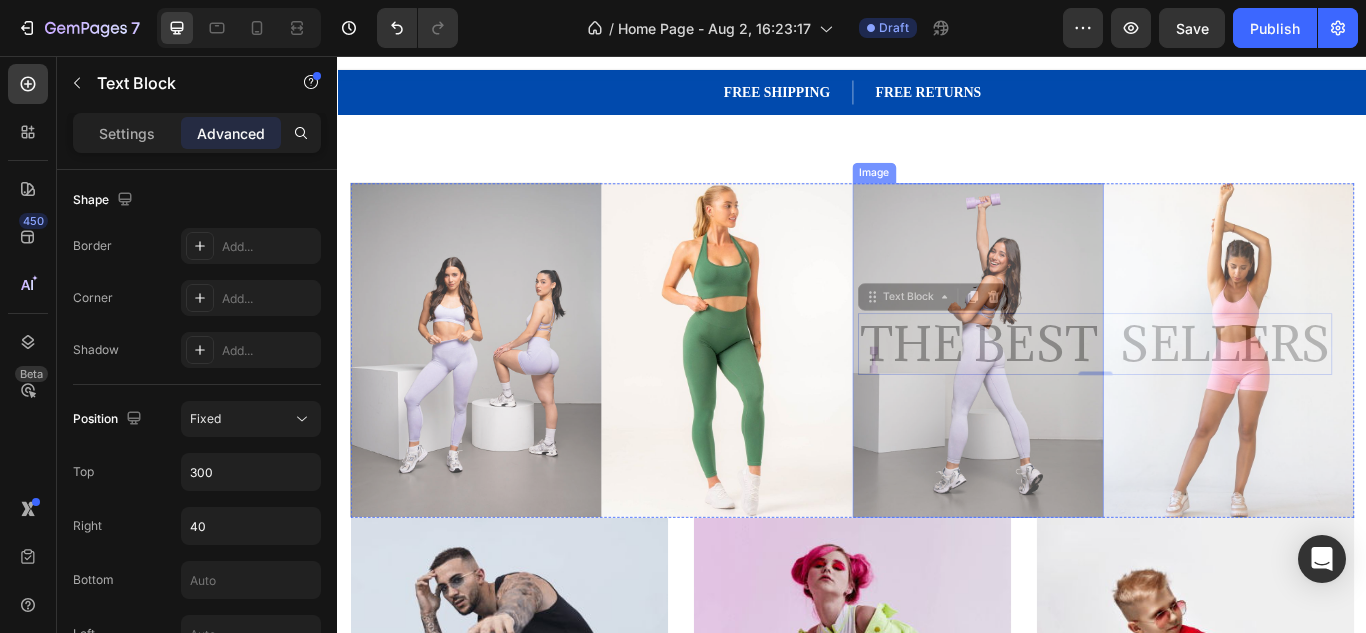 click at bounding box center [1083, 399] 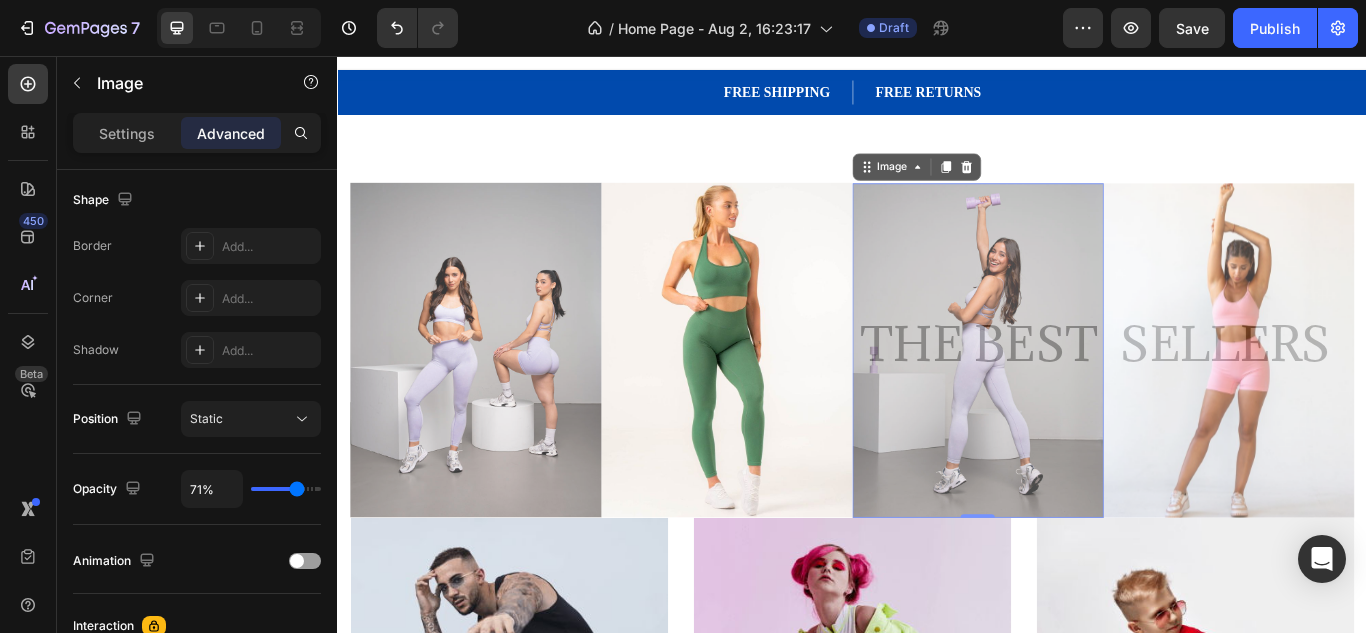 scroll, scrollTop: 0, scrollLeft: 0, axis: both 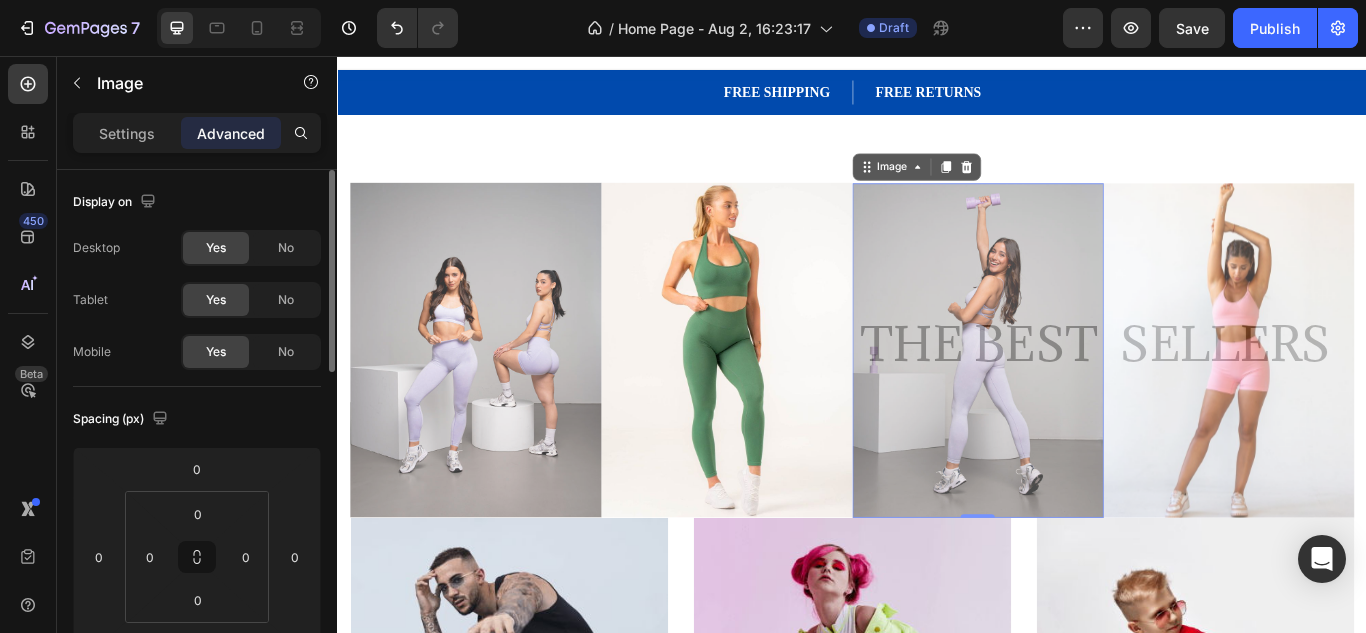 click at bounding box center (1083, 399) 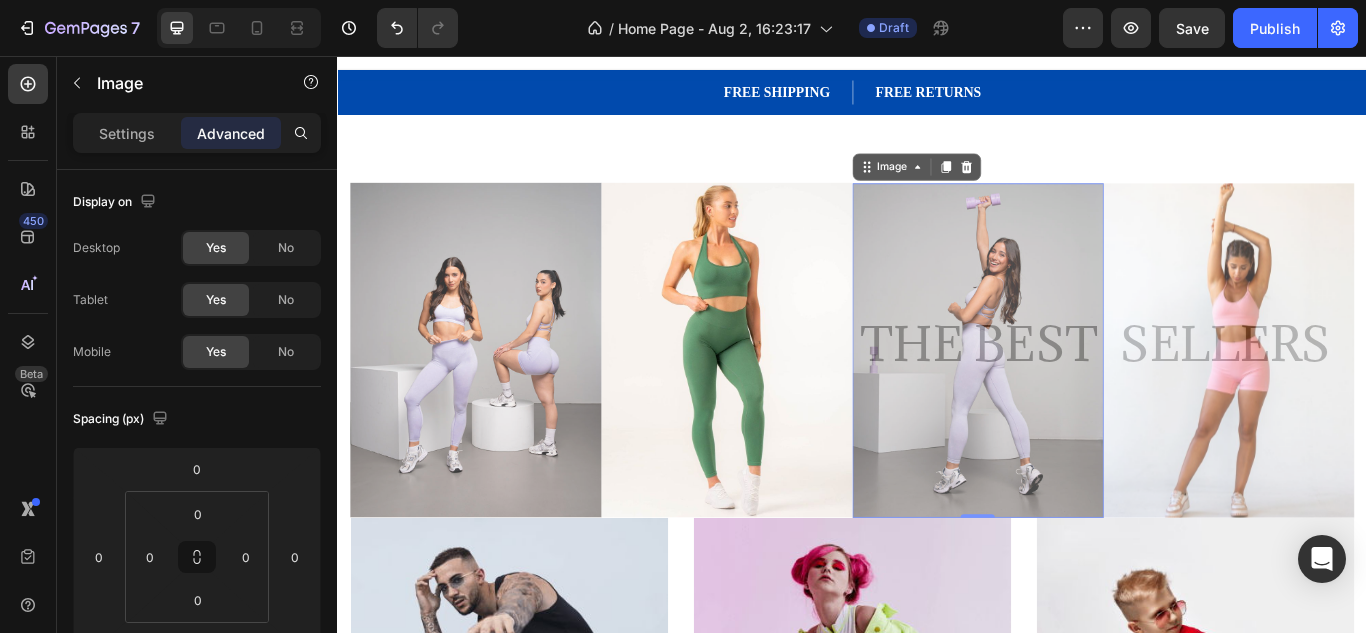 click at bounding box center (1083, 399) 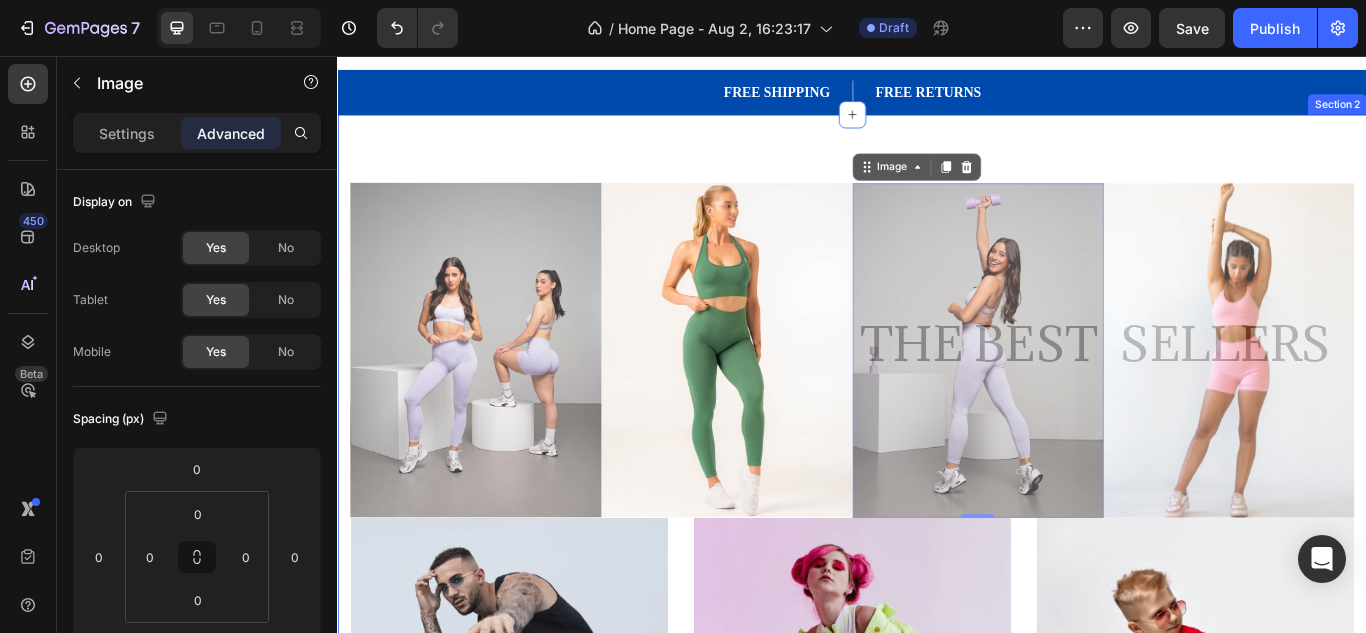 click on "Image Image THE BEST  SELLERS  Text Block Image   0 Image Row MEN’S Text block Row Row Hero Banner WOMEN’S Text block Row Row Hero Banner KID’S Text block Row Row Hero Banner Row Section 2" at bounding box center (937, 630) 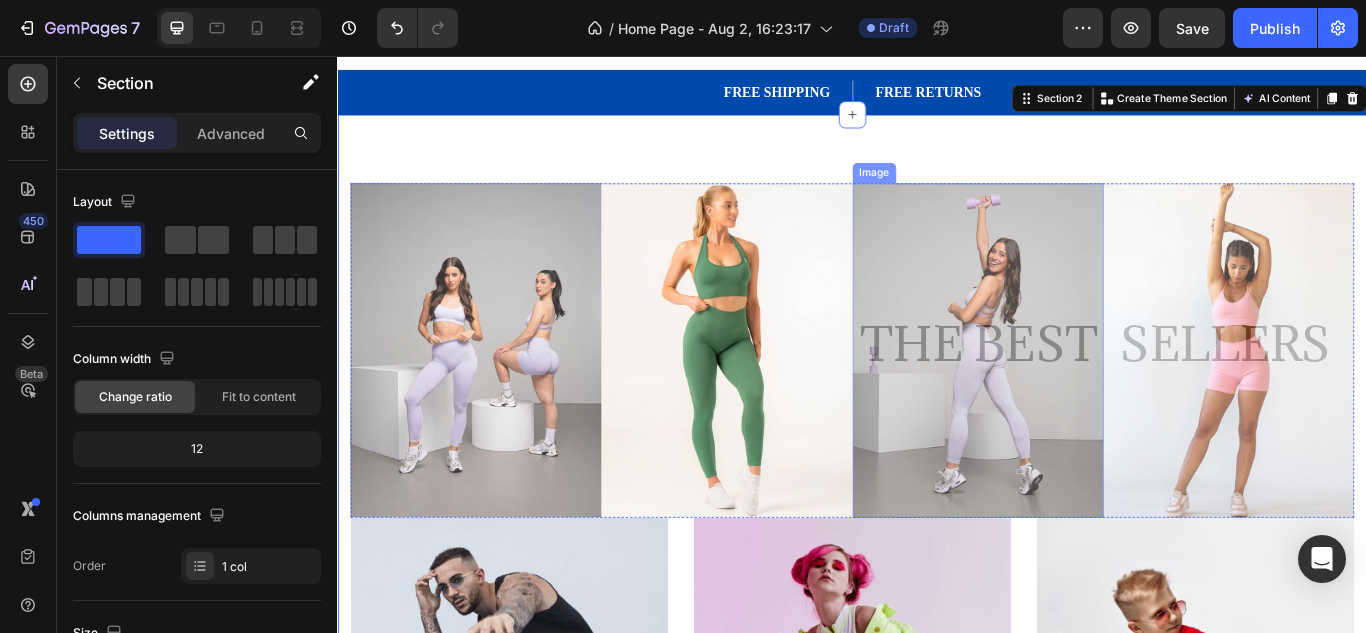 click at bounding box center (1083, 399) 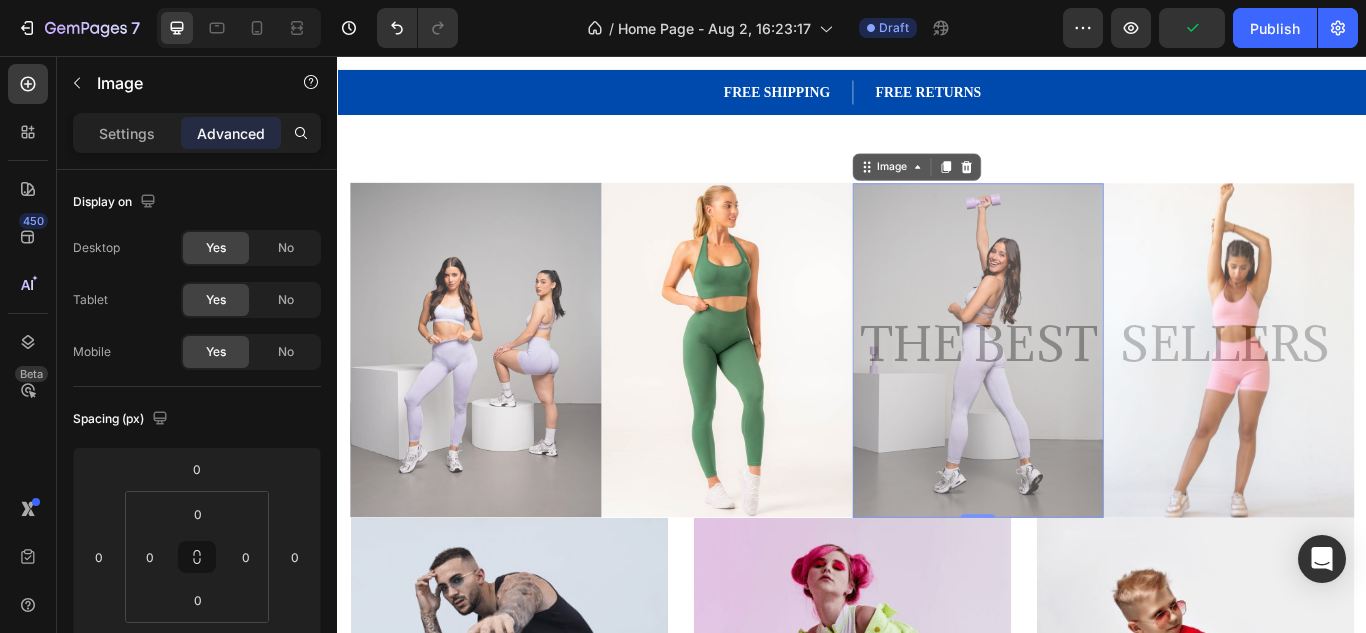 click at bounding box center (1083, 399) 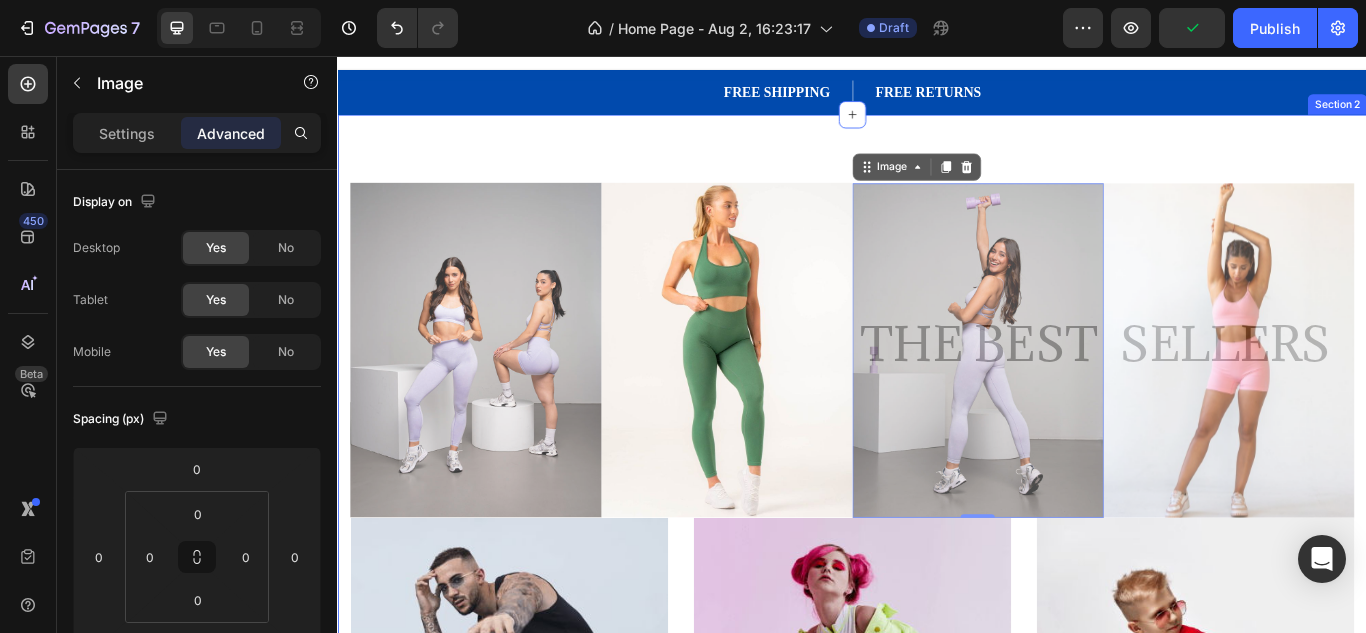 click on "Image Image THE BEST  SELLERS  Text Block Image   0 Image Row MEN’S Text block Row Row Hero Banner WOMEN’S Text block Row Row Hero Banner KID’S Text block Row Row Hero Banner Row Section 2" at bounding box center [937, 630] 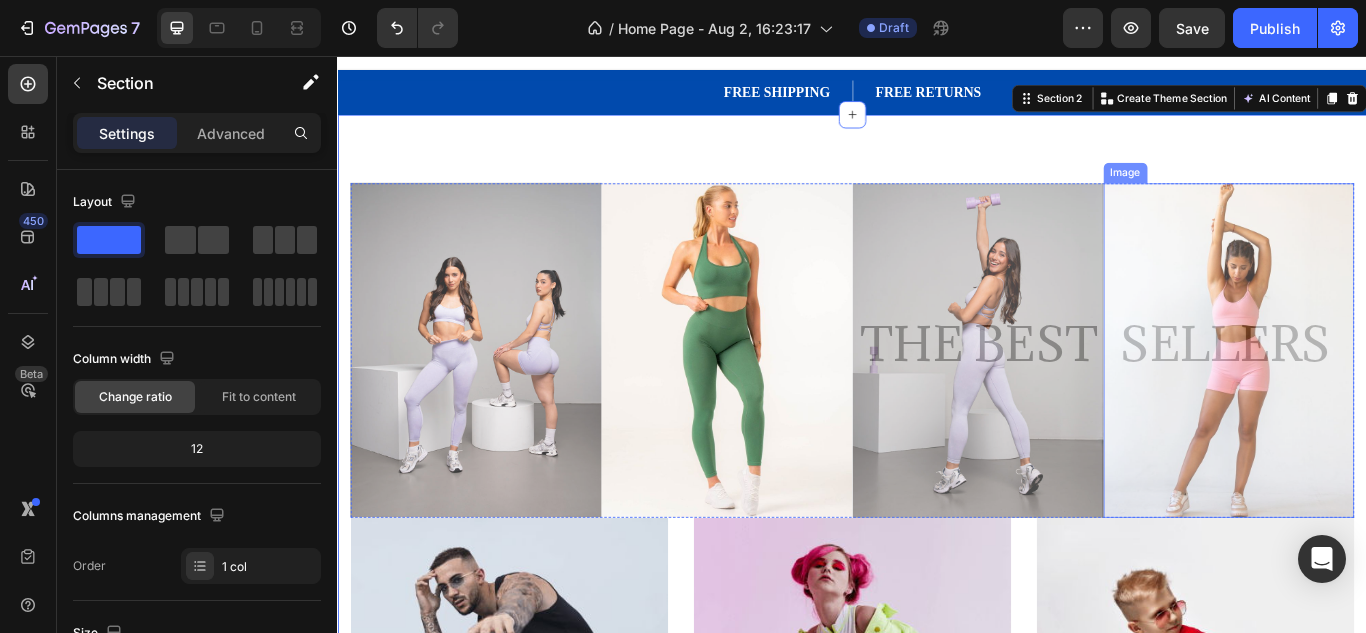 click at bounding box center (1376, 399) 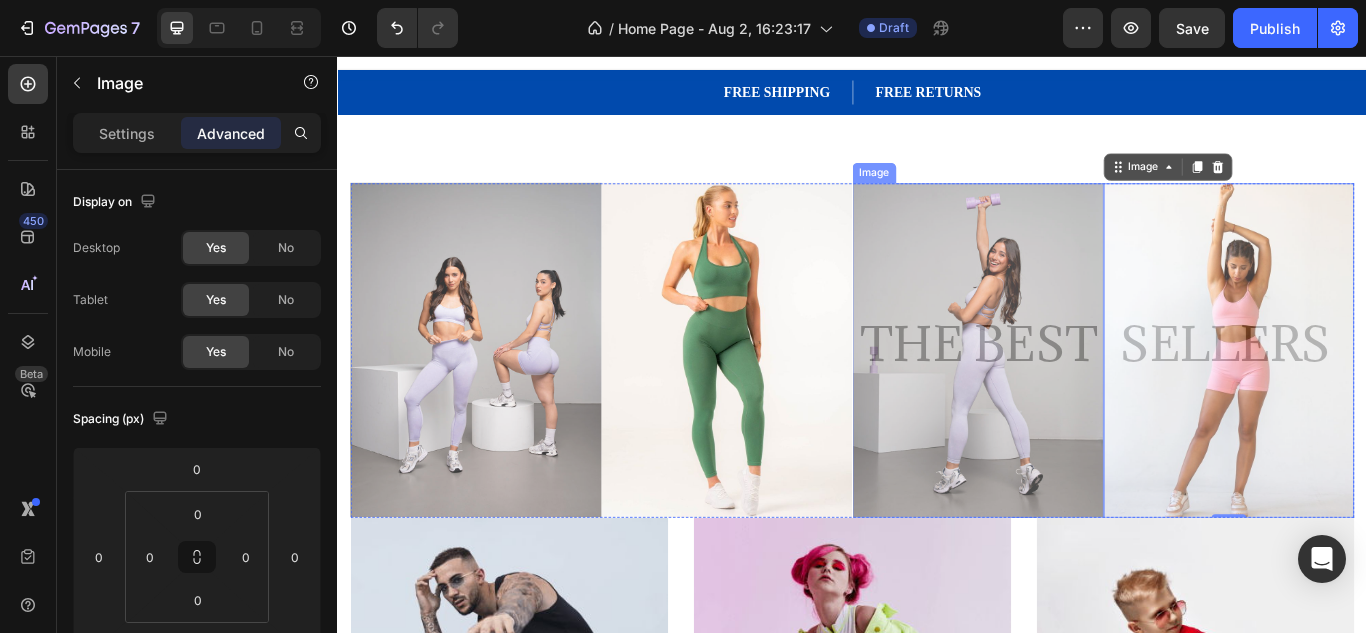 click at bounding box center [1083, 399] 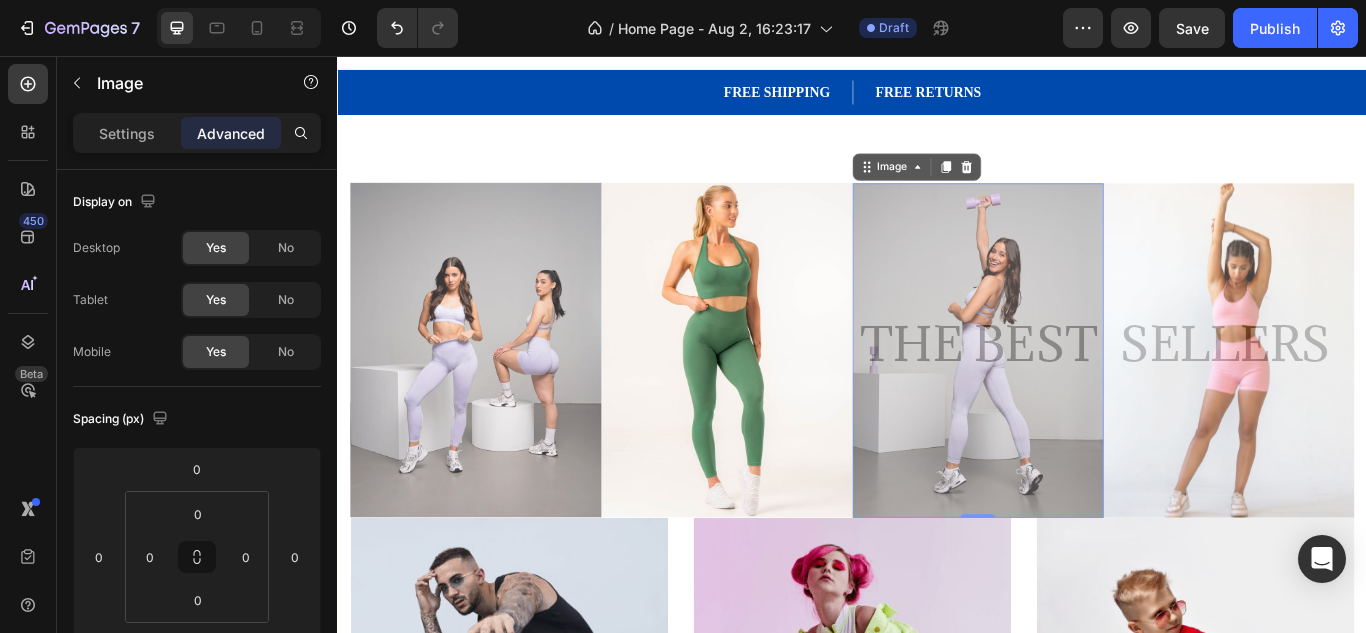 click at bounding box center (1083, 399) 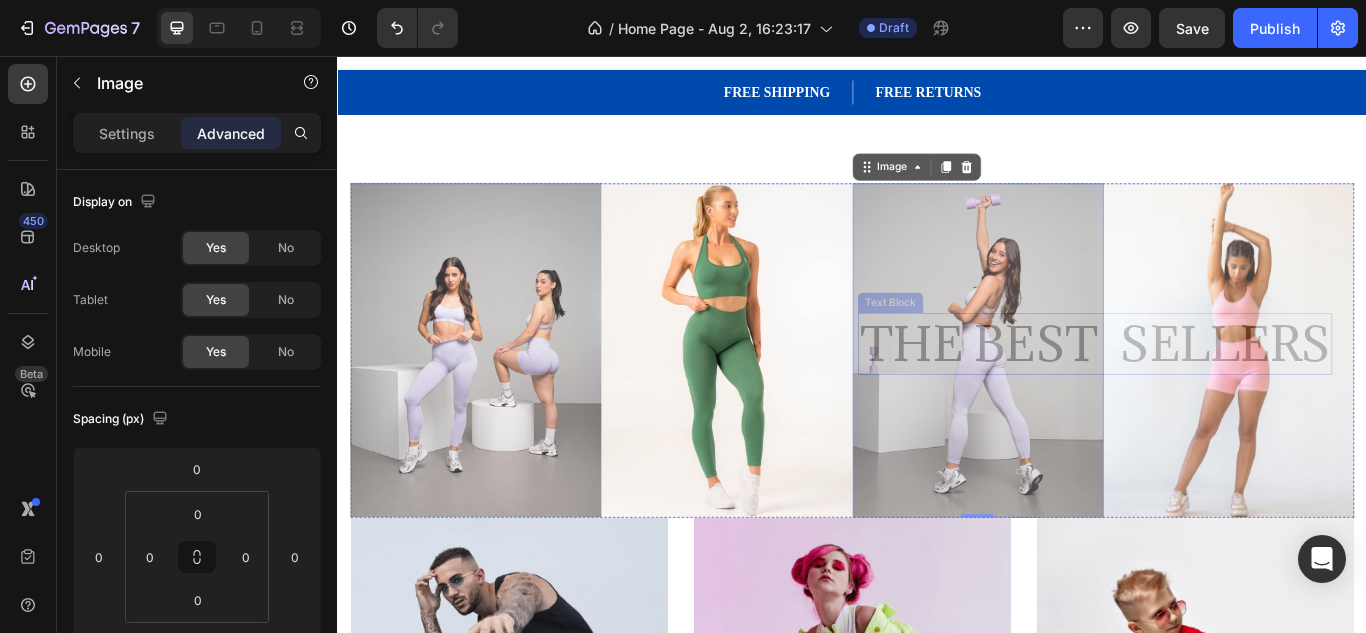 click on "THE BEST  SELLERS" at bounding box center (1220, 392) 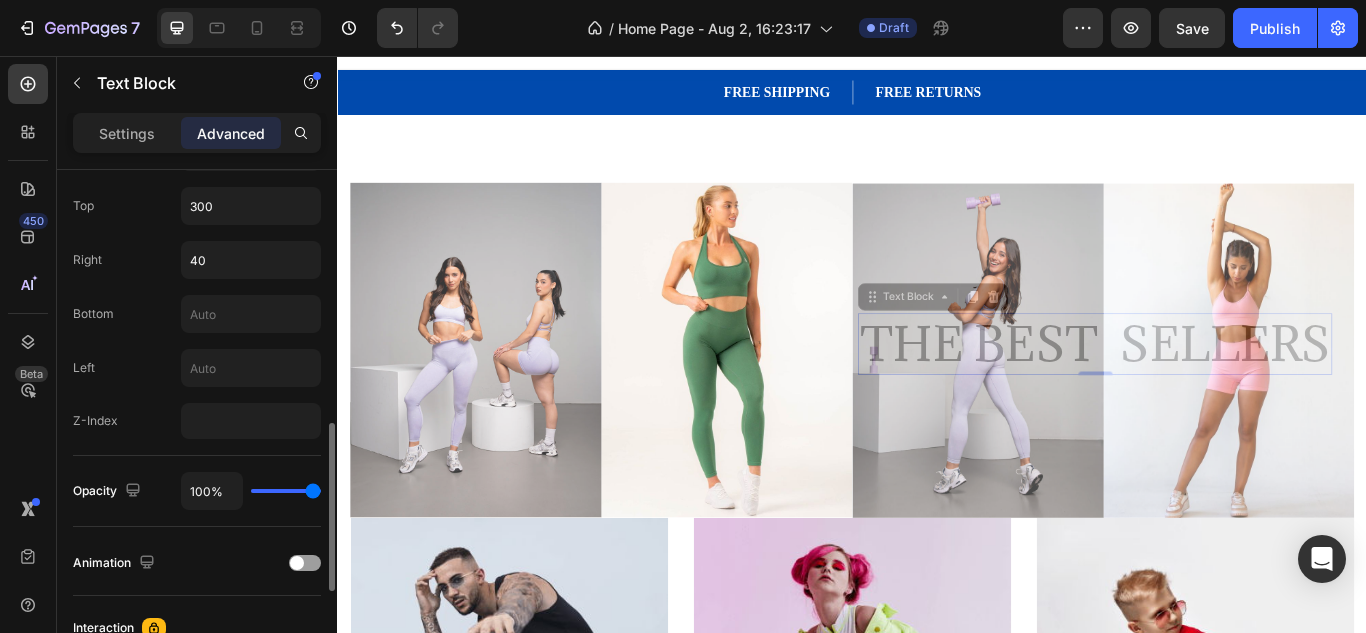 scroll, scrollTop: 781, scrollLeft: 0, axis: vertical 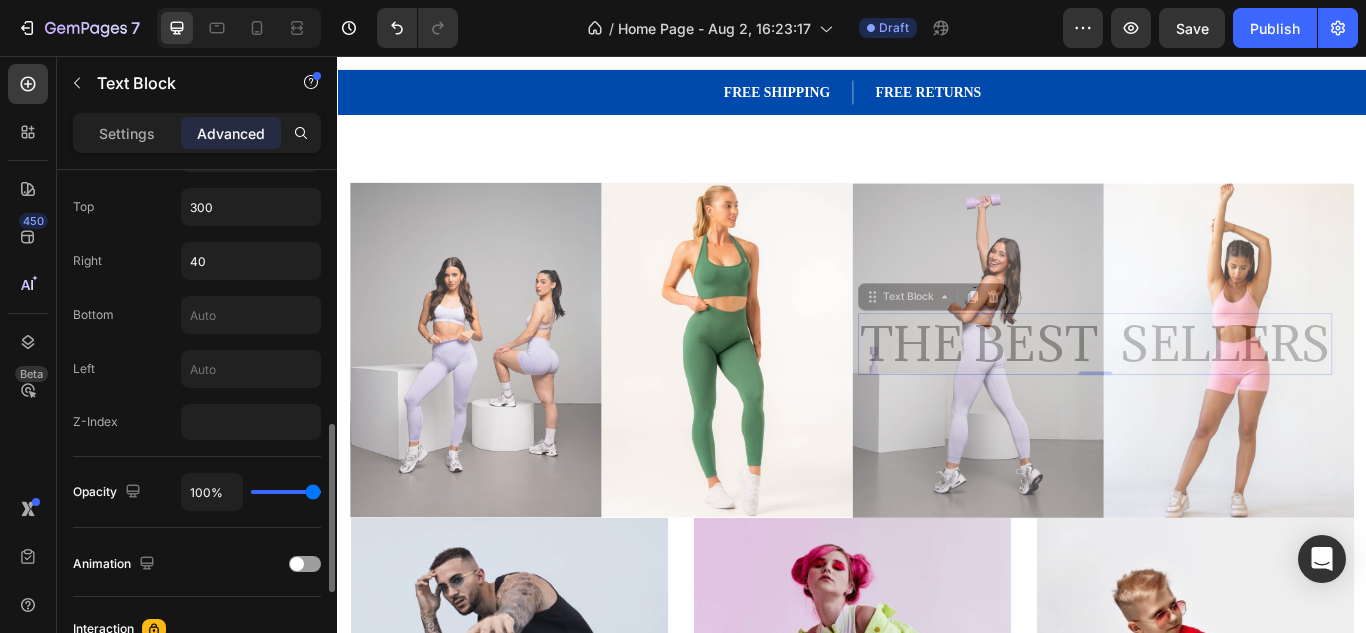 type on "90%" 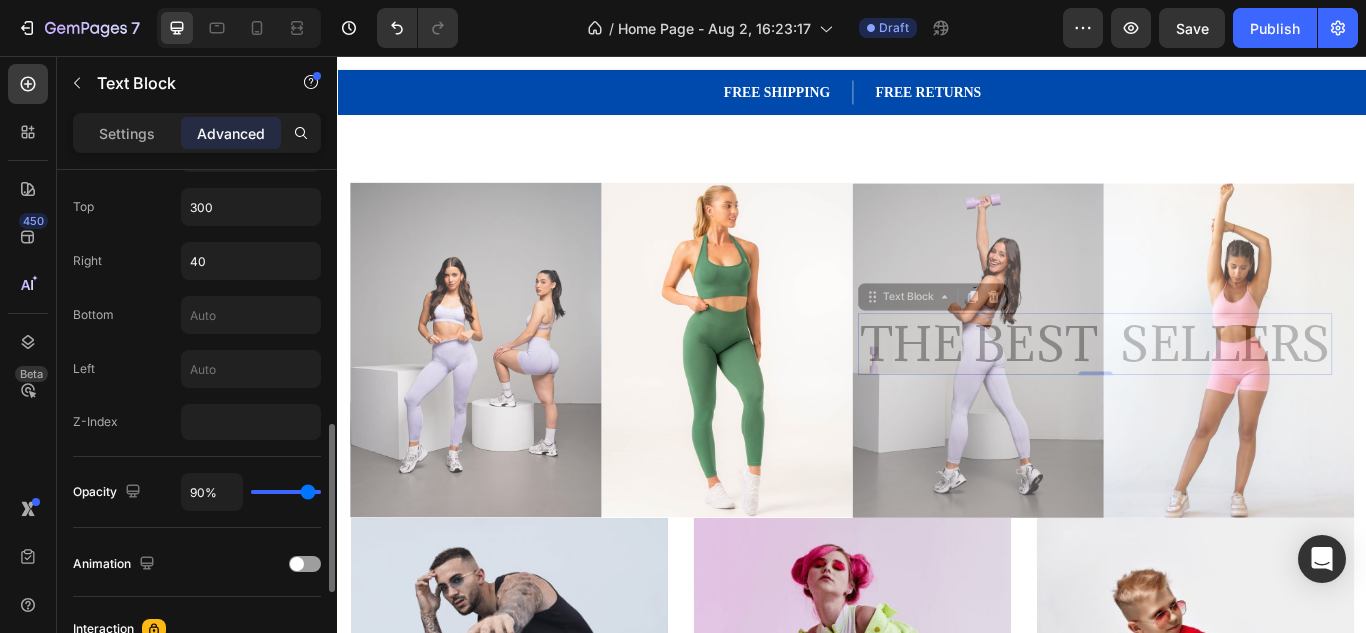 type on "82%" 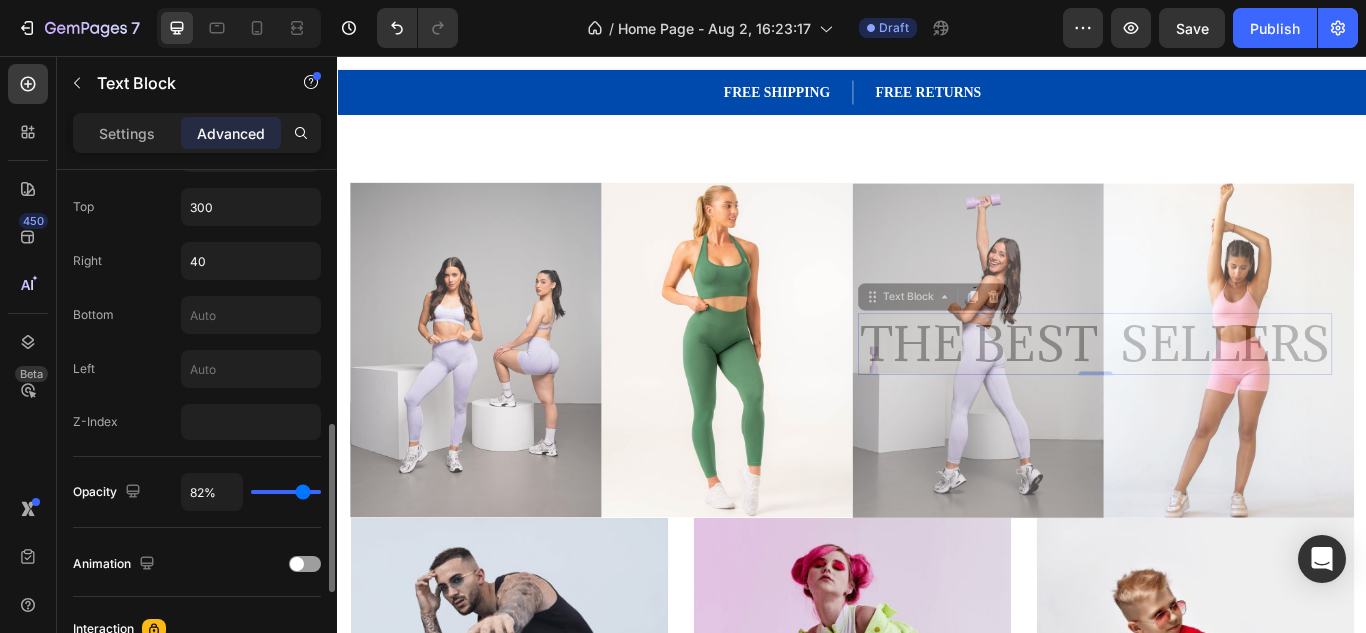 type on "80%" 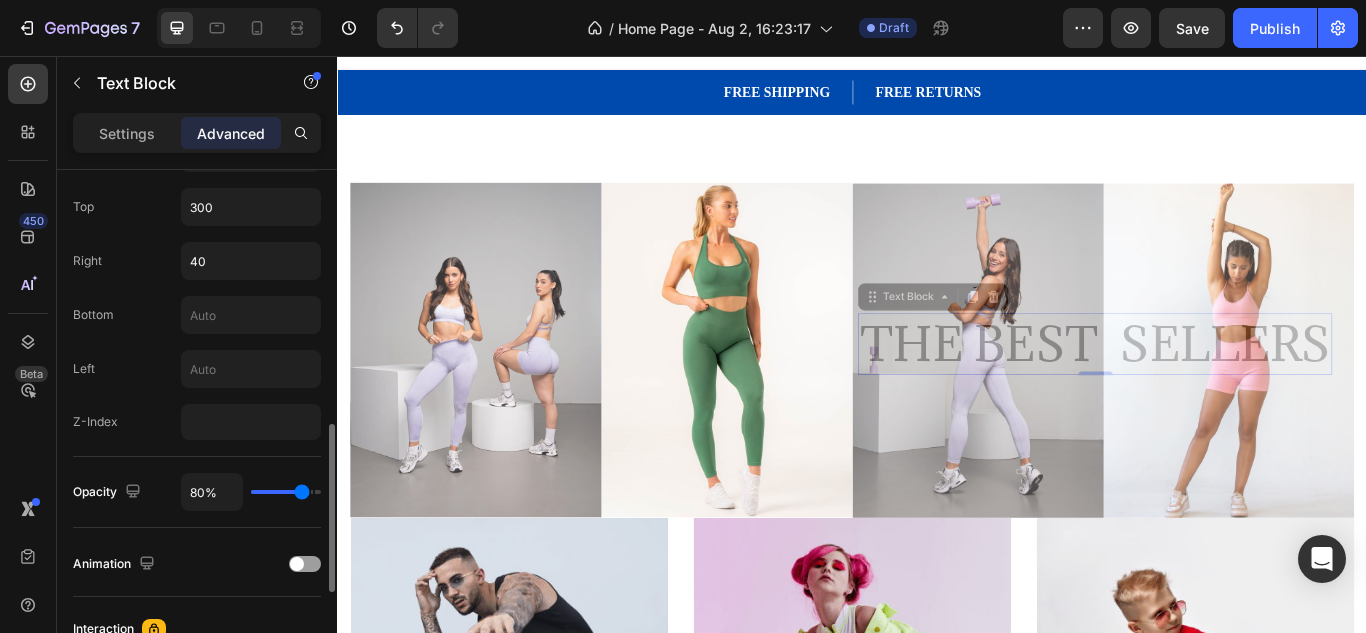 type on "79%" 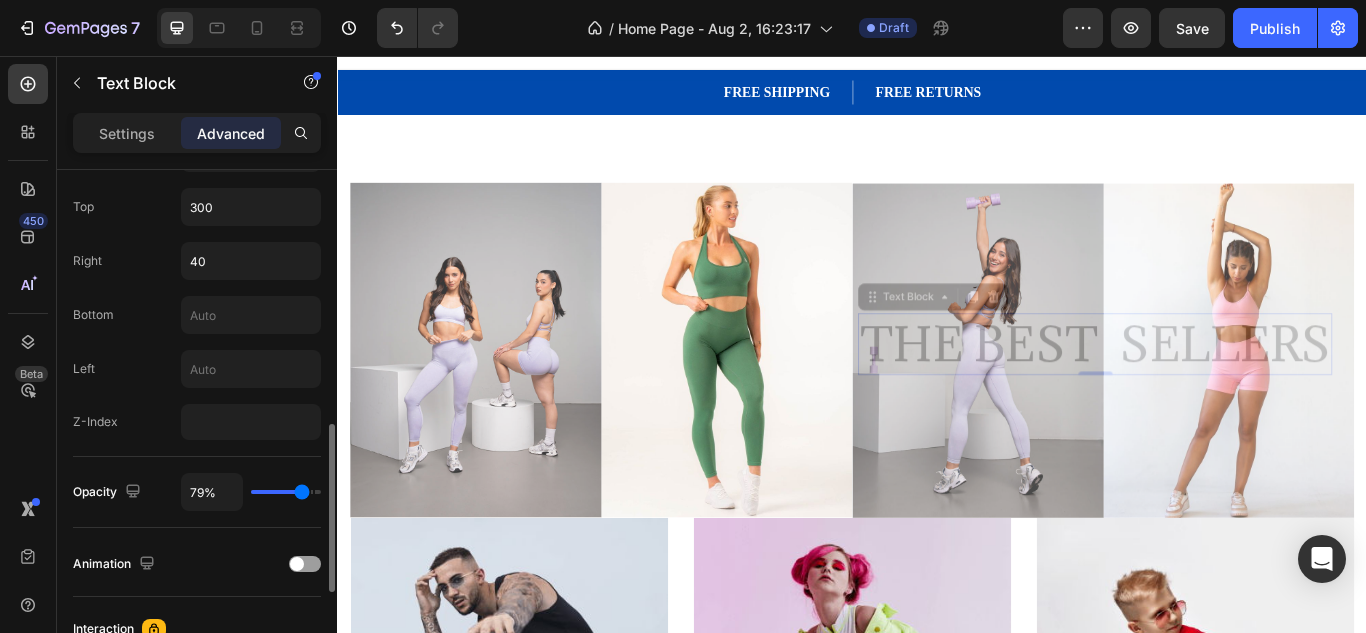type on "77%" 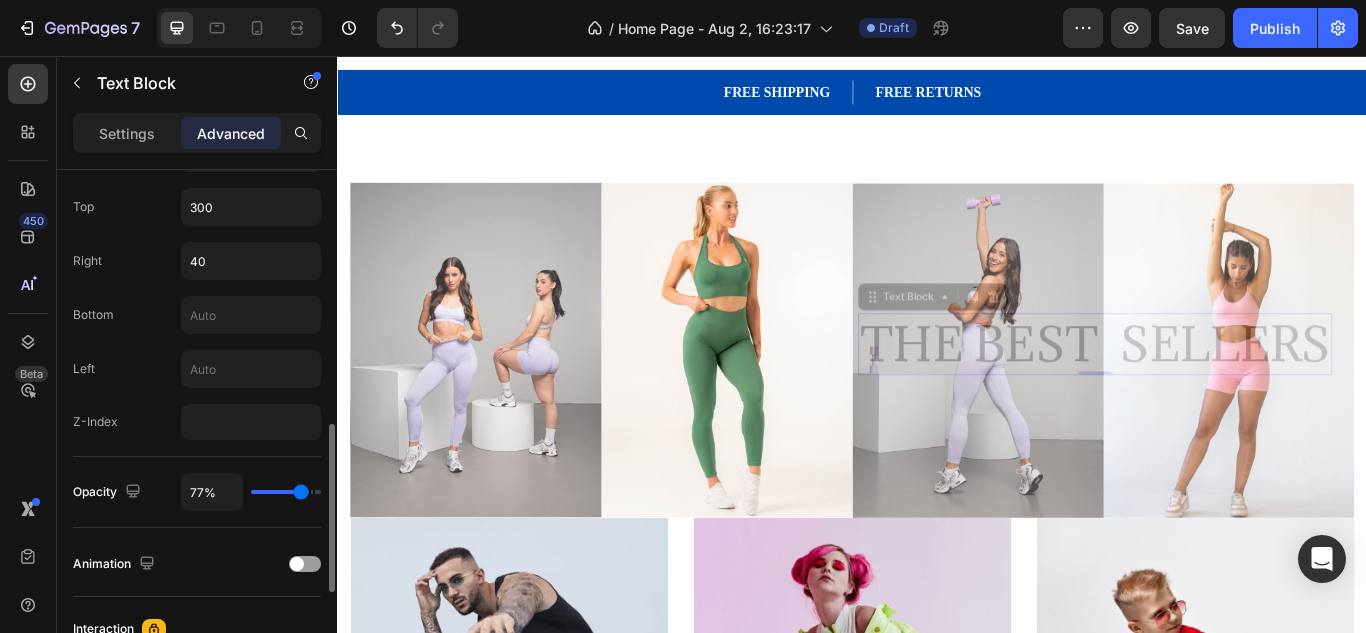 type on "76%" 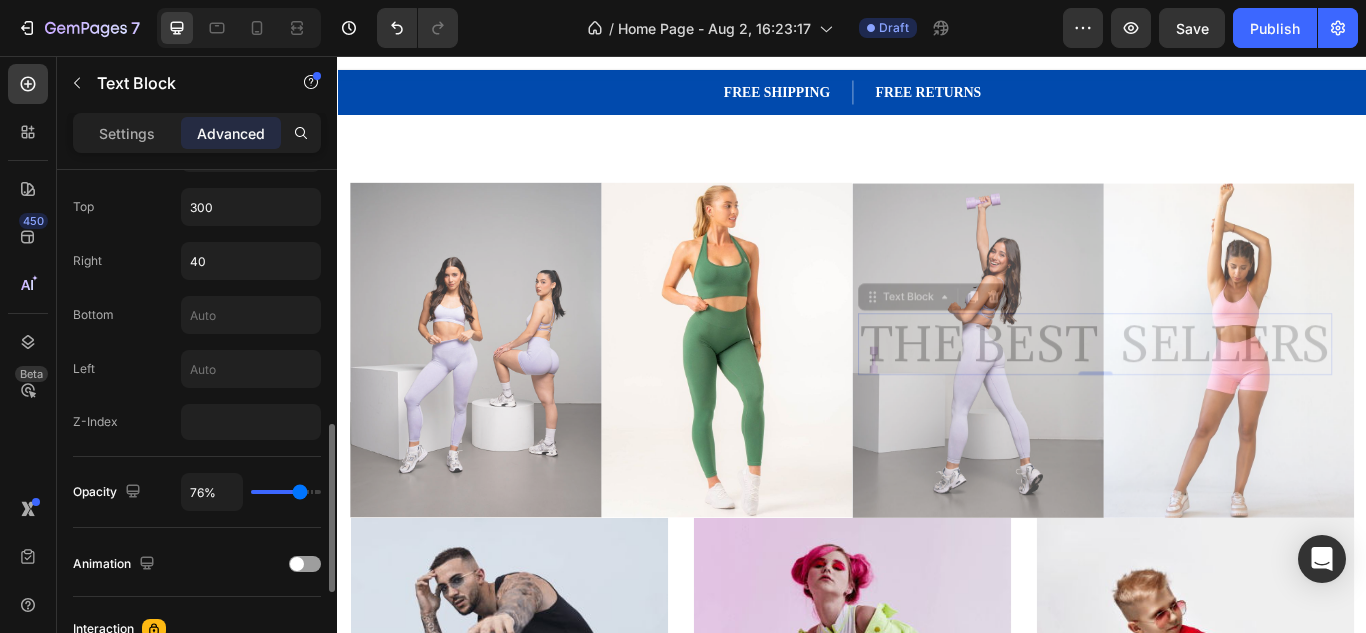type on "92%" 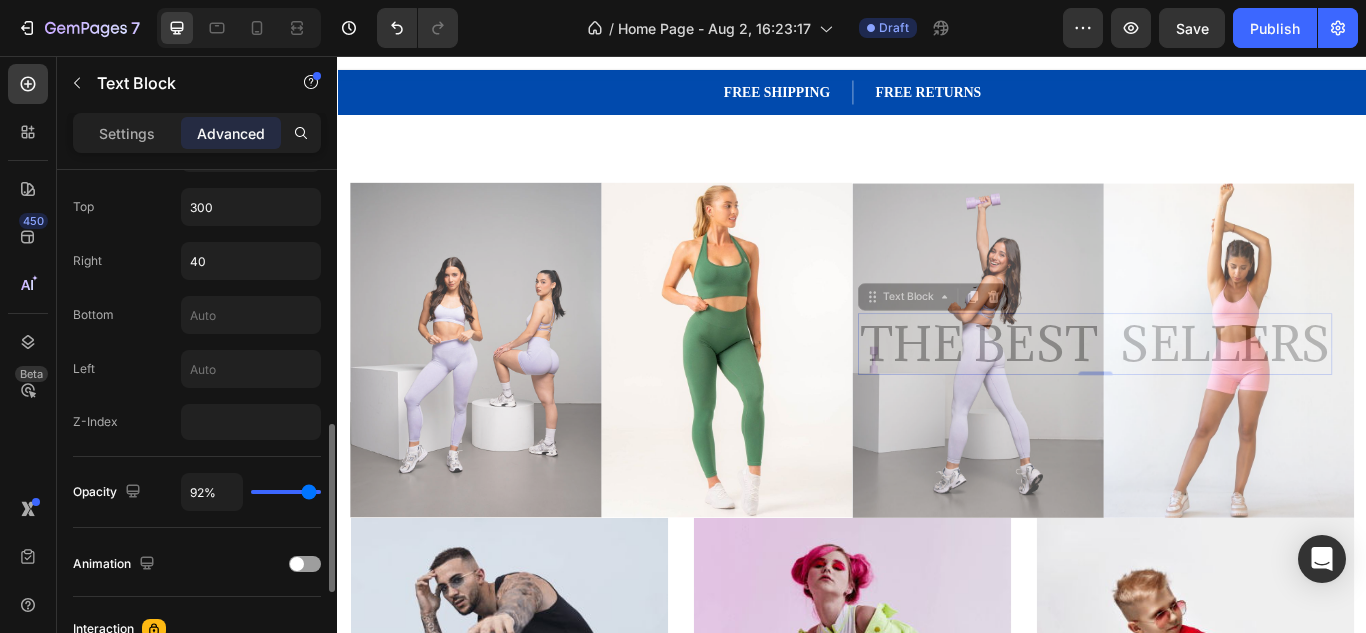 type on "100%" 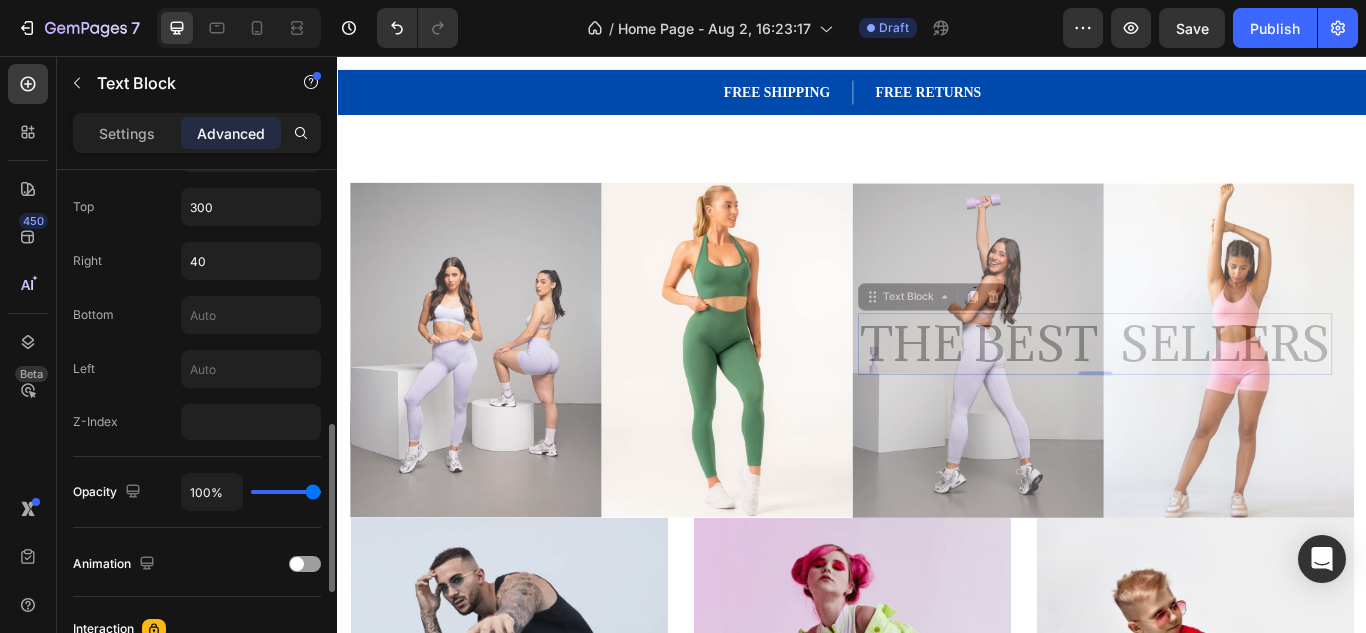 drag, startPoint x: 312, startPoint y: 498, endPoint x: 337, endPoint y: 499, distance: 25.019993 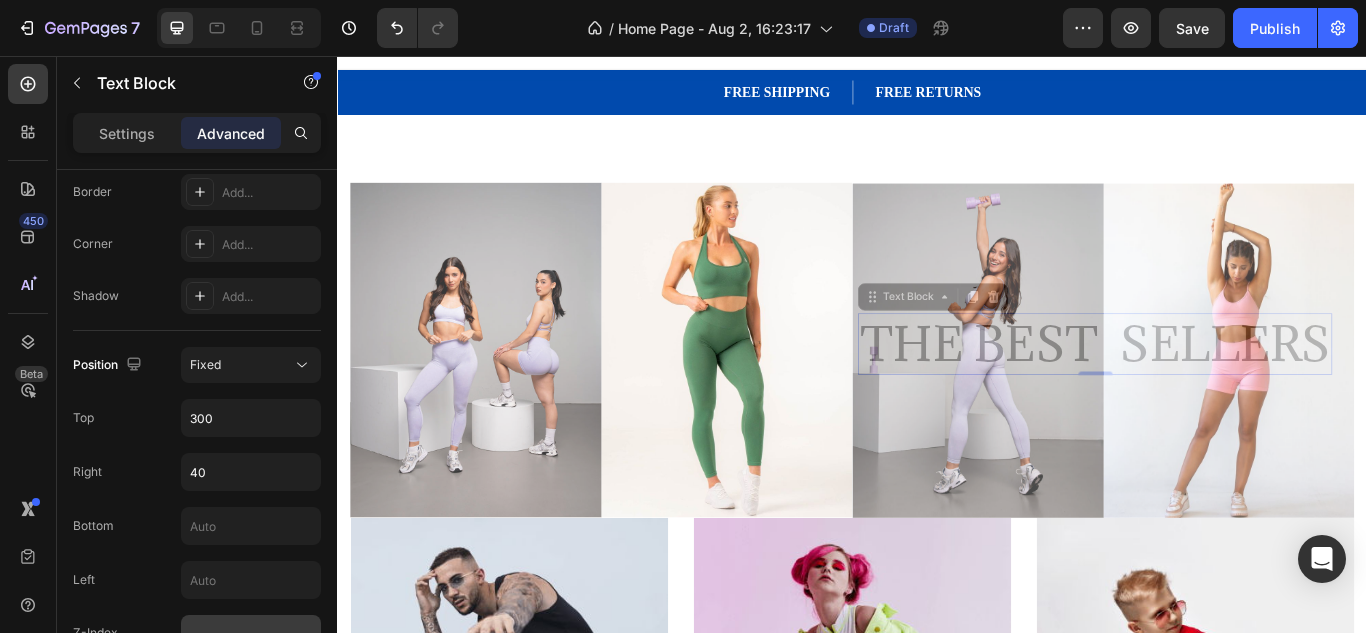 scroll, scrollTop: 828, scrollLeft: 0, axis: vertical 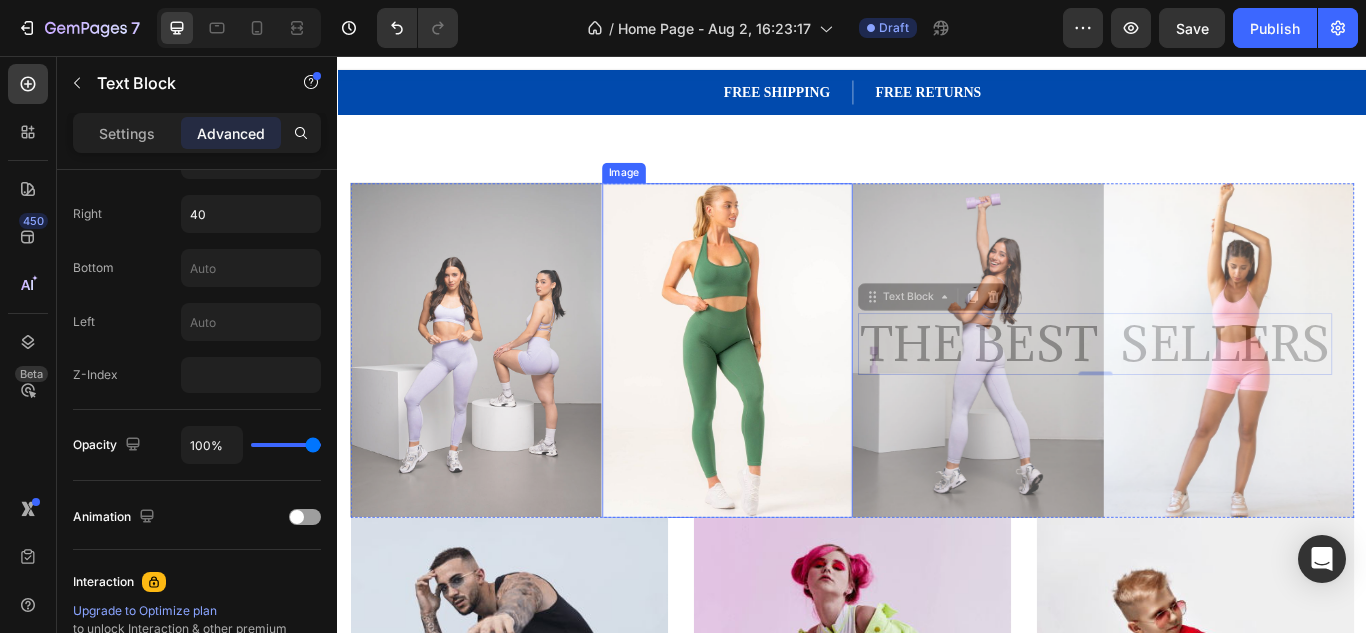 click at bounding box center (791, 399) 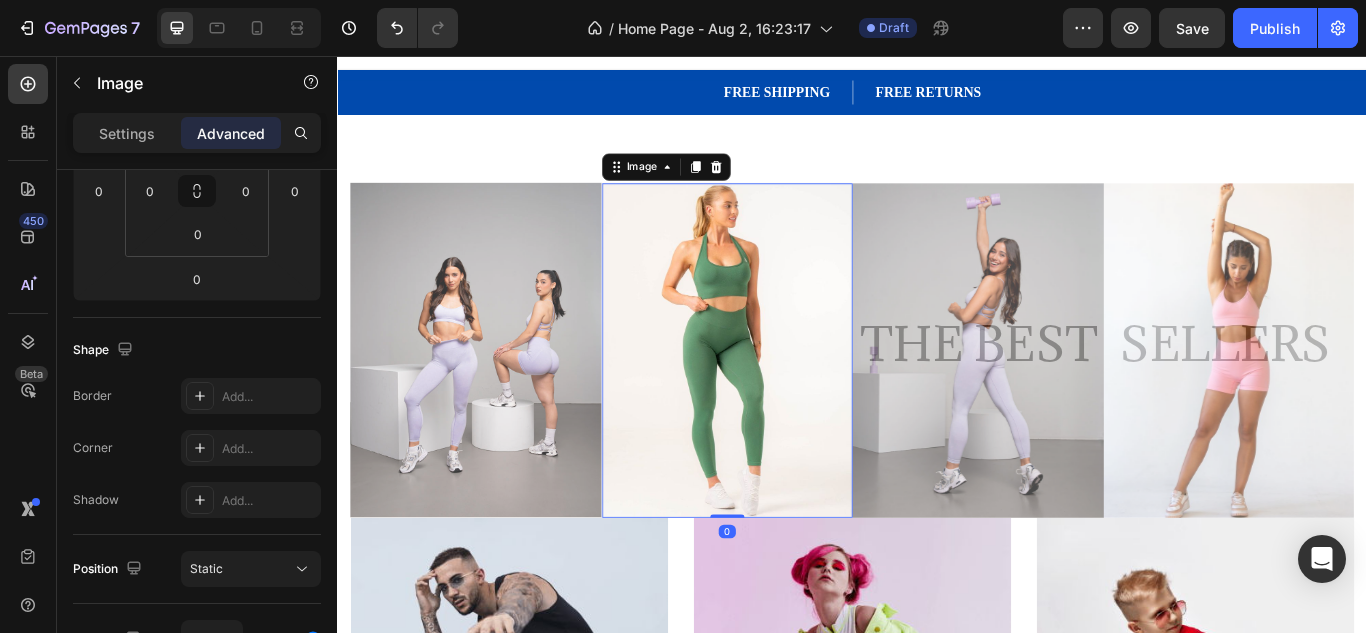 scroll, scrollTop: 690, scrollLeft: 0, axis: vertical 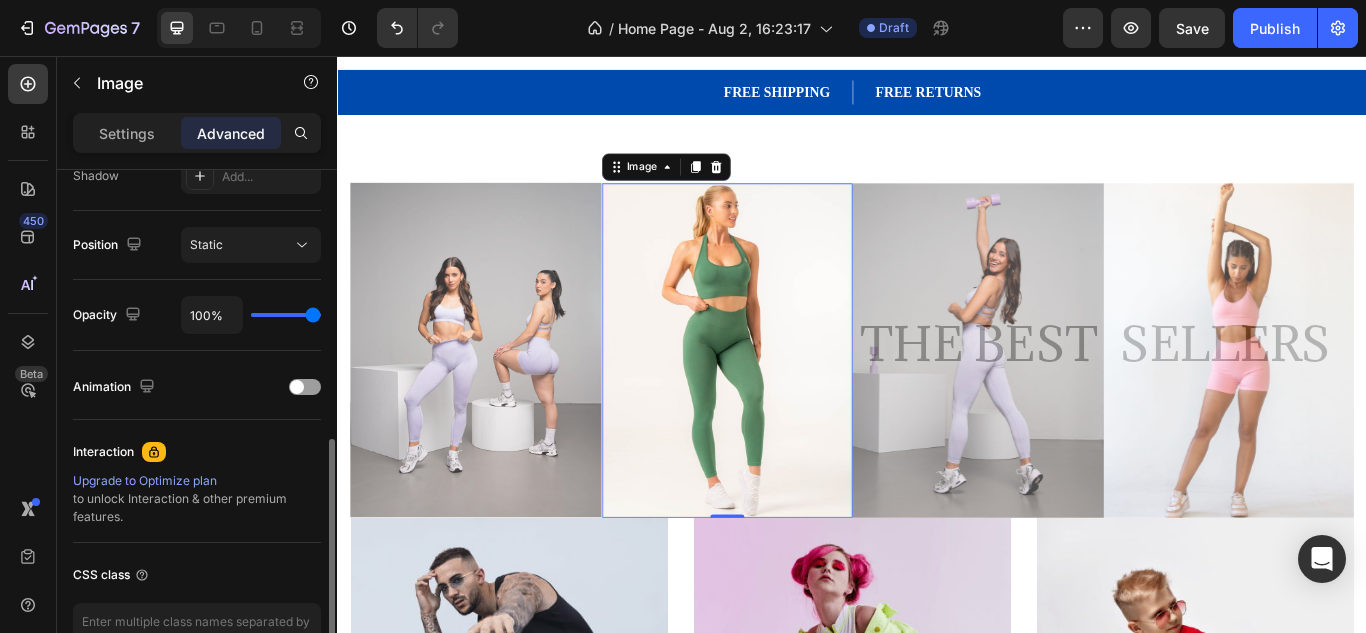 type on "78%" 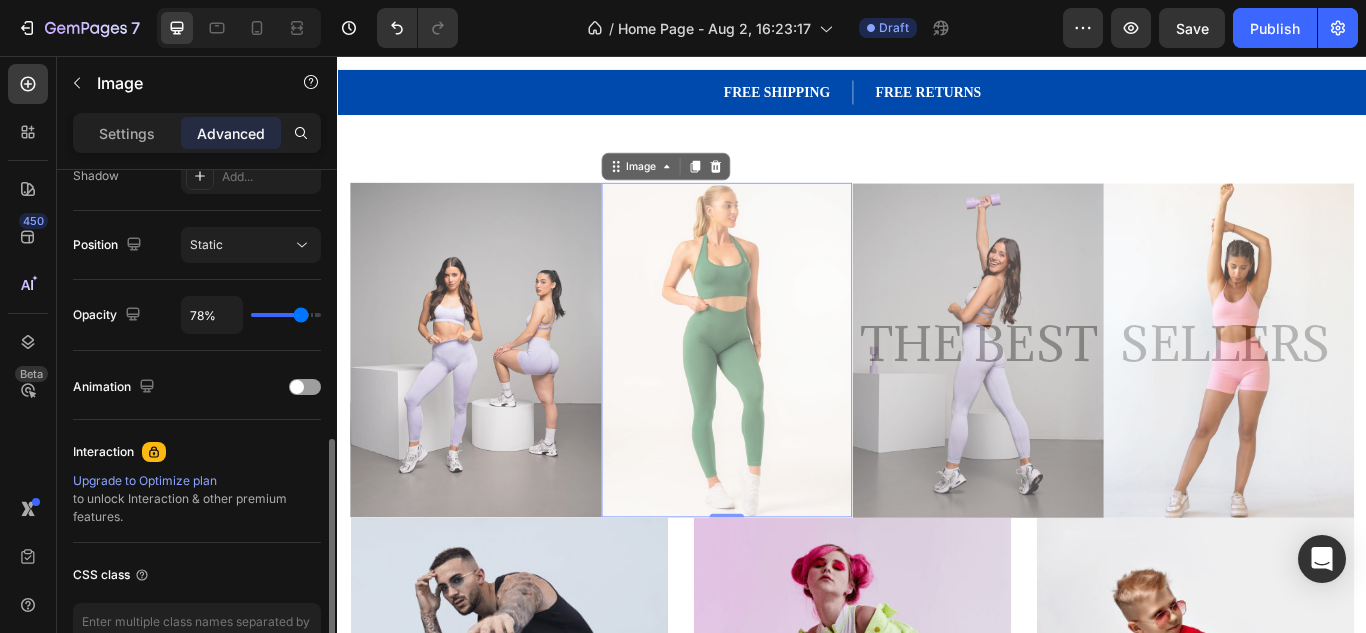 type on "67%" 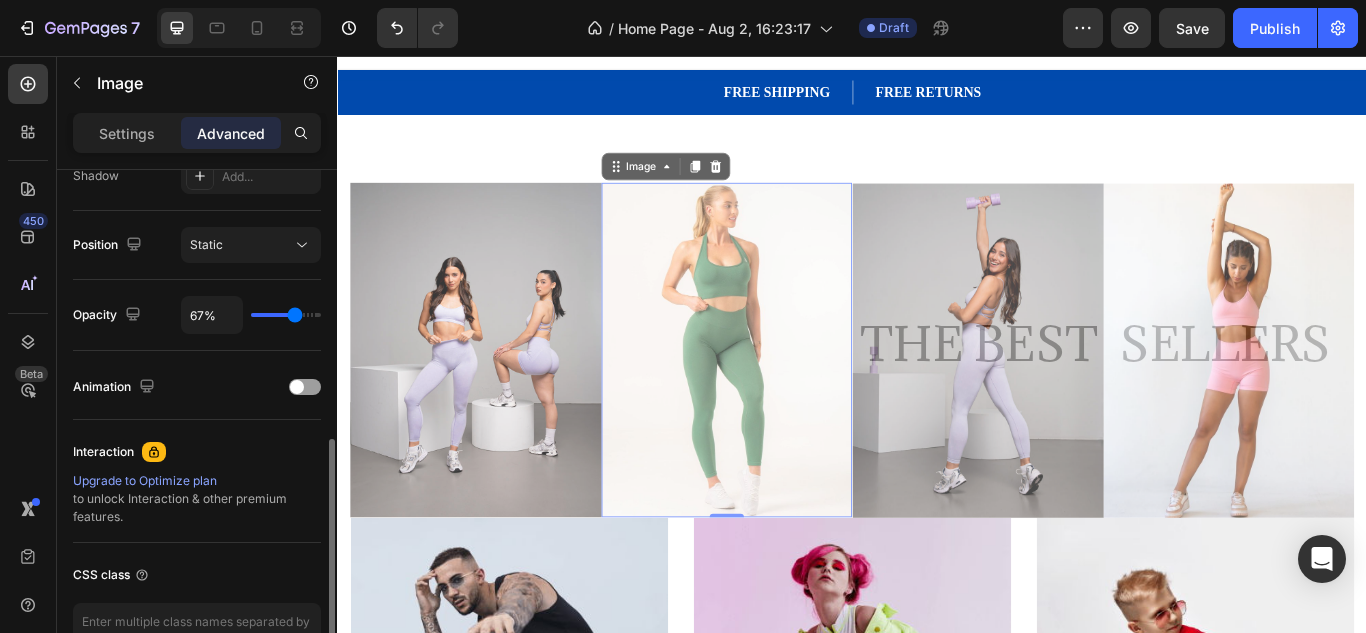 type on "66%" 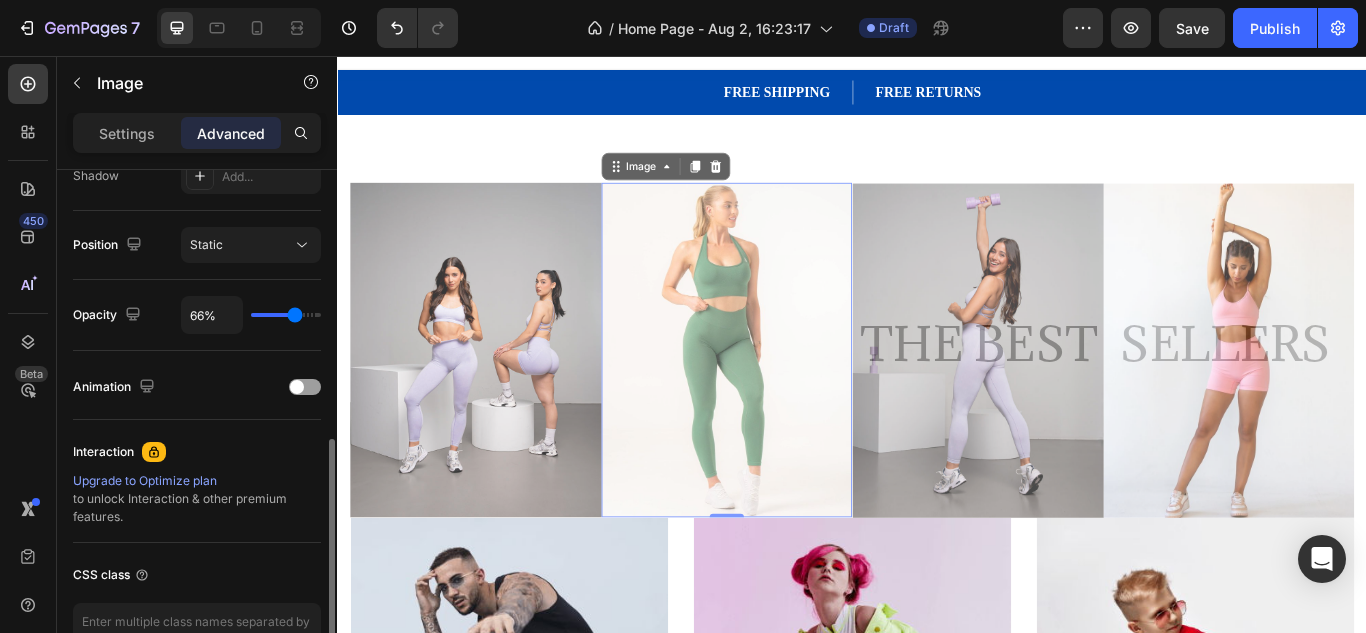 type on "65%" 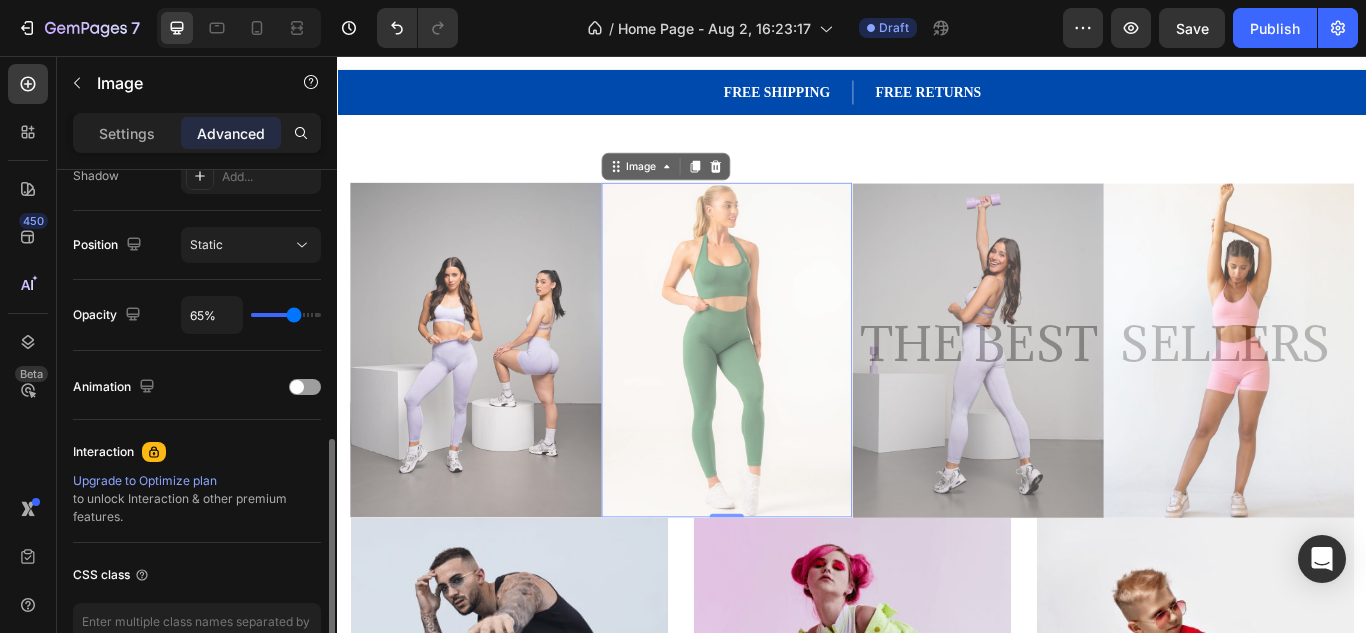 type on "64%" 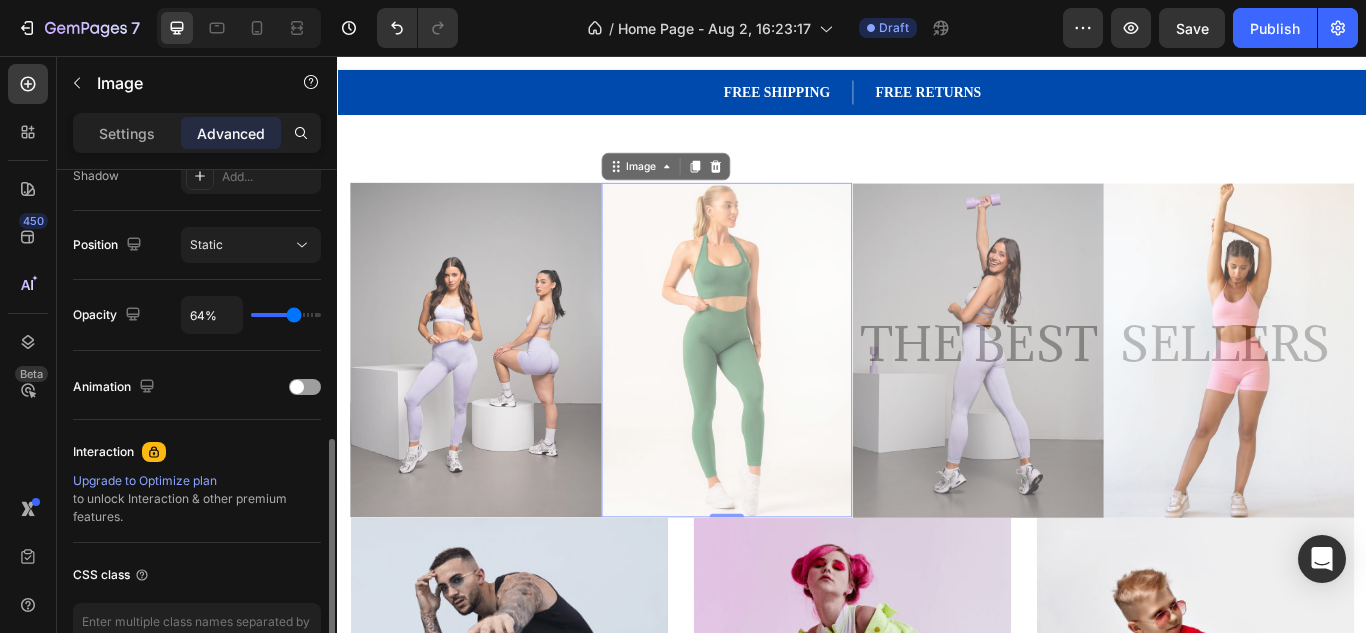 drag, startPoint x: 313, startPoint y: 320, endPoint x: 293, endPoint y: 322, distance: 20.09975 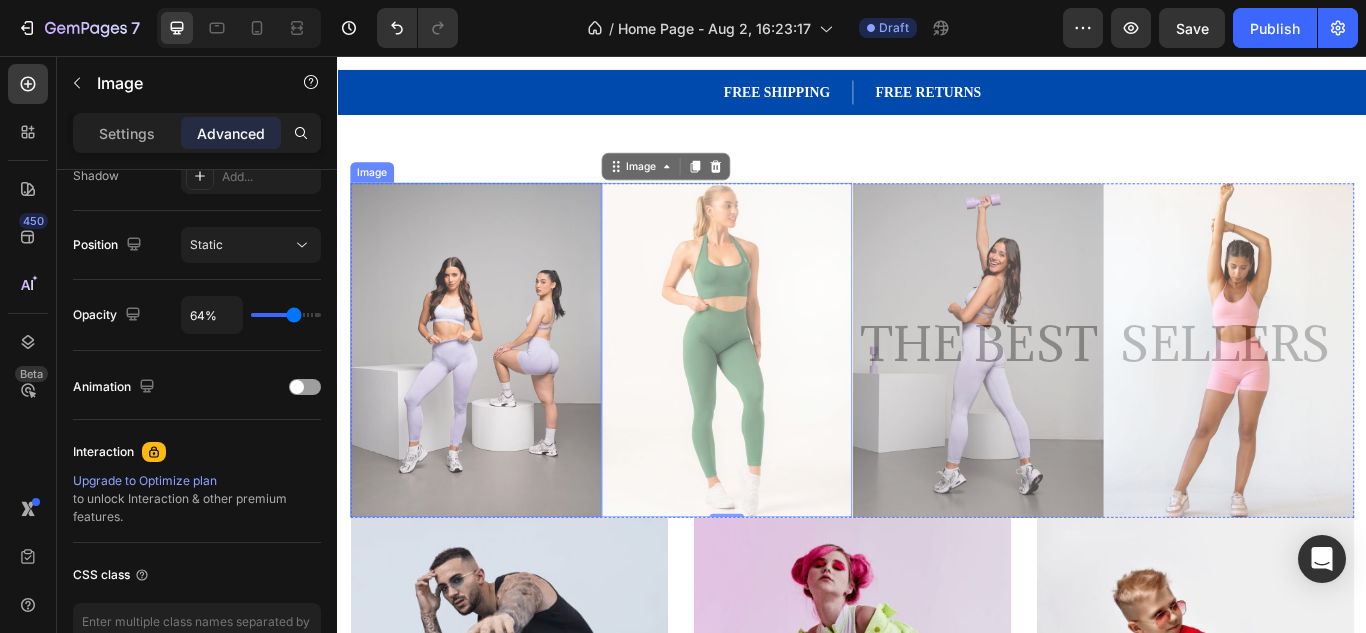click at bounding box center (498, 399) 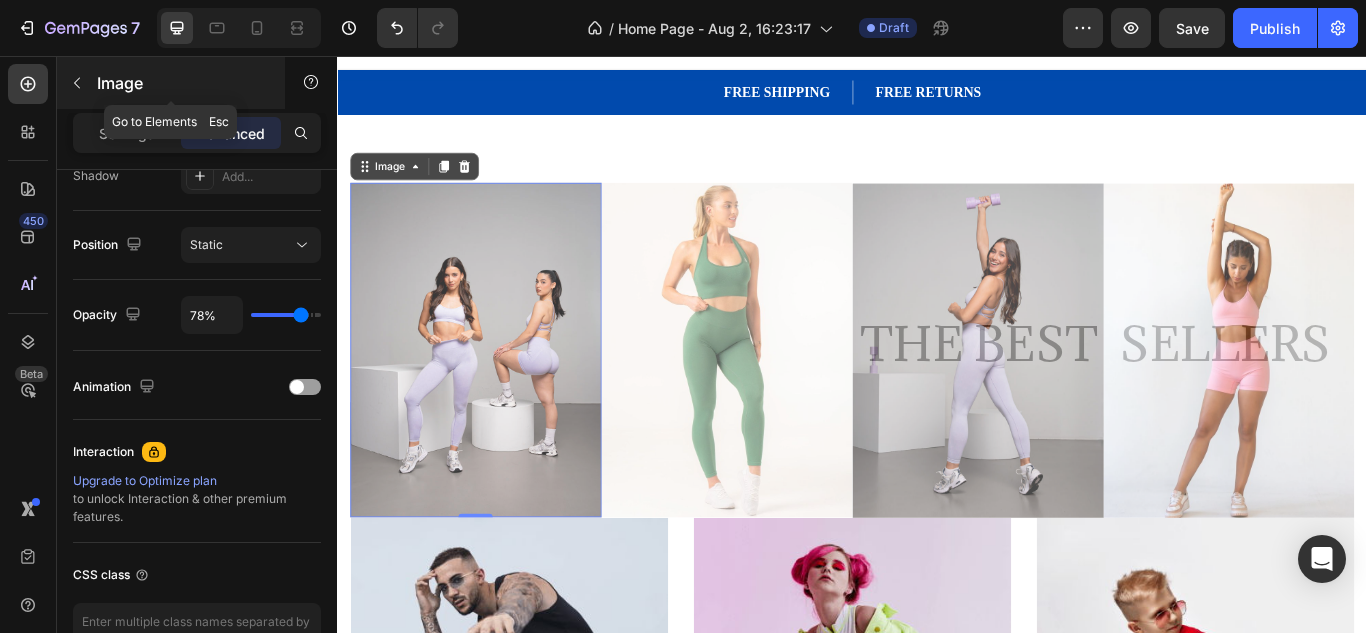 click at bounding box center [77, 83] 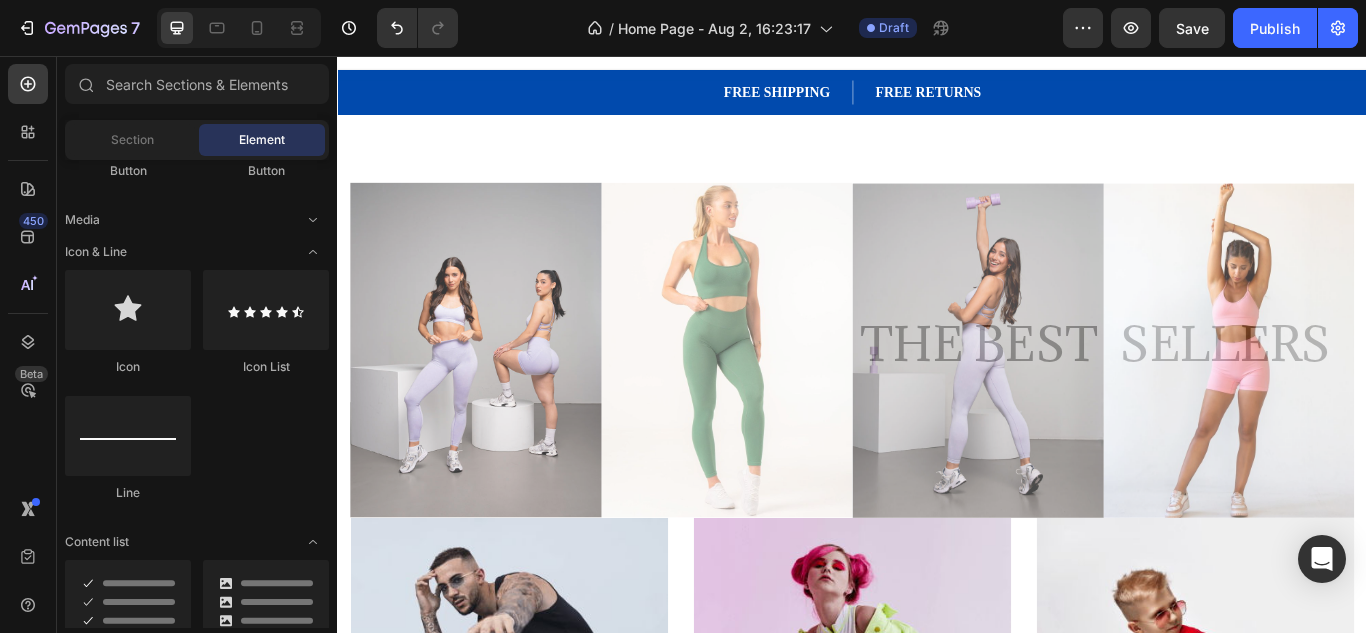 scroll, scrollTop: 405, scrollLeft: 0, axis: vertical 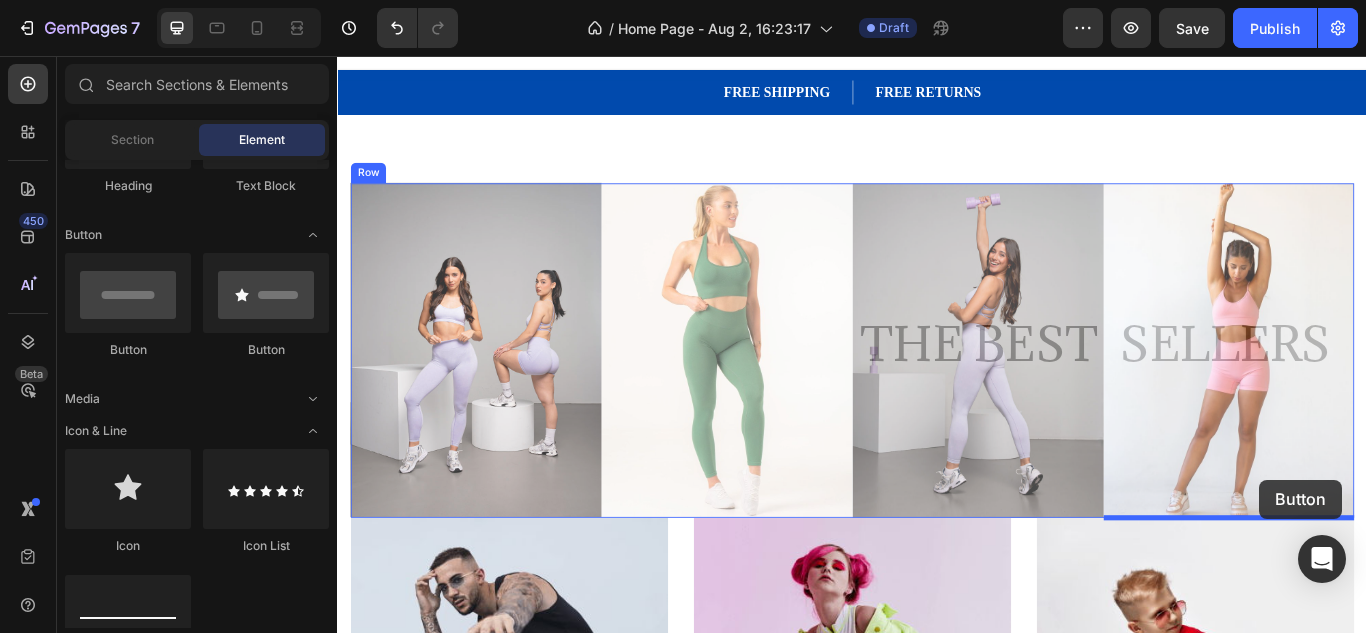 drag, startPoint x: 461, startPoint y: 364, endPoint x: 1414, endPoint y: 548, distance: 970.60034 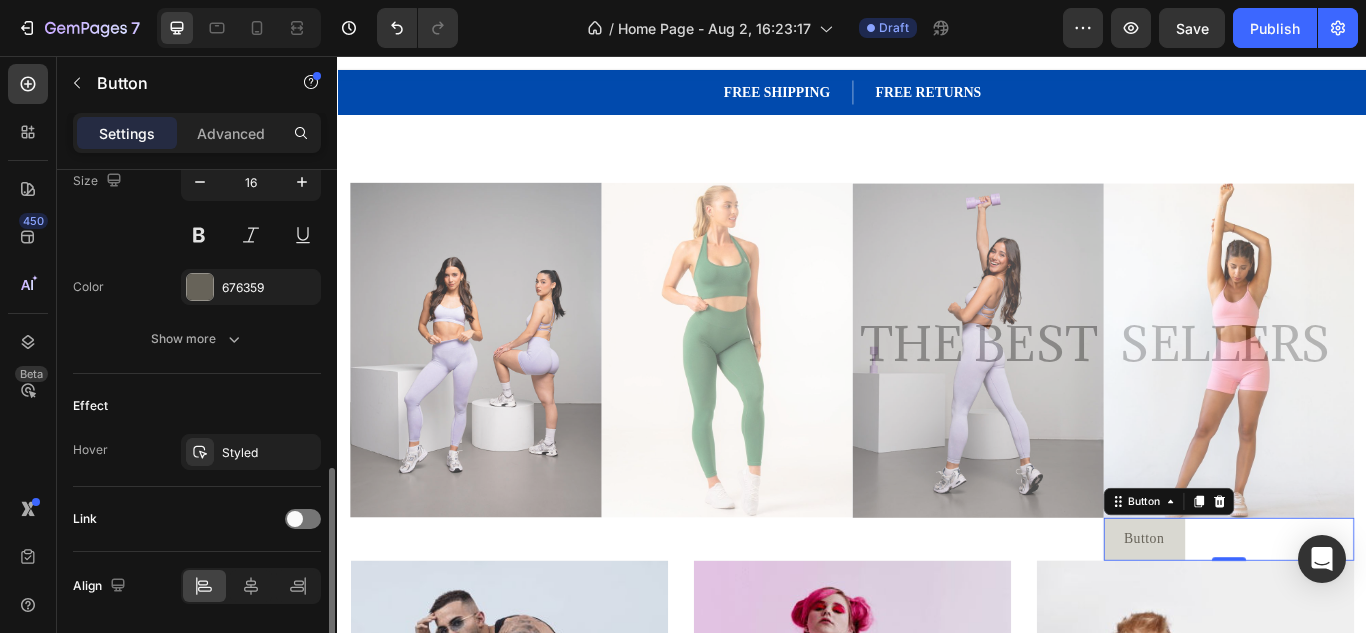 scroll, scrollTop: 840, scrollLeft: 0, axis: vertical 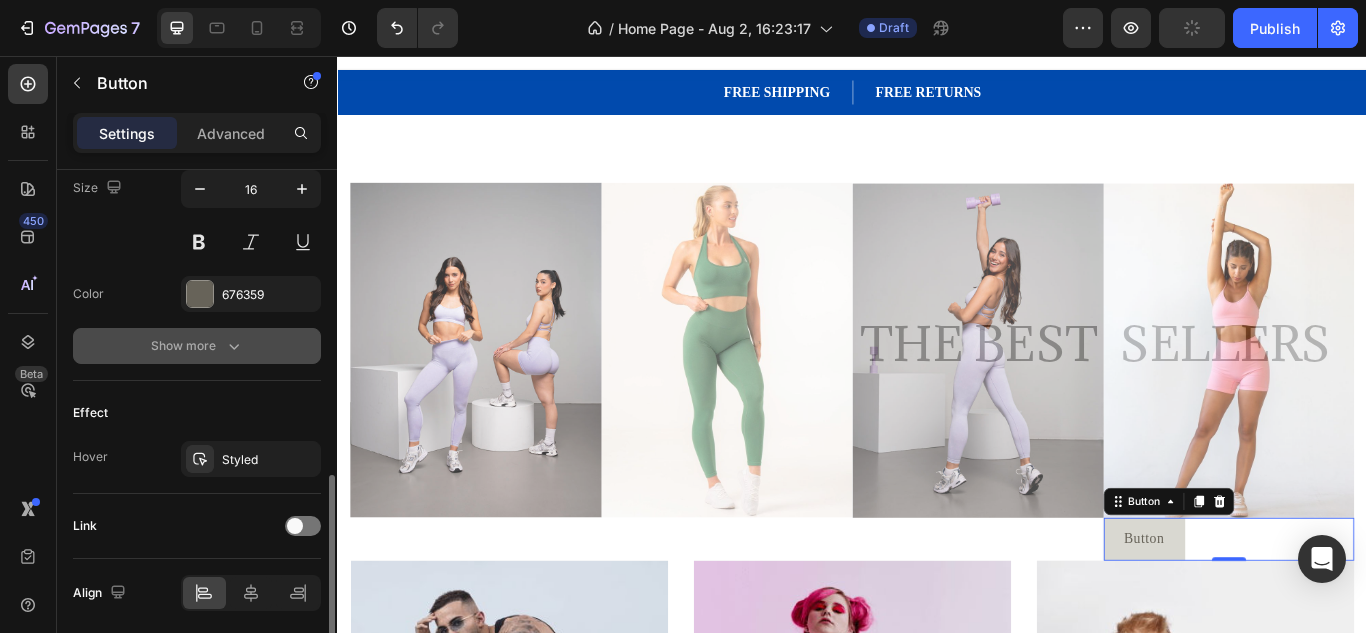 click on "Show more" at bounding box center (197, 346) 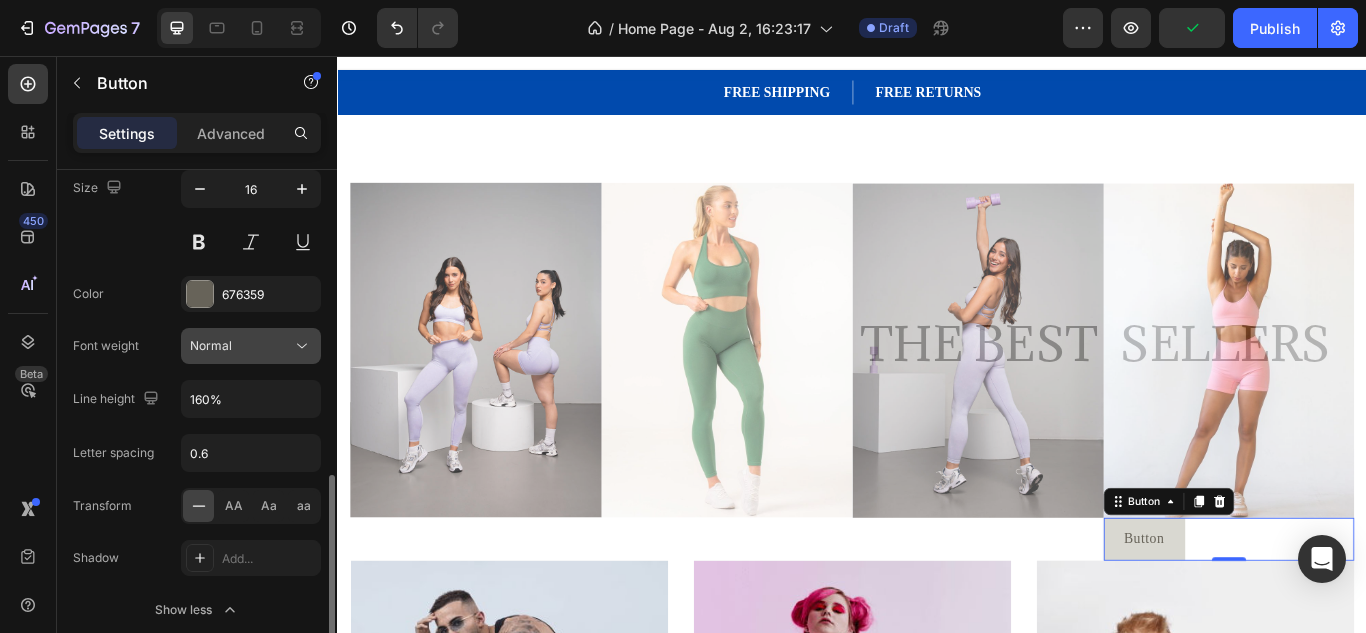 click on "Normal" 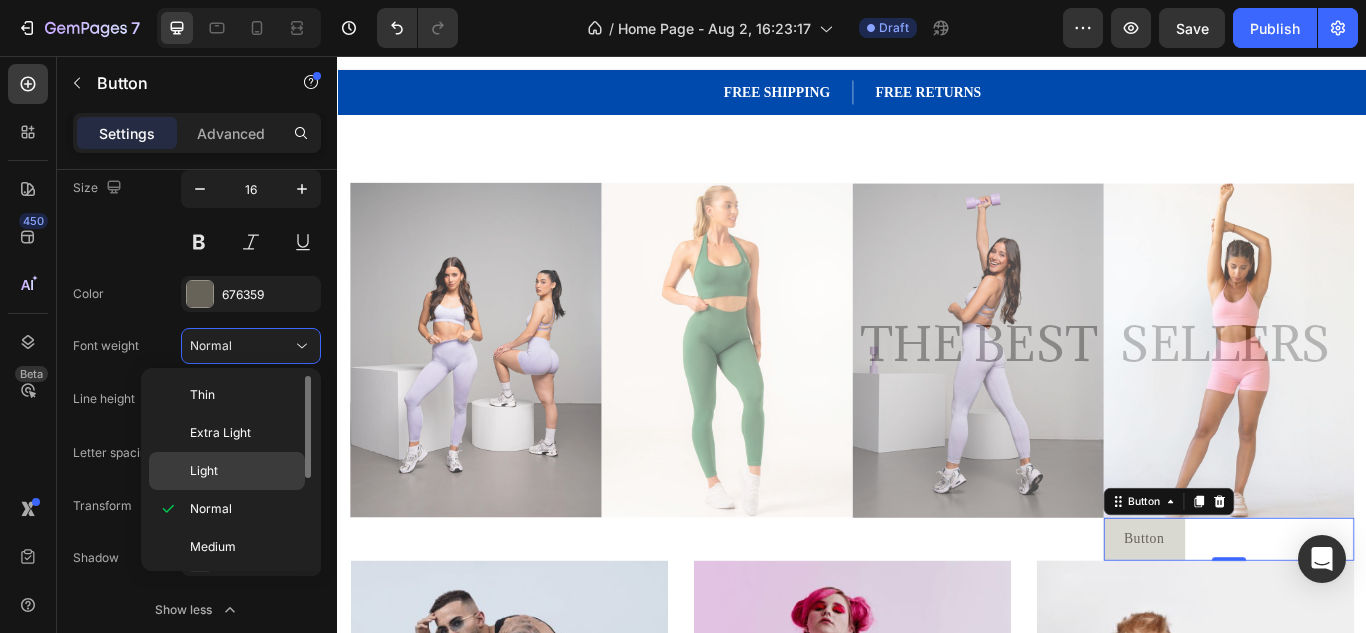 click on "Light" at bounding box center (204, 471) 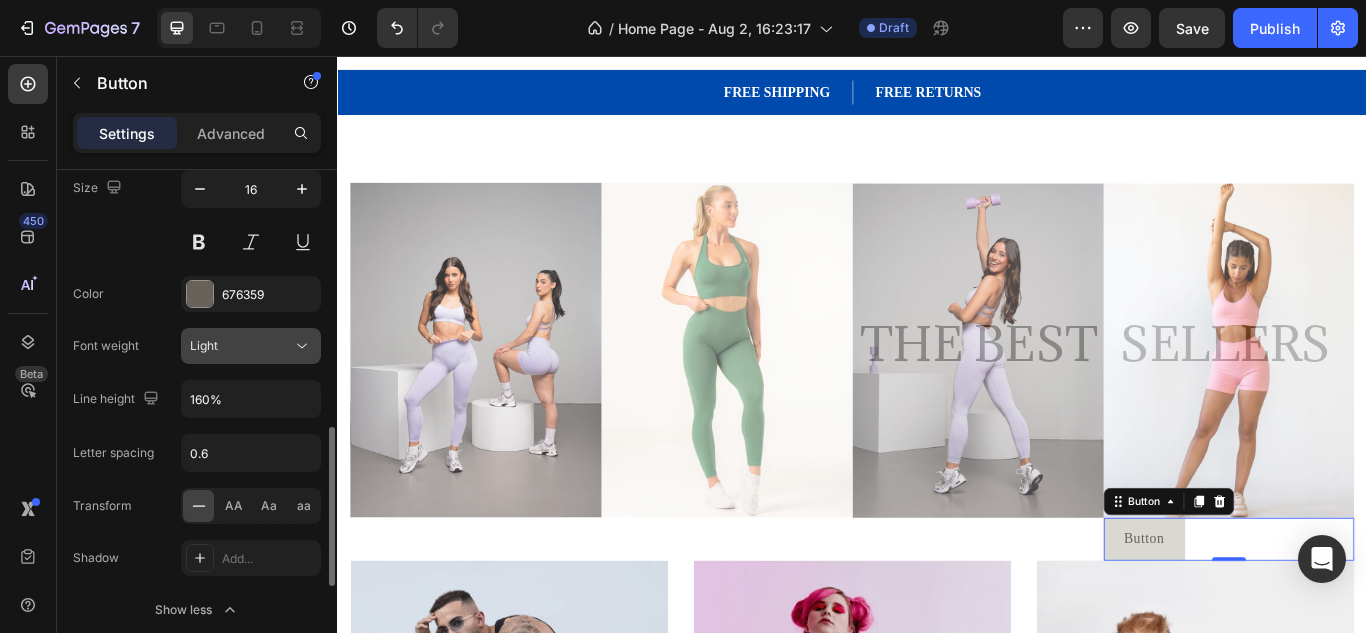 click 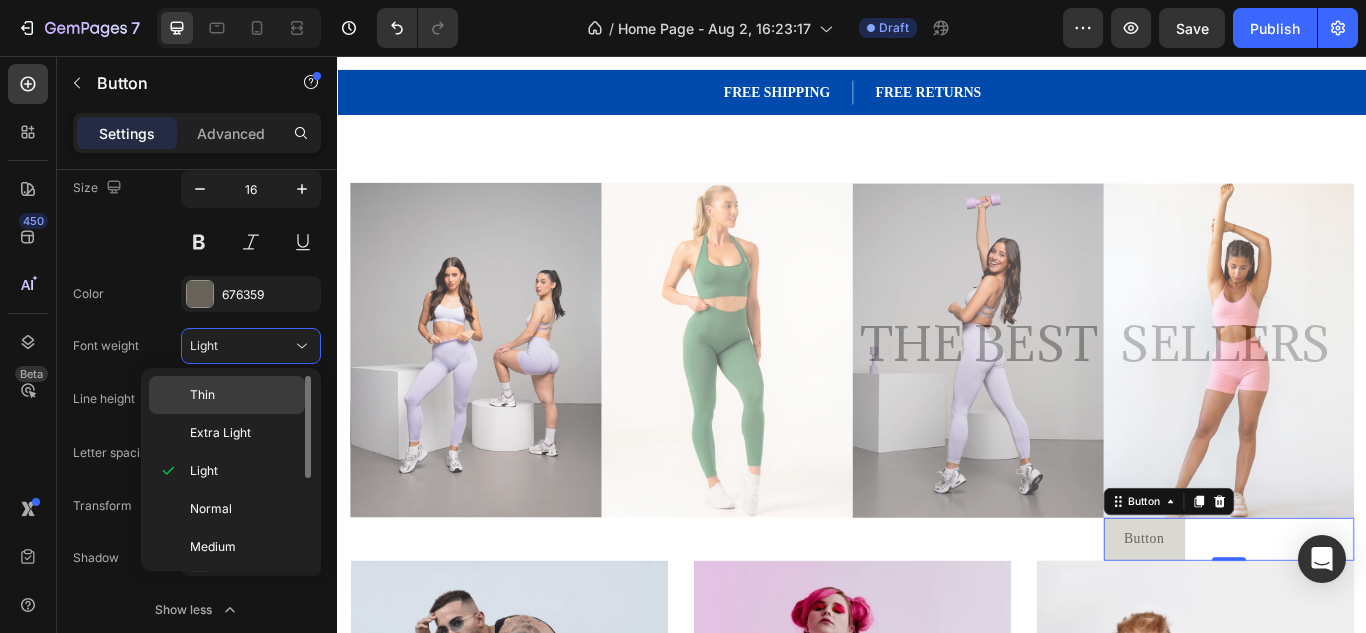 click on "Thin" 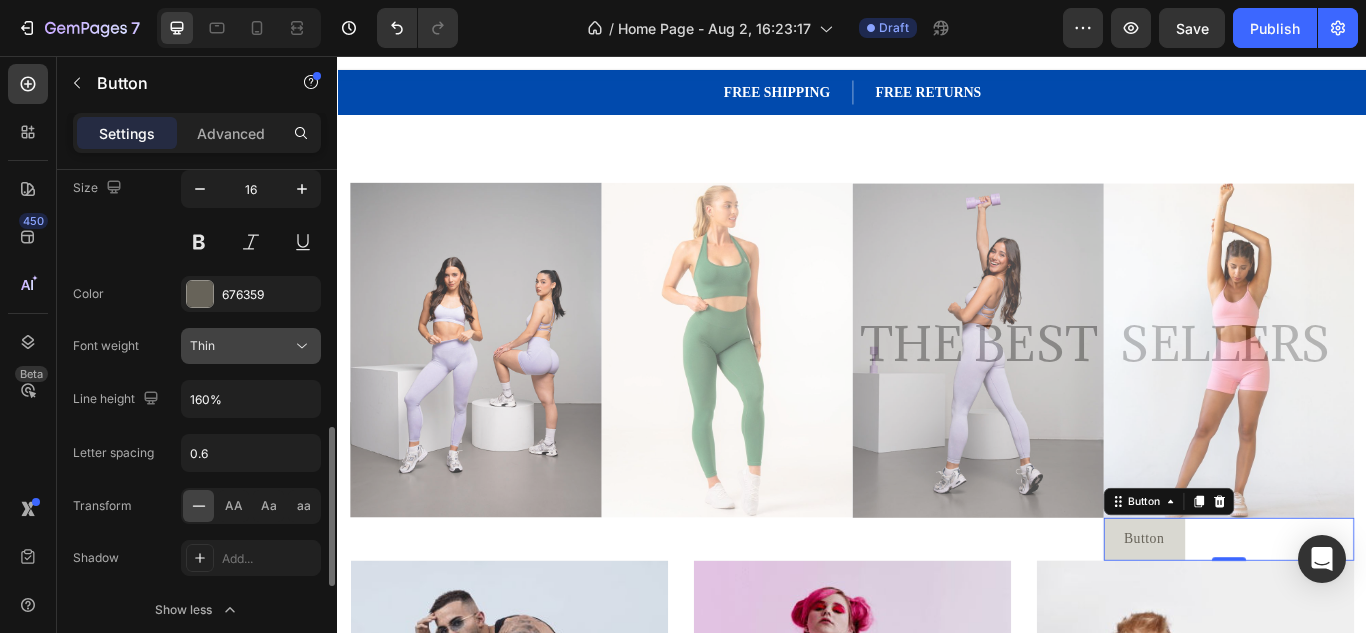 click 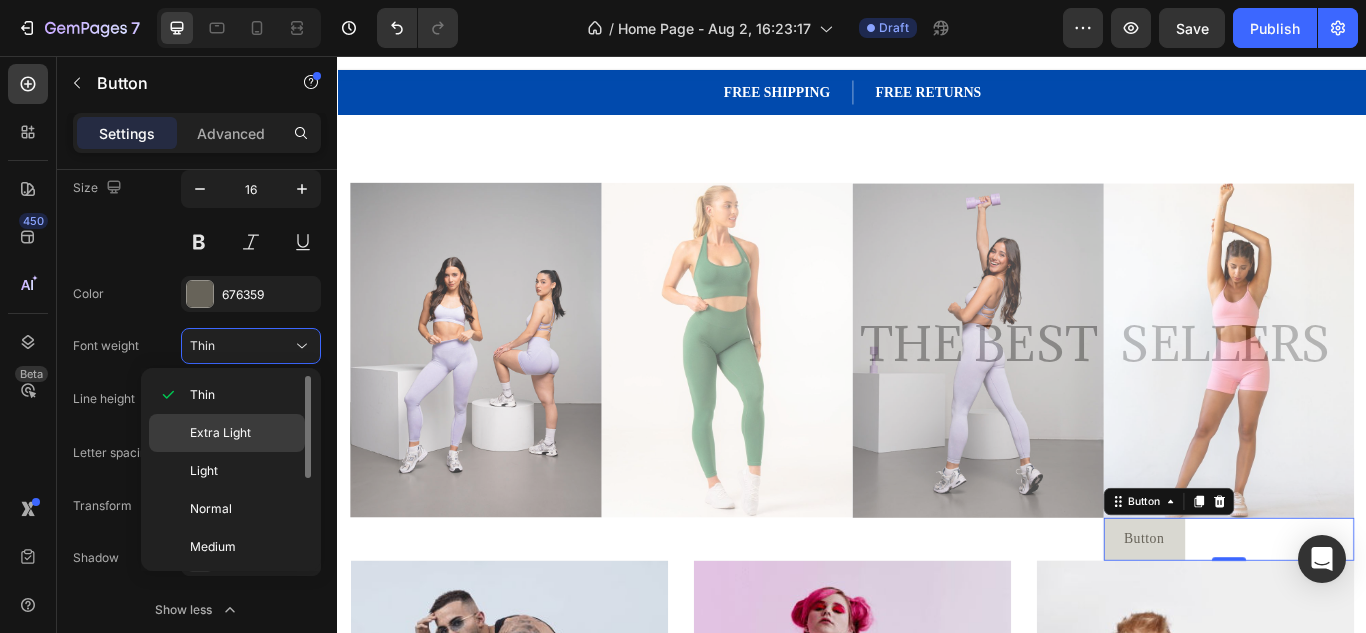 click on "Extra Light" at bounding box center [243, 433] 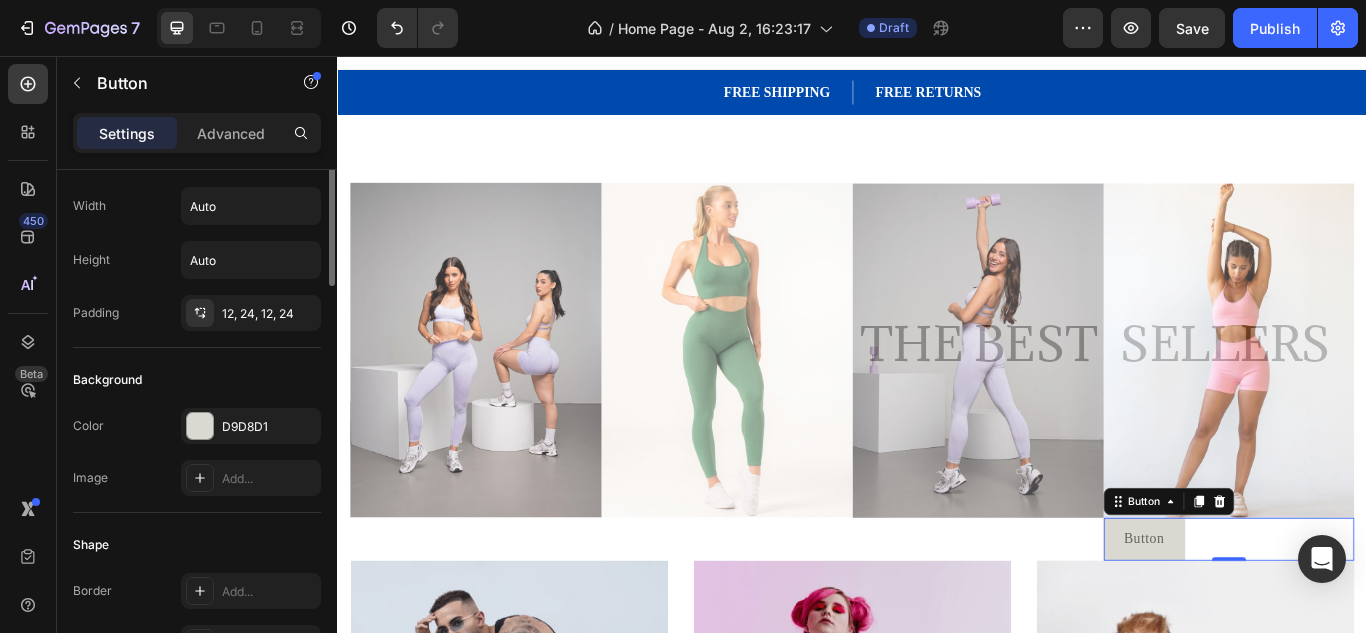 scroll, scrollTop: 0, scrollLeft: 0, axis: both 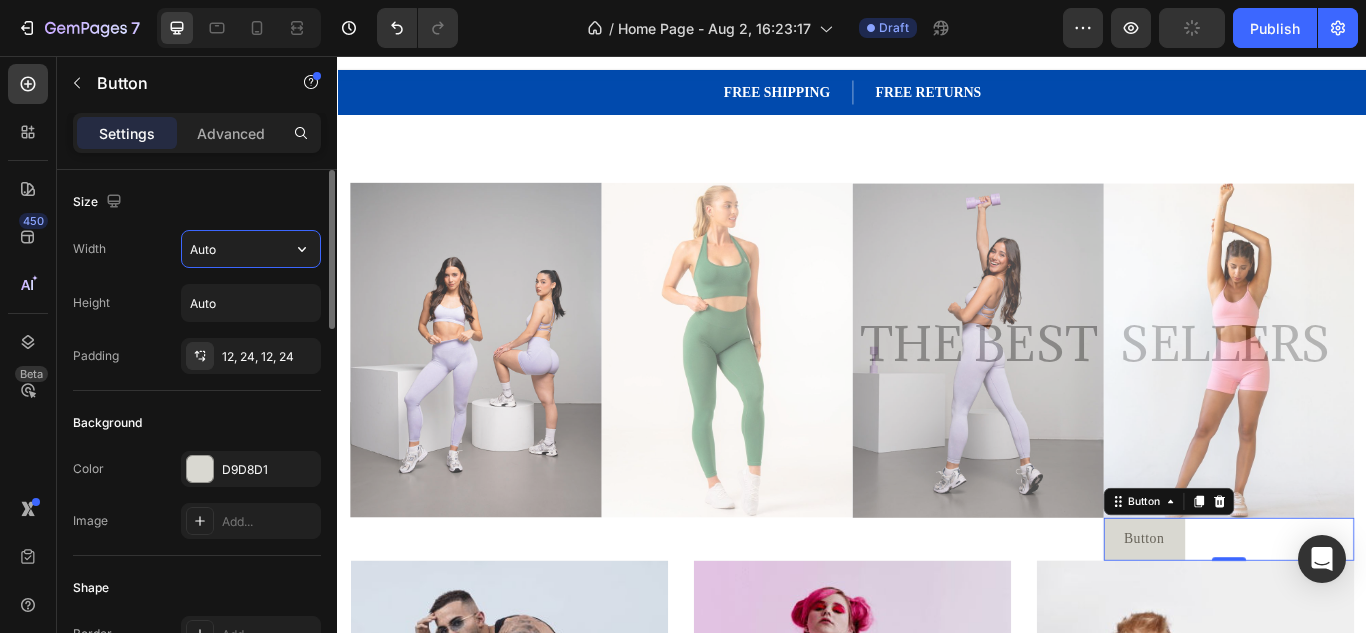 click on "Auto" at bounding box center [251, 249] 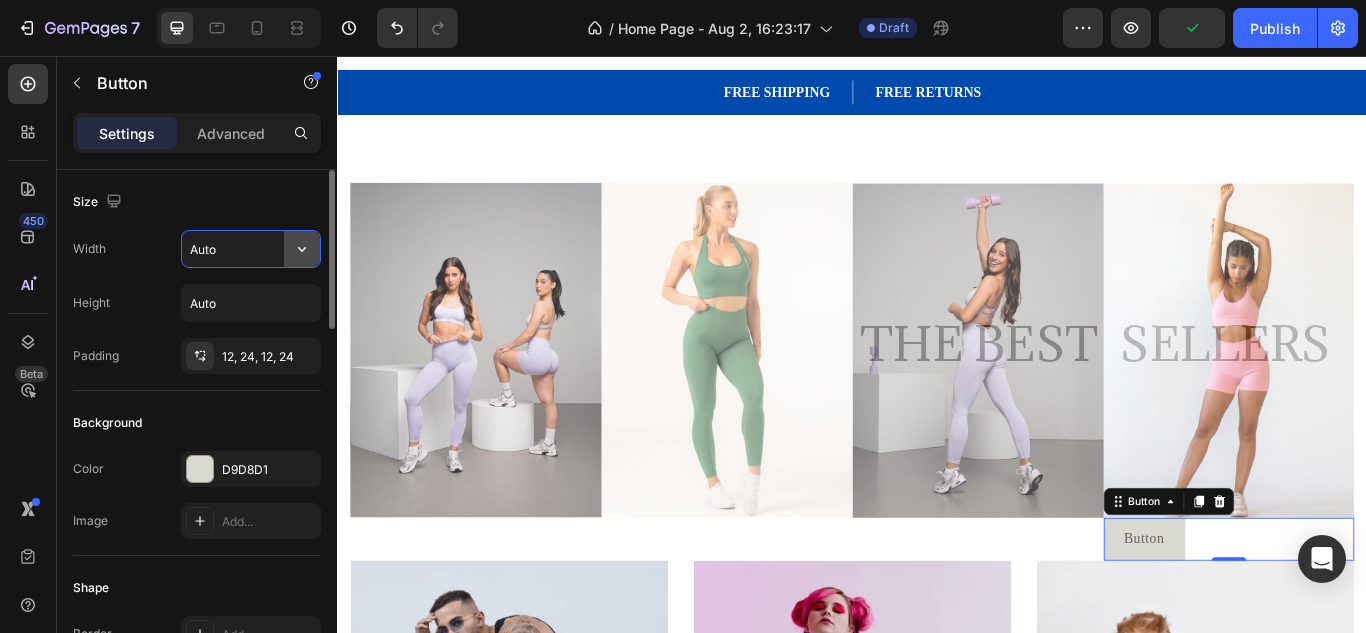 click 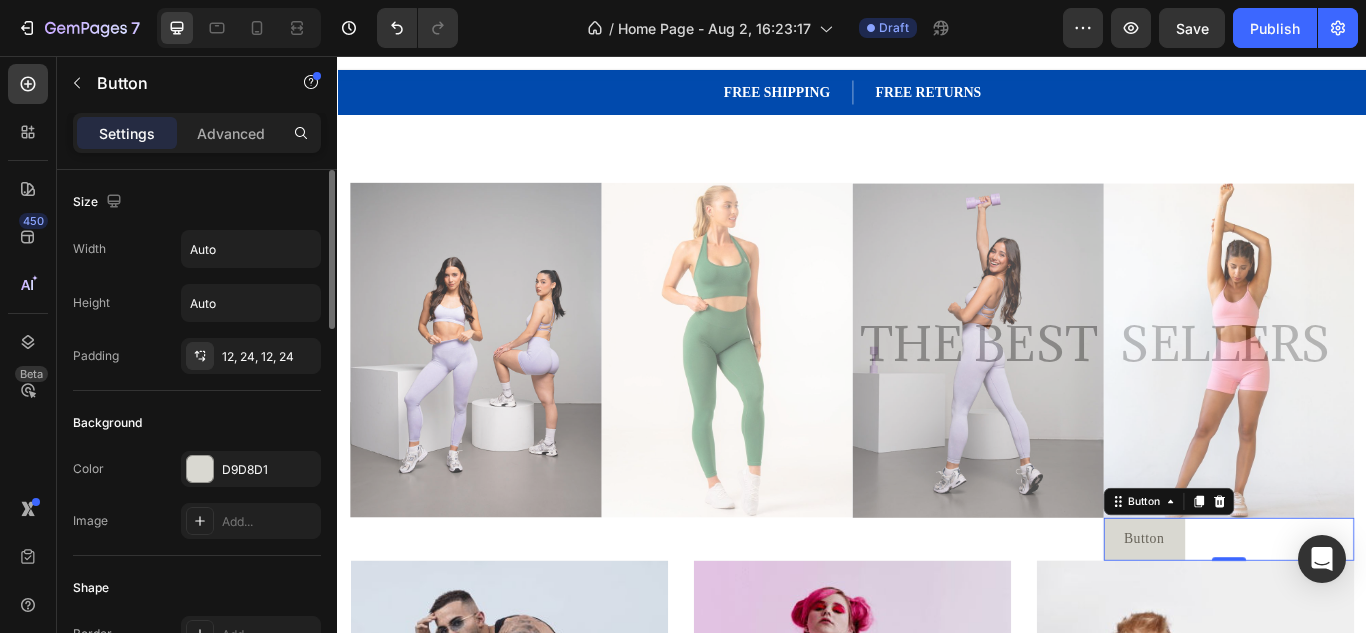 click on "Size" at bounding box center [197, 202] 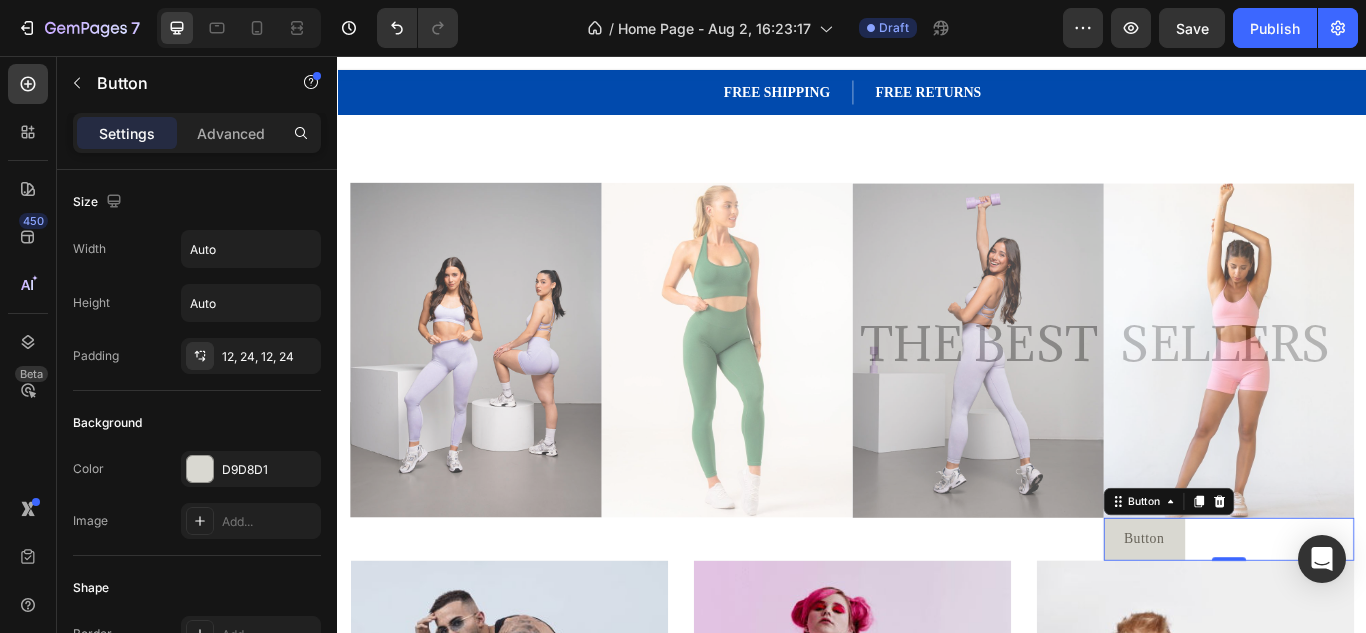 click on "Button Button   0" at bounding box center (1376, 619) 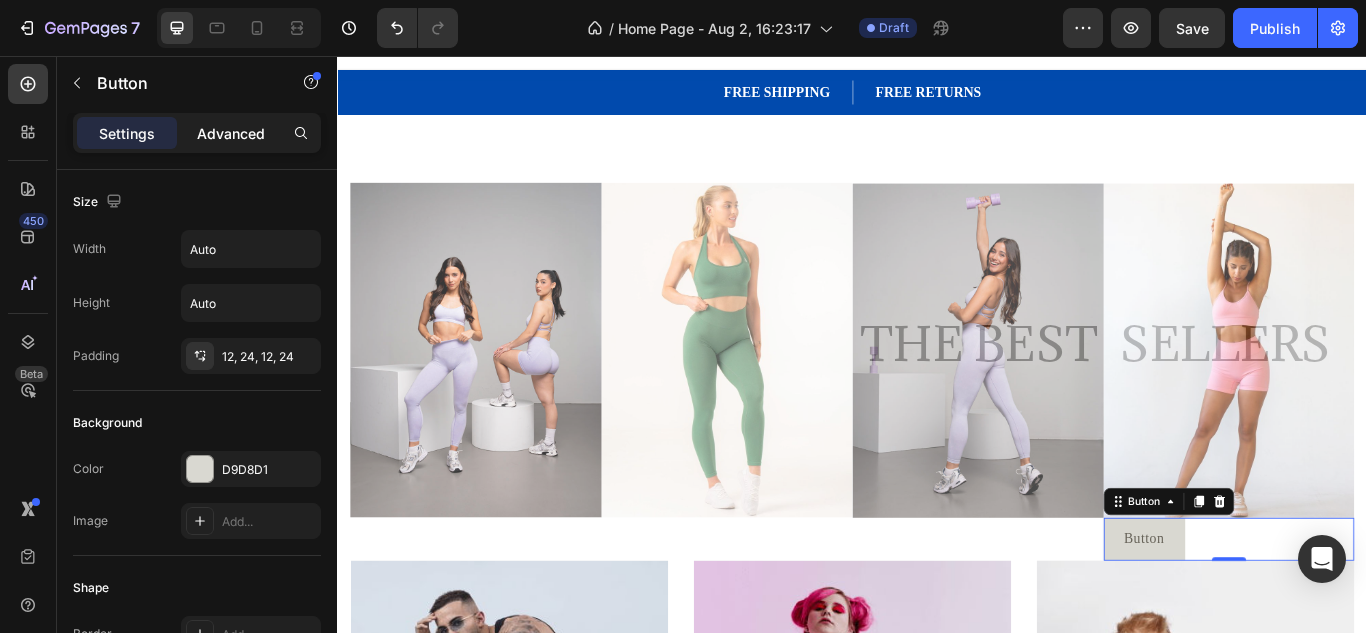 click on "Advanced" at bounding box center (231, 133) 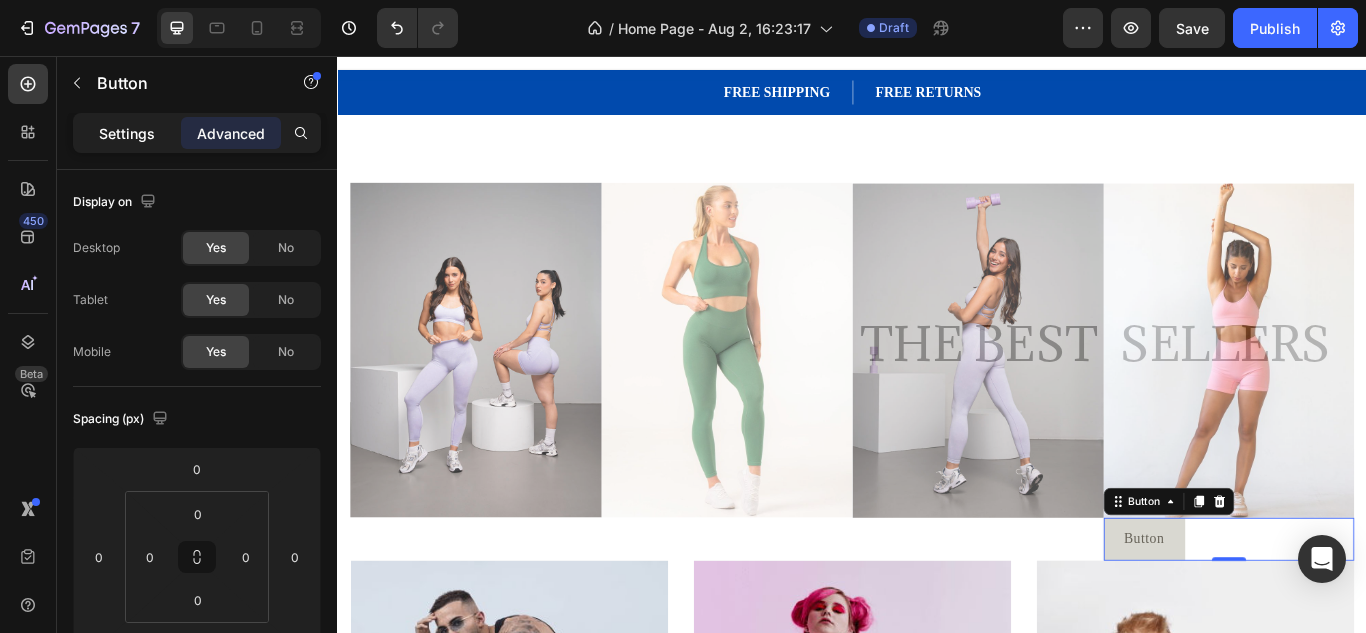 click on "Settings" 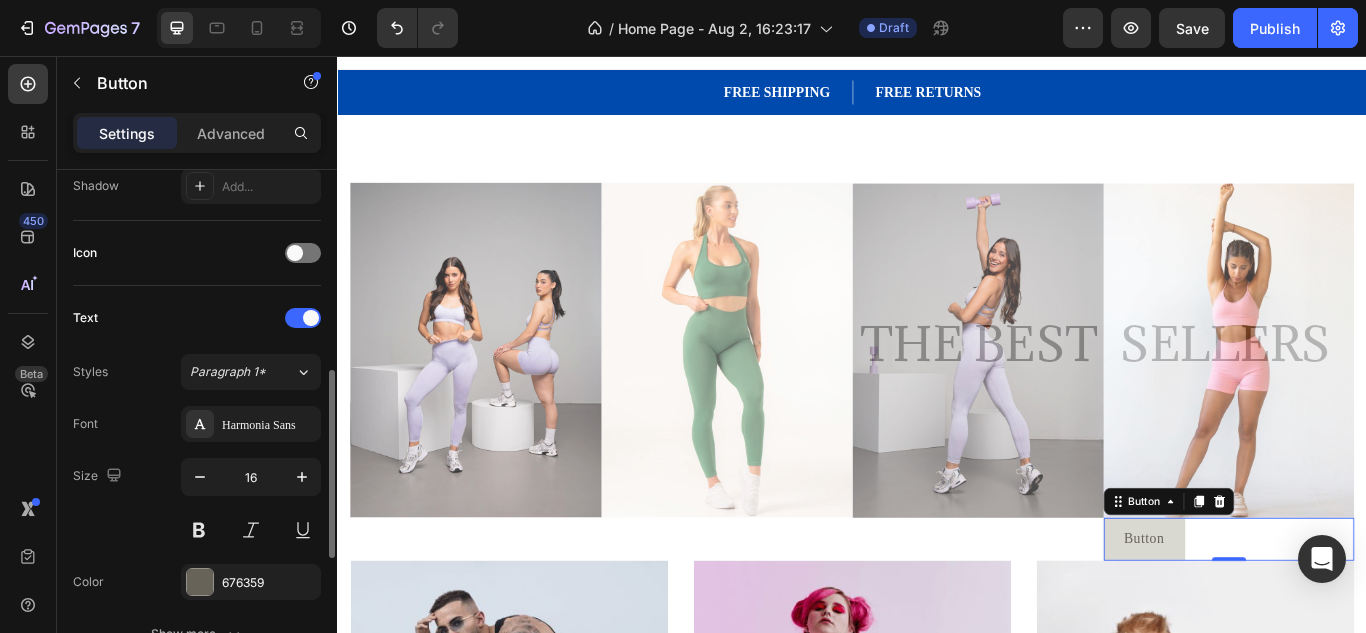 scroll, scrollTop: 553, scrollLeft: 0, axis: vertical 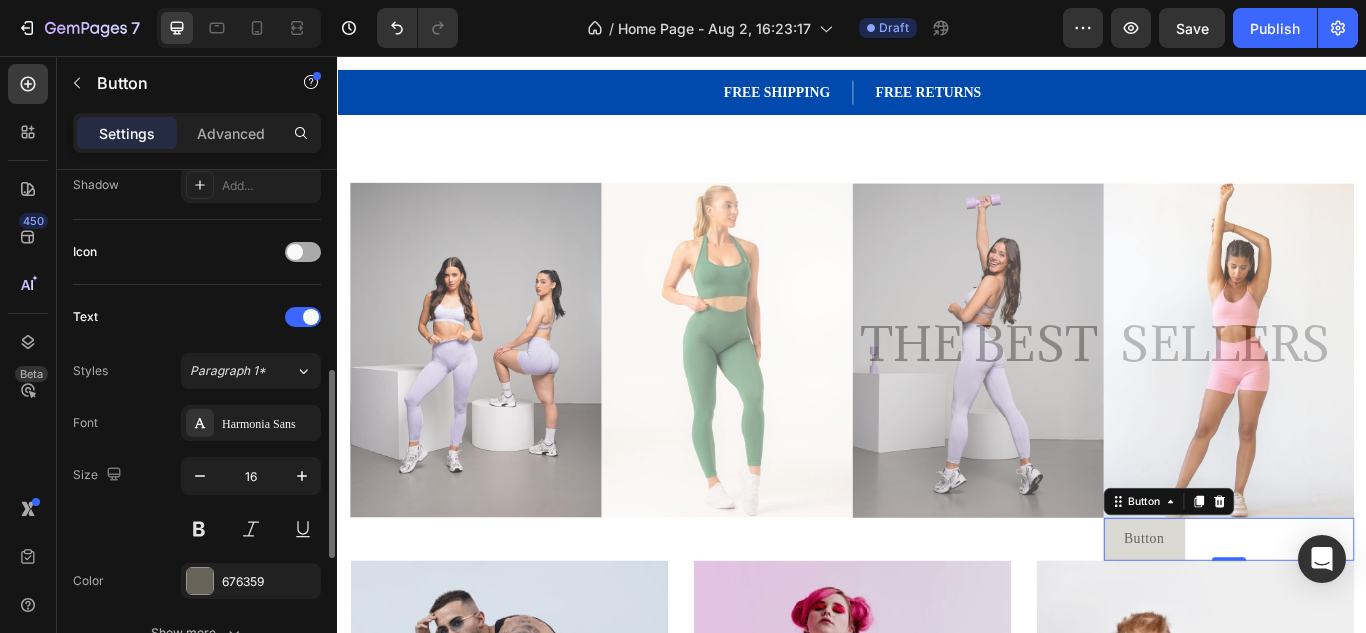 click at bounding box center (295, 252) 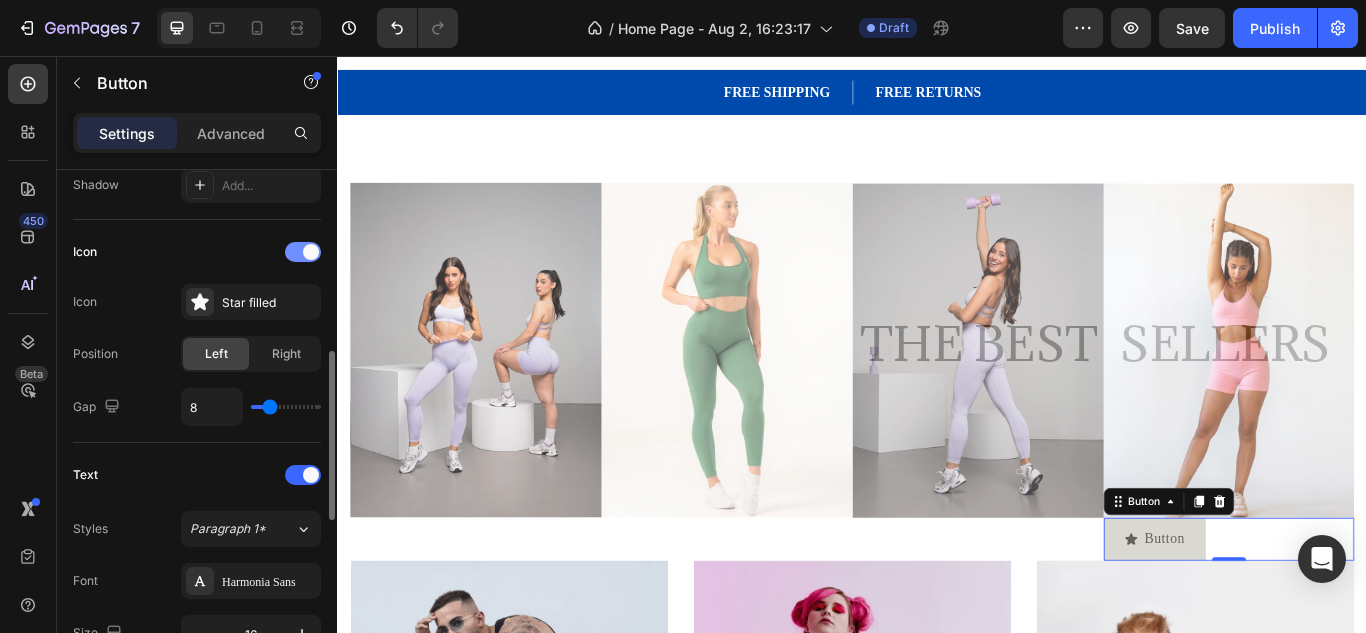 click at bounding box center (303, 252) 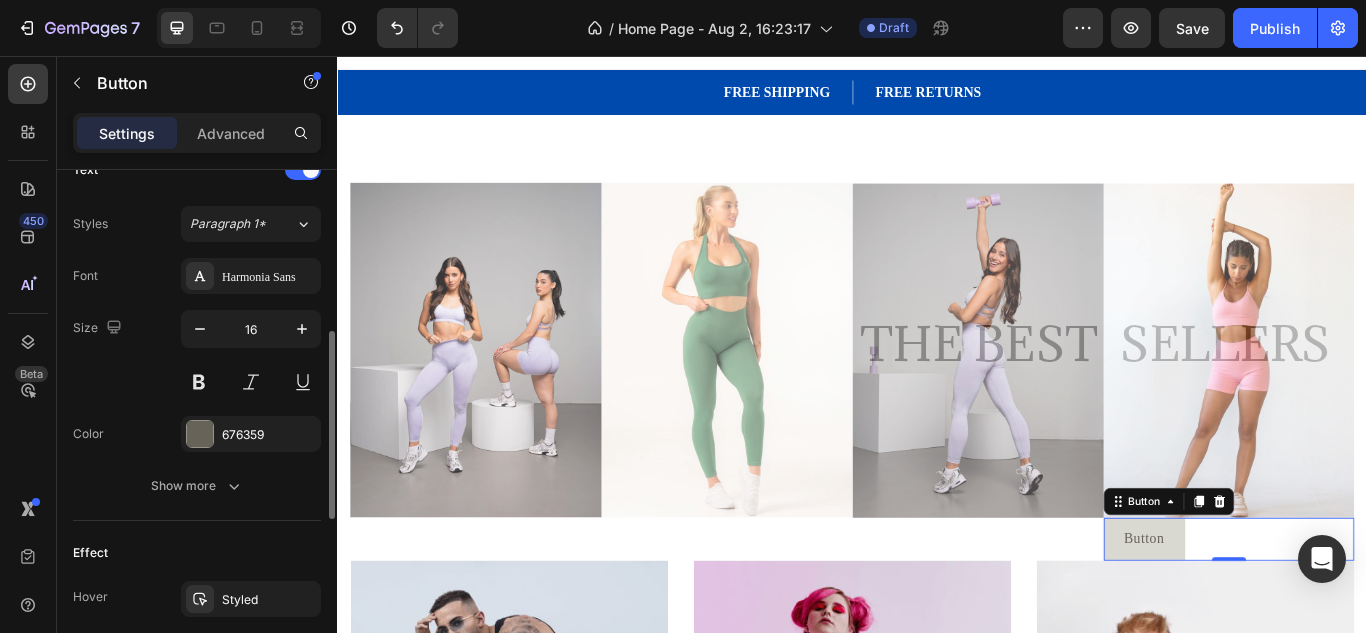 scroll, scrollTop: 704, scrollLeft: 0, axis: vertical 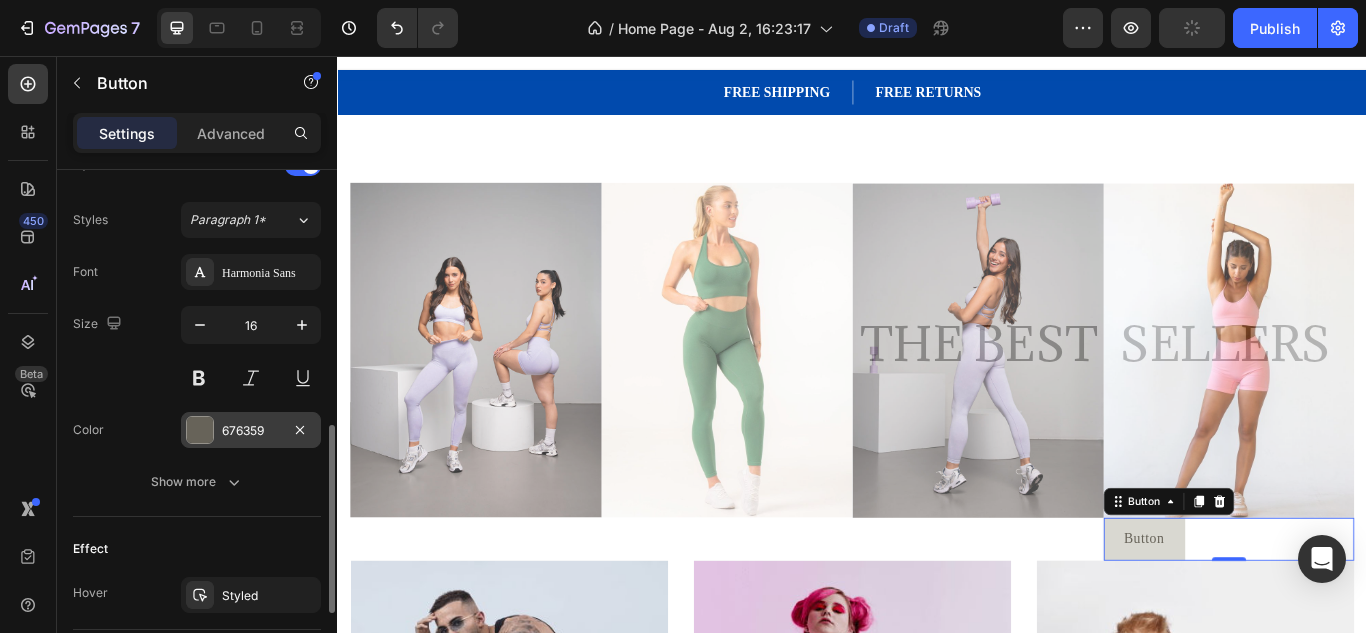 click at bounding box center [200, 430] 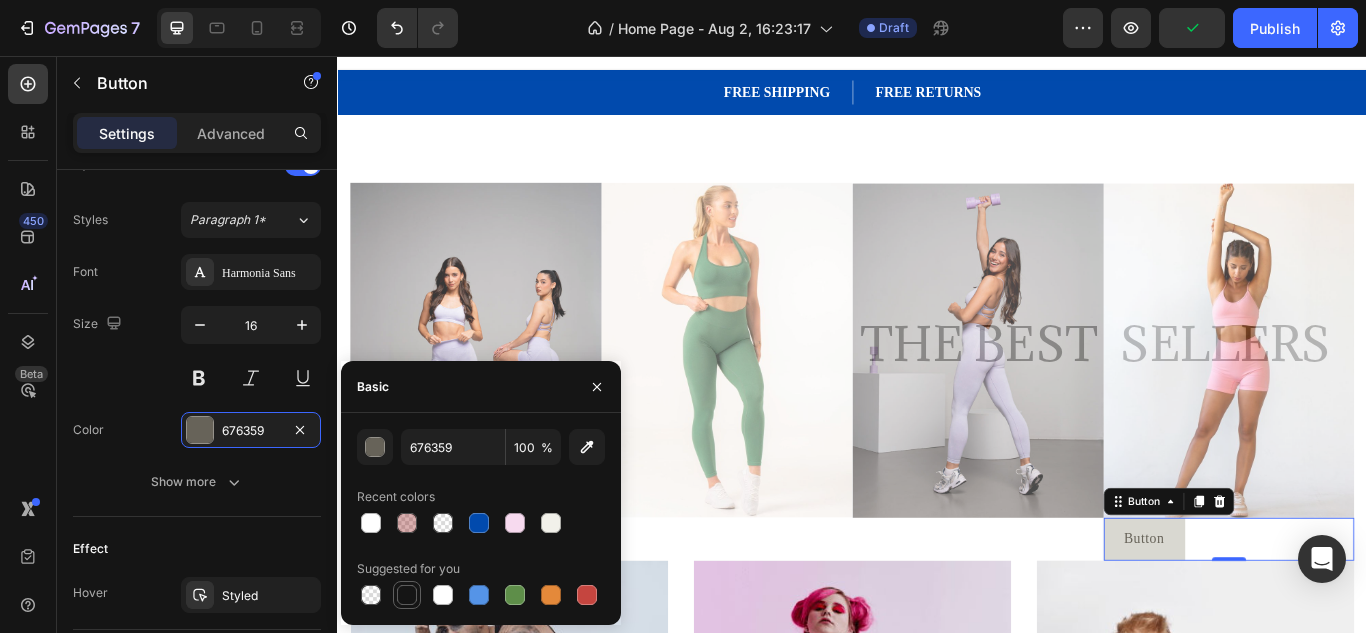 click at bounding box center (407, 595) 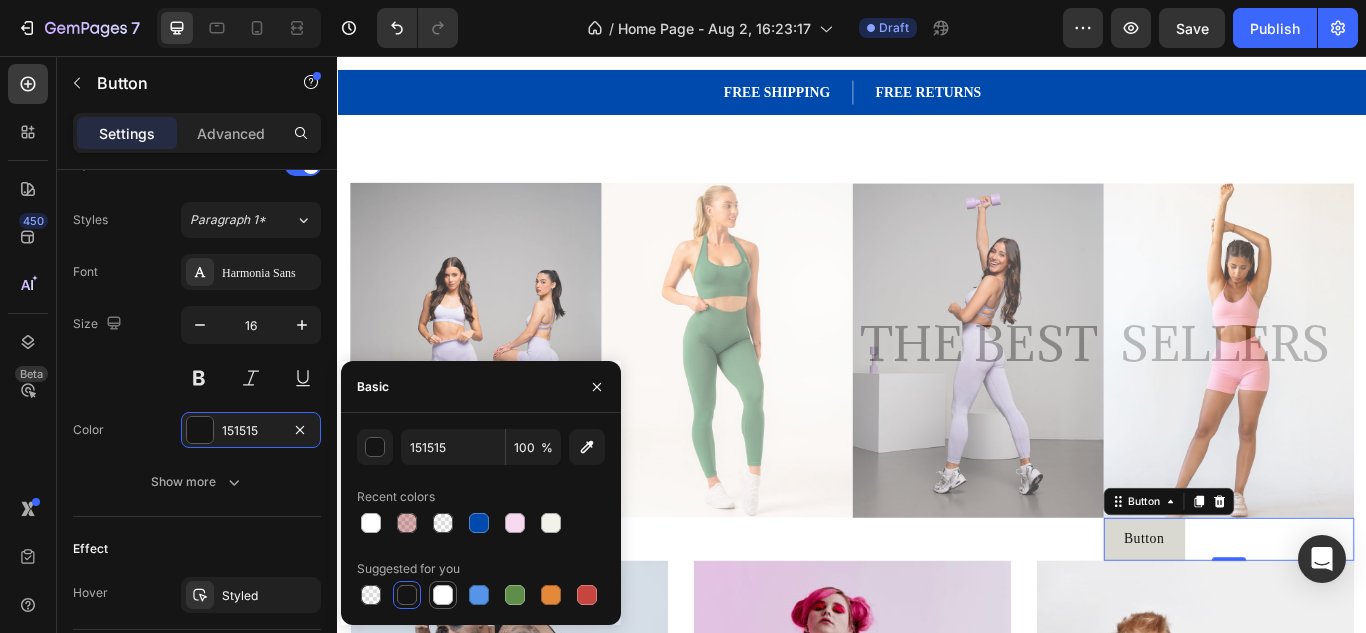 click at bounding box center (443, 595) 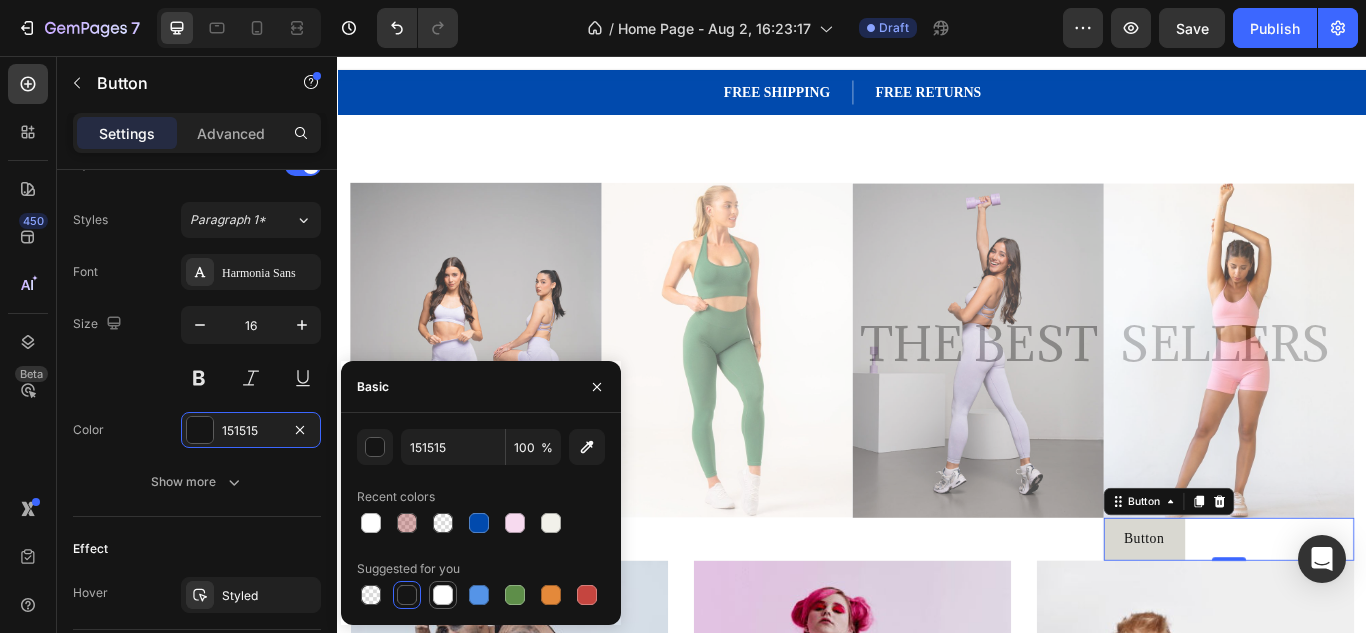 type on "FFFFFF" 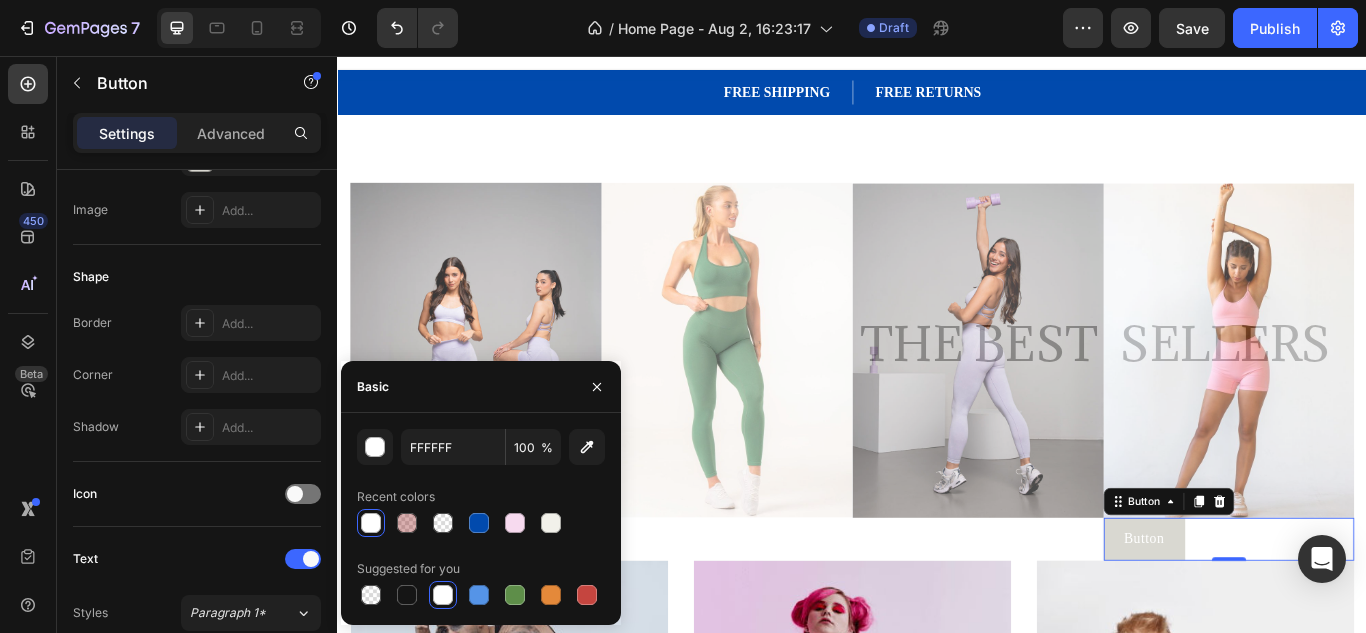 scroll, scrollTop: 0, scrollLeft: 0, axis: both 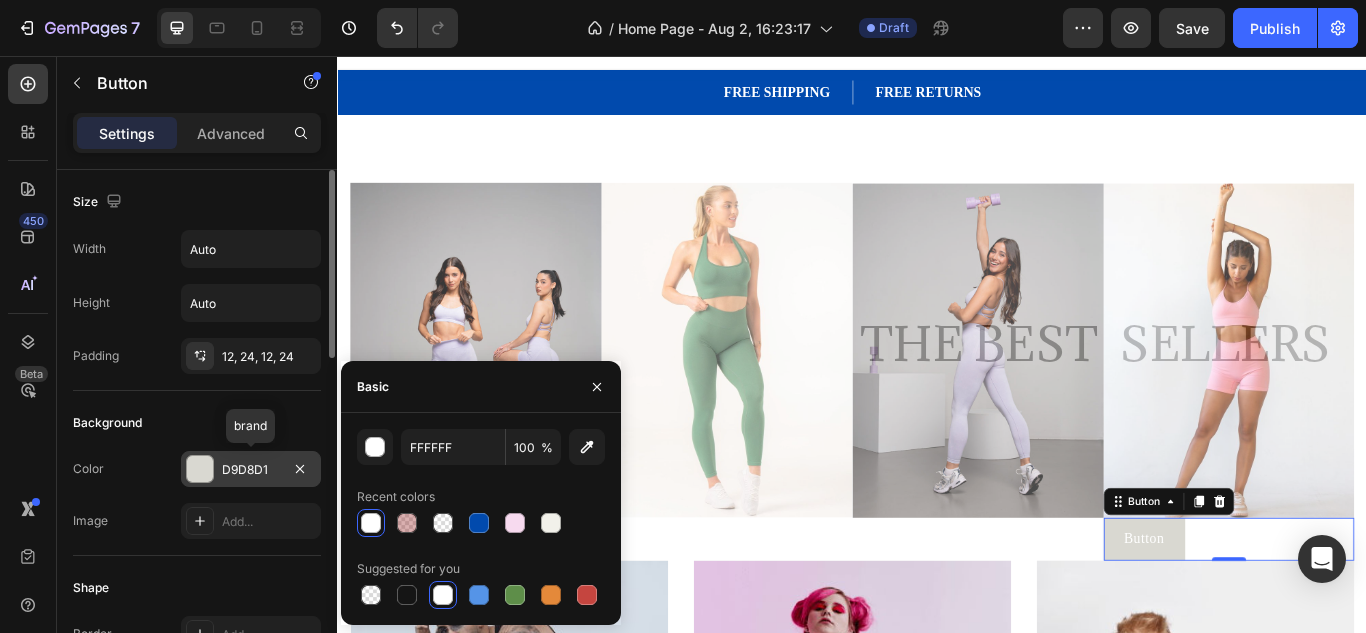 click at bounding box center (200, 469) 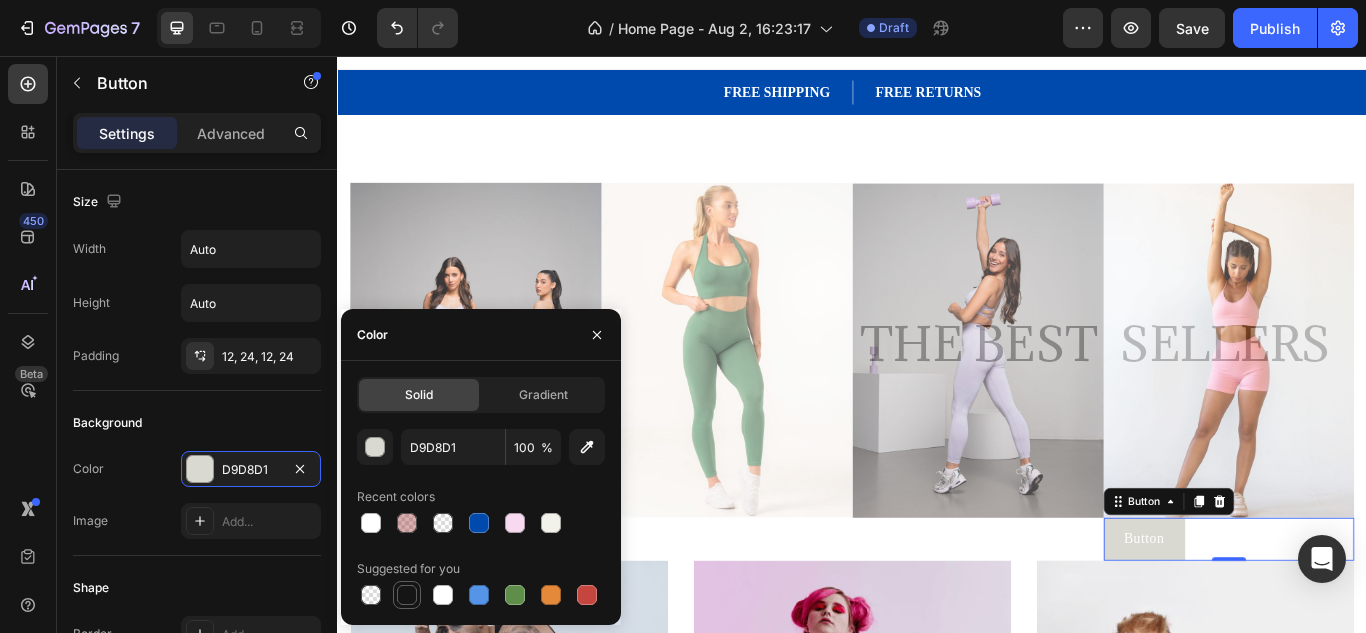 click at bounding box center [407, 595] 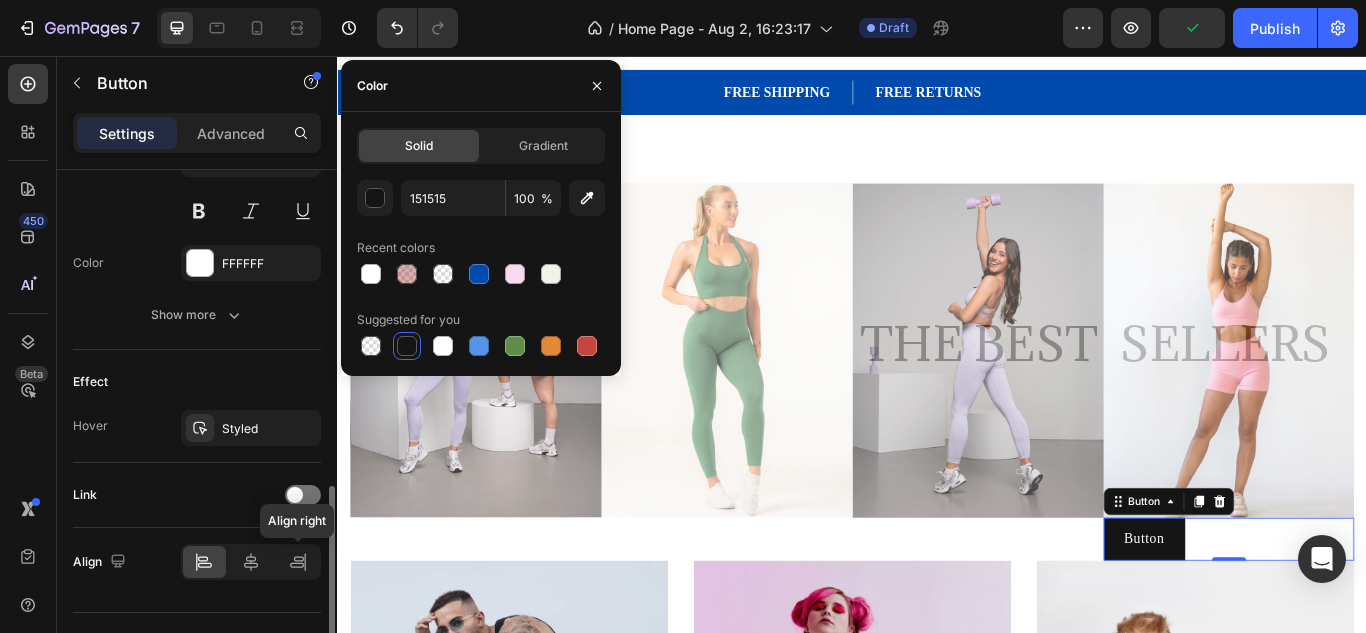 scroll, scrollTop: 914, scrollLeft: 0, axis: vertical 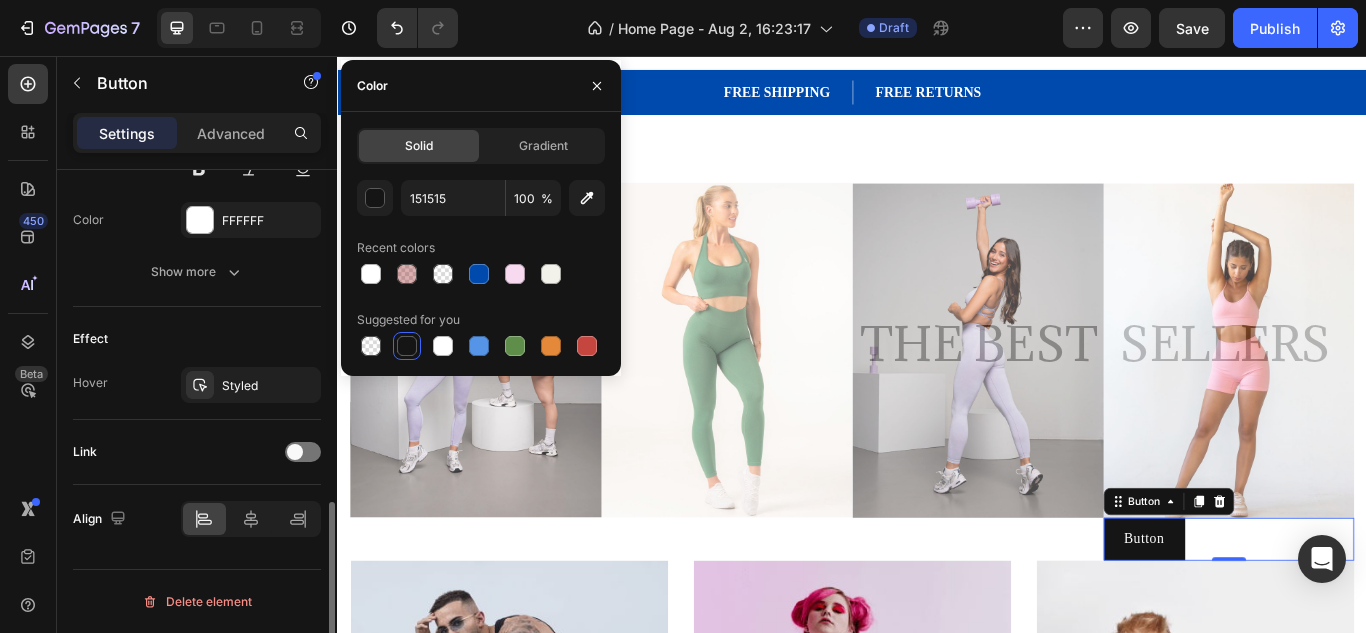 click on "Link" at bounding box center (197, 452) 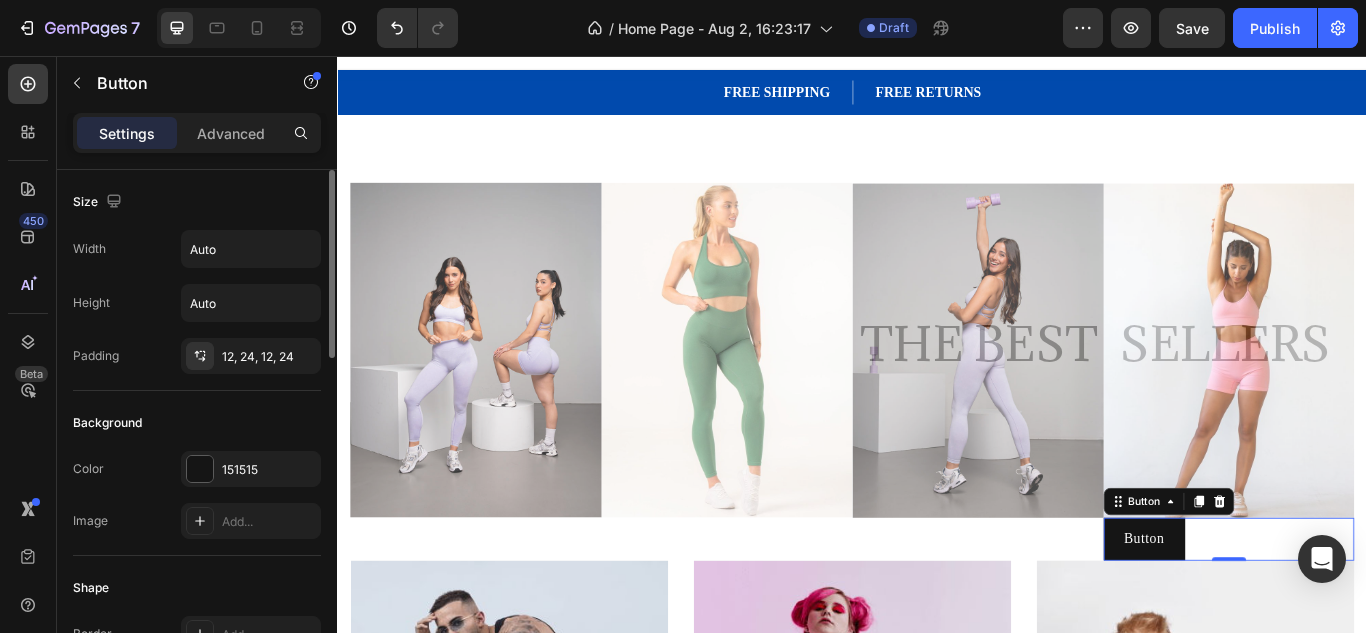 scroll, scrollTop: 1, scrollLeft: 0, axis: vertical 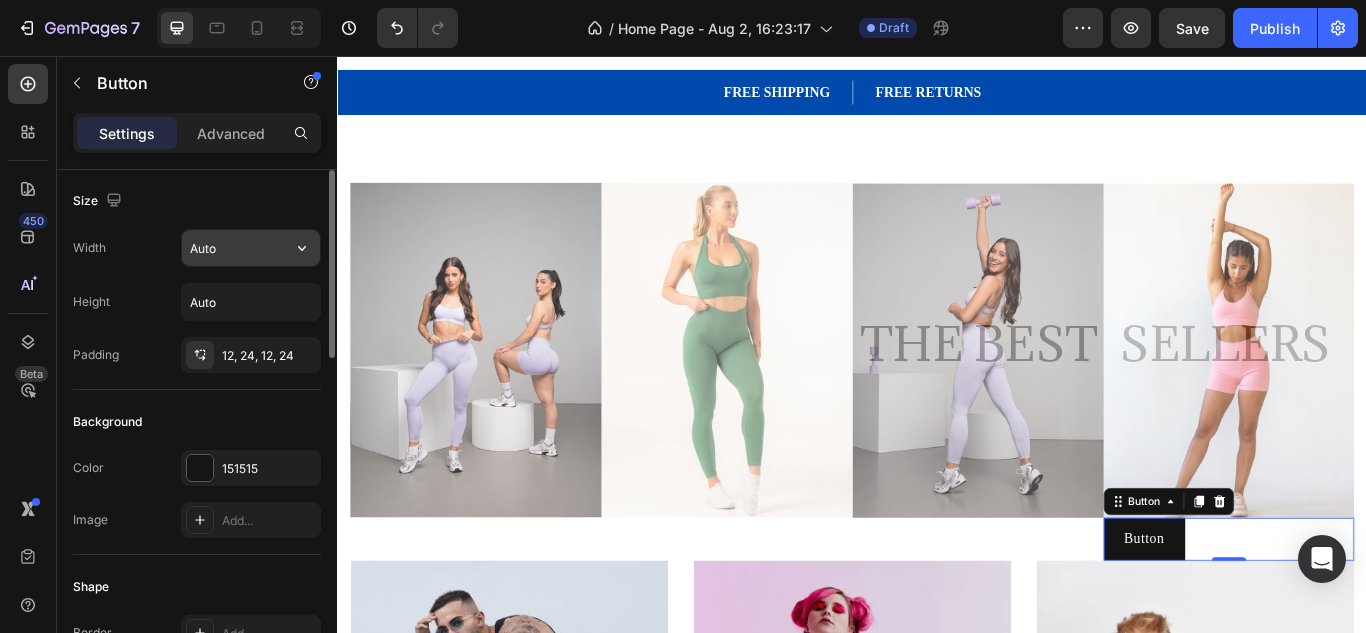 click on "Auto" at bounding box center (251, 248) 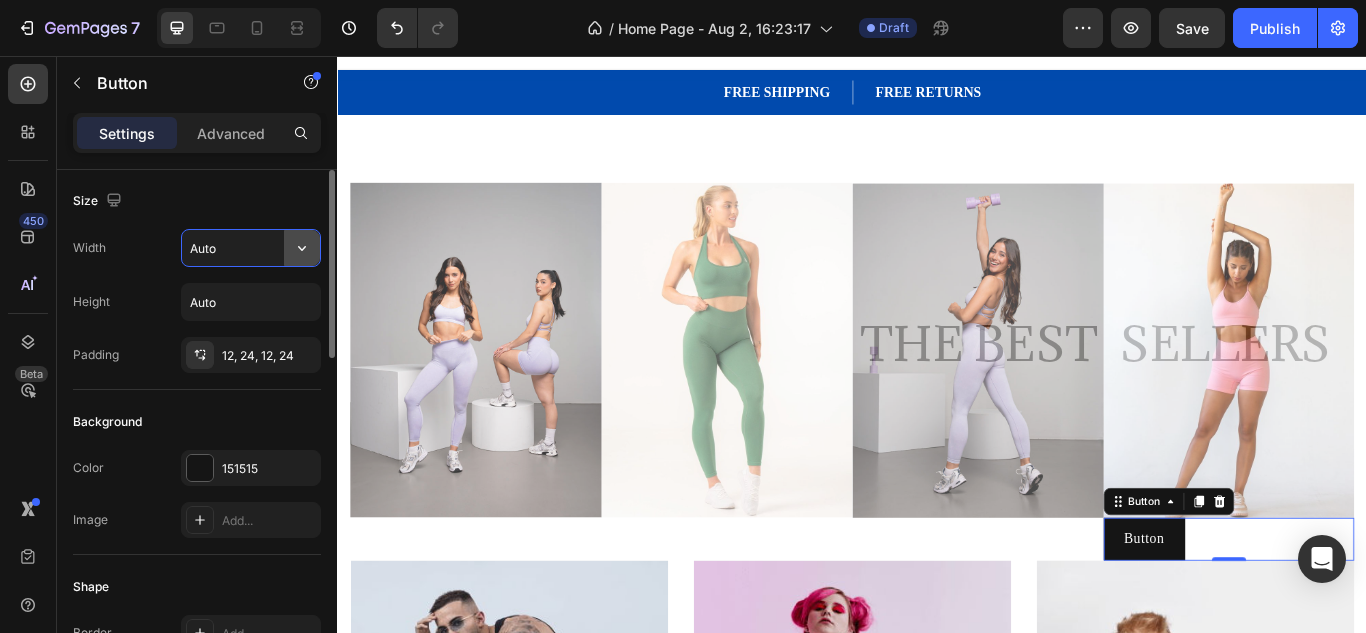 click 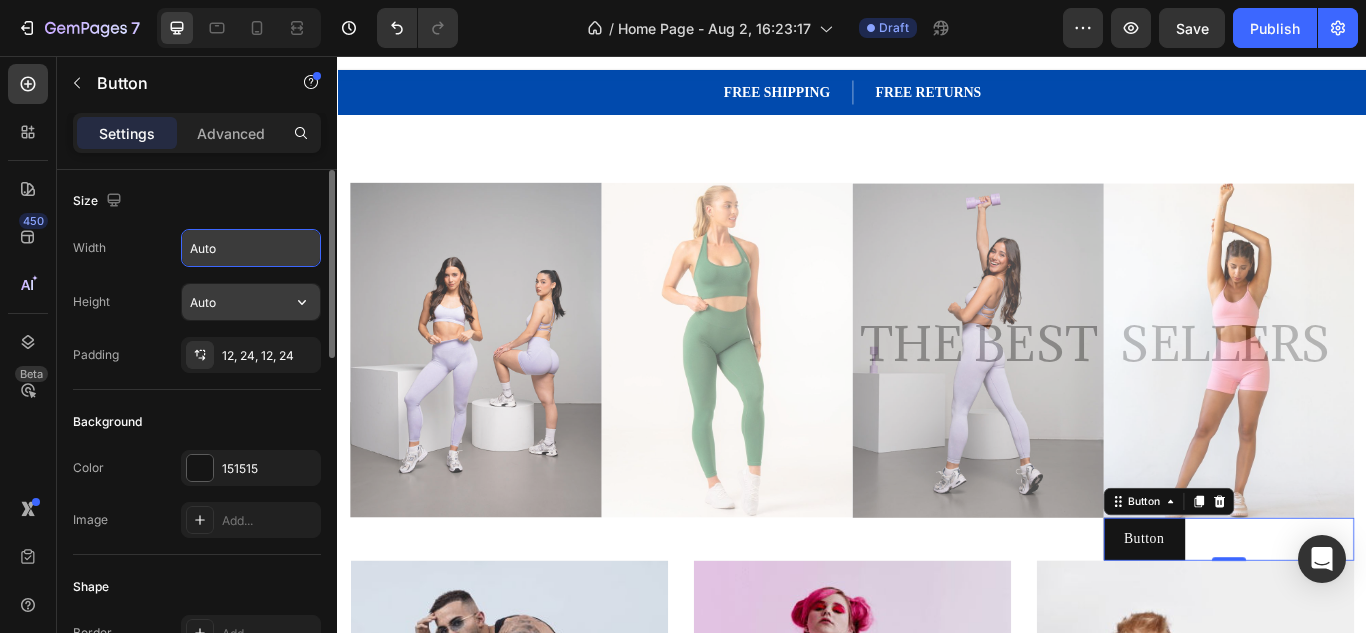 click on "Auto" at bounding box center [251, 302] 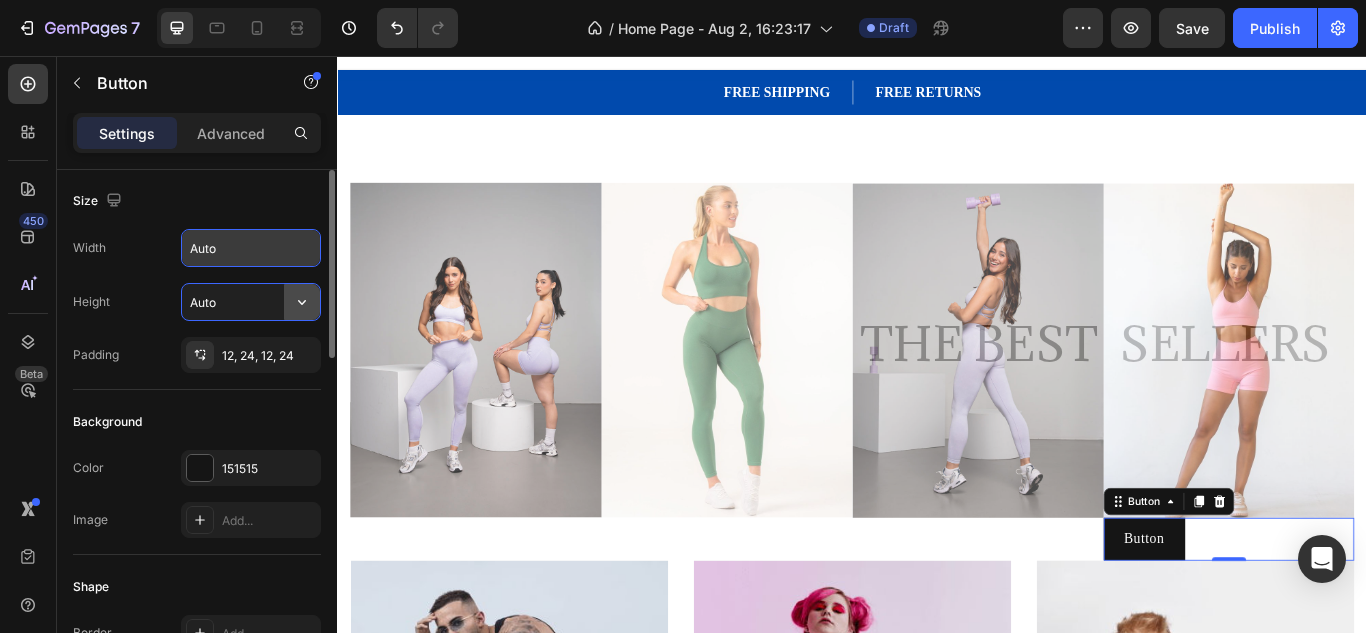 click 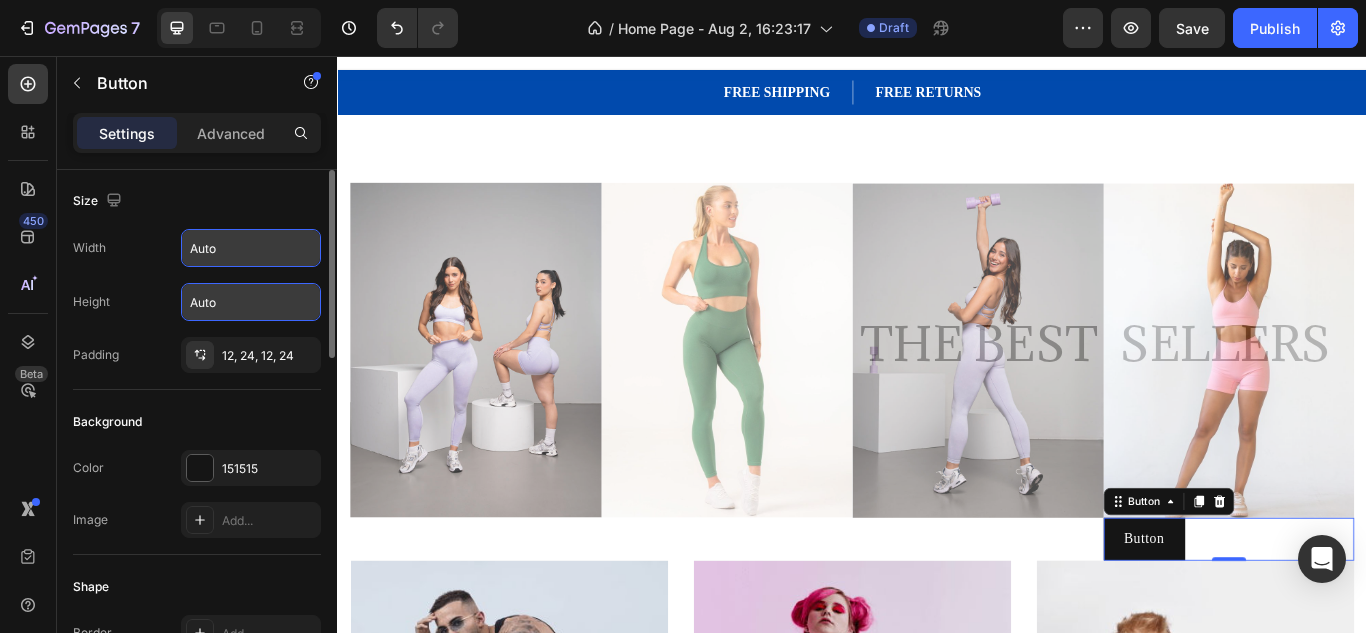 scroll, scrollTop: 0, scrollLeft: 0, axis: both 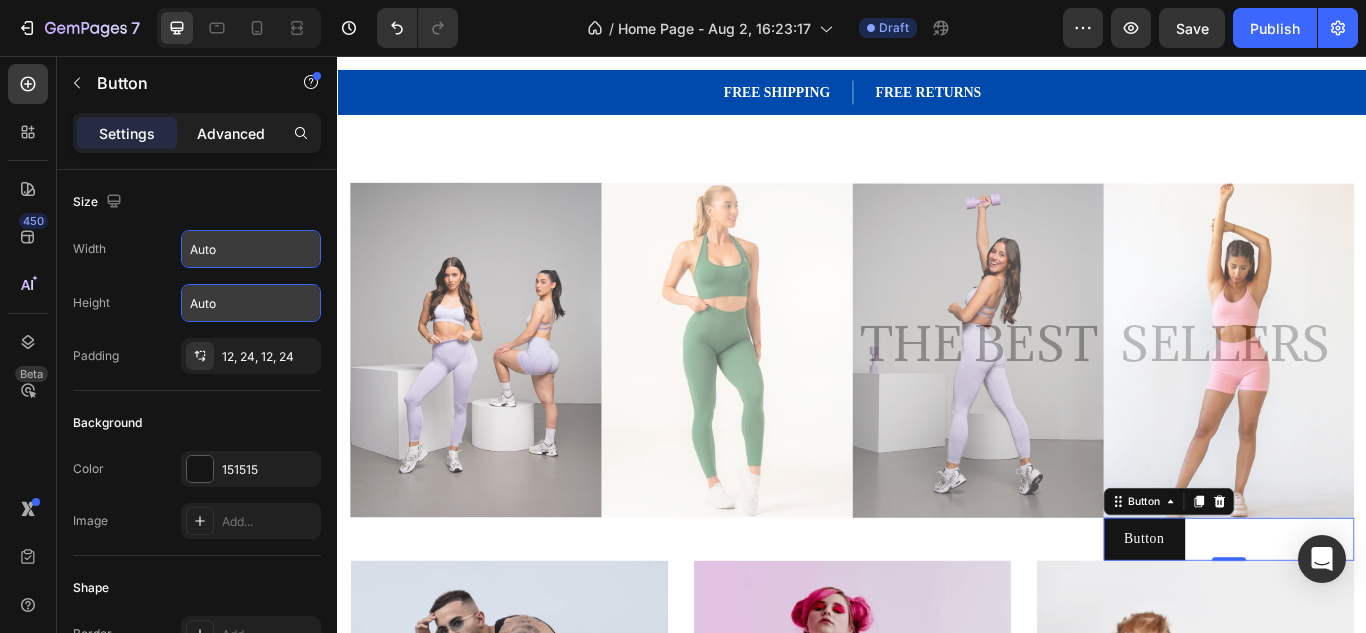 click on "Advanced" at bounding box center [231, 133] 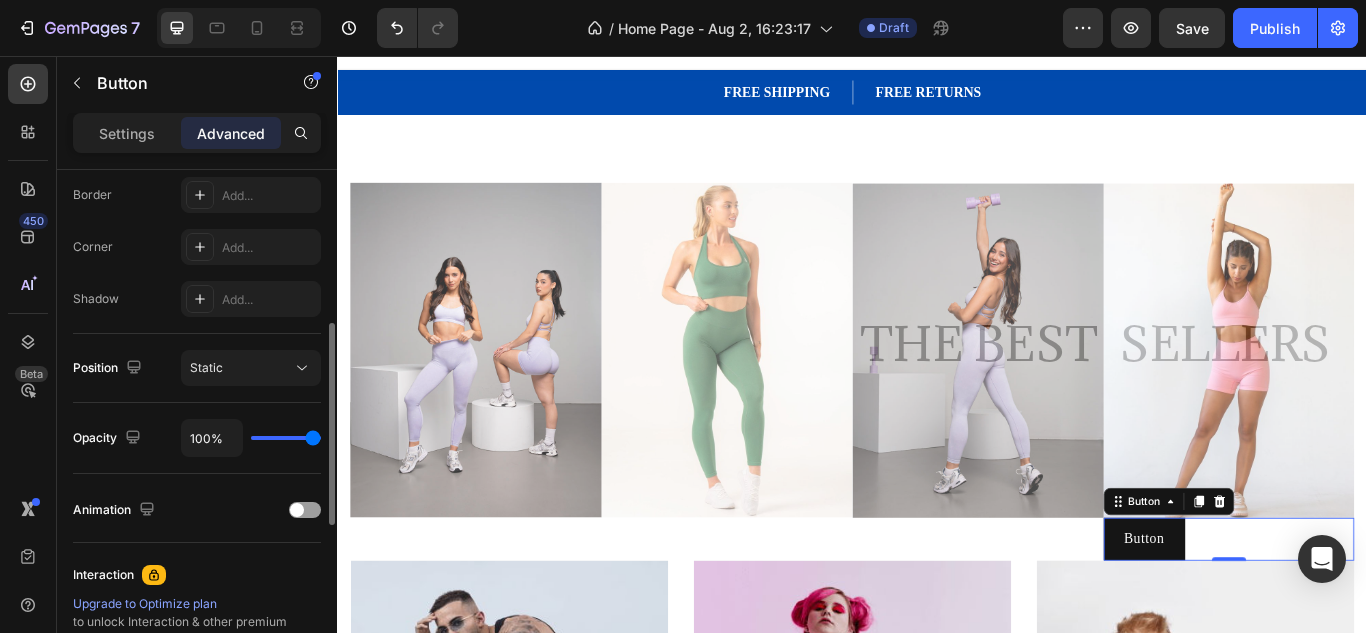 scroll, scrollTop: 518, scrollLeft: 0, axis: vertical 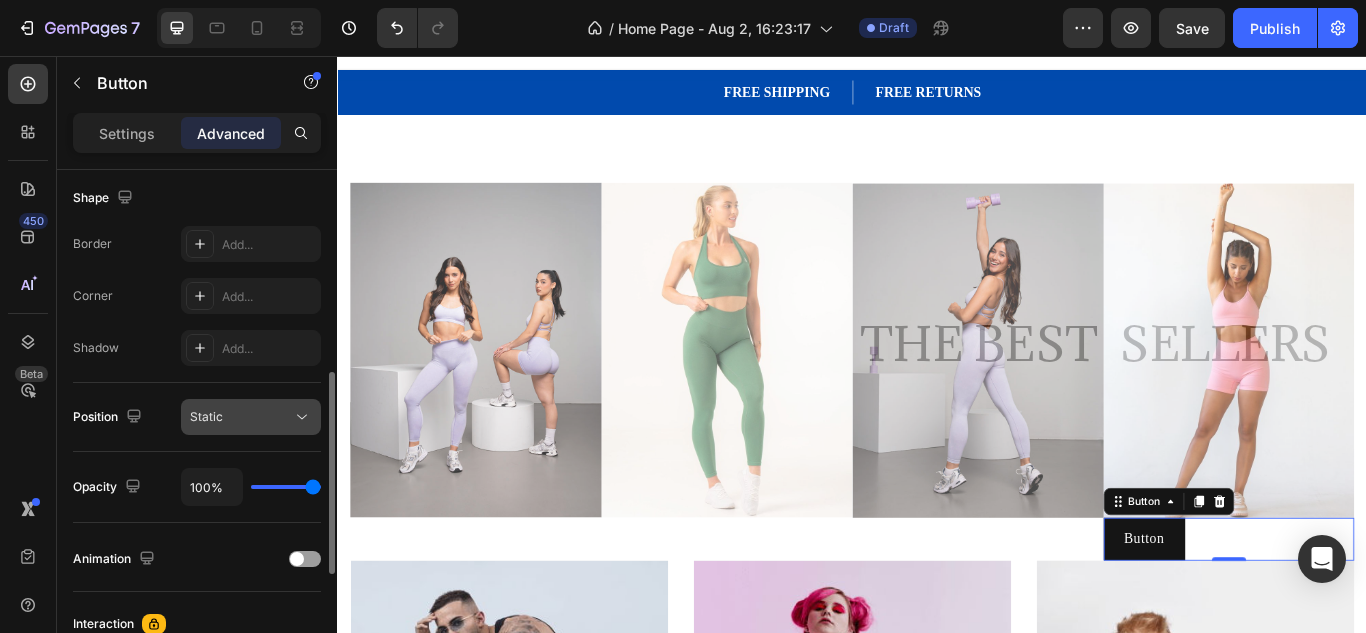 click on "Static" at bounding box center [241, 417] 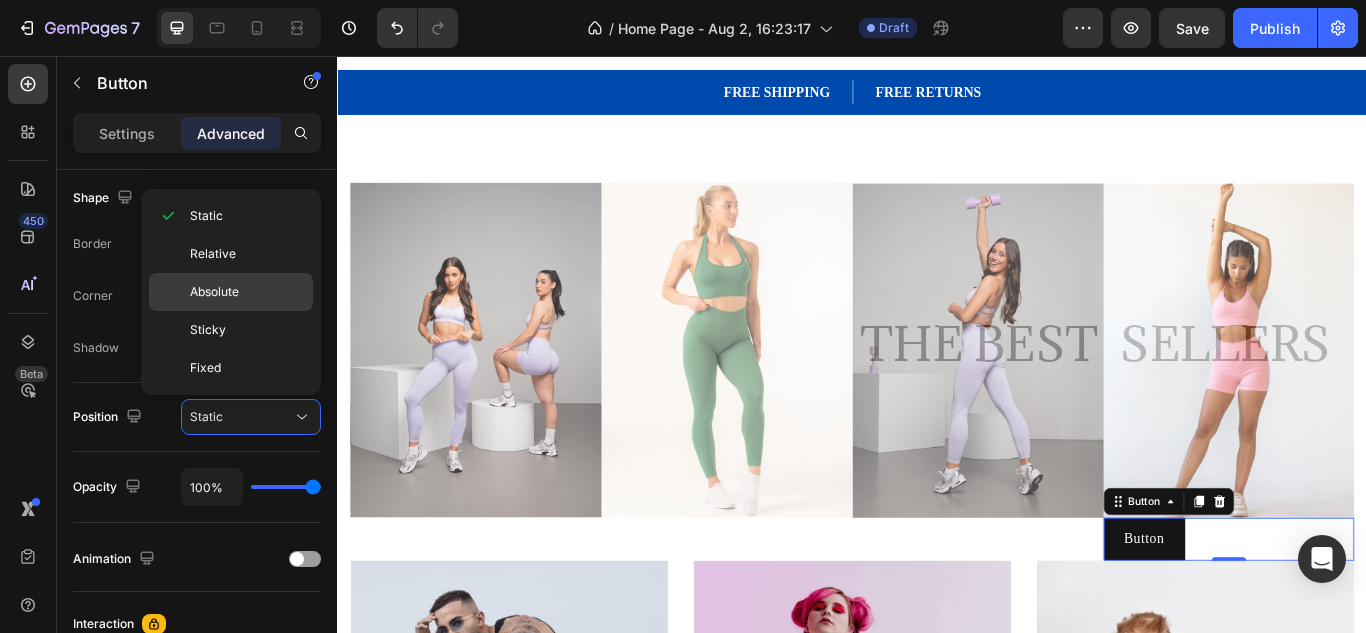 click on "Absolute" at bounding box center (247, 292) 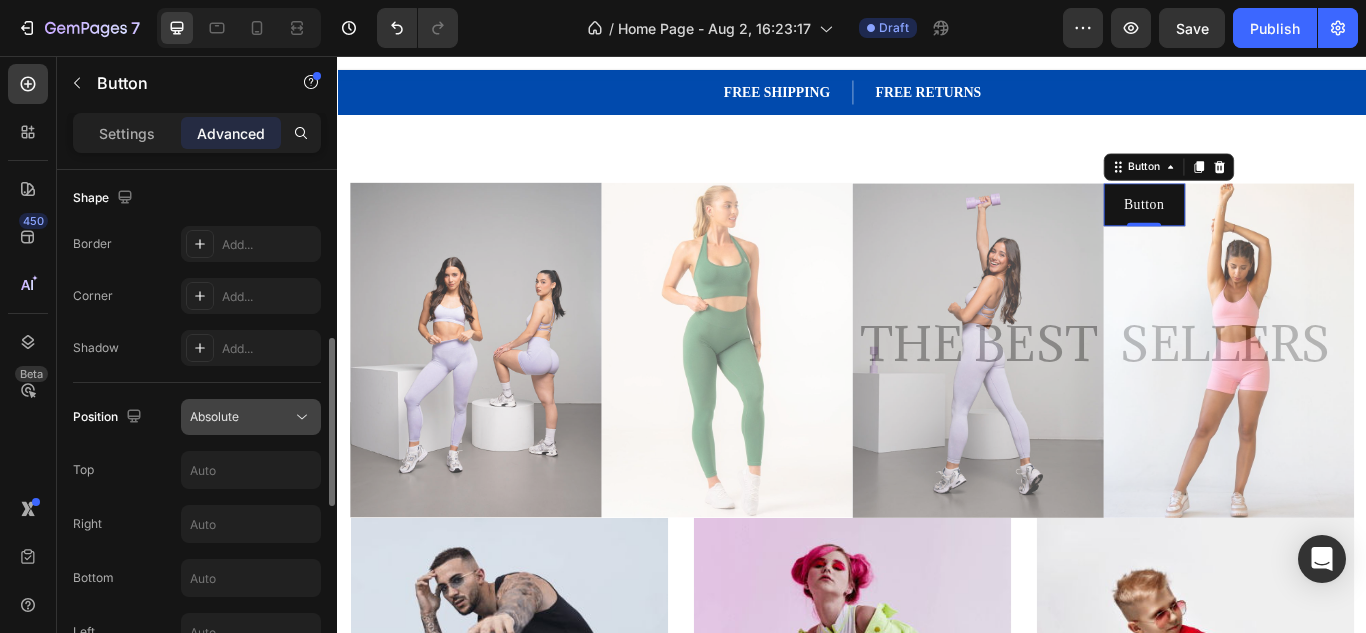 click on "Absolute" at bounding box center [241, 417] 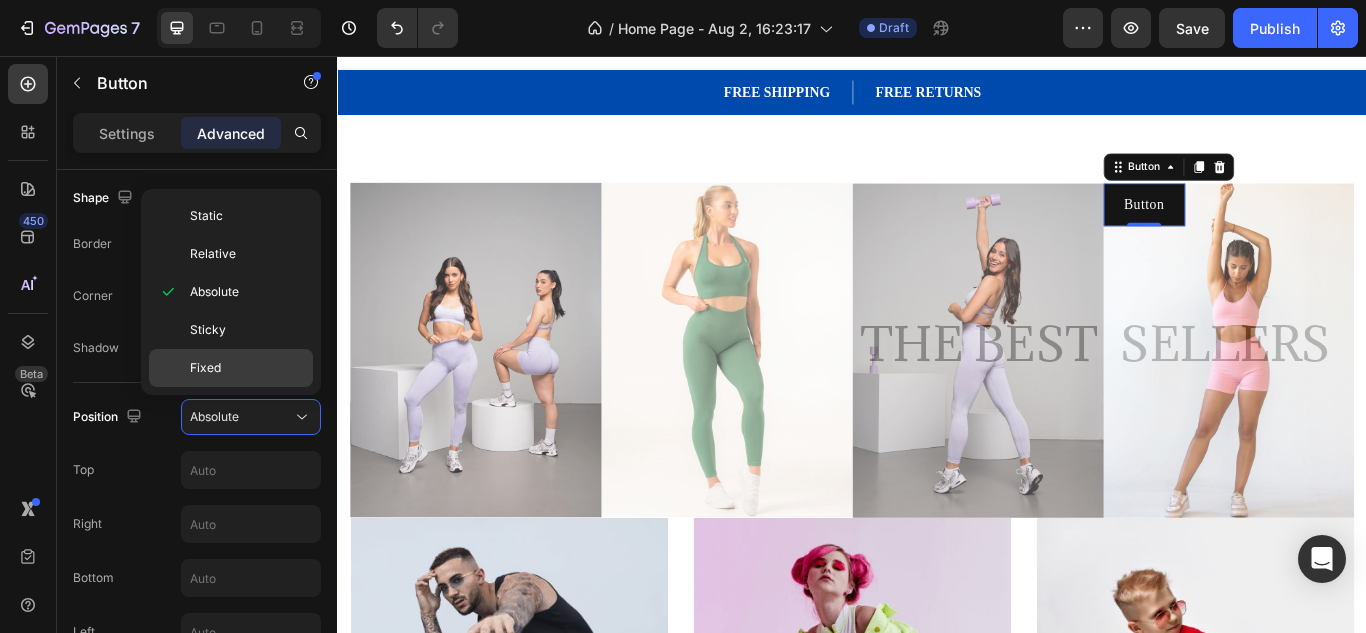 click on "Fixed" at bounding box center (247, 368) 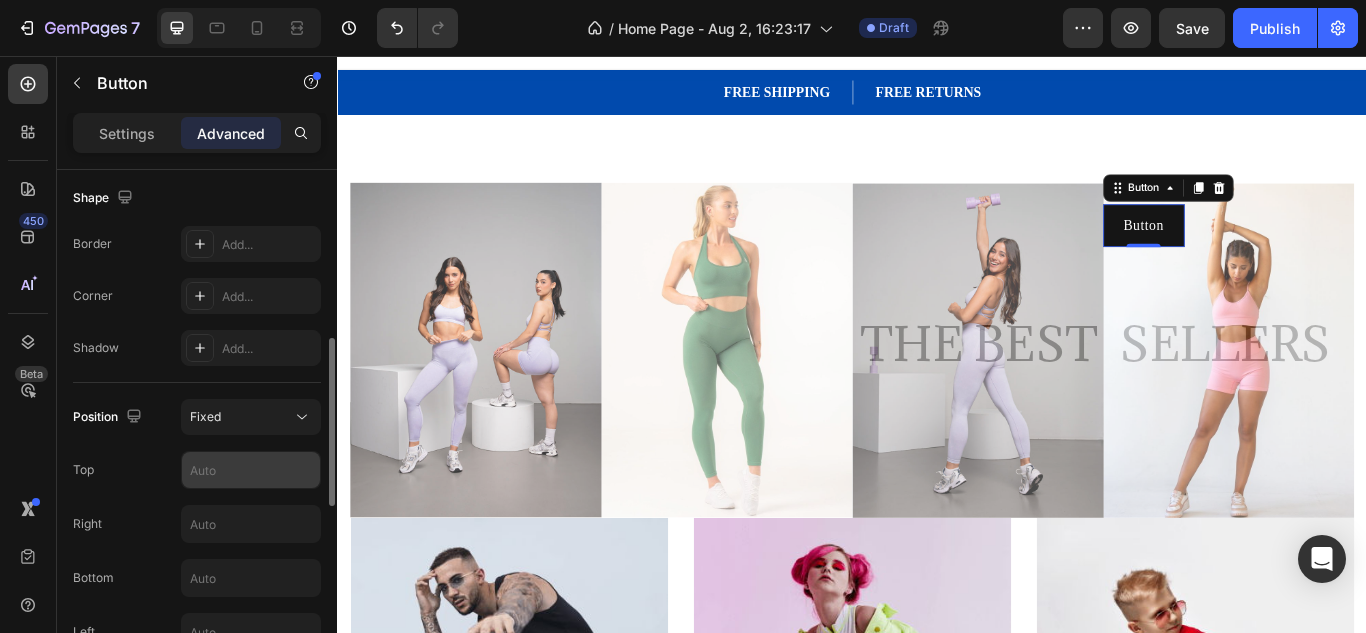 click at bounding box center [251, 470] 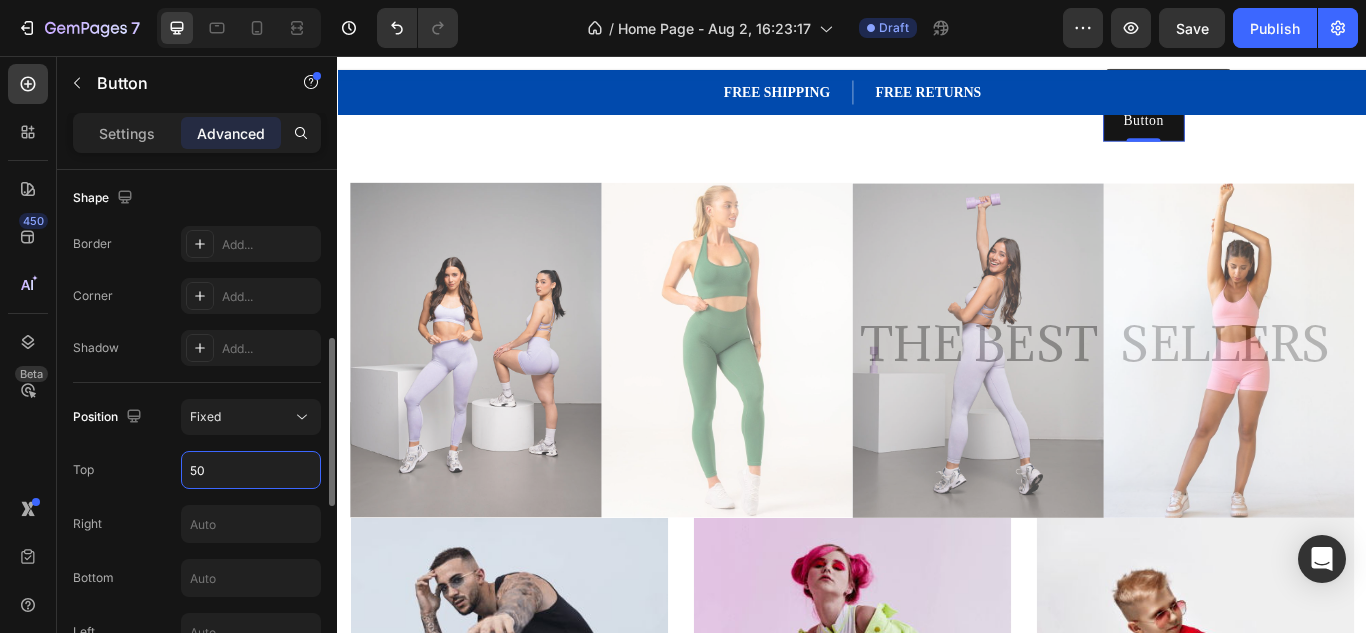 type on "5" 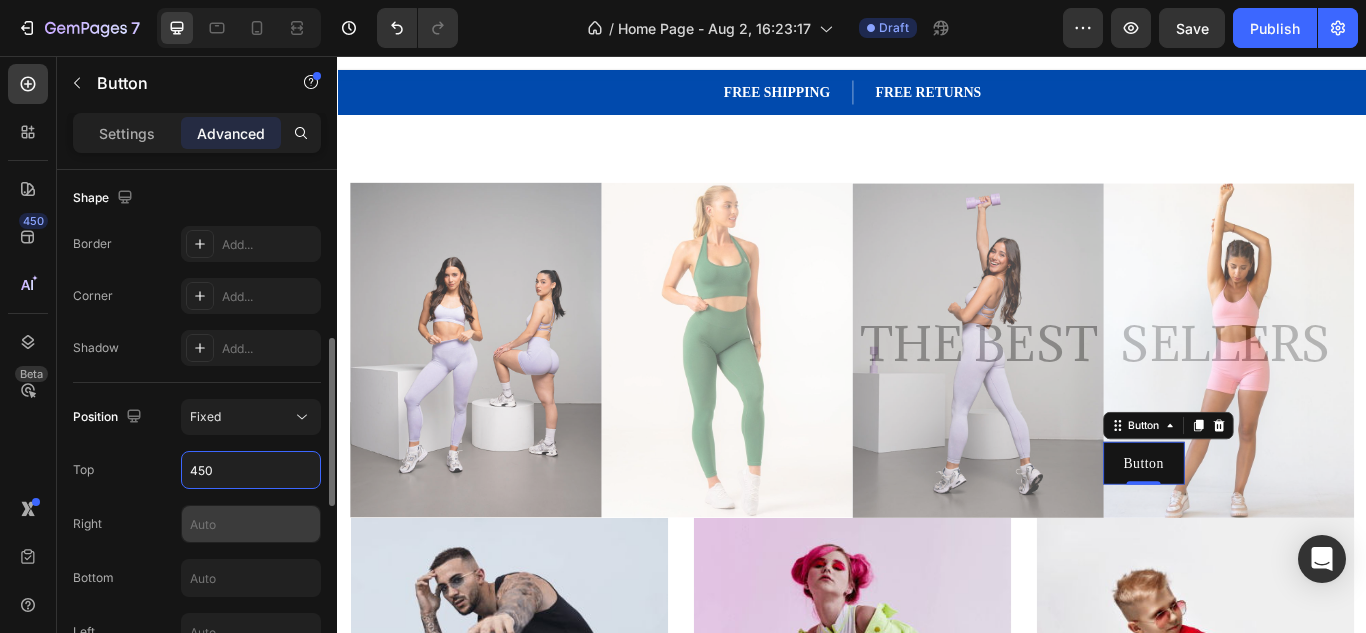 type on "450" 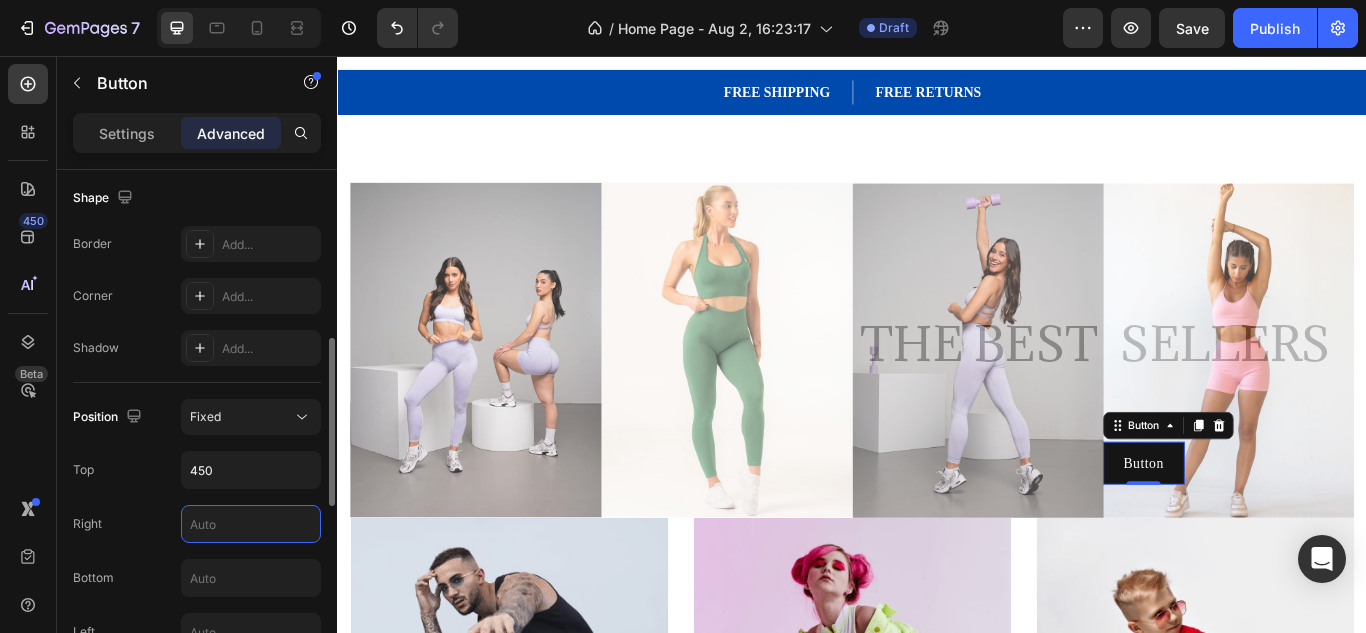 type on "4" 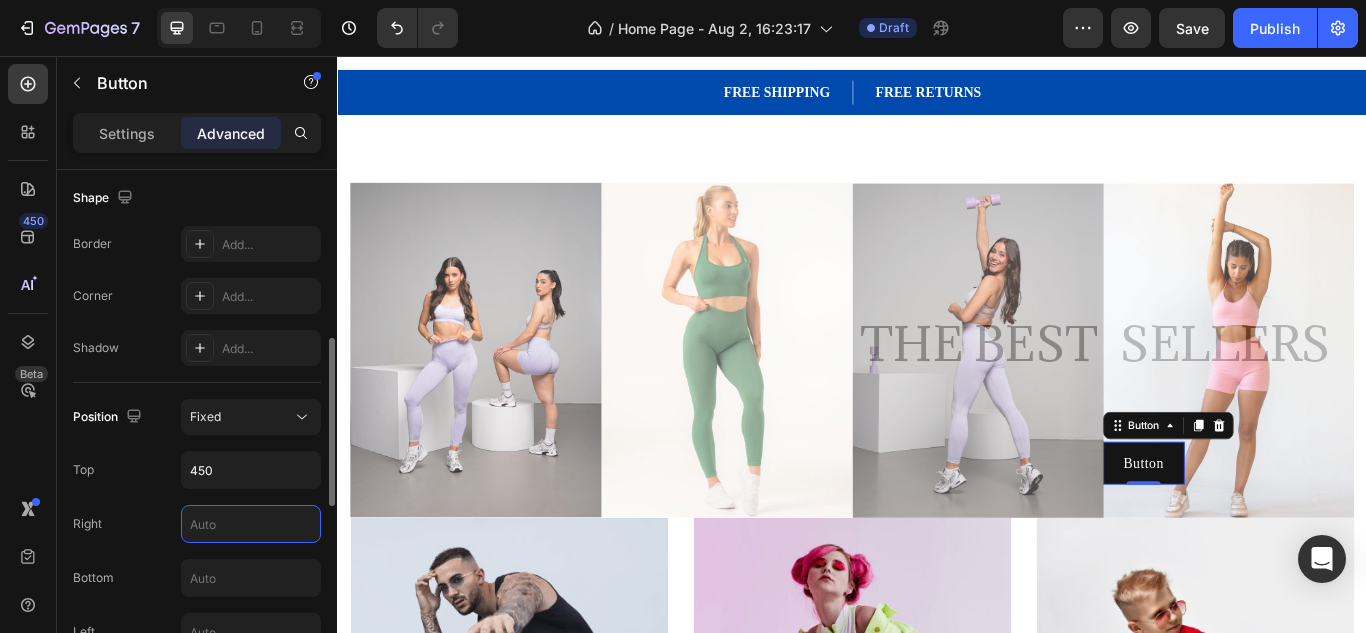type on "3" 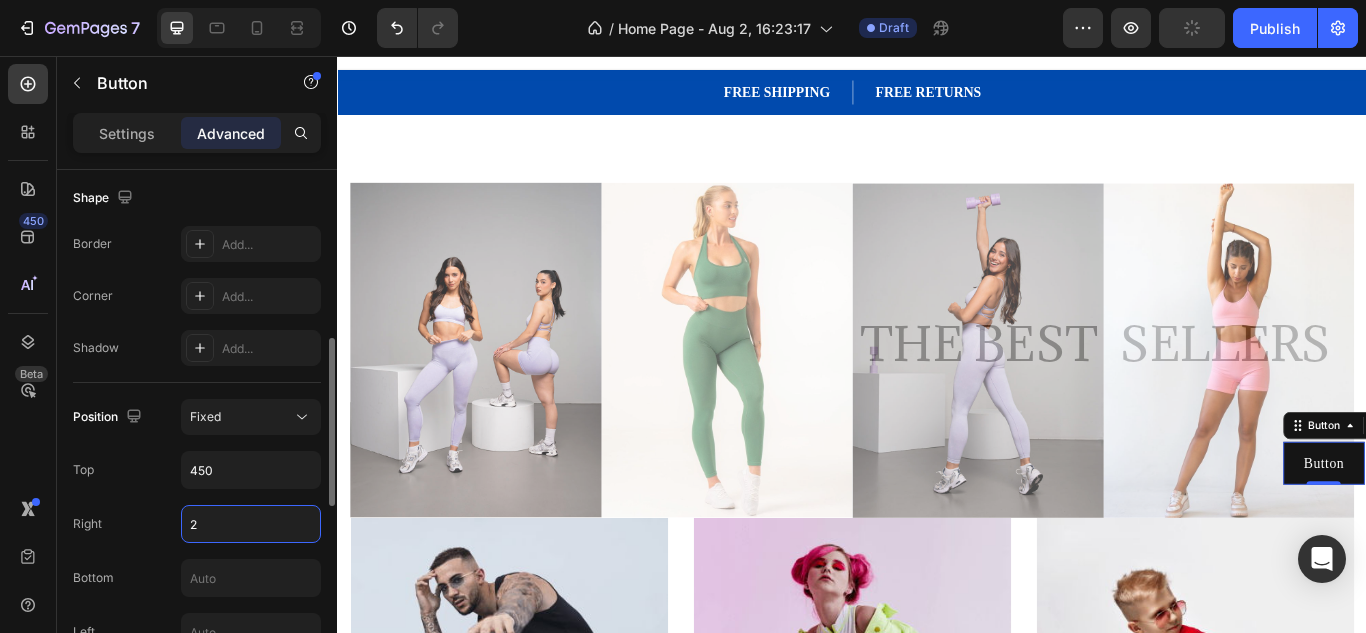 type on "2" 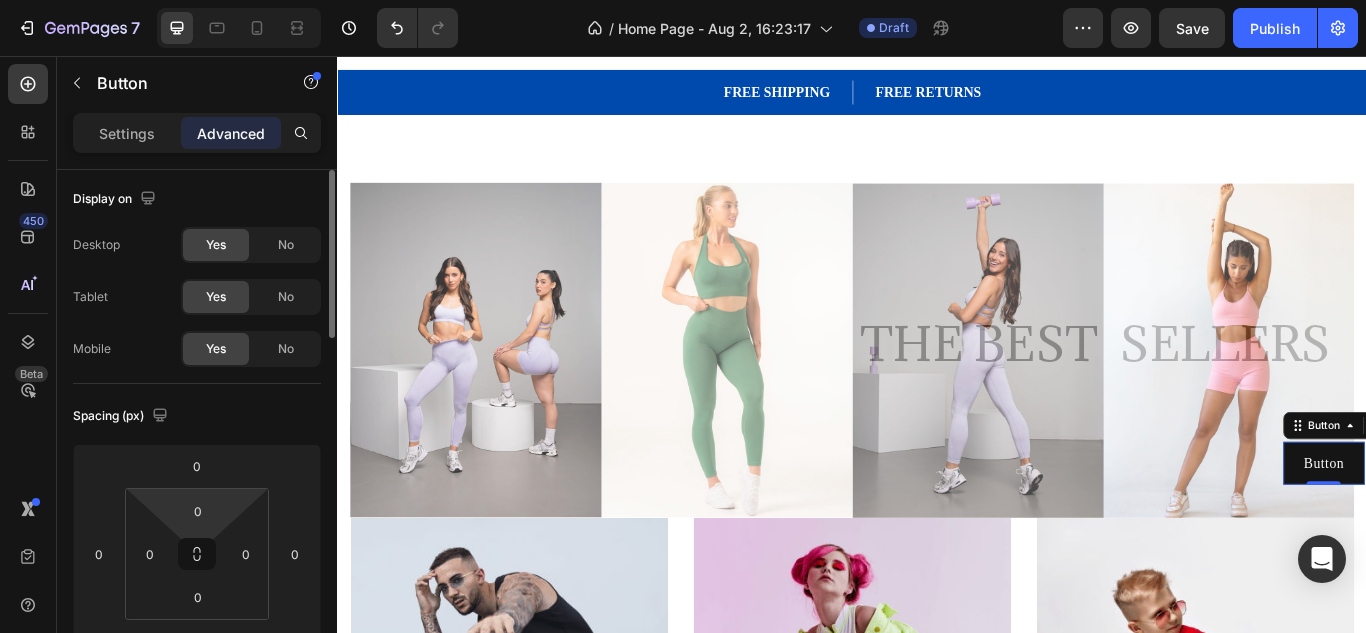 scroll, scrollTop: 0, scrollLeft: 0, axis: both 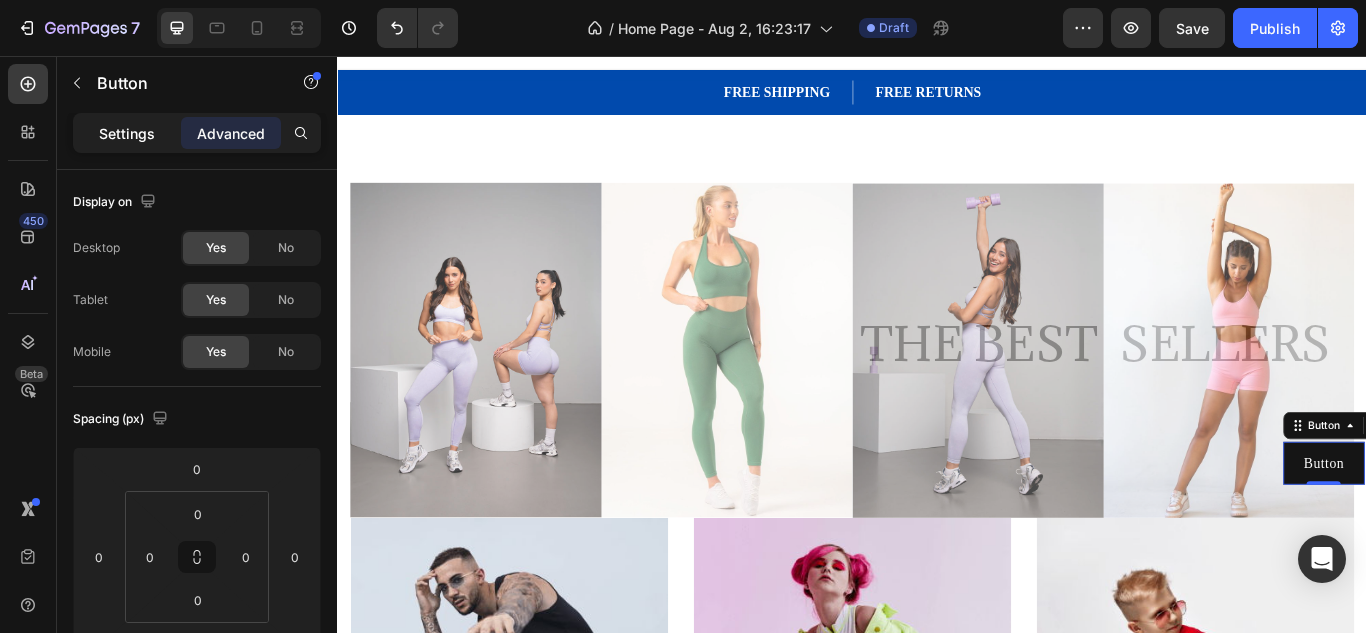 click on "Settings" at bounding box center [127, 133] 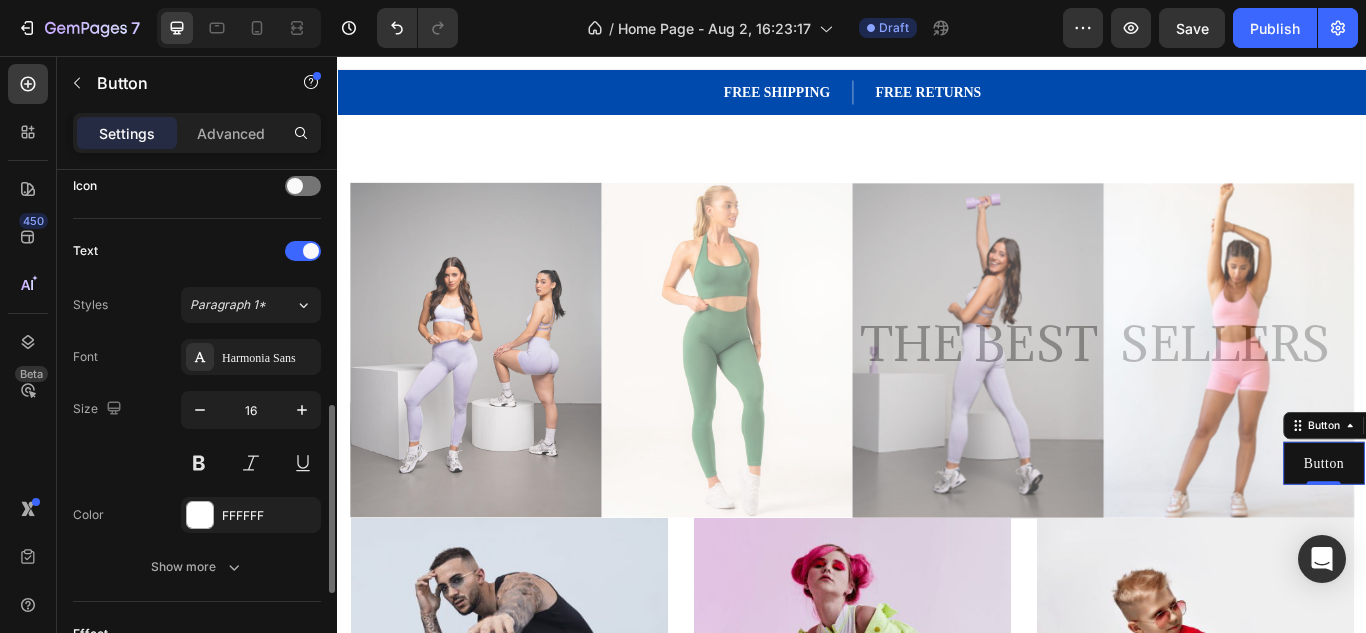 scroll, scrollTop: 628, scrollLeft: 0, axis: vertical 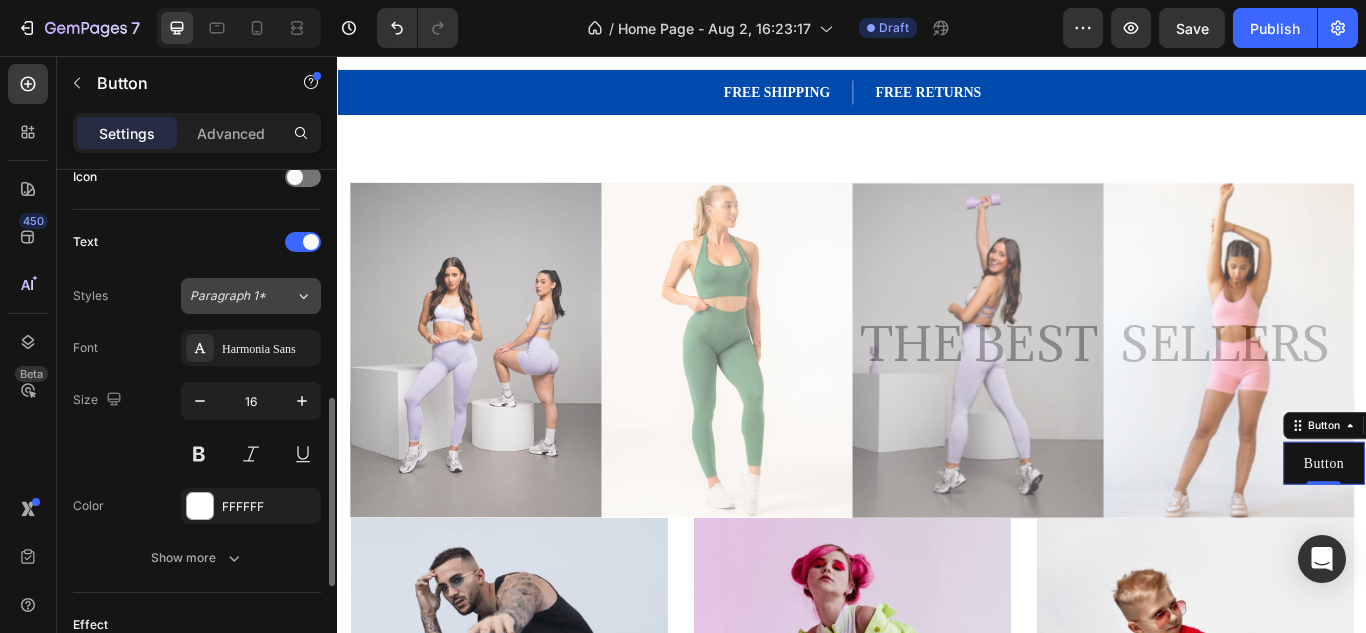click on "Paragraph 1*" 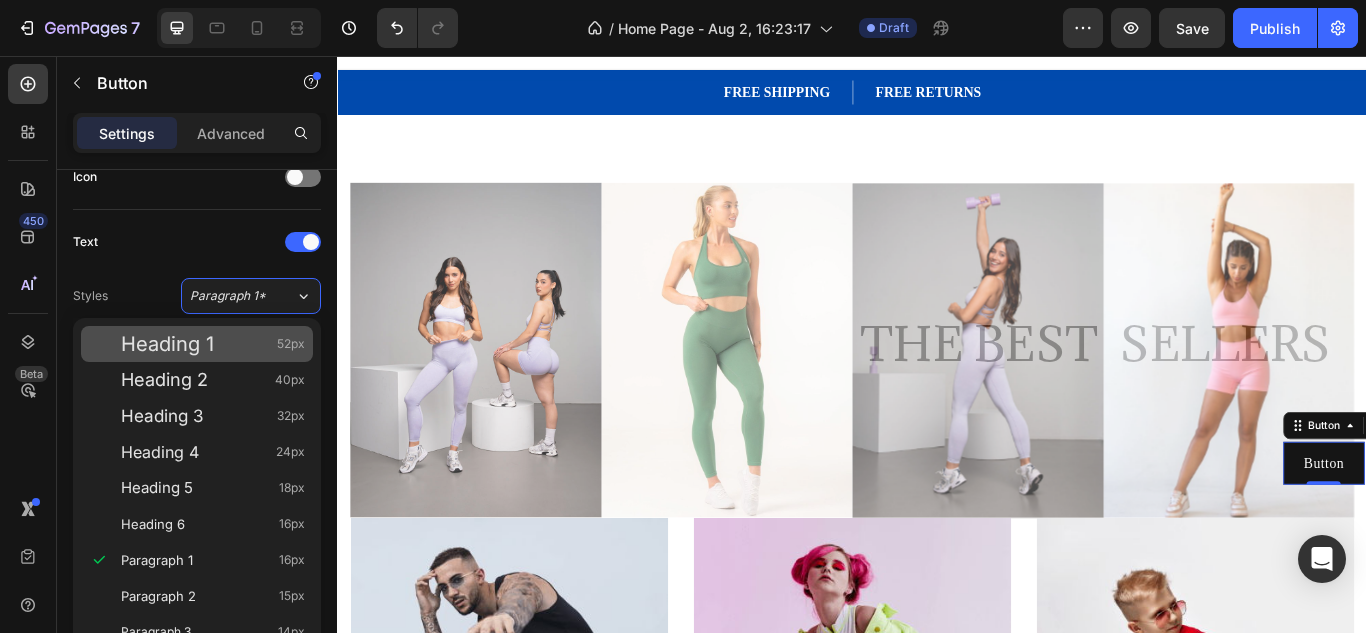 click on "Heading 1 52px" at bounding box center (213, 344) 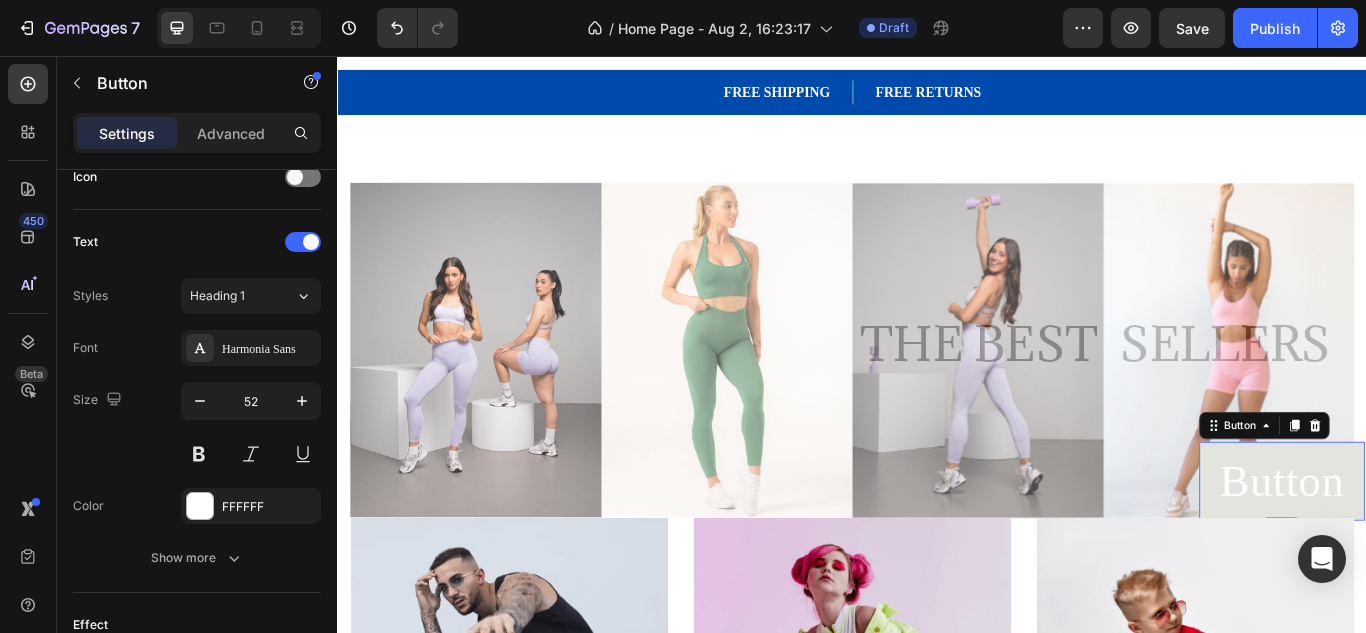 click on "Button" at bounding box center [1438, 552] 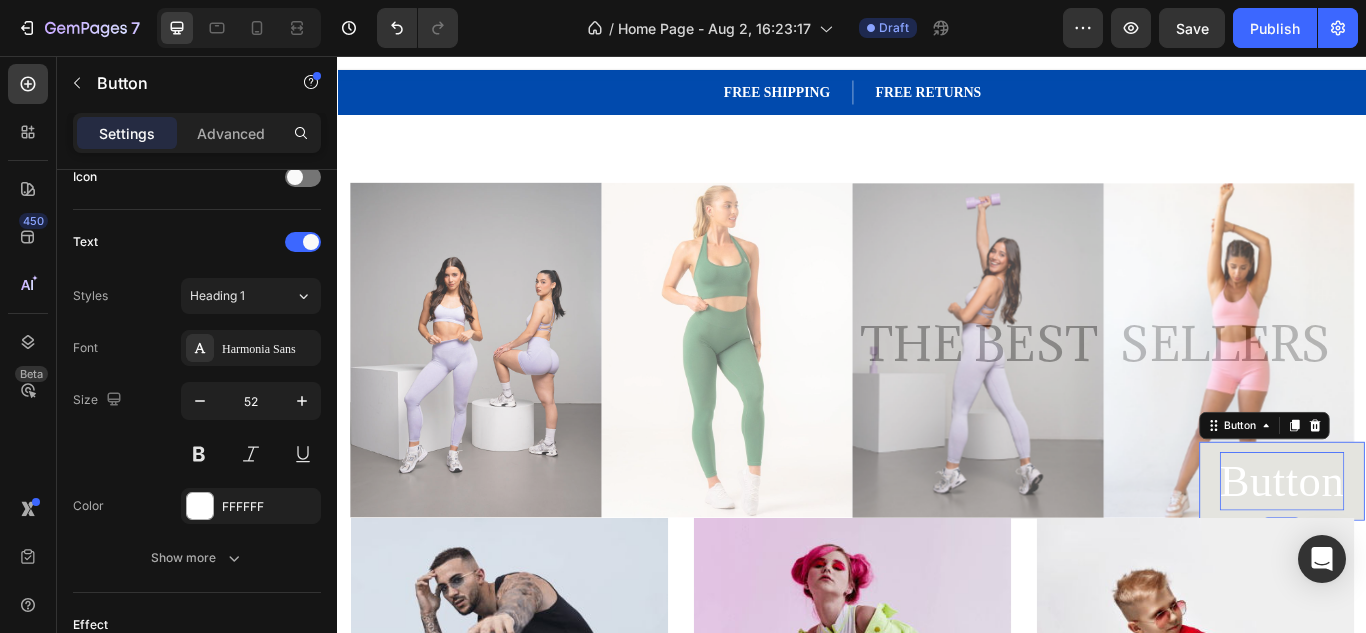 click on "Button" at bounding box center (1438, 552) 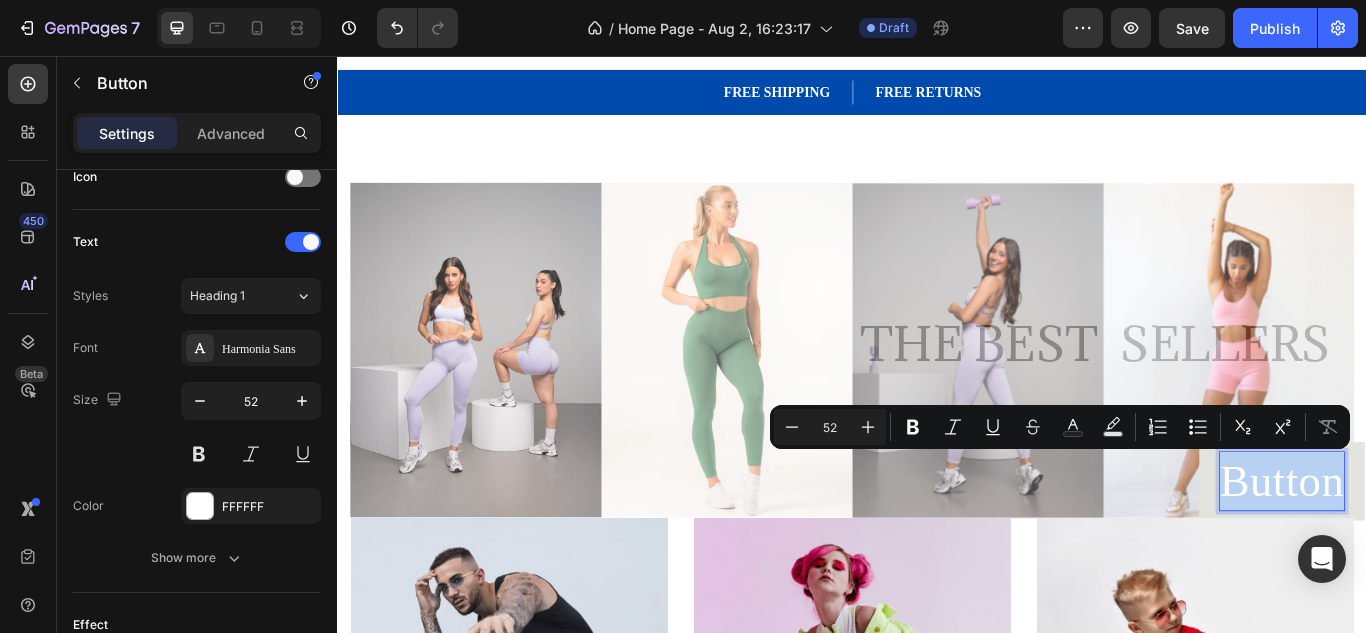 click on "Button" at bounding box center (1438, 552) 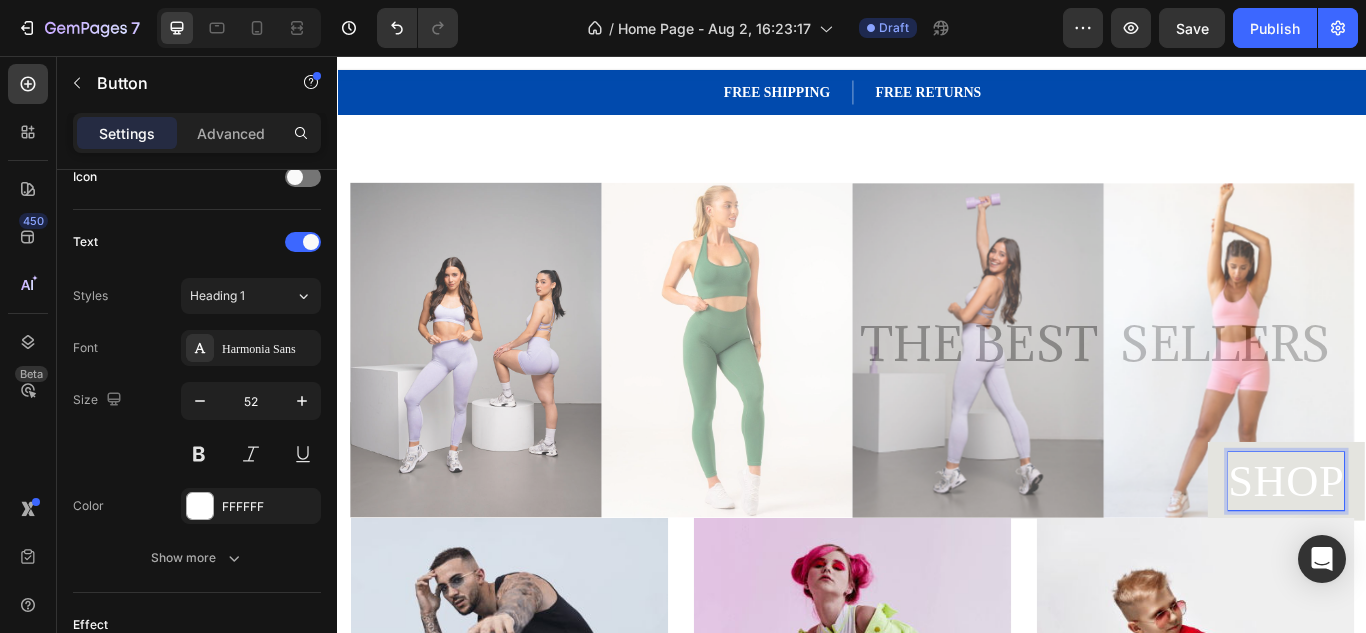 click on "SHOP" at bounding box center [1443, 552] 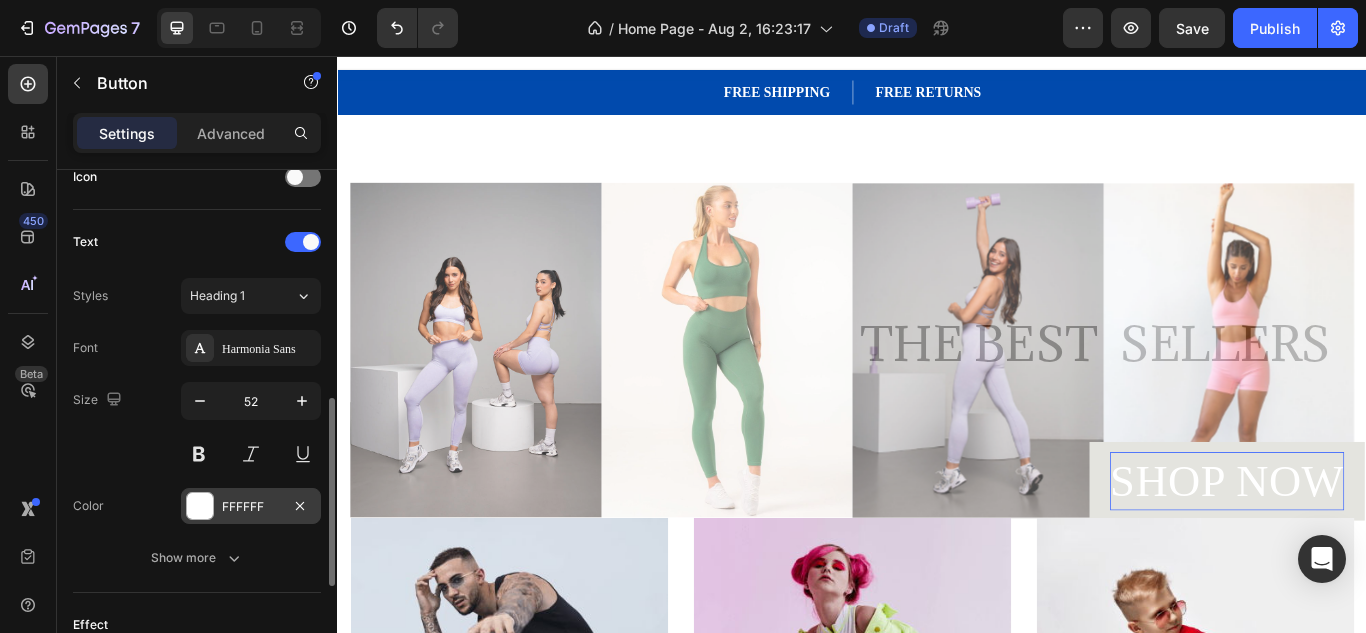 click at bounding box center [200, 506] 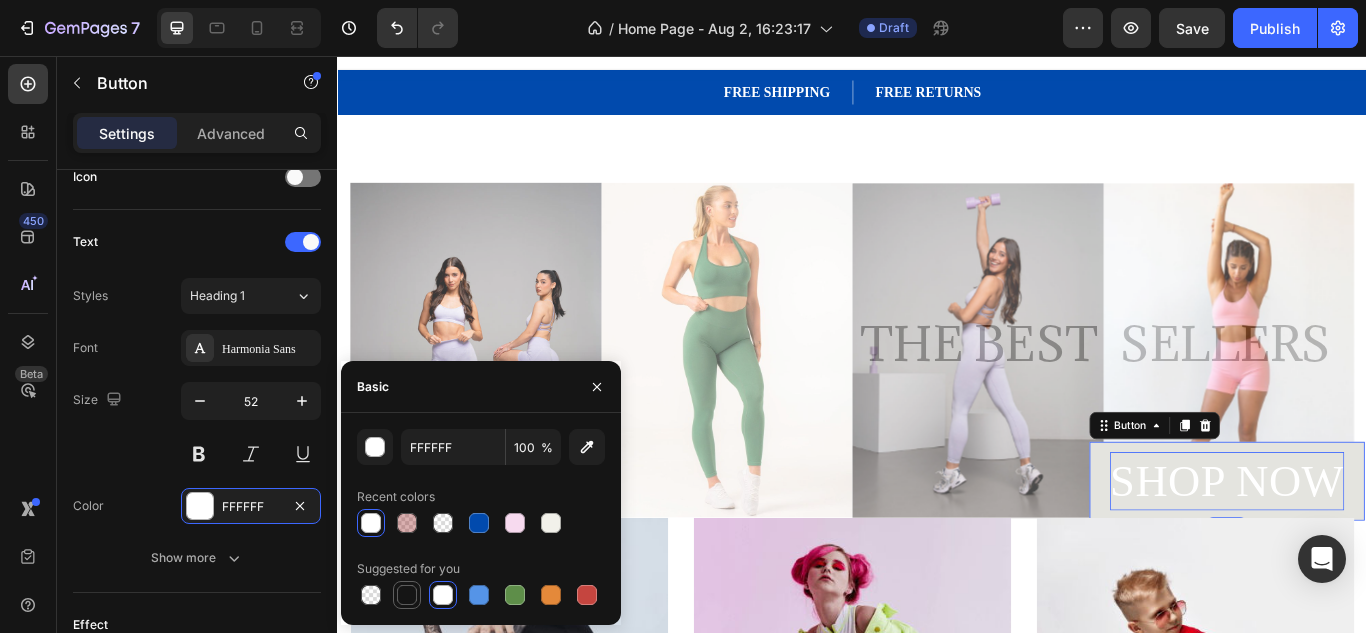 click at bounding box center [407, 595] 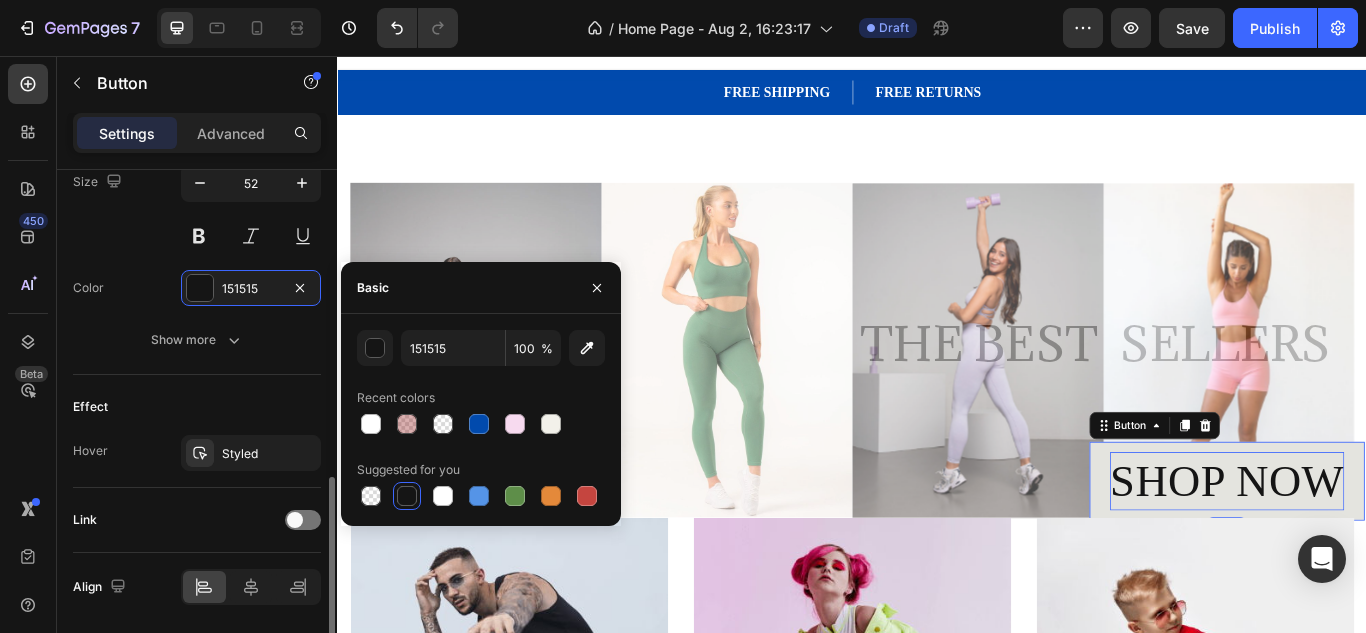 scroll, scrollTop: 914, scrollLeft: 0, axis: vertical 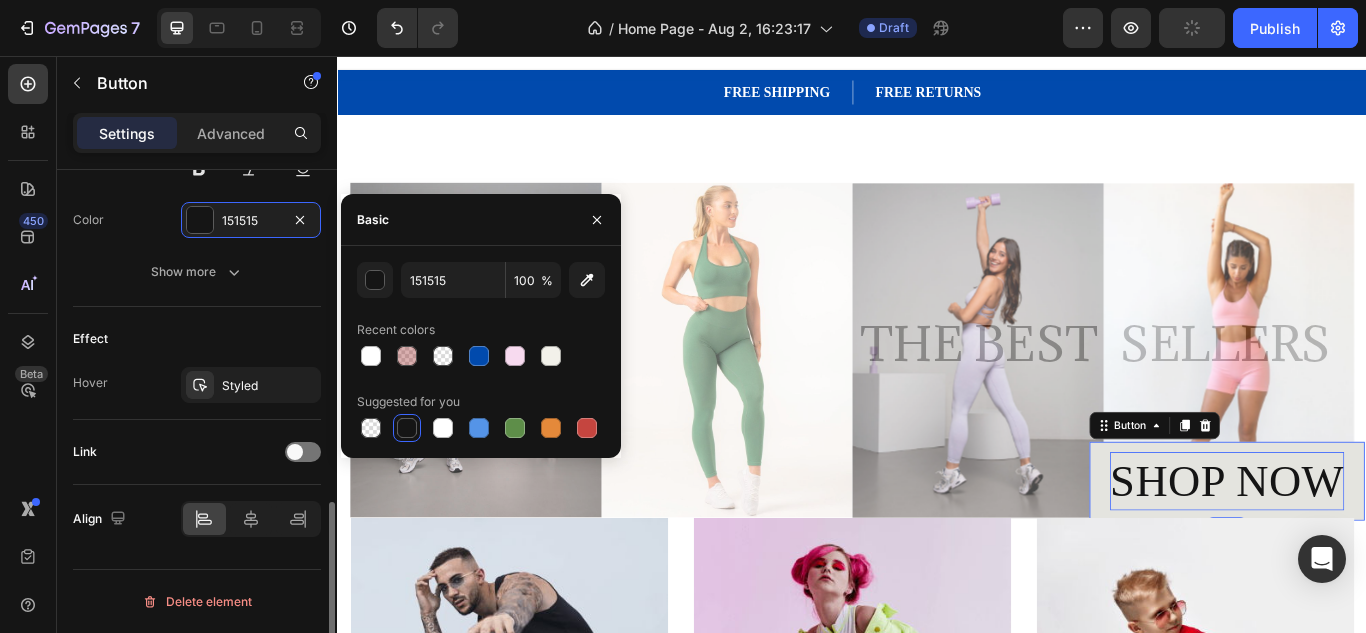 click on "Size Width Auto Height Auto Padding 12, 24, 12, 24 Background Color 151515 Image Add... Shape Border Add... Corner Add... Shadow Add... Icon Text Styles Heading 1 Font Harmonia Sans Size 52 Color 151515 Show more Effect Hover Styled Link Align Delete element" at bounding box center [197, -27] 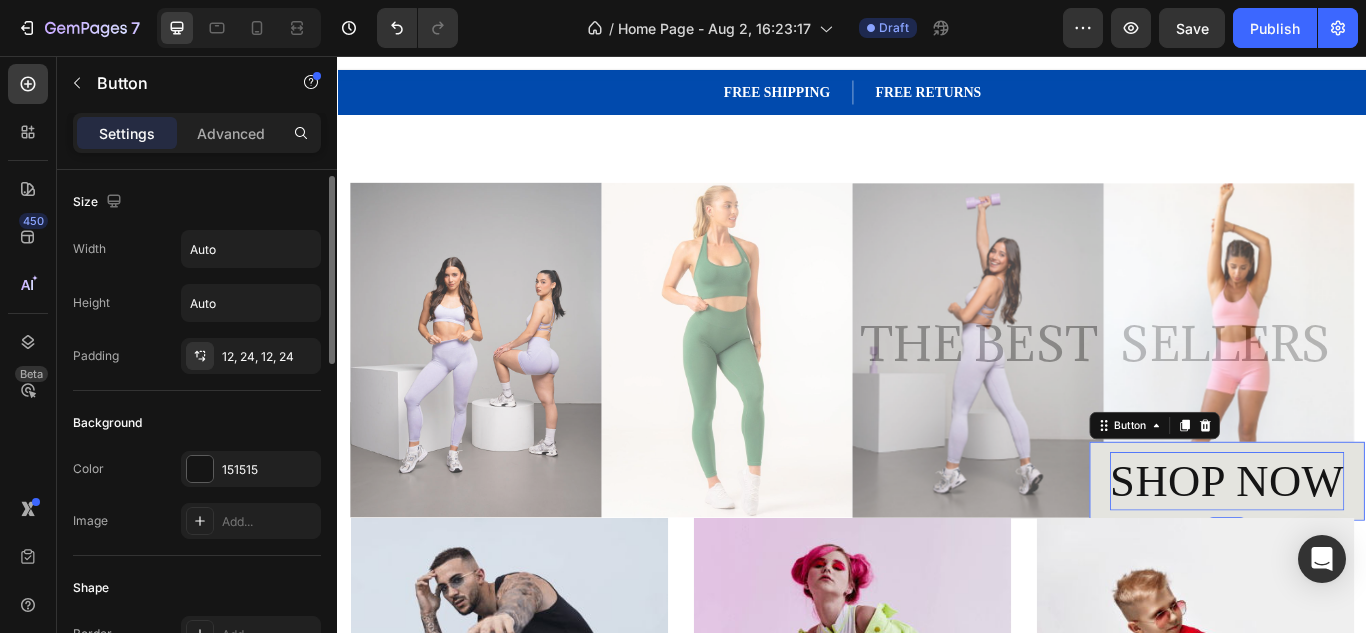scroll, scrollTop: 5, scrollLeft: 0, axis: vertical 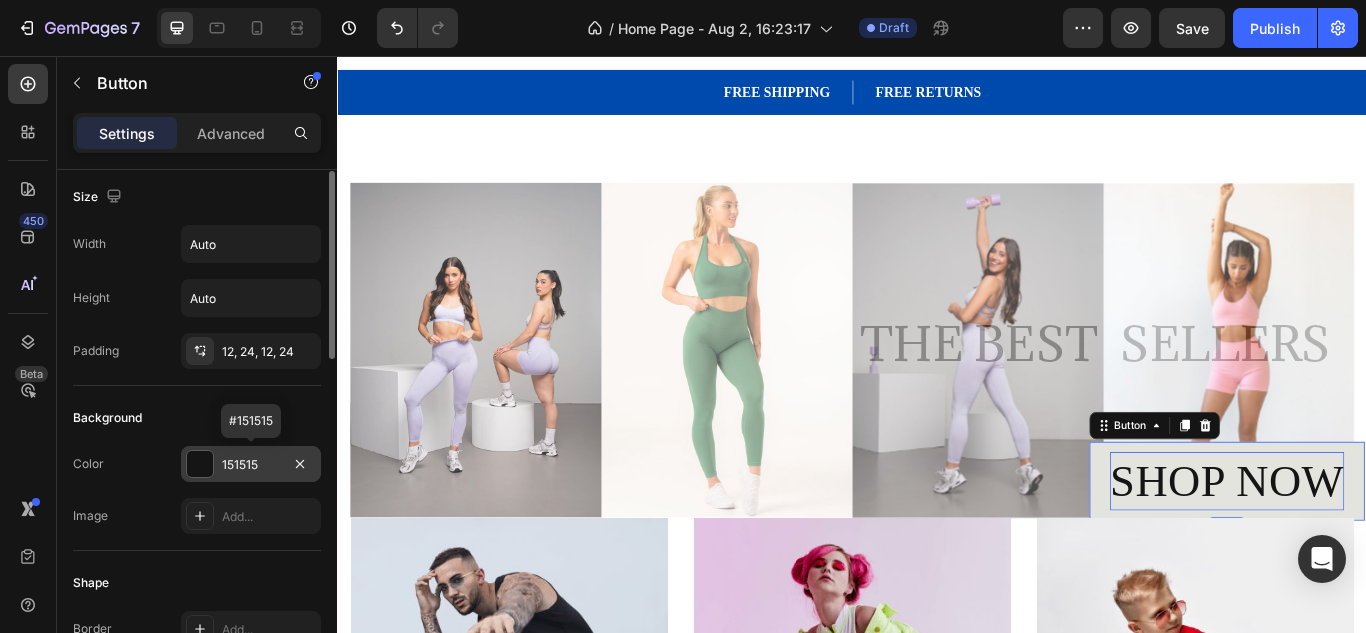 click at bounding box center [200, 464] 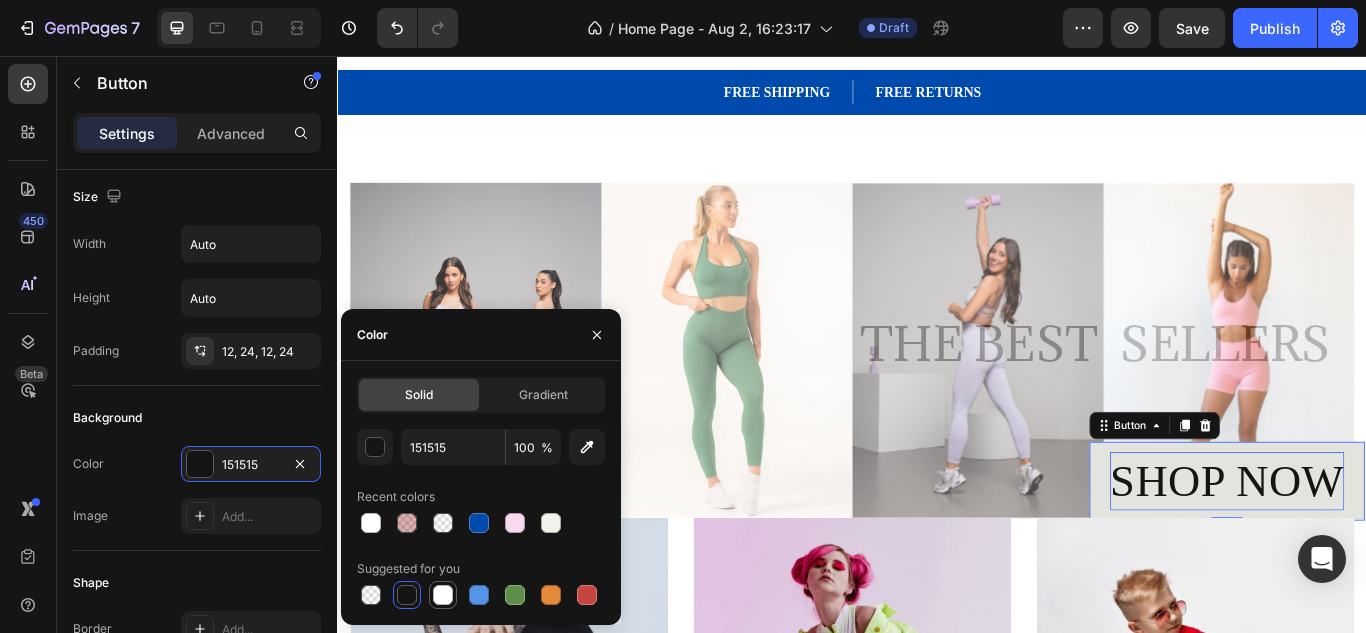 click at bounding box center [443, 595] 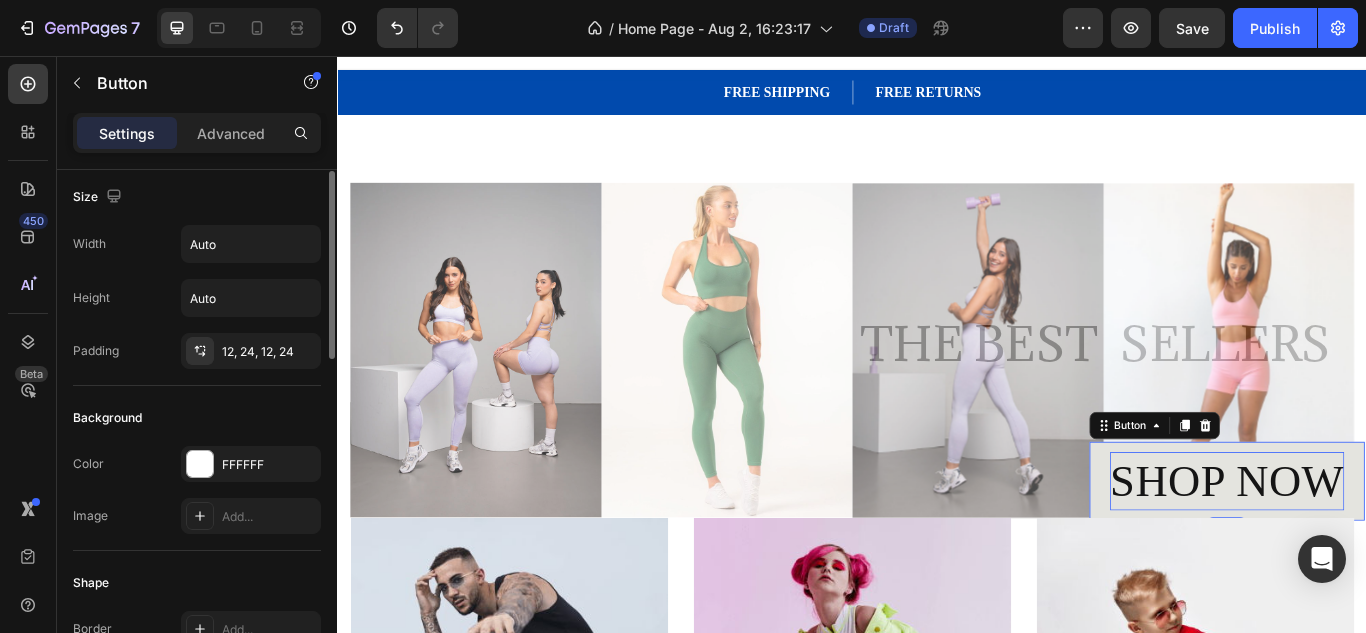 click on "Shape Border Add... Corner Add... Shadow Add..." 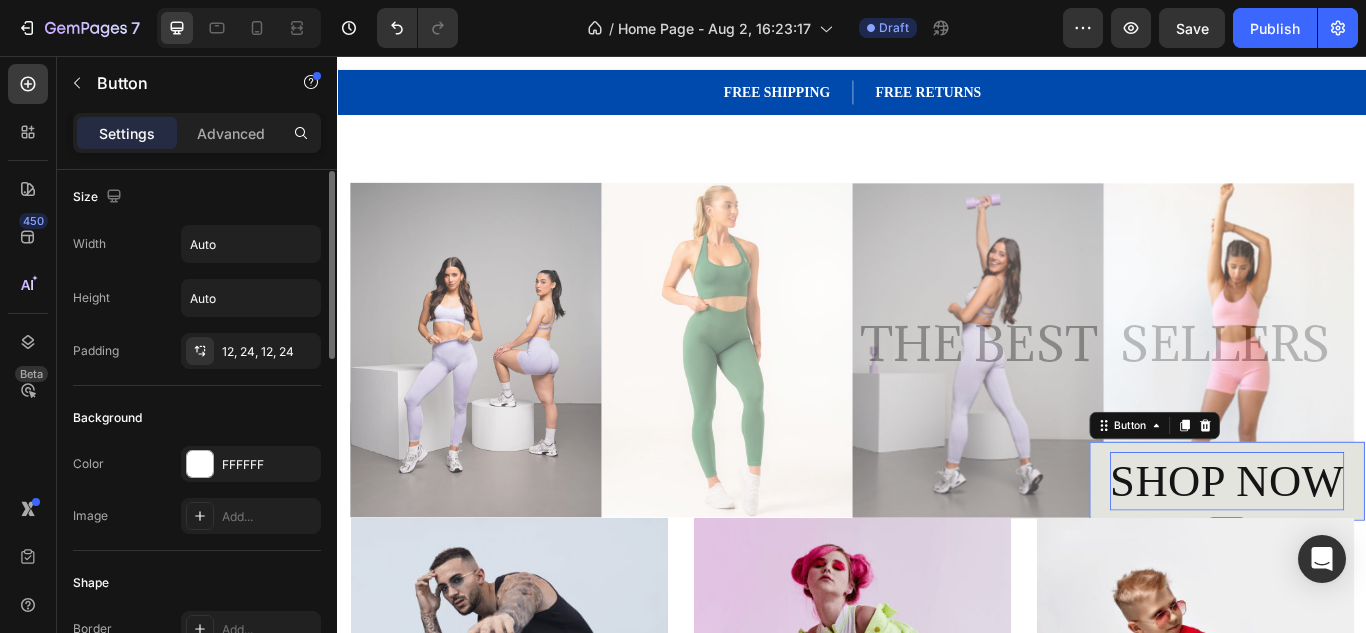 click on "Background Color FFFFFF Image Add..." 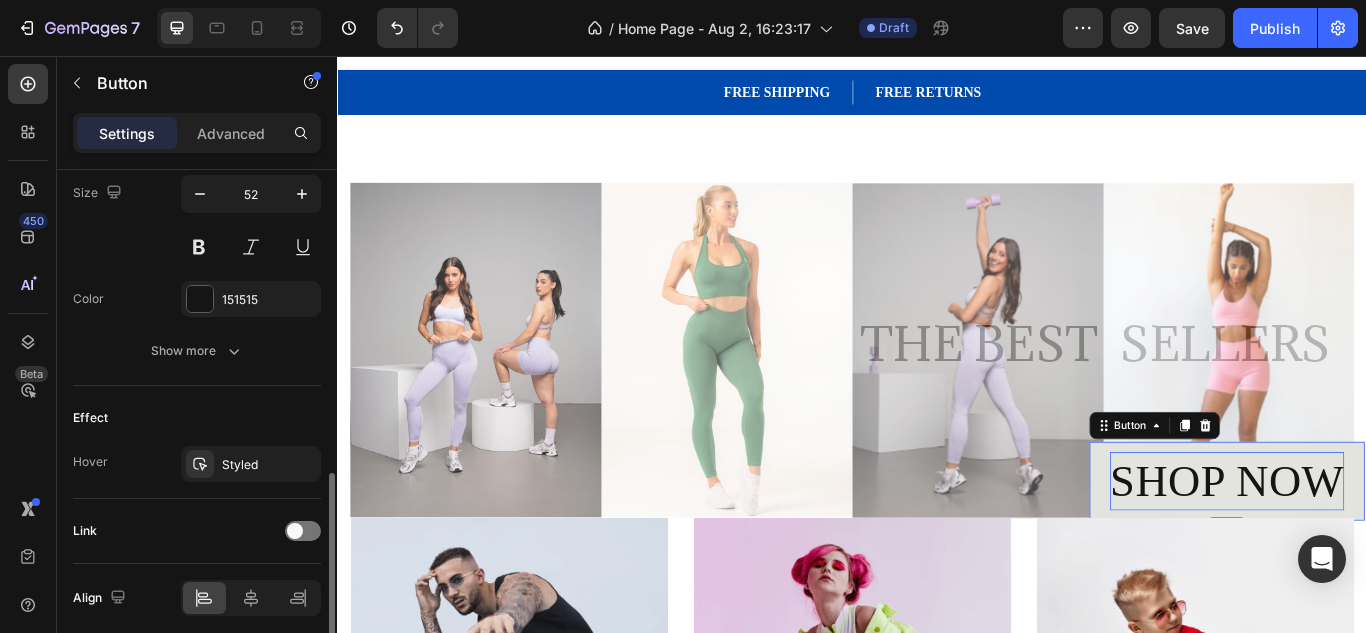 click on "Effect Hover Styled" 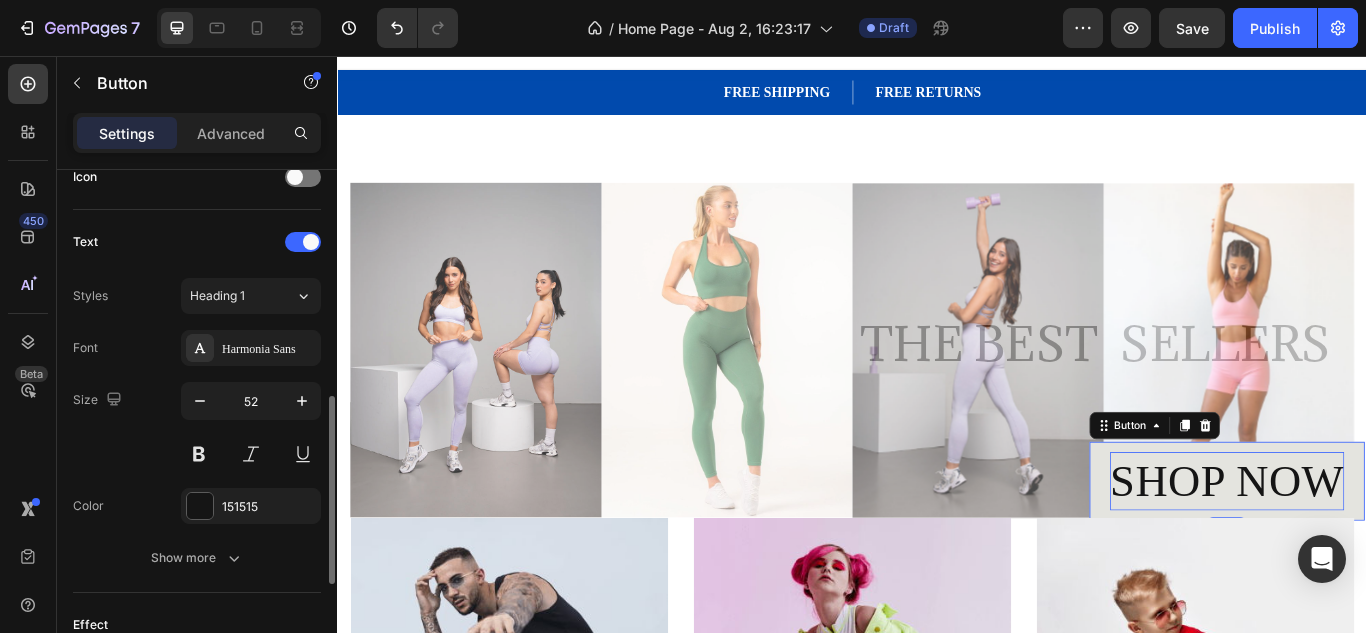 scroll, scrollTop: 627, scrollLeft: 0, axis: vertical 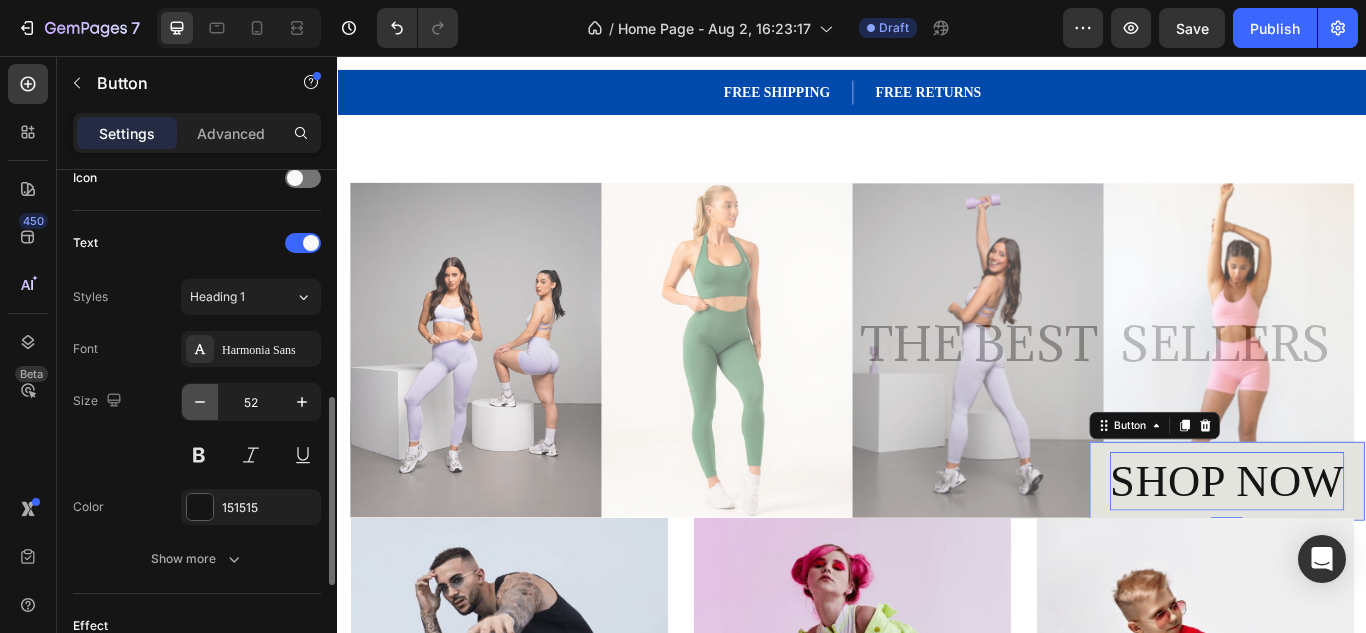 click 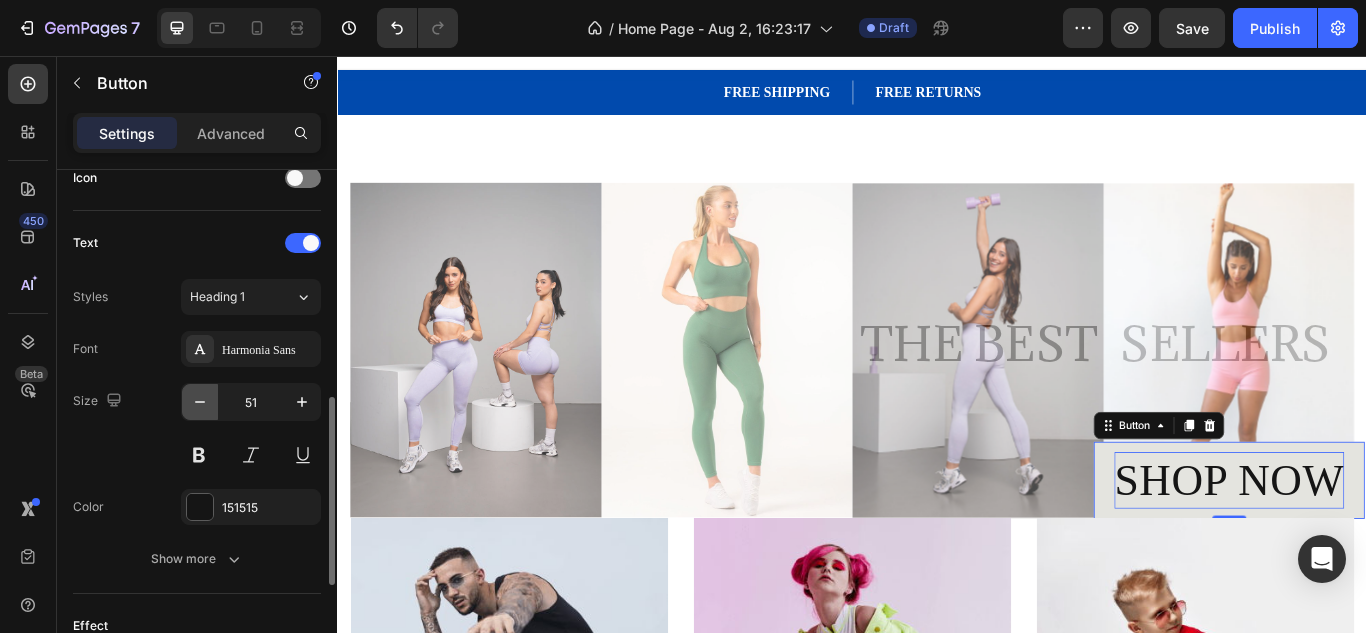 click 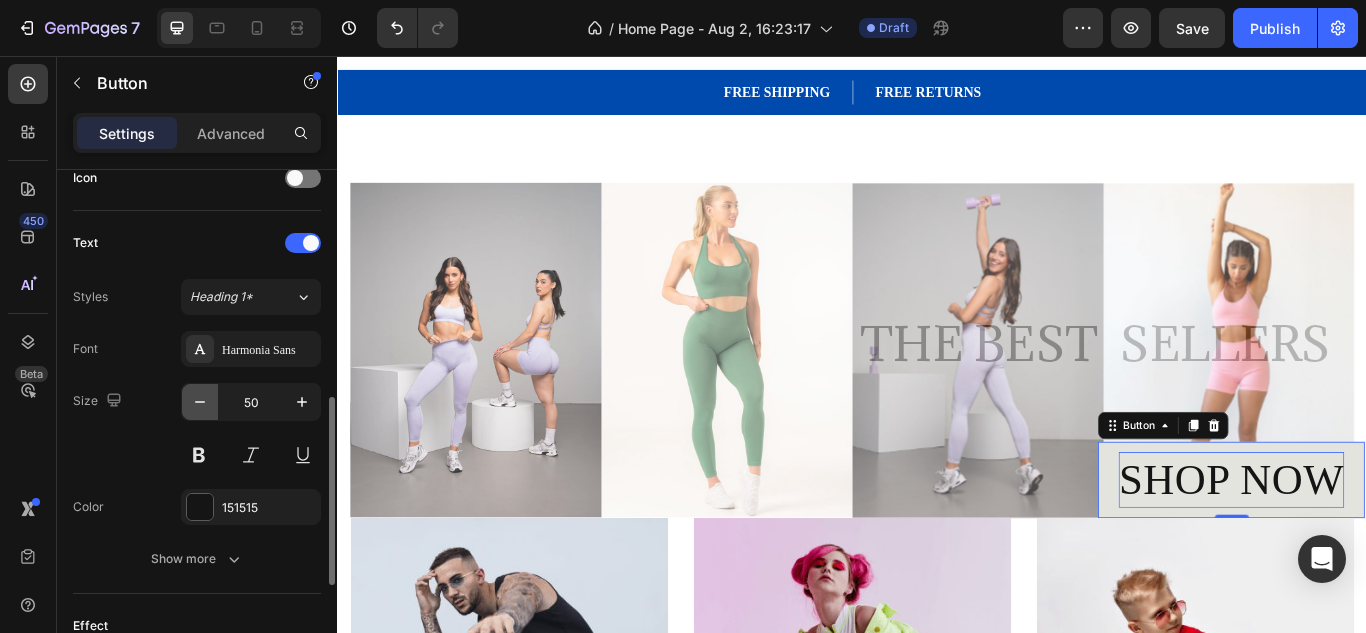 click 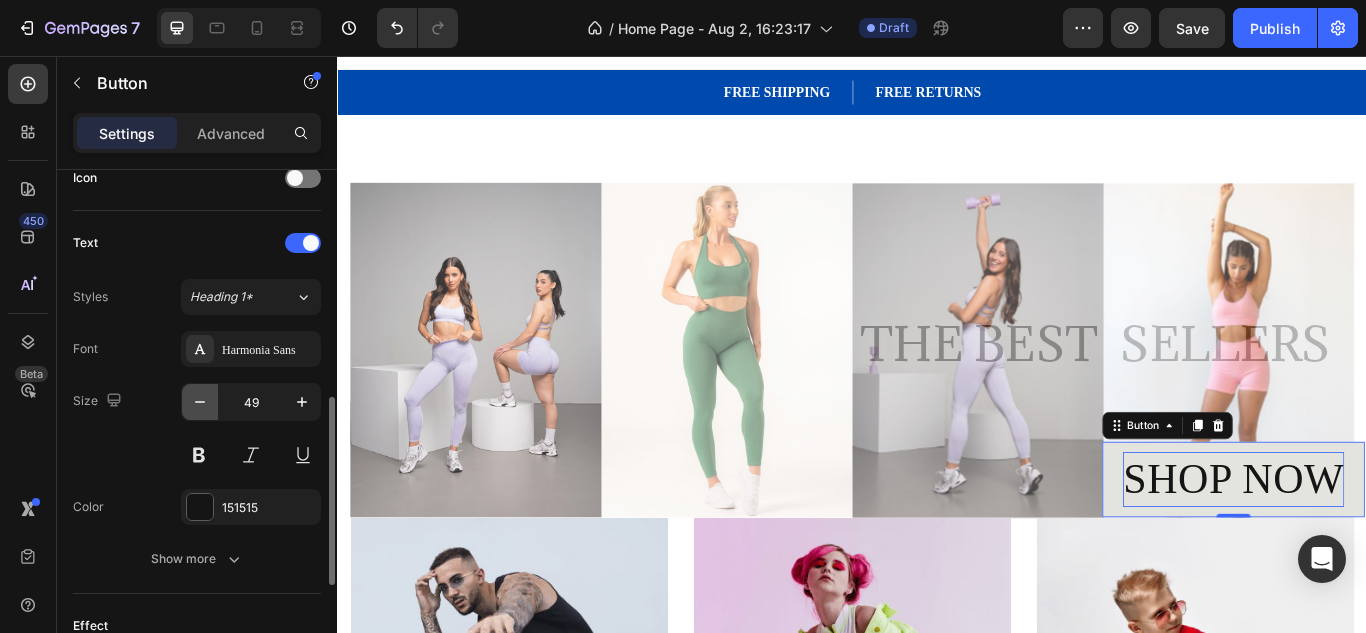 click 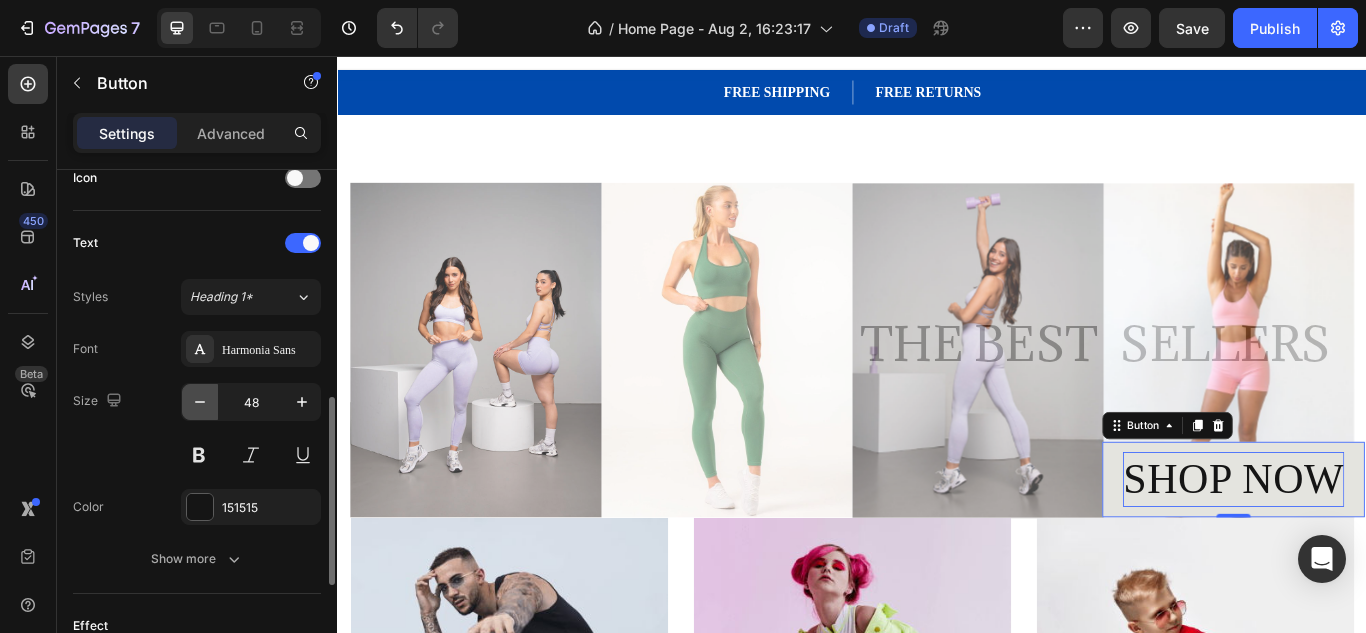 click 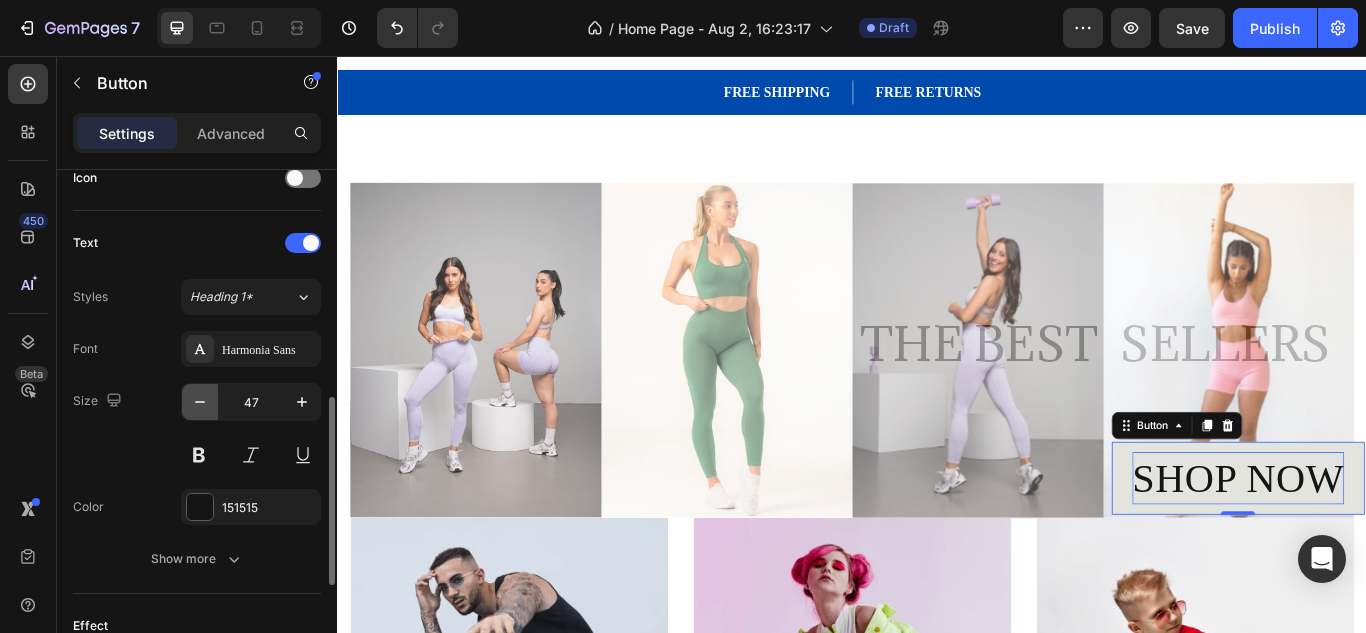 click 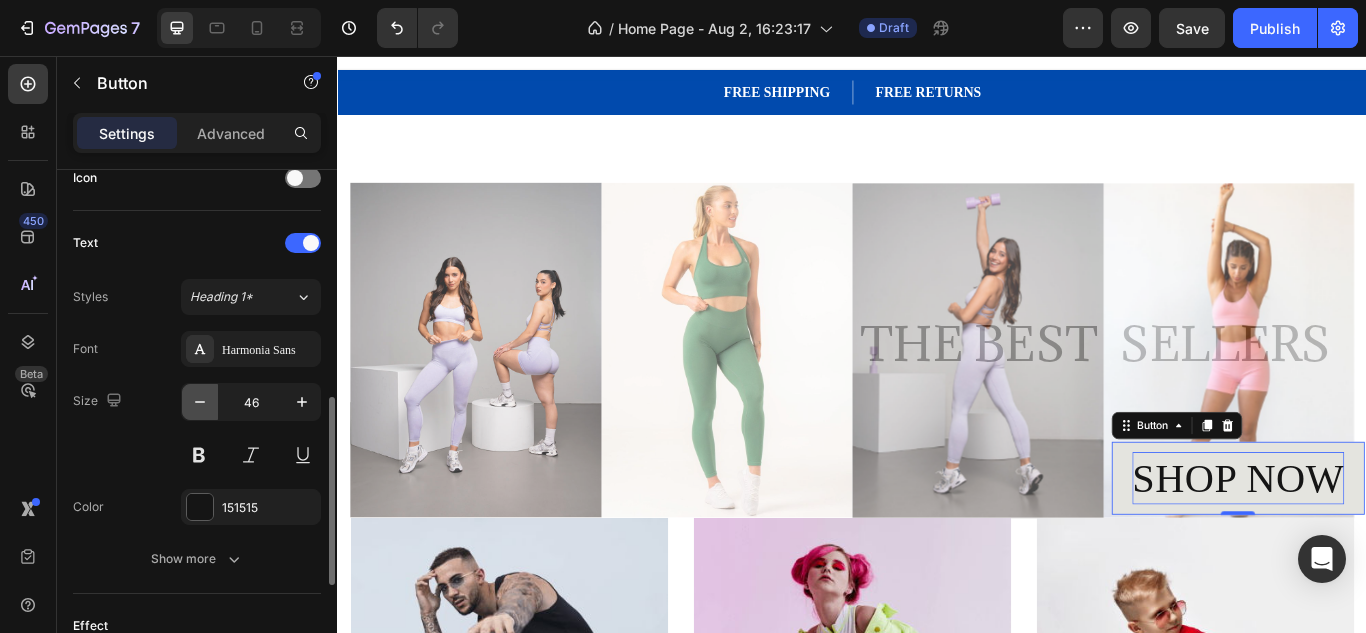 click 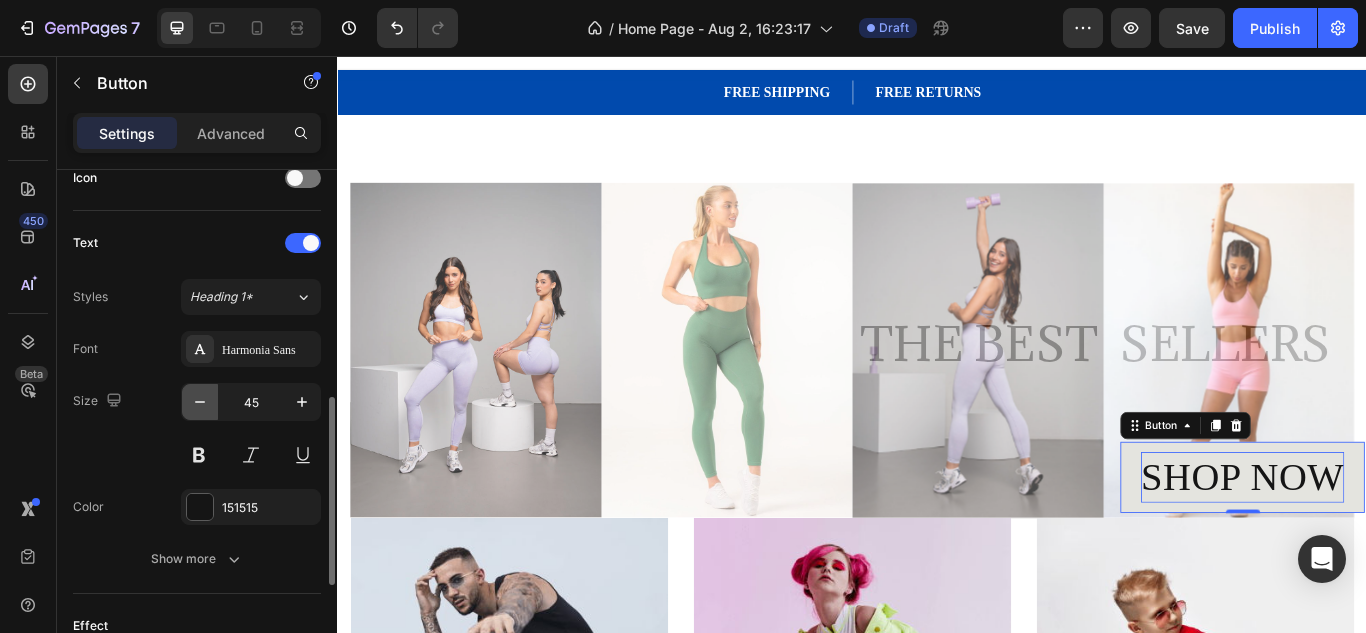 click 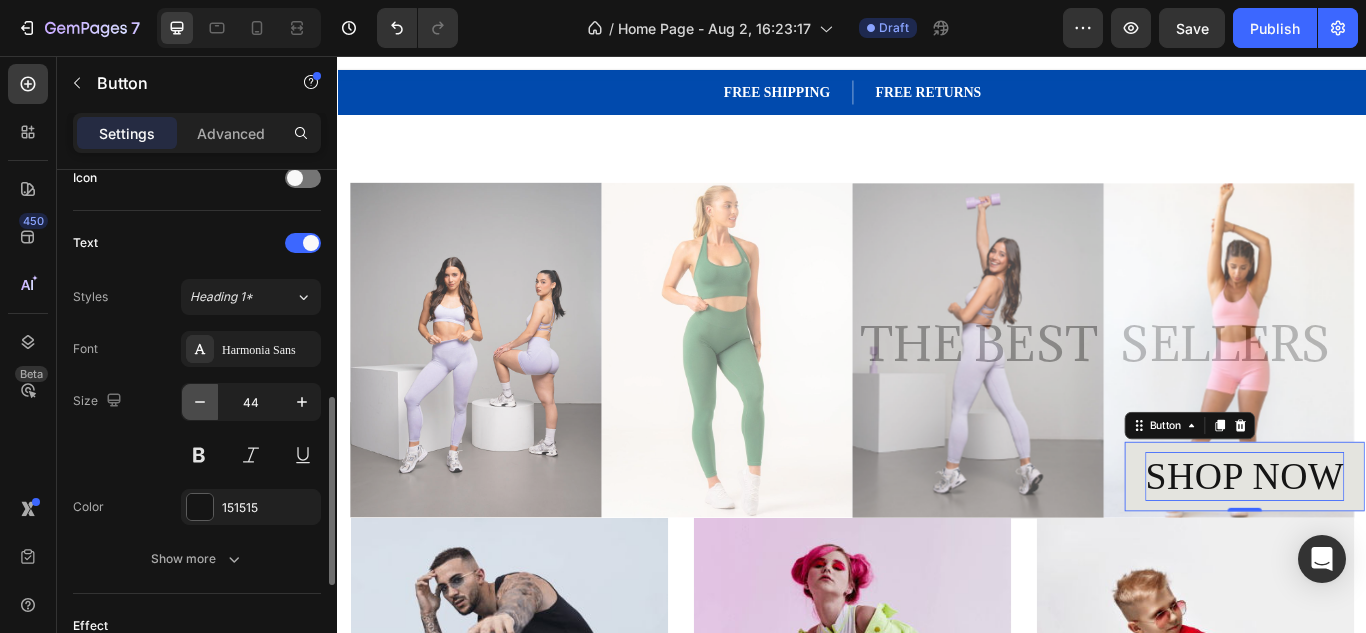 click 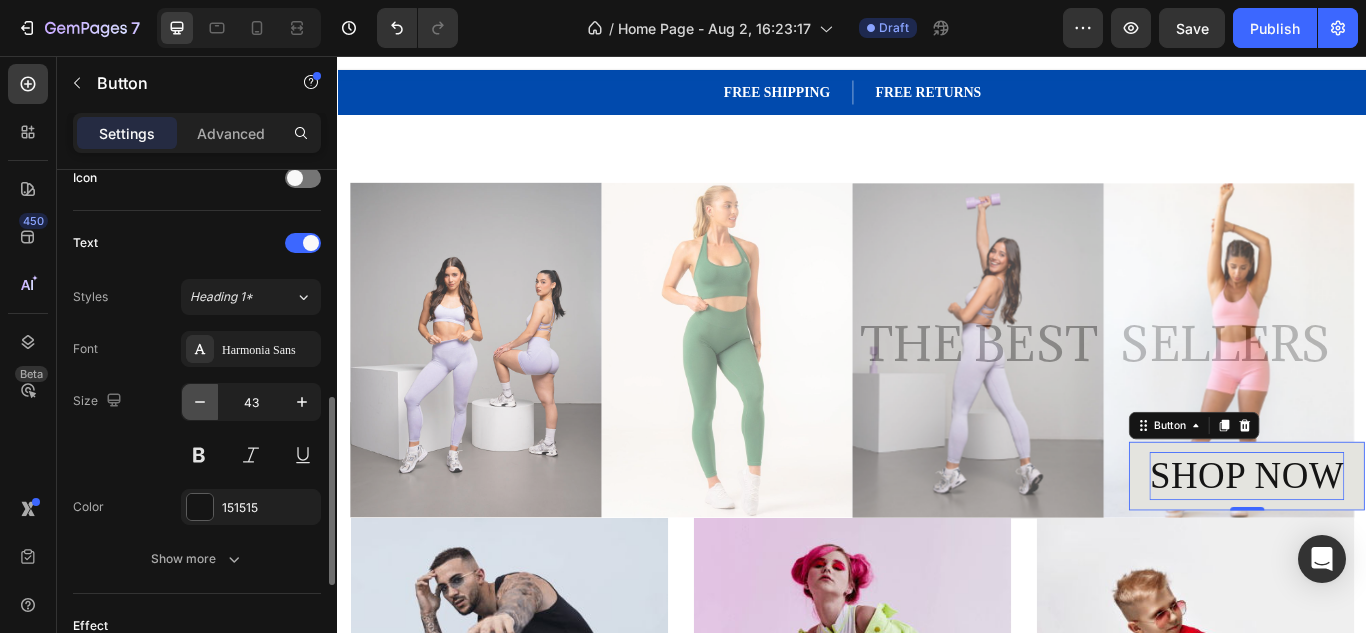 click 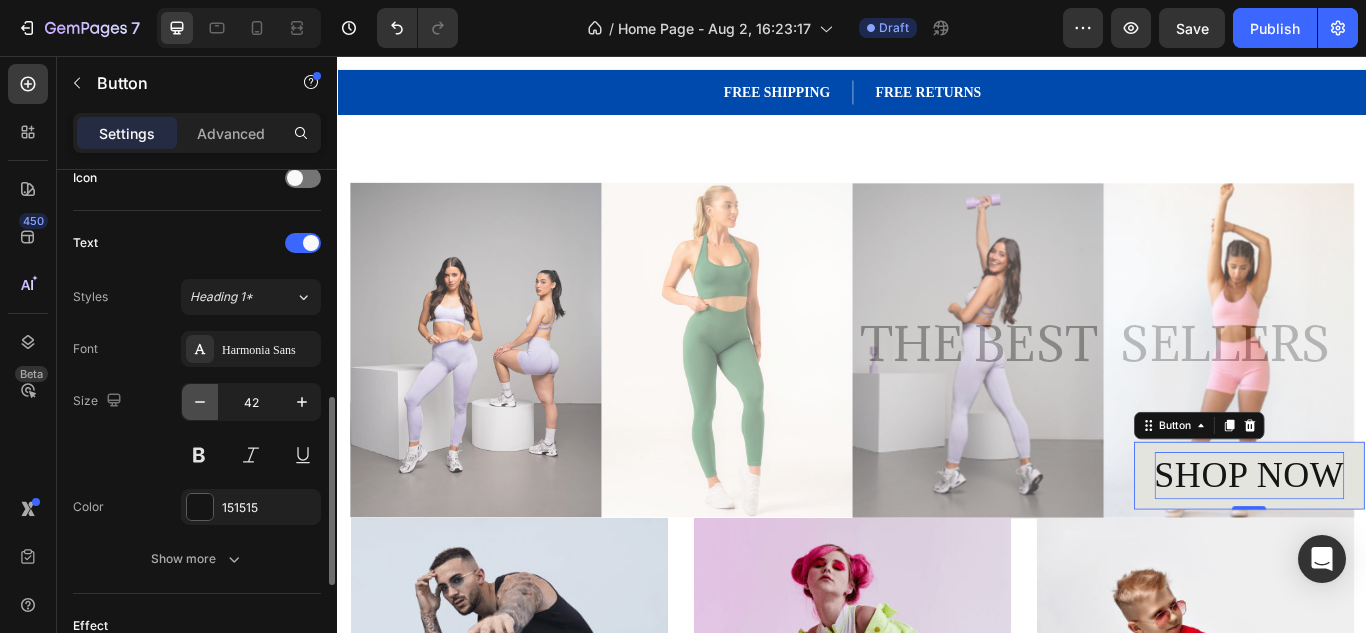 click 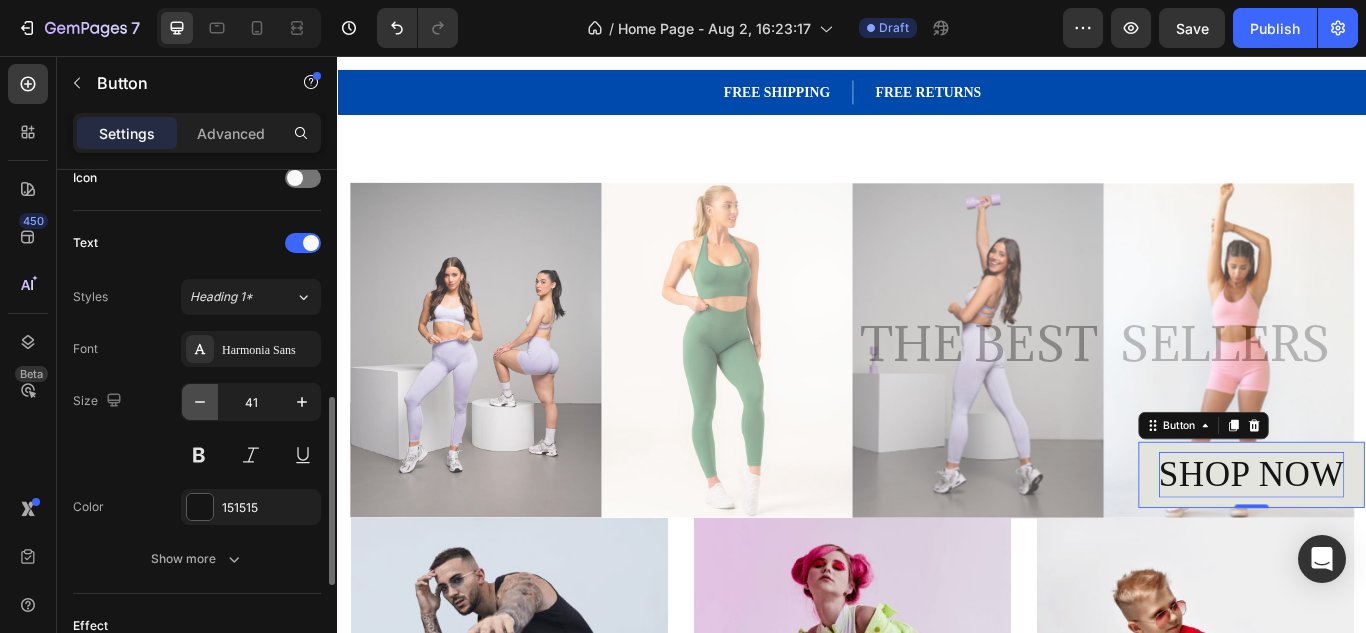 click 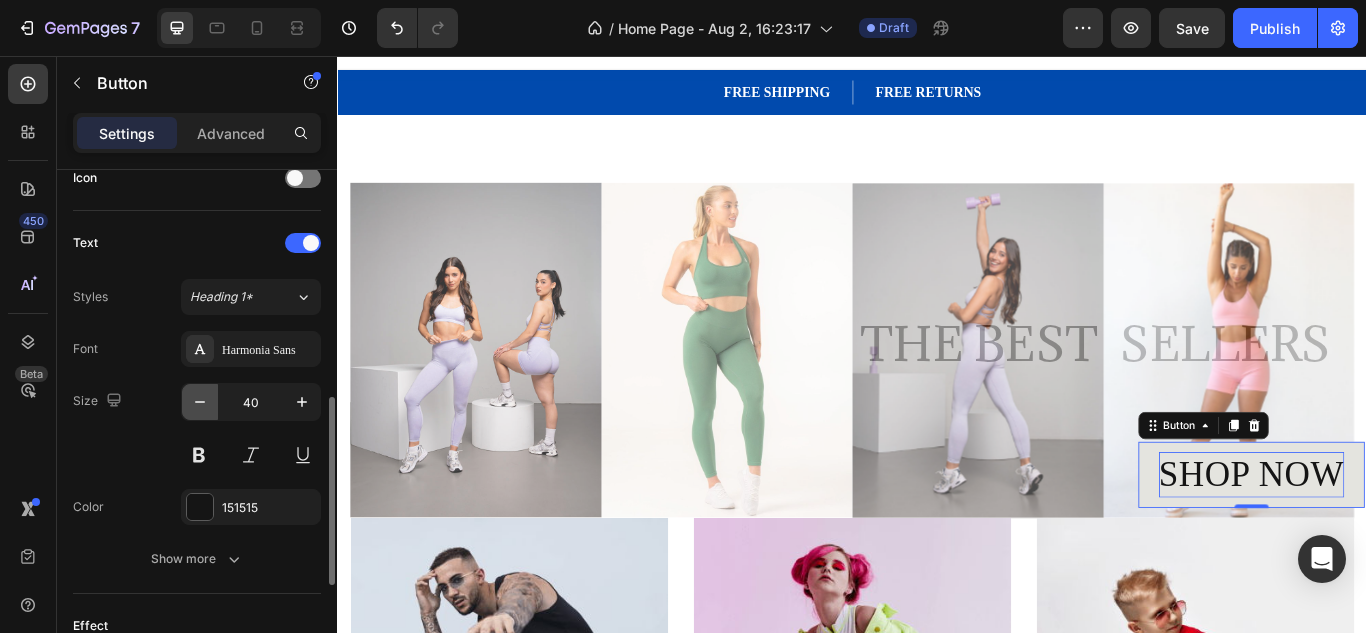 click 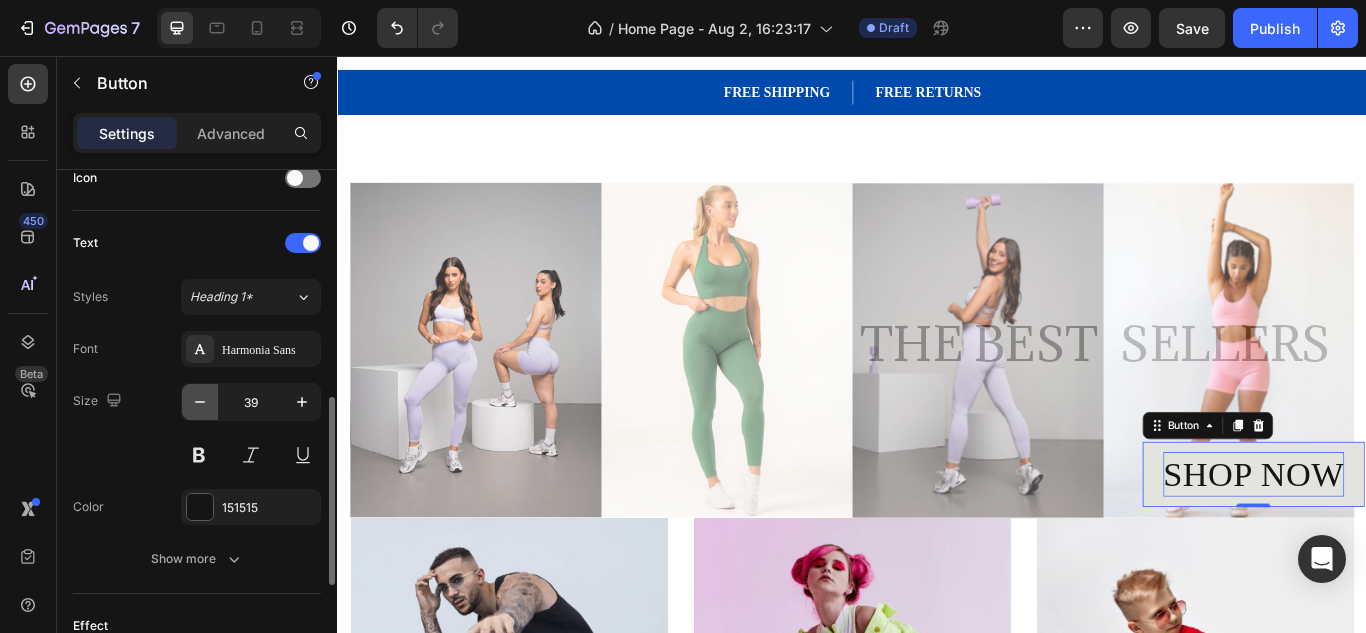 click 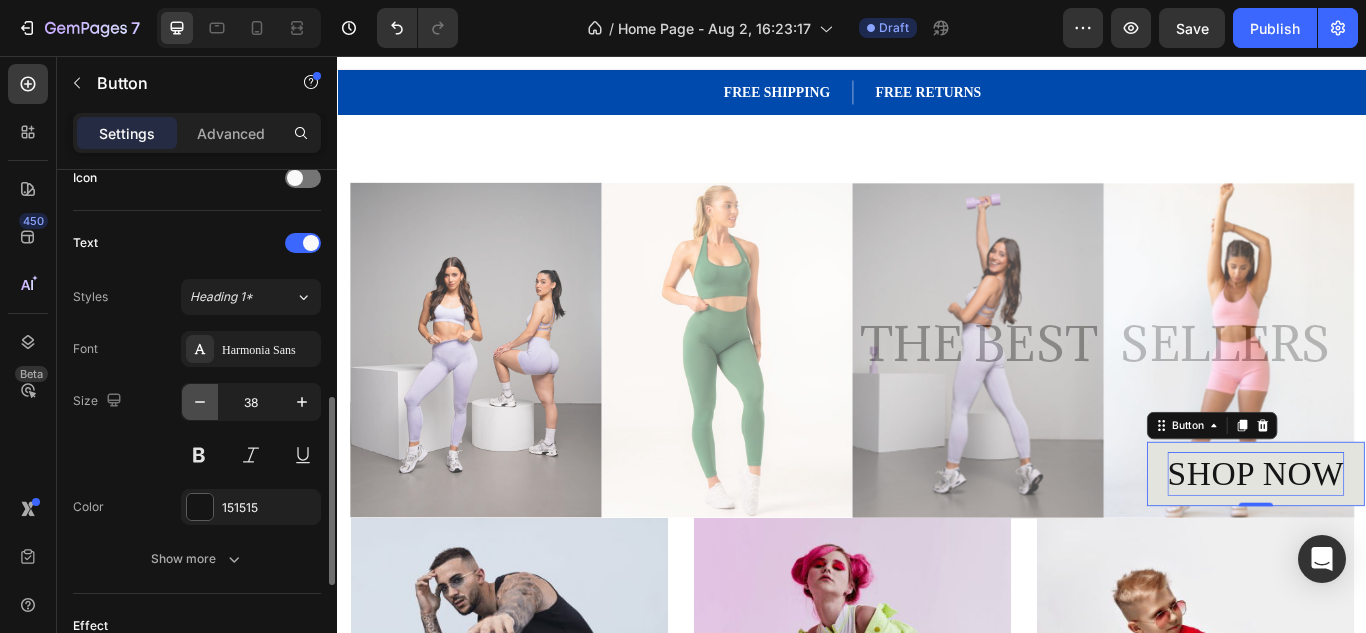 click 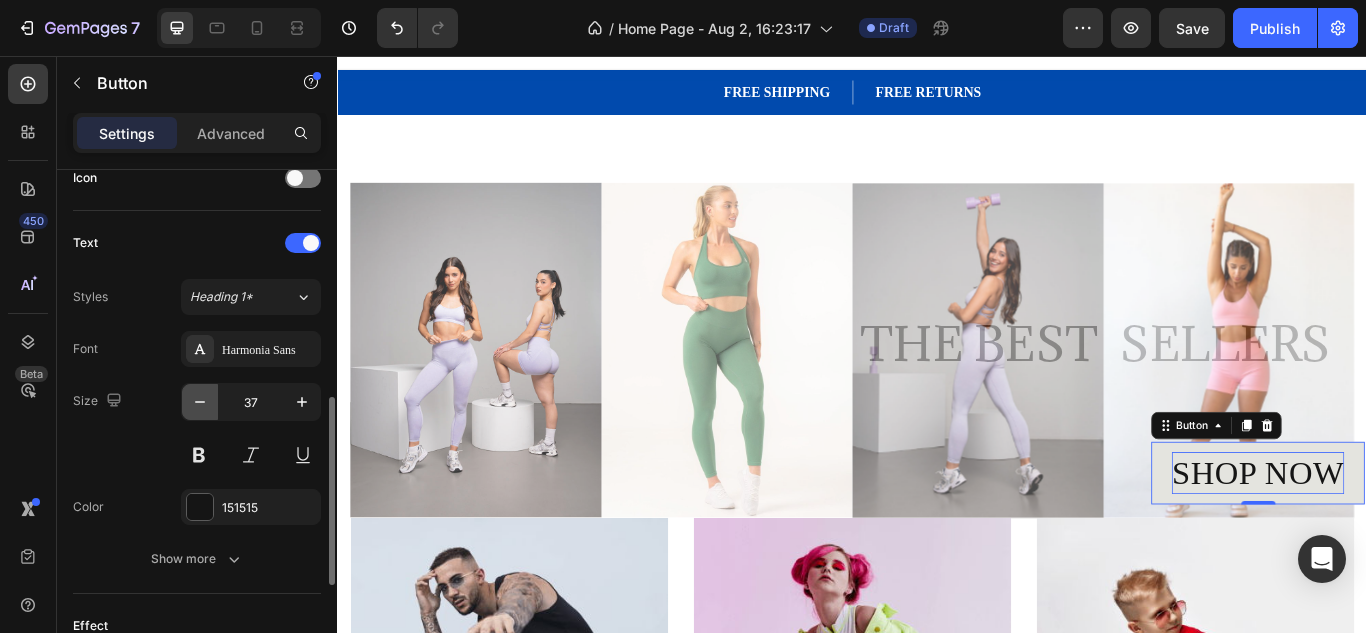 click 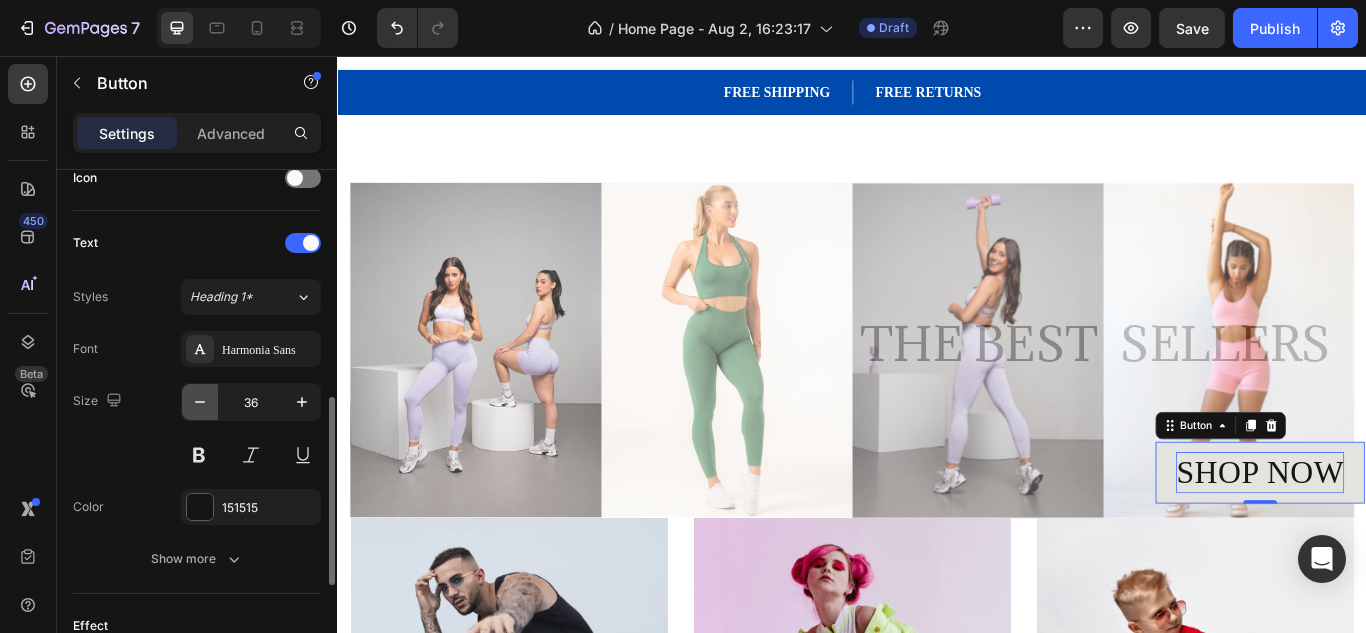 click 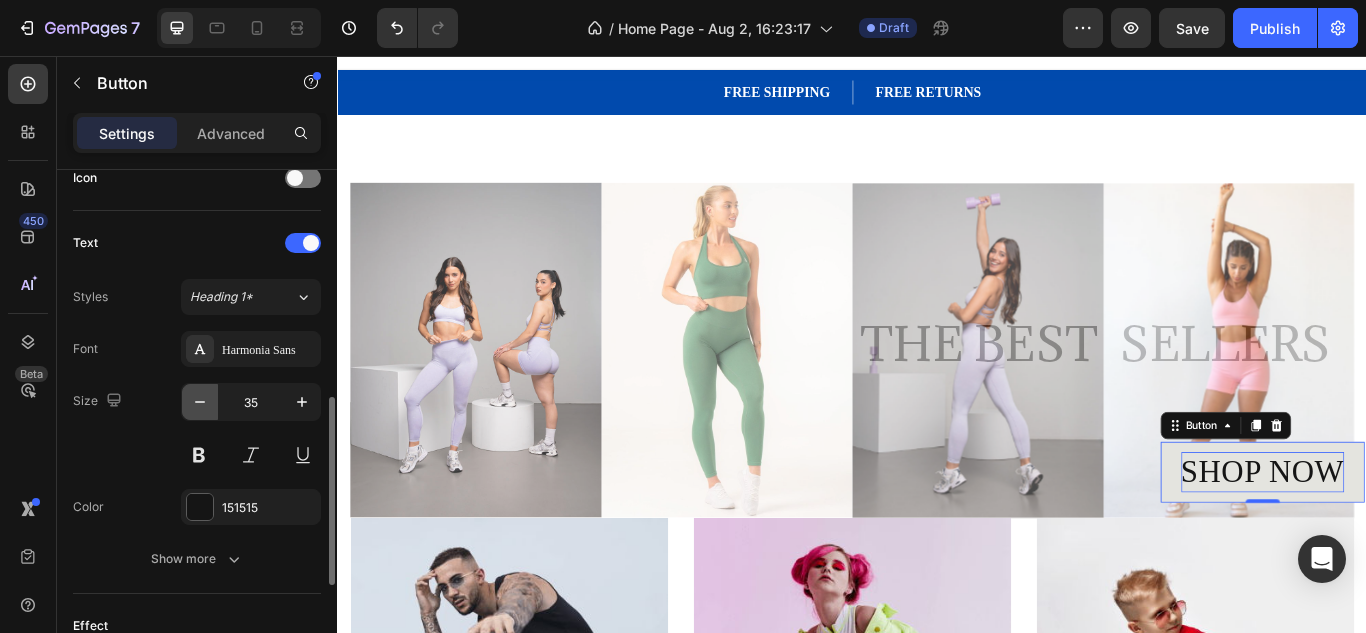 click 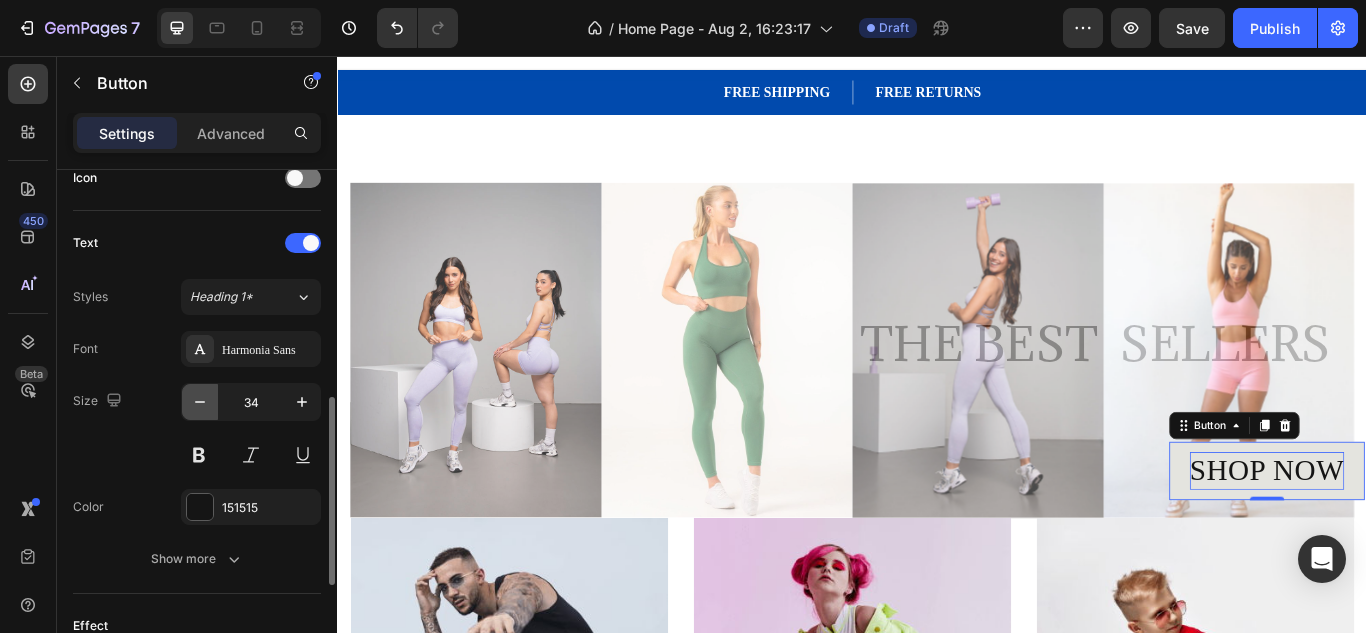 click 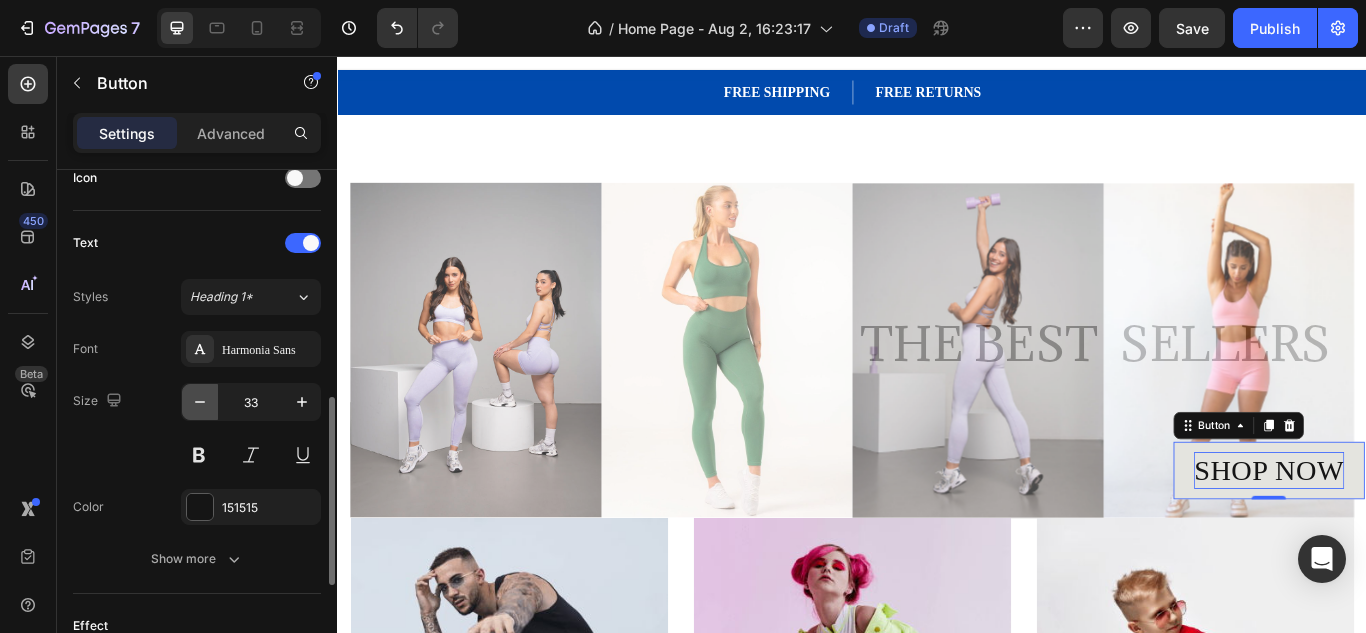 click 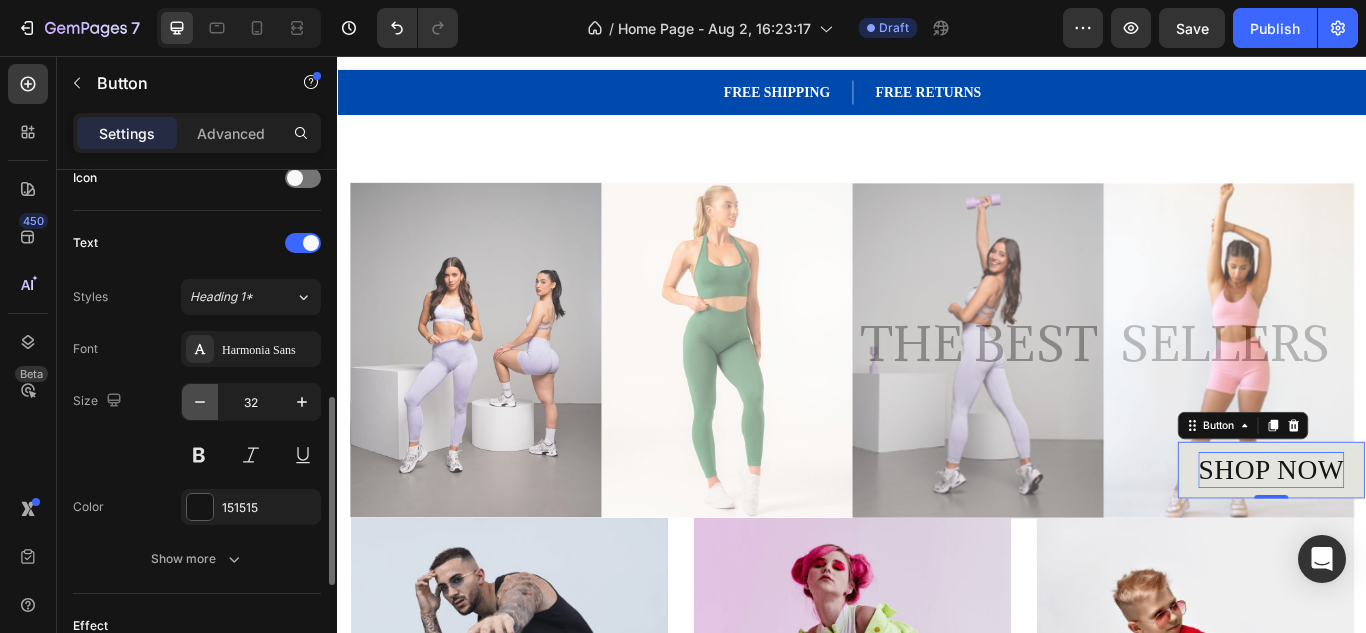 click 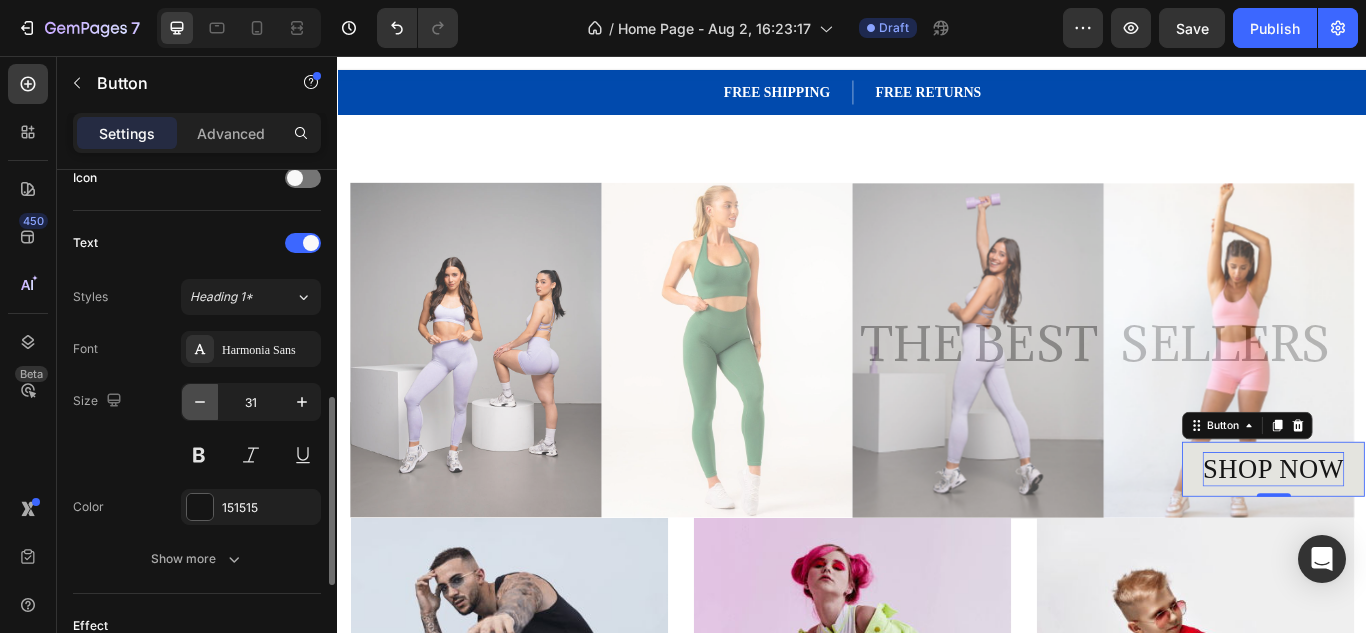click 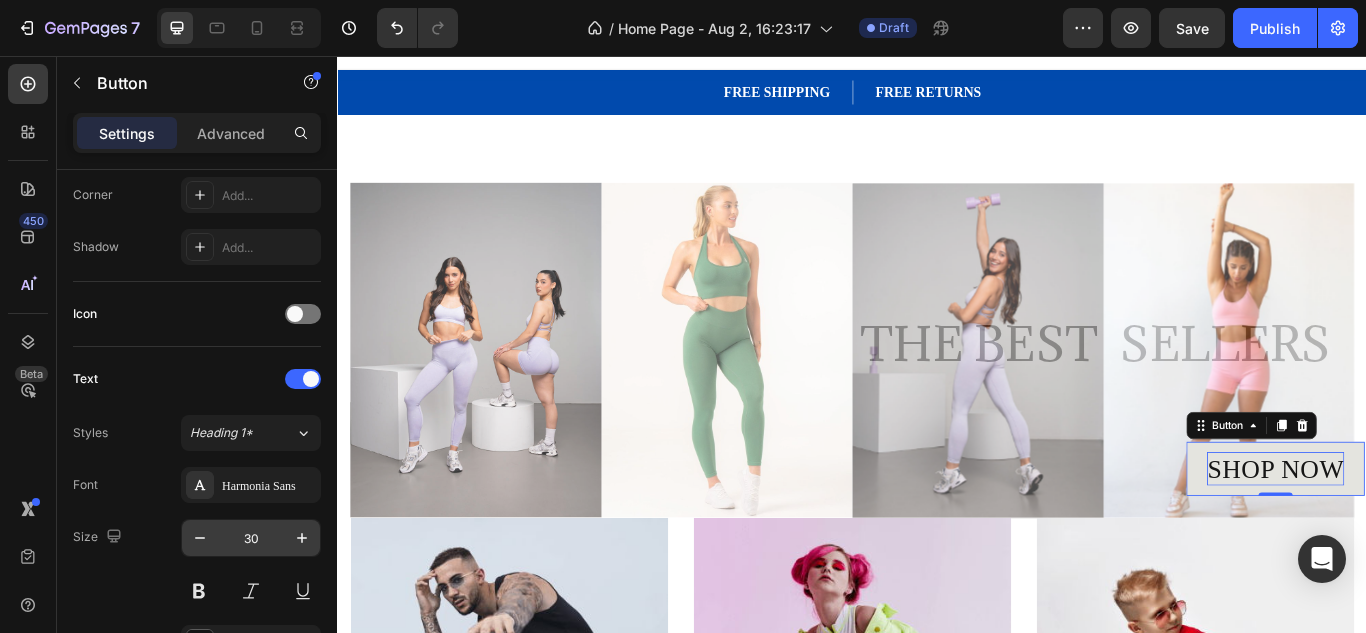 scroll, scrollTop: 0, scrollLeft: 0, axis: both 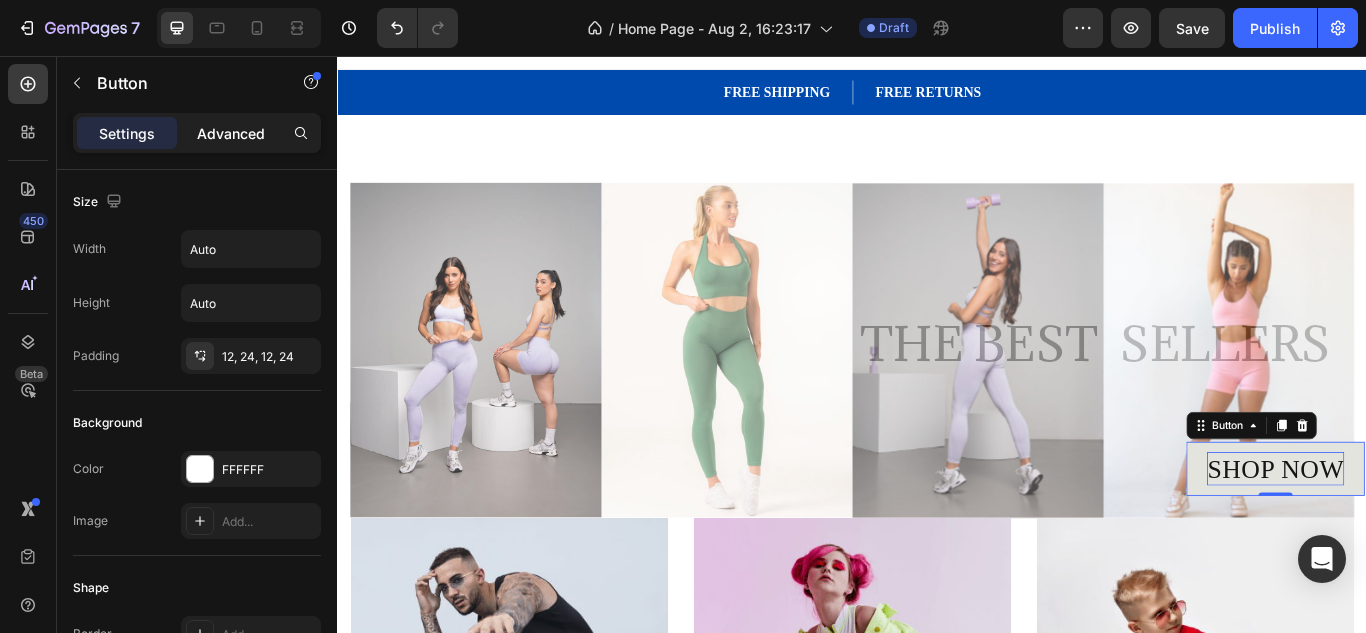 click on "Advanced" at bounding box center [231, 133] 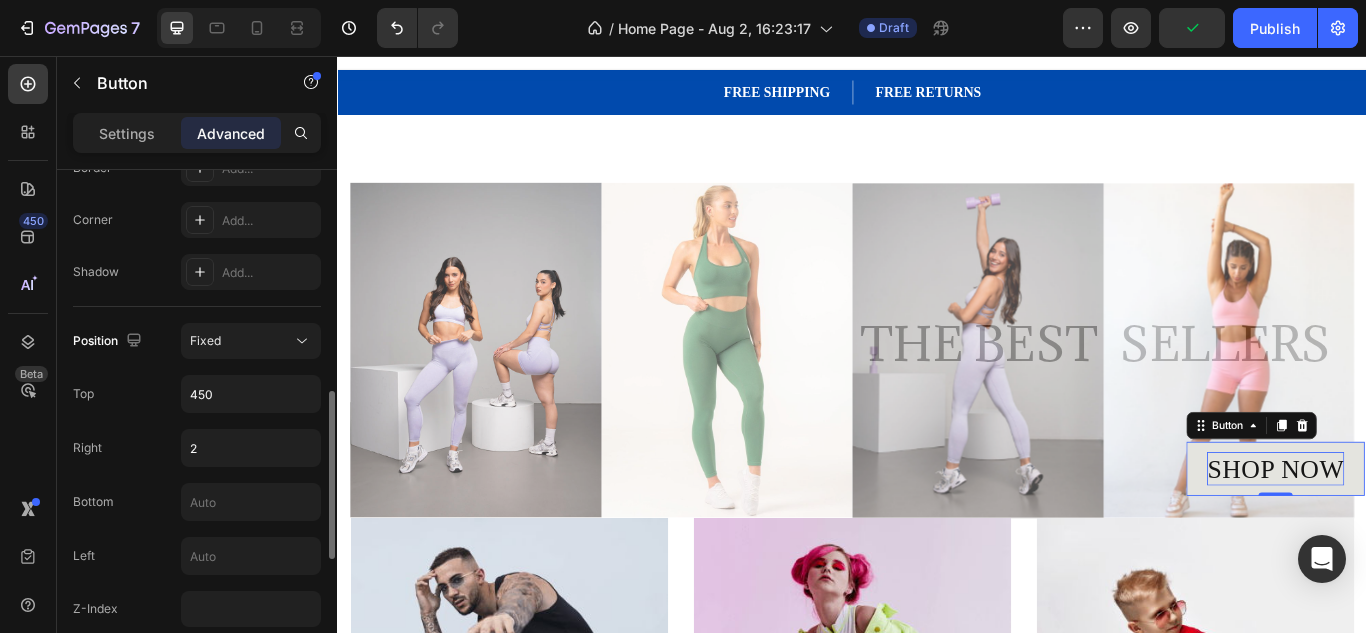 scroll, scrollTop: 615, scrollLeft: 0, axis: vertical 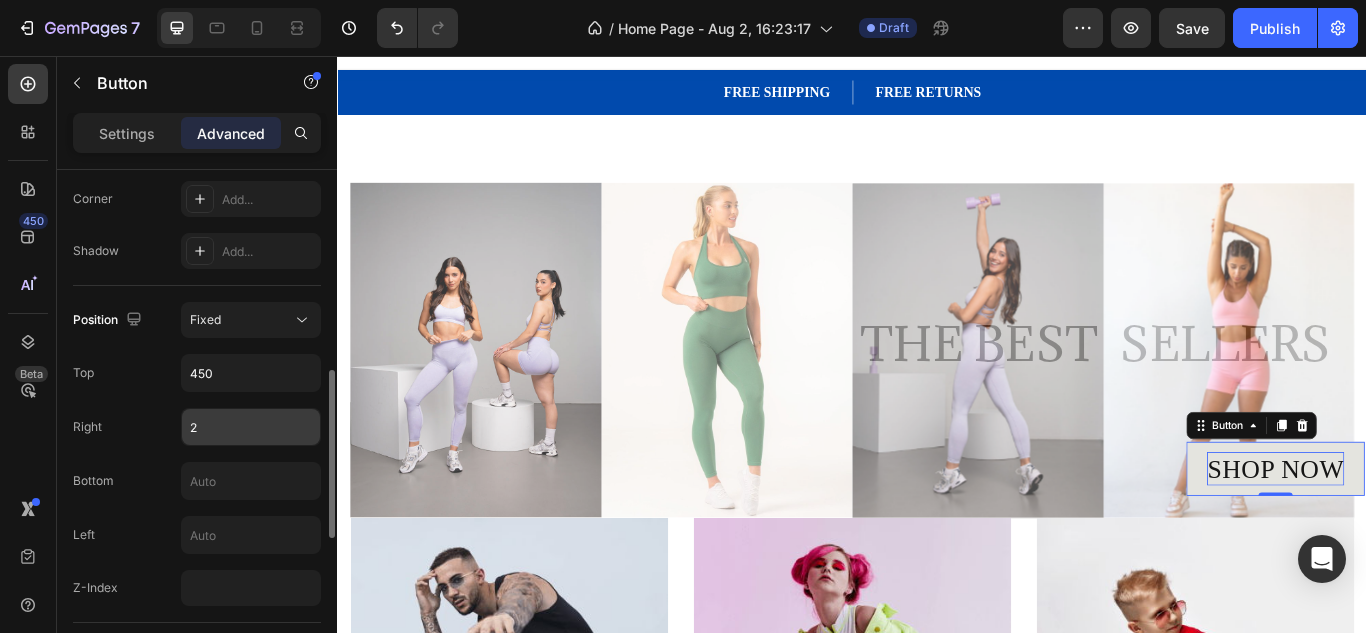 click on "2" at bounding box center [251, 427] 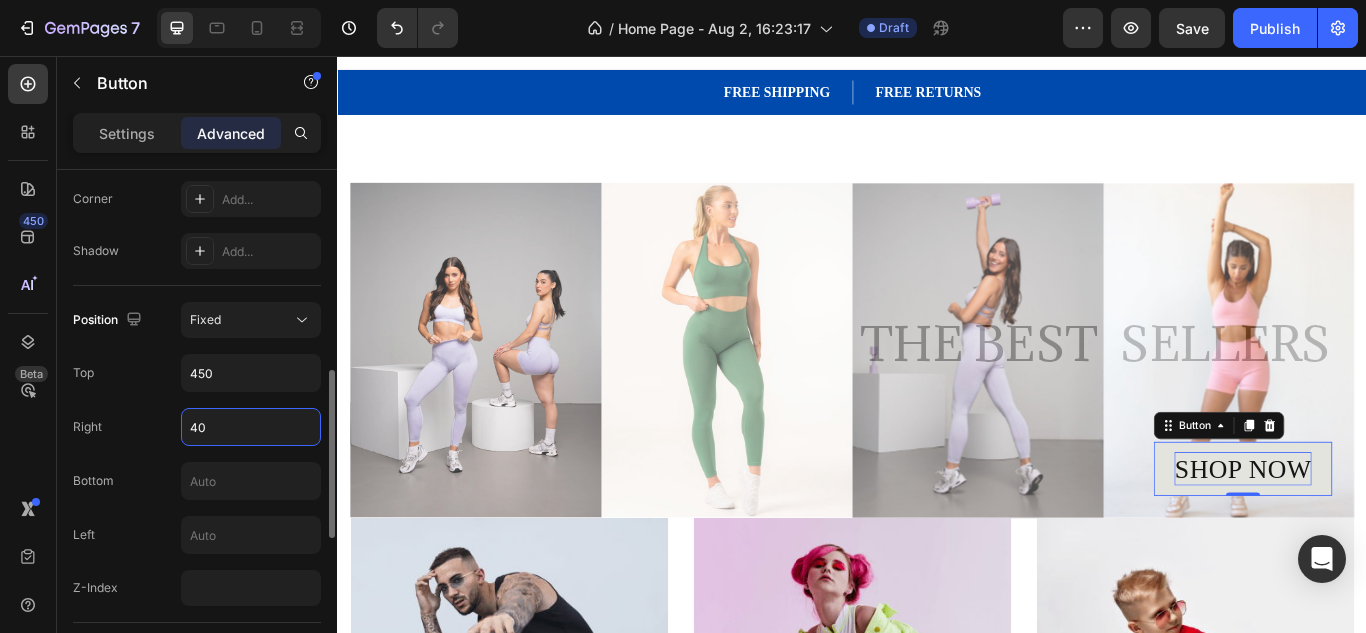 type on "4" 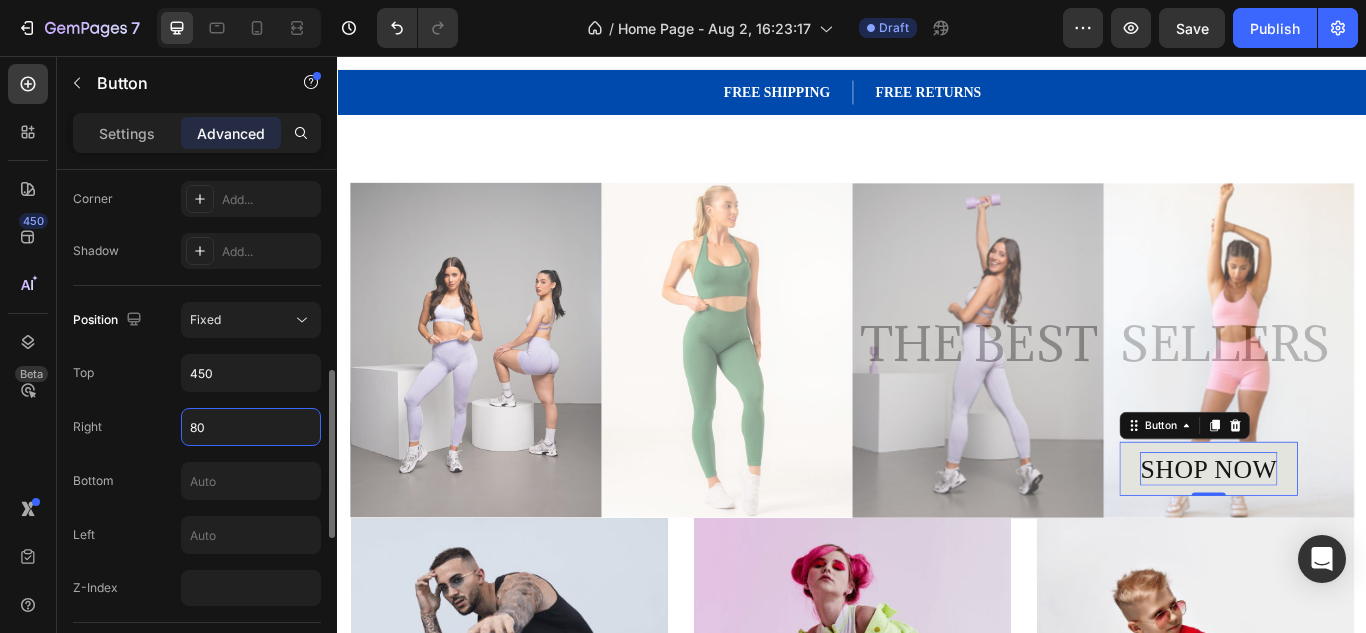 type on "8" 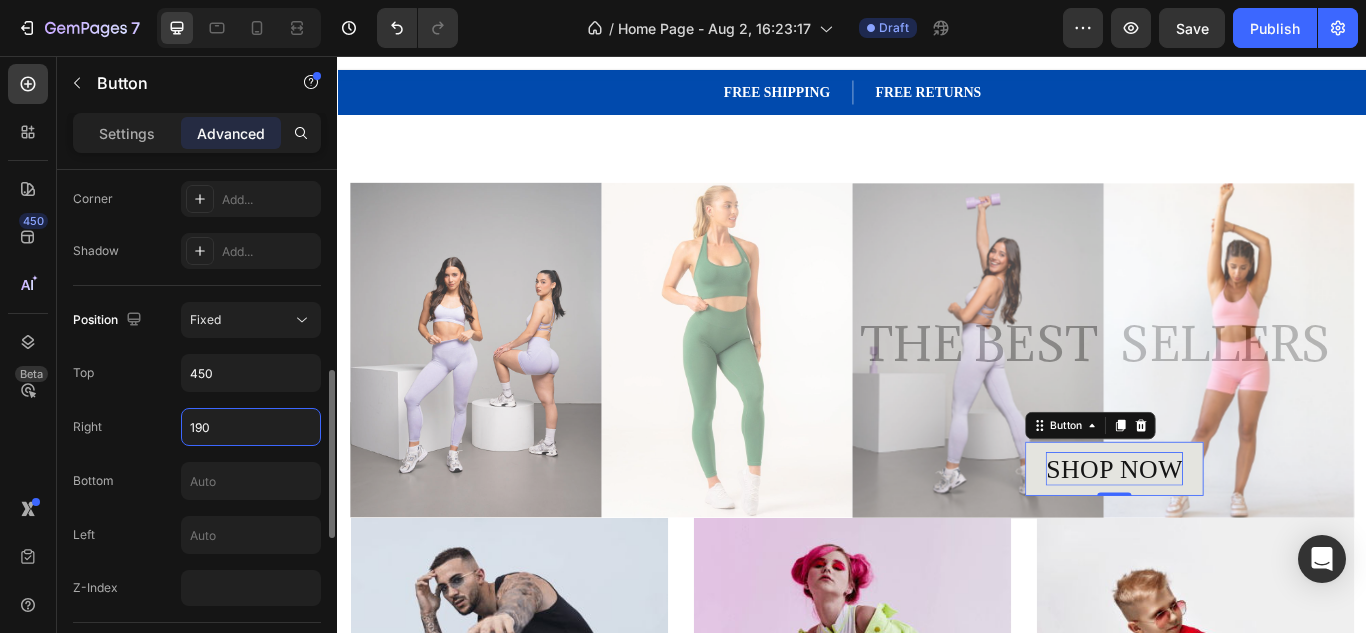 type on "190" 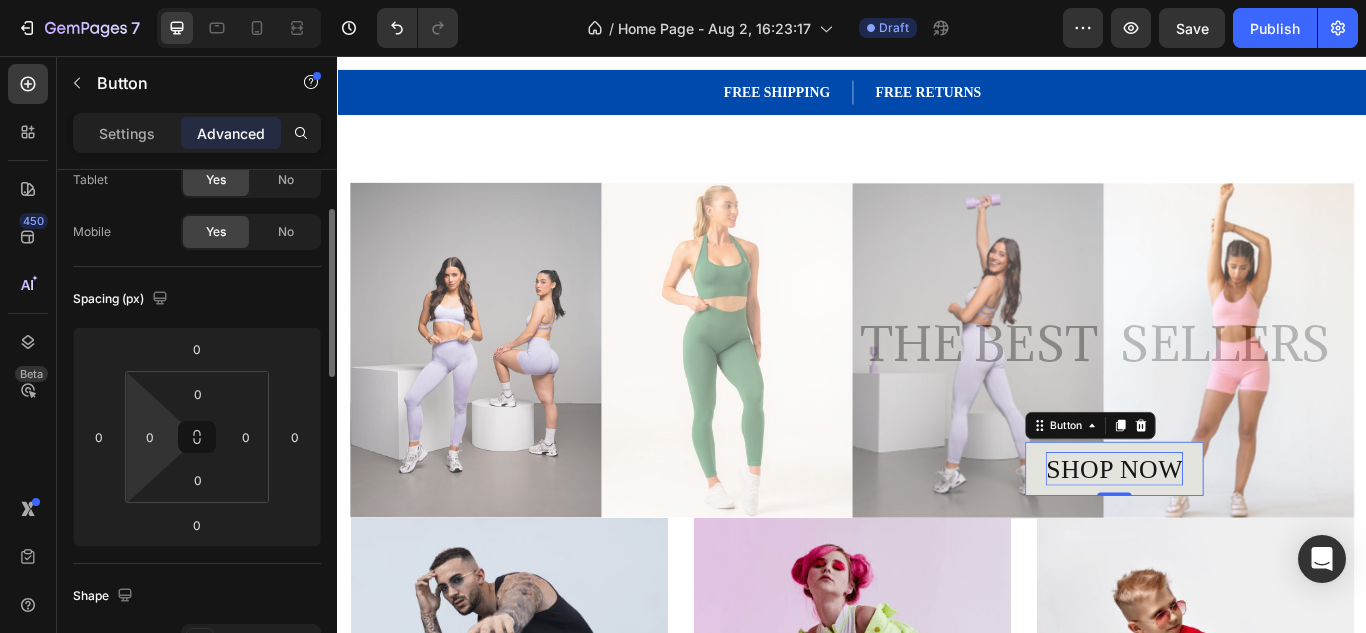 scroll, scrollTop: 0, scrollLeft: 0, axis: both 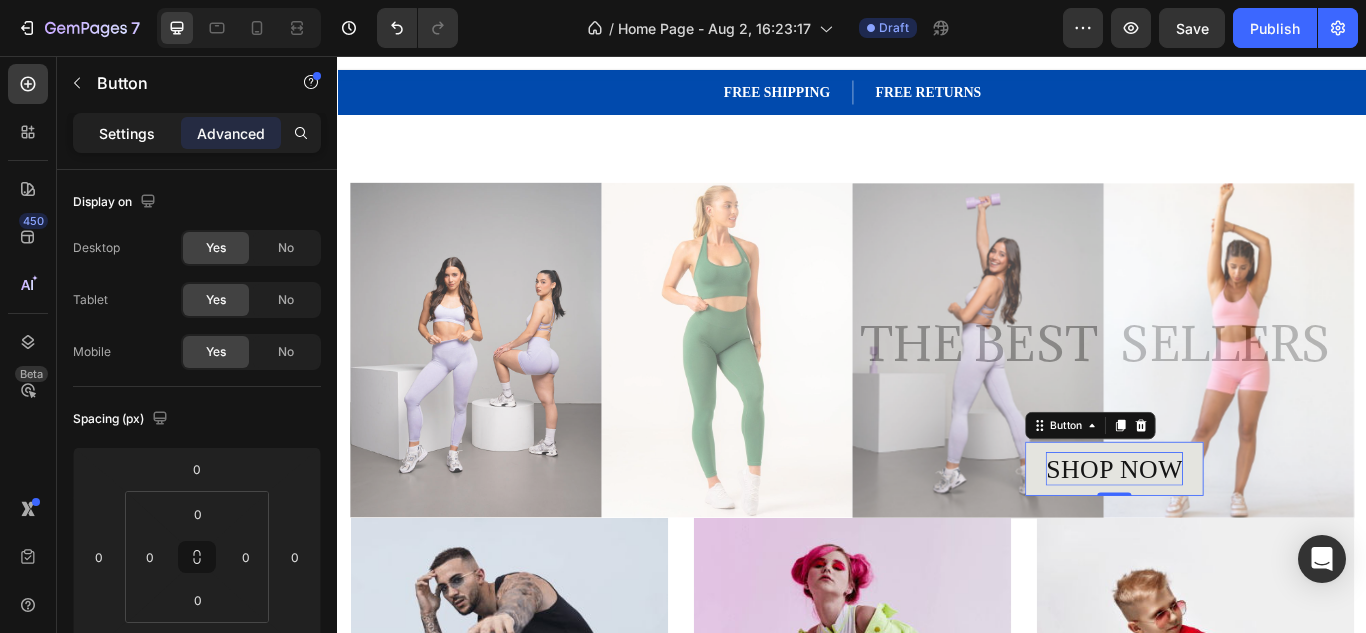 click on "Settings" 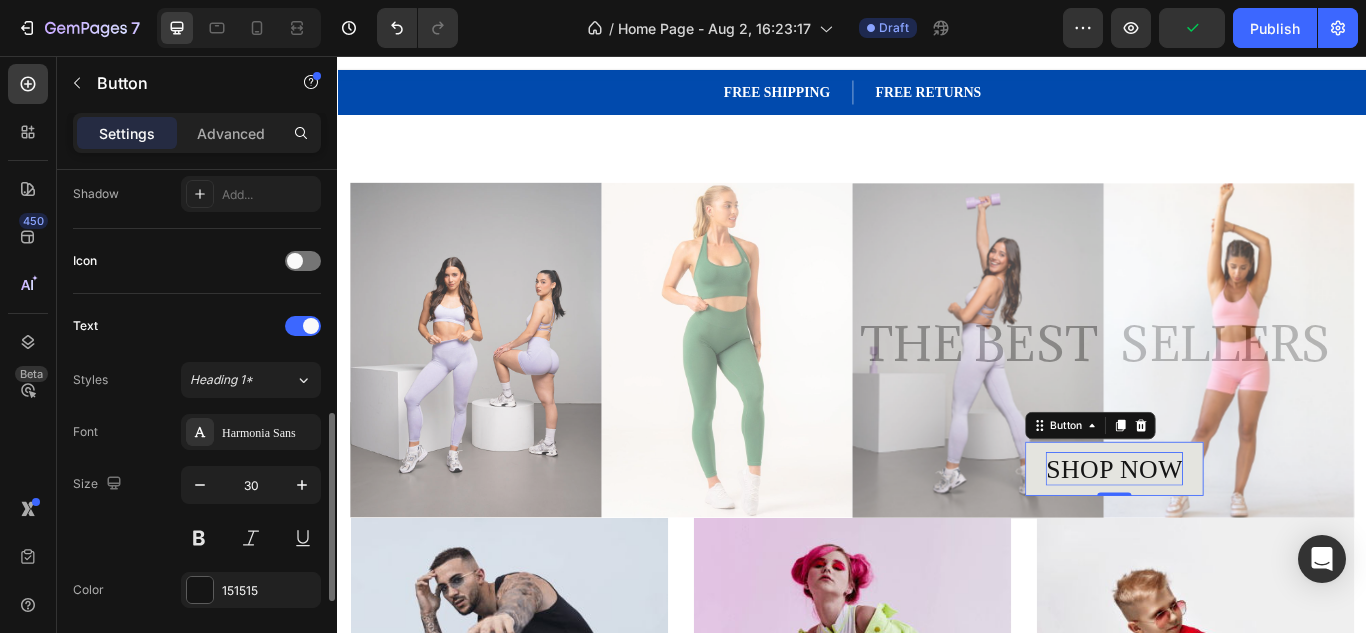 scroll, scrollTop: 619, scrollLeft: 0, axis: vertical 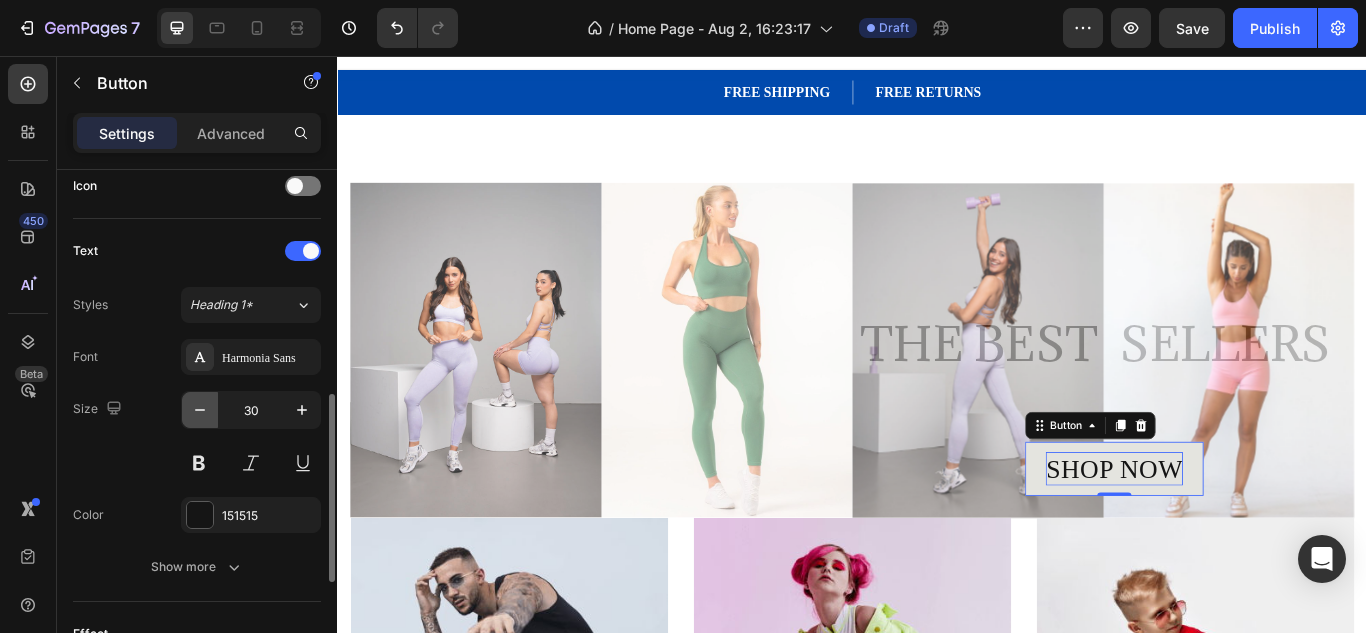 click 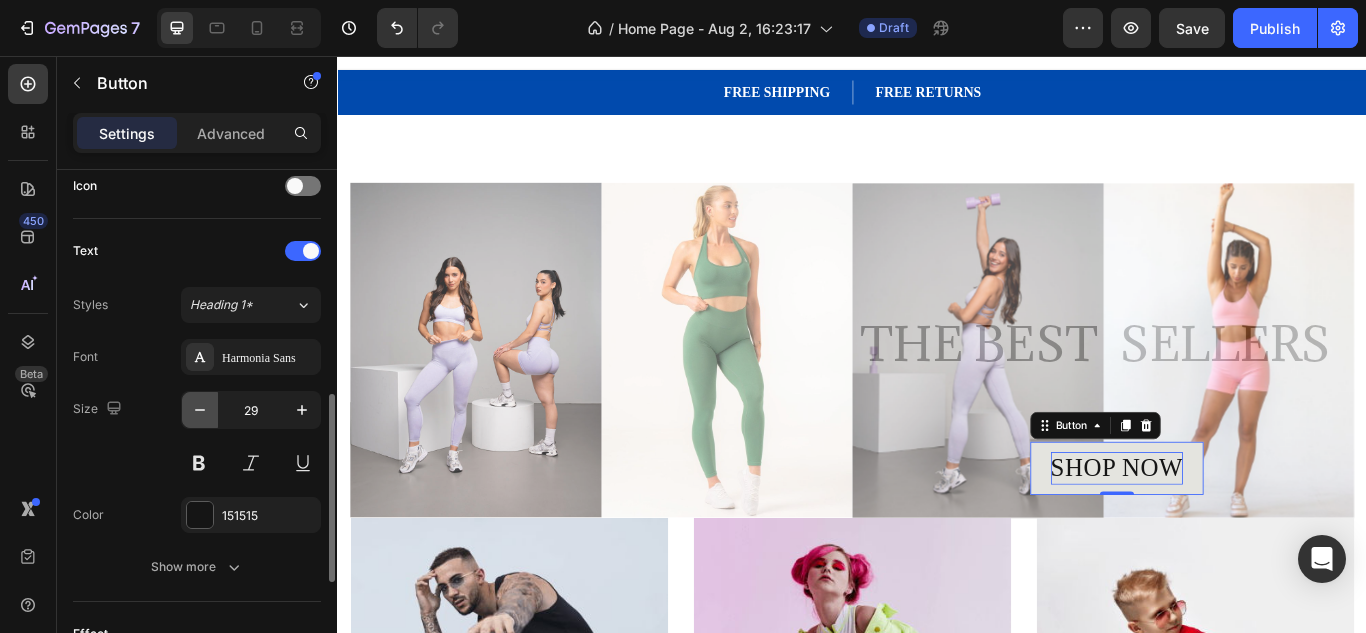 click 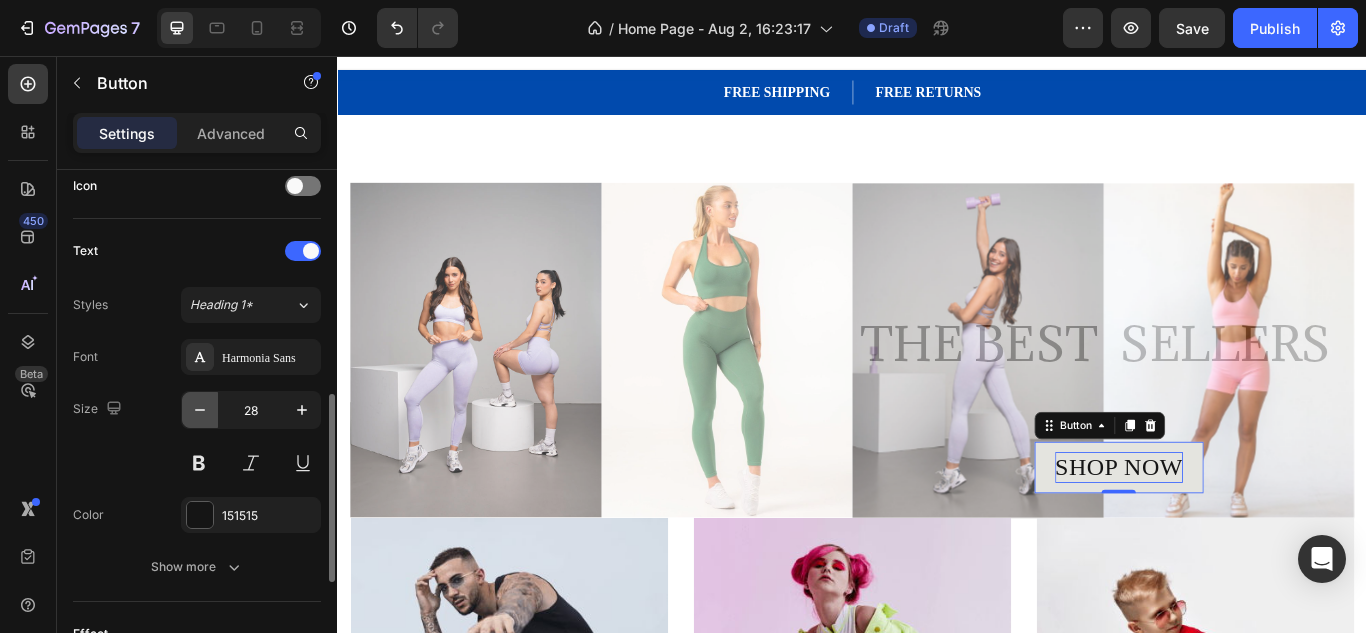 click 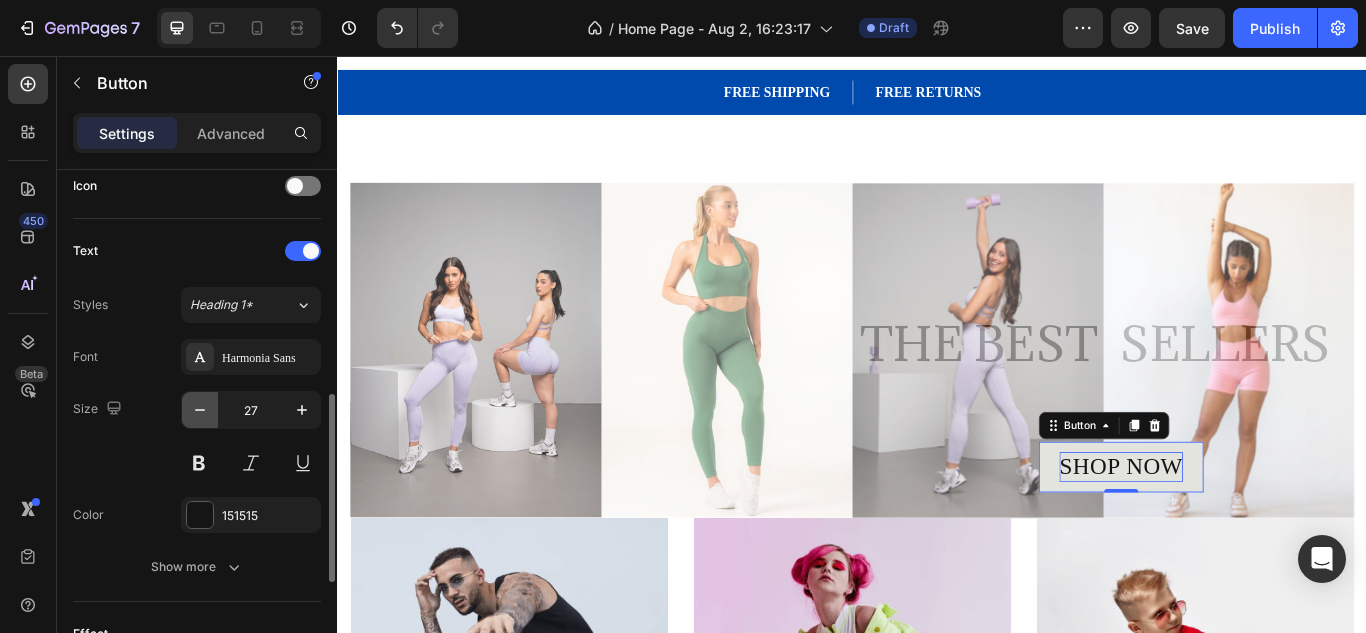 click 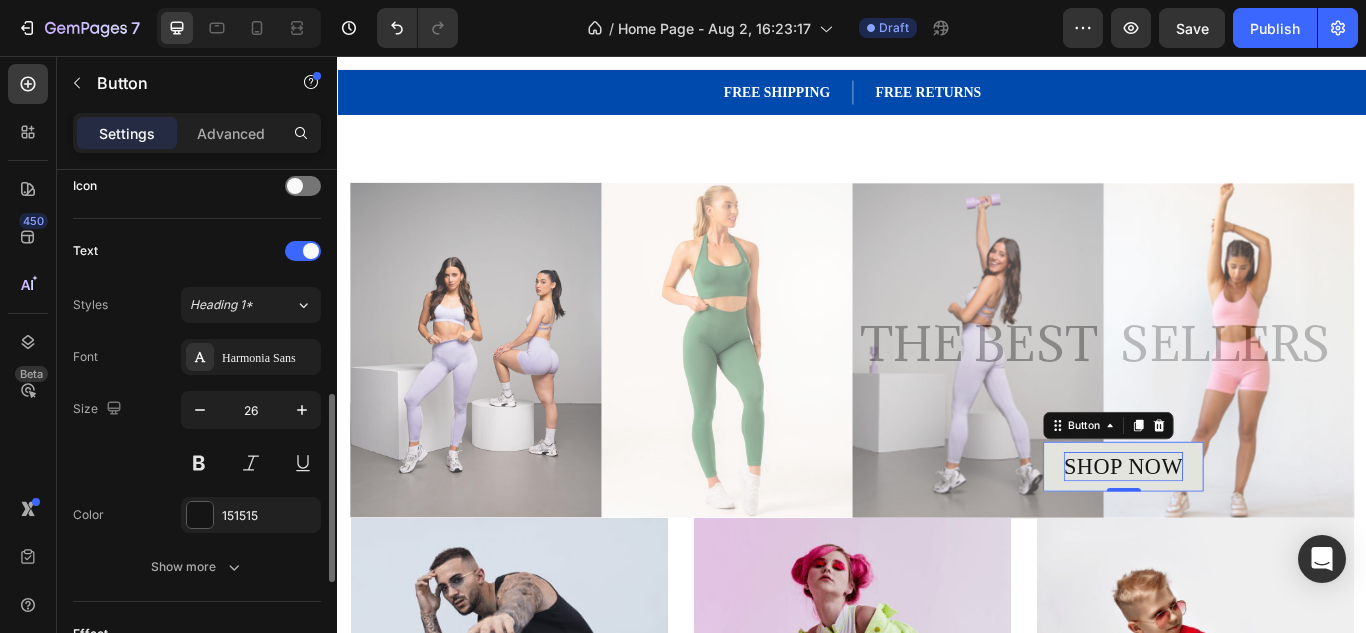 click on "Text Styles Heading 1* Font Harmonia Sans Size 26 Color 151515 Show more" 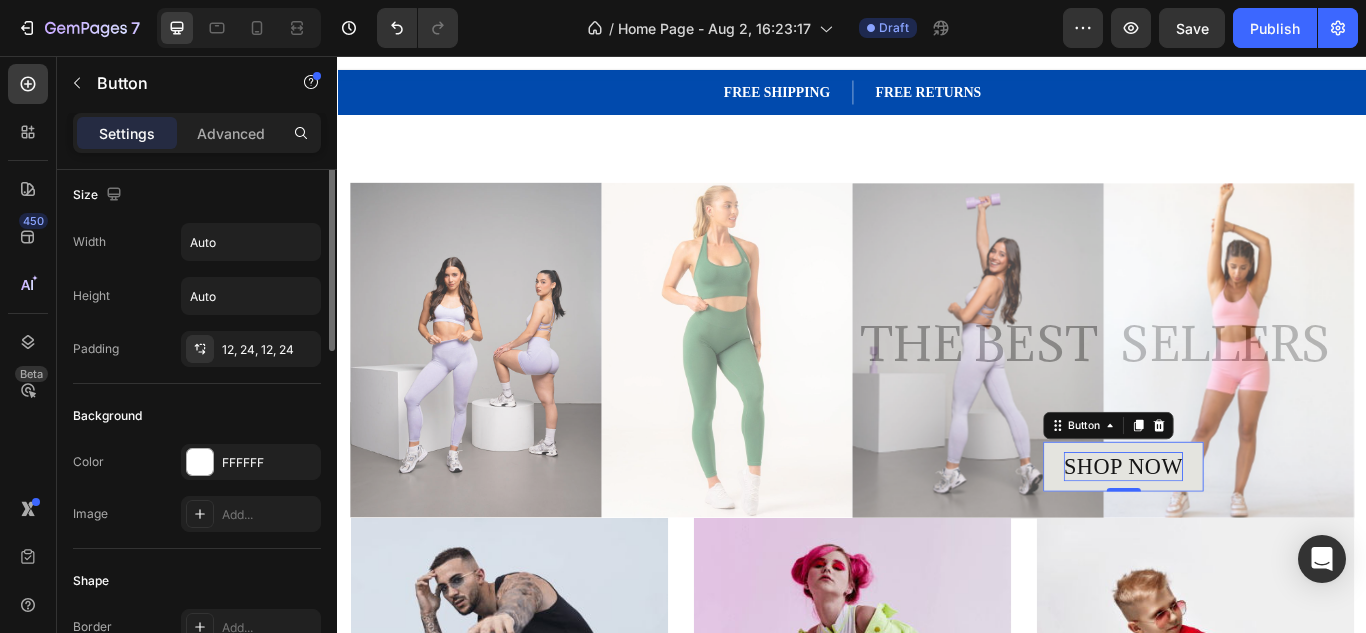 scroll, scrollTop: 0, scrollLeft: 0, axis: both 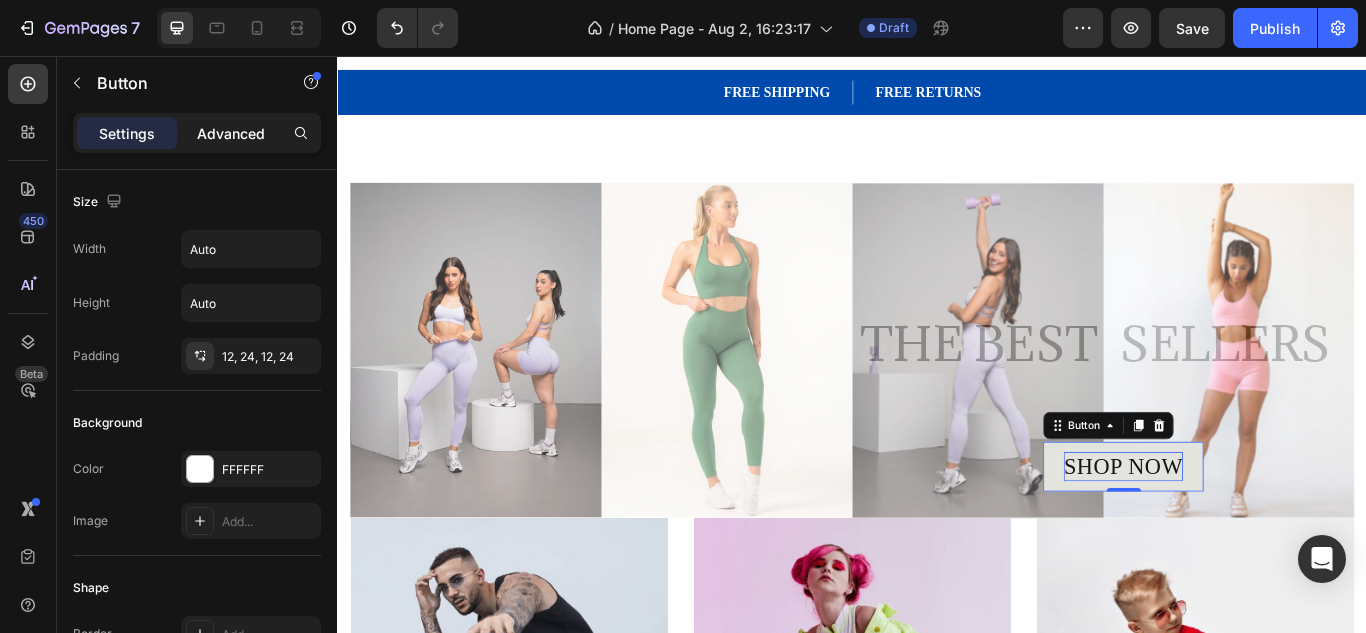 click on "Advanced" at bounding box center [231, 133] 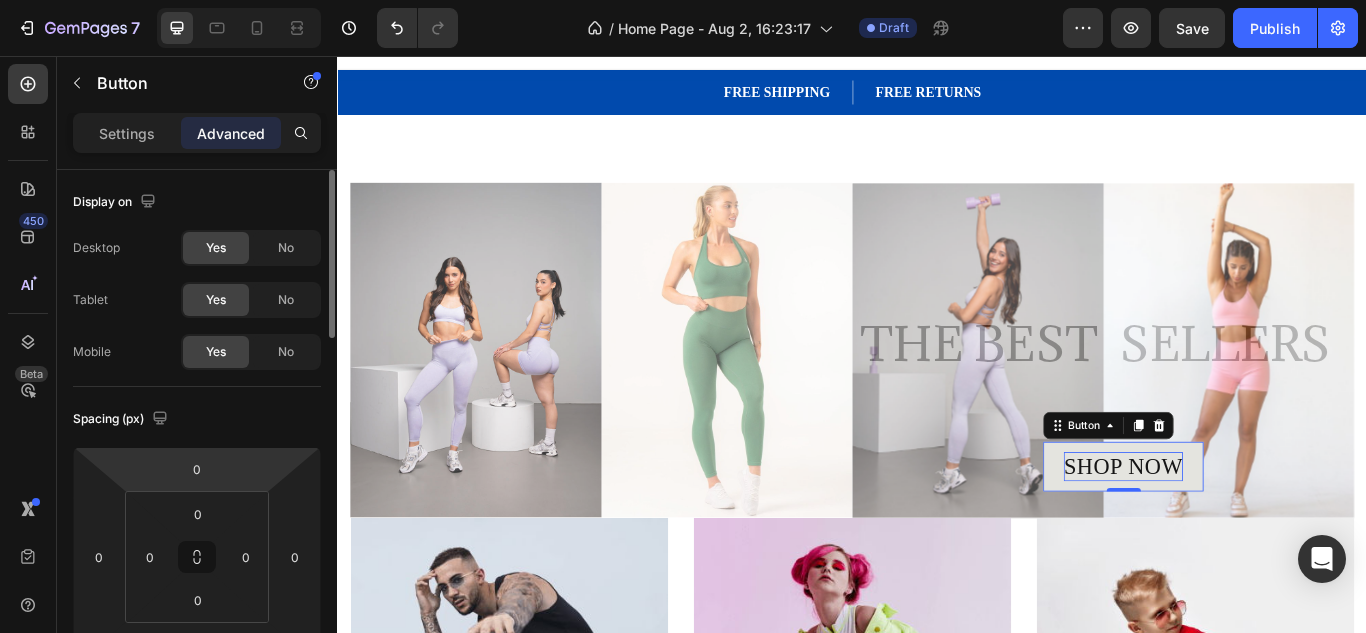 scroll, scrollTop: 20, scrollLeft: 0, axis: vertical 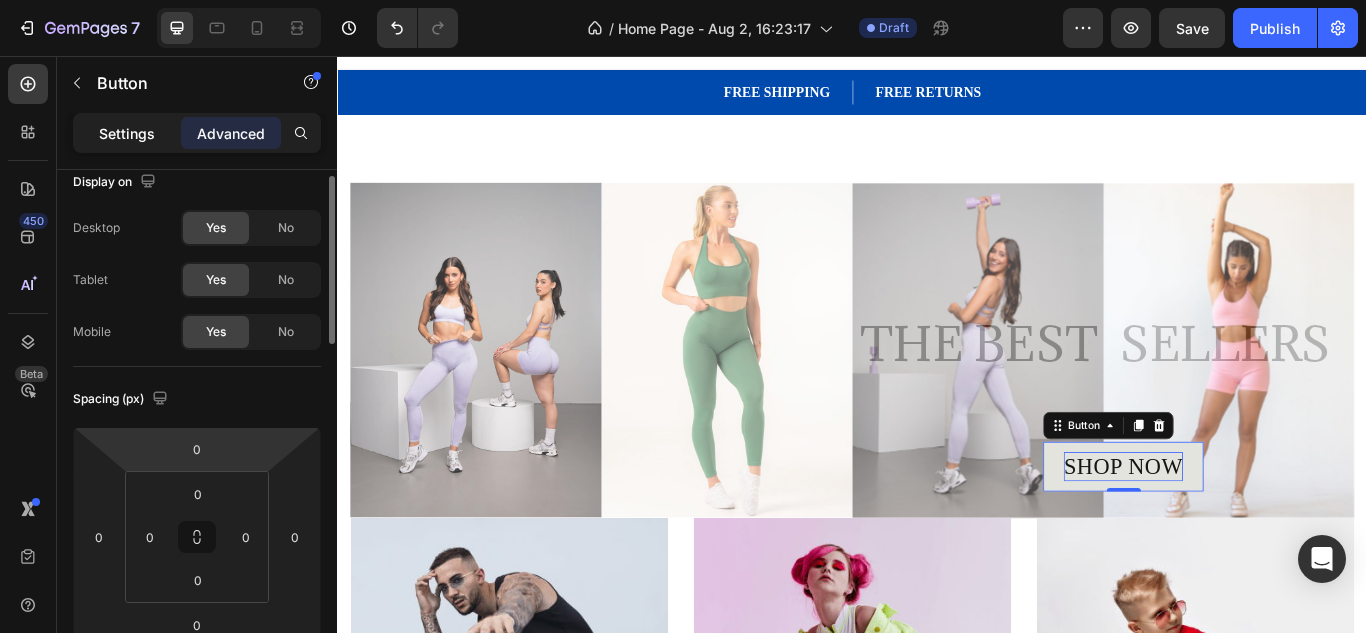click on "Settings" at bounding box center (127, 133) 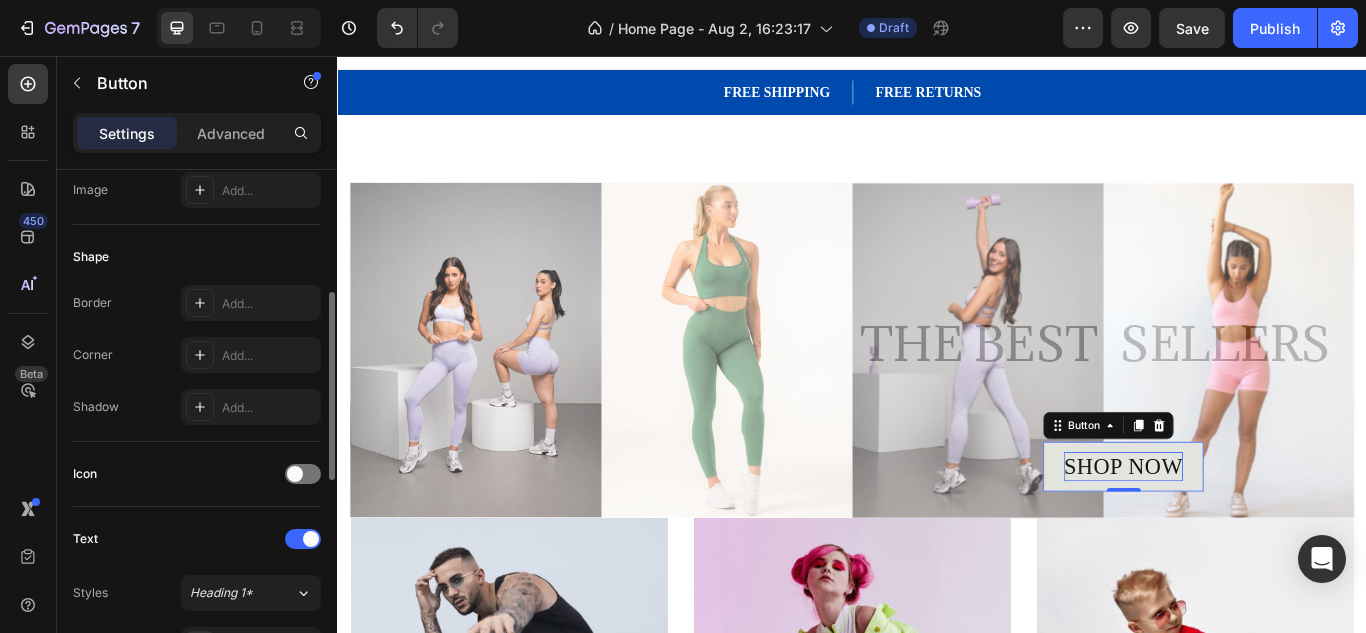 scroll, scrollTop: 329, scrollLeft: 0, axis: vertical 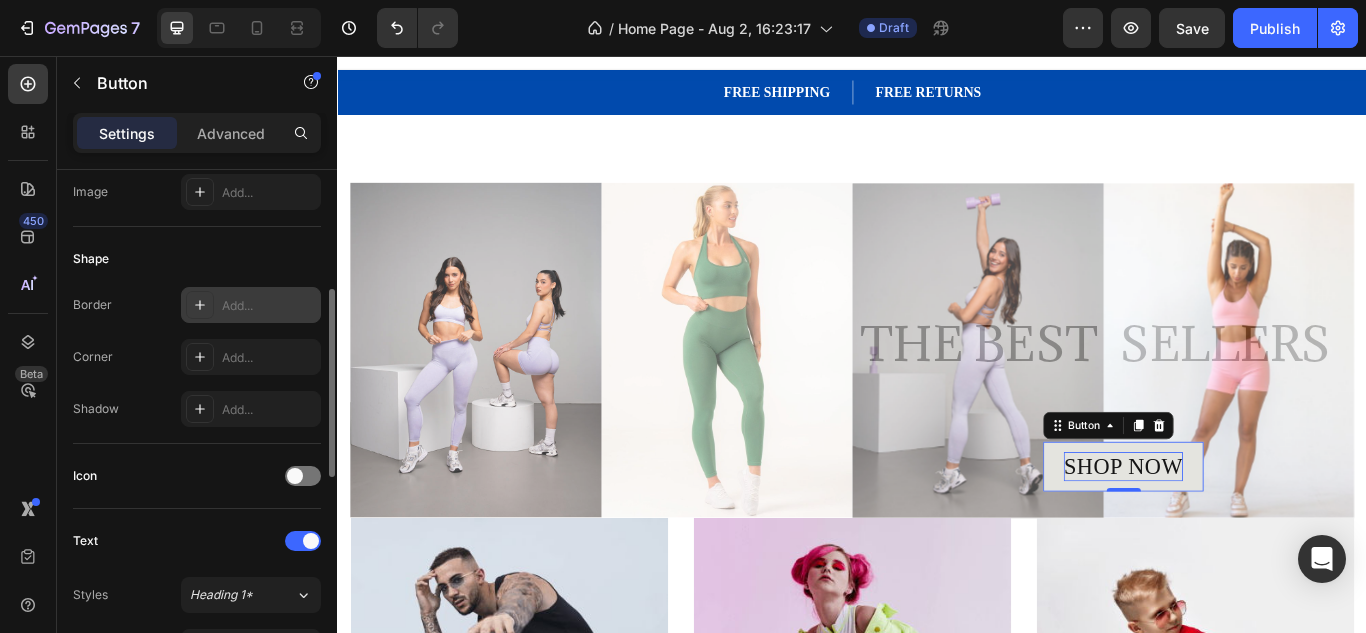 click 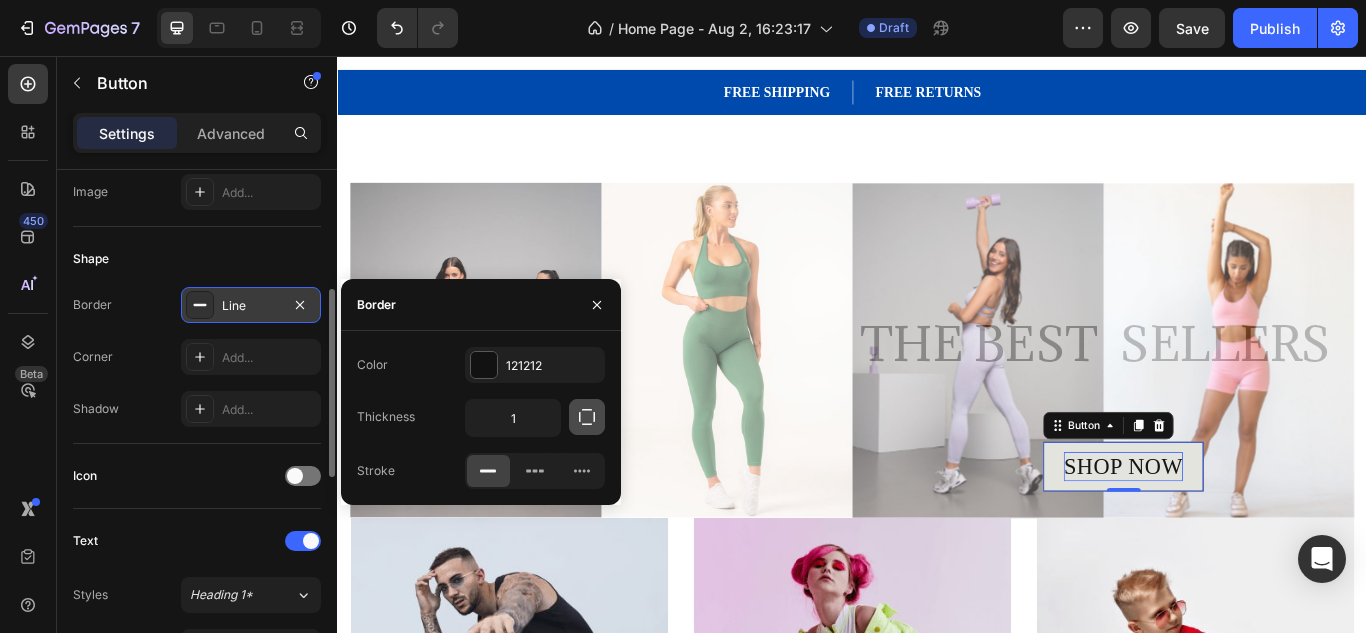 click 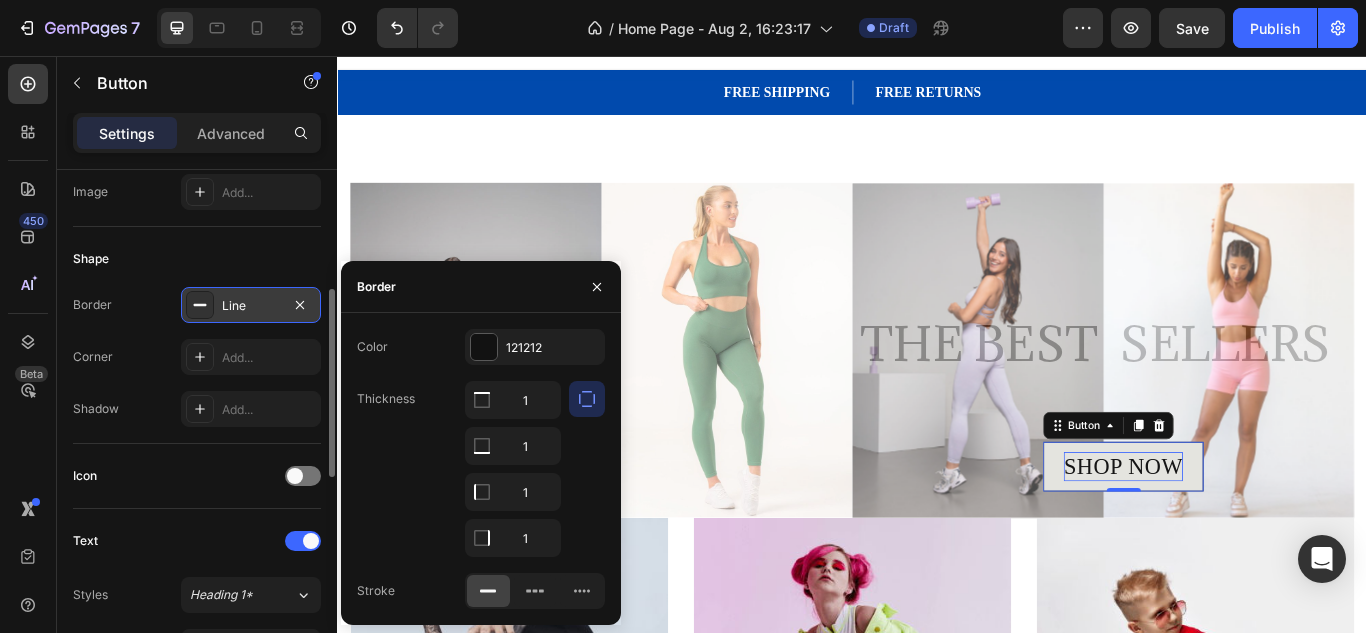 click on "Shadow Add..." at bounding box center (197, 409) 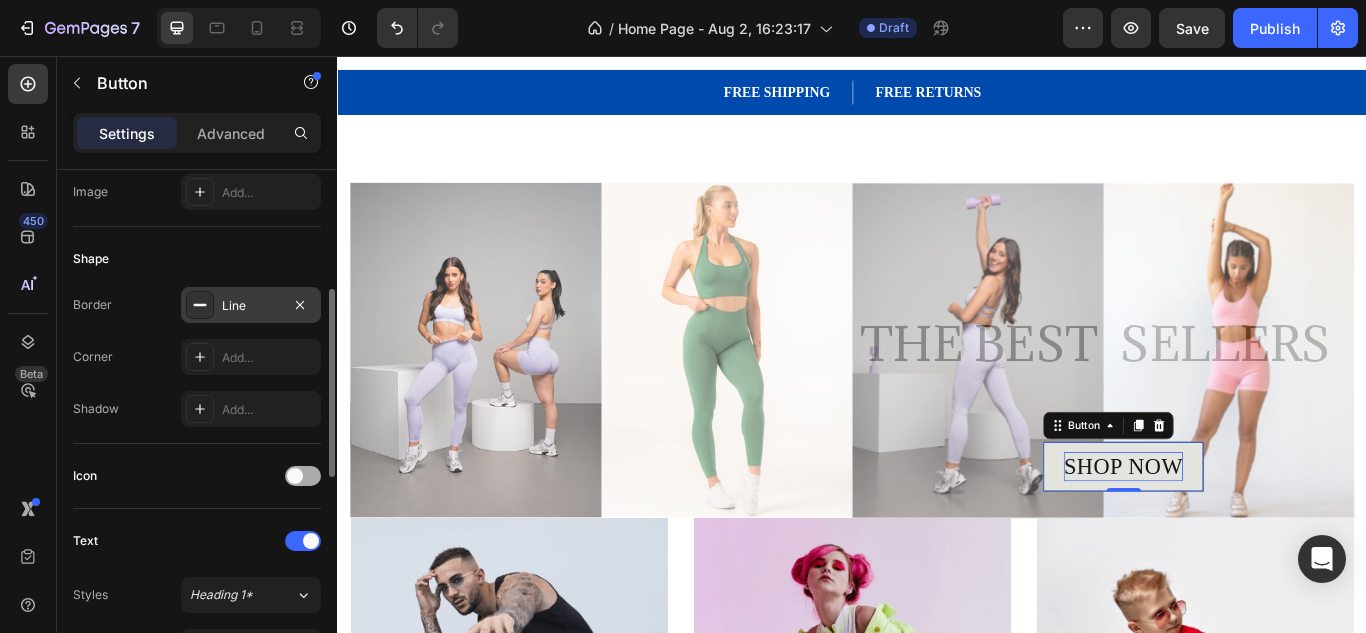 click at bounding box center (295, 476) 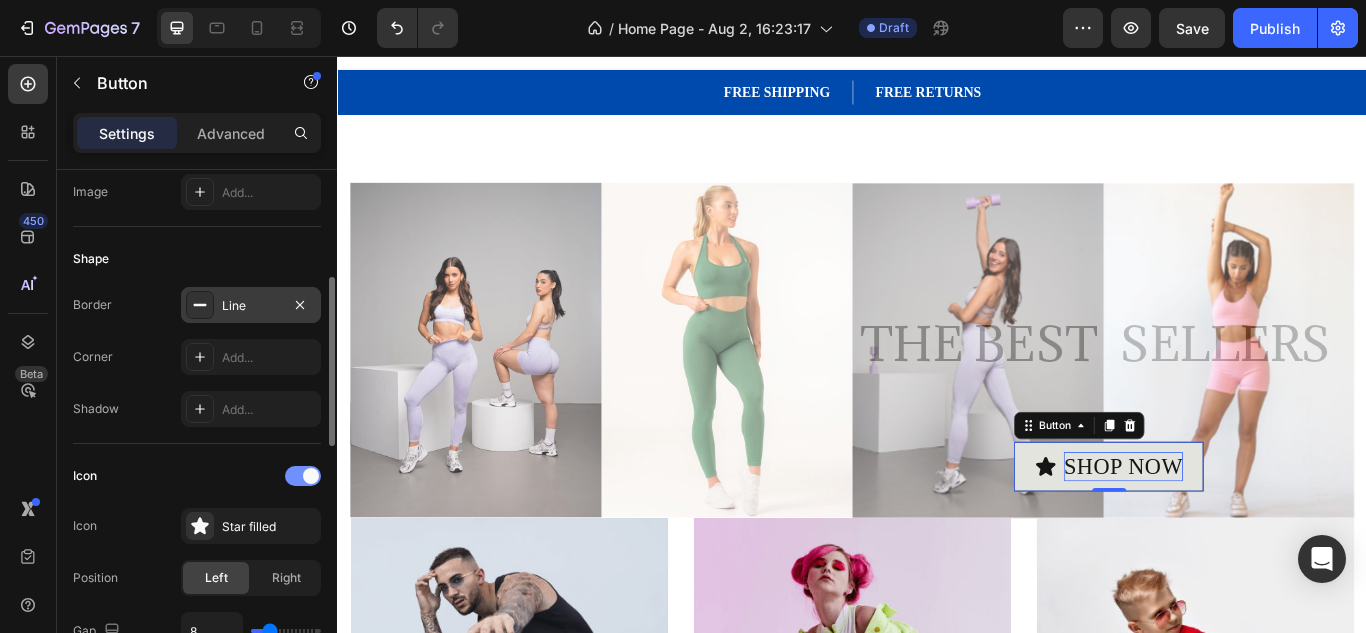 click at bounding box center [311, 476] 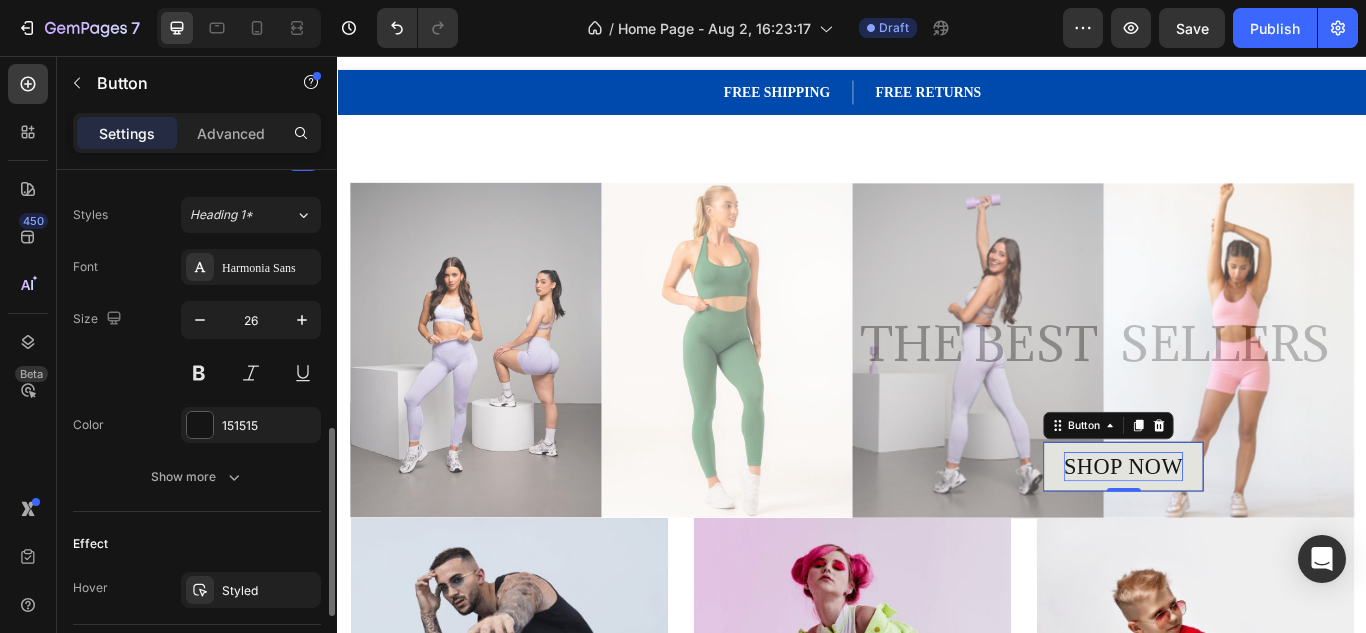 scroll, scrollTop: 710, scrollLeft: 0, axis: vertical 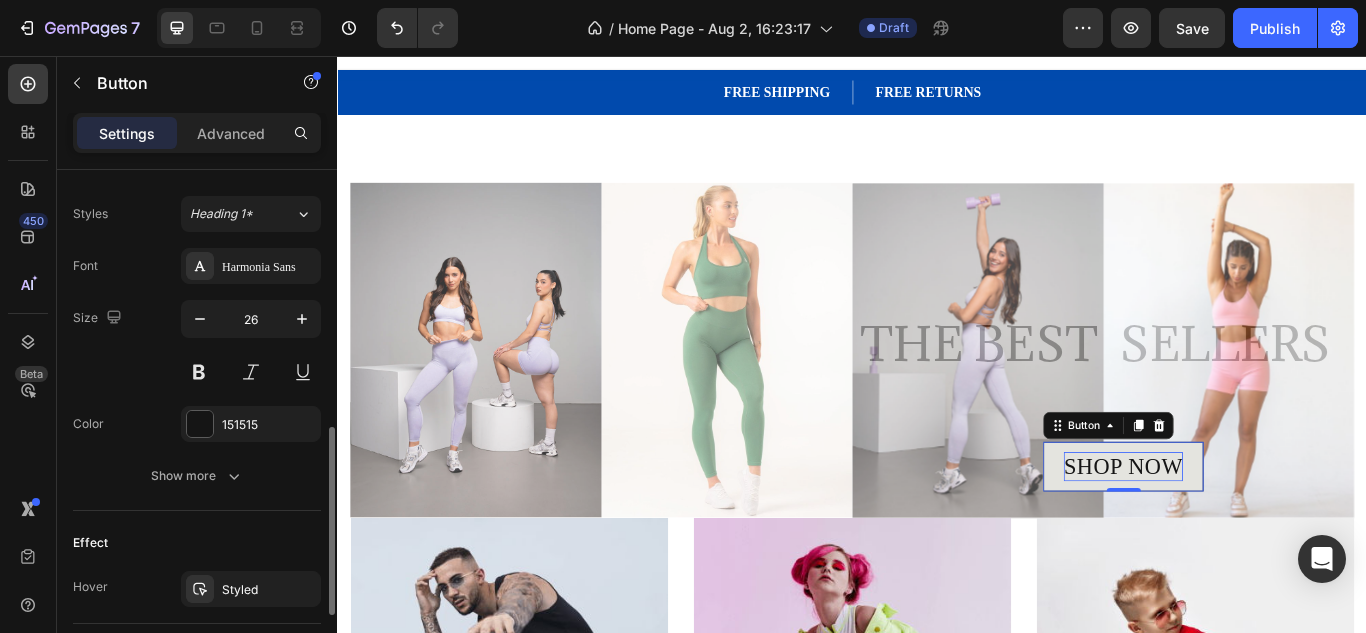 click on "Show more" at bounding box center [197, 476] 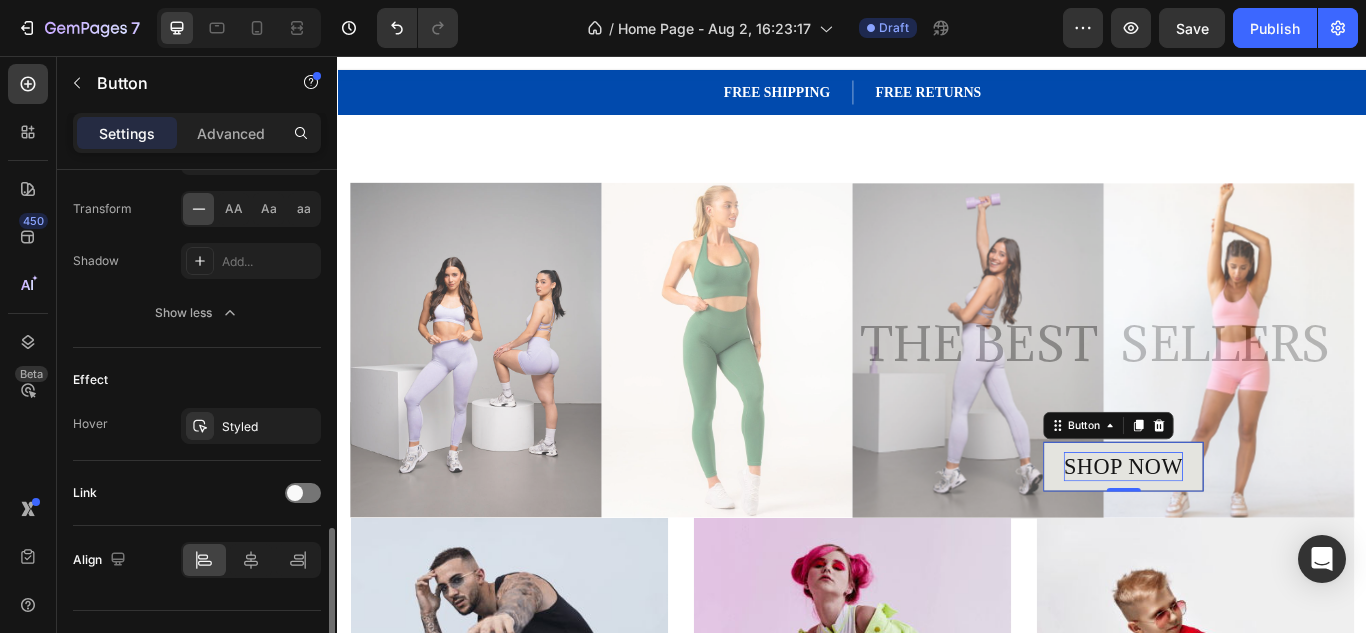 scroll, scrollTop: 1151, scrollLeft: 0, axis: vertical 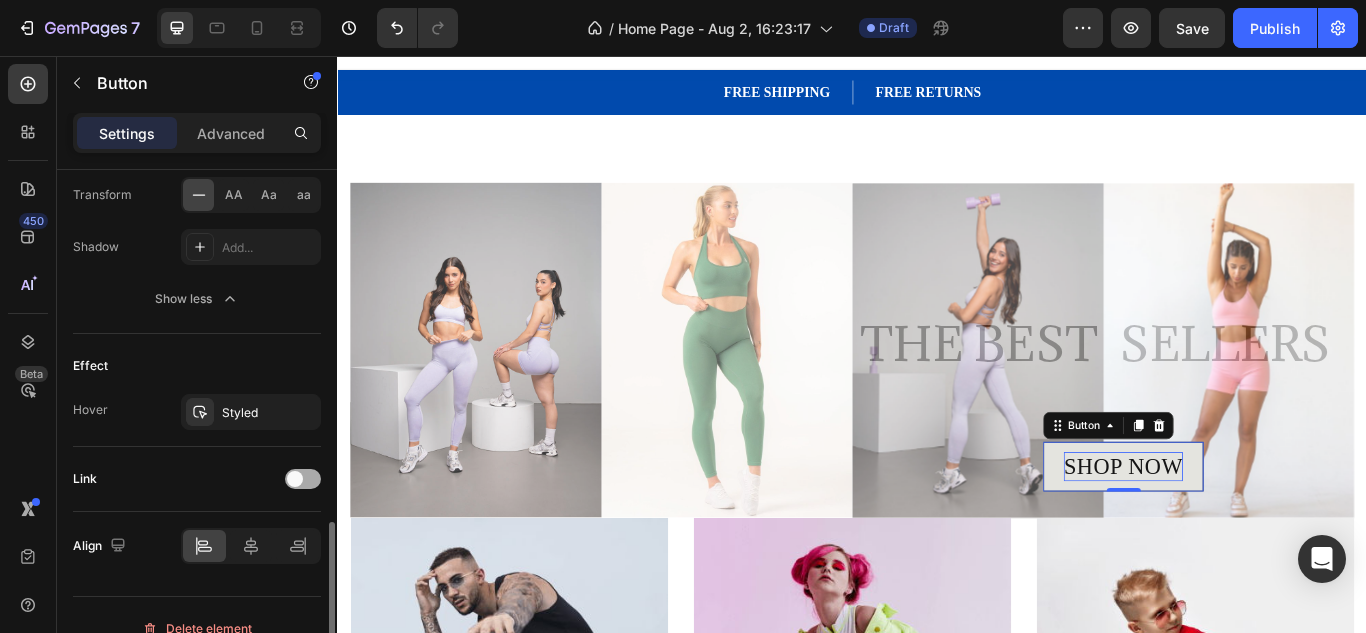 click at bounding box center [303, 479] 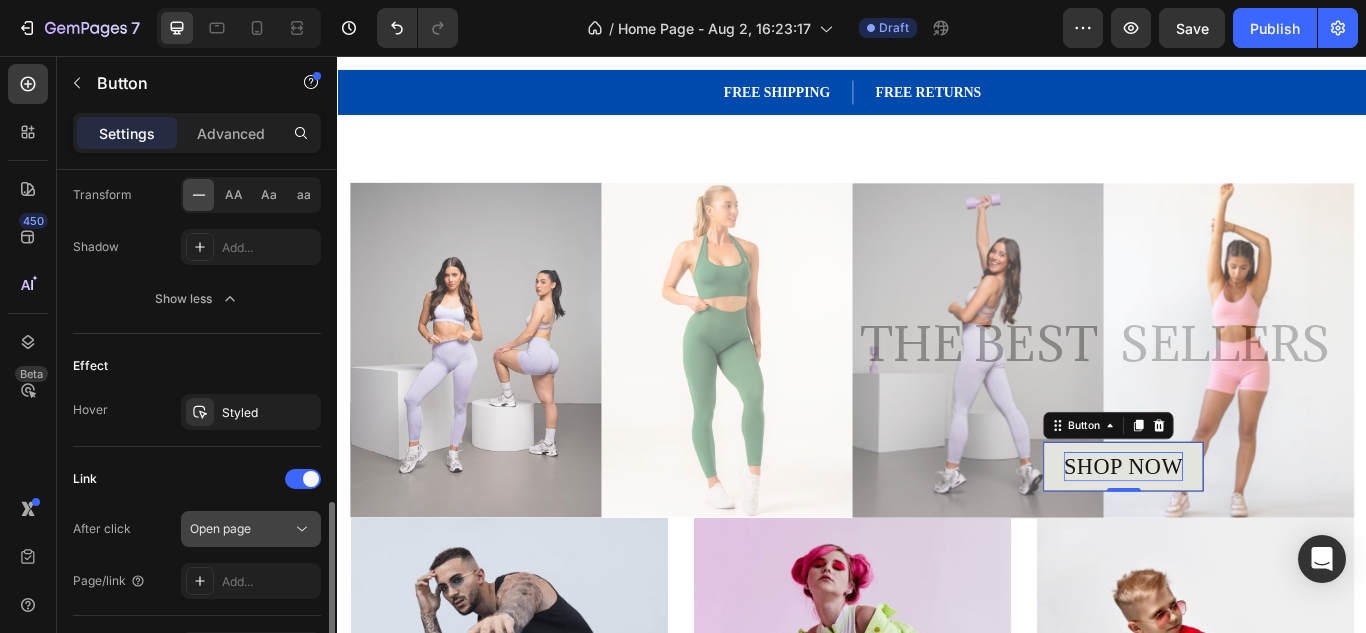 click on "Open page" at bounding box center (241, 529) 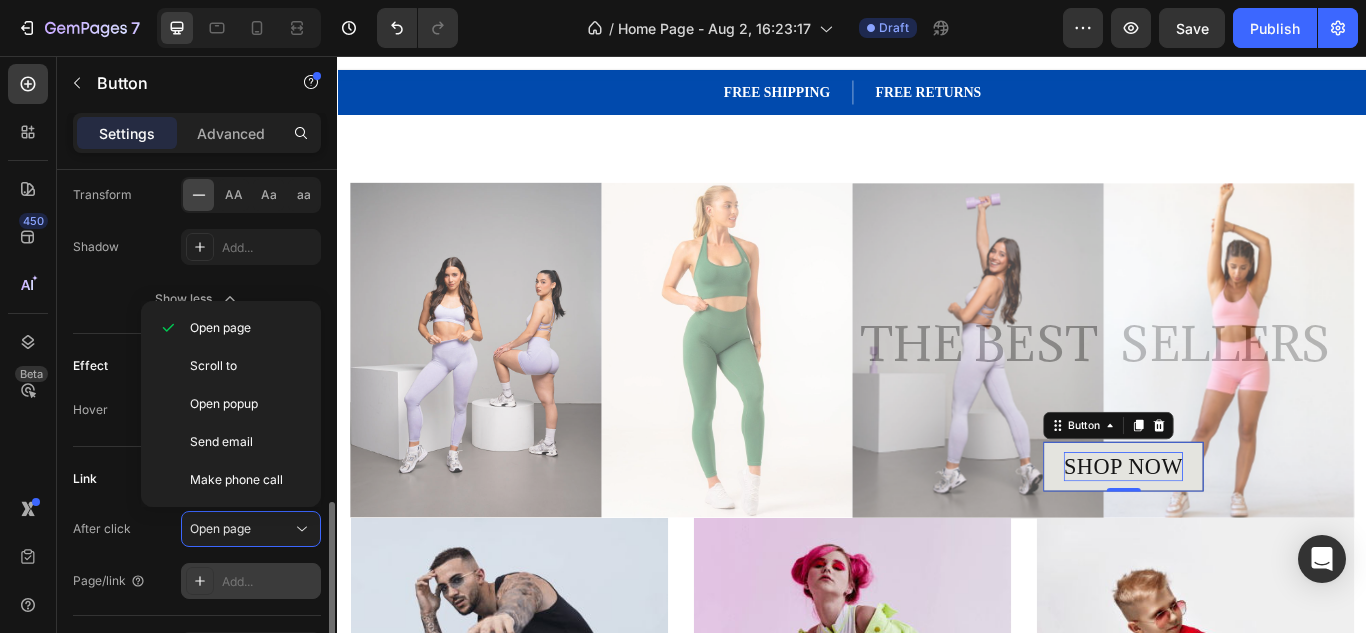 click on "Add..." at bounding box center (269, 582) 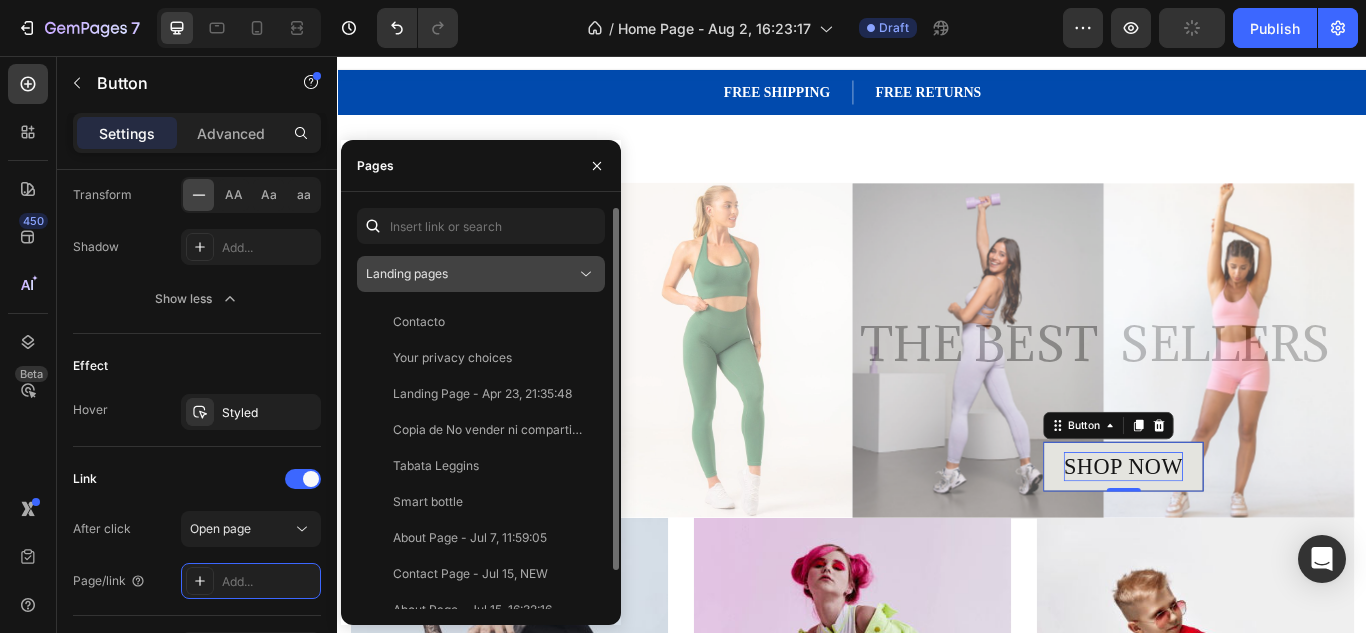 click on "Landing pages" at bounding box center (471, 274) 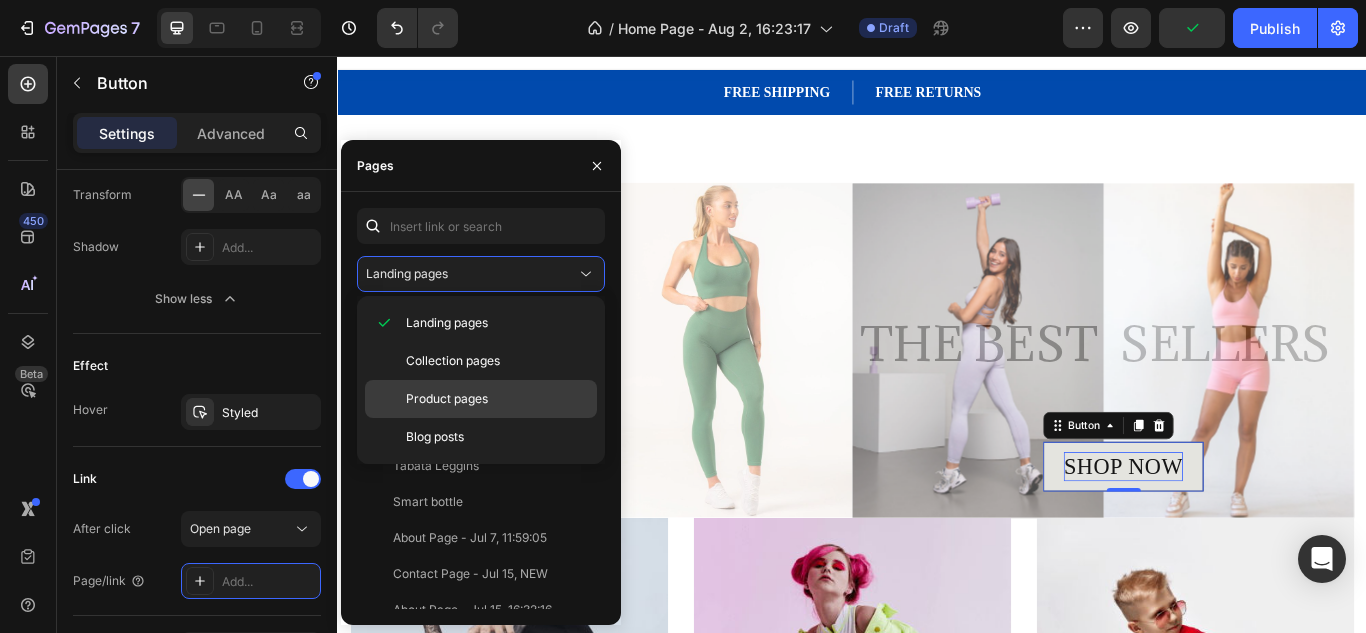 click on "Product pages" at bounding box center (447, 399) 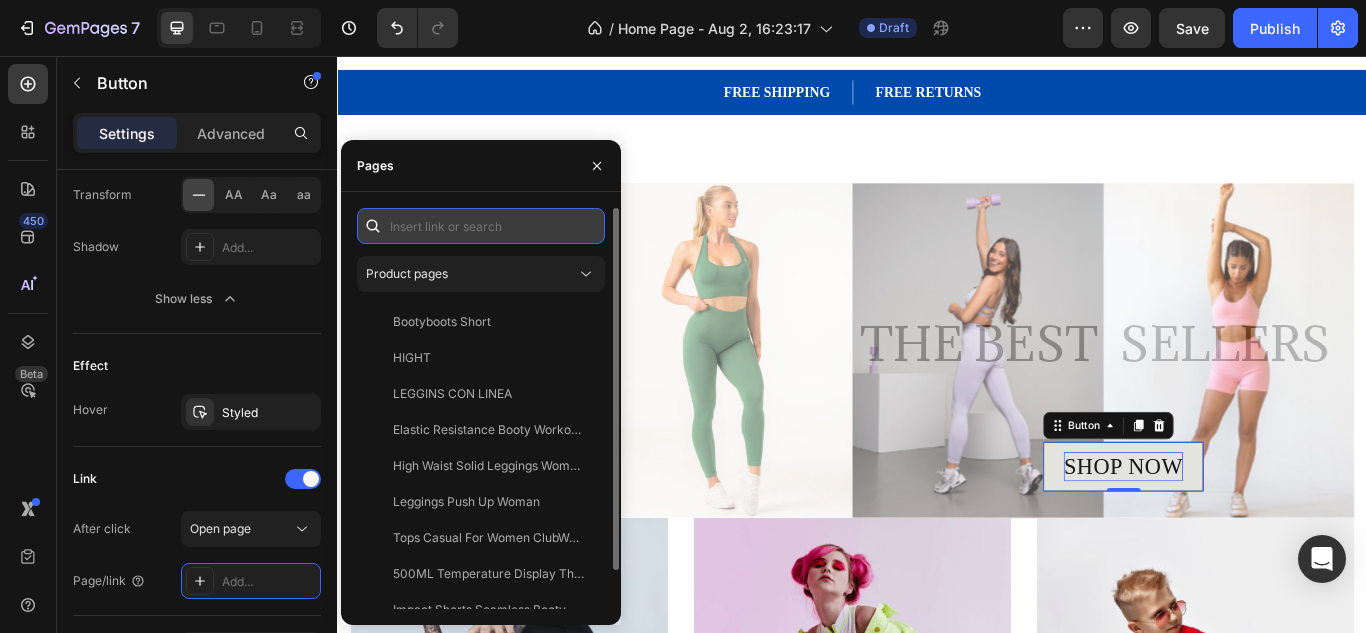 click at bounding box center [481, 226] 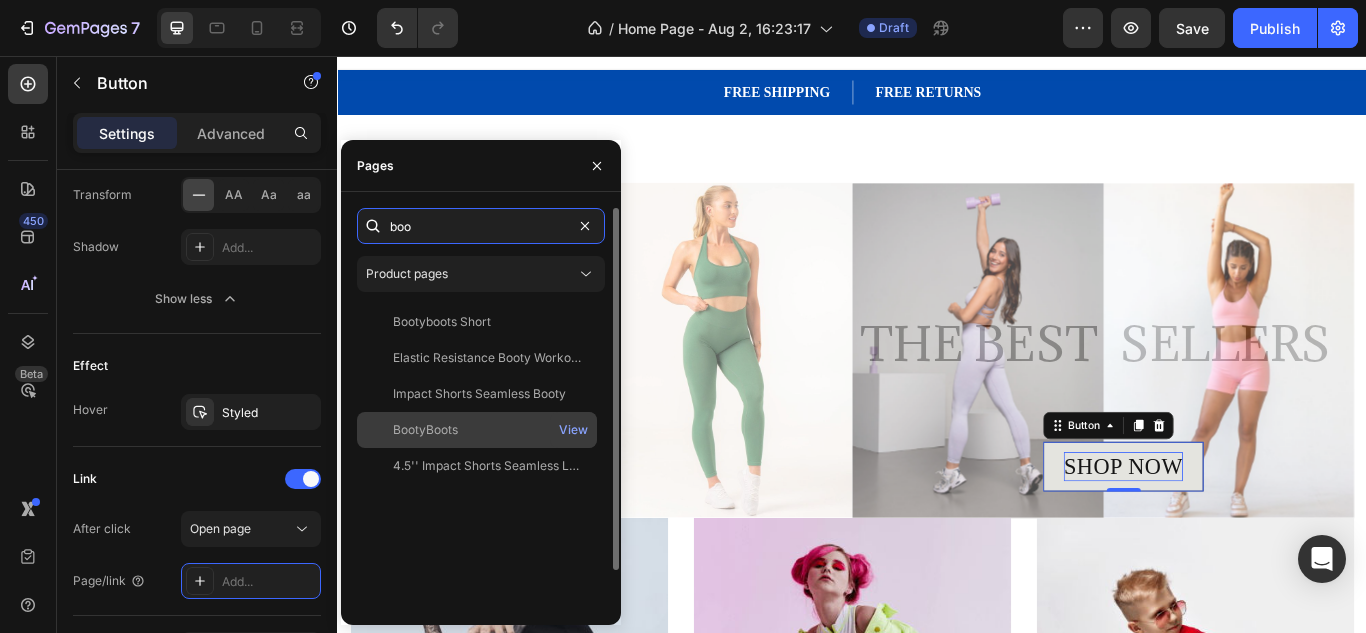 type on "boo" 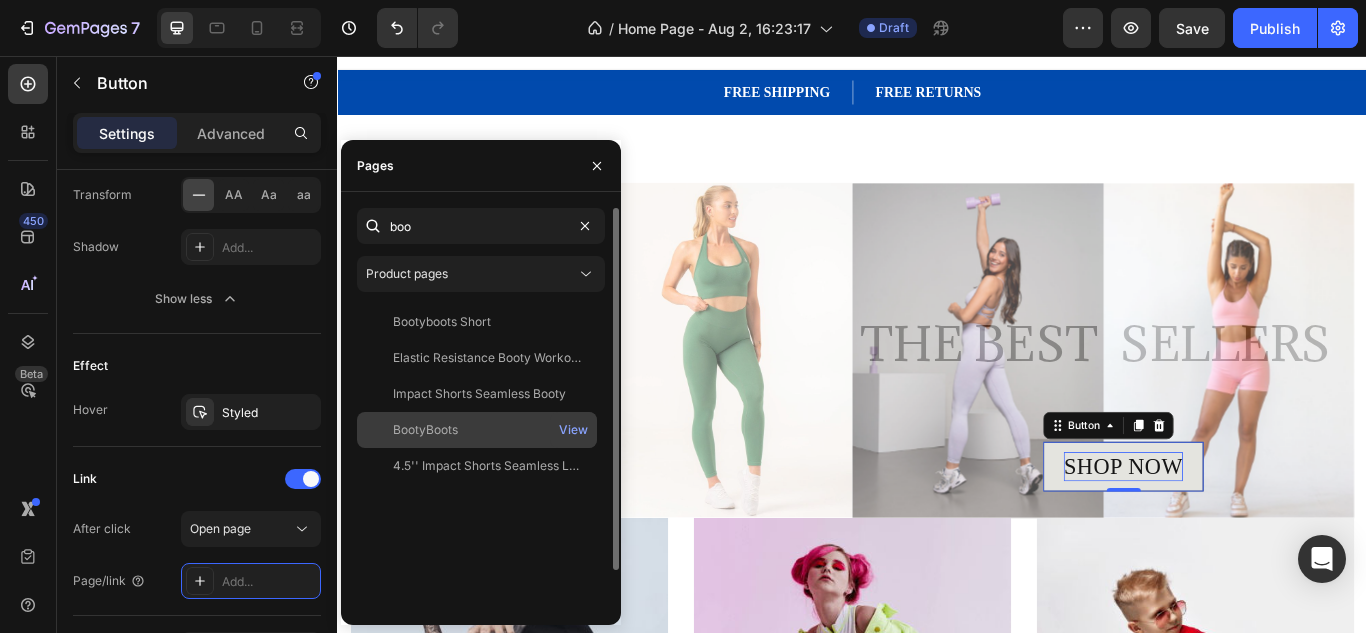 click on "BootyBoots" 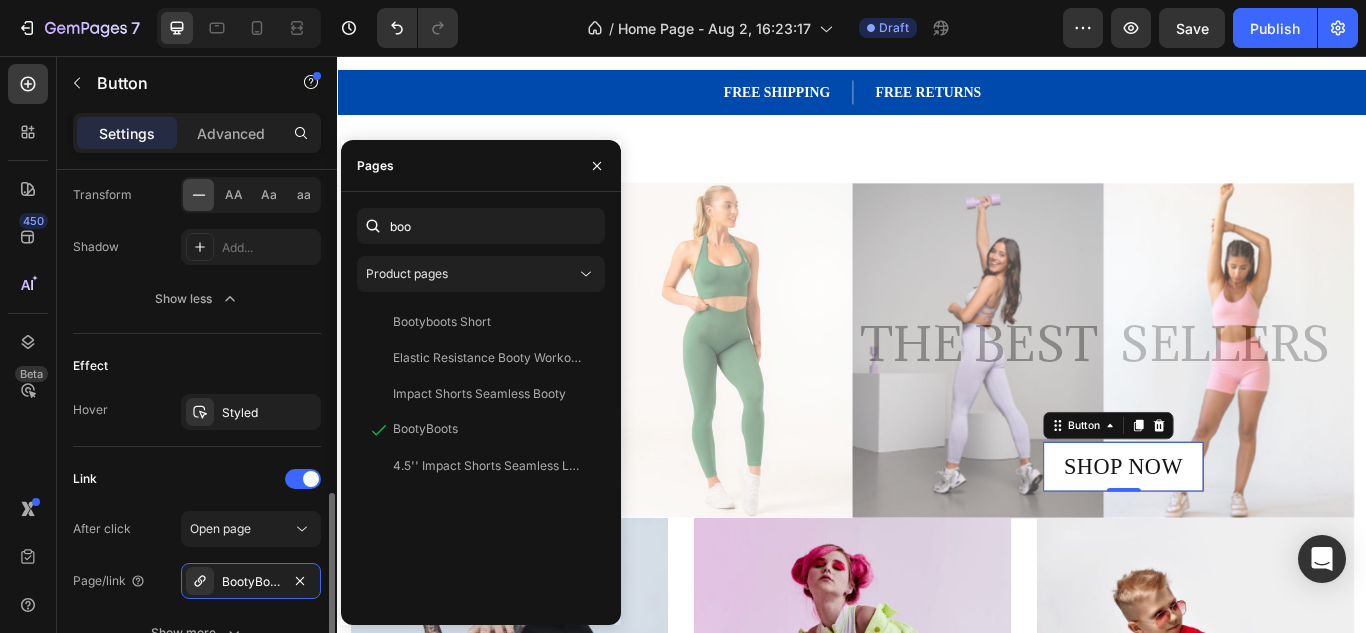 click on "Link" at bounding box center (197, 479) 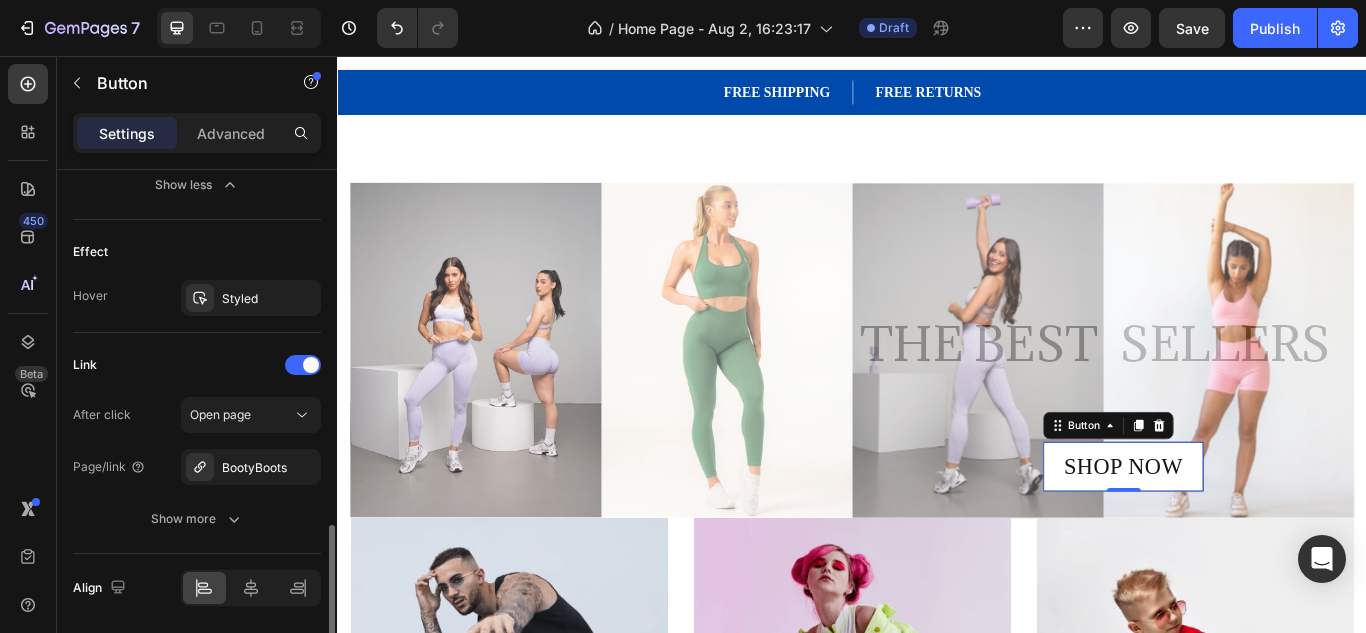 scroll, scrollTop: 1334, scrollLeft: 0, axis: vertical 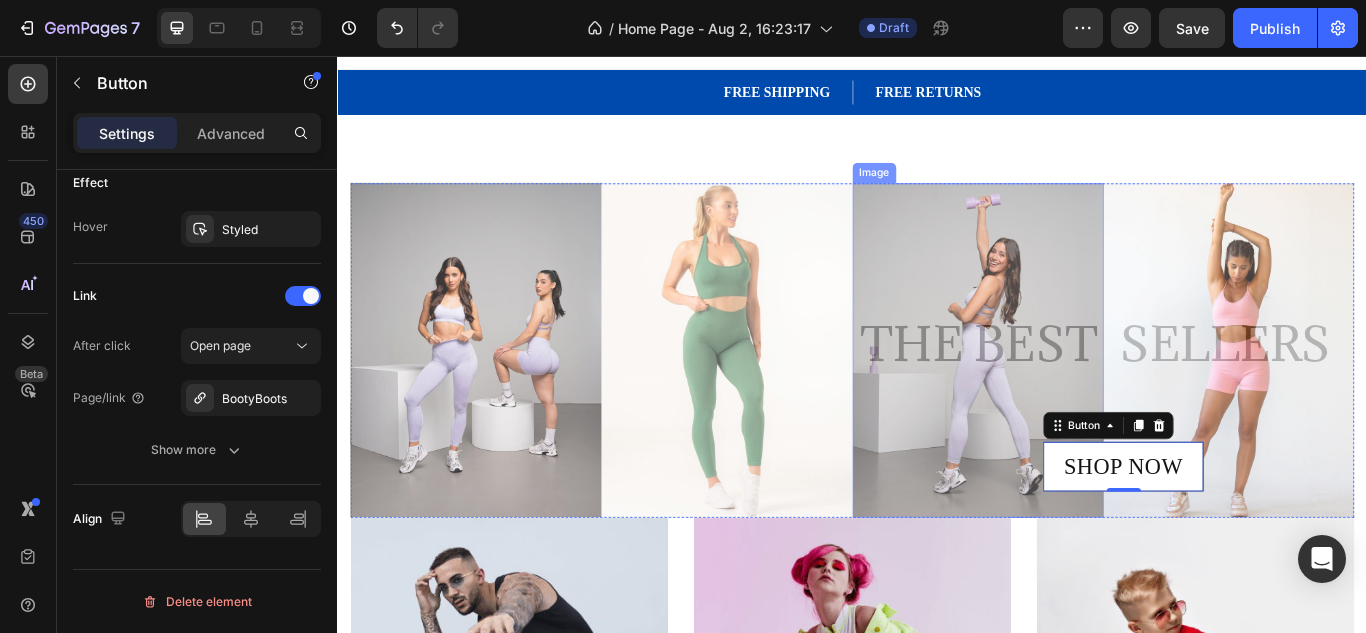 click at bounding box center [1083, 399] 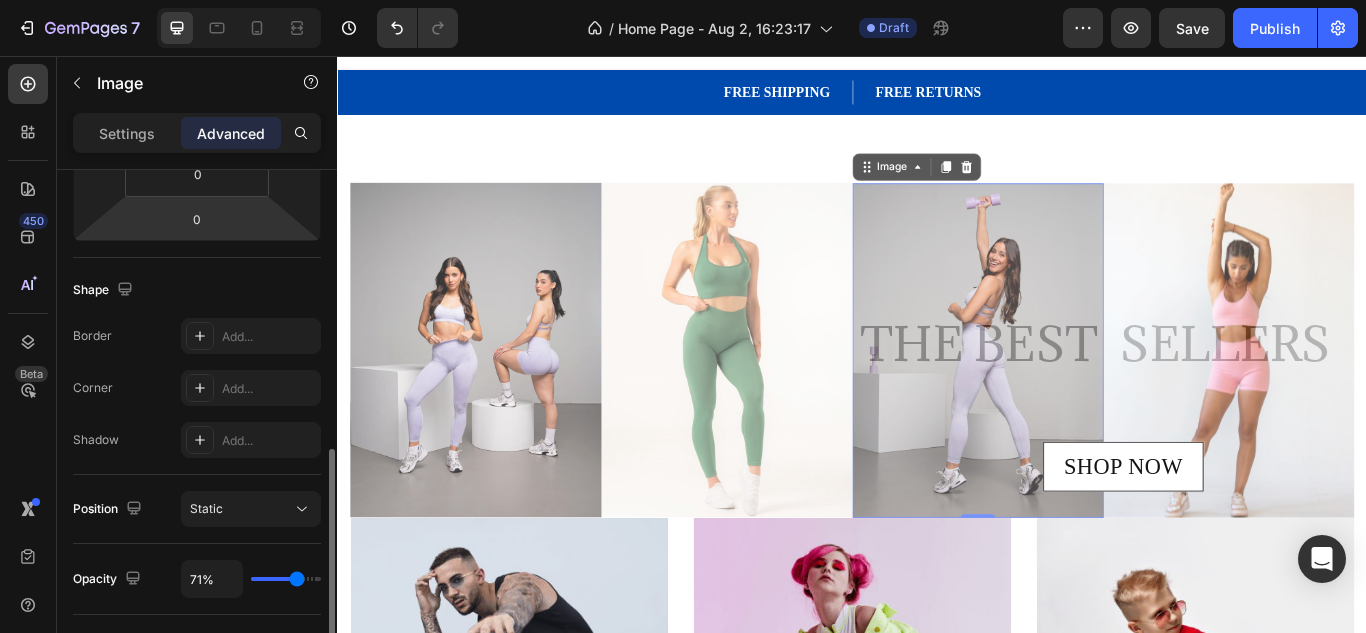 scroll, scrollTop: 508, scrollLeft: 0, axis: vertical 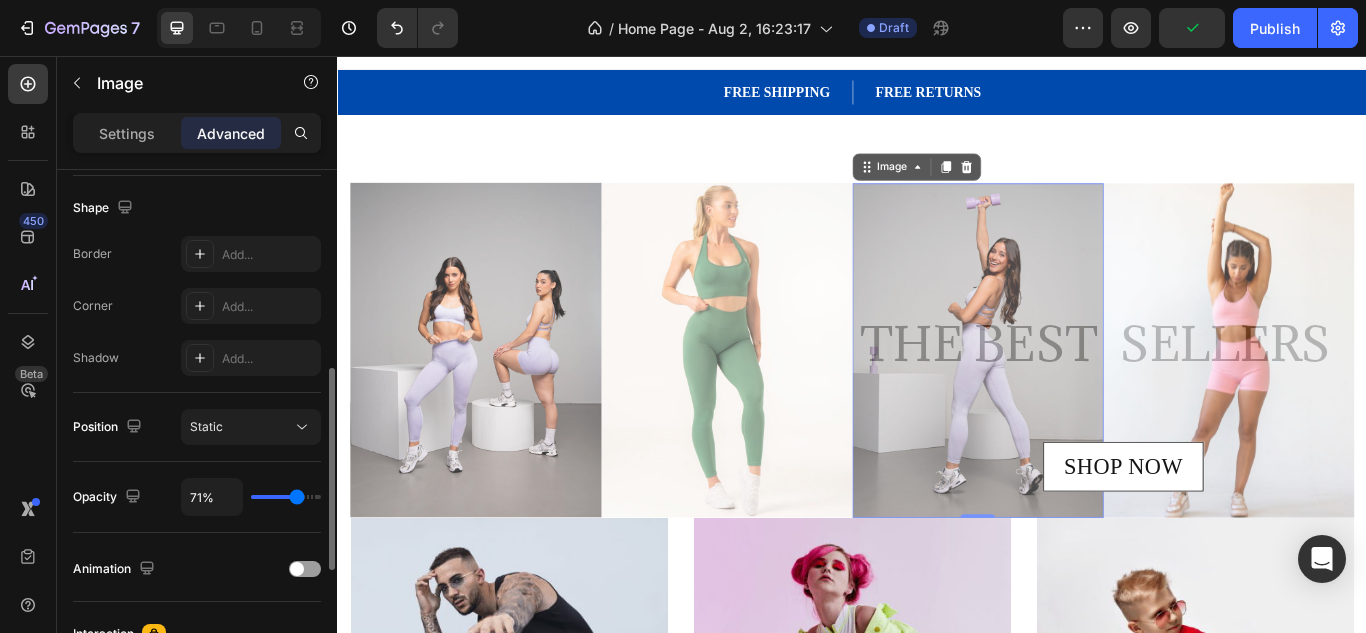 type on "89%" 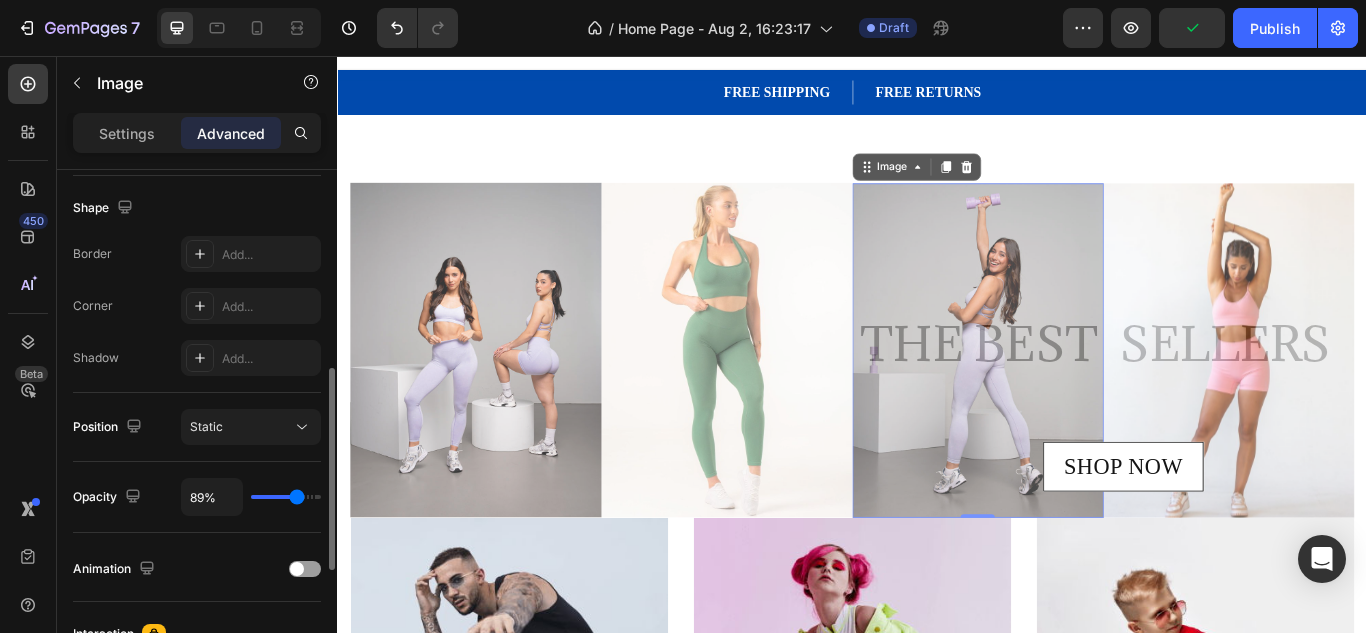 type on "89" 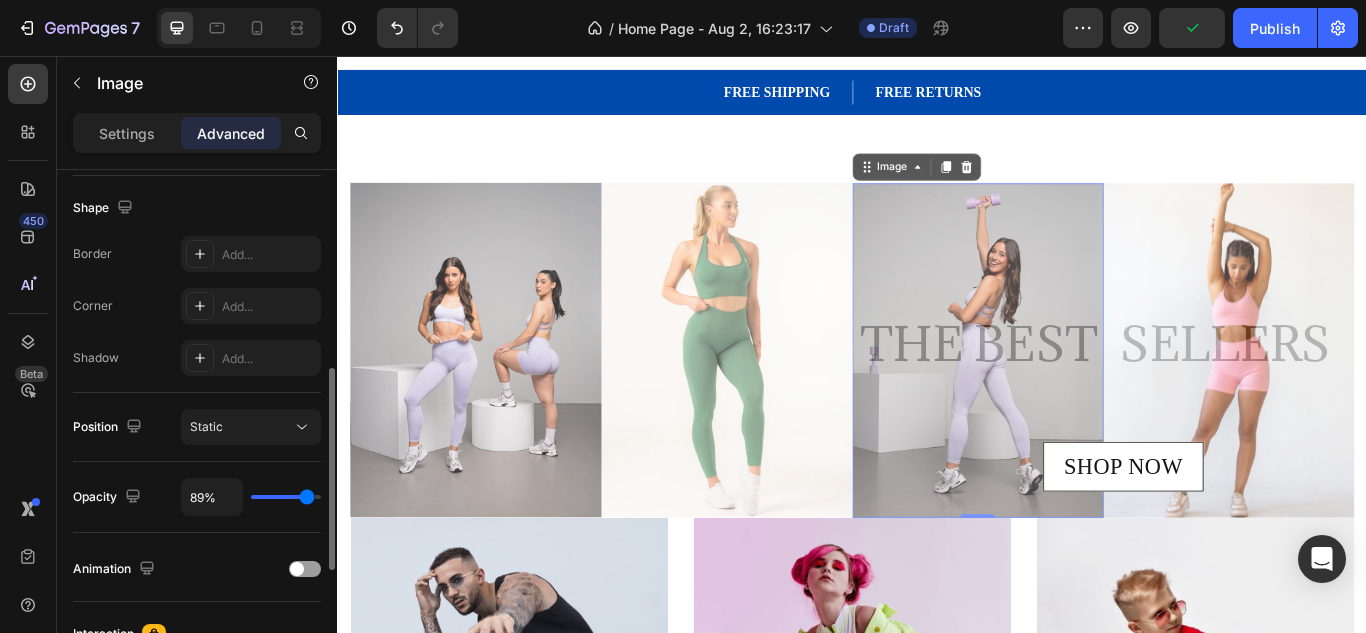 type on "95%" 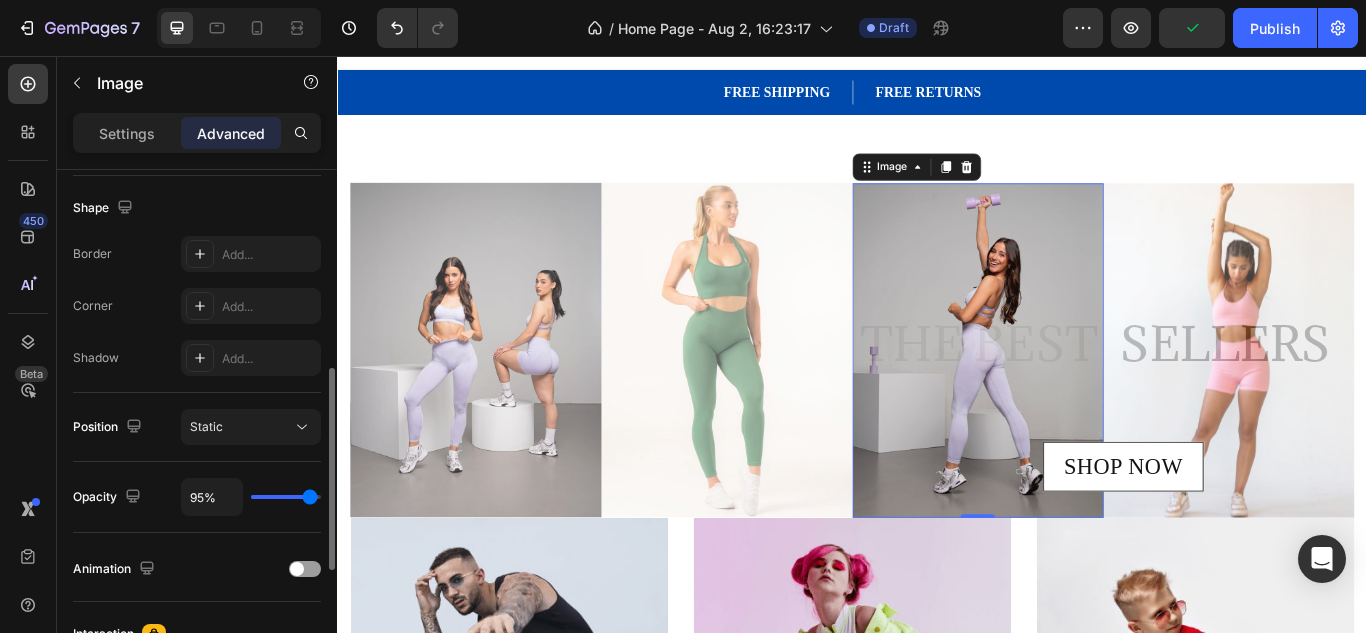 type on "90%" 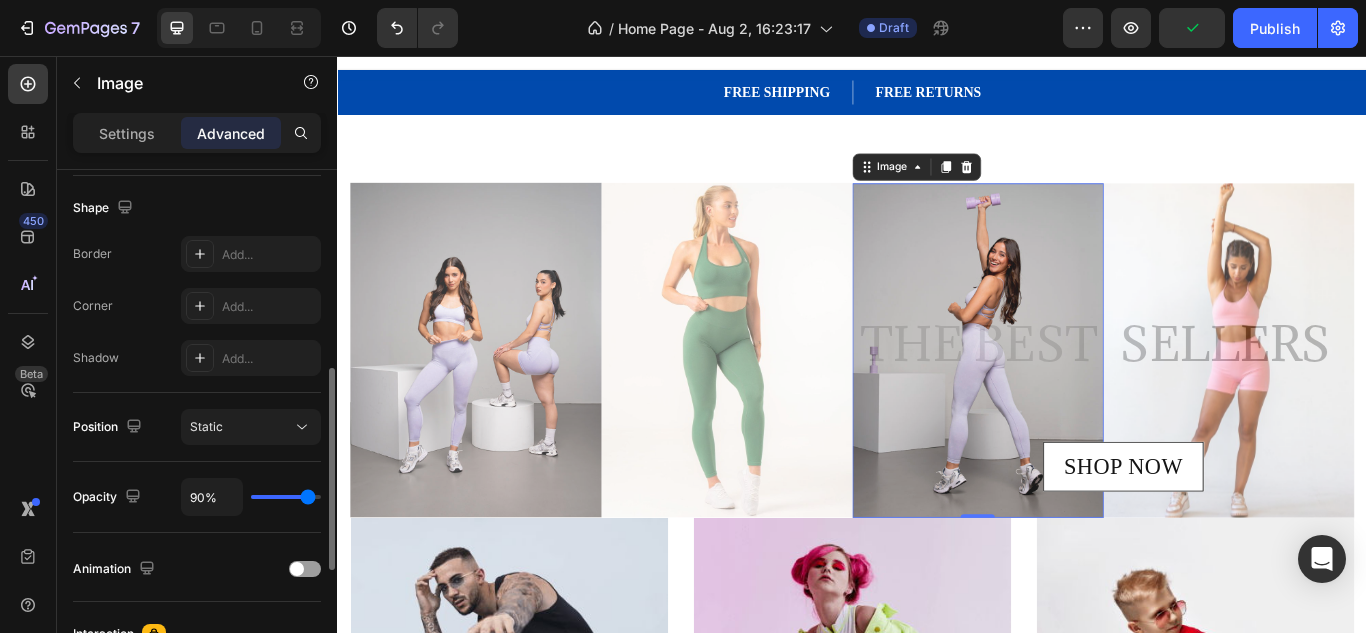 type on "88%" 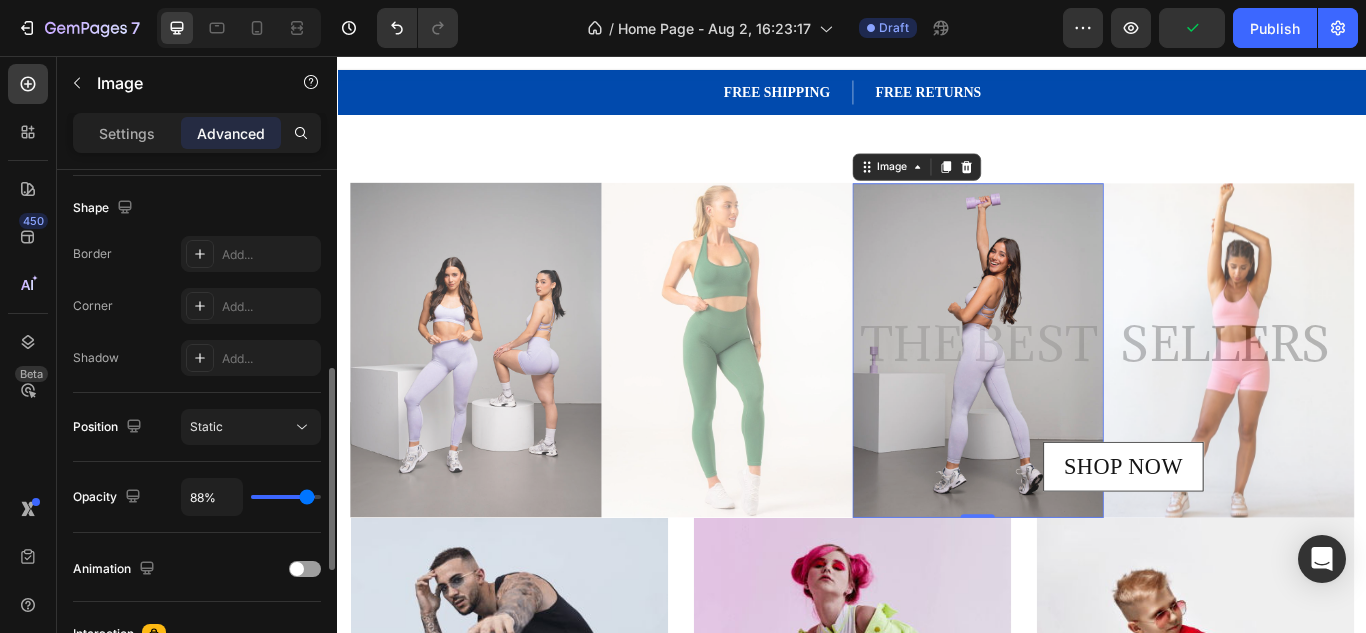 type on "87%" 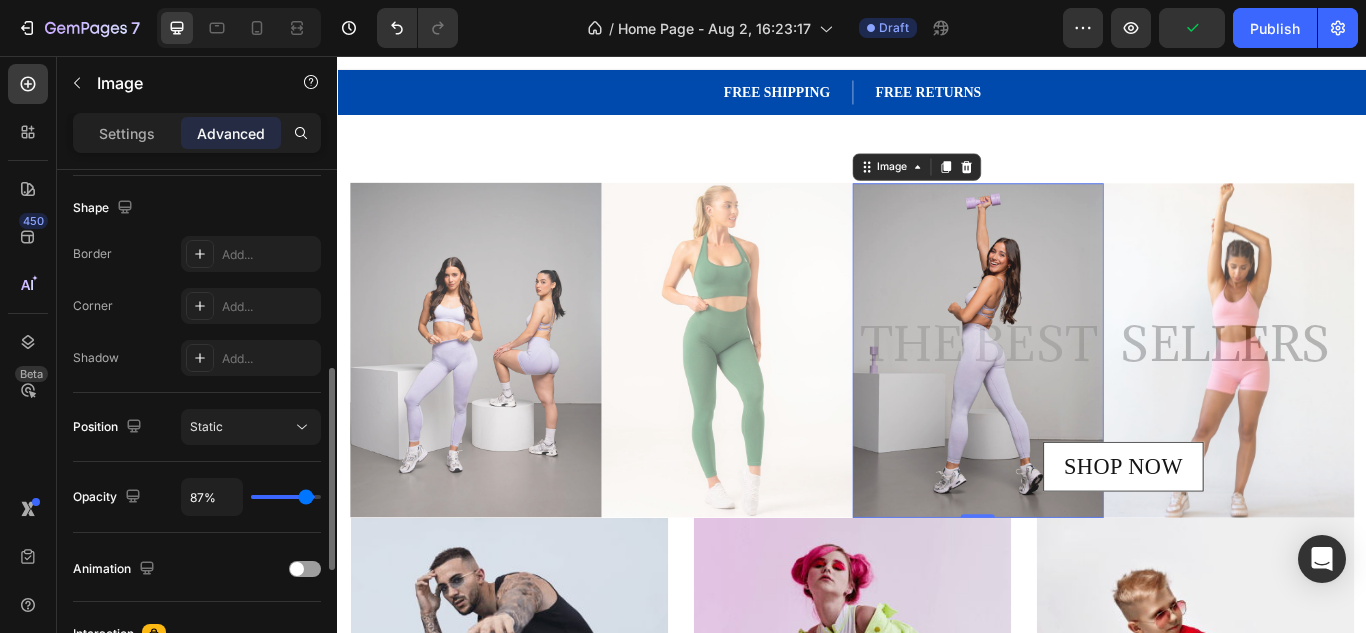 type on "86%" 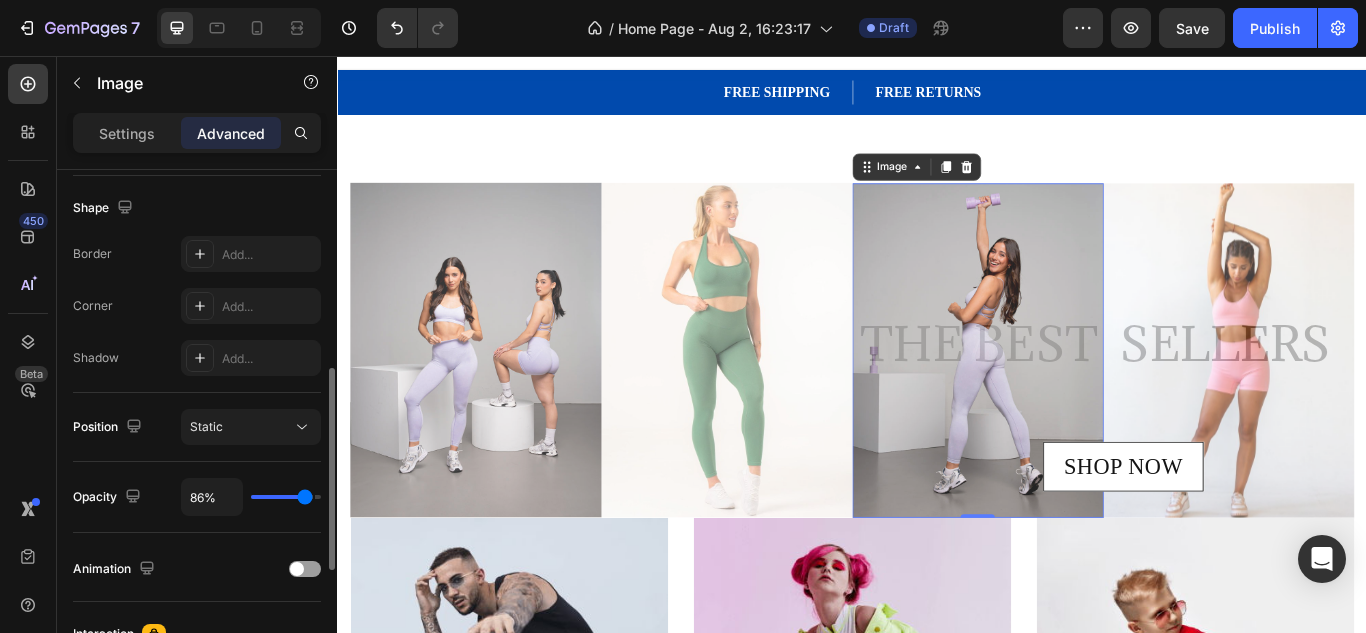 type on "84%" 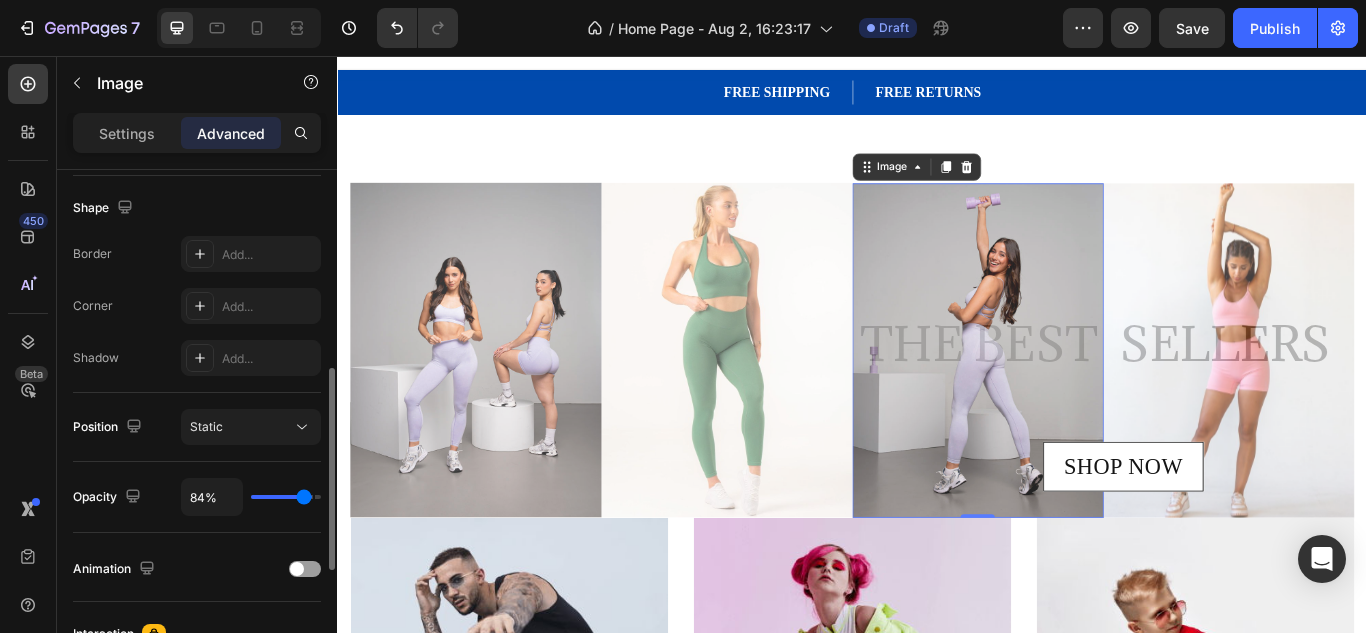 type on "83%" 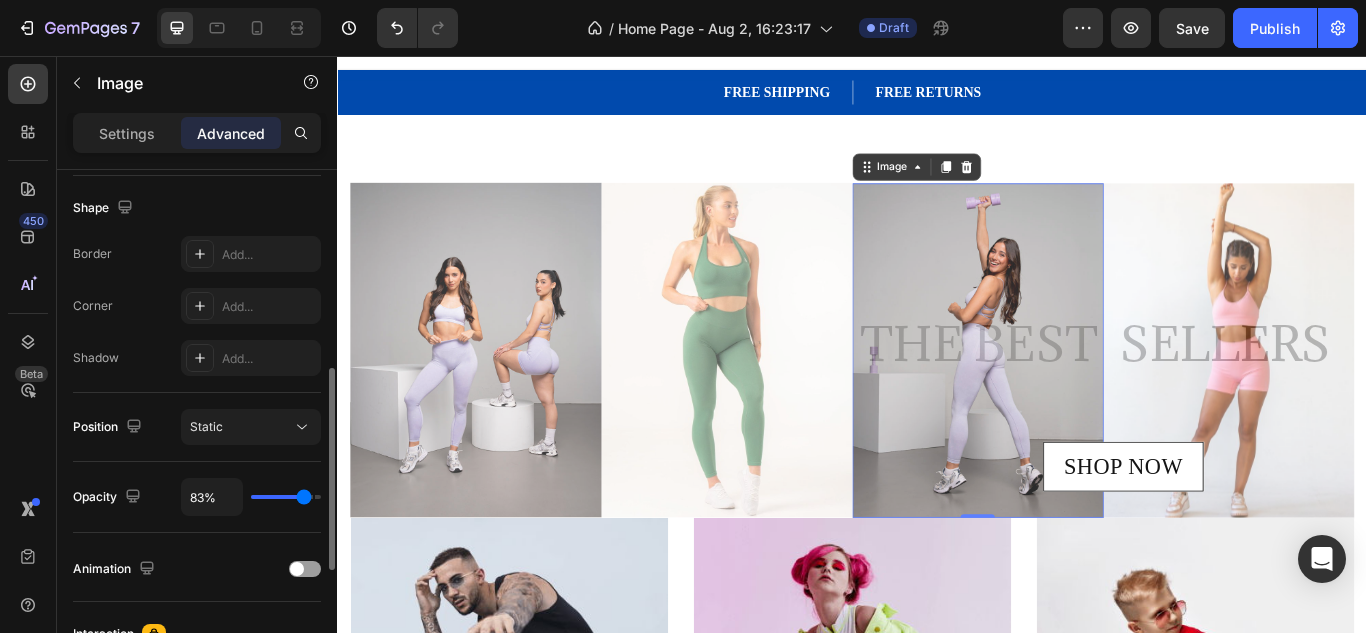 type on "82" 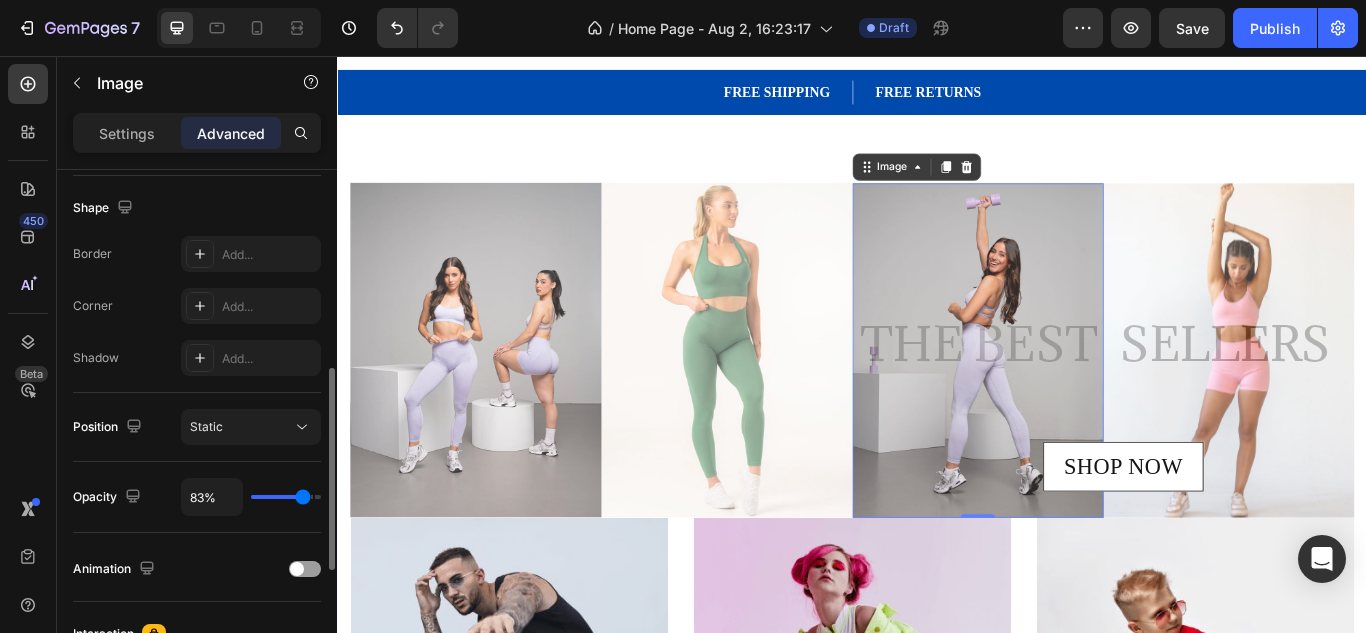 click at bounding box center [286, 497] 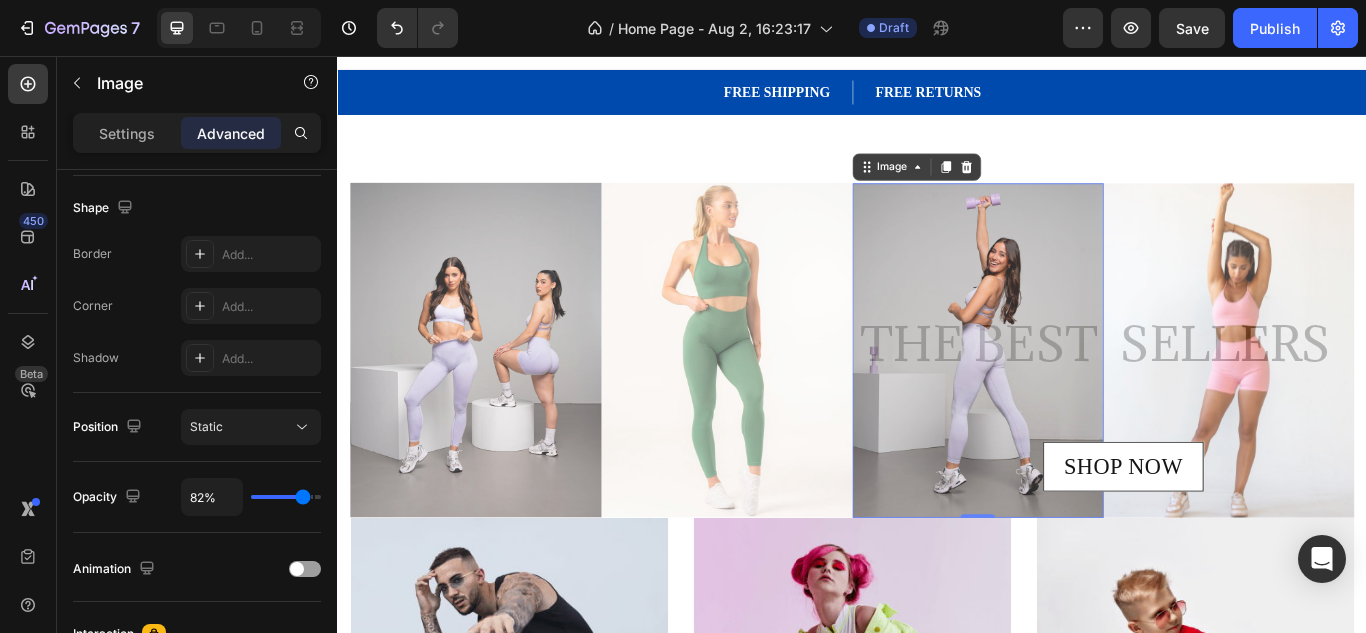 click at bounding box center (1083, 399) 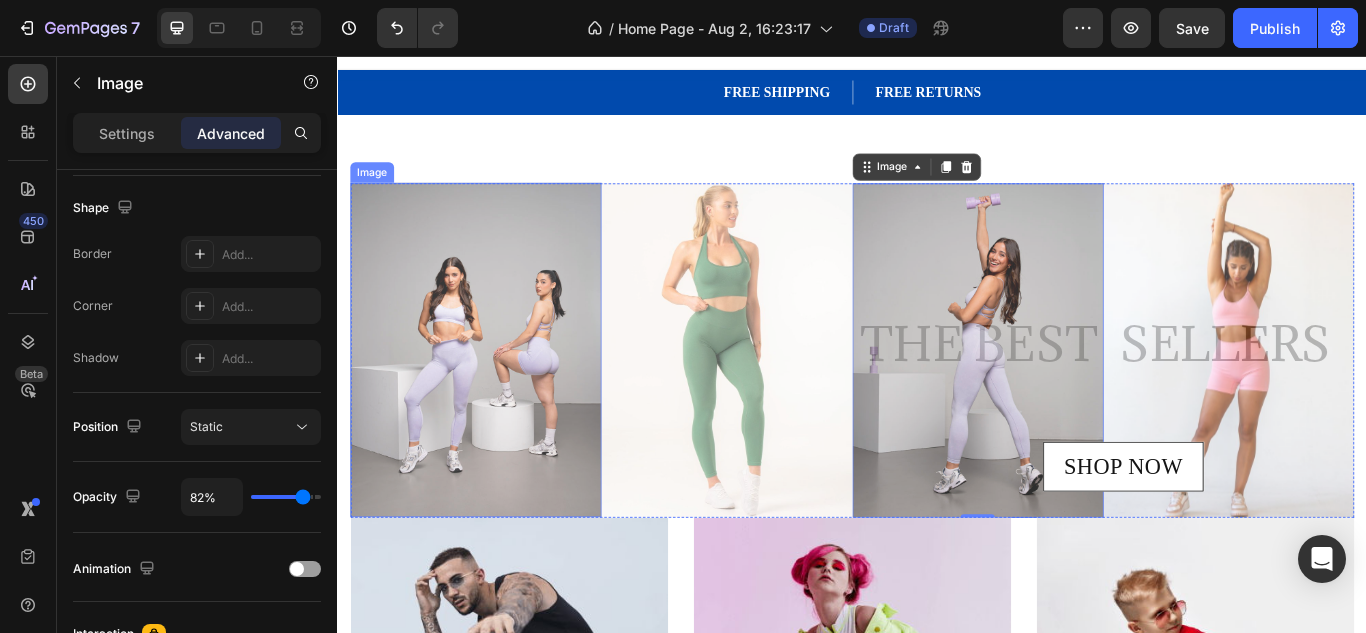 click at bounding box center [498, 399] 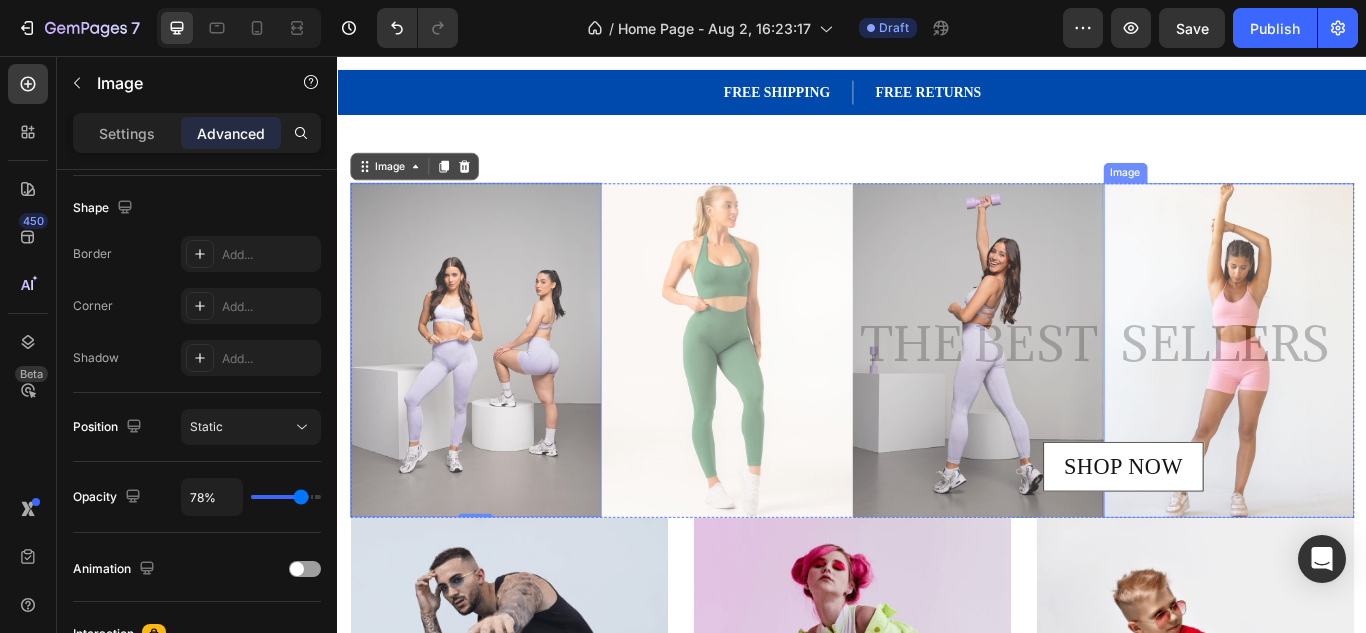 click at bounding box center (1376, 399) 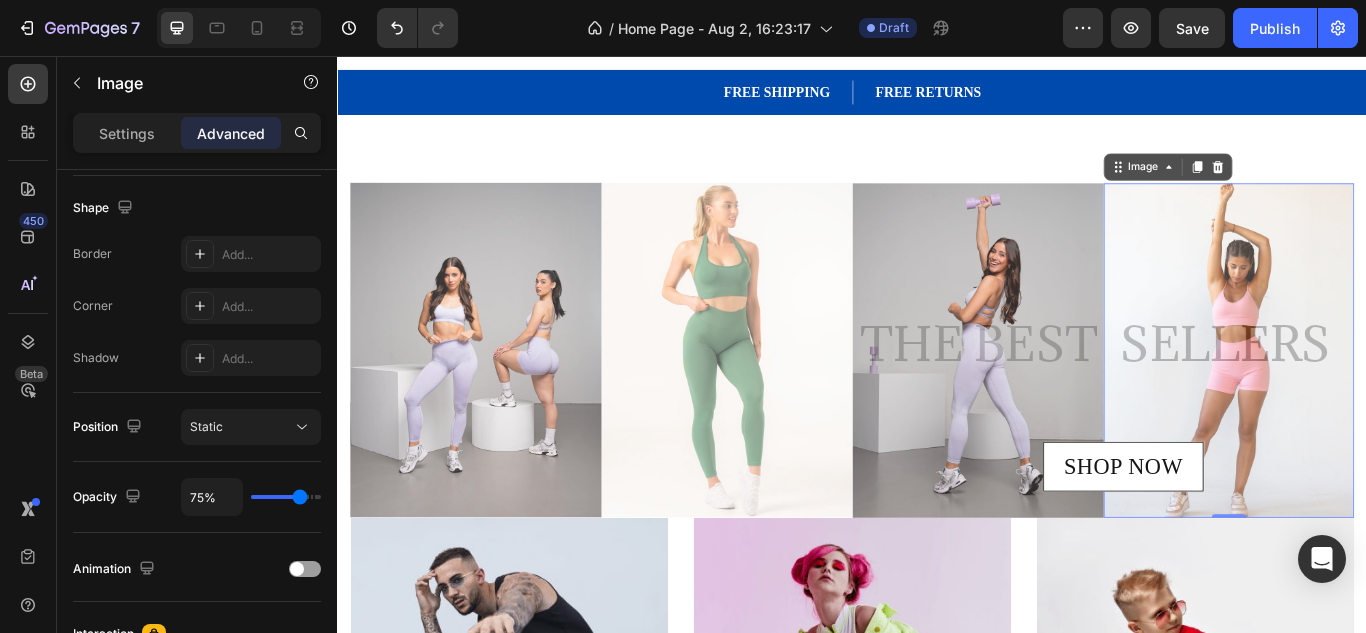 click at bounding box center [1376, 399] 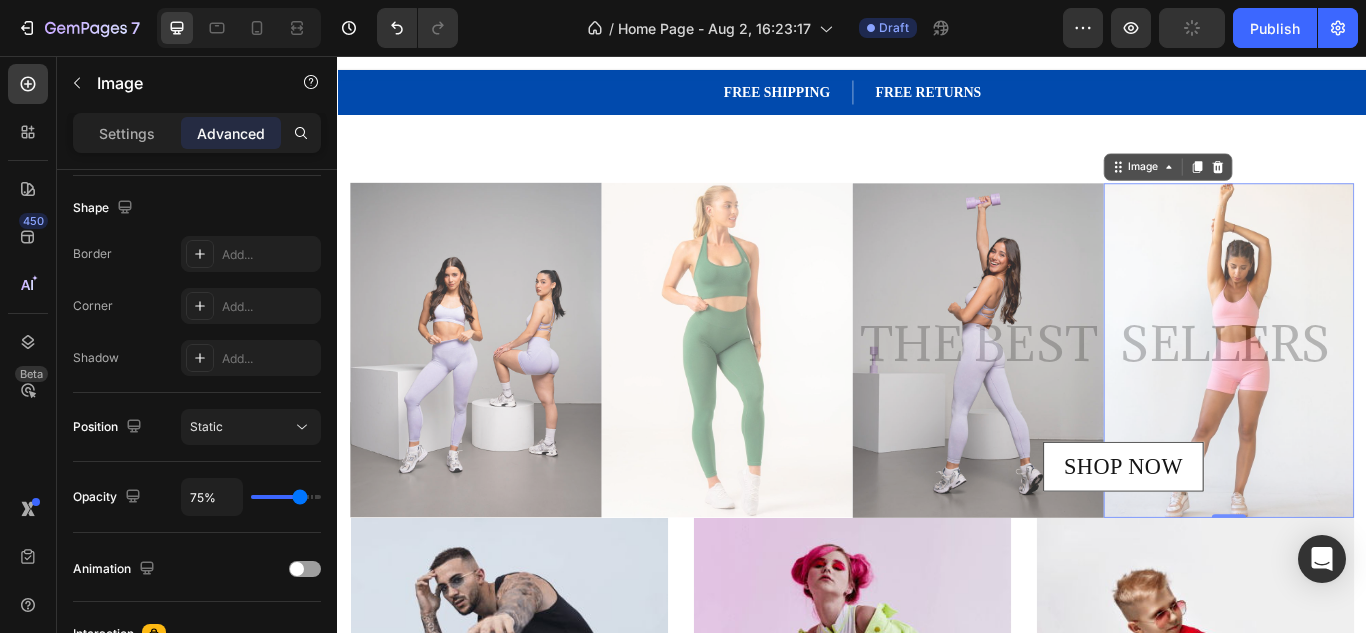 click at bounding box center [1376, 399] 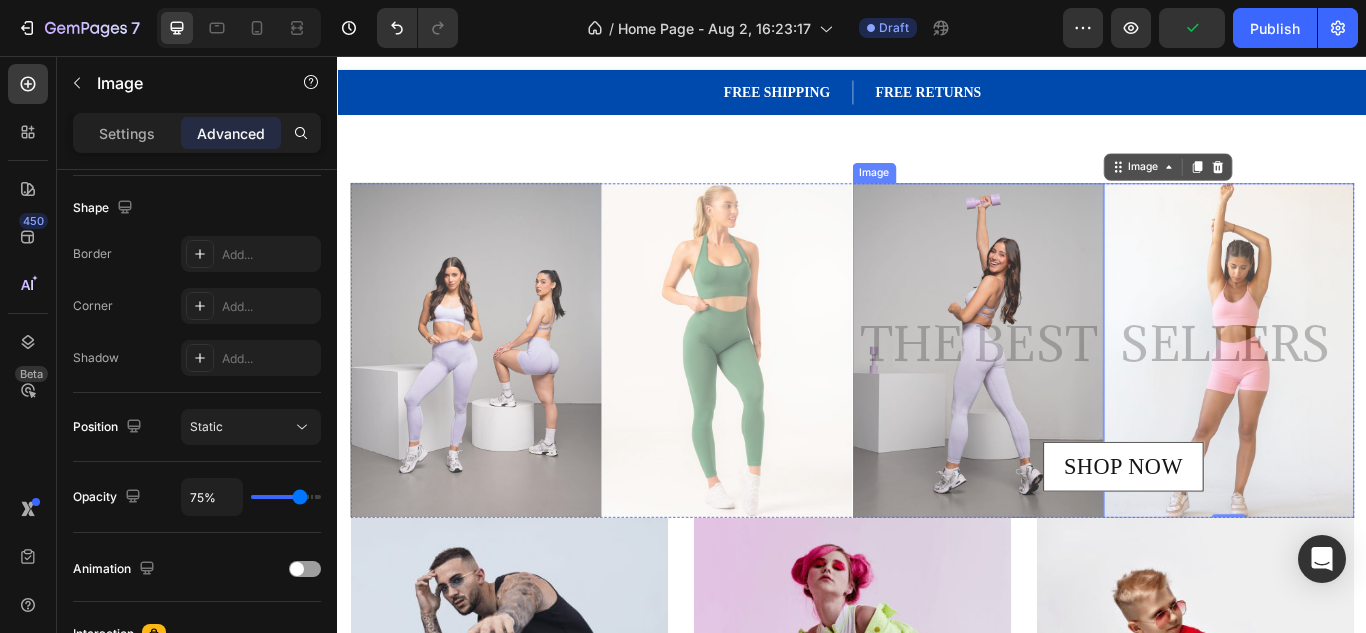 click at bounding box center [1083, 399] 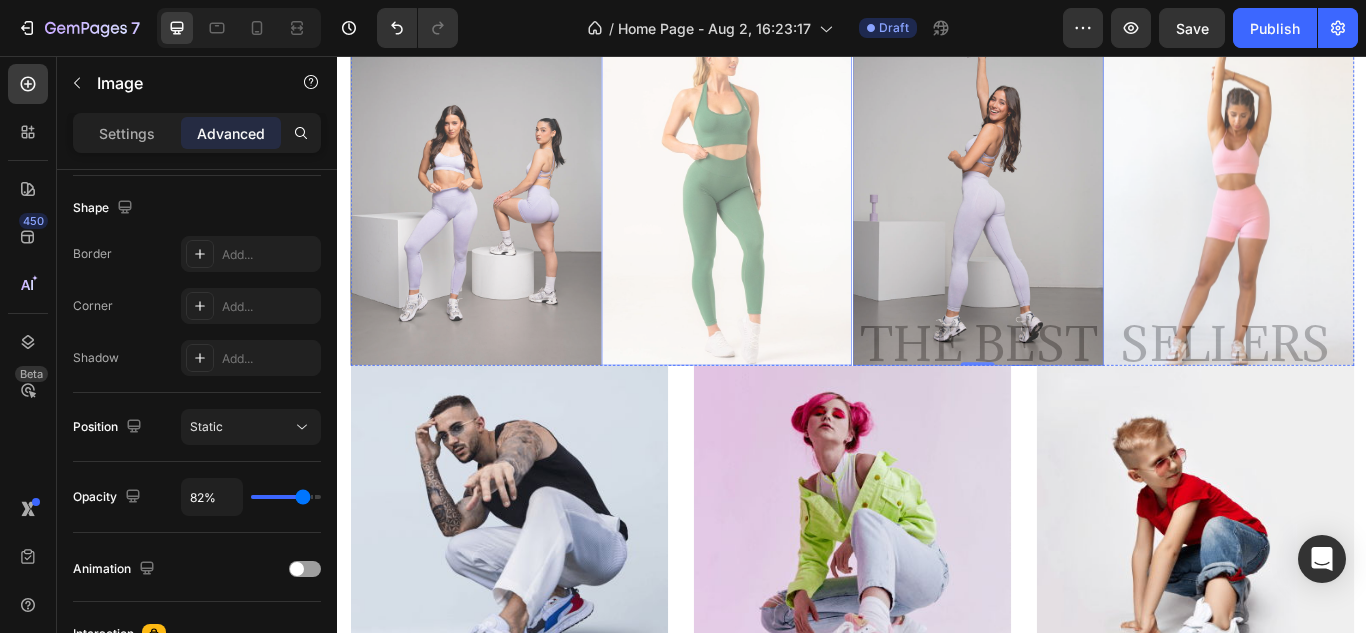 scroll, scrollTop: 224, scrollLeft: 0, axis: vertical 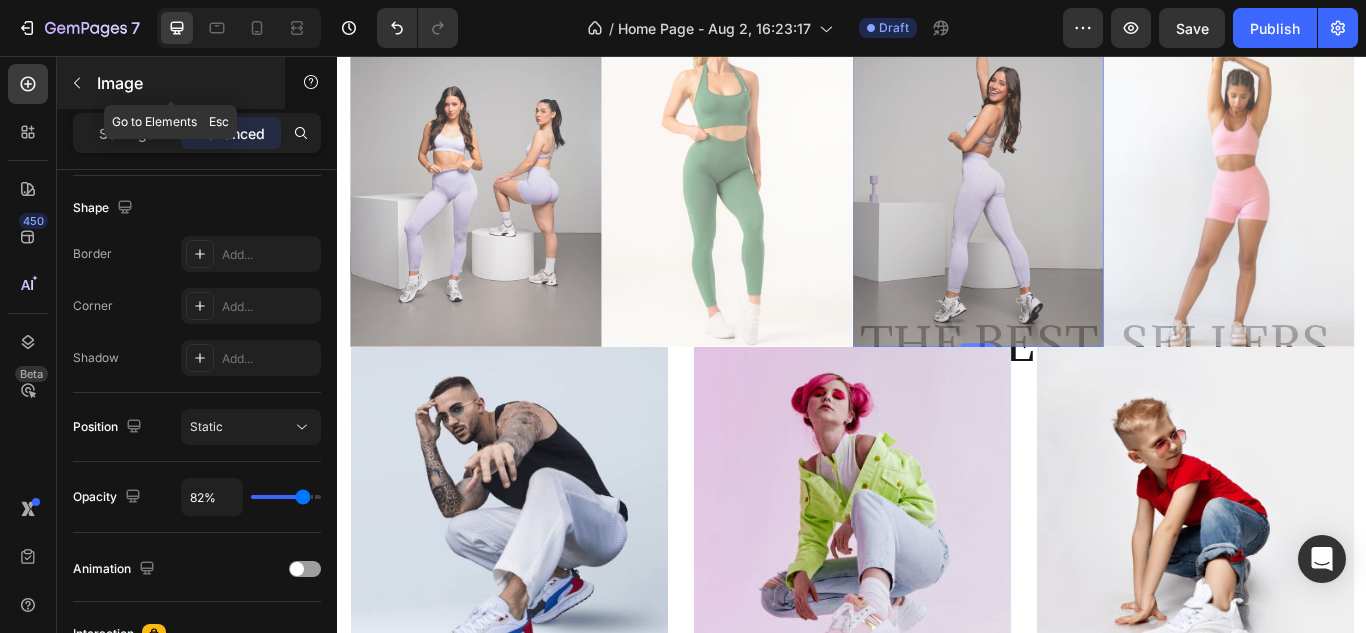 click 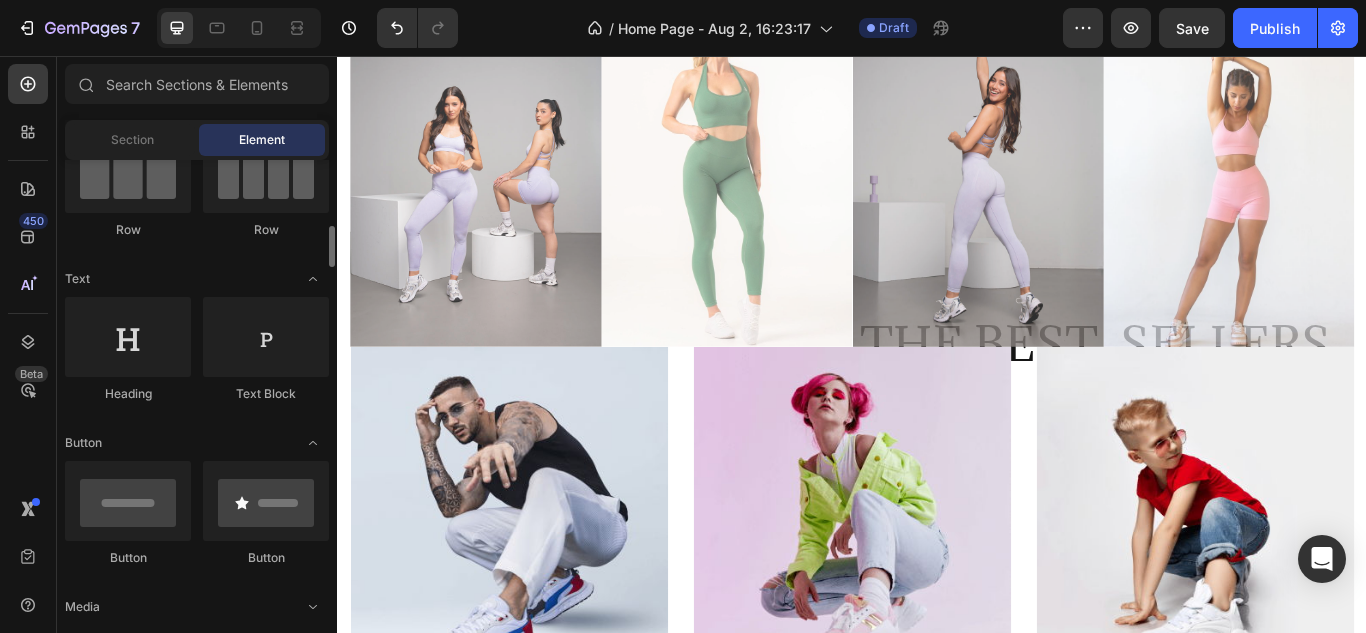 scroll, scrollTop: 182, scrollLeft: 0, axis: vertical 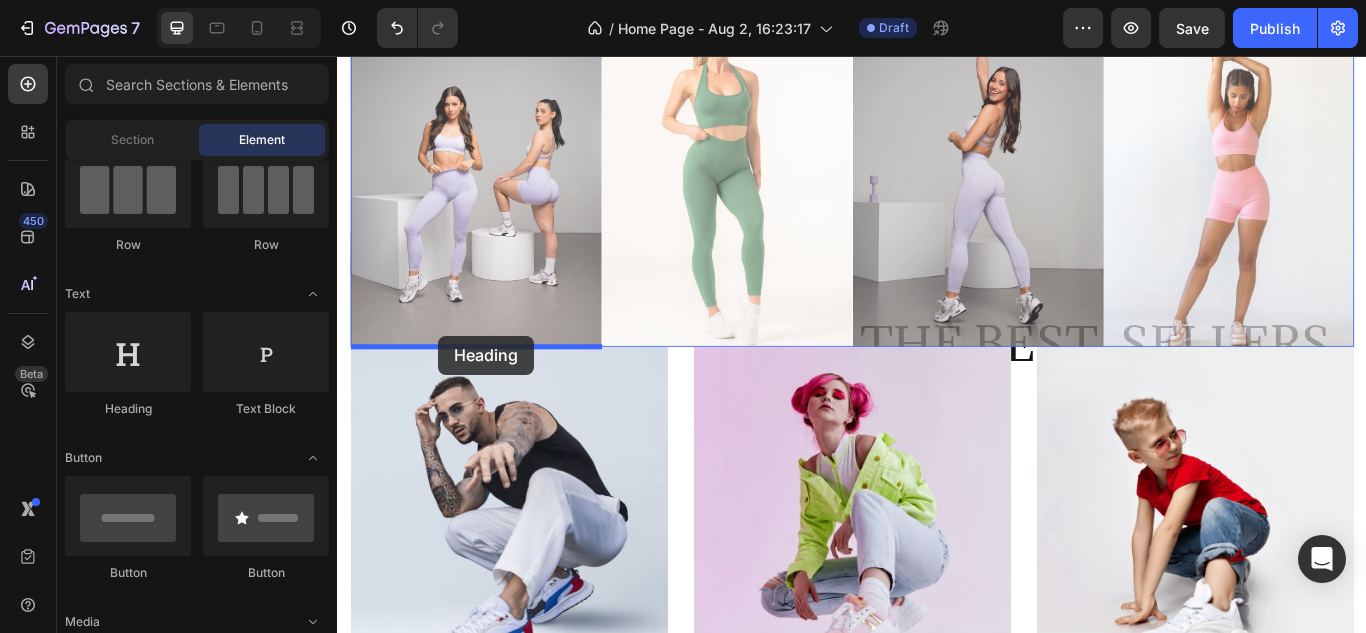 drag, startPoint x: 485, startPoint y: 424, endPoint x: 458, endPoint y: 382, distance: 49.92995 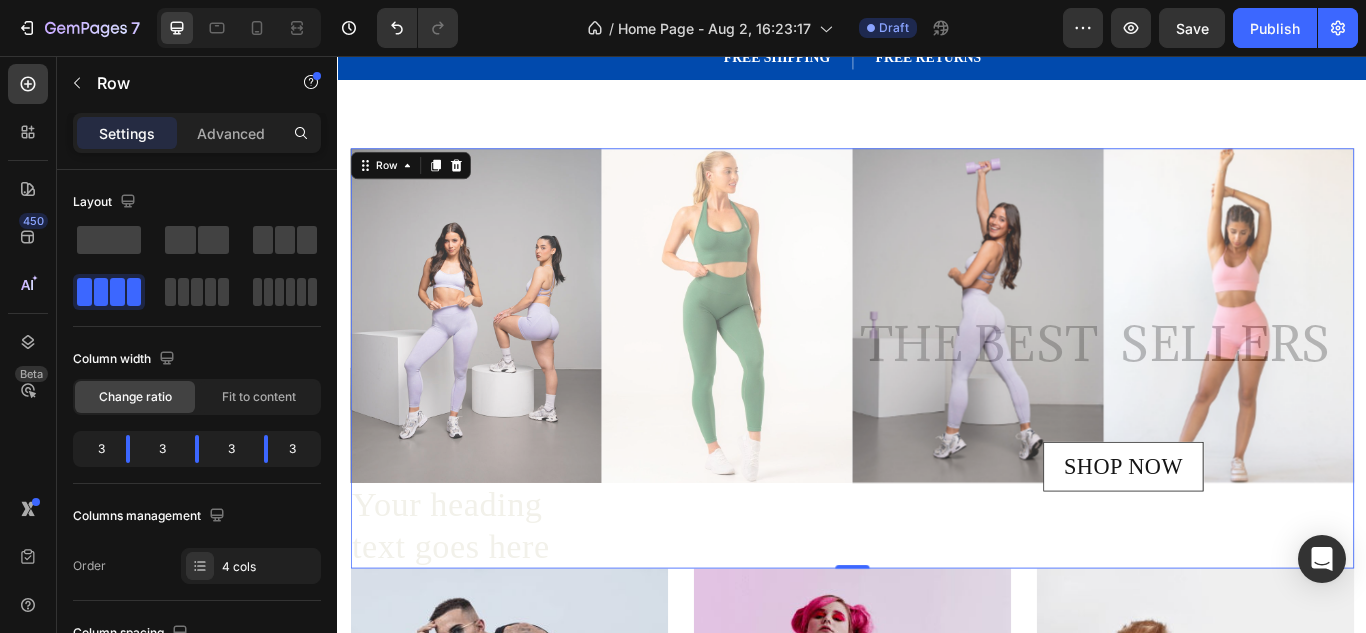 scroll, scrollTop: 91, scrollLeft: 0, axis: vertical 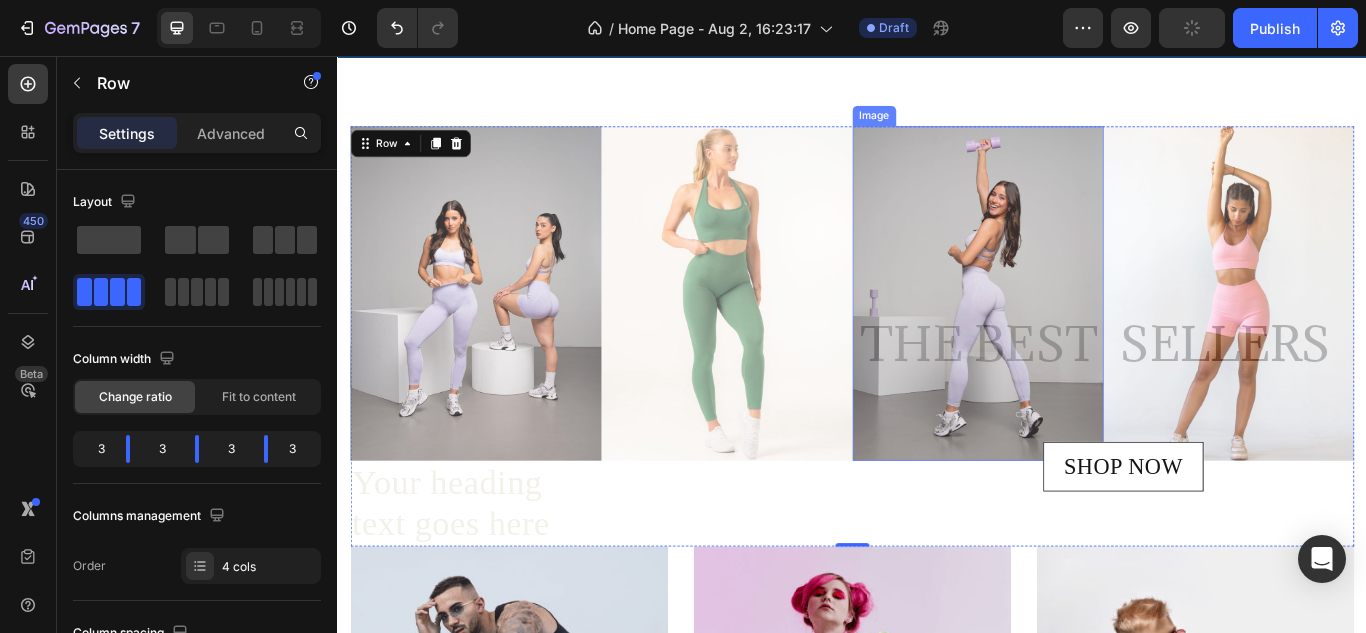 click at bounding box center [1083, 333] 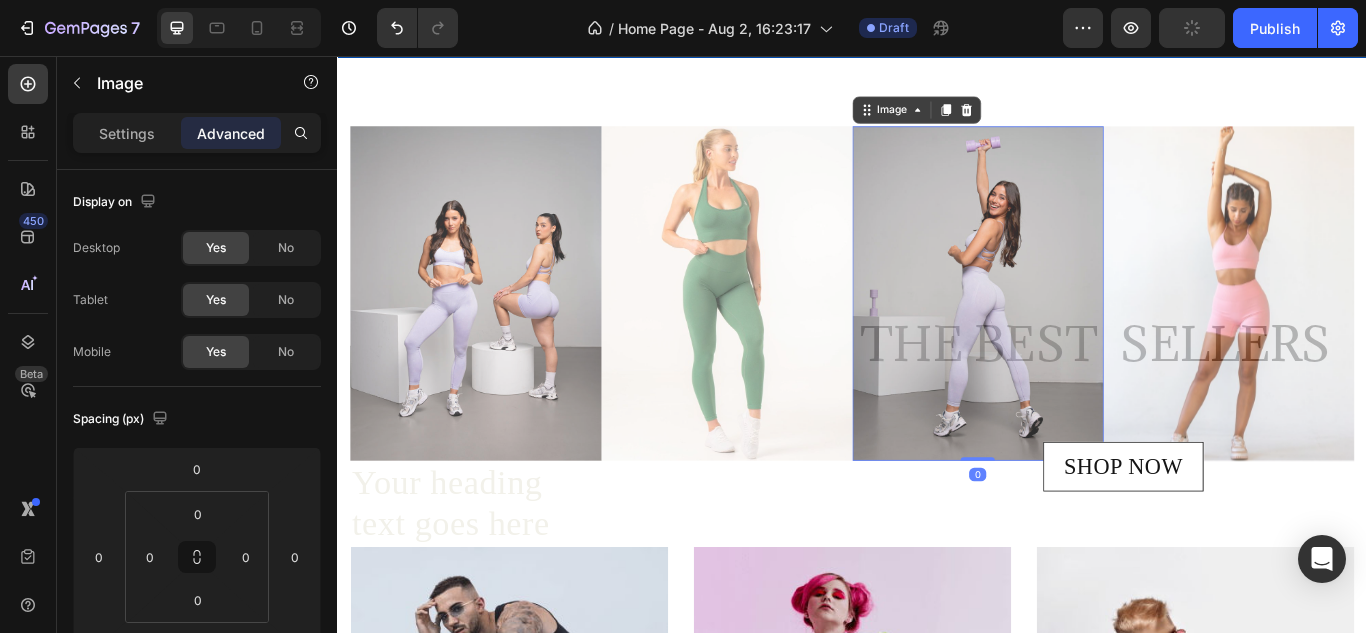 click at bounding box center (1083, 333) 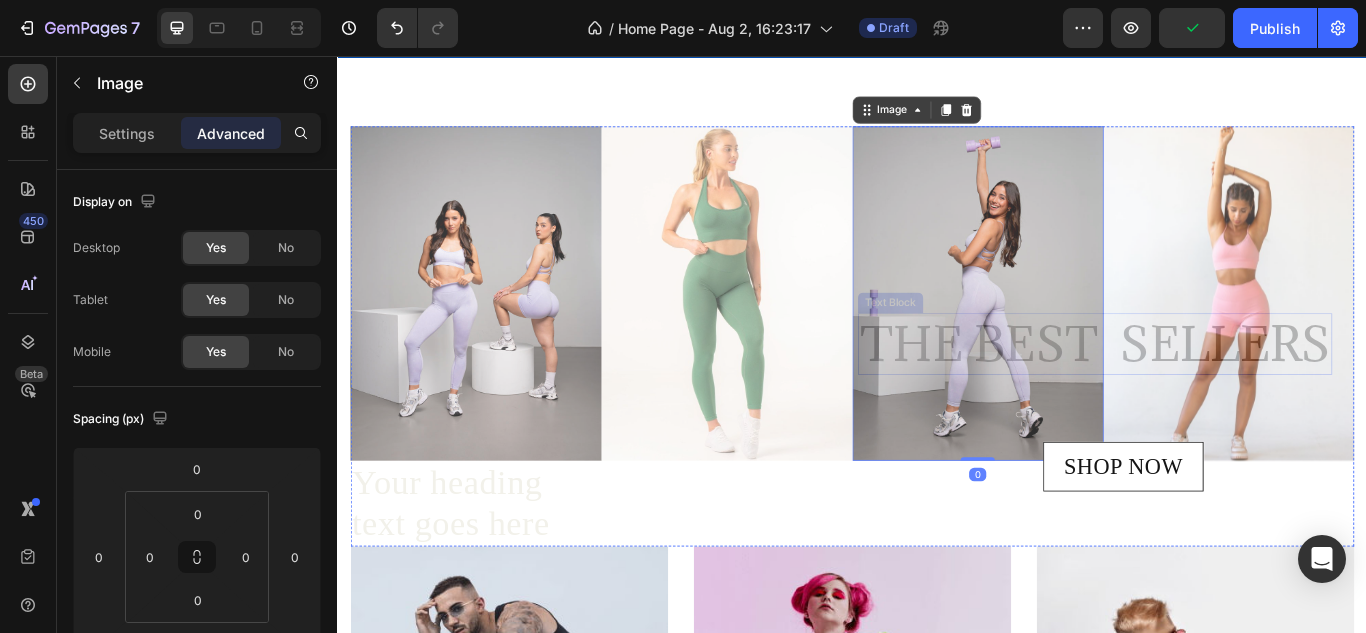 click on "THE BEST  SELLERS" at bounding box center (1220, 392) 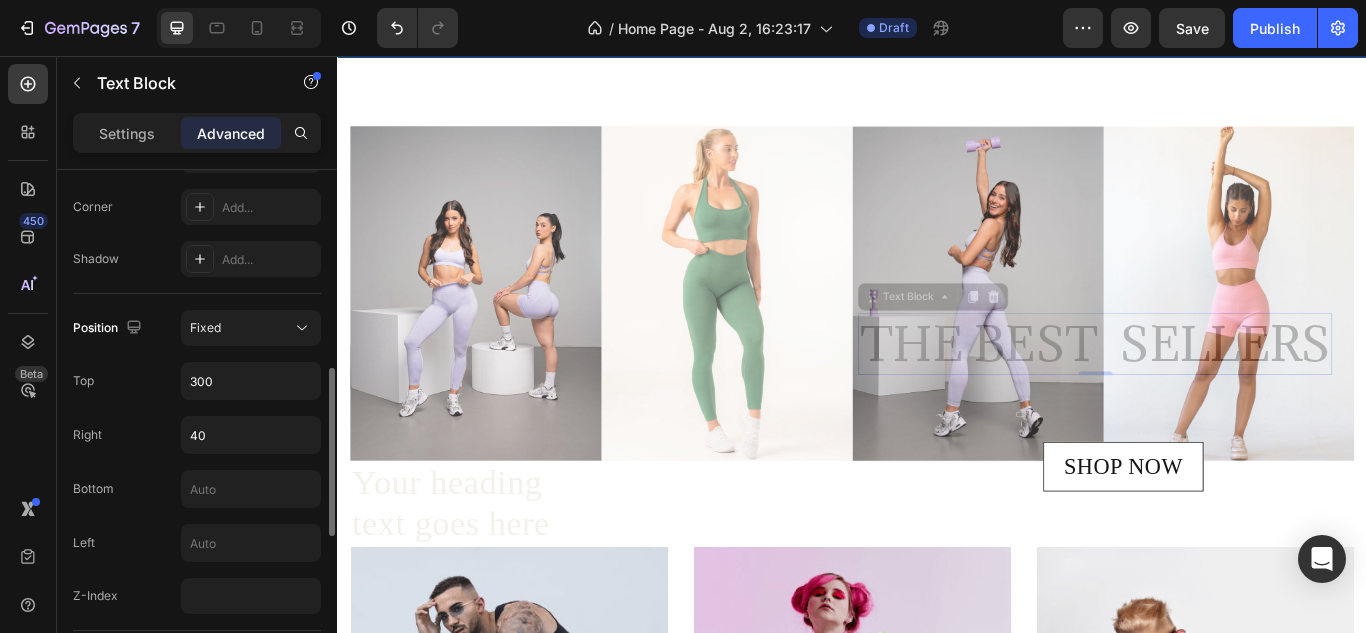scroll, scrollTop: 608, scrollLeft: 0, axis: vertical 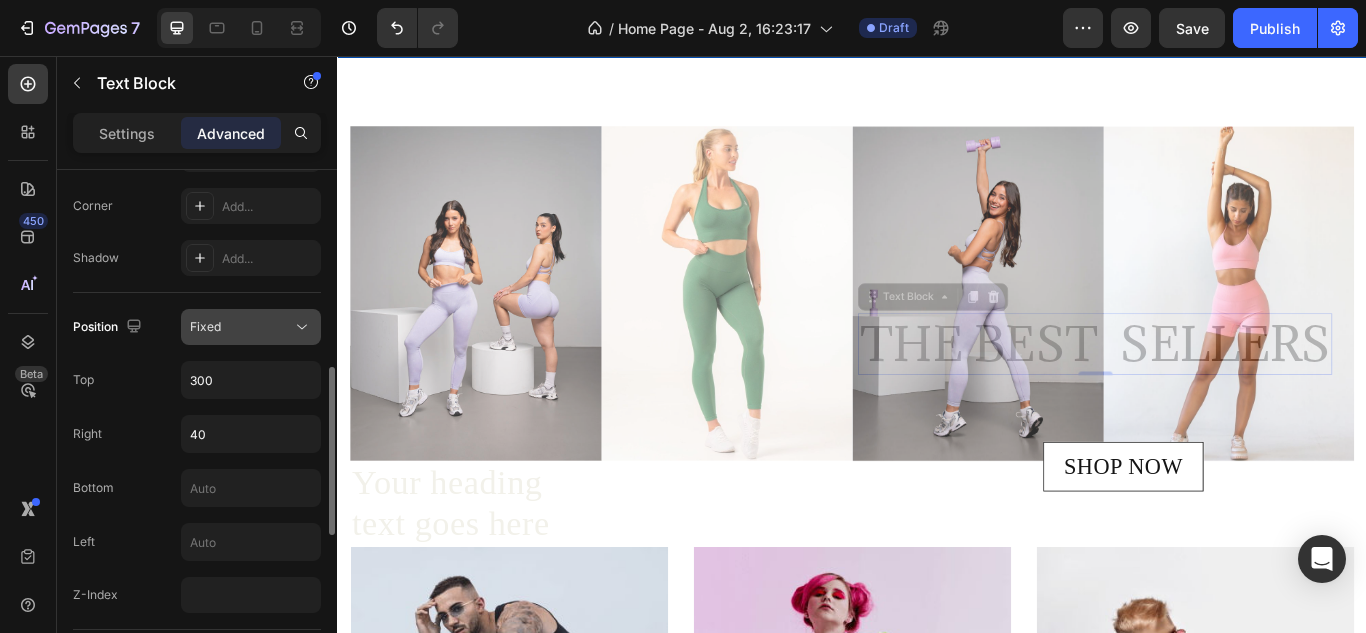 click on "Fixed" at bounding box center (241, 327) 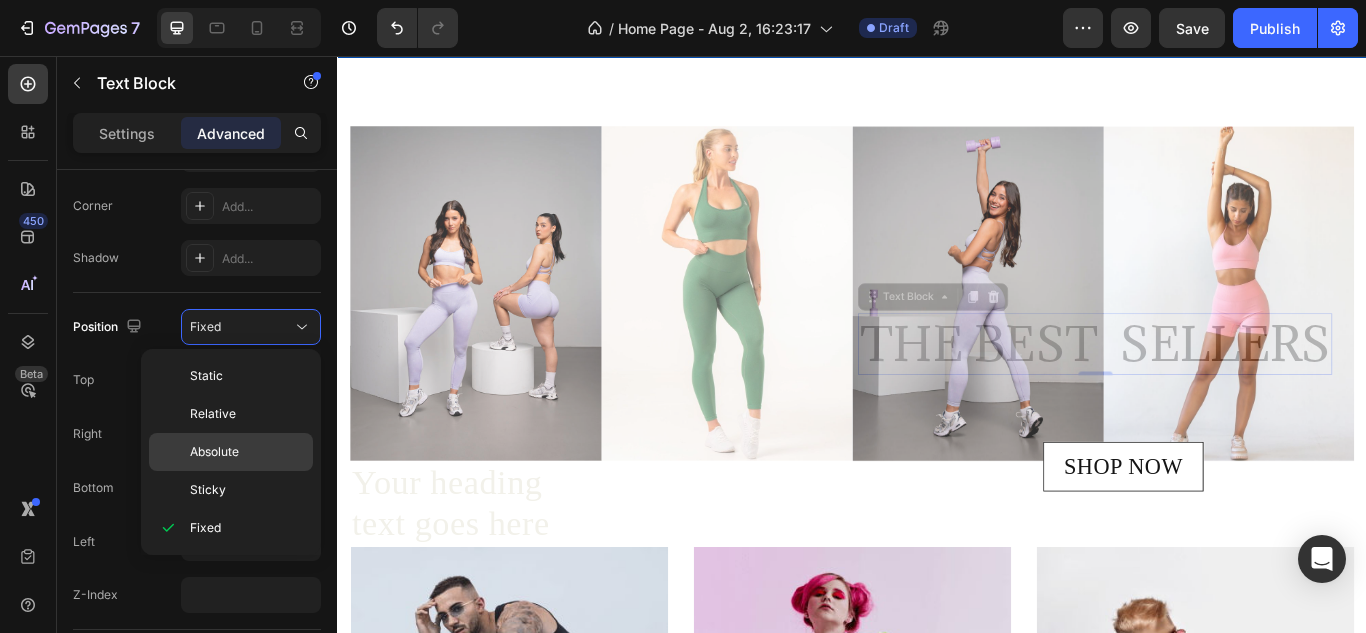 click on "Absolute" at bounding box center [214, 452] 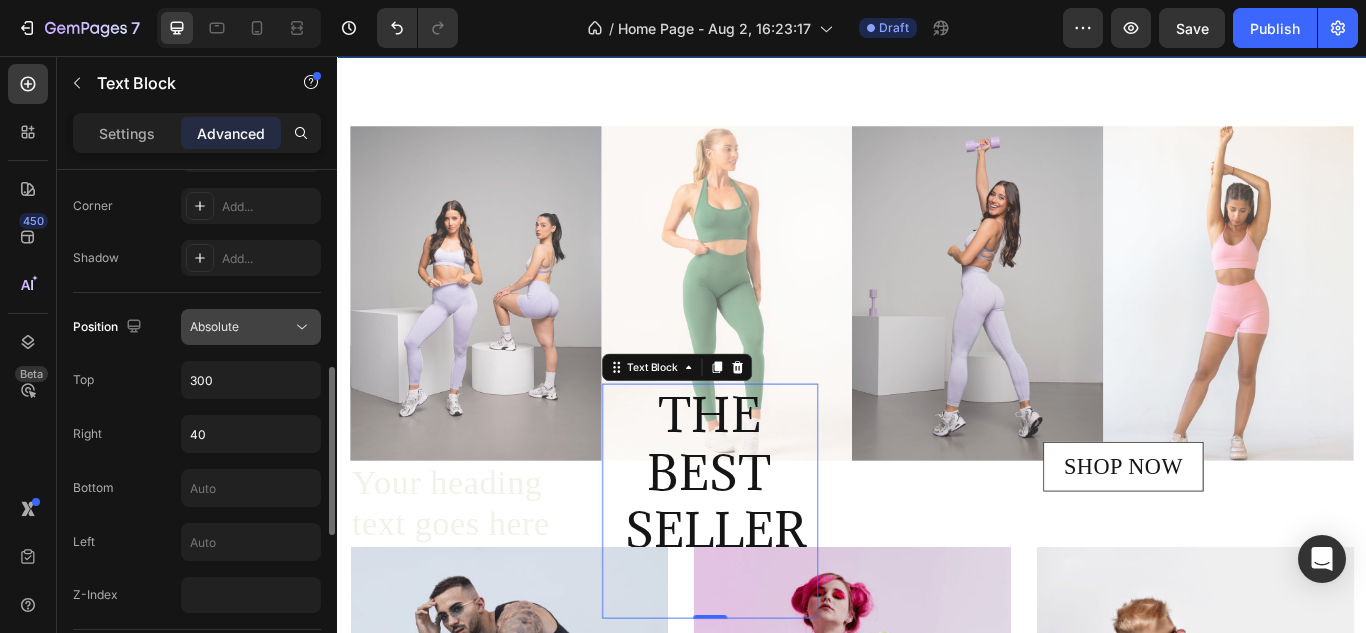 click 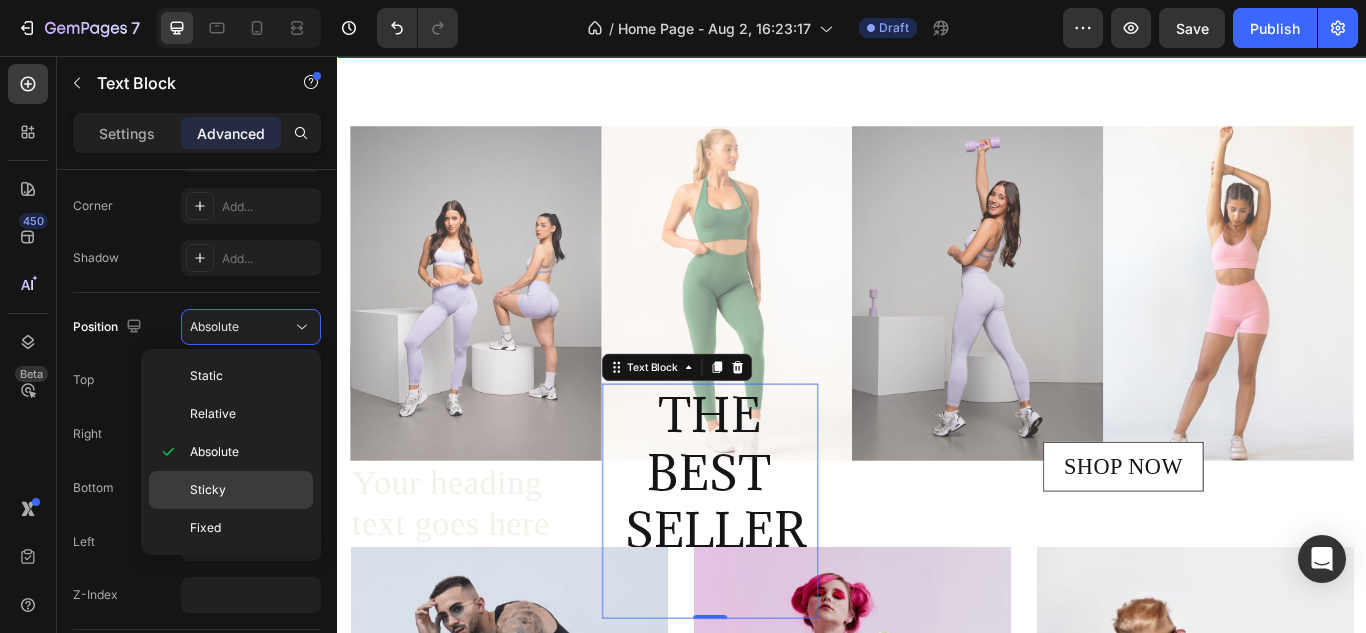 click on "Sticky" at bounding box center (247, 490) 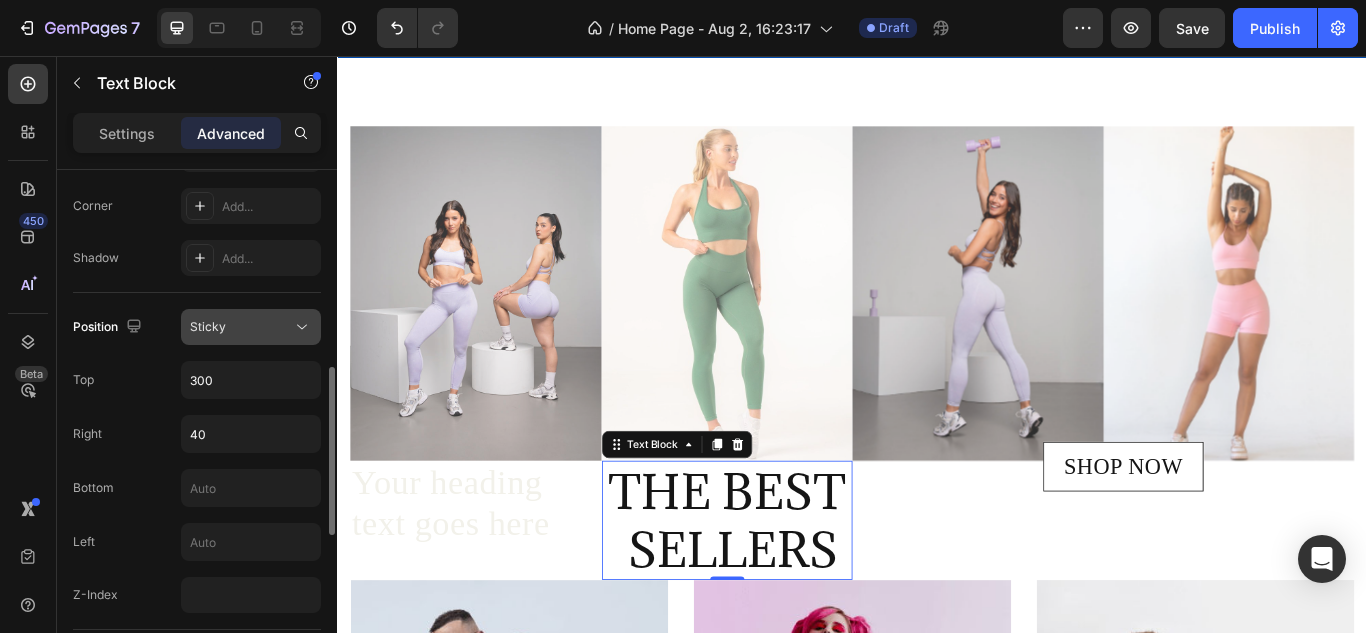 click 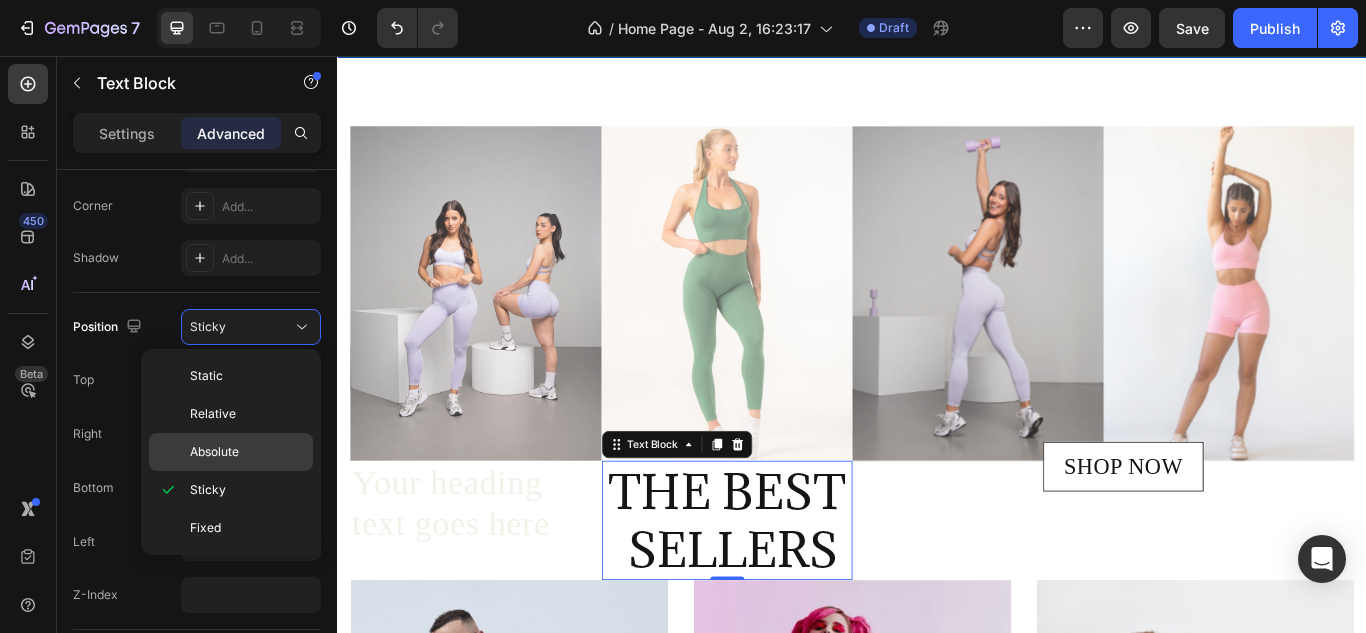 click on "Absolute" at bounding box center (247, 452) 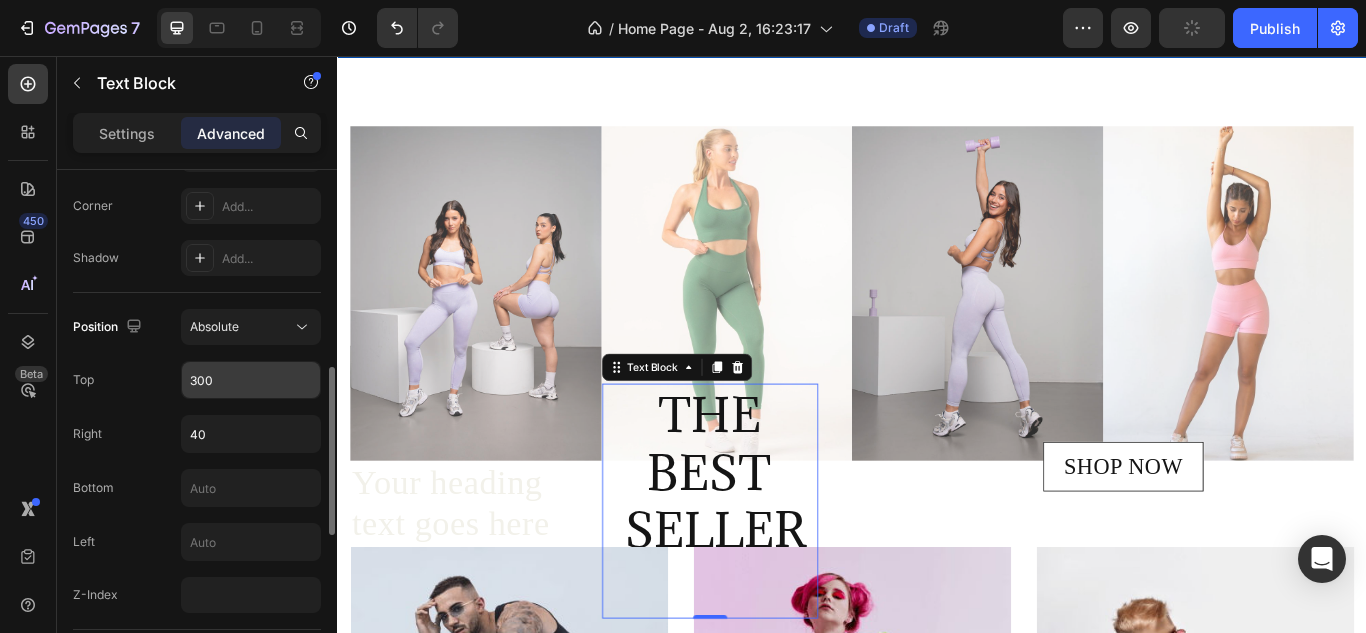 click on "300" at bounding box center (251, 380) 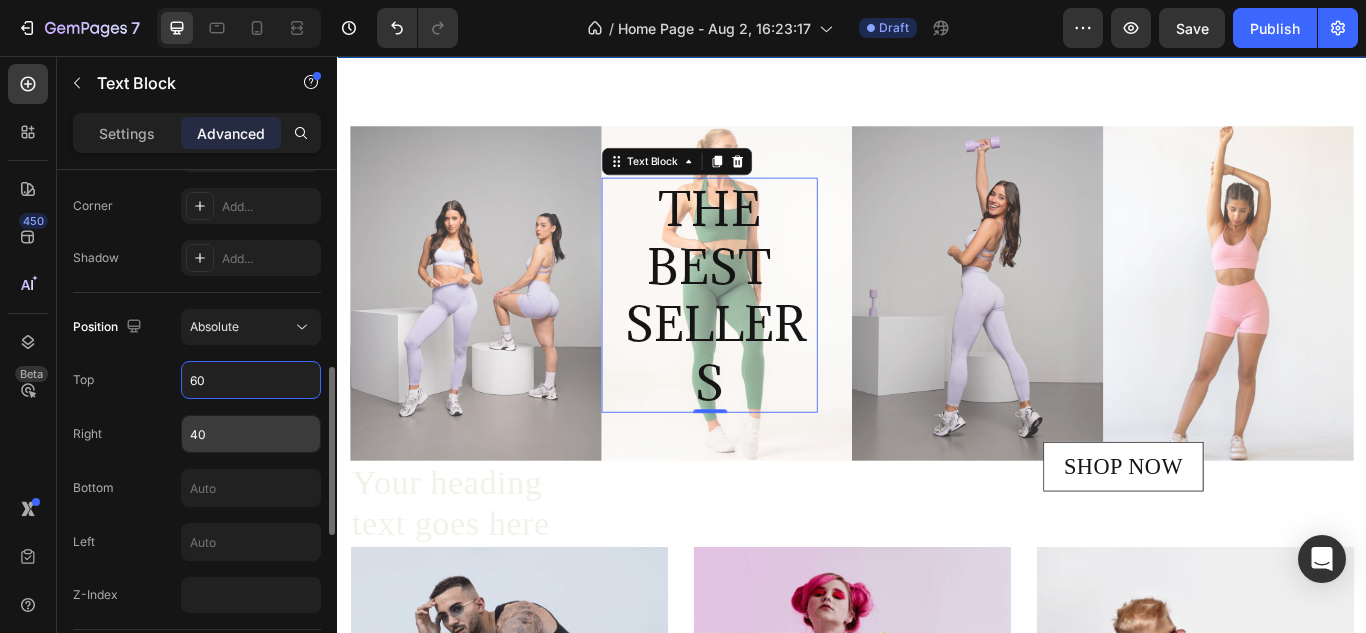 type on "60" 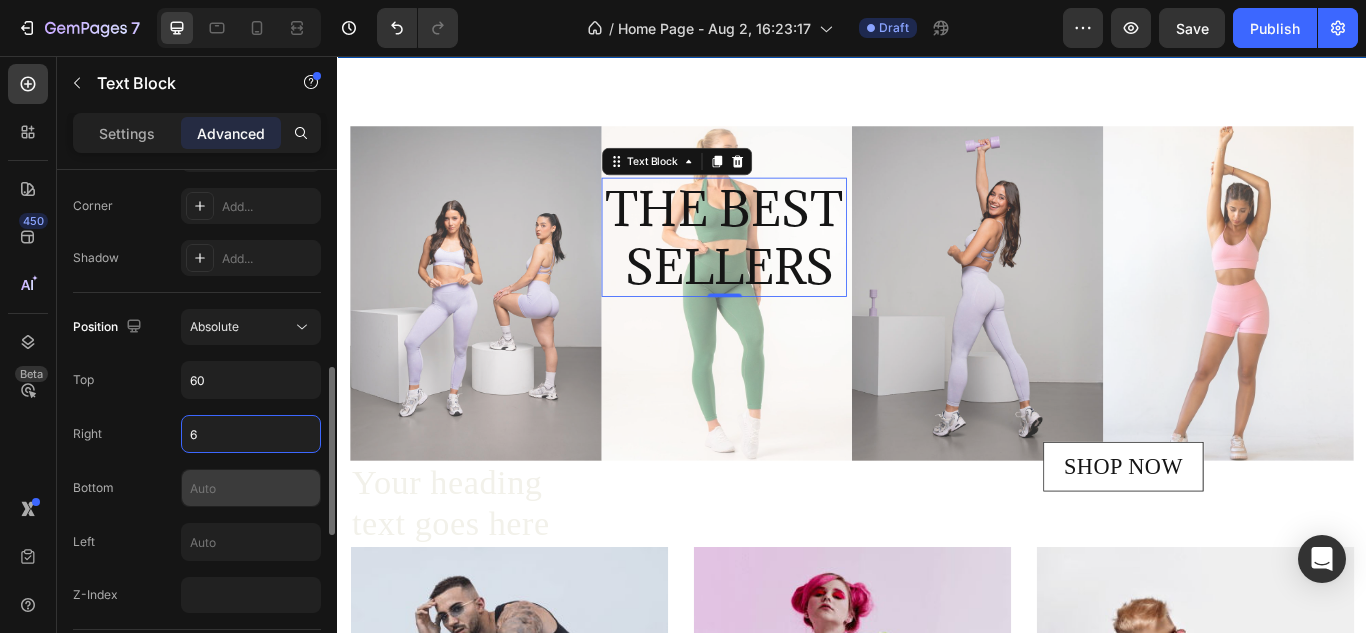 type on "6" 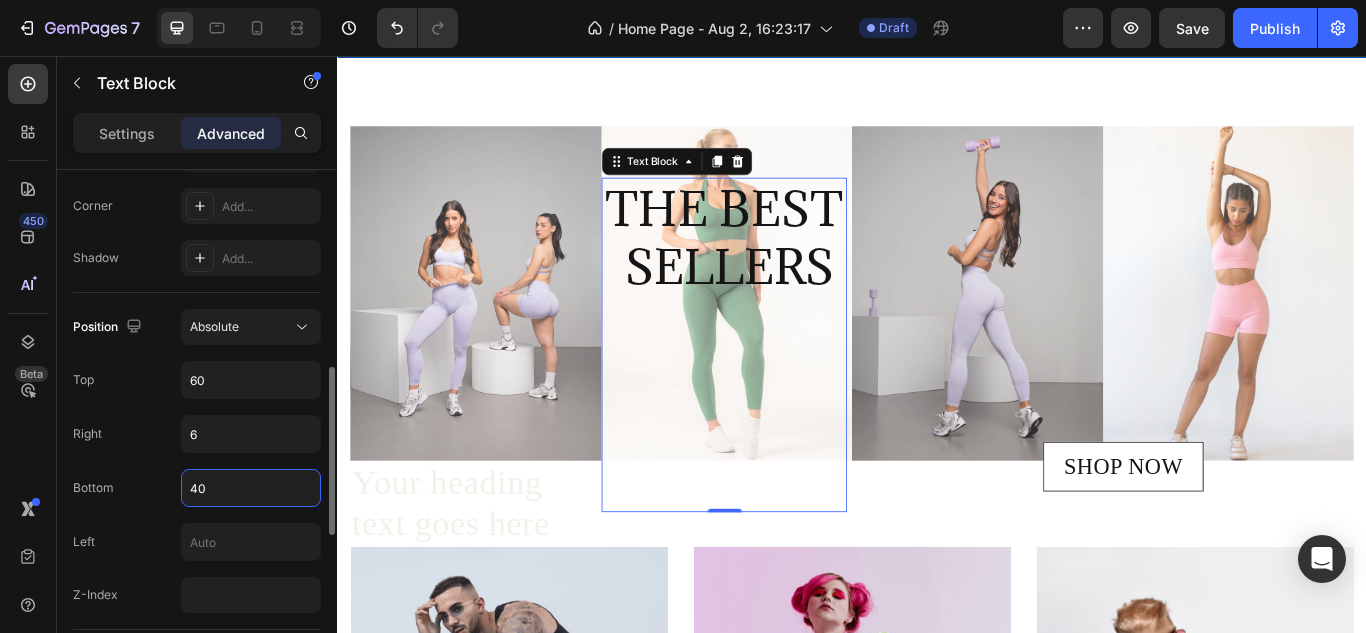 type on "4" 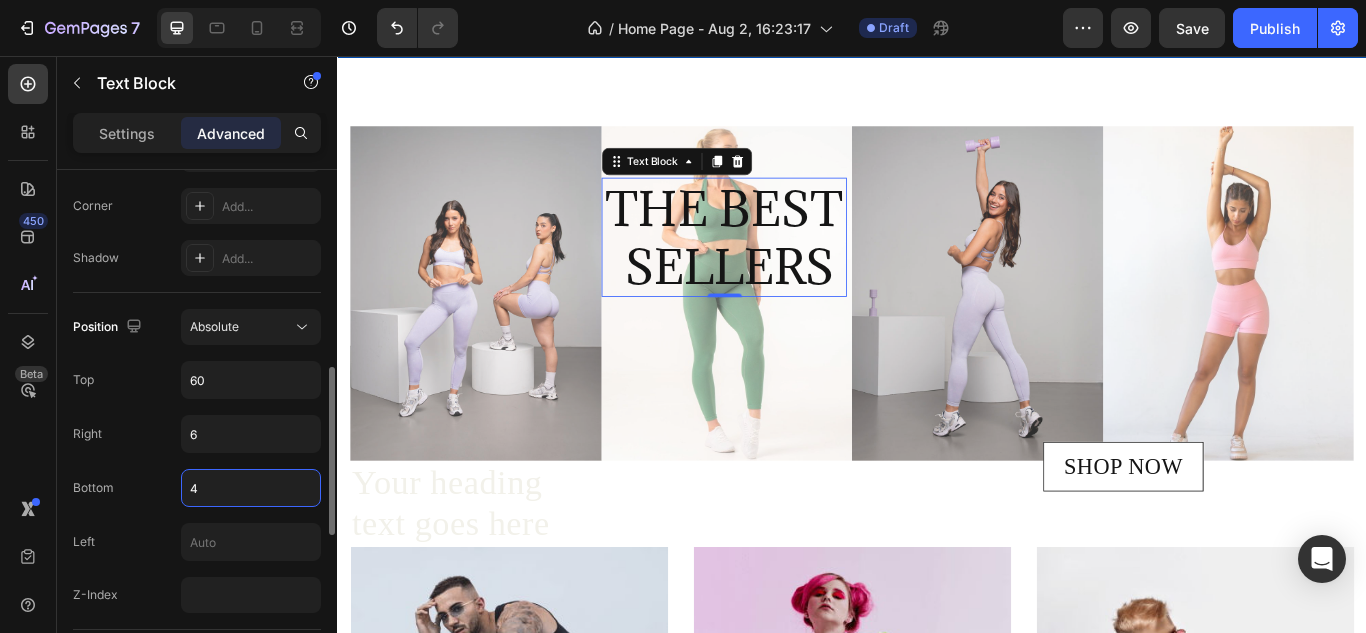 type 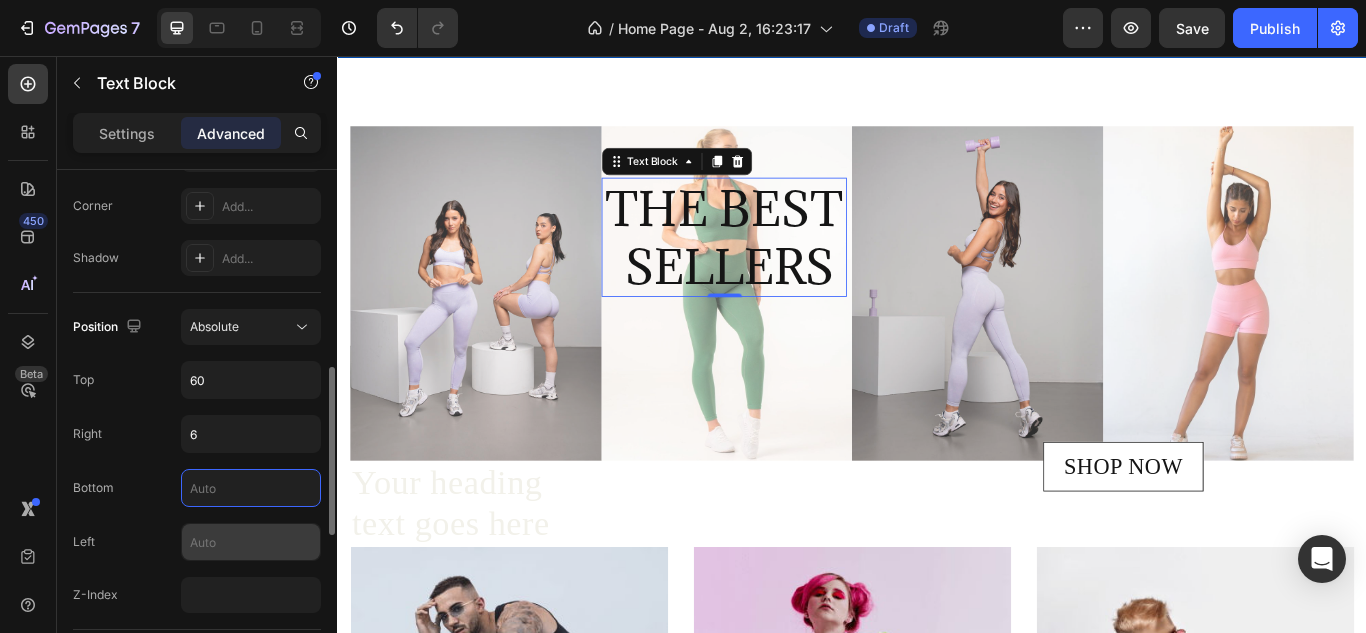click at bounding box center (251, 542) 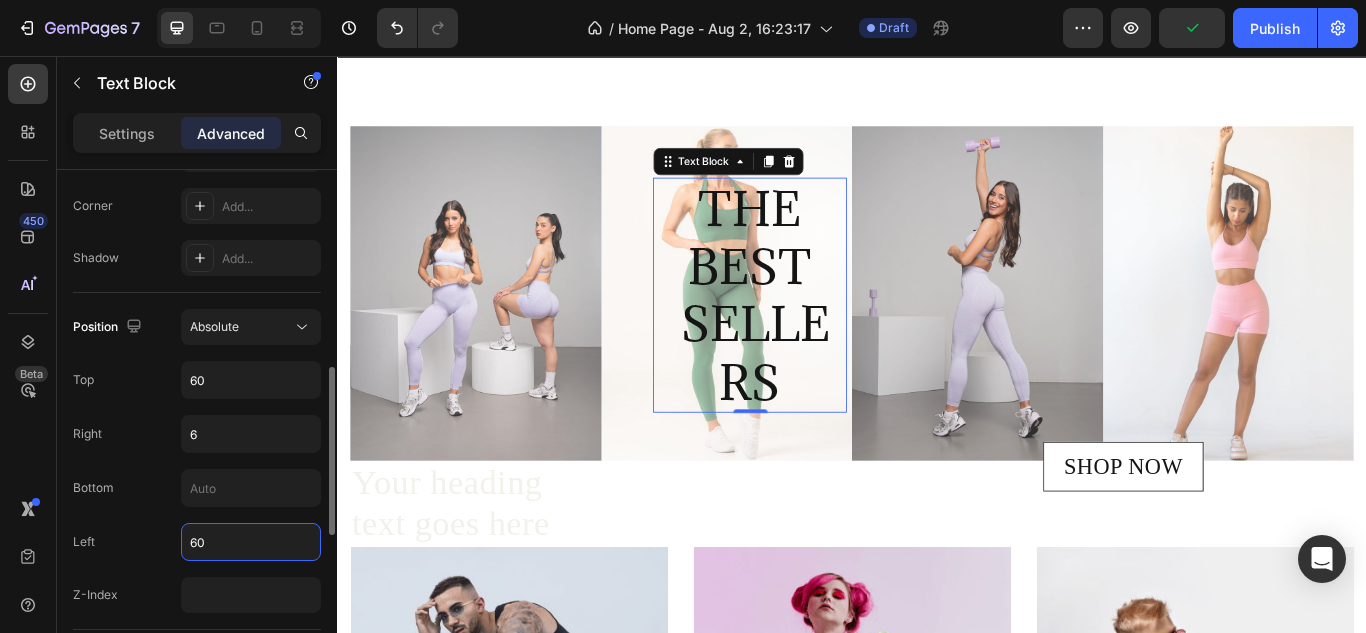 type on "6" 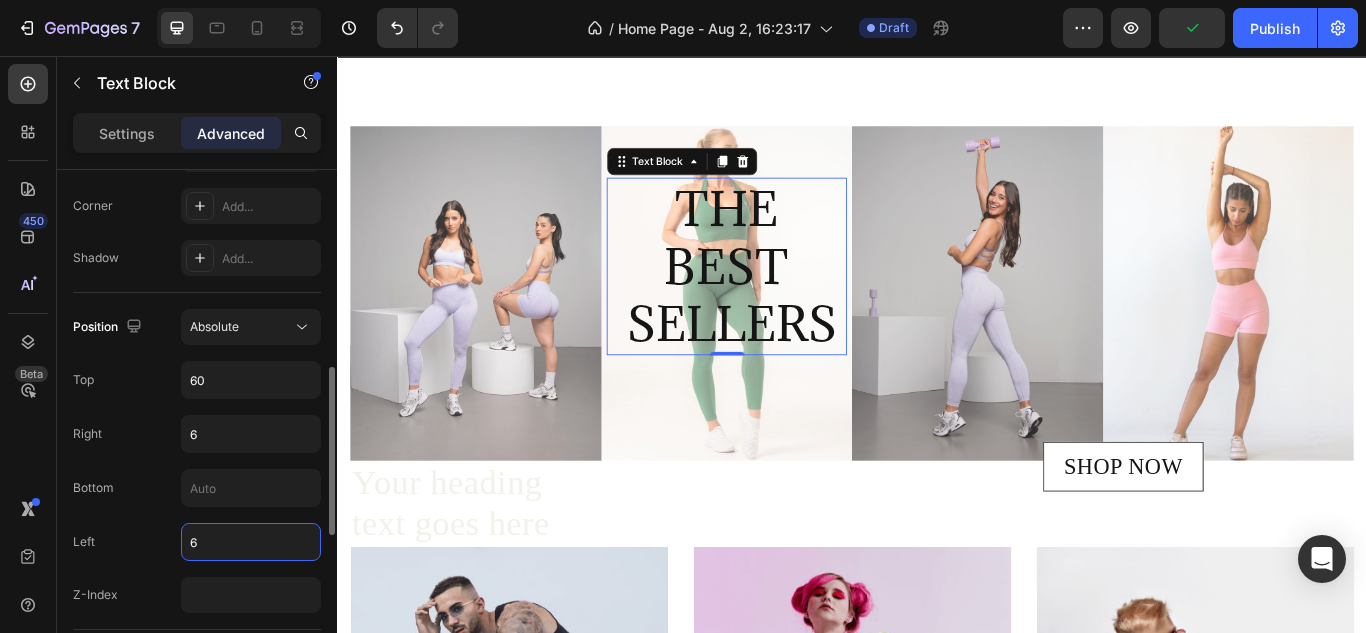 type 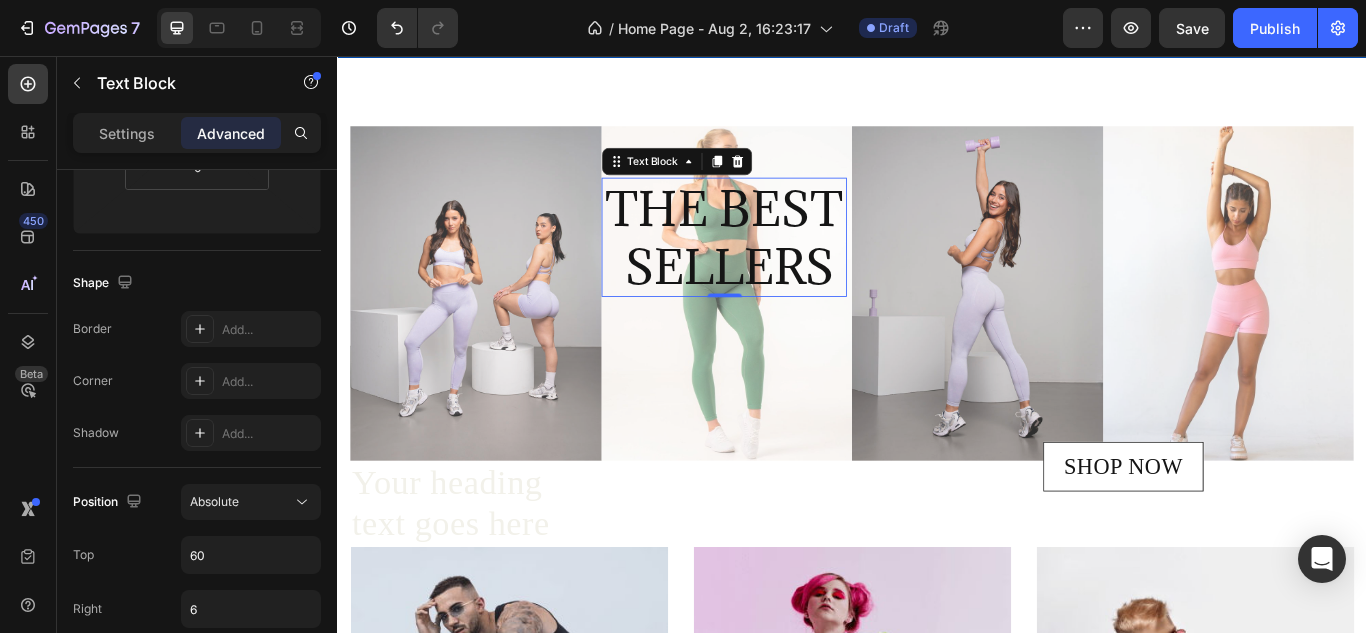 scroll, scrollTop: 0, scrollLeft: 0, axis: both 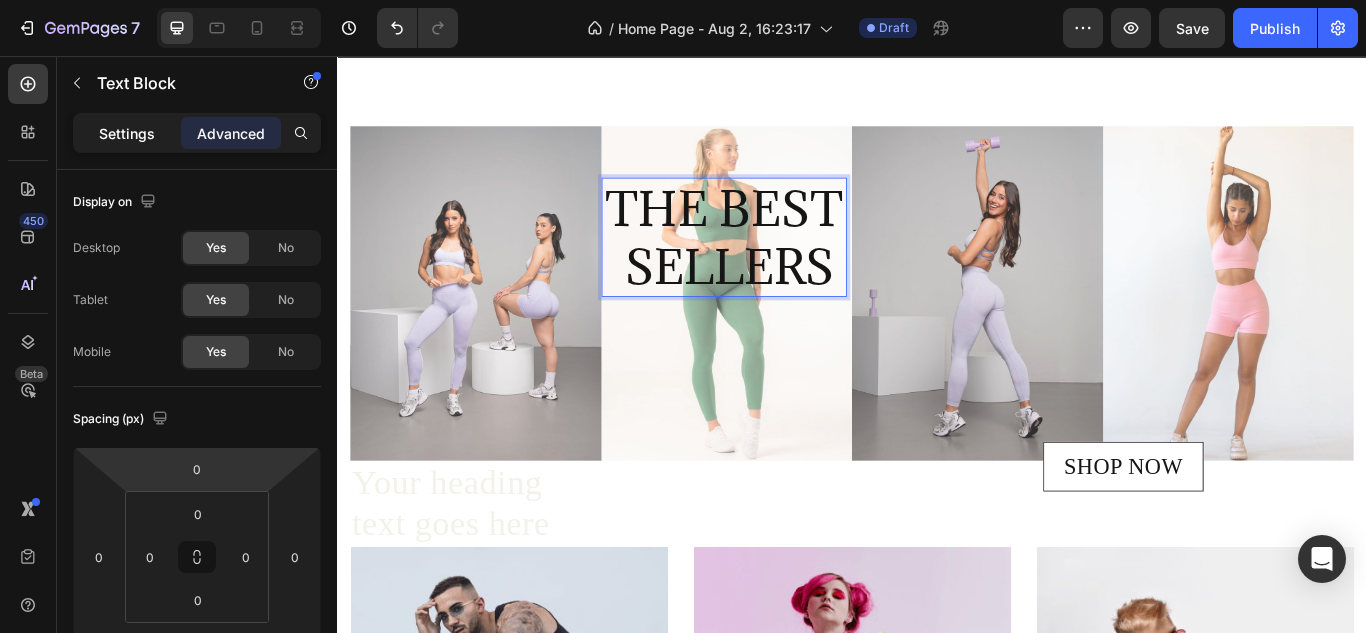 click on "Settings" at bounding box center (127, 133) 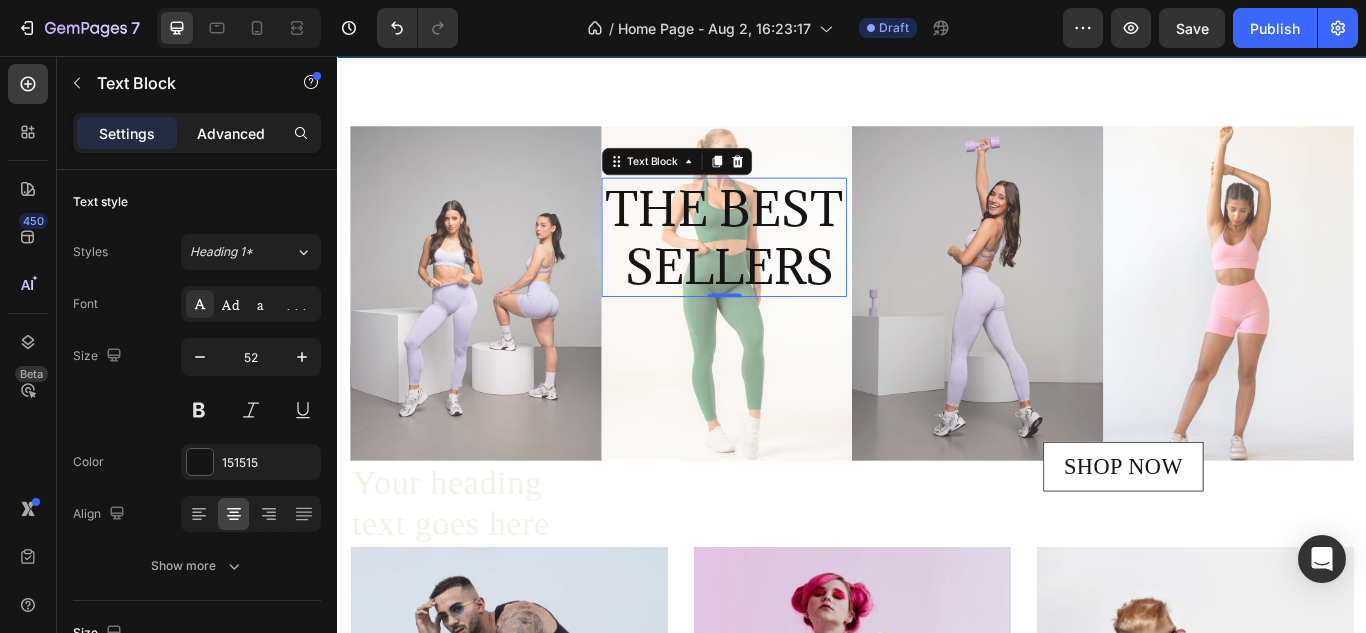 click on "Advanced" at bounding box center [231, 133] 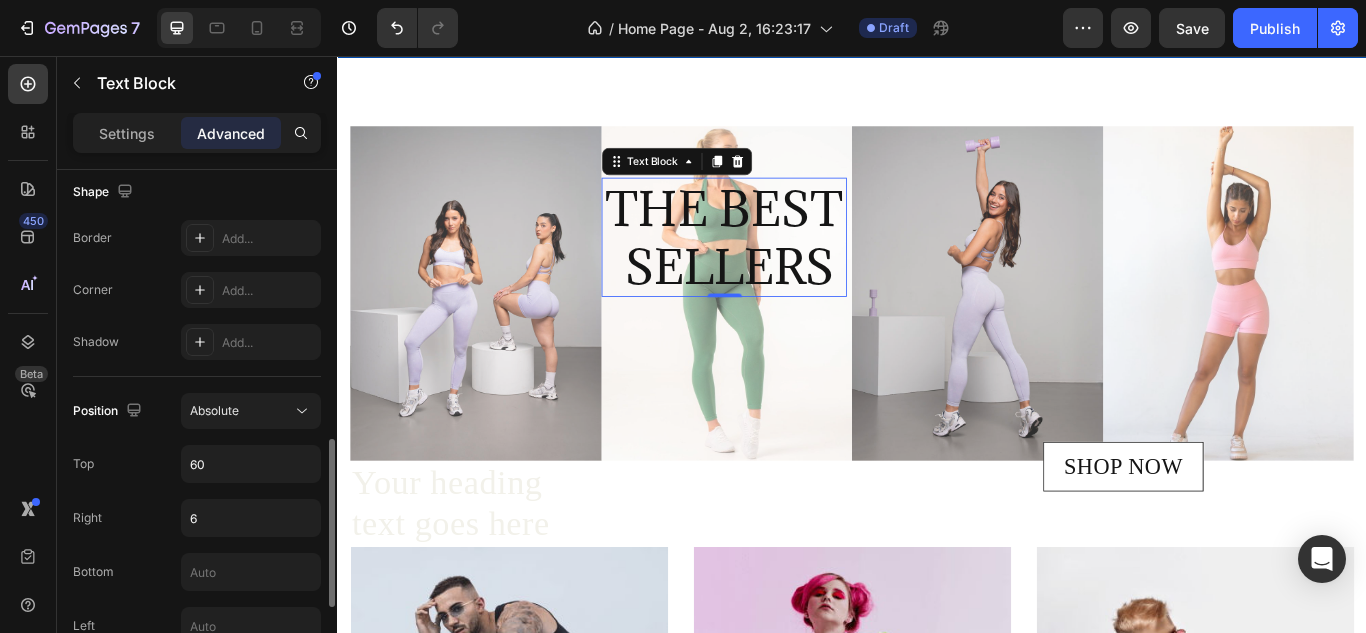 scroll, scrollTop: 599, scrollLeft: 0, axis: vertical 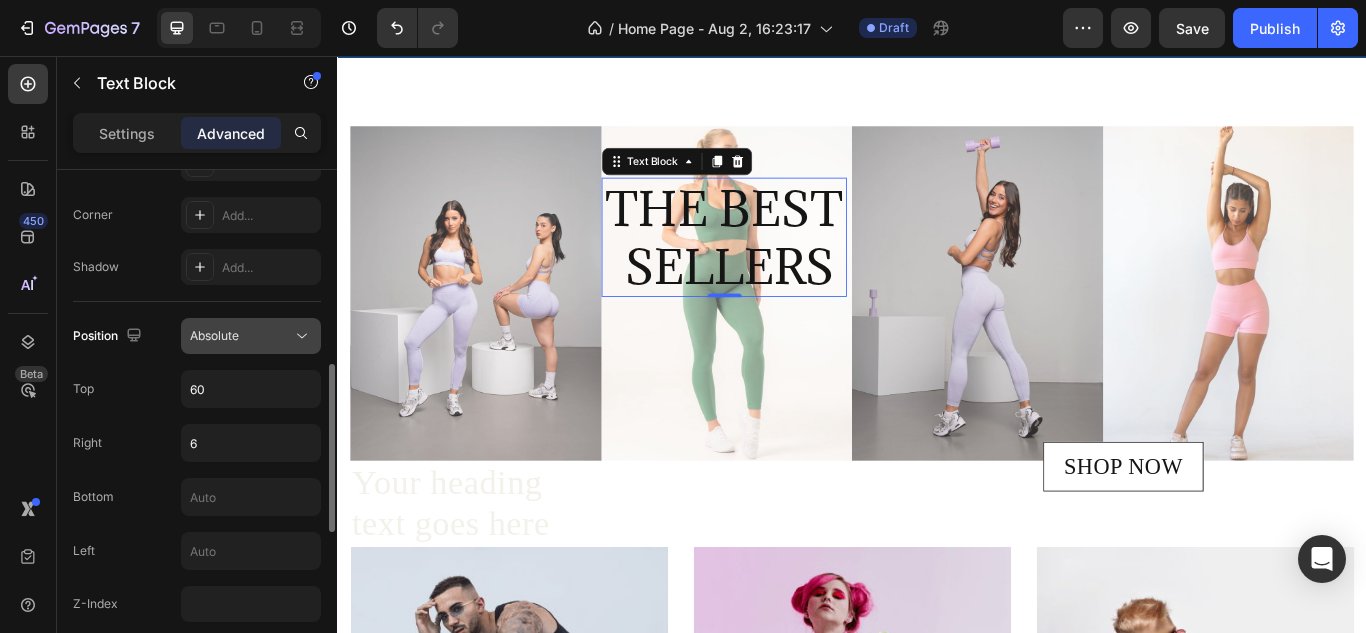 click on "Absolute" at bounding box center [241, 336] 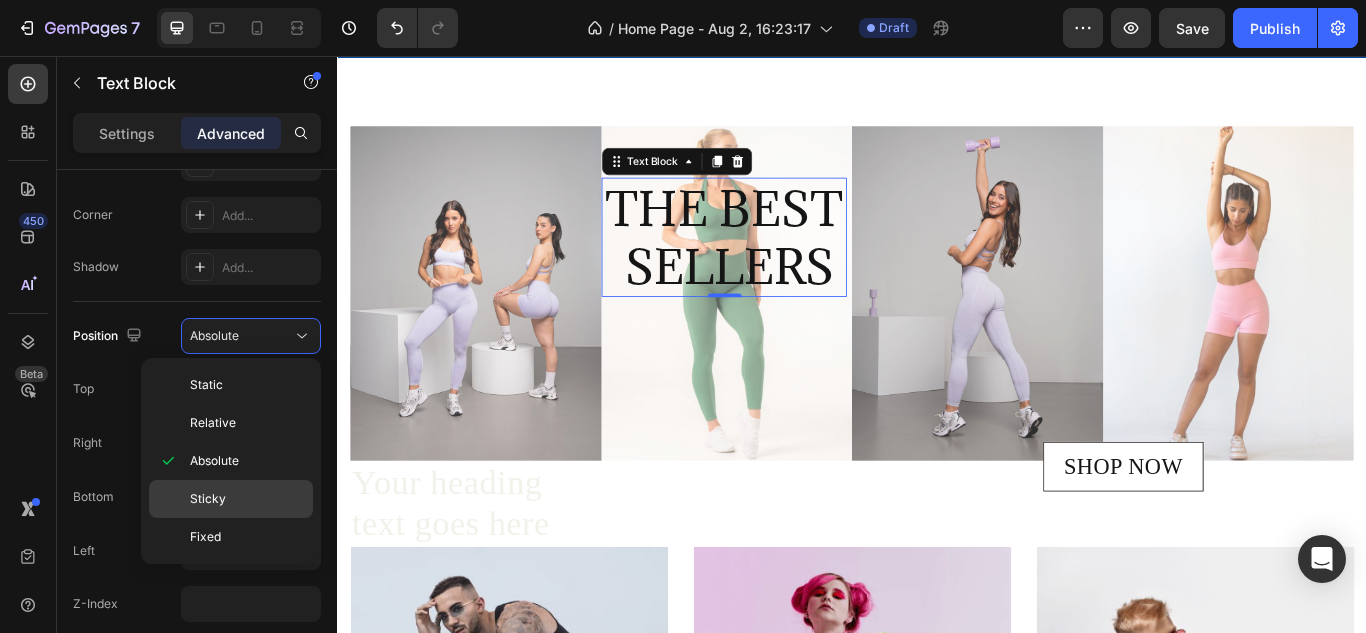 click on "Sticky" 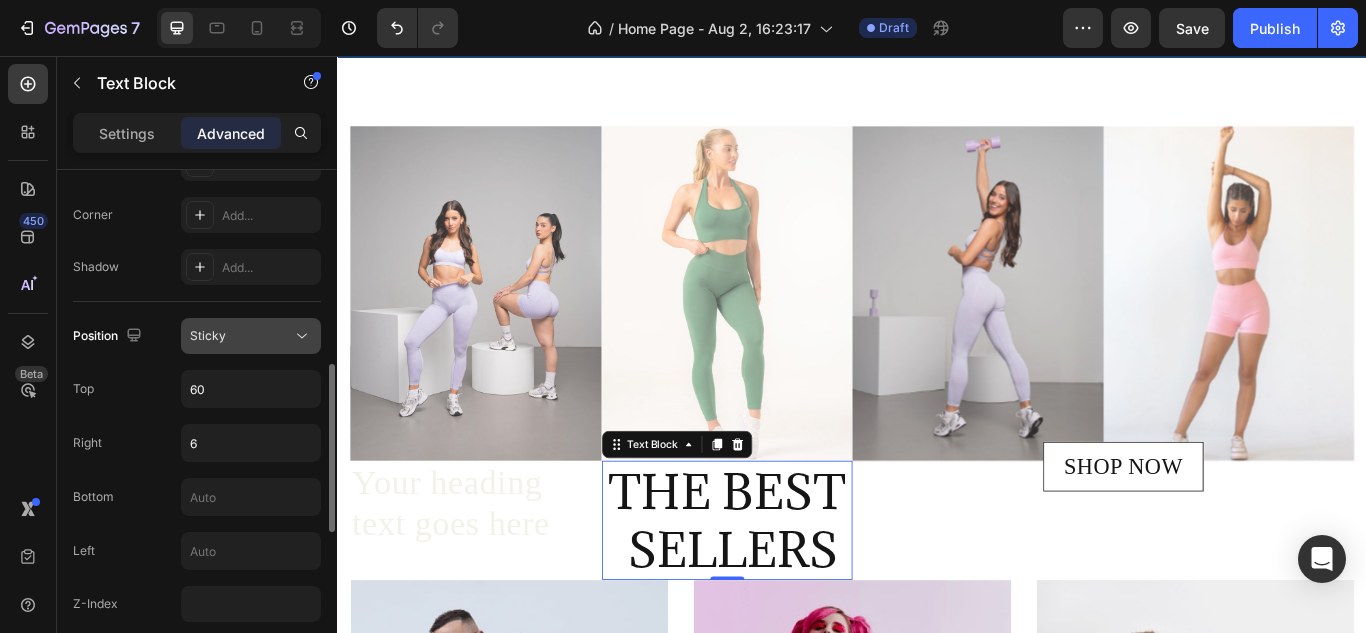 click on "Sticky" 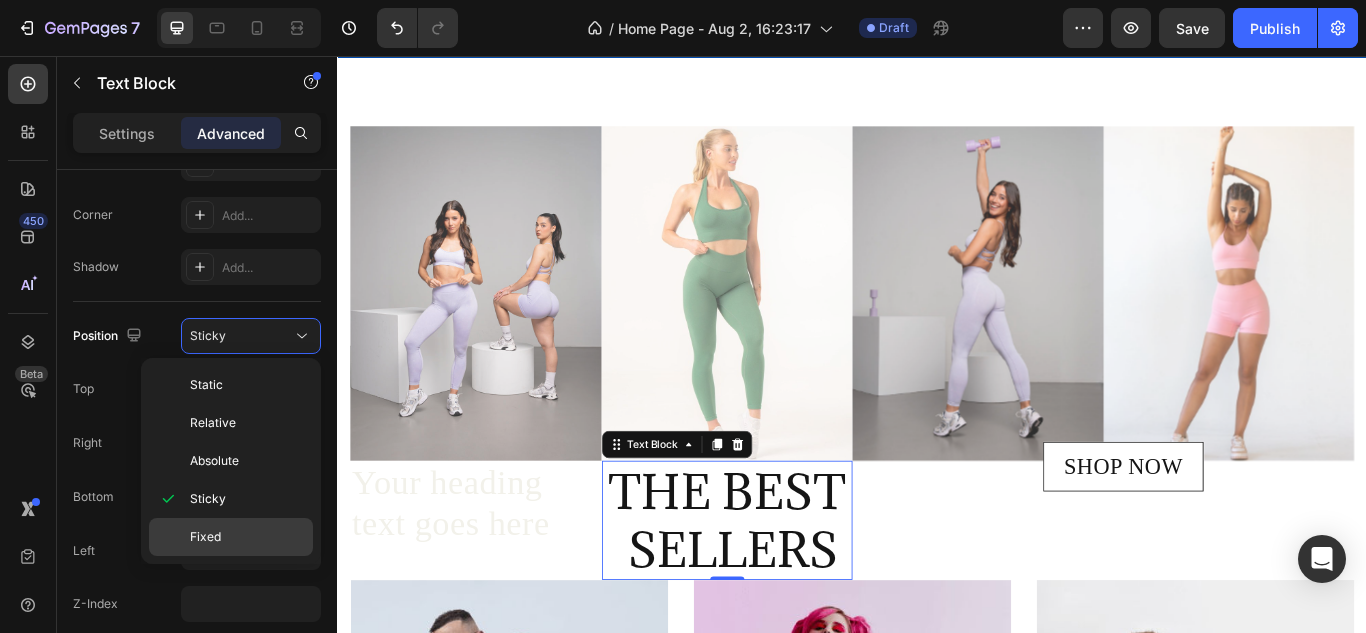click on "Fixed" at bounding box center [247, 537] 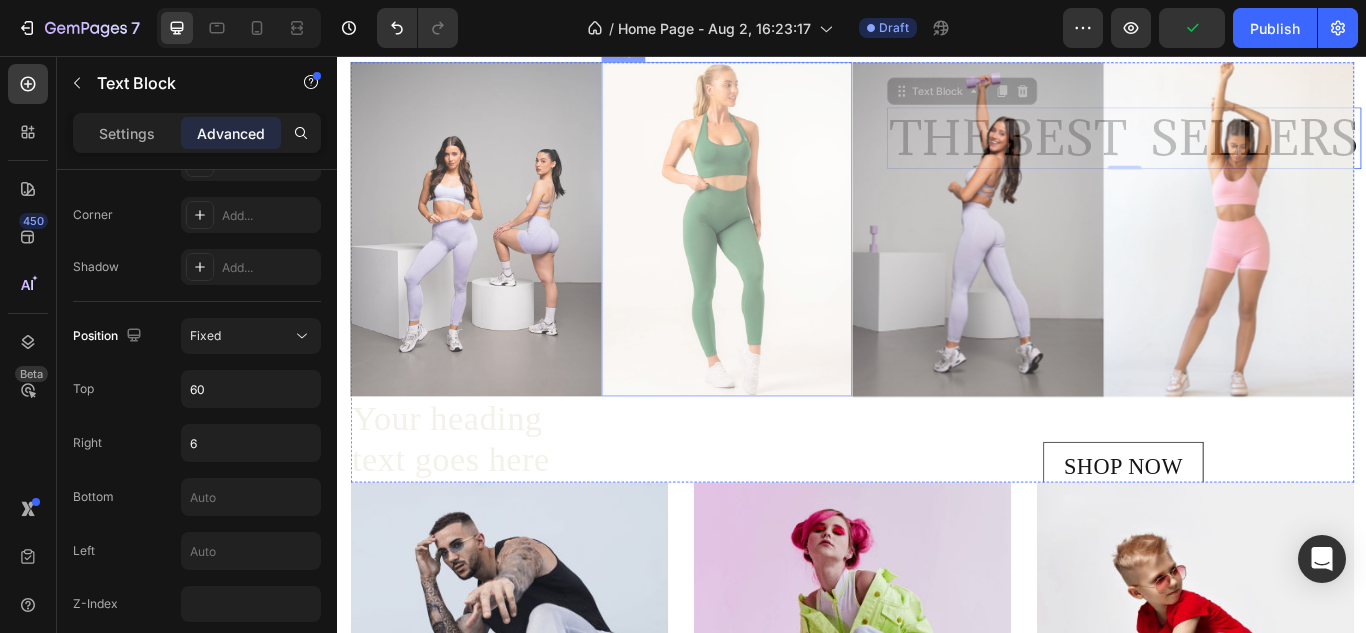 scroll, scrollTop: 160, scrollLeft: 0, axis: vertical 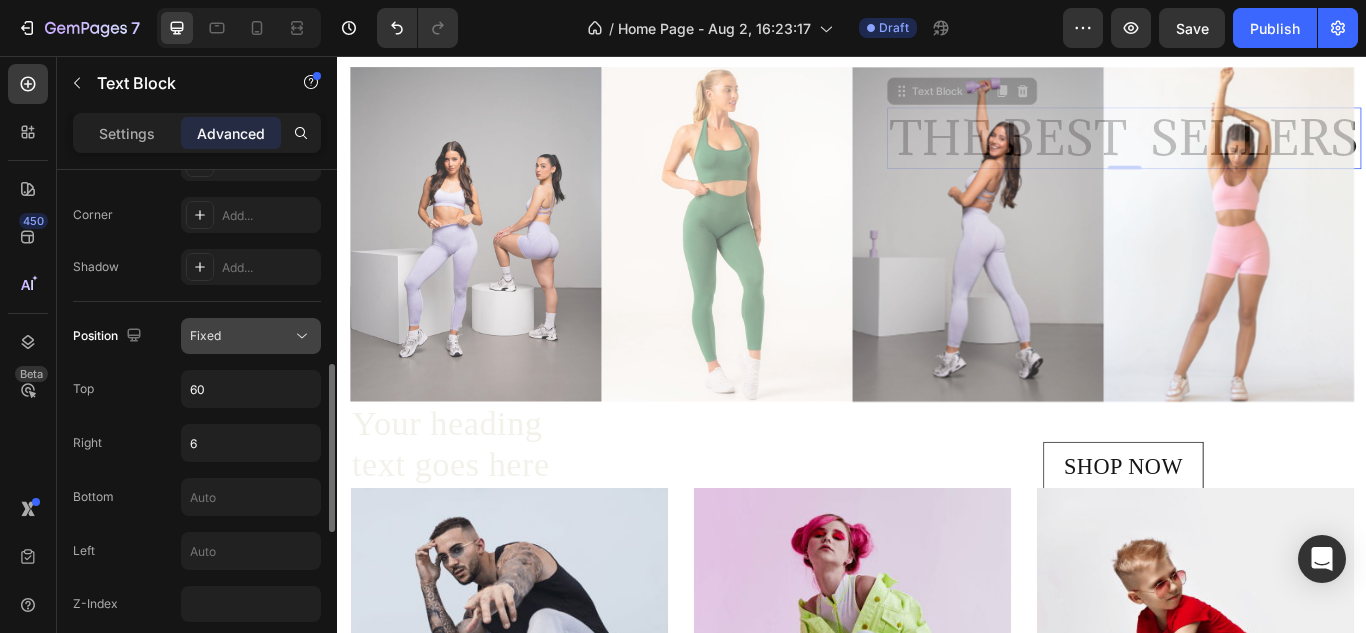 click on "Fixed" at bounding box center [241, 336] 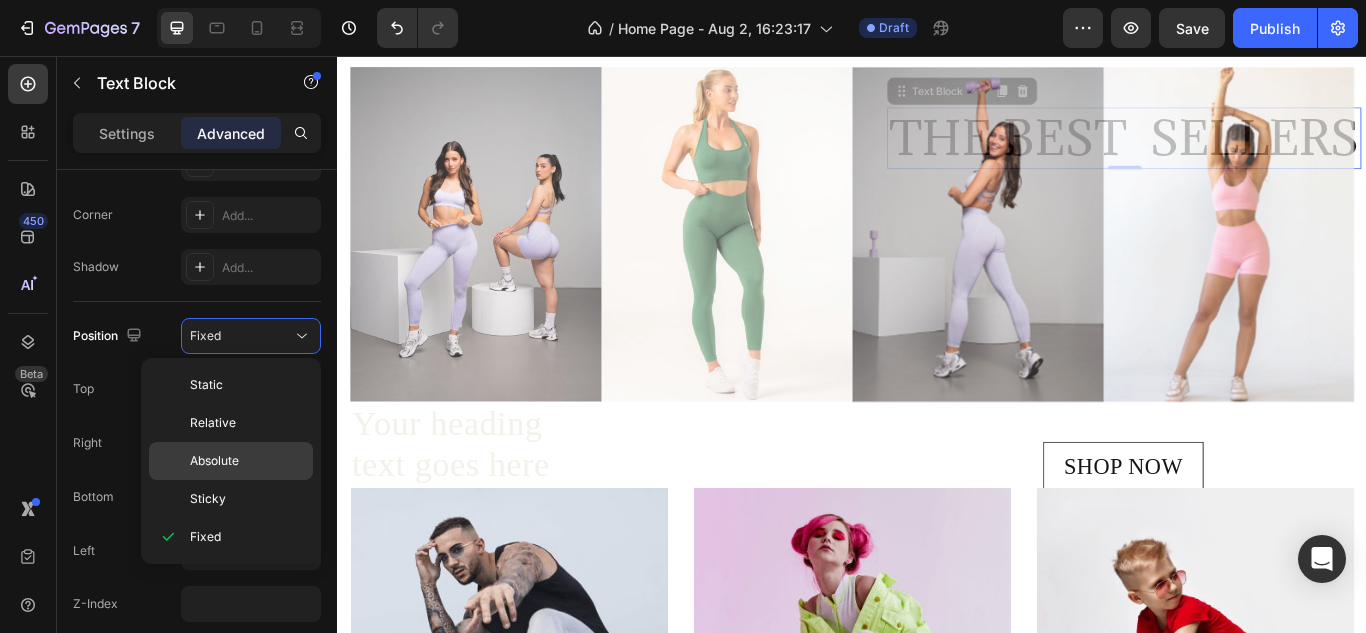 click on "Absolute" at bounding box center [247, 461] 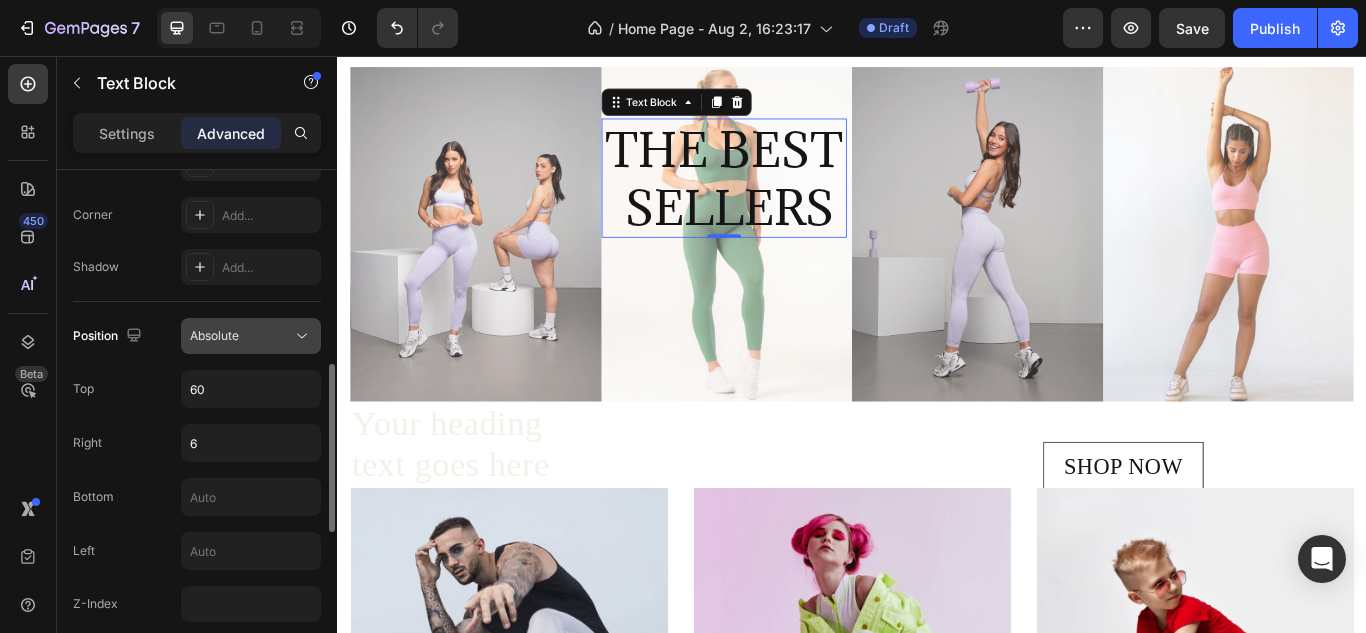 click on "Absolute" at bounding box center (241, 336) 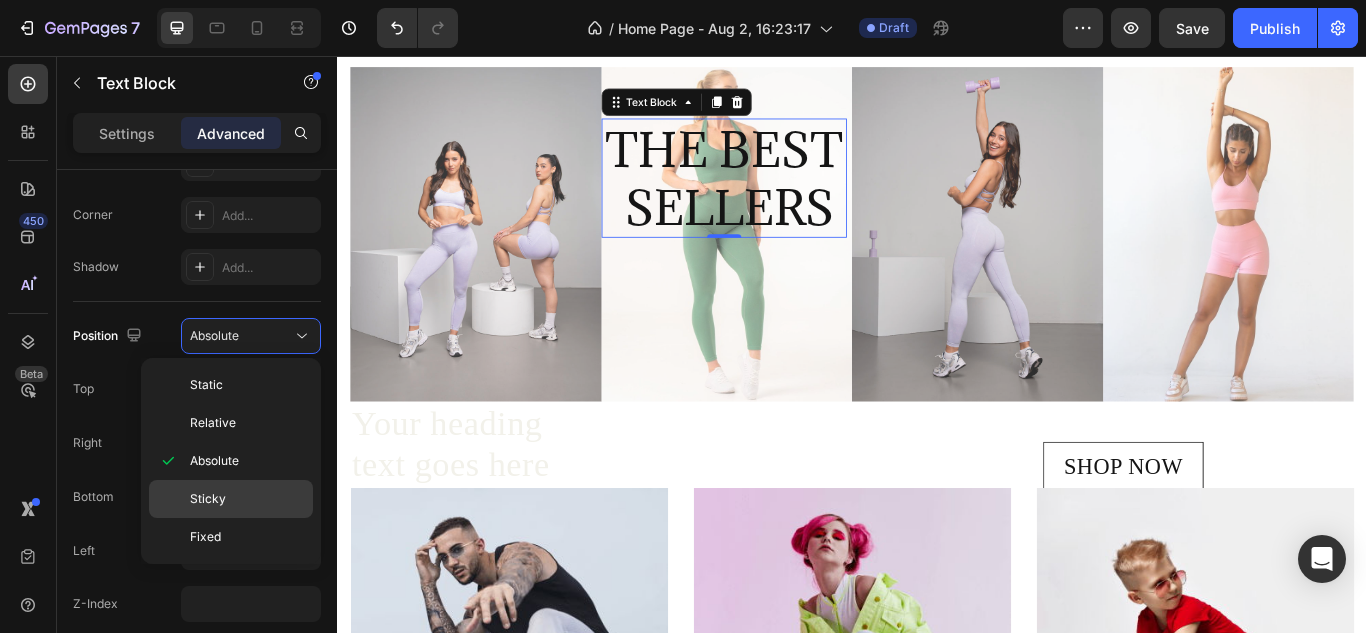 click on "Sticky" at bounding box center [247, 499] 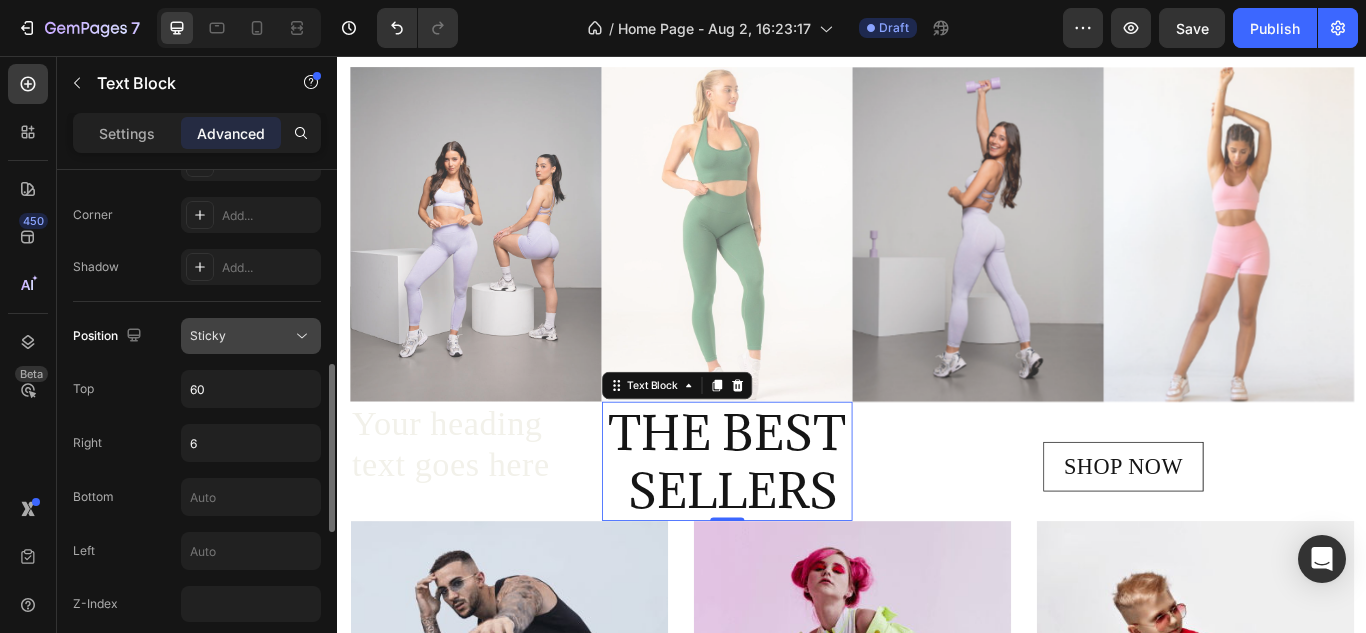 click 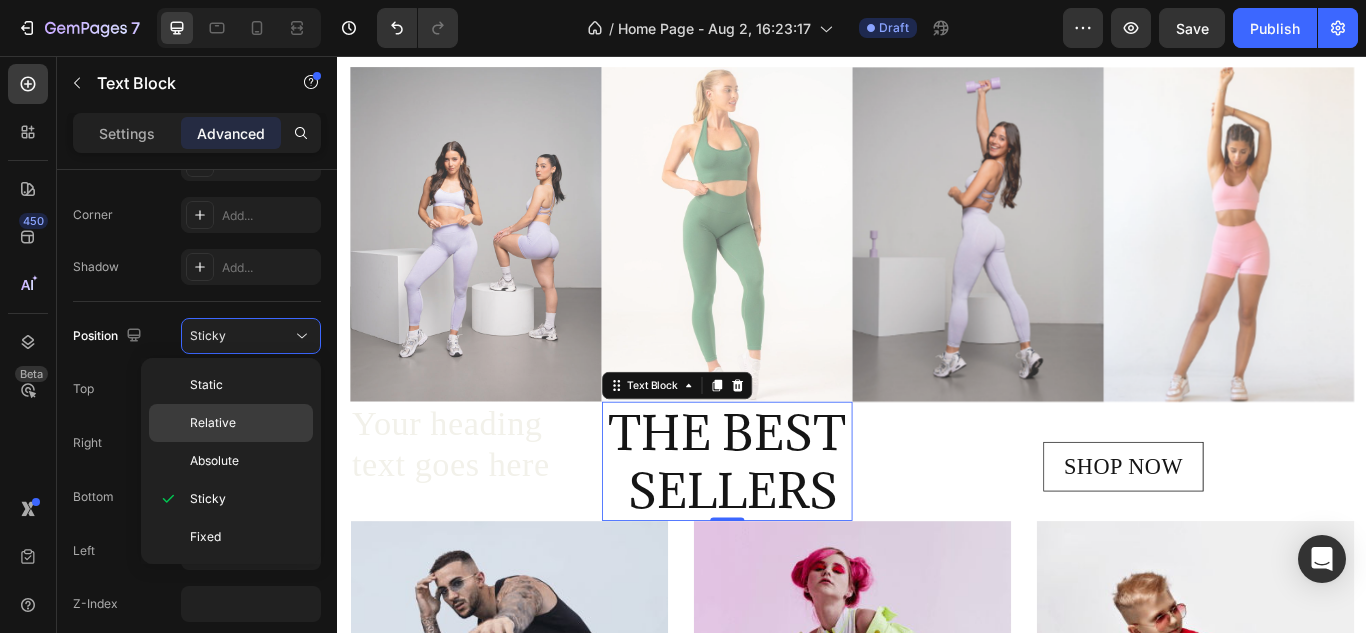 click on "Relative" at bounding box center (247, 423) 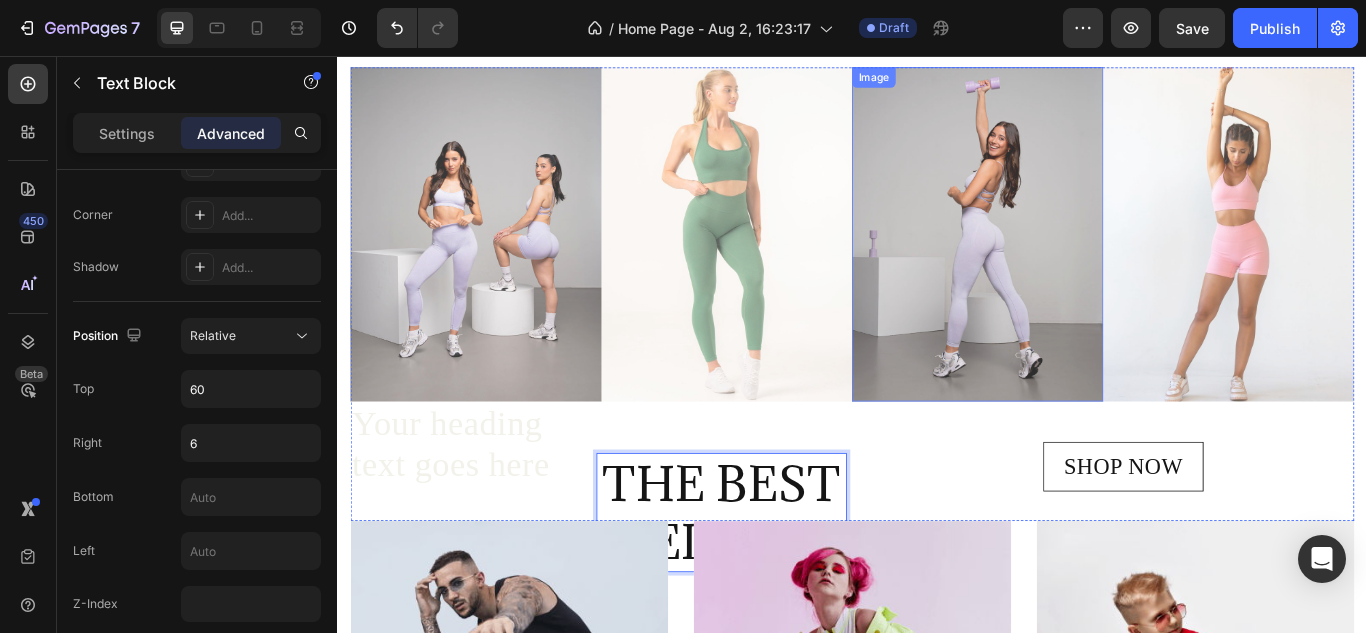 drag, startPoint x: 782, startPoint y: 551, endPoint x: 992, endPoint y: 377, distance: 272.71964 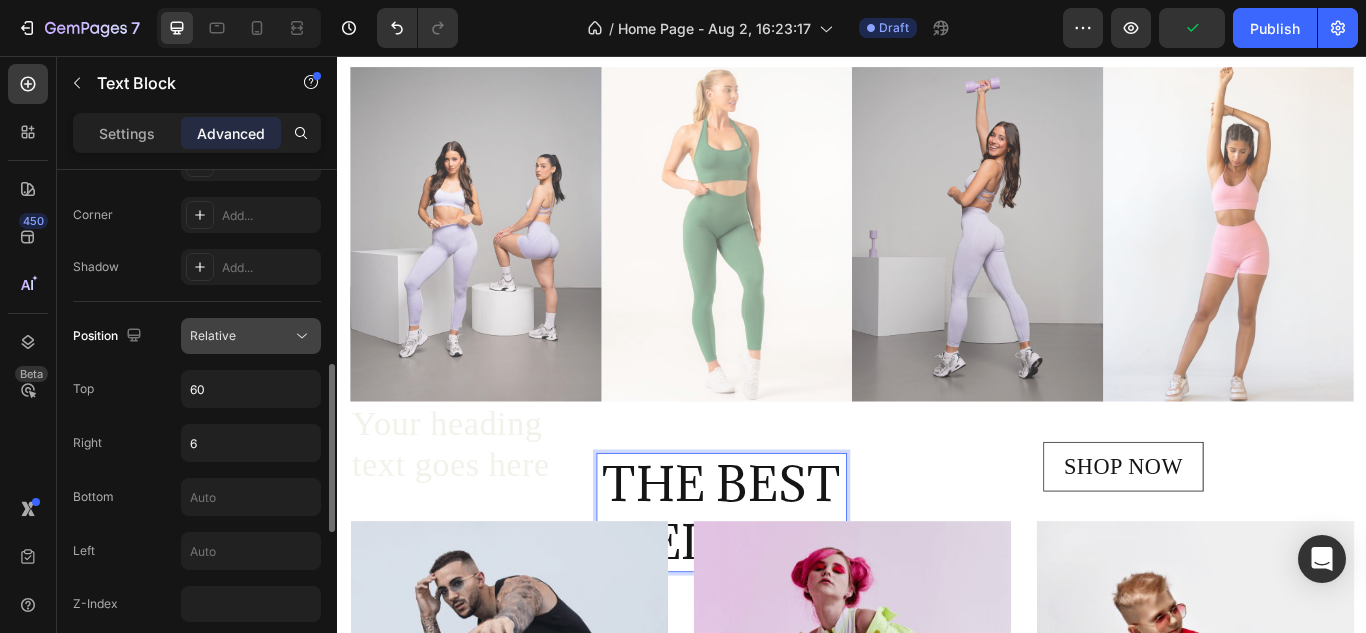 click on "Relative" at bounding box center (241, 336) 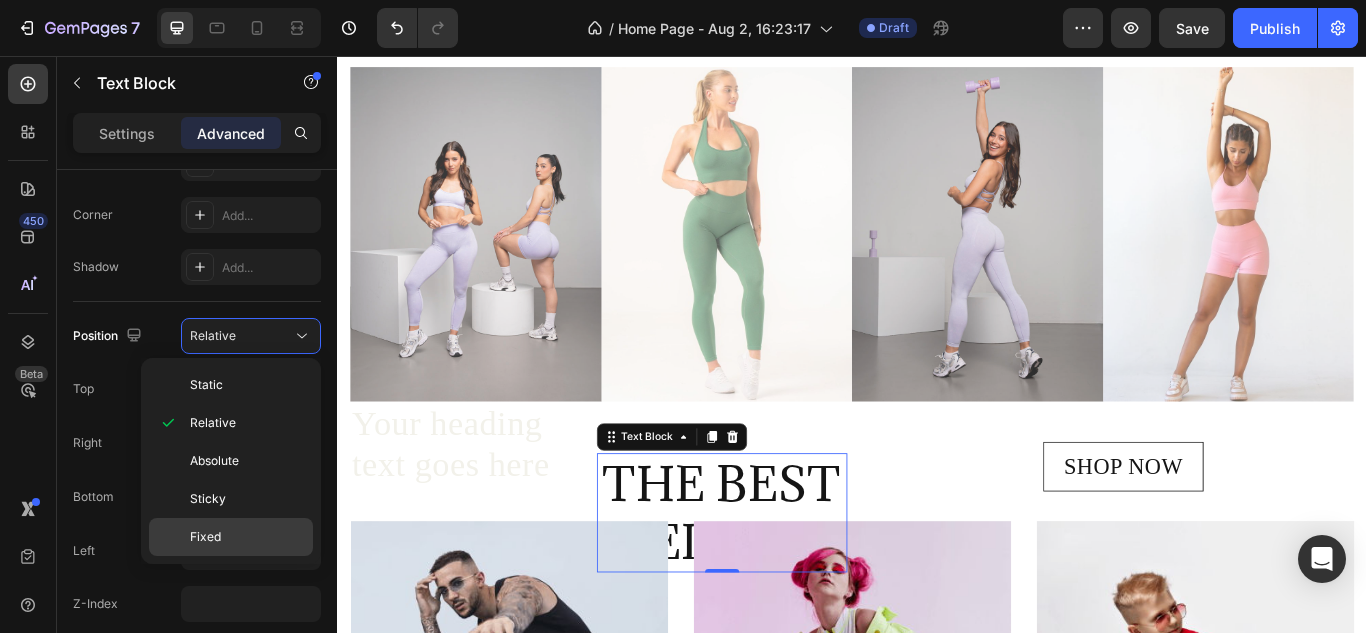 click on "Fixed" at bounding box center (247, 537) 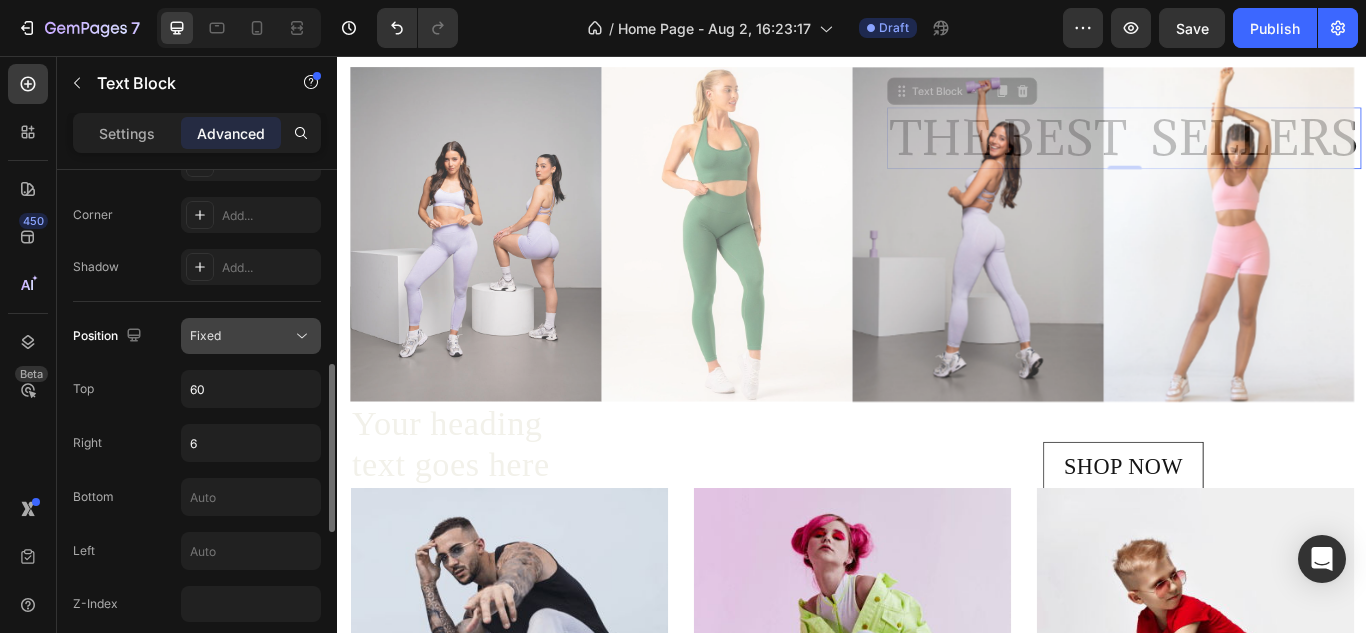 click on "Fixed" 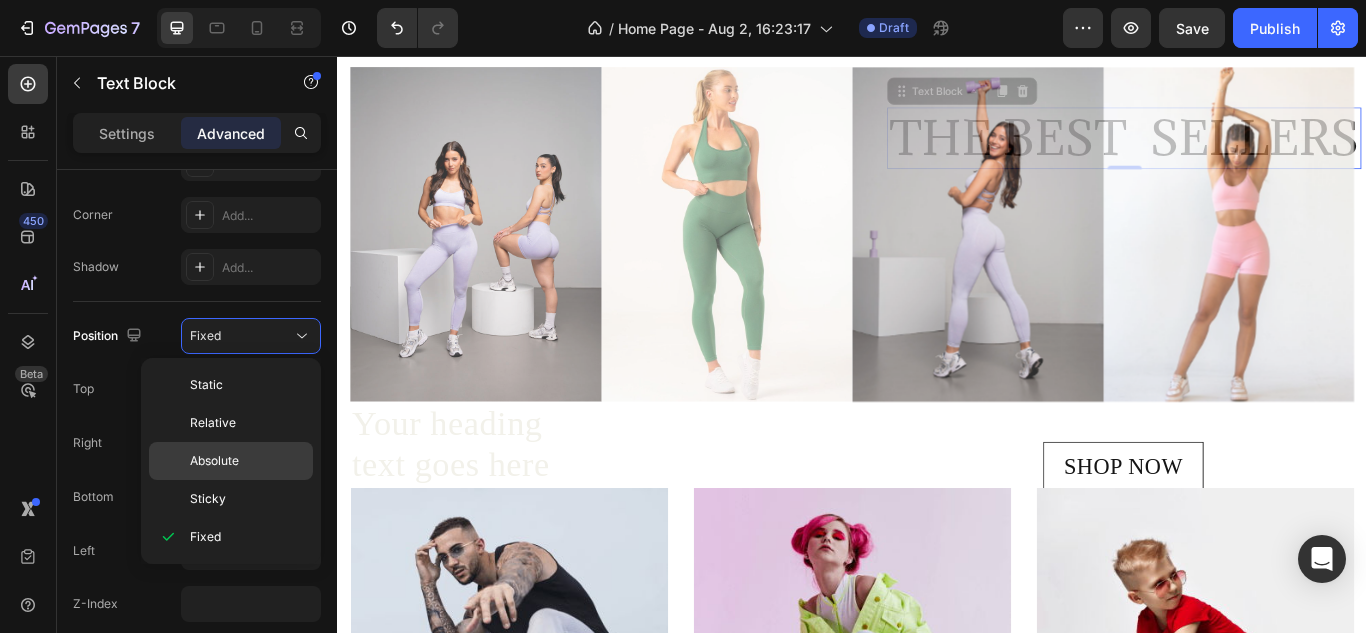 click on "Absolute" at bounding box center (247, 461) 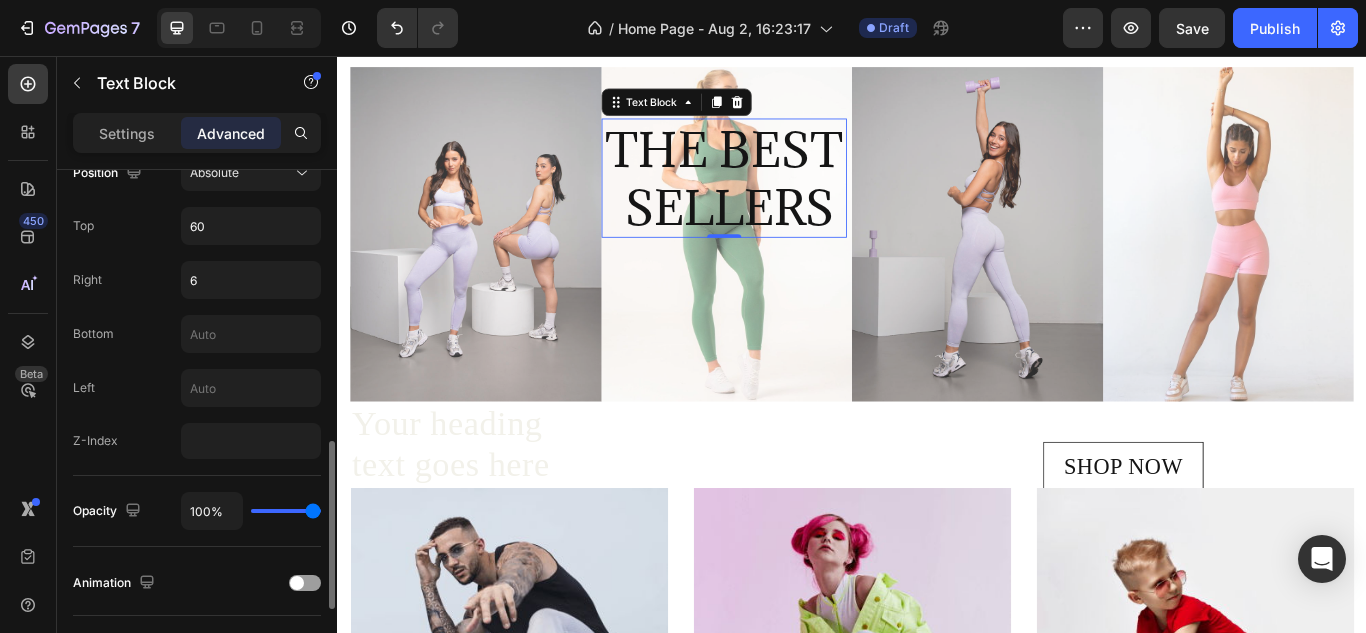 scroll, scrollTop: 780, scrollLeft: 0, axis: vertical 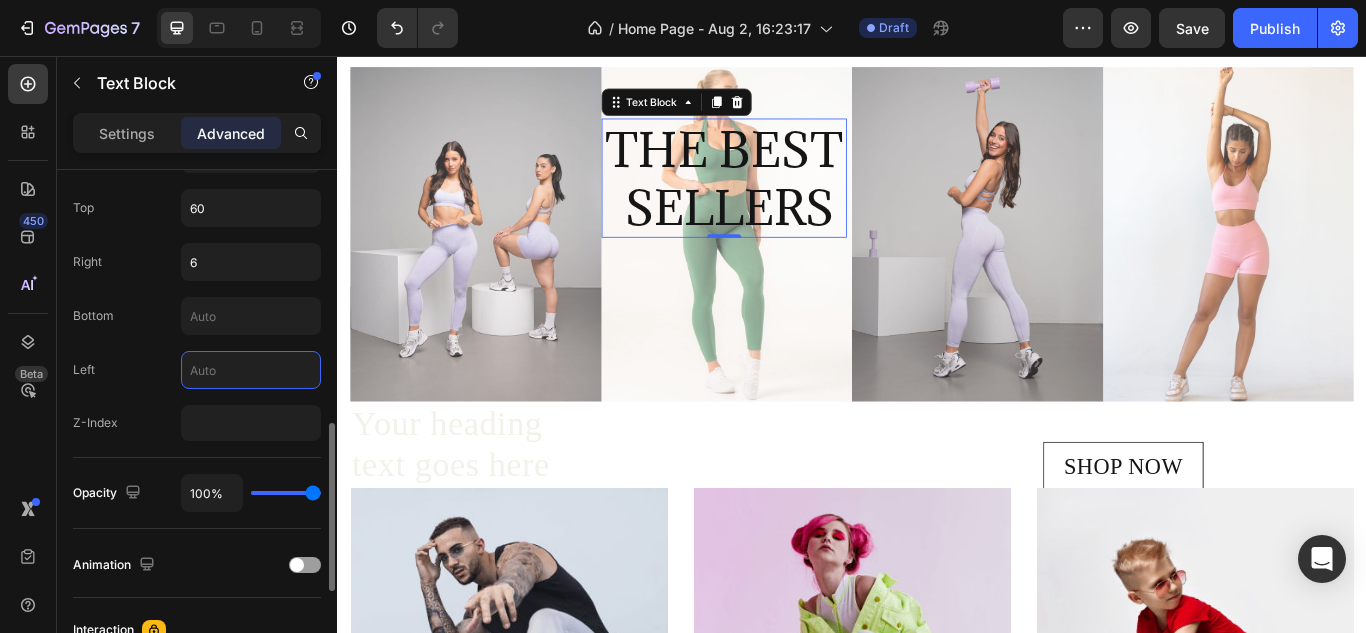 click at bounding box center (251, 370) 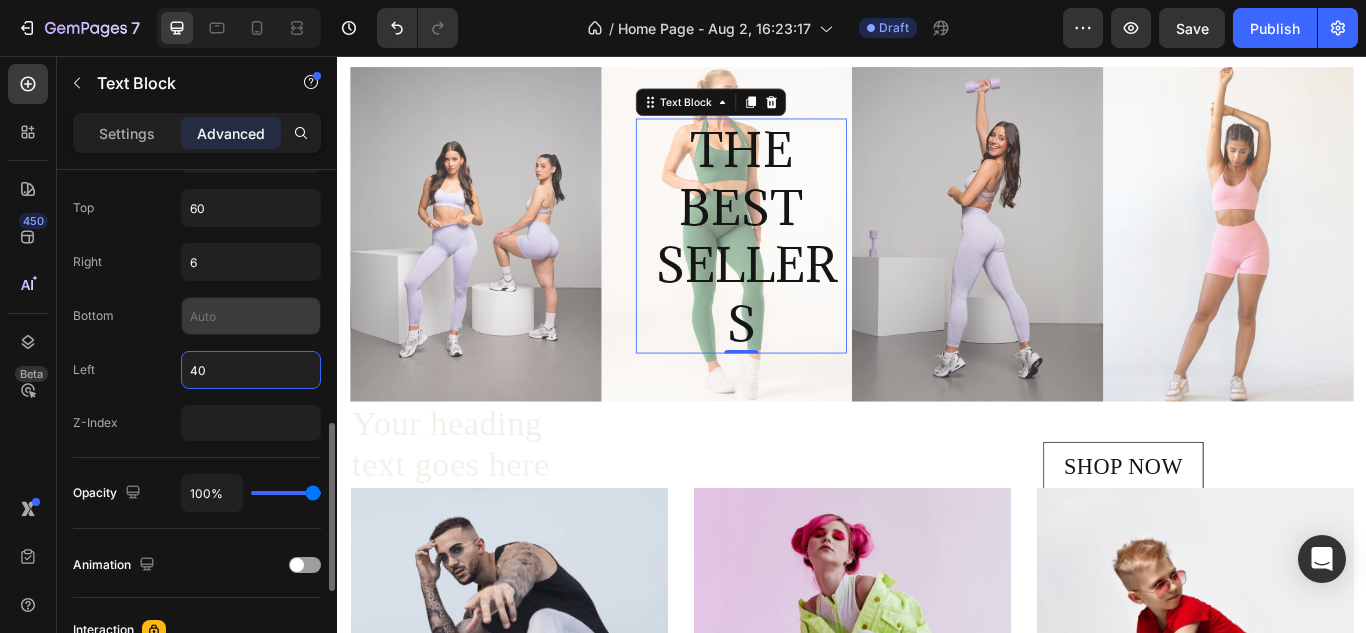 type on "40" 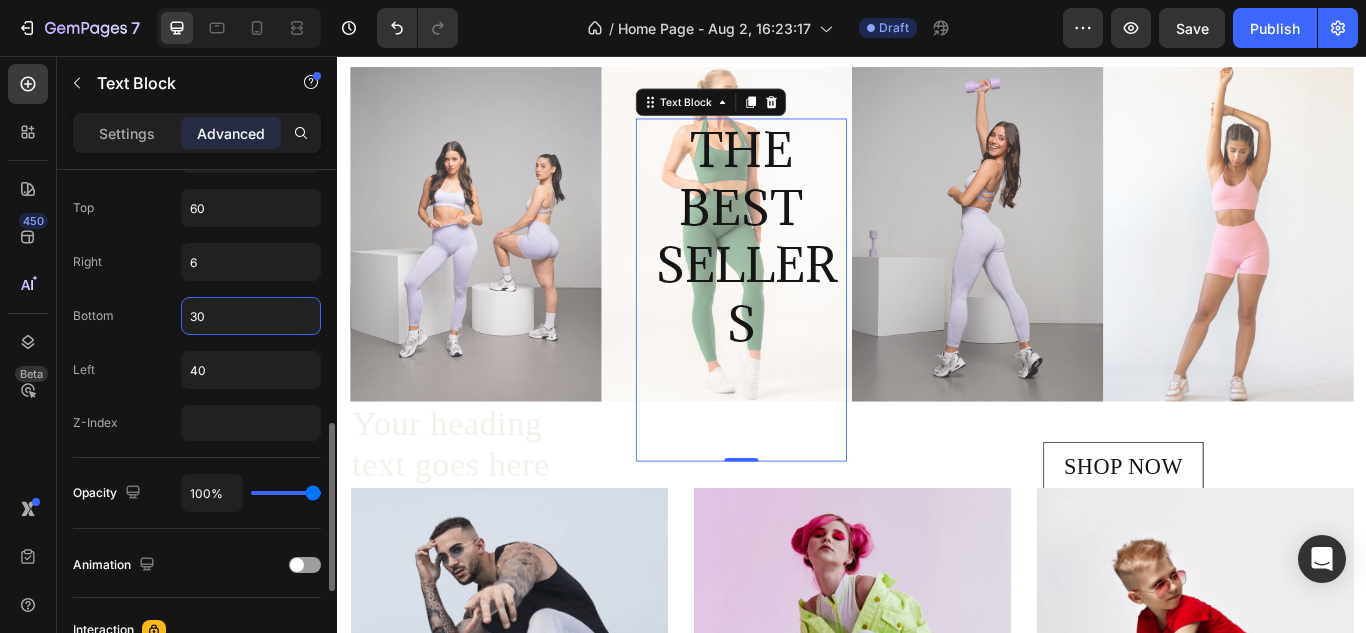 type on "3" 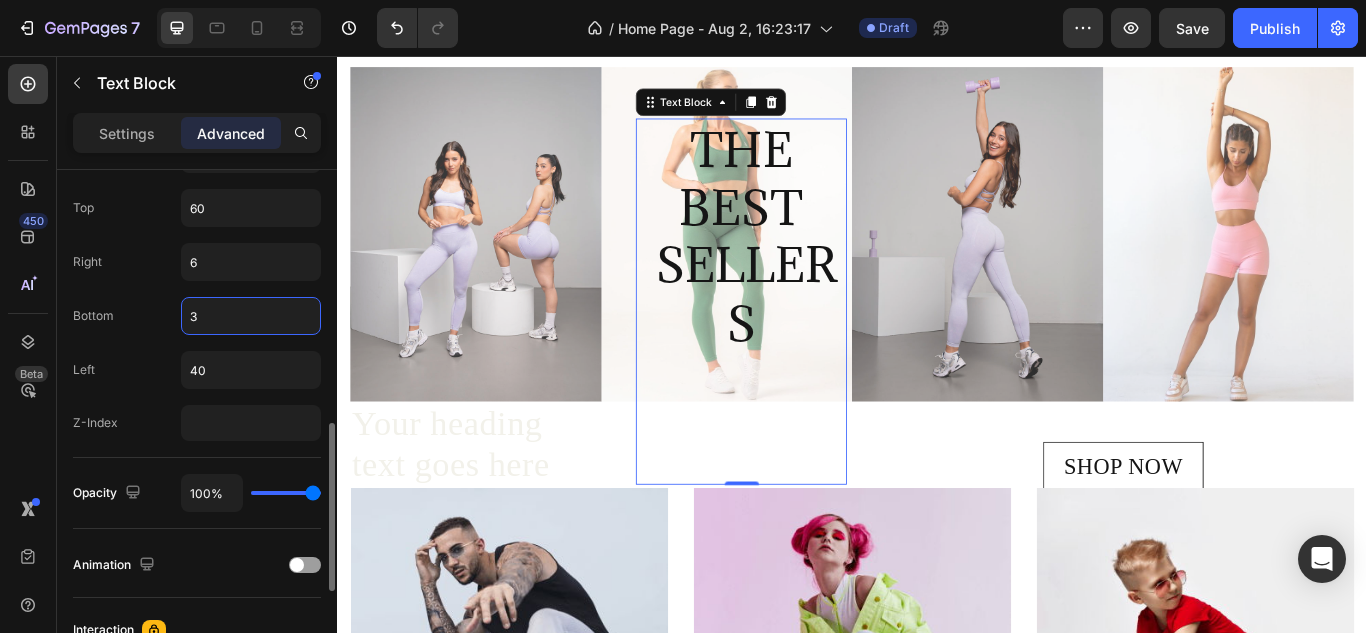 type 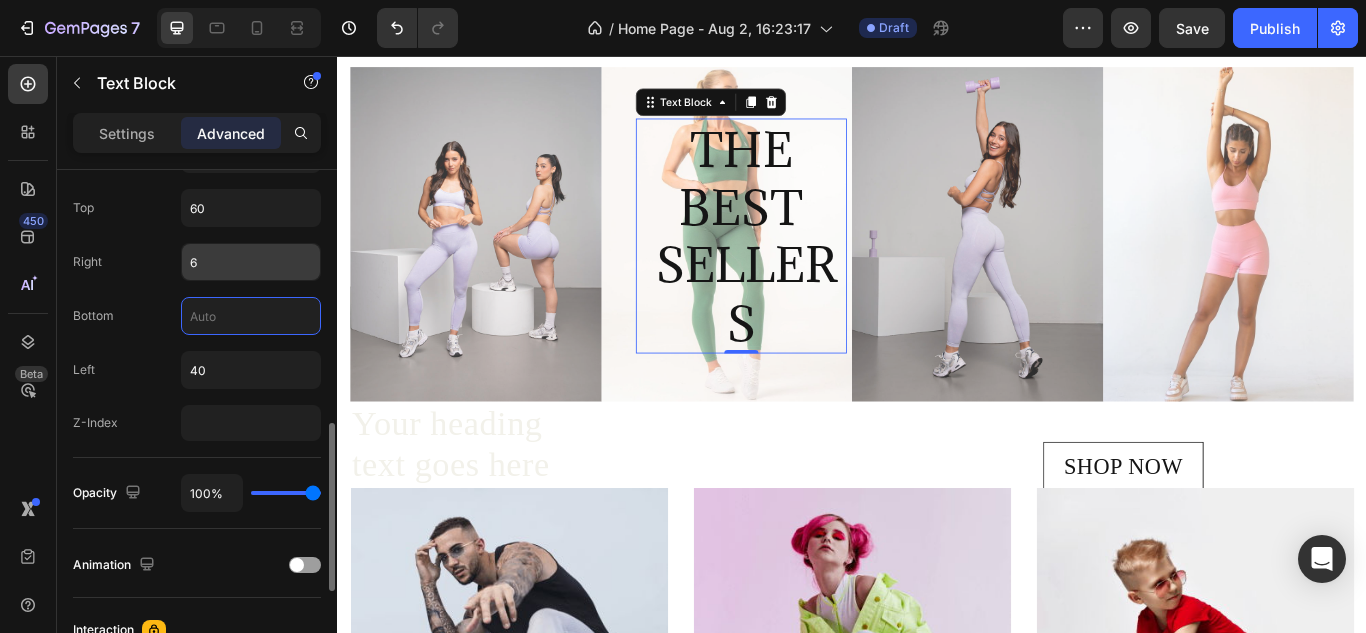 click on "6" at bounding box center (251, 262) 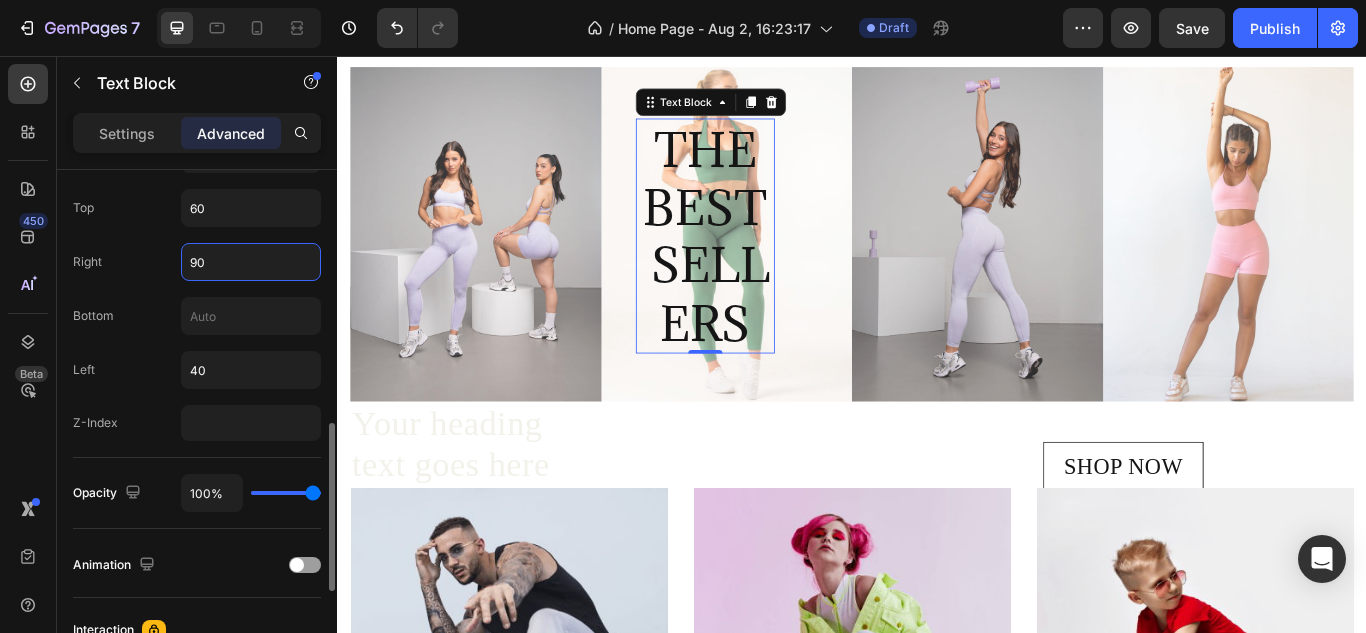 type on "9" 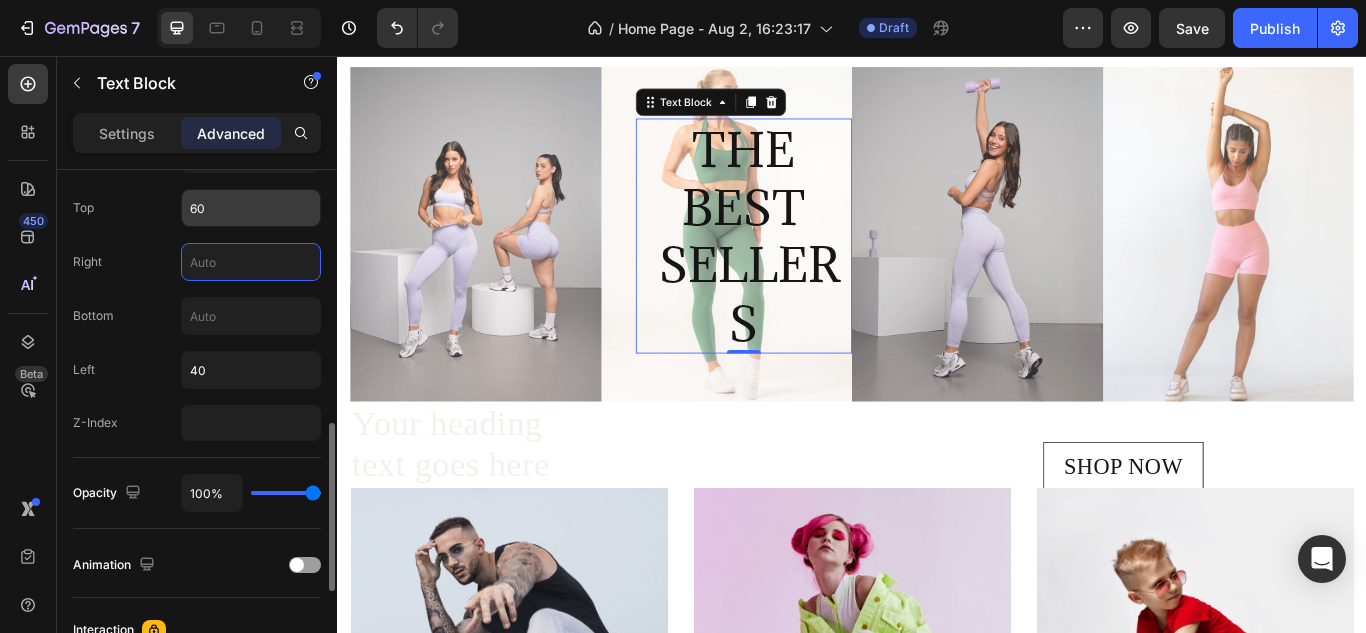 type 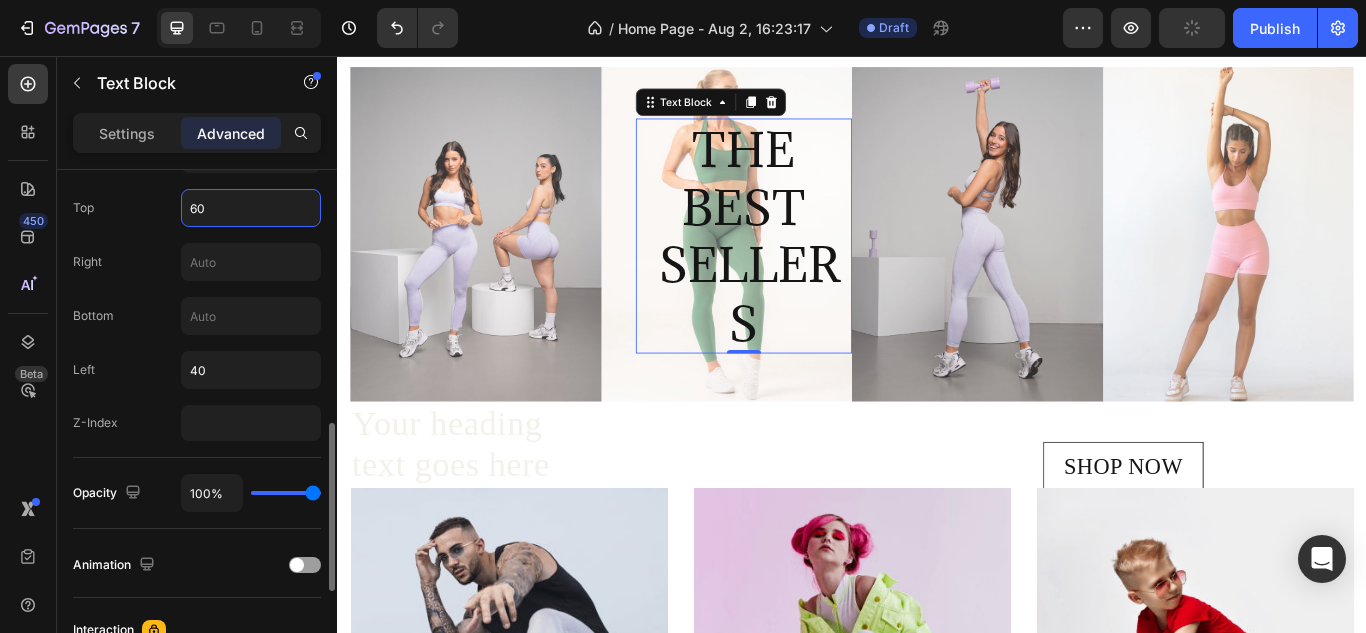 type 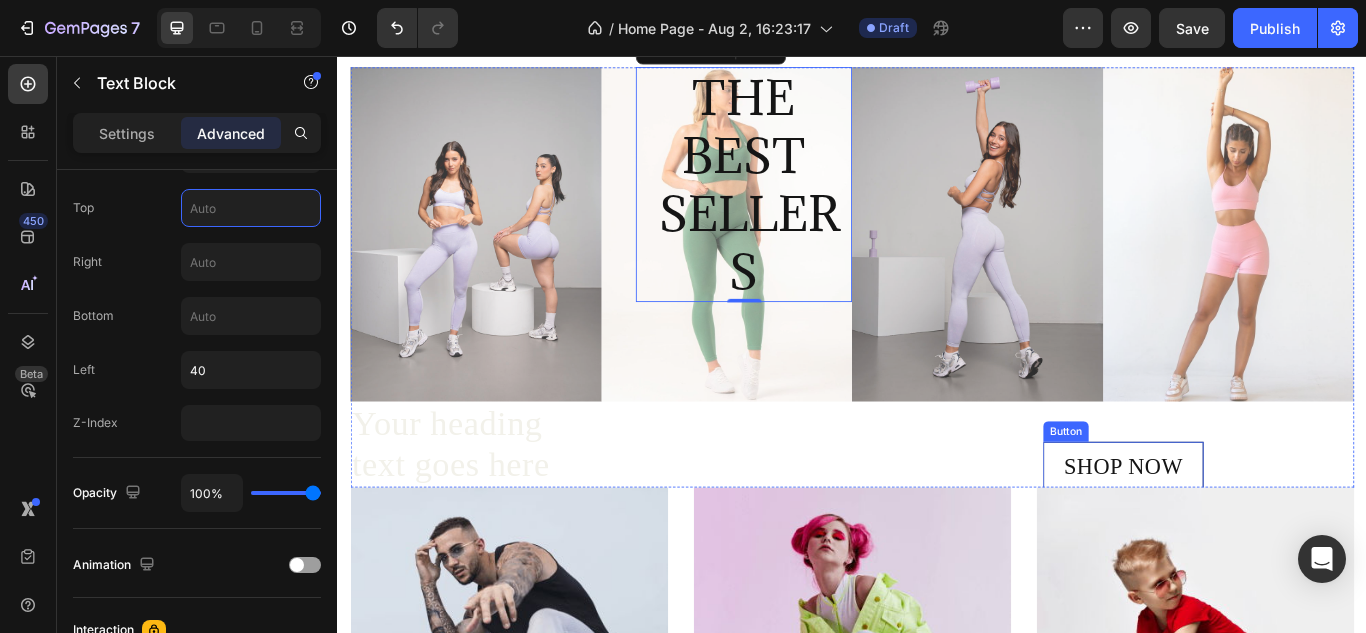 drag, startPoint x: 1340, startPoint y: 519, endPoint x: 1308, endPoint y: 371, distance: 151.41995 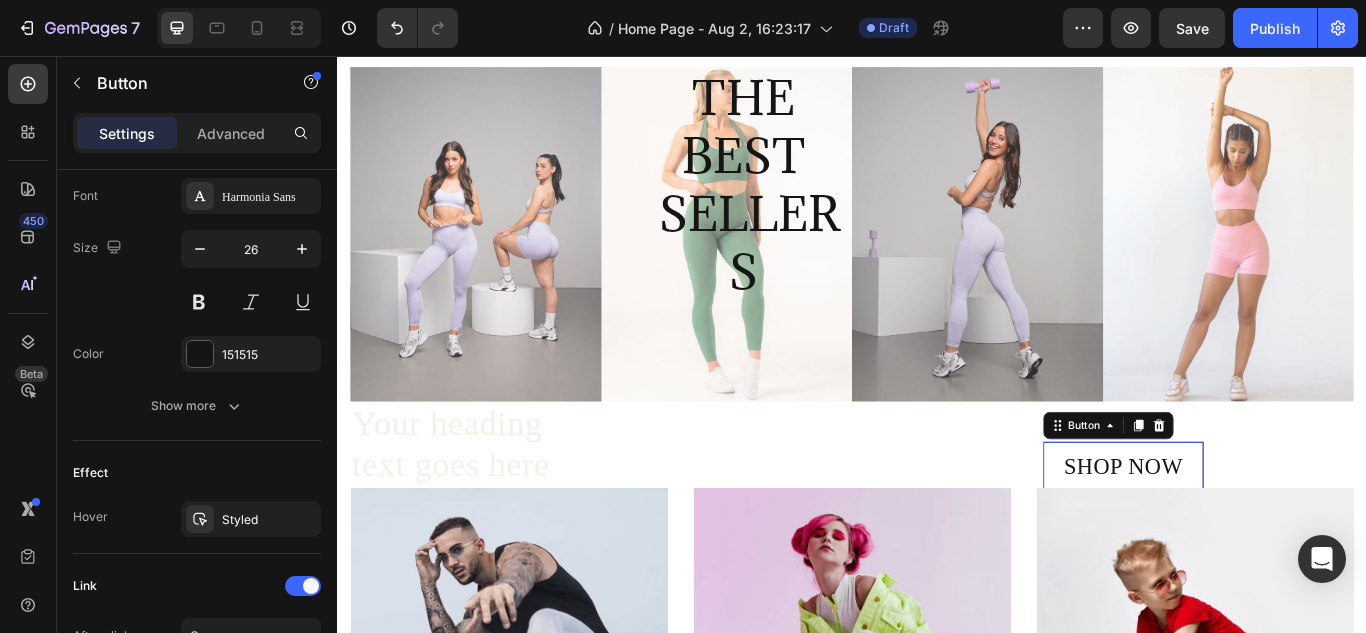 scroll, scrollTop: 0, scrollLeft: 0, axis: both 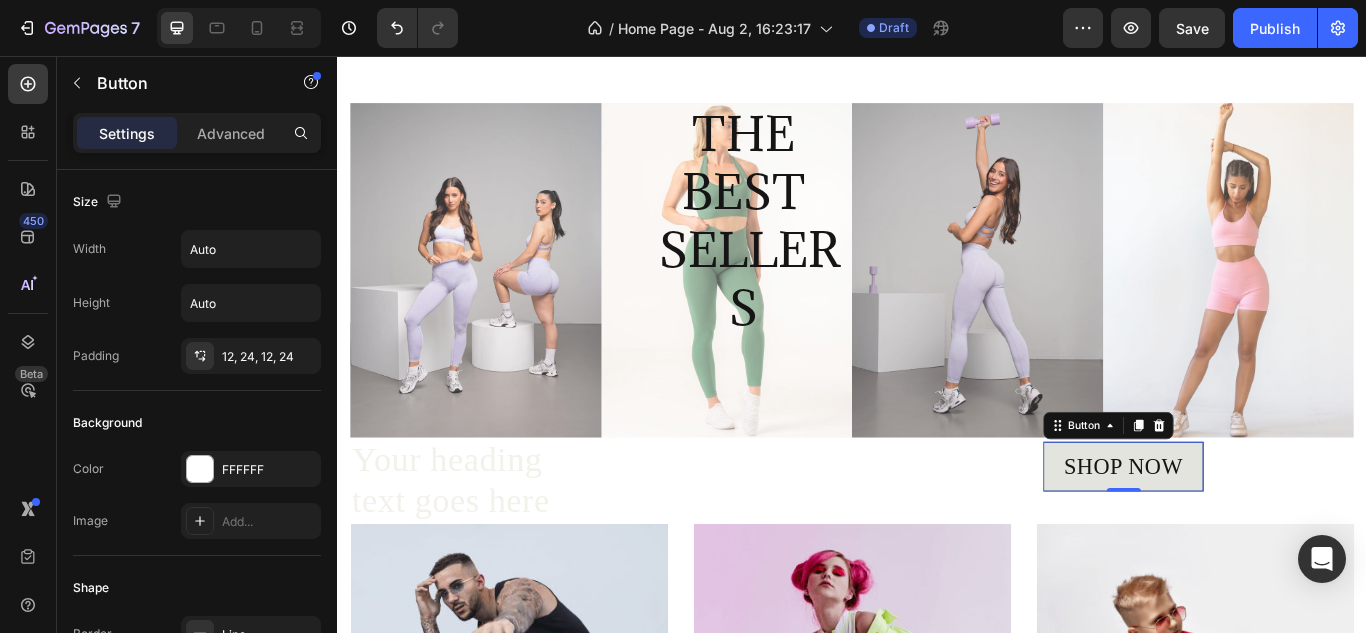 click on "SHOP NOW" at bounding box center [1253, 535] 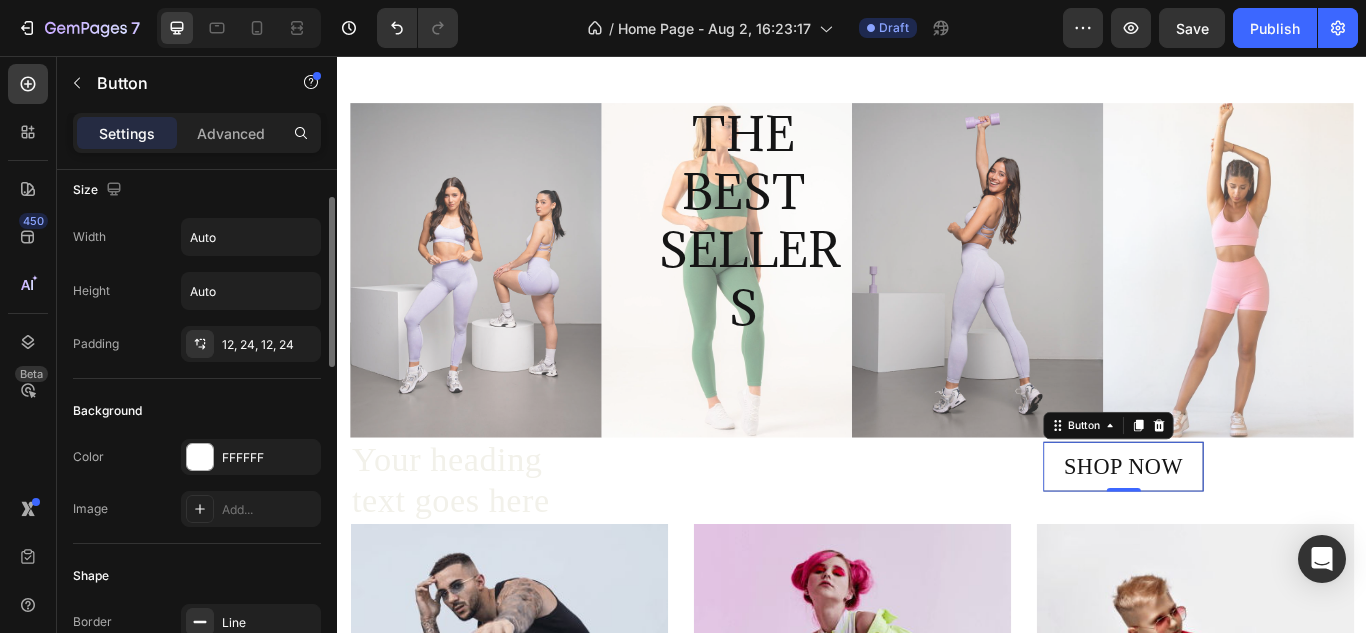 scroll, scrollTop: 0, scrollLeft: 0, axis: both 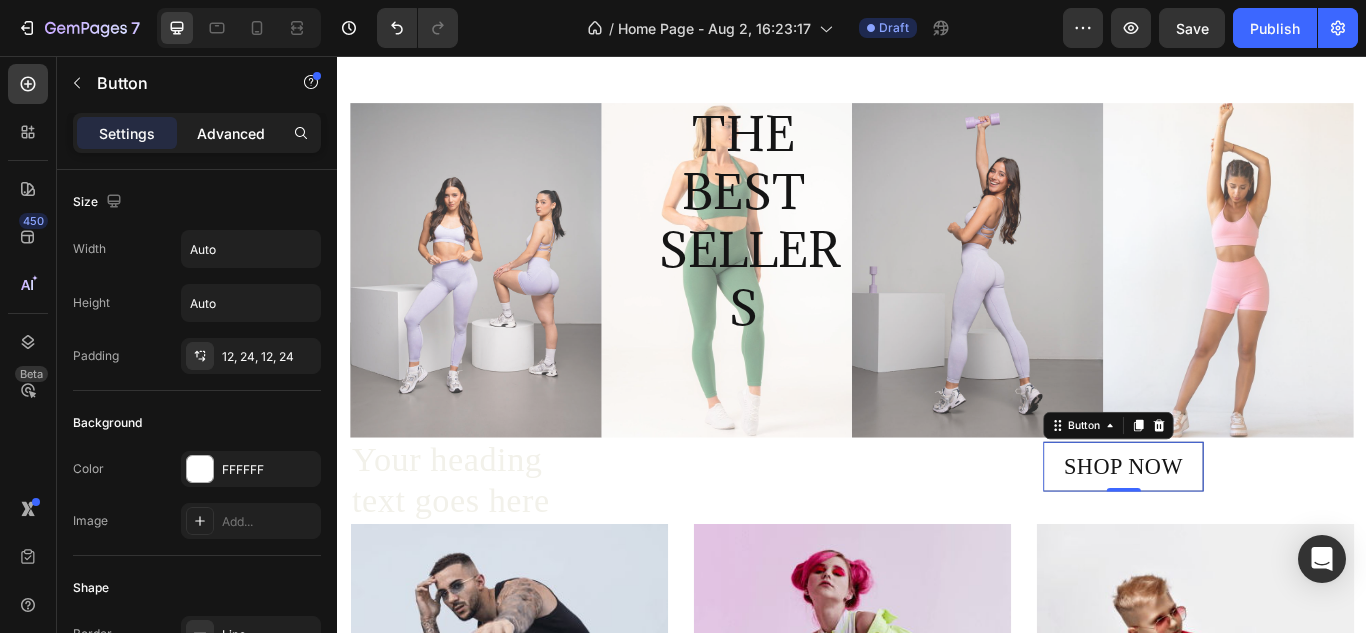 click on "Advanced" 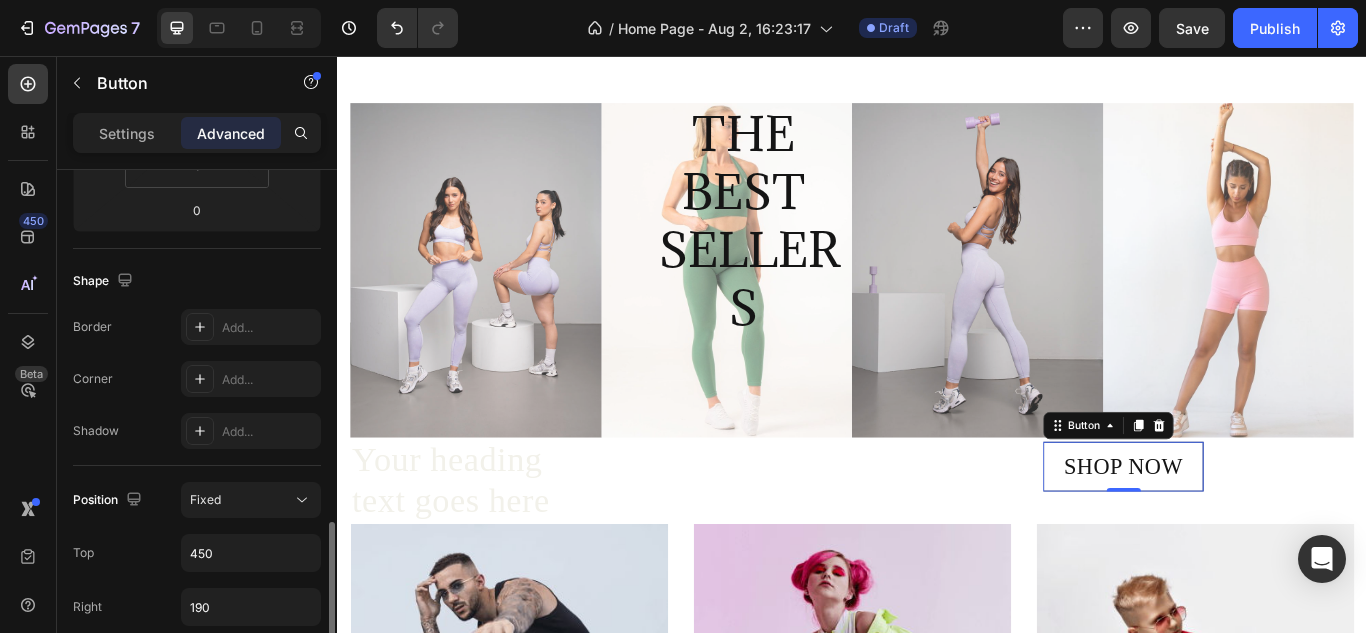 scroll, scrollTop: 662, scrollLeft: 0, axis: vertical 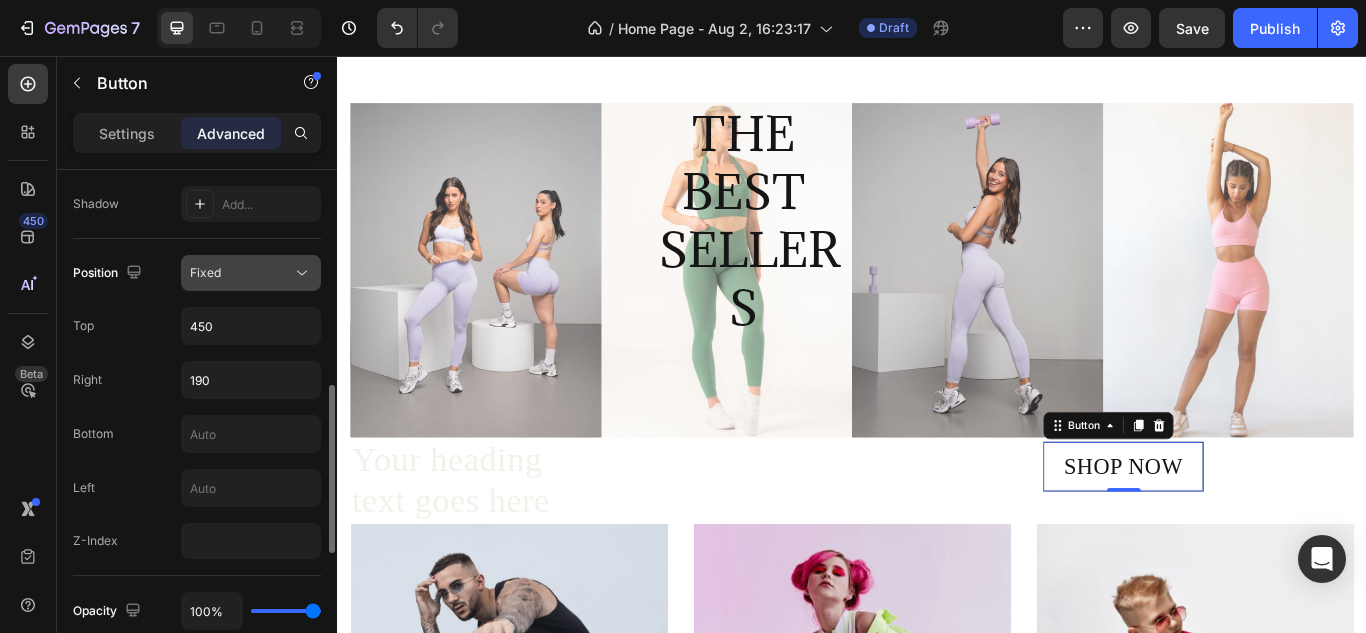 click on "Fixed" at bounding box center [241, 273] 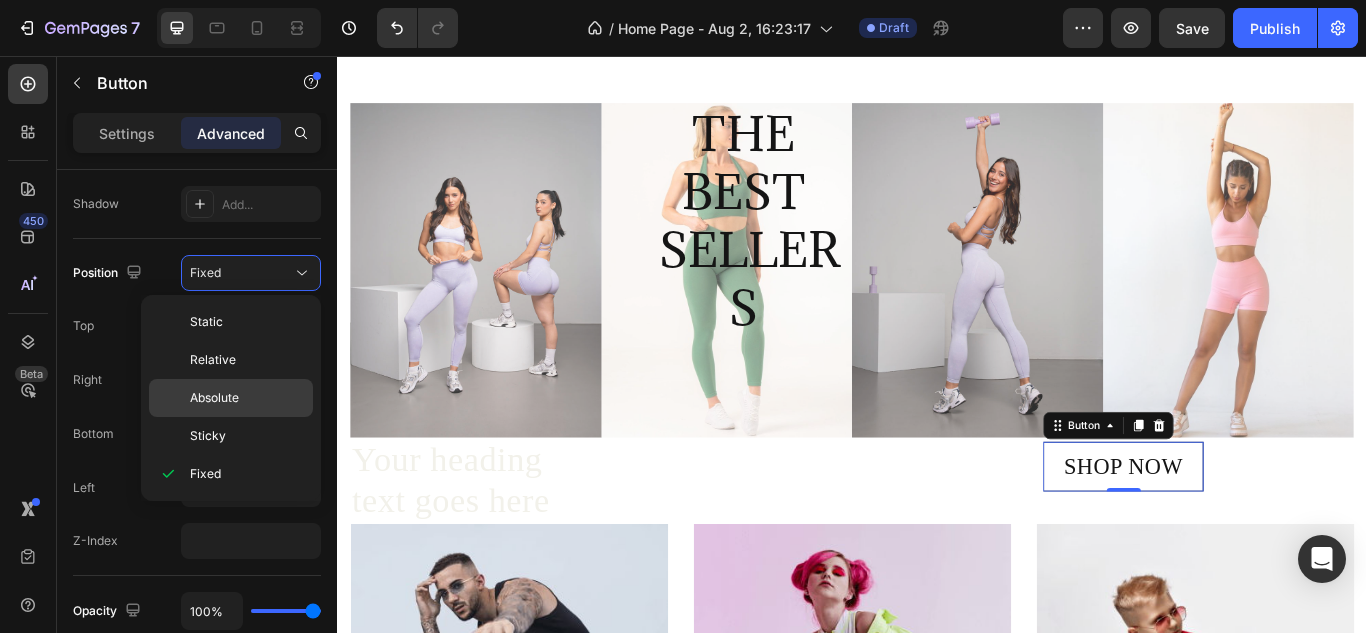 click on "Absolute" at bounding box center [247, 398] 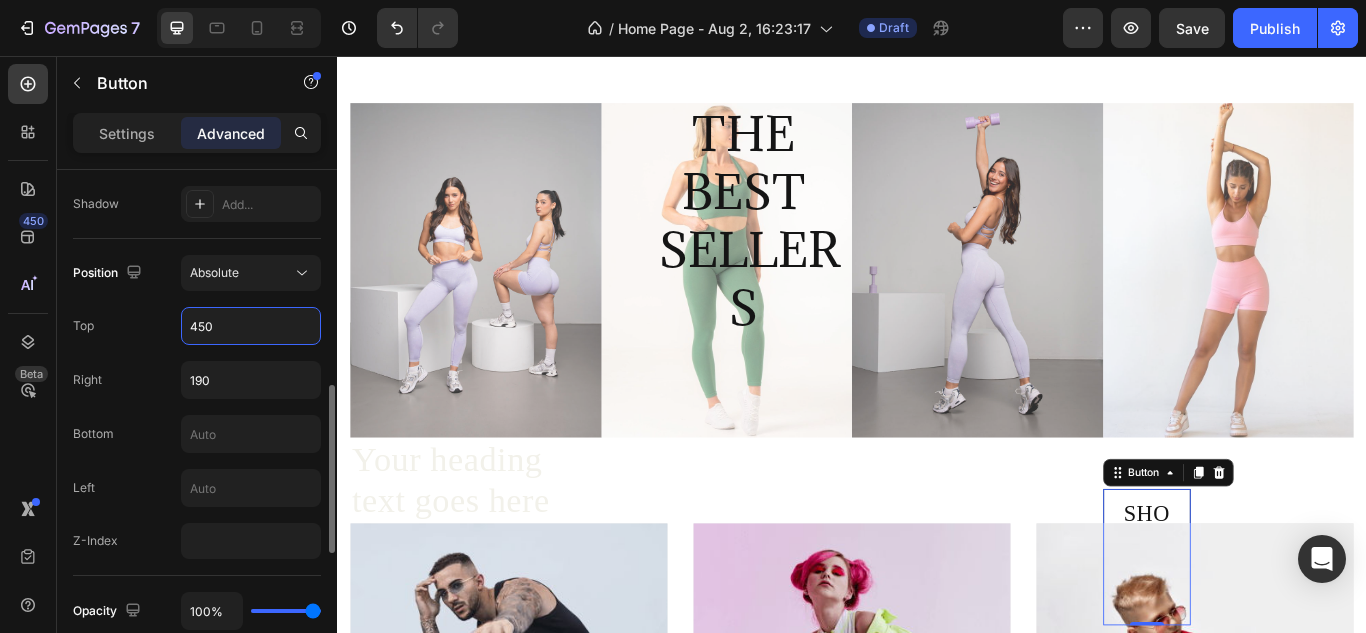 click on "450" at bounding box center (251, 326) 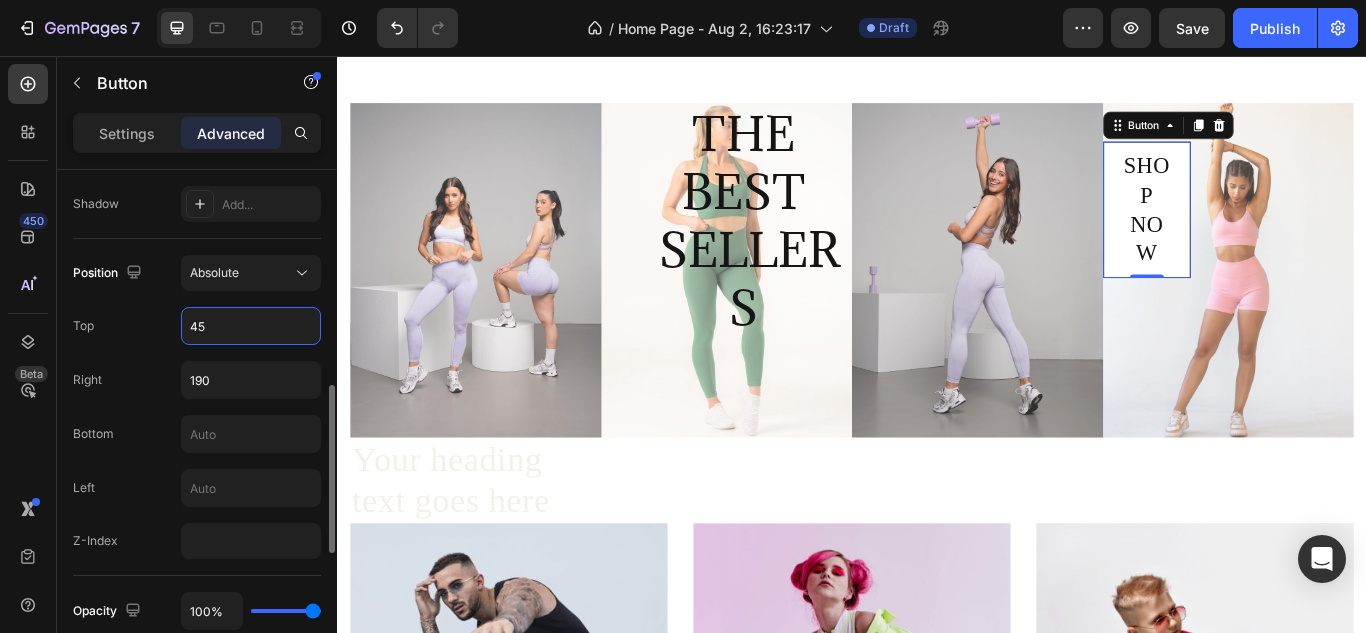 type on "4" 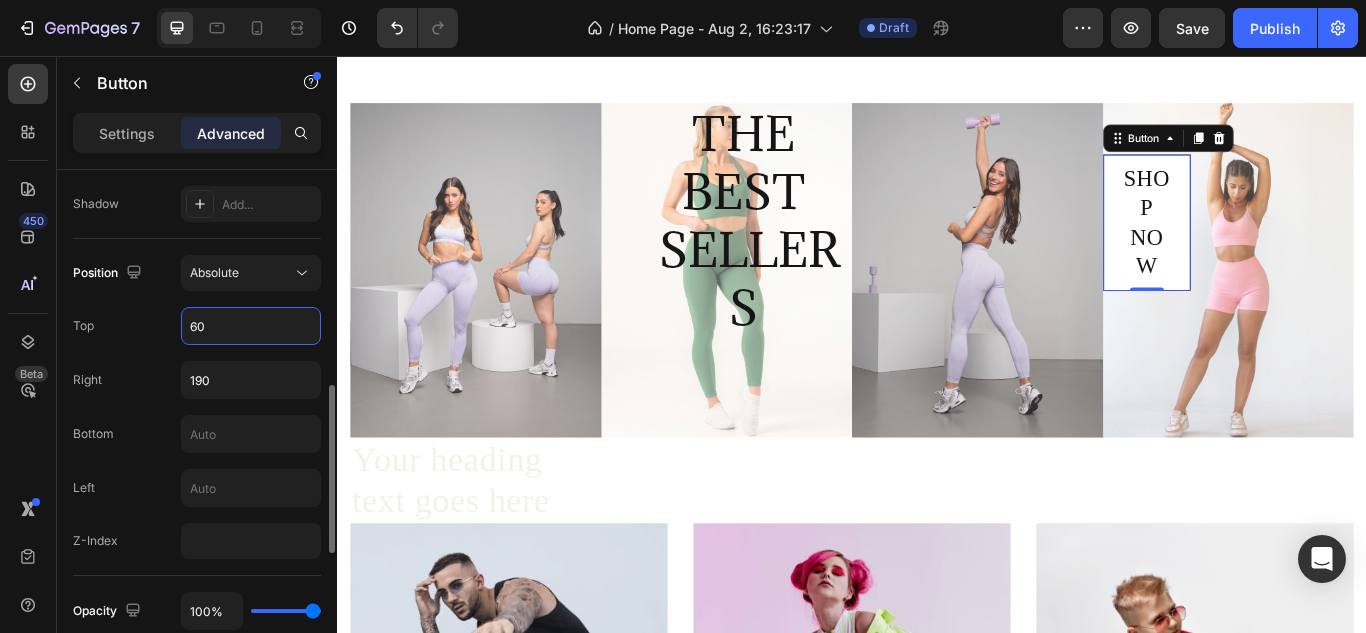 type on "6" 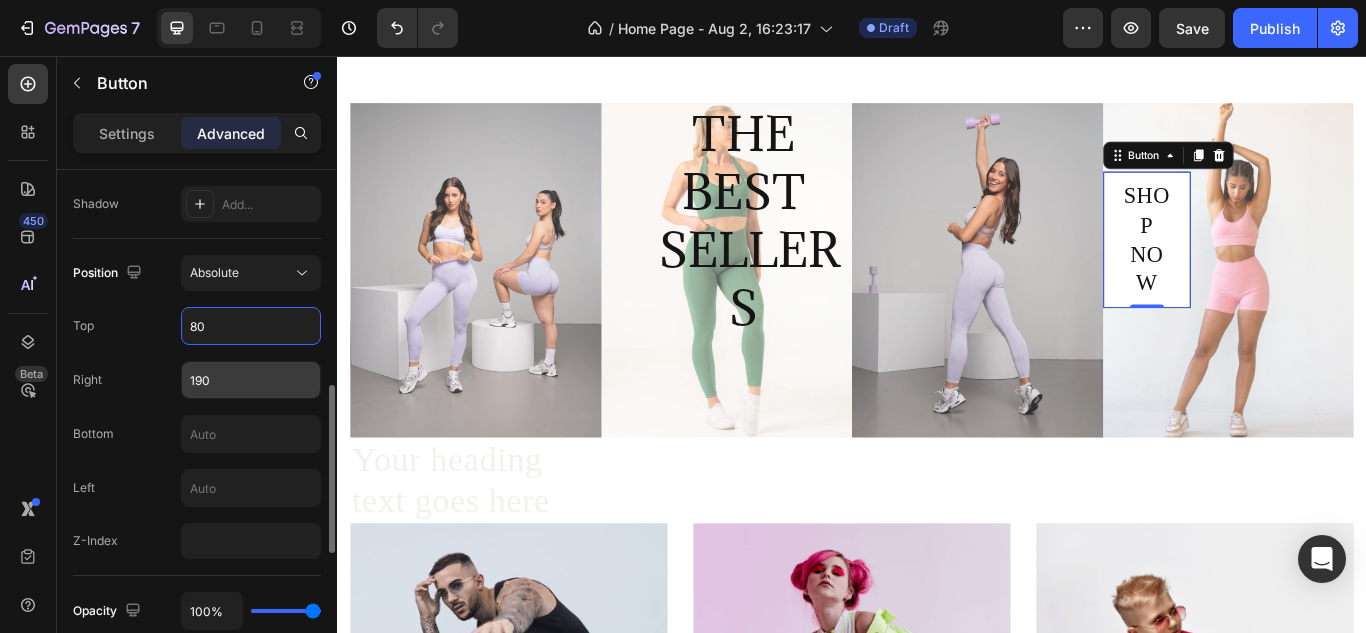 type on "80" 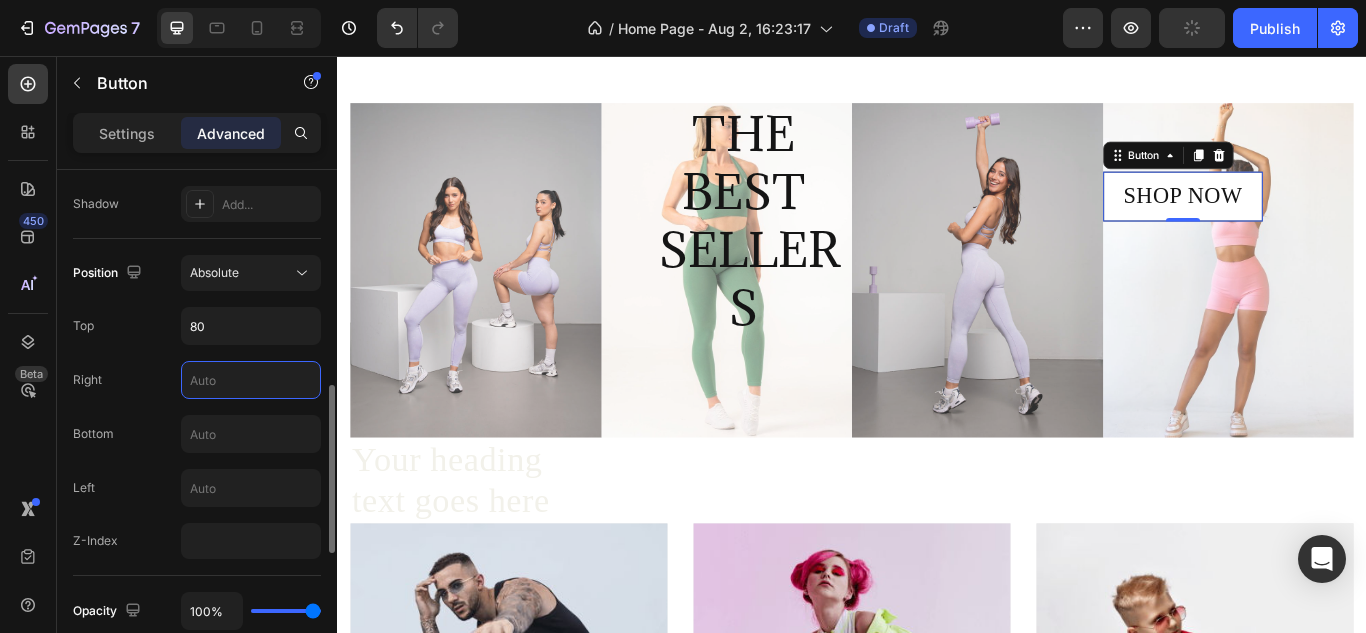 type on "4" 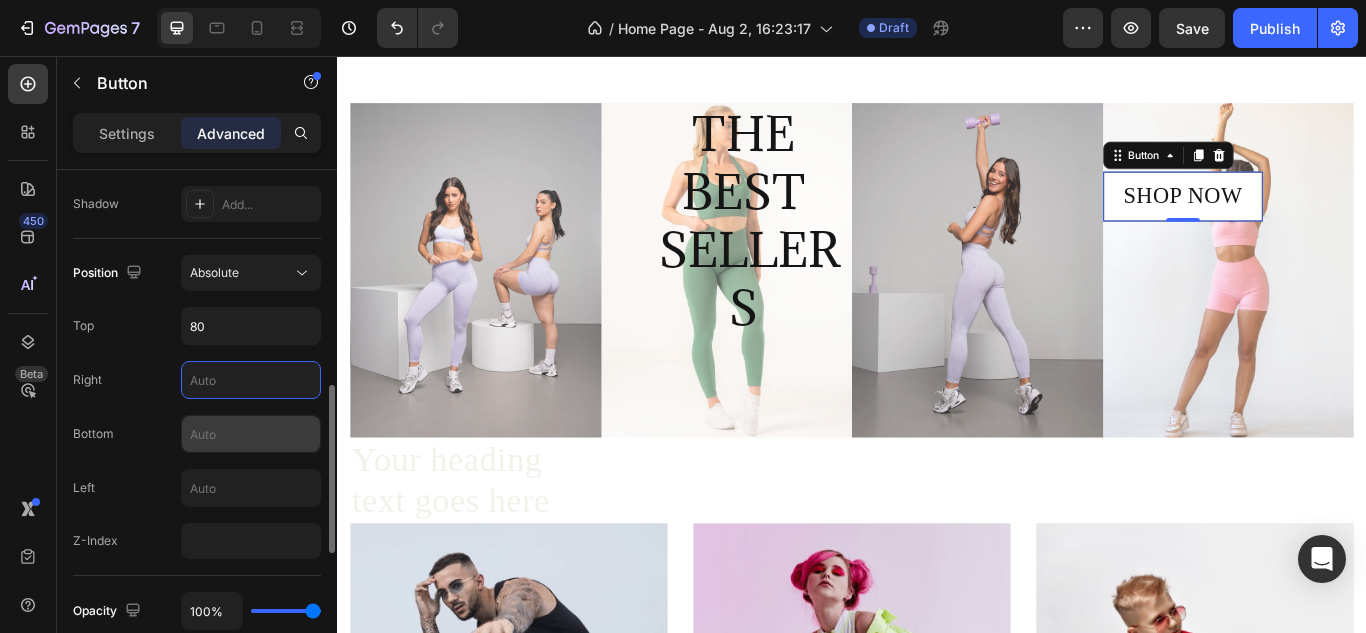 type 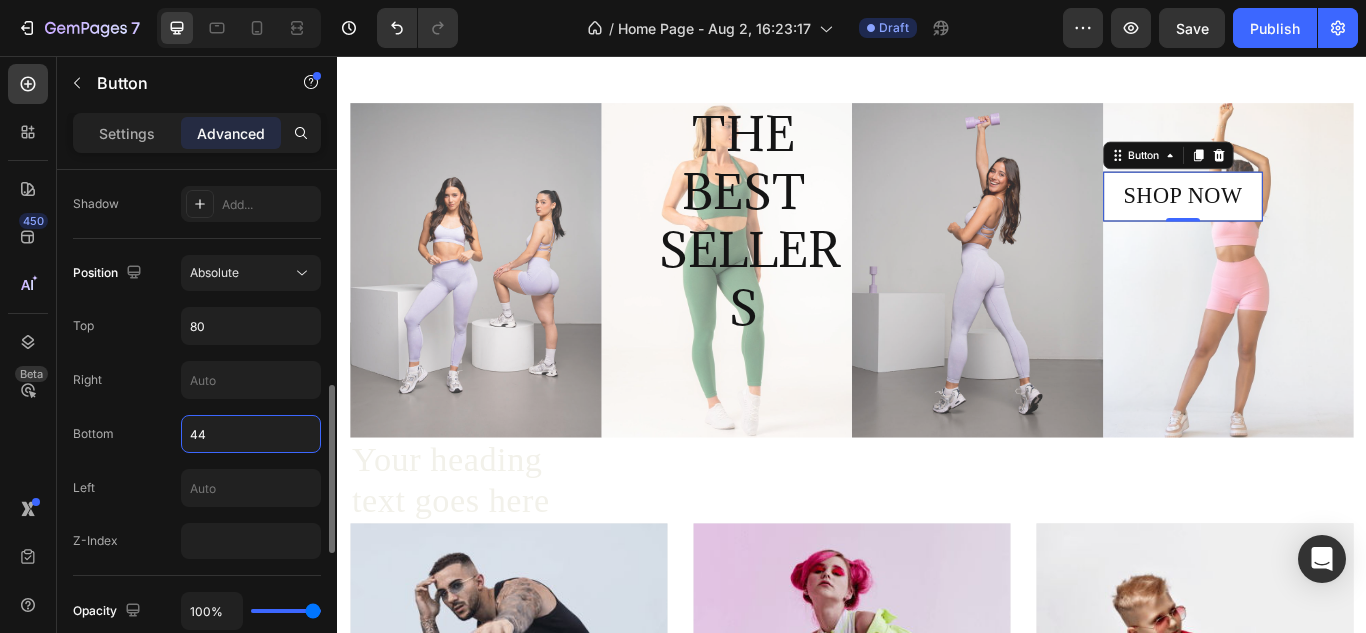 type on "4" 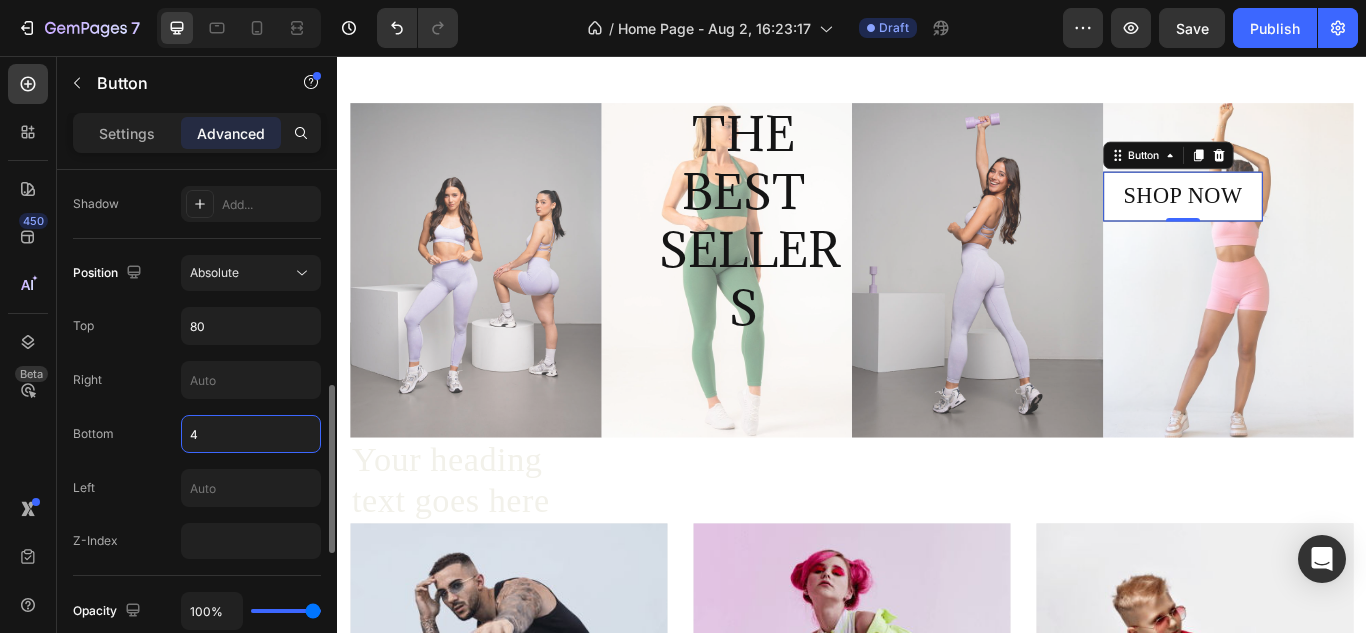 type 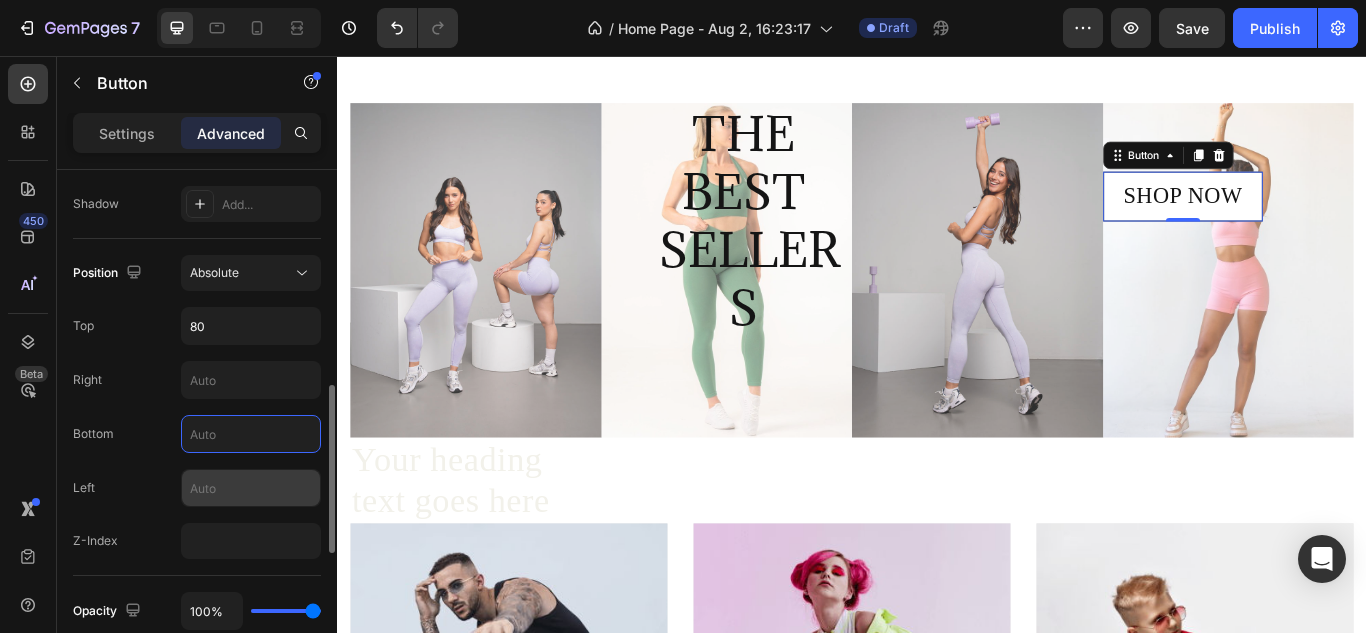 click at bounding box center (251, 488) 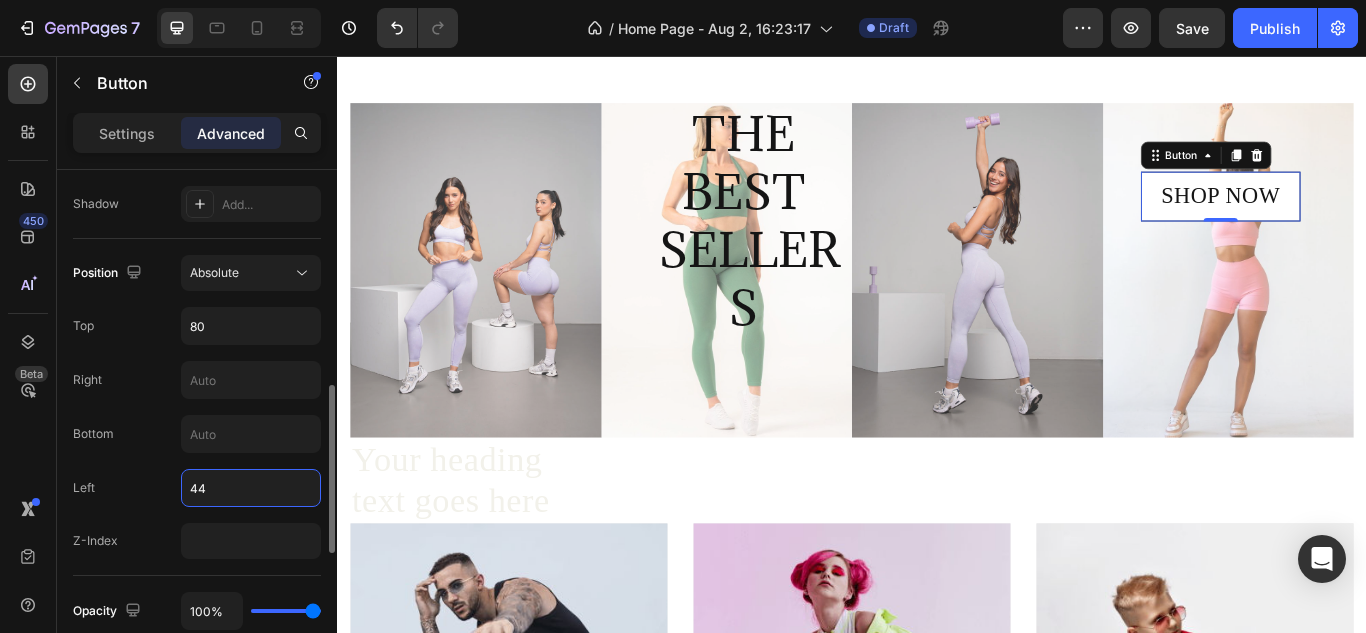type on "4" 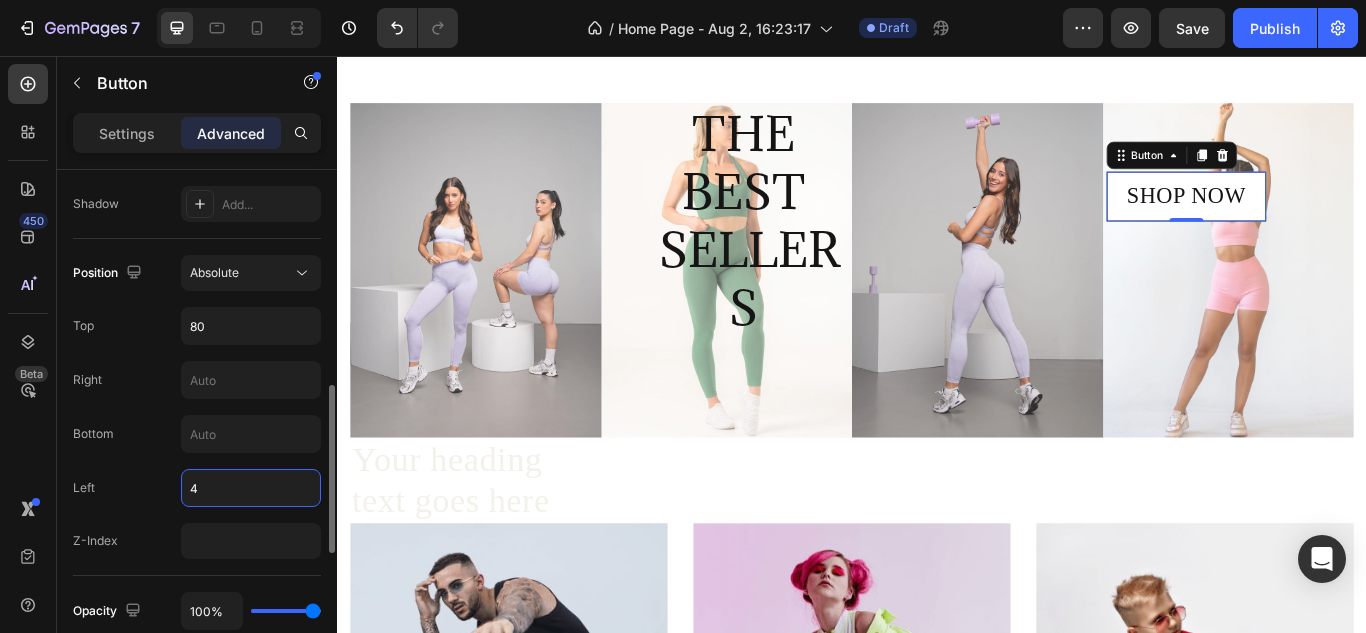 type 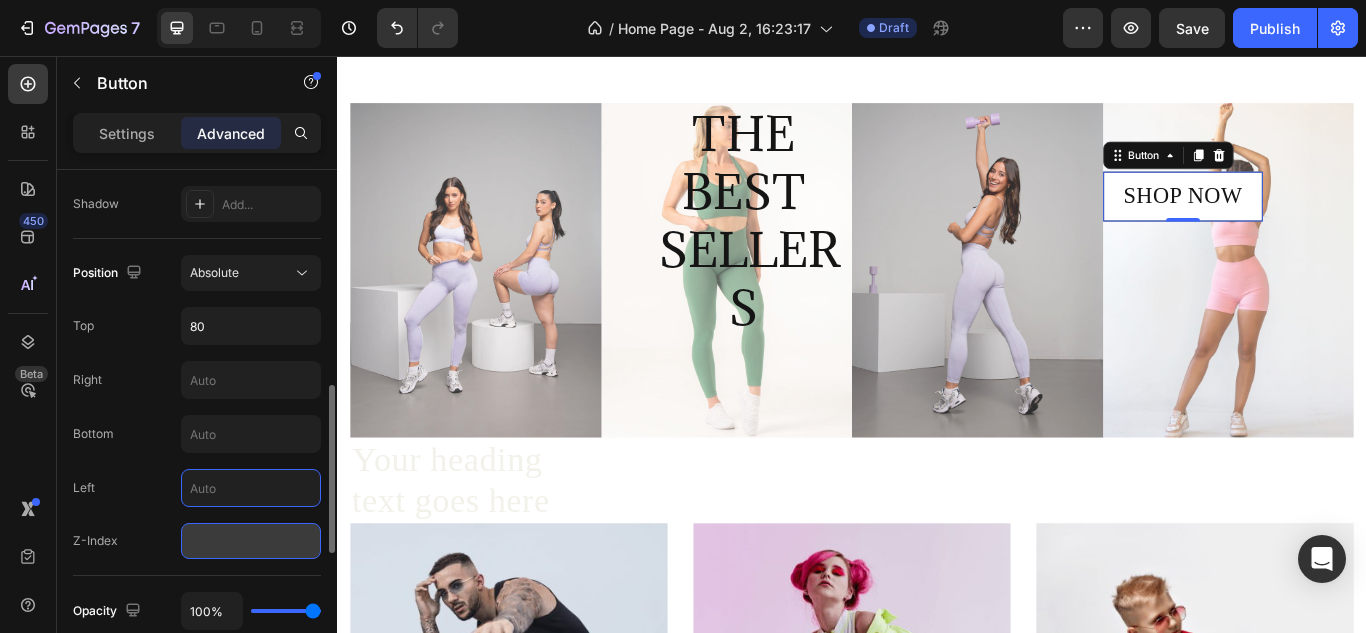 click at bounding box center [251, 541] 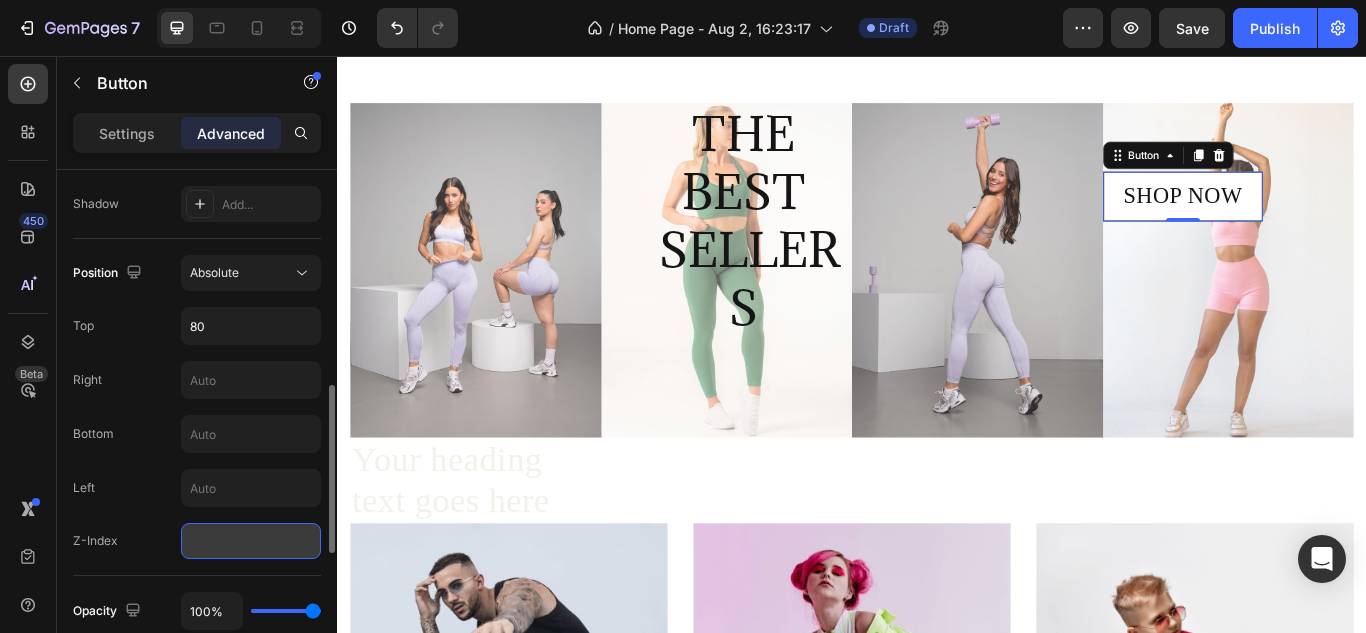 type on "5" 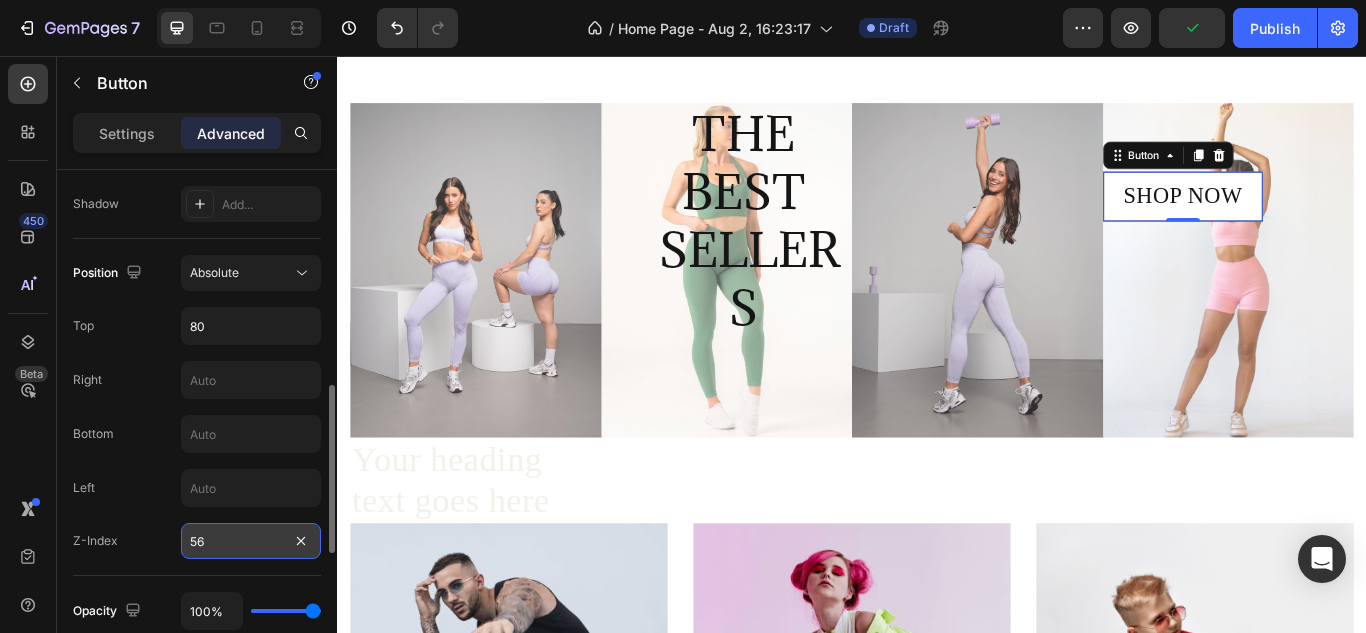 type on "5" 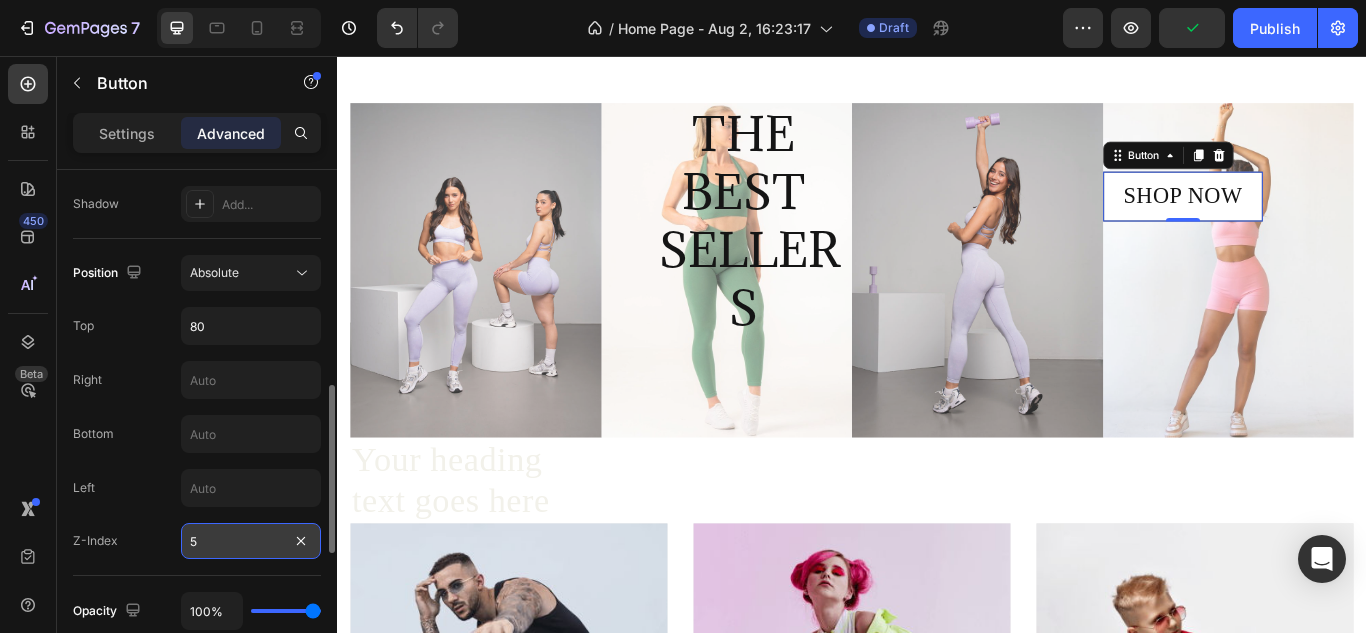 type 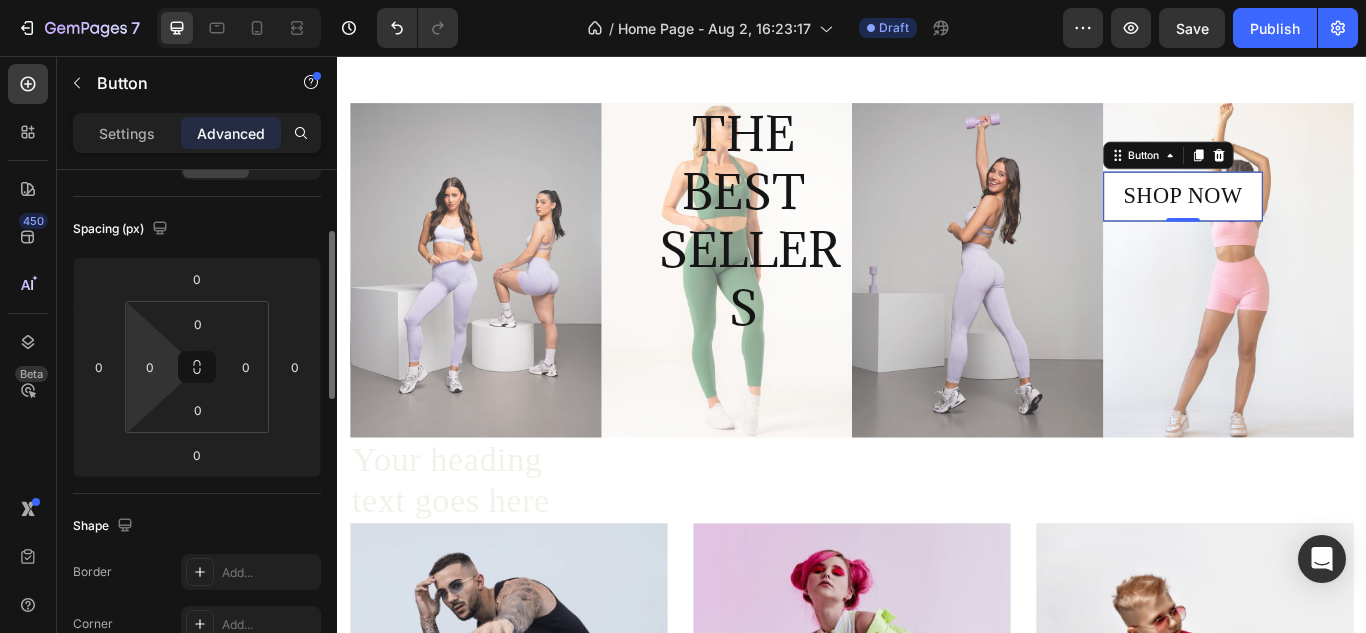 scroll, scrollTop: 192, scrollLeft: 0, axis: vertical 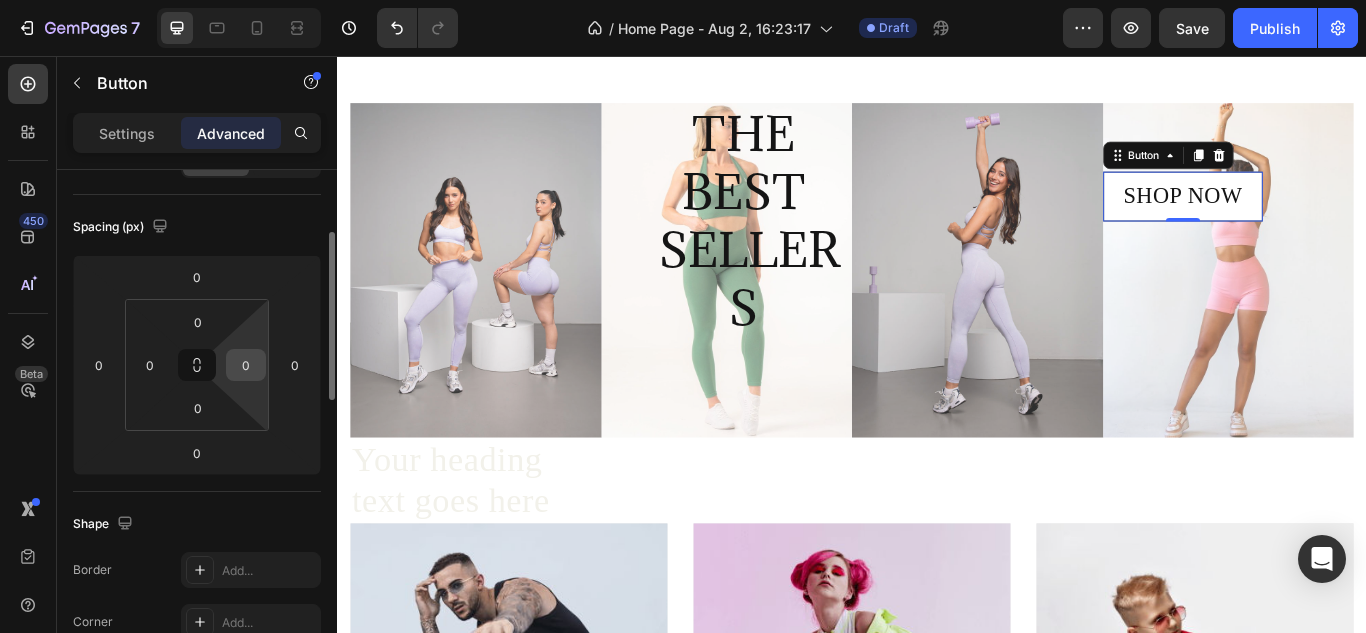 click on "0" at bounding box center [246, 365] 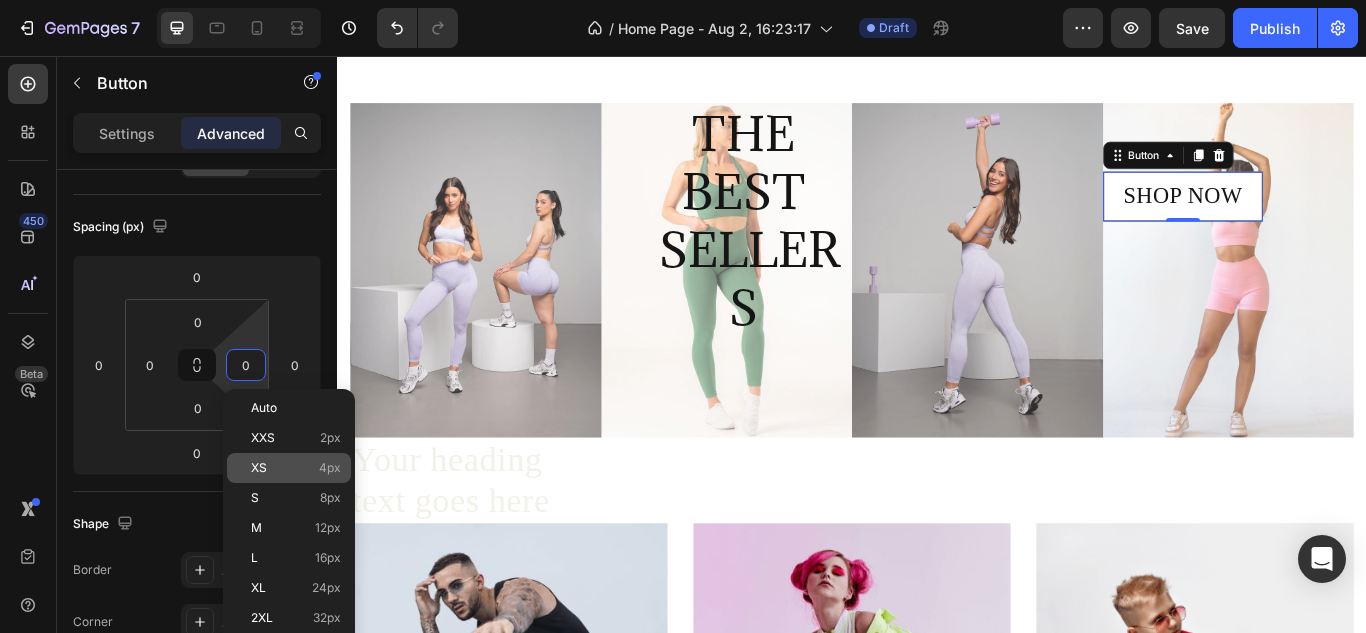 click on "XS 4px" at bounding box center (296, 468) 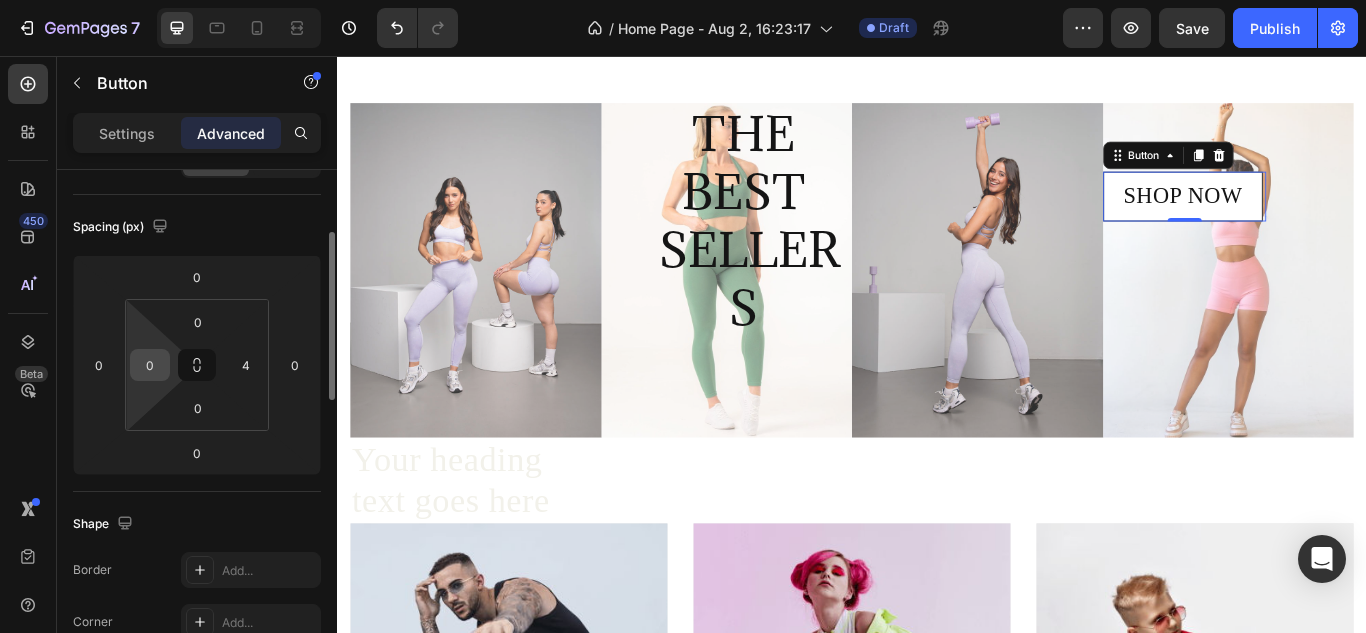 click on "0" at bounding box center (150, 365) 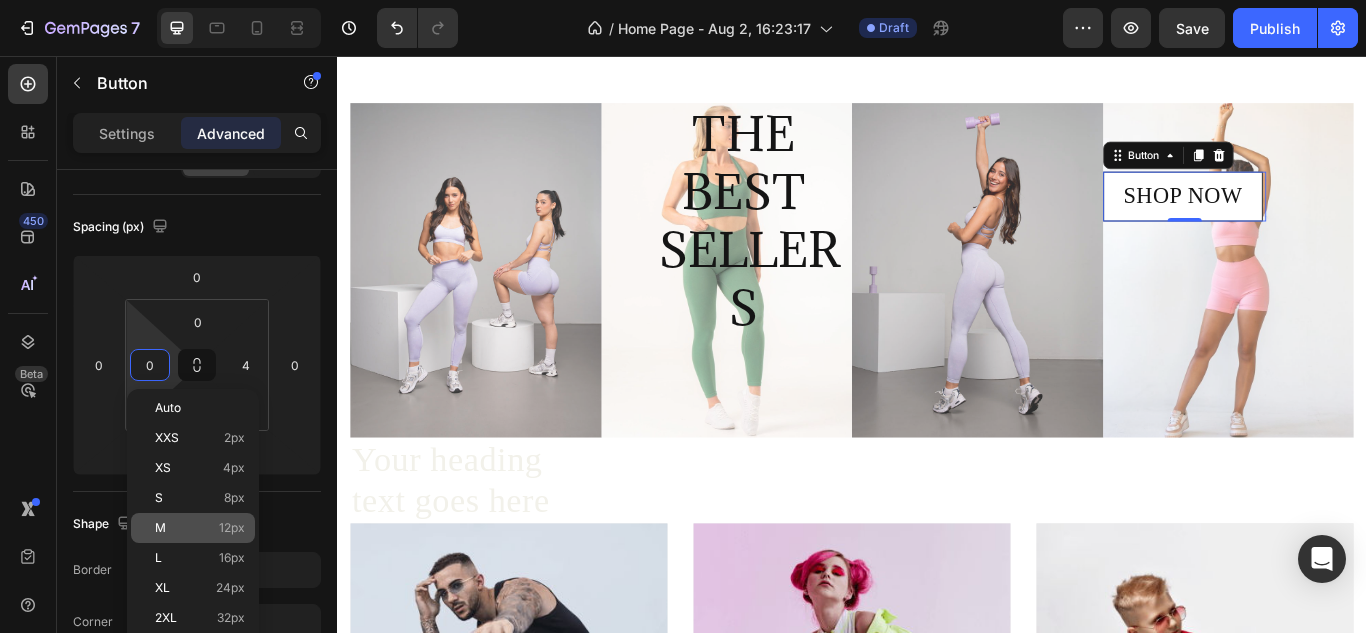 click on "M 12px" at bounding box center [200, 528] 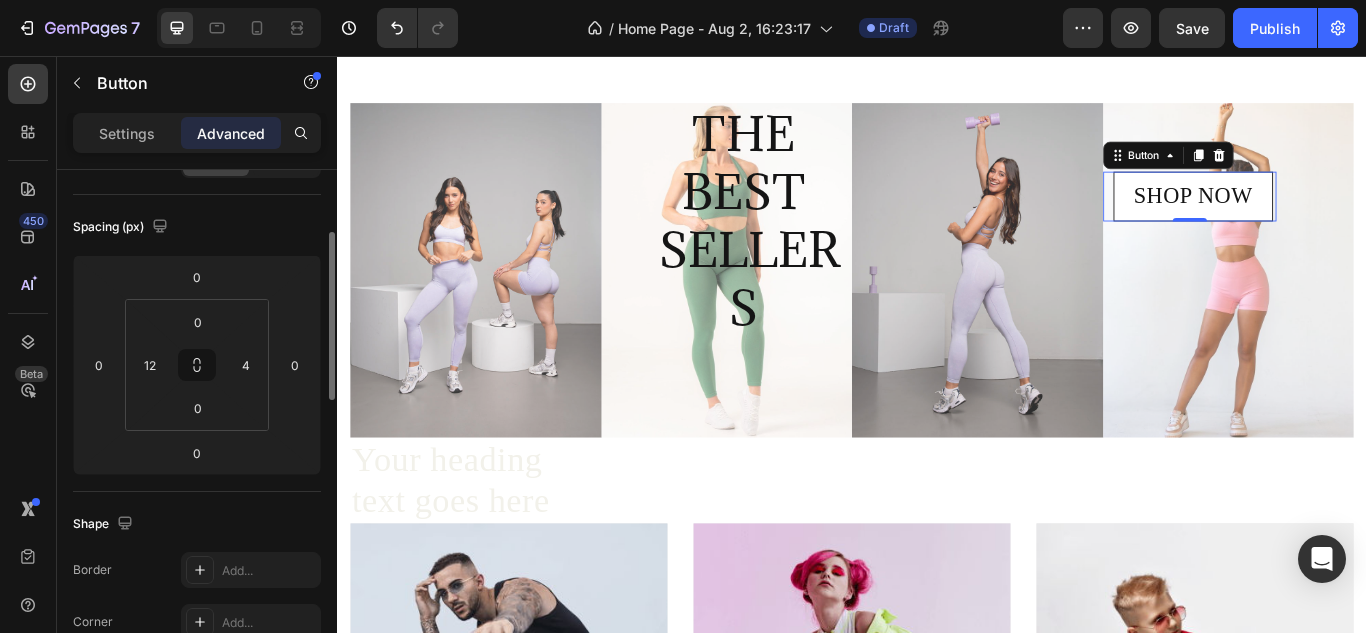 click on "0 12 0 4" at bounding box center [197, 365] 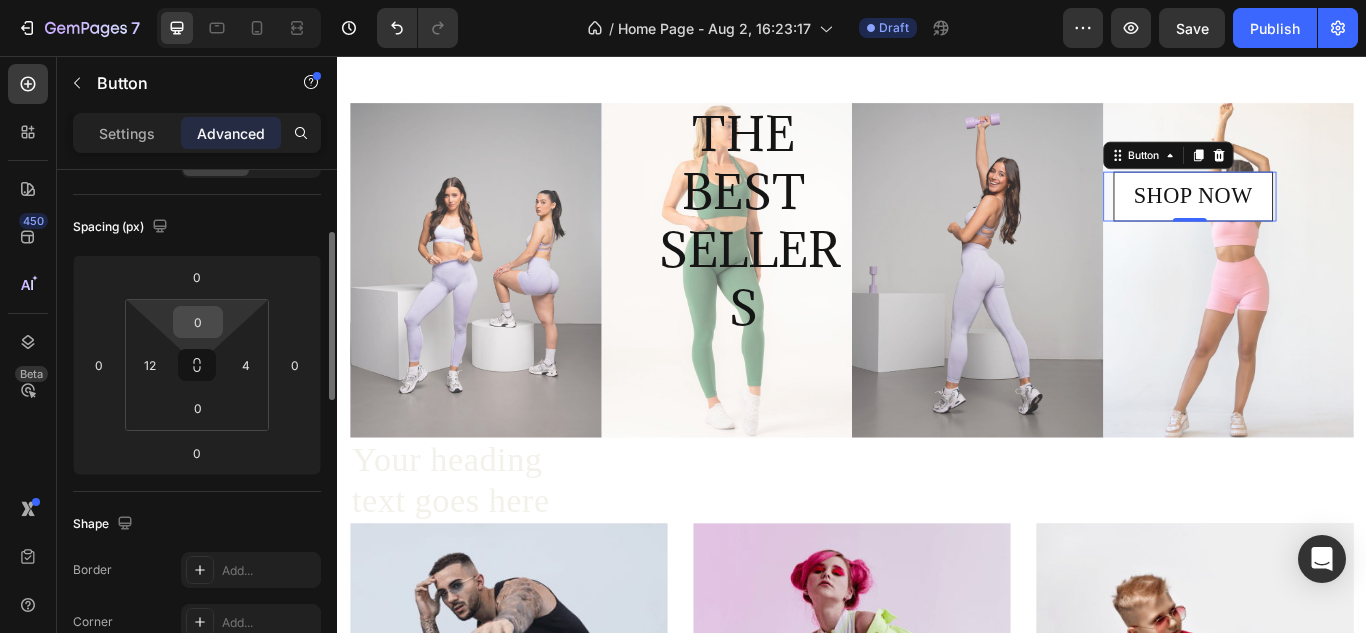 click on "0" at bounding box center (198, 322) 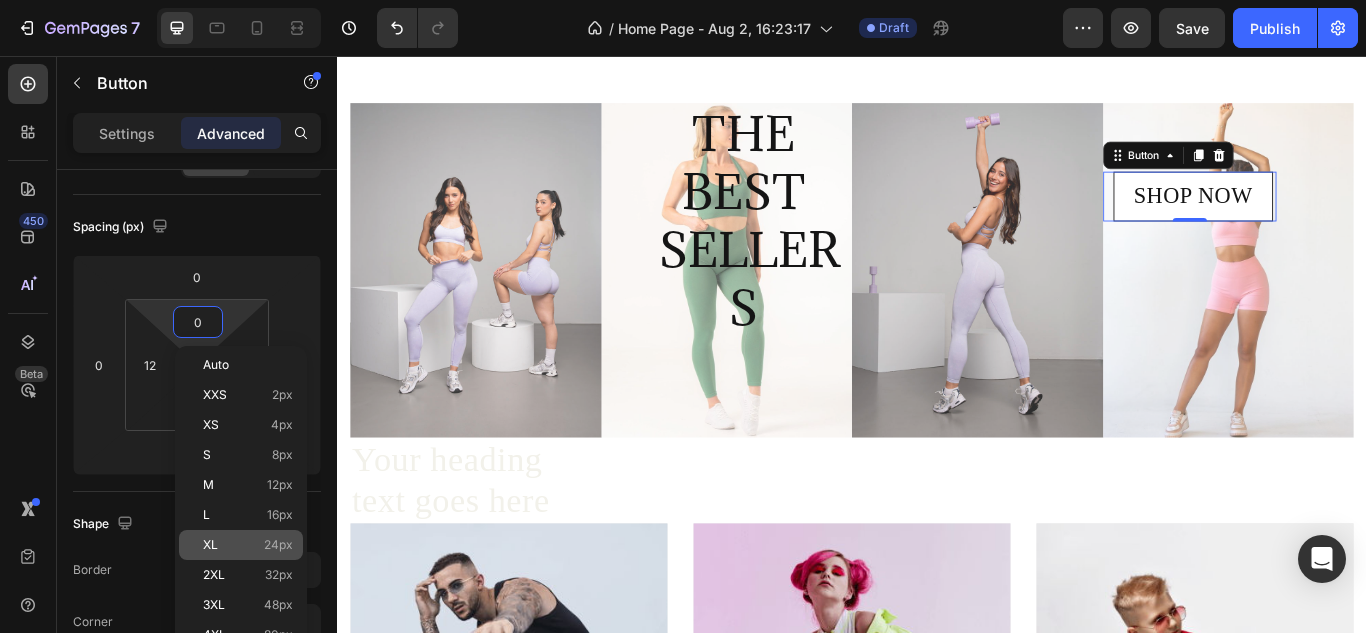 click on "XL 24px" at bounding box center [248, 545] 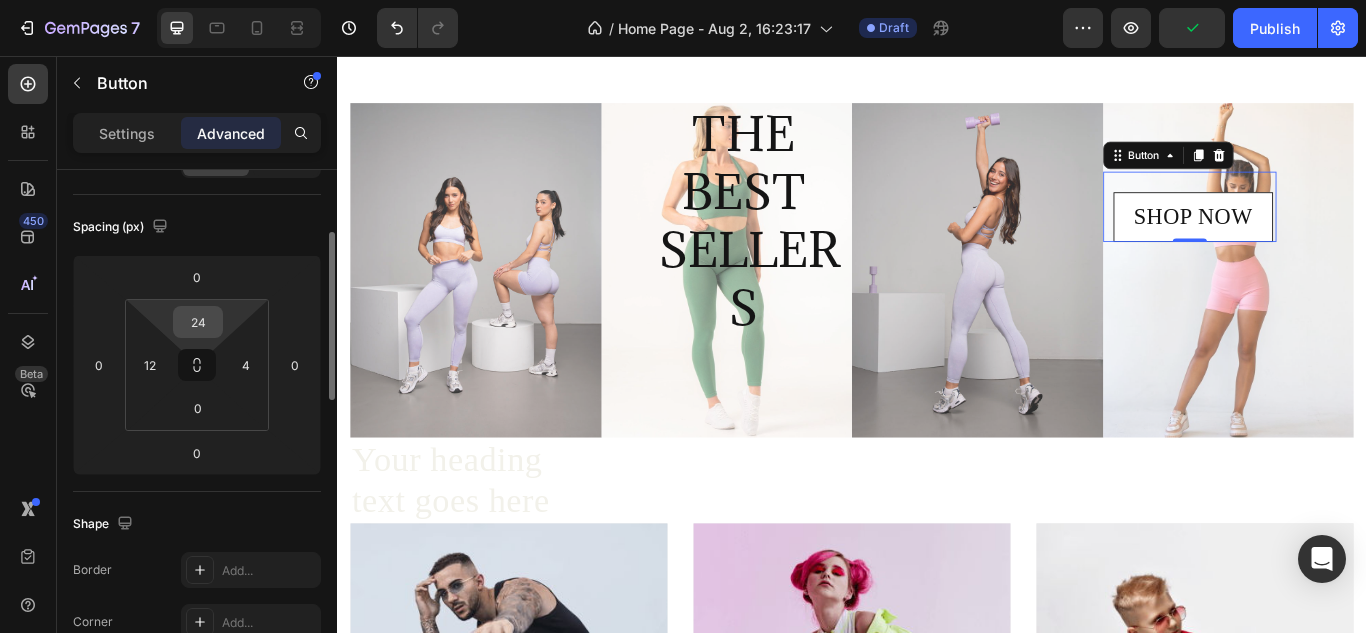 click on "24" at bounding box center (198, 322) 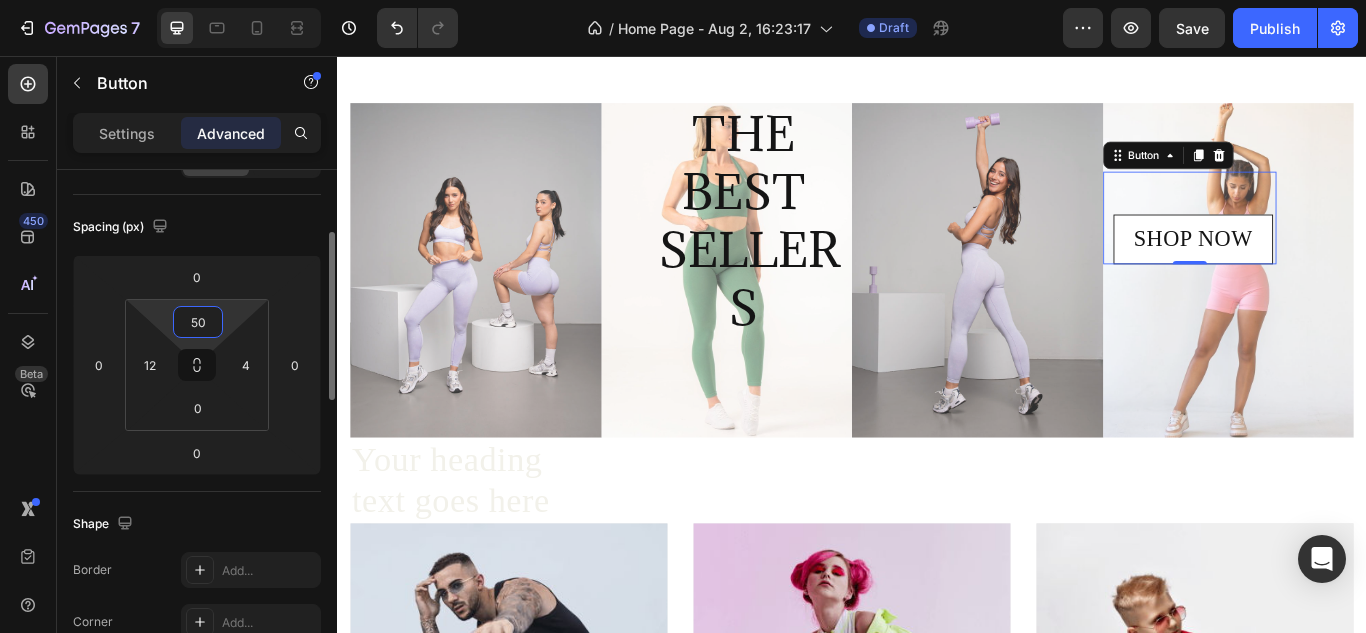 type on "5" 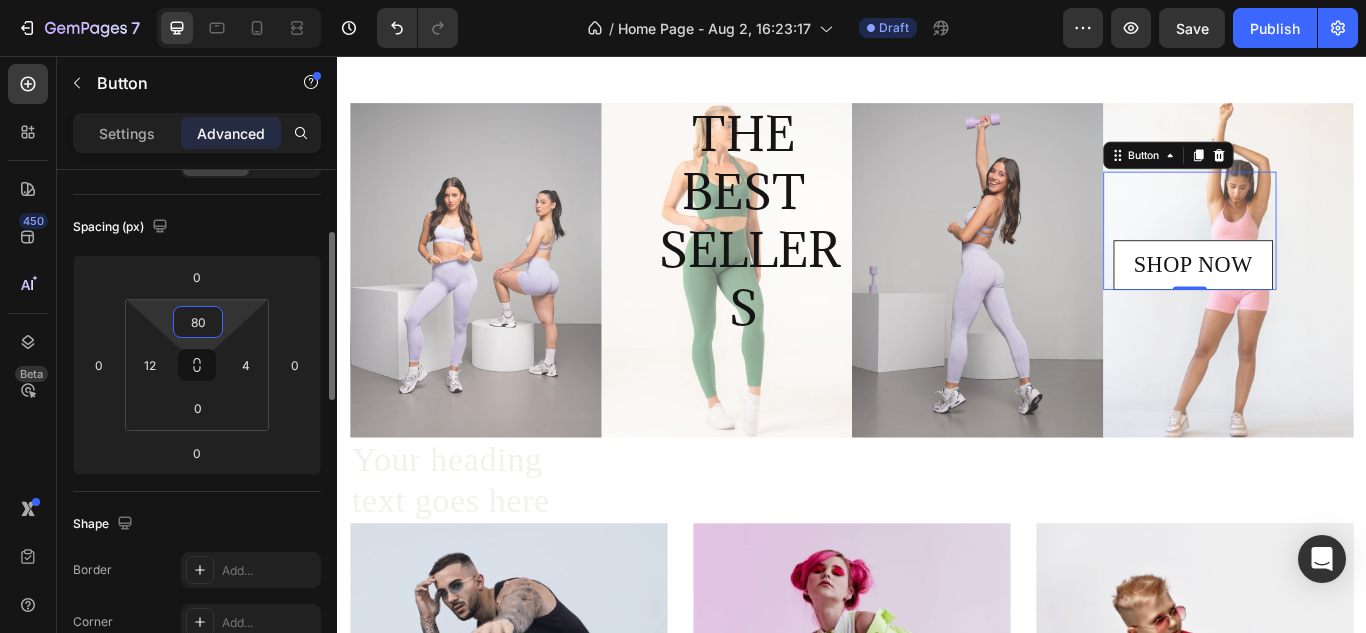 type on "8" 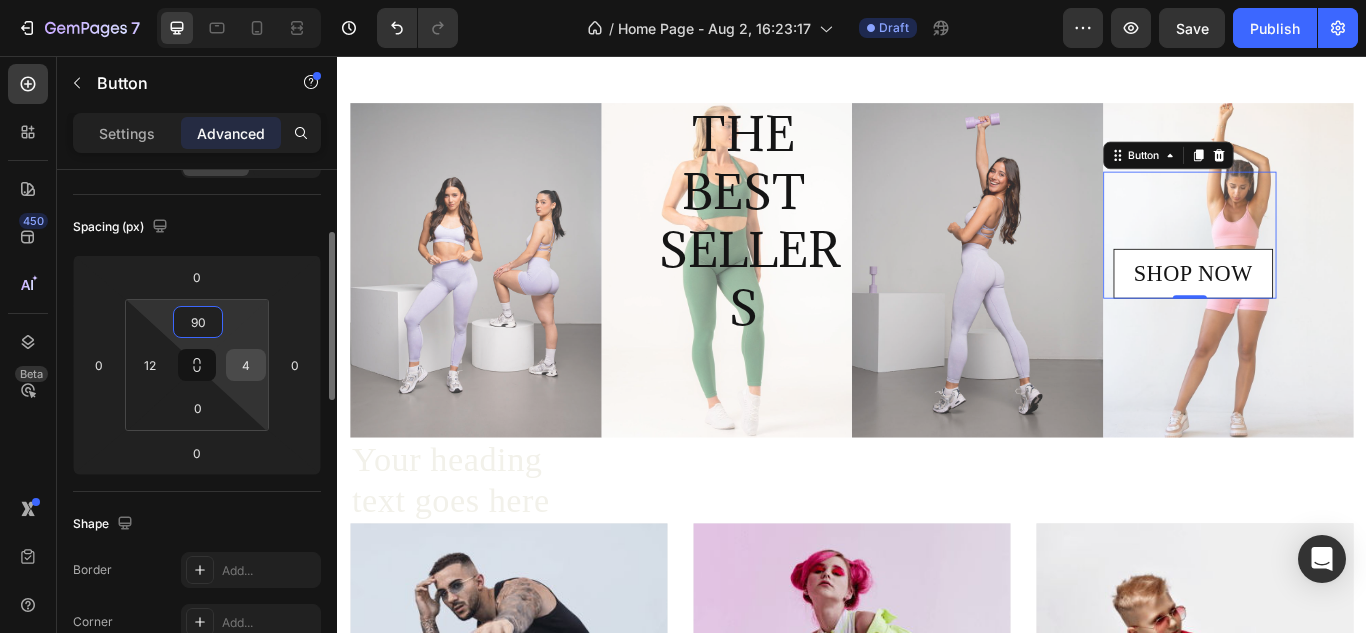 type on "90" 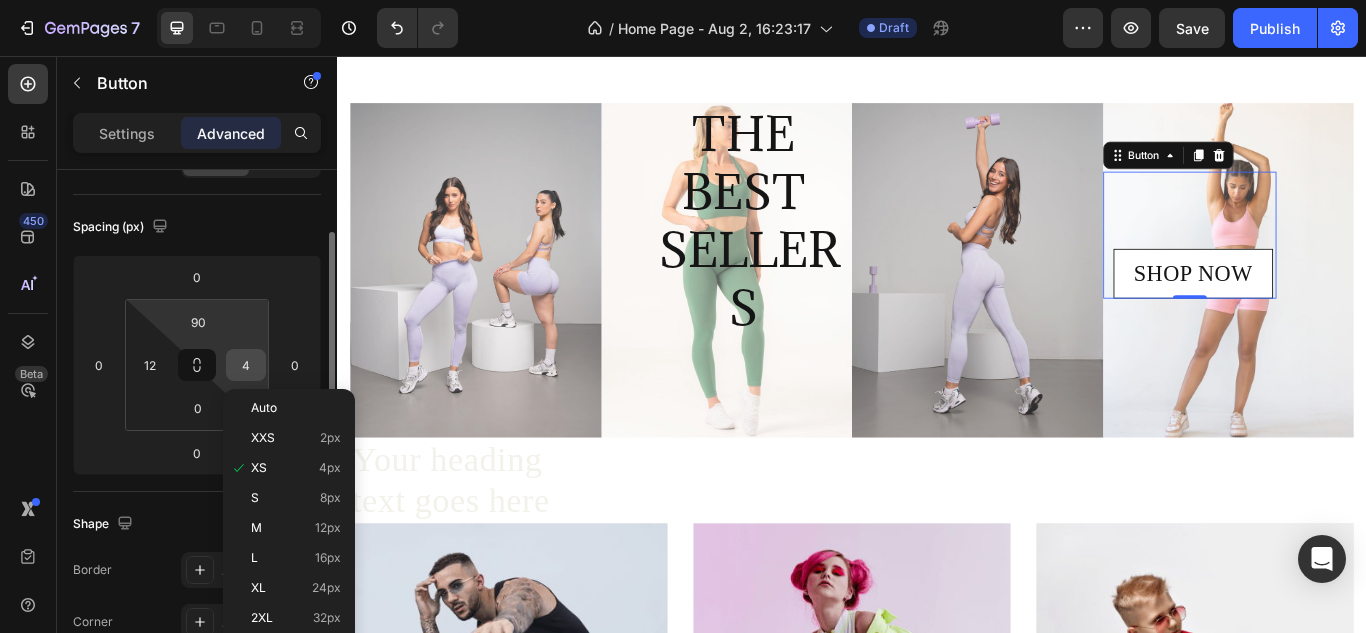 click on "4" at bounding box center [246, 365] 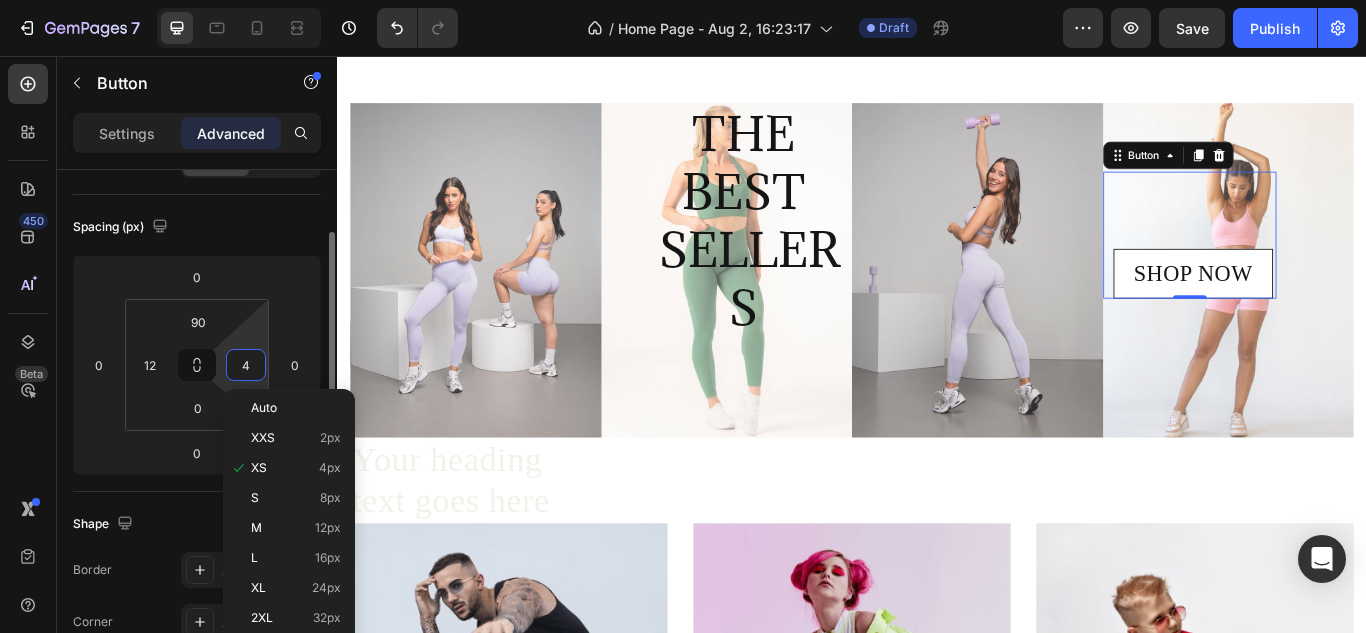 click on "4" at bounding box center [246, 365] 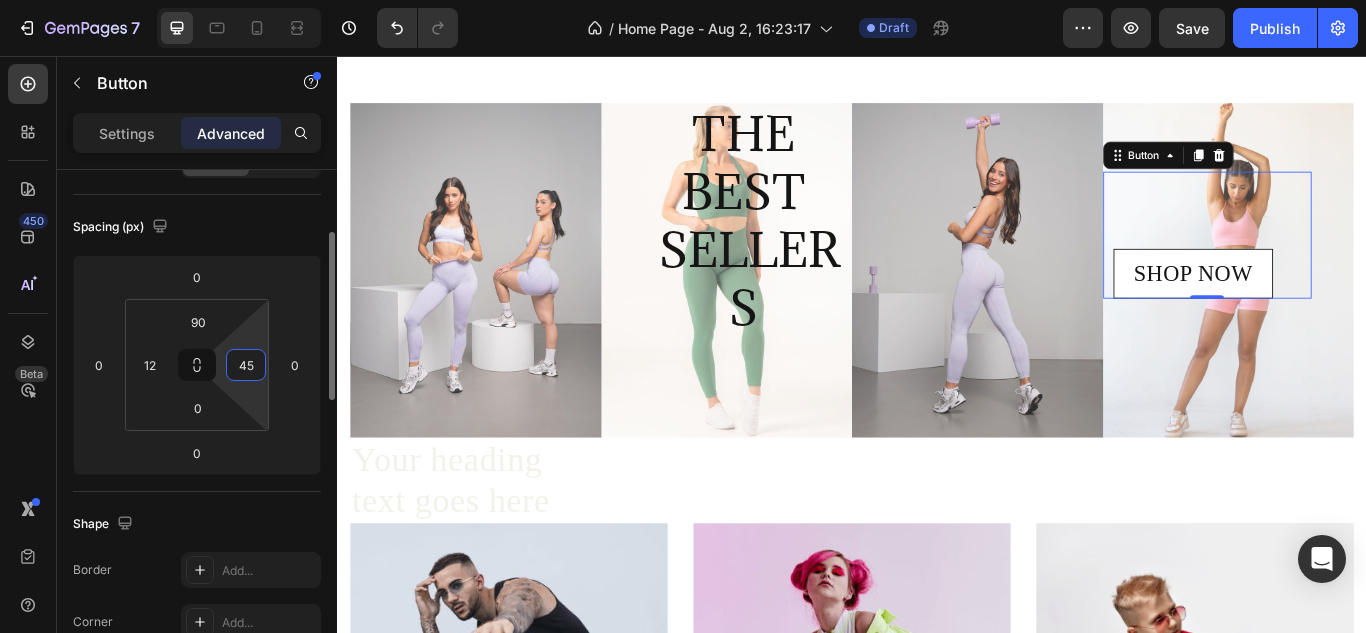type on "4" 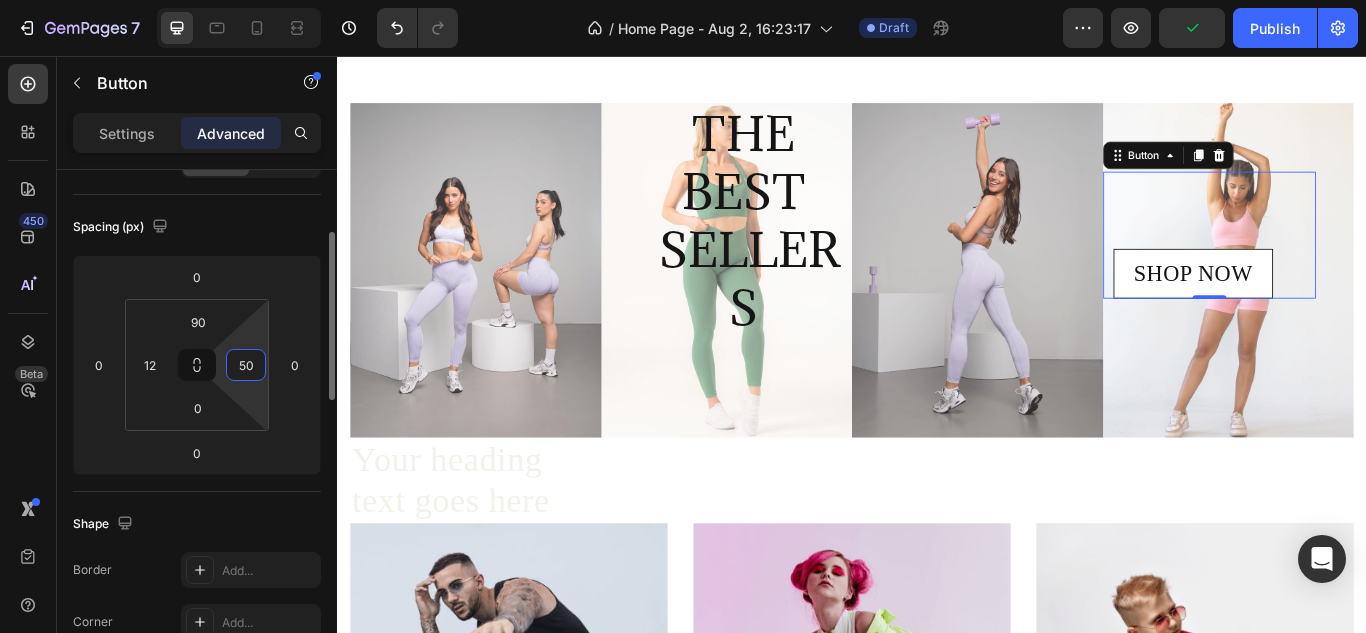 type on "5" 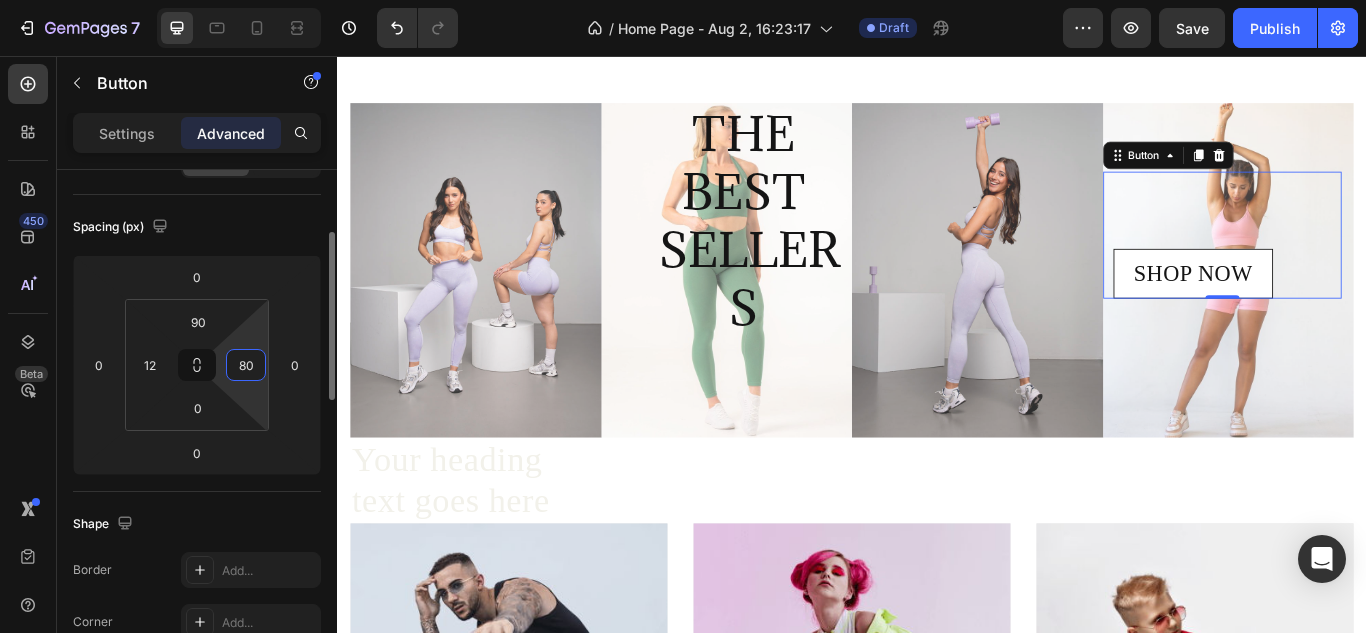 type on "8" 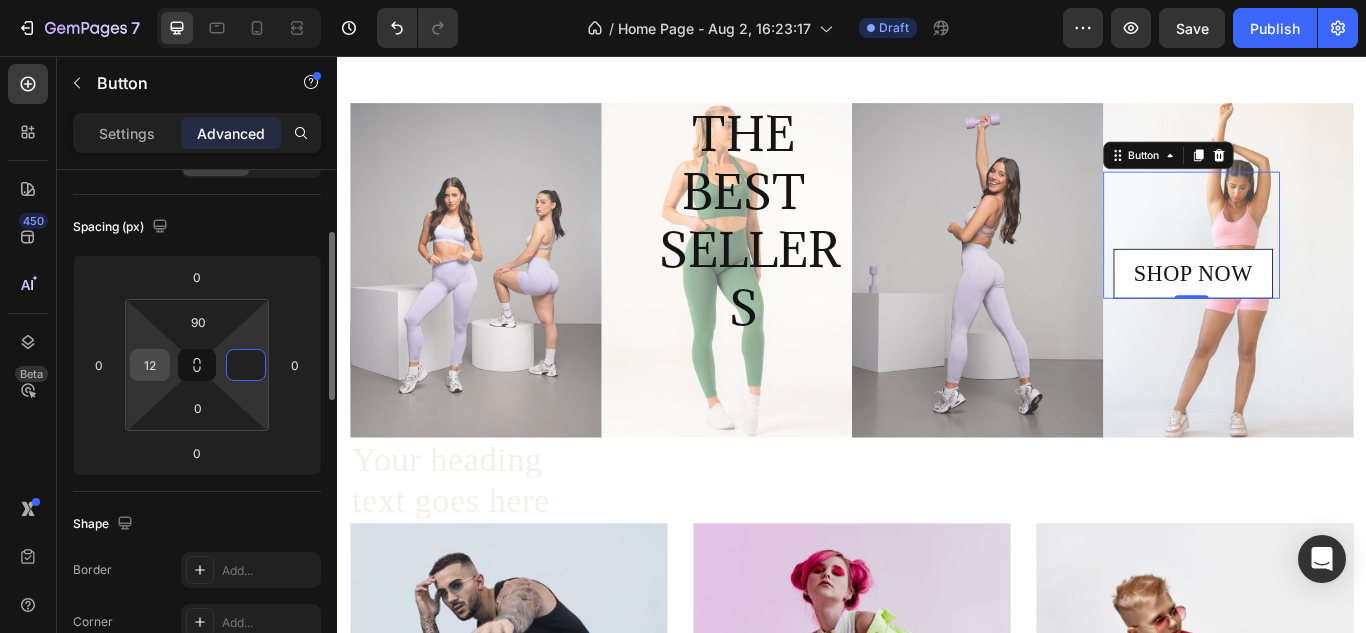 type on "0" 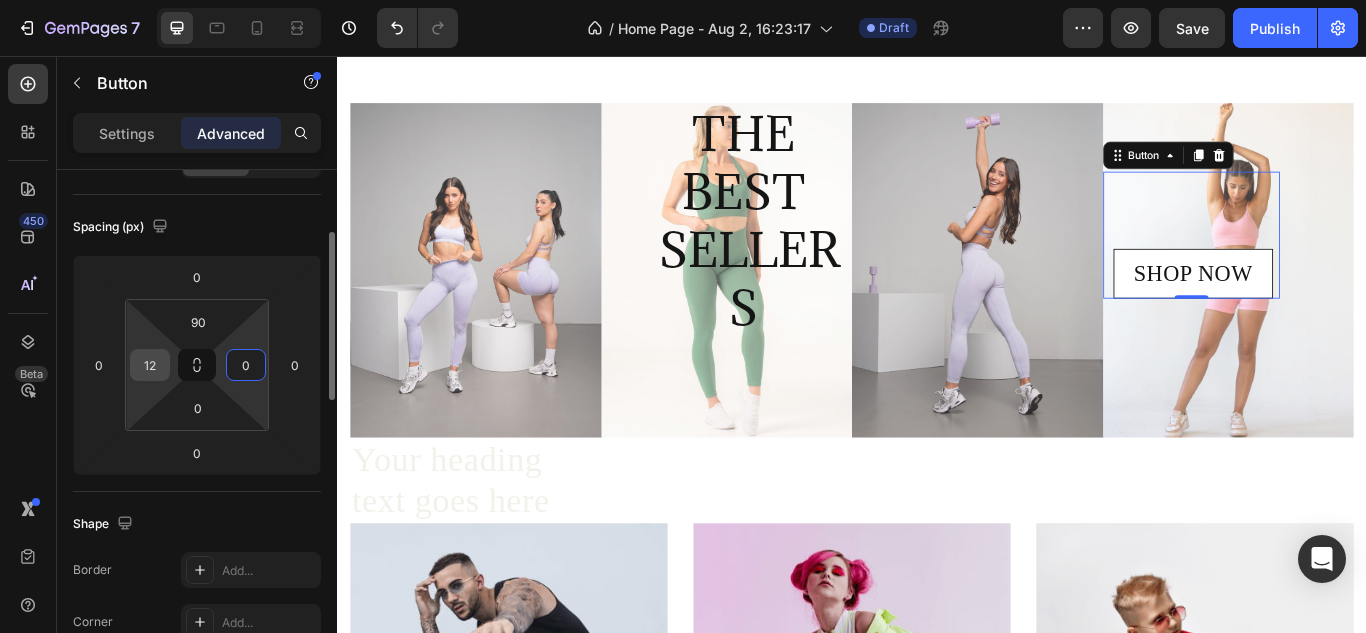 click on "12" at bounding box center [150, 365] 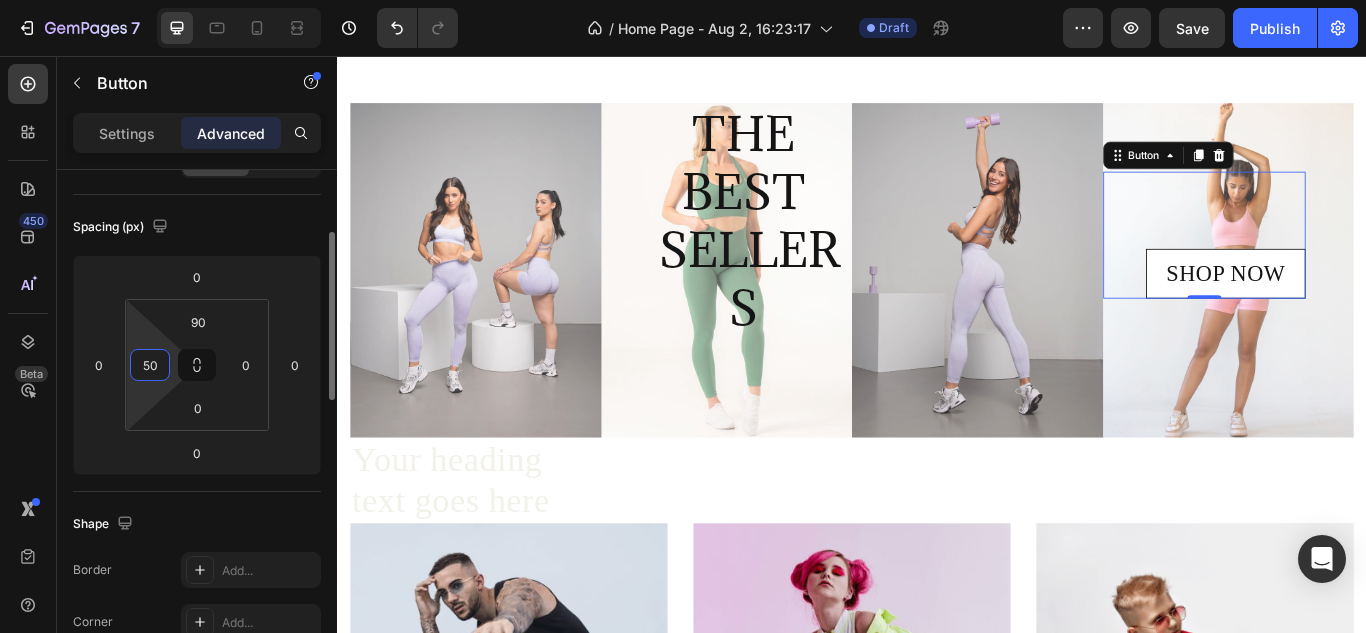 type on "5" 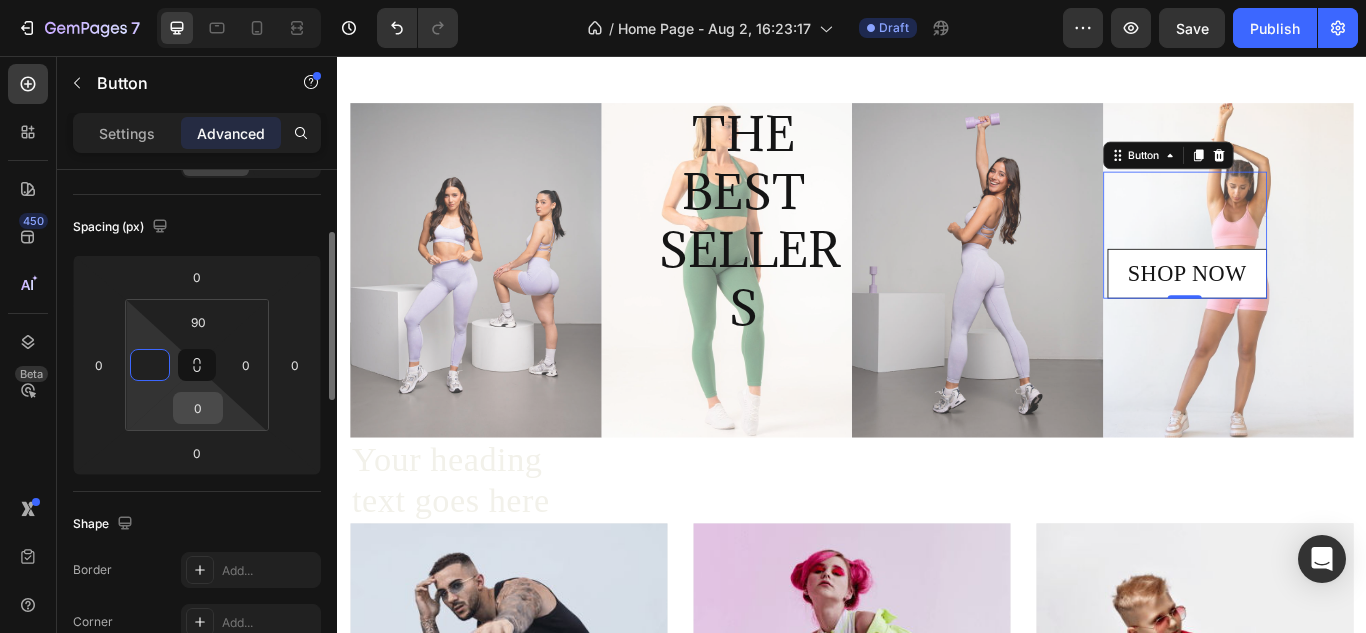 type on "0" 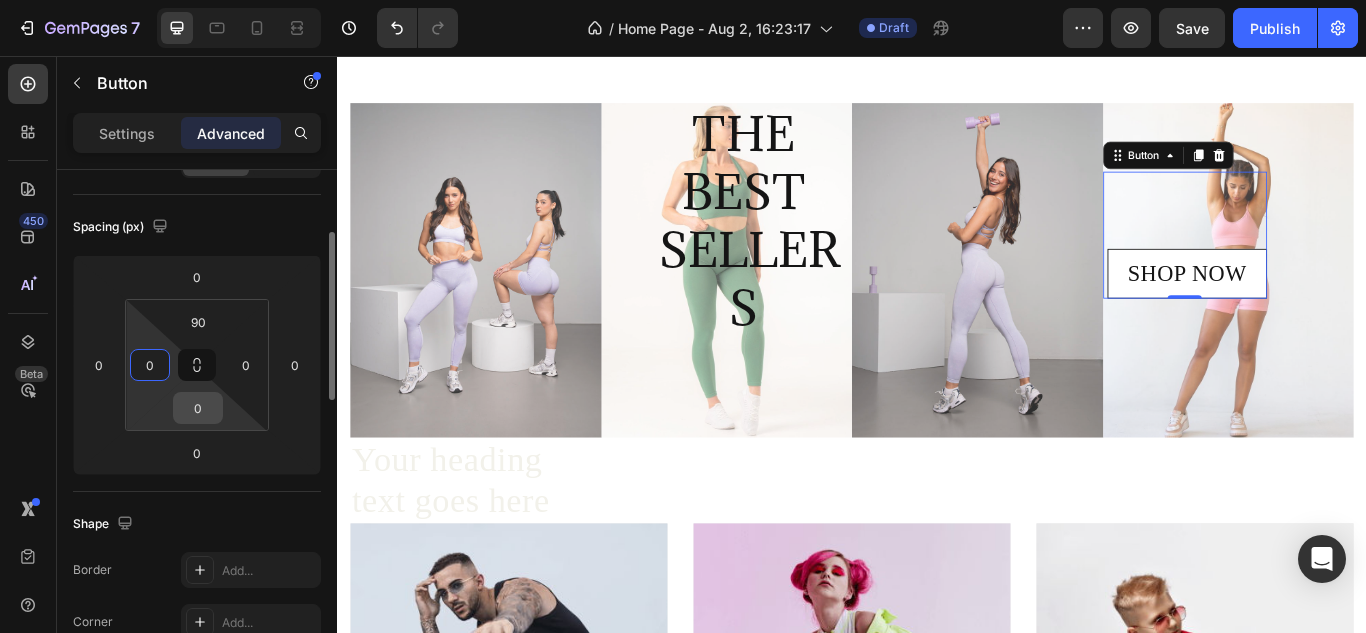 click on "0" at bounding box center (198, 408) 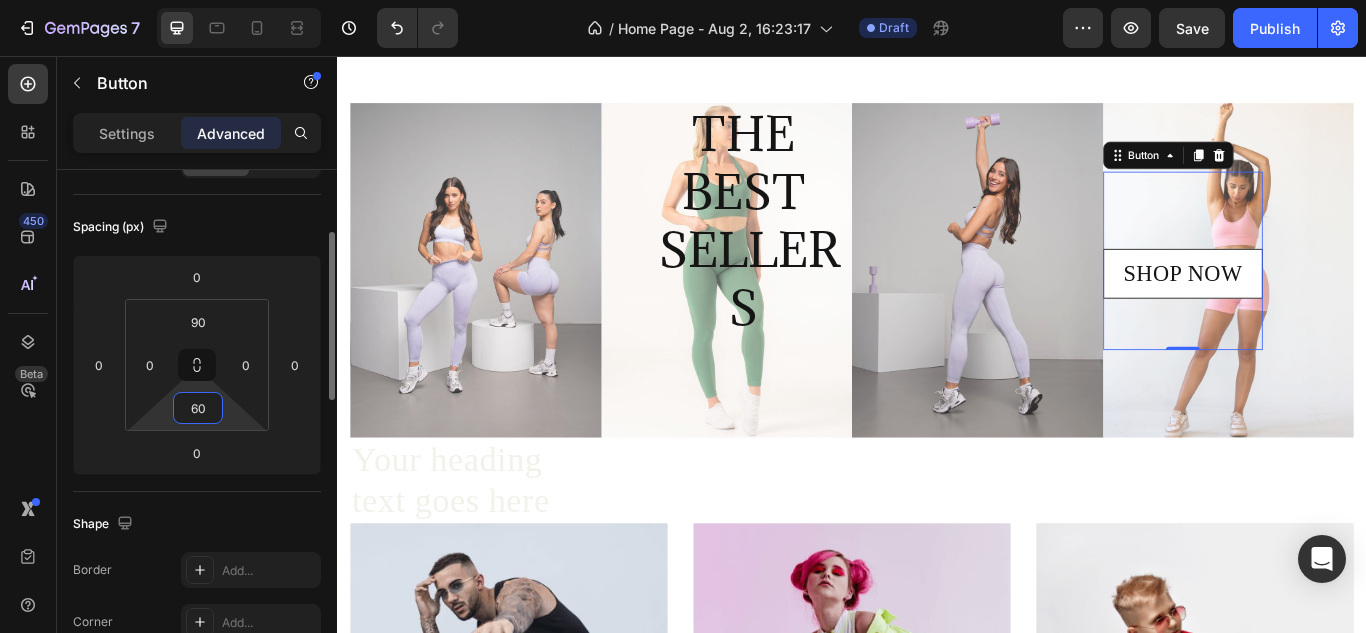 type on "6" 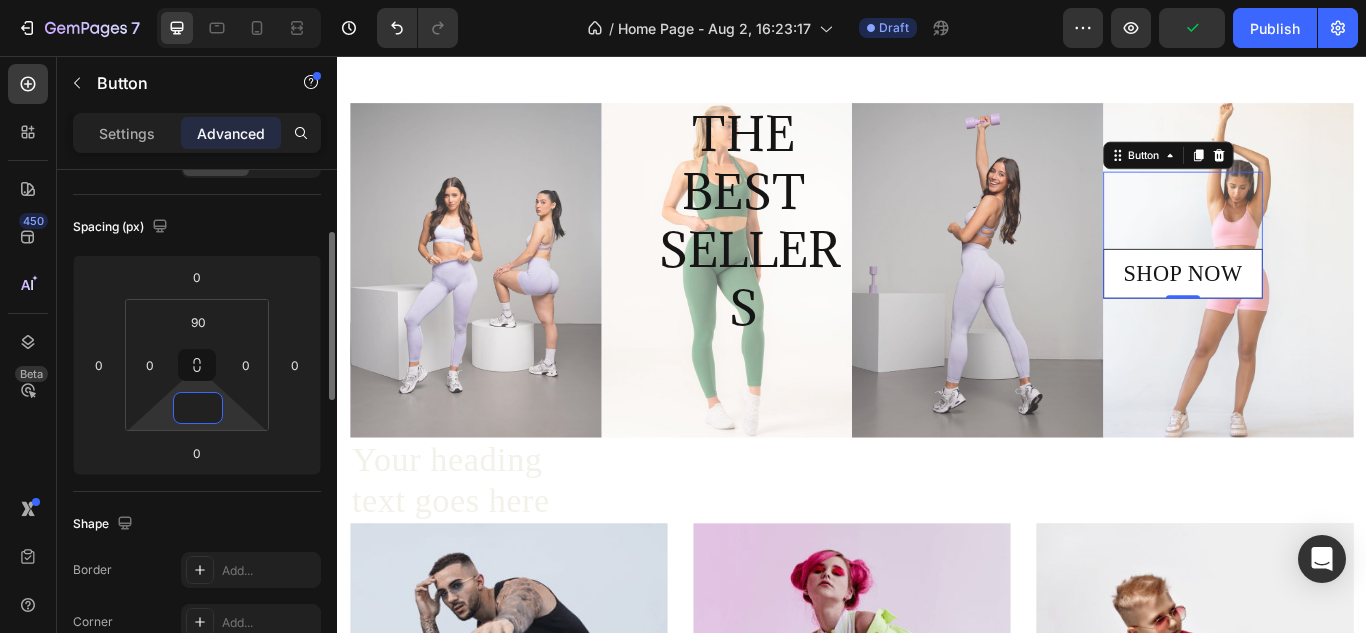 click on "Shape" at bounding box center [197, 524] 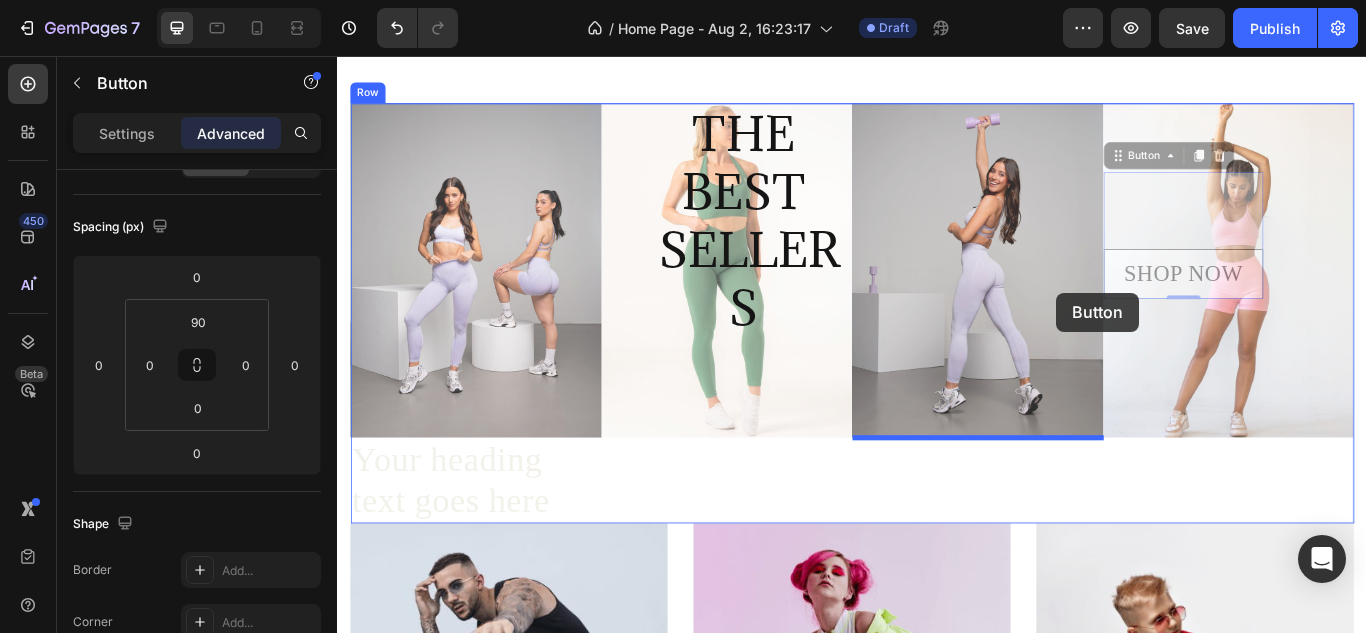 drag, startPoint x: 1414, startPoint y: 322, endPoint x: 1176, endPoint y: 332, distance: 238.20999 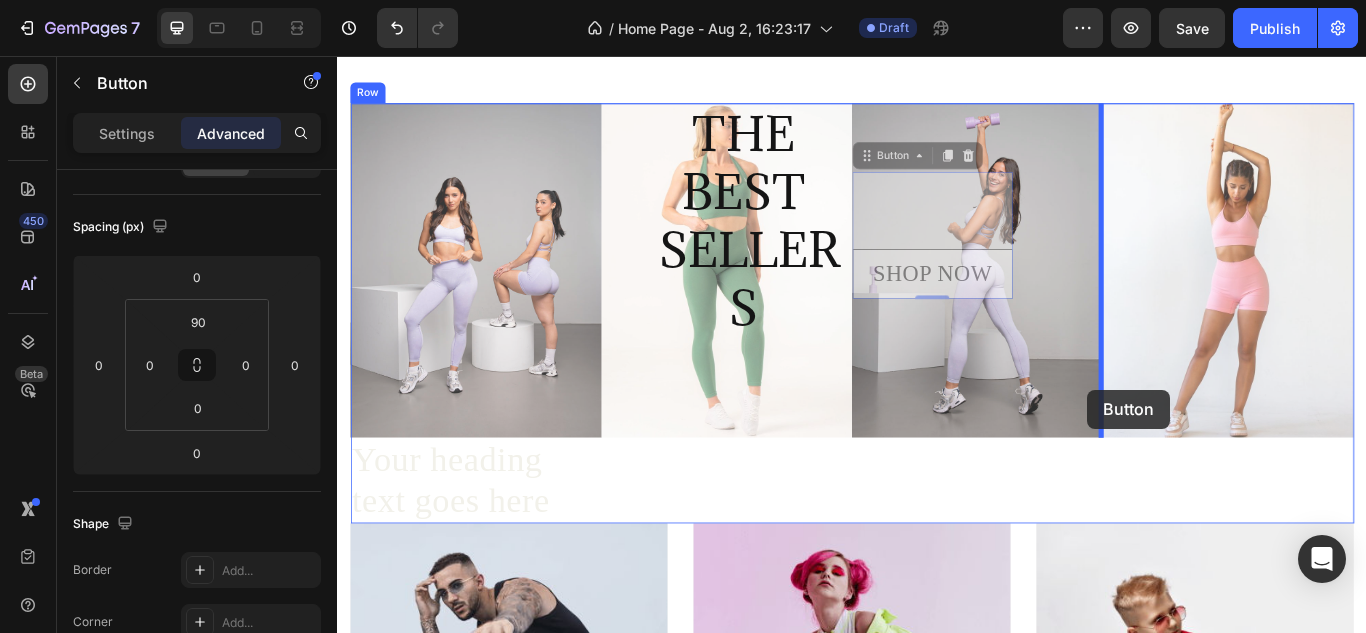 drag, startPoint x: 1113, startPoint y: 317, endPoint x: 1212, endPoint y: 445, distance: 161.8178 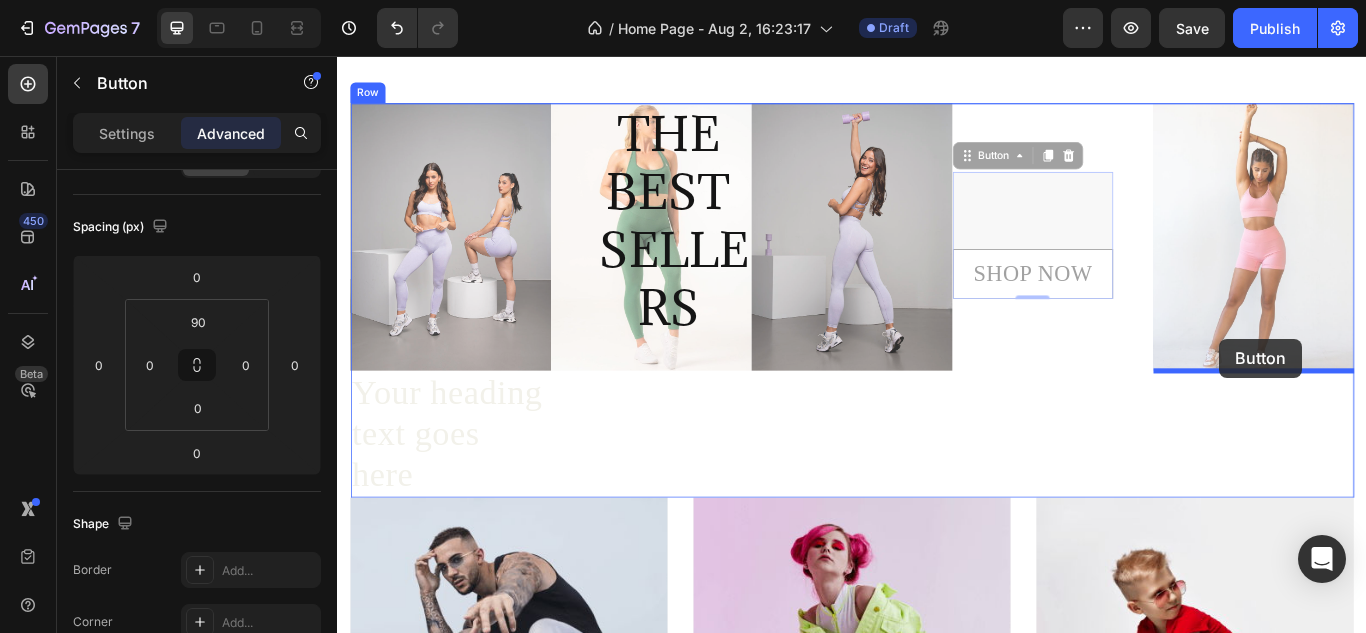 drag, startPoint x: 1233, startPoint y: 324, endPoint x: 1365, endPoint y: 386, distance: 145.83553 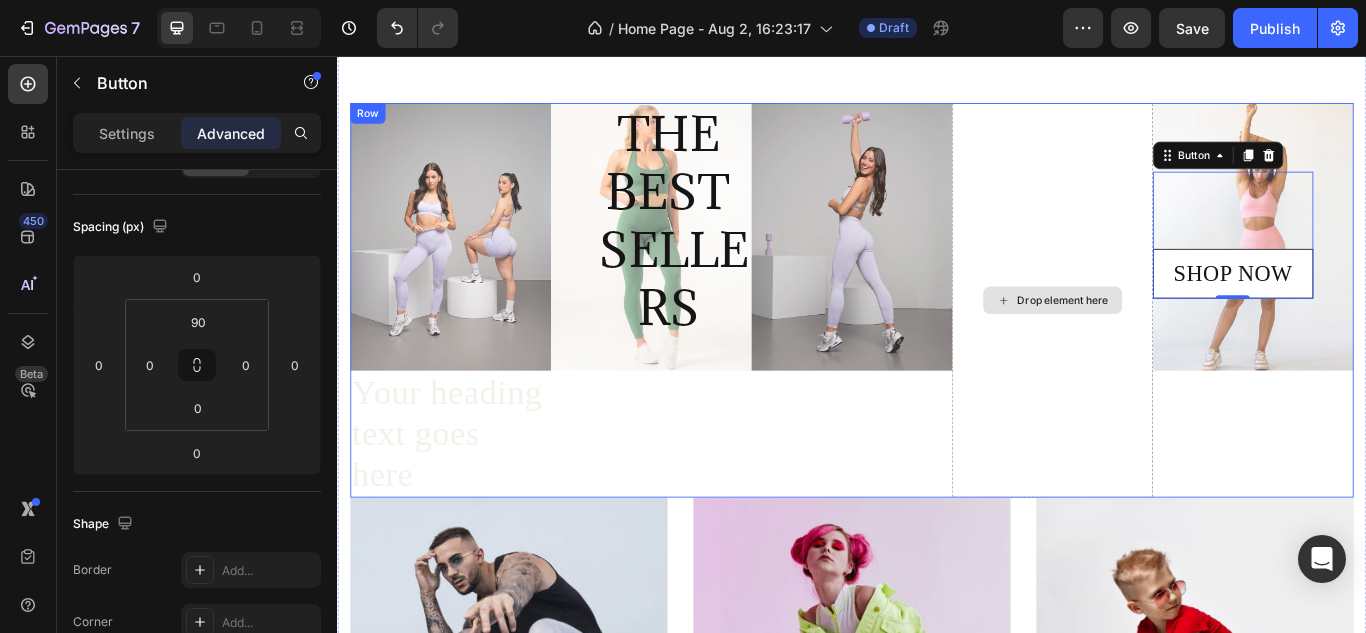click on "Drop element here" at bounding box center [1171, 341] 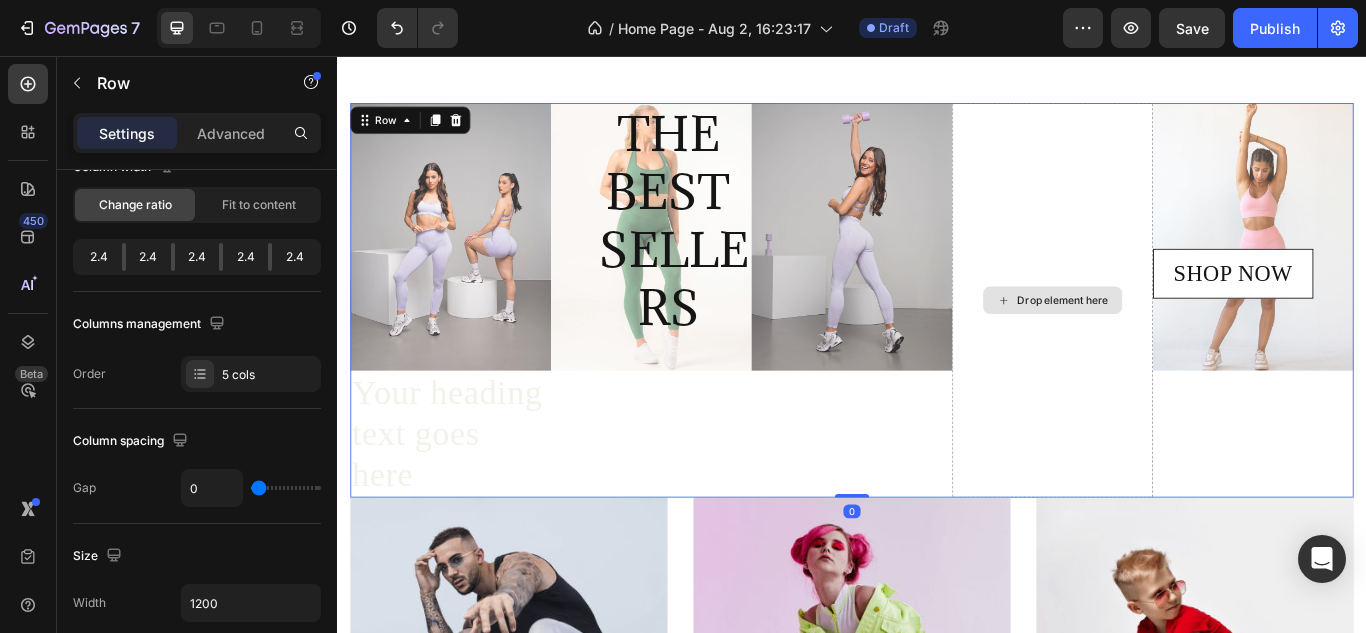 scroll, scrollTop: 0, scrollLeft: 0, axis: both 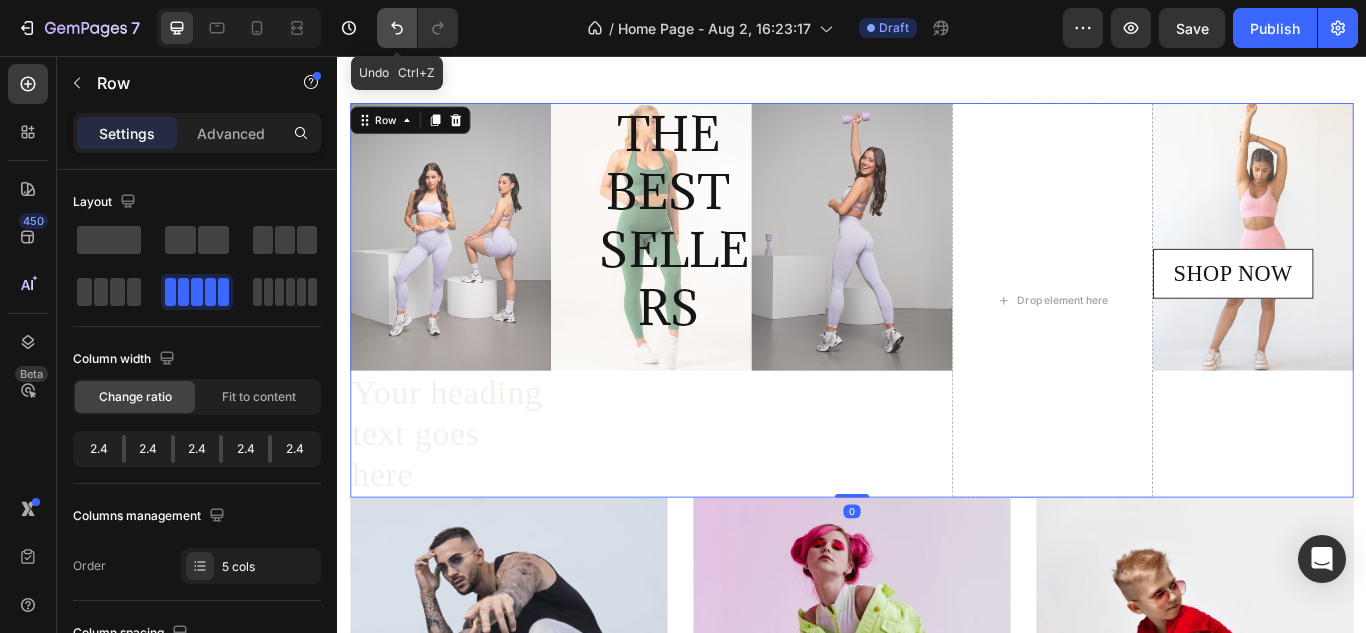 click 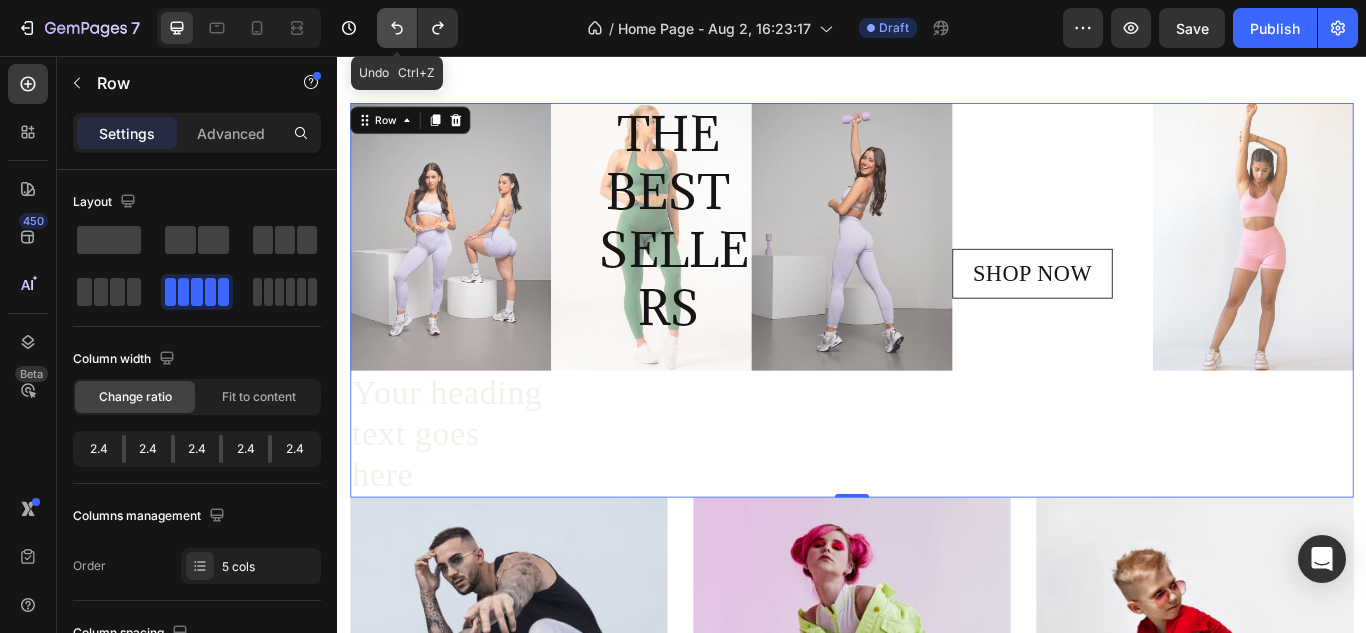 click 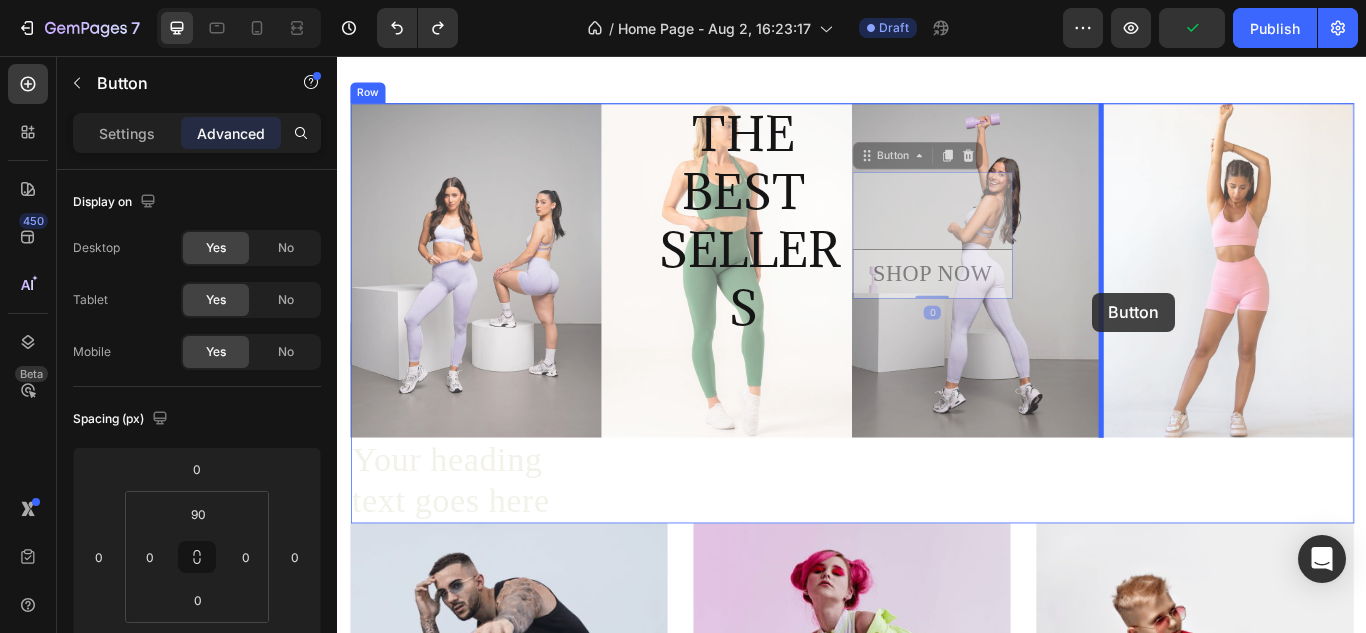 drag, startPoint x: 1111, startPoint y: 328, endPoint x: 1218, endPoint y: 331, distance: 107.042046 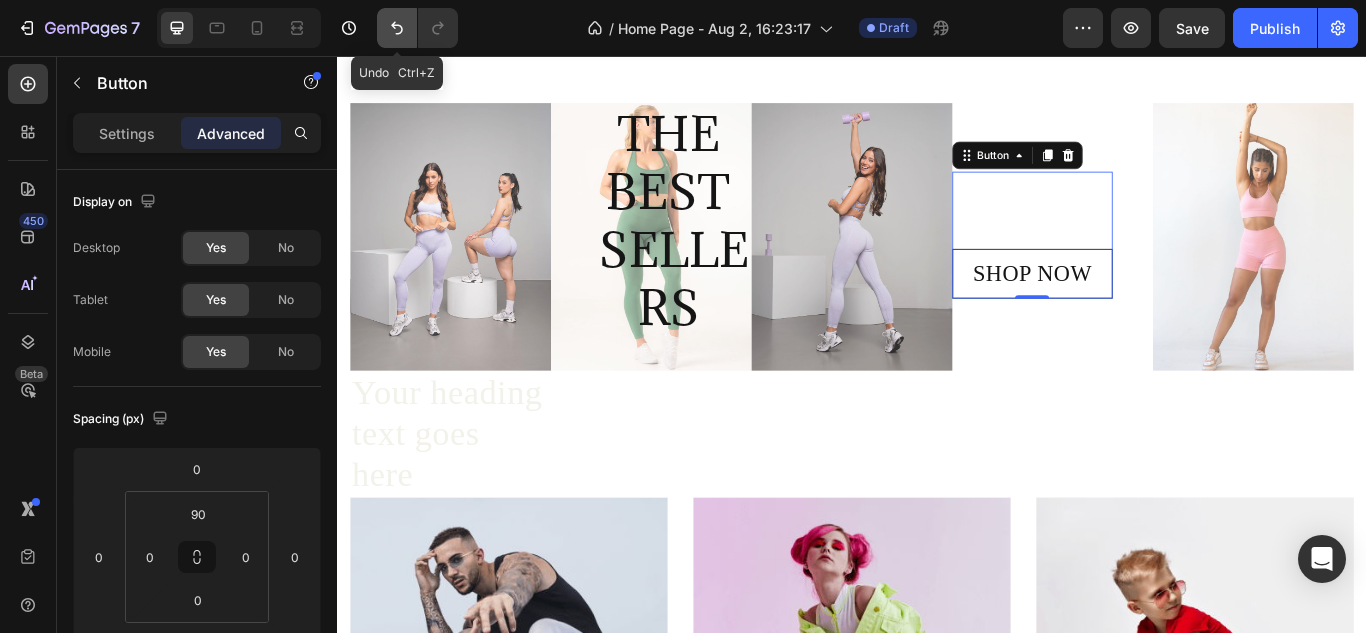 click 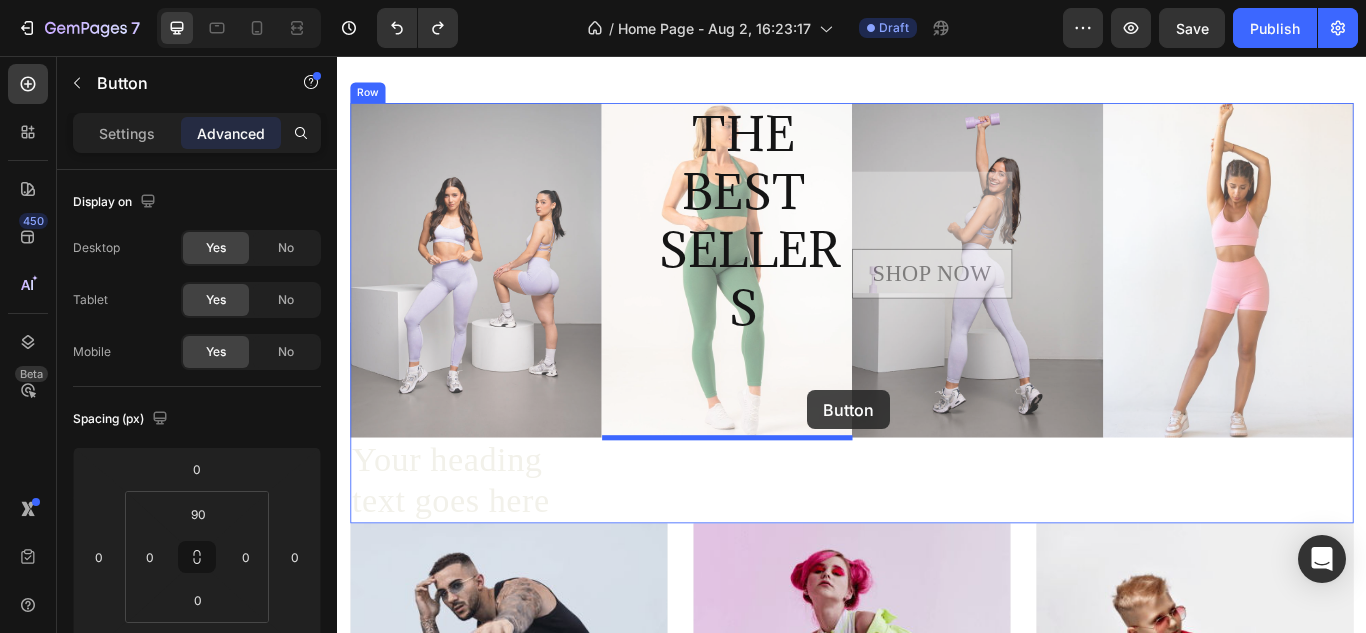 drag, startPoint x: 948, startPoint y: 325, endPoint x: 885, endPoint y: 446, distance: 136.41847 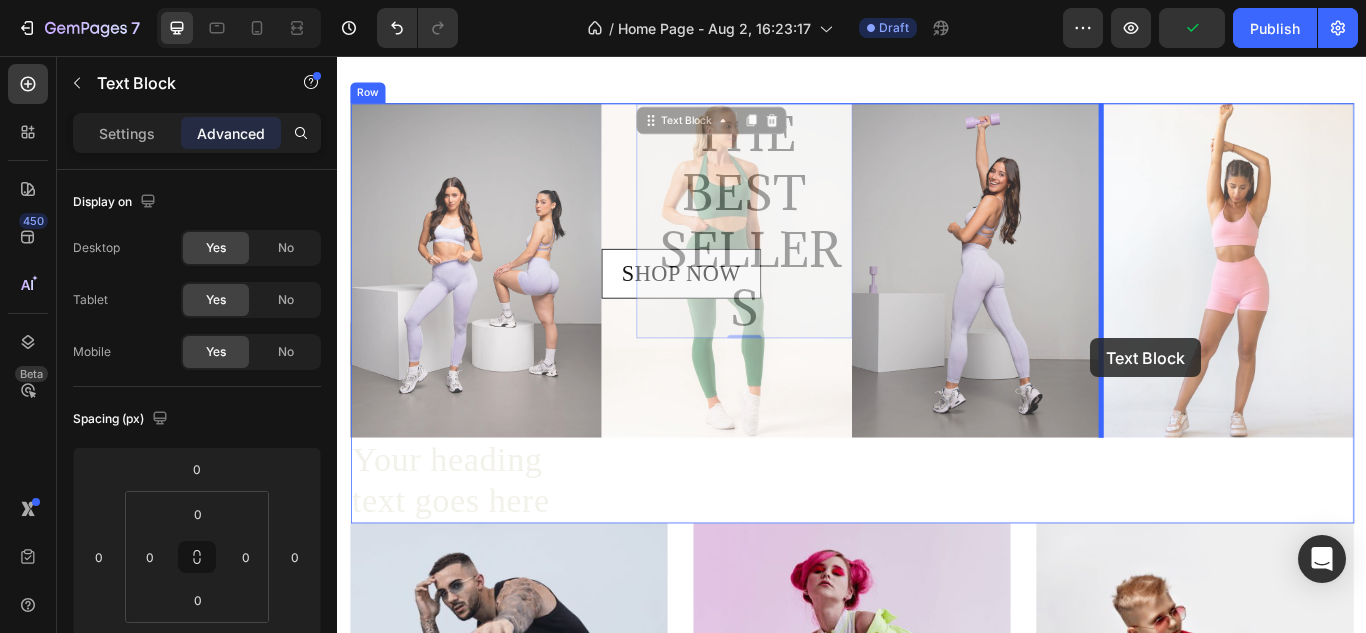 drag, startPoint x: 822, startPoint y: 313, endPoint x: 1204, endPoint y: 382, distance: 388.18167 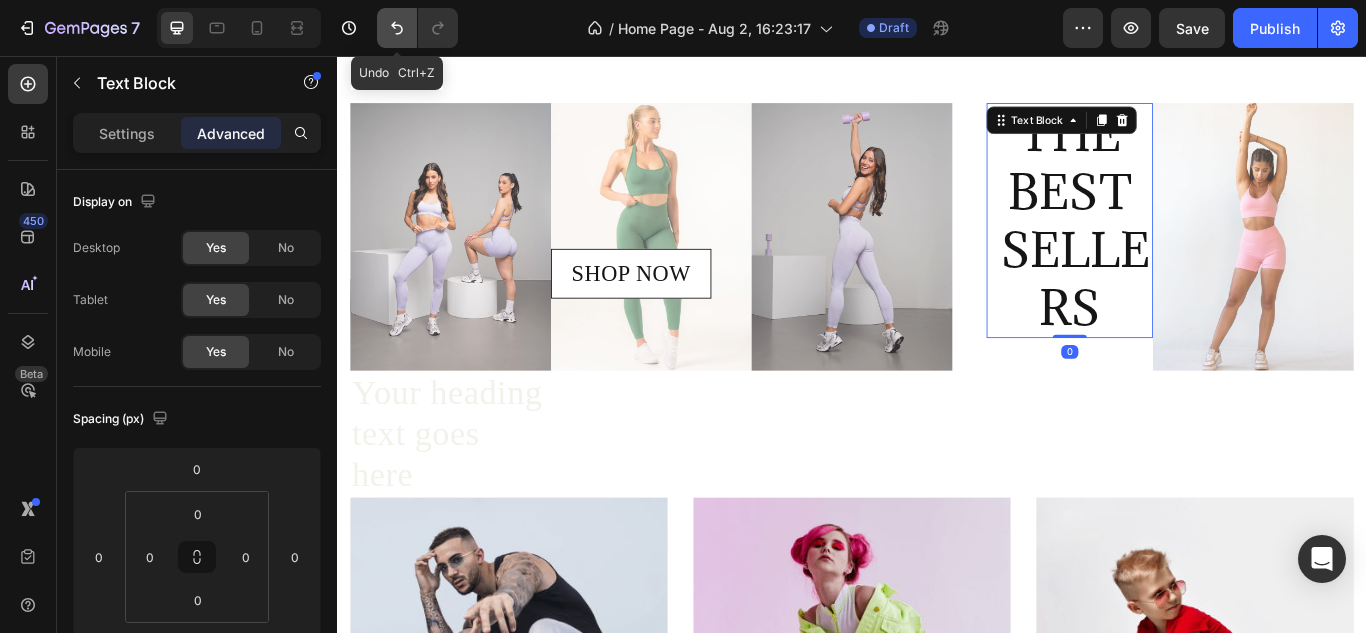 click 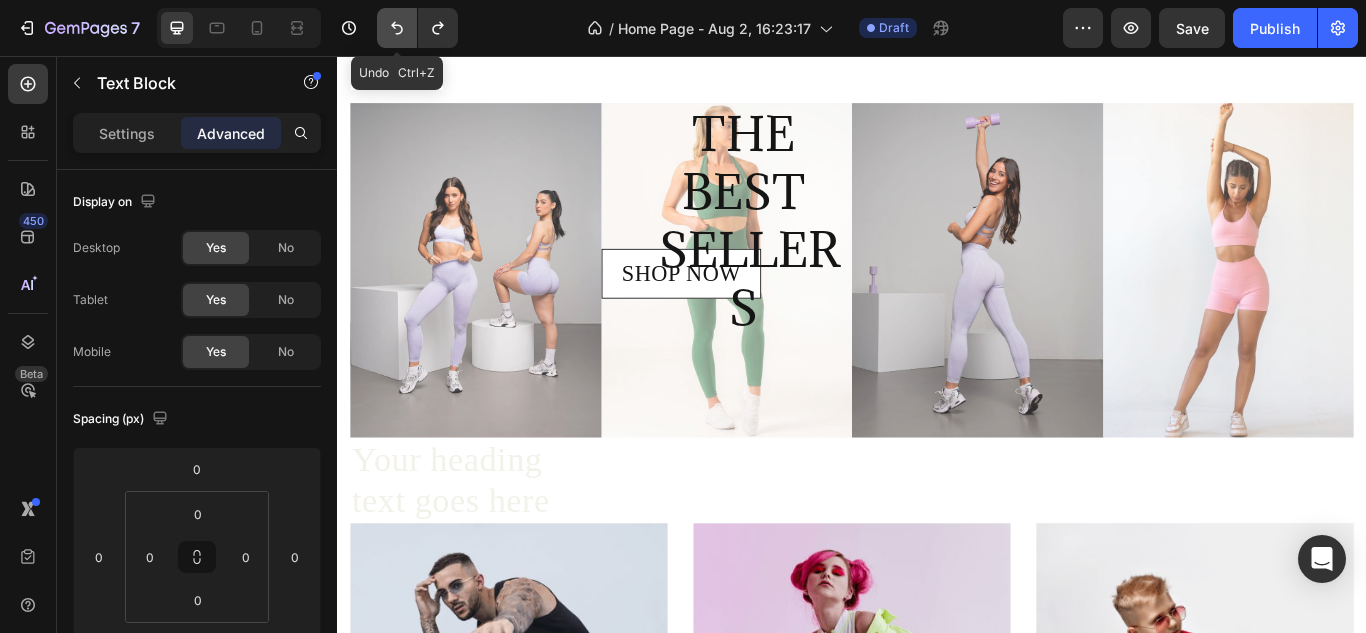 click 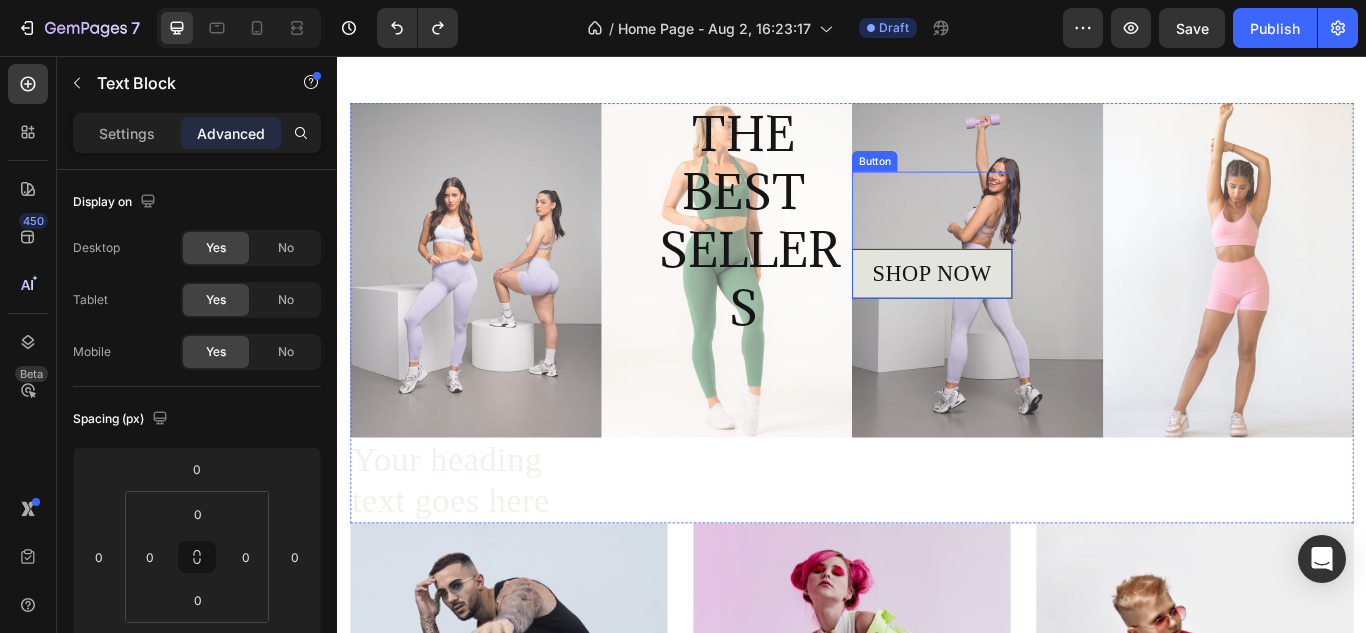 click on "SHOP NOW" at bounding box center (1030, 310) 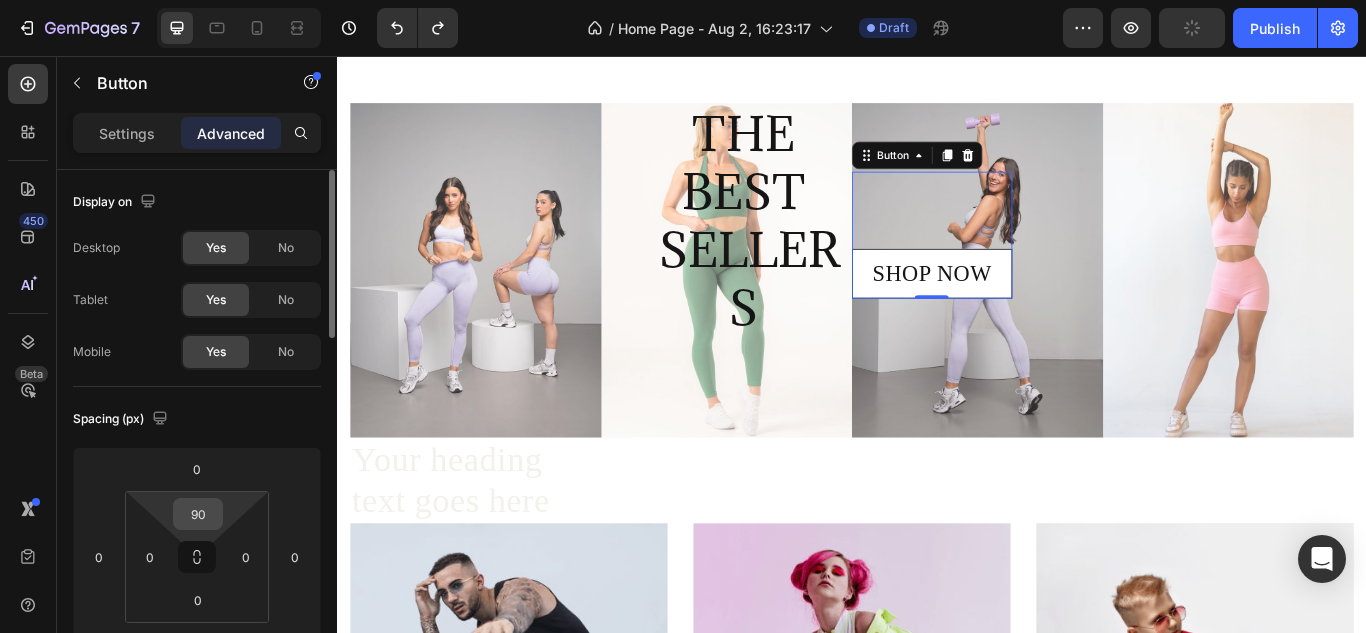 click on "90" at bounding box center (198, 514) 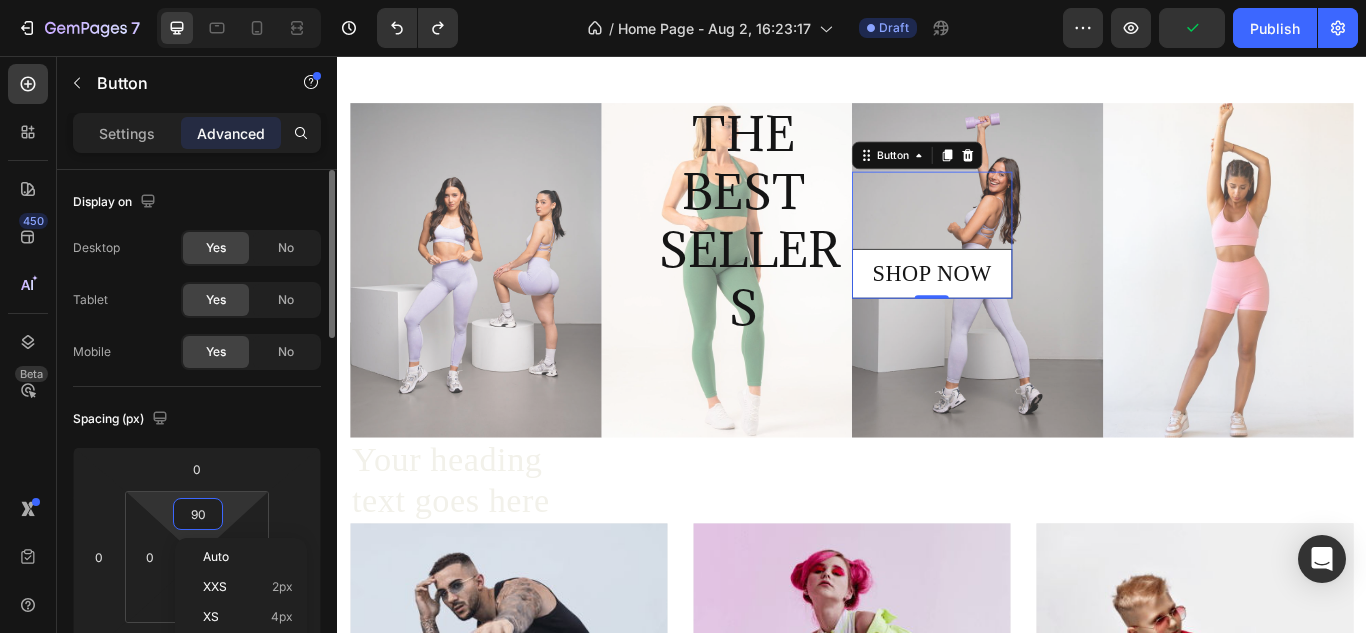 type on "6" 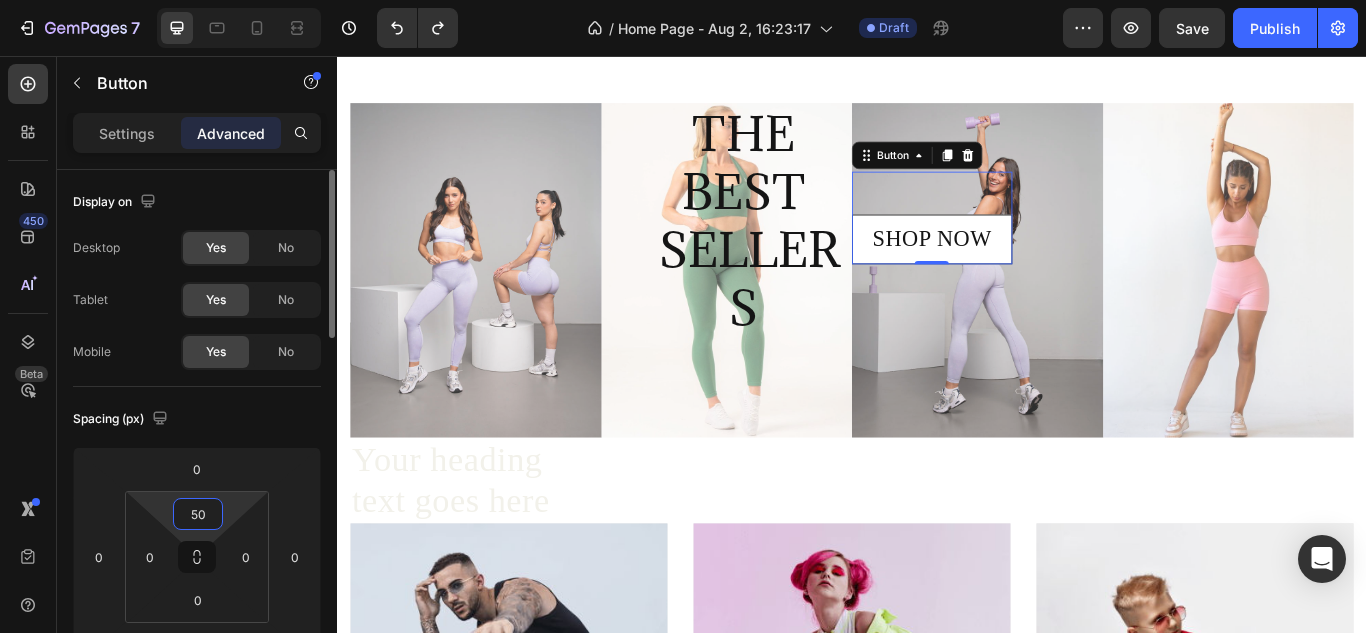 type on "5" 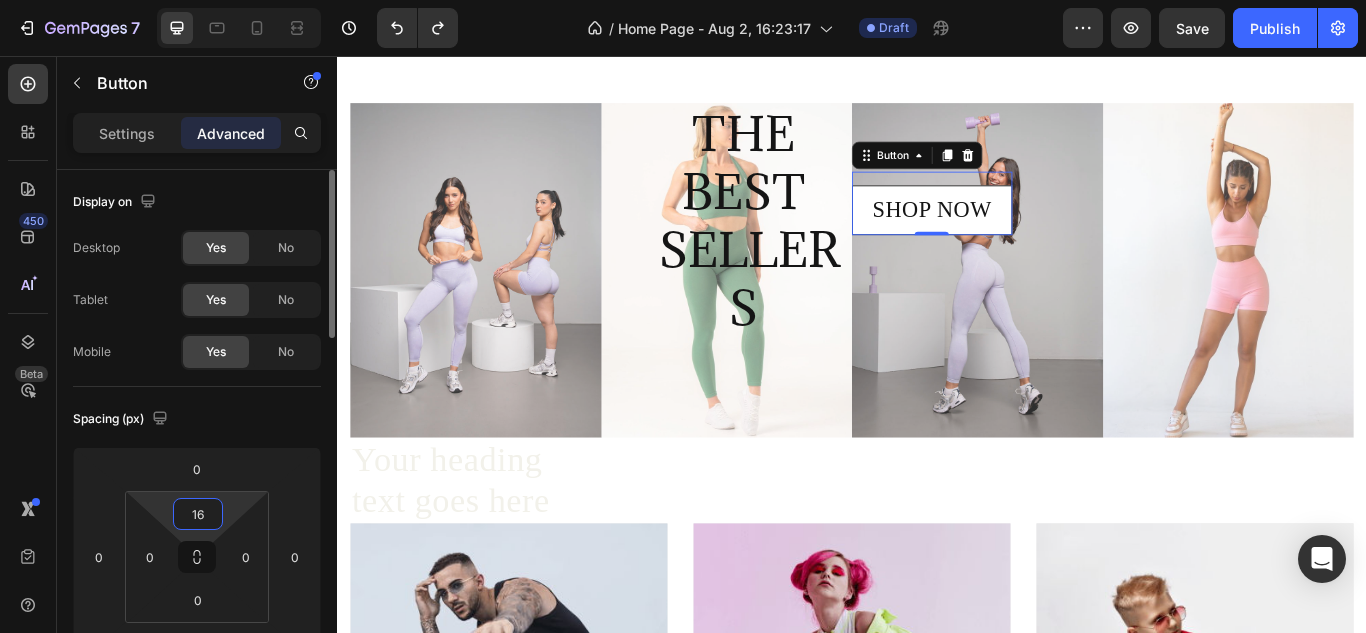 type on "160" 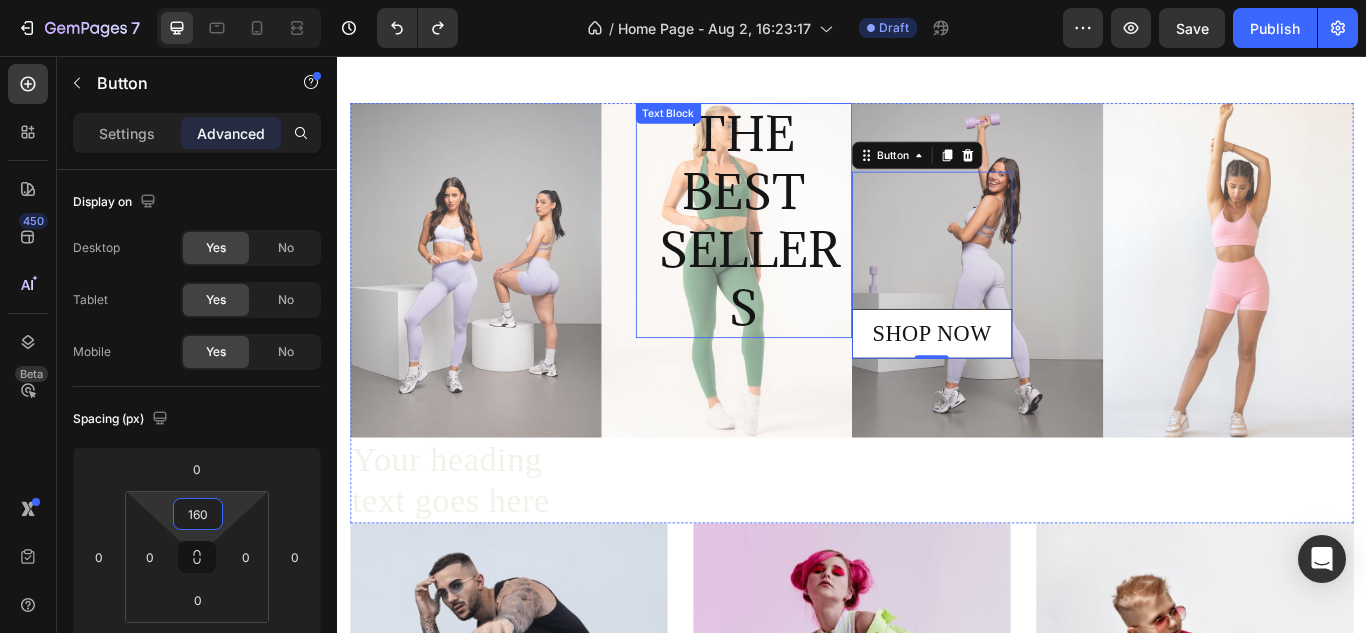 click on "THE BEST  SELLERS" at bounding box center [811, 248] 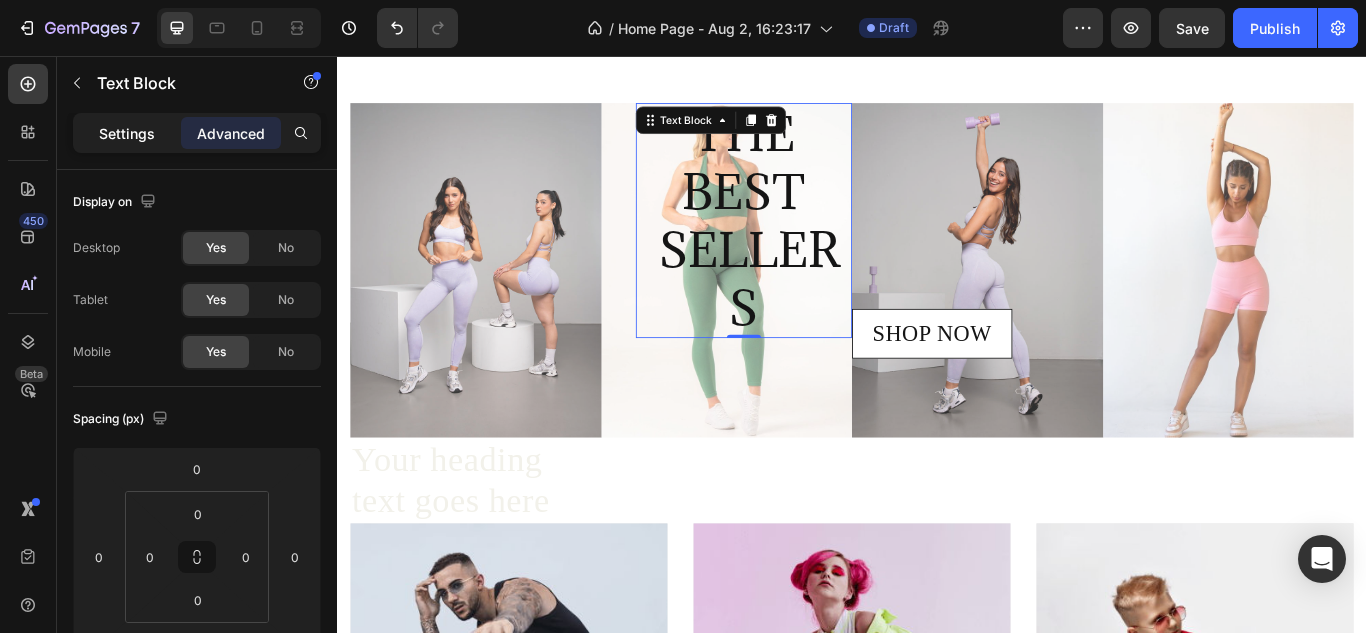 click on "Settings" at bounding box center (127, 133) 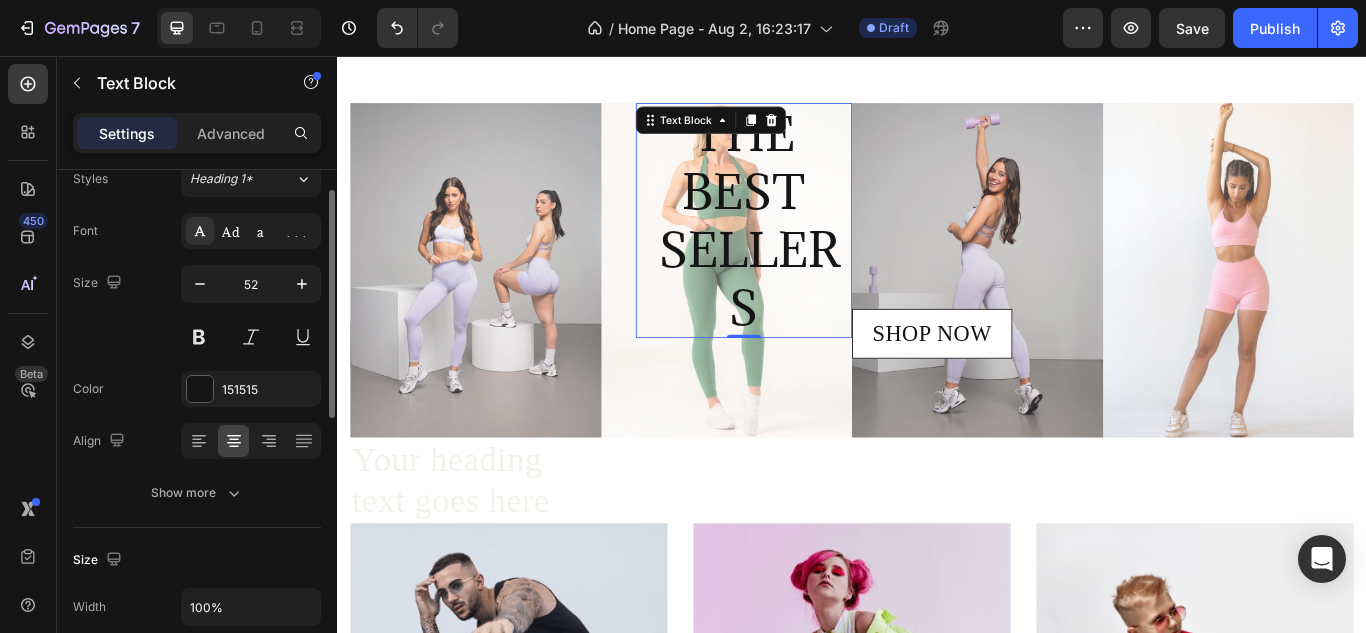 scroll, scrollTop: 84, scrollLeft: 0, axis: vertical 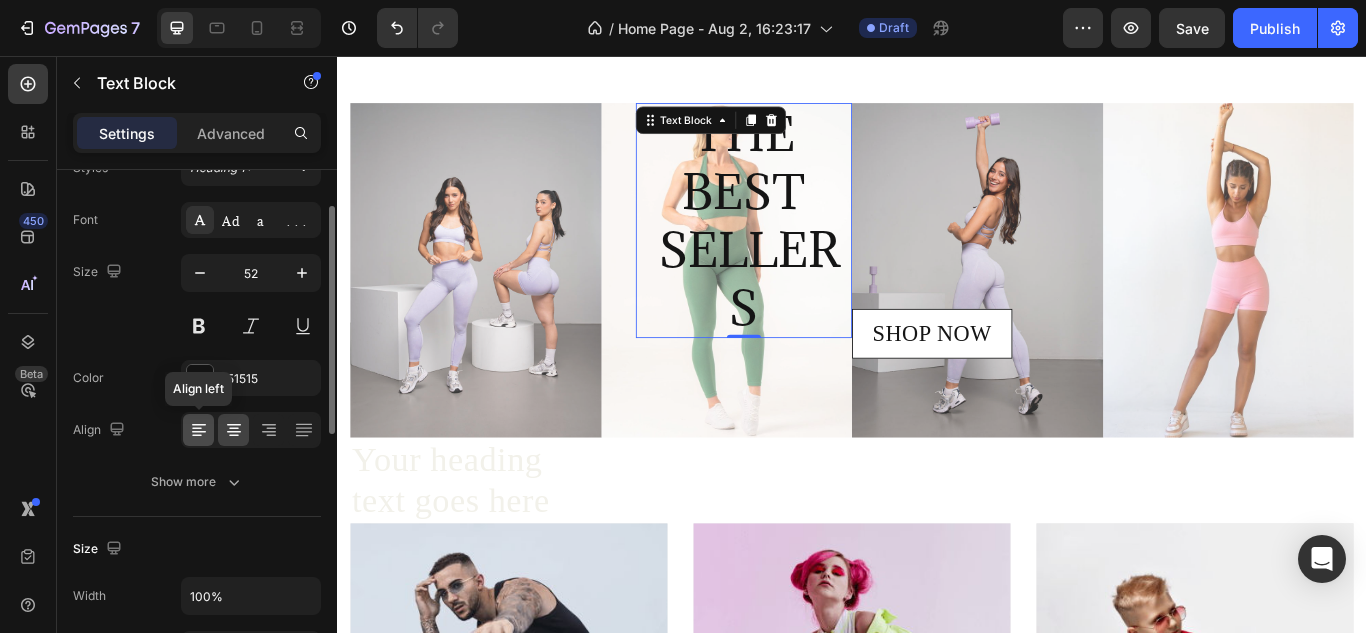 click 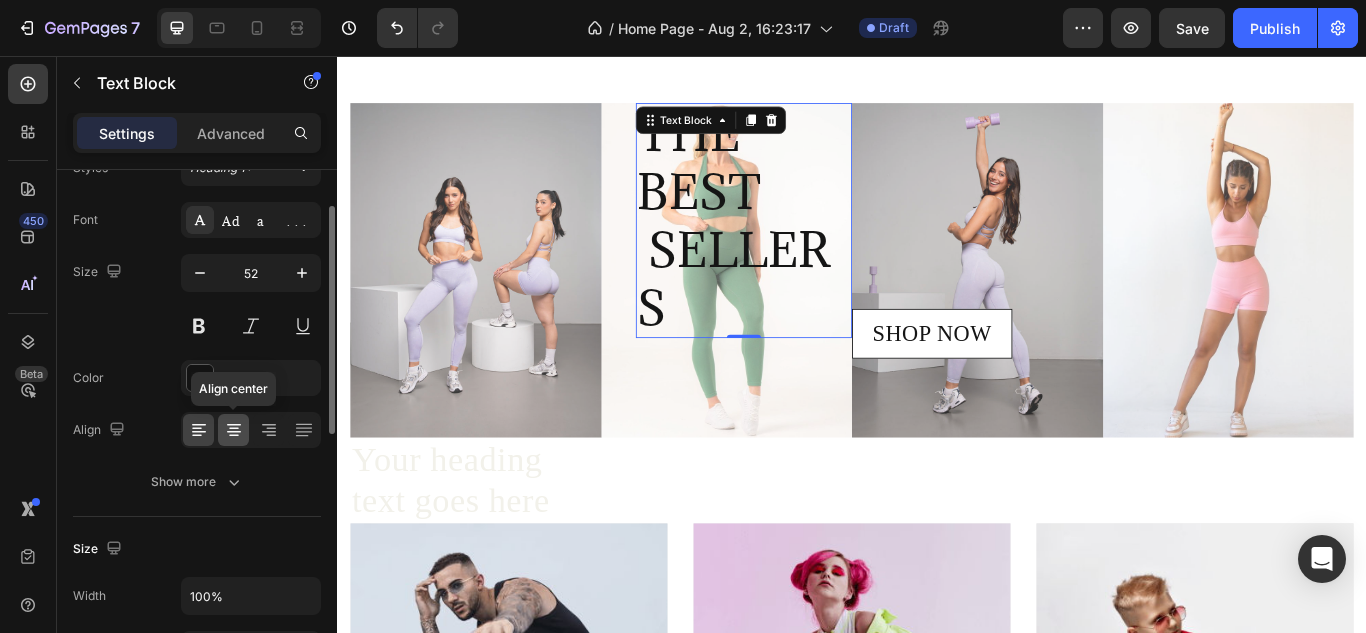 click 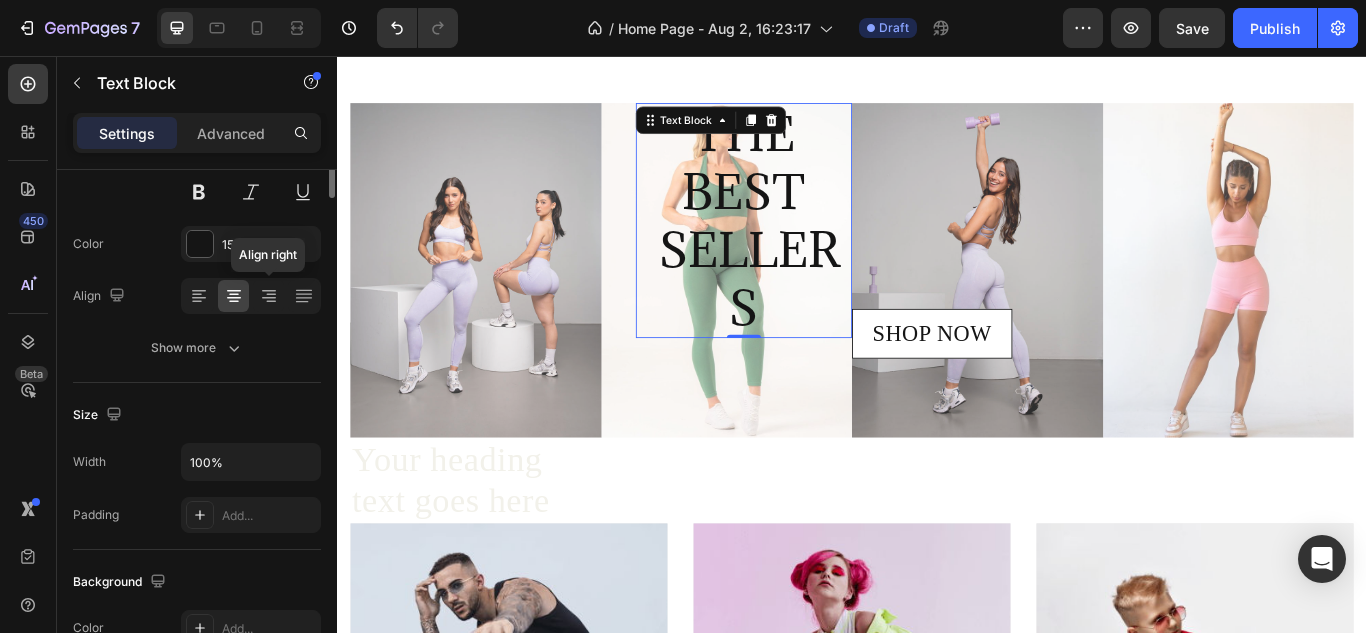 scroll, scrollTop: 0, scrollLeft: 0, axis: both 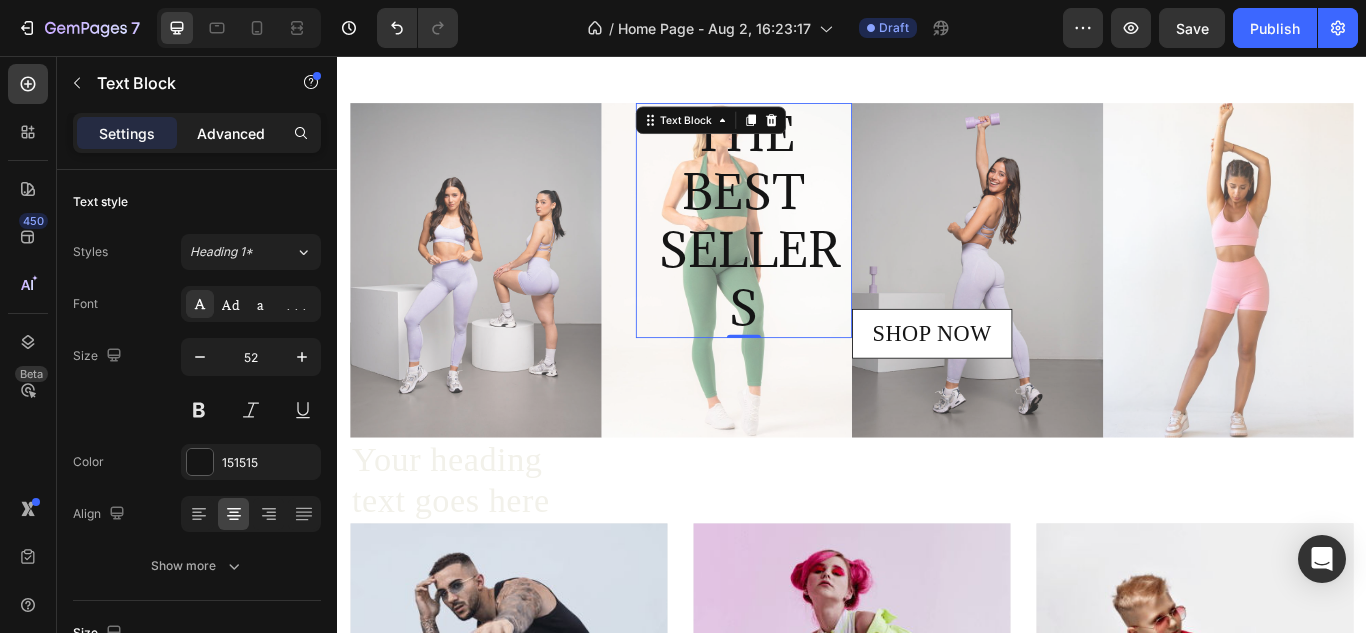 click on "Advanced" at bounding box center [231, 133] 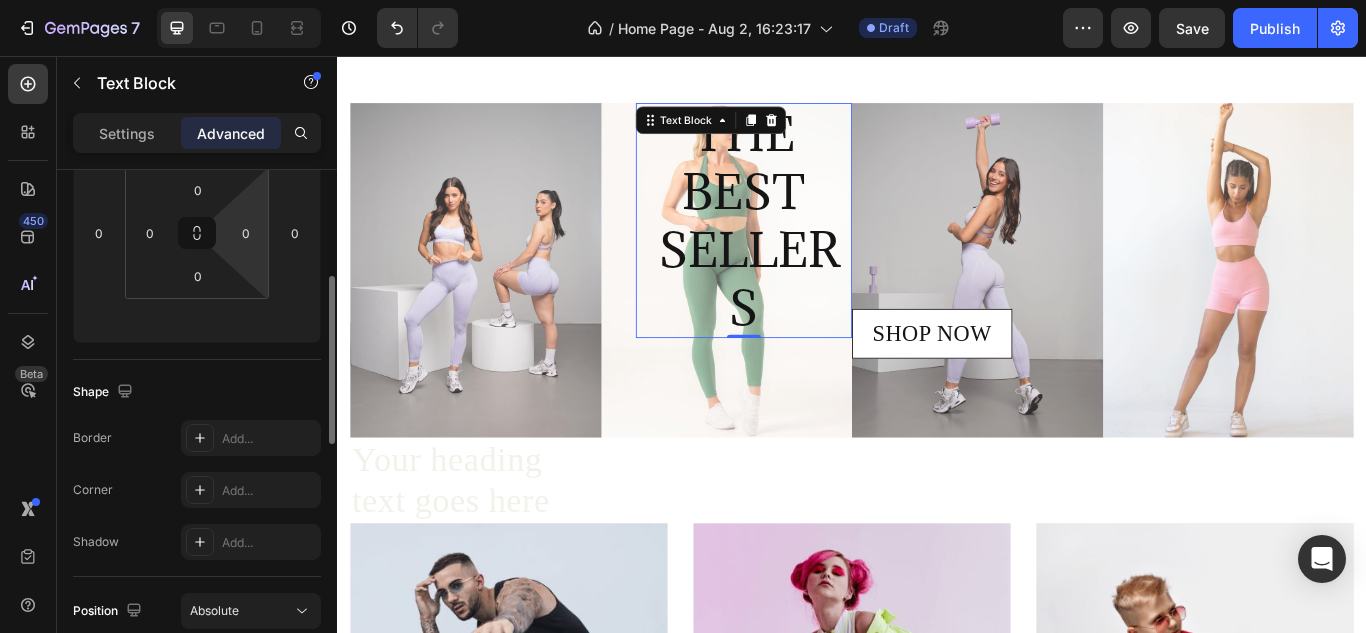 scroll, scrollTop: 325, scrollLeft: 0, axis: vertical 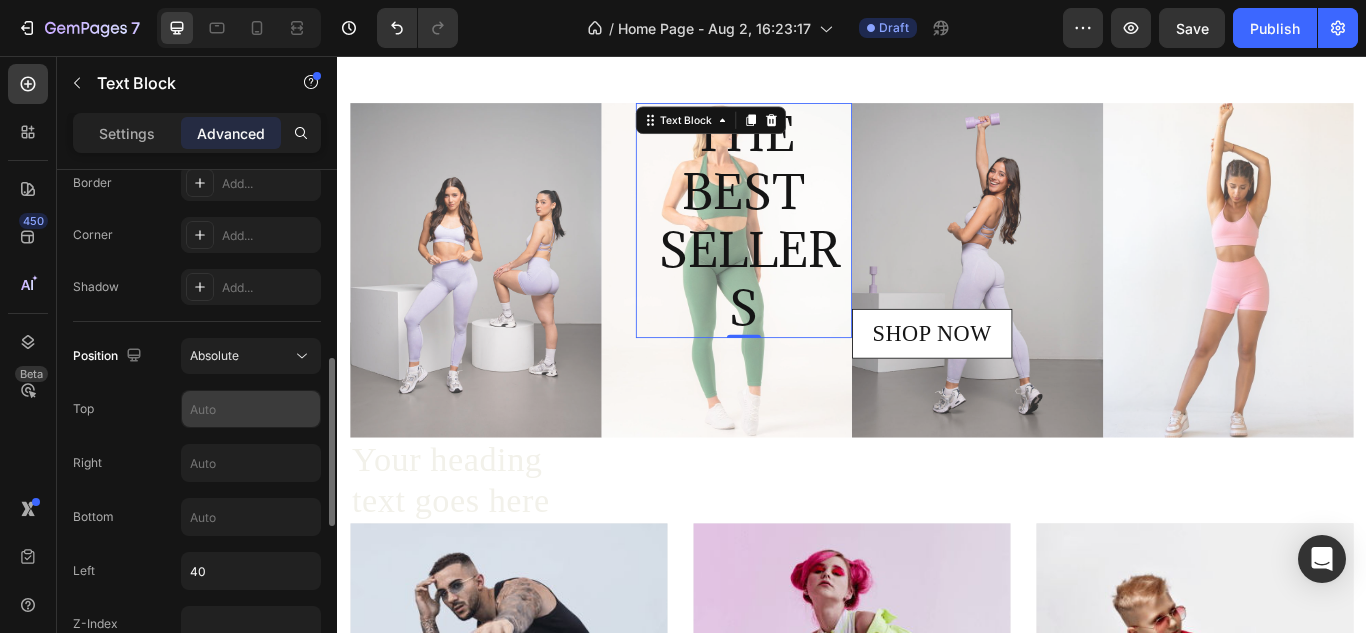 click at bounding box center [251, 409] 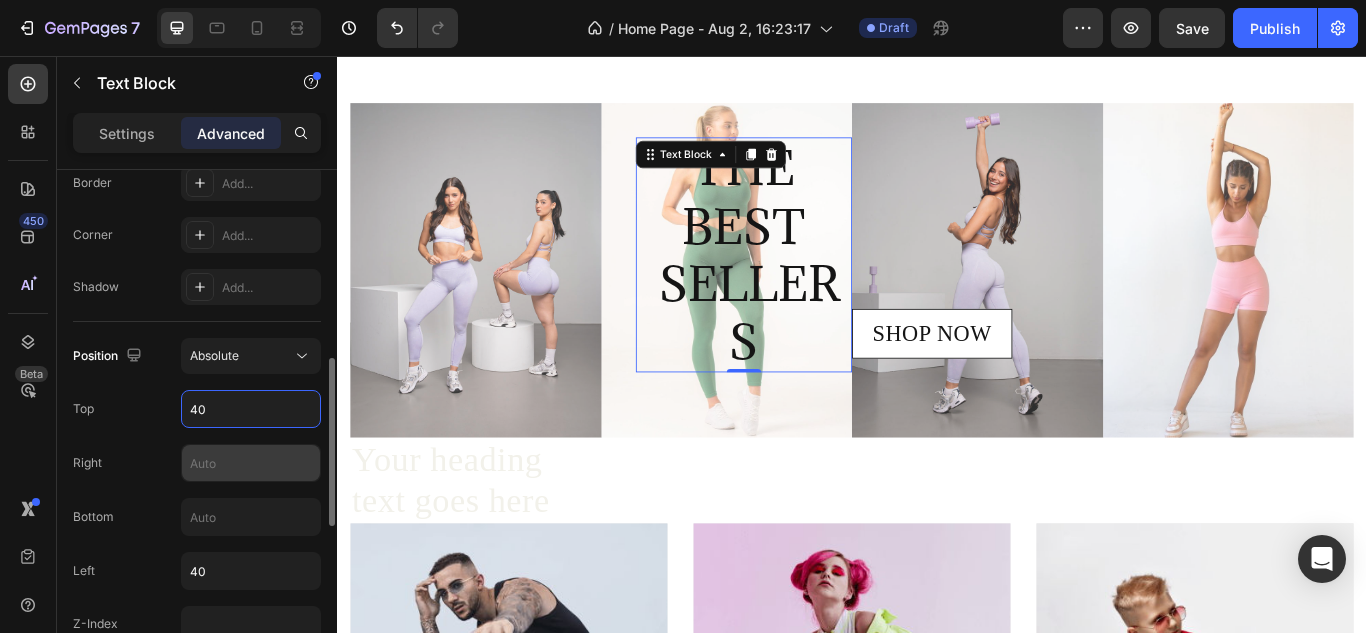 type on "40" 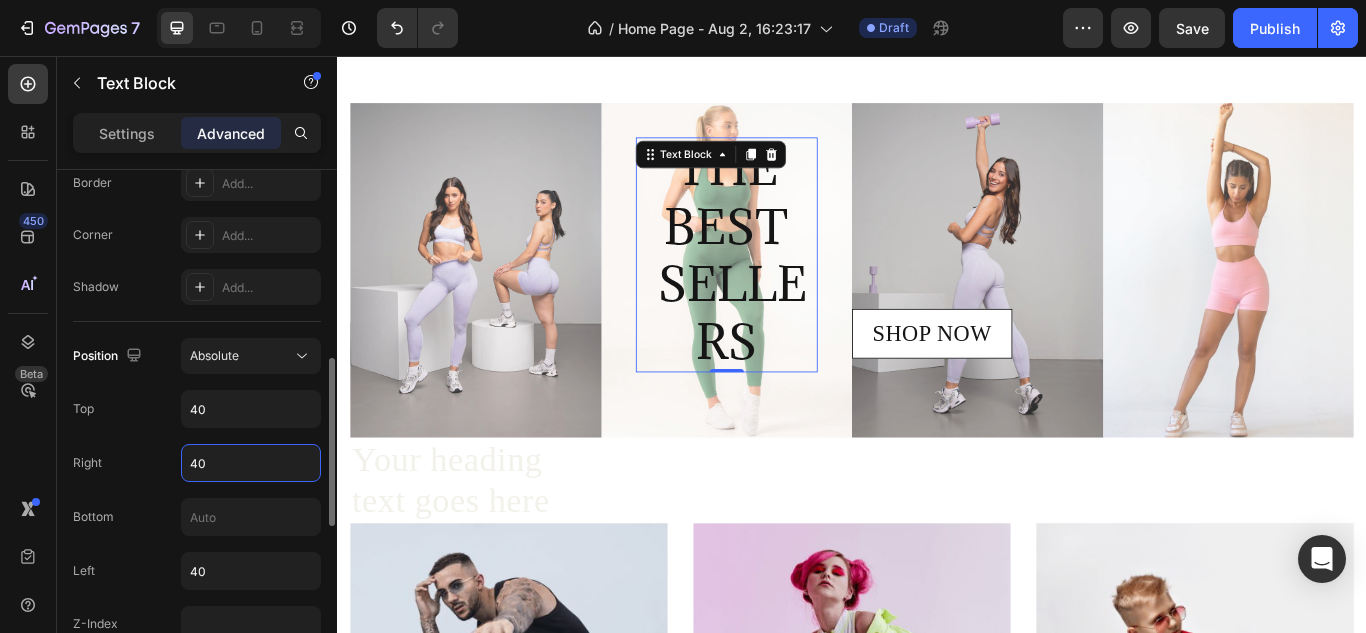 type on "4" 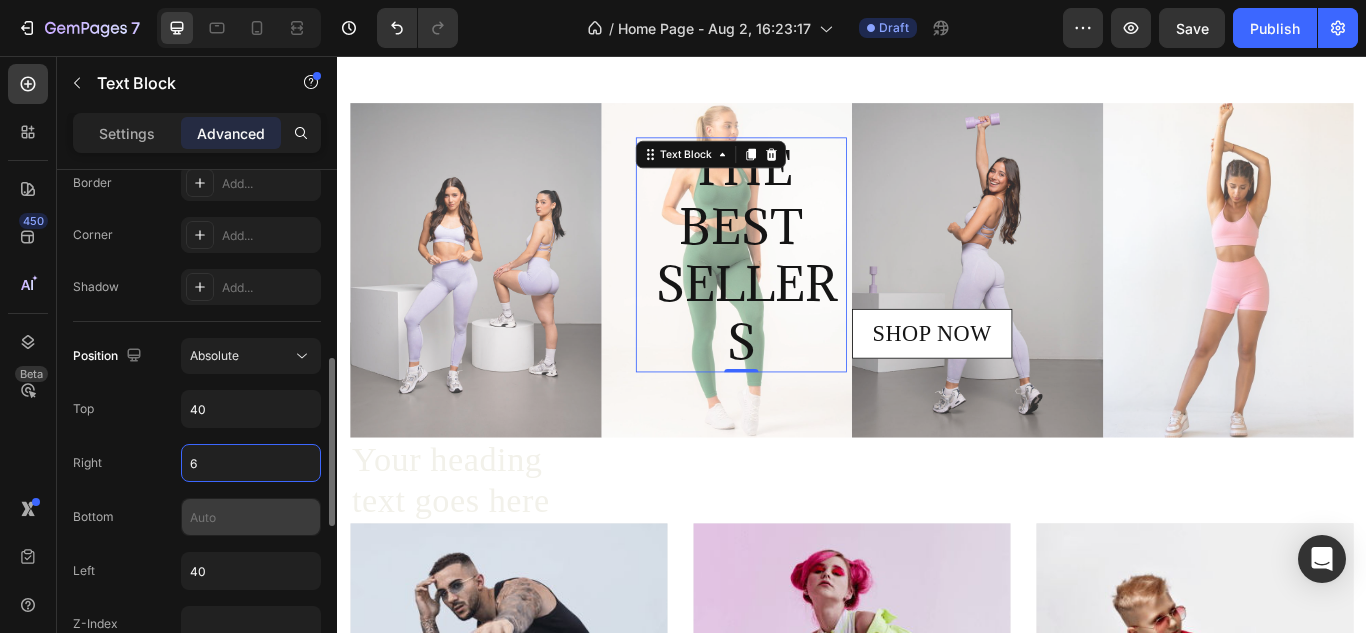 type on "6" 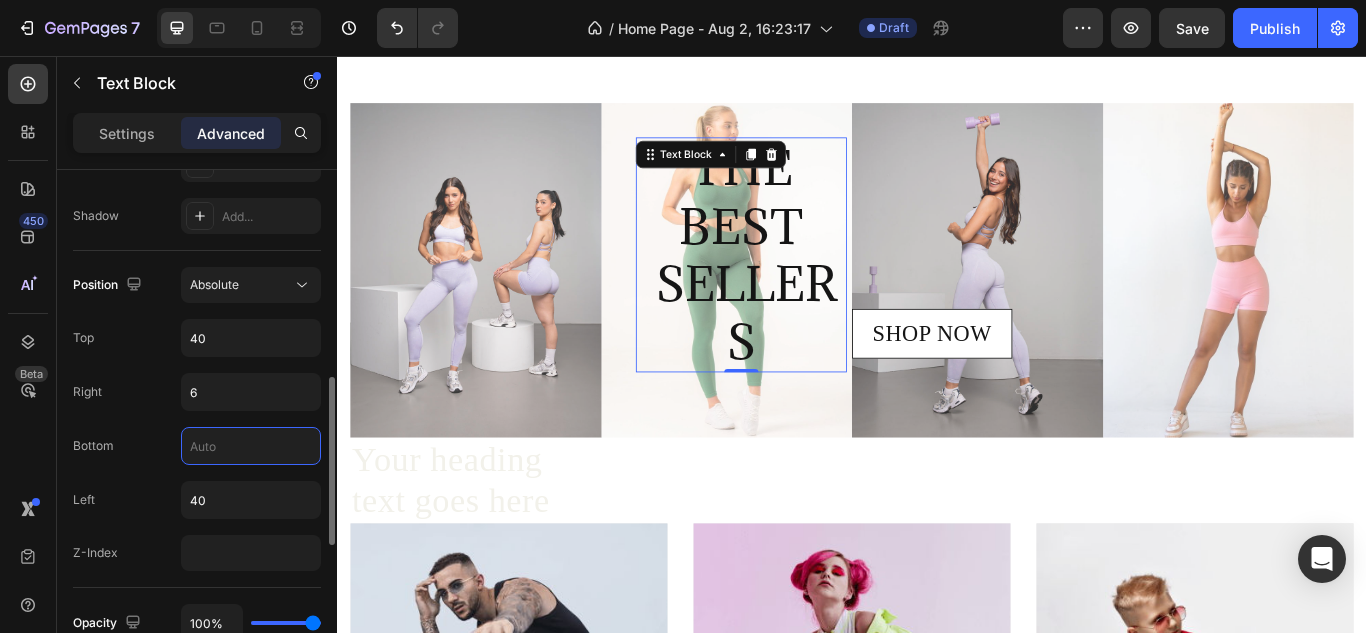 scroll, scrollTop: 669, scrollLeft: 0, axis: vertical 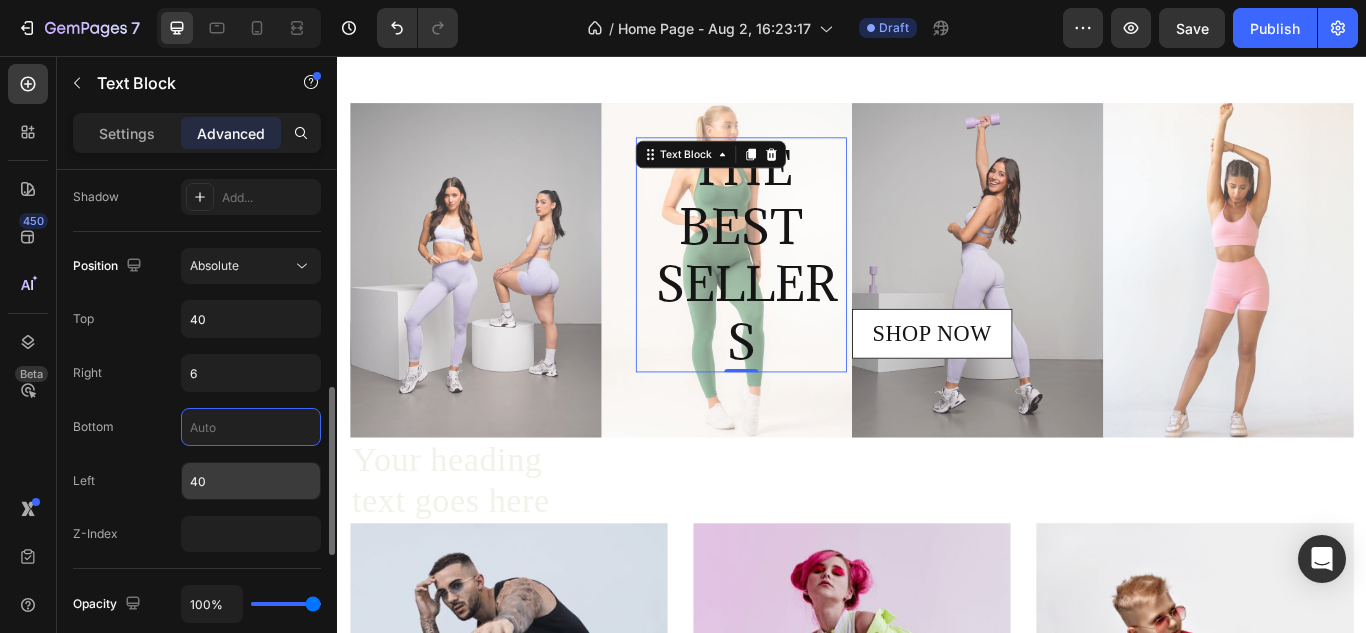 click on "40" at bounding box center (251, 481) 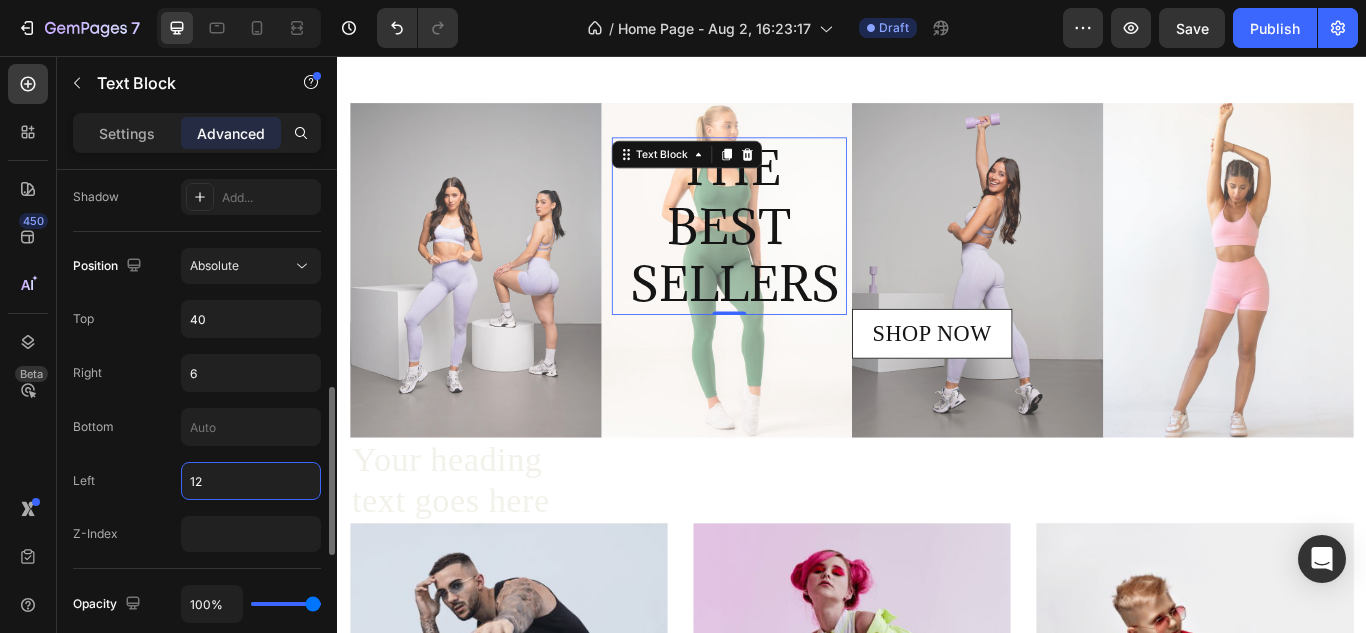 type on "1" 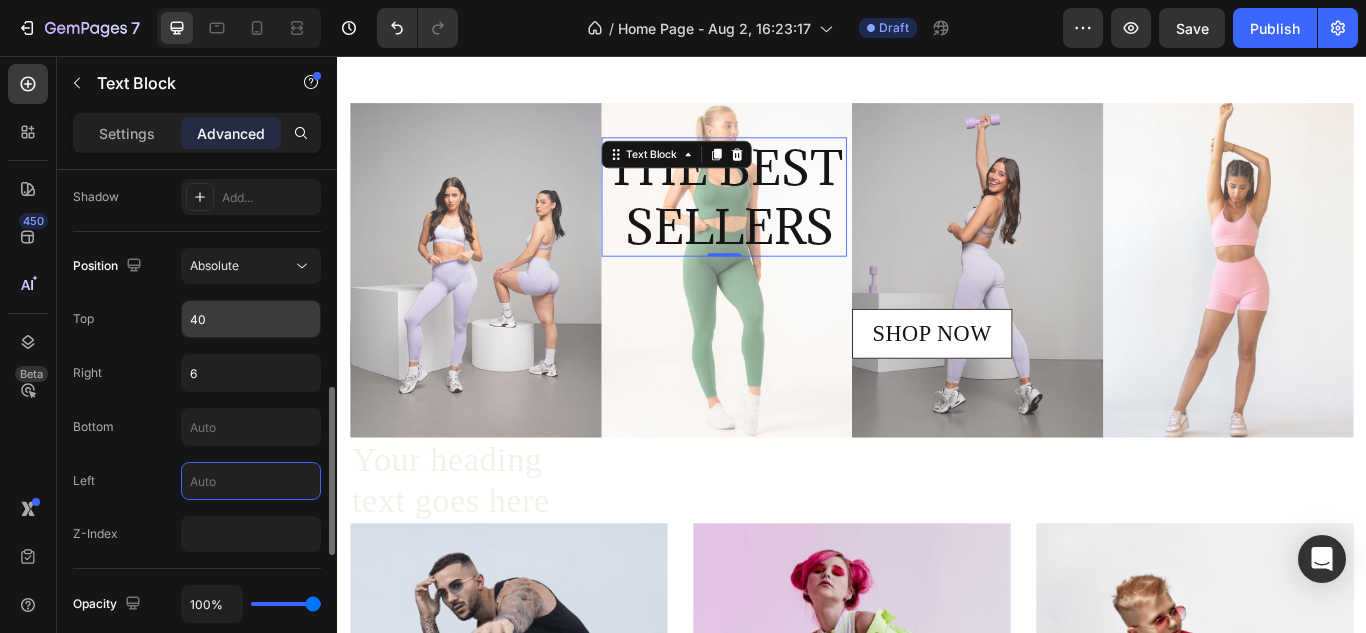 type 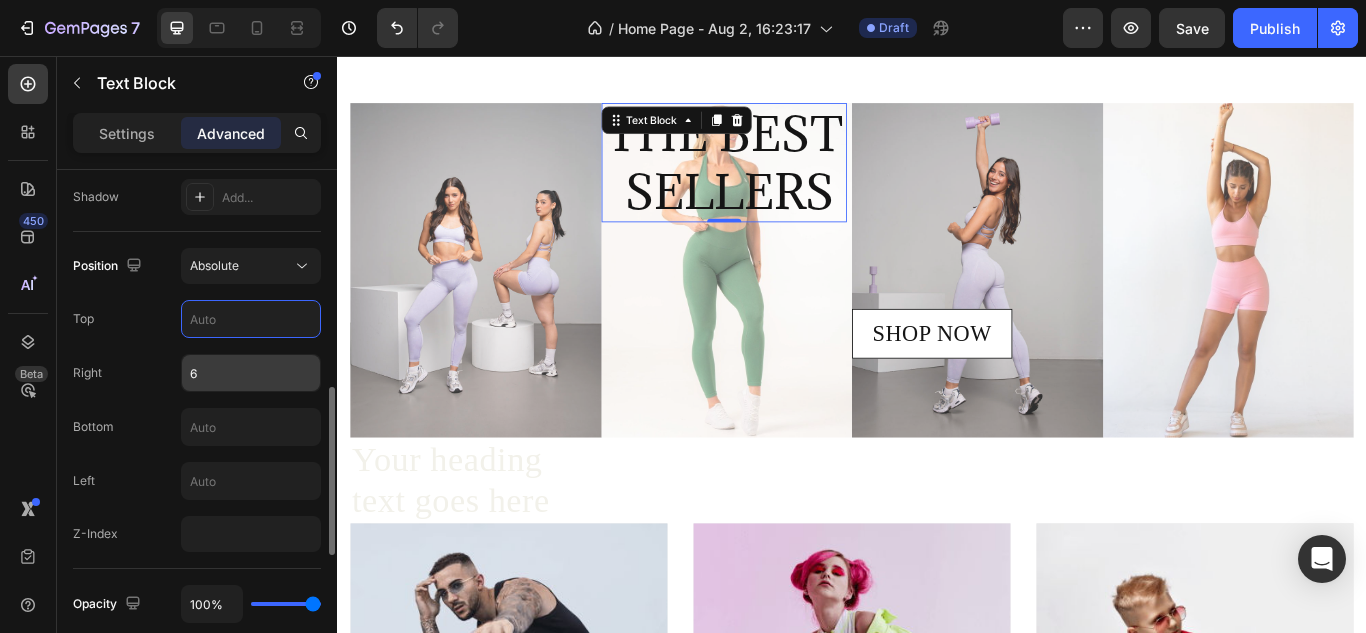 type 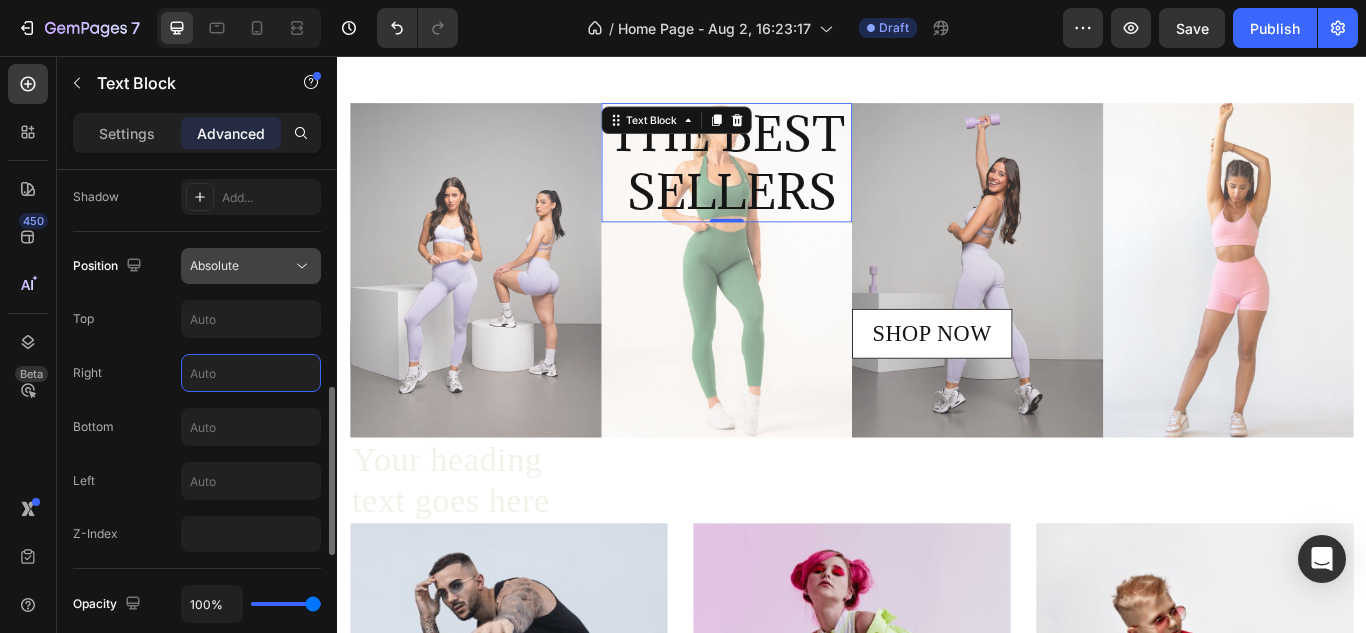 type 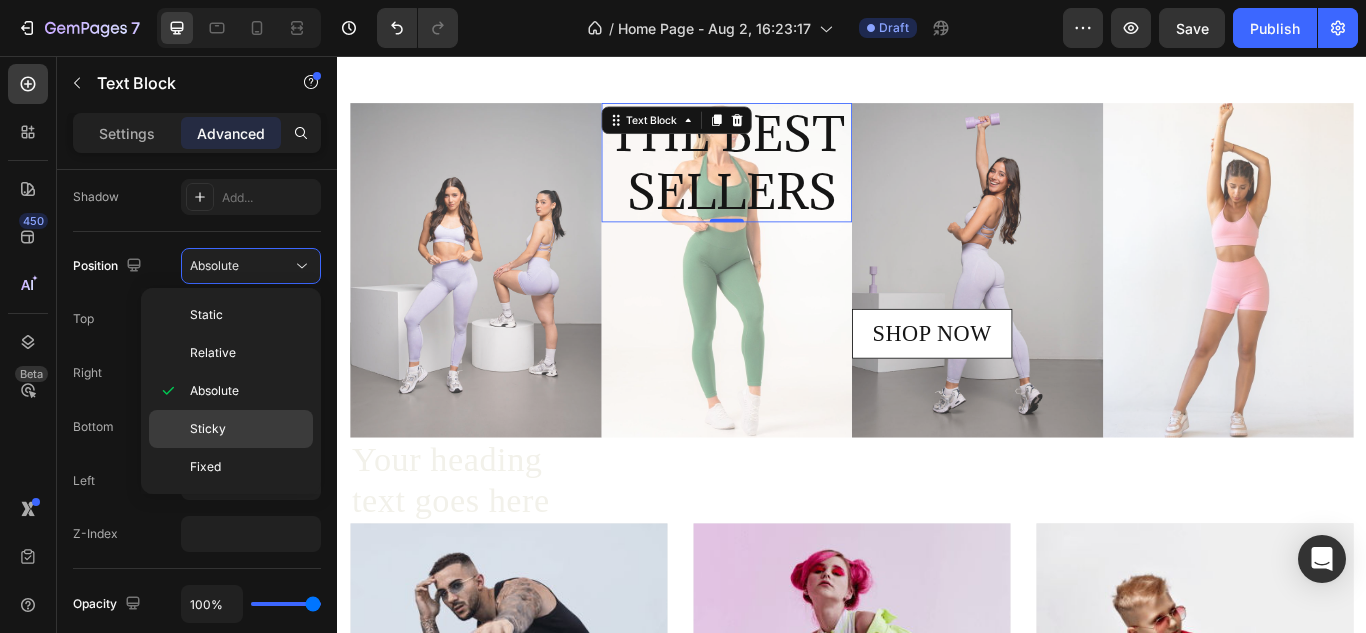 click on "Sticky" at bounding box center (247, 429) 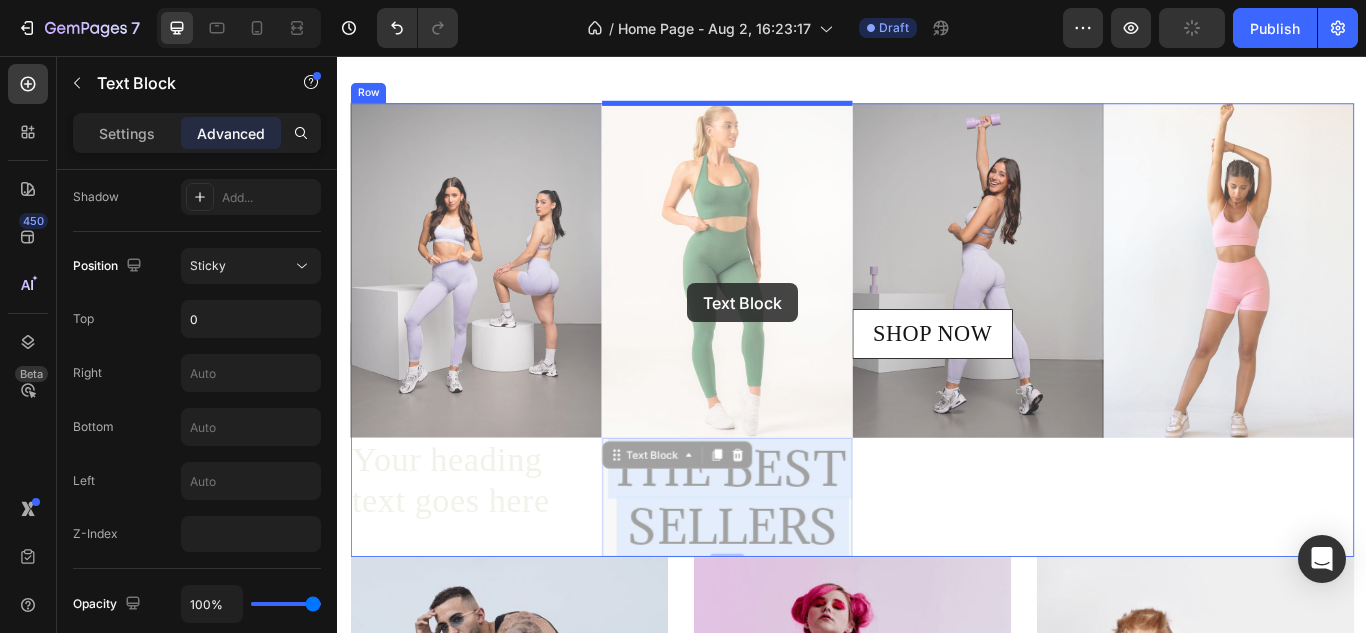 drag, startPoint x: 866, startPoint y: 540, endPoint x: 745, endPoint y: 321, distance: 250.20392 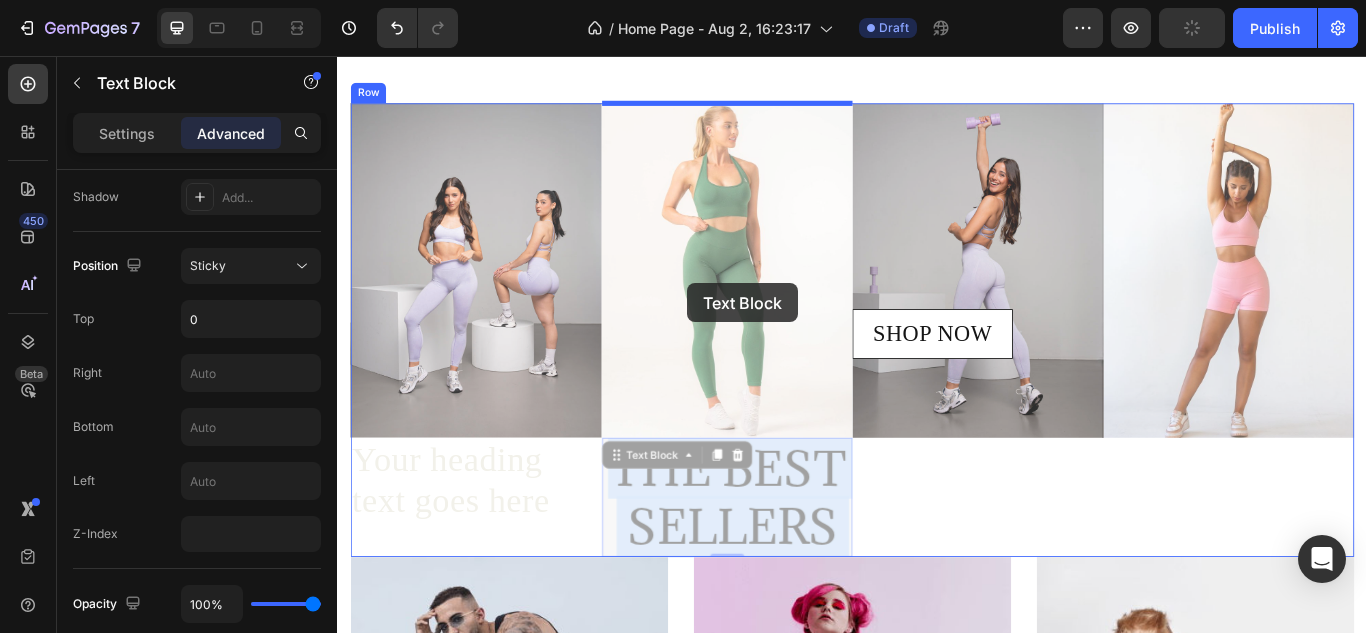 click on "Header Image Your heading text goes here Heading Image THE BEST  SELLERS  Text Block   0 THE BEST  SELLERS  Text Block   0 Image SHOP NOW Button Image Row MEN’S Text block Row Row Hero Banner WOMEN’S Text block Row Row Hero Banner KID’S Text block Row Row Hero Banner Row Section 2 Root Start with Sections from sidebar Add sections Add elements Start with Generating from URL or image Add section Choose templates inspired by CRO experts Generate layout from URL or image Add blank section then drag & drop elements Footer" at bounding box center (937, 2203) 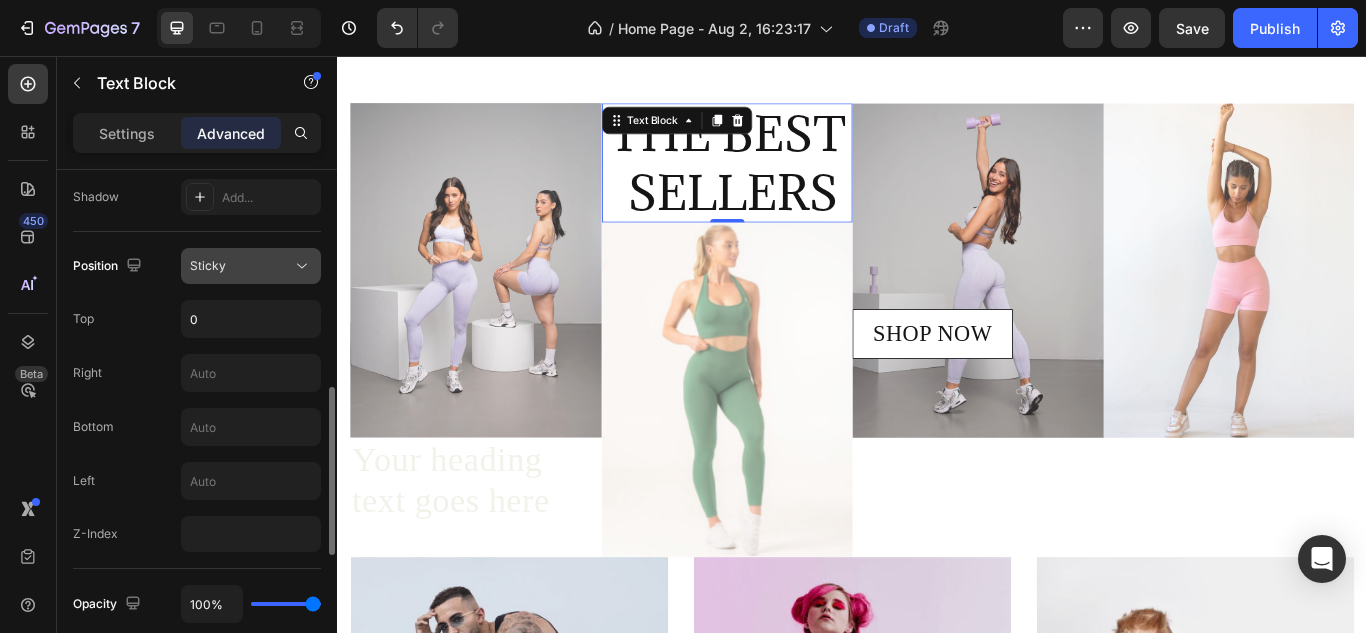 click on "Sticky" 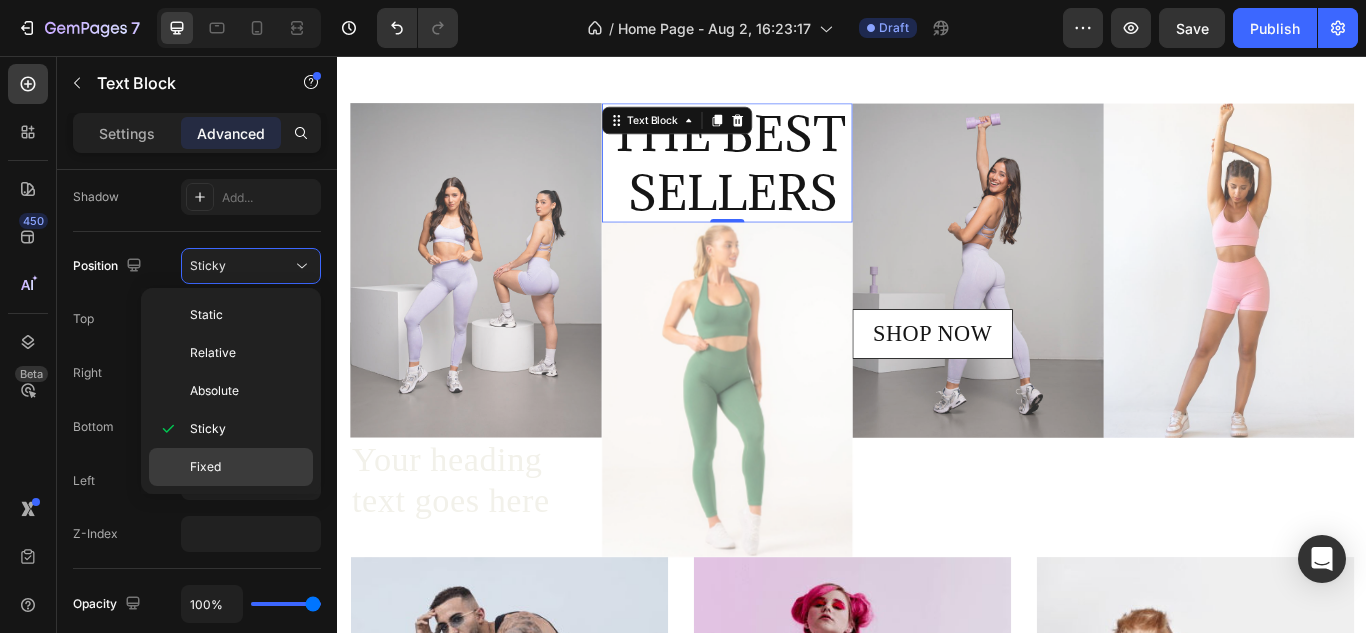 click on "Fixed" 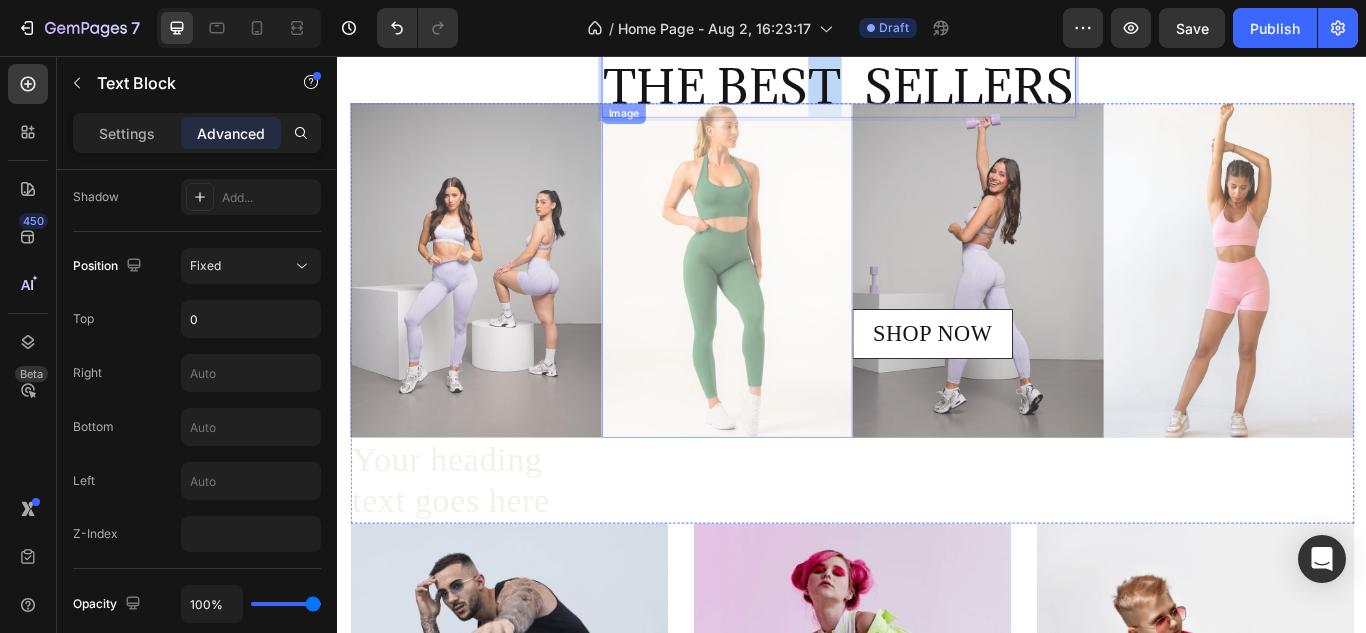 drag, startPoint x: 902, startPoint y: 90, endPoint x: 922, endPoint y: 307, distance: 217.91971 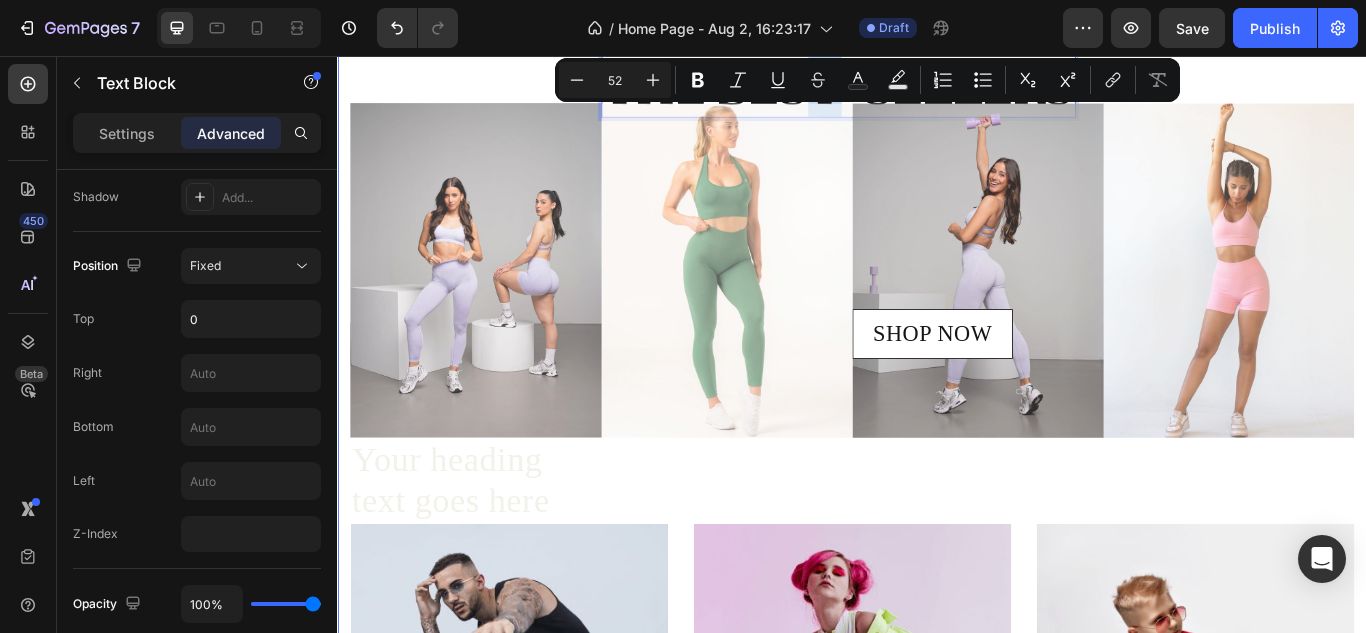 click on "Image Your heading text goes here Heading THE BEST  SELLERS  Text Block   0 Image Image SHOP NOW Button Image Row MEN’S Text block Row Row Hero Banner WOMEN’S Text block Row Row Hero Banner KID’S Text block Row Row Hero Banner Row Section 2" at bounding box center (937, 587) 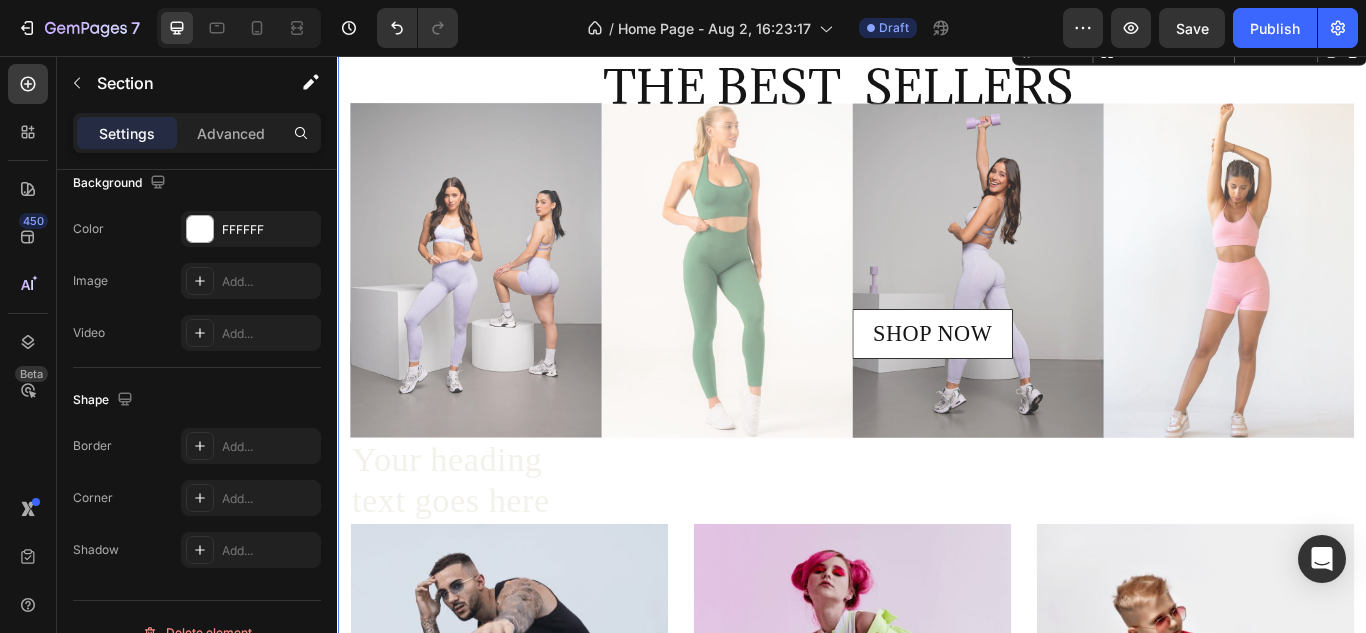 scroll, scrollTop: 0, scrollLeft: 0, axis: both 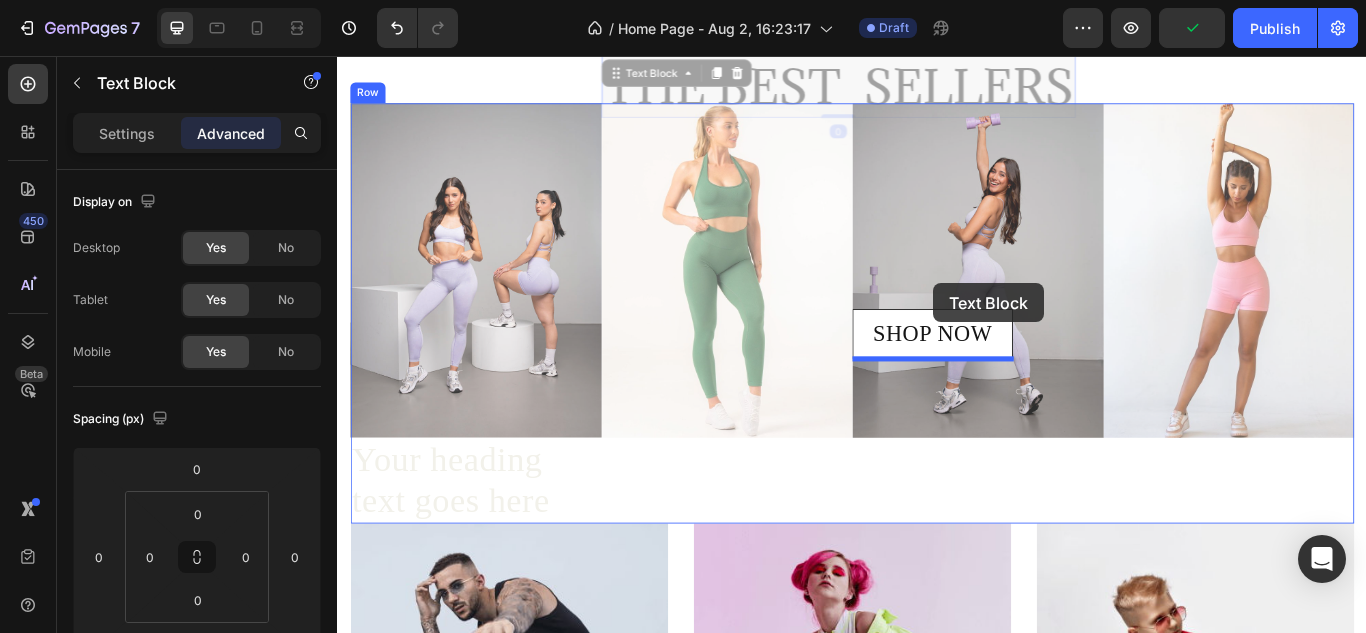 drag, startPoint x: 1159, startPoint y: 94, endPoint x: 1032, endPoint y: 320, distance: 259.23926 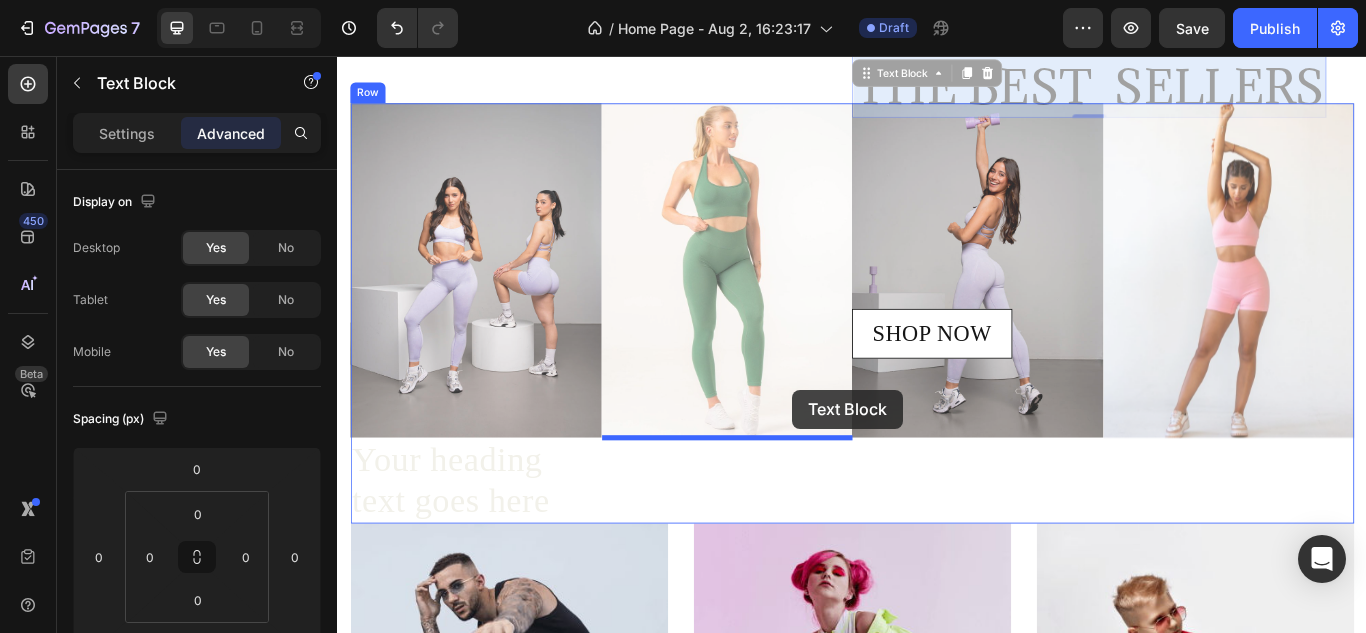 drag, startPoint x: 1230, startPoint y: 88, endPoint x: 868, endPoint y: 445, distance: 508.42206 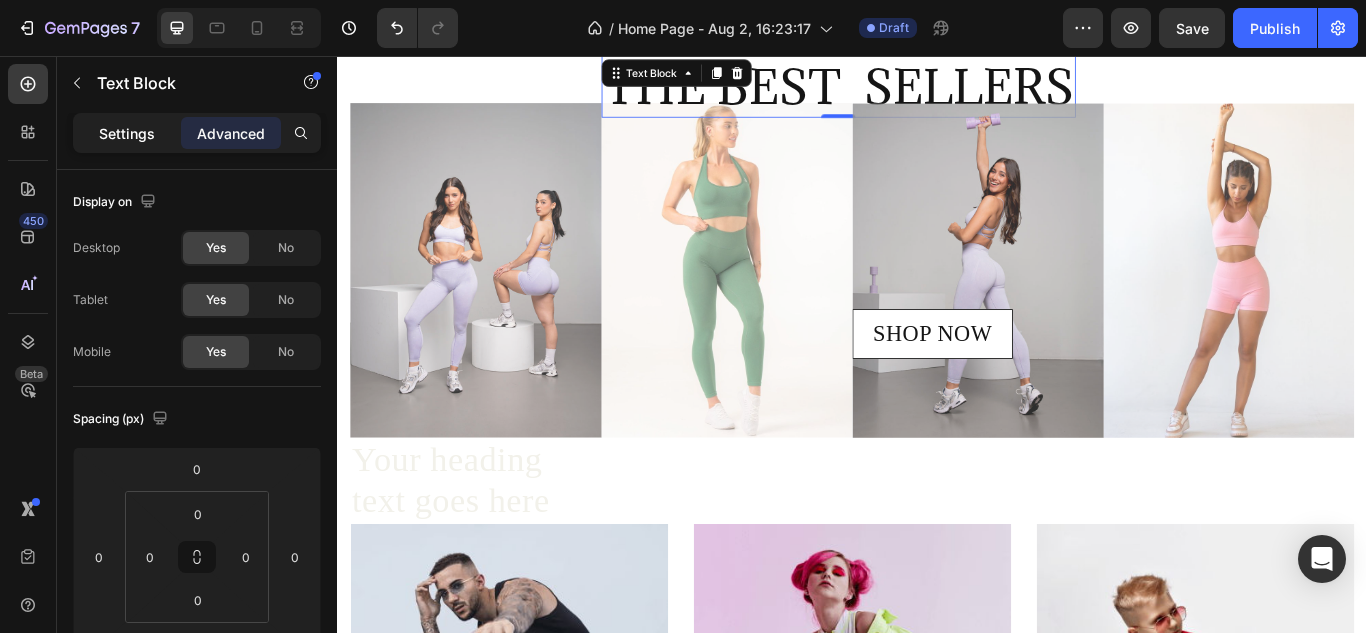 click on "Settings" at bounding box center [127, 133] 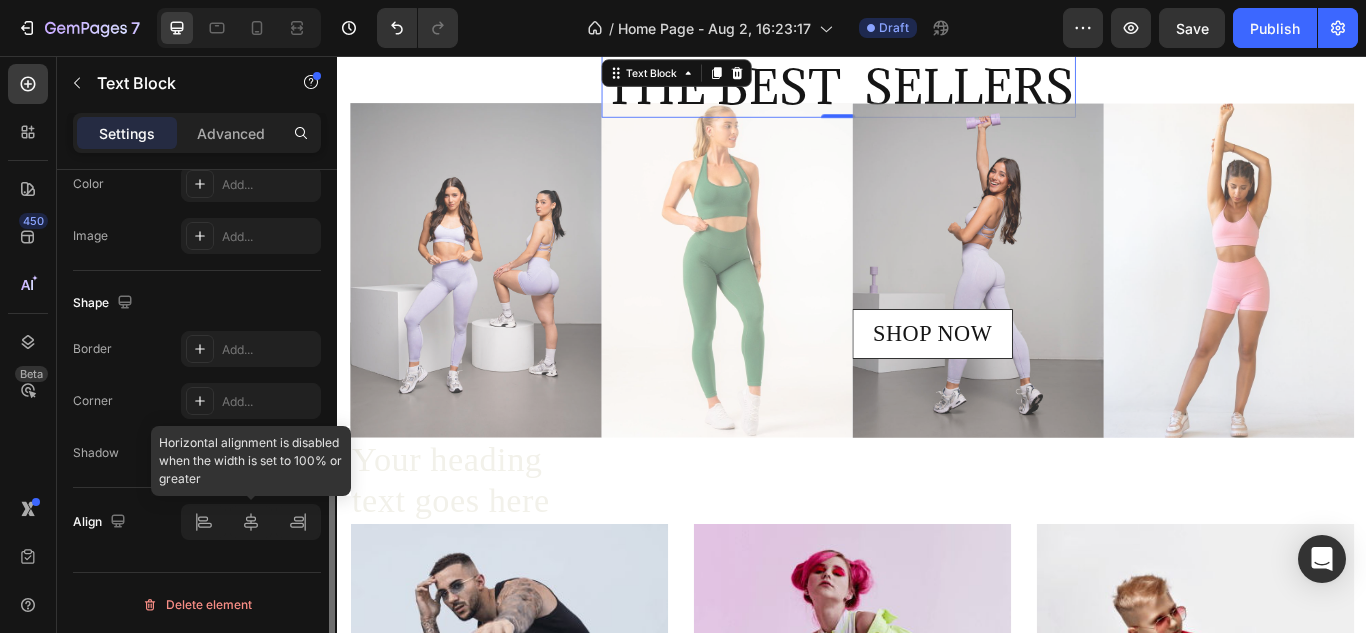 scroll, scrollTop: 665, scrollLeft: 0, axis: vertical 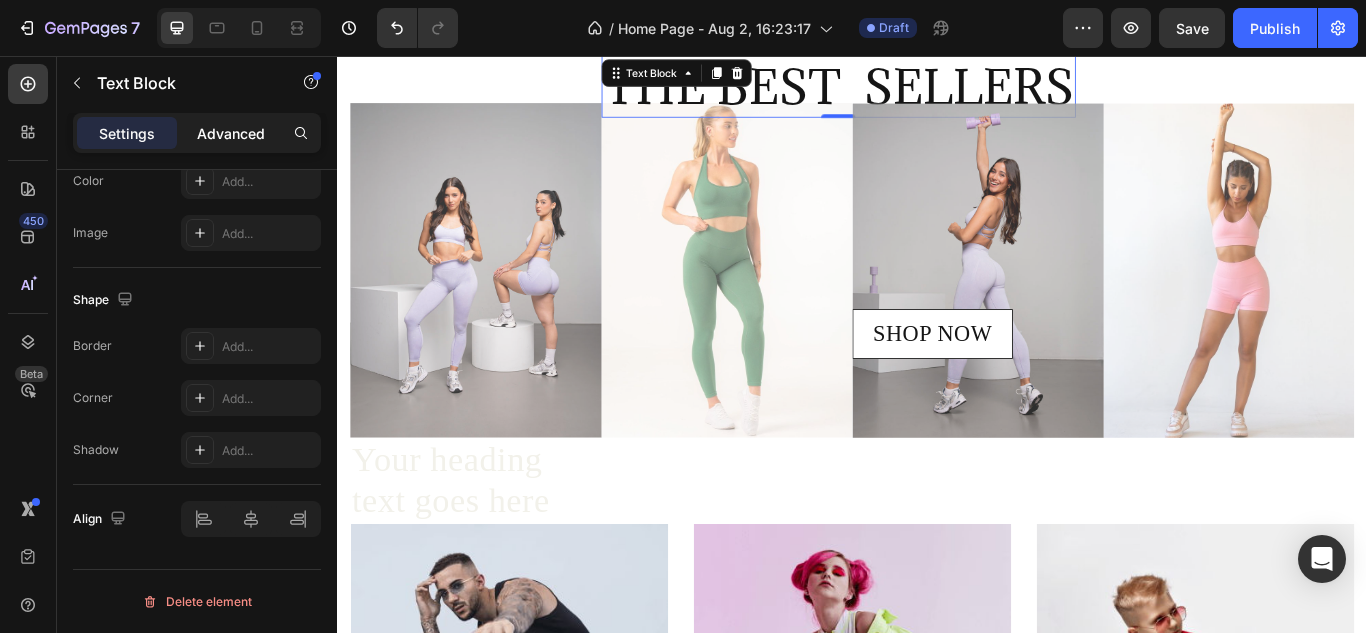 click on "Advanced" at bounding box center [231, 133] 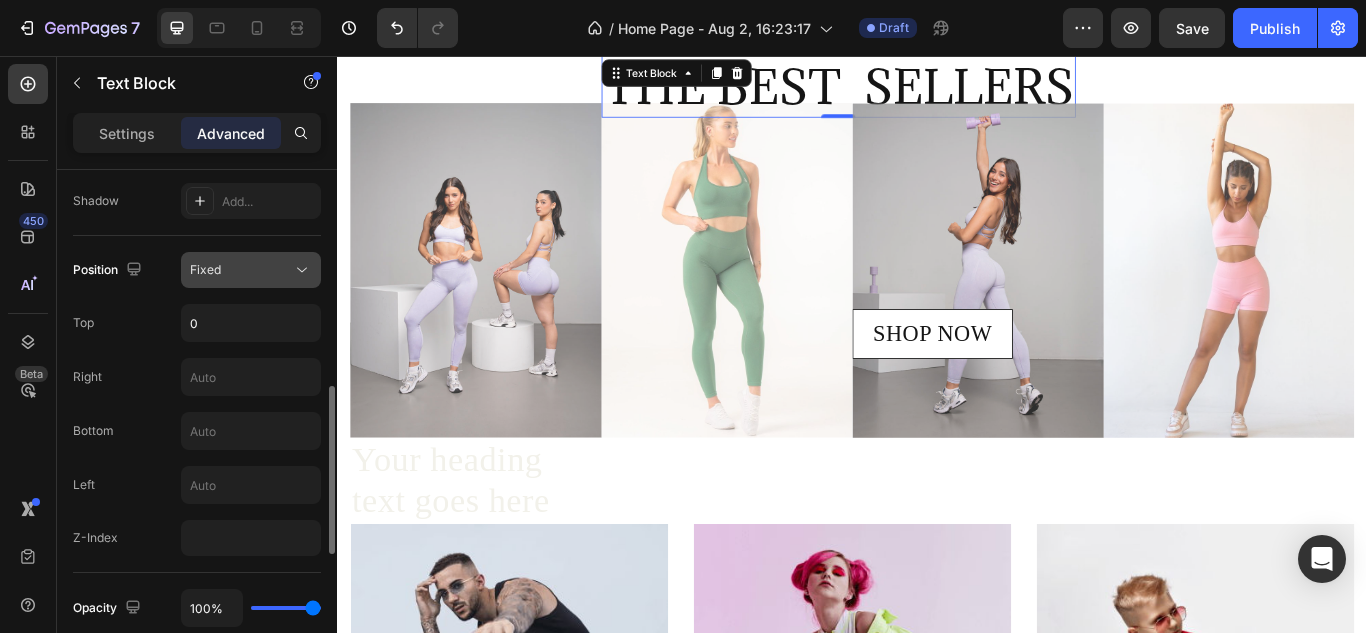 click on "Fixed" 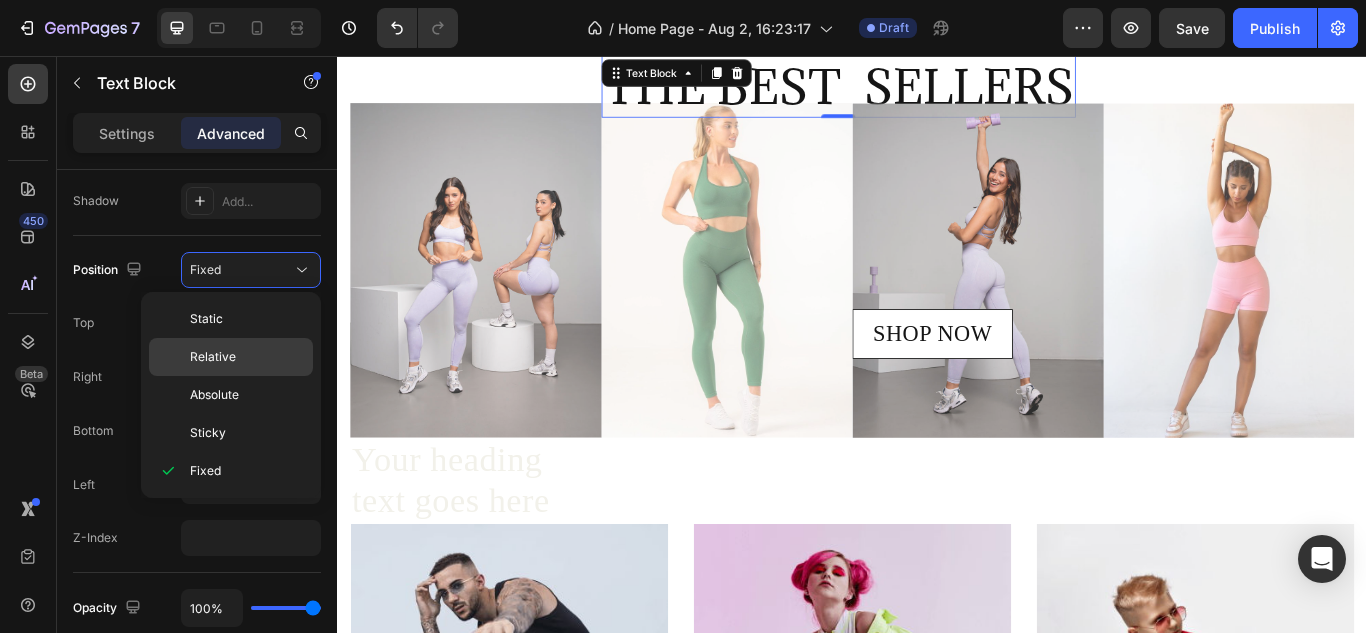 click on "Relative" at bounding box center (247, 357) 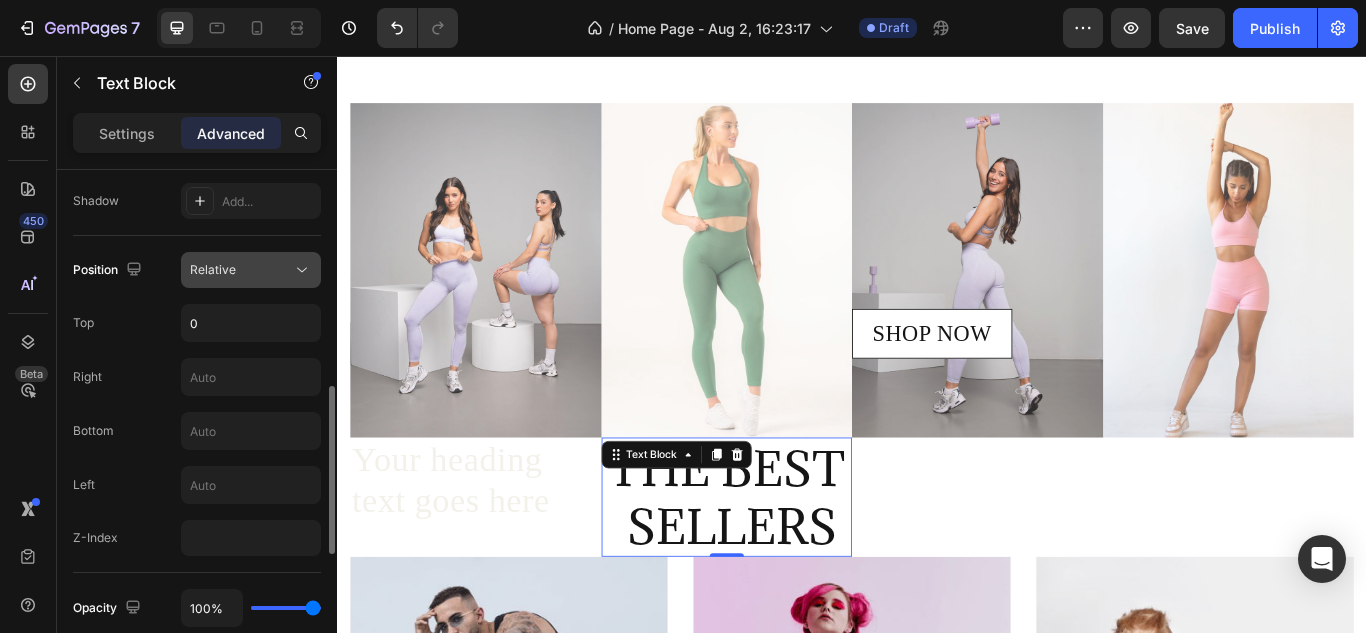 click on "Relative" at bounding box center (241, 270) 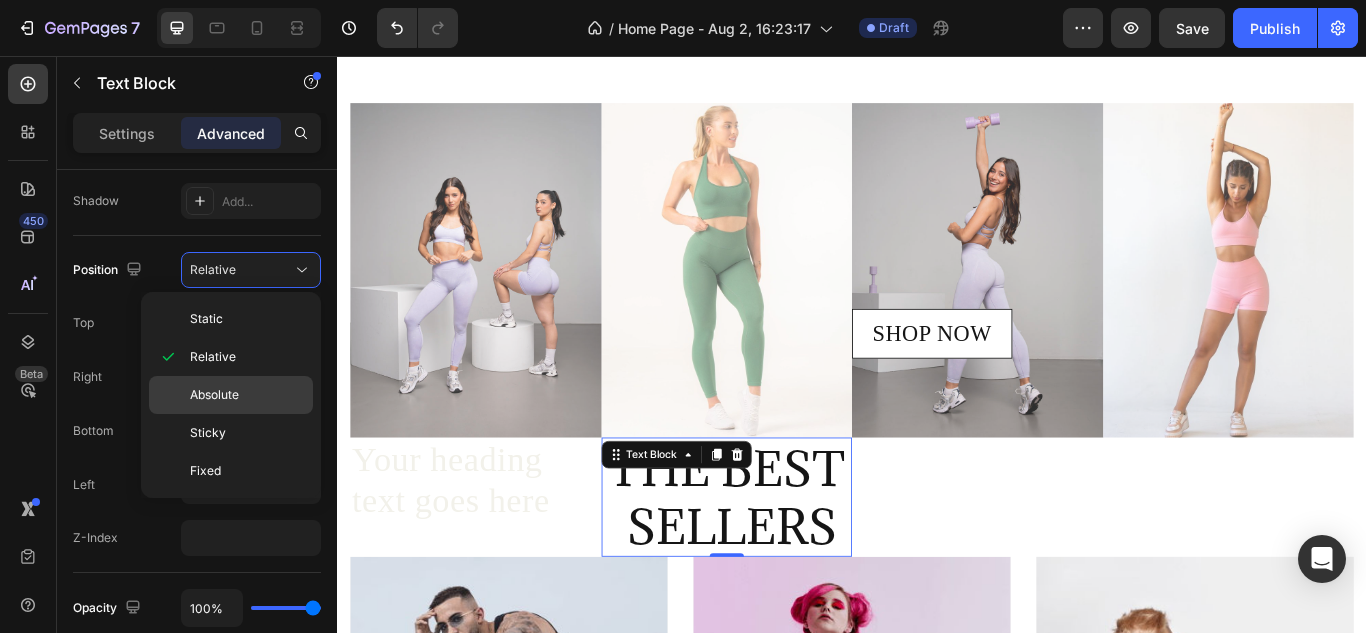 click on "Absolute" 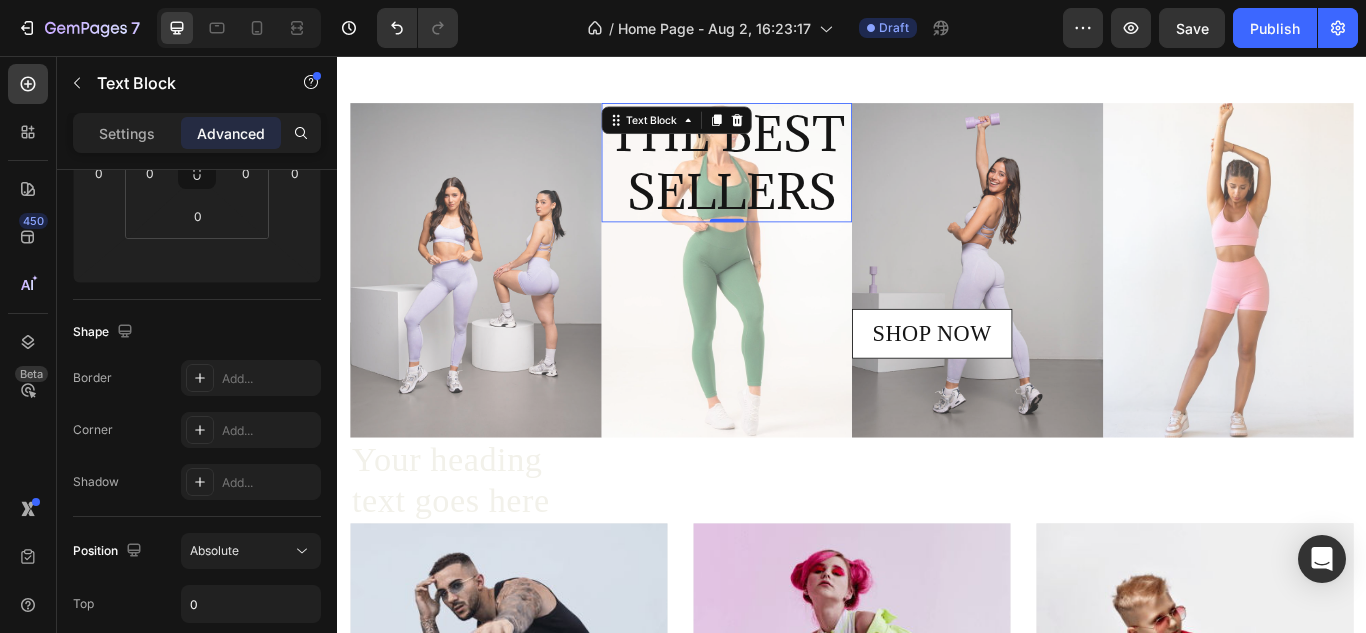 scroll, scrollTop: 52, scrollLeft: 0, axis: vertical 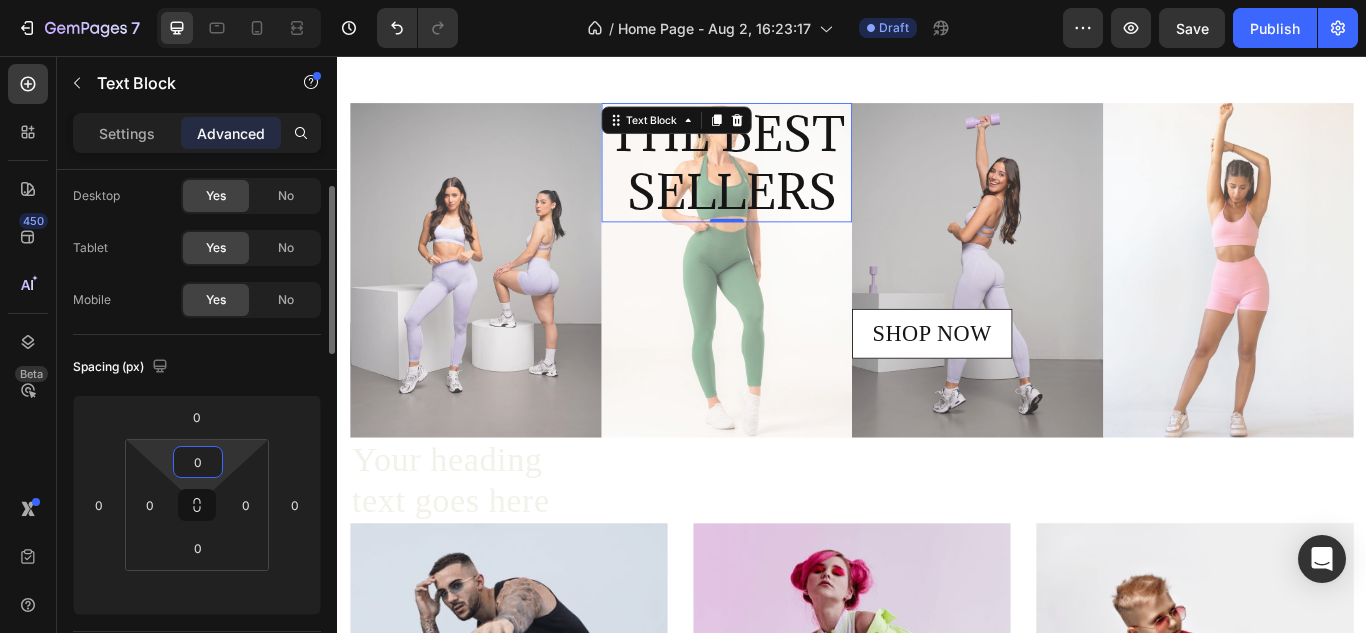 click on "0" at bounding box center [198, 462] 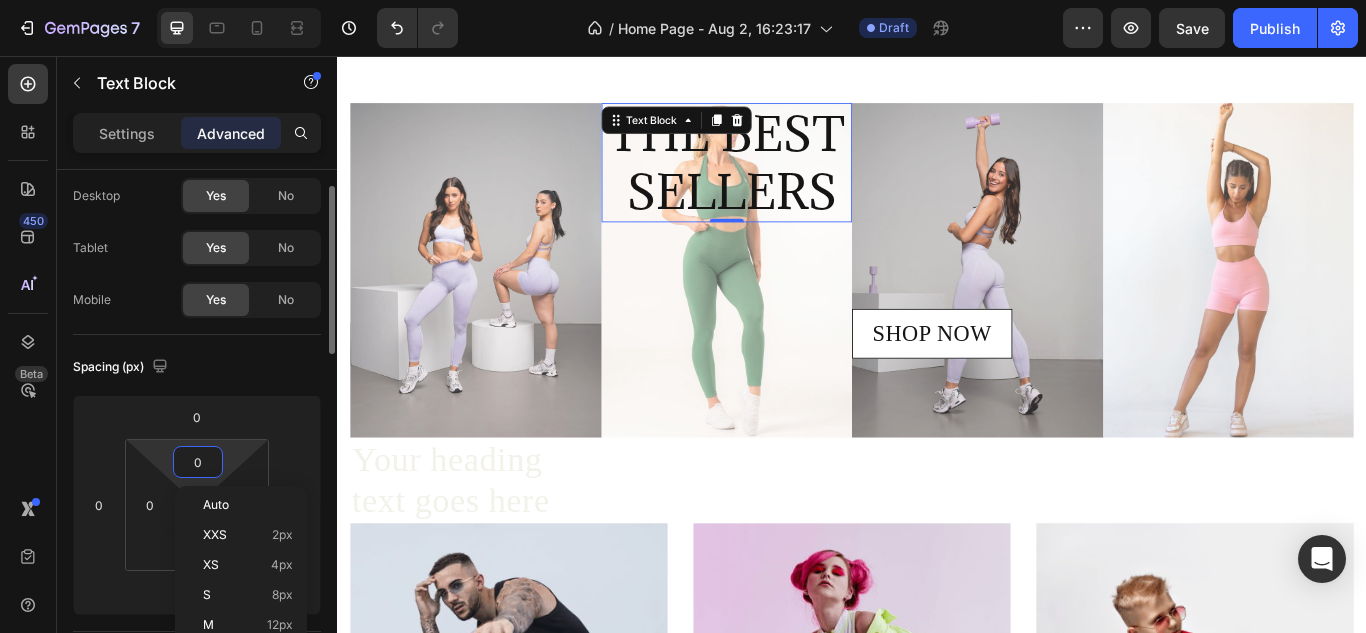 click on "0" at bounding box center (198, 462) 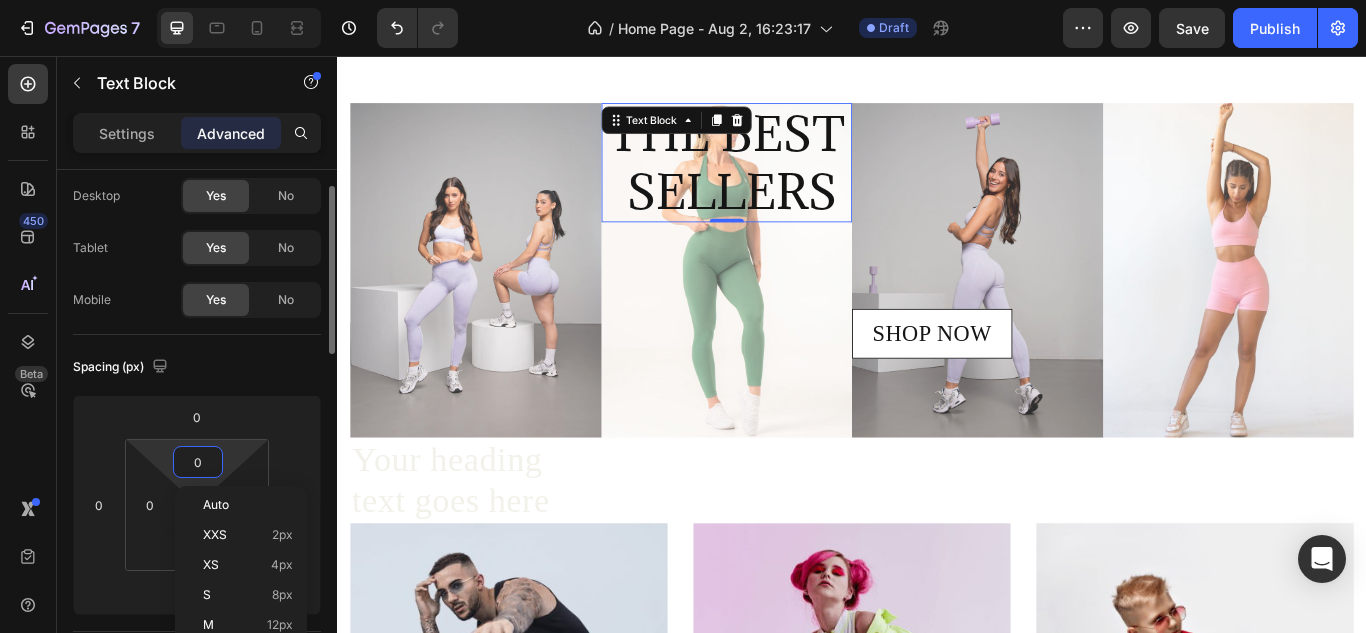 type 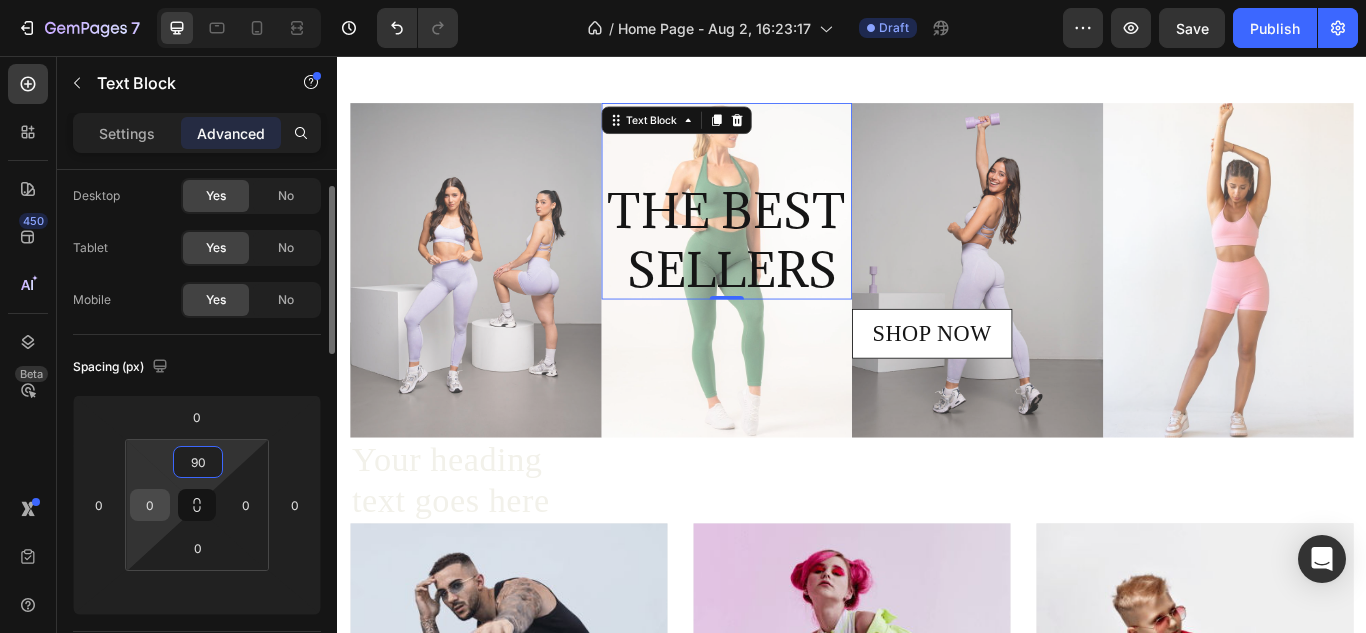type on "90" 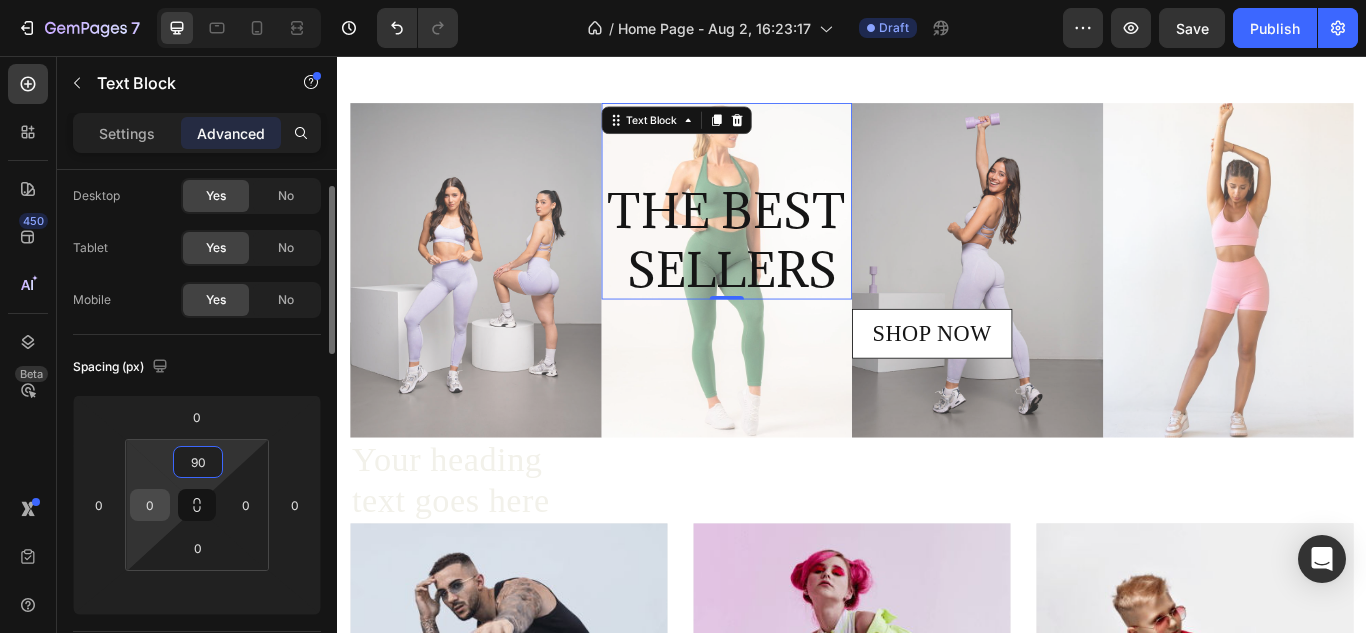 click on "0" at bounding box center [150, 505] 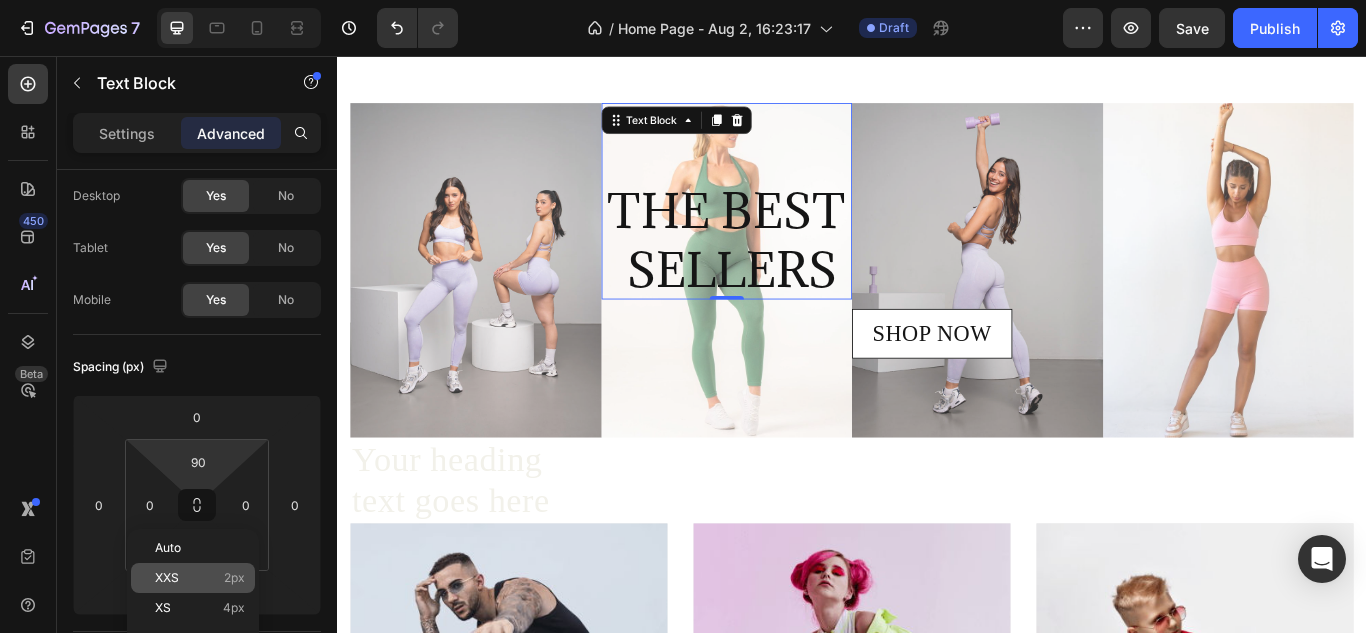 click on "XXS" at bounding box center (167, 578) 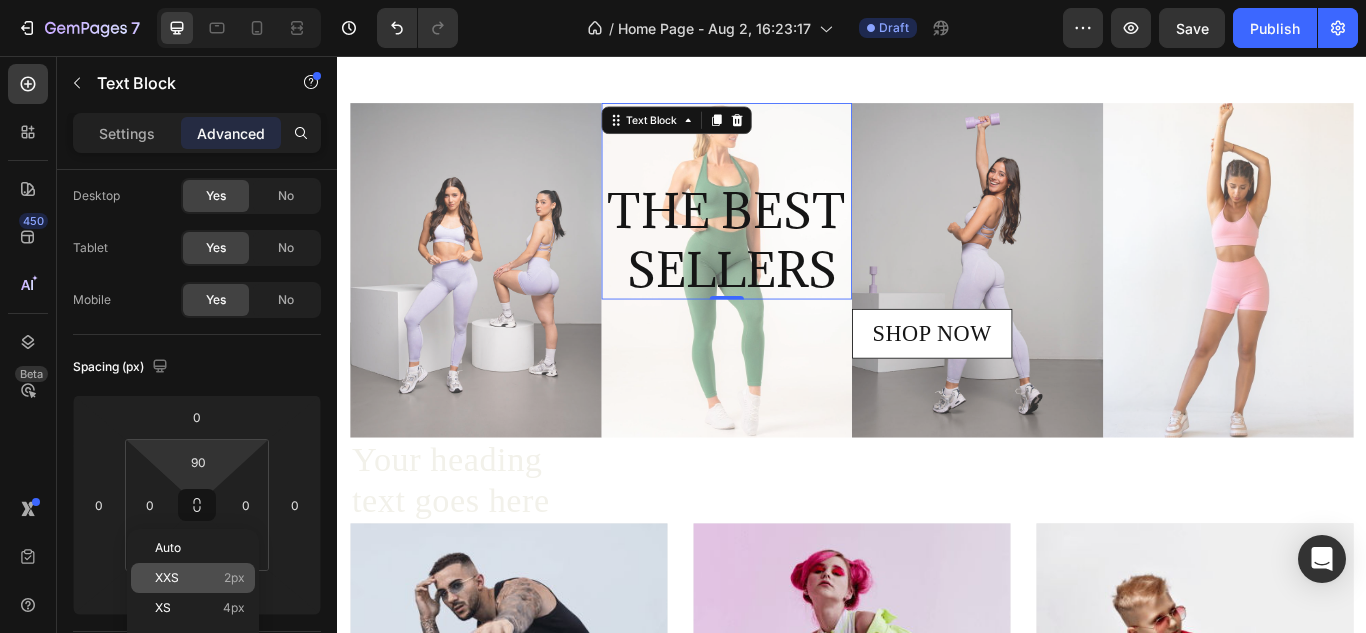 type on "2" 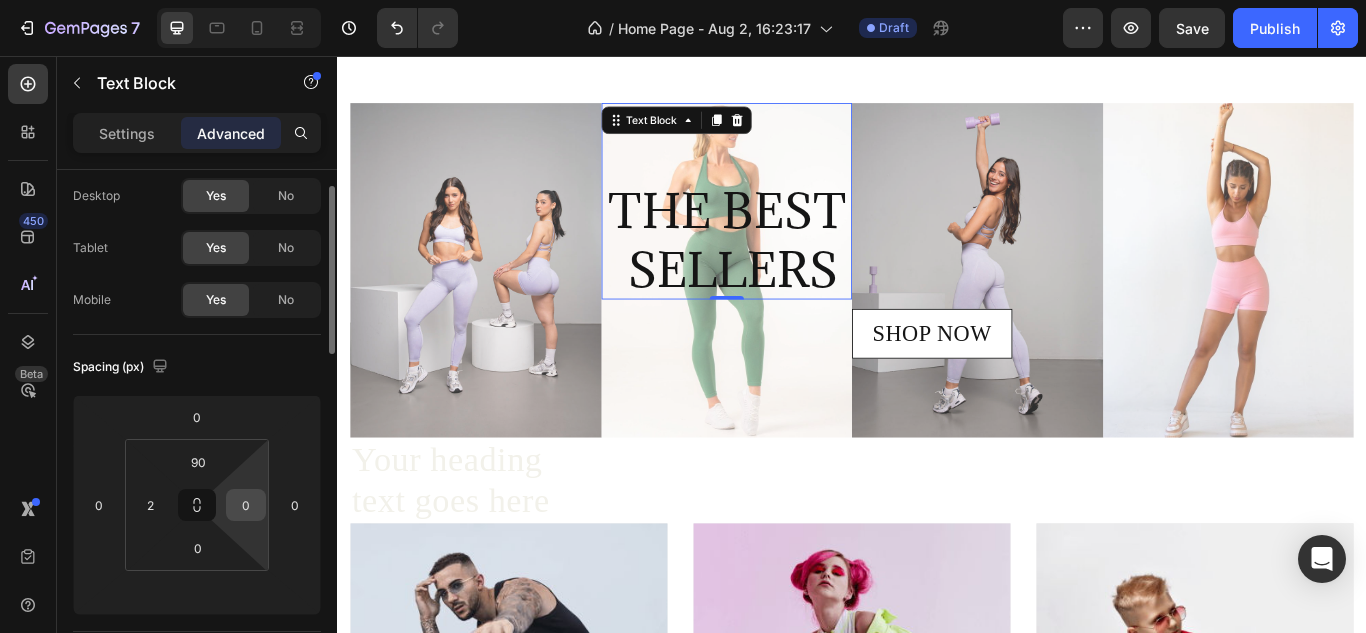 click on "0" at bounding box center [246, 505] 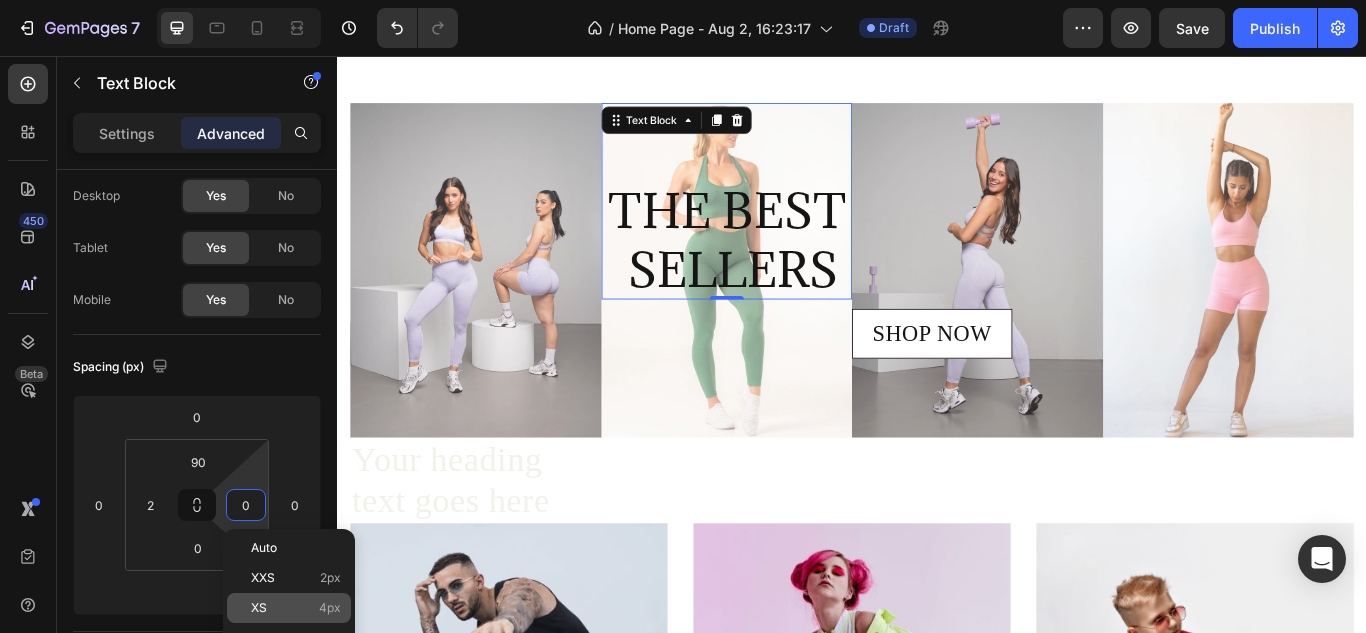 click on "XS 4px" at bounding box center (296, 608) 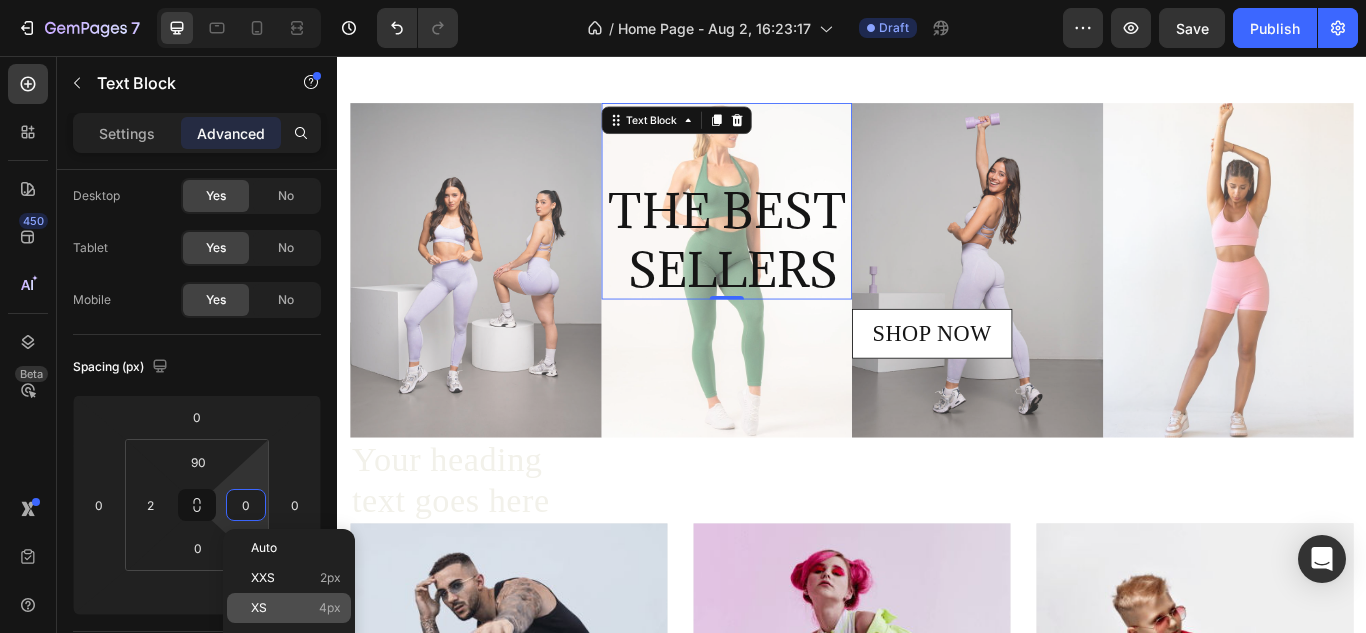 type on "4" 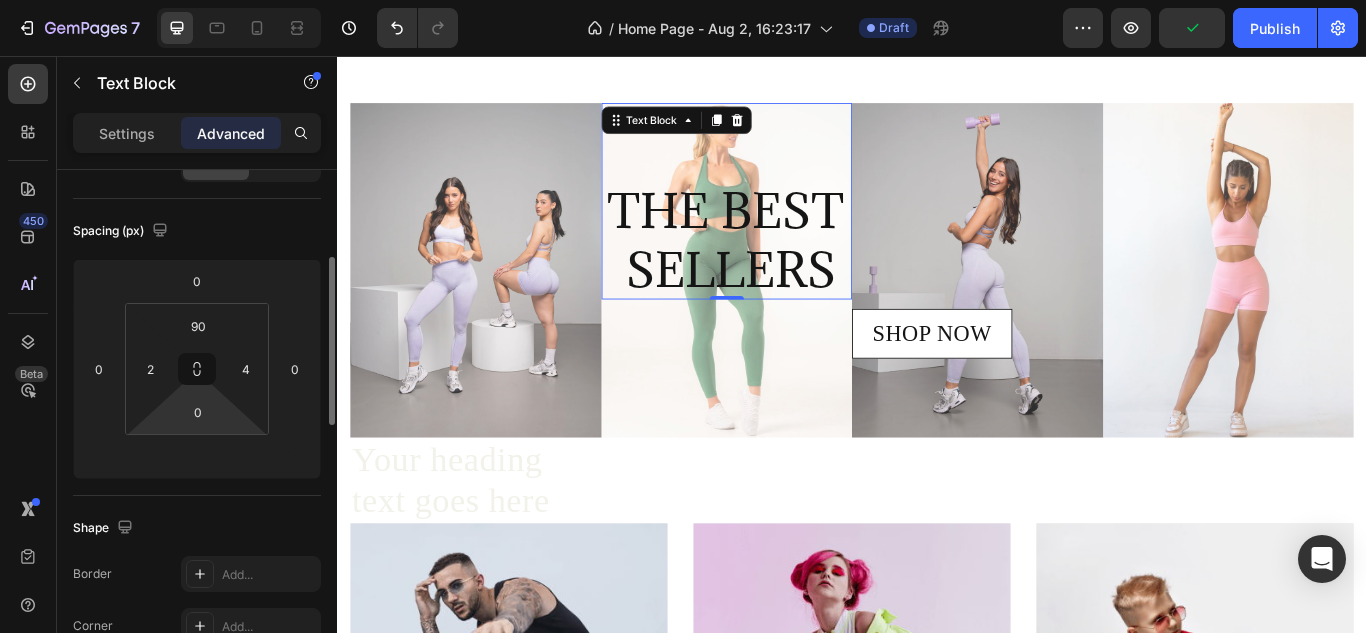 scroll, scrollTop: 210, scrollLeft: 0, axis: vertical 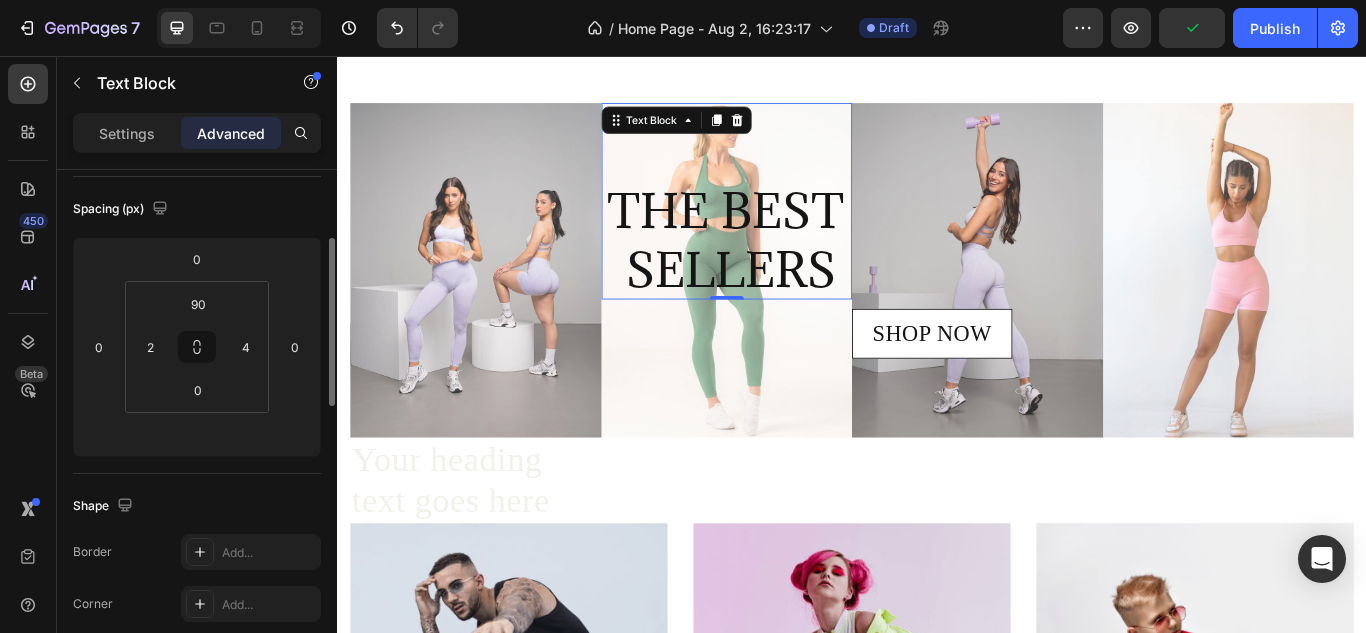 click on "THE BEST  SELLERS" at bounding box center (790, 270) 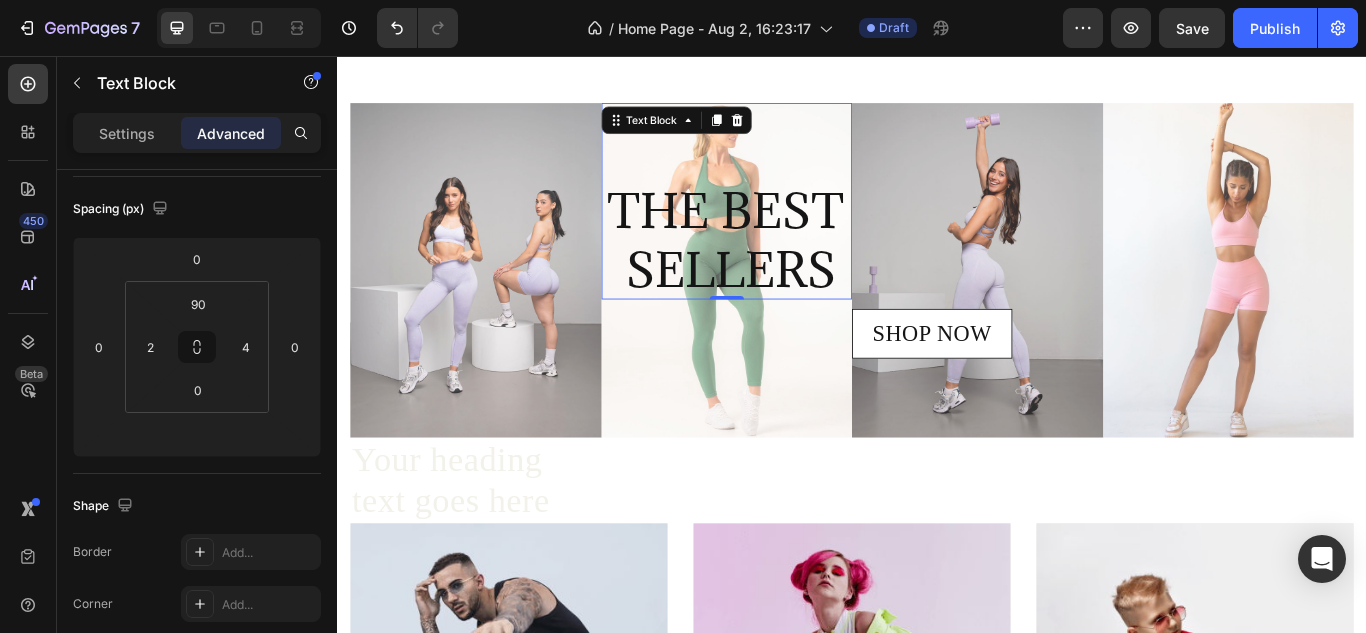 click on "THE BEST  SELLERS" at bounding box center [790, 270] 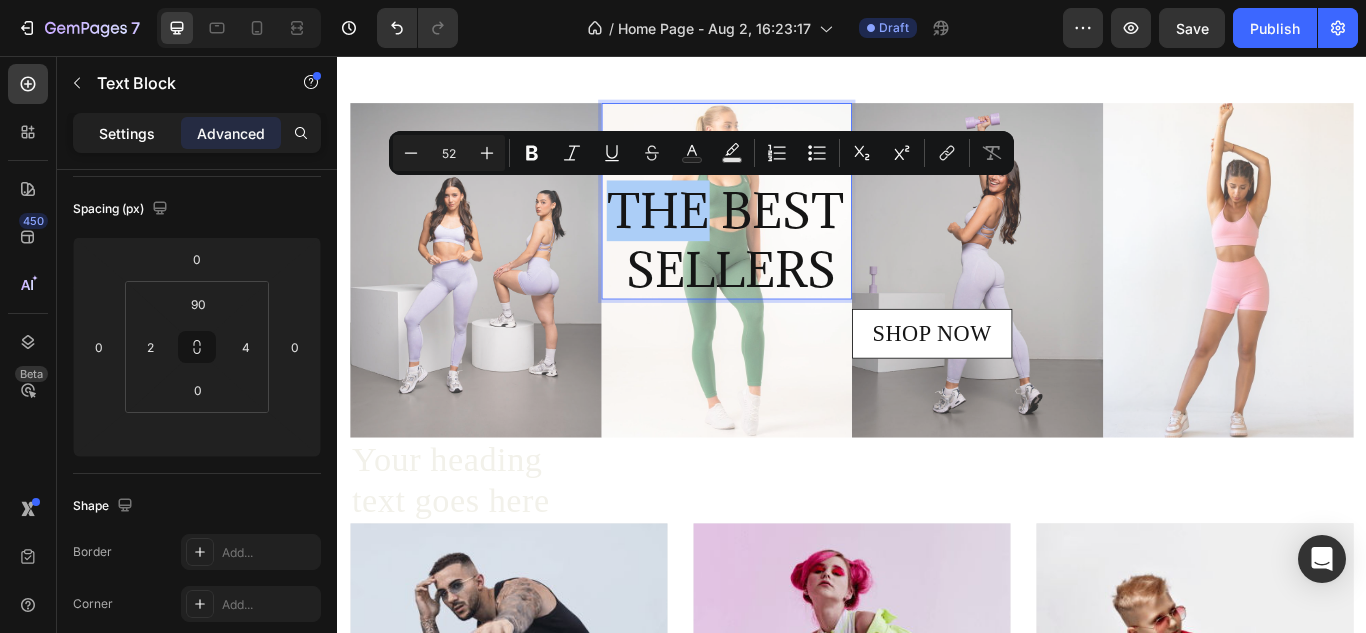 click on "Settings" at bounding box center (127, 133) 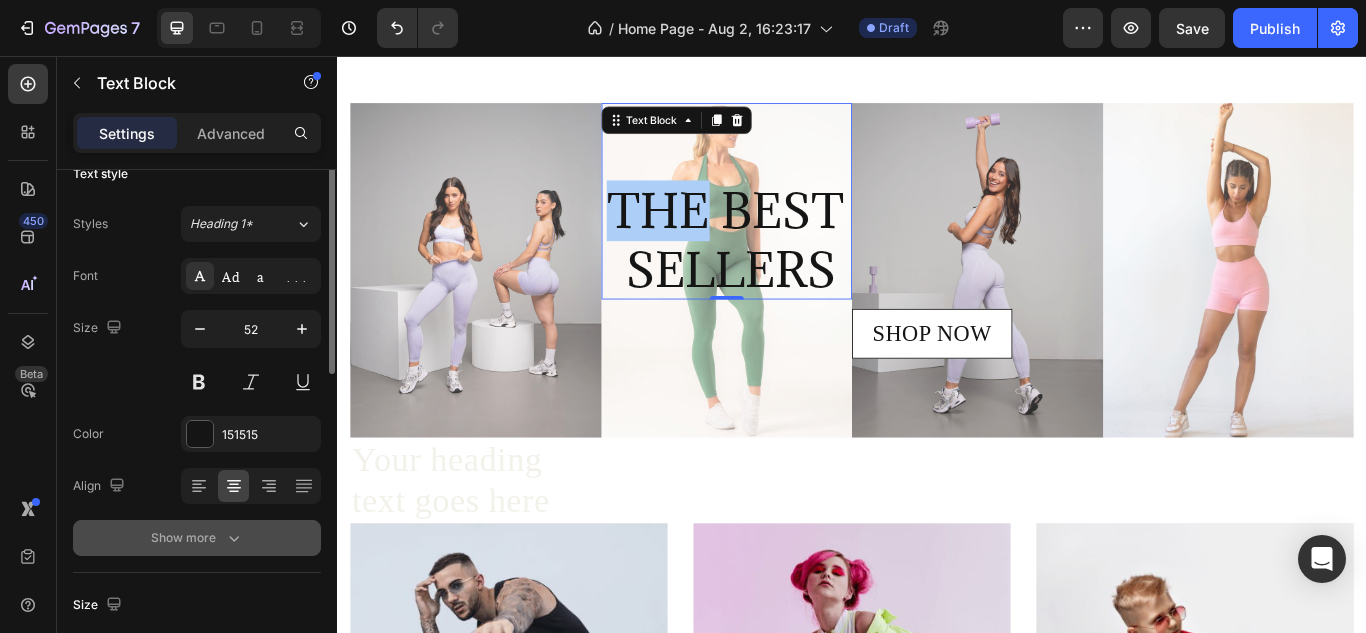 scroll, scrollTop: 0, scrollLeft: 0, axis: both 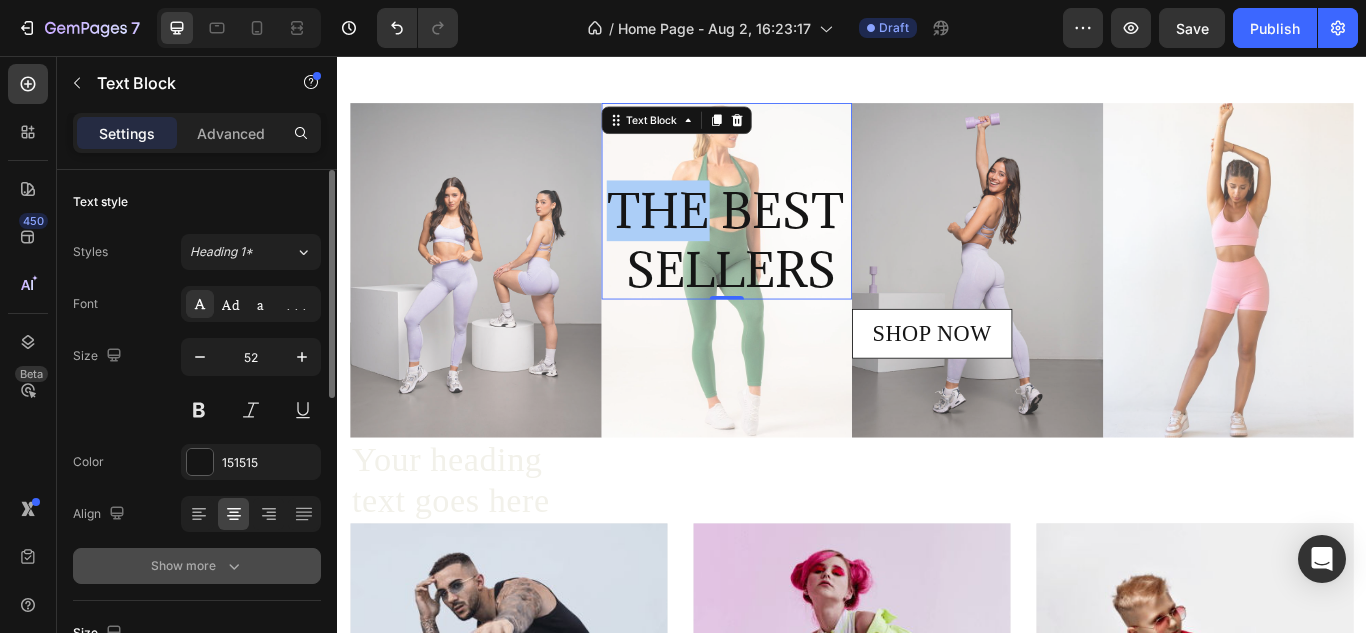 click at bounding box center [200, 357] 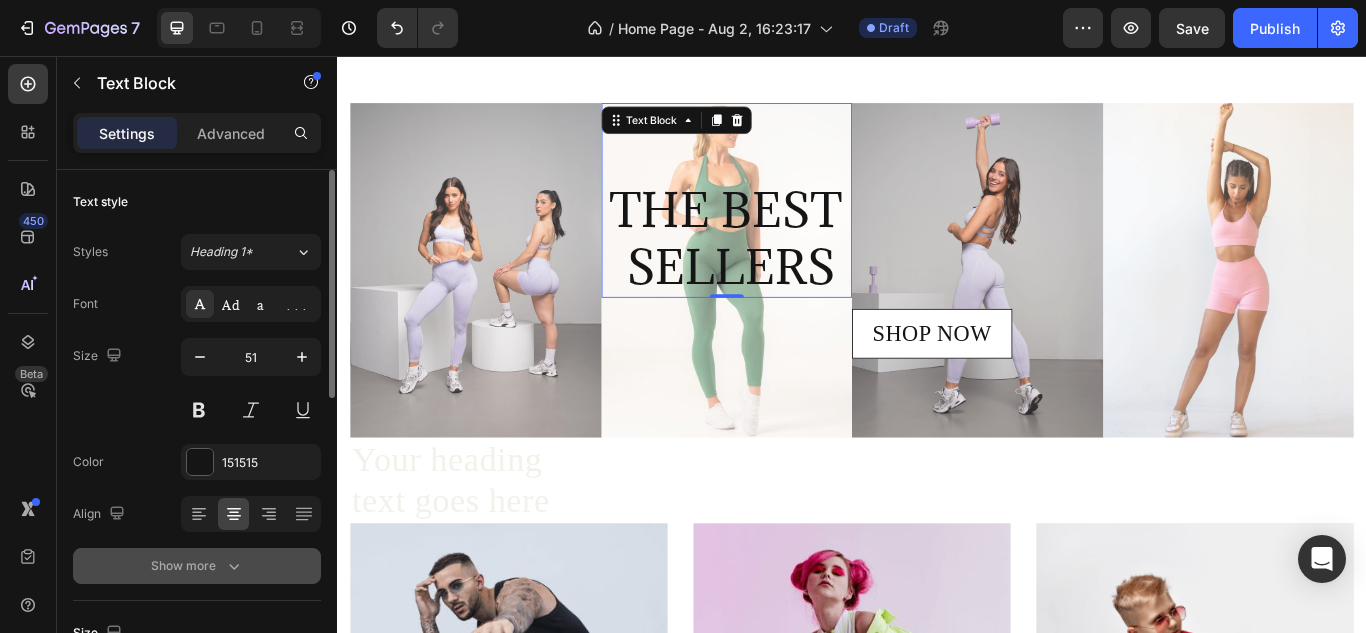 click at bounding box center [200, 357] 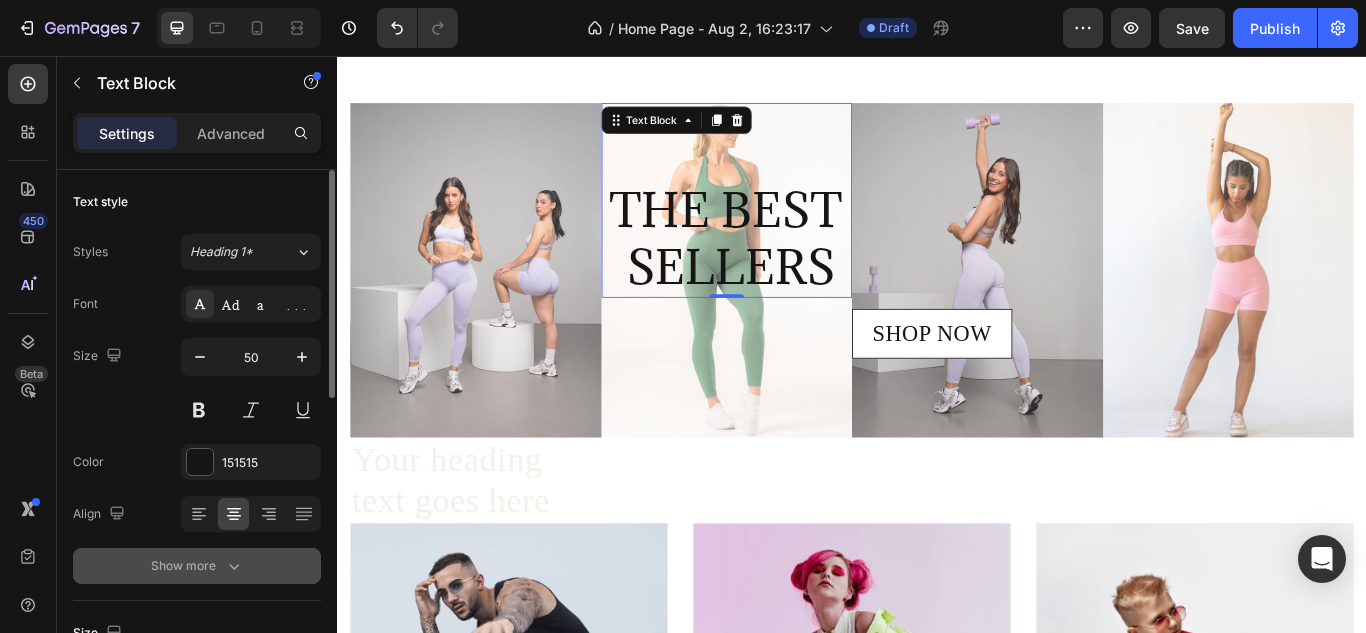 click at bounding box center [200, 357] 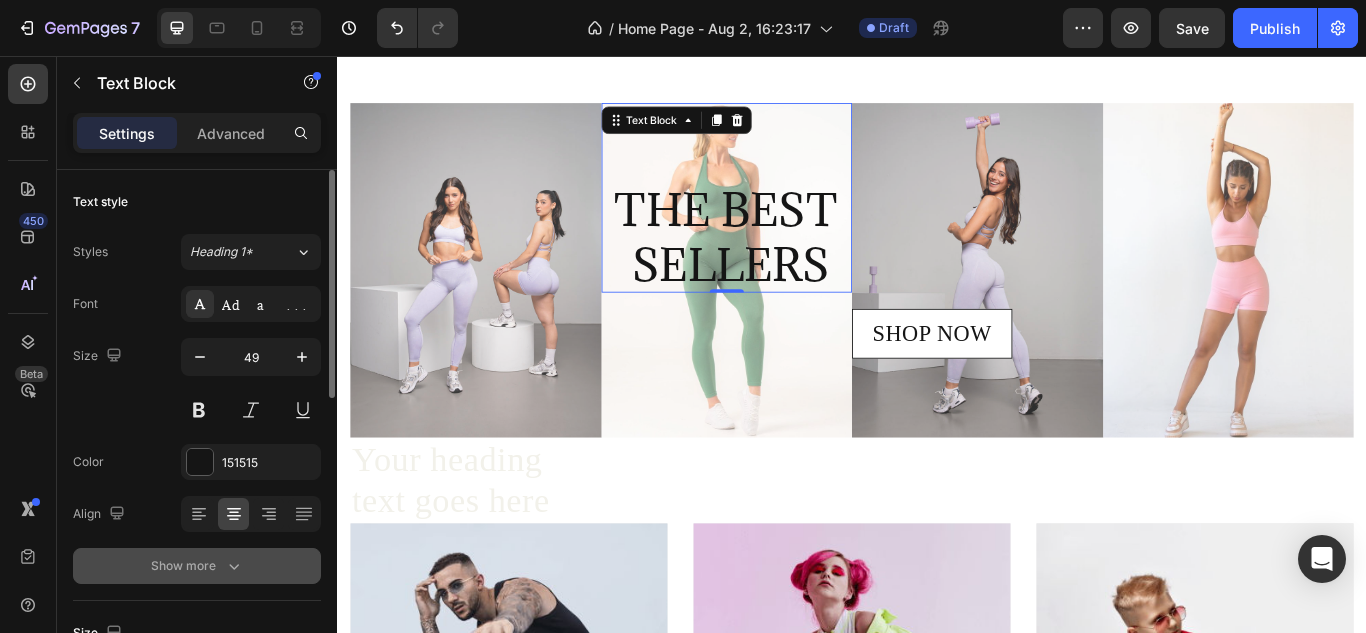 click at bounding box center [200, 357] 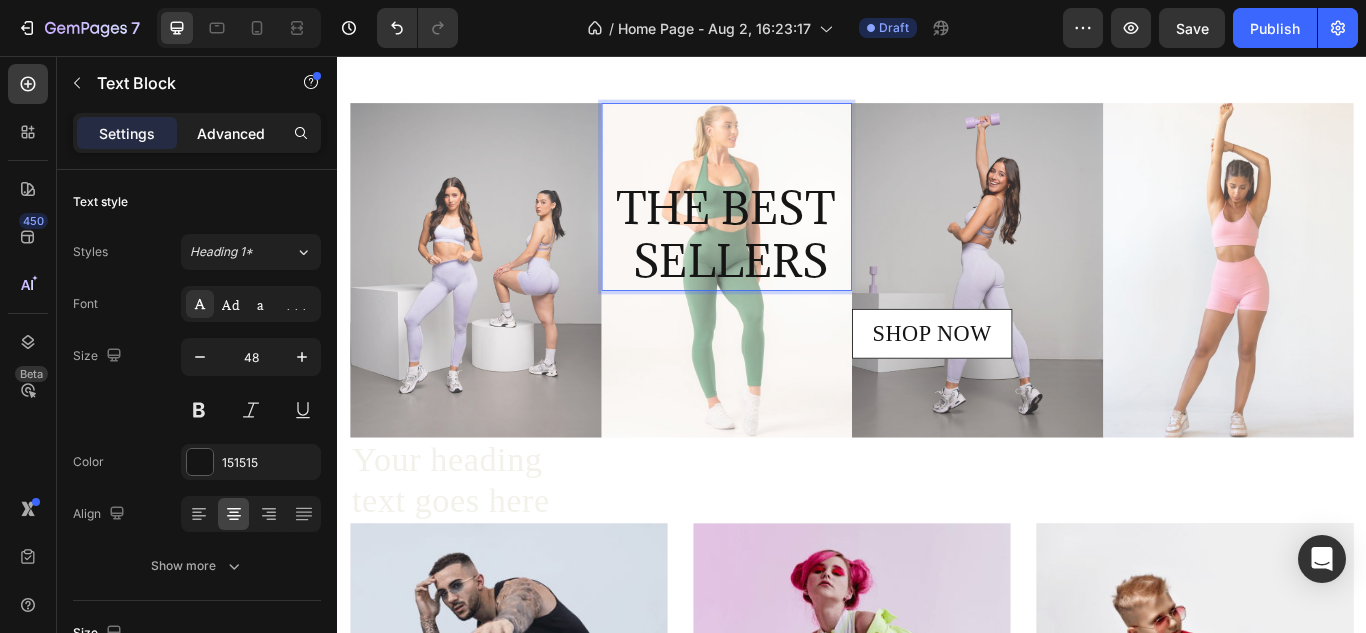 click on "Advanced" at bounding box center [231, 133] 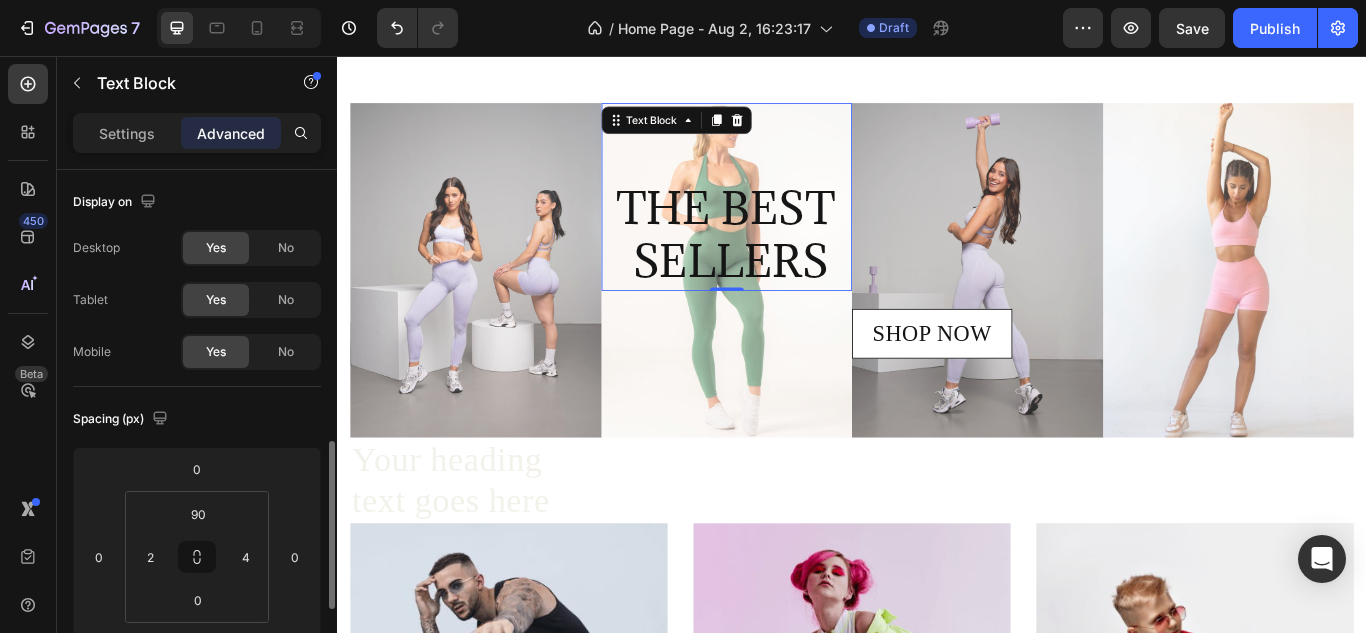 scroll, scrollTop: 222, scrollLeft: 0, axis: vertical 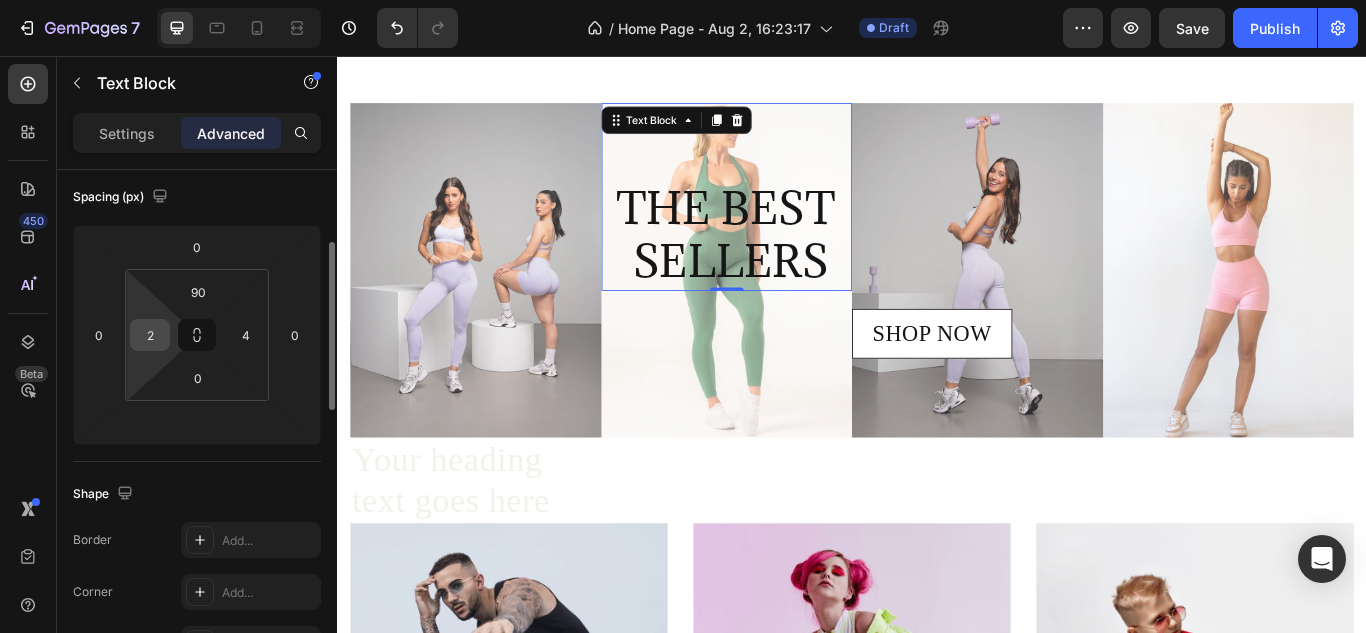 click on "2" at bounding box center [150, 335] 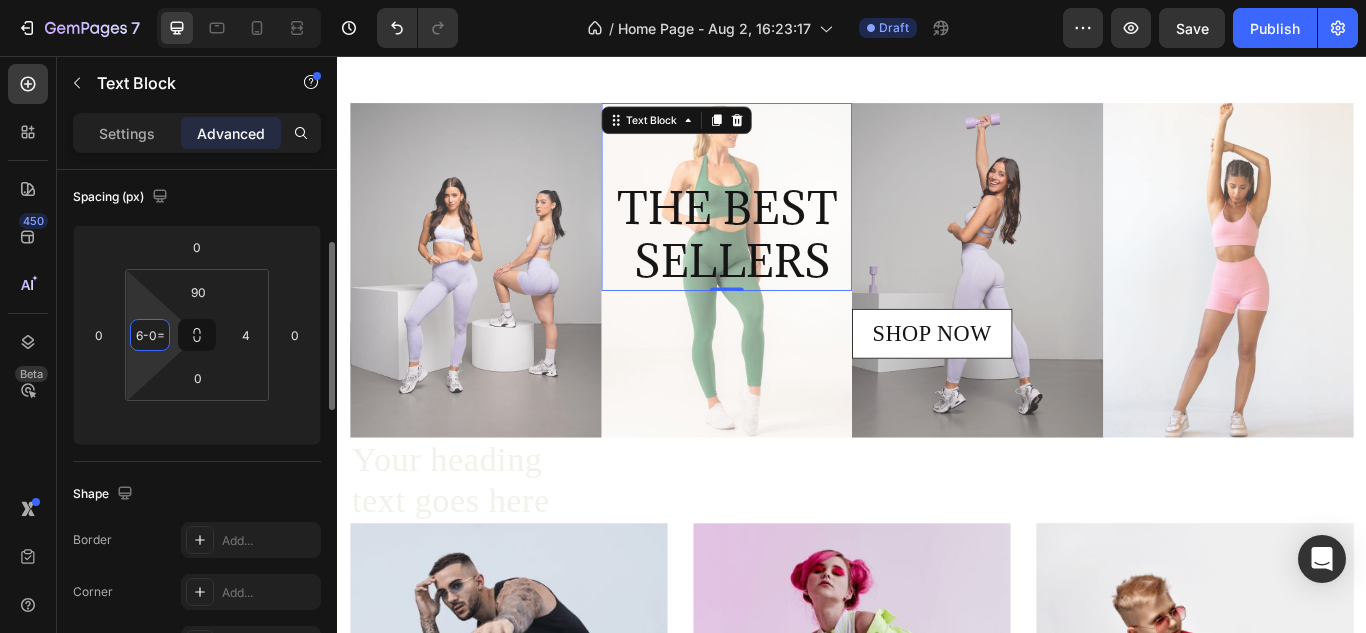 scroll, scrollTop: 0, scrollLeft: 0, axis: both 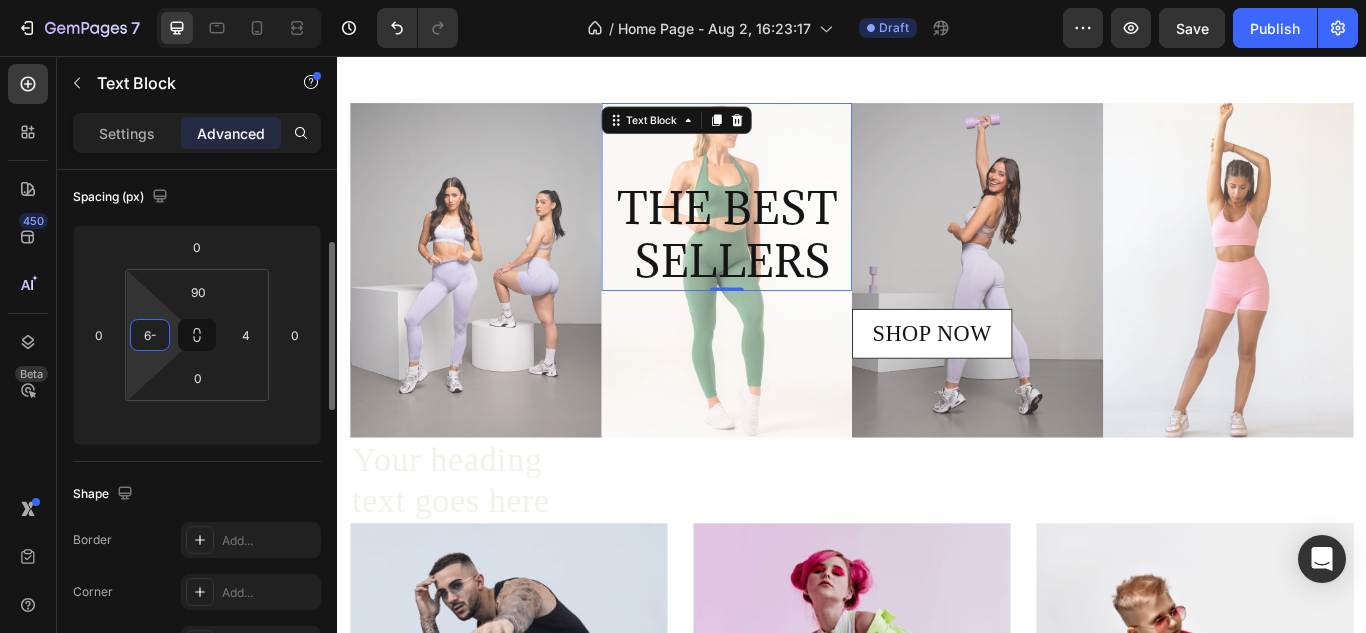 type on "6" 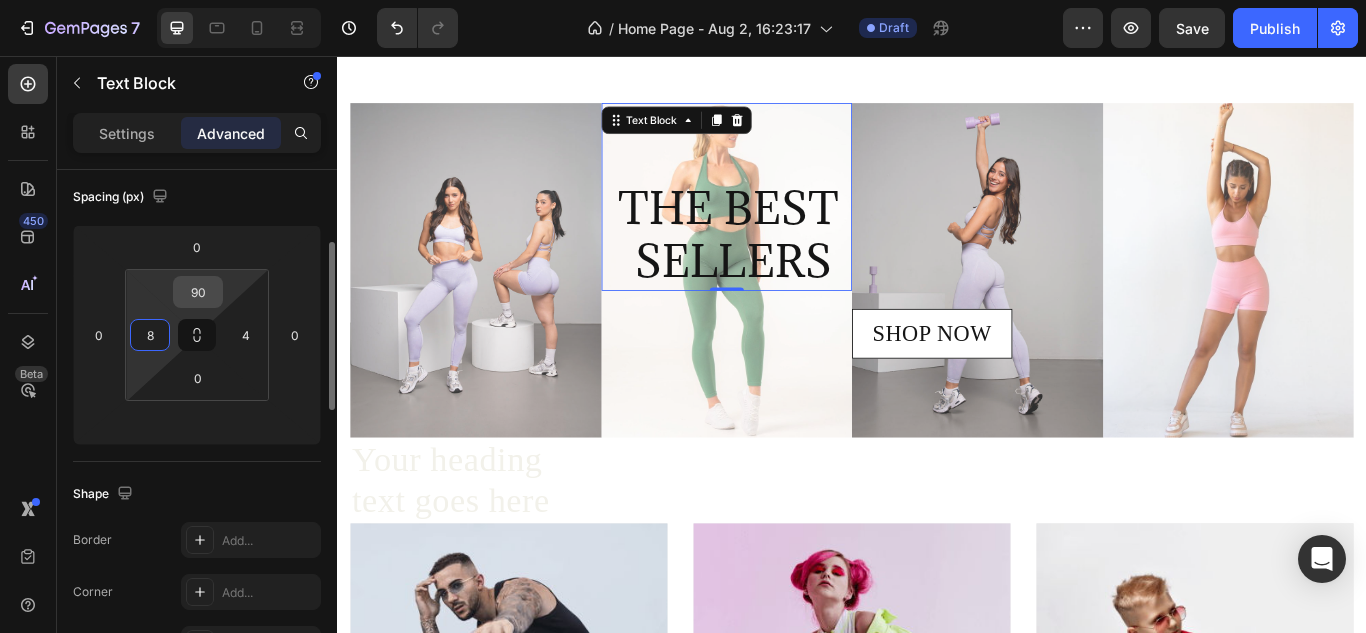 type on "8" 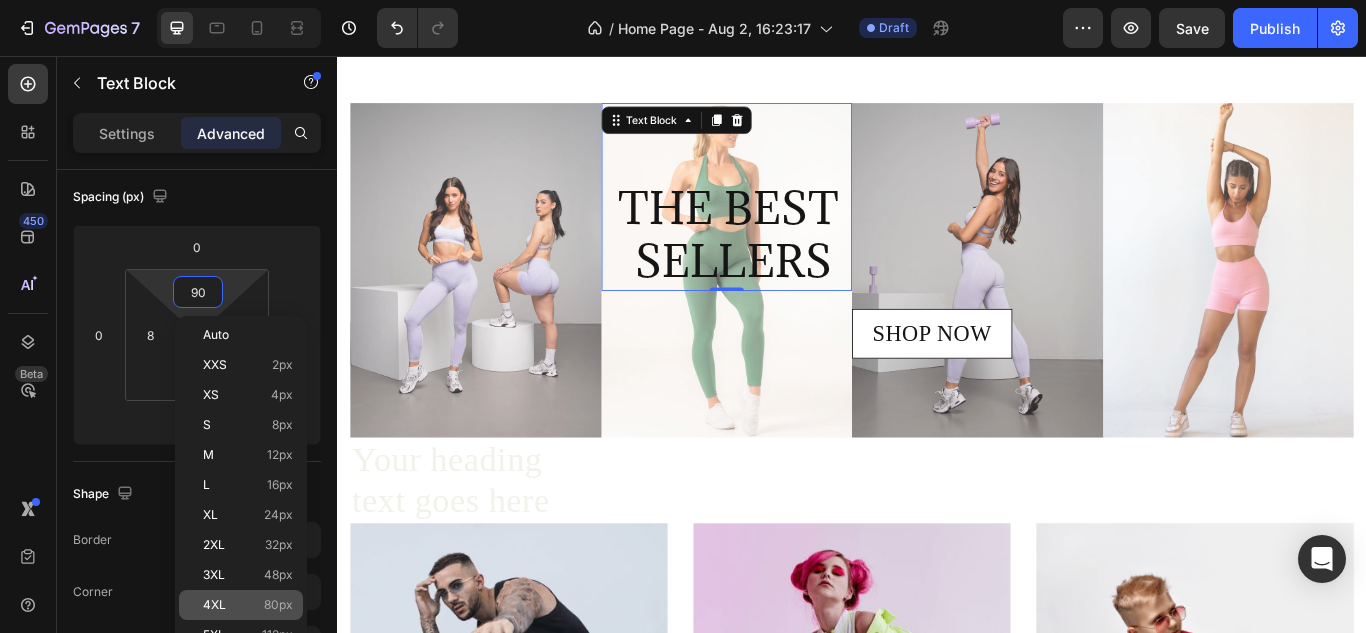 click on "4XL 80px" at bounding box center (248, 605) 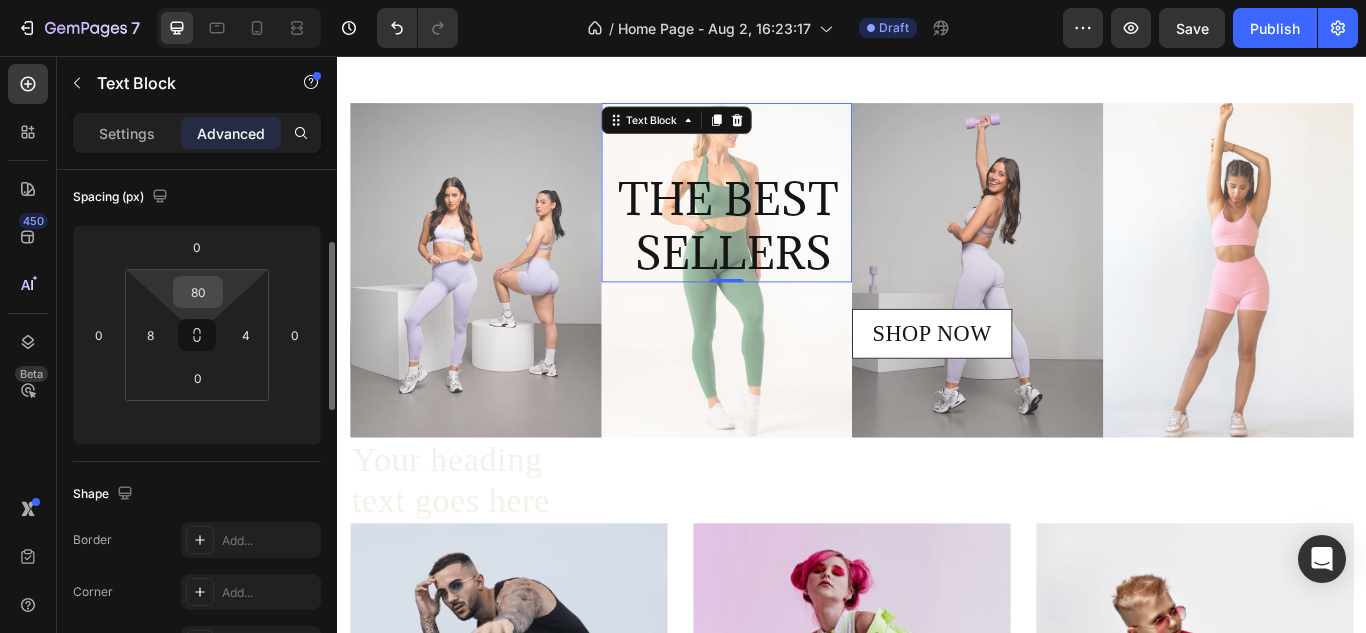 click on "80" at bounding box center [198, 292] 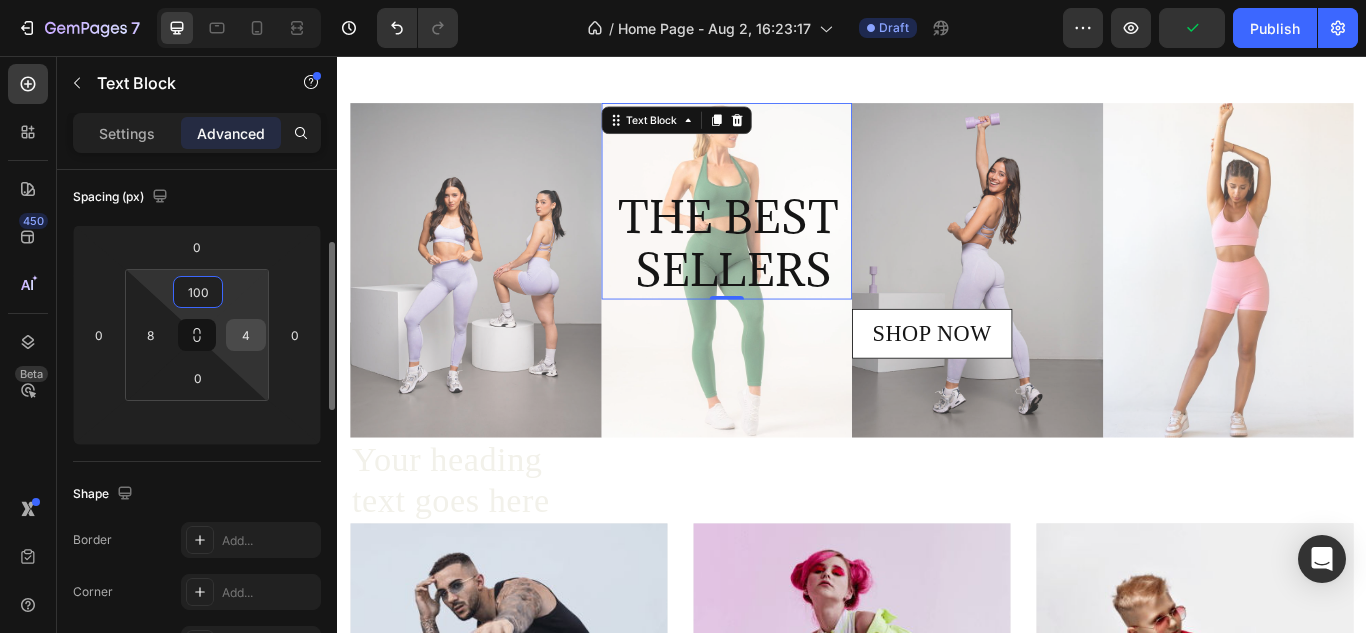 type on "100" 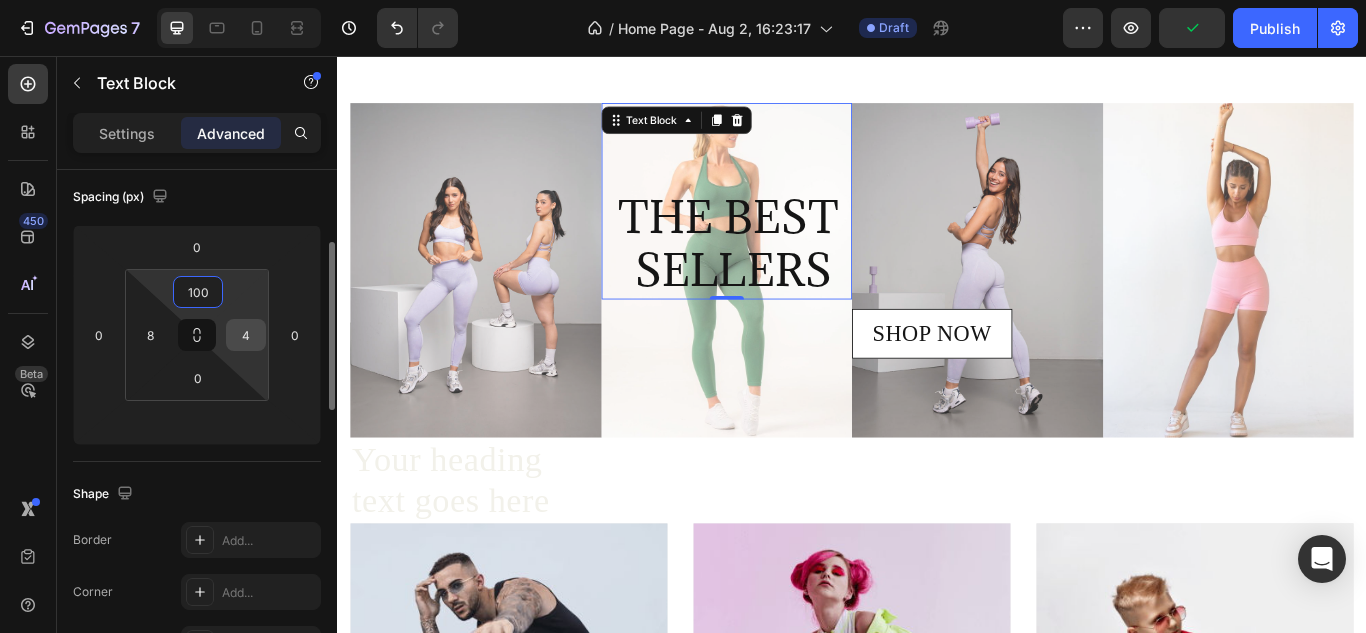 click on "4" at bounding box center (246, 335) 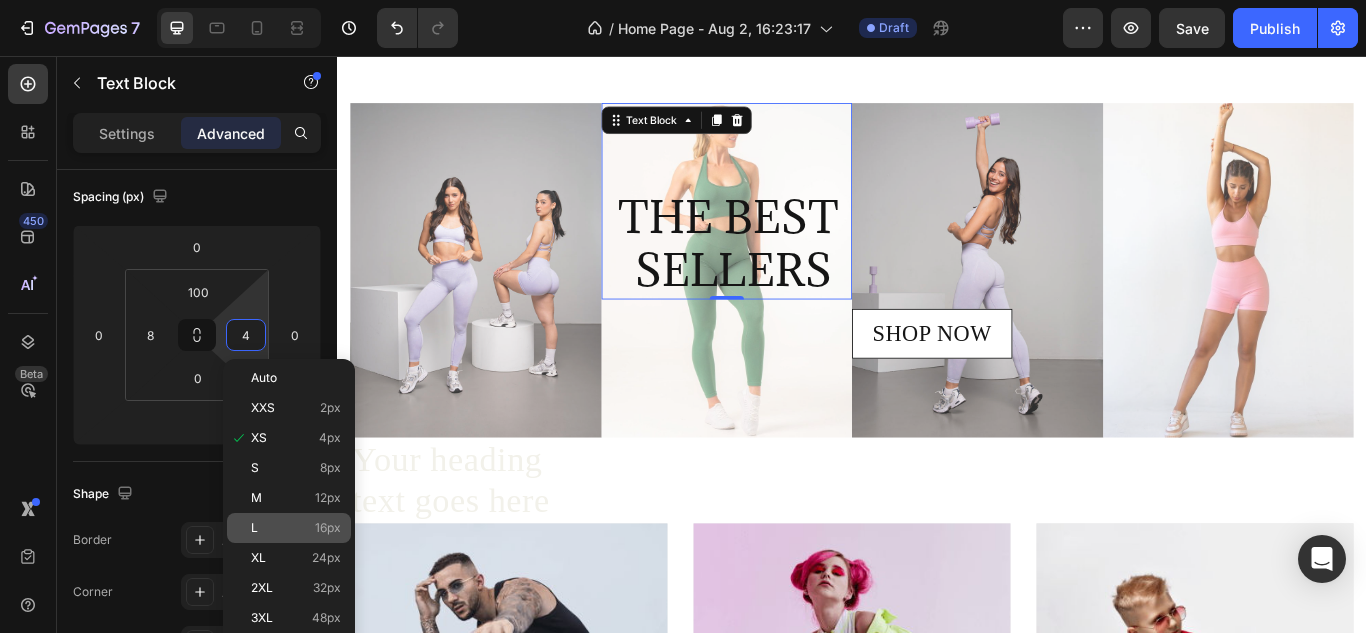 click on "L 16px" at bounding box center [296, 528] 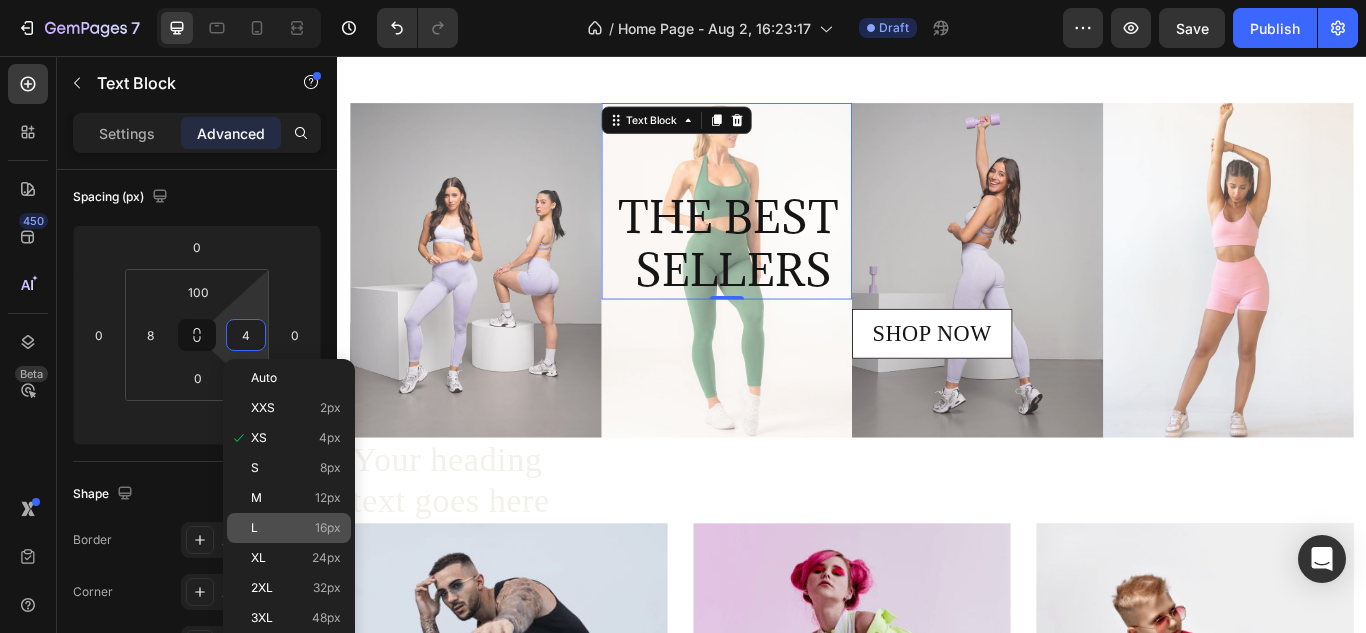 type on "16" 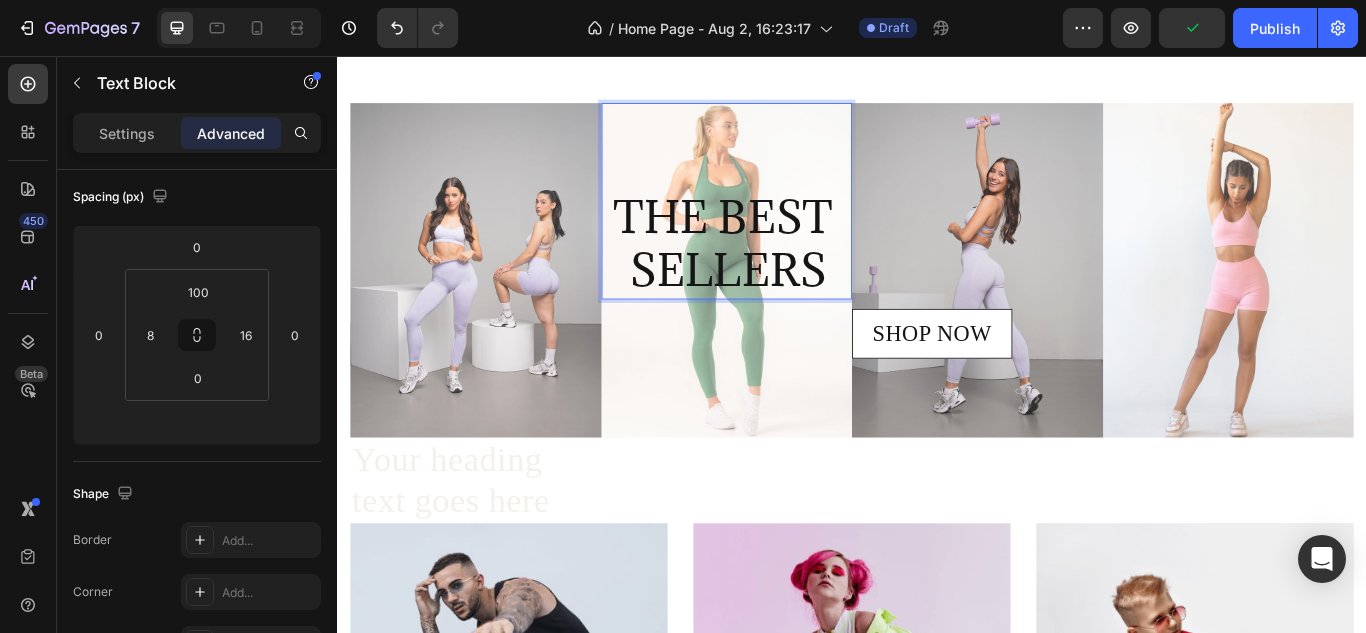 click on "THE BEST  SELLERS" at bounding box center [787, 275] 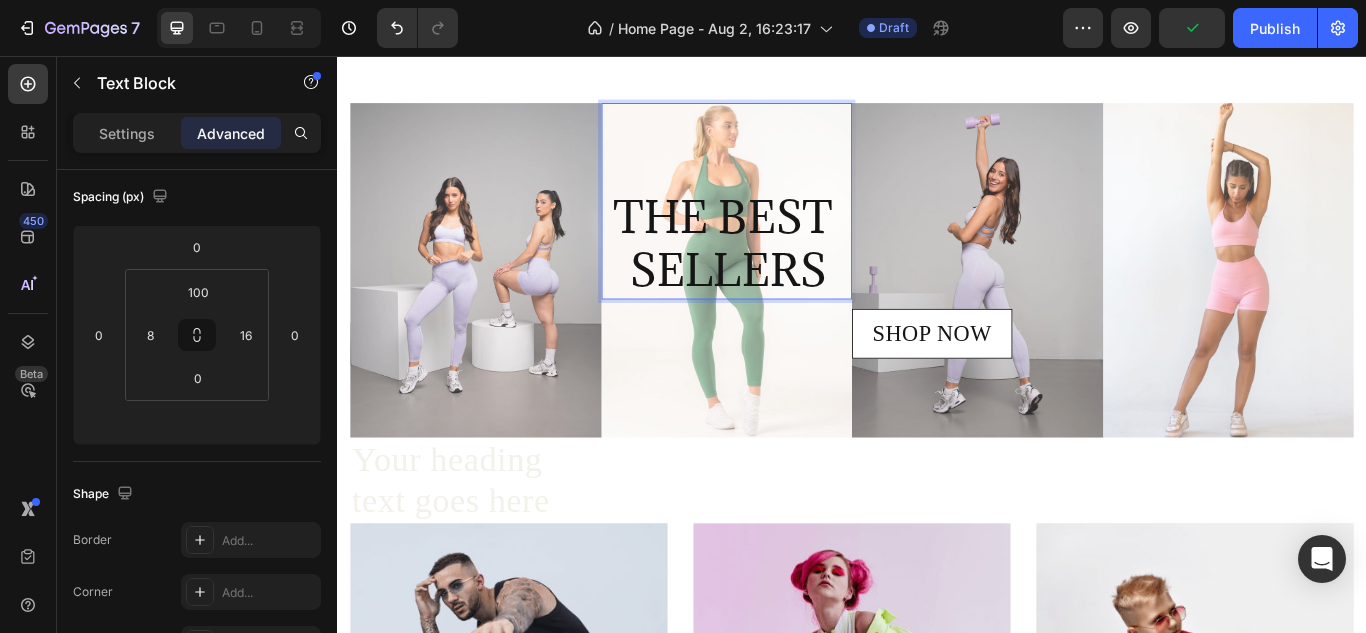 click on "THE BEST  SELLERS" at bounding box center [787, 275] 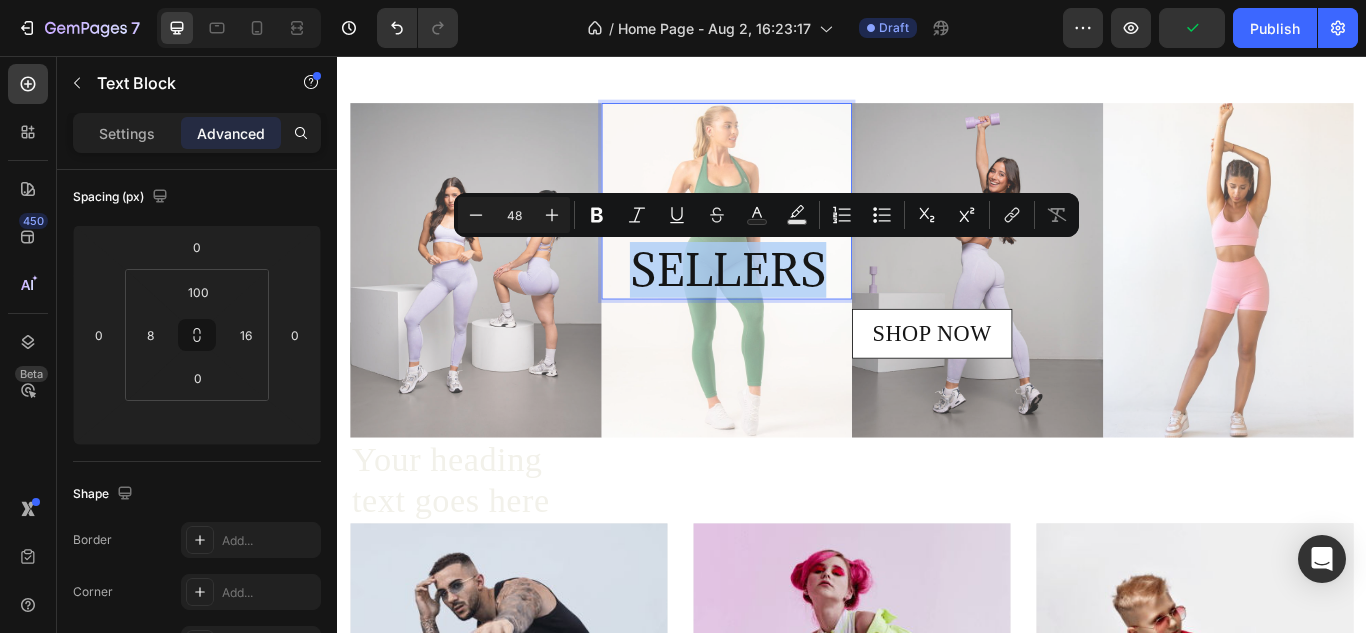 click on "THE BEST  SELLERS" at bounding box center (787, 275) 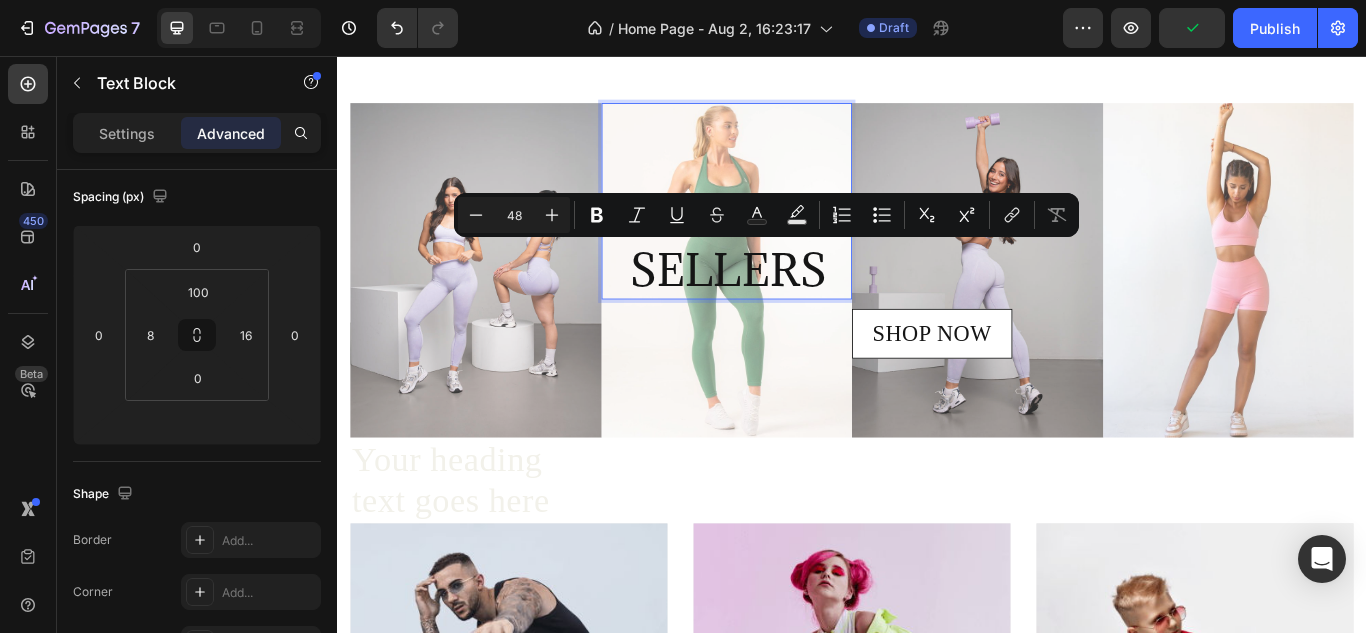 click on "THE BEST  SELLERS" at bounding box center [787, 275] 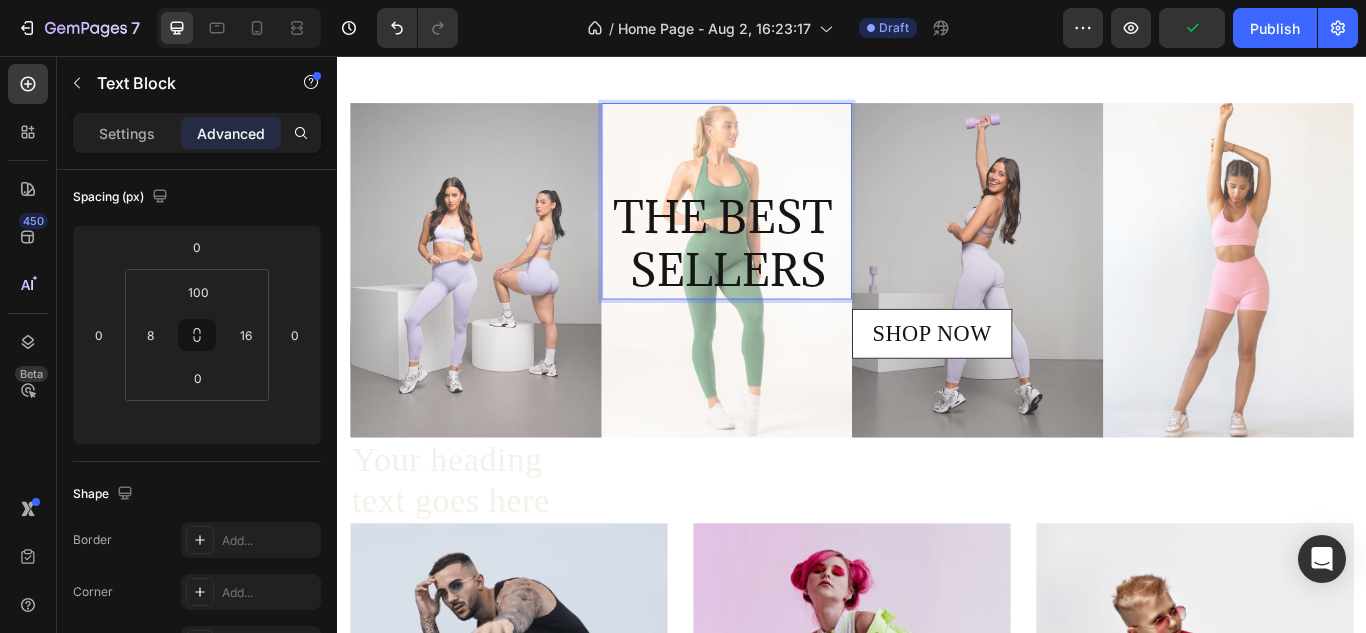 click on "THE BEST  SELLERS" at bounding box center (787, 275) 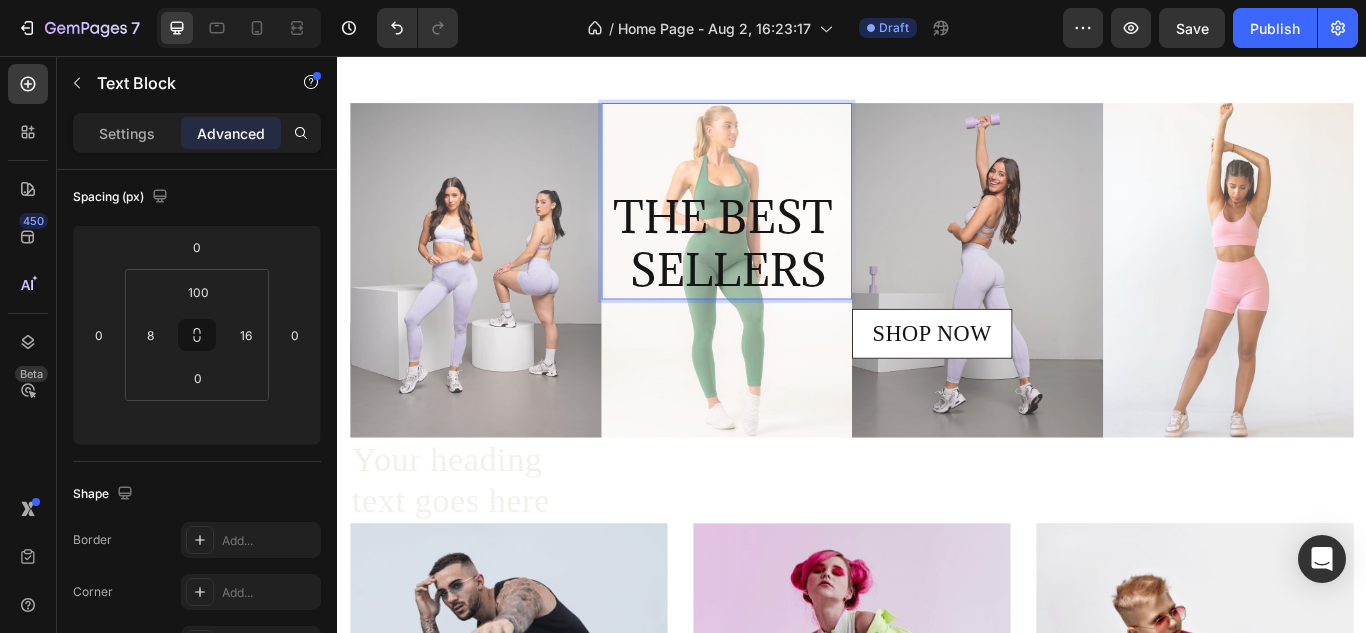 click on "THE BEST  SELLERS" at bounding box center [787, 275] 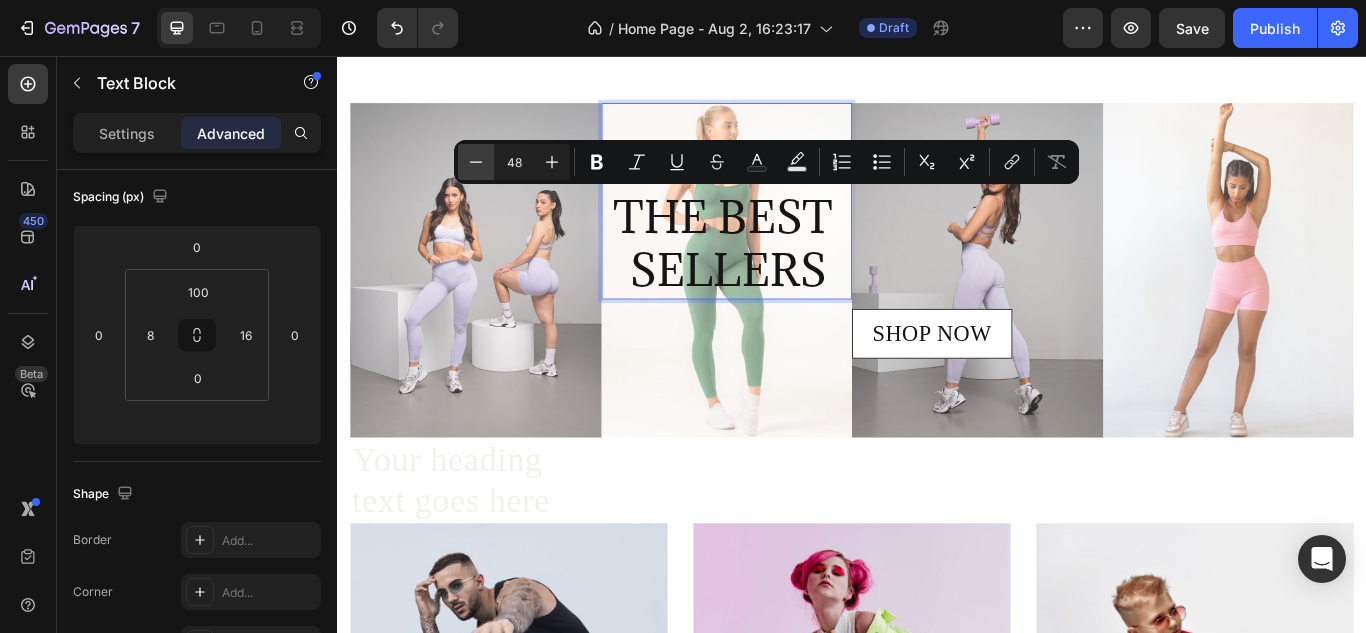 click 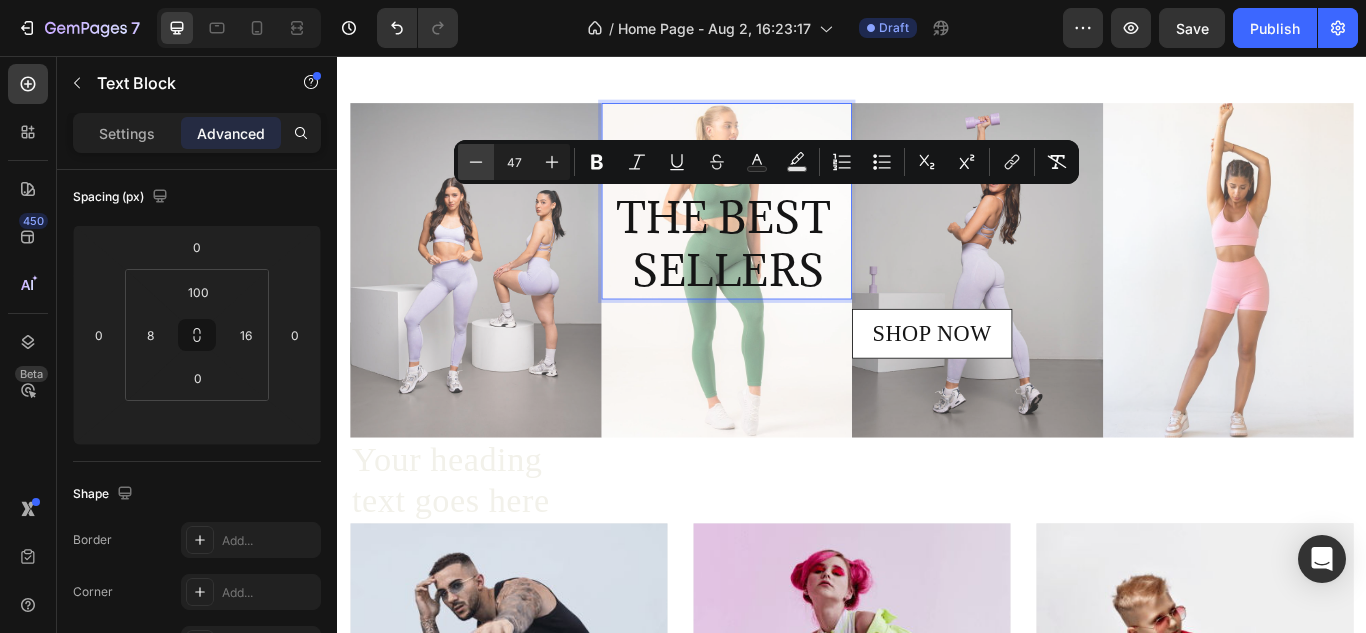 click 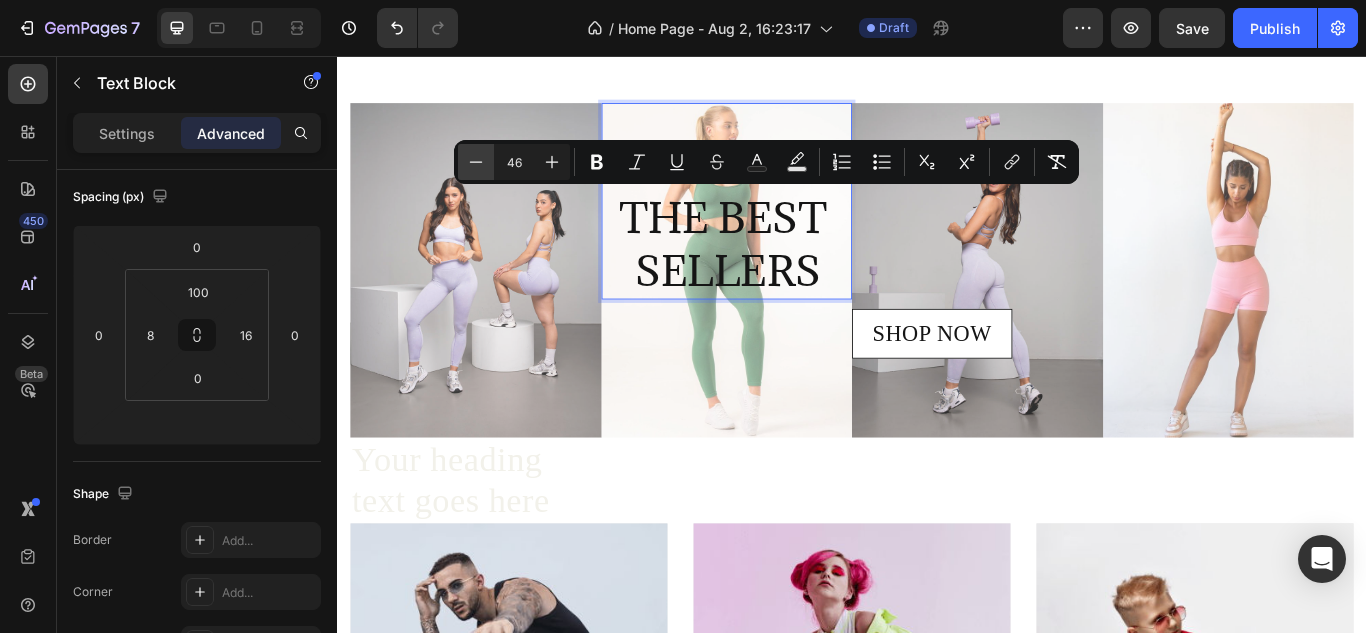 click 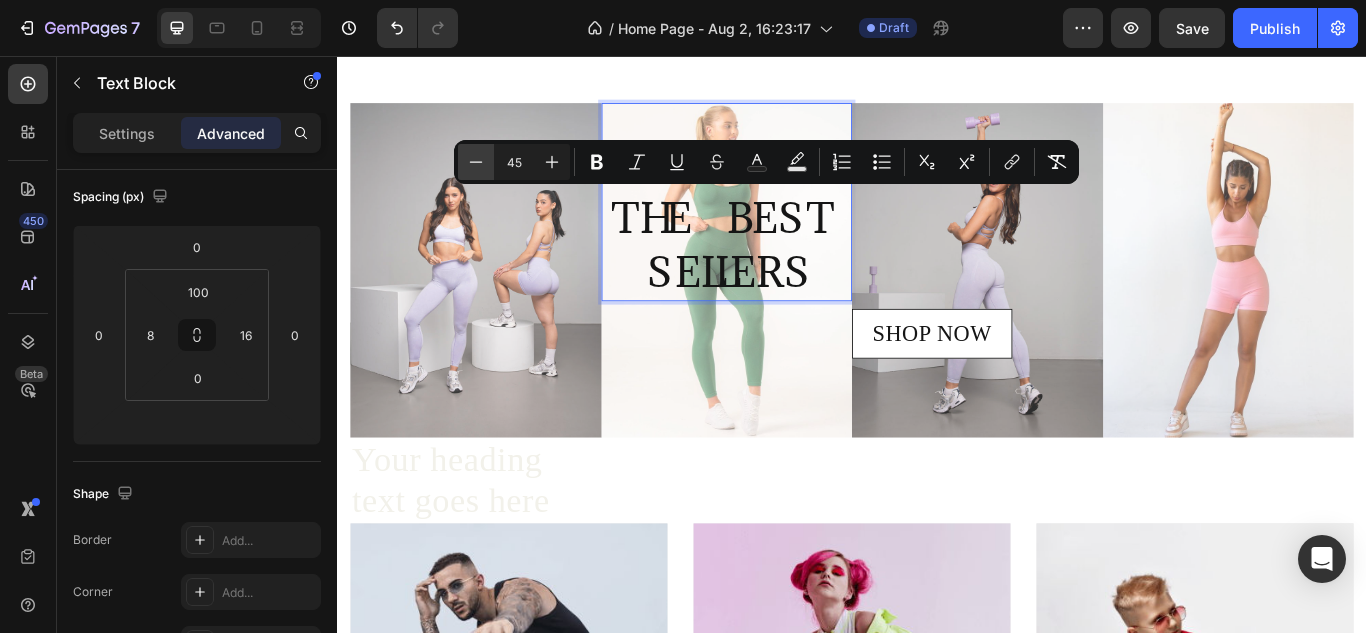 click 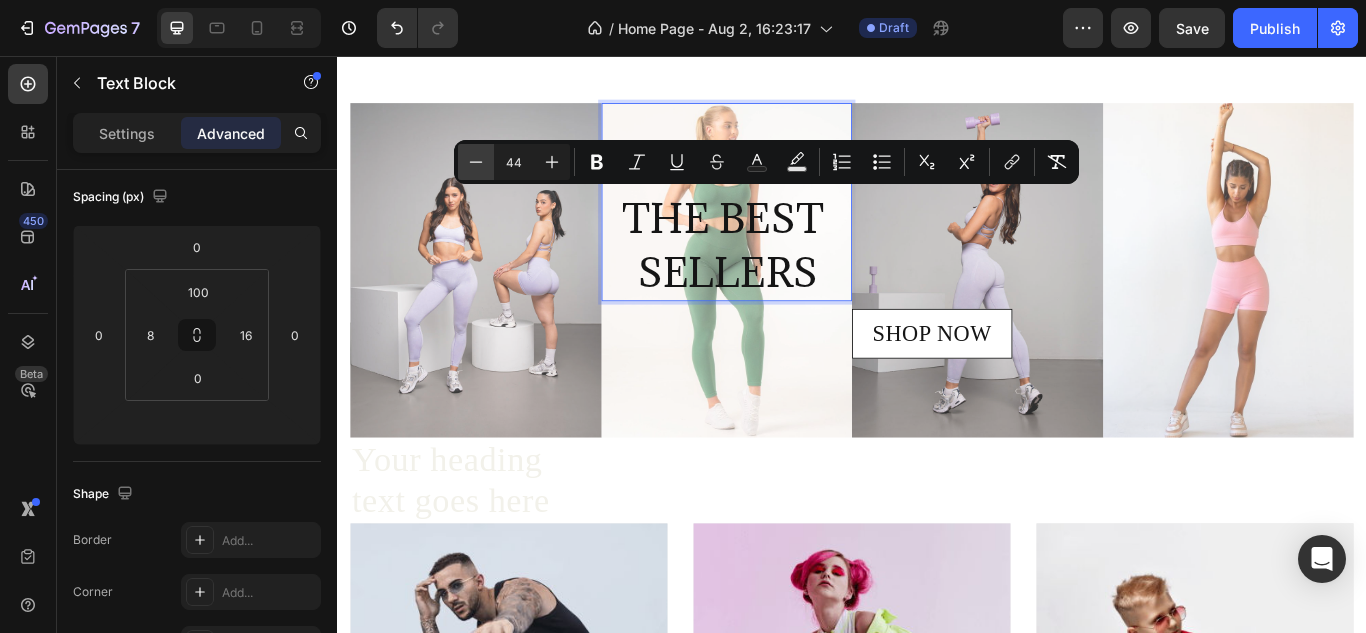 click 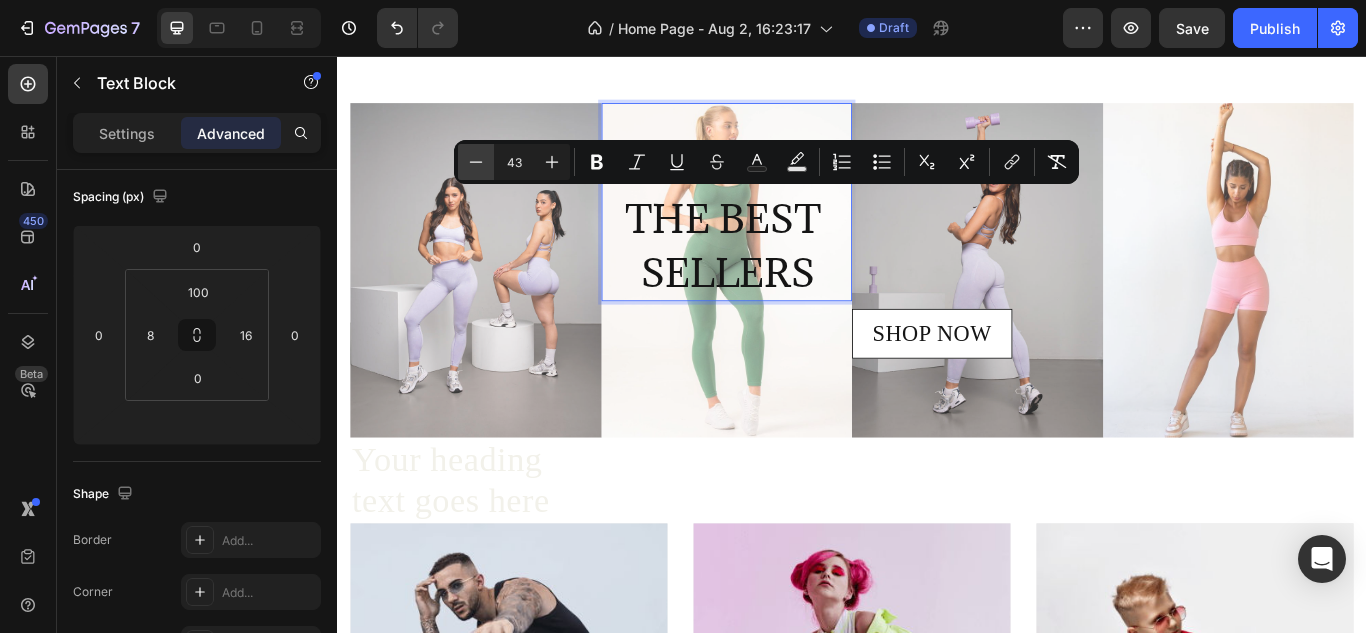 click 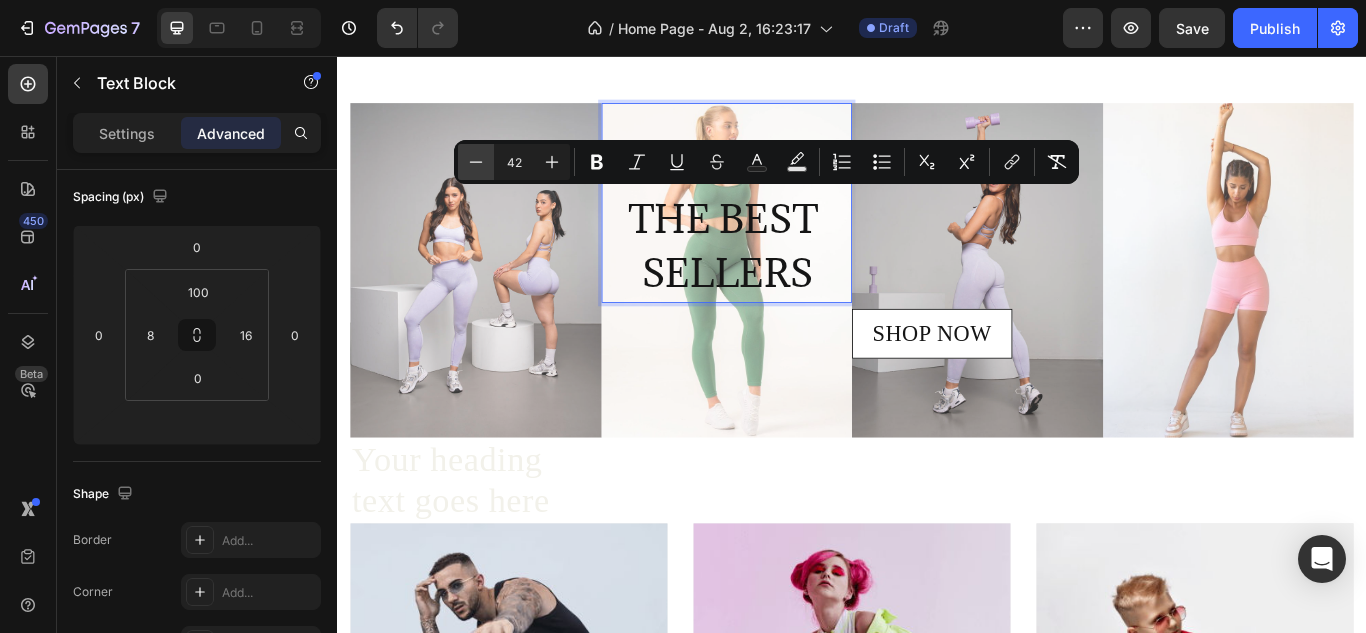 click 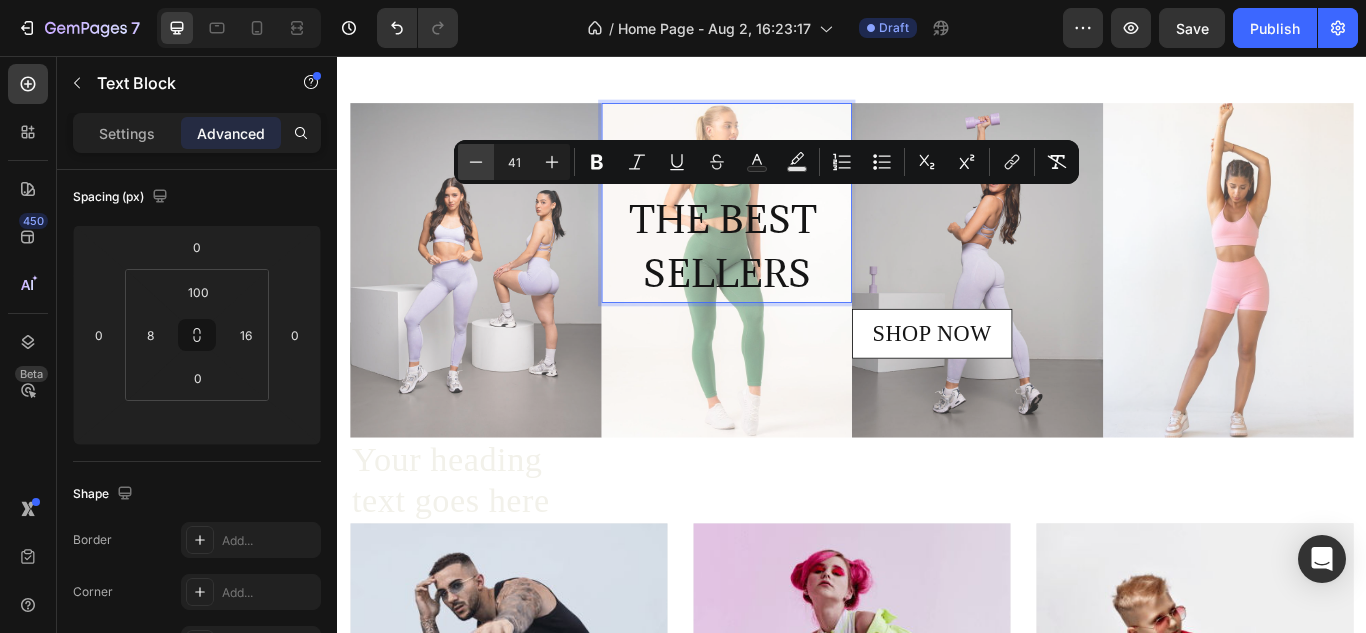 click 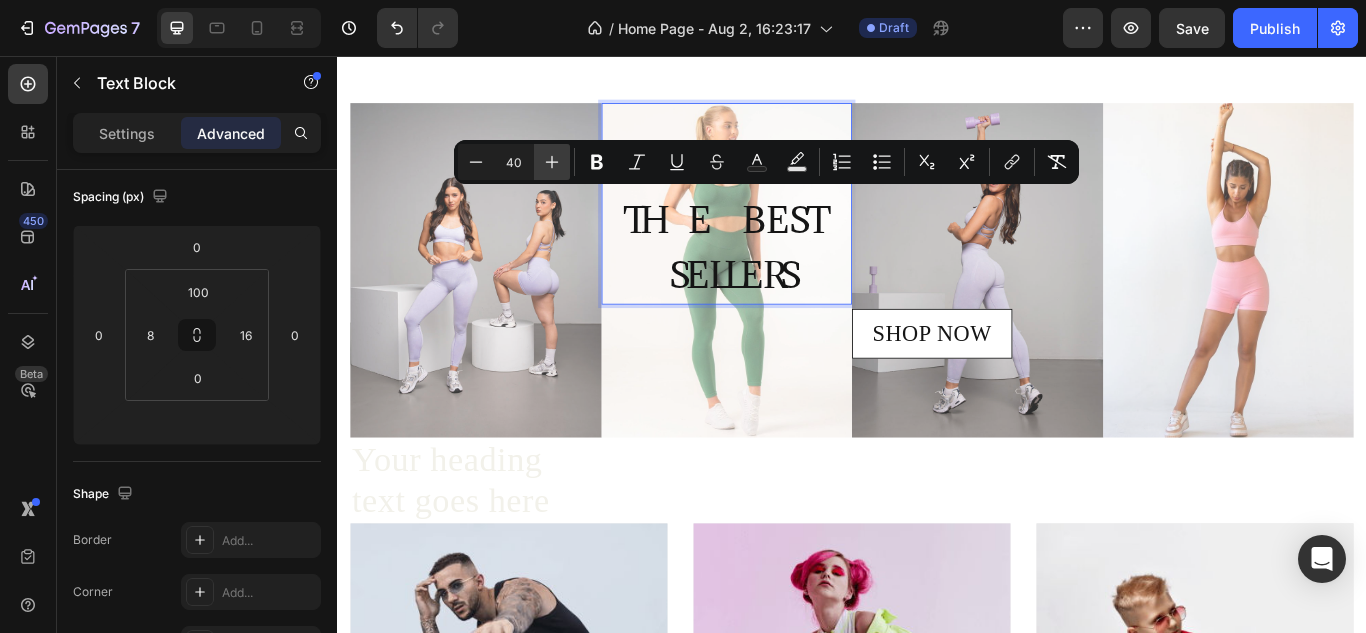 click 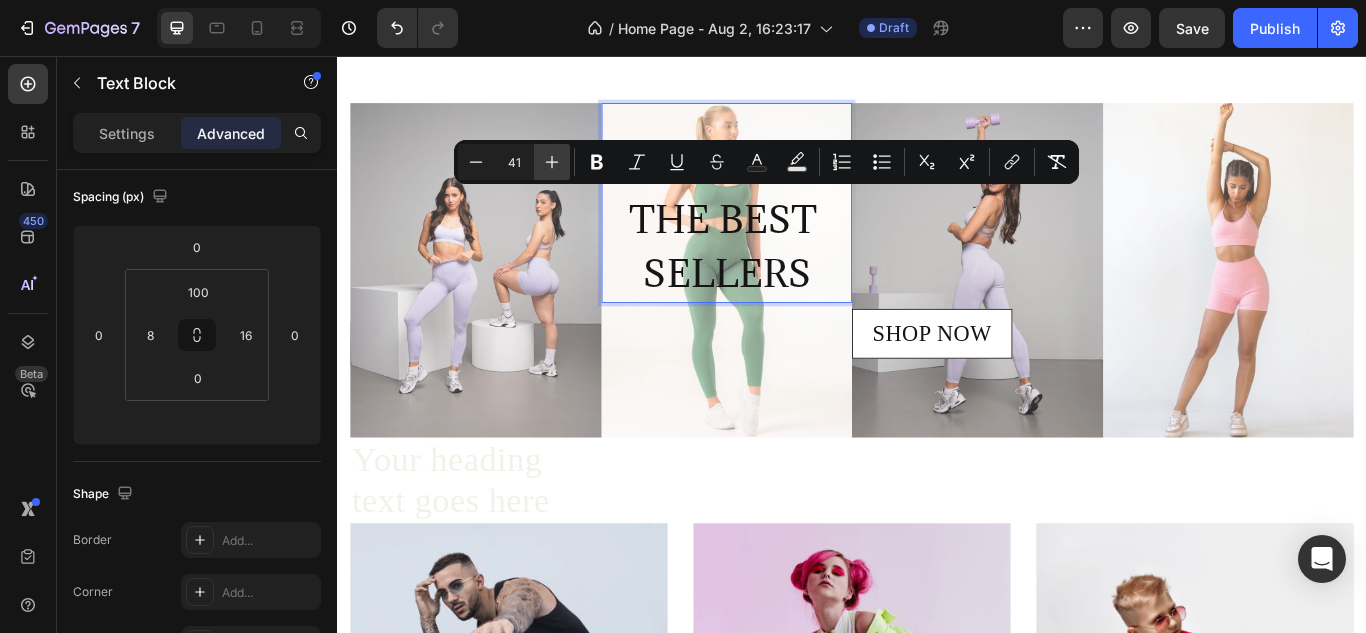click 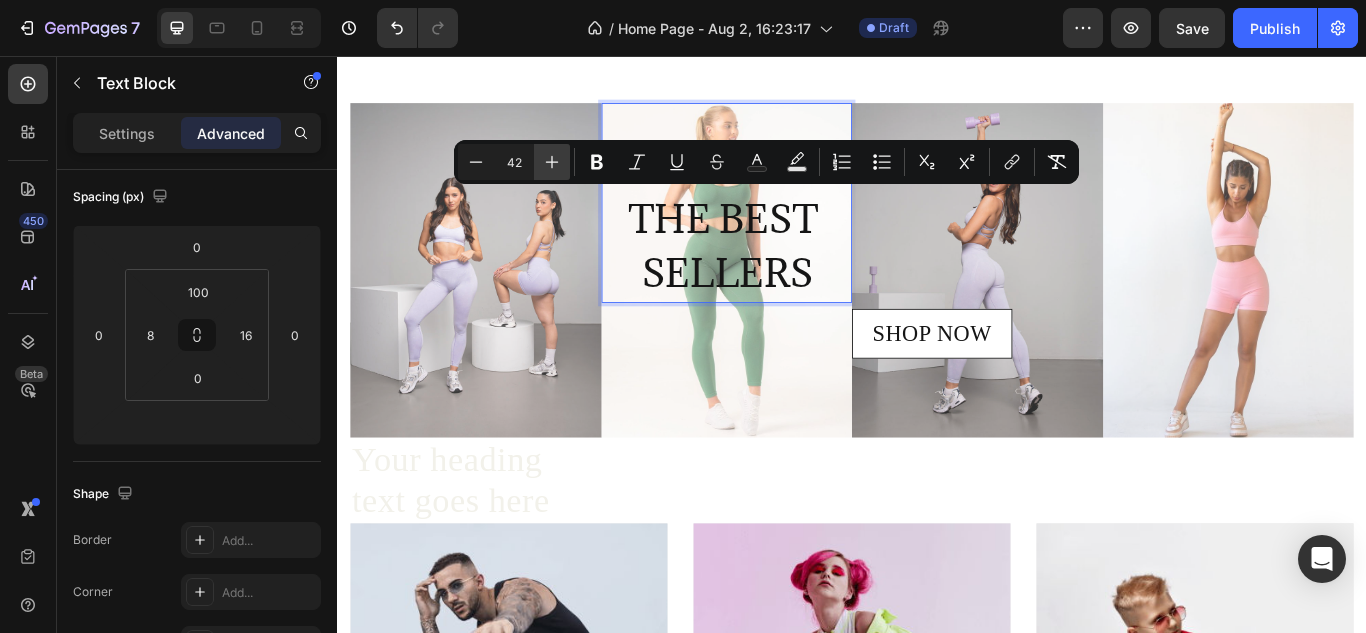 click 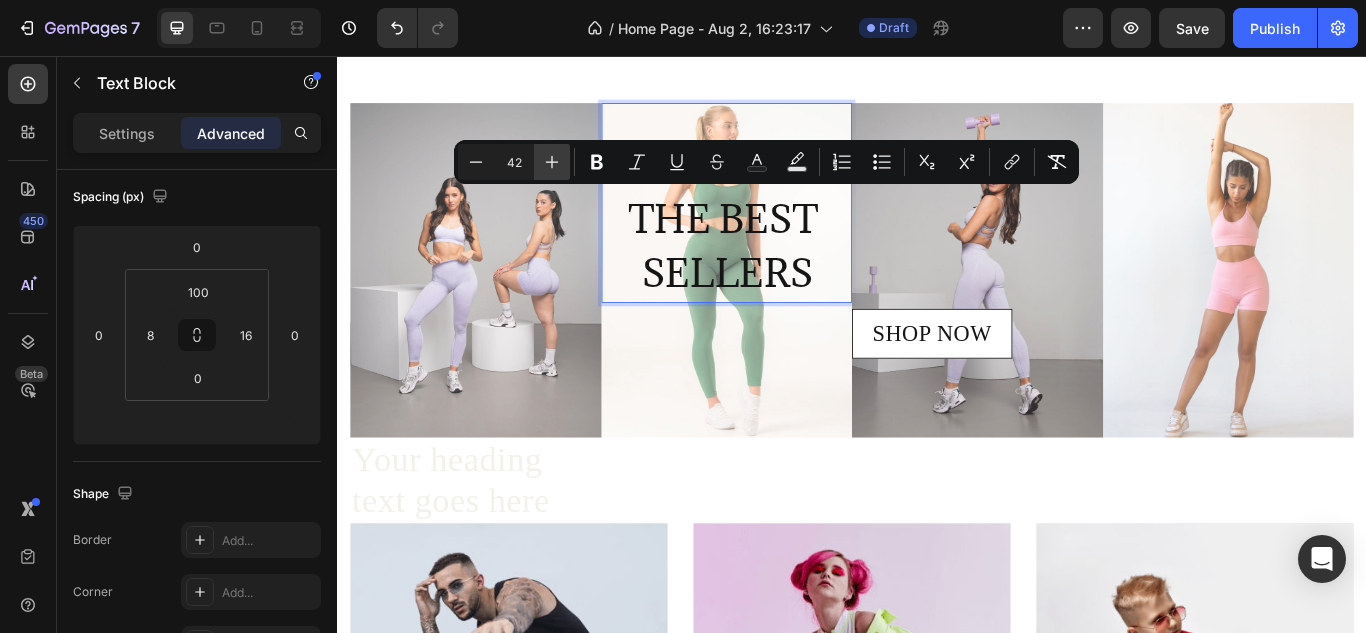 type on "43" 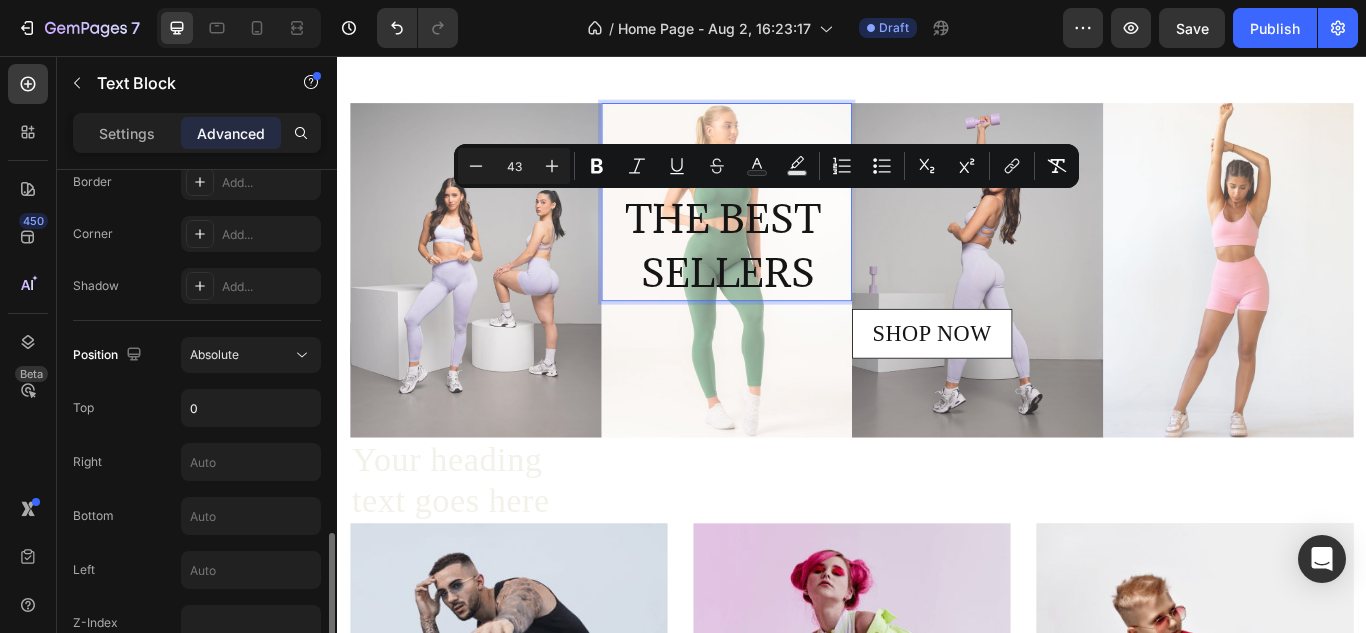 scroll, scrollTop: 730, scrollLeft: 0, axis: vertical 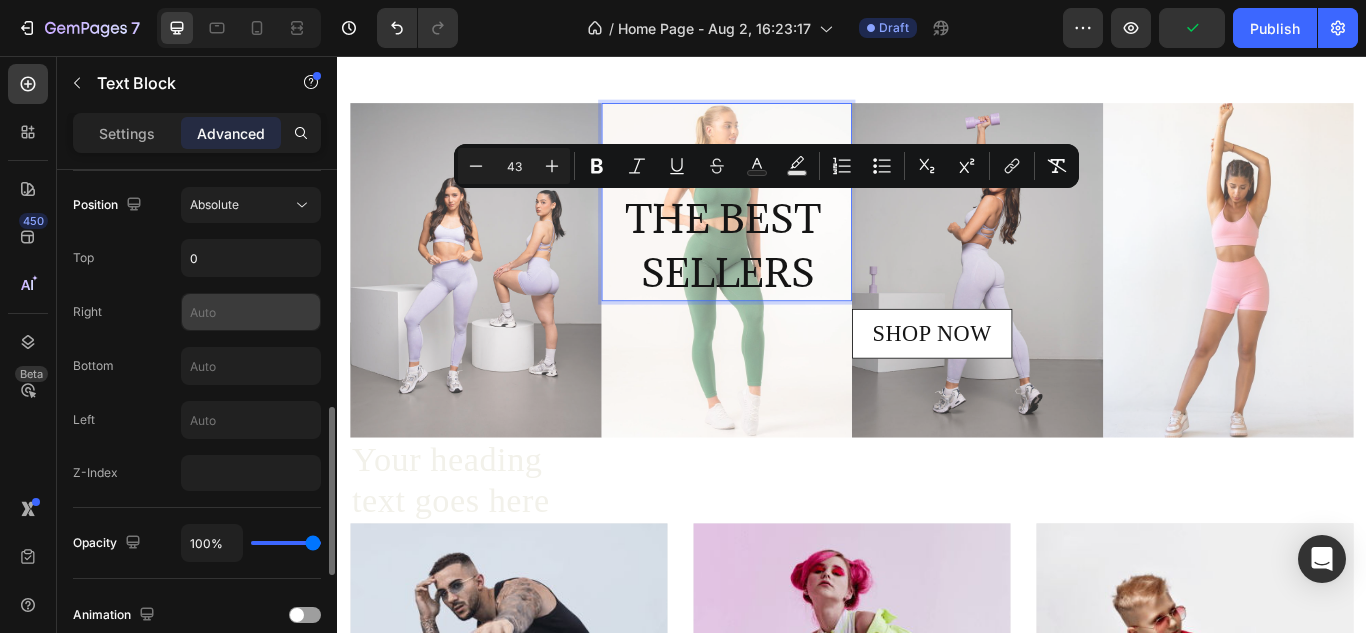 click at bounding box center [251, 312] 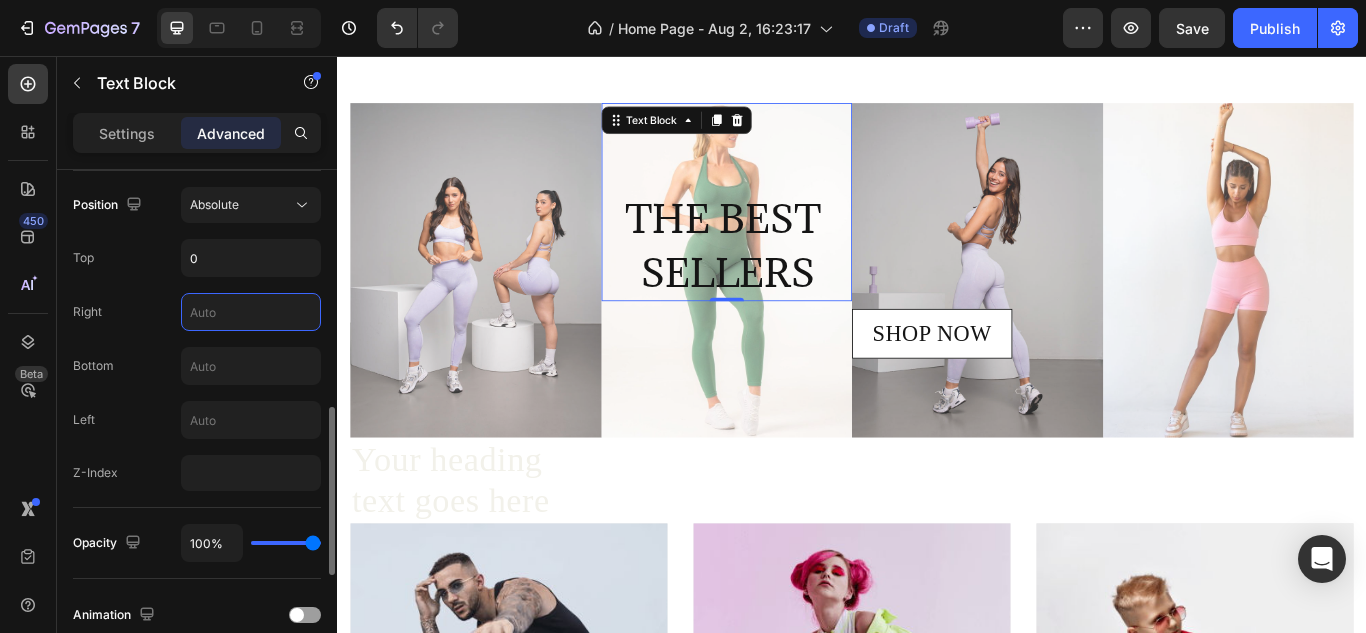click at bounding box center (251, 312) 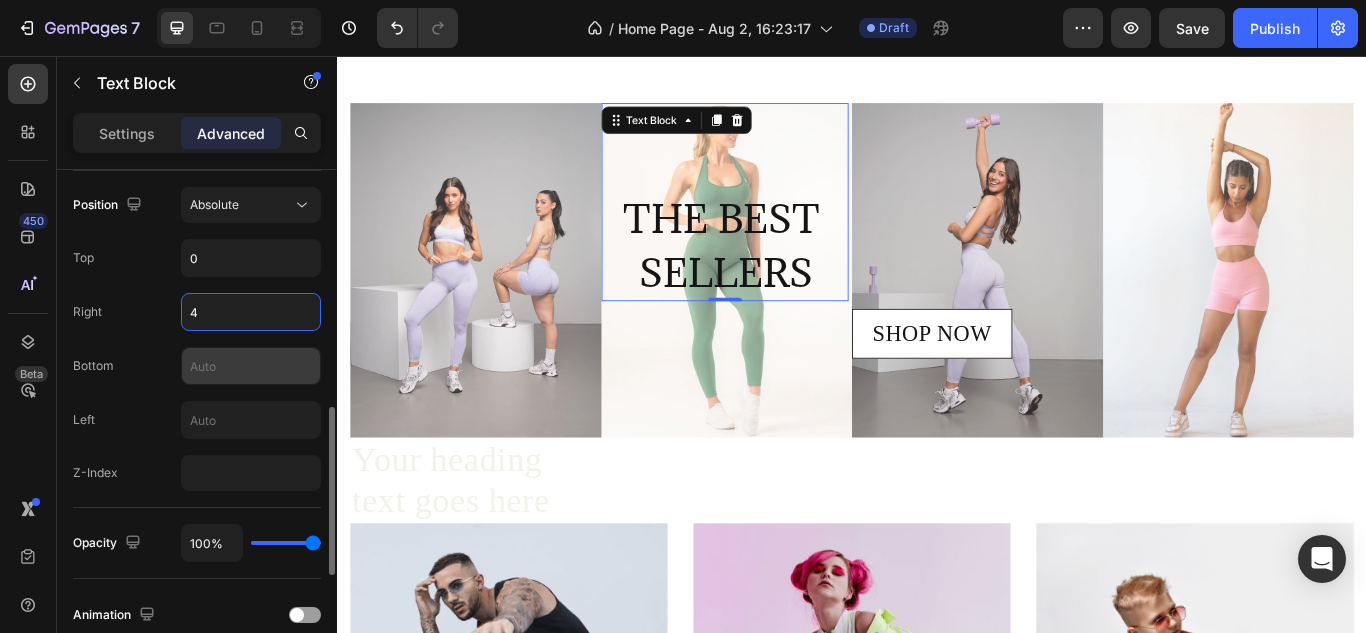 type on "4" 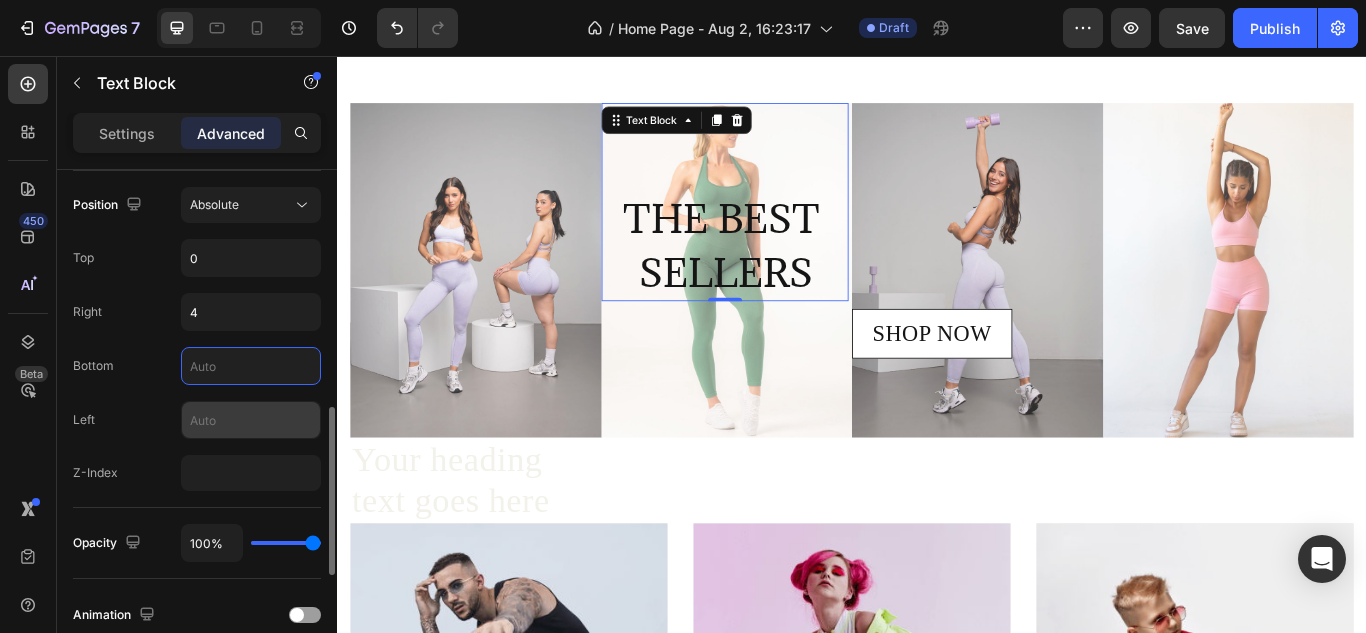 click at bounding box center (251, 420) 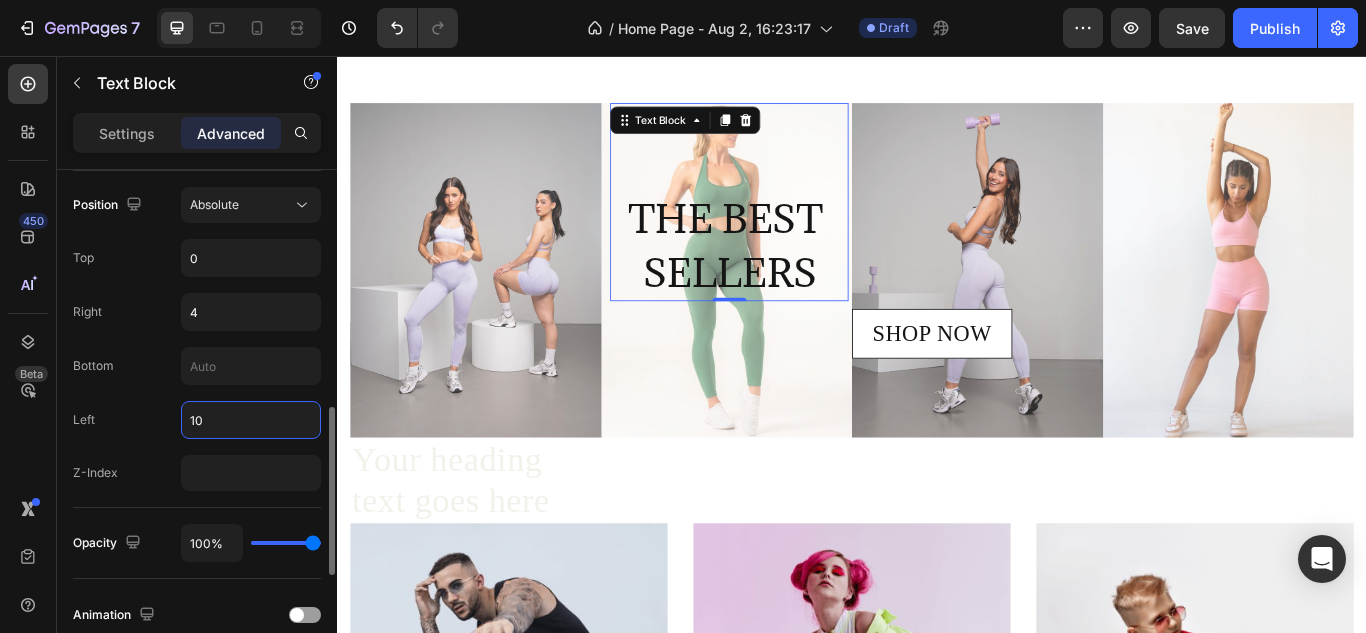 type on "1" 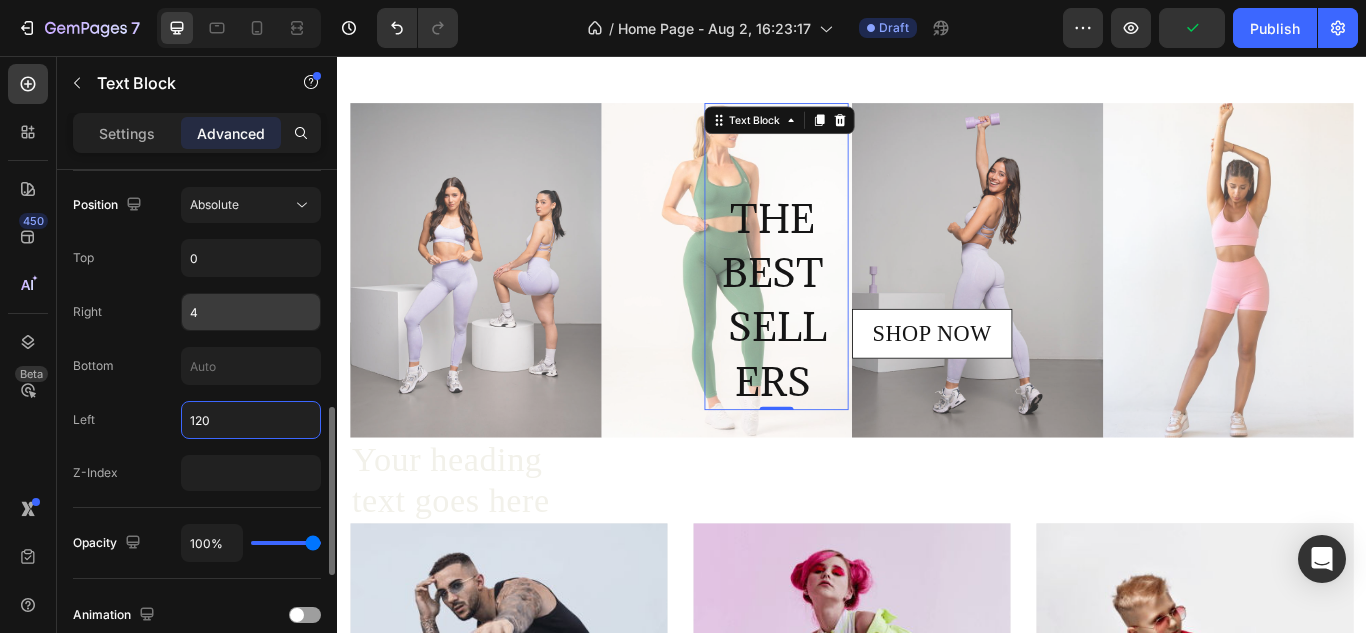 type on "120" 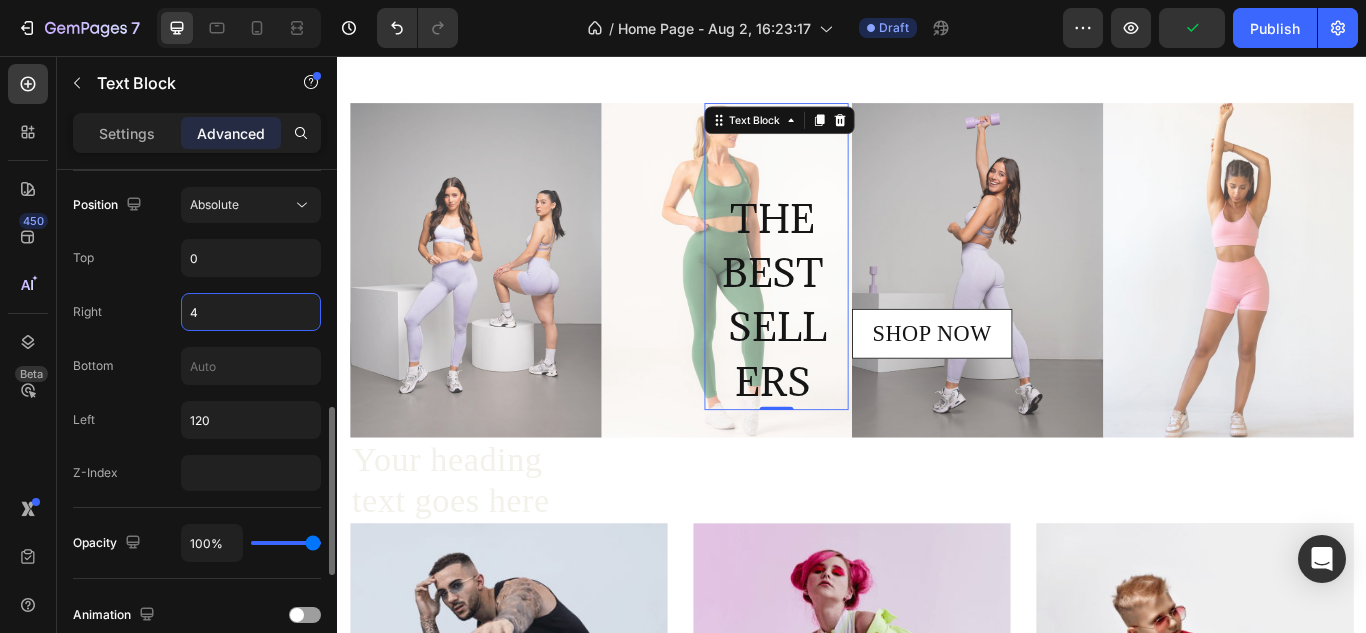 type on "=" 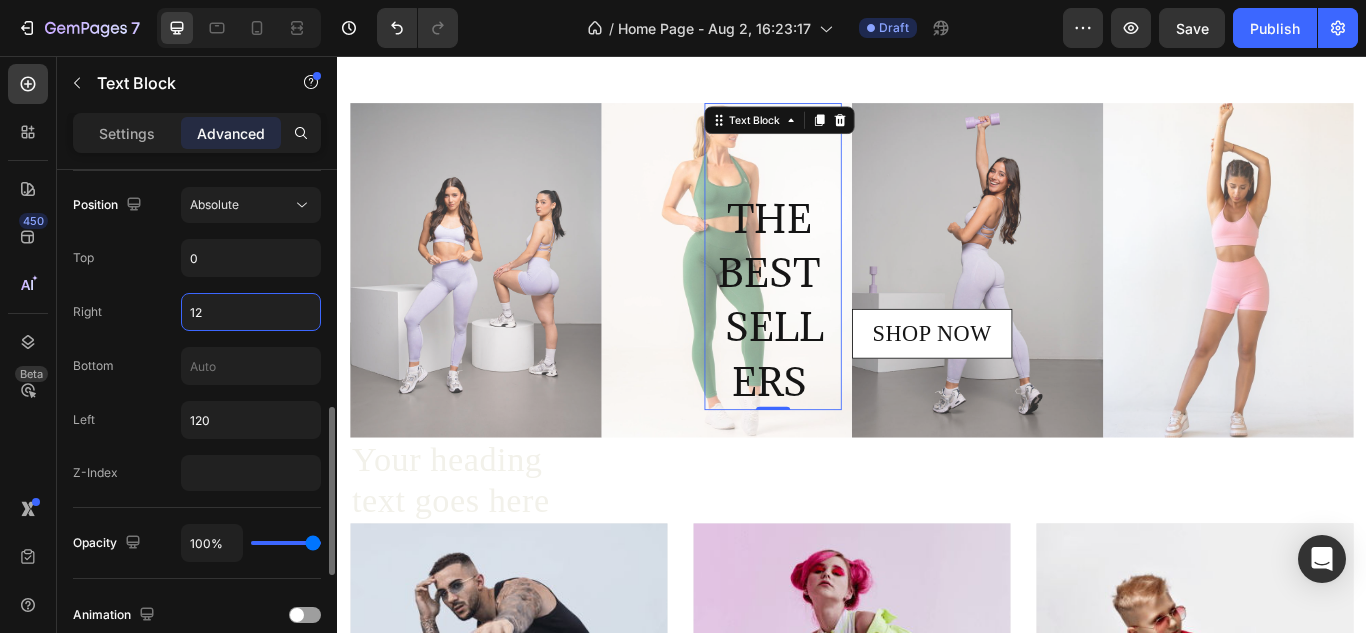 type on "1" 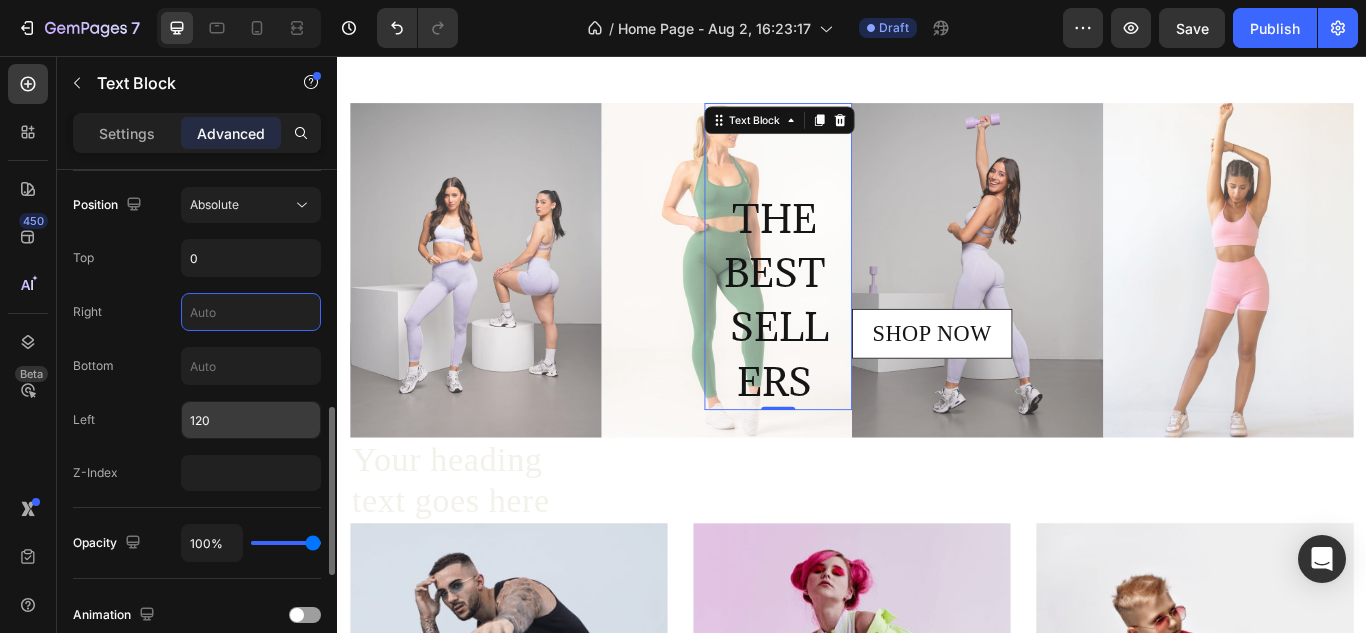 type 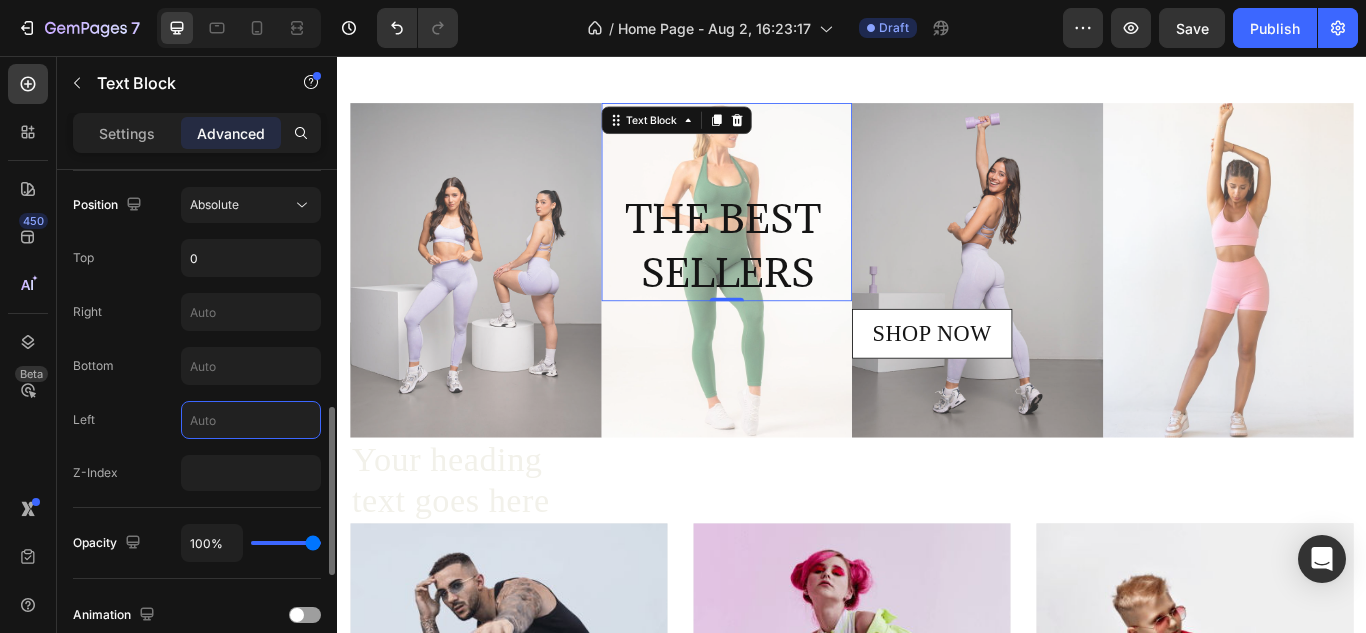type 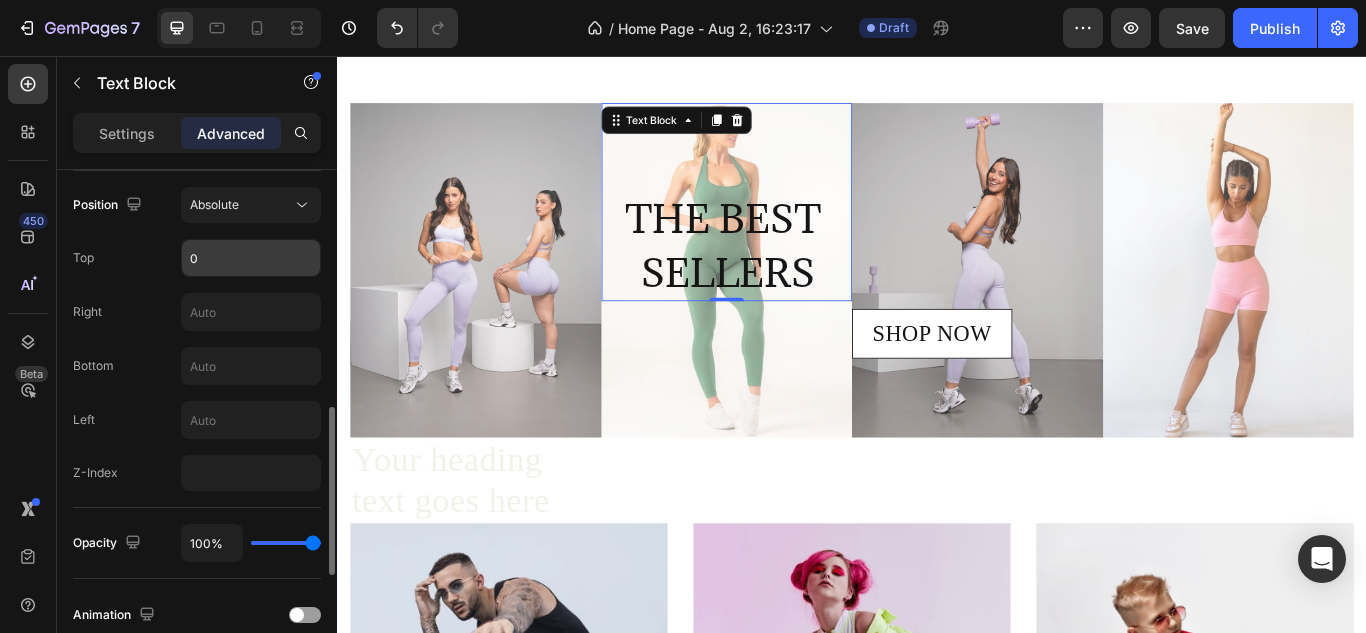 click on "0" at bounding box center (251, 258) 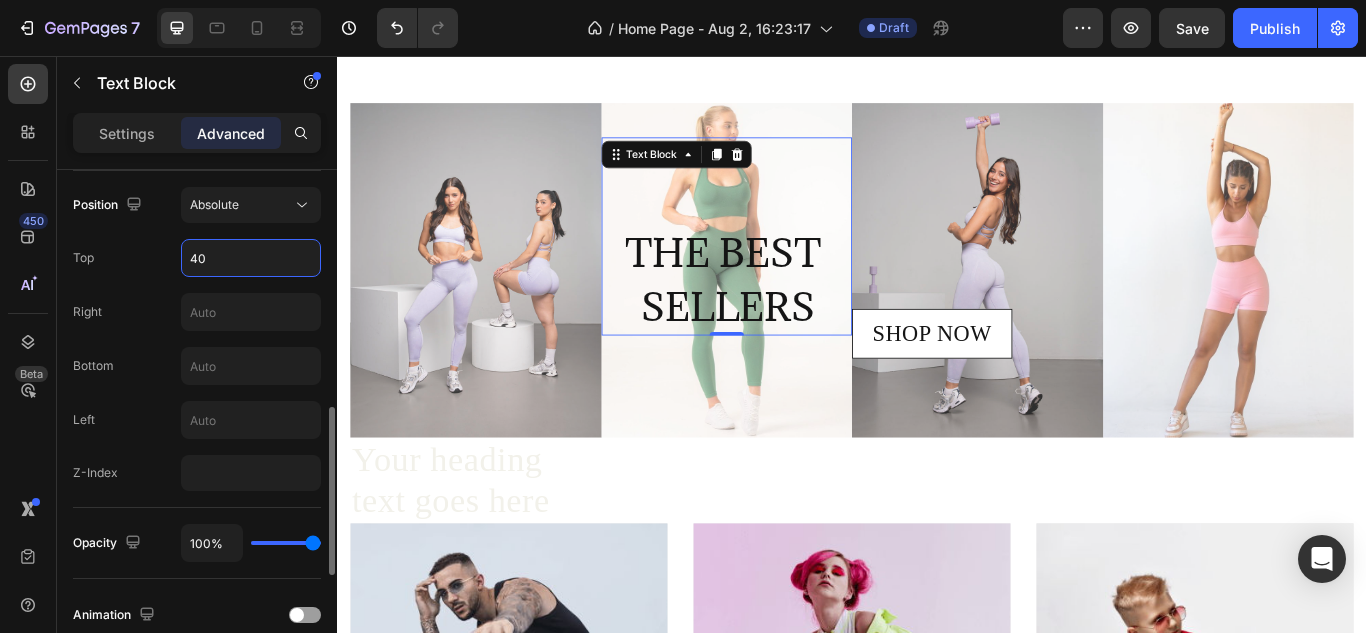 type on "40" 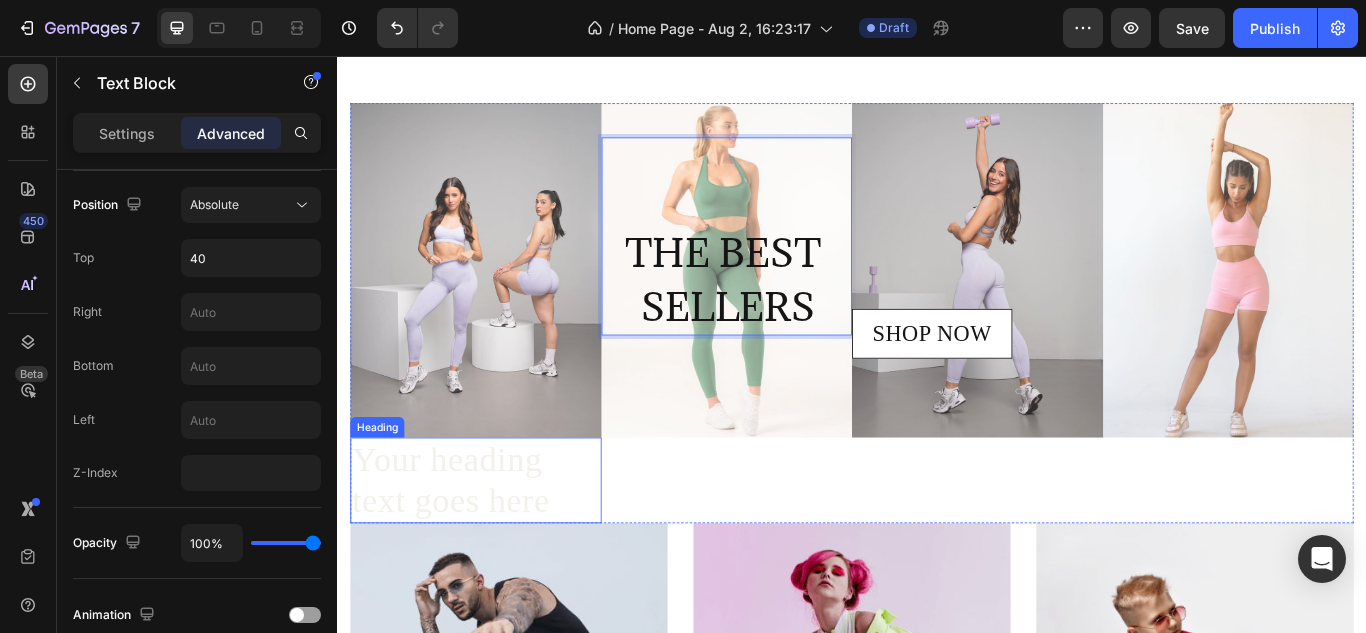 click on "Your heading text goes here" at bounding box center [498, 551] 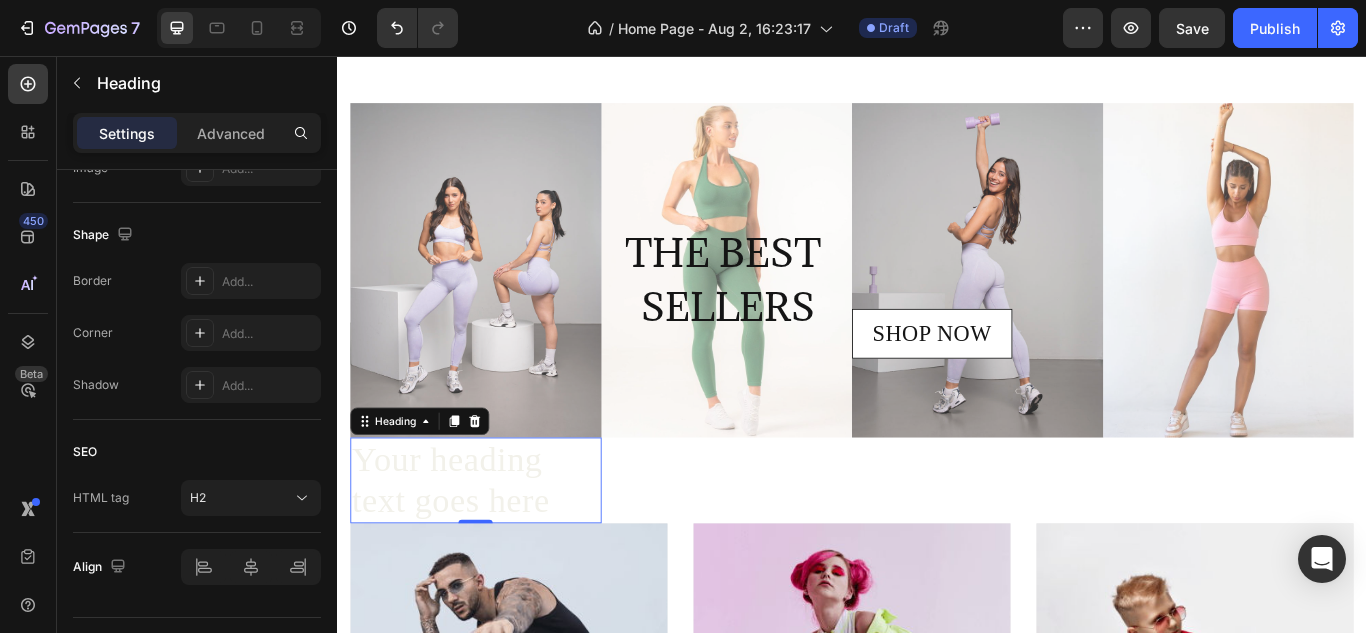 scroll, scrollTop: 0, scrollLeft: 0, axis: both 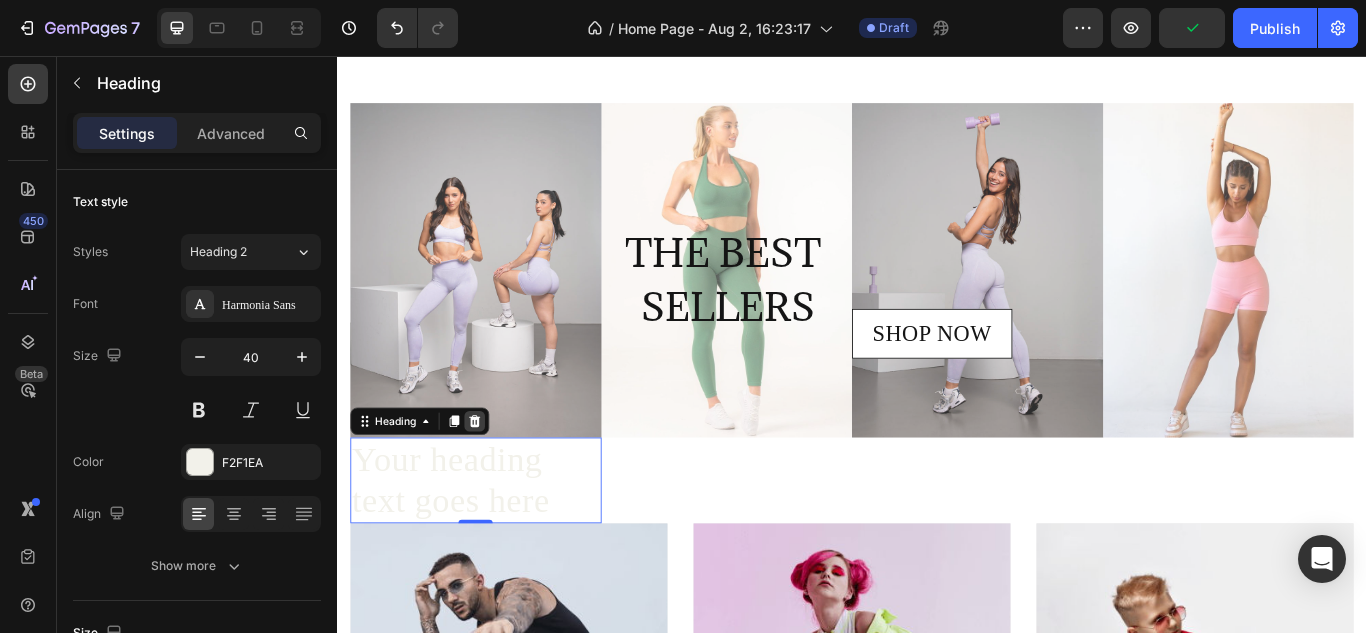 click 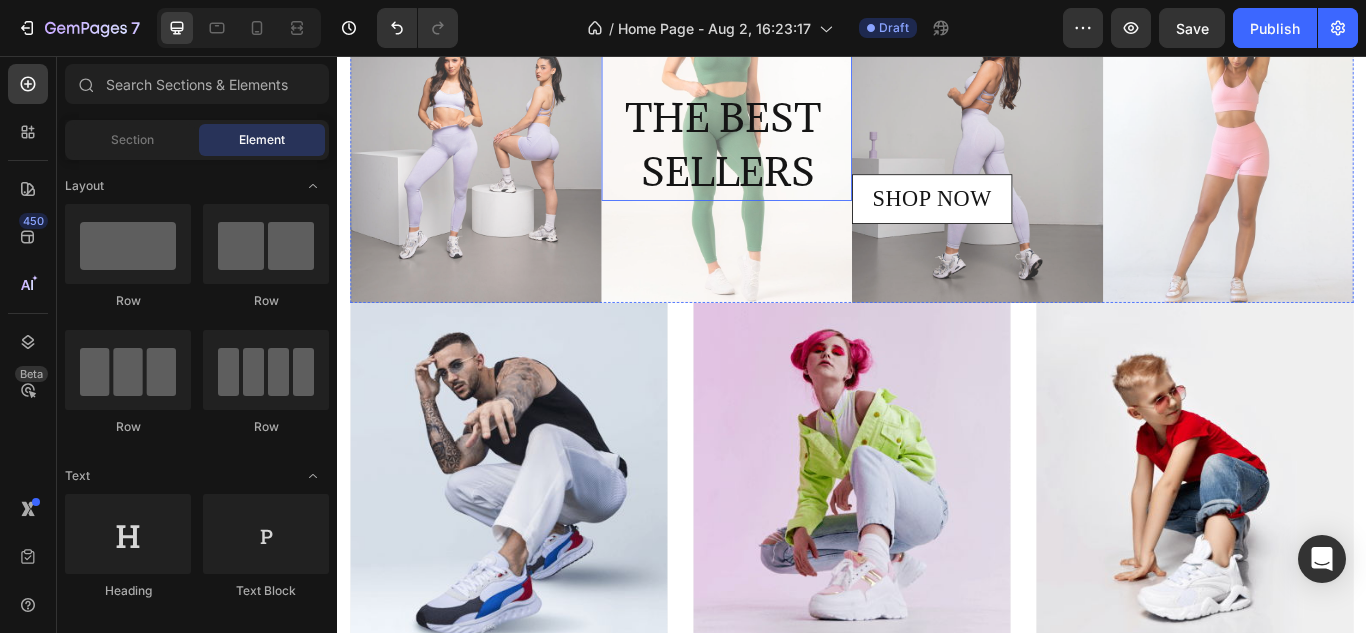 scroll, scrollTop: 331, scrollLeft: 0, axis: vertical 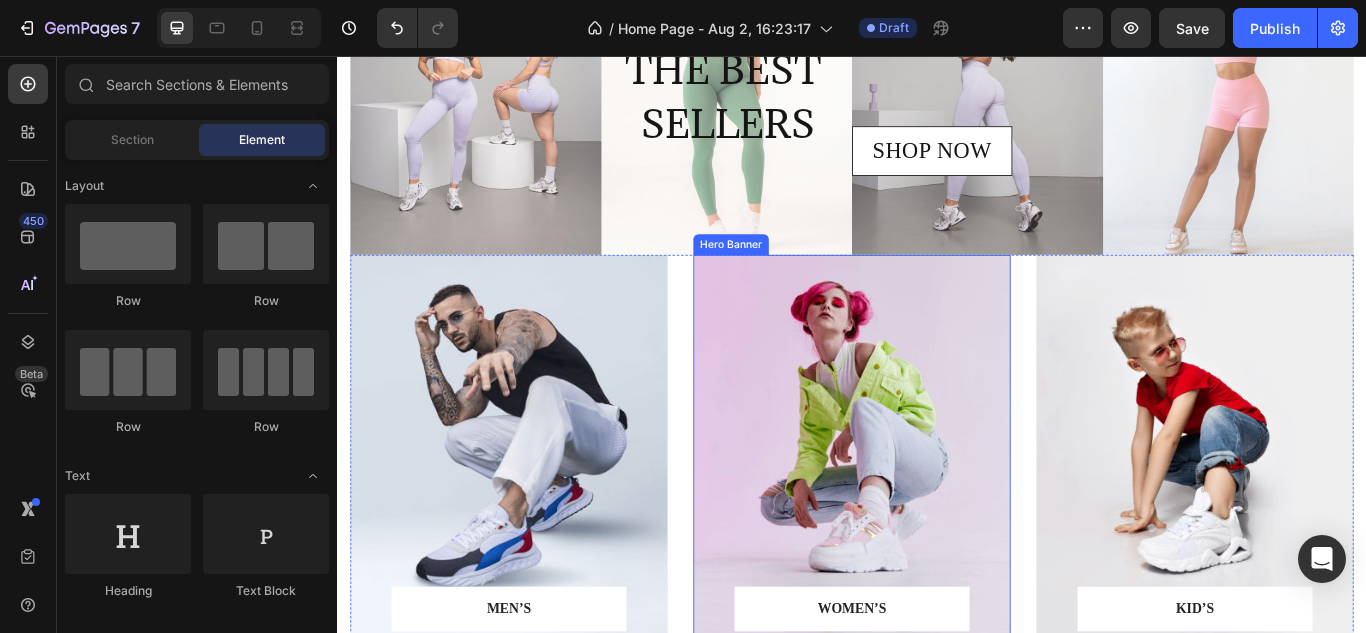 click at bounding box center (937, 519) 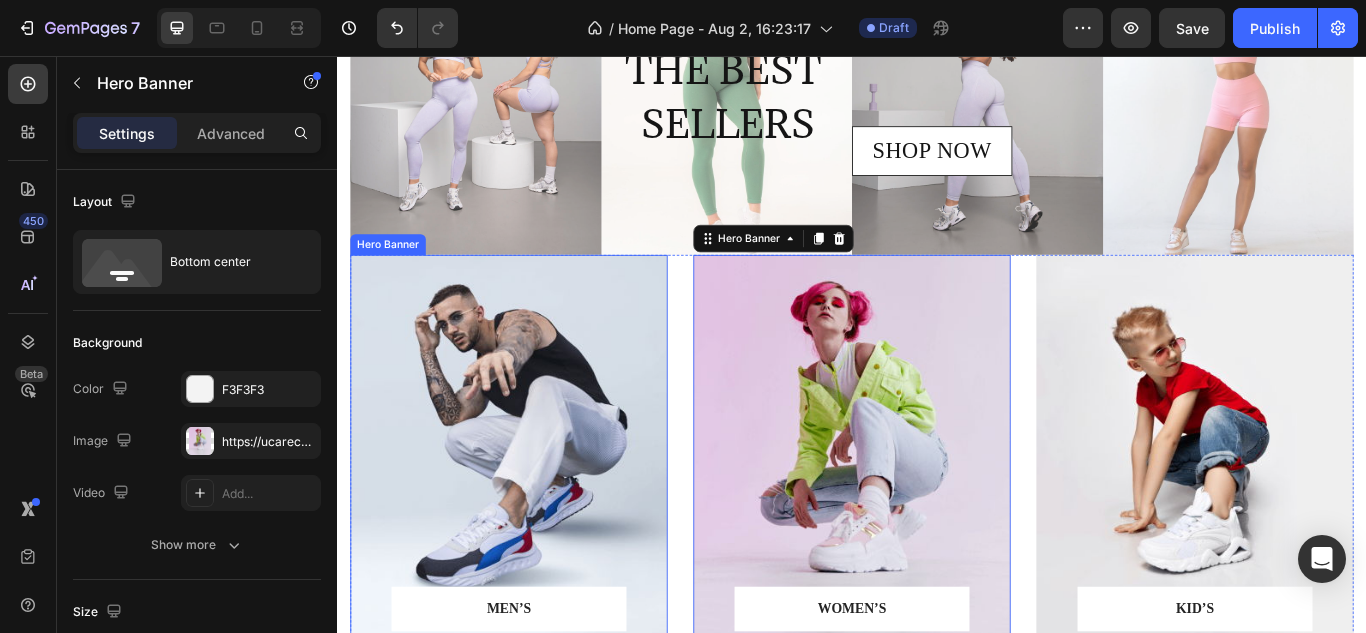 click at bounding box center (537, 519) 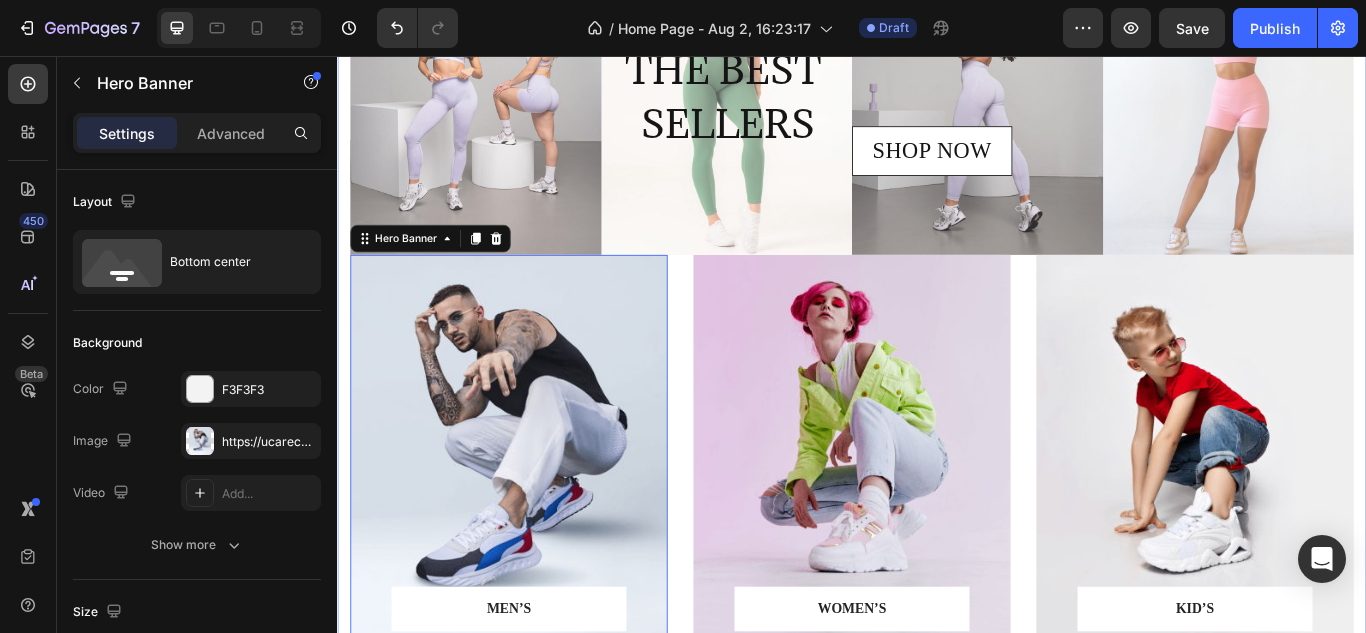click on "Image Image THE BEST  SELLERS  Text Block Image SHOP NOW Button Image Row MEN’S Text block Row Row Hero Banner   16 WOMEN’S Text block Row Row Hero Banner KID’S Text block Row Row Hero Banner Row Section 2" at bounding box center [937, 324] 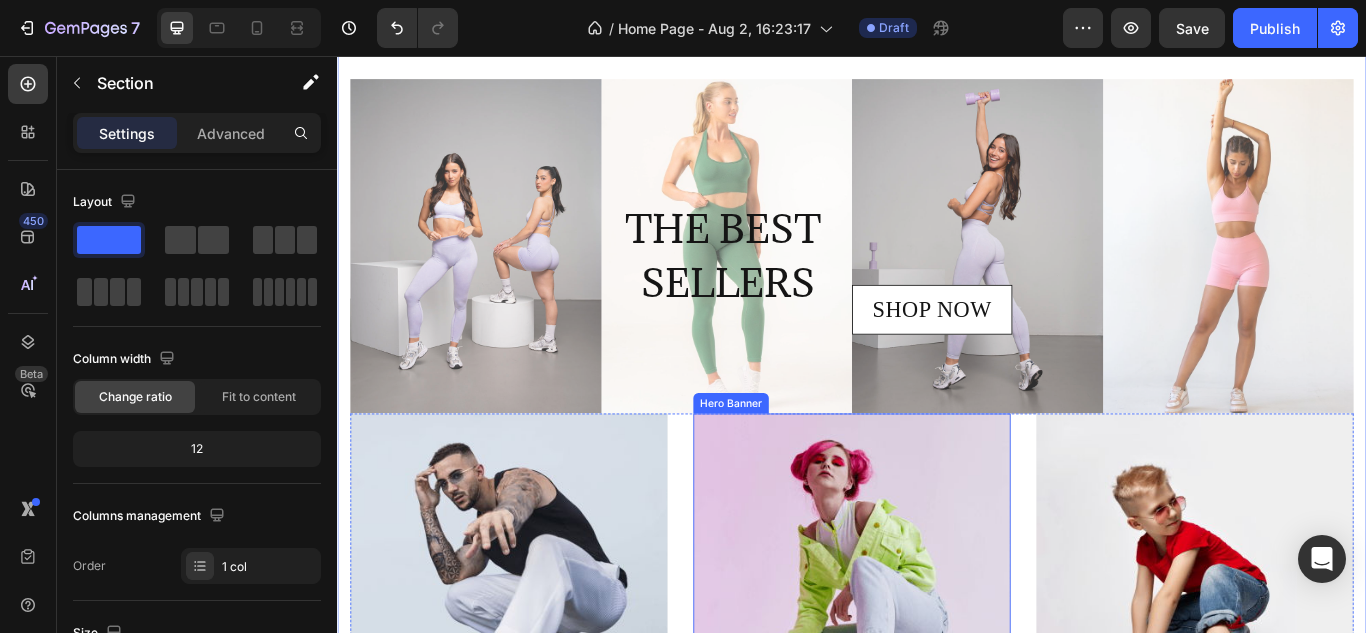 scroll, scrollTop: 145, scrollLeft: 0, axis: vertical 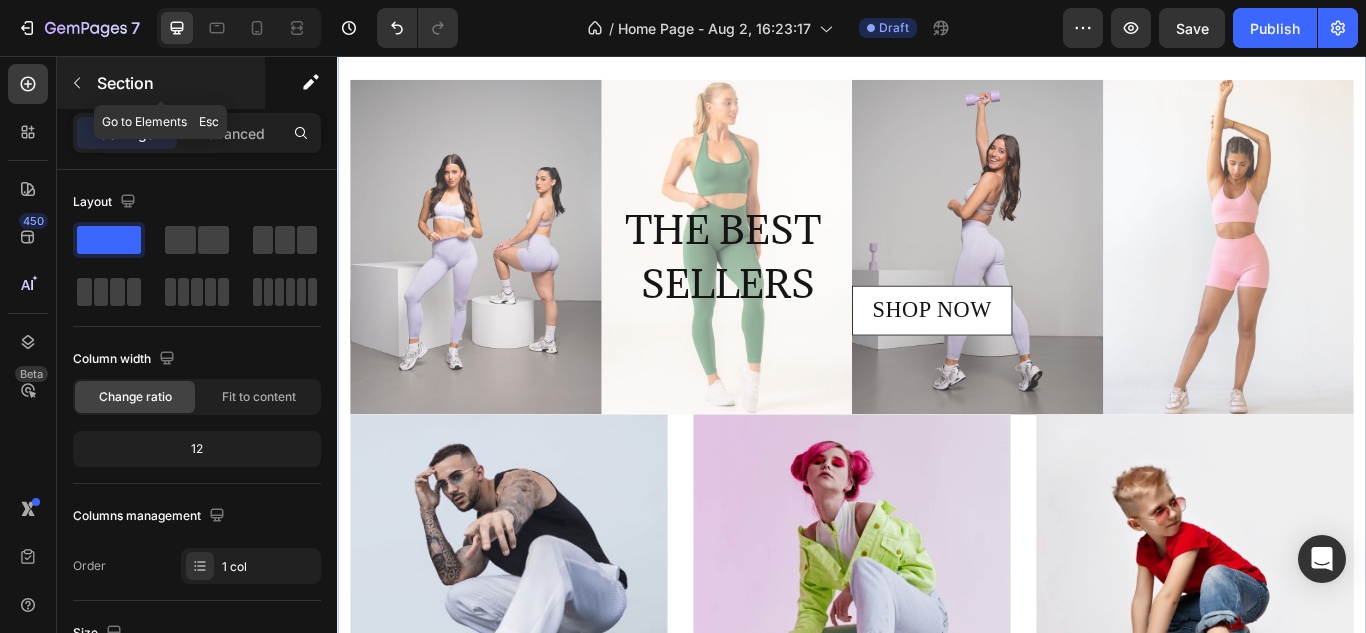 click 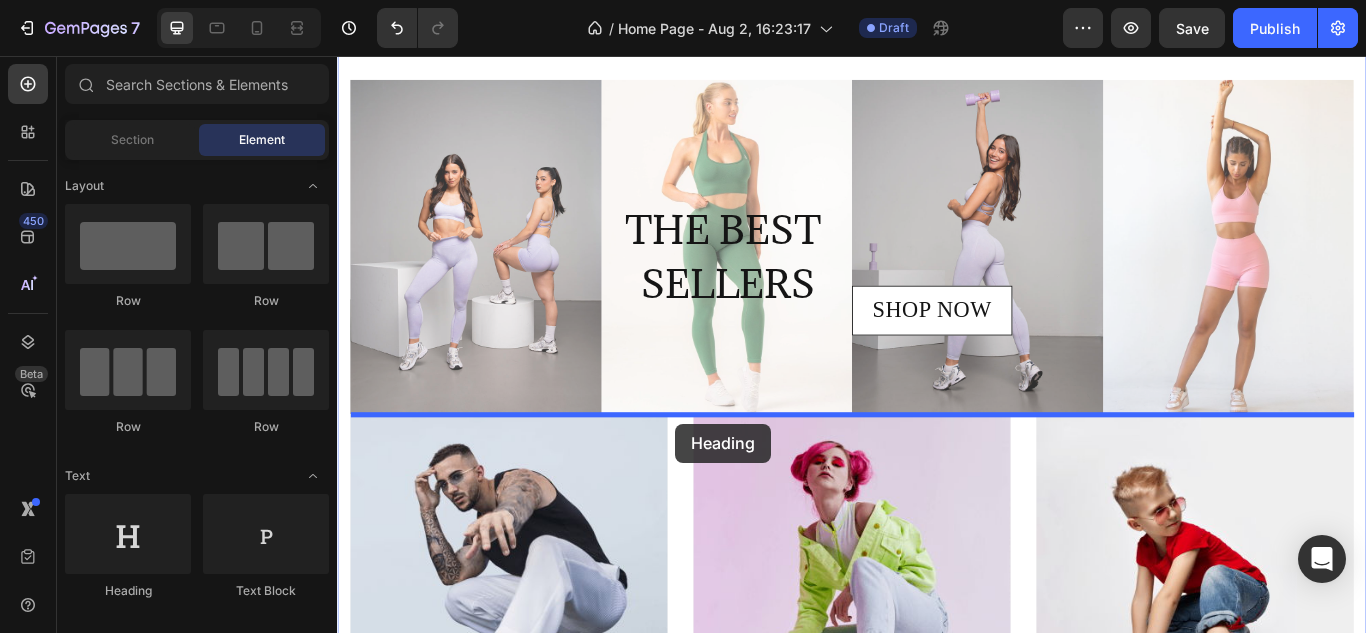 drag, startPoint x: 479, startPoint y: 382, endPoint x: 731, endPoint y: 485, distance: 272.23703 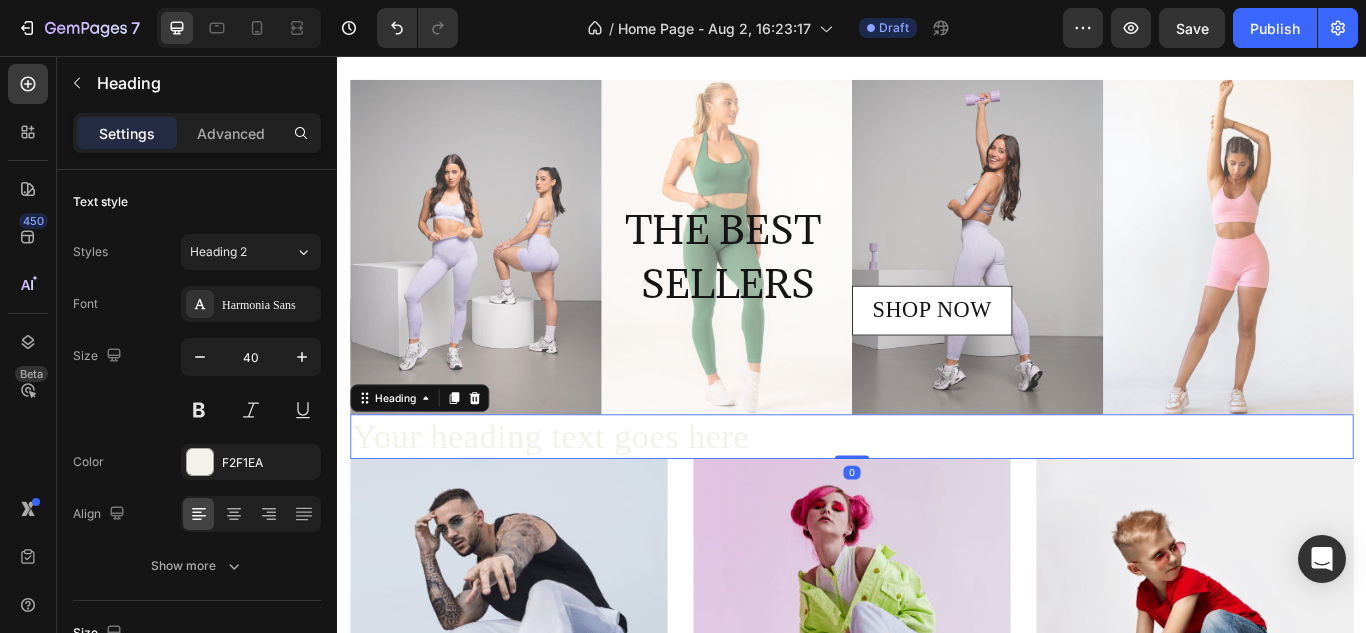 click on "Your heading text goes here" at bounding box center (937, 500) 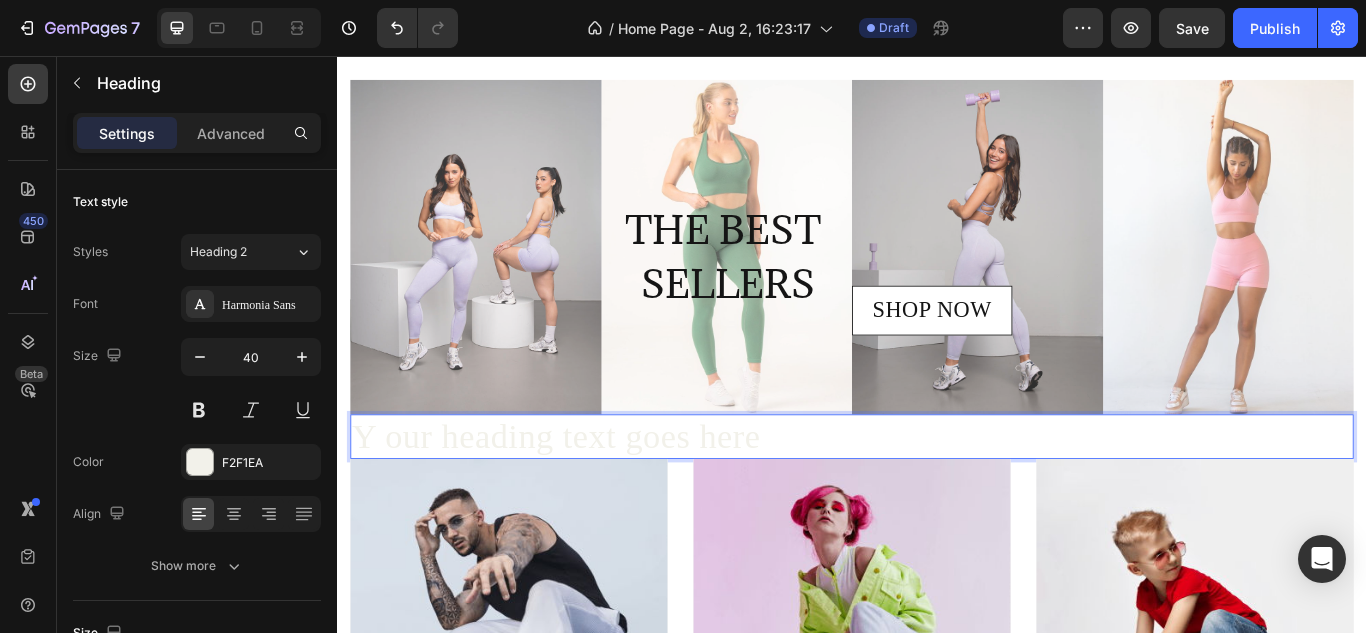 click on "Y our heading text goes here" at bounding box center [937, 500] 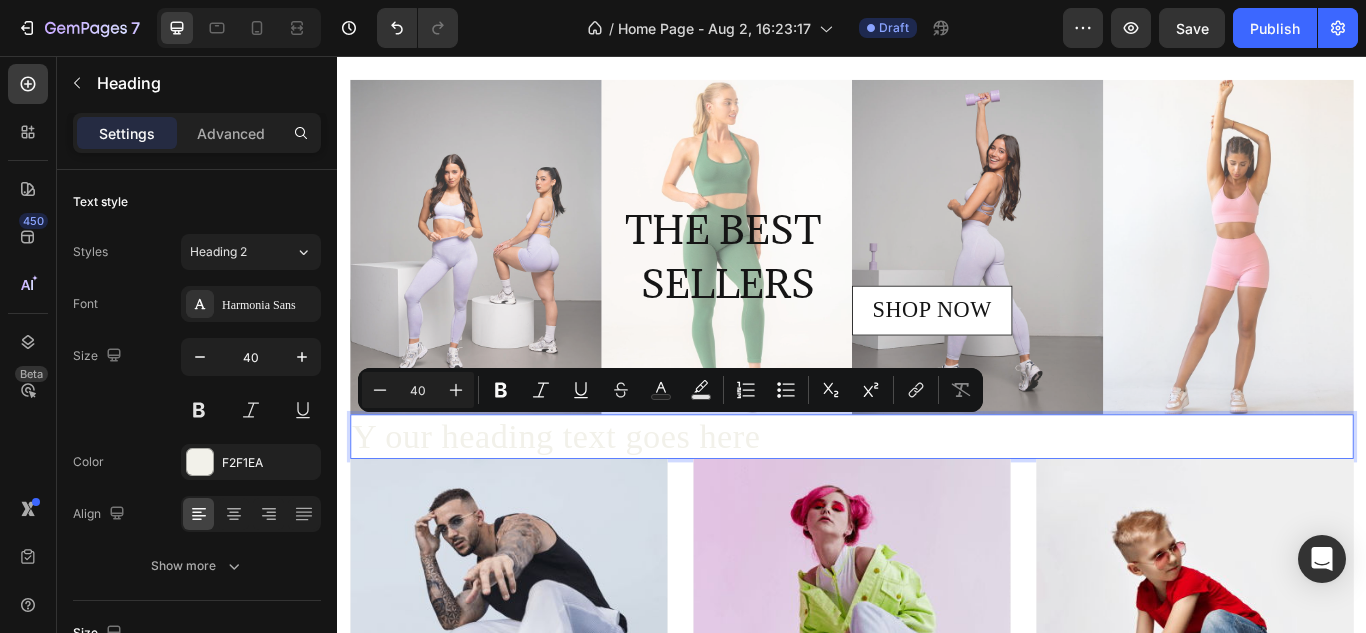 click on "Y our heading text goes here" at bounding box center [937, 500] 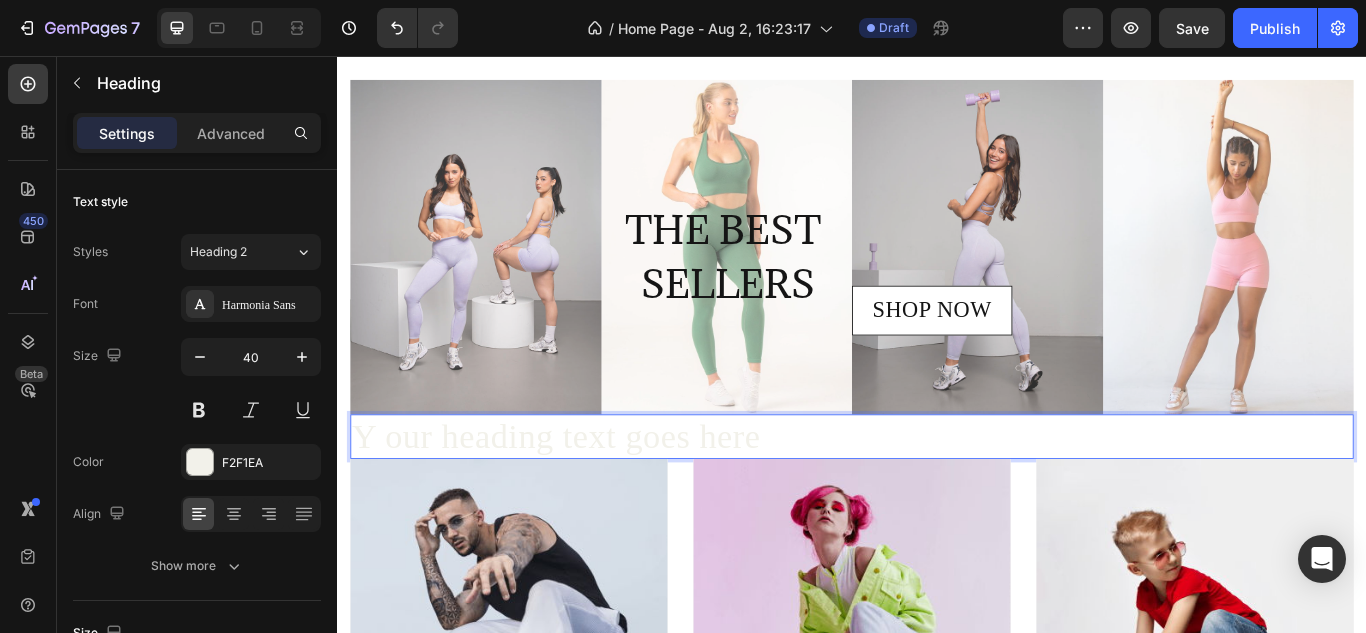 click on "Y our heading text goes here" at bounding box center (937, 500) 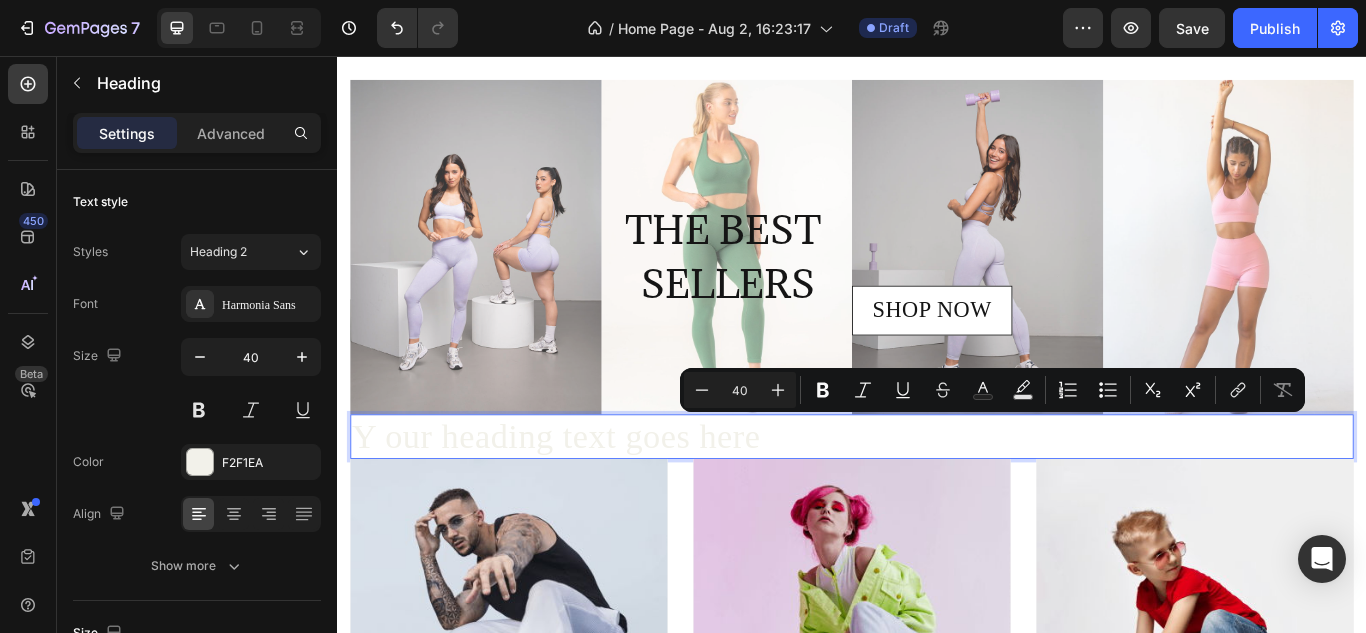 click on "Y our heading text goes here" at bounding box center (937, 500) 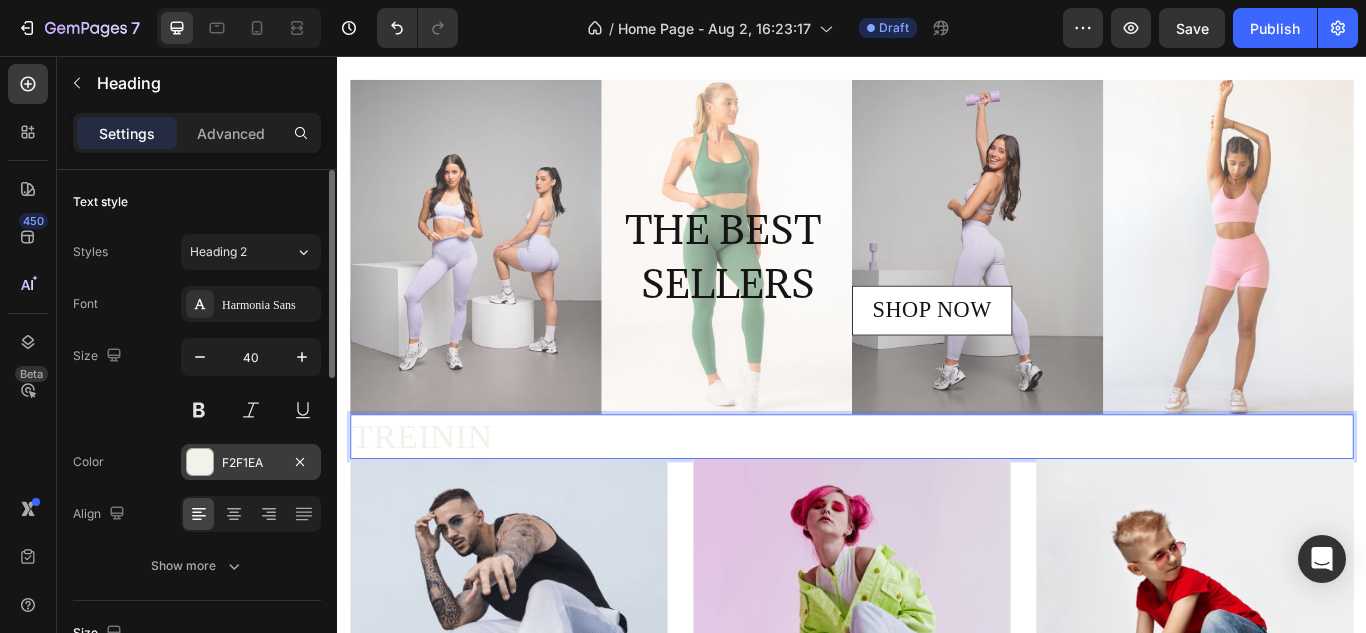 click at bounding box center [200, 462] 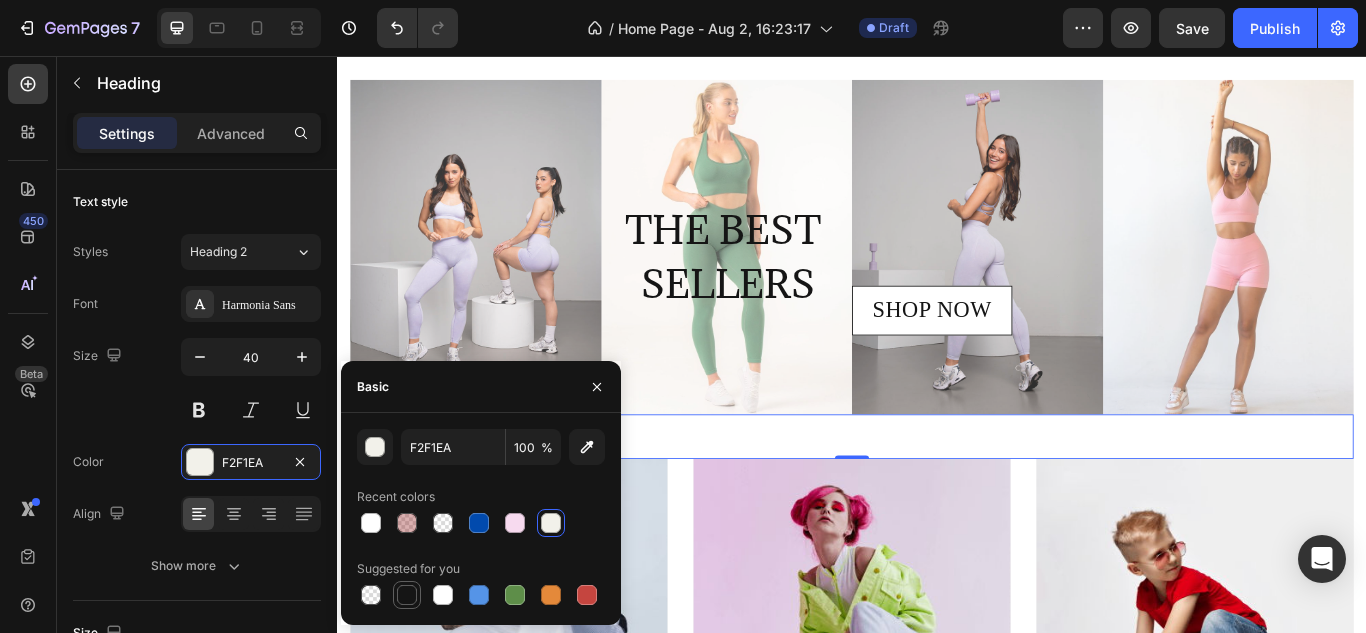 click at bounding box center [407, 595] 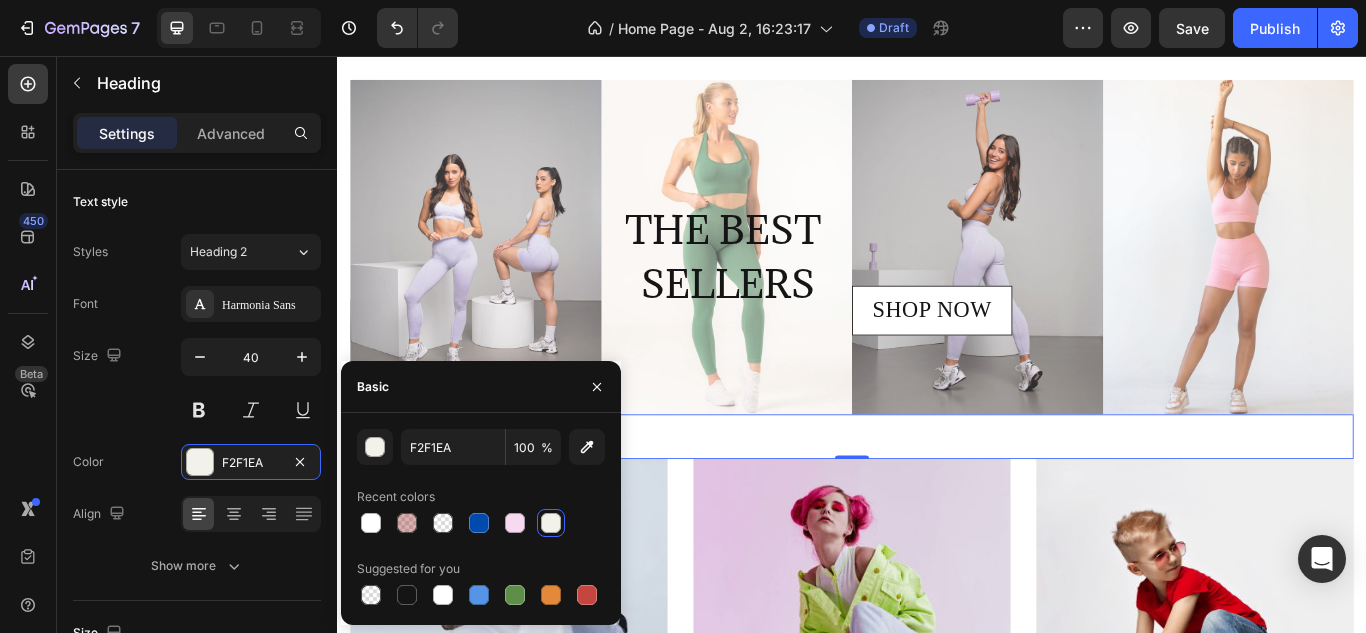 type on "151515" 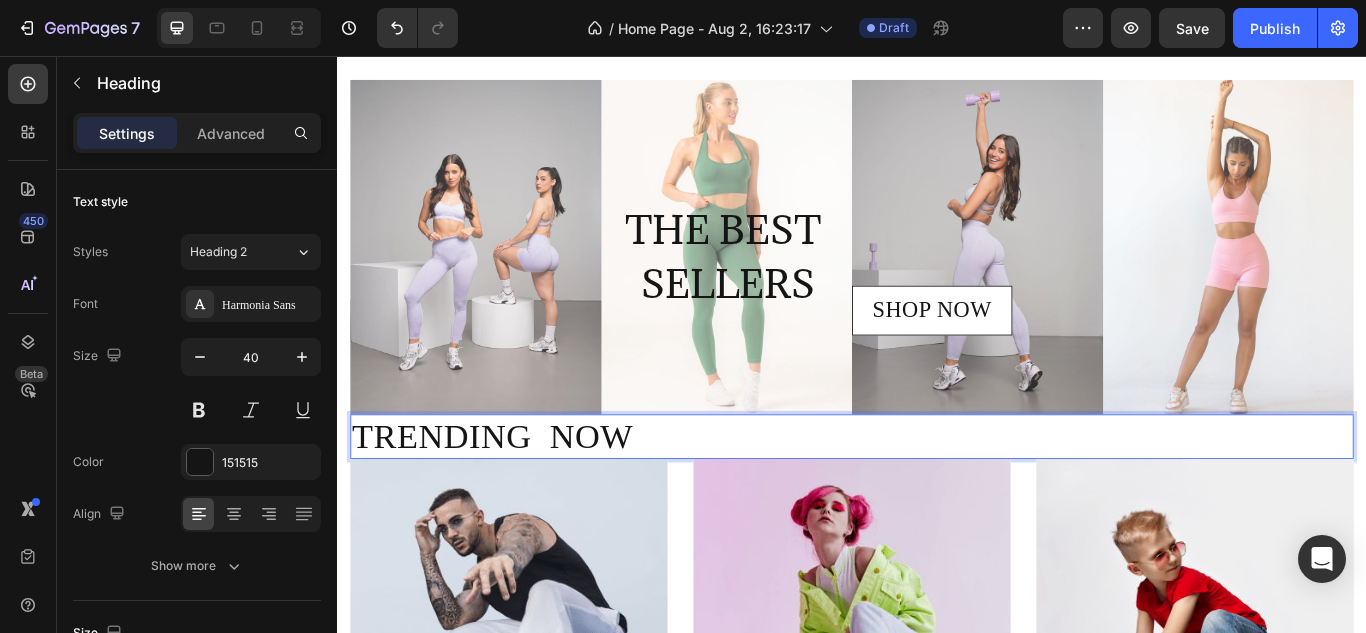 click on "TRENDING  NOW" at bounding box center [937, 500] 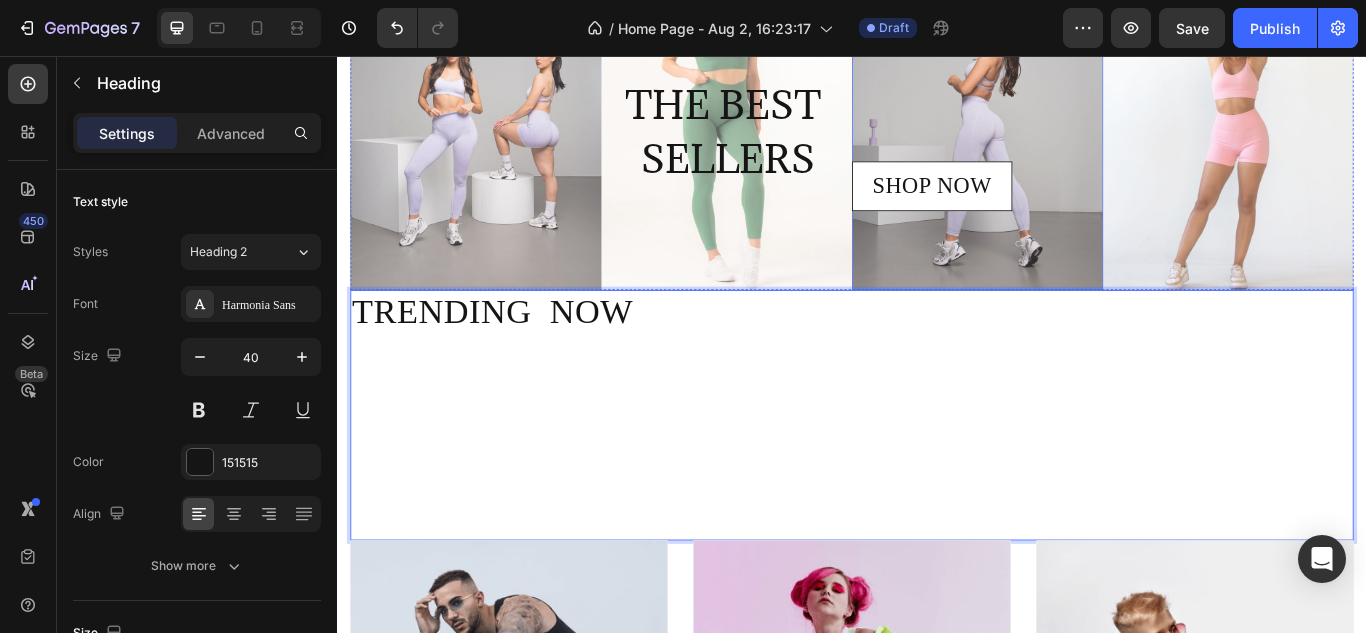 scroll, scrollTop: 215, scrollLeft: 0, axis: vertical 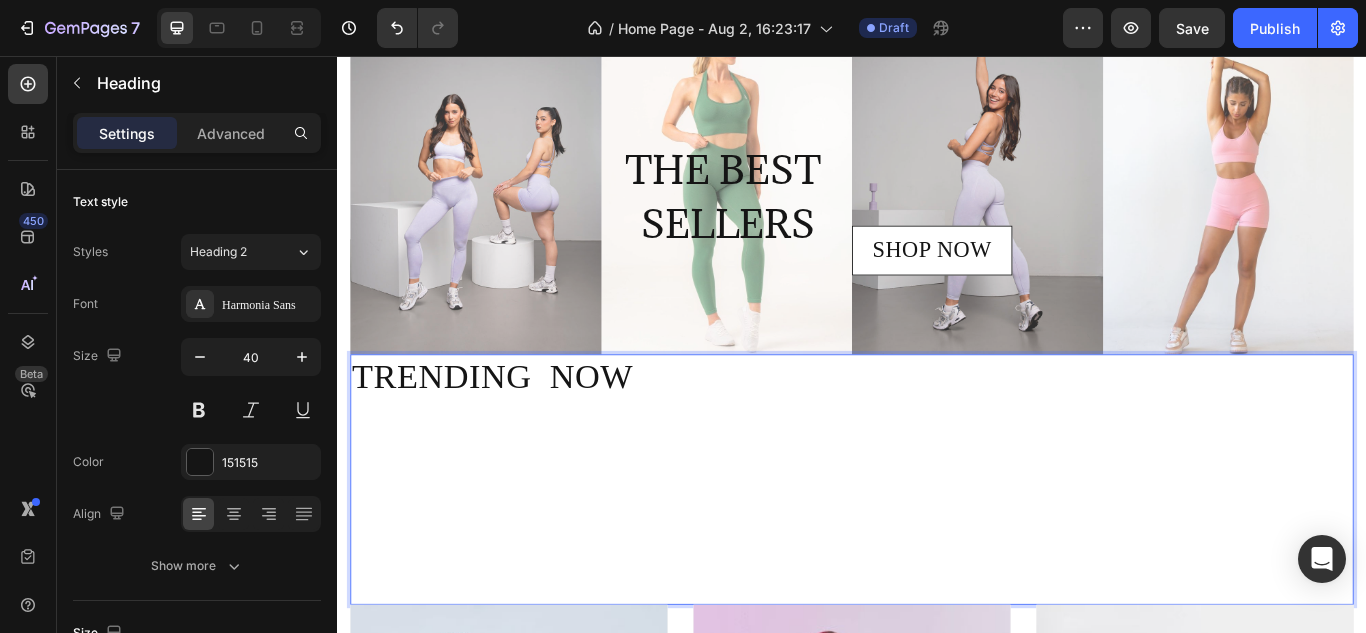 click on "TRENDING  NOW" at bounding box center (937, 550) 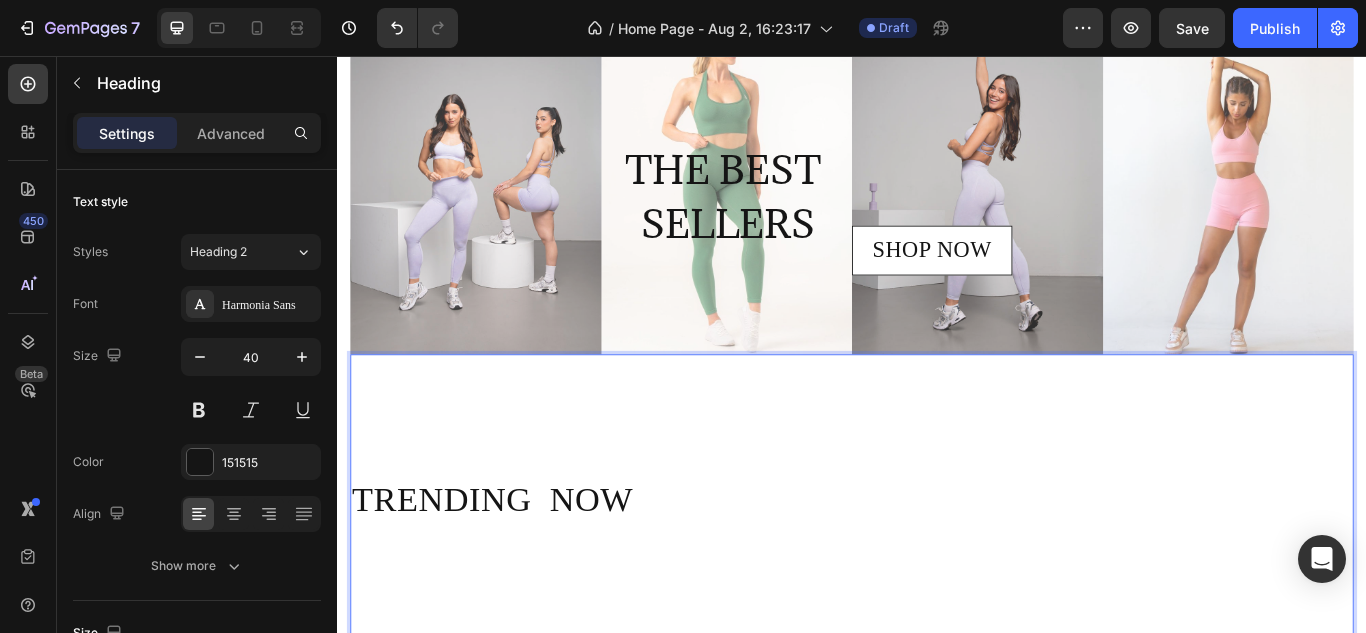 click on "TRENDING  NOW" at bounding box center (937, 622) 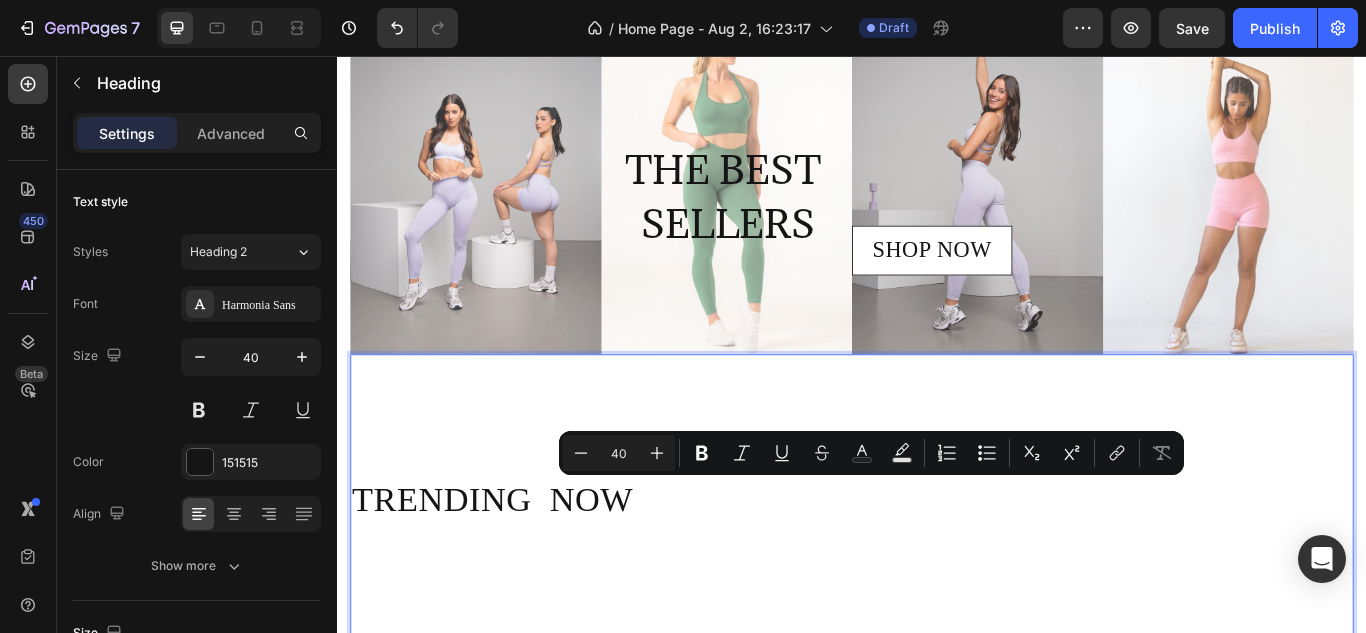 drag, startPoint x: 1069, startPoint y: 568, endPoint x: 742, endPoint y: 574, distance: 327.05505 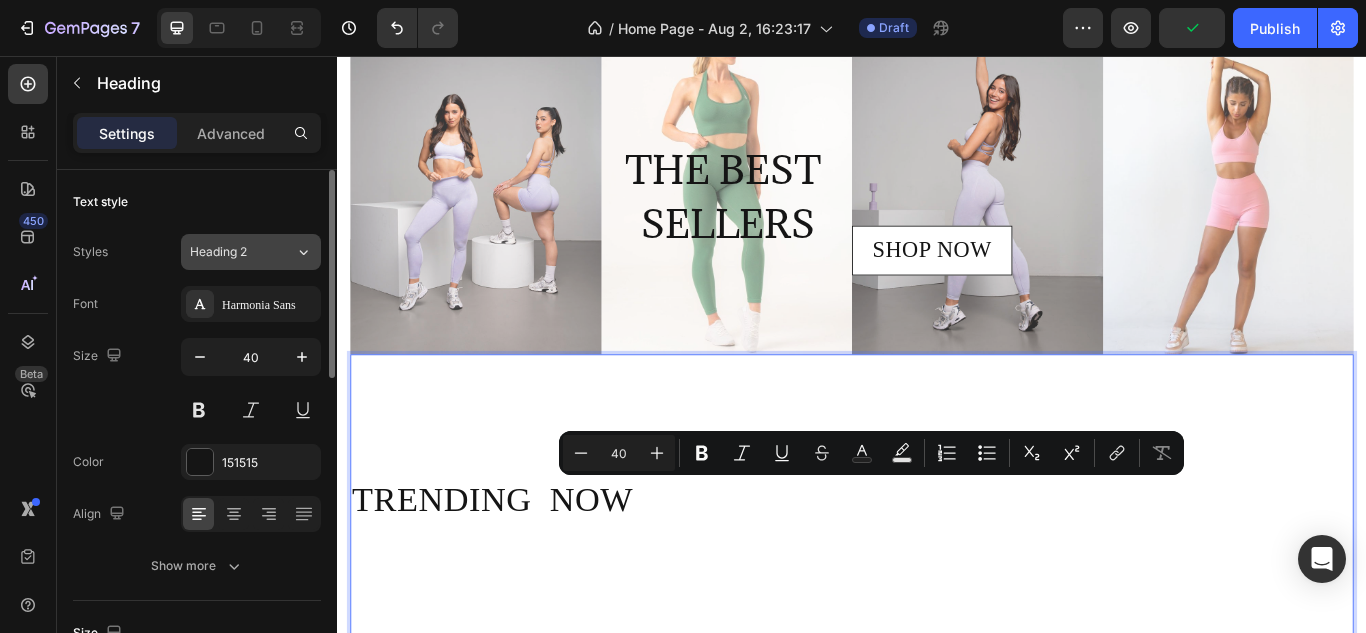click on "Heading 2" at bounding box center [242, 252] 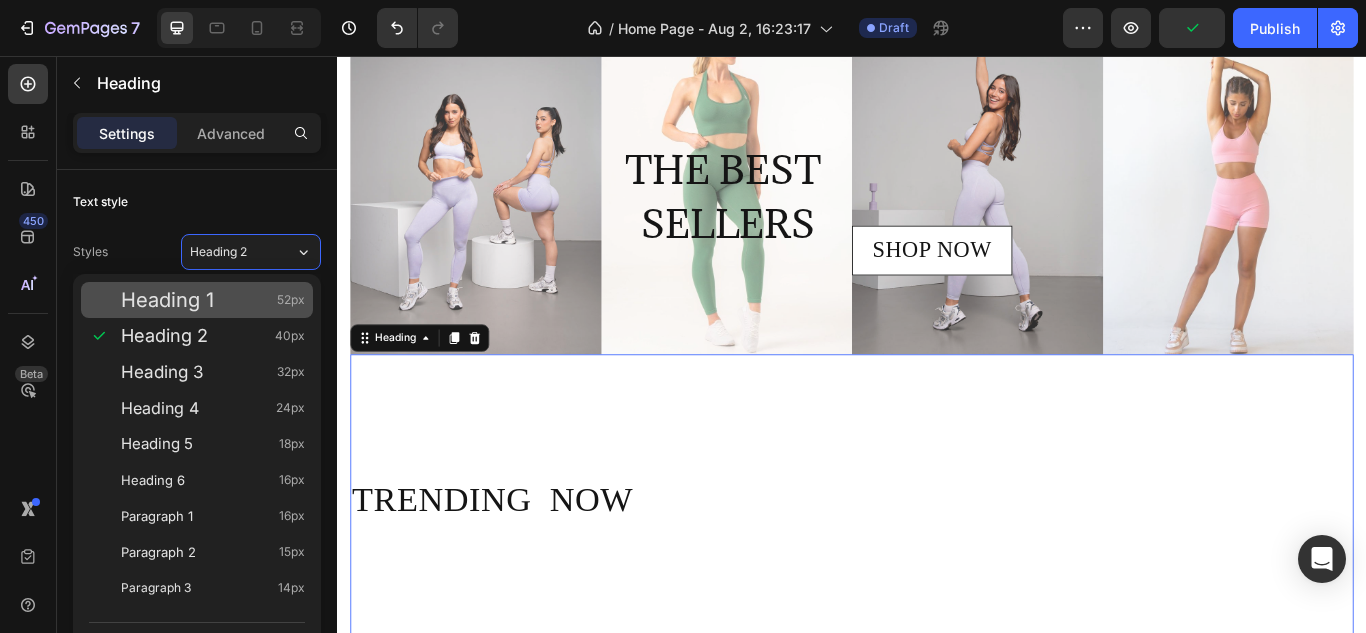 click on "Heading 1 52px" at bounding box center [213, 300] 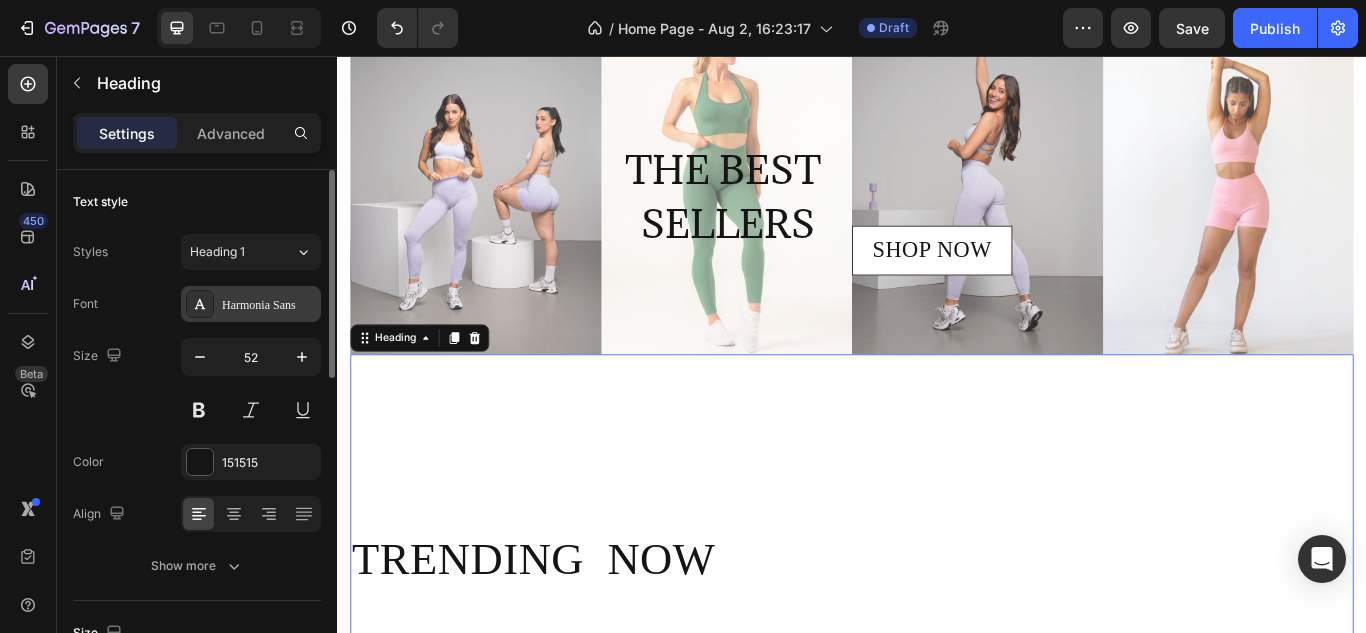 click 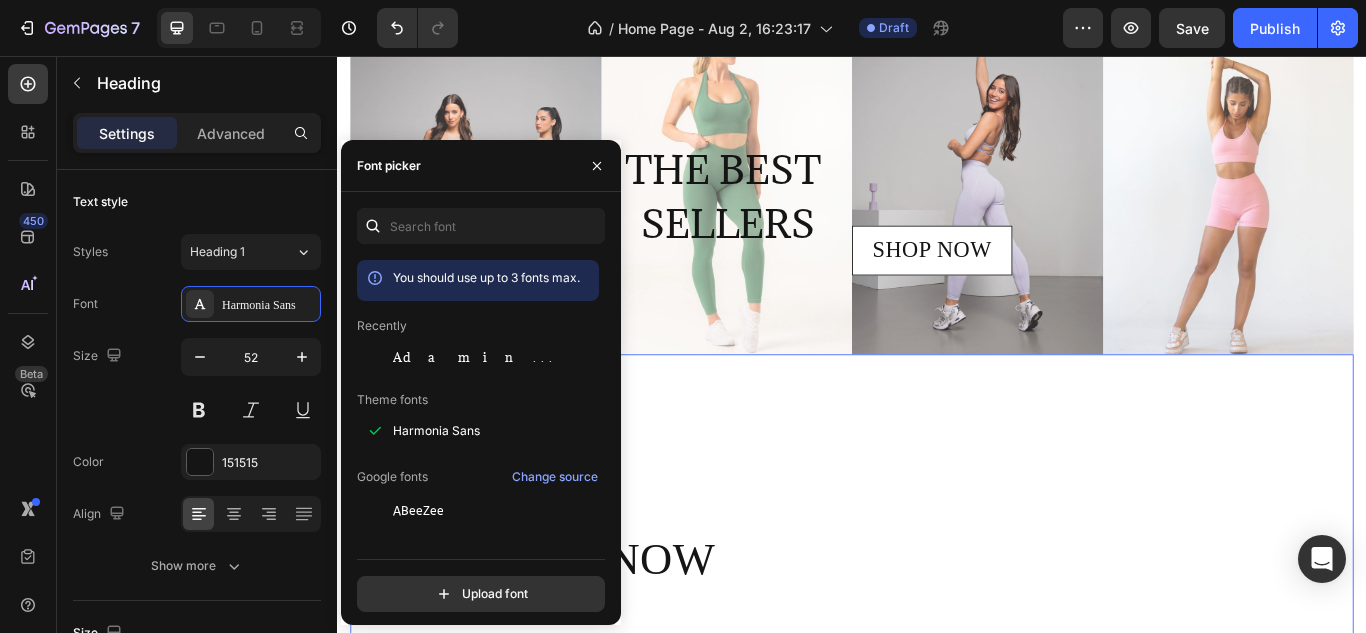 click on "You should use up to 3 fonts max. Recently Adamina Theme fonts Harmonia Sans Google fonts Change source ABeeZee ADLaM Display AR One Sans Abel Abhaya Libre Aboreto Abril Fatface Abyssinica SIL Aclonica Acme Actor Adamina Advent Pro Afacad" at bounding box center (478, 34028) 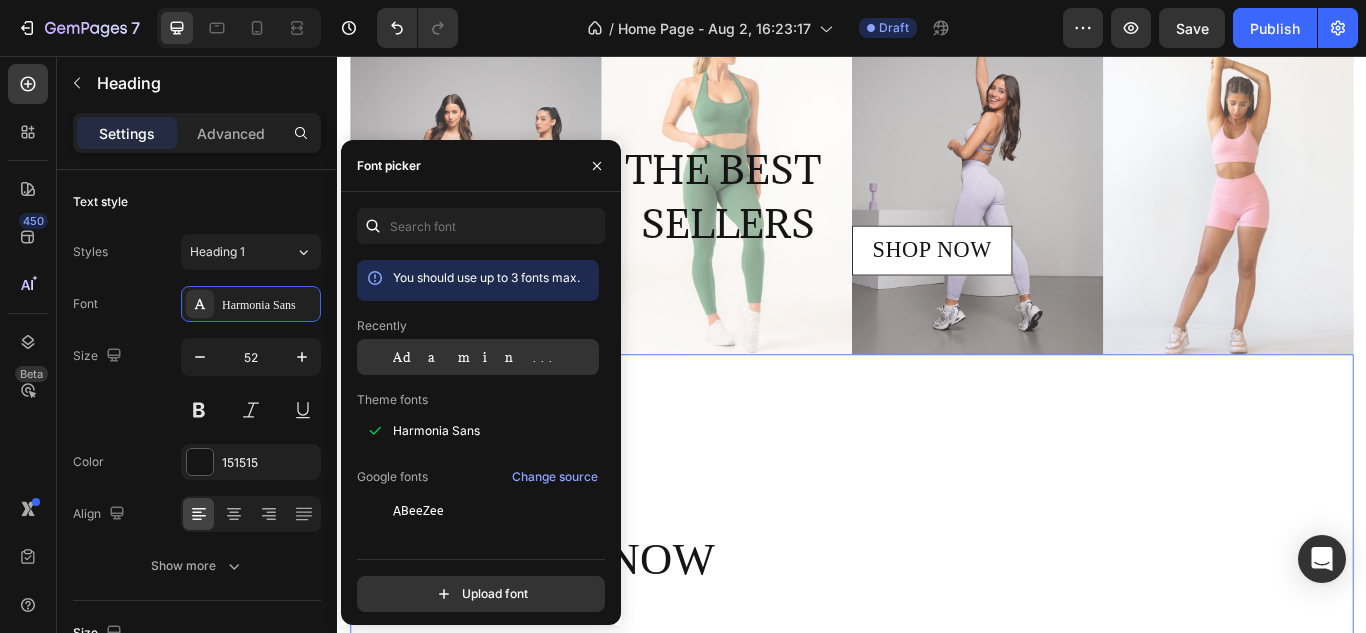 click on "Adamina" at bounding box center [476, 357] 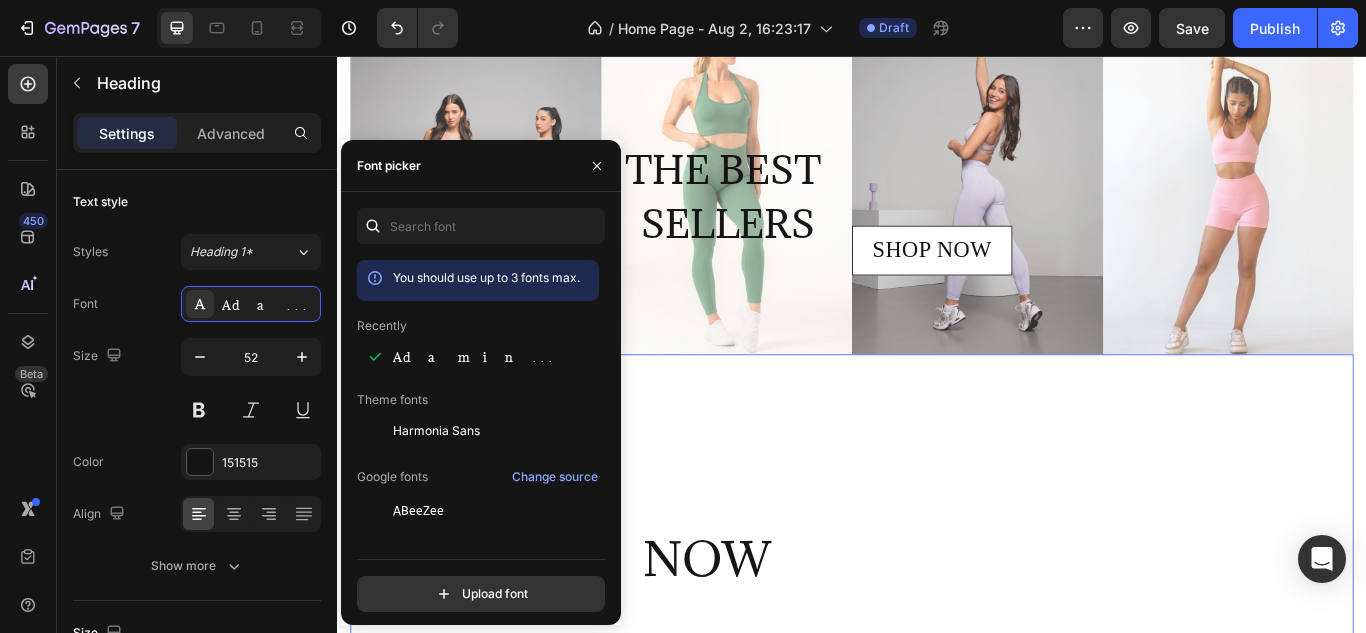 click on "TRENDING  NOW" at bounding box center [937, 710] 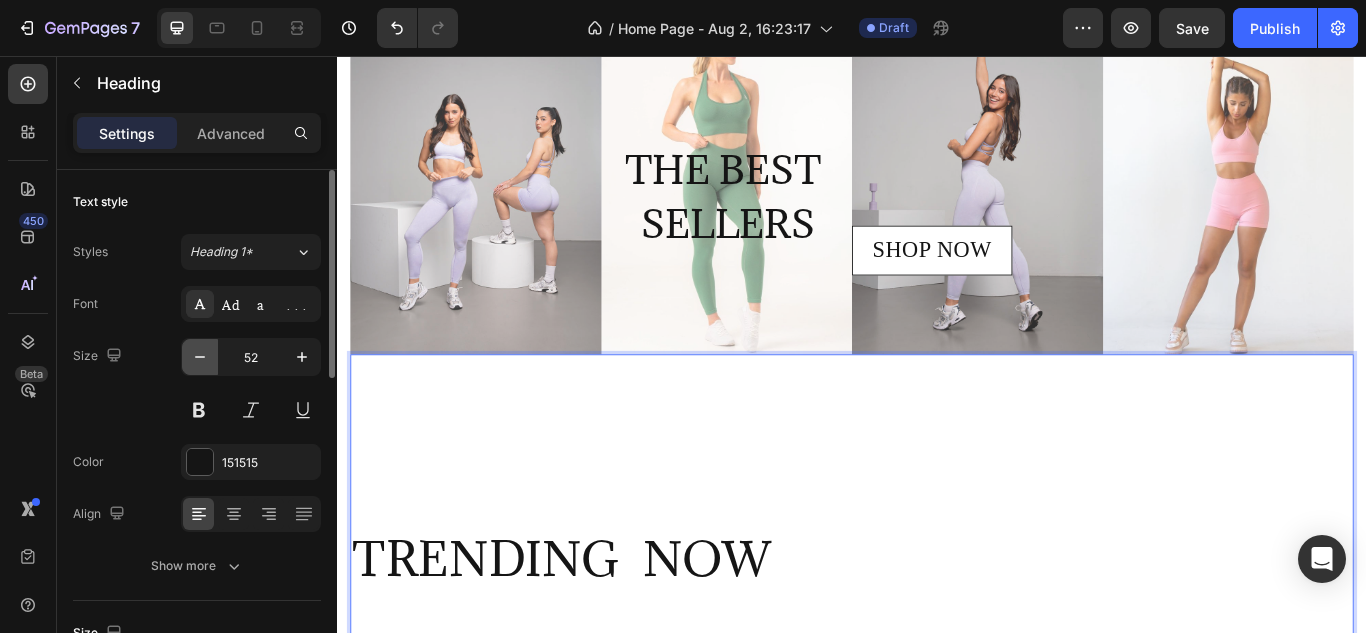 click 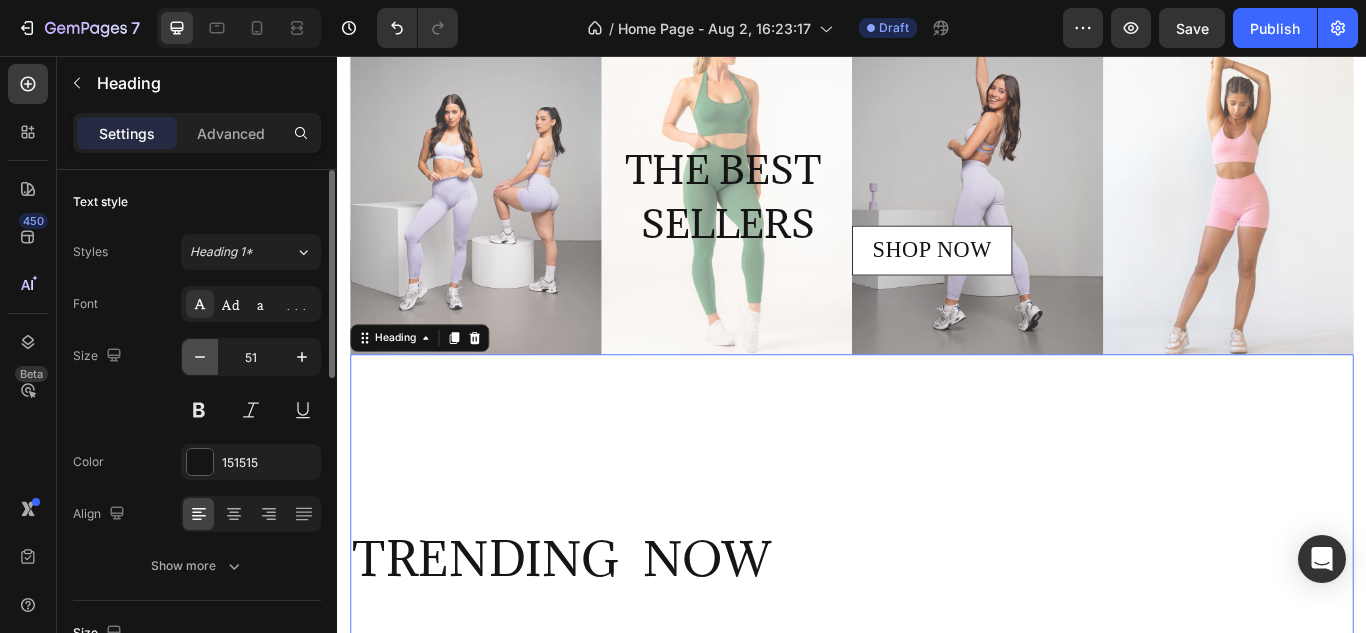 click 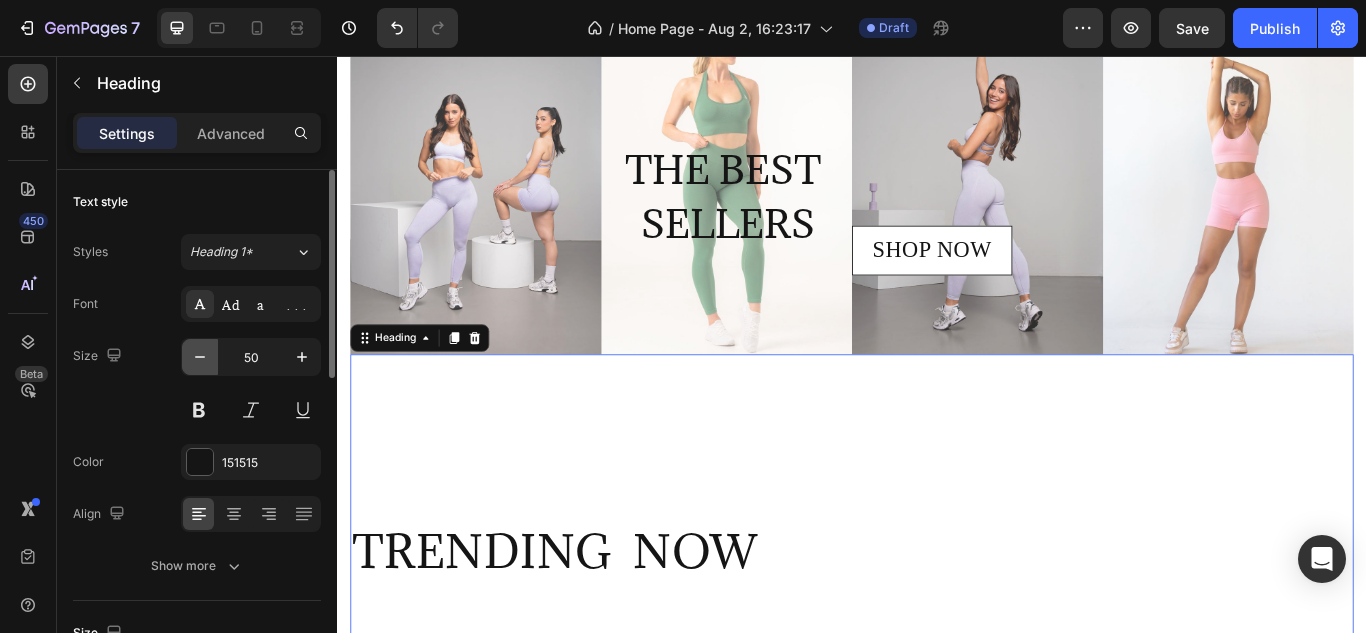 click 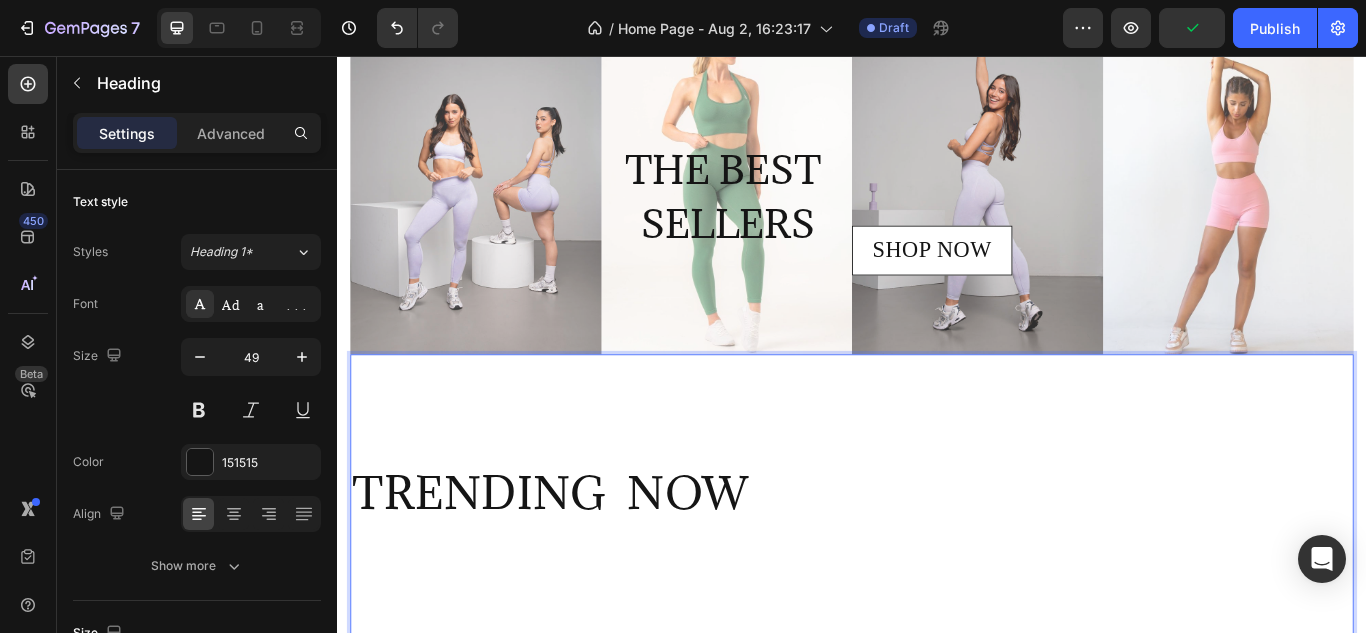 click on "⁠⁠⁠⁠⁠⁠⁠                        TRENDING  NOW" at bounding box center [937, 661] 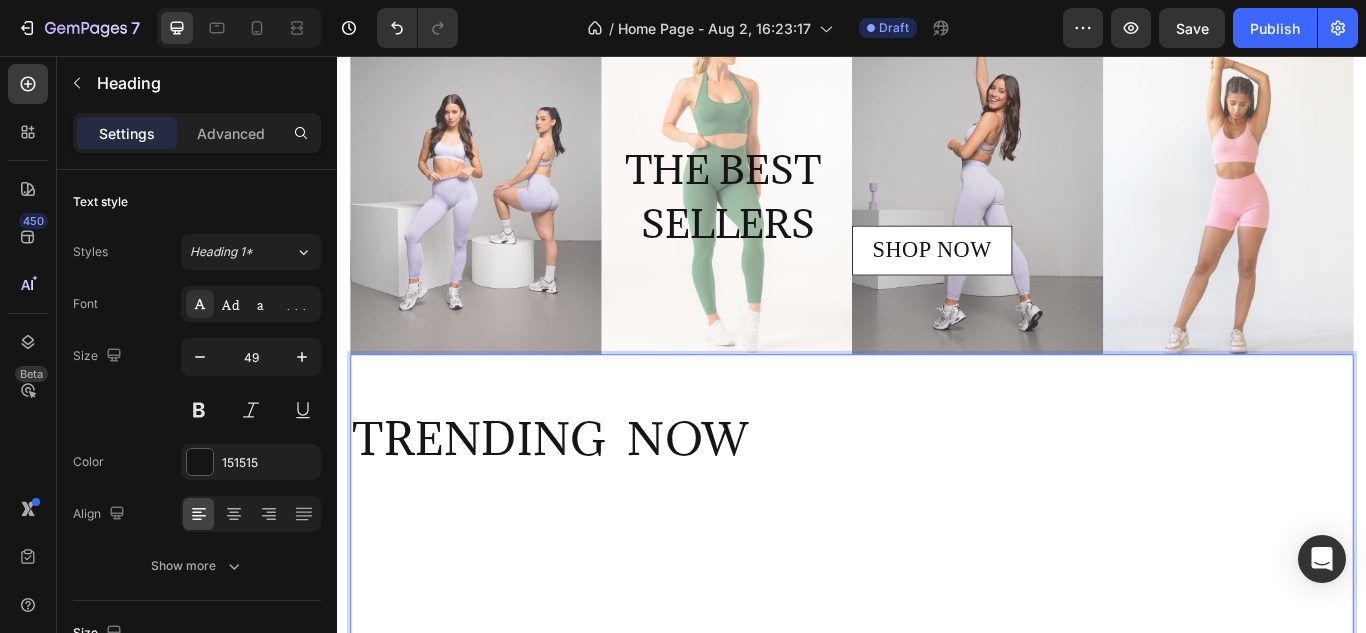 click on "⁠⁠⁠⁠⁠⁠⁠                        TRENDING  NOW" at bounding box center [937, 629] 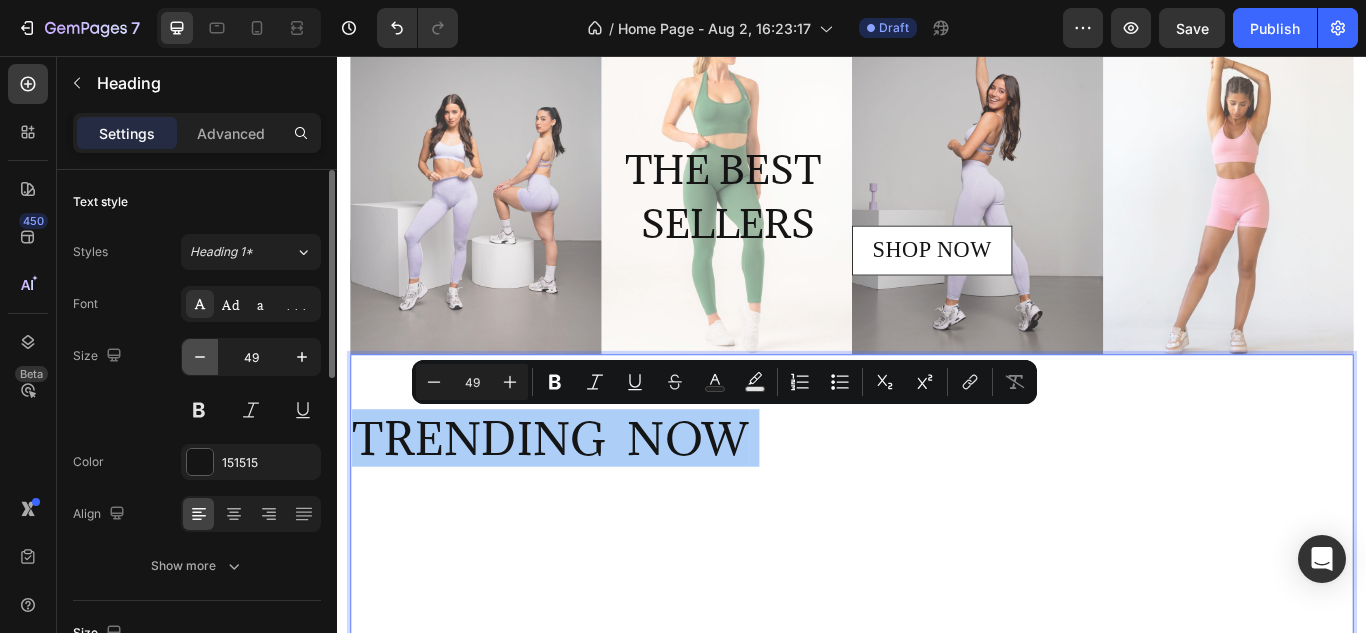 click at bounding box center [200, 357] 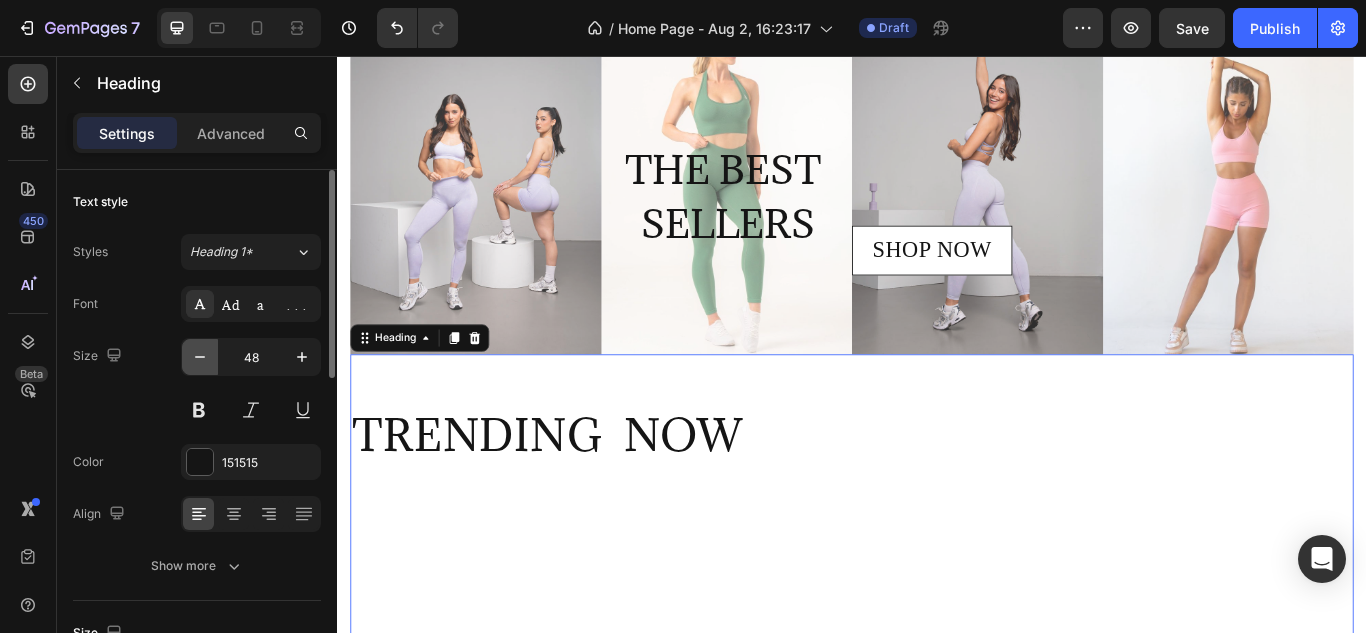 click at bounding box center [200, 357] 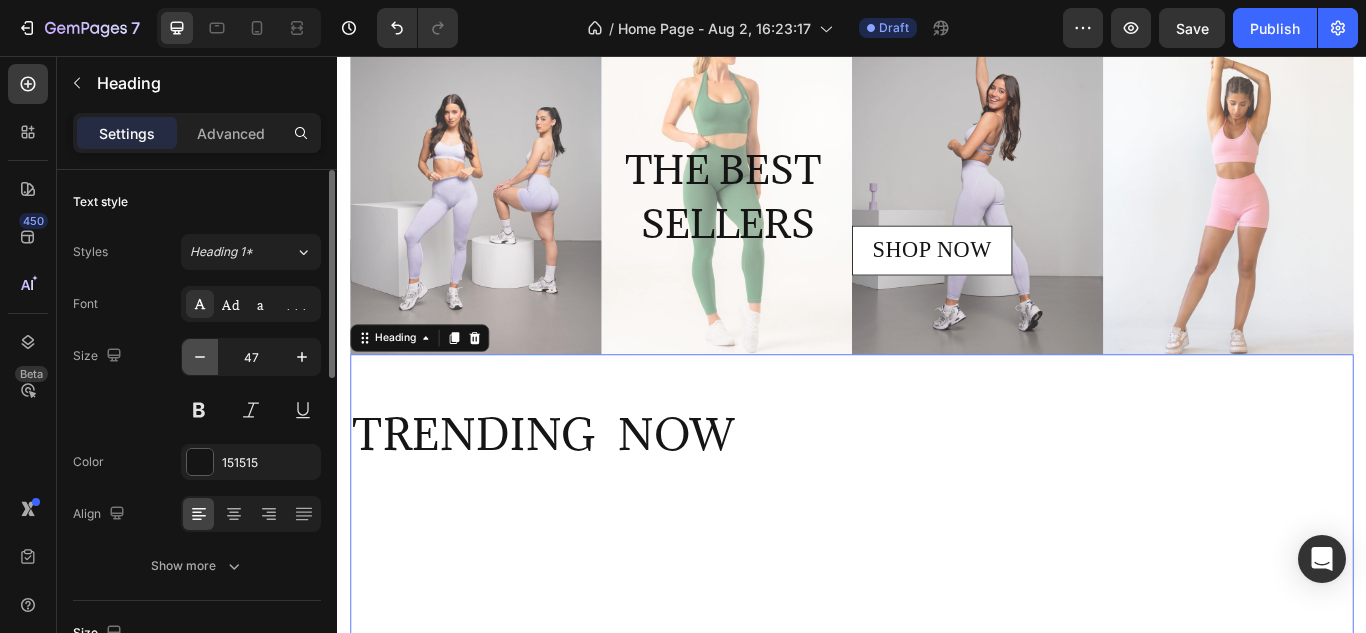 click at bounding box center (200, 357) 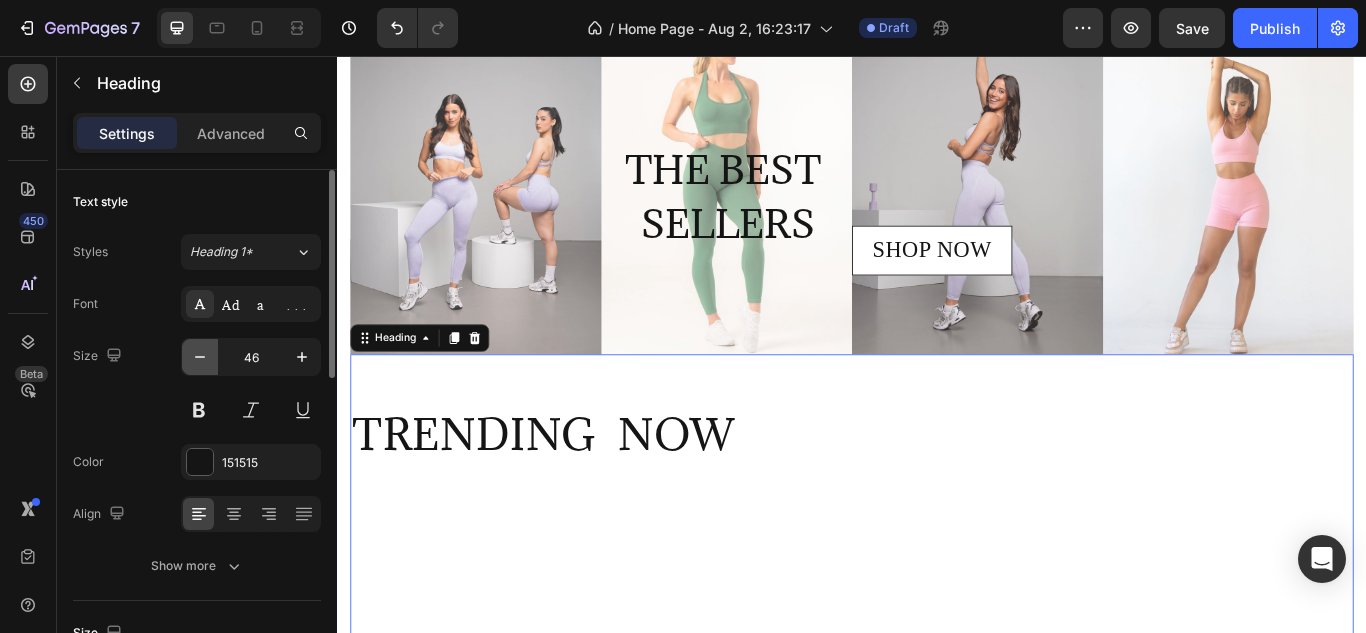 click at bounding box center [200, 357] 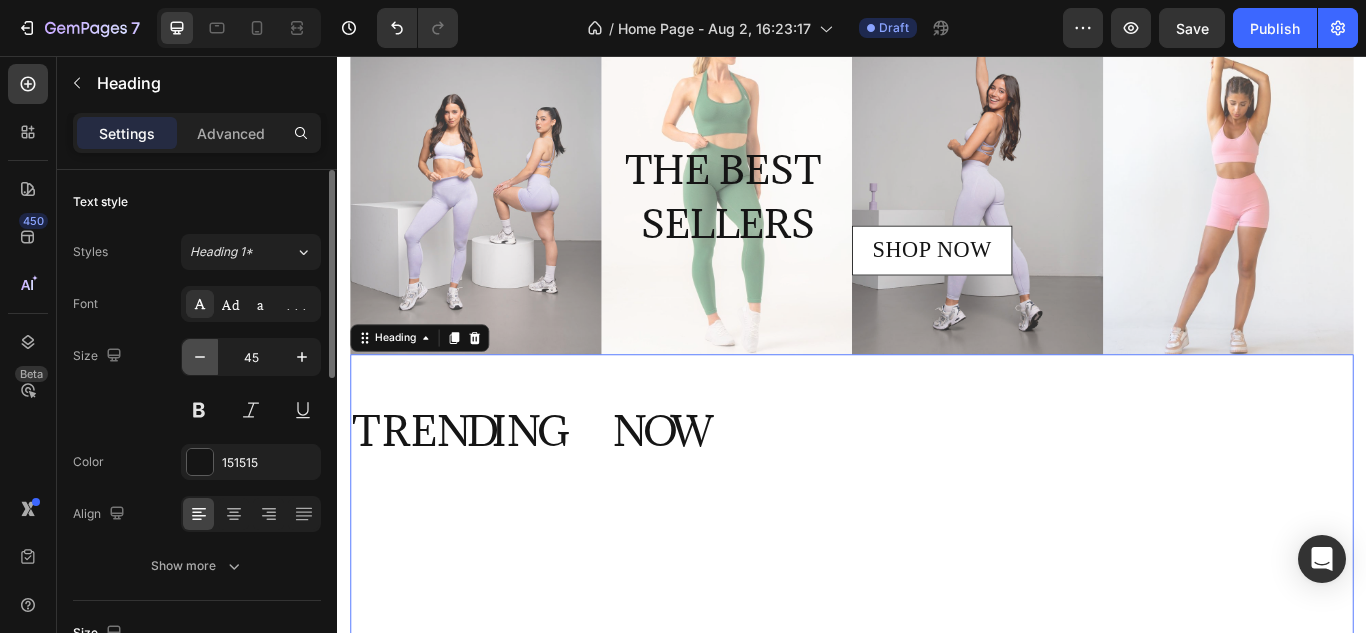 click at bounding box center (200, 357) 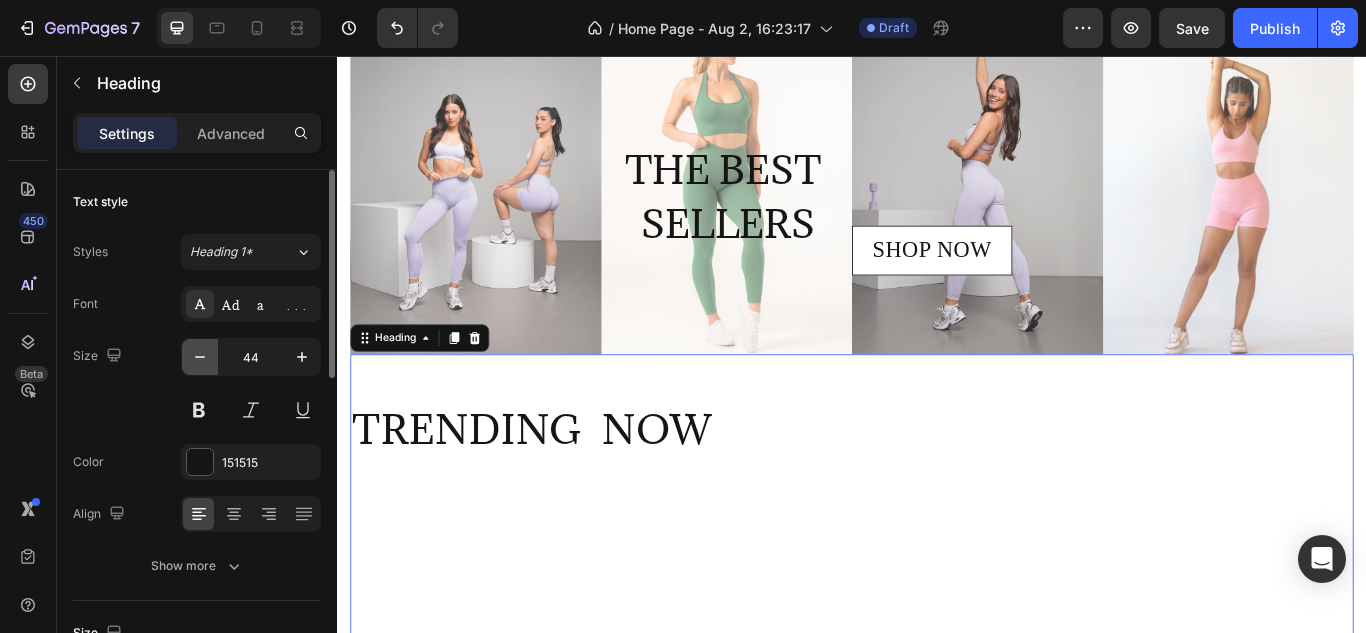 click at bounding box center (200, 357) 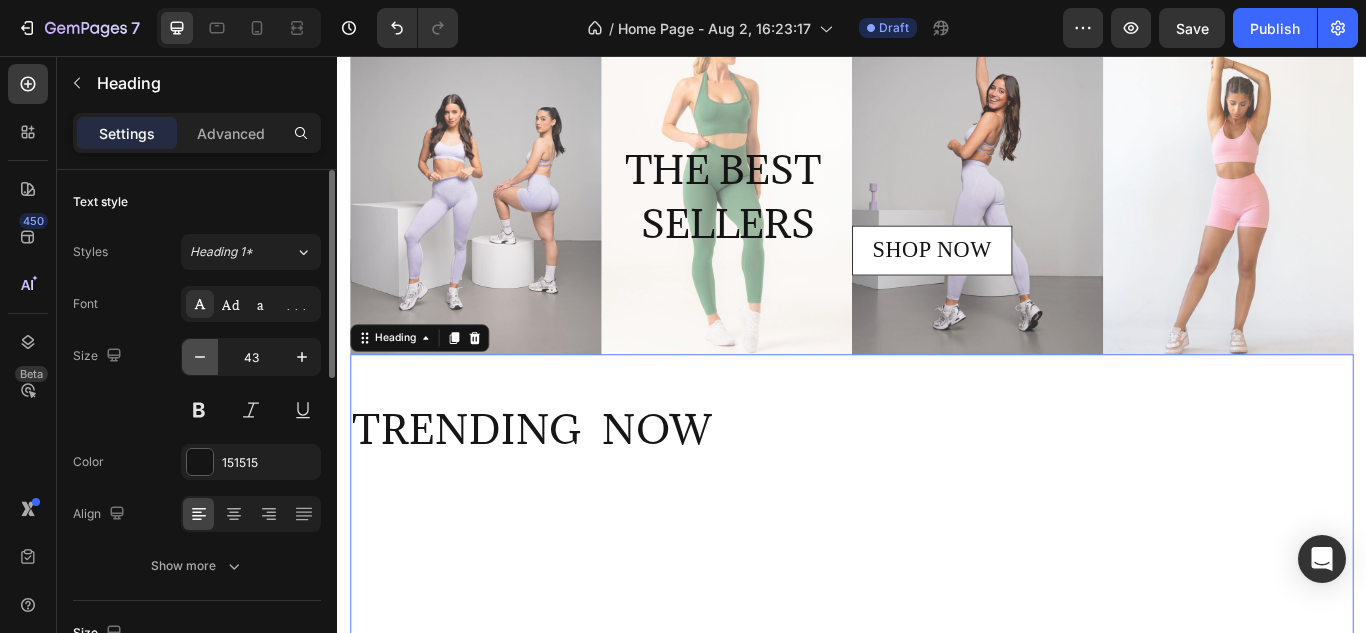 click at bounding box center (200, 357) 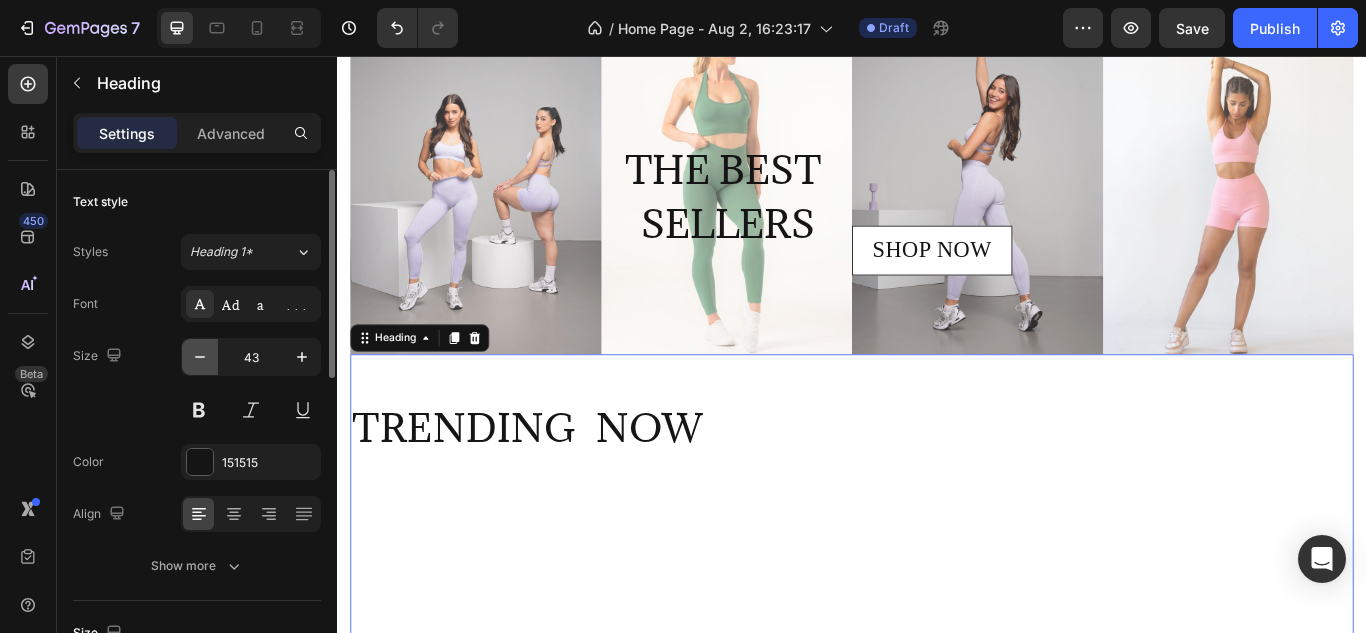 type on "42" 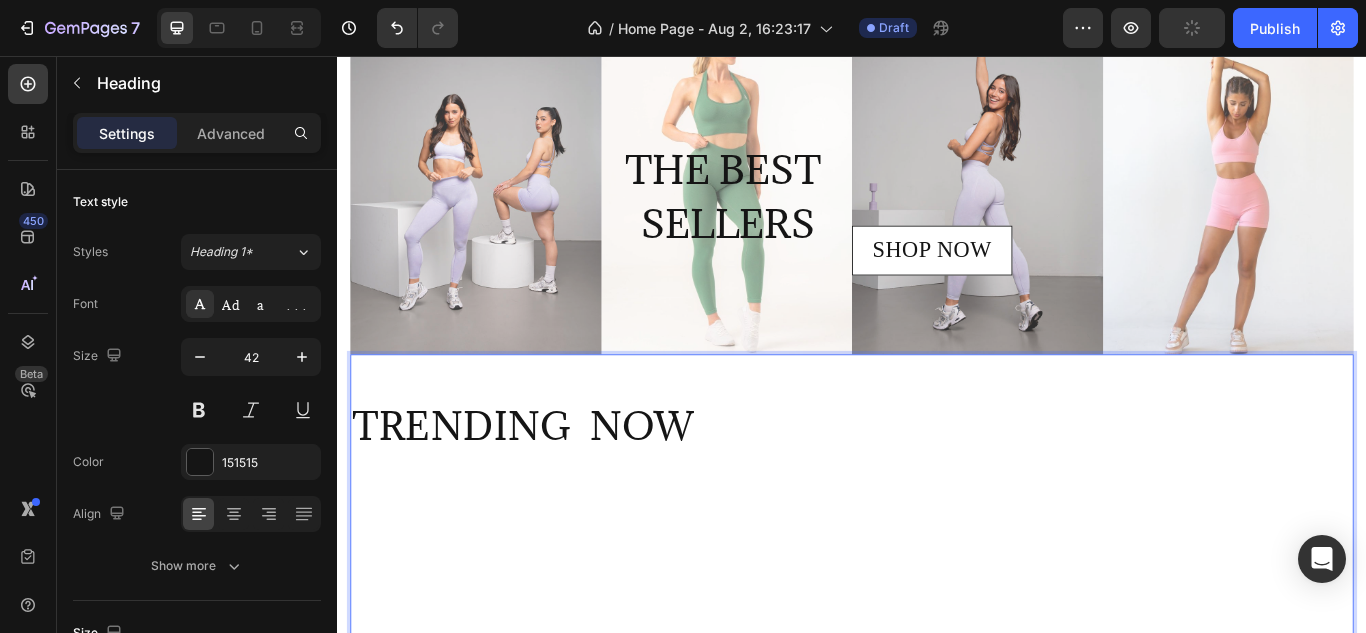 click on "⁠⁠⁠⁠⁠⁠⁠                         TRENDING  NOW" at bounding box center [937, 597] 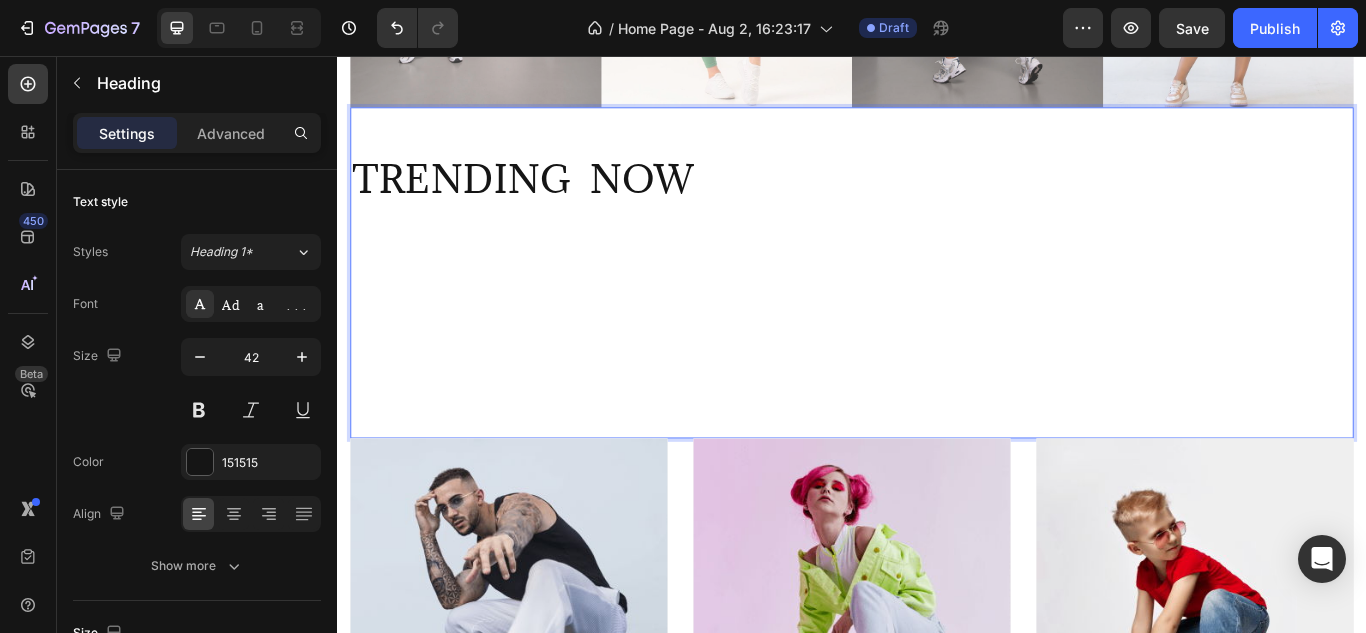 scroll, scrollTop: 424, scrollLeft: 0, axis: vertical 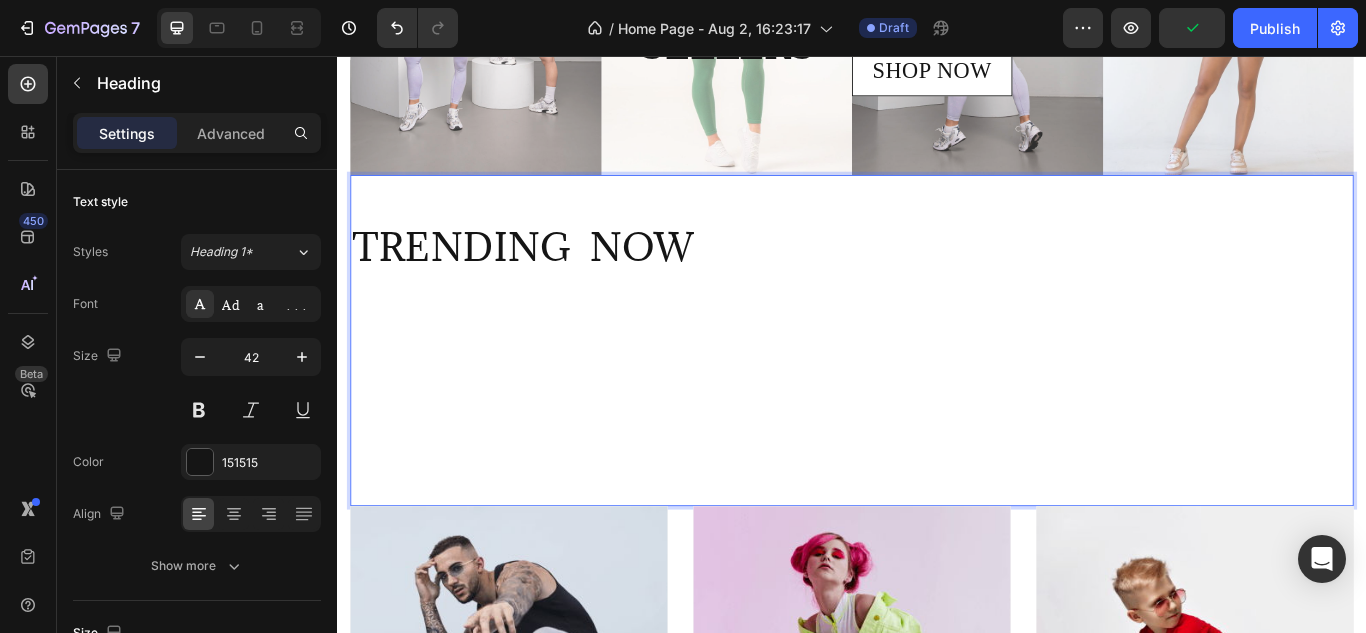 click on "TRENDING  NOW" at bounding box center [937, 388] 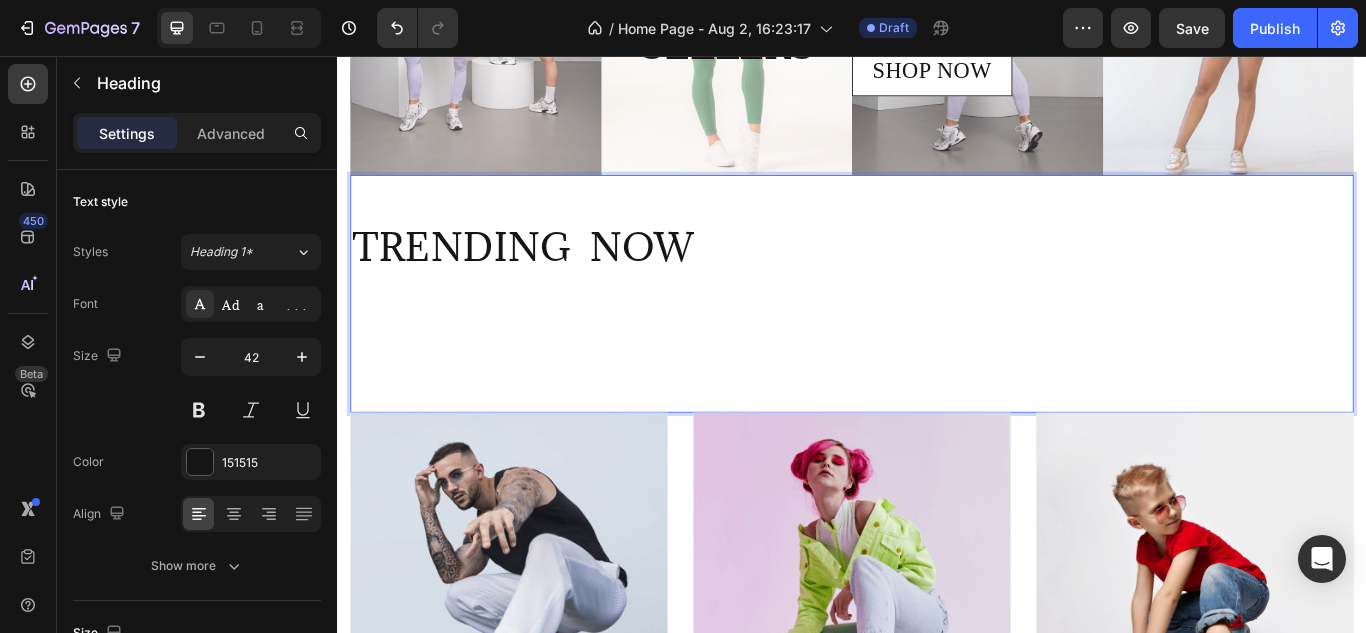 click on "TRENDING  NOW" at bounding box center (937, 333) 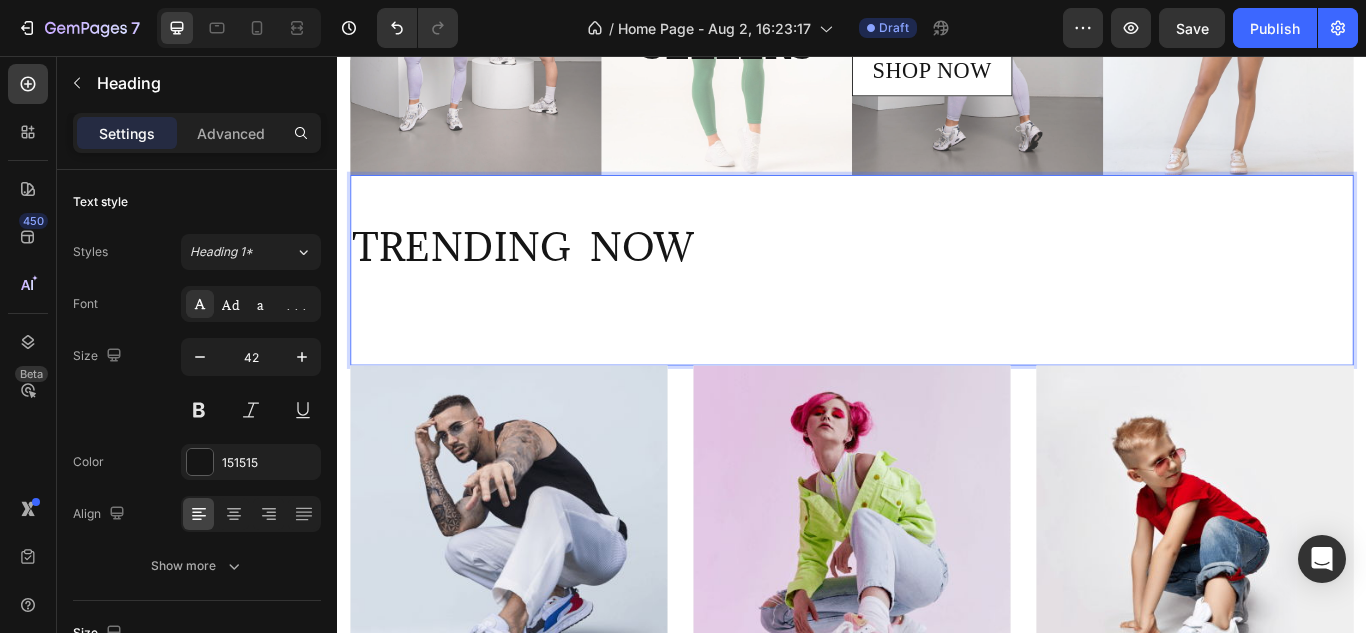 click on "TRENDING  NOW ⁠⁠⁠⁠⁠⁠⁠" at bounding box center [937, 306] 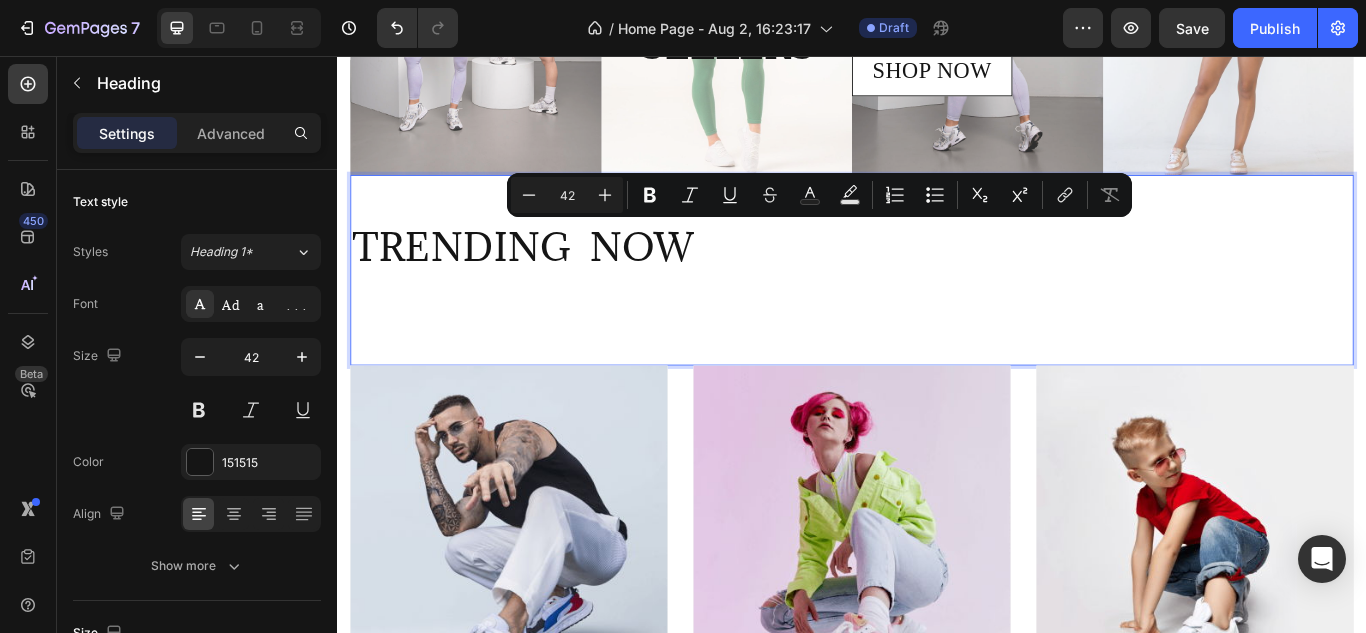 drag, startPoint x: 650, startPoint y: 273, endPoint x: 1031, endPoint y: 294, distance: 381.5783 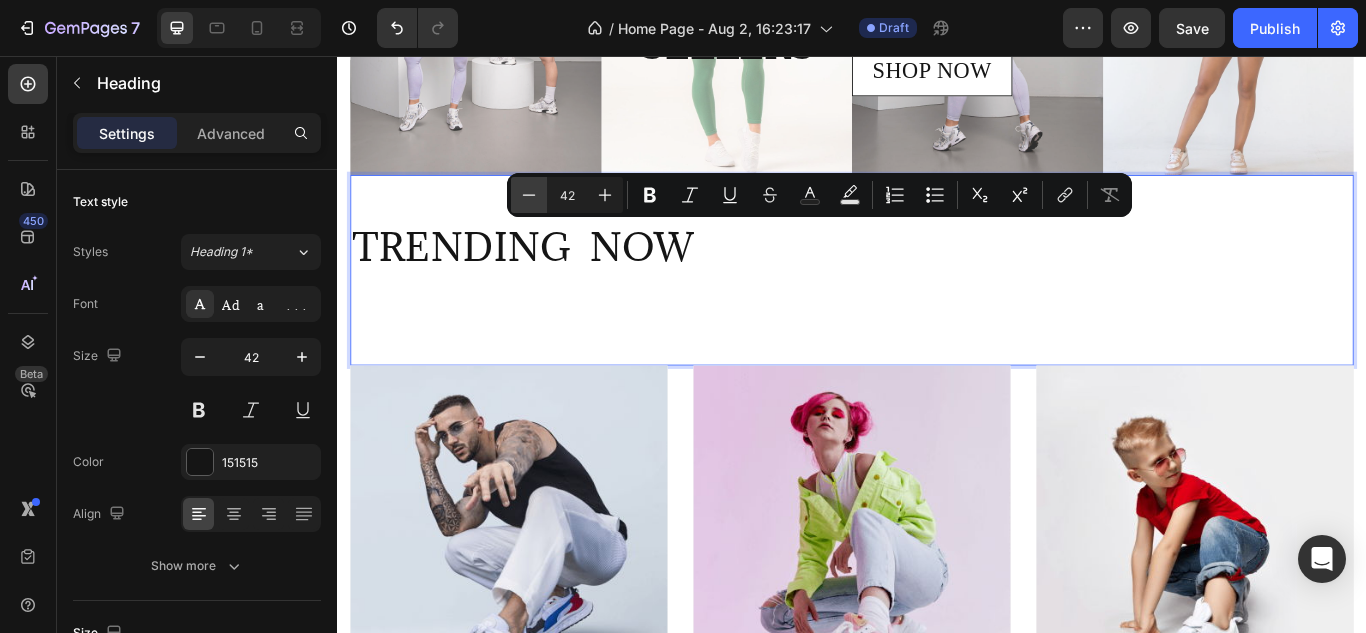 click 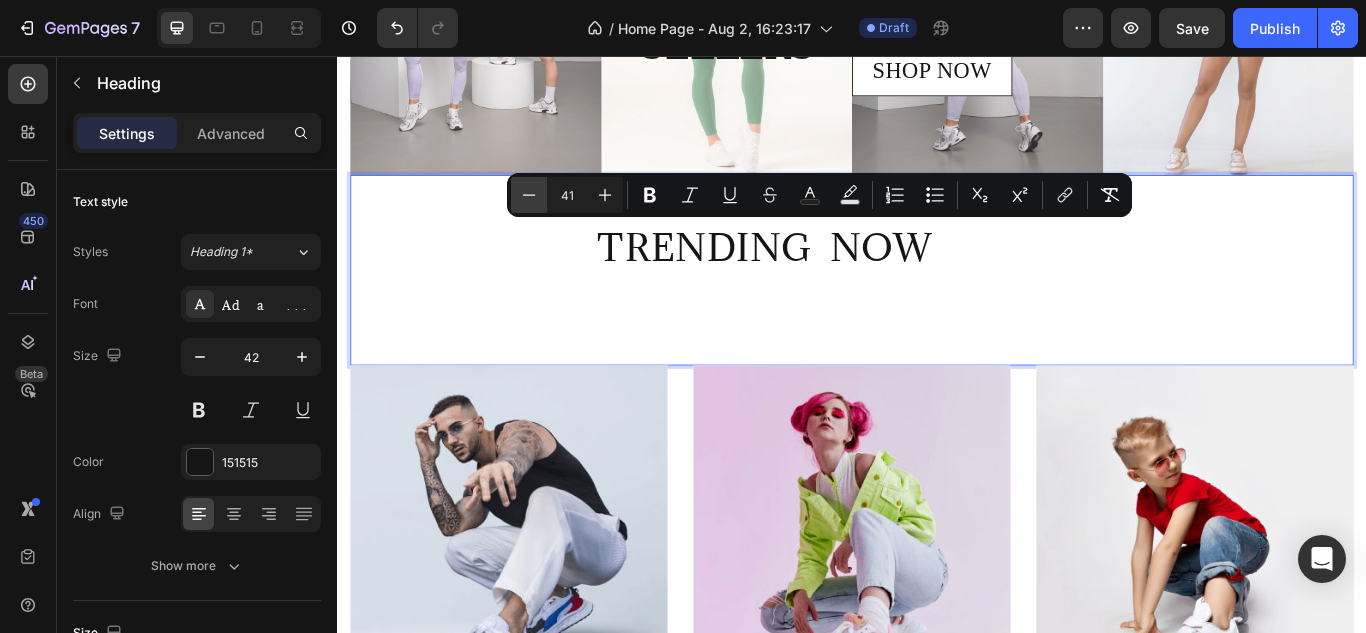 click 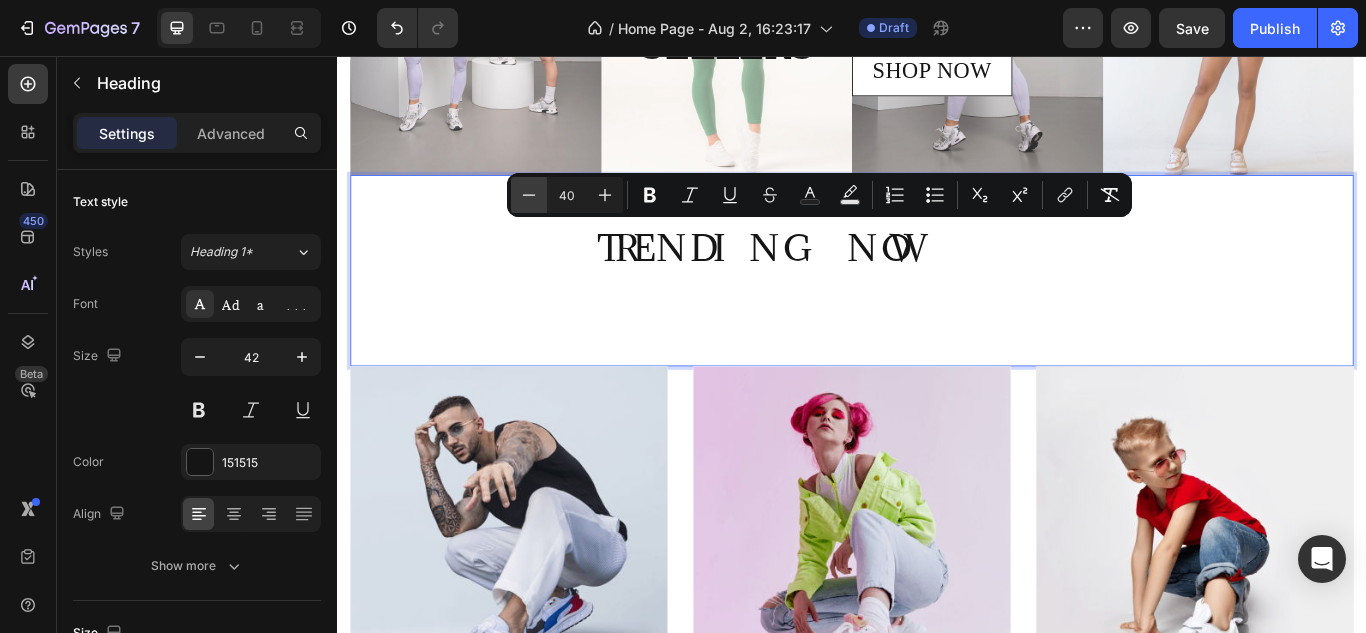 click 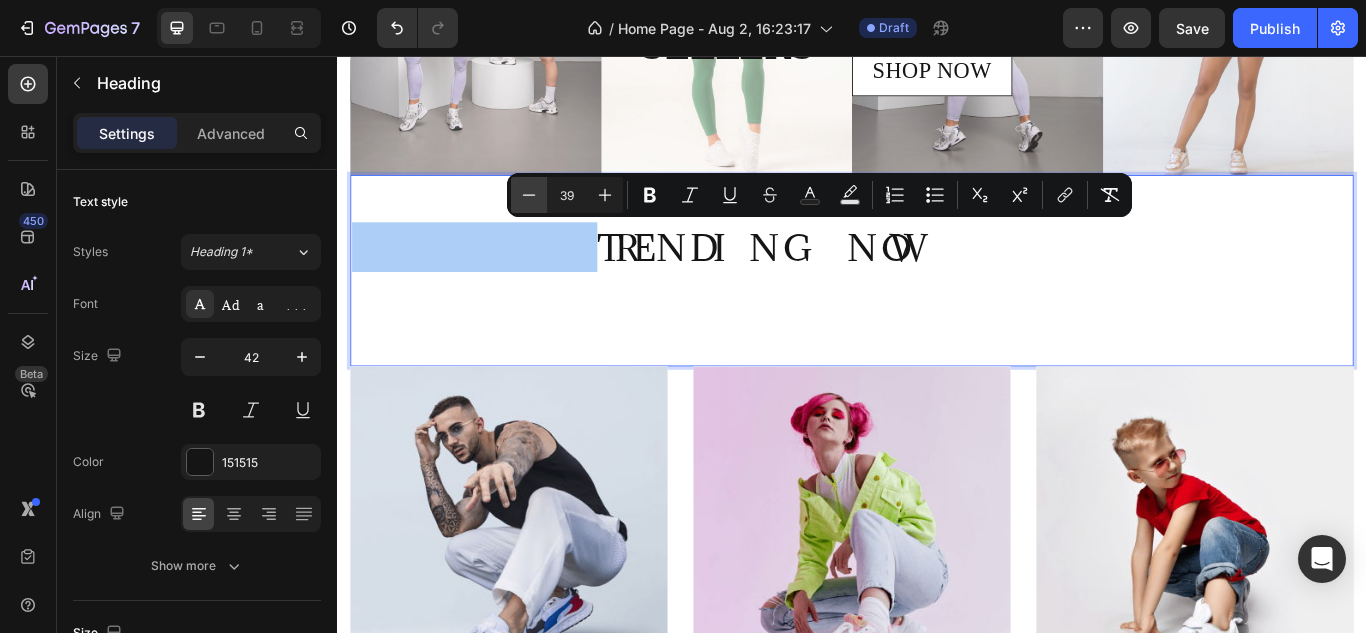 click 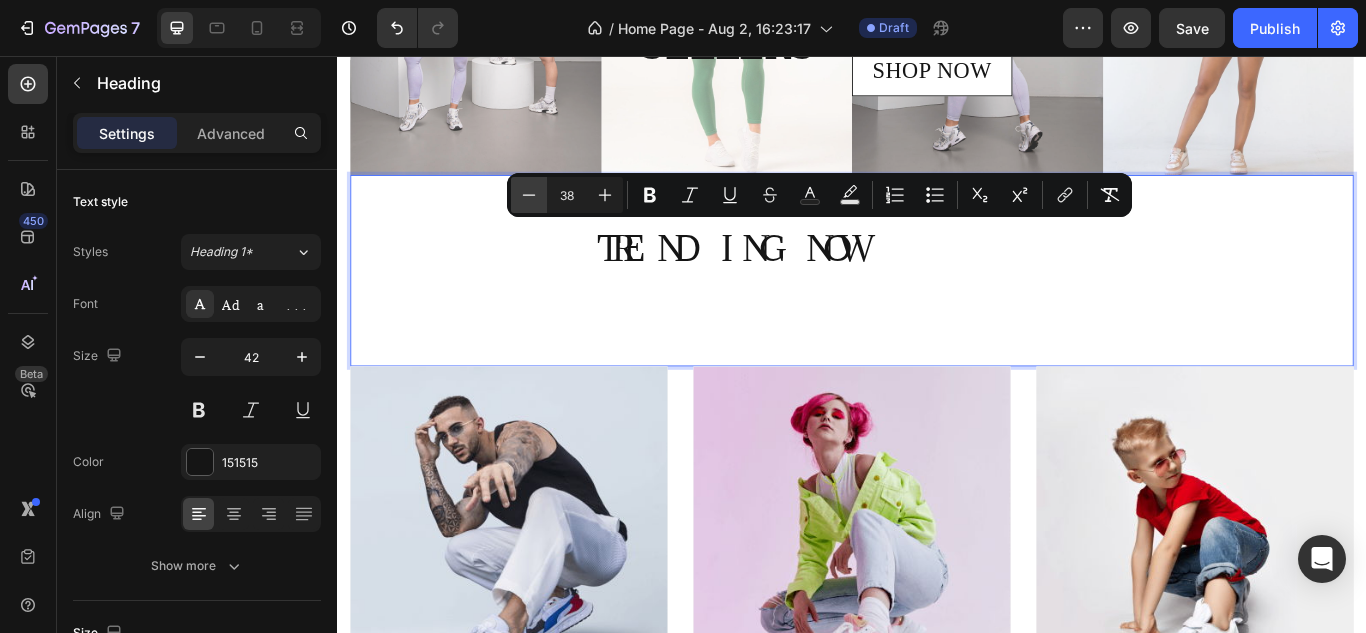 click 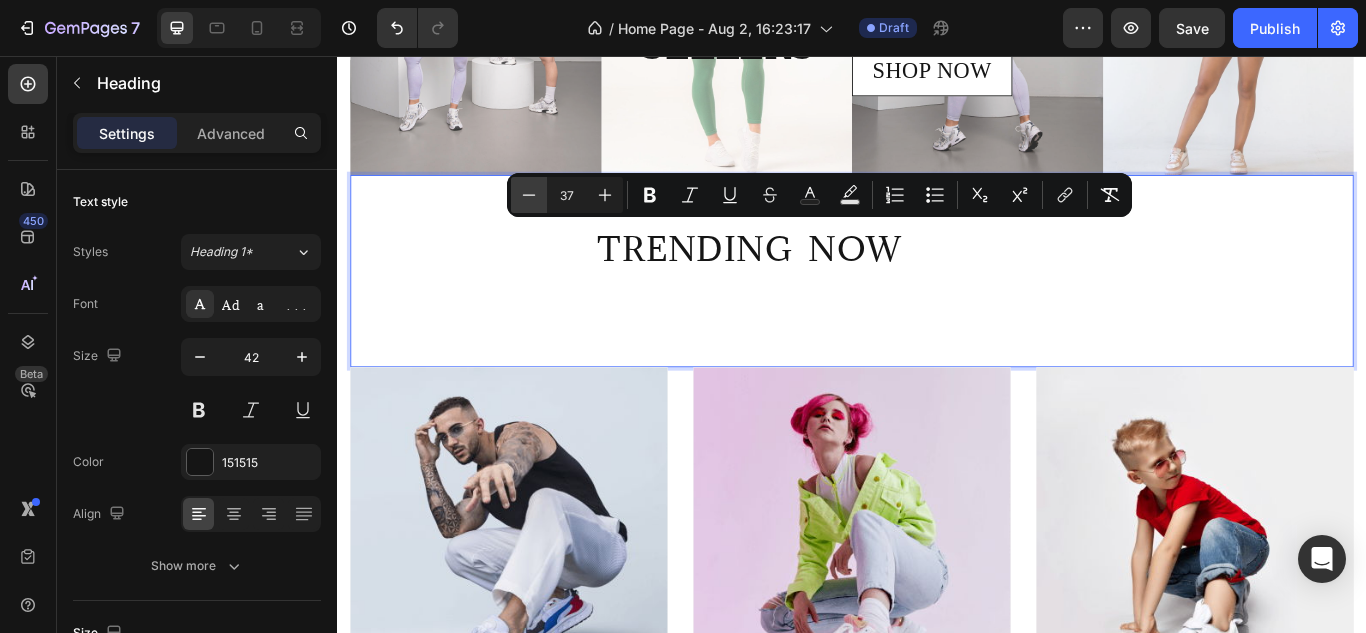 click 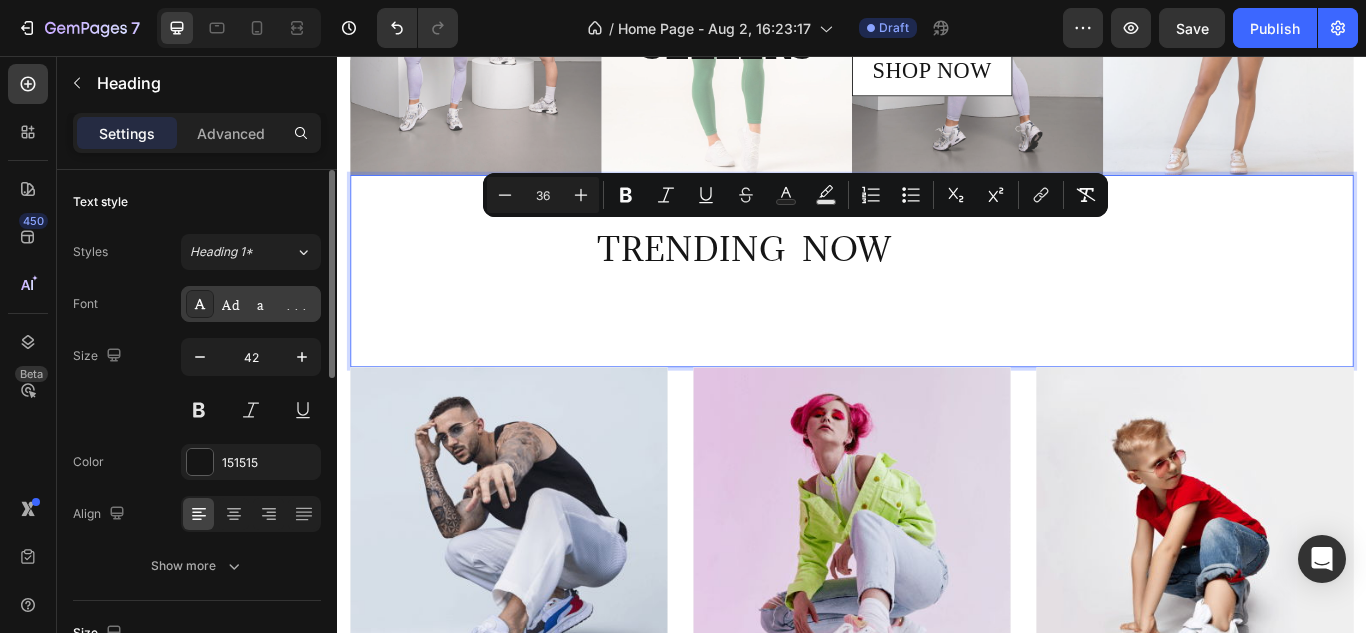 click on "Adamina" at bounding box center [269, 305] 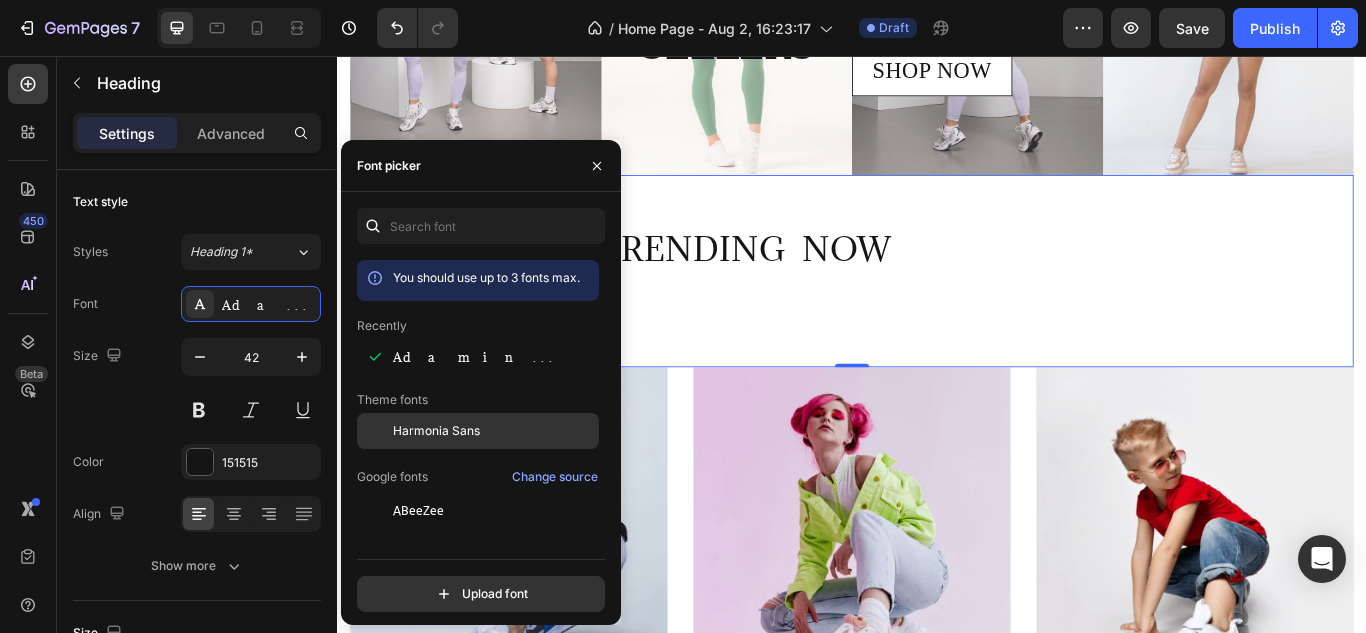 click on "Harmonia Sans" at bounding box center (436, 431) 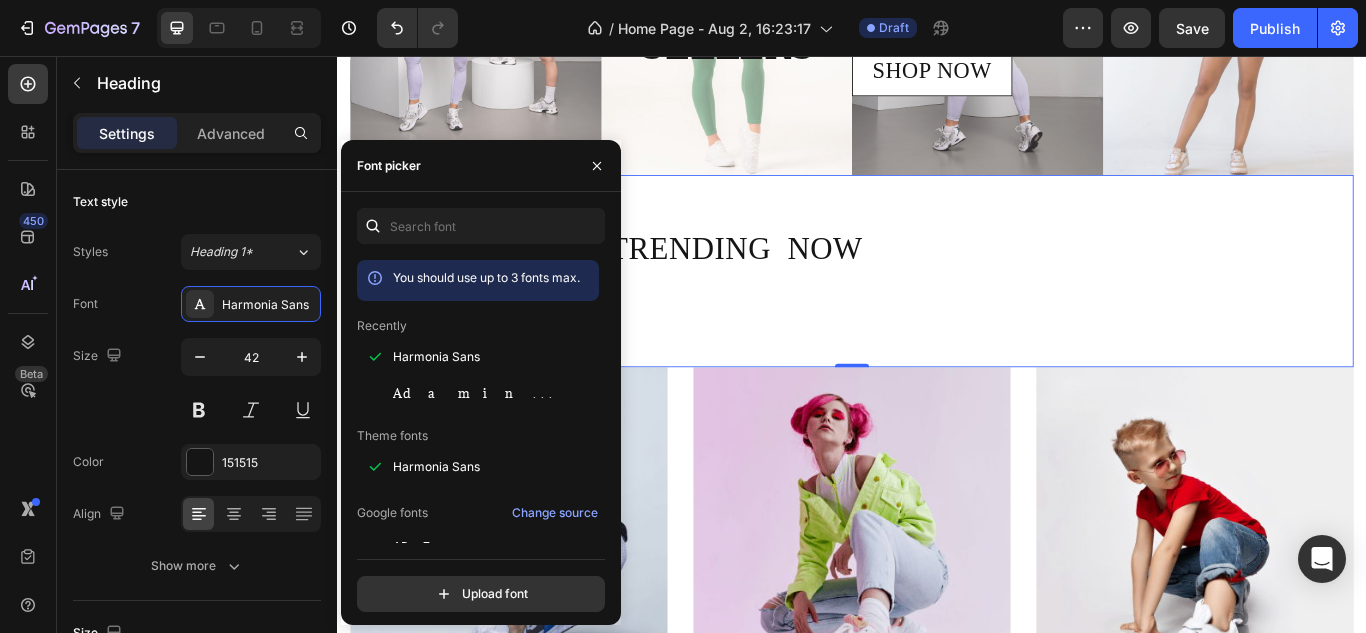 click on "TRENDING  NOW" at bounding box center (937, 307) 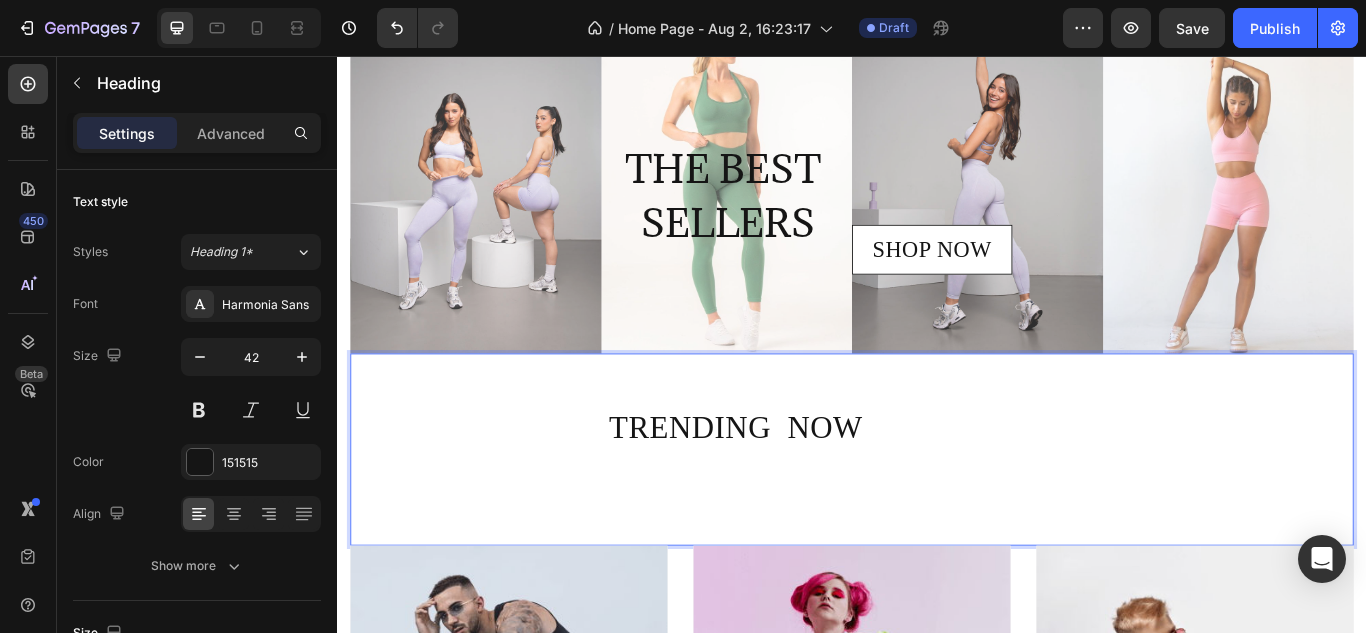 scroll, scrollTop: 215, scrollLeft: 0, axis: vertical 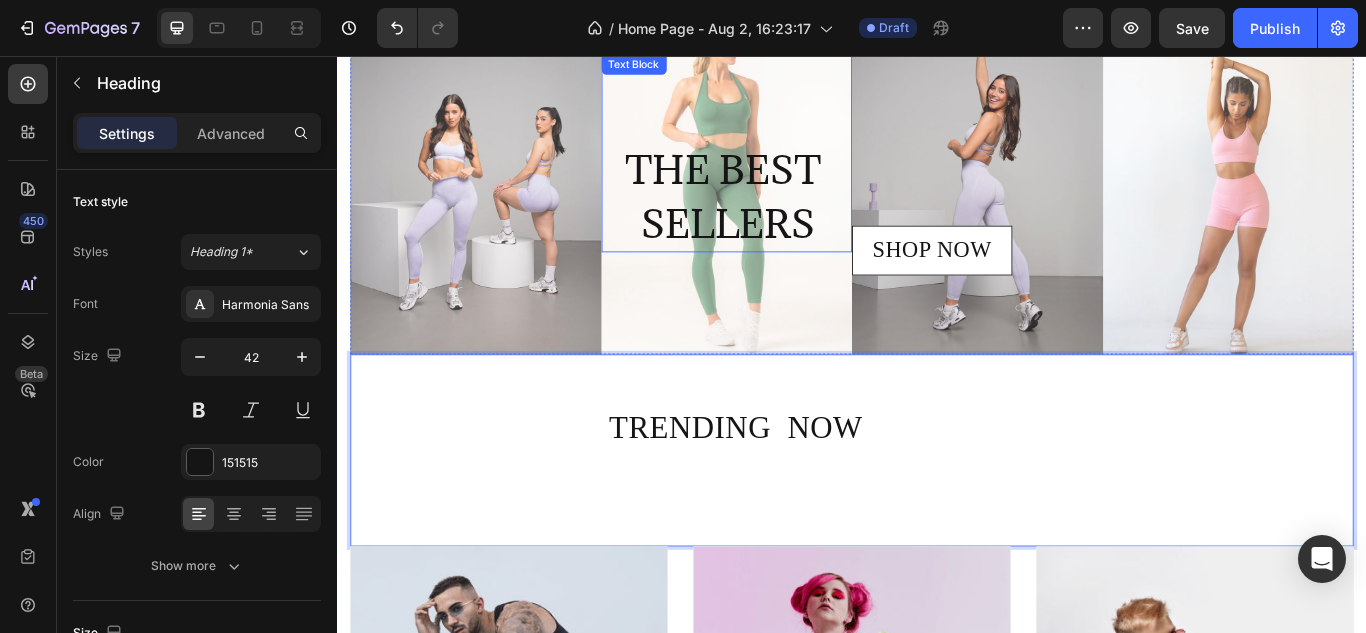 click on "THE BEST  SELLERS" at bounding box center [786, 219] 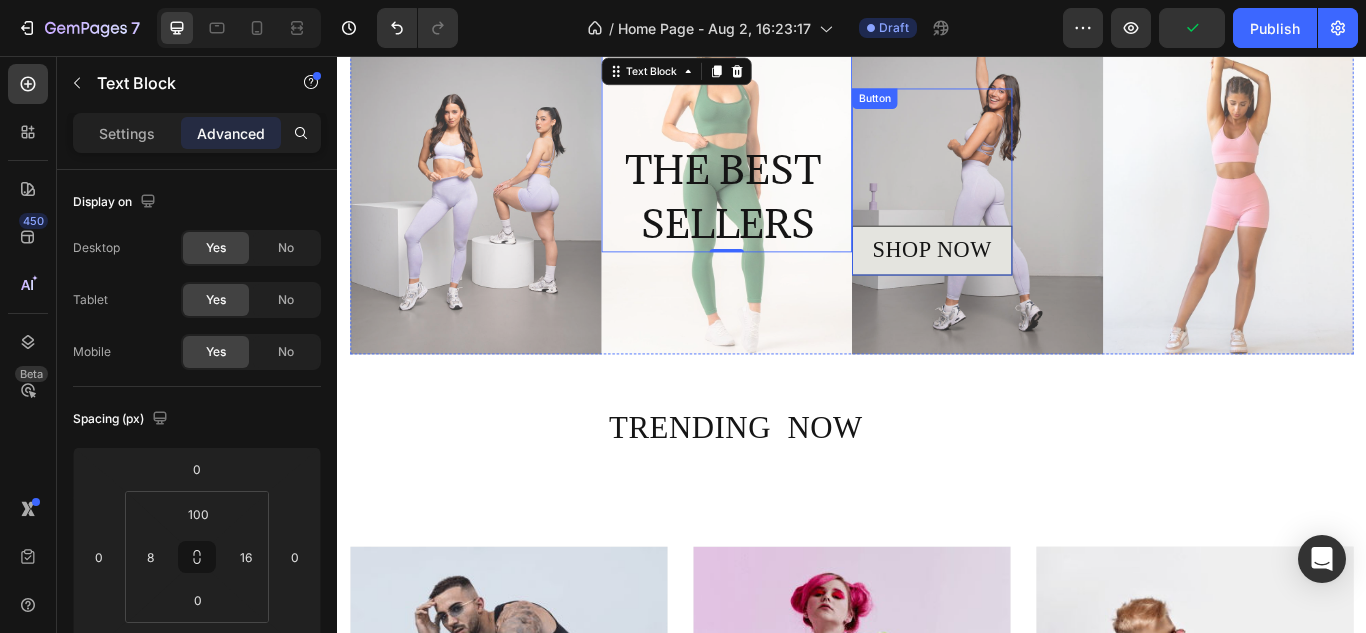 click on "SHOP NOW" at bounding box center (1030, 283) 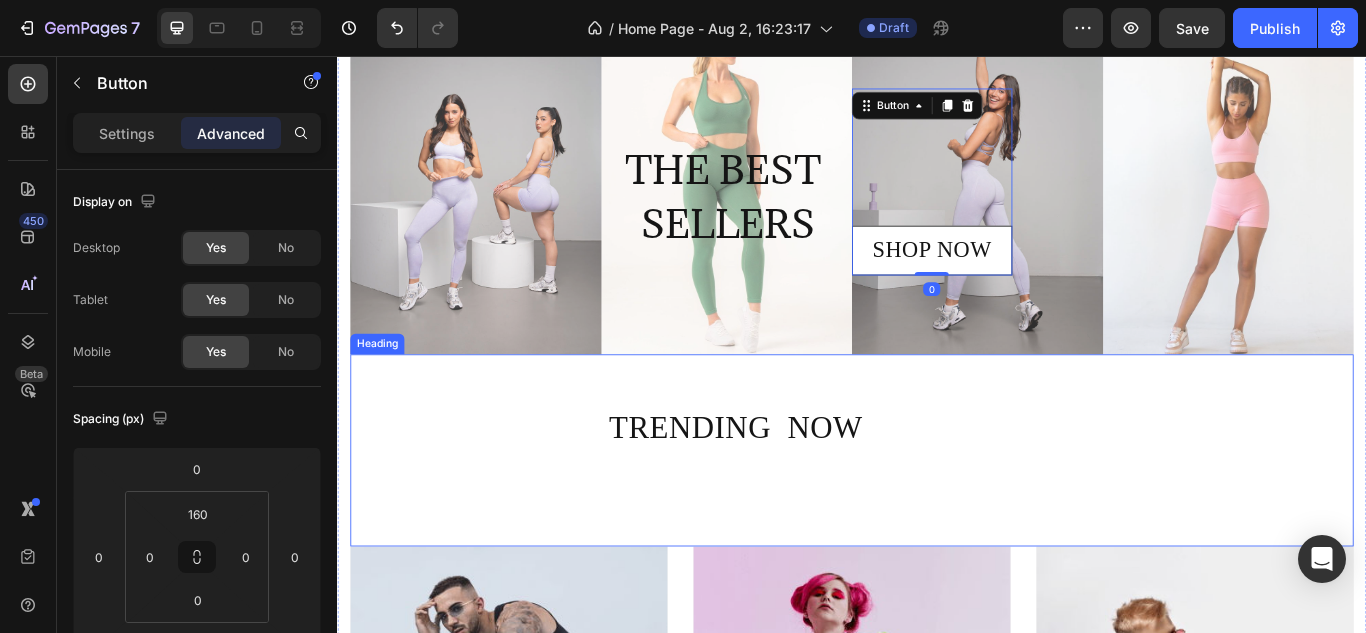 click on "⁠⁠⁠⁠⁠⁠⁠                             TRENDING  NOW" at bounding box center [937, 516] 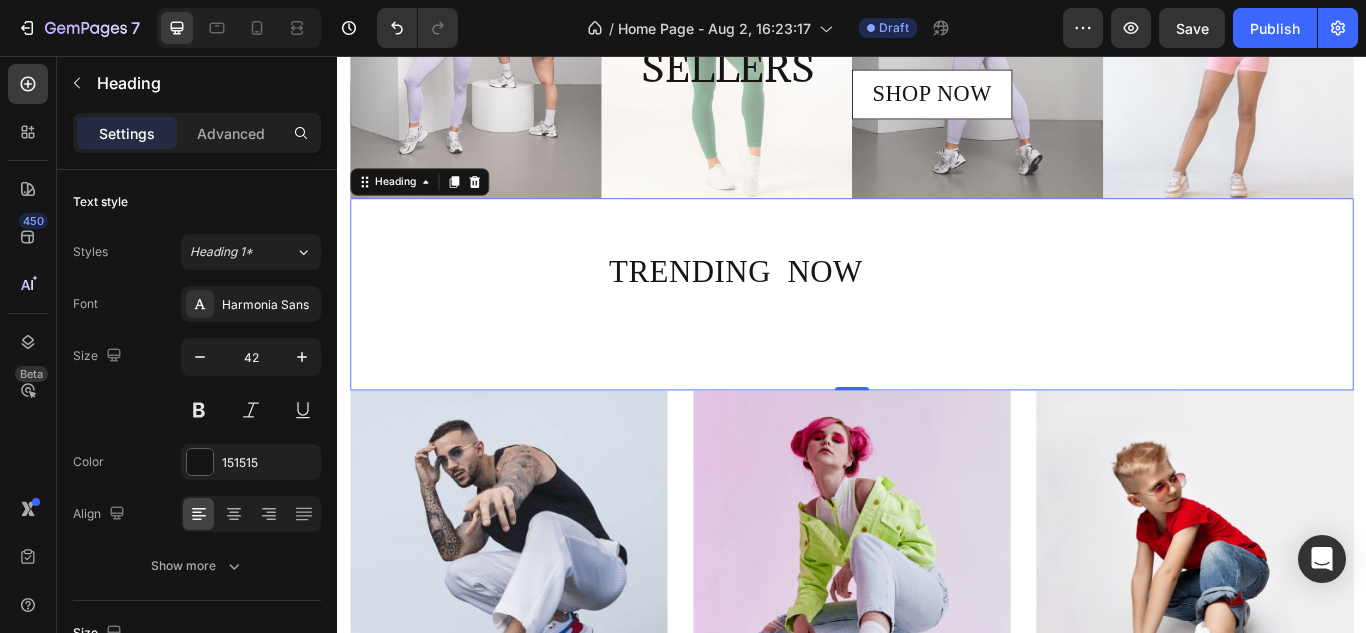 scroll, scrollTop: 396, scrollLeft: 0, axis: vertical 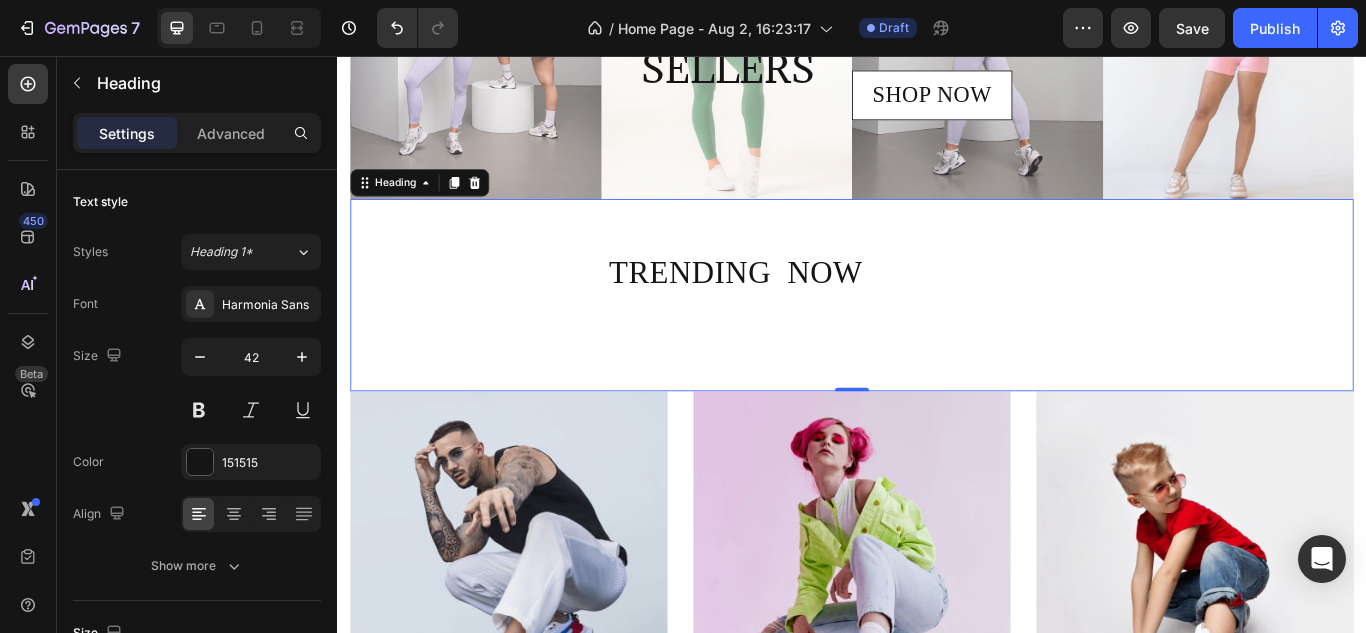 click at bounding box center [537, 678] 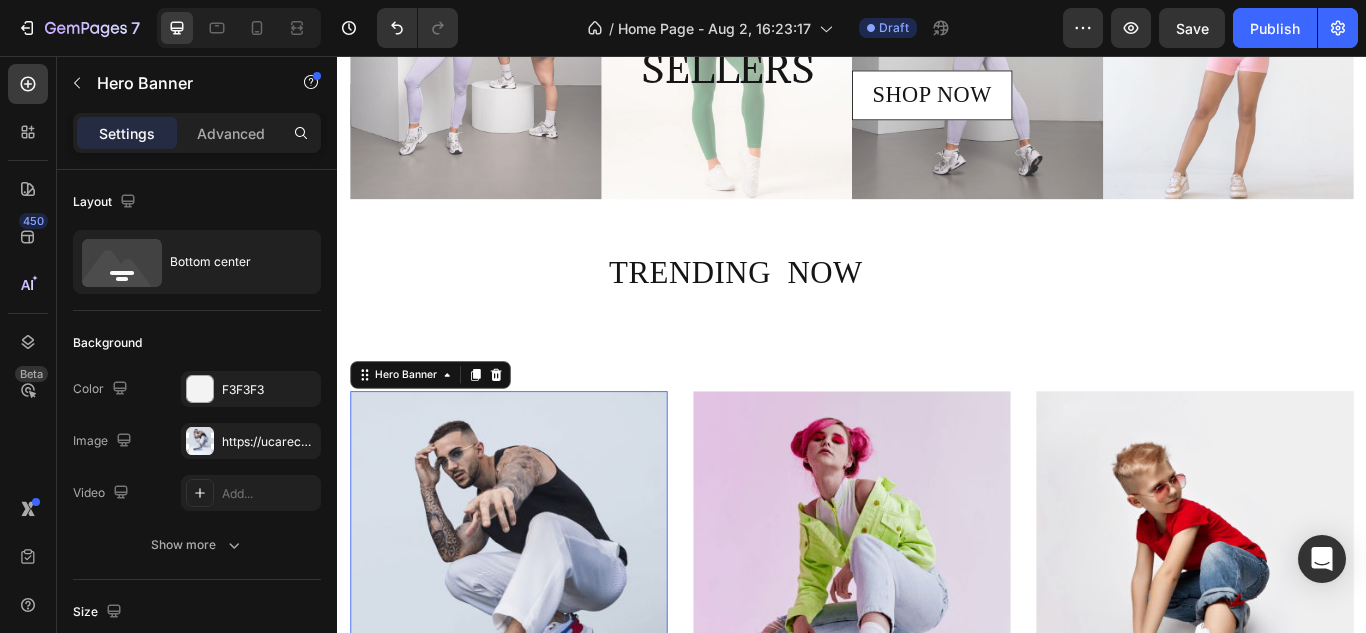 scroll, scrollTop: 702, scrollLeft: 0, axis: vertical 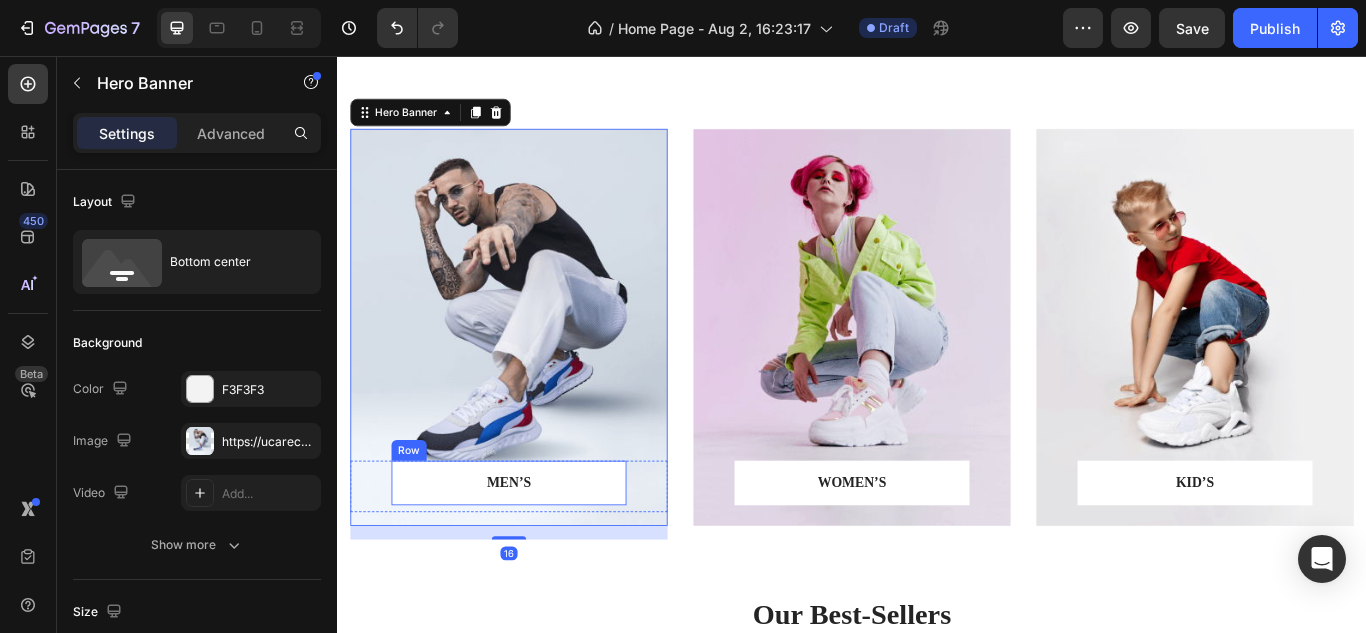 click on "MEN’S Text block Row" at bounding box center (537, 554) 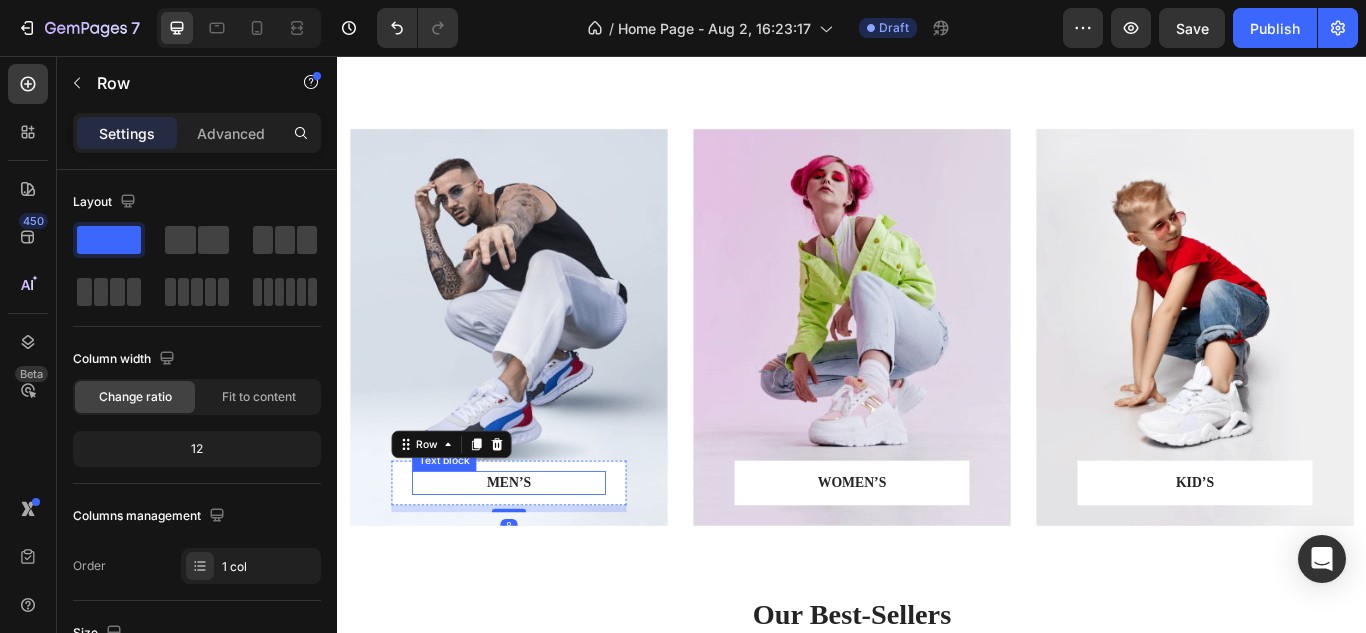 click on "MEN’S" at bounding box center (537, 554) 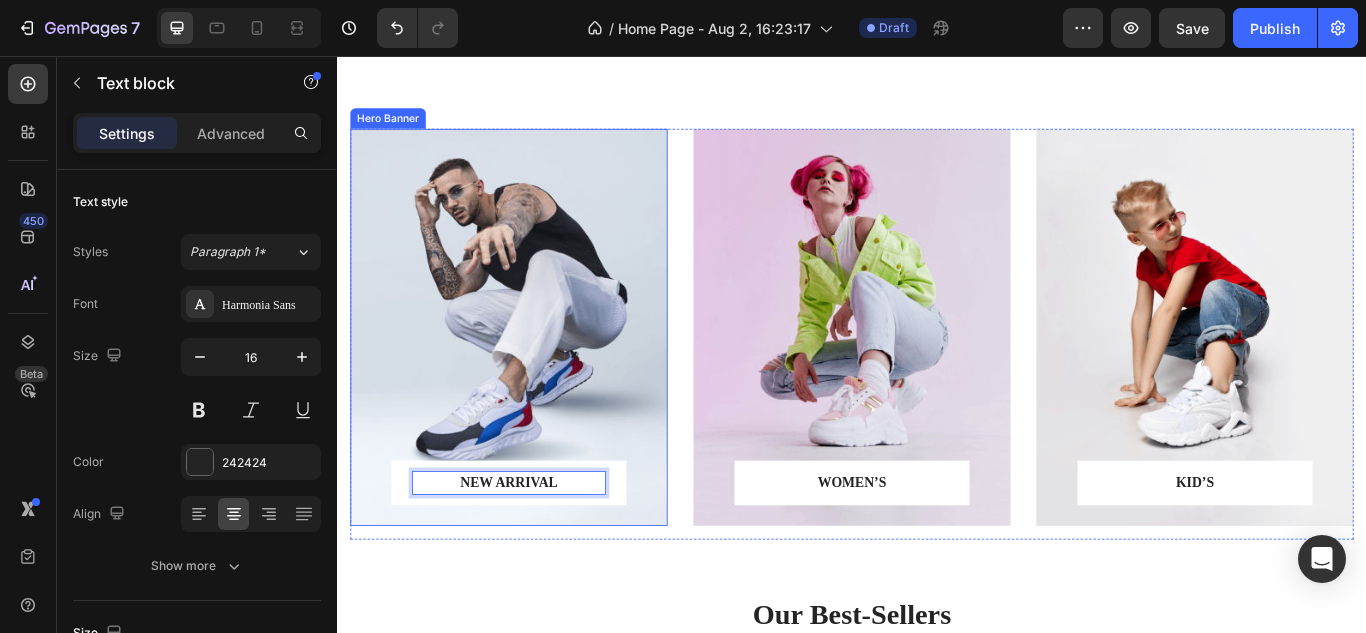 click at bounding box center (537, 372) 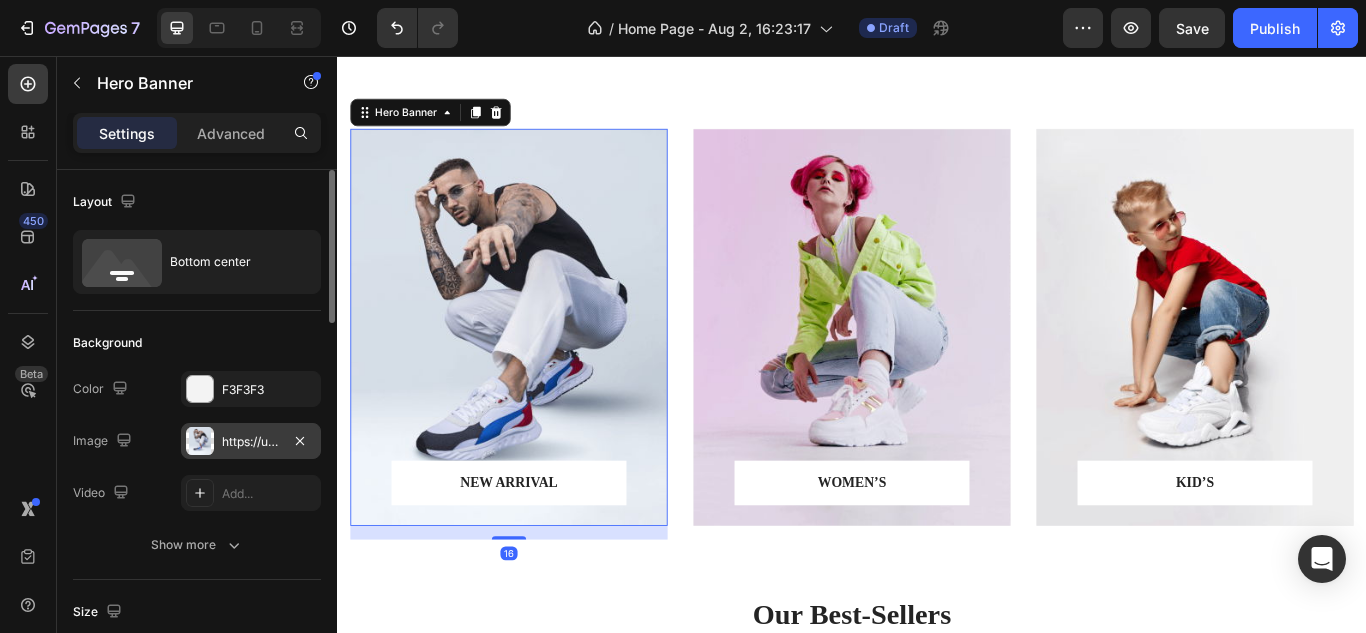 click on "https://ucarecdn.com/5cfed6dc-25f9-4998-ad3e-758661308a9d/-/format/auto/" at bounding box center [251, 442] 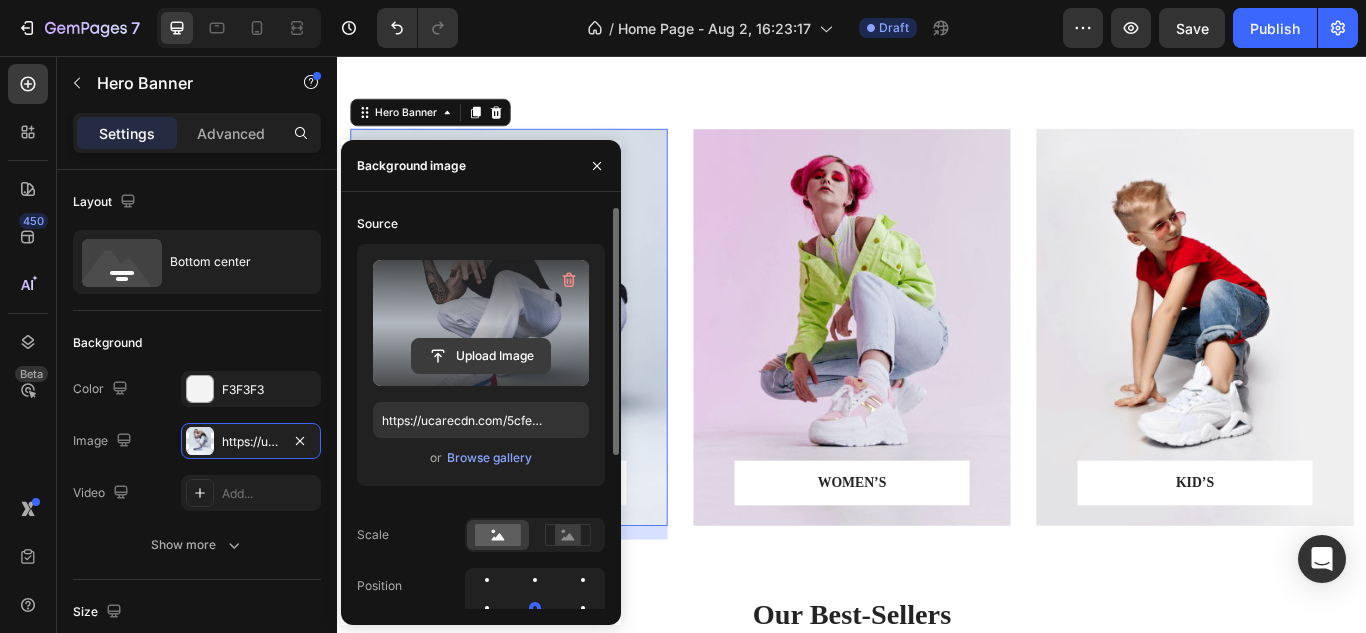 click 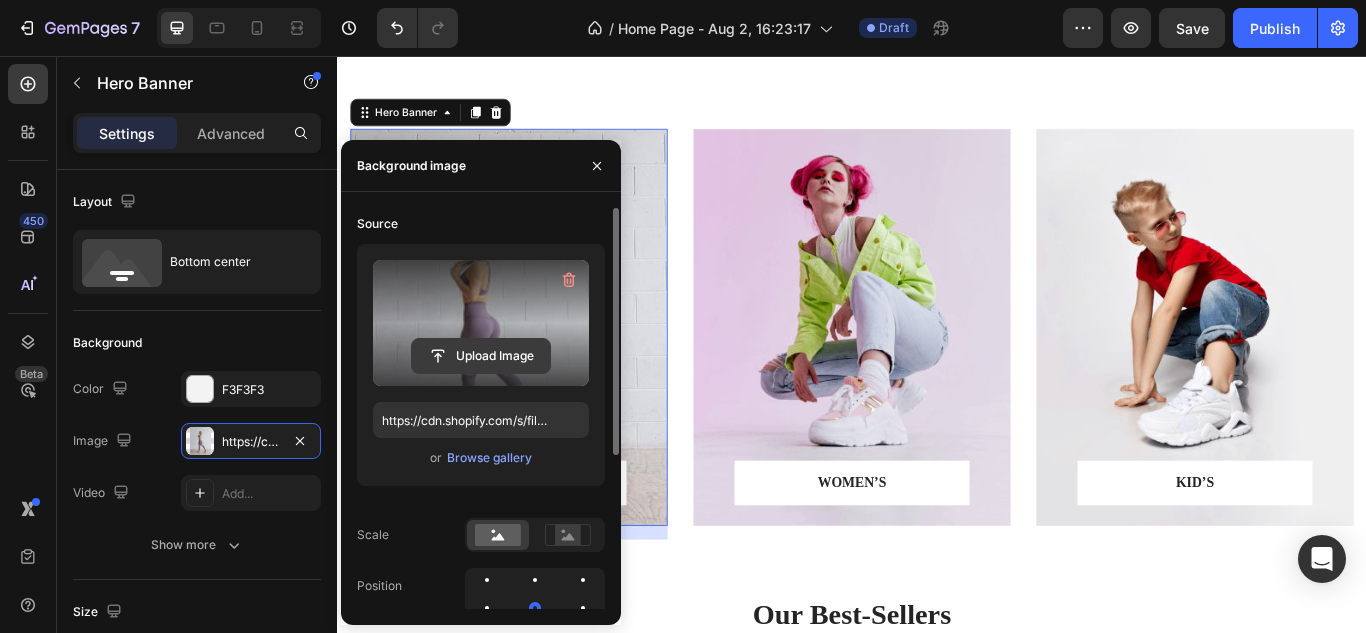 click 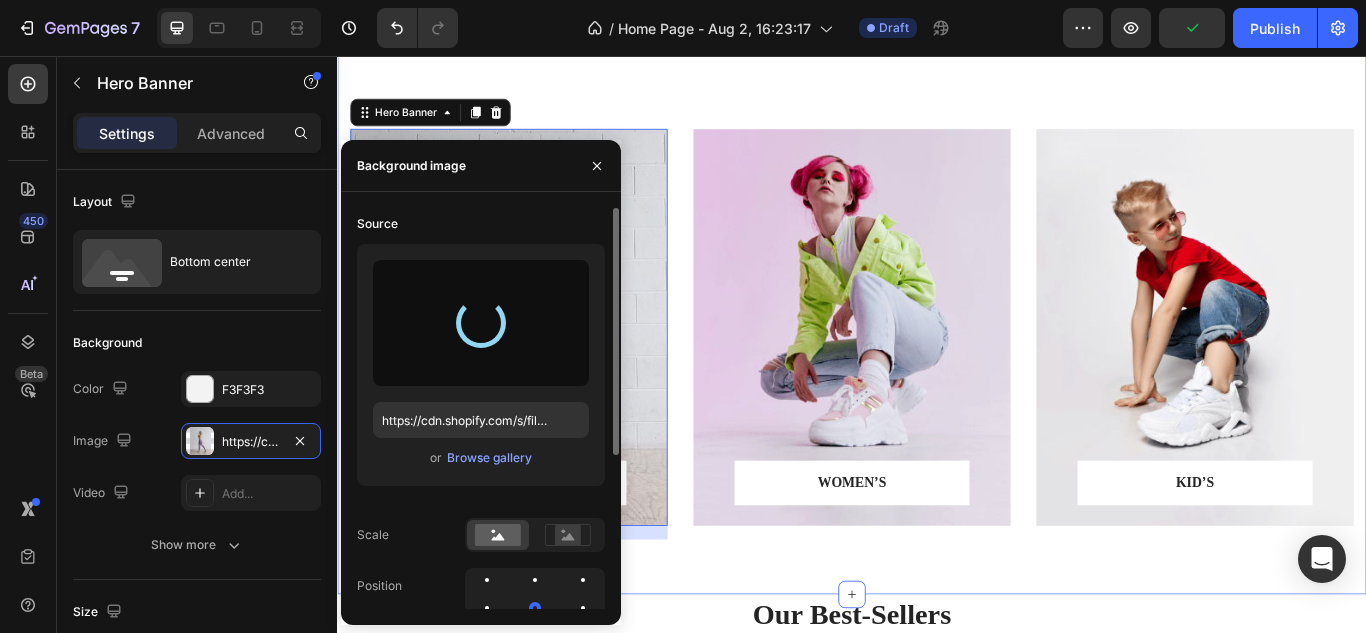 type on "https://cdn.shopify.com/s/files/1/0929/2365/8515/files/gempages_563465570620539666-1e7d0fb7-92a1-42e8-ae86-0560fda241d8.jpg" 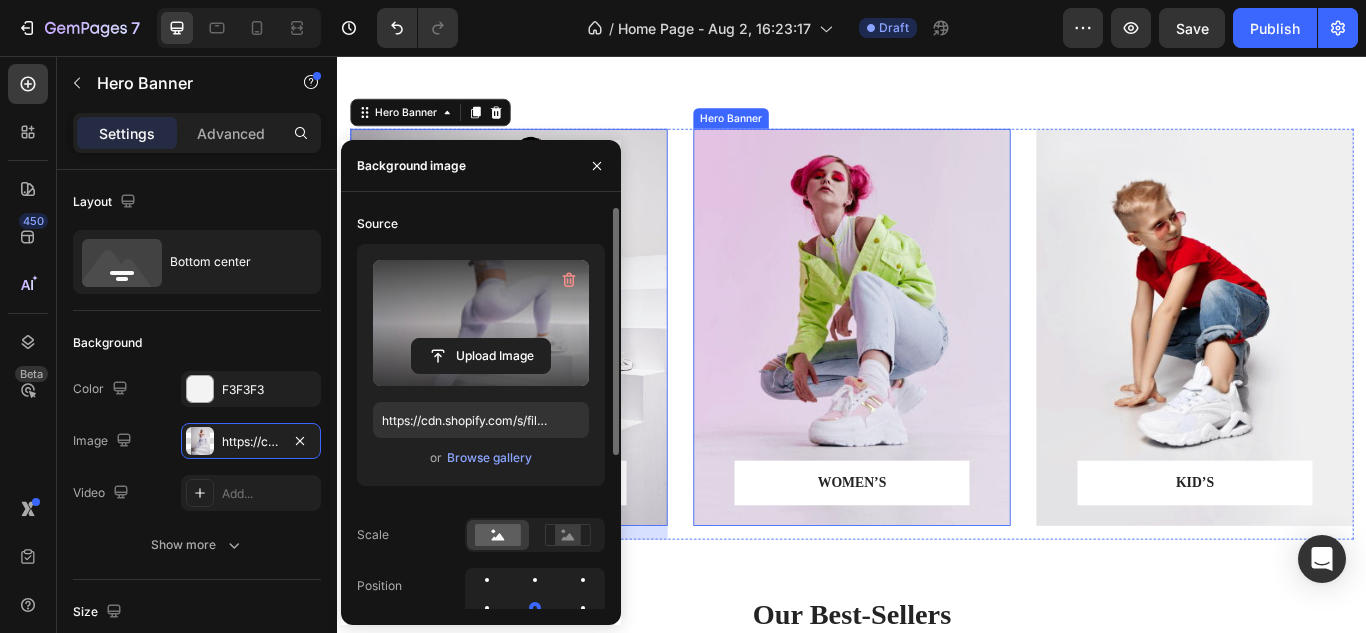 click at bounding box center (937, 372) 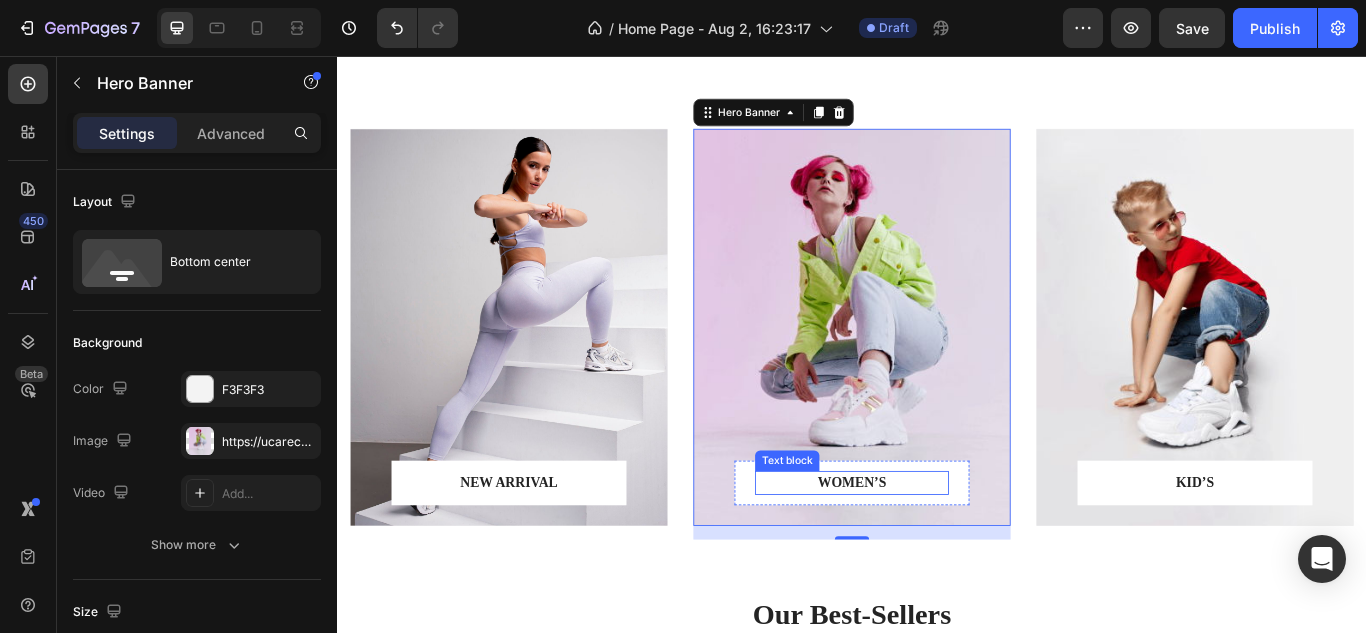 click on "WOMEN’S" at bounding box center (937, 554) 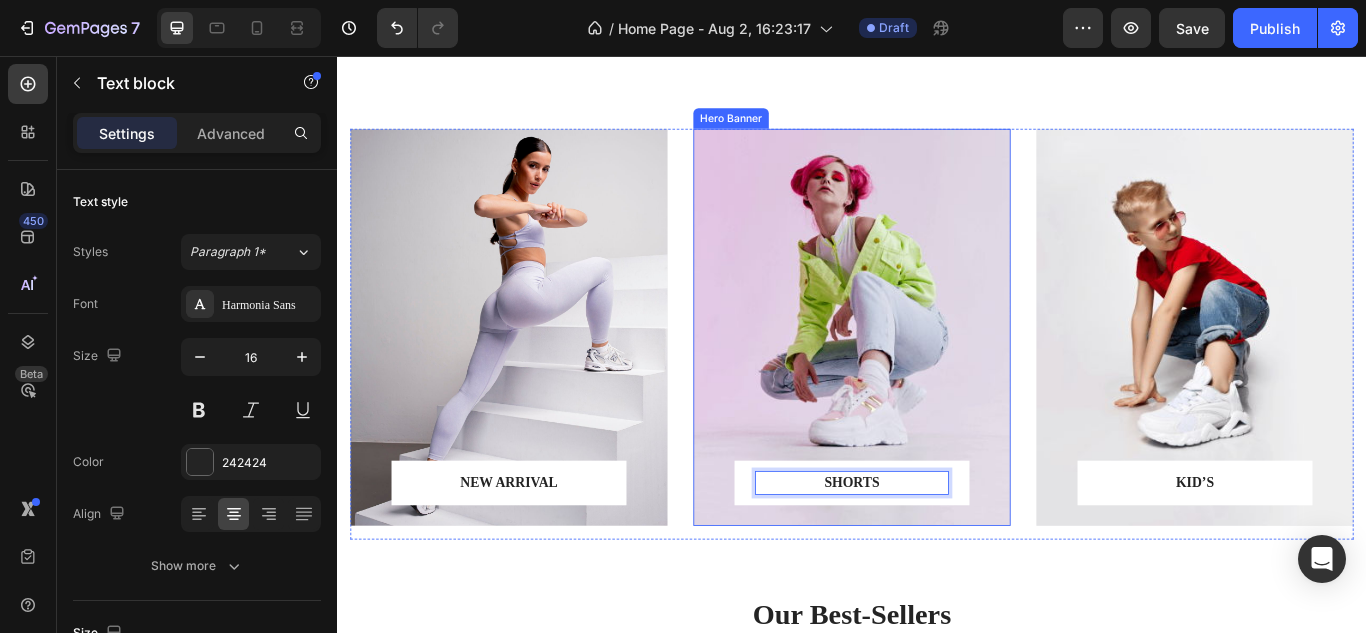 click at bounding box center (937, 372) 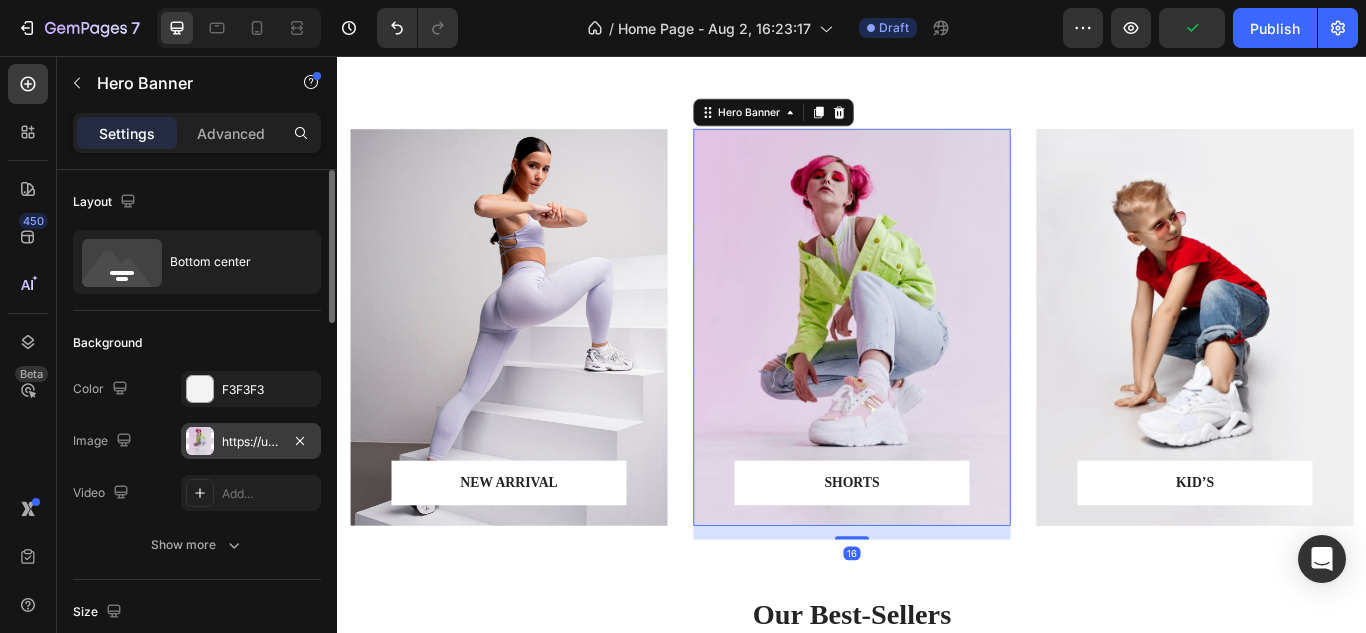 click on "https://ucarecdn.com/91d1886f-51f0-4901-b545-c0188fda3e76/-/format/auto/" at bounding box center [251, 442] 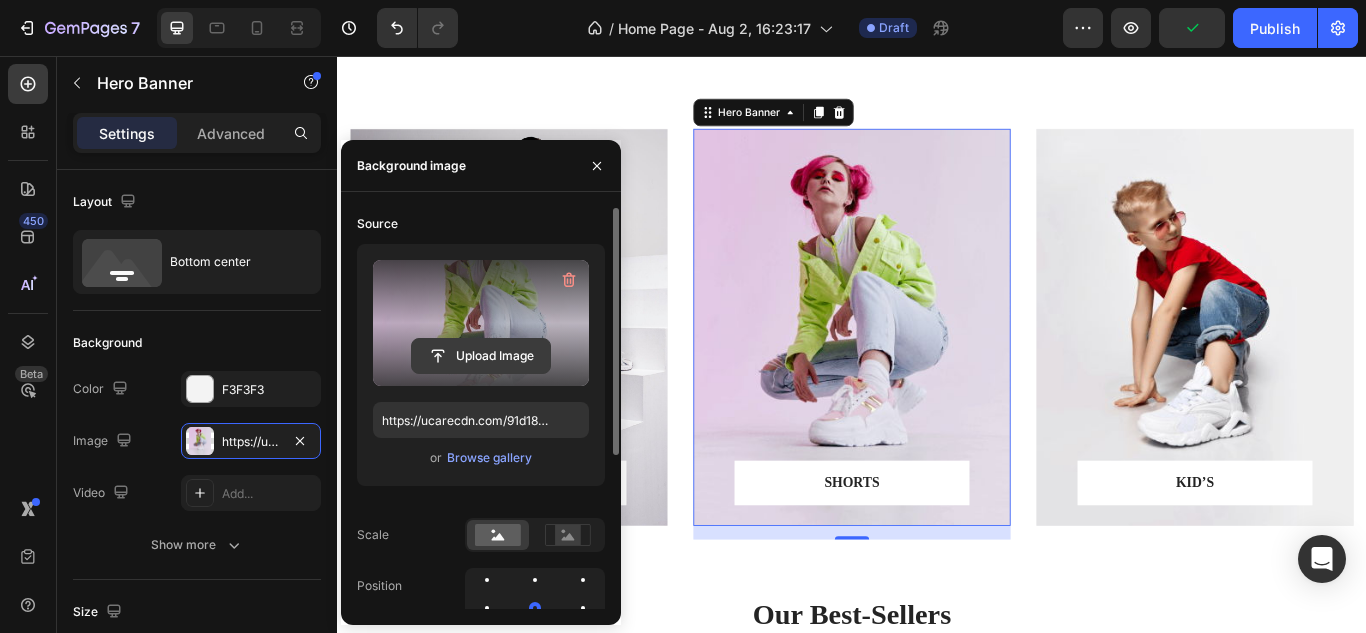 click 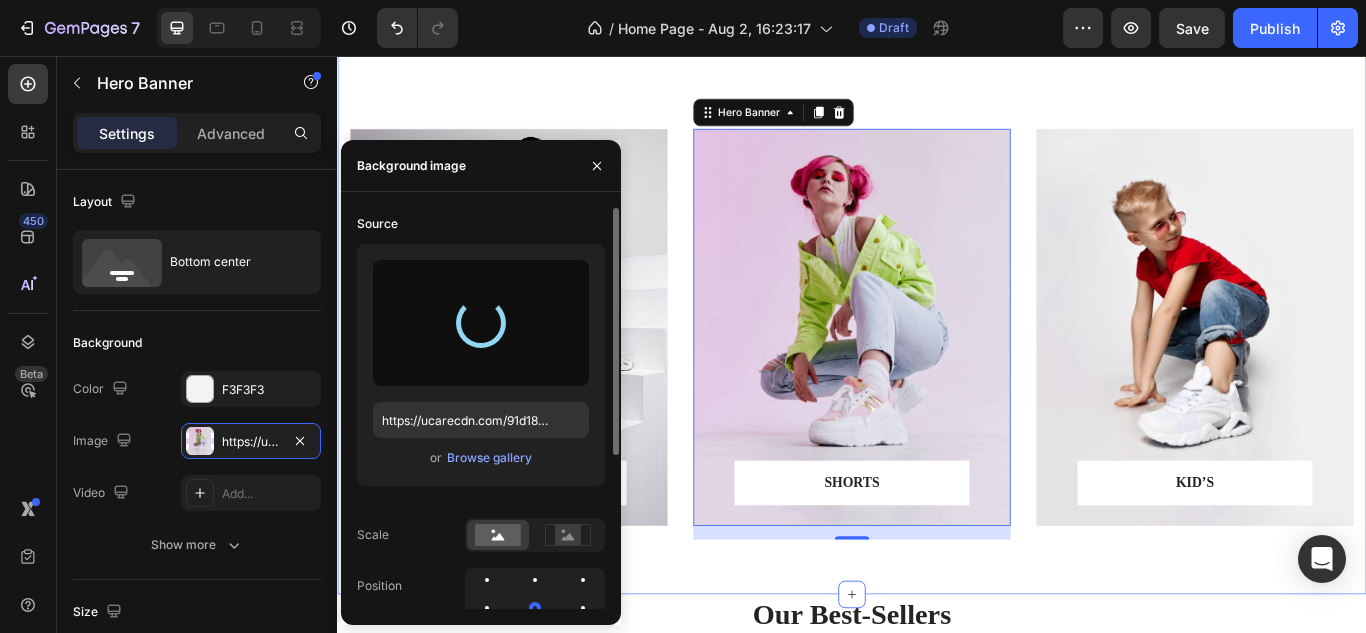 type on "https://cdn.shopify.com/s/files/1/0929/2365/8515/files/gempages_563465570620539666-f9c48b1d-548c-44d4-a6b3-cb03ea2983ae.jpg" 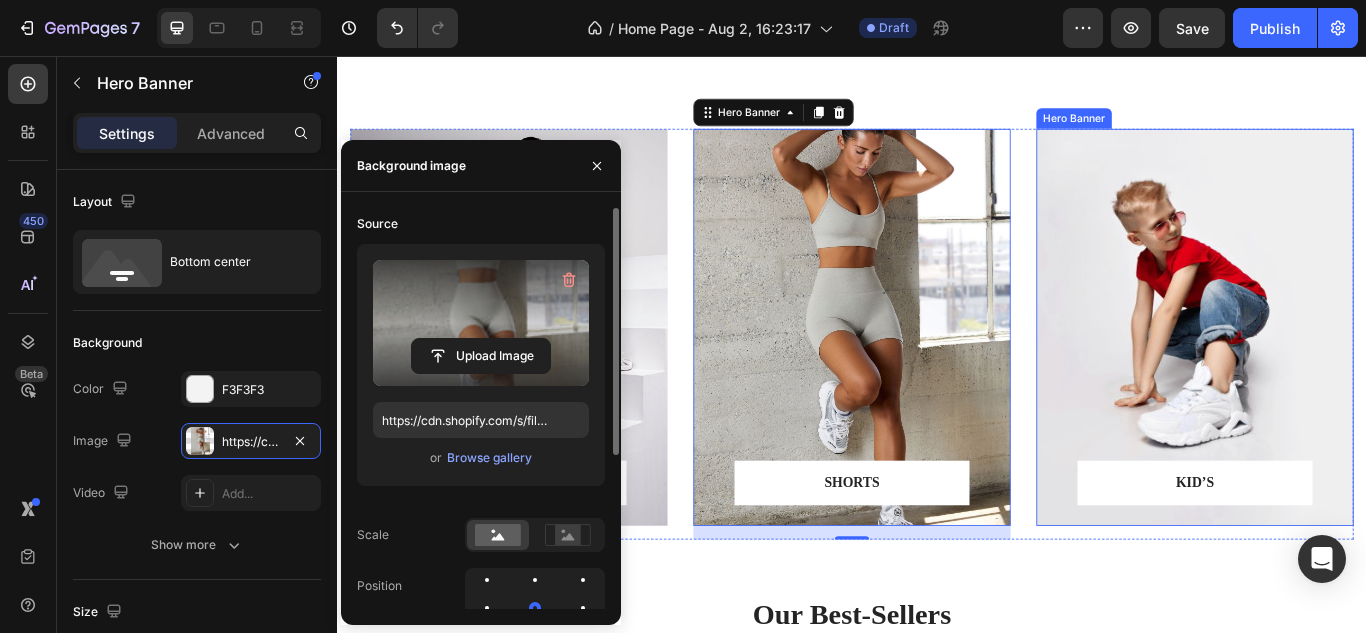 click at bounding box center [1337, 372] 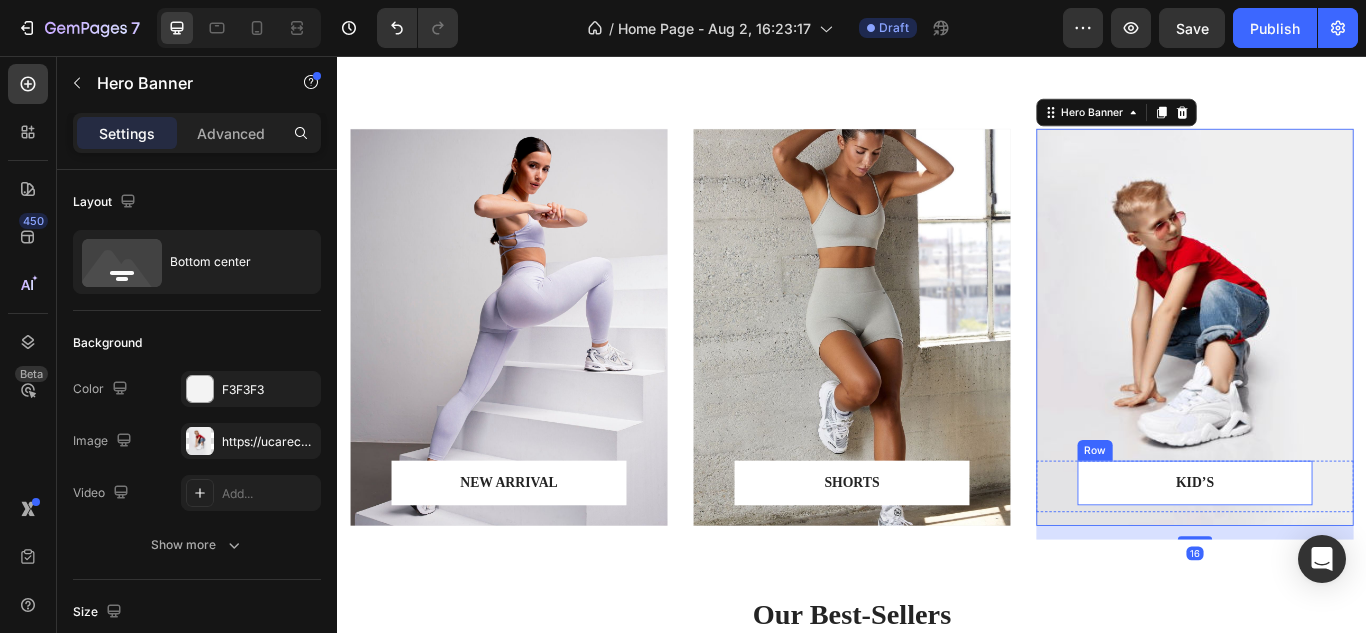 click on "KID’S Text block Row" at bounding box center (1337, 554) 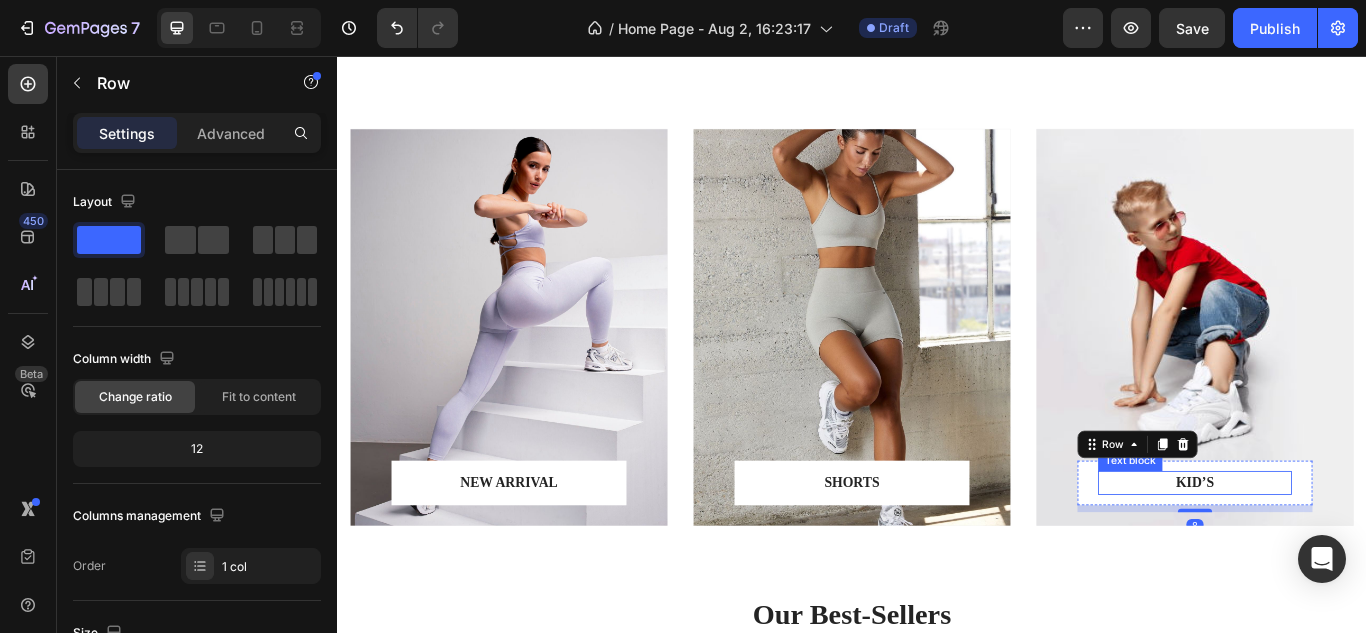 click on "KID’S" at bounding box center [1337, 554] 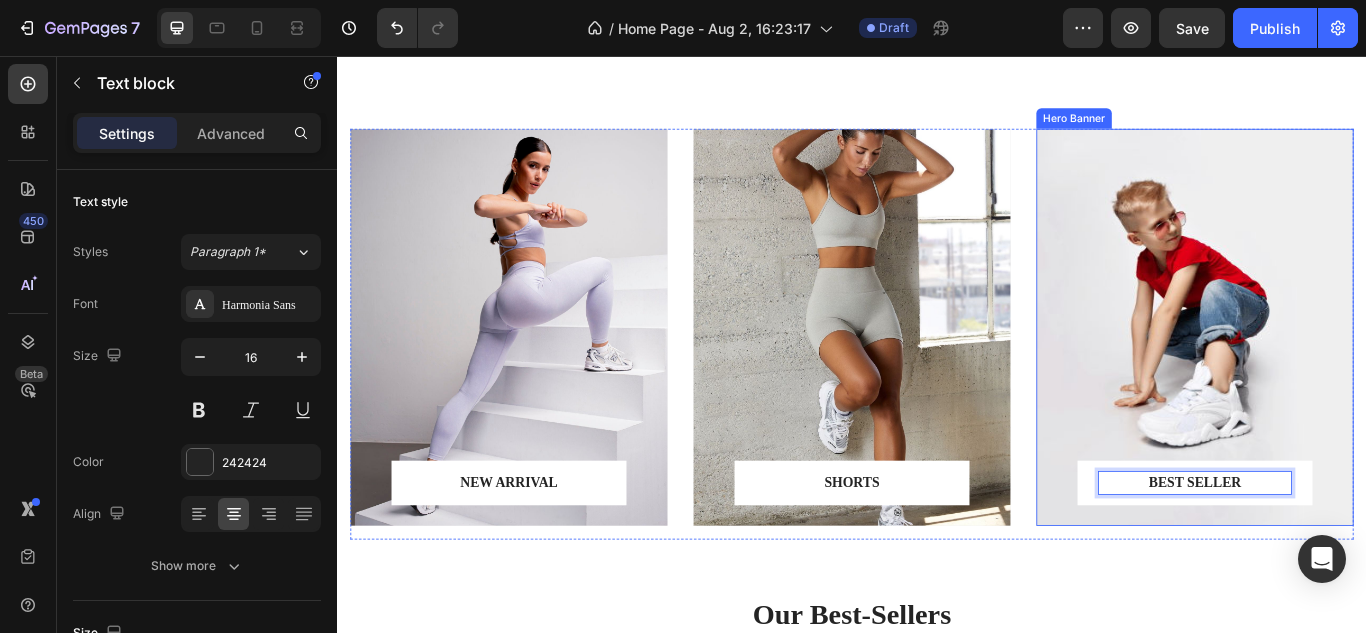 click at bounding box center [1337, 372] 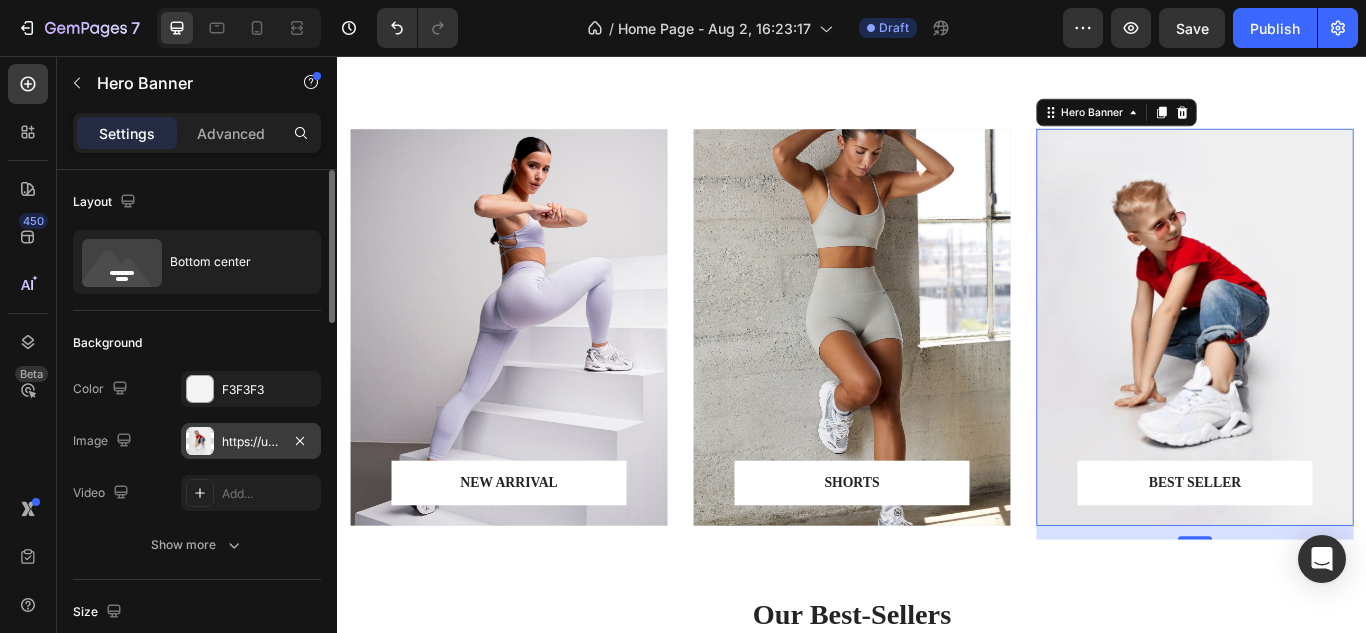 click at bounding box center [200, 441] 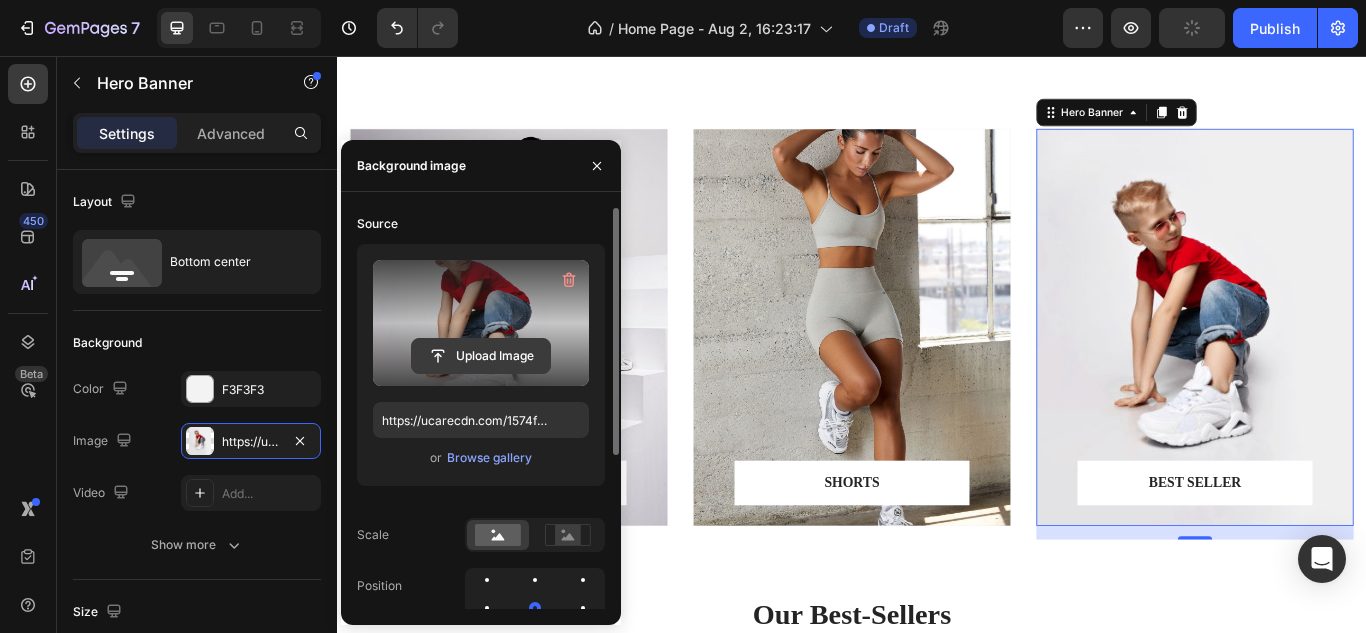 click 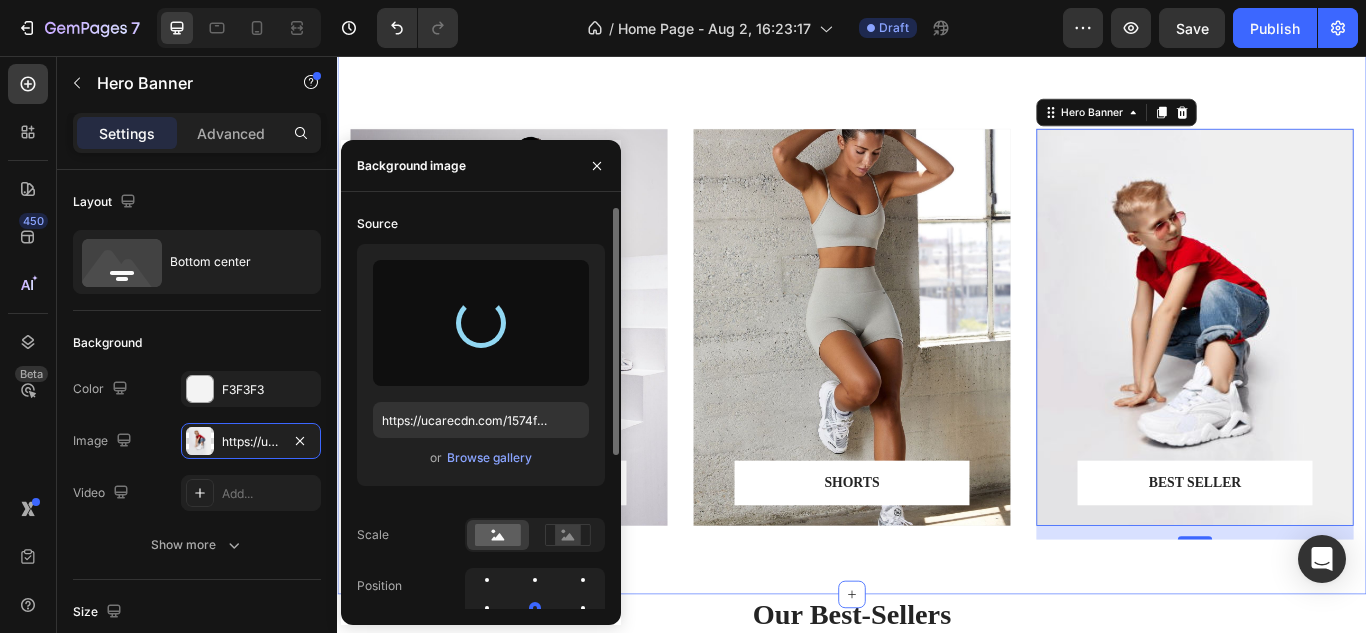 type on "https://cdn.shopify.com/s/files/1/0929/2365/8515/files/gempages_563465570620539666-bb99e5fd-60c1-442a-a0b2-b575570534cd.jpg" 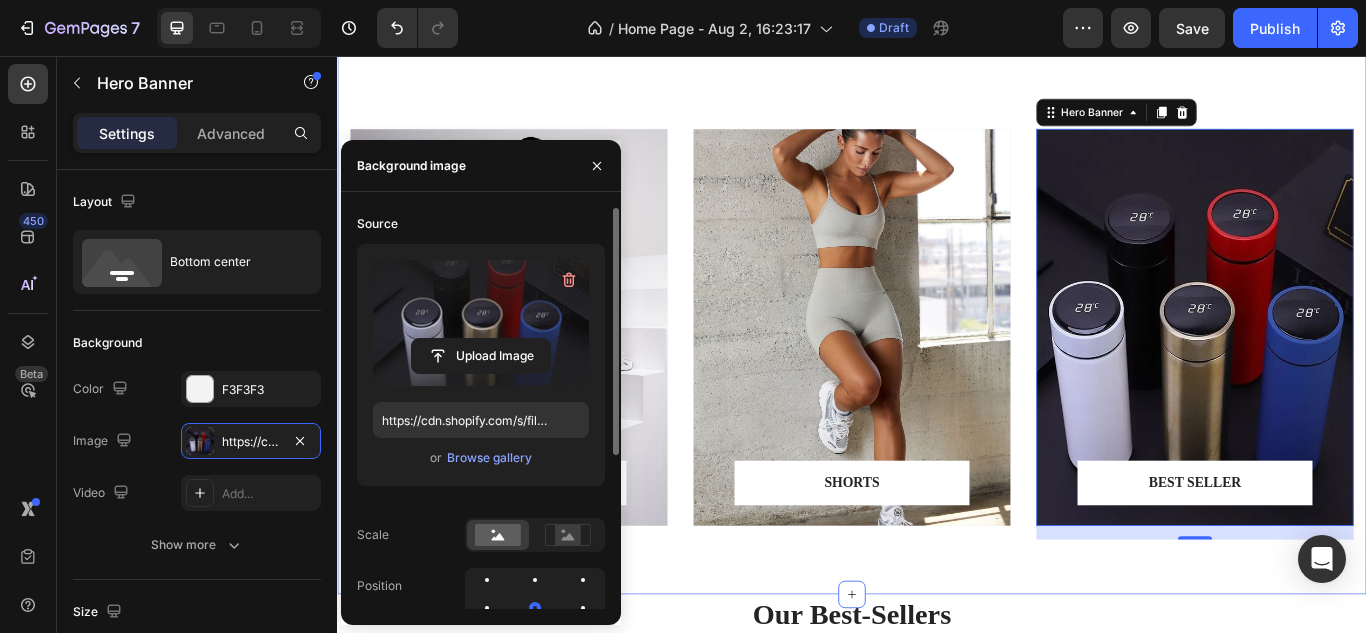 click on "Image Image THE BEST  SELLERS  Text Block Image SHOP NOW Button Image Row ⁠⁠⁠⁠⁠⁠⁠                             TRENDING  NOW   Heading NEW ARRIVAL Text block Row Row Hero Banner SHORTS Text block Row Row Hero Banner BEST SELLER Text block Row Row Hero Banner   16 Row Section 2" at bounding box center [937, 65] 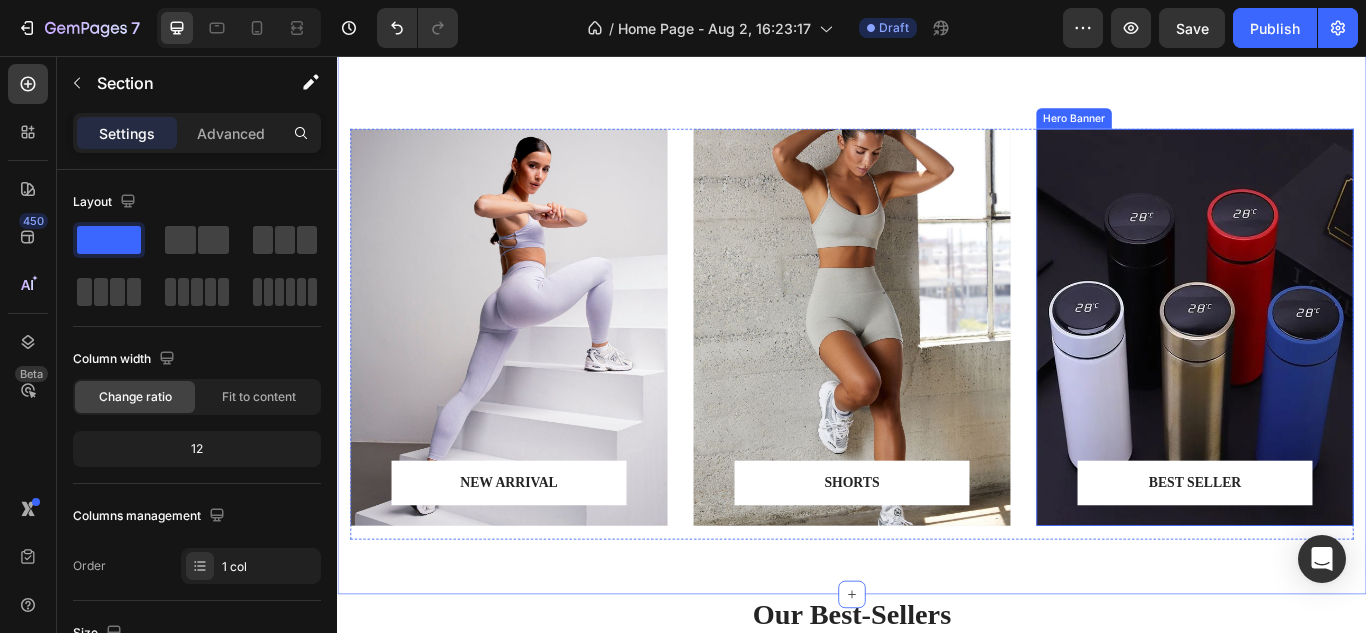 click at bounding box center (1337, 372) 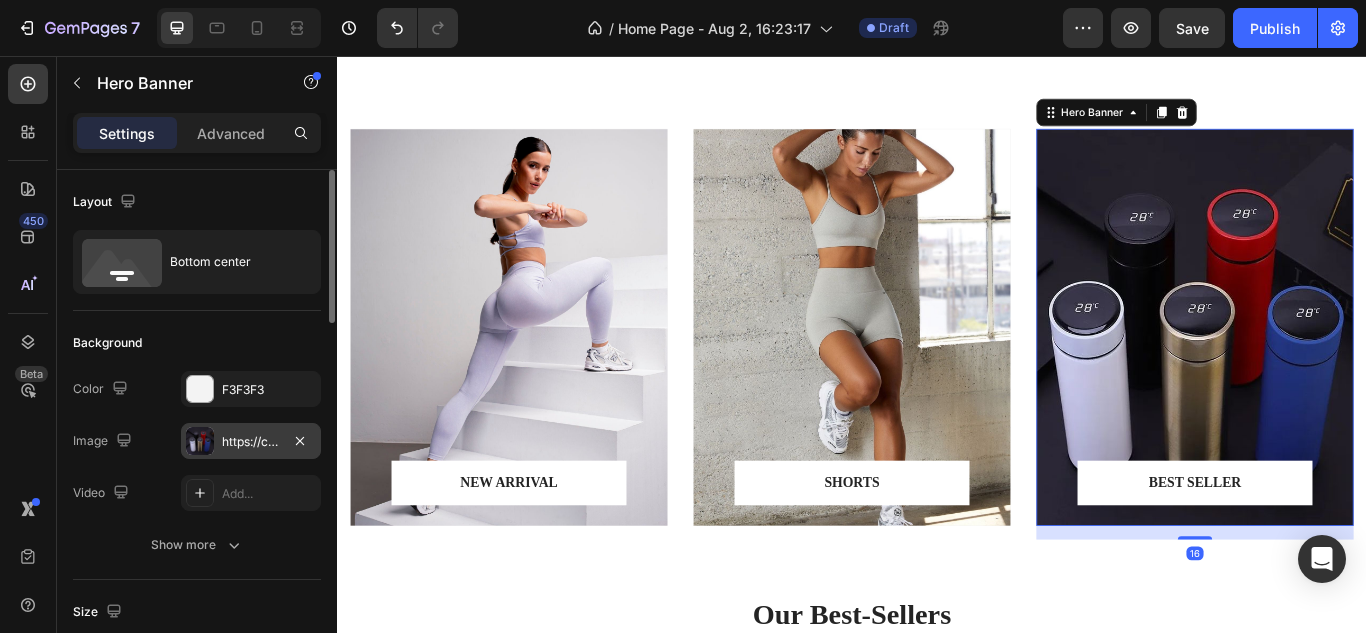 click on "https://cdn.shopify.com/s/files/1/0929/2365/8515/files/gempages_563465570620539666-bb99e5fd-60c1-442a-a0b2-b575570534cd.jpg" at bounding box center (251, 442) 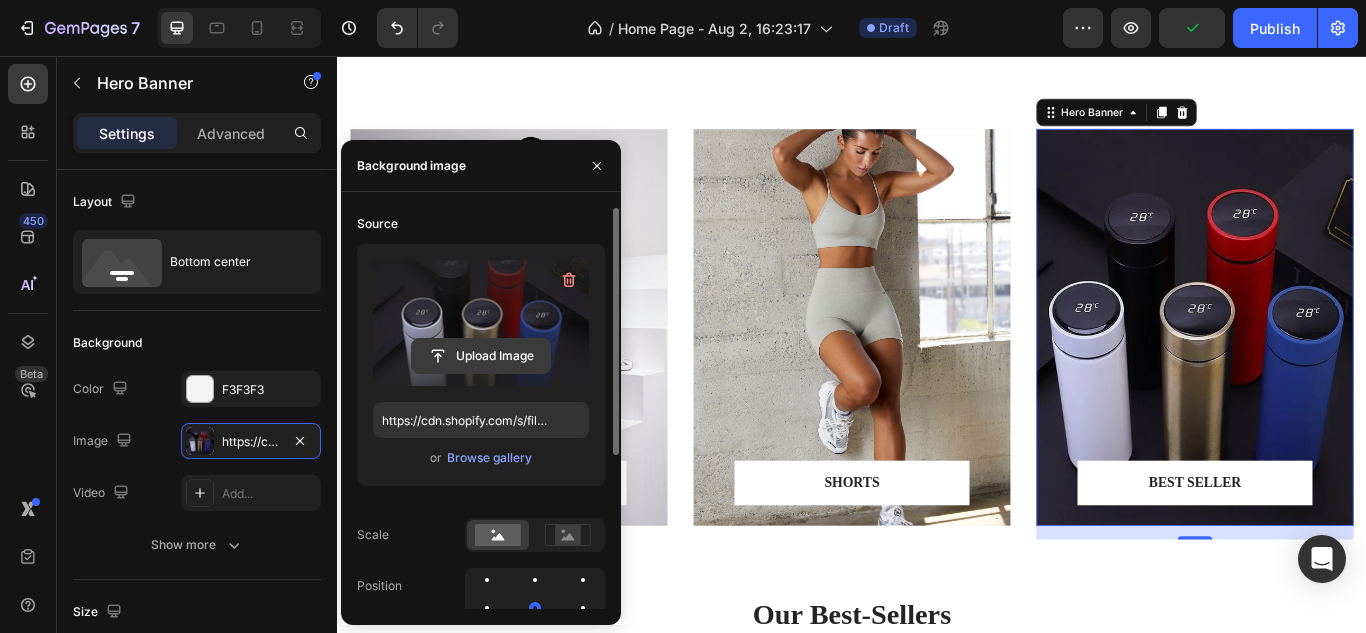 click 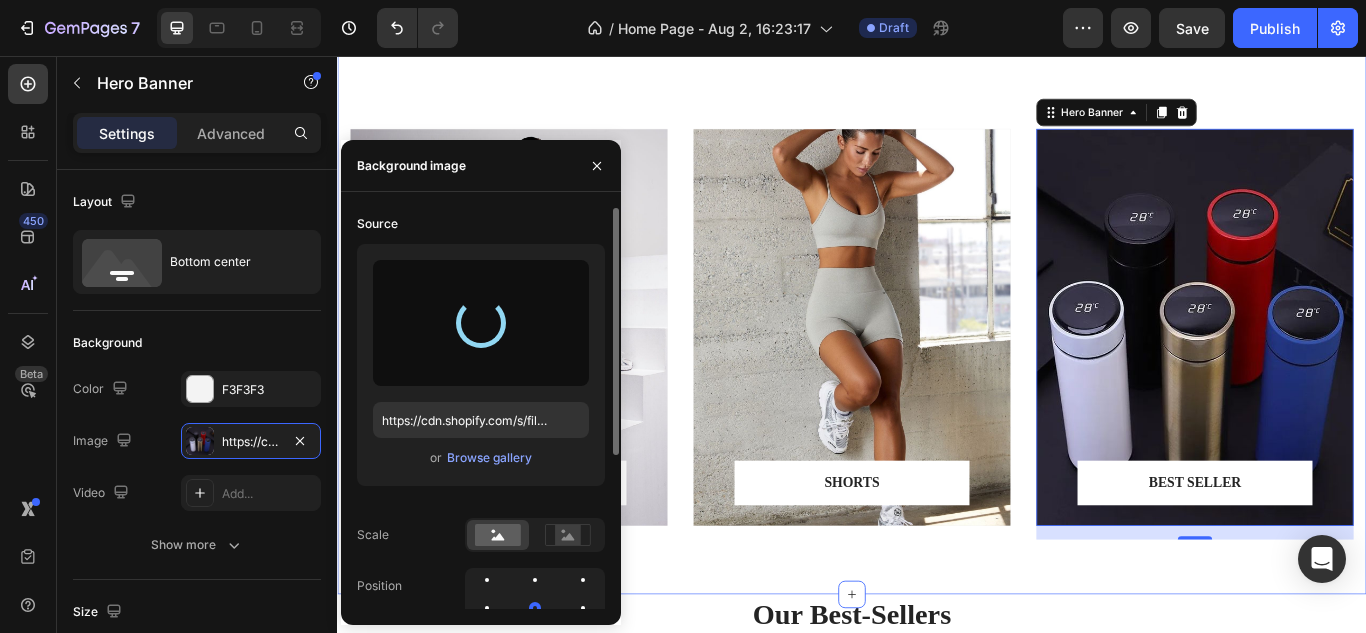 type on "https://cdn.shopify.com/s/files/1/0929/2365/8515/files/gempages_563465570620539666-1b4ac94b-8efb-4d94-9c42-86c63afaa3a2.jpg" 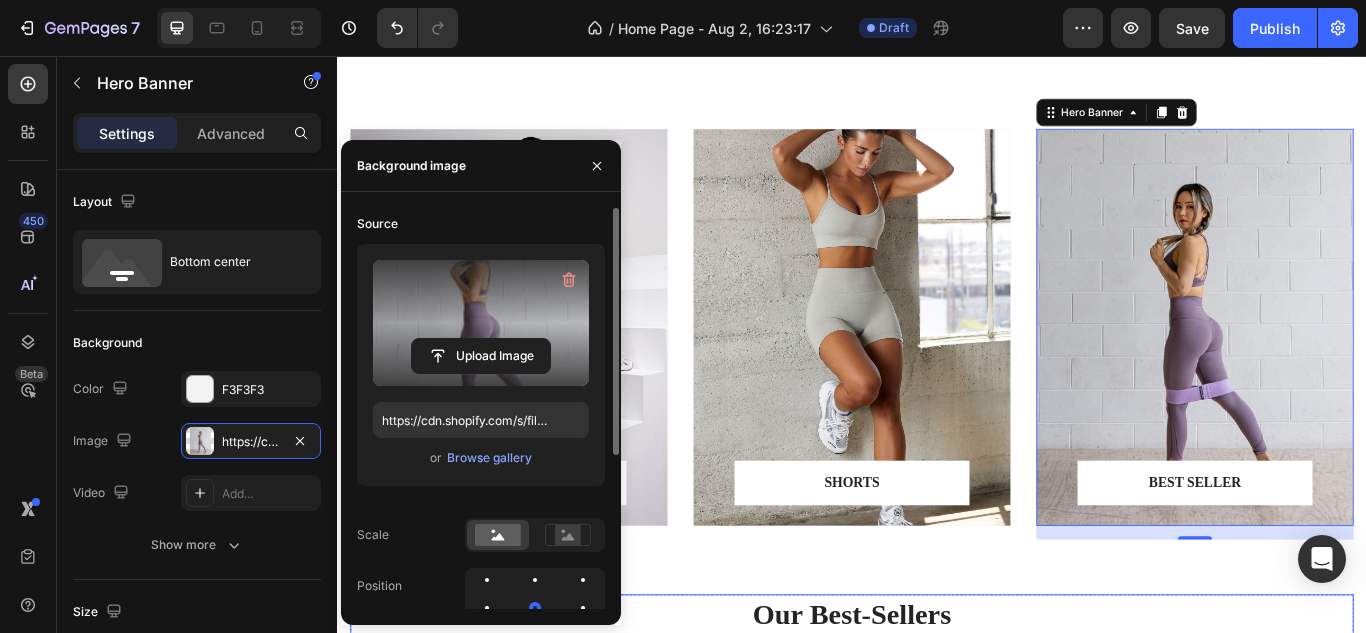 click on "Our Best-Sellers" at bounding box center (937, 707) 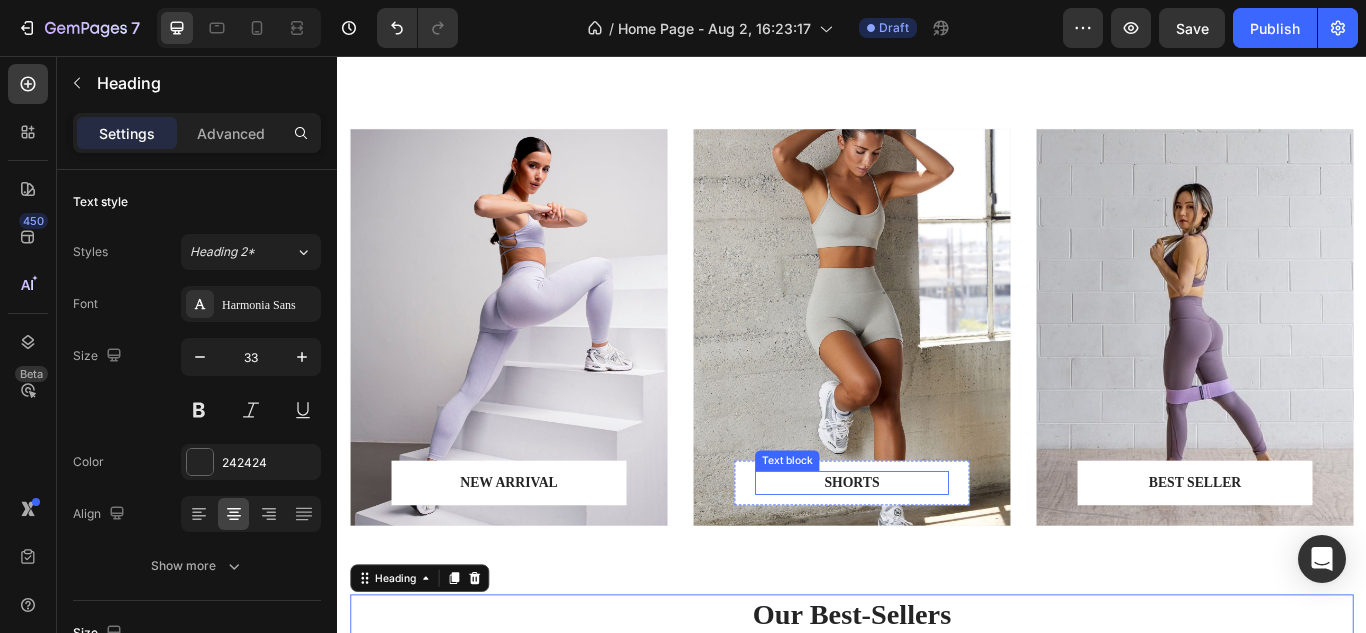 click on "SHORTS" at bounding box center (937, 554) 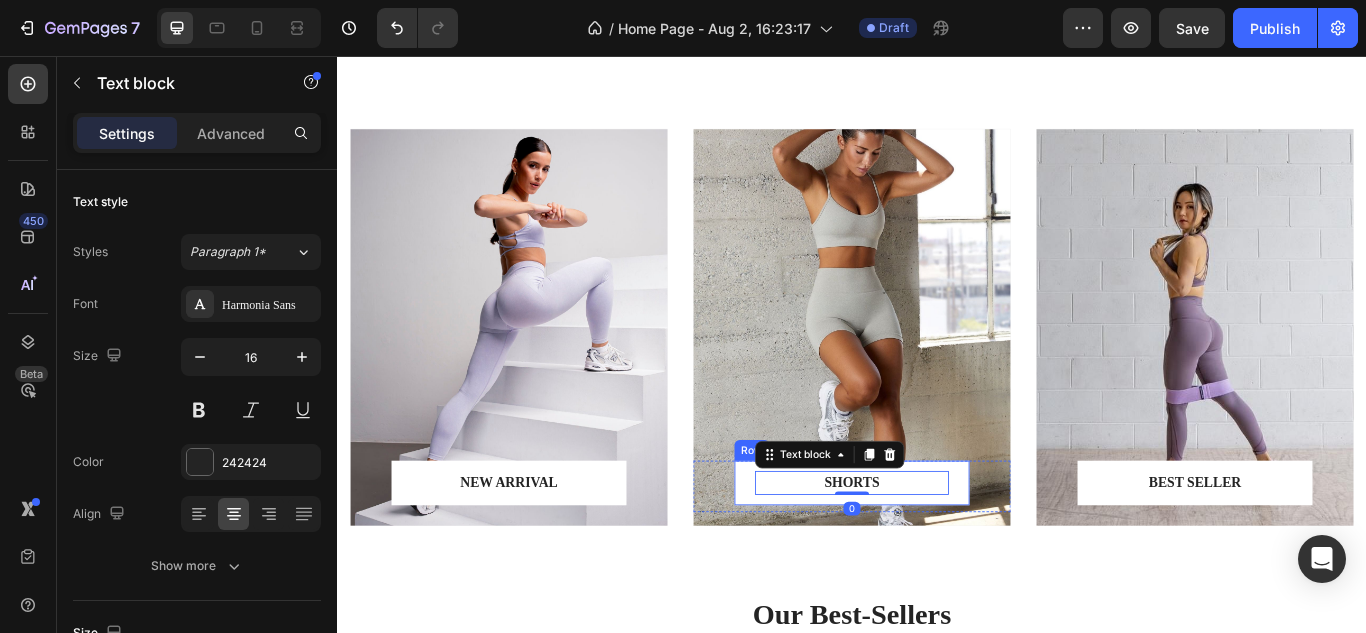 click on "SHORTS Text block   0 Row" at bounding box center (937, 554) 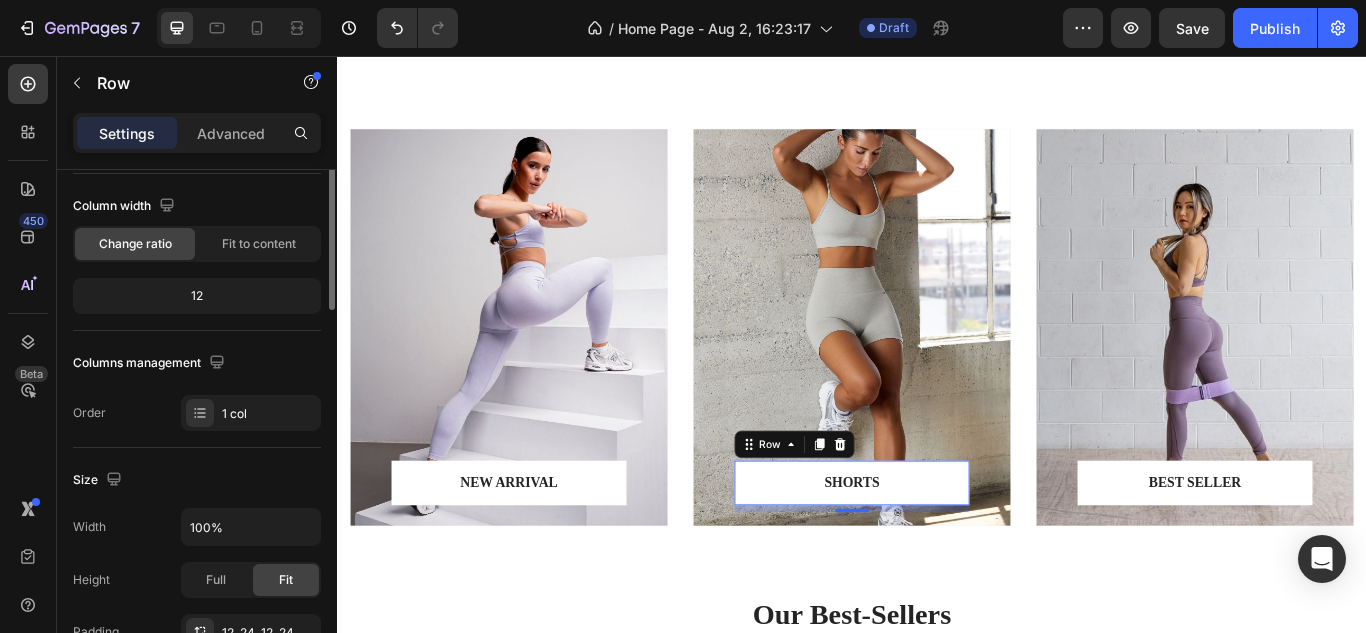 scroll, scrollTop: 0, scrollLeft: 0, axis: both 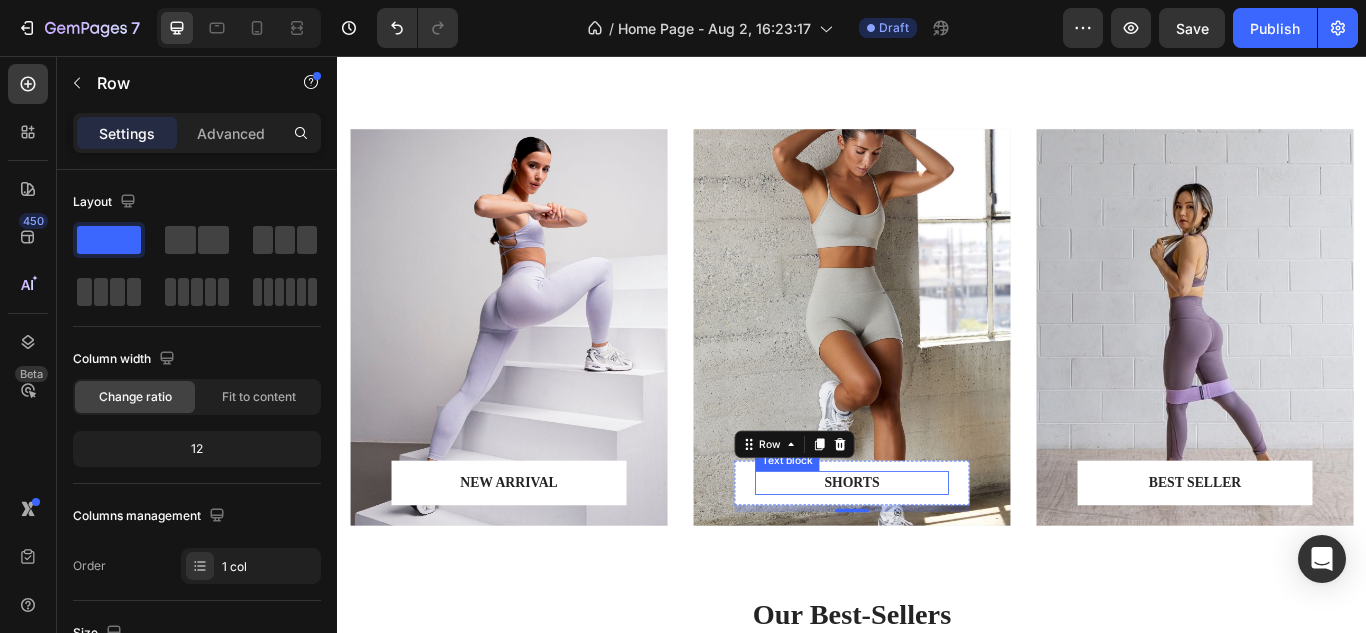 click on "SHORTS" at bounding box center (937, 554) 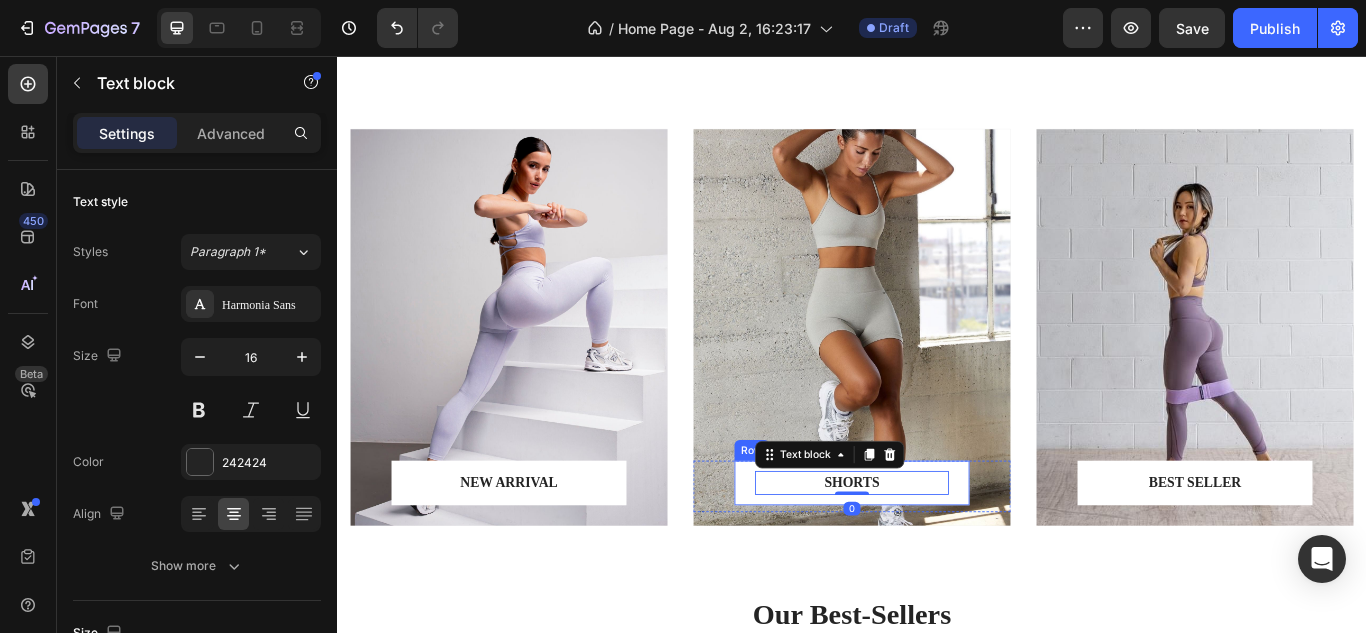 click on "SHORTS Text block   0 Row" at bounding box center (937, 554) 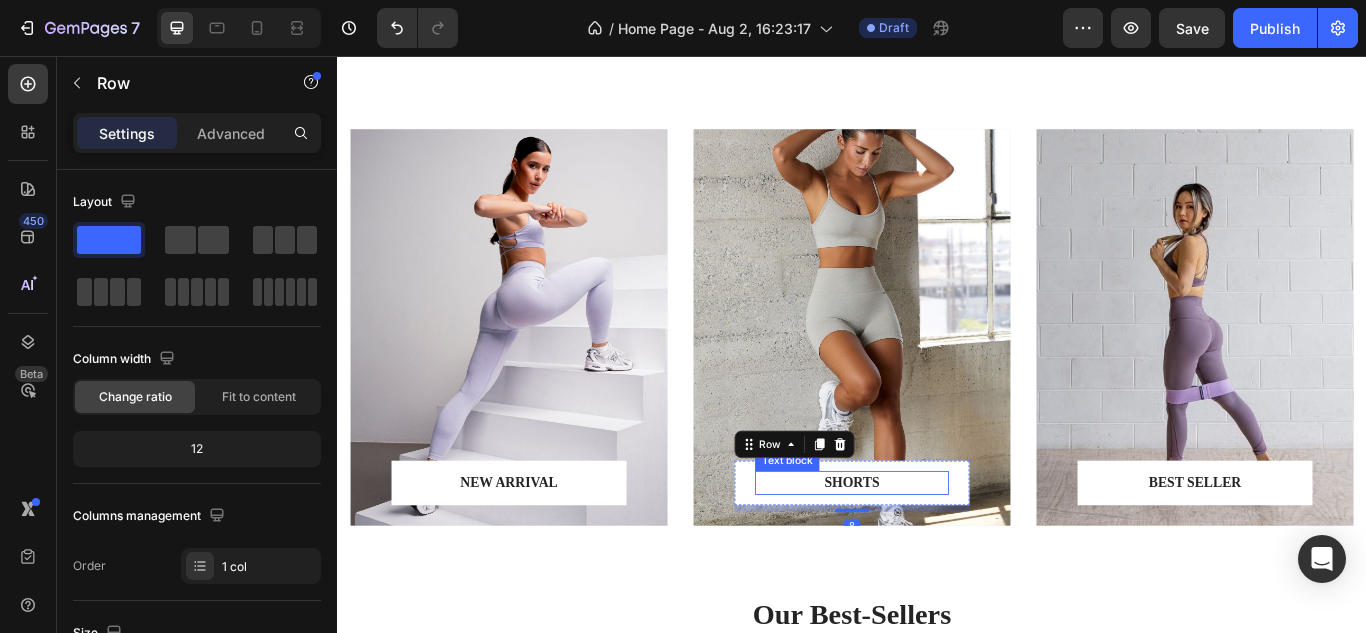 click on "SHORTS" at bounding box center [937, 554] 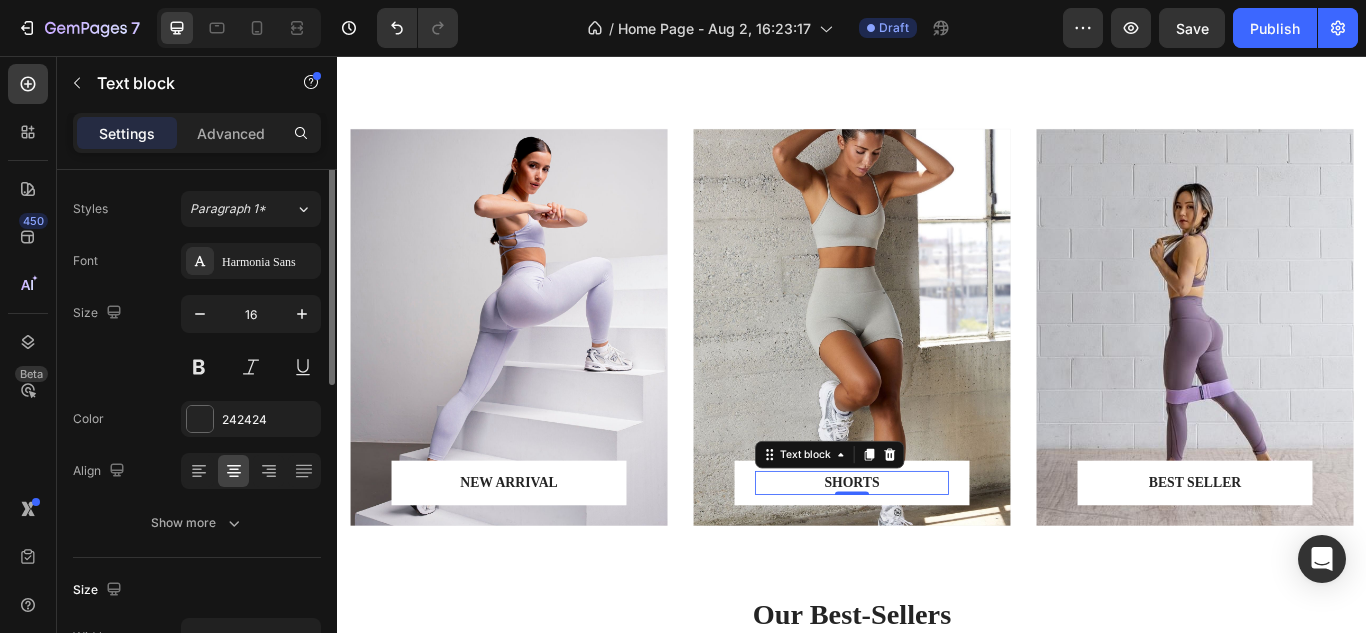 scroll, scrollTop: 0, scrollLeft: 0, axis: both 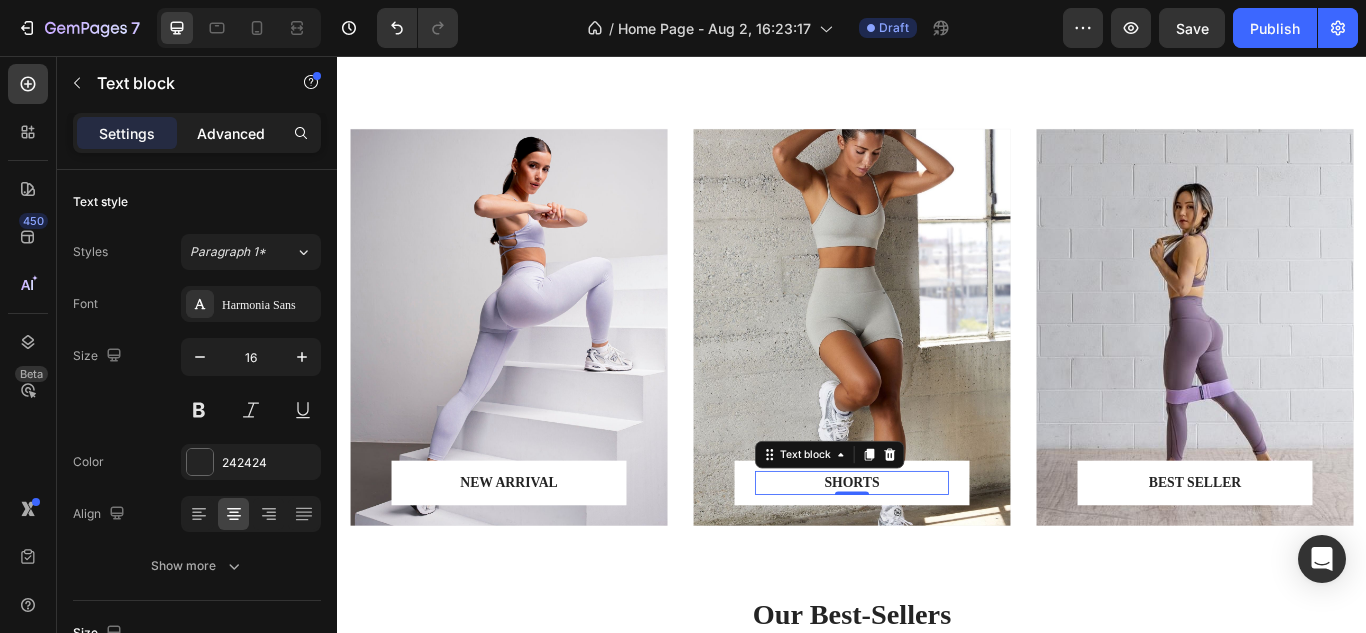 click on "Advanced" at bounding box center [231, 133] 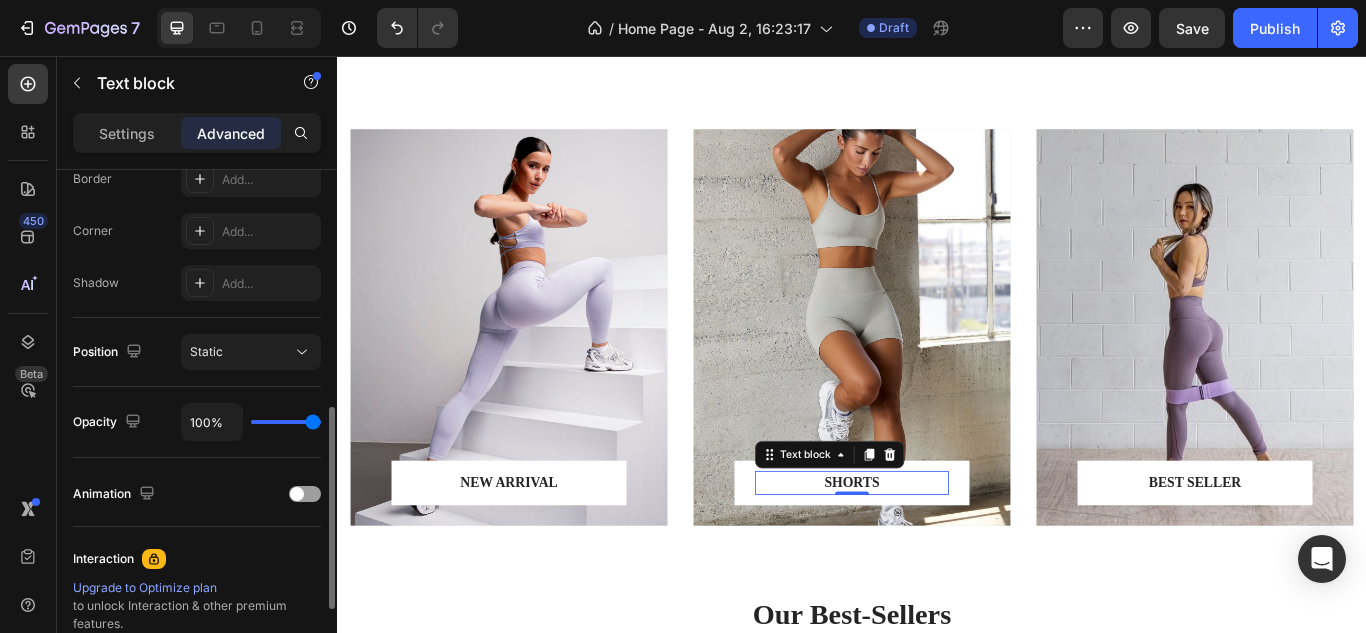 scroll, scrollTop: 590, scrollLeft: 0, axis: vertical 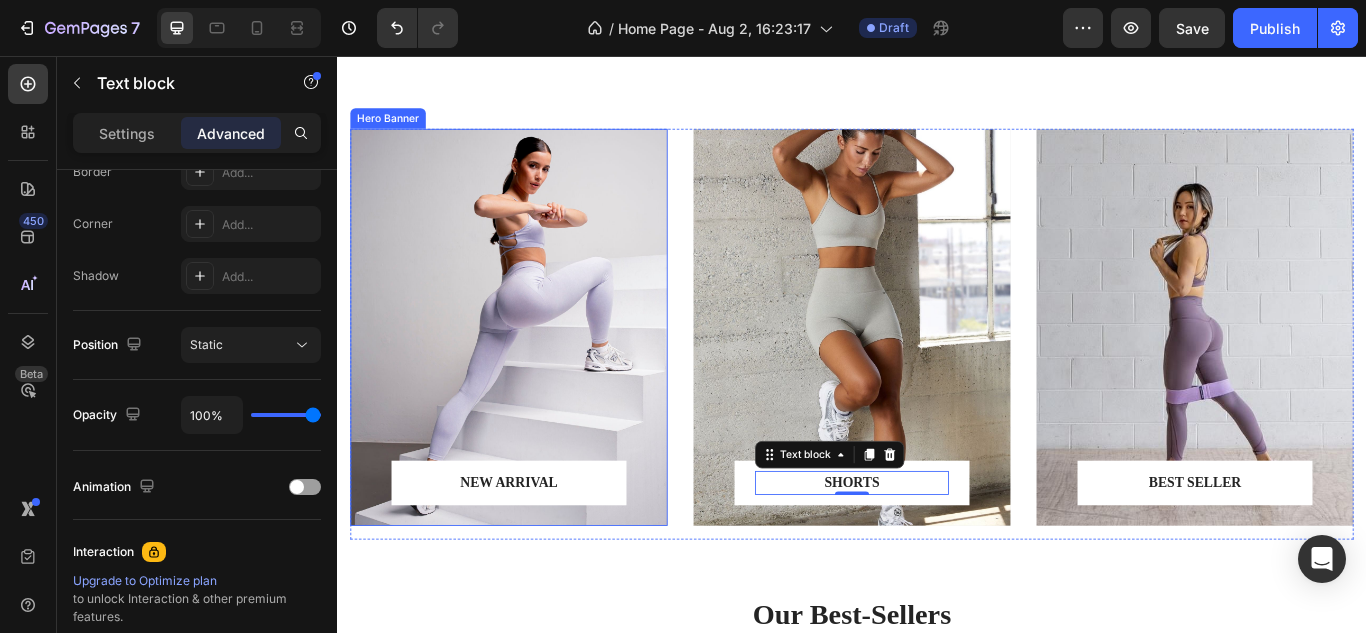 click at bounding box center (537, 372) 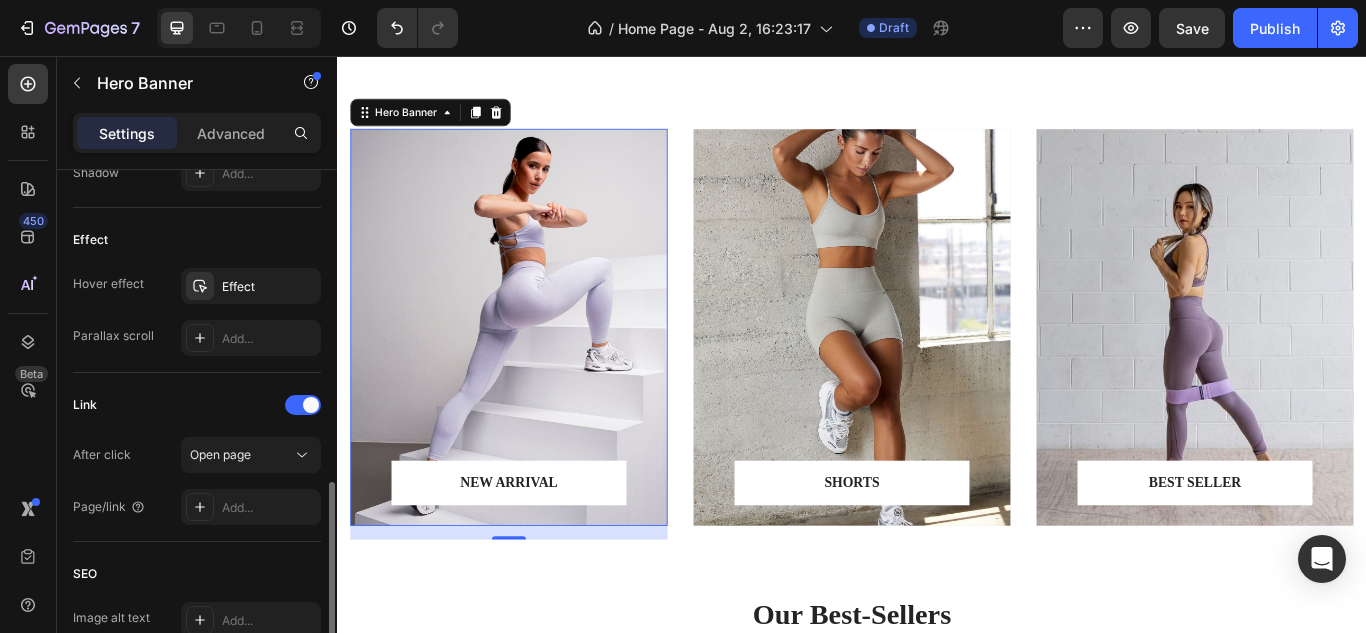 scroll, scrollTop: 1033, scrollLeft: 0, axis: vertical 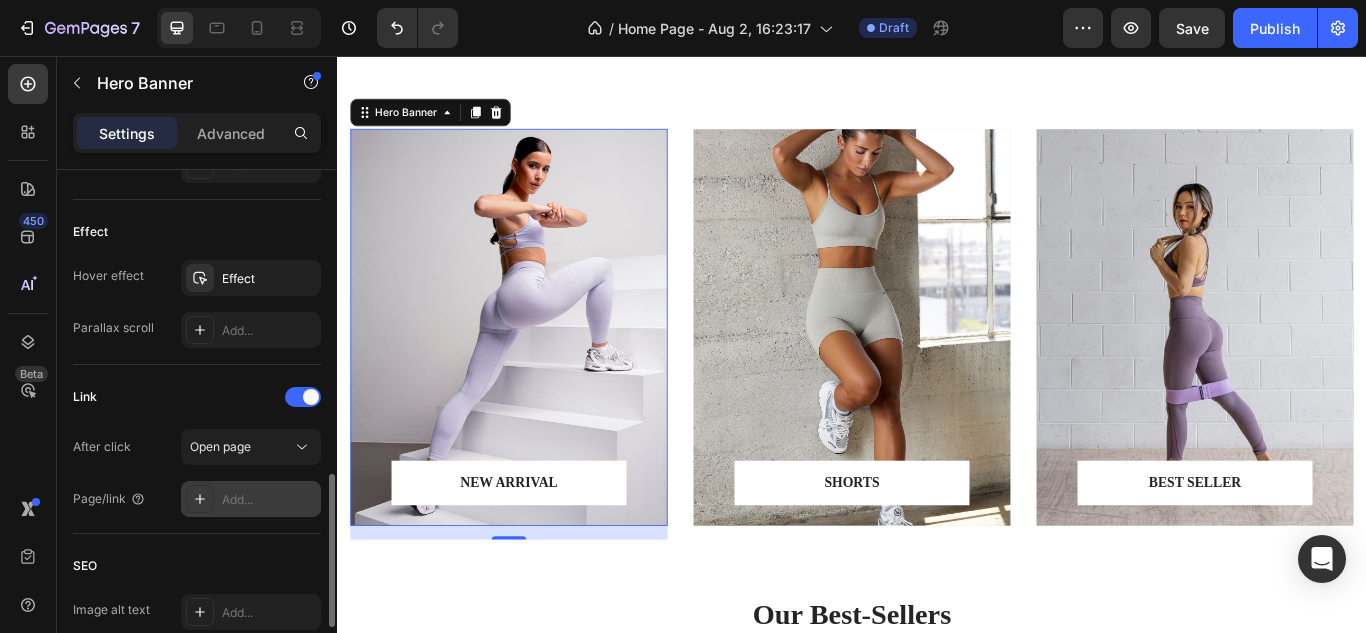 click on "Add..." at bounding box center (269, 500) 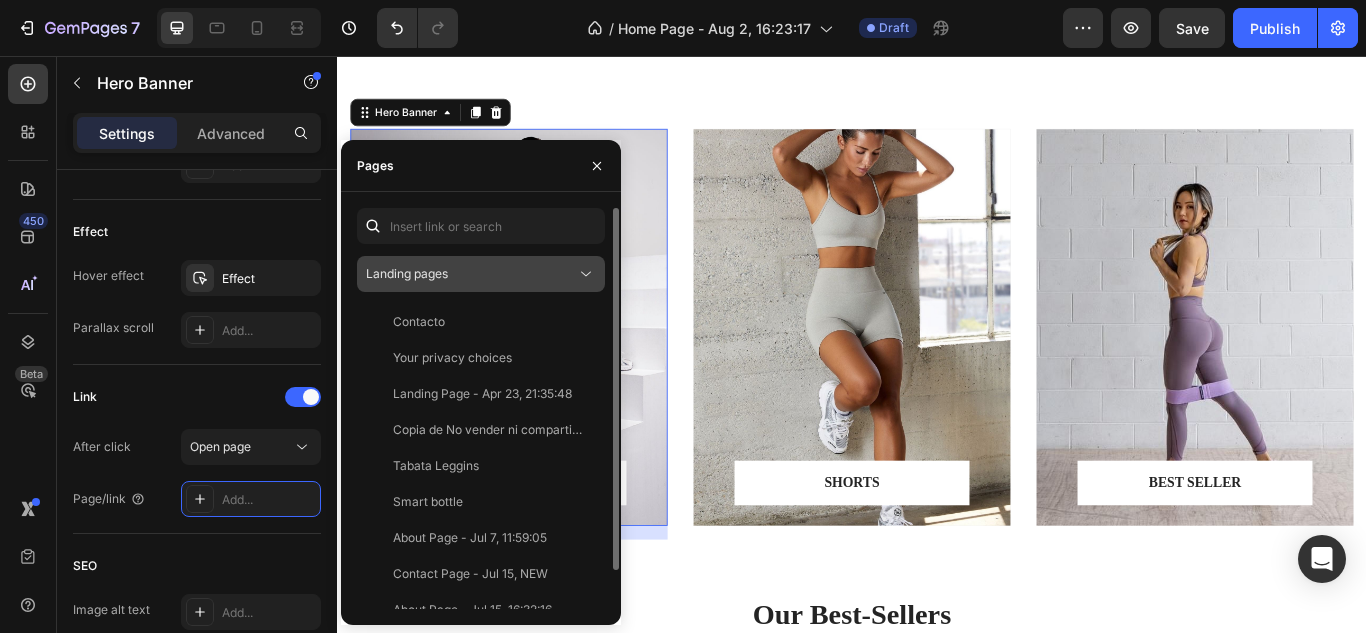 click on "Landing pages" at bounding box center [471, 274] 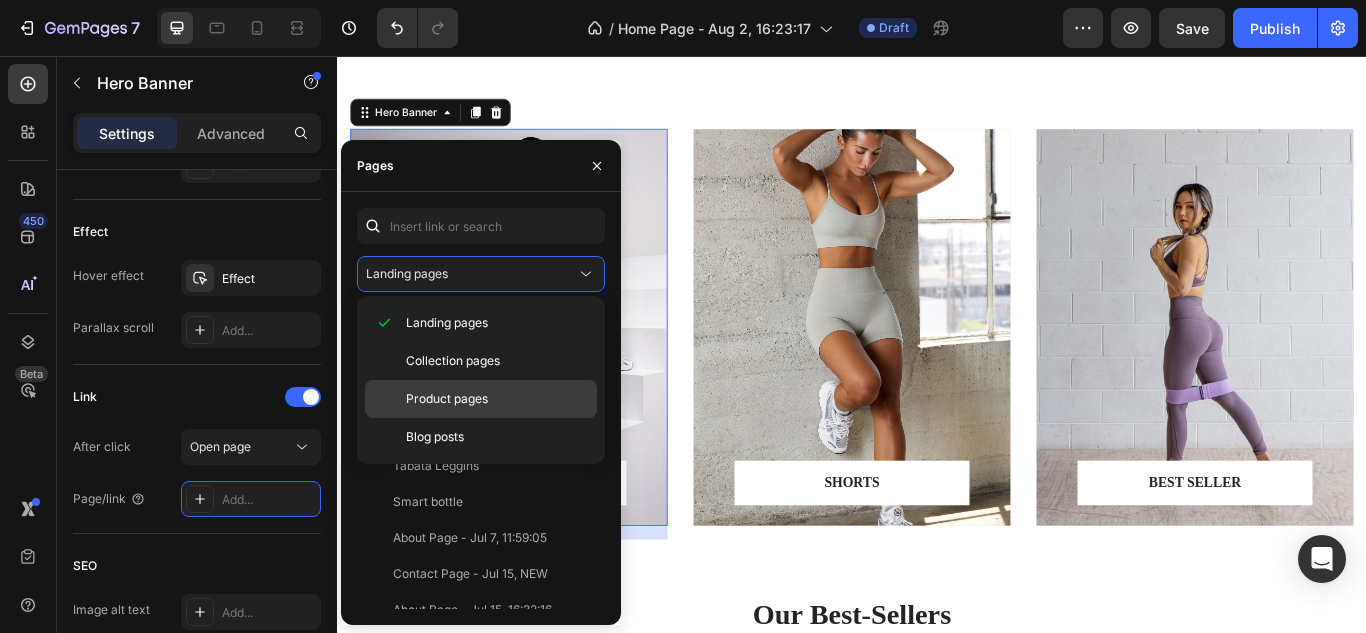 click on "Product pages" at bounding box center [447, 399] 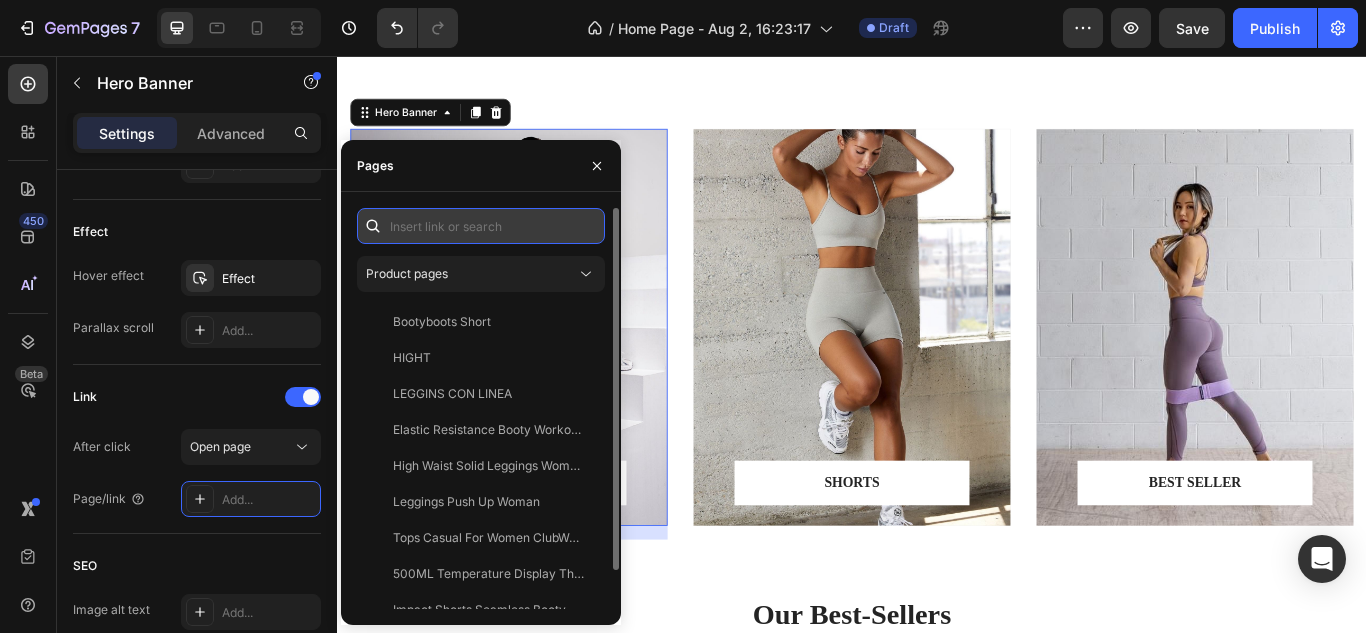 click at bounding box center [481, 226] 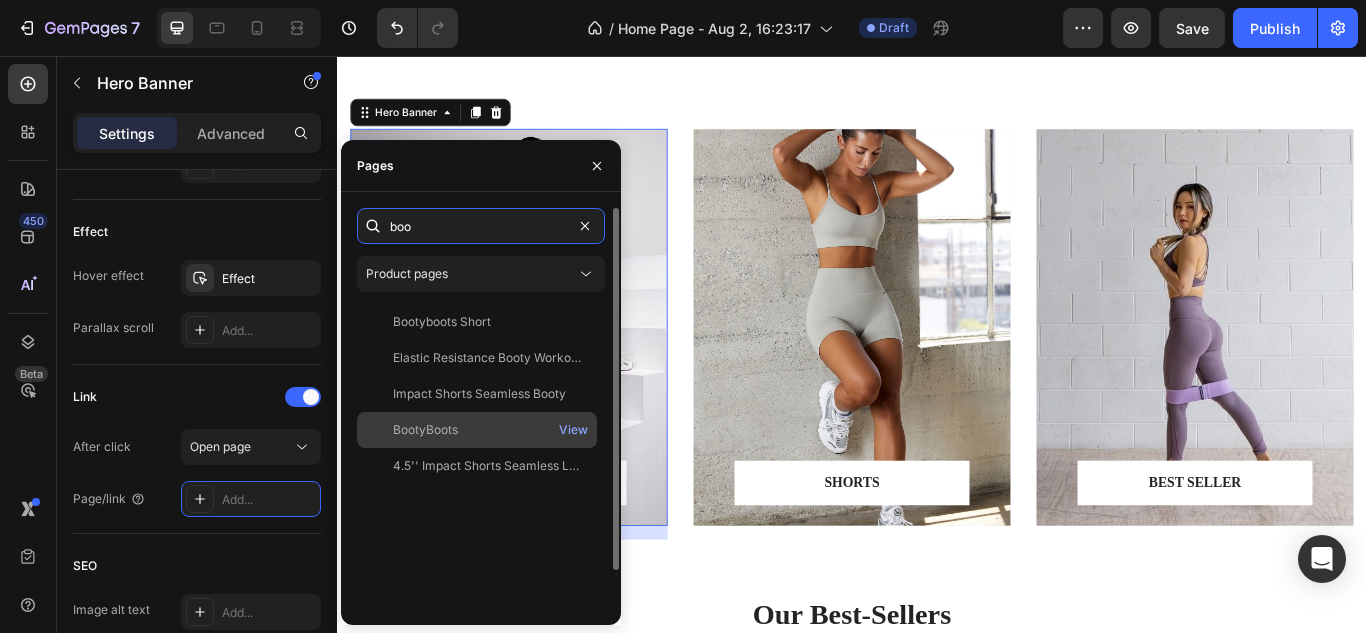 type on "boo" 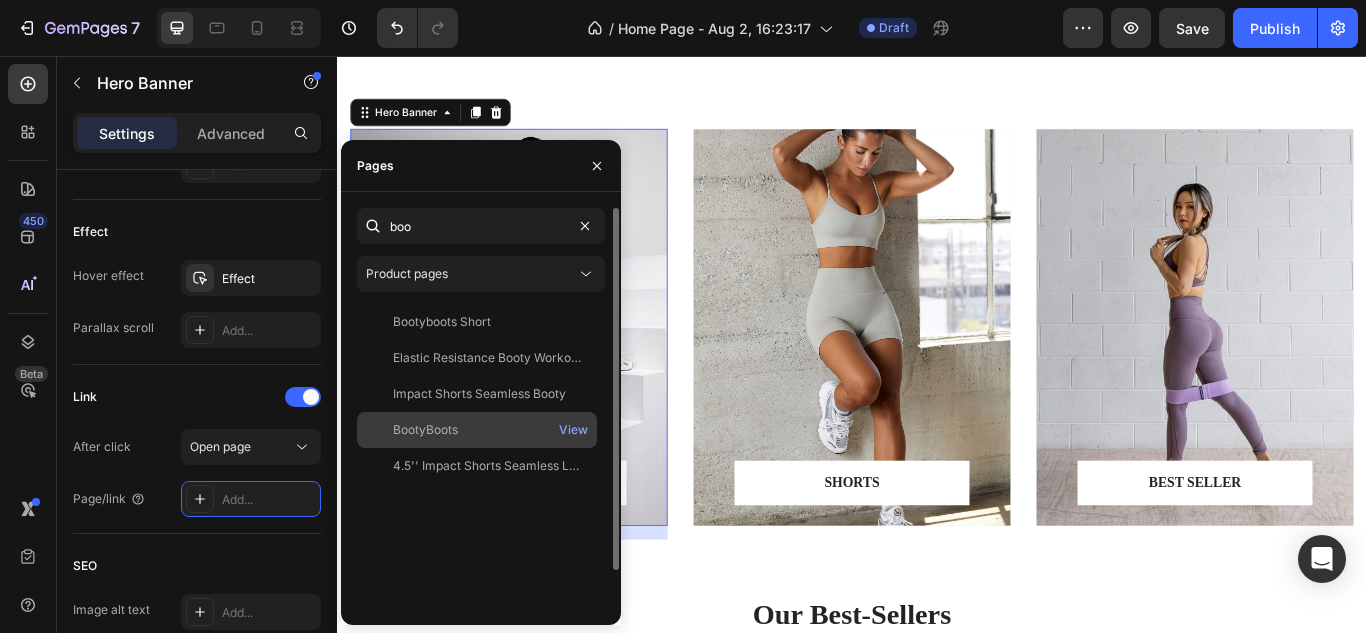 click on "BootyBoots" at bounding box center (477, 430) 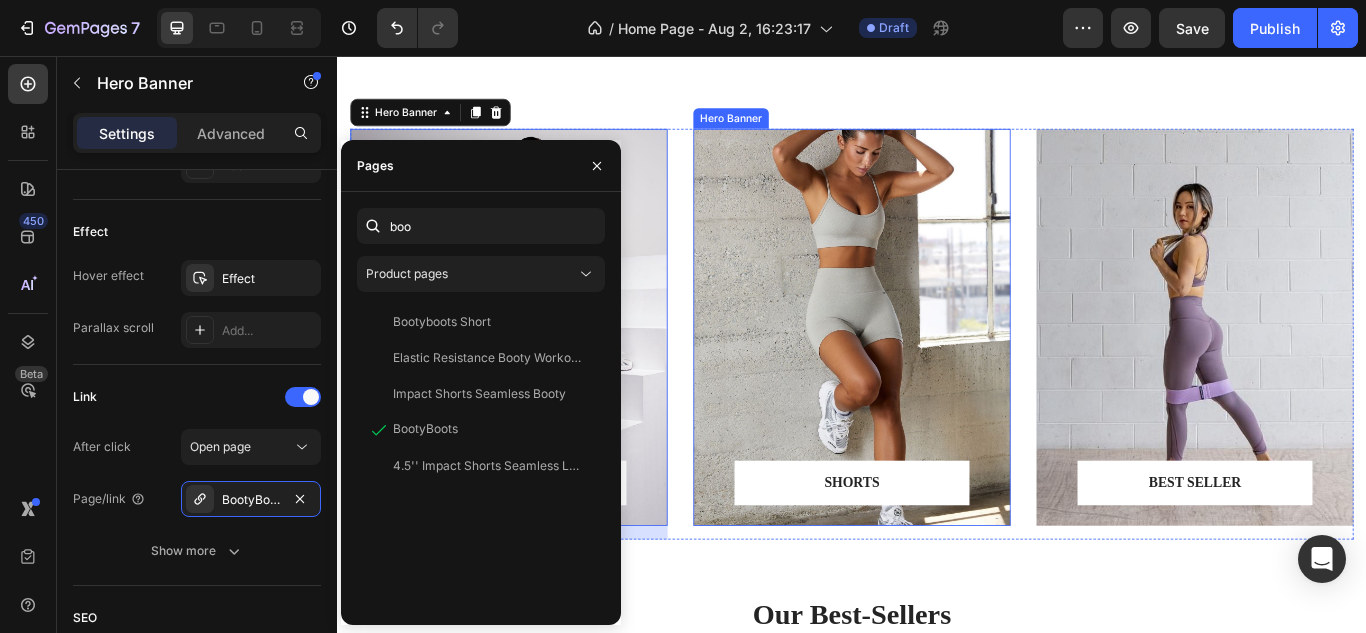 click at bounding box center [937, 372] 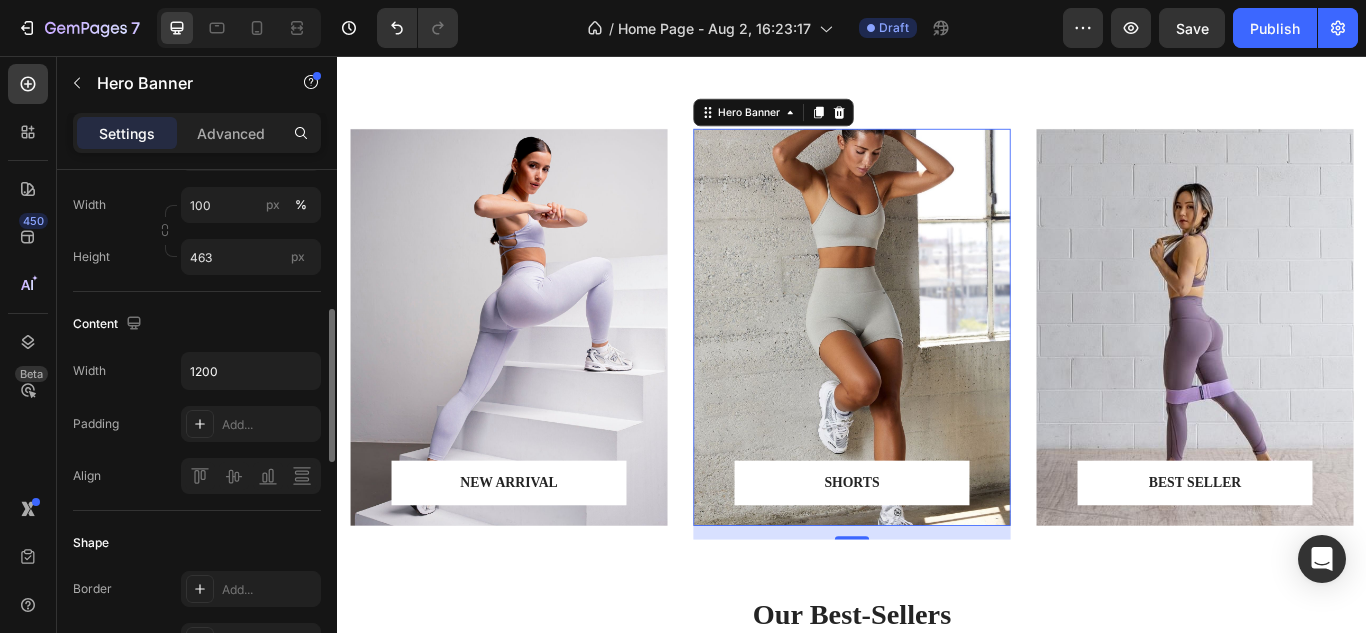 scroll, scrollTop: 465, scrollLeft: 0, axis: vertical 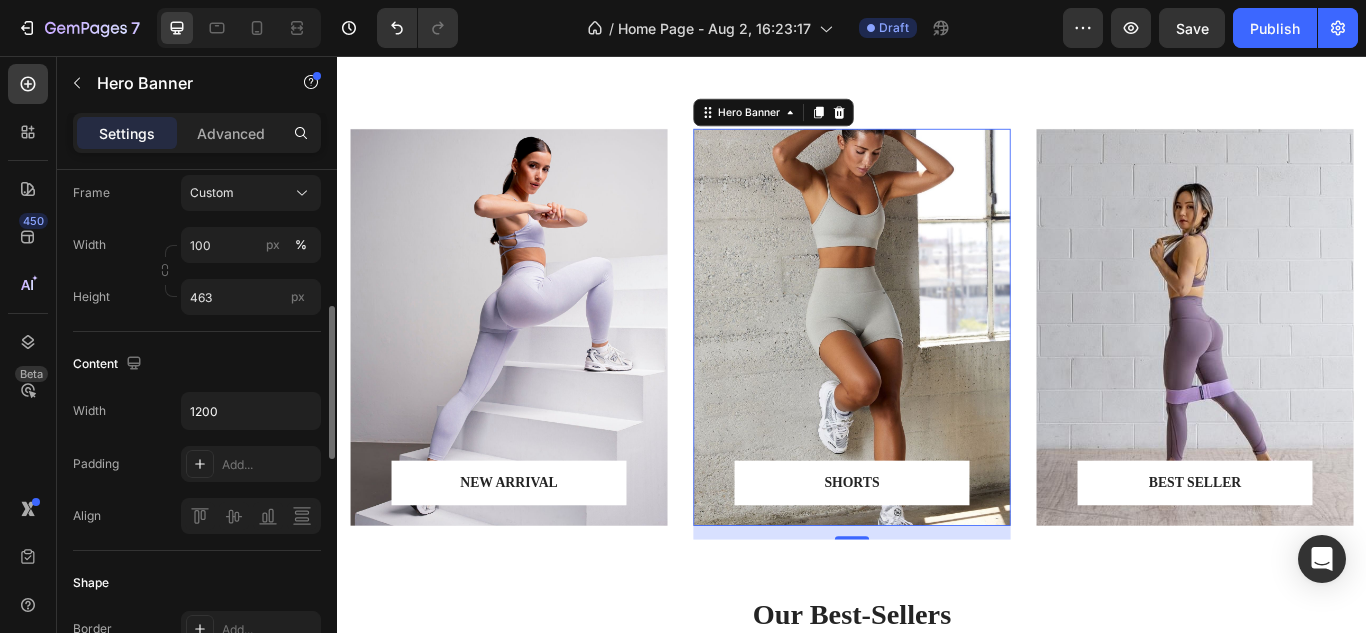 click at bounding box center (937, 372) 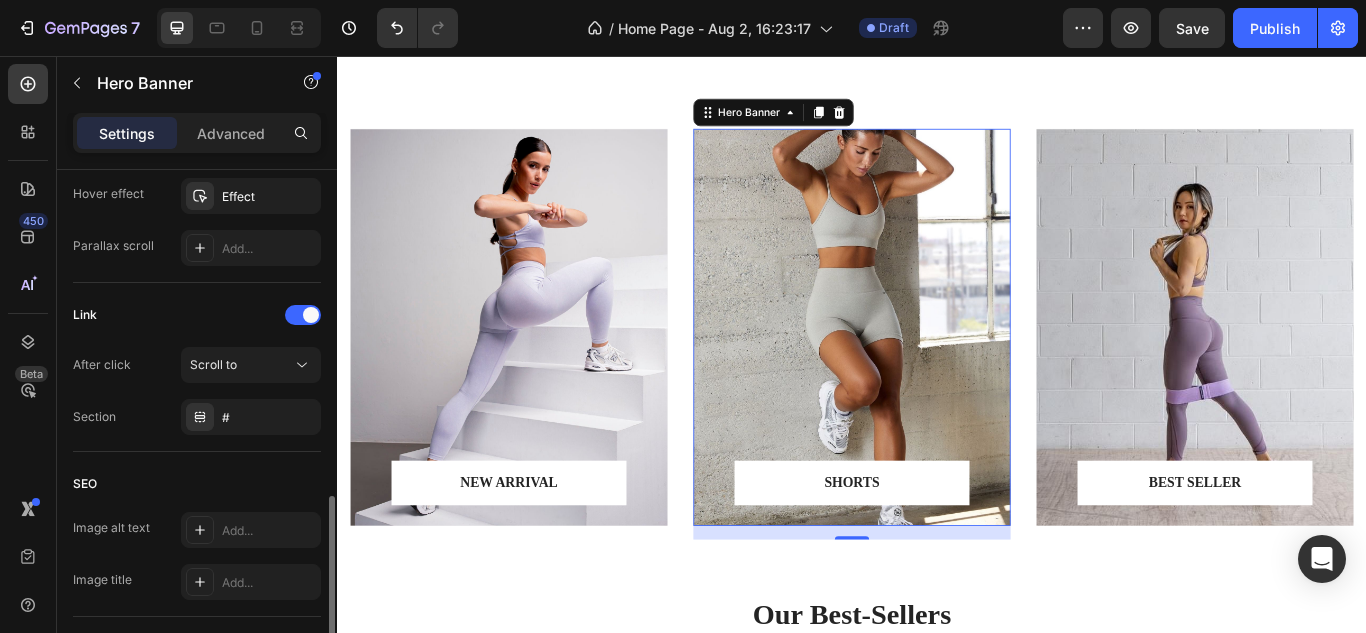 scroll, scrollTop: 1114, scrollLeft: 0, axis: vertical 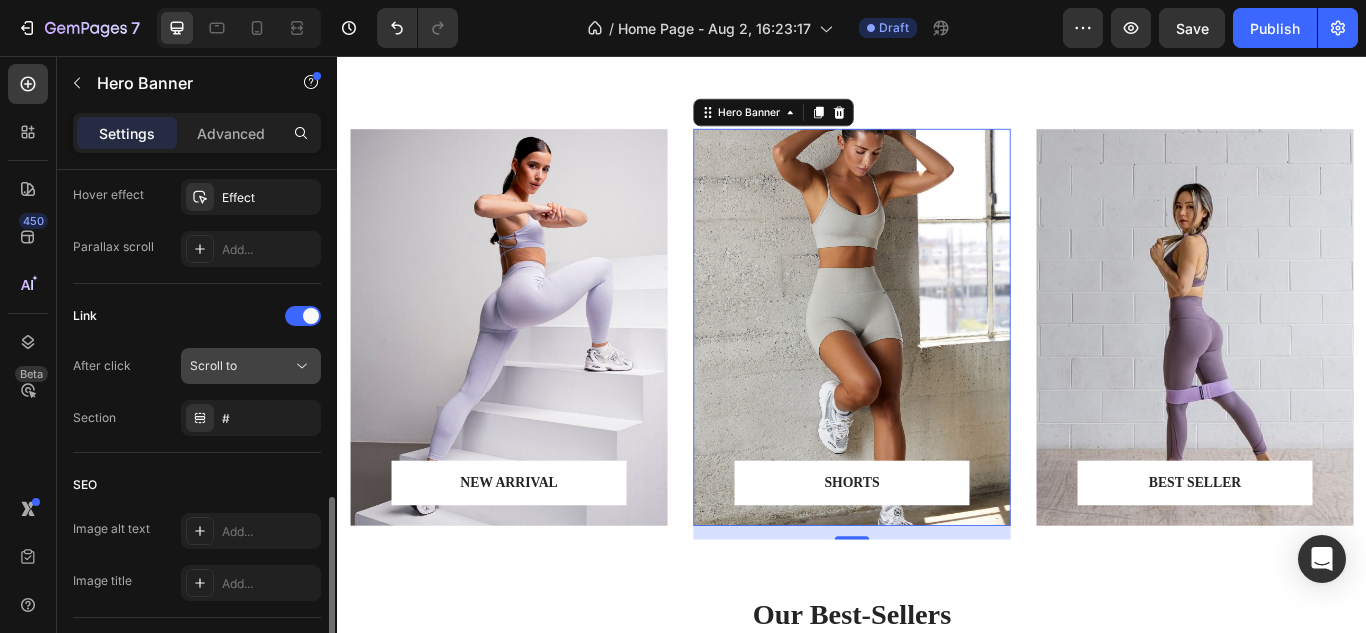 click on "Scroll to" 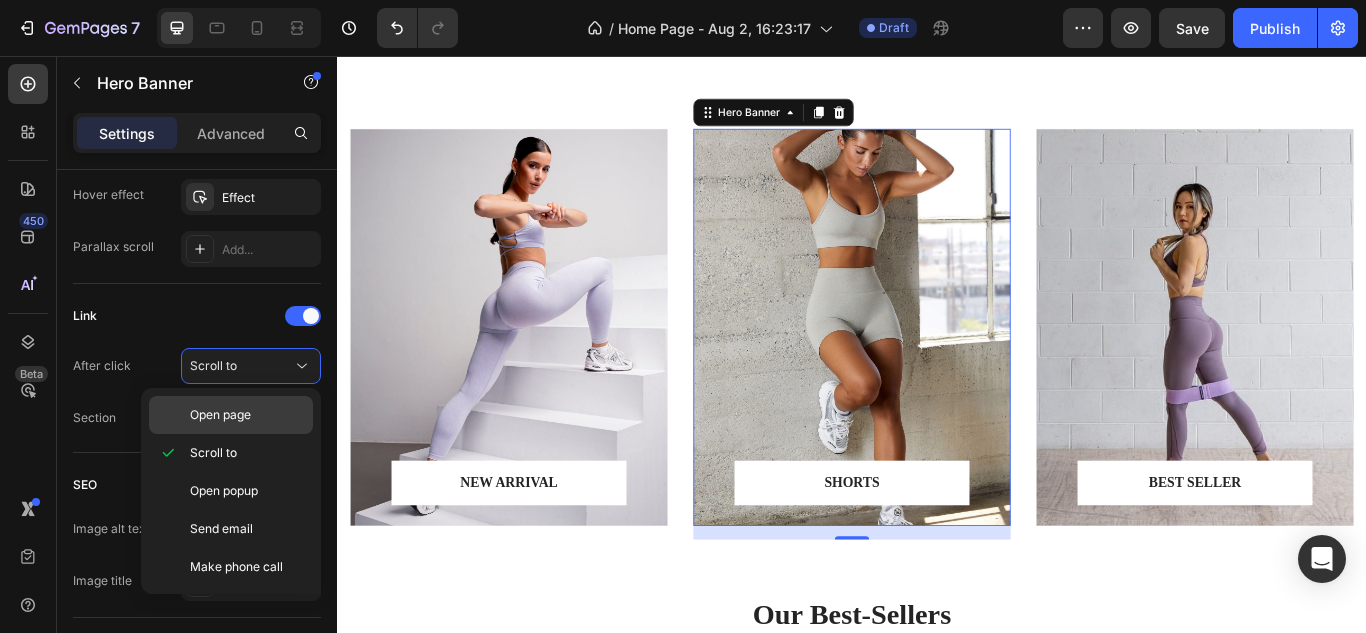 click on "Open page" at bounding box center (247, 415) 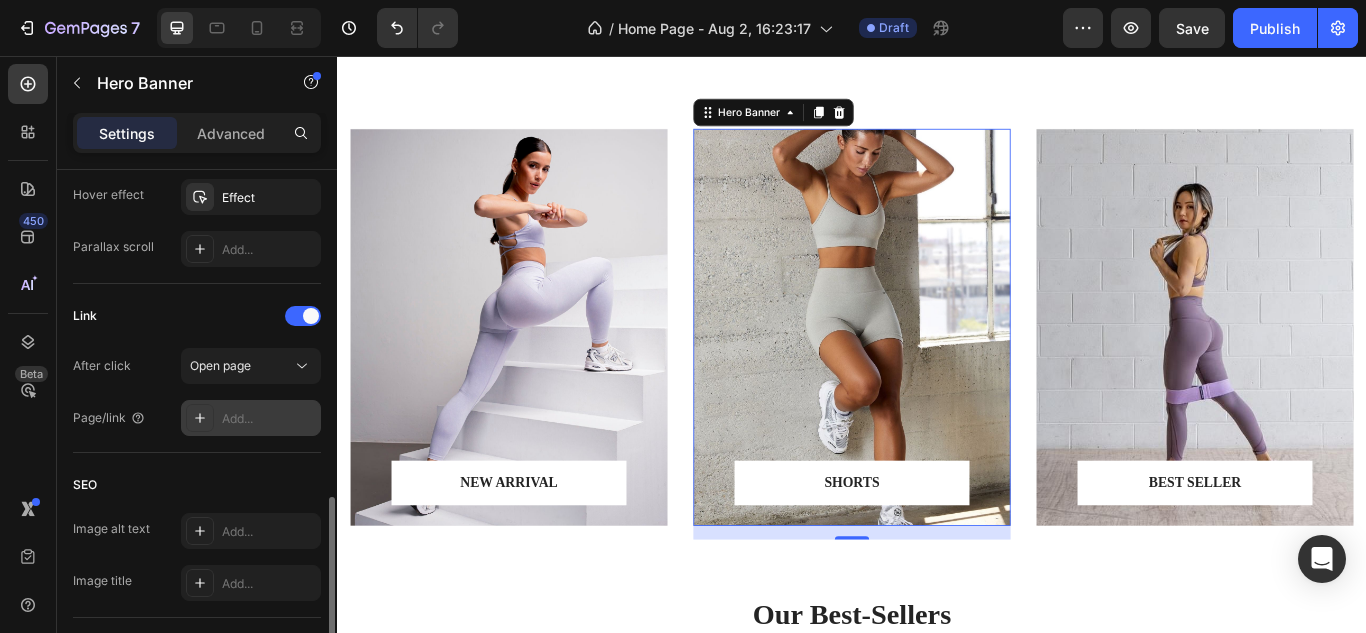 click on "Add..." at bounding box center (269, 419) 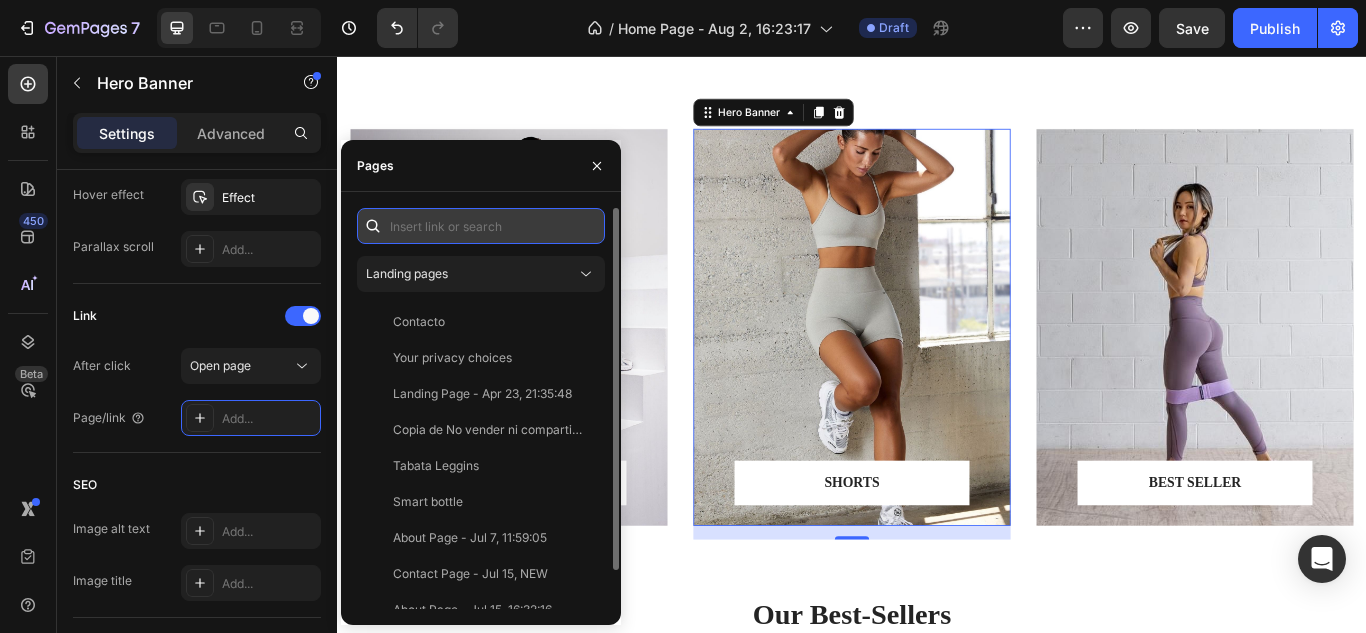 click at bounding box center [481, 226] 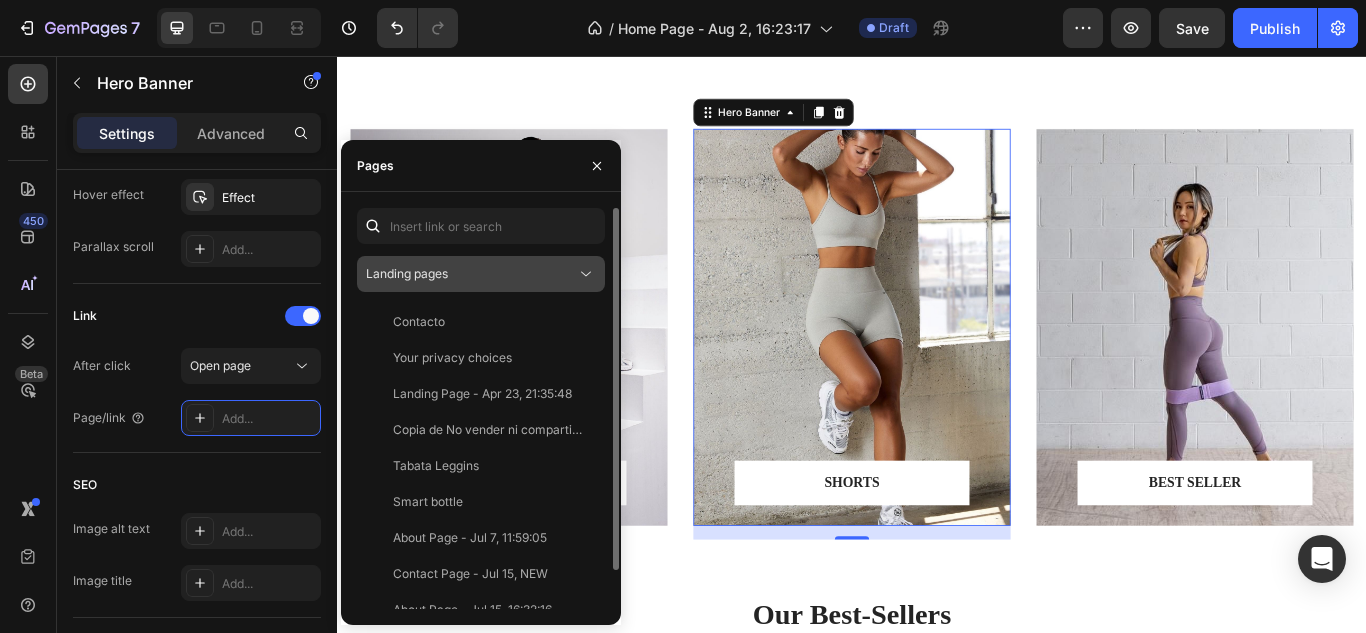 click on "Landing pages" at bounding box center [471, 274] 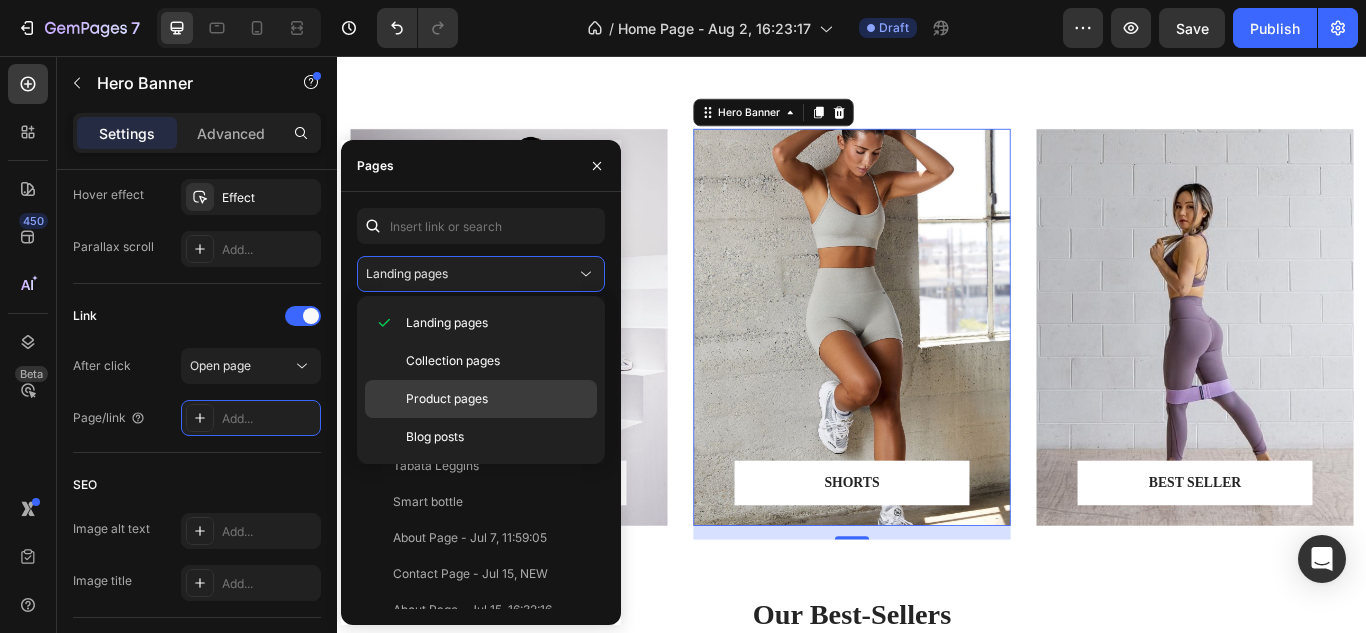 click on "Product pages" at bounding box center [447, 399] 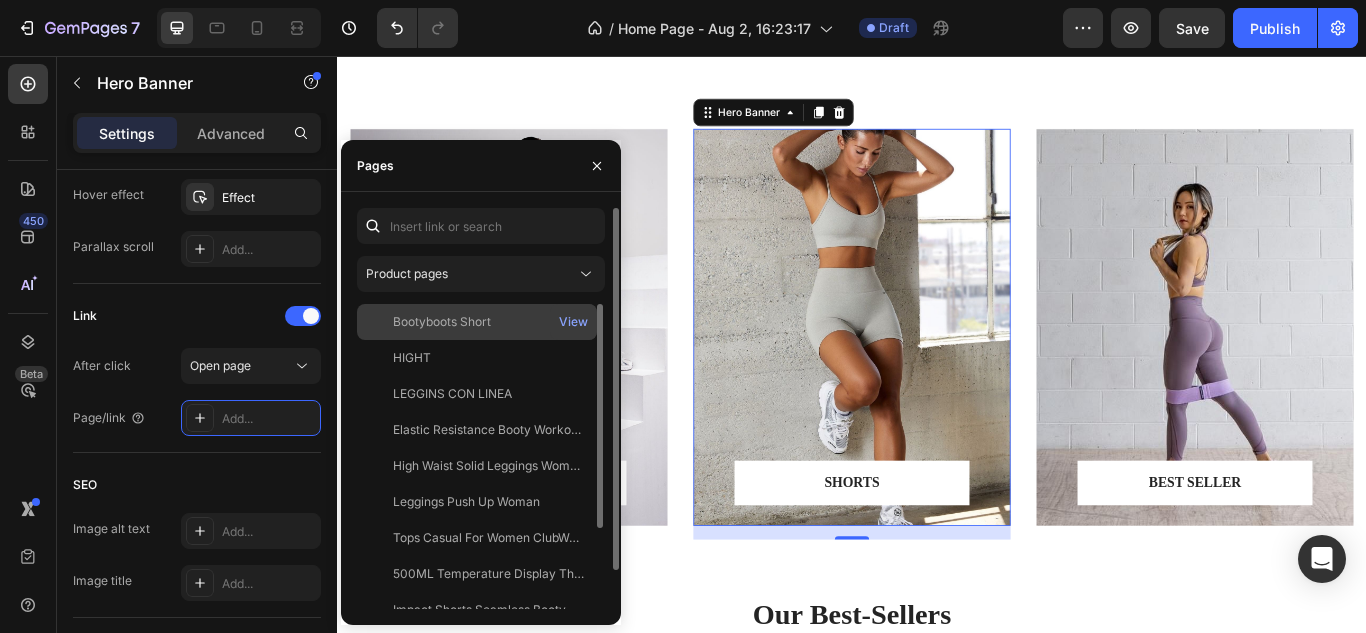 click on "Bootyboots Short" 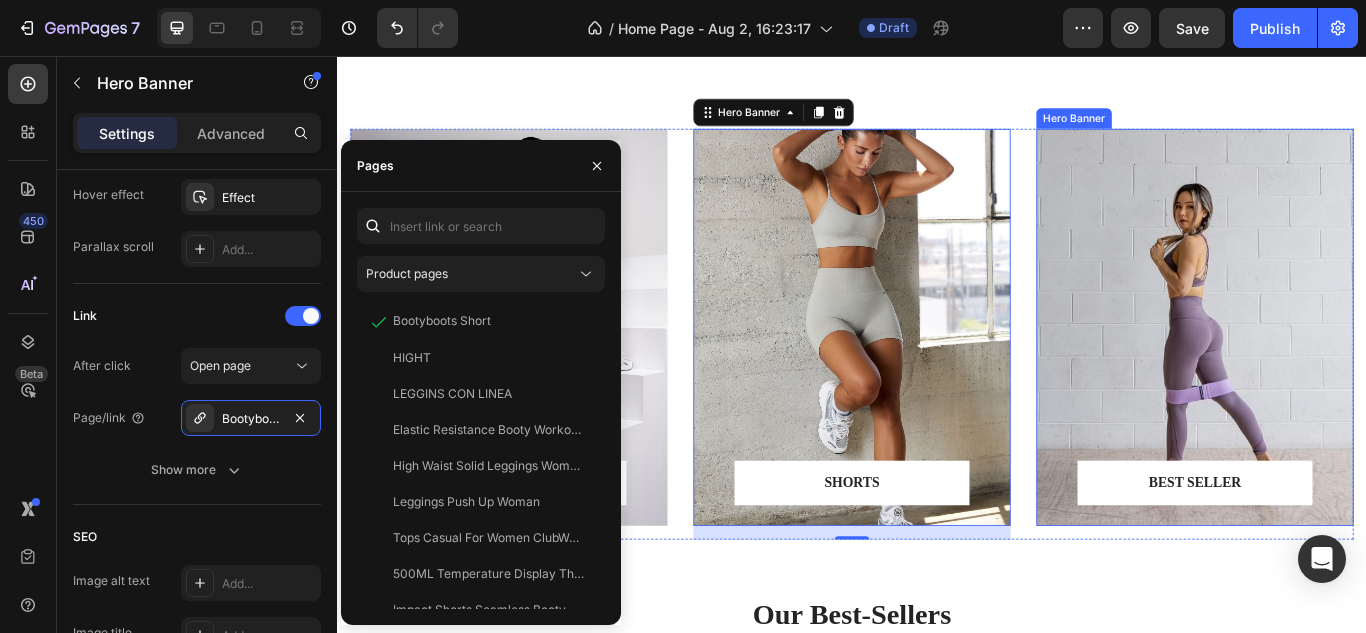 click at bounding box center [1337, 372] 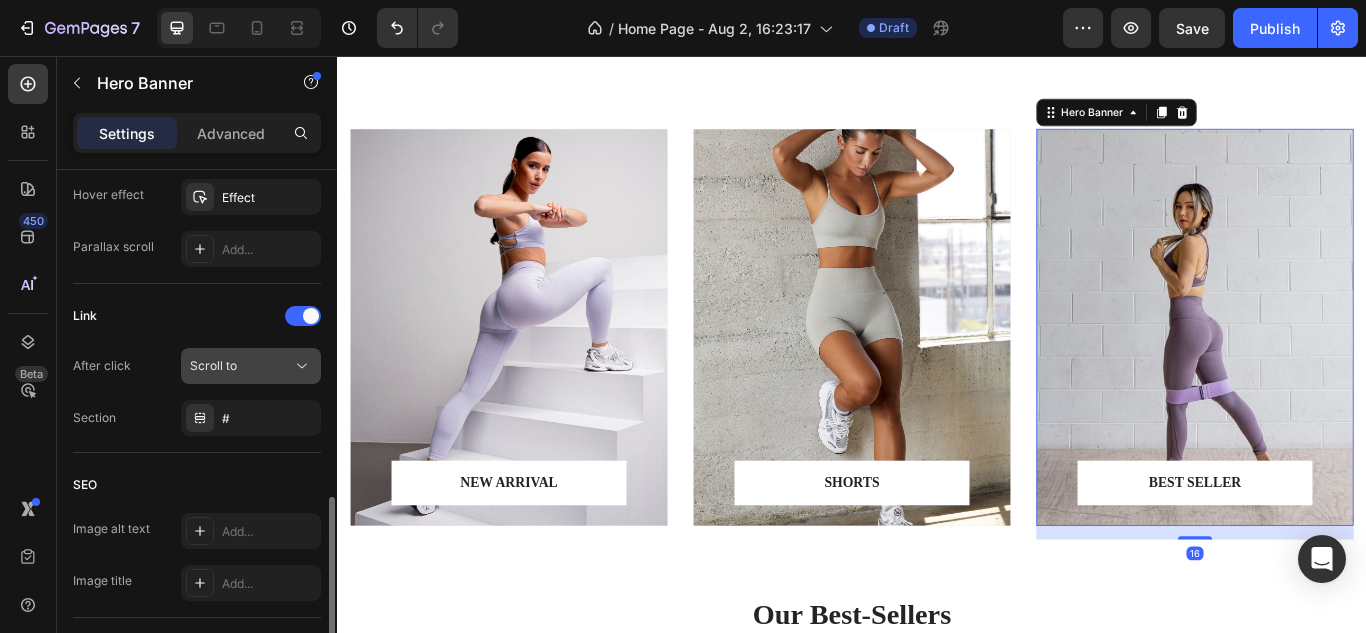click 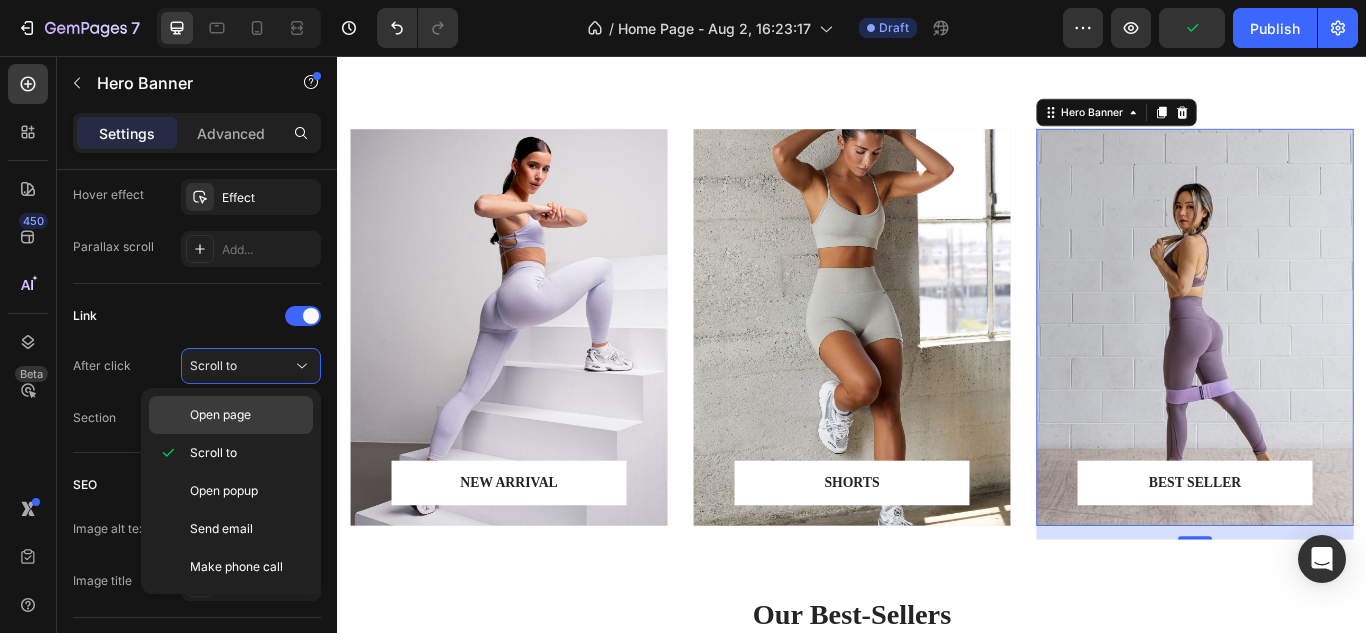 click on "Open page" at bounding box center (247, 415) 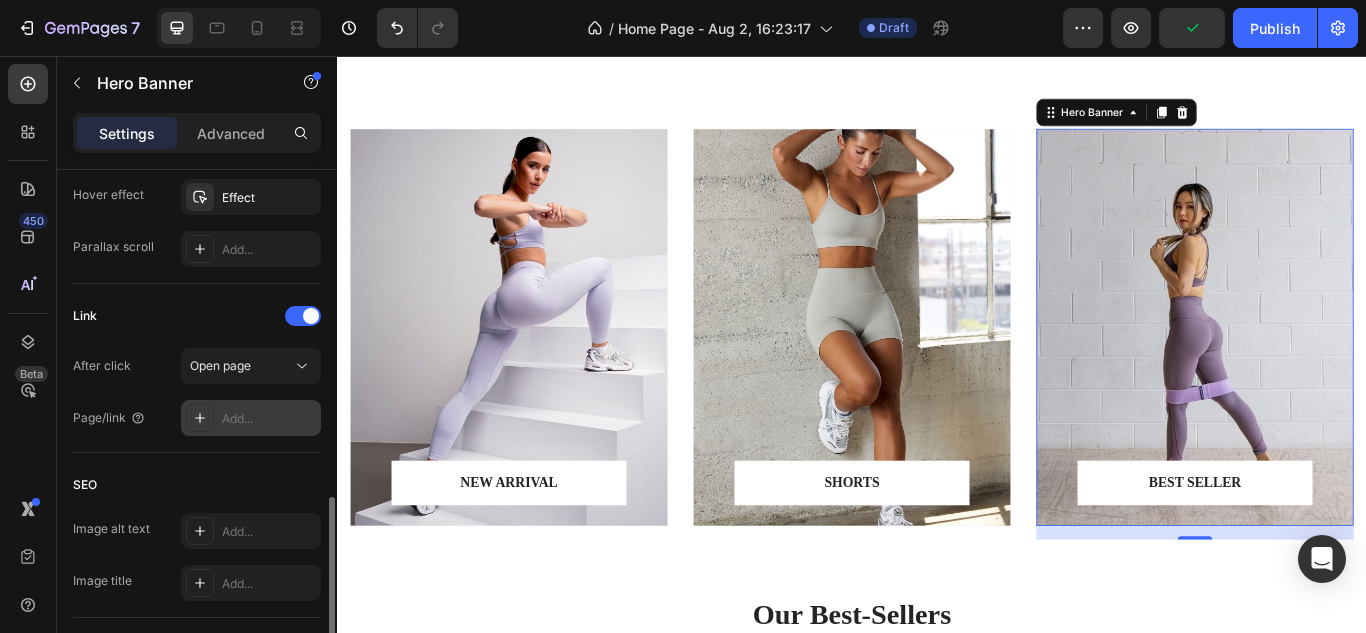 click on "Add..." at bounding box center [269, 419] 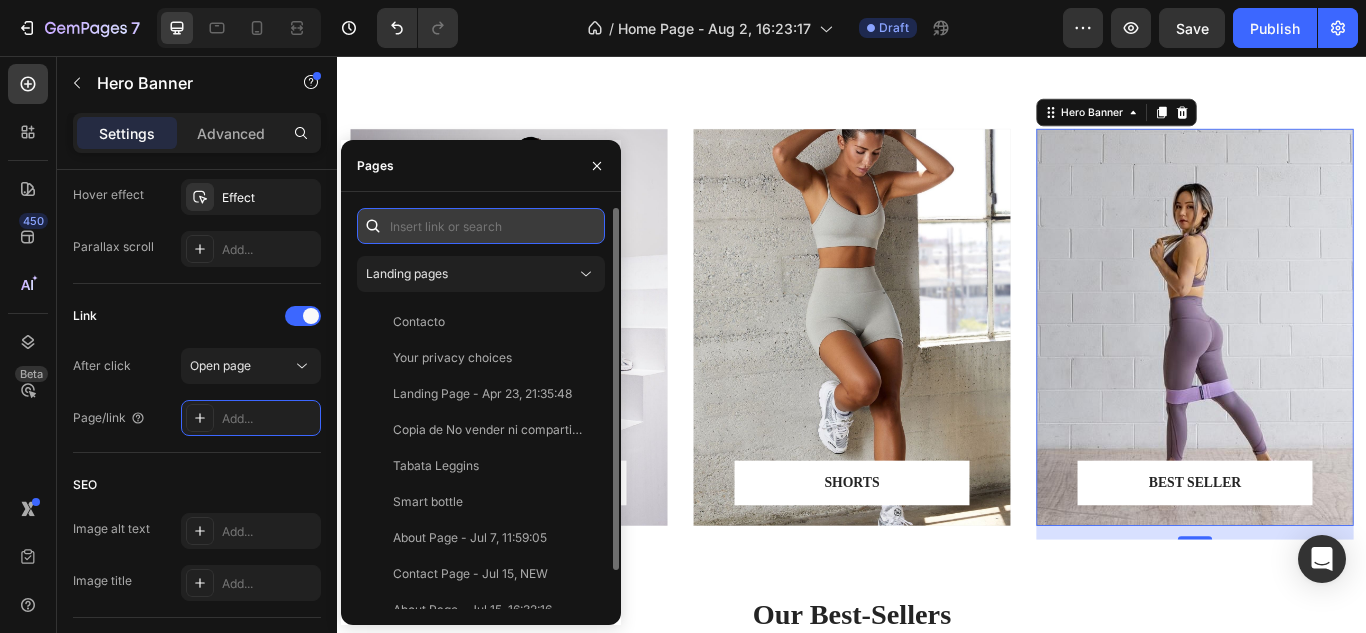 click at bounding box center (481, 226) 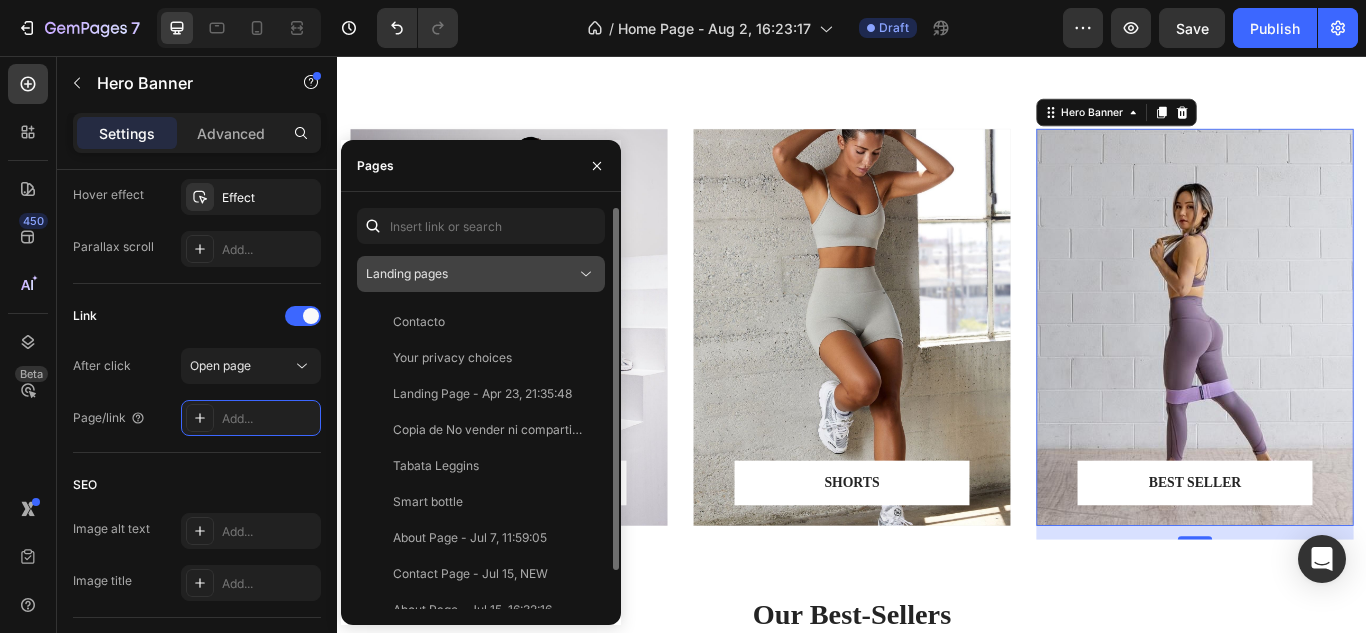 click on "Landing pages" 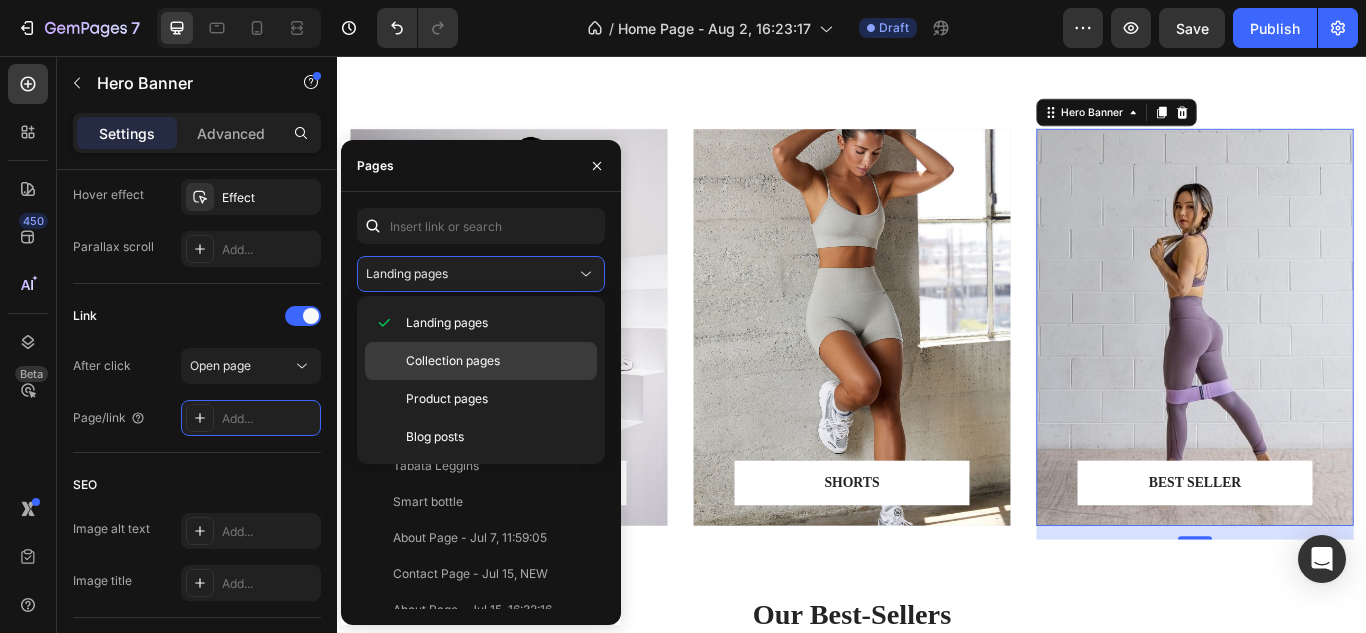 click on "Collection pages" at bounding box center (453, 361) 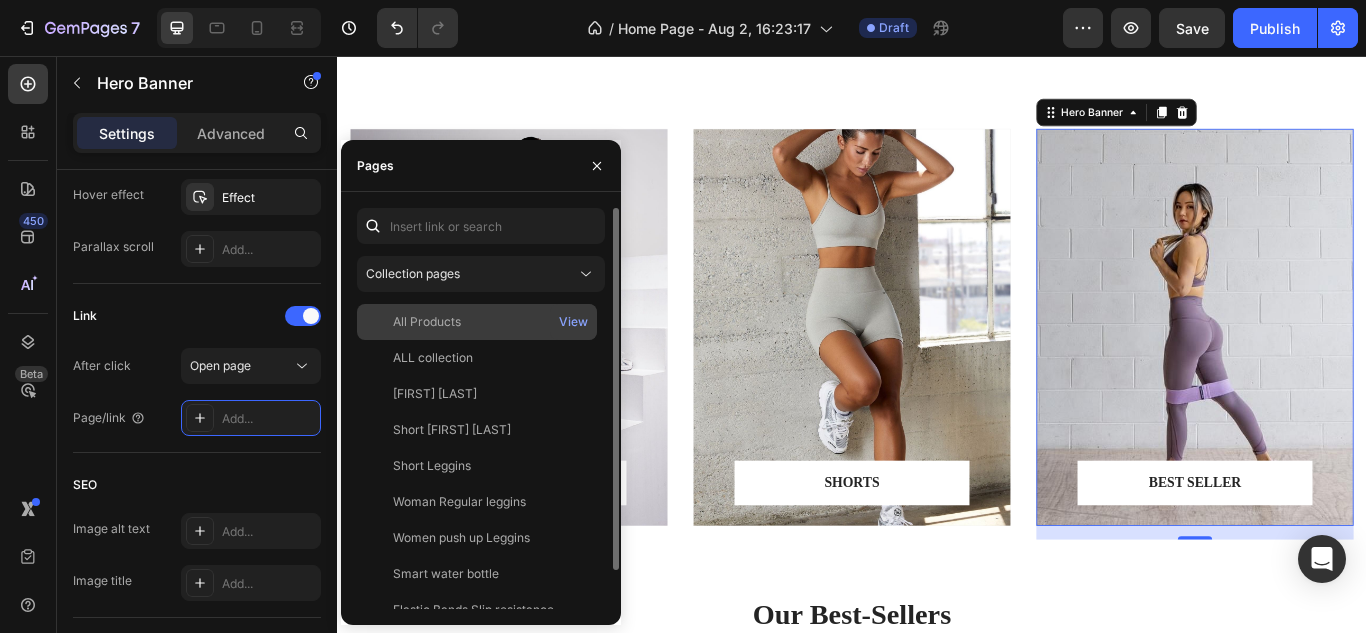 click on "All Products" at bounding box center [477, 322] 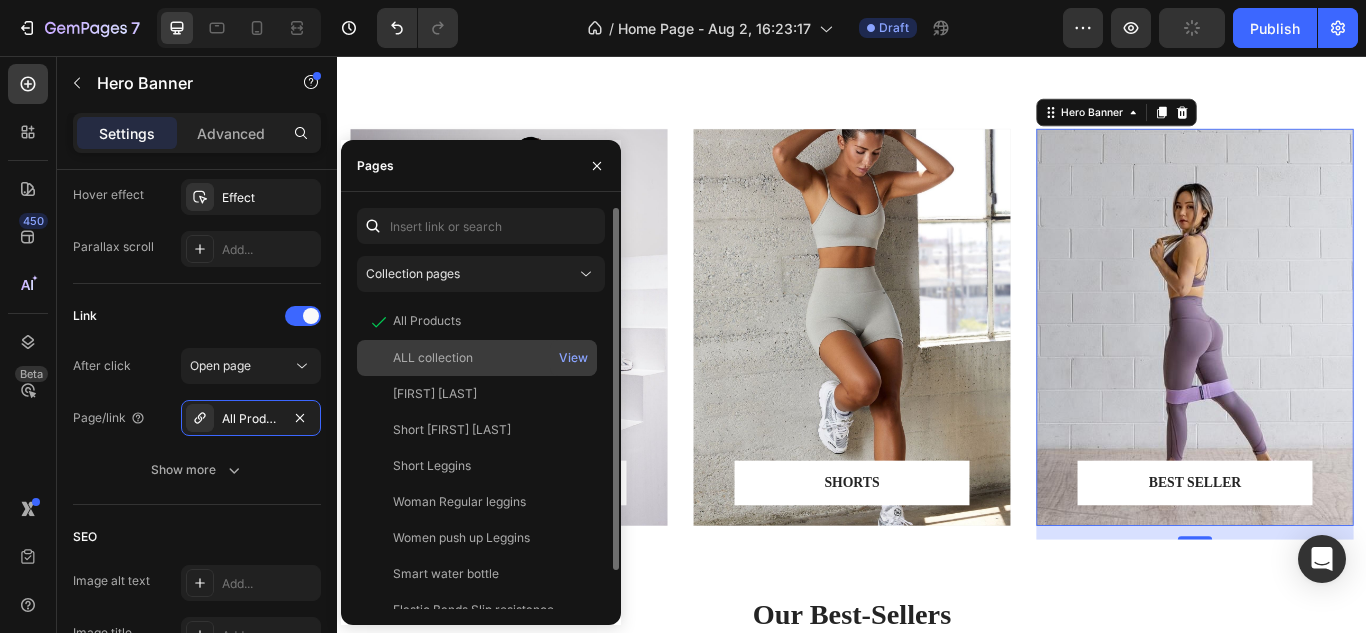 click on "ALL collection" at bounding box center [477, 358] 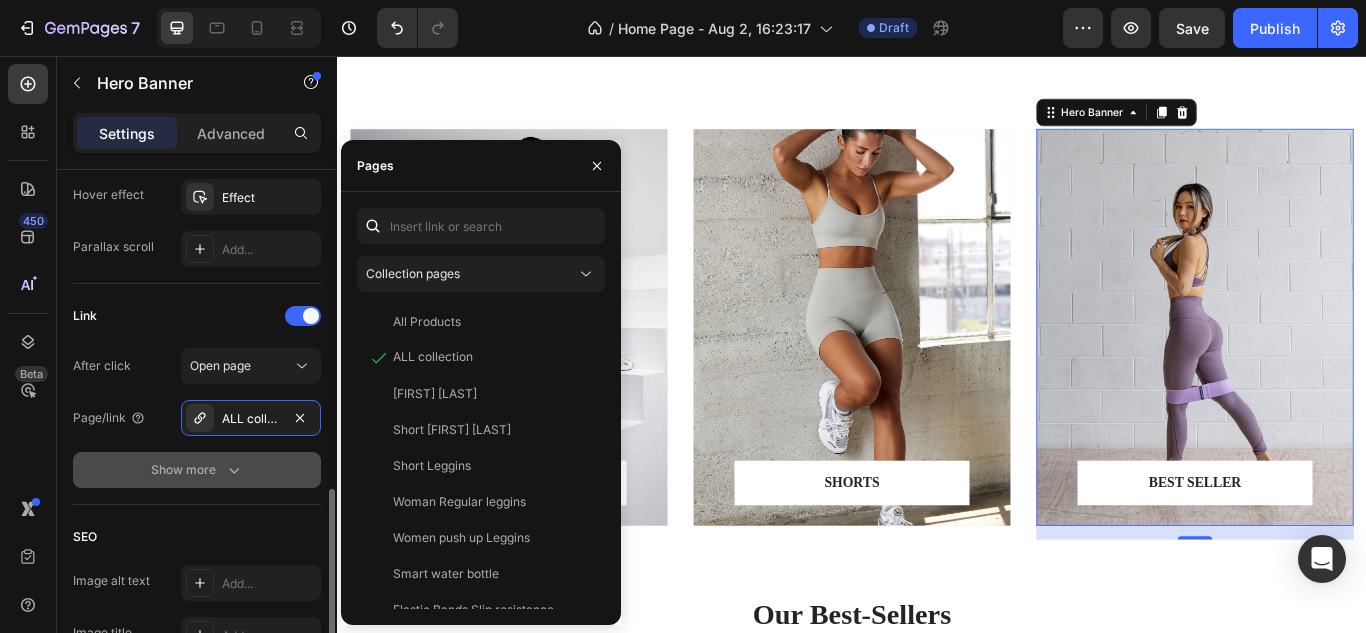 click on "Show more" 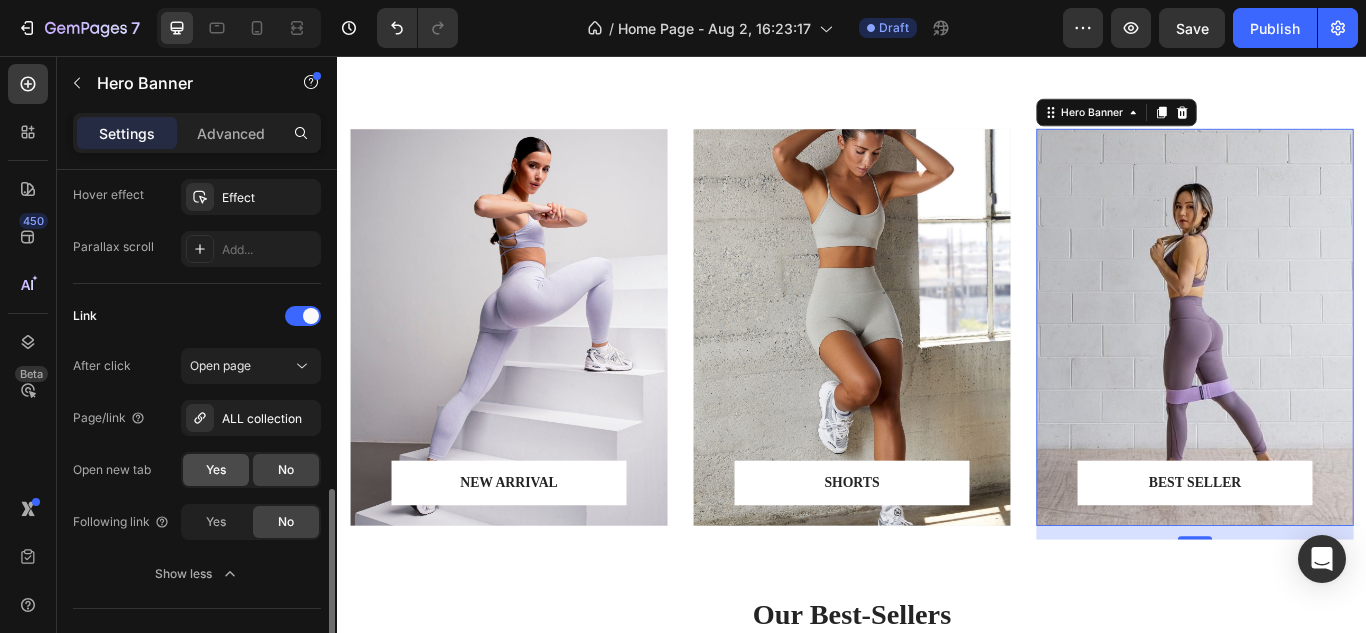 click on "Yes" 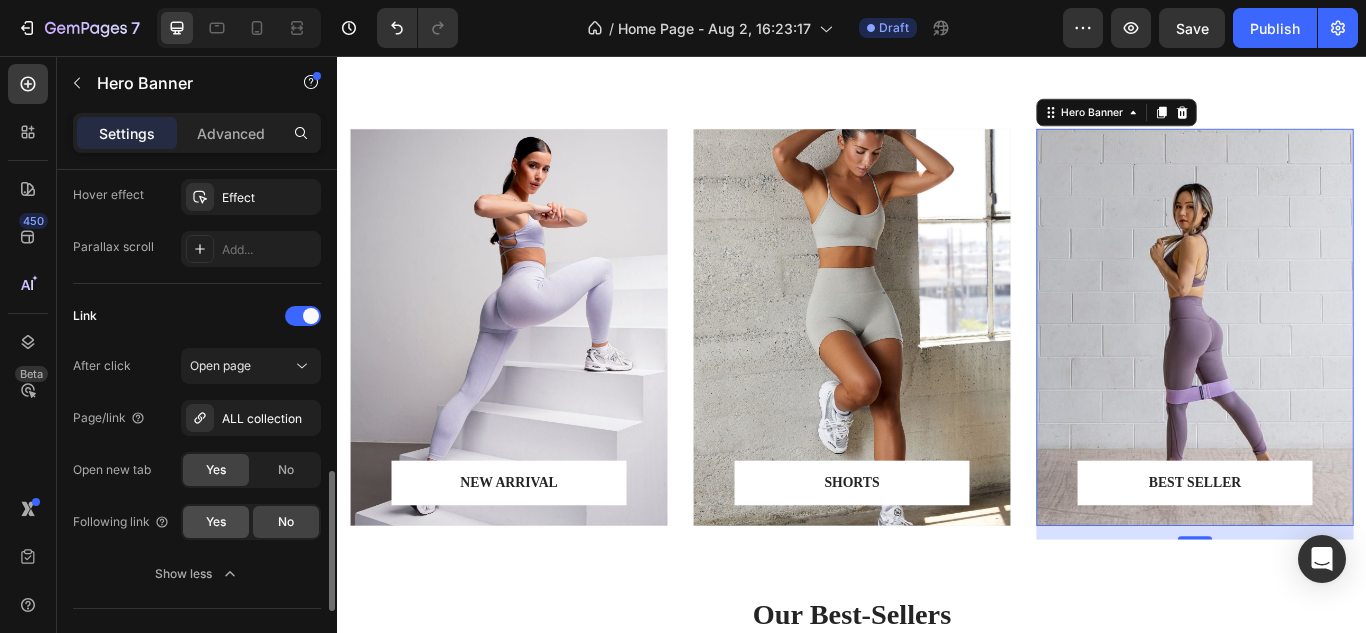 click on "Yes" 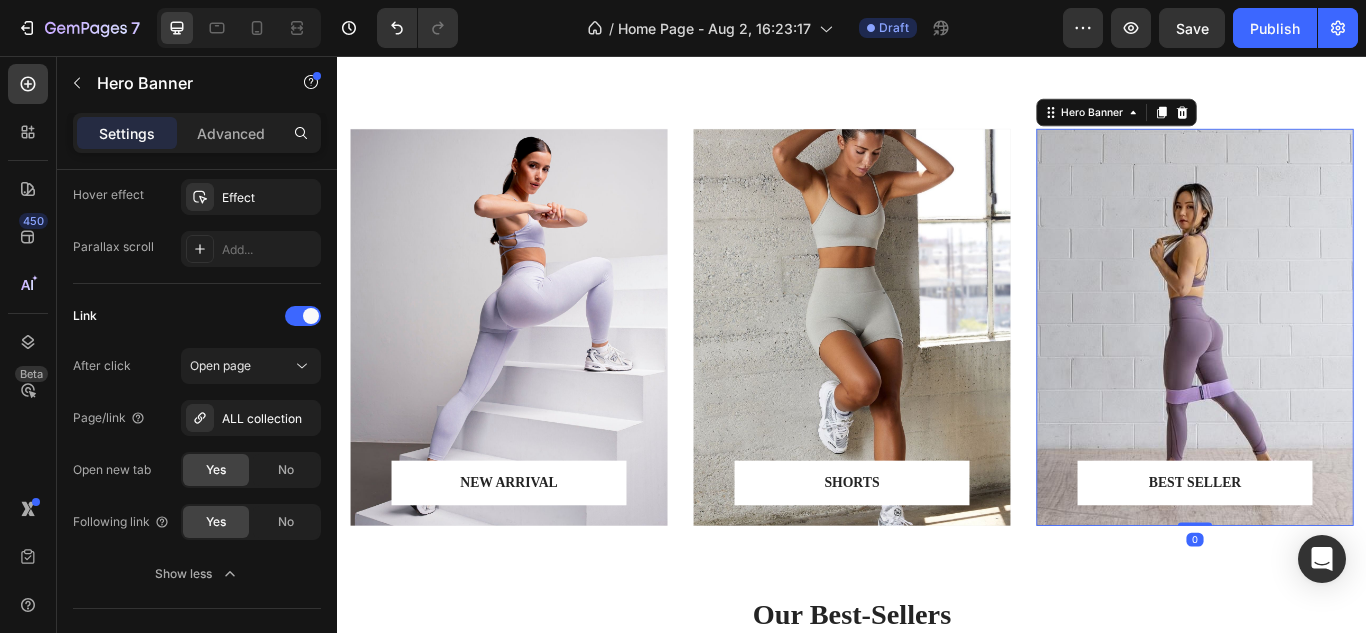 drag, startPoint x: 1342, startPoint y: 616, endPoint x: 1252, endPoint y: 657, distance: 98.89894 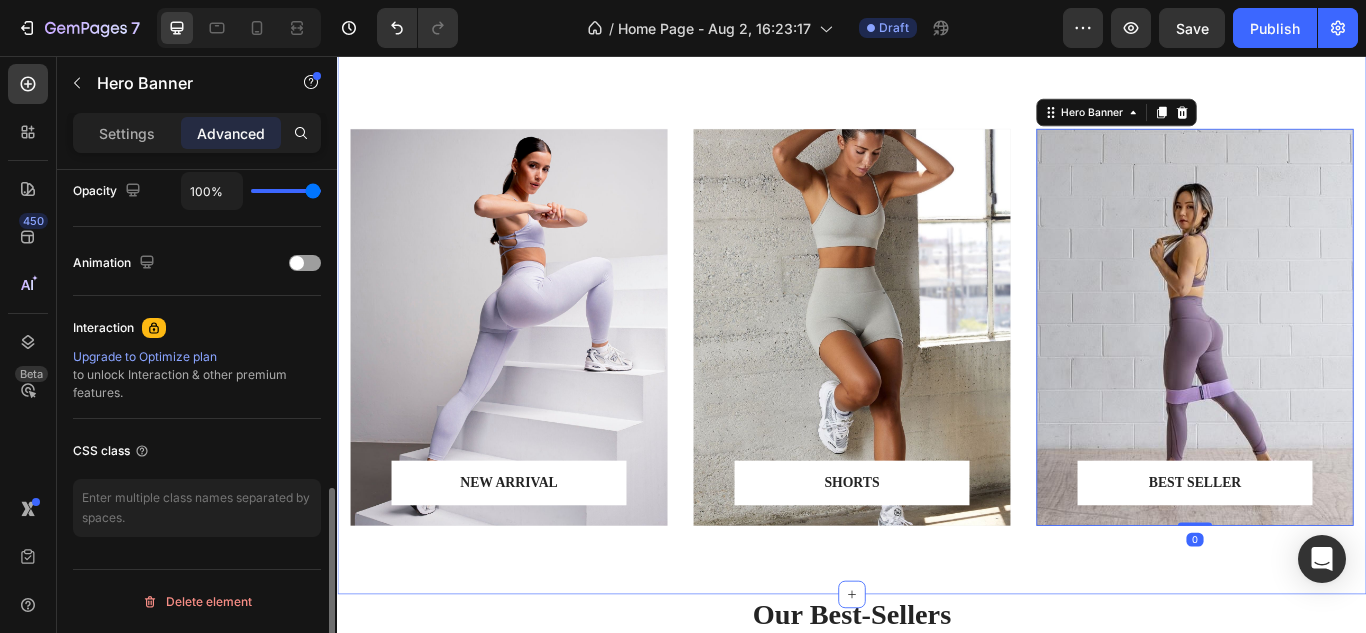 scroll, scrollTop: 814, scrollLeft: 0, axis: vertical 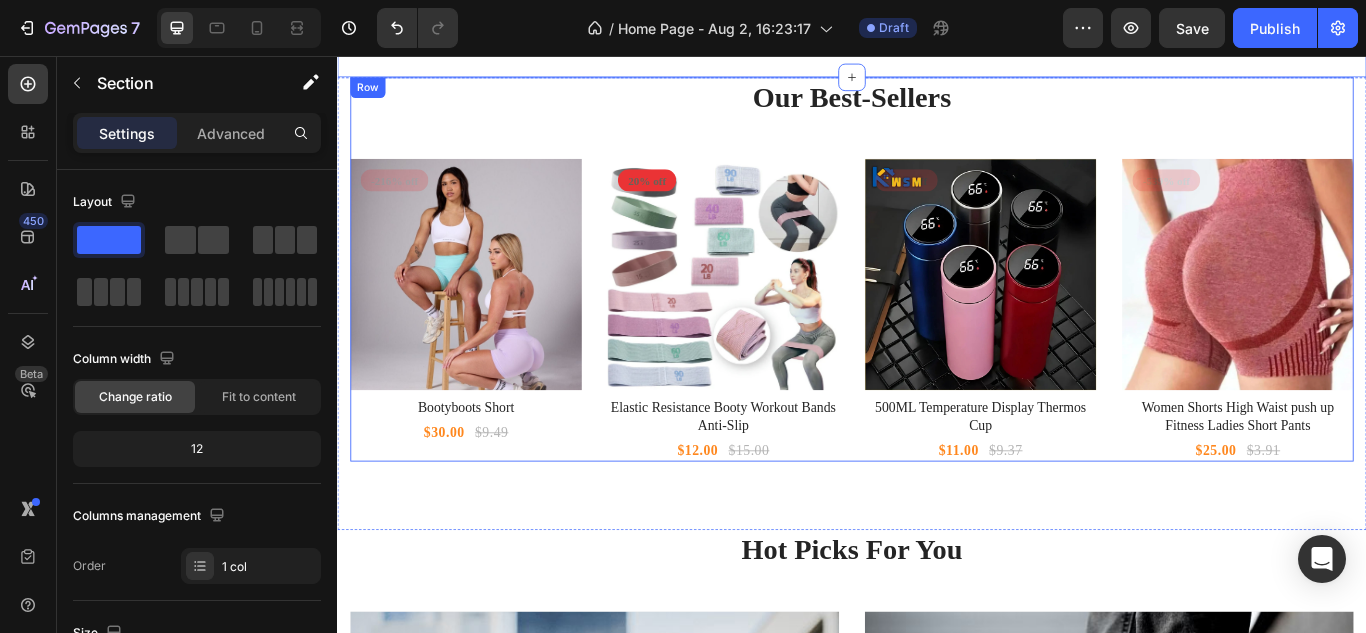 click on "Our Best-Sellers Heading Product Images -216% off Product Badge Row Bootyboots Short Product Title $30.00 Product Price Product Price $9.49 Product Price Product Price Row Product List Product Images 20% off Product Badge Row Elastic Resistance Booty Workout Bands Anti-Slip Product Title $12.00 Product Price Product Price $15.00 Product Price Product Price Row Product List Product Images -17% off Product Badge Row 500ML Temperature Display Thermos Cup Product Title $11.00 Product Price Product Price $9.37 Product Price Product Price Row Product List Product Images -539% off Product Badge Row Women Shorts High Waist  push up  Fitness Ladies Short Pants Product Title $25.00 Product Price Product Price $3.91 Product Price Product Price Row Product List Product List" at bounding box center [937, 304] 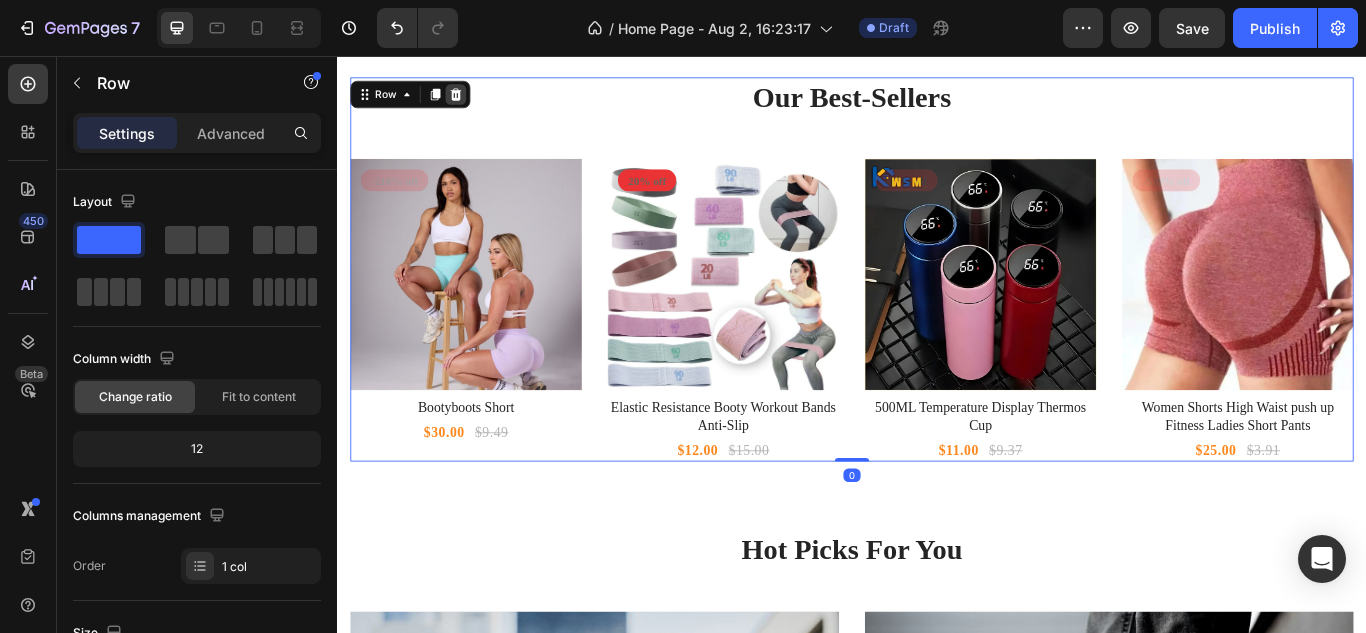 click at bounding box center [475, 101] 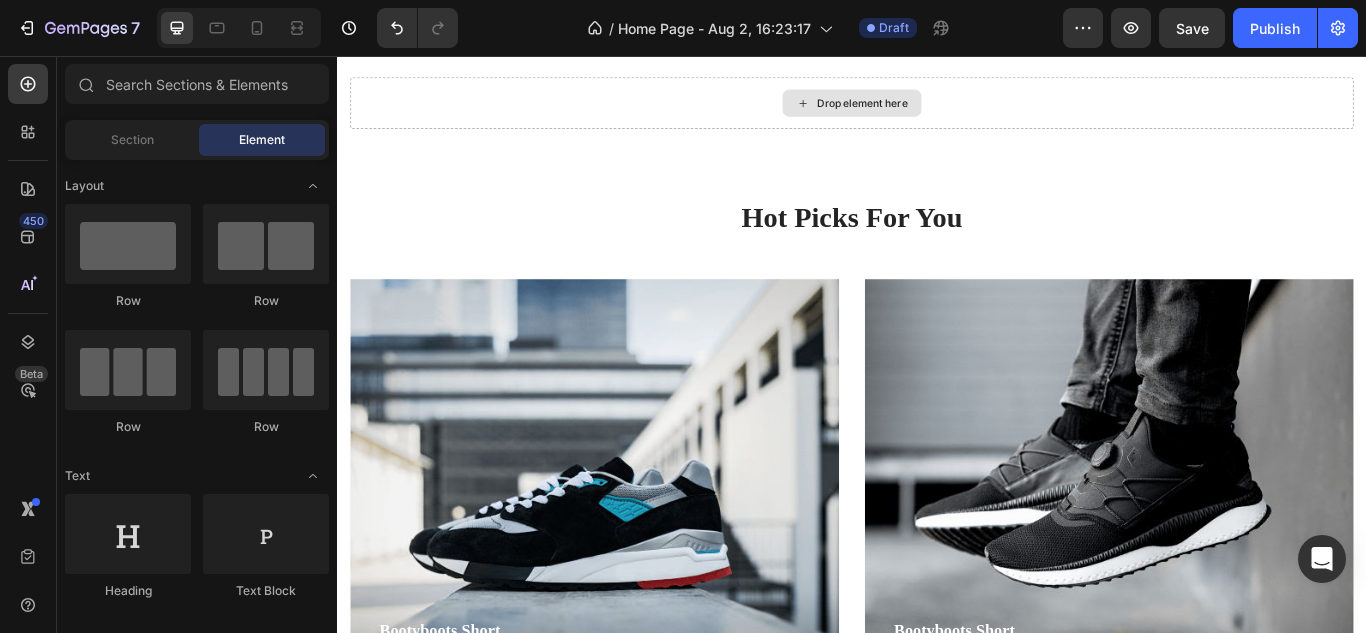 click on "Drop element here" at bounding box center [937, 111] 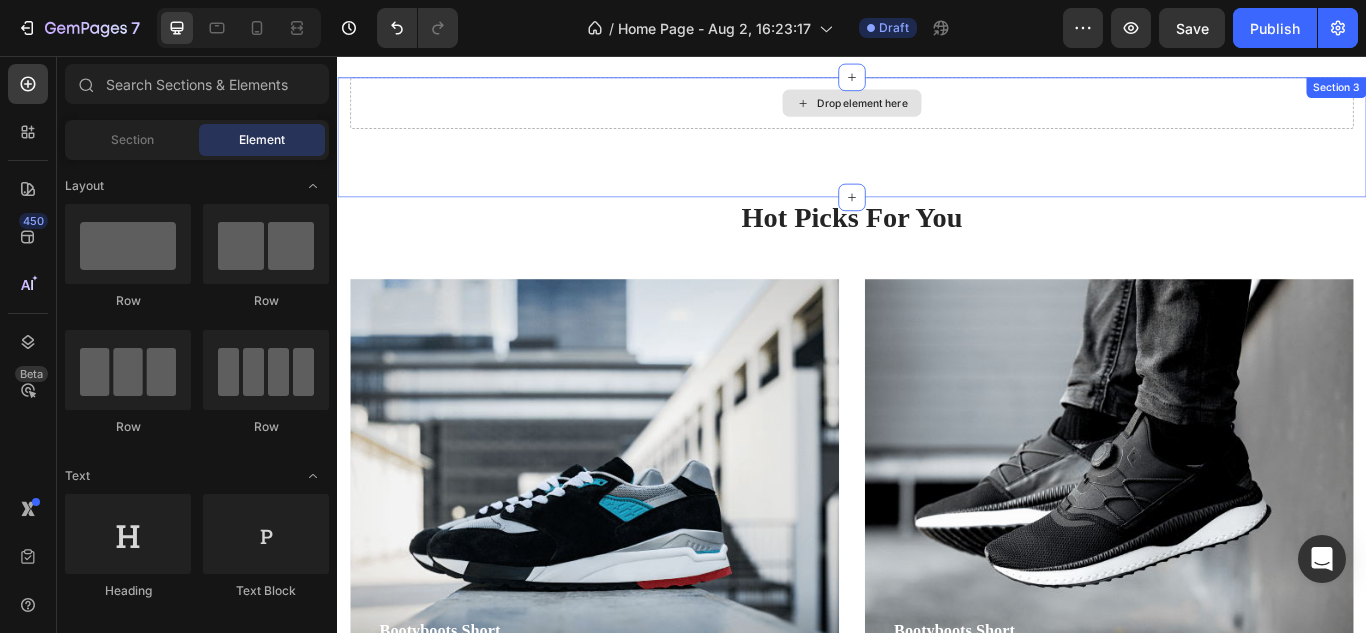 click on "Drop element here" at bounding box center (937, 111) 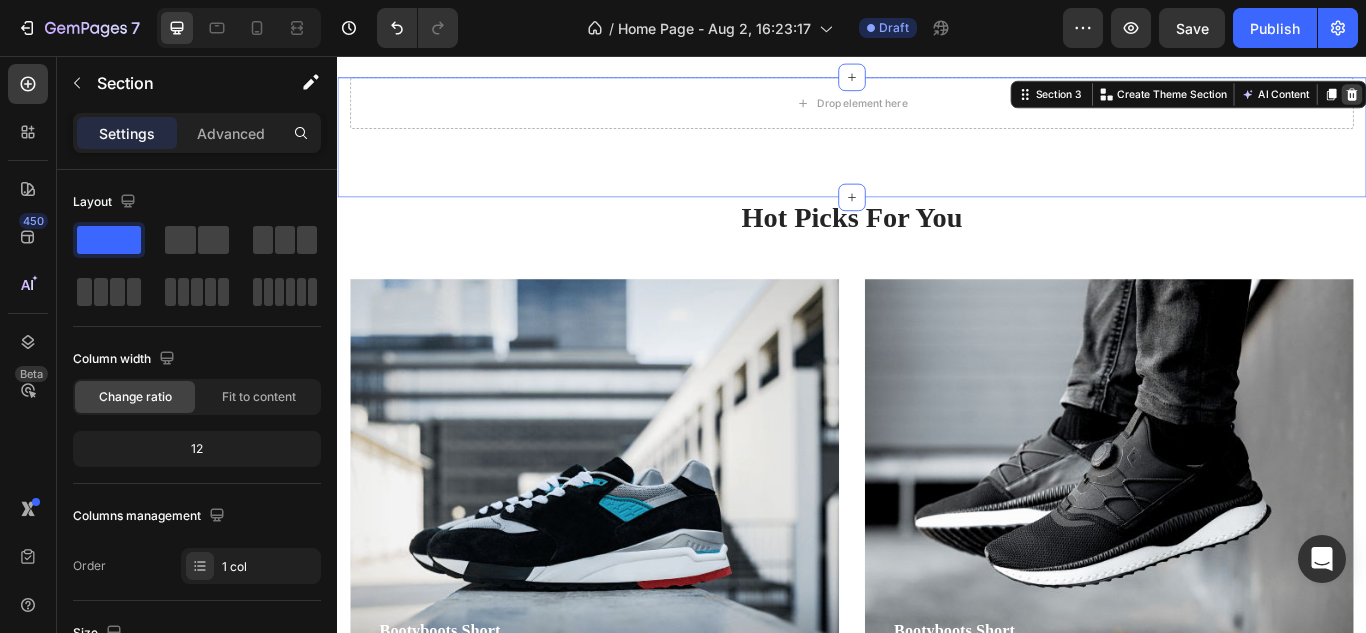 click 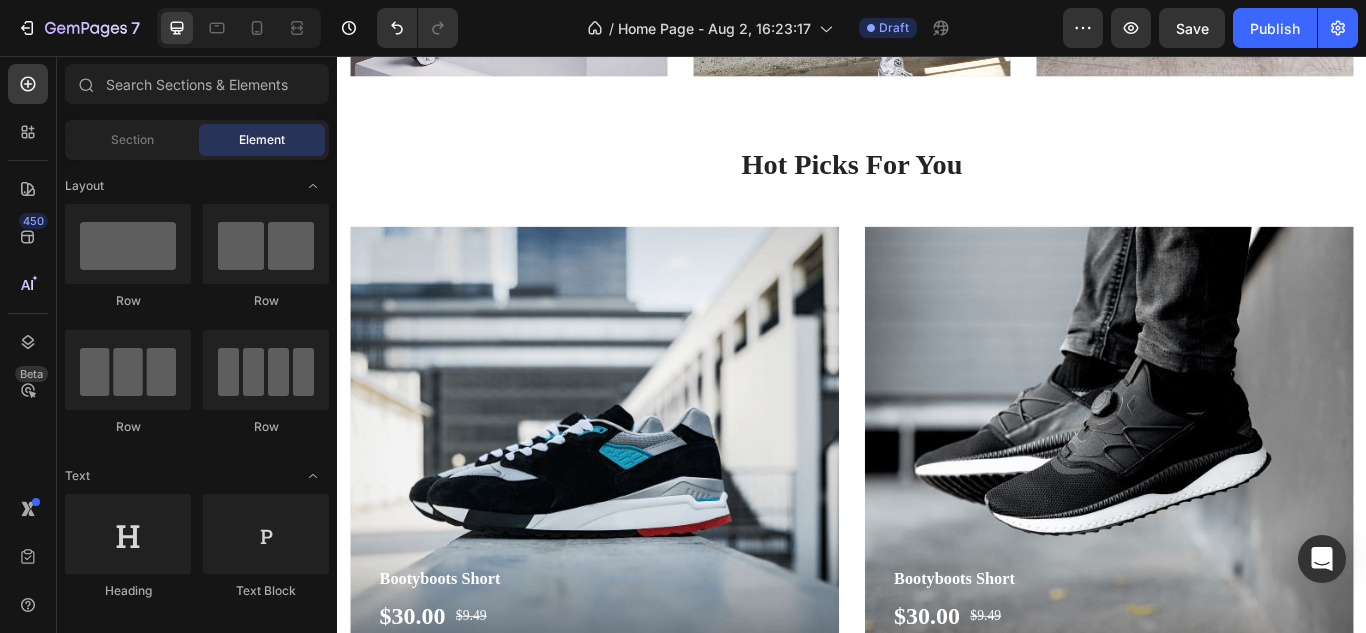 scroll, scrollTop: 1224, scrollLeft: 0, axis: vertical 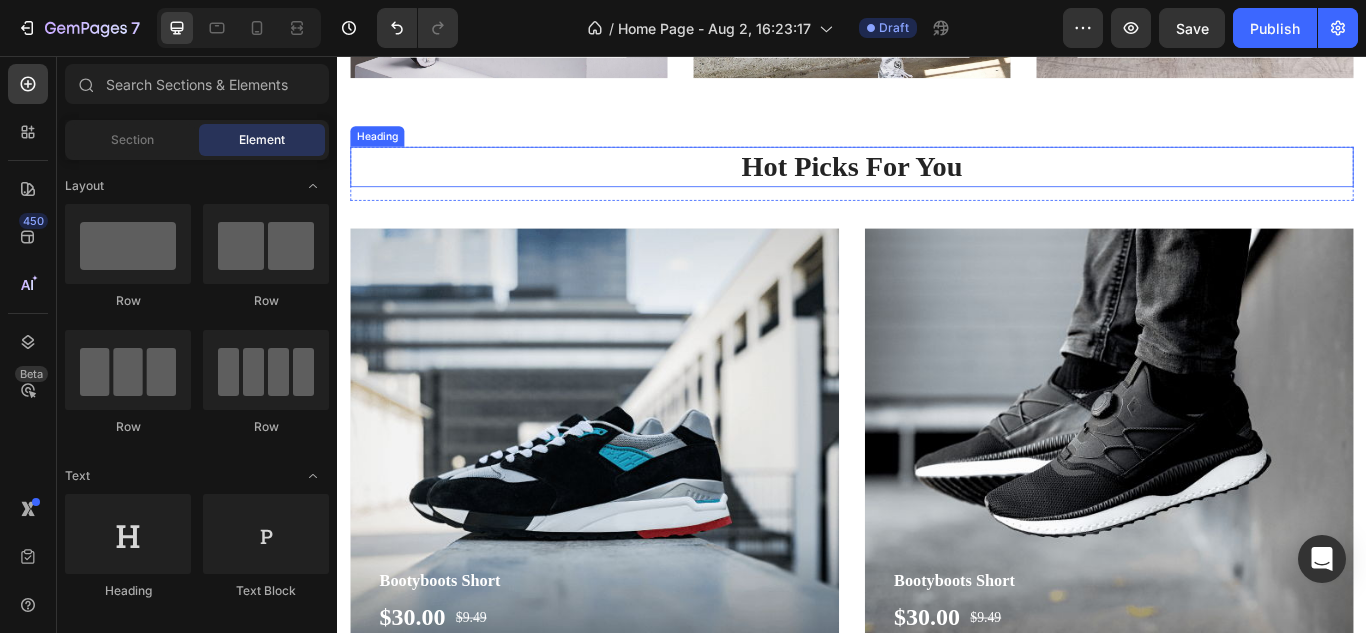 click on "Hot Picks For You" at bounding box center [937, 185] 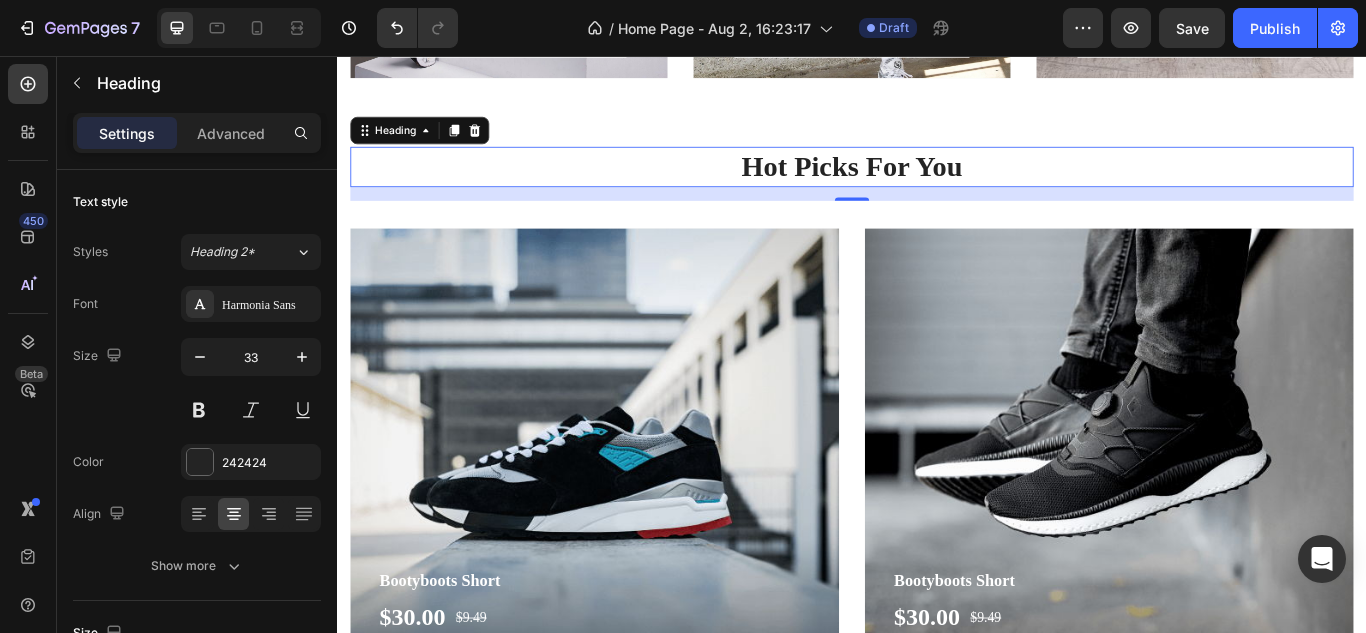 click on "Hot Picks For You" at bounding box center [937, 185] 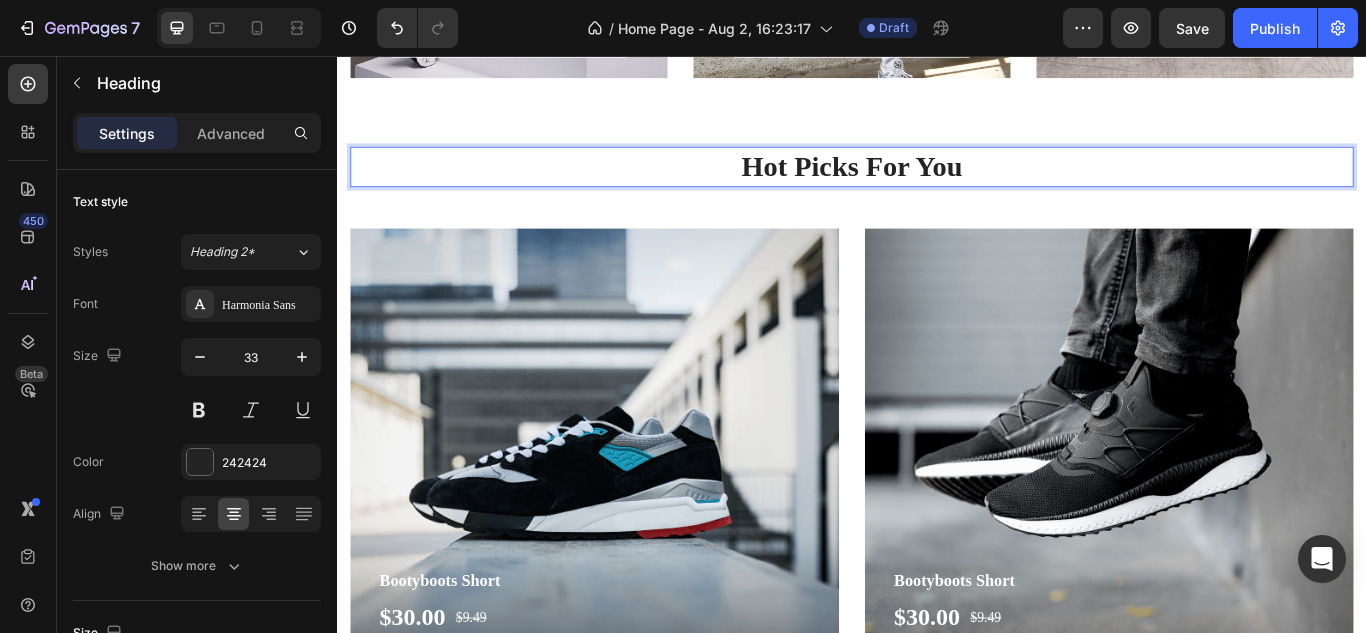 click on "Hot Picks For You" at bounding box center (937, 185) 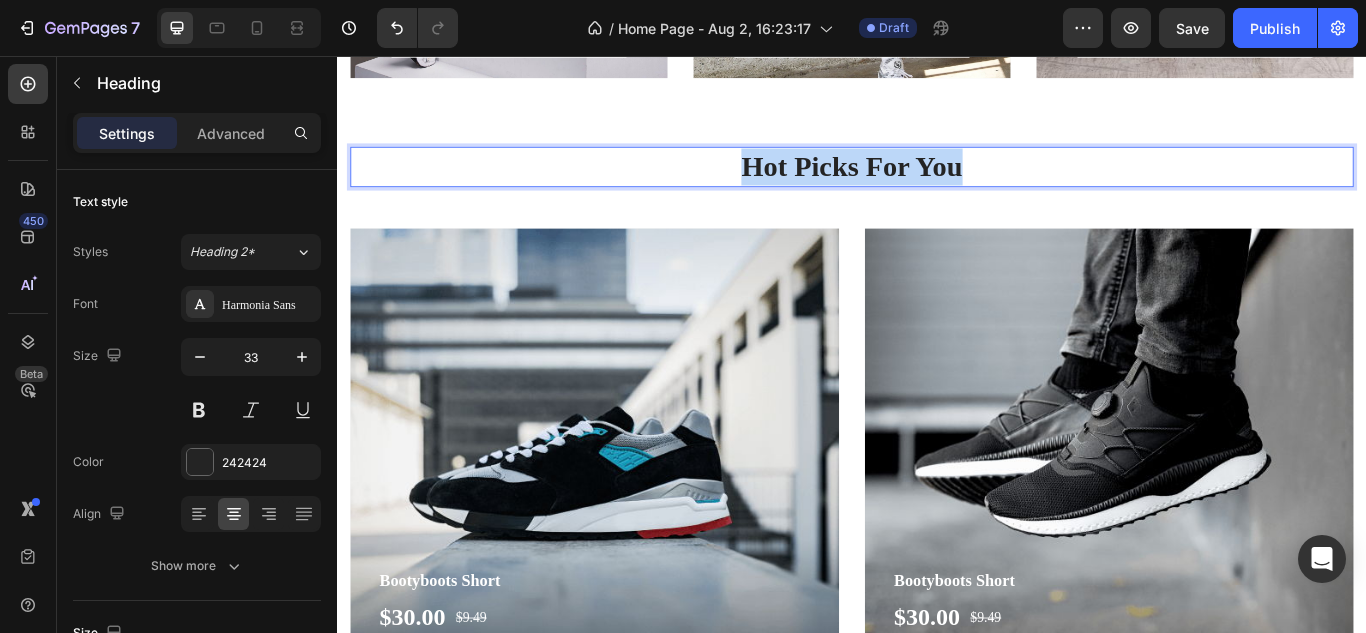click on "Hot Picks For You" at bounding box center [937, 185] 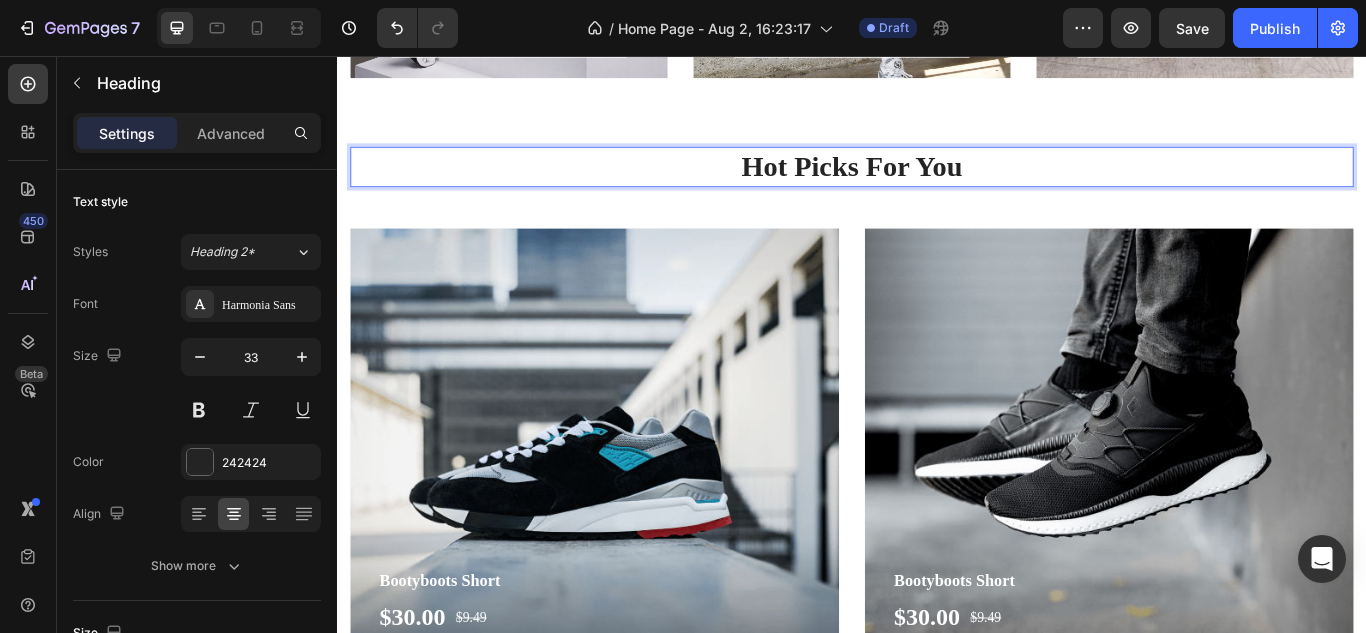 click on "Hot Picks For You" at bounding box center [937, 185] 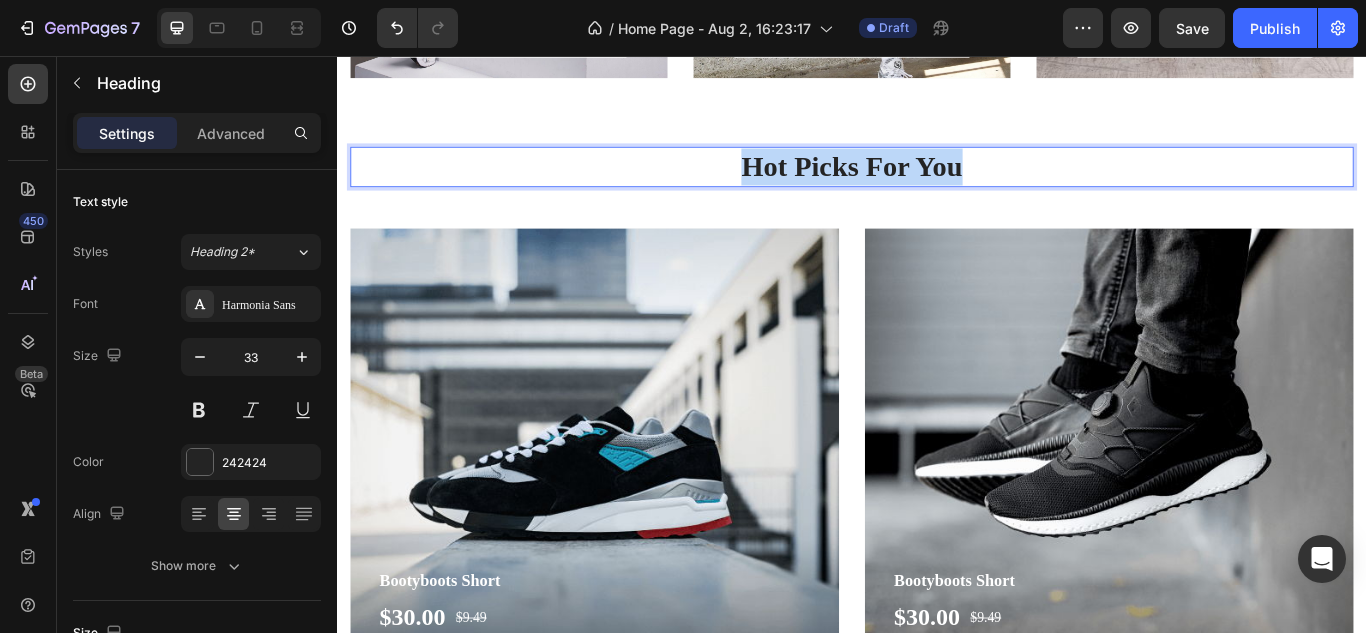 drag, startPoint x: 1065, startPoint y: 185, endPoint x: 789, endPoint y: 179, distance: 276.06522 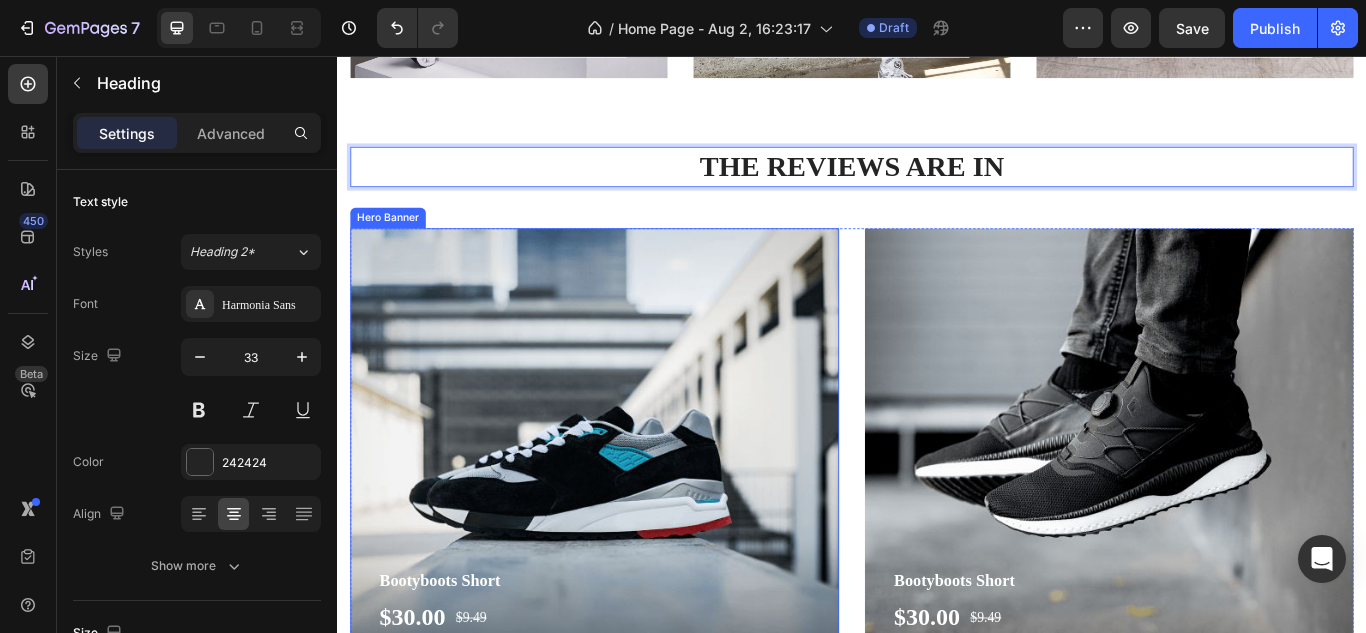 click at bounding box center [637, 542] 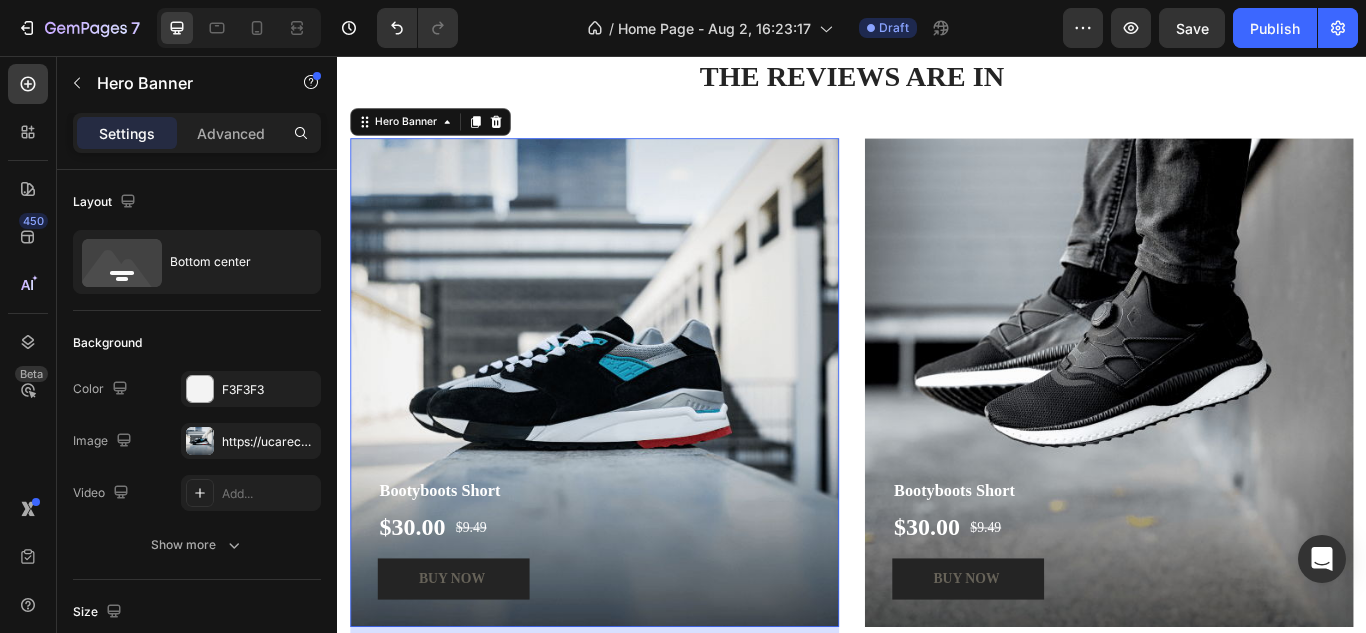 scroll, scrollTop: 1313, scrollLeft: 0, axis: vertical 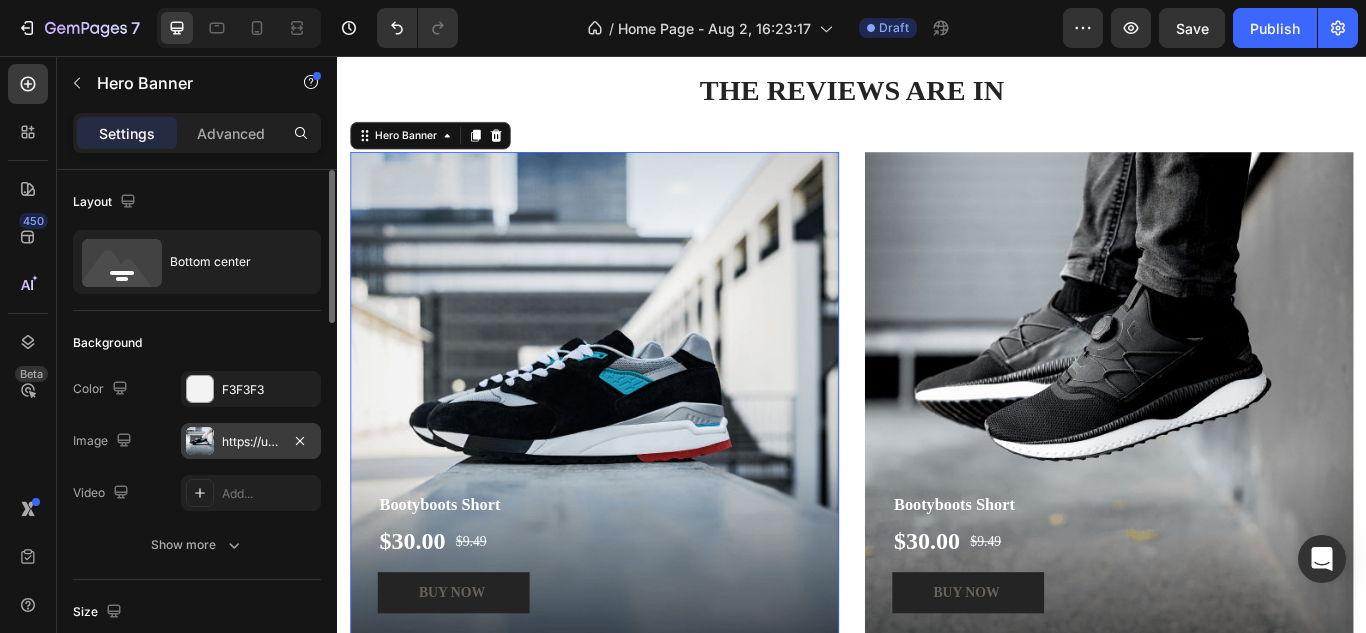 click on "https://ucarecdn.com/90e8764a-da5d-47d5-89df-b125050ac788/-/format/auto/" at bounding box center (251, 442) 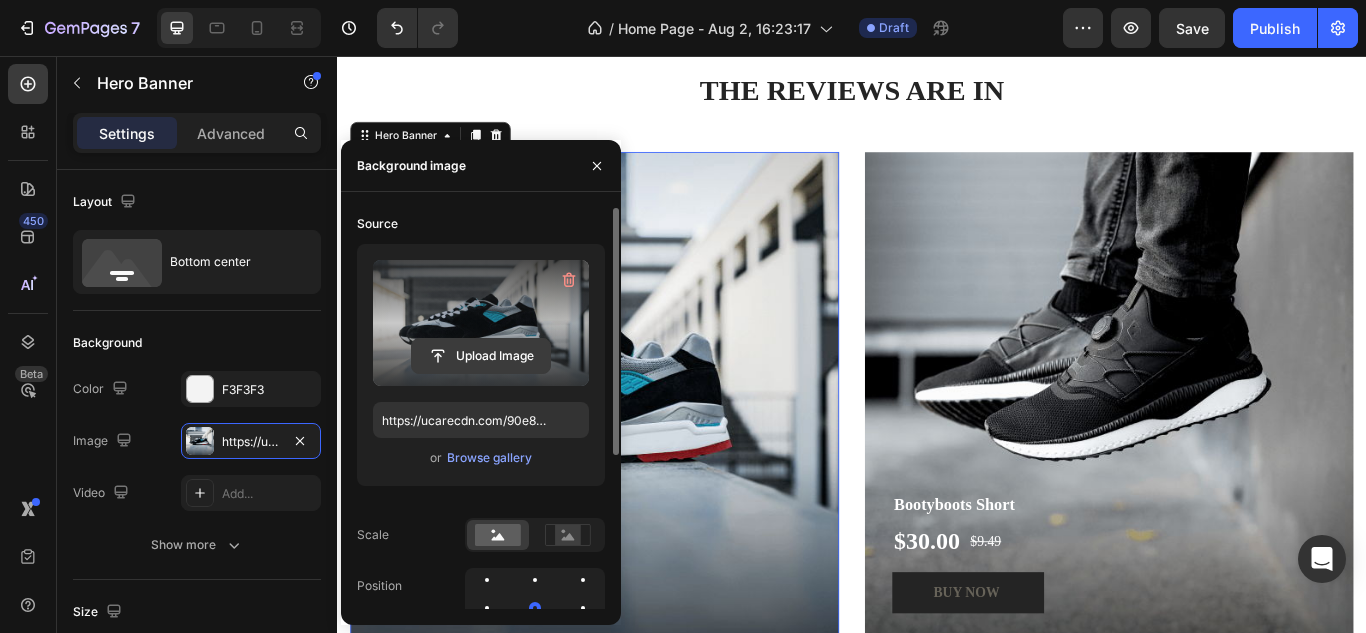 click 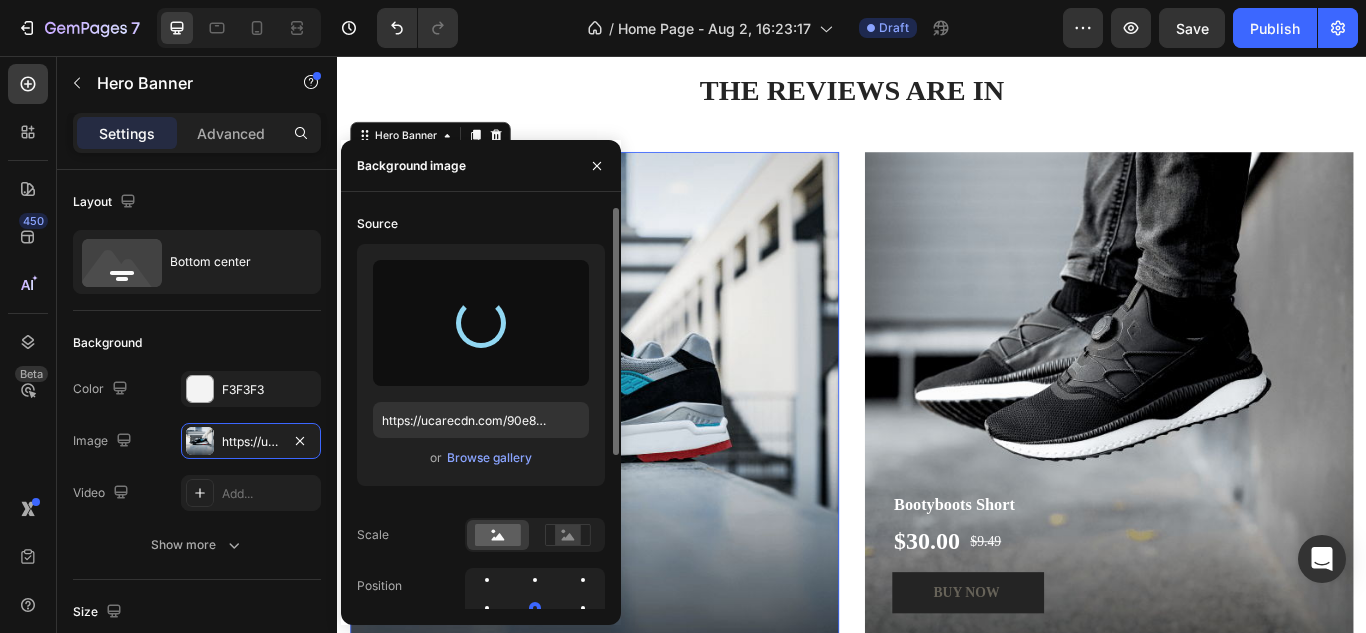 type on "https://cdn.shopify.com/s/files/1/0929/2365/8515/files/gempages_563465570620539666-2fbe721e-ddca-4ca1-b4d8-4bc72f692732.png" 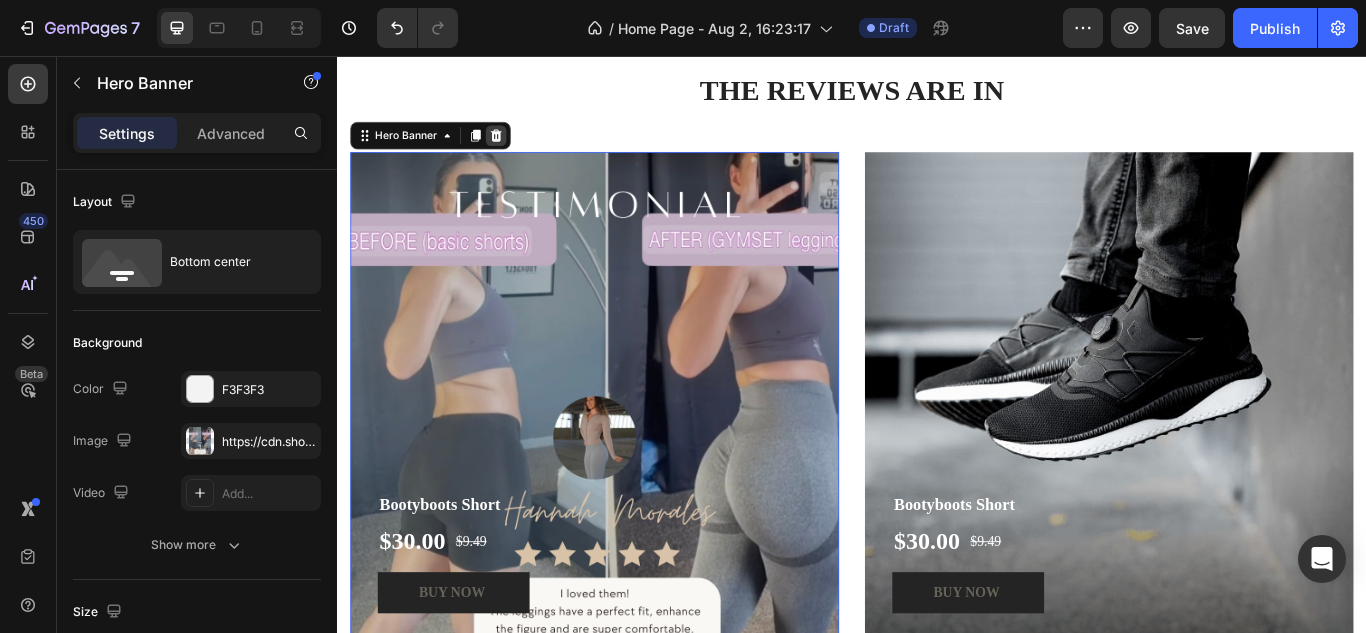 click 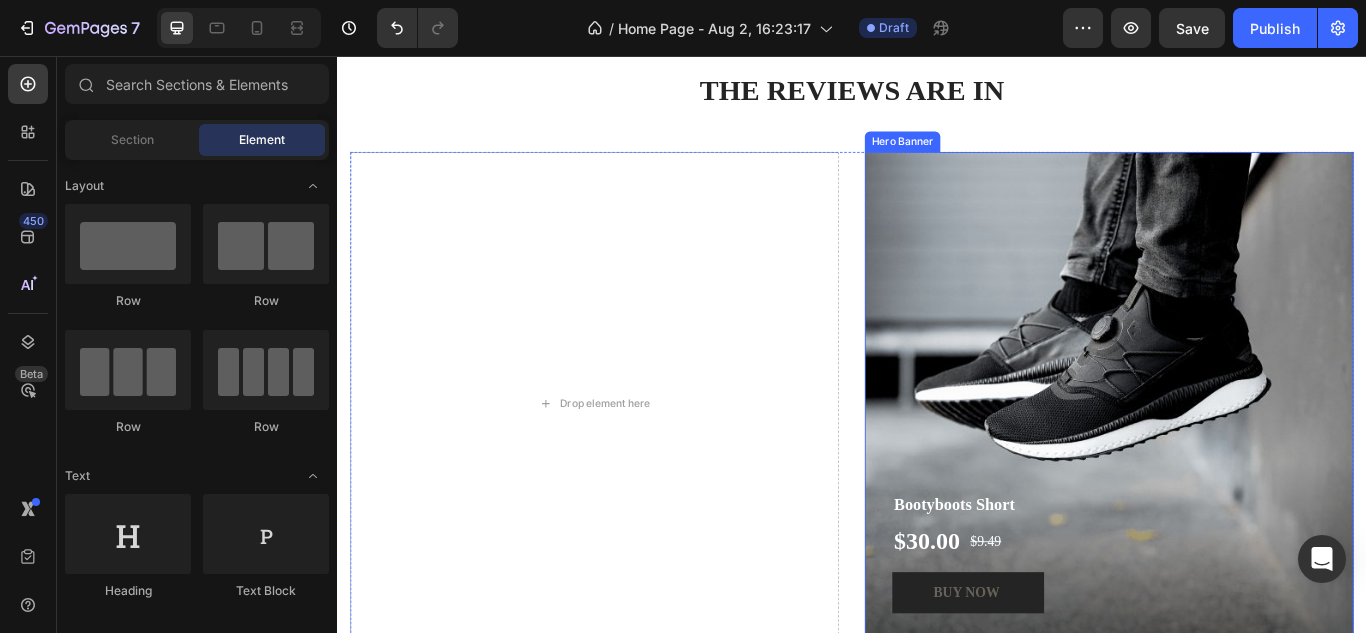 click at bounding box center (1237, 453) 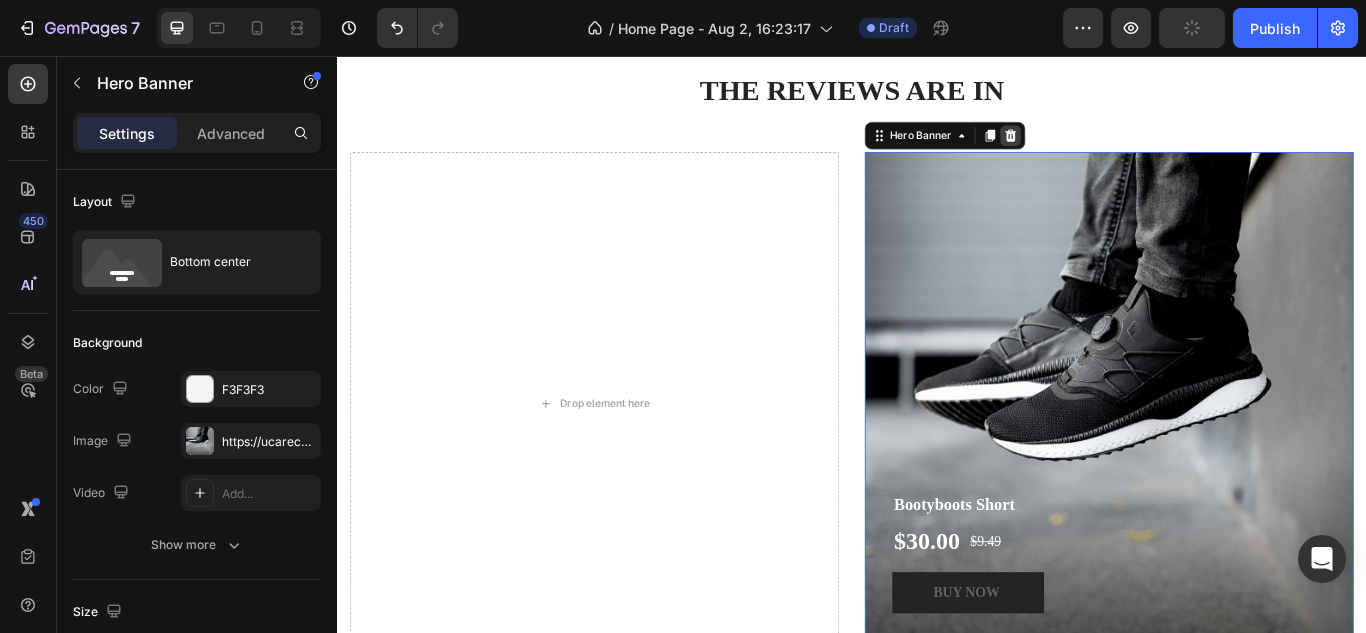 click 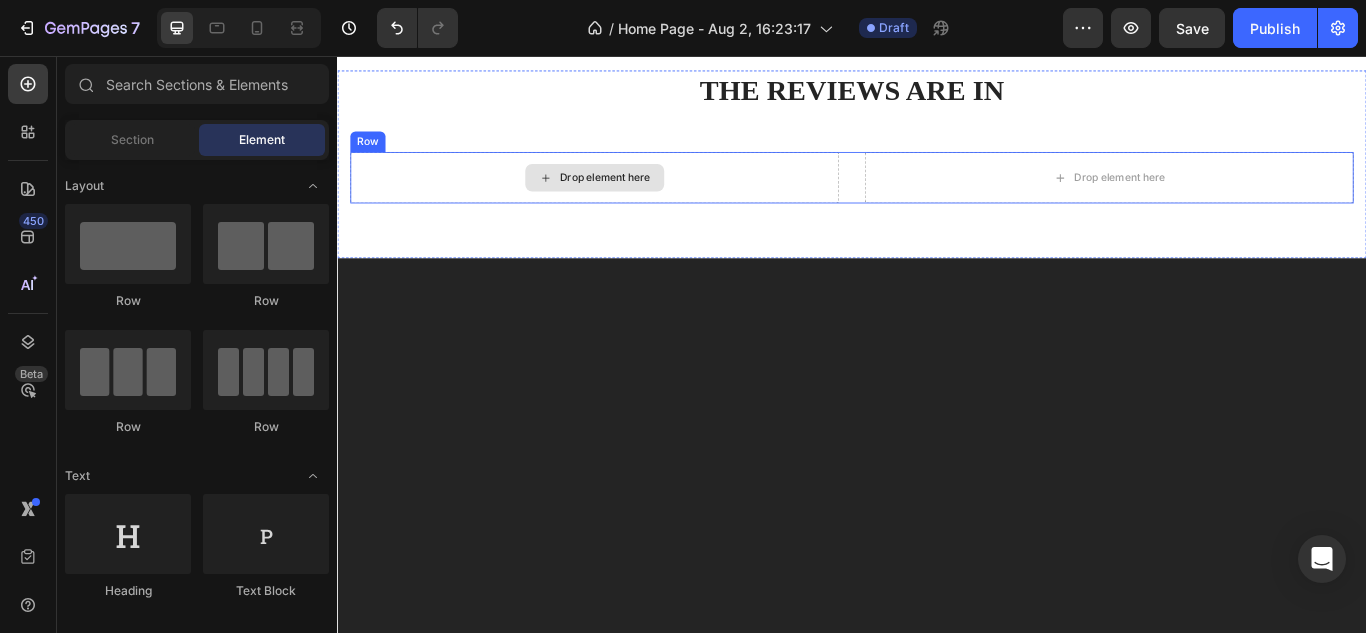 click on "Drop element here" at bounding box center (637, 198) 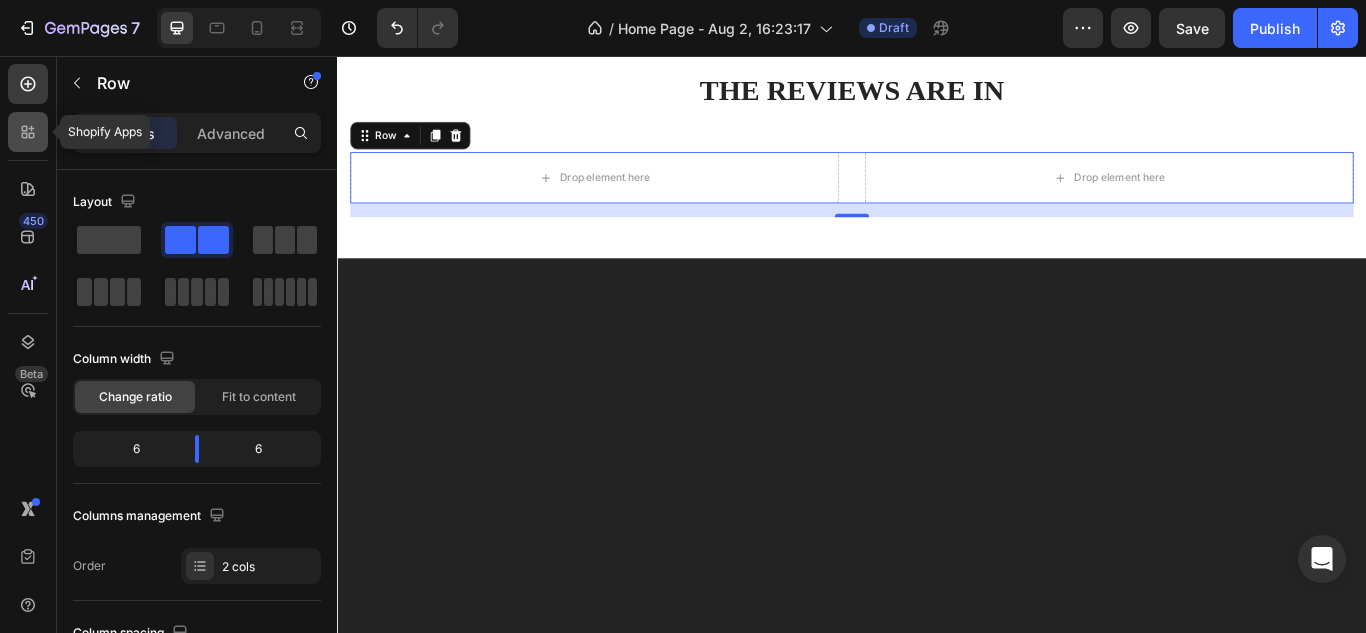 click 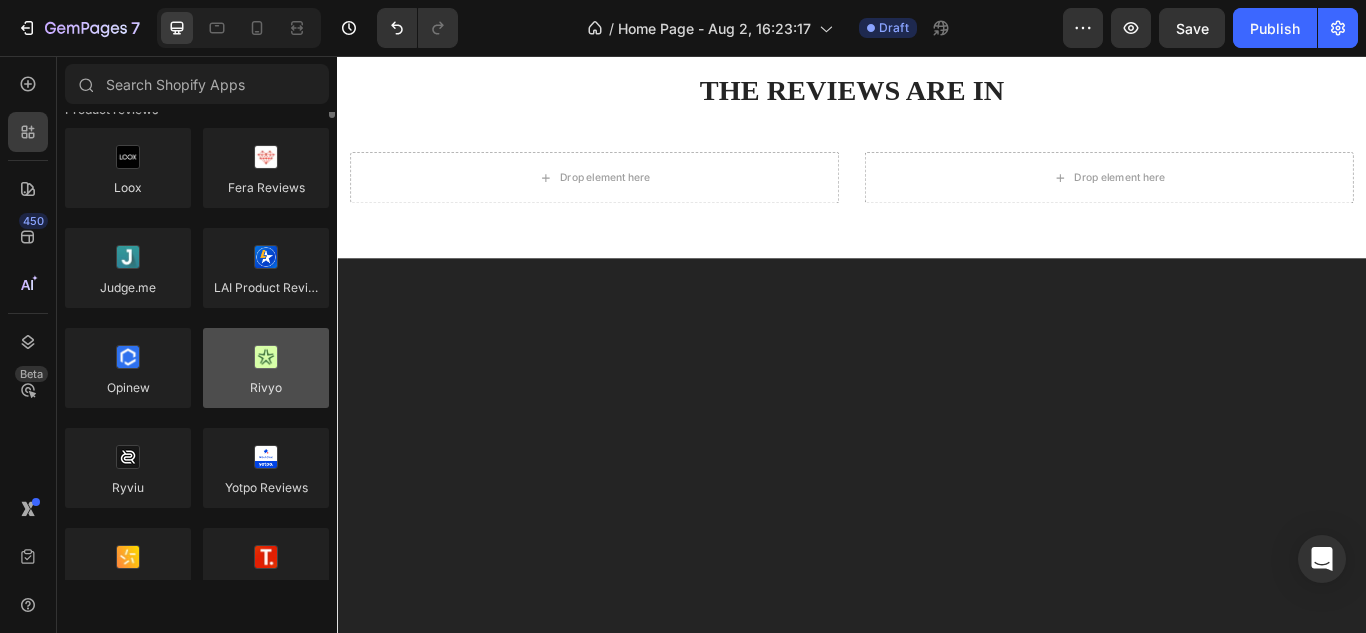 scroll, scrollTop: 0, scrollLeft: 0, axis: both 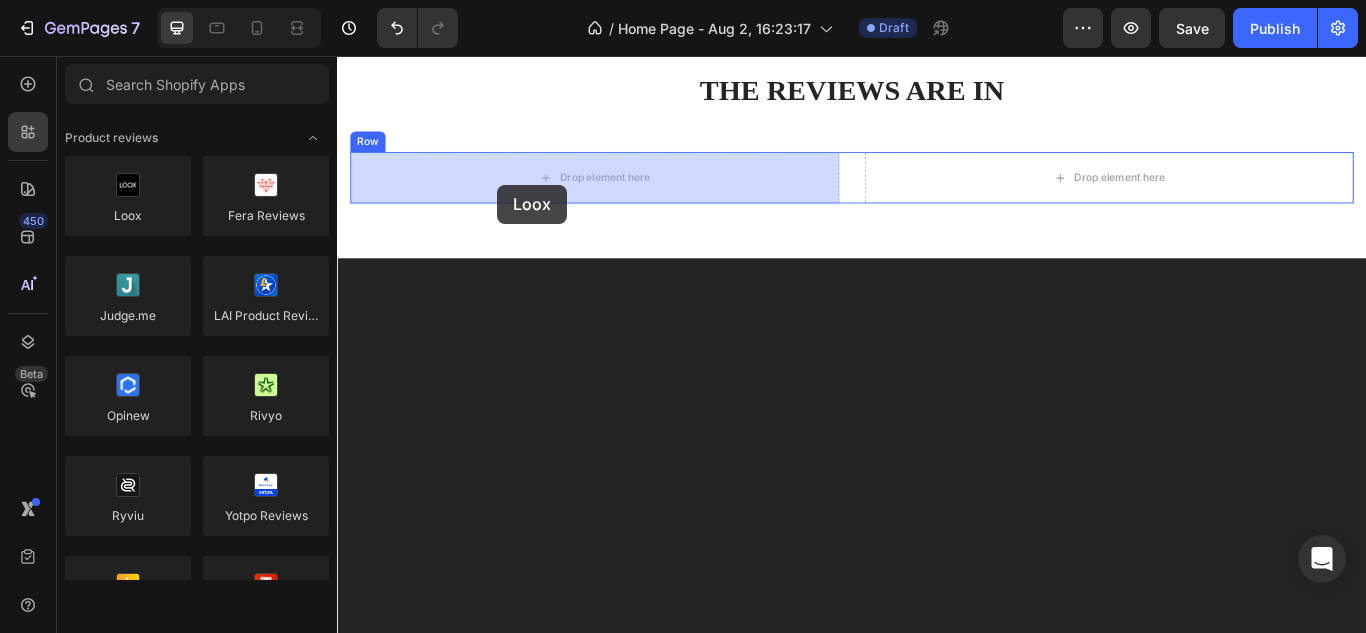 drag, startPoint x: 473, startPoint y: 254, endPoint x: 524, endPoint y: 206, distance: 70.035706 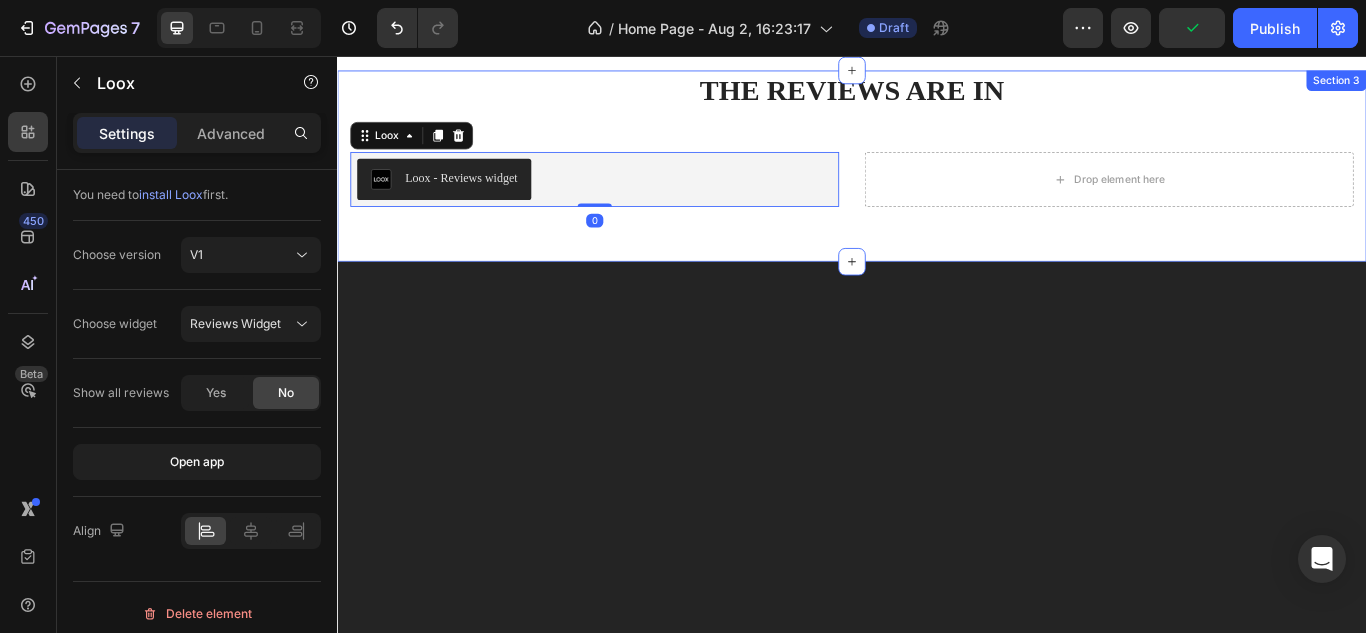 click on "⁠⁠⁠⁠⁠⁠⁠ THE REVIEWS ARE IN Heading Row Loox - Reviews widget Loox   0
Drop element here Row Section 3" at bounding box center [937, 184] 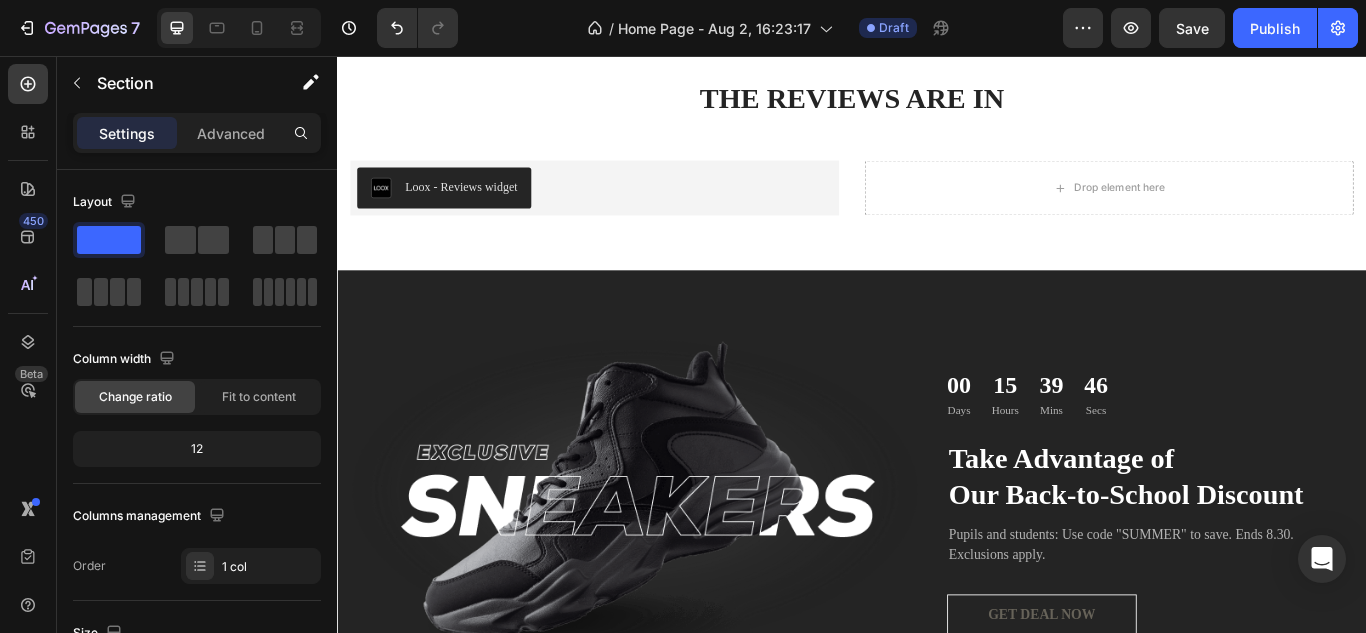 scroll, scrollTop: 1298, scrollLeft: 0, axis: vertical 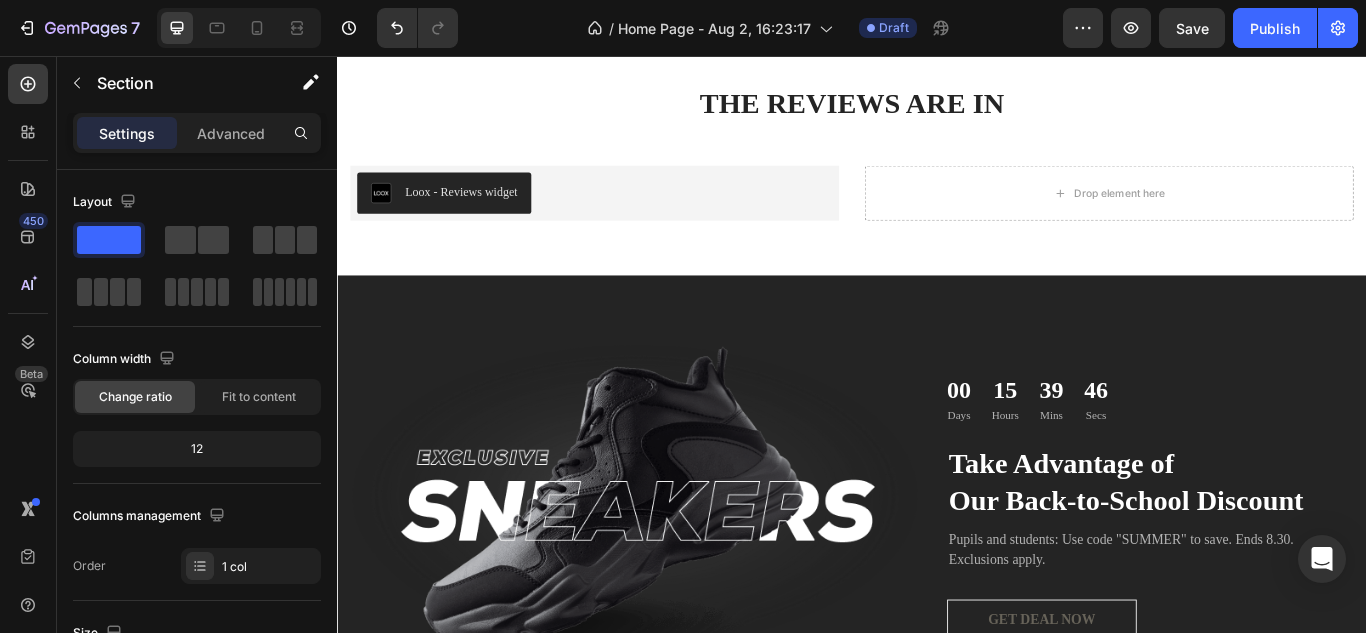 click on "Image 00 Days 15 Hours 39 Mins 46 Secs Countdown Timer Take Advantage of  Our Back-to-School Discount Heading Pupils and students: Use code "SUMMER" to save. Ends 8.30. Exclusions apply. Text block GET DEAL NOW Button Row Section 4" at bounding box center (937, 579) 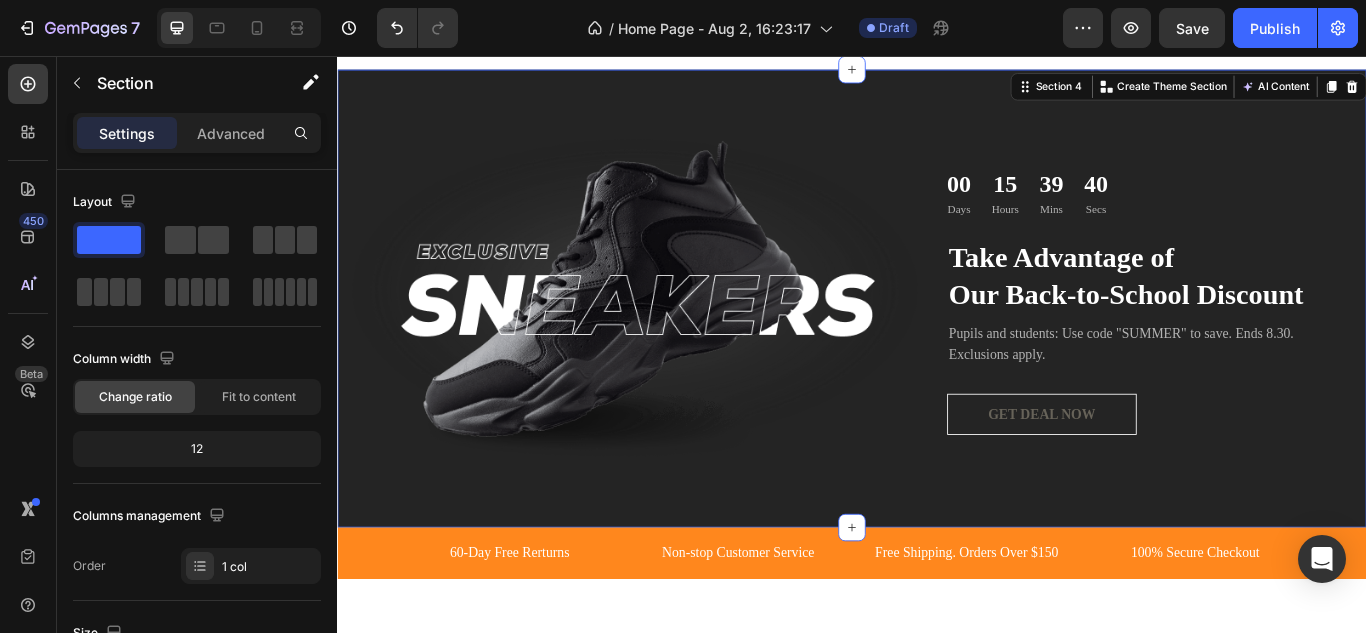scroll, scrollTop: 1539, scrollLeft: 0, axis: vertical 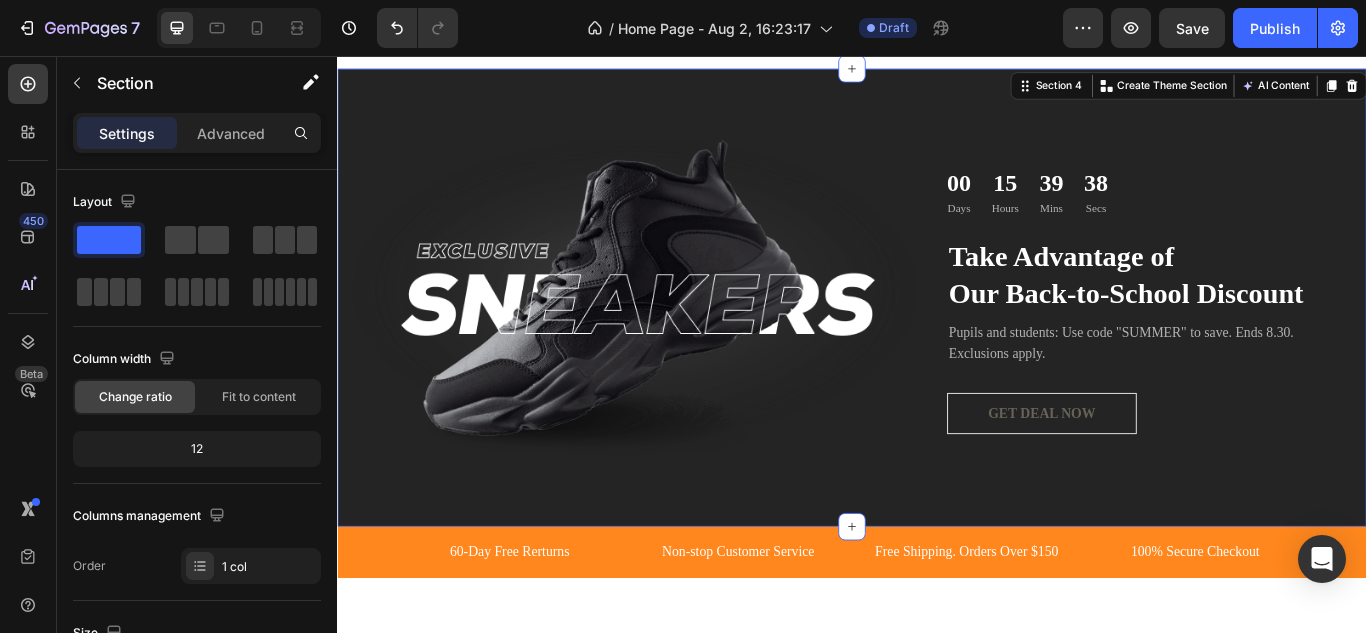 click on "Image 00 Days 15 Hours 39 Mins 38 Secs Countdown Timer Take Advantage of  Our Back-to-School Discount Heading Pupils and students: Use code "SUMMER" to save. Ends 8.30. Exclusions apply. Text block GET DEAL NOW Button Row Section 4   Create Theme Section AI Content Write with GemAI What would you like to describe here? Tone and Voice Persuasive Product Bootyboots Short Show more Generate" at bounding box center (937, 338) 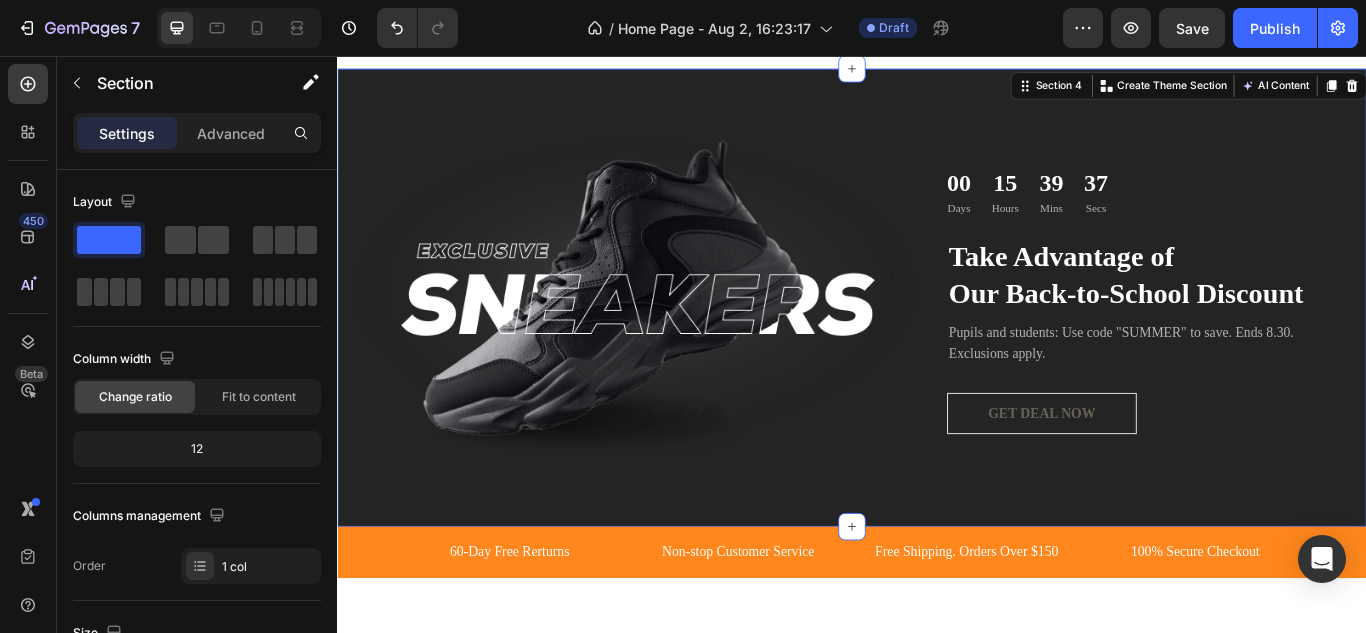 scroll, scrollTop: 1431, scrollLeft: 0, axis: vertical 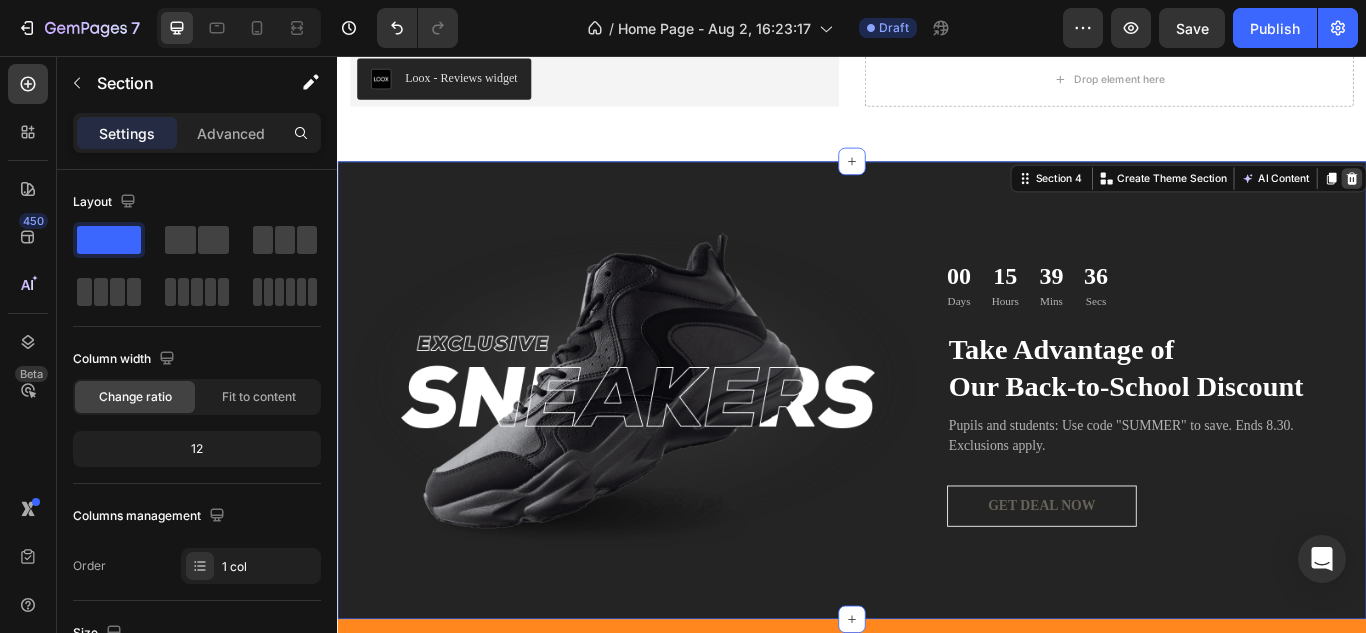 click 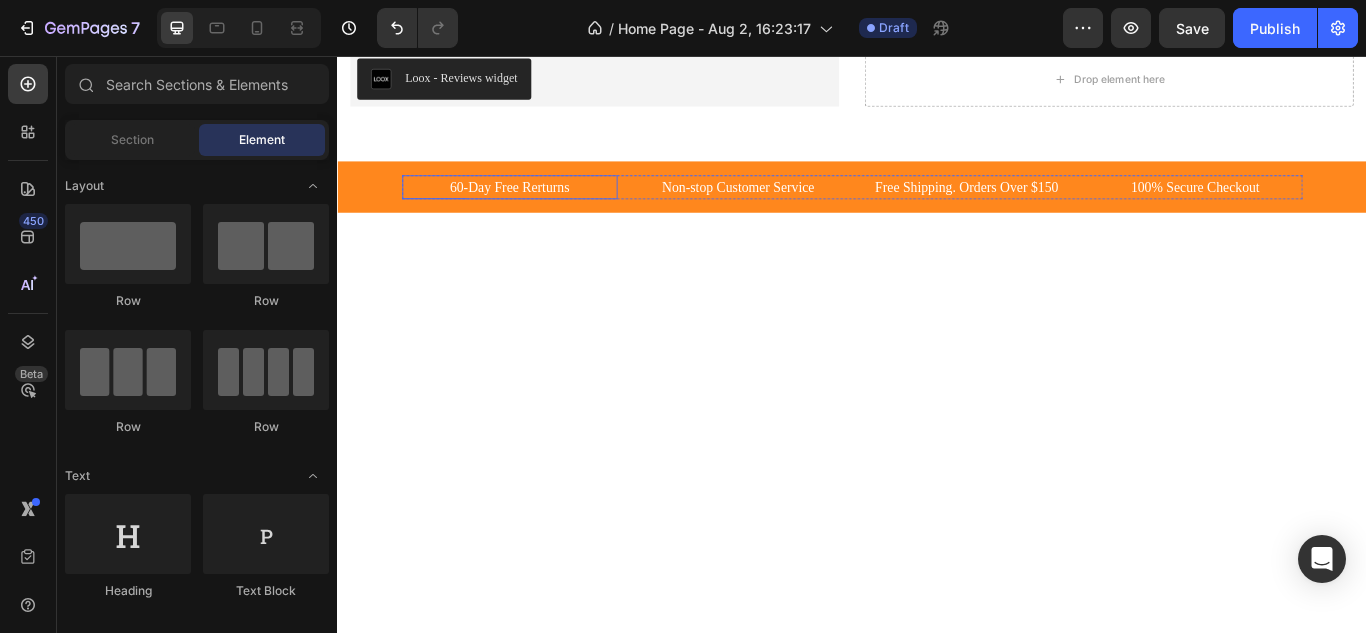 click on "60-Day Free Rerturns" at bounding box center (537, 209) 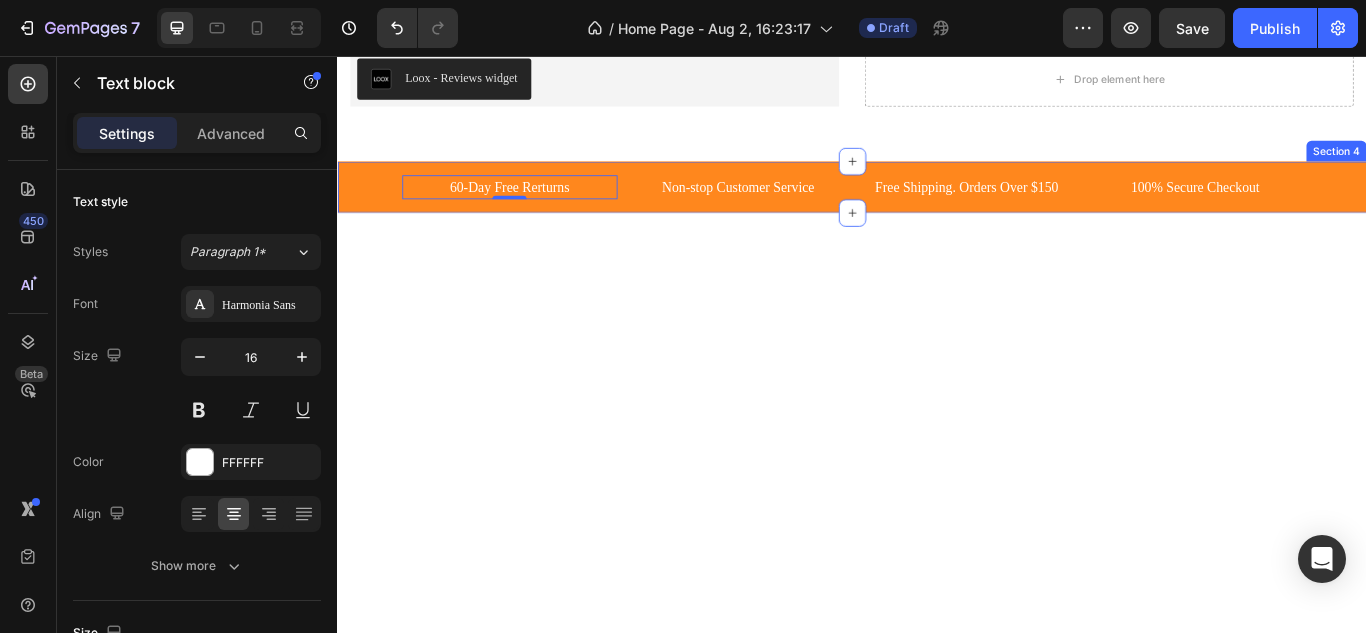 click on "60-Day Free Rerturns Text block   0 Non-stop Customer Service Text block Free Shipping. Orders Over $150 Text block 100% Secure Checkout Text block Carousel Row Section 4" at bounding box center (937, 209) 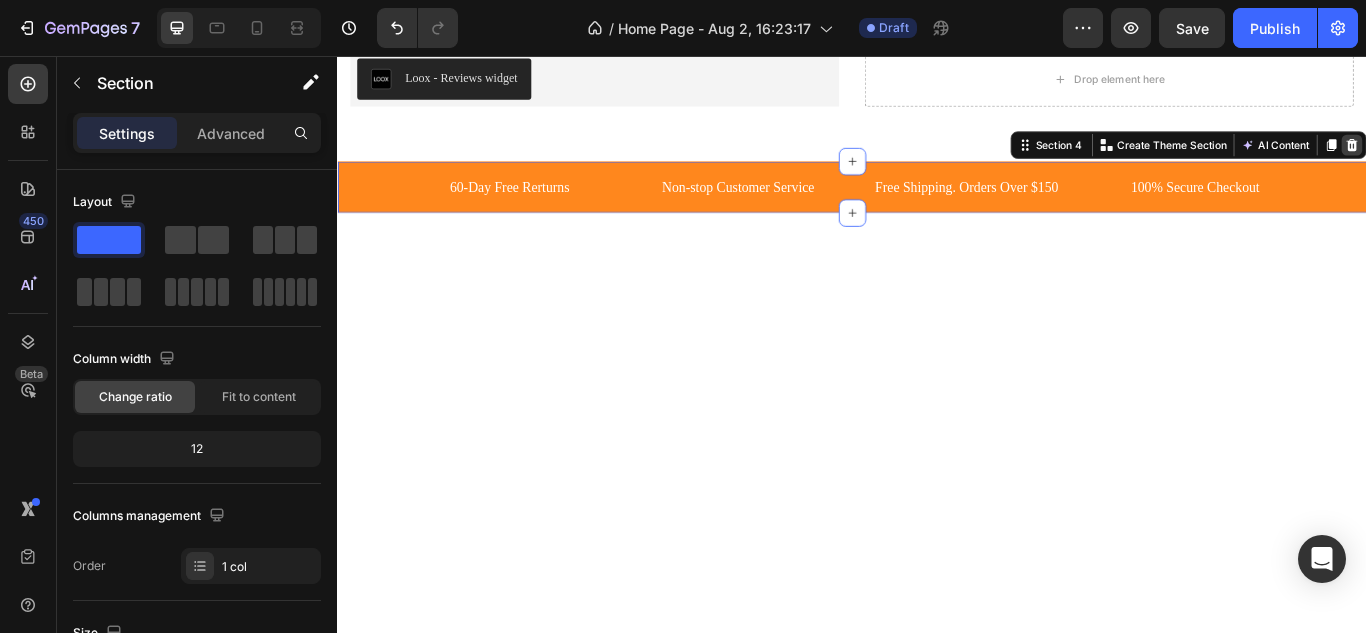 click 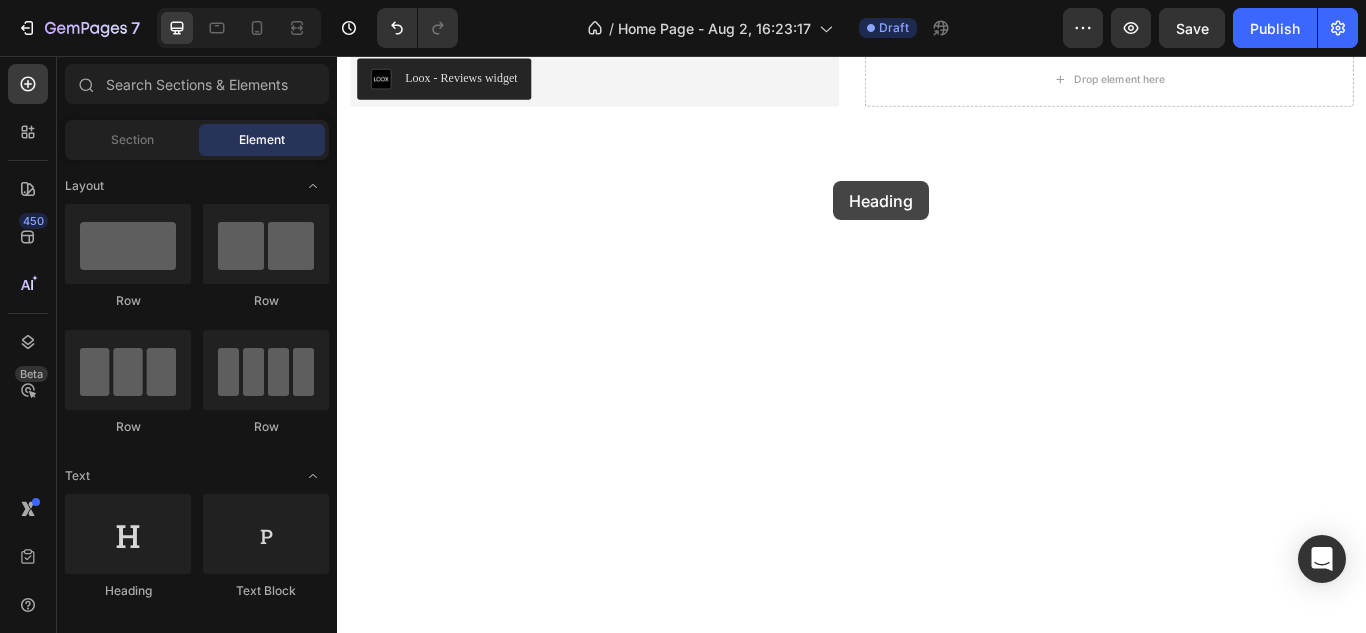 drag, startPoint x: 466, startPoint y: 597, endPoint x: 905, endPoint y: 190, distance: 598.64014 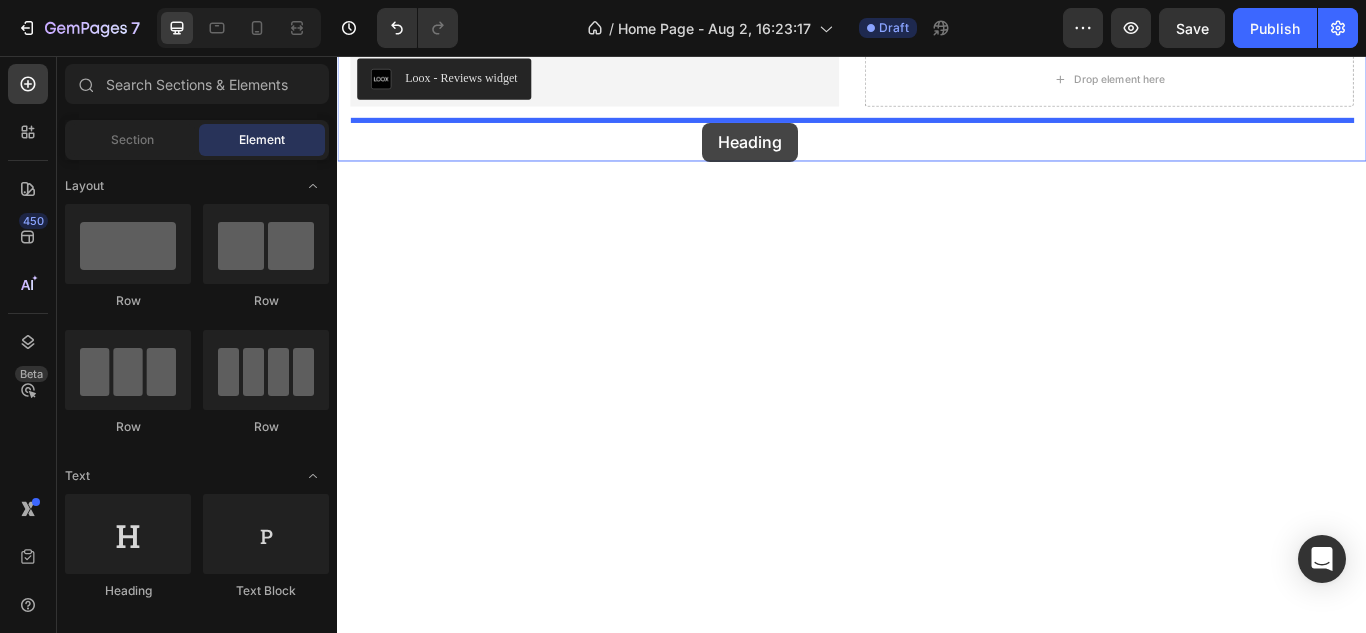 drag, startPoint x: 481, startPoint y: 564, endPoint x: 763, endPoint y: 134, distance: 514.22174 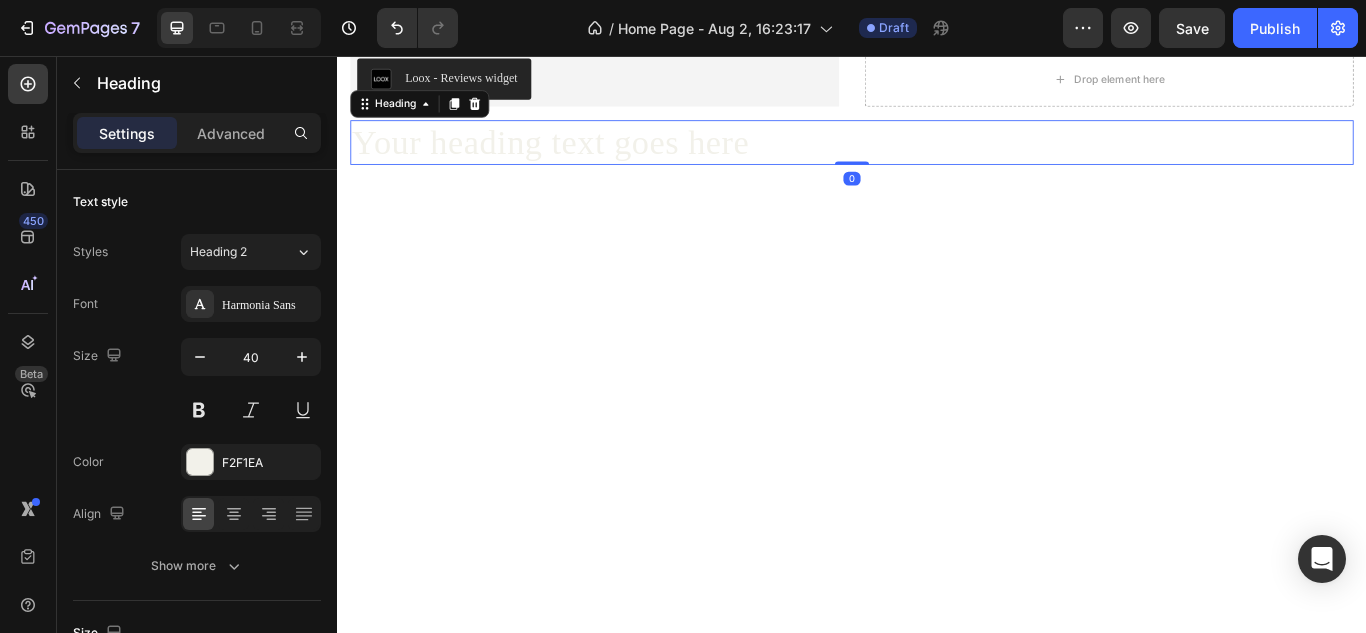 click on "Your heading text goes here" at bounding box center (937, 157) 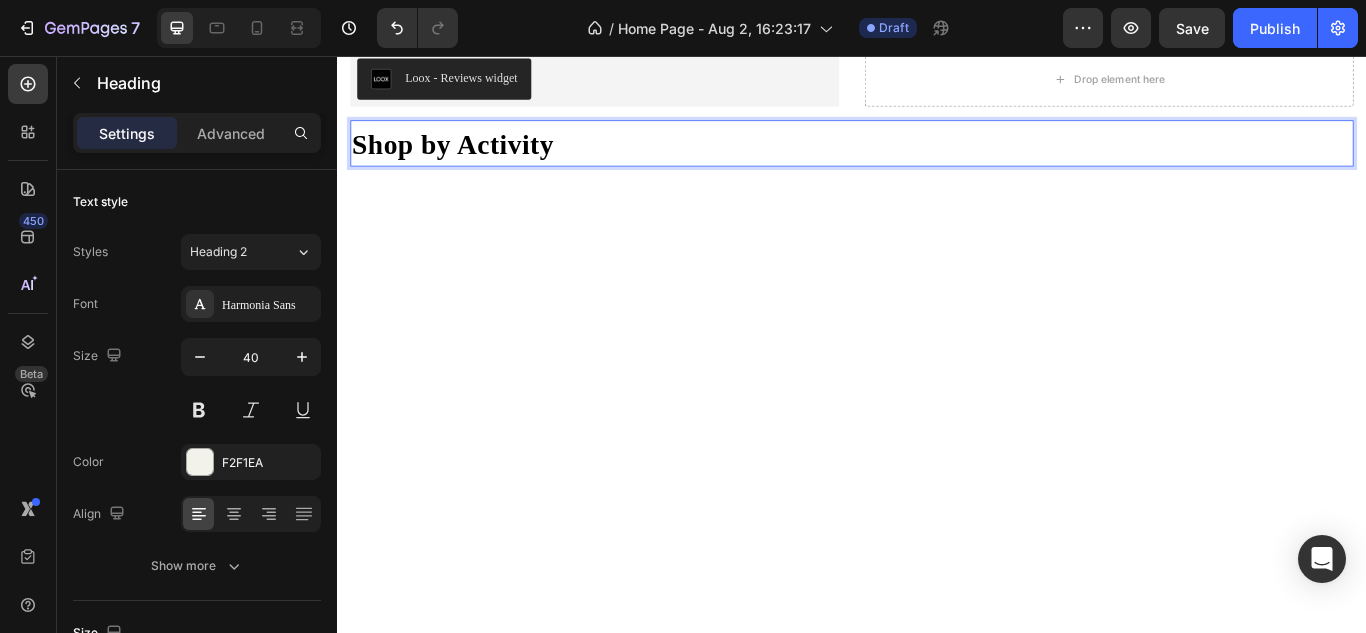 click at bounding box center (937, 603) 